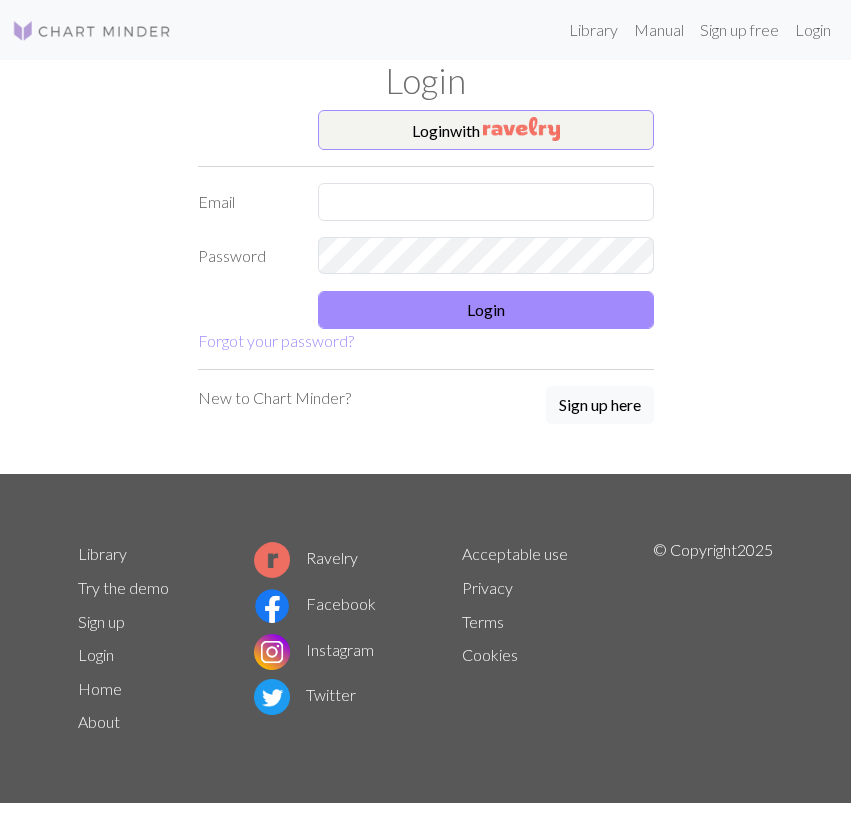 scroll, scrollTop: 0, scrollLeft: 0, axis: both 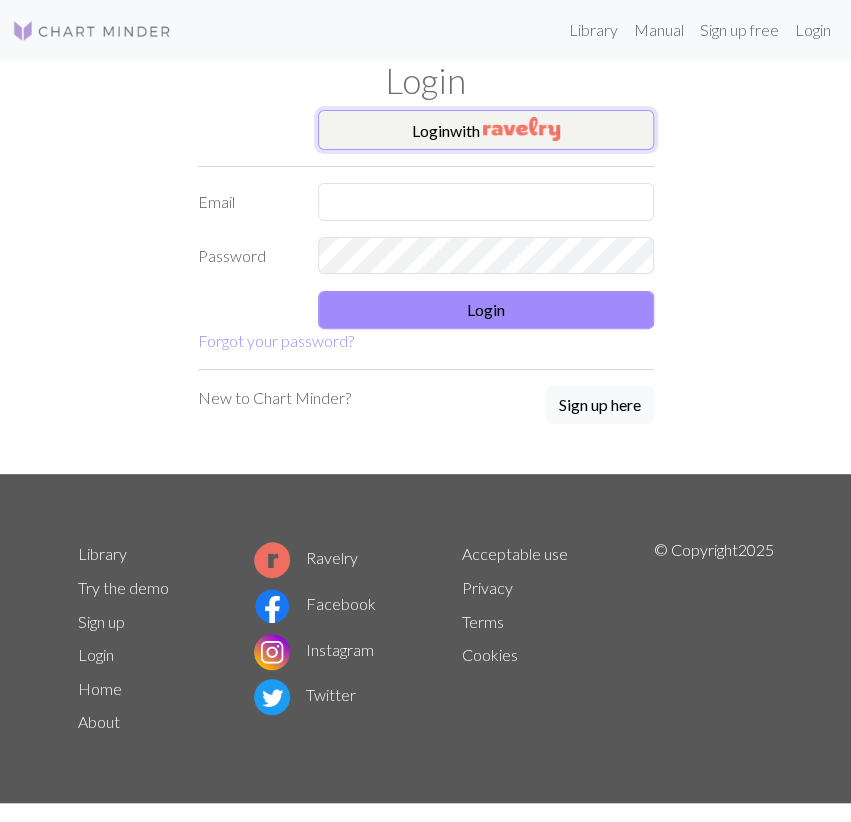 click on "Login  with" at bounding box center [486, 130] 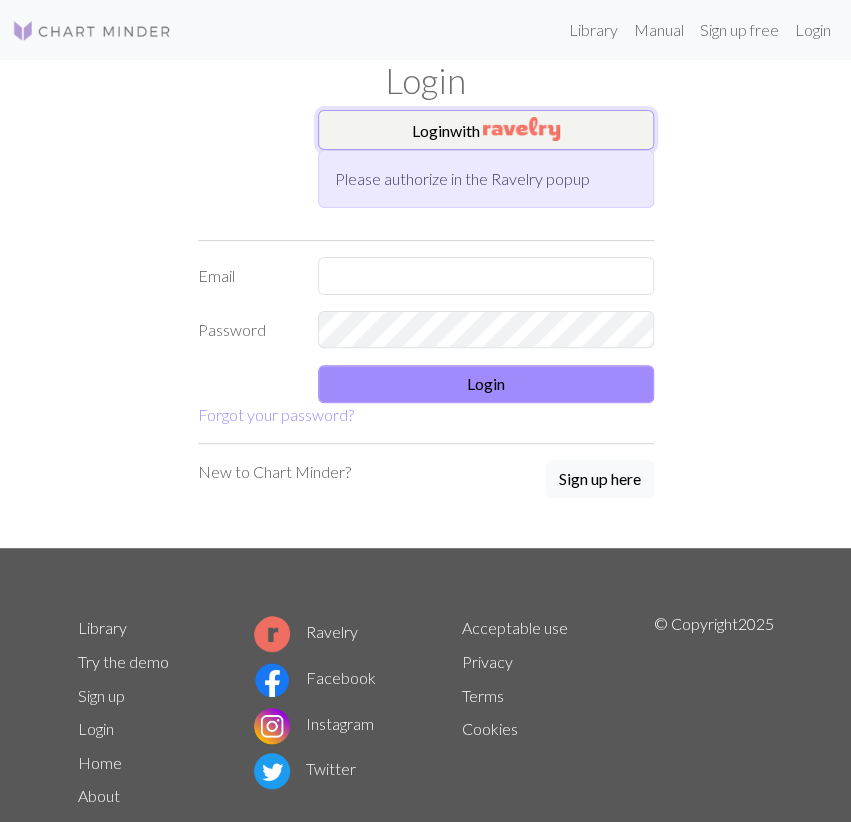 scroll, scrollTop: 0, scrollLeft: 0, axis: both 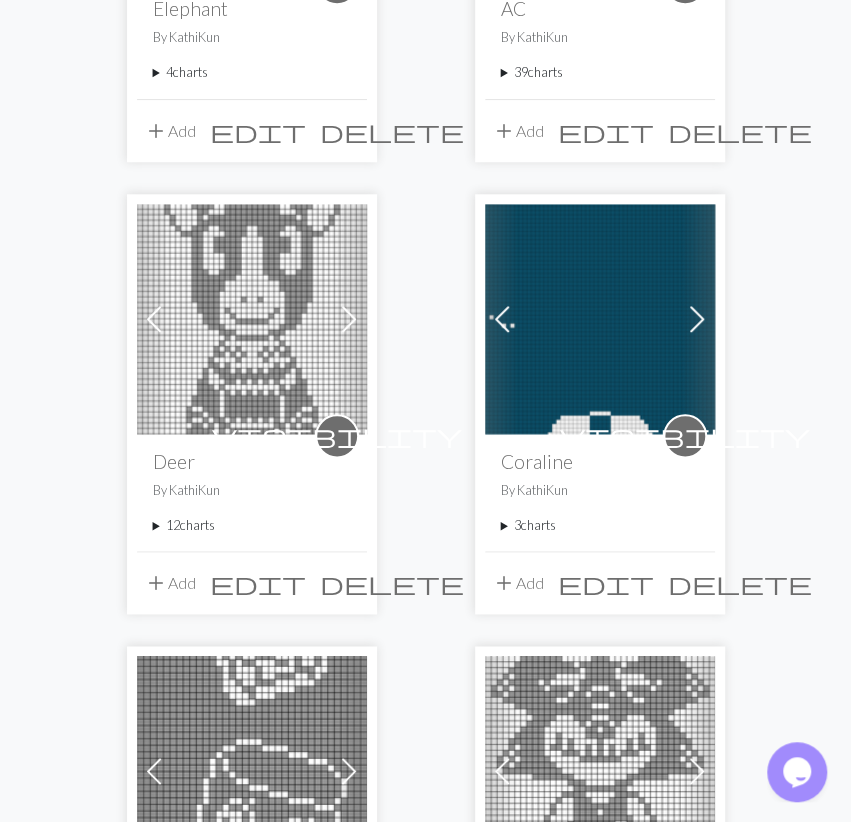 click on "3  charts" at bounding box center (600, 525) 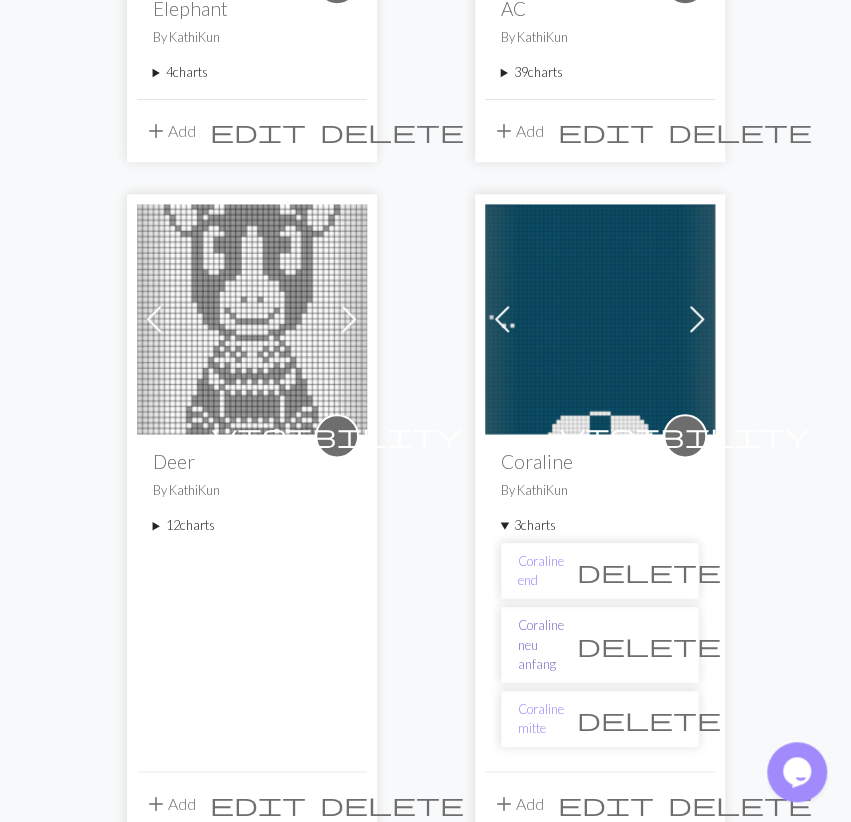 click on "Coraline neu anfang" at bounding box center [541, 645] 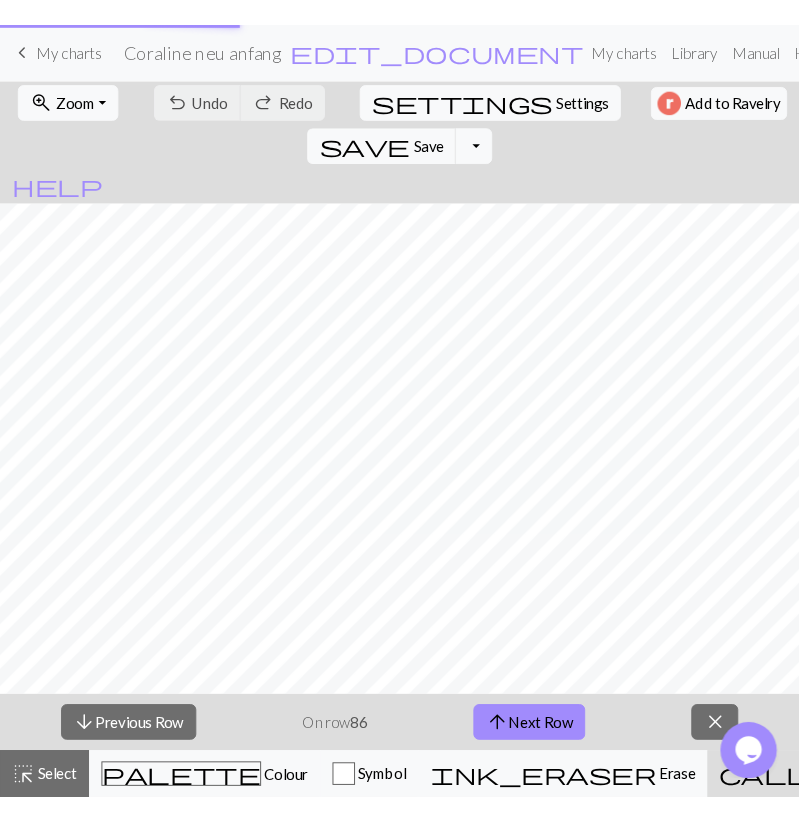 scroll, scrollTop: 0, scrollLeft: 0, axis: both 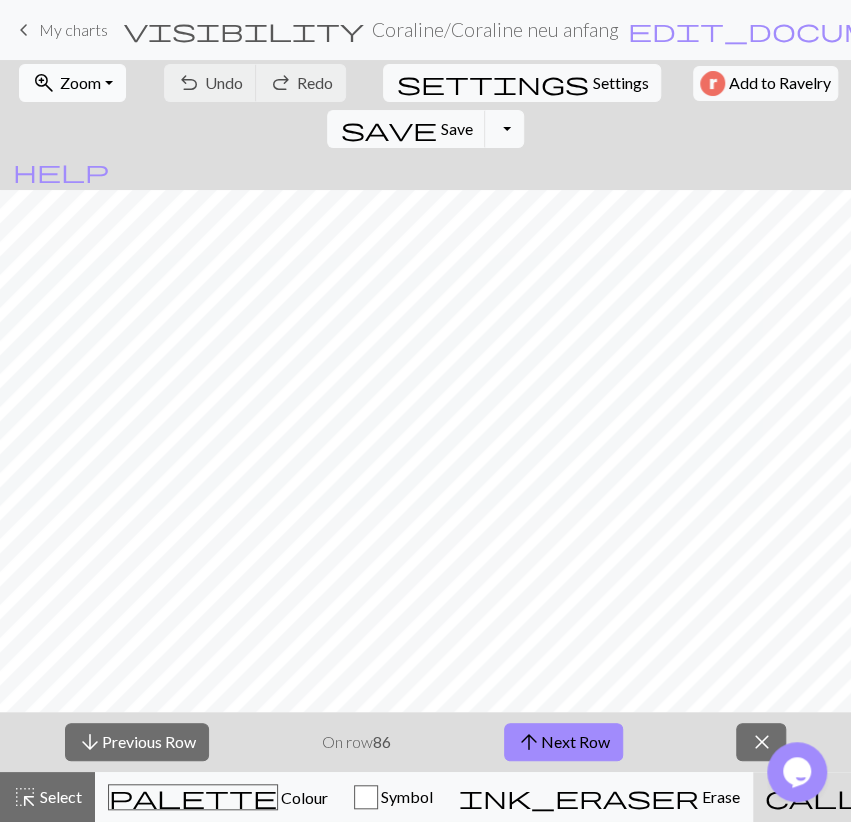 click on "zoom_in Zoom Zoom" at bounding box center [72, 83] 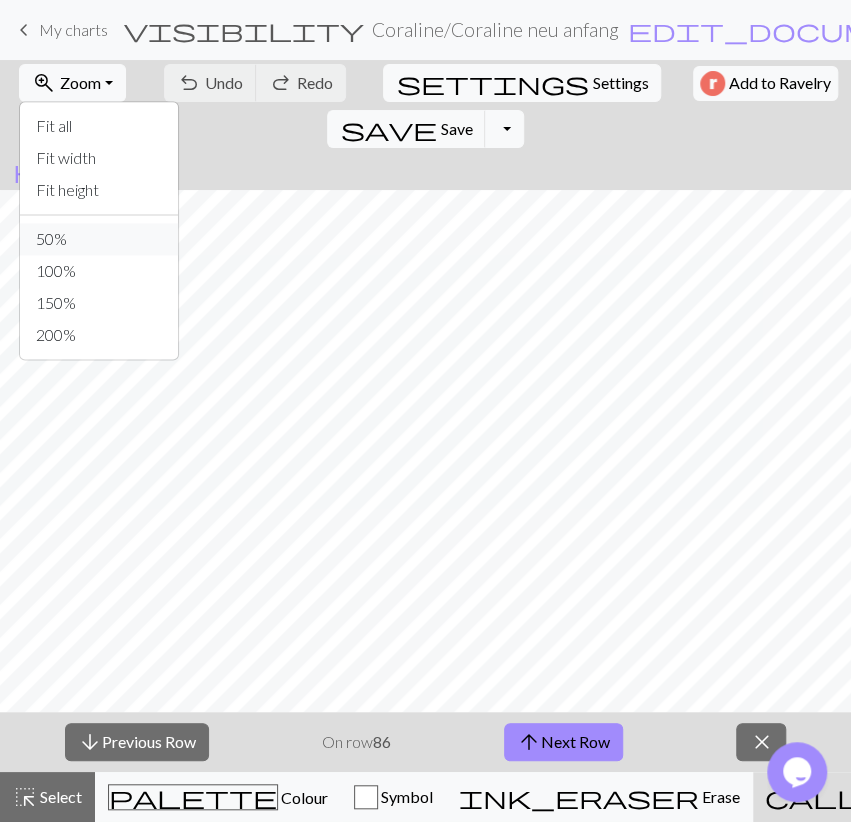 click on "50%" at bounding box center [99, 239] 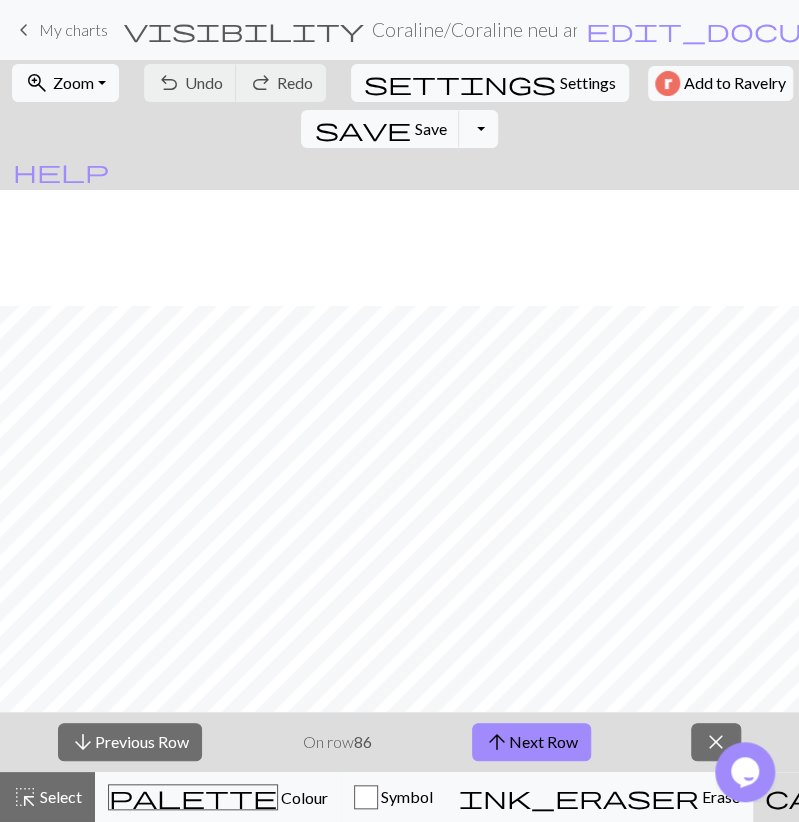 scroll, scrollTop: 1856, scrollLeft: 0, axis: vertical 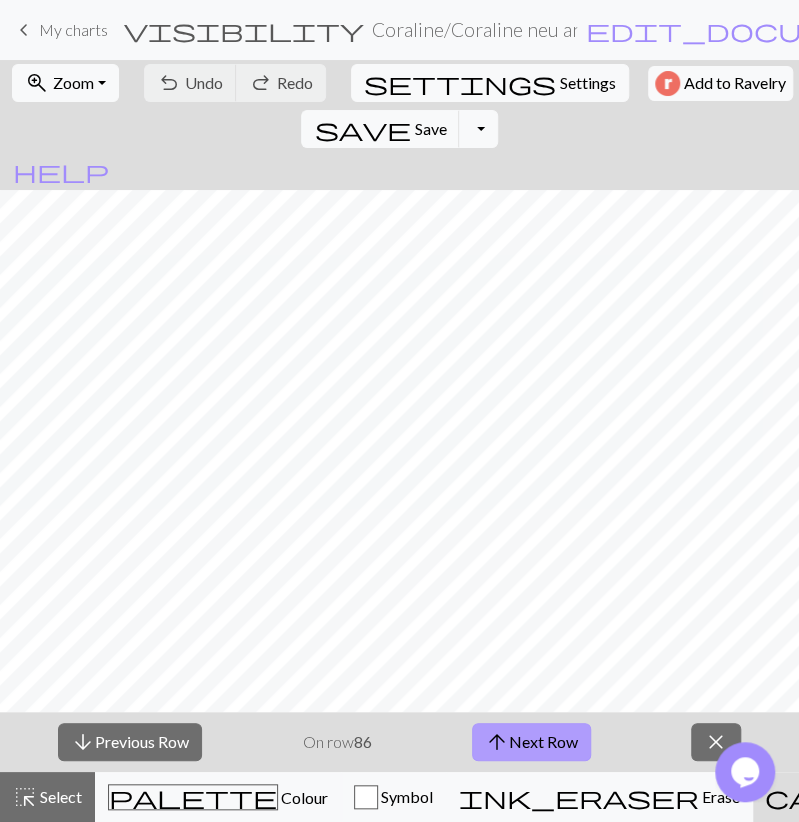 click on "arrow_upward  Next Row" at bounding box center [531, 742] 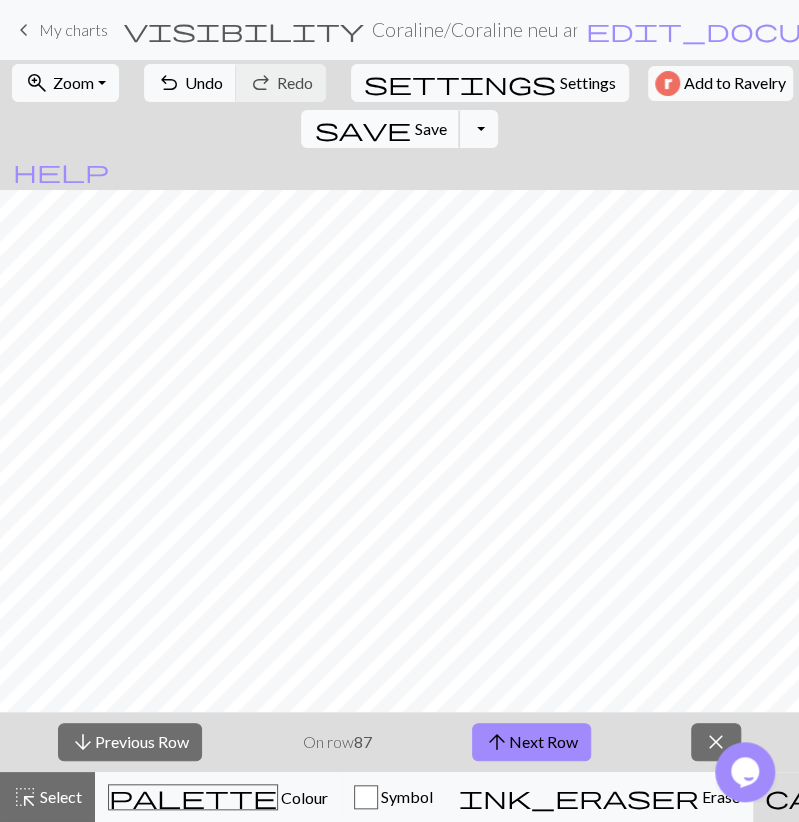 click on "Save" at bounding box center [430, 128] 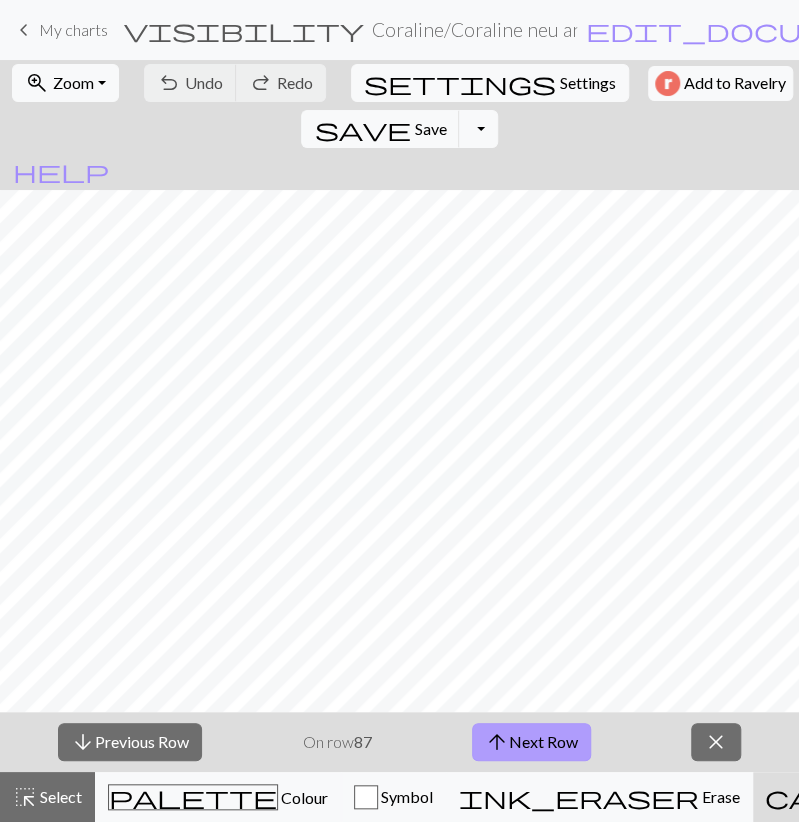 click on "arrow_upward  Next Row" at bounding box center (531, 742) 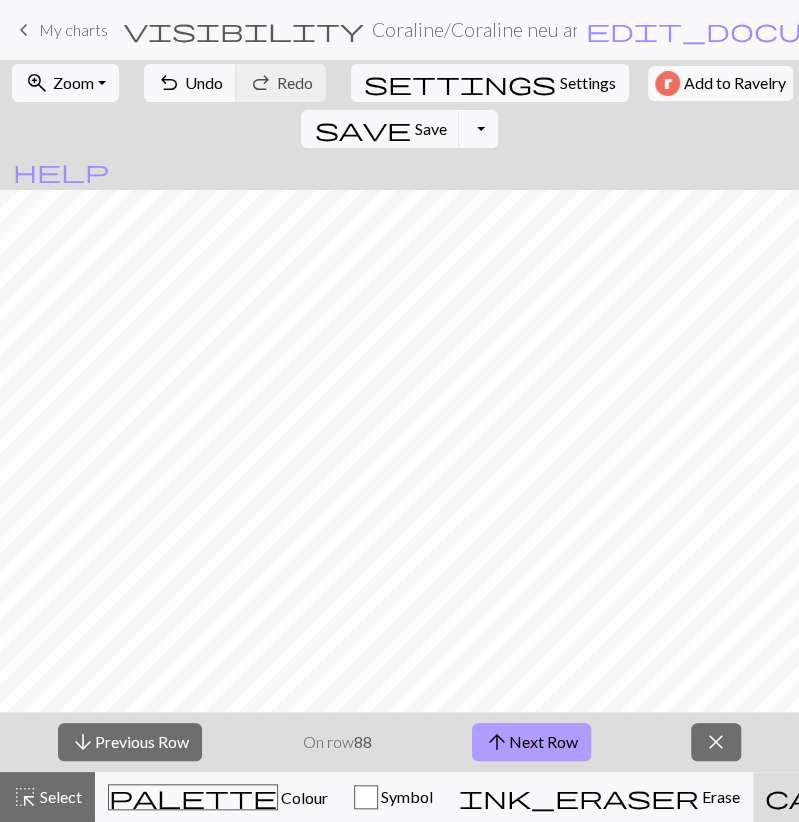 click on "arrow_upward  Next Row" at bounding box center [531, 742] 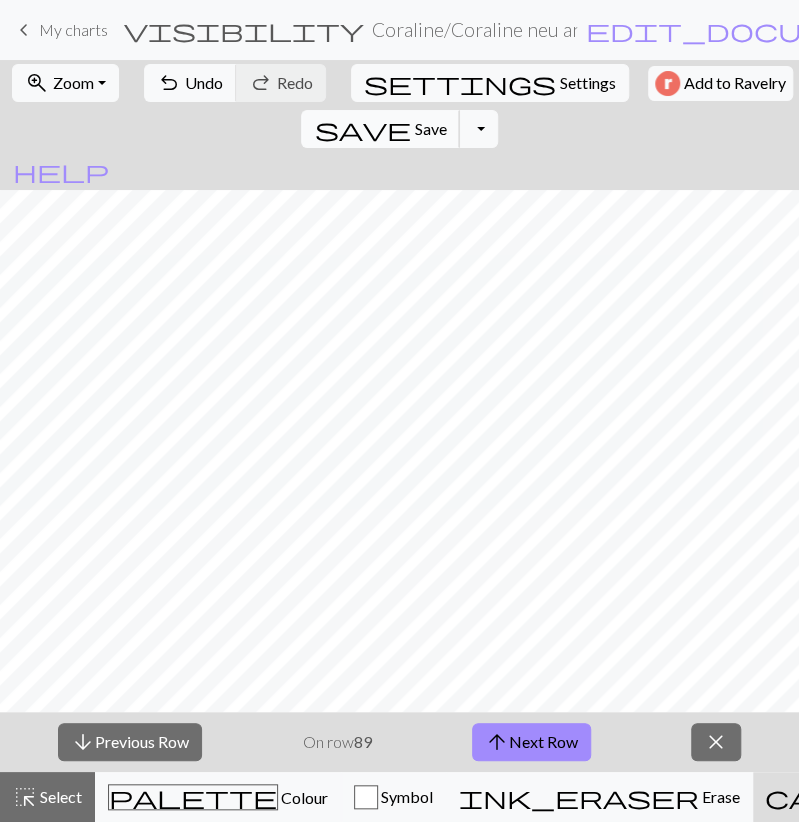 drag, startPoint x: 643, startPoint y: 70, endPoint x: 609, endPoint y: 87, distance: 38.013157 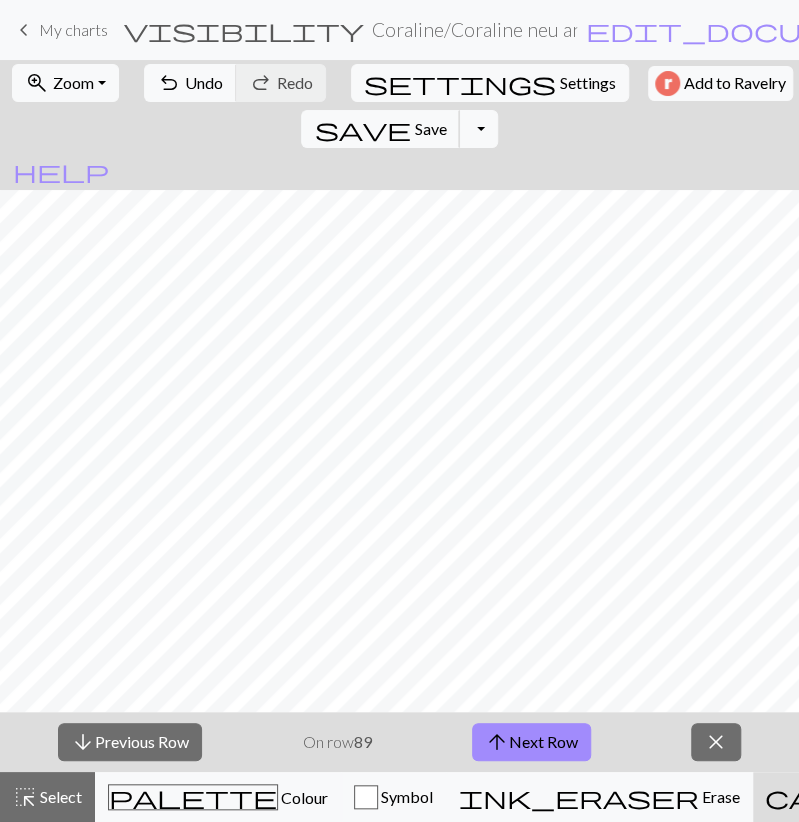 click on "save" at bounding box center (362, 129) 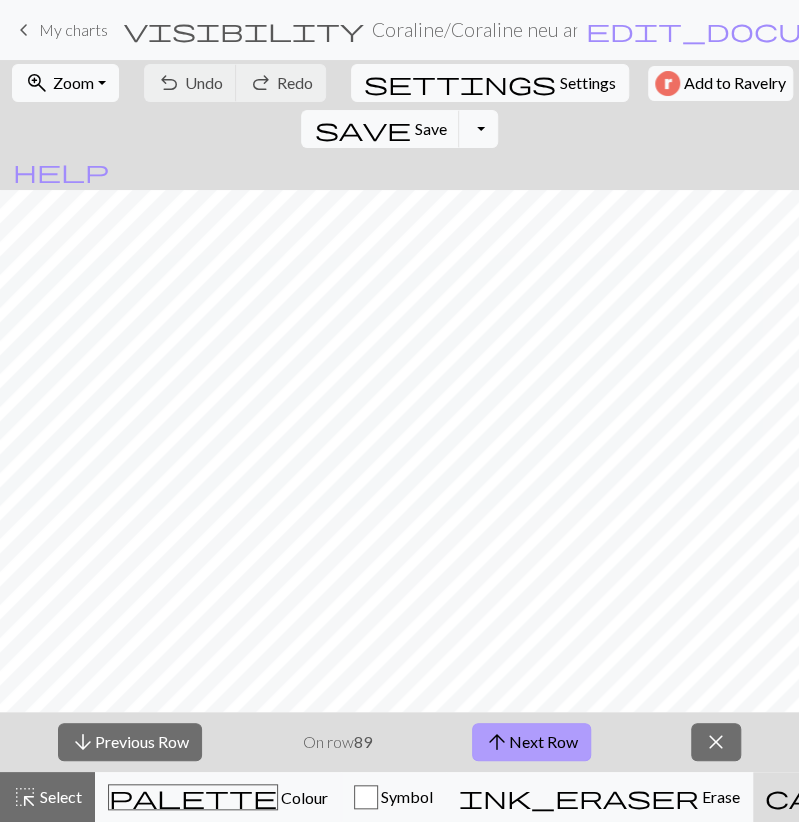 click on "arrow_upward  Next Row" at bounding box center [531, 742] 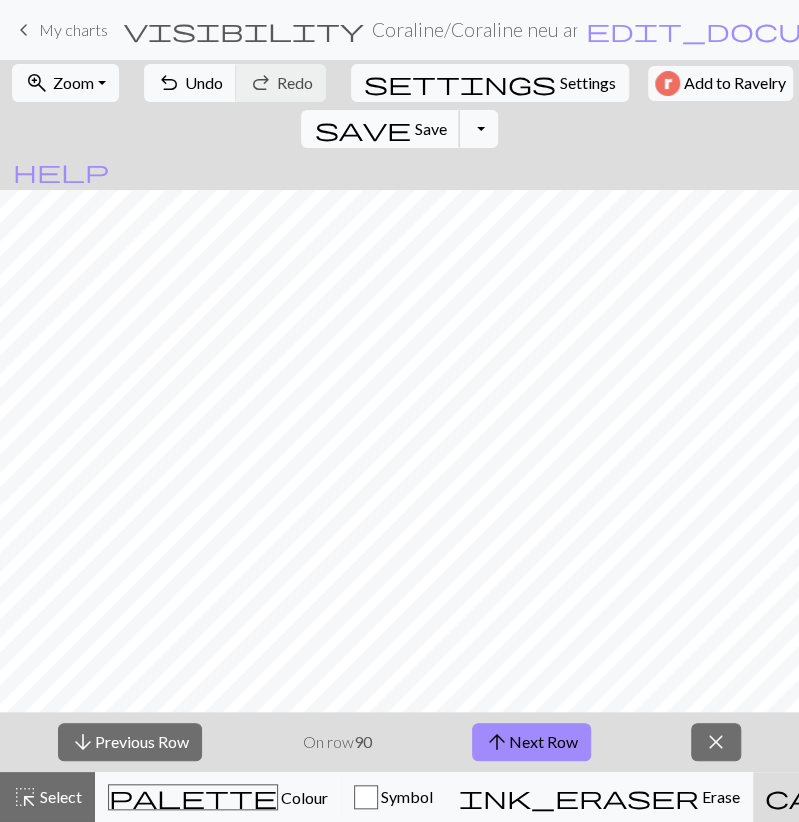 click on "Save" at bounding box center [430, 128] 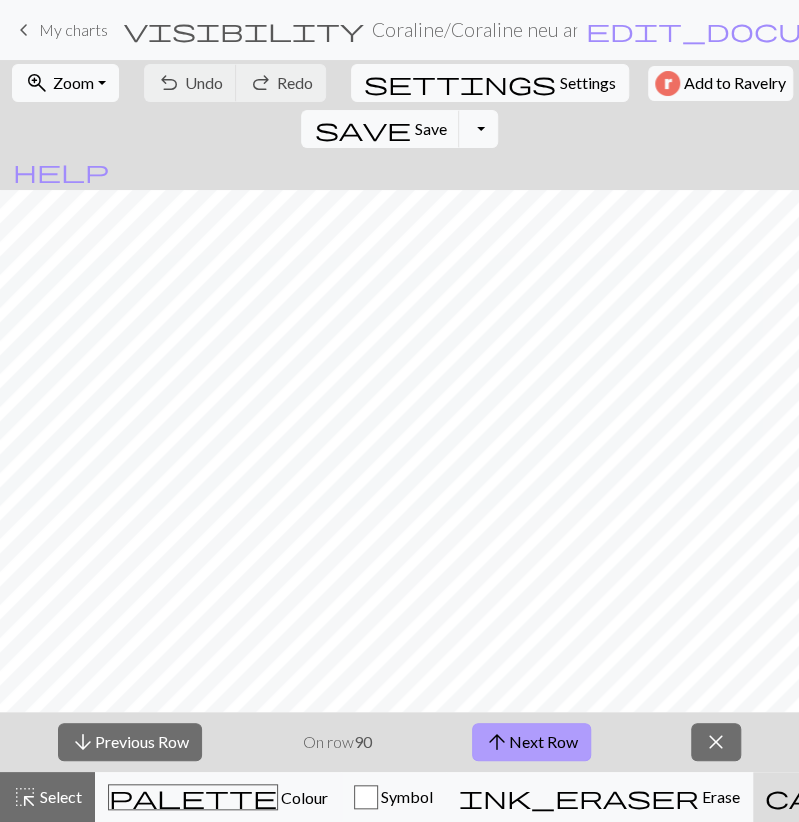 click on "arrow_upward  Next Row" at bounding box center [531, 742] 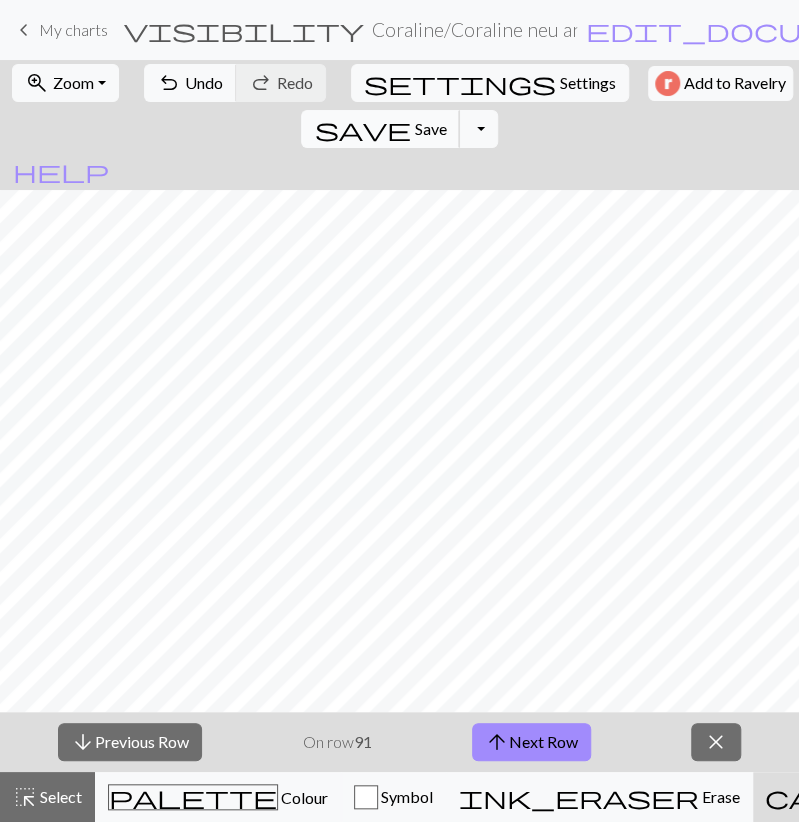 click on "save" at bounding box center [362, 129] 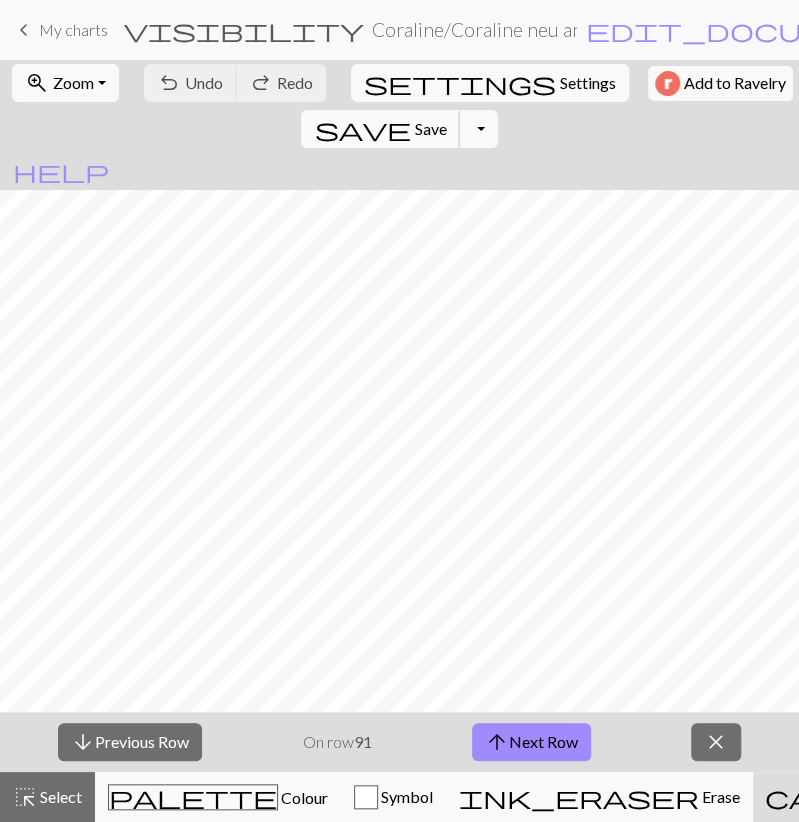 click on "save" at bounding box center [362, 129] 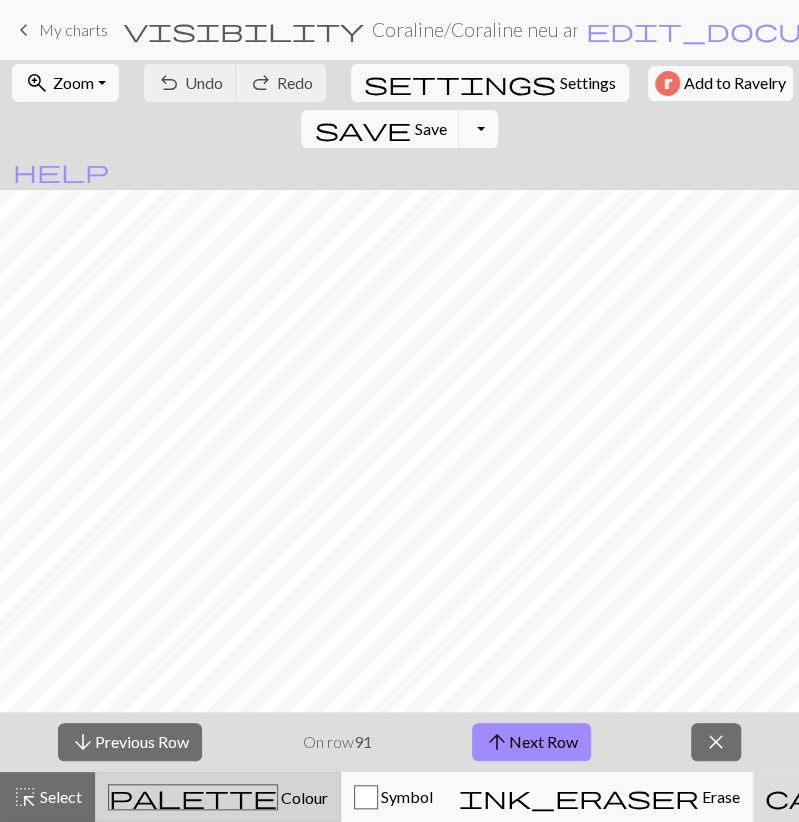click on "Colour" at bounding box center [303, 797] 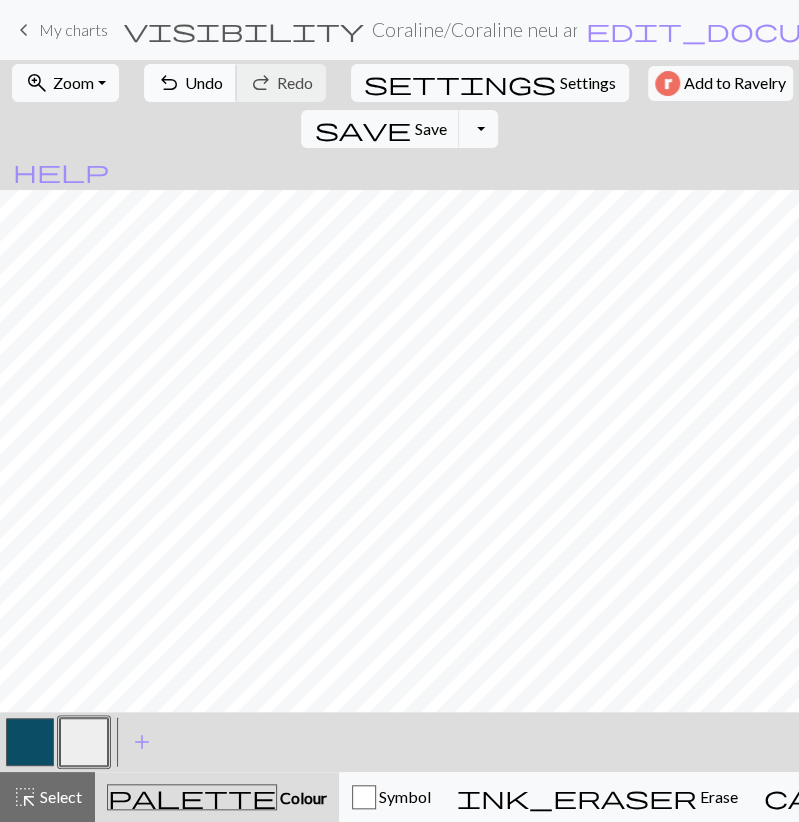 click on "Undo" at bounding box center (204, 82) 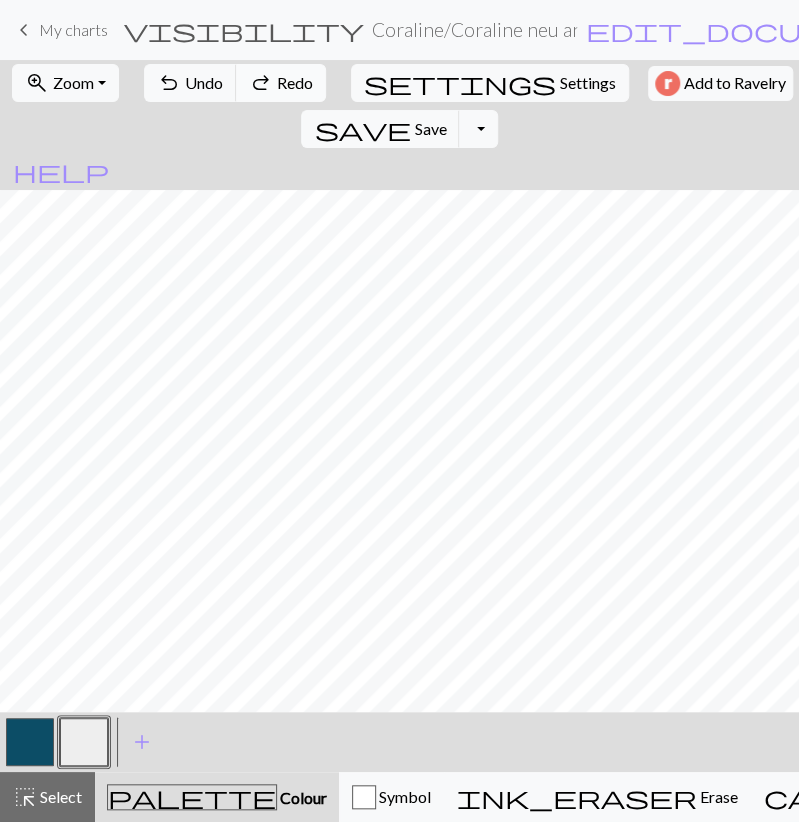 click on "Redo" at bounding box center [295, 82] 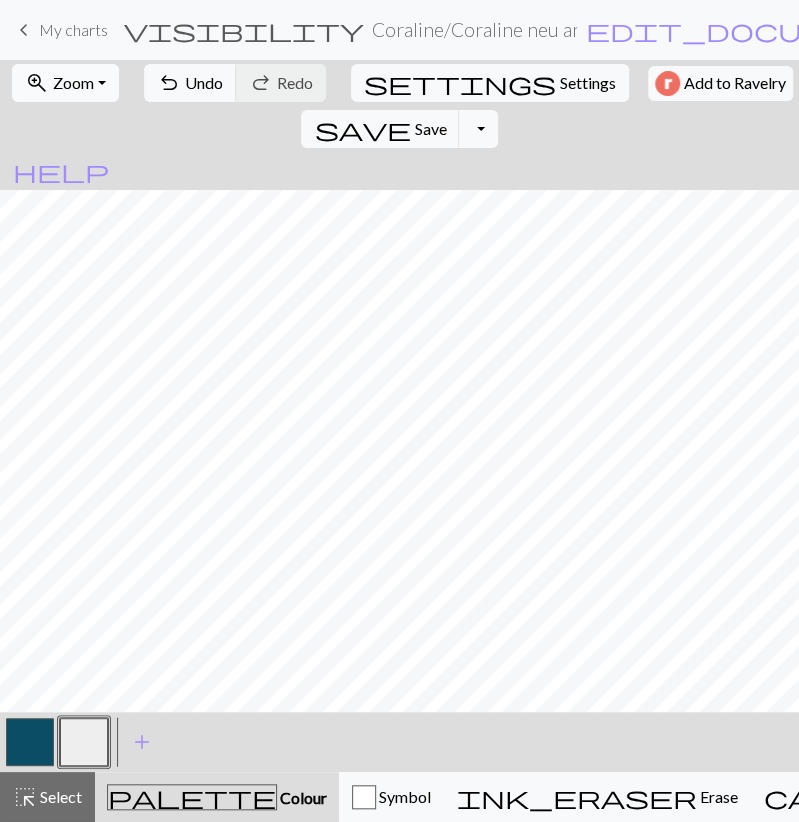 click on "zoom_in Zoom Zoom" at bounding box center (65, 83) 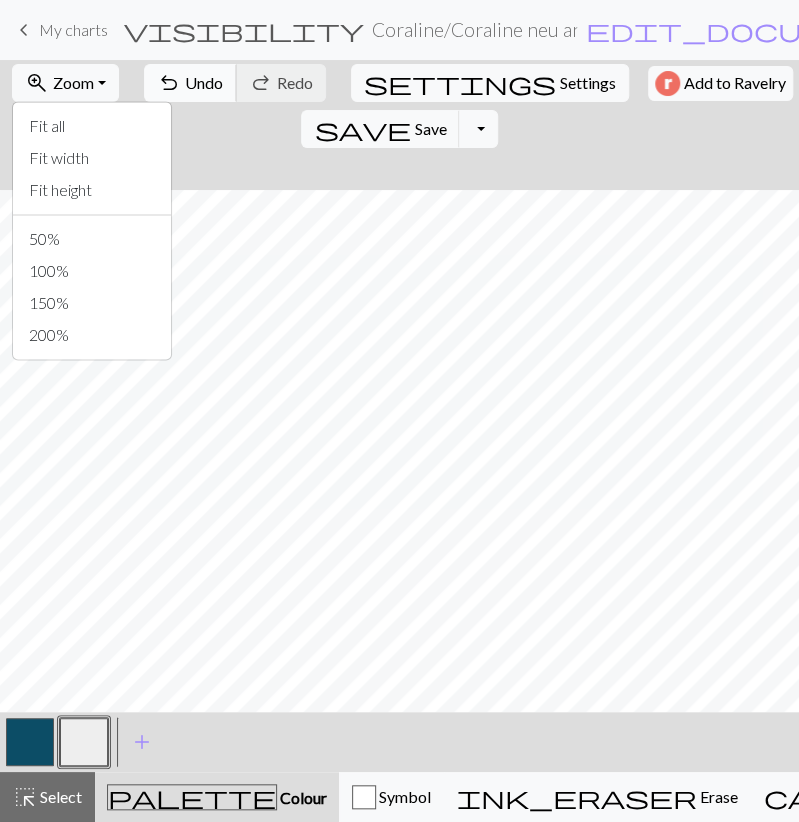 click on "undo Undo Undo" at bounding box center [190, 83] 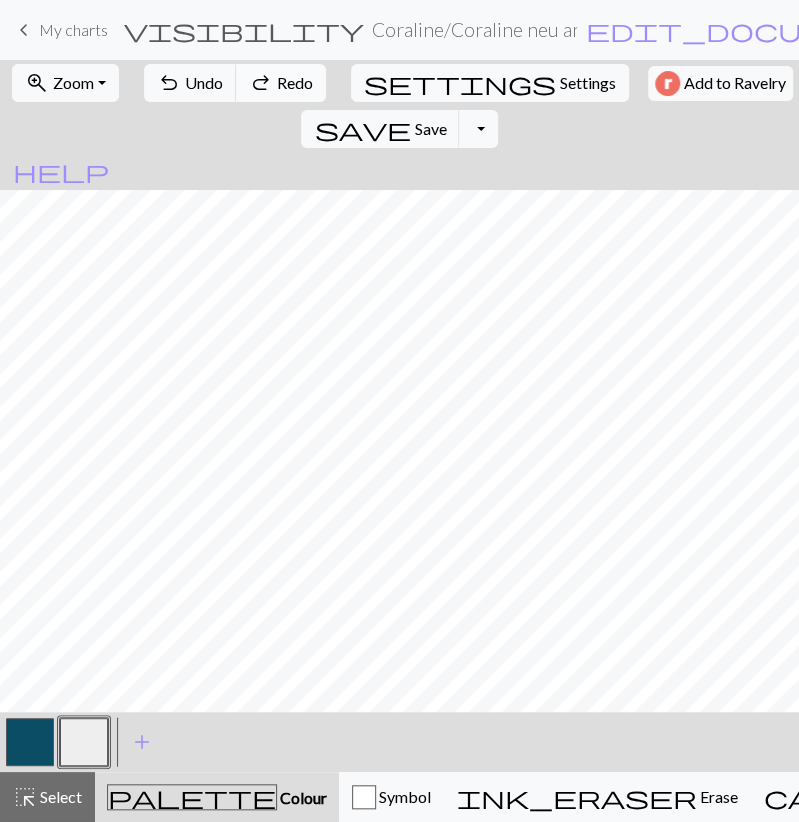 click on "Redo" at bounding box center [295, 82] 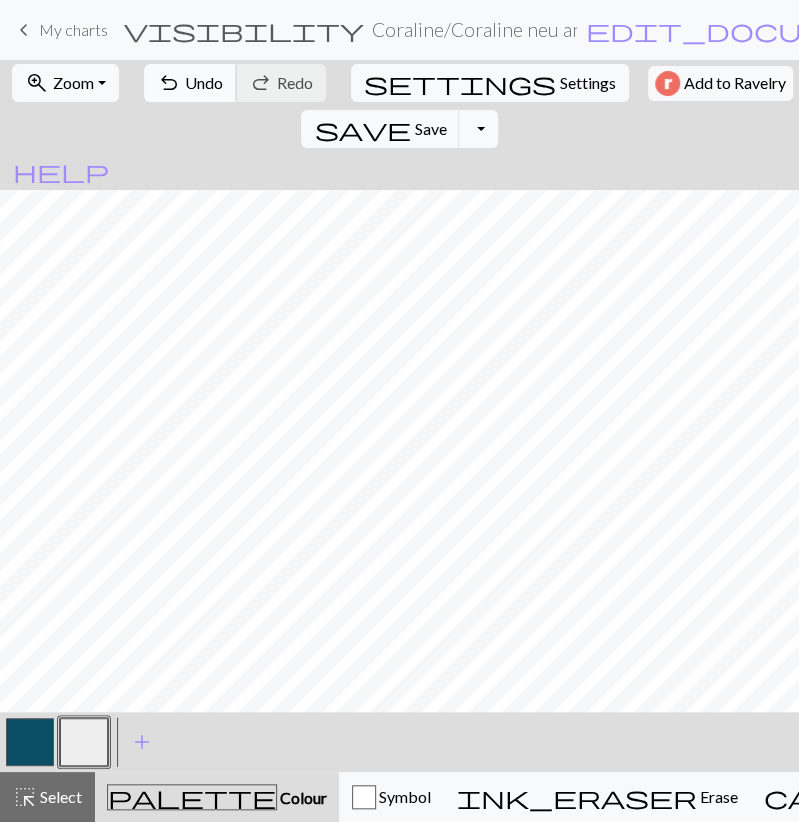 click on "Undo" at bounding box center (204, 82) 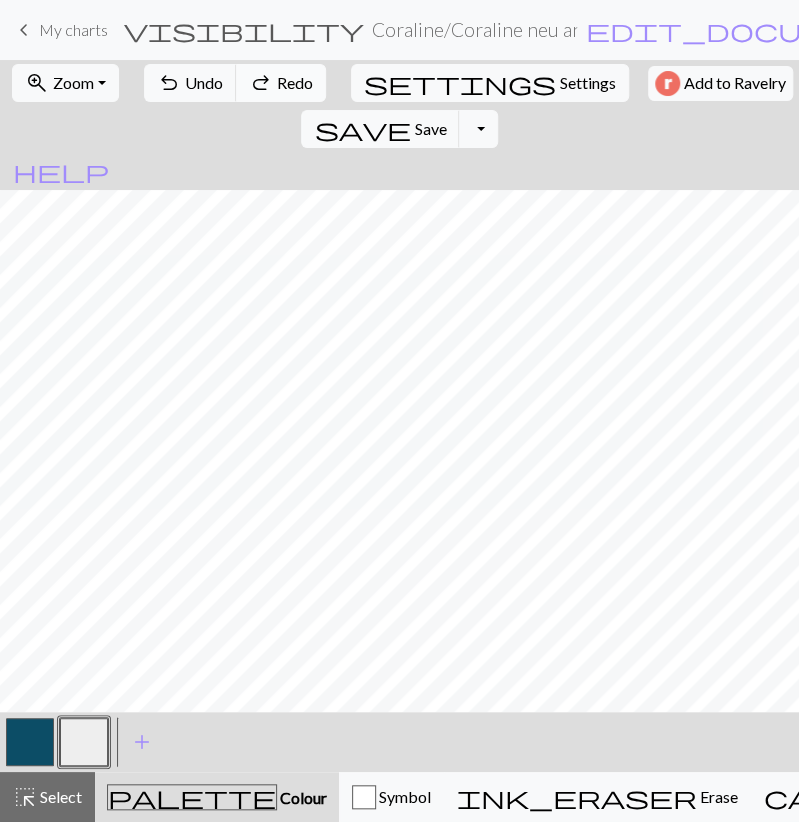 click on "Redo" at bounding box center [295, 82] 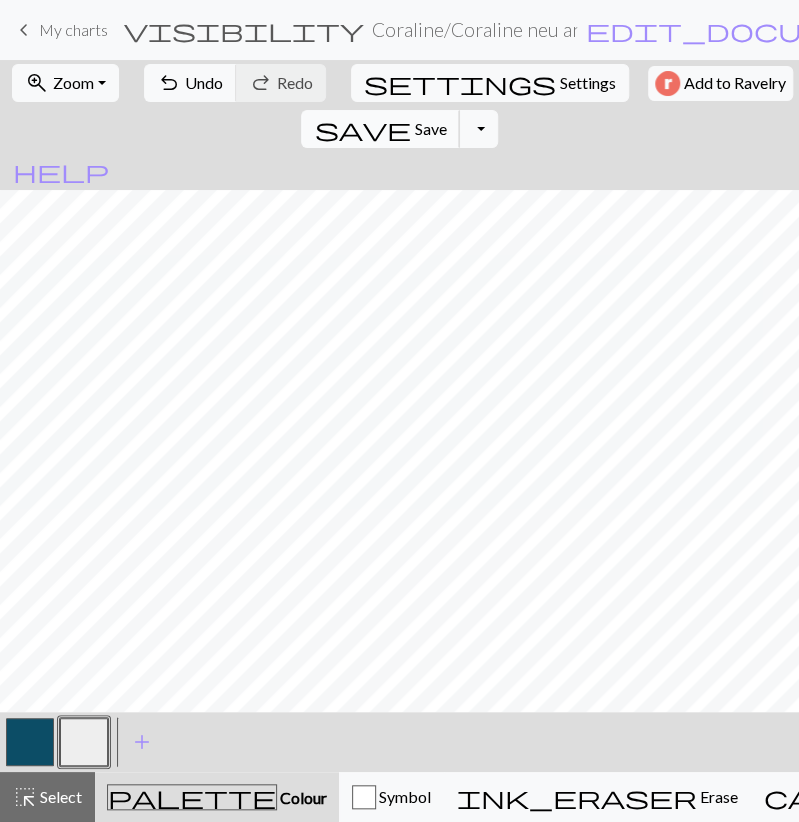 click on "Save" at bounding box center [430, 128] 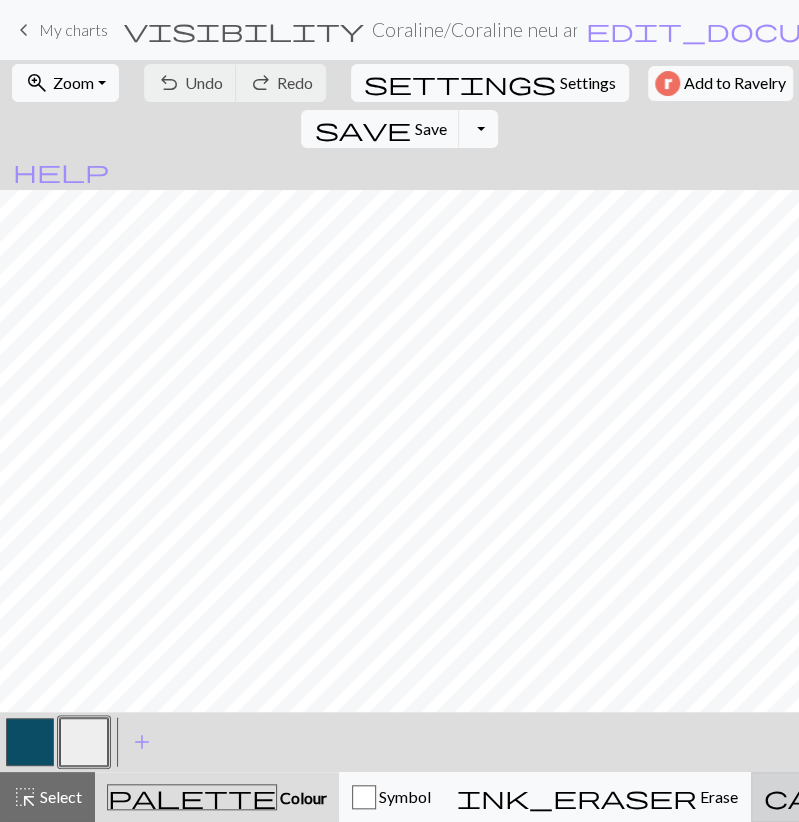 click on "Knitting mode" at bounding box center (1150, 796) 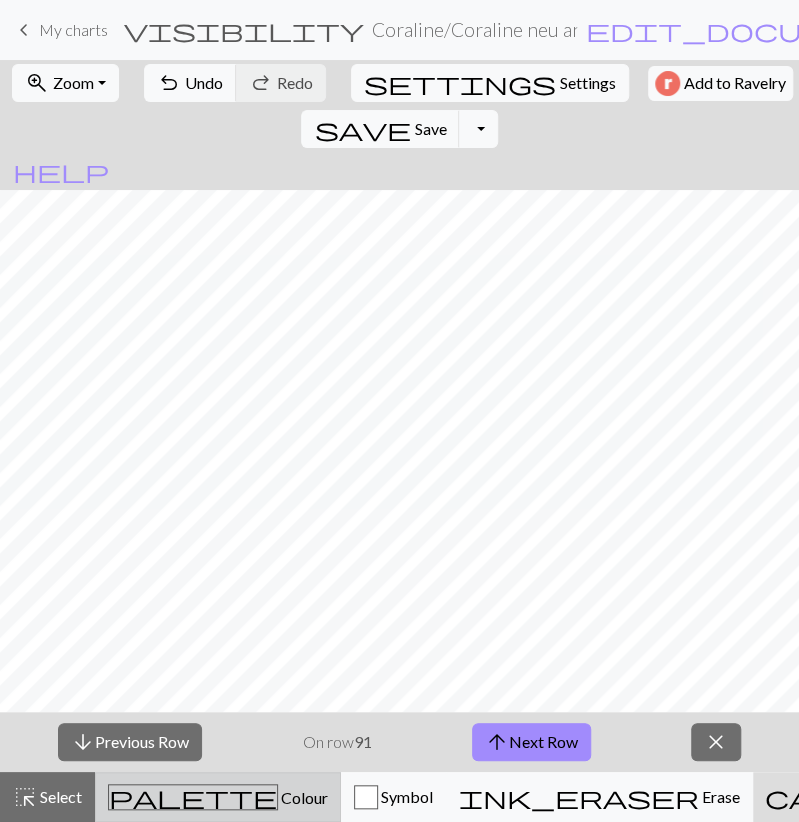 click on "Colour" at bounding box center (303, 797) 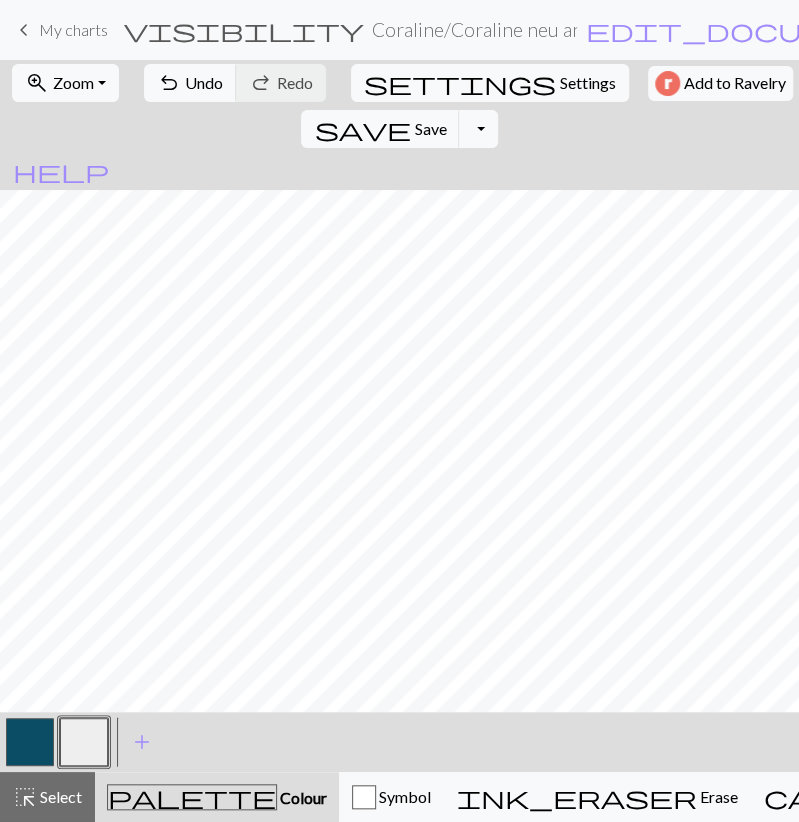 click at bounding box center (30, 742) 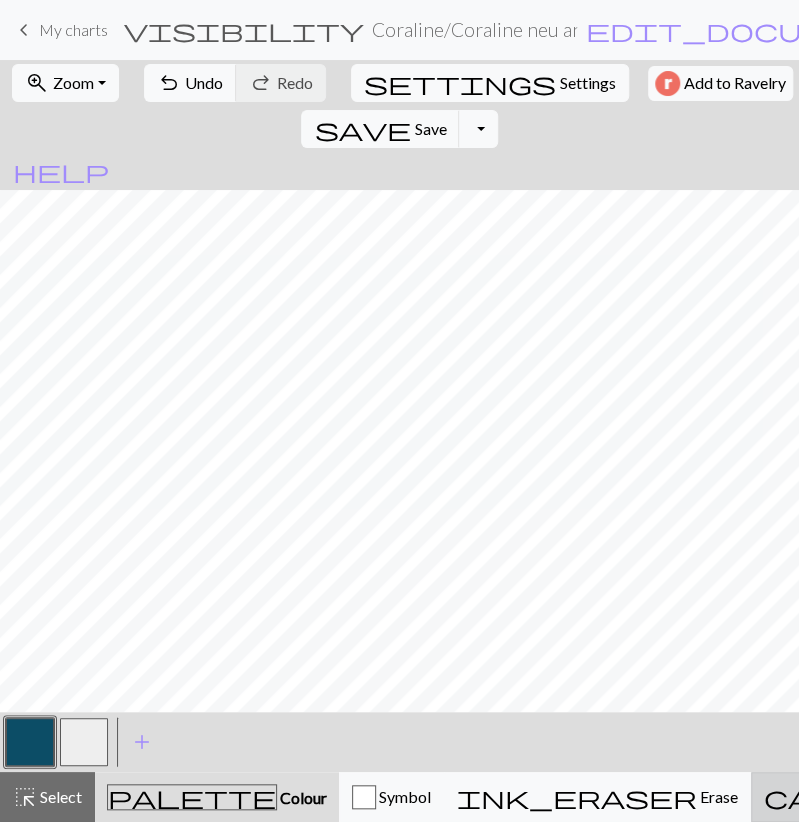 click on "Knitting mode" at bounding box center (1150, 796) 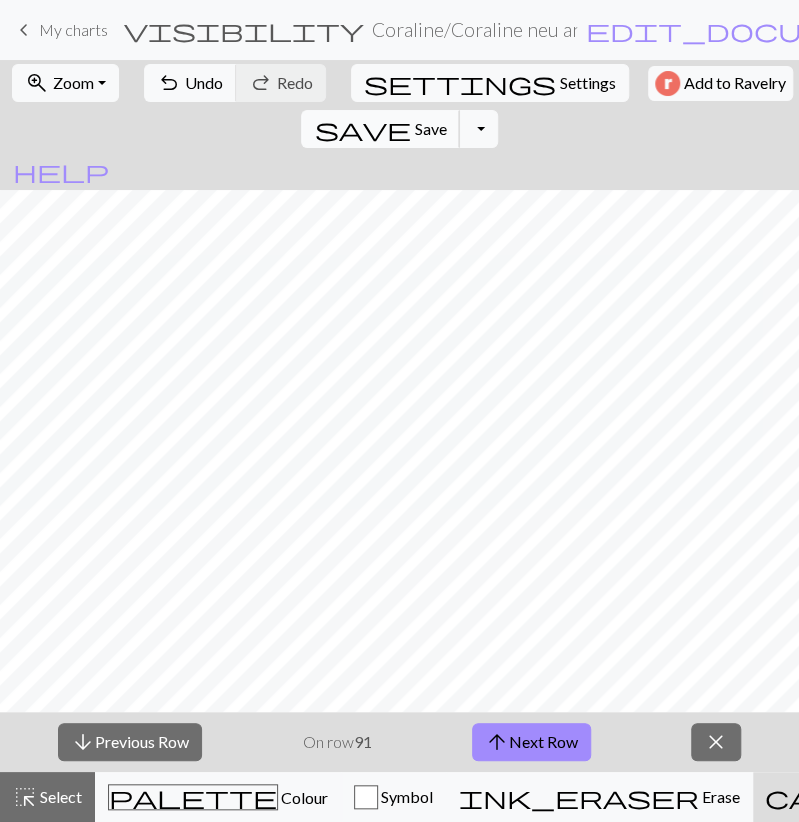 click on "Save" at bounding box center (430, 128) 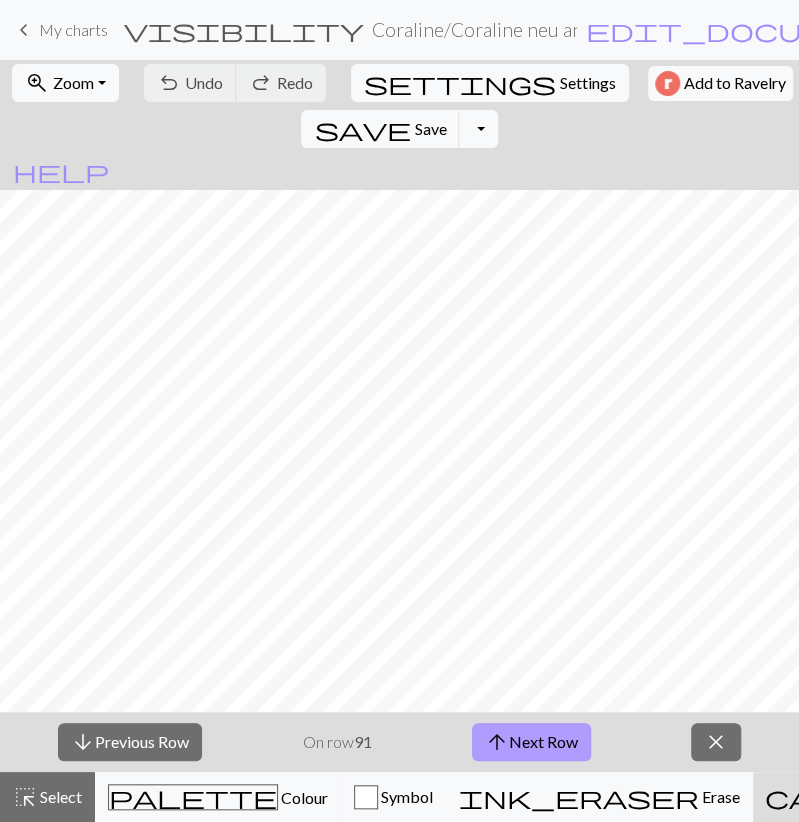 click on "arrow_upward  Next Row" at bounding box center (531, 742) 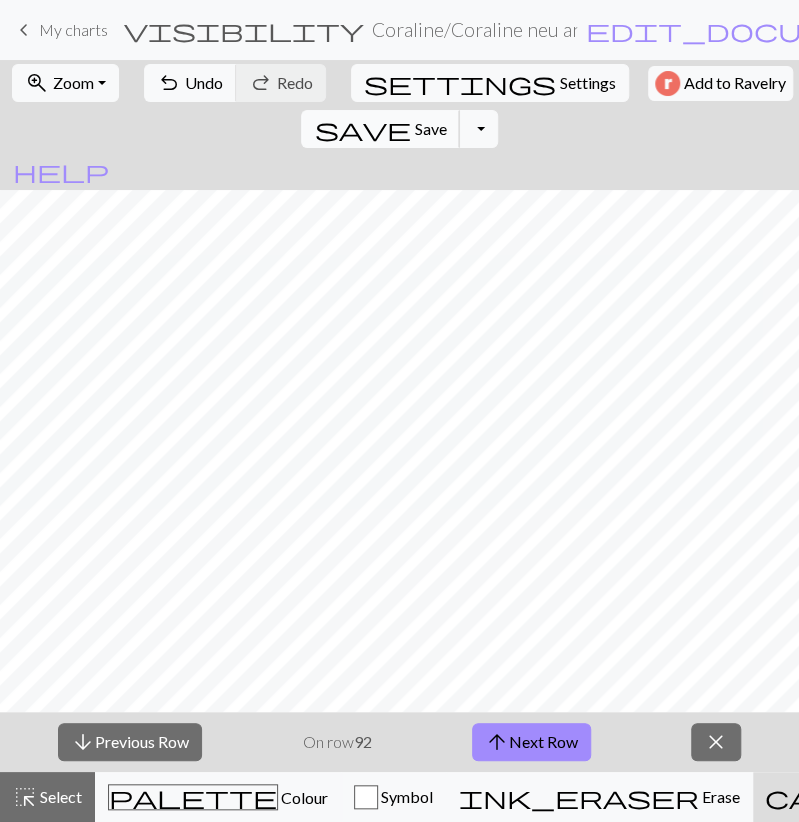 click on "Save" at bounding box center [430, 128] 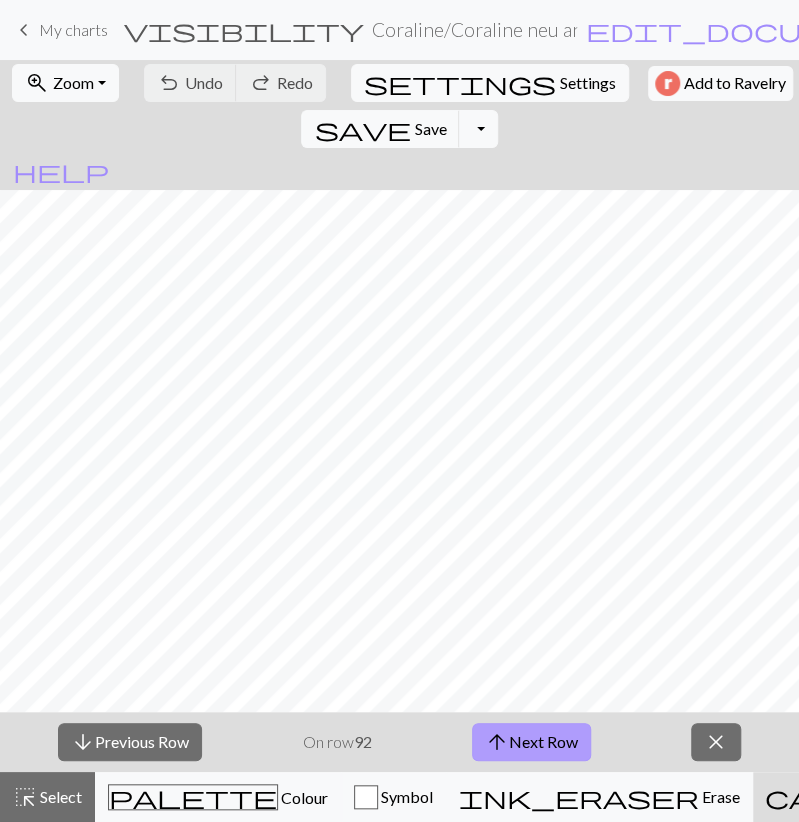 click on "arrow_upward  Next Row" at bounding box center (531, 742) 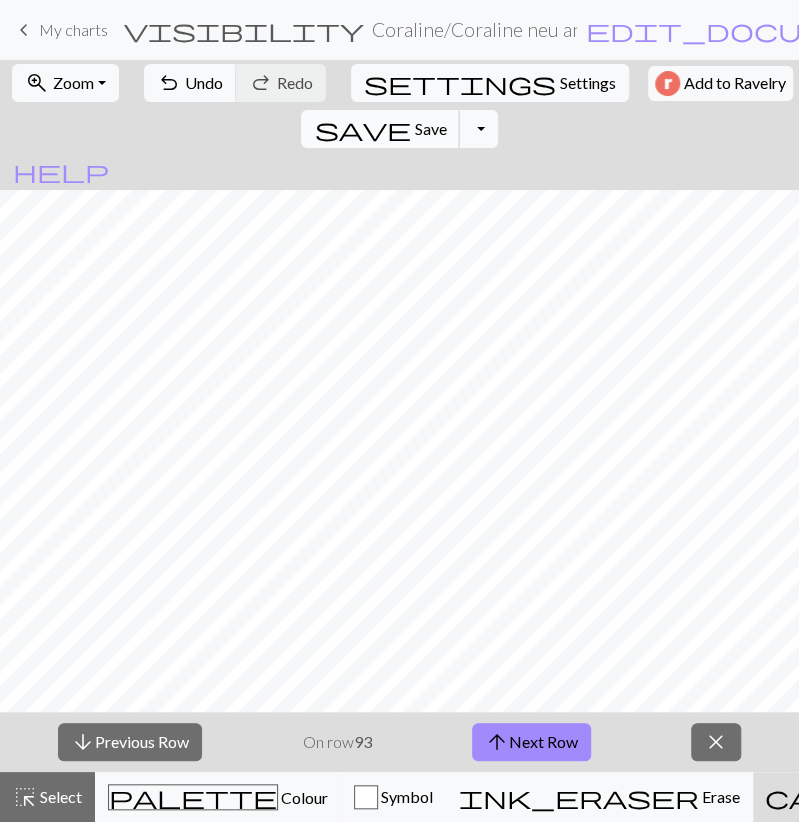 click on "save" at bounding box center (362, 129) 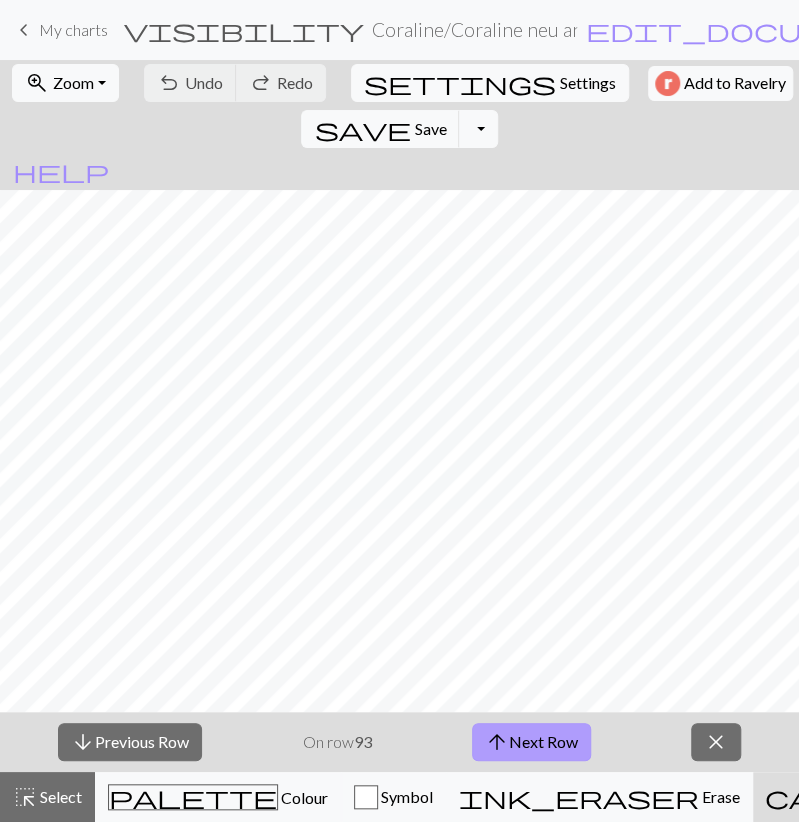click on "arrow_upward  Next Row" at bounding box center (531, 742) 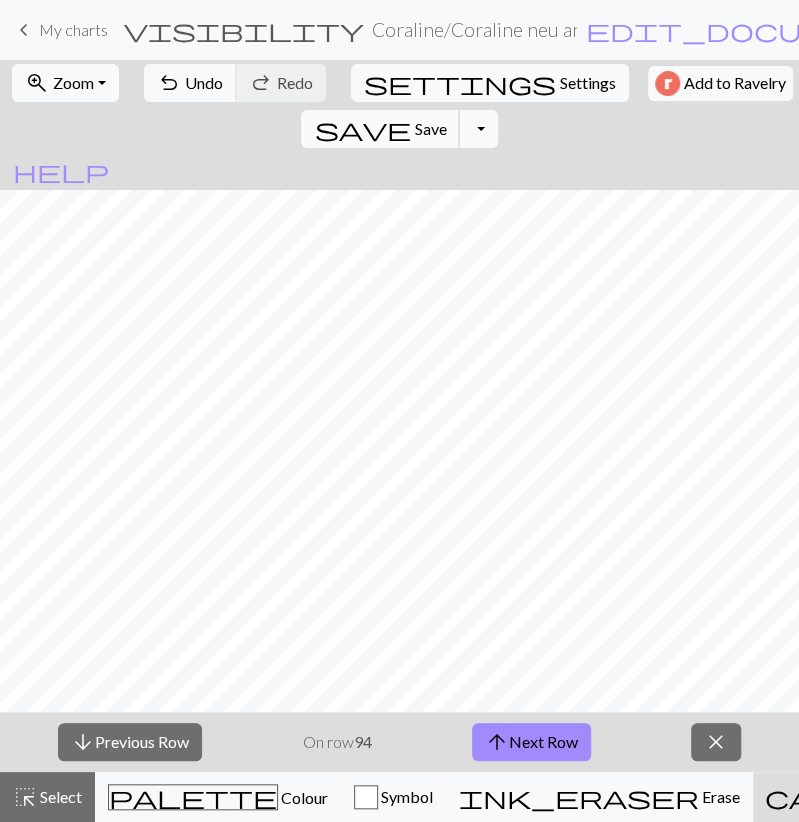 click on "save" at bounding box center (362, 129) 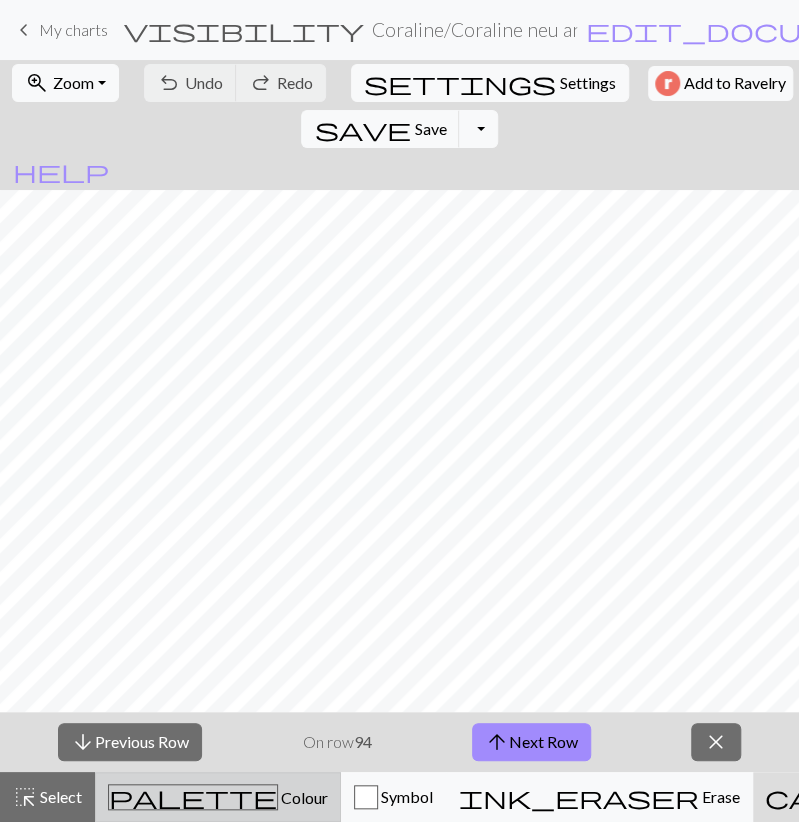 click on "palette   Colour   Colour" at bounding box center [218, 797] 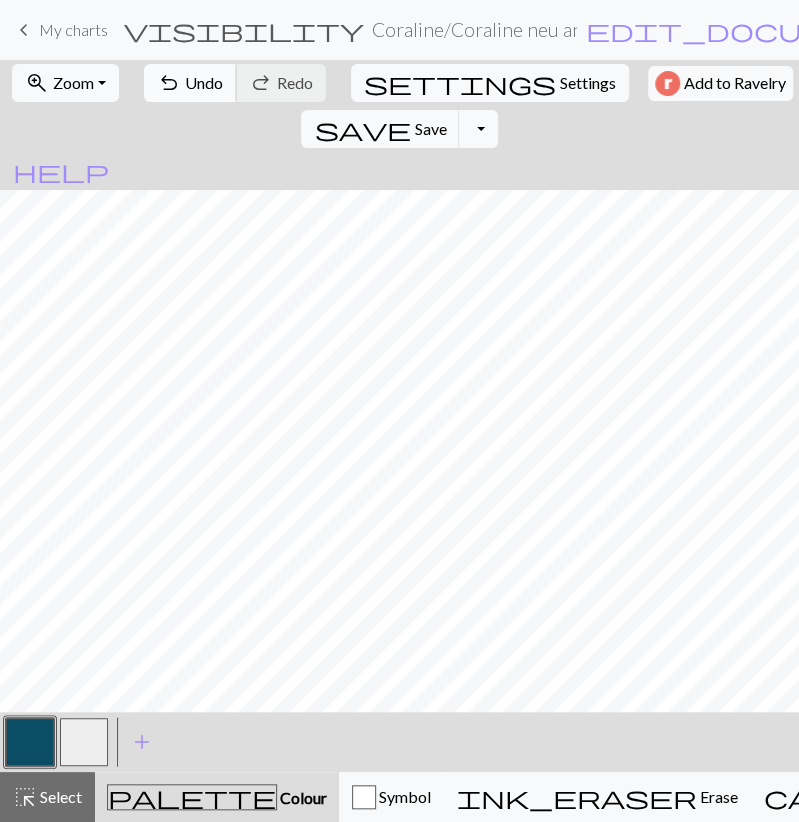 click on "Undo" at bounding box center (204, 82) 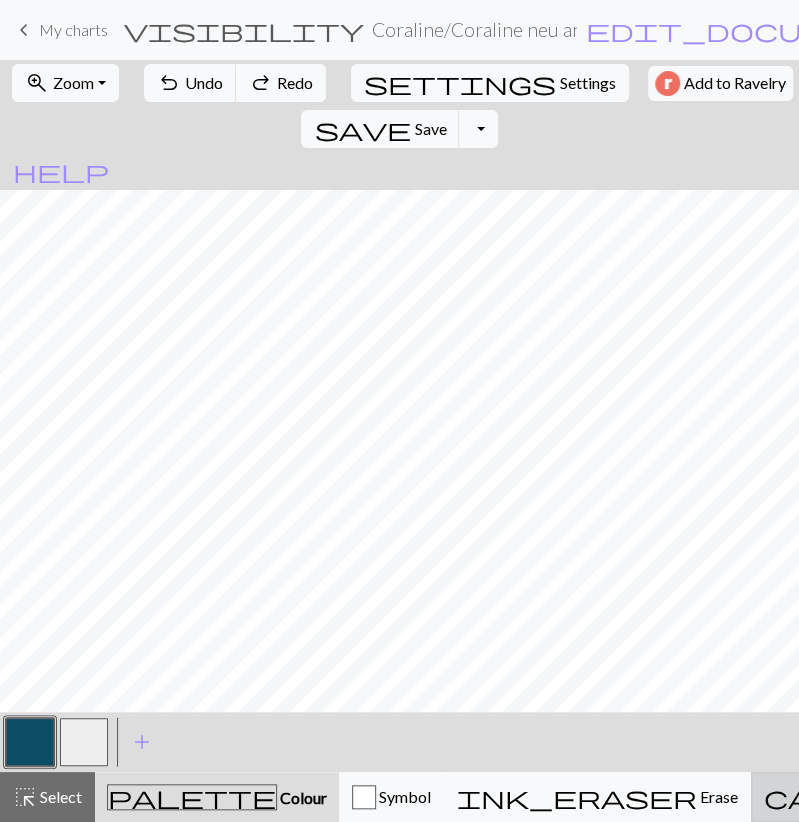click on "Knitting mode" at bounding box center [1150, 796] 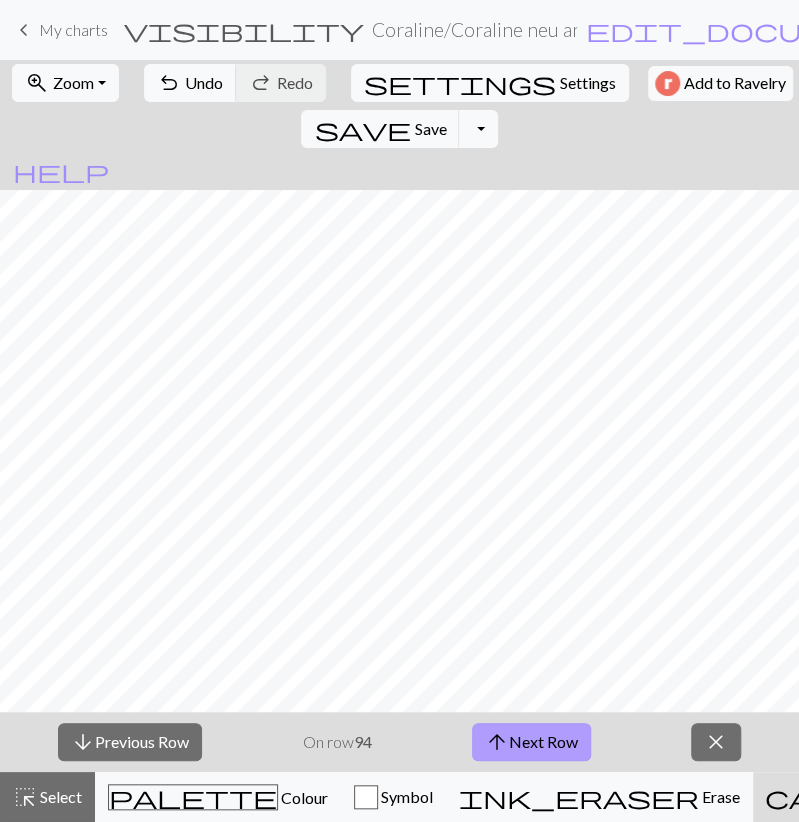 click on "arrow_upward  Next Row" at bounding box center [531, 742] 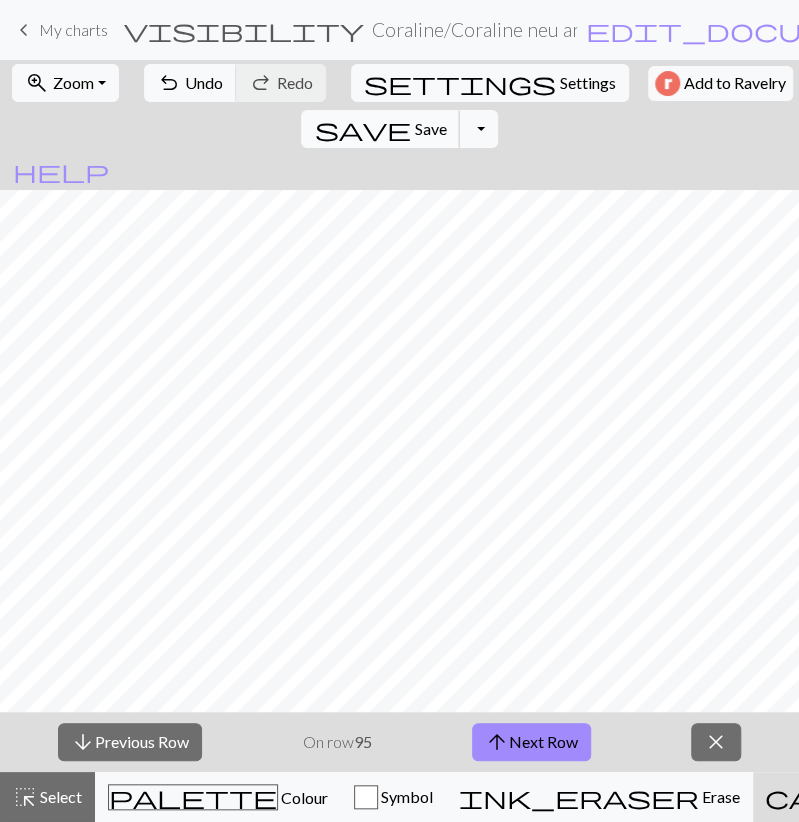 click on "Save" at bounding box center (430, 128) 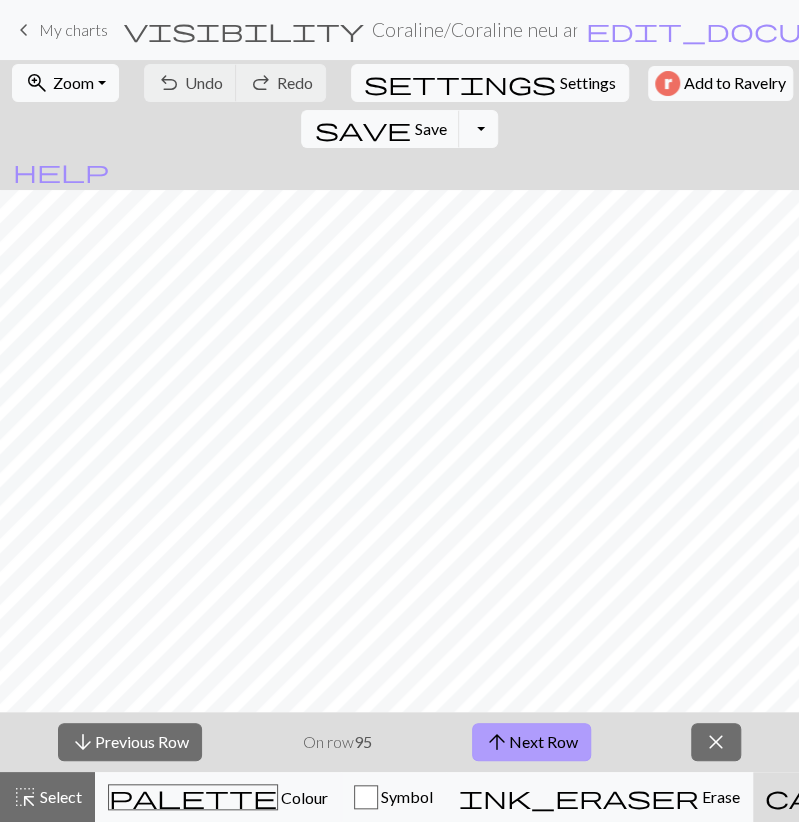 click on "arrow_upward  Next Row" at bounding box center [531, 742] 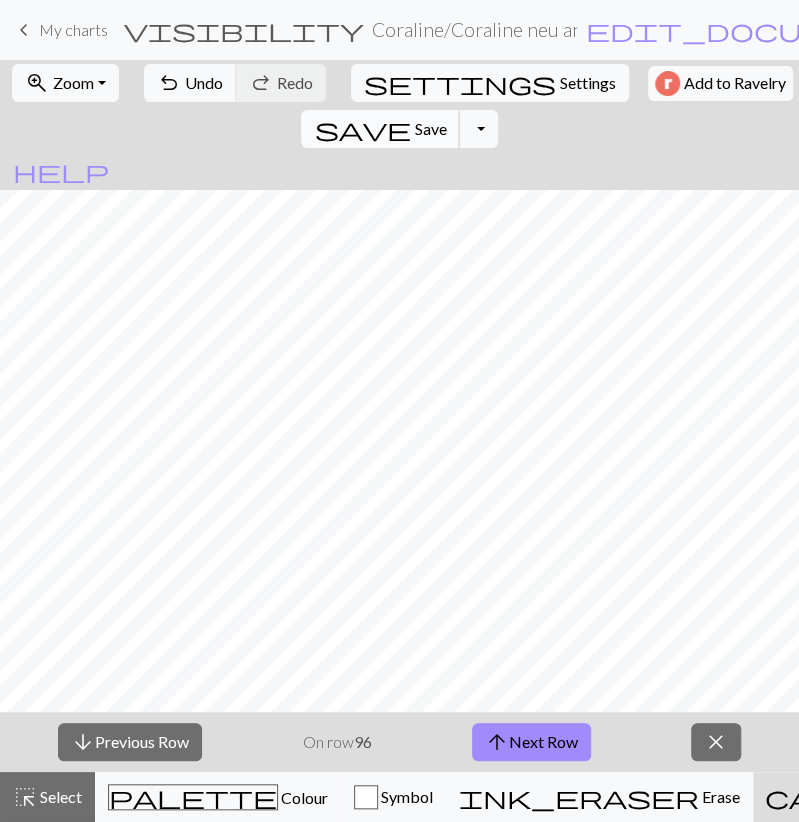 click on "Save" at bounding box center (430, 128) 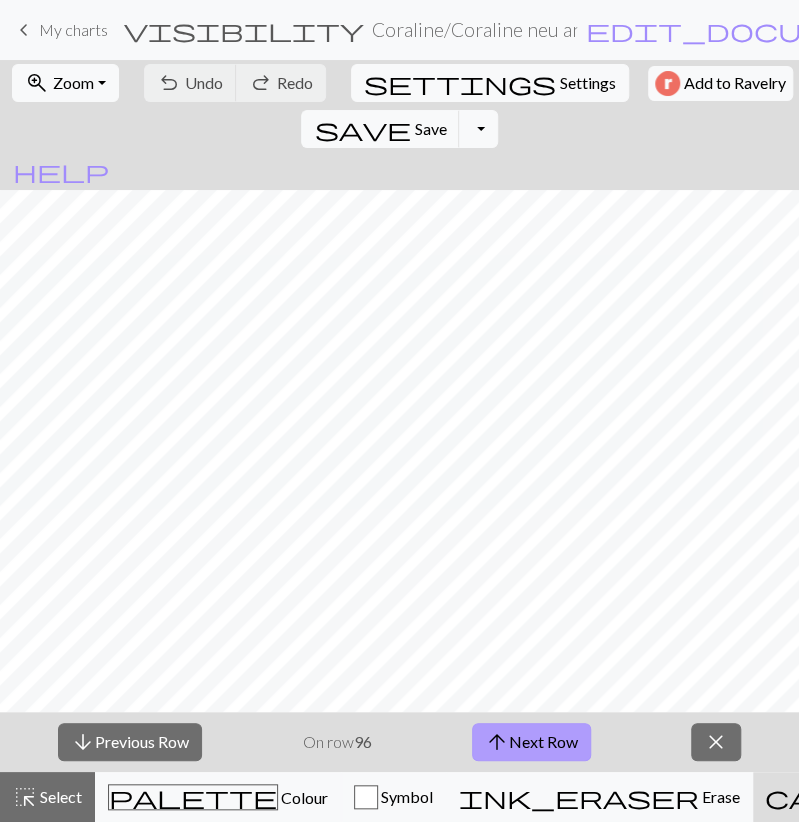 click on "arrow_upward  Next Row" at bounding box center [531, 742] 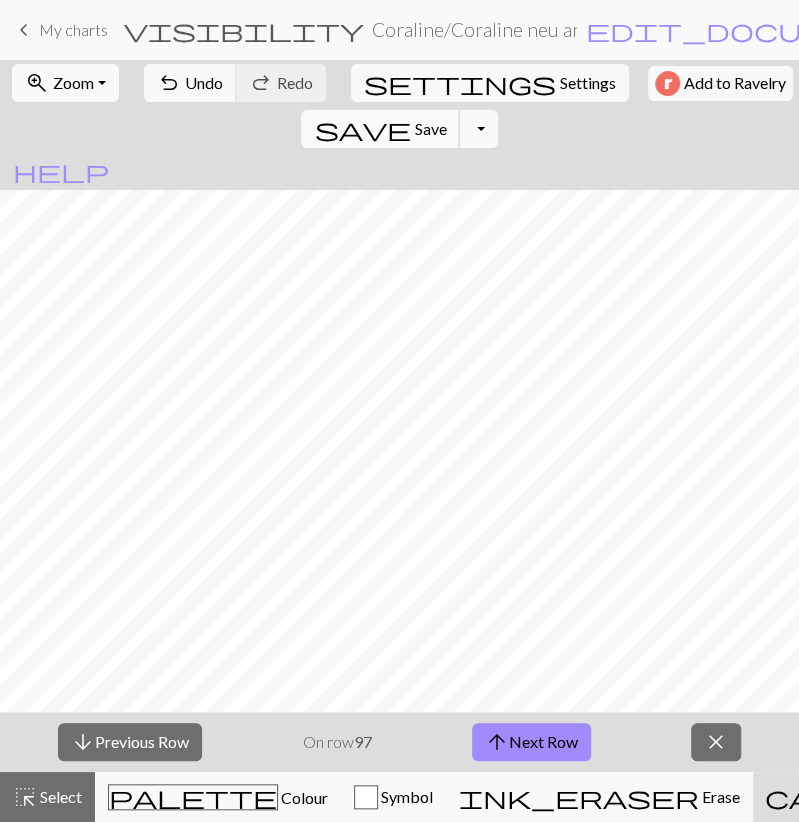 click on "Save" at bounding box center [430, 128] 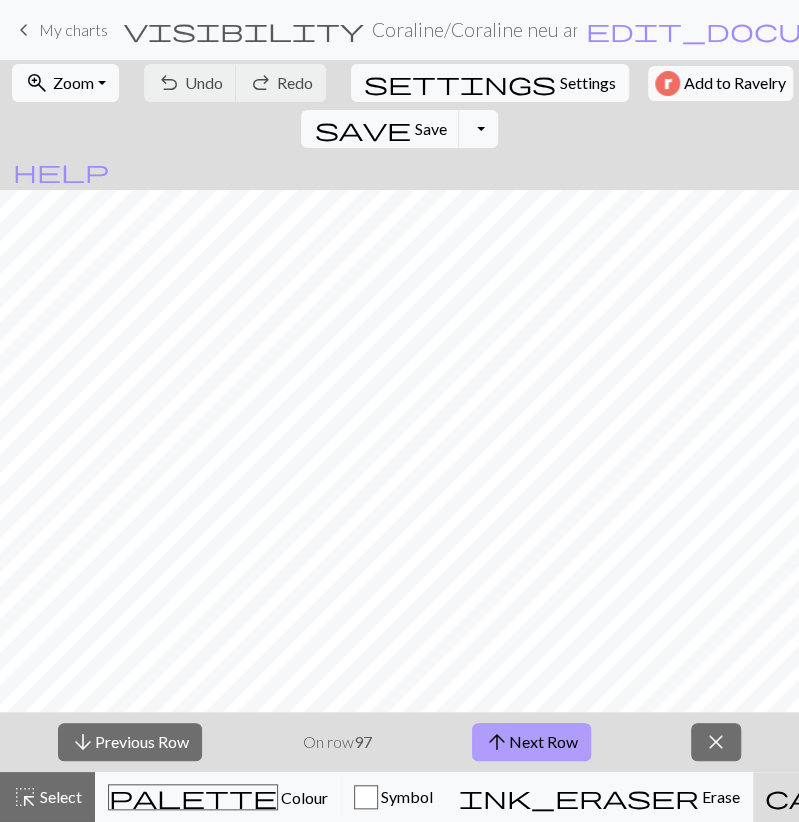 click on "arrow_upward  Next Row" at bounding box center (531, 742) 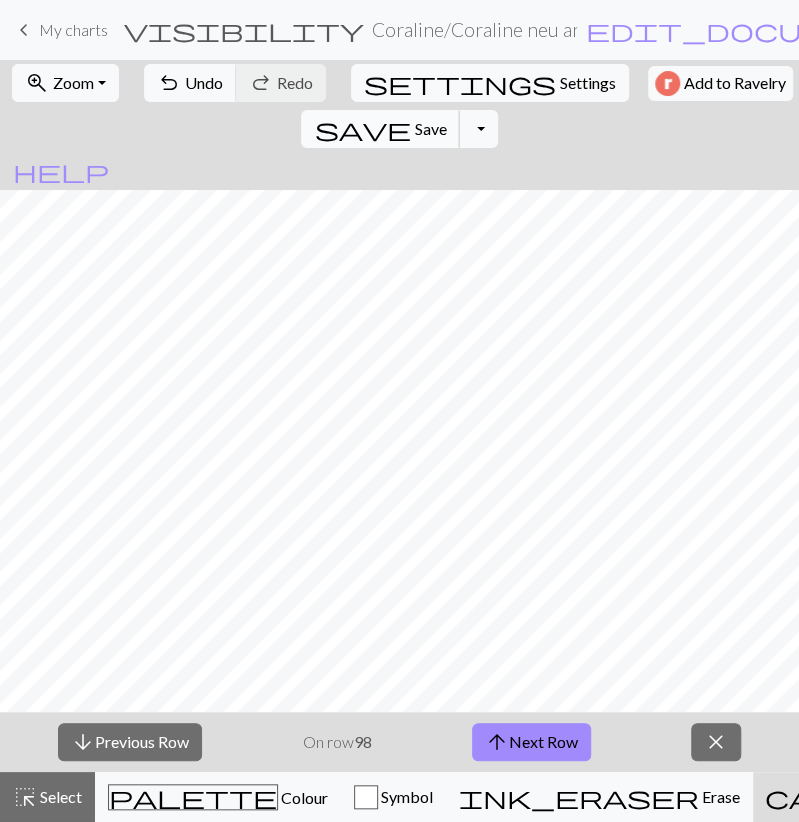 click on "save" at bounding box center [362, 129] 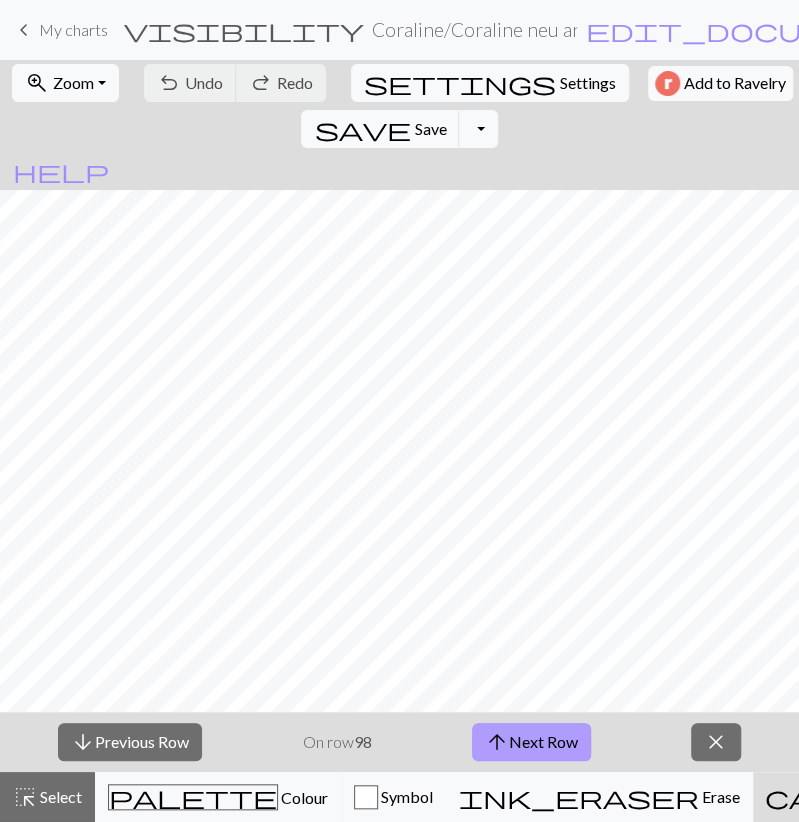 click on "arrow_upward  Next Row" at bounding box center [531, 742] 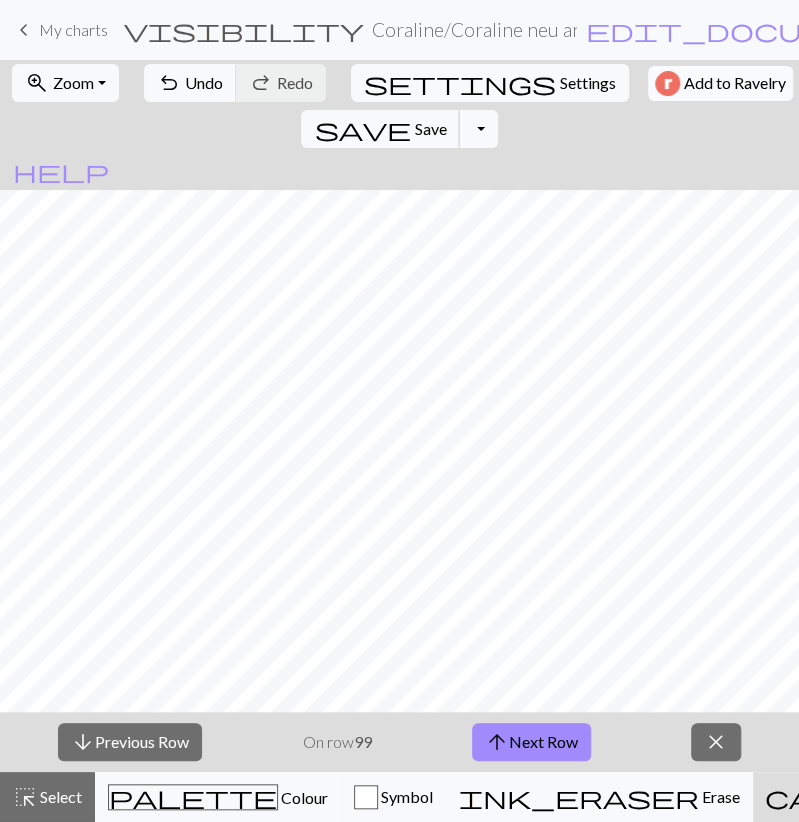 drag, startPoint x: 643, startPoint y: 77, endPoint x: 542, endPoint y: 85, distance: 101.31634 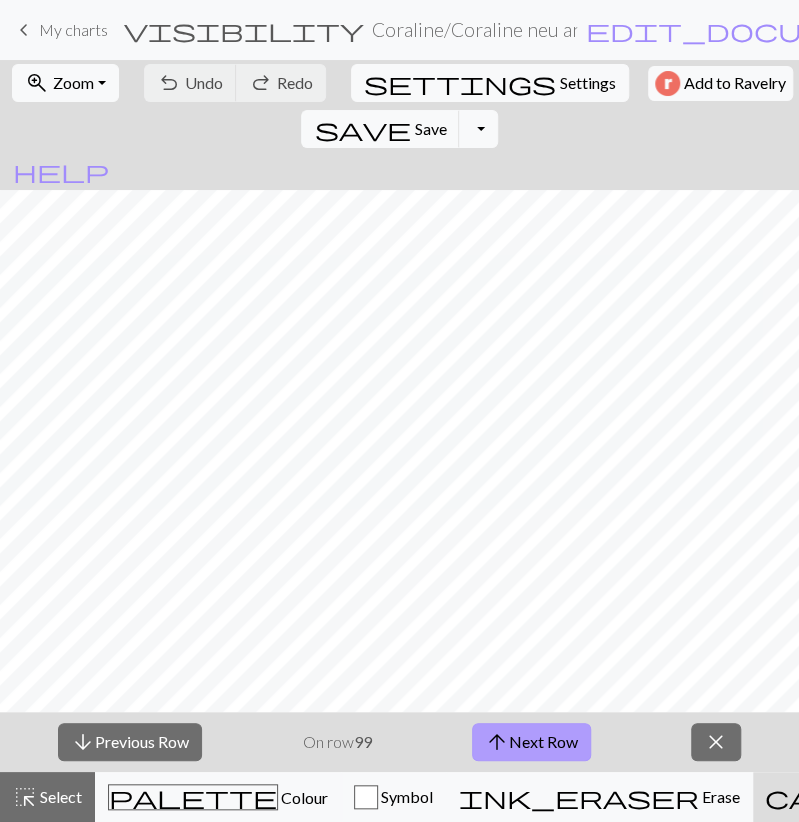 click on "arrow_upward  Next Row" at bounding box center [531, 742] 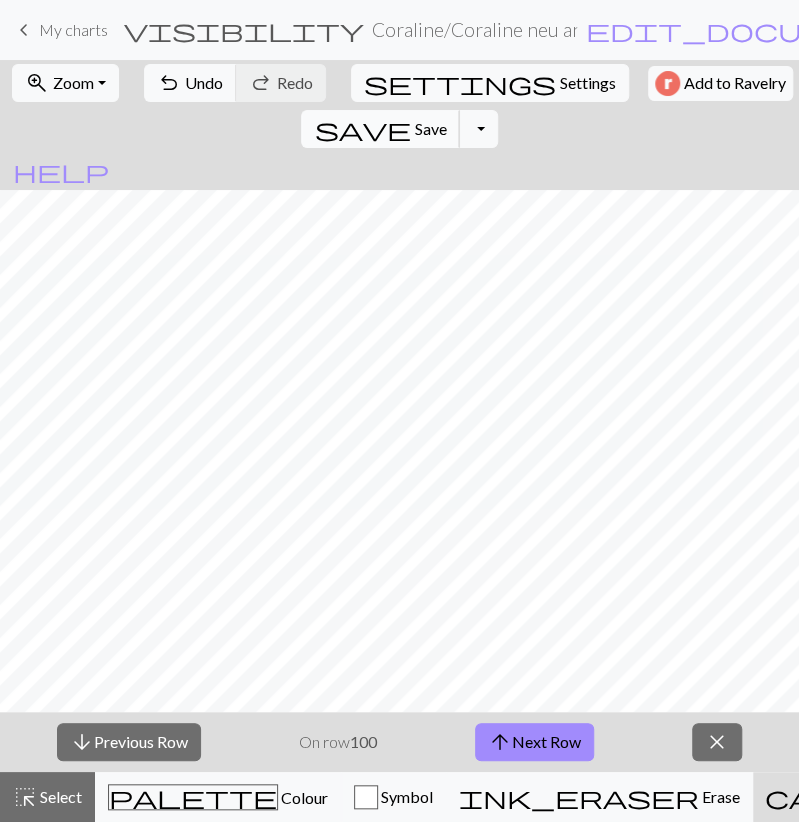 click on "save" at bounding box center [362, 129] 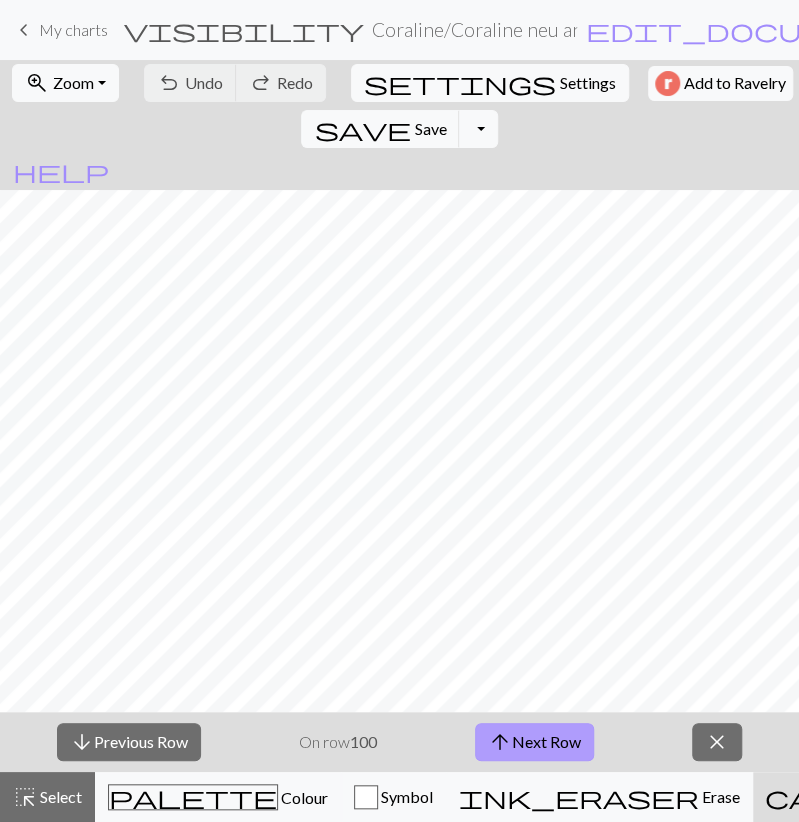 click on "arrow_upward  Next Row" at bounding box center (534, 742) 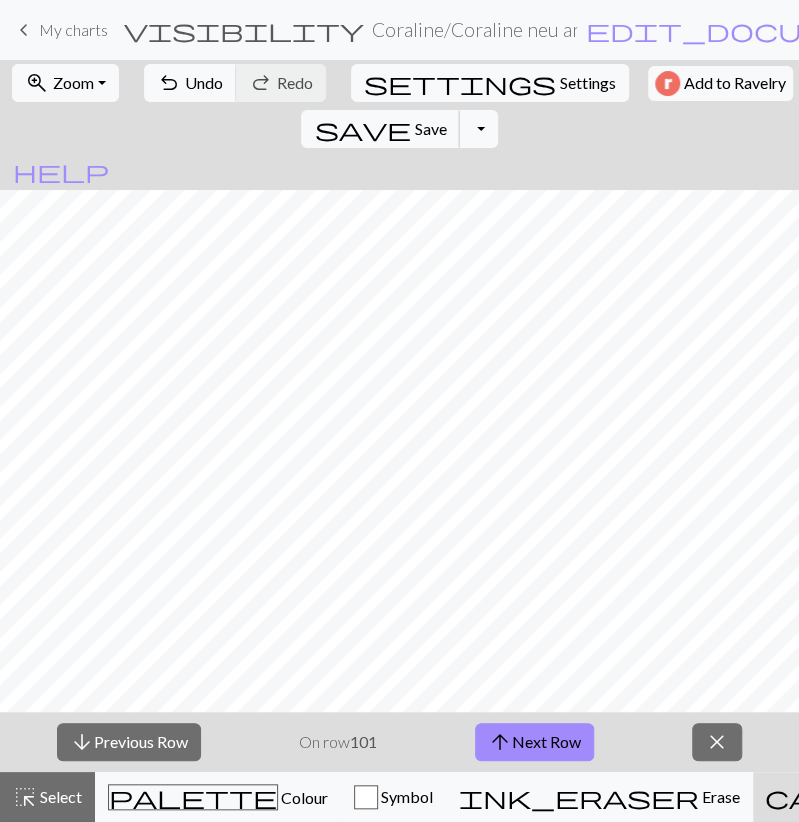 drag, startPoint x: 653, startPoint y: 88, endPoint x: 656, endPoint y: 103, distance: 15.297058 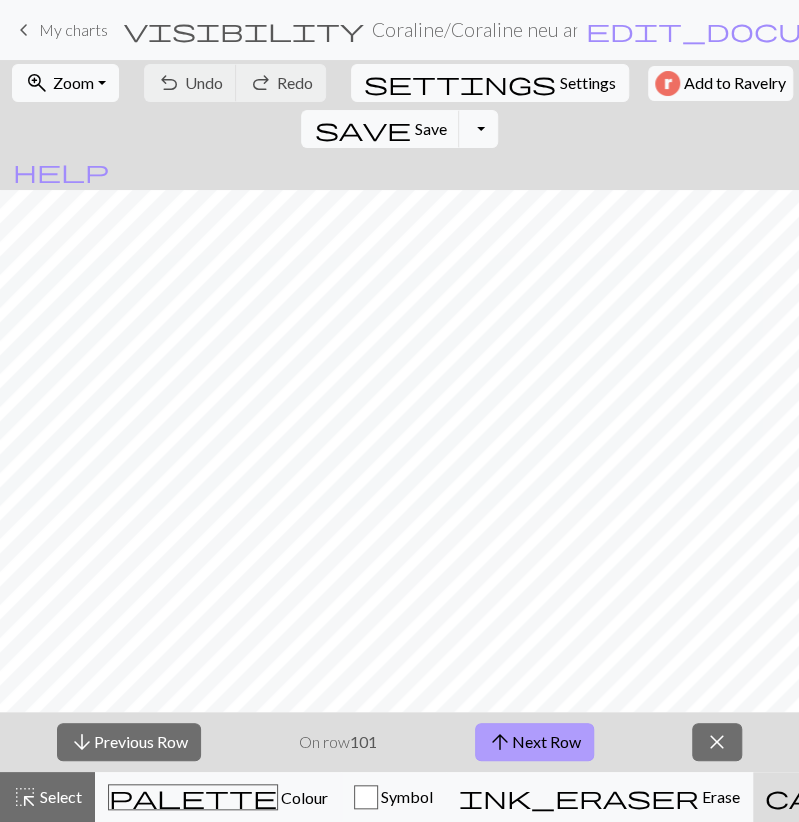 click on "arrow_upward  Next Row" at bounding box center (534, 742) 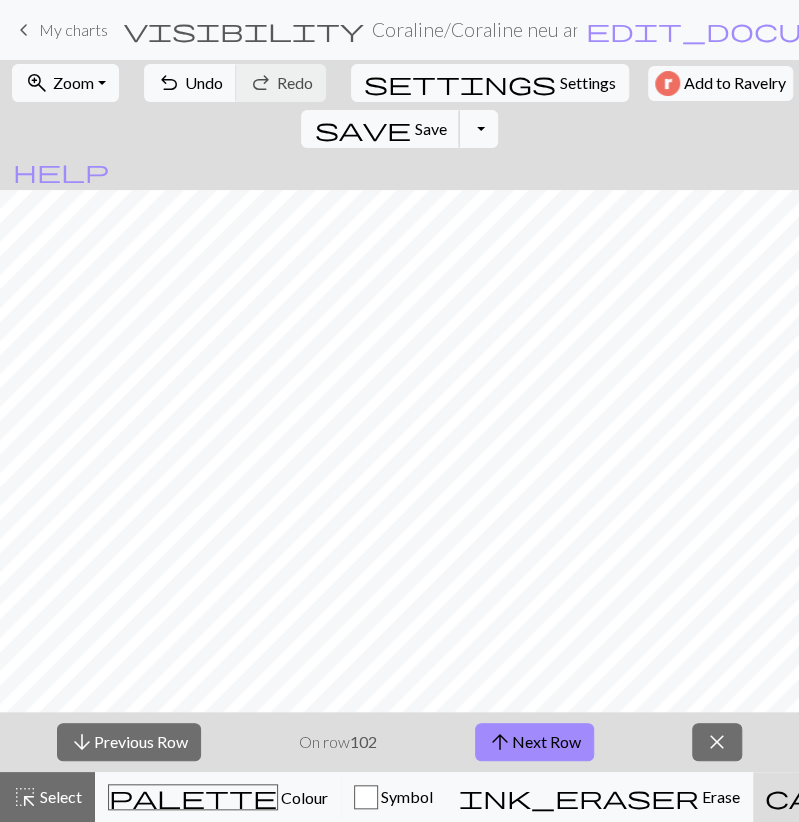 click on "Save" at bounding box center [430, 128] 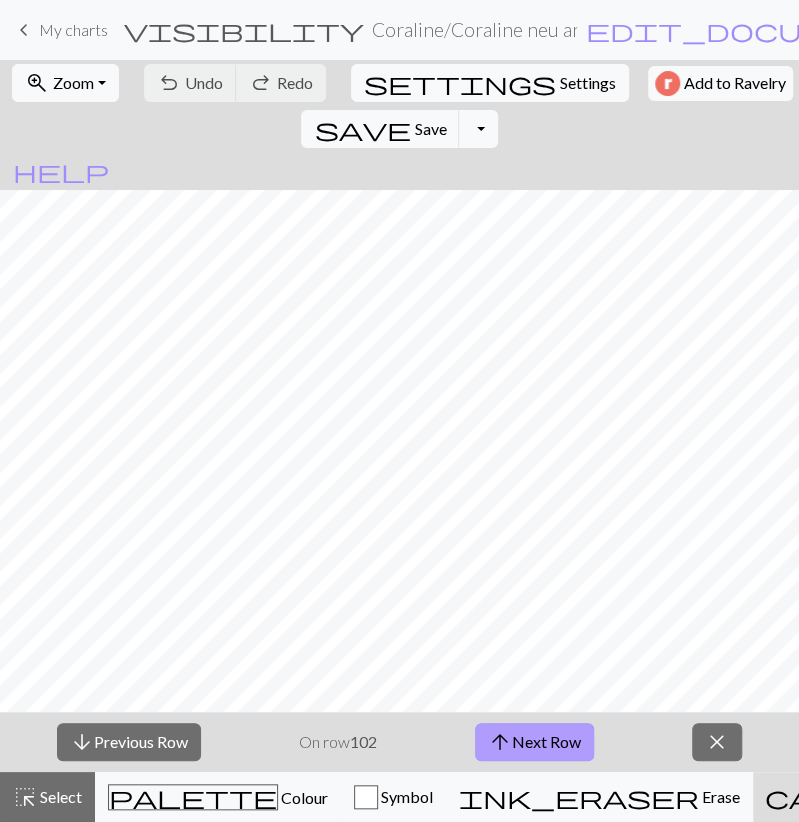 click on "arrow_upward  Next Row" at bounding box center (534, 742) 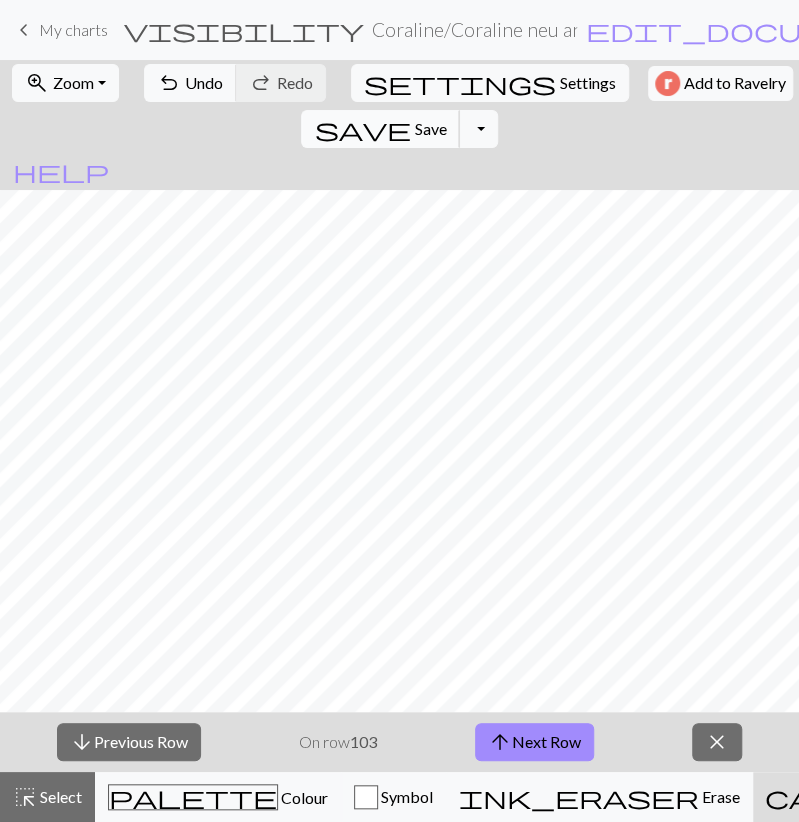 click on "save" at bounding box center [362, 129] 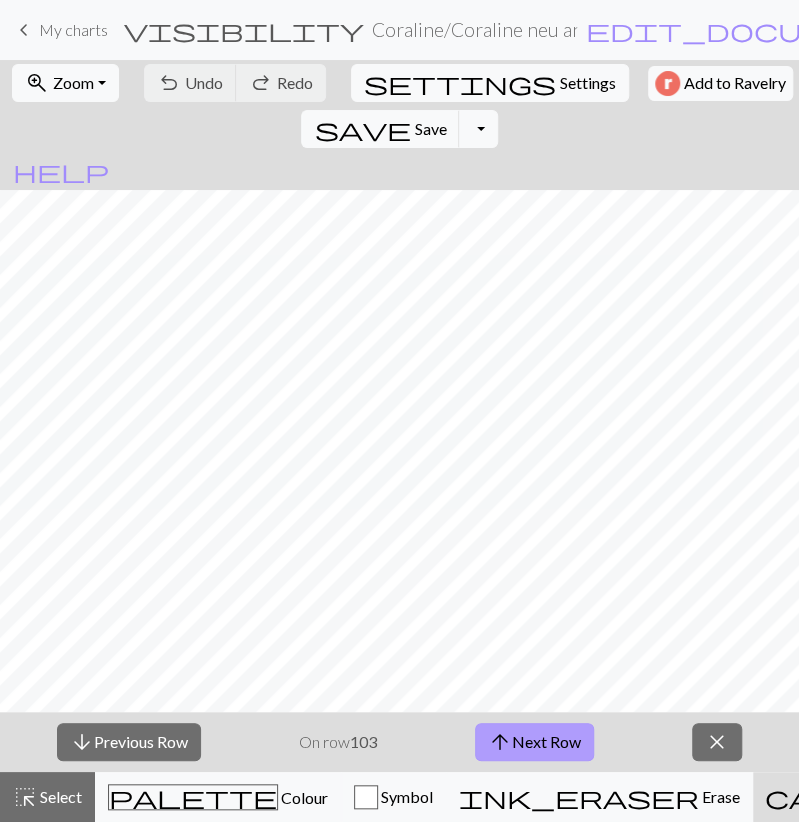 click on "arrow_upward  Next Row" at bounding box center (534, 742) 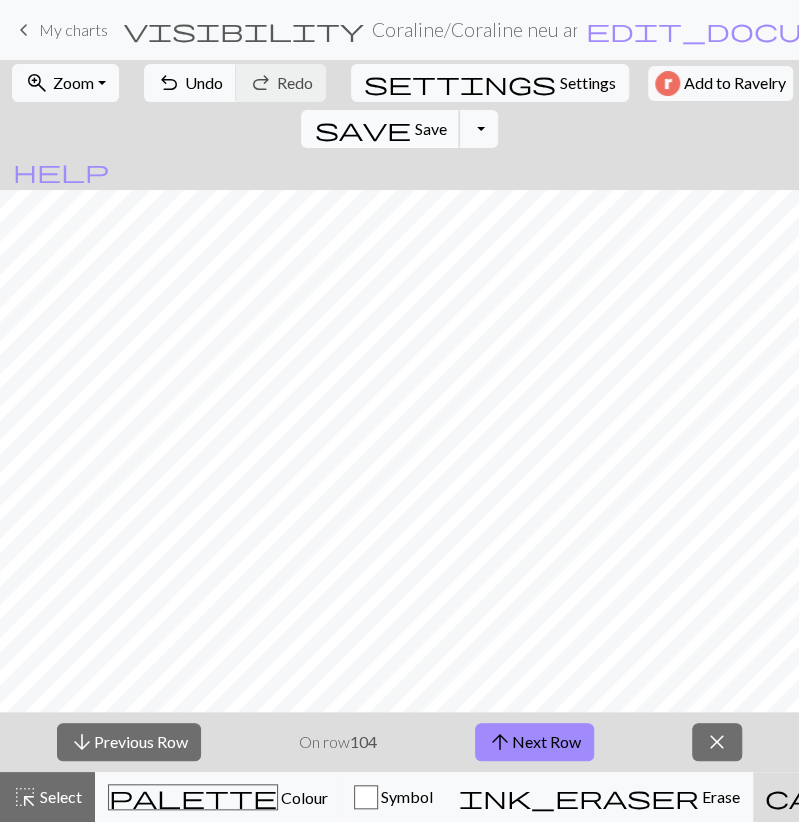 click on "save Save Save" at bounding box center (380, 129) 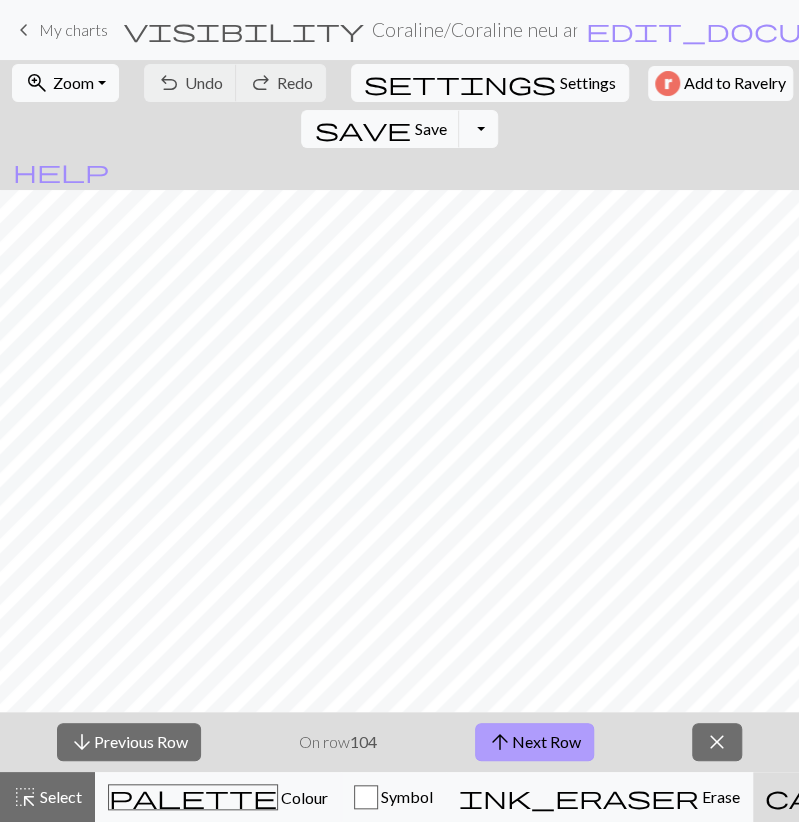 click on "arrow_upward  Next Row" at bounding box center [534, 742] 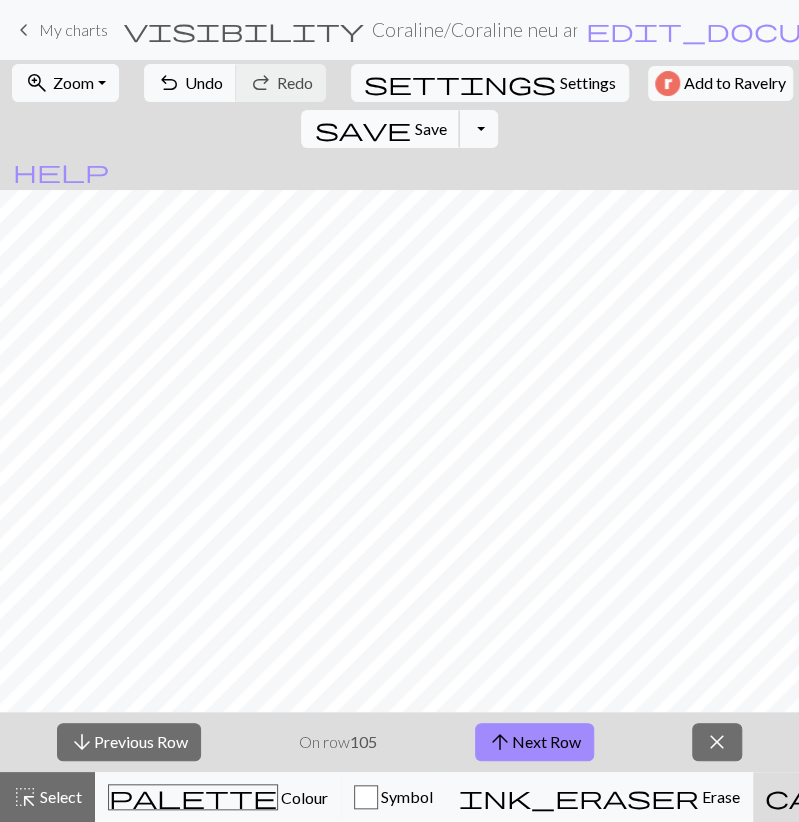 click on "save" at bounding box center (362, 129) 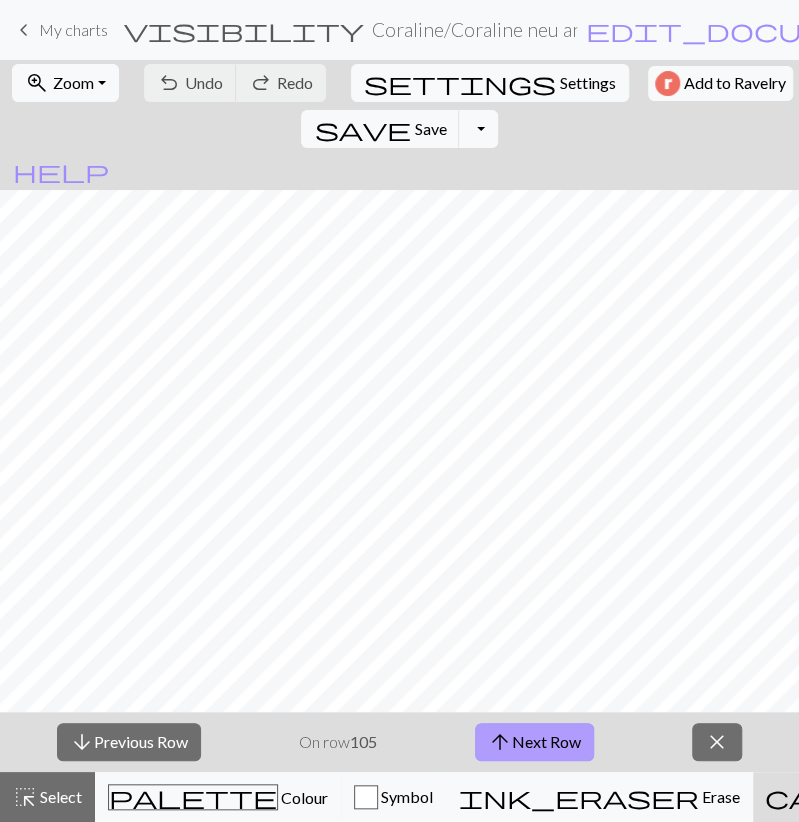 click on "arrow_upward  Next Row" at bounding box center (534, 742) 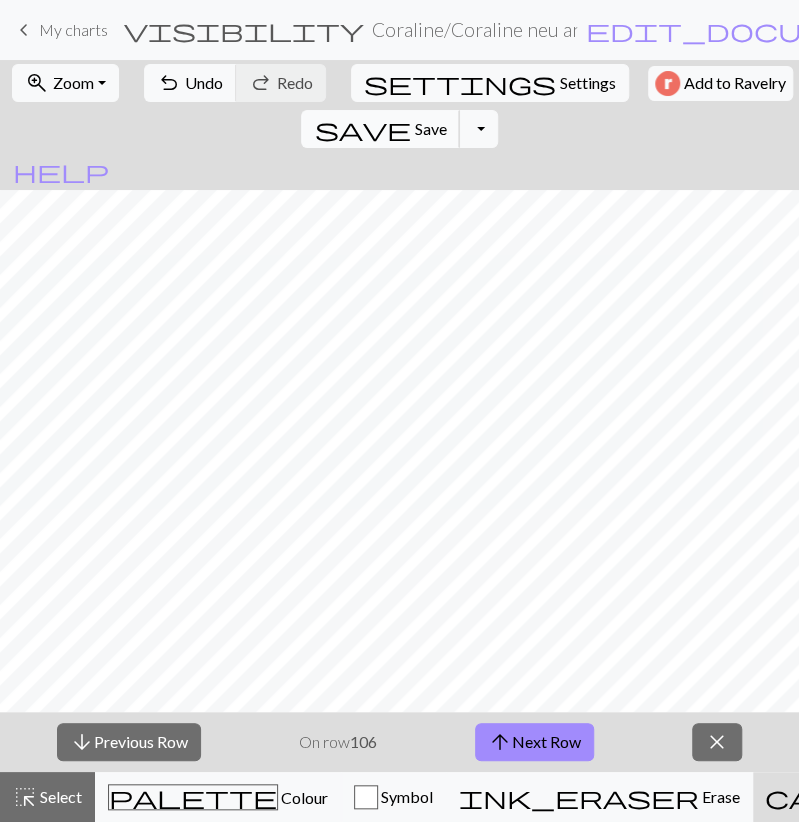 click on "save" at bounding box center [362, 129] 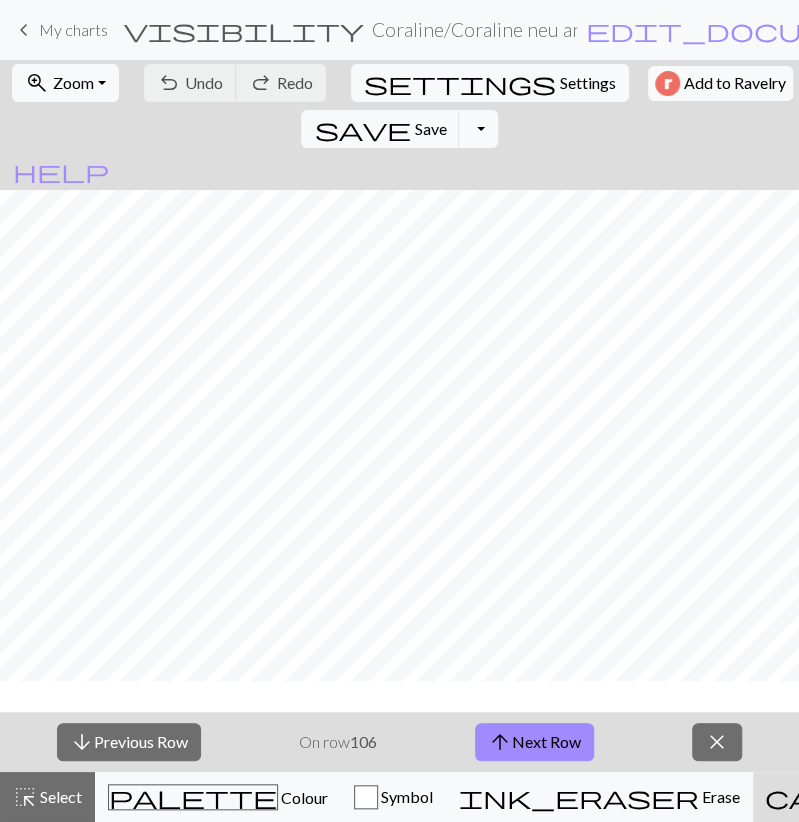 scroll, scrollTop: 1740, scrollLeft: 0, axis: vertical 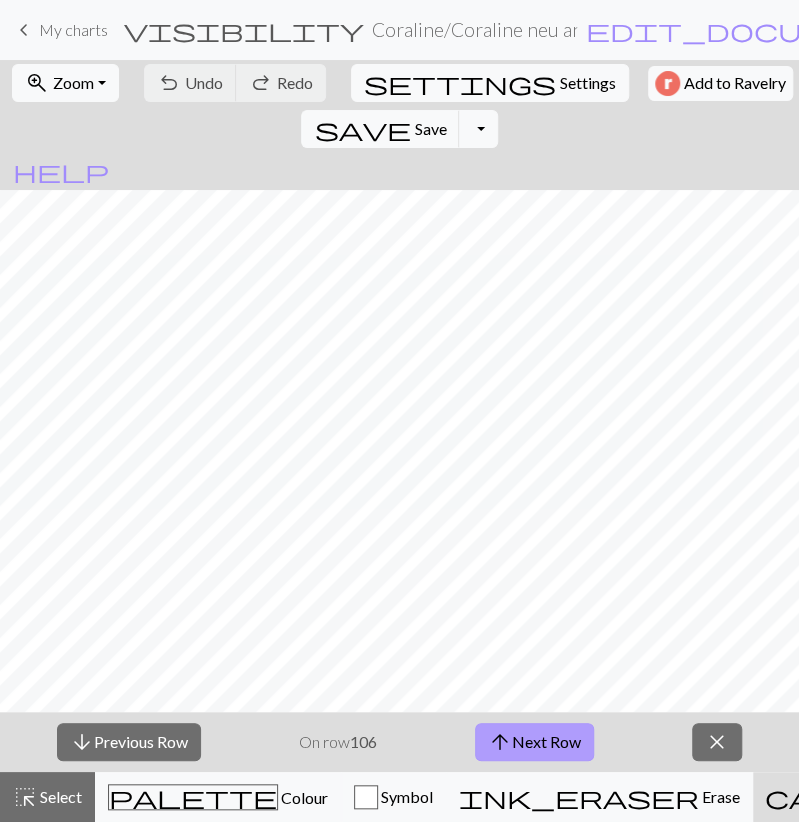 click on "arrow_upward  Next Row" at bounding box center [534, 742] 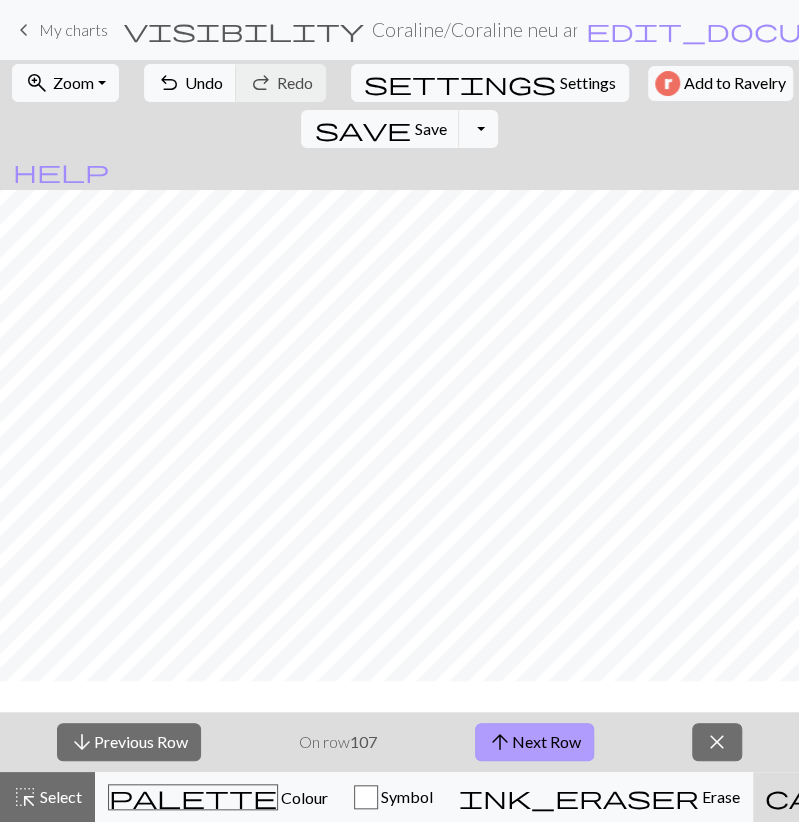 scroll, scrollTop: 1624, scrollLeft: 0, axis: vertical 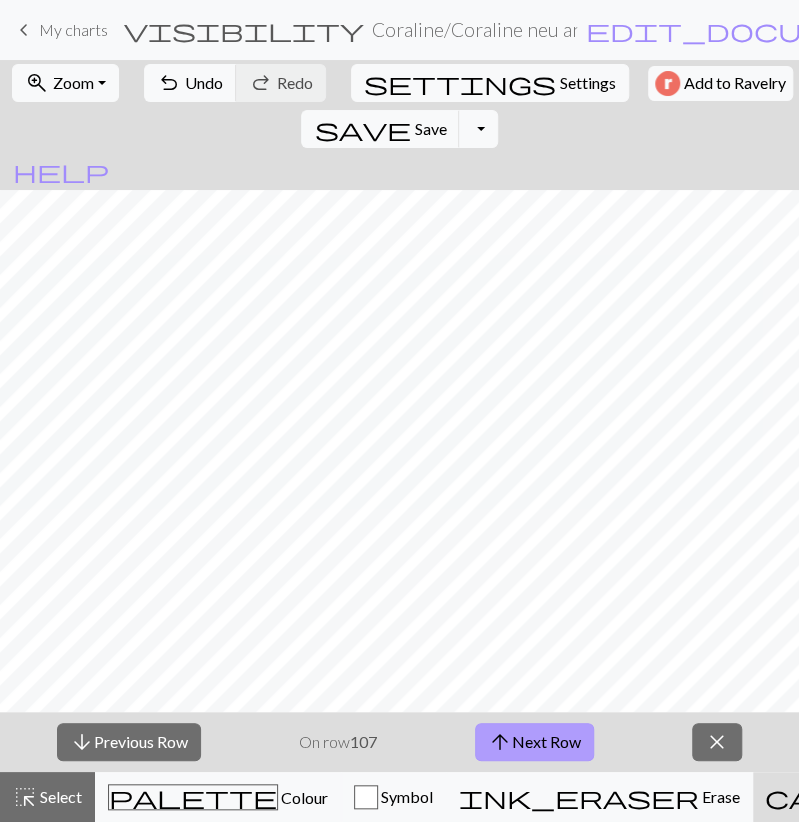 click on "arrow_upward  Next Row" at bounding box center [534, 742] 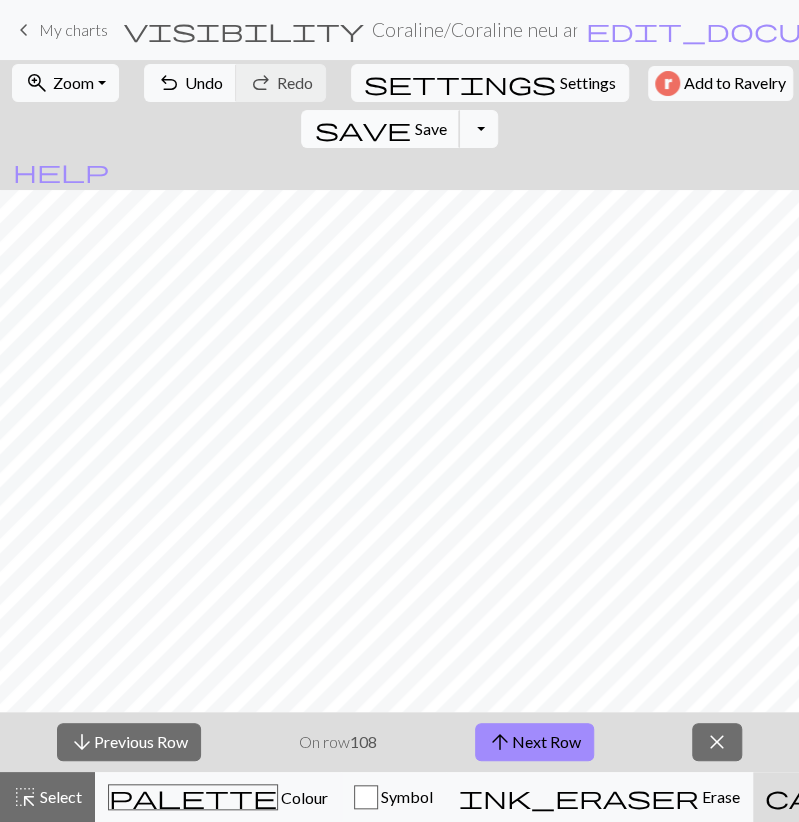 click on "save" at bounding box center (362, 129) 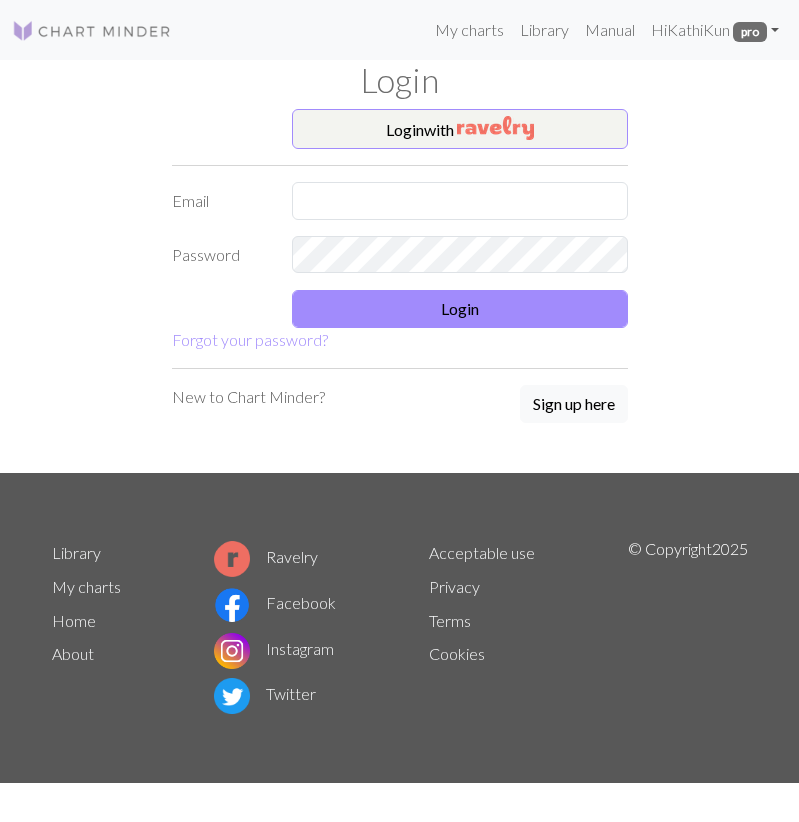 scroll, scrollTop: 0, scrollLeft: 0, axis: both 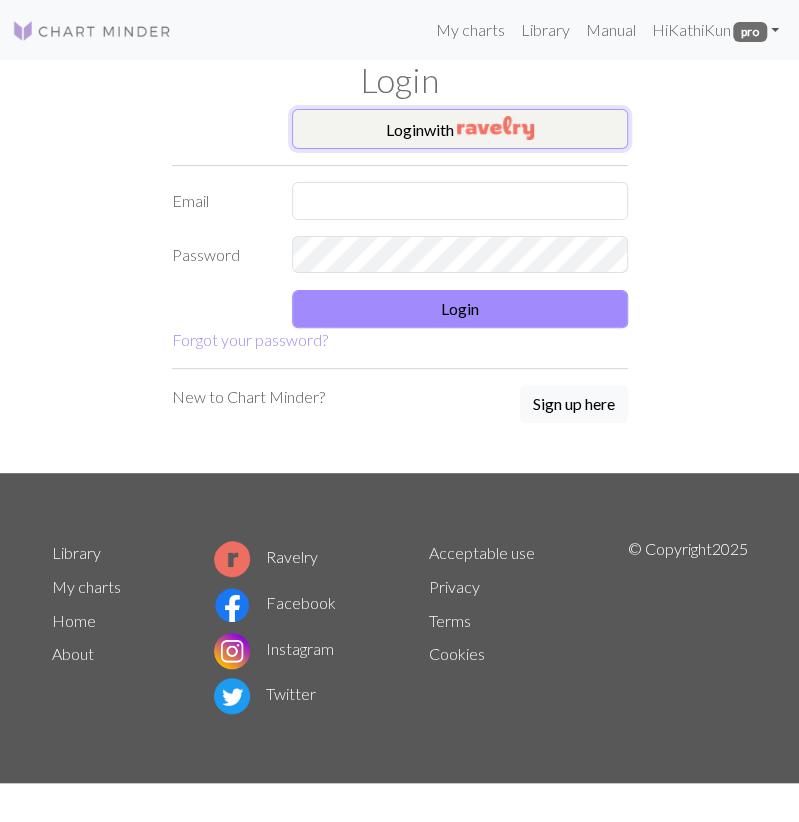 click at bounding box center (495, 128) 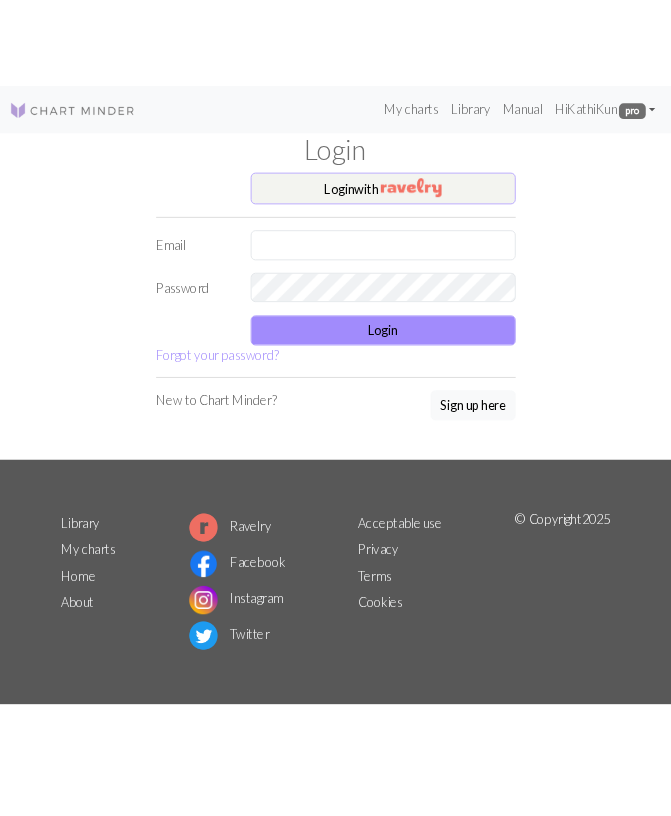 scroll, scrollTop: 0, scrollLeft: 0, axis: both 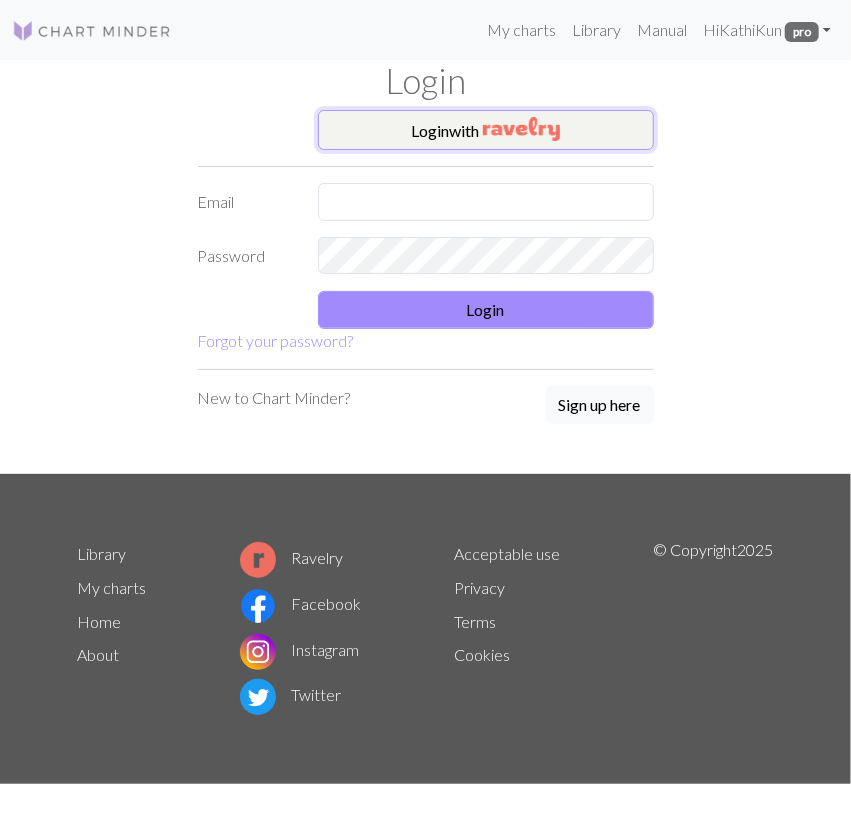 click on "Login  with" at bounding box center (486, 130) 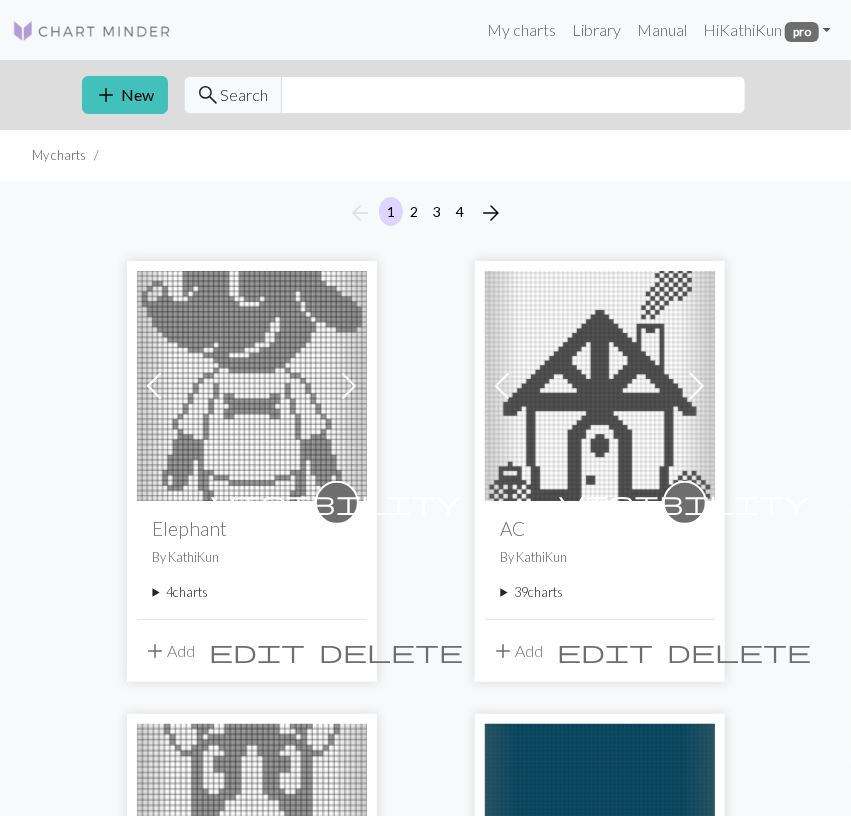 click on "4  charts" at bounding box center (252, 592) 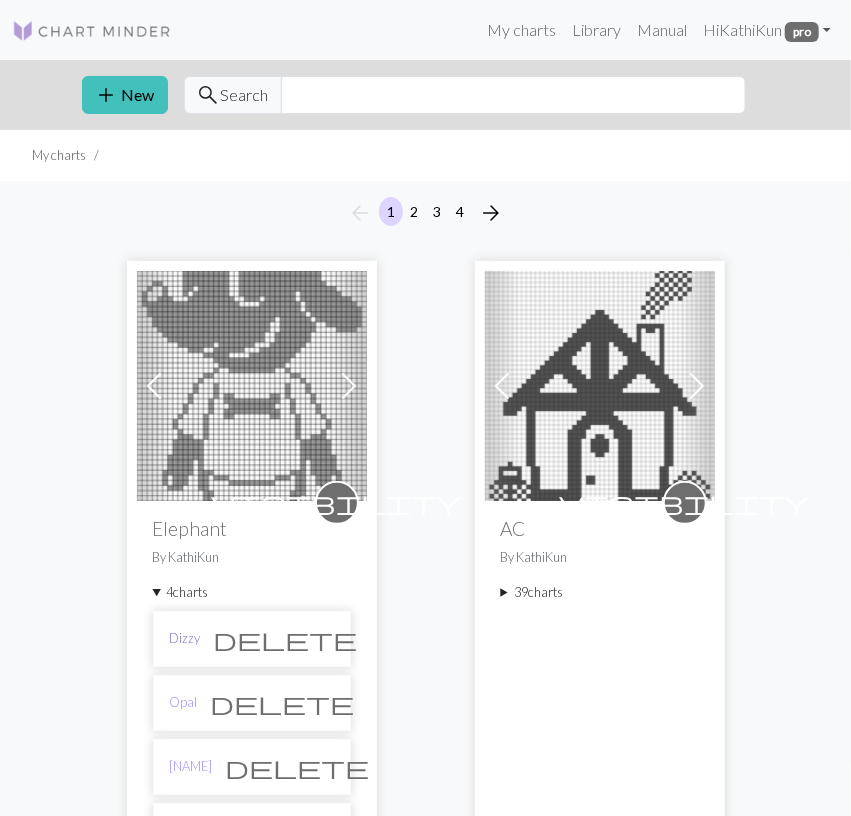 click on "Dizzy" at bounding box center (185, 638) 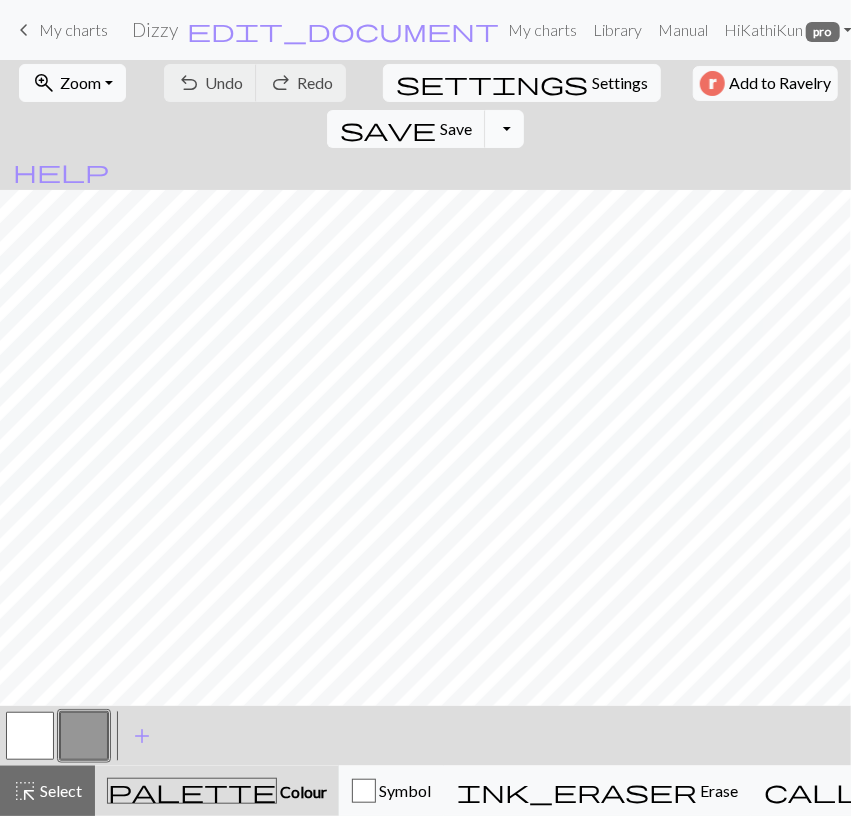 click on "Toggle Dropdown" at bounding box center [504, 129] 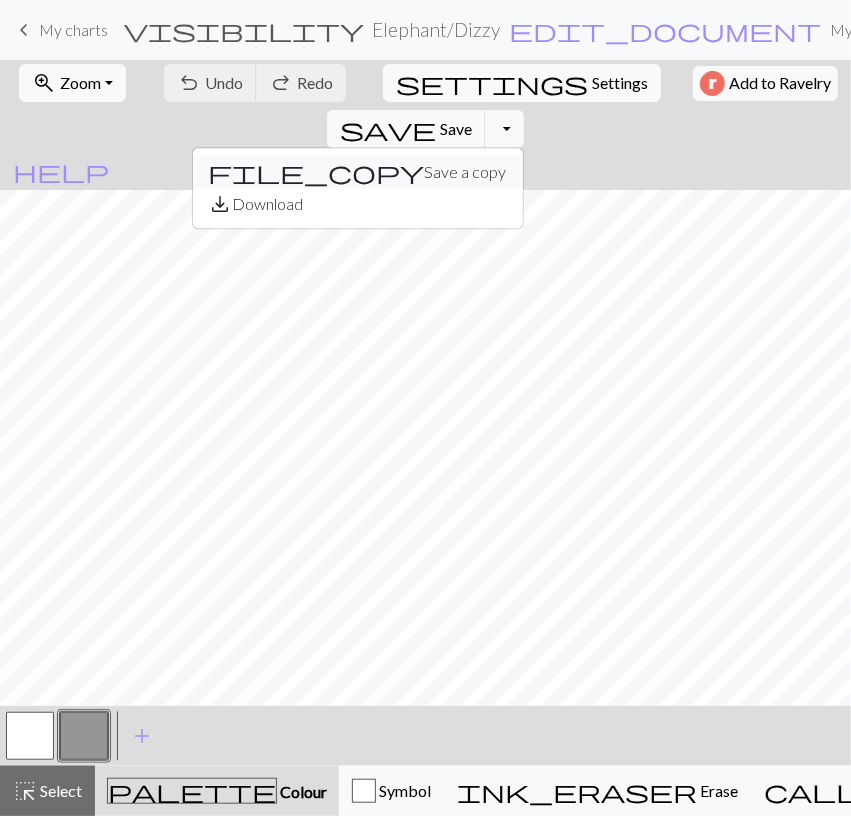 click on "file_copy  Save a copy" at bounding box center (358, 172) 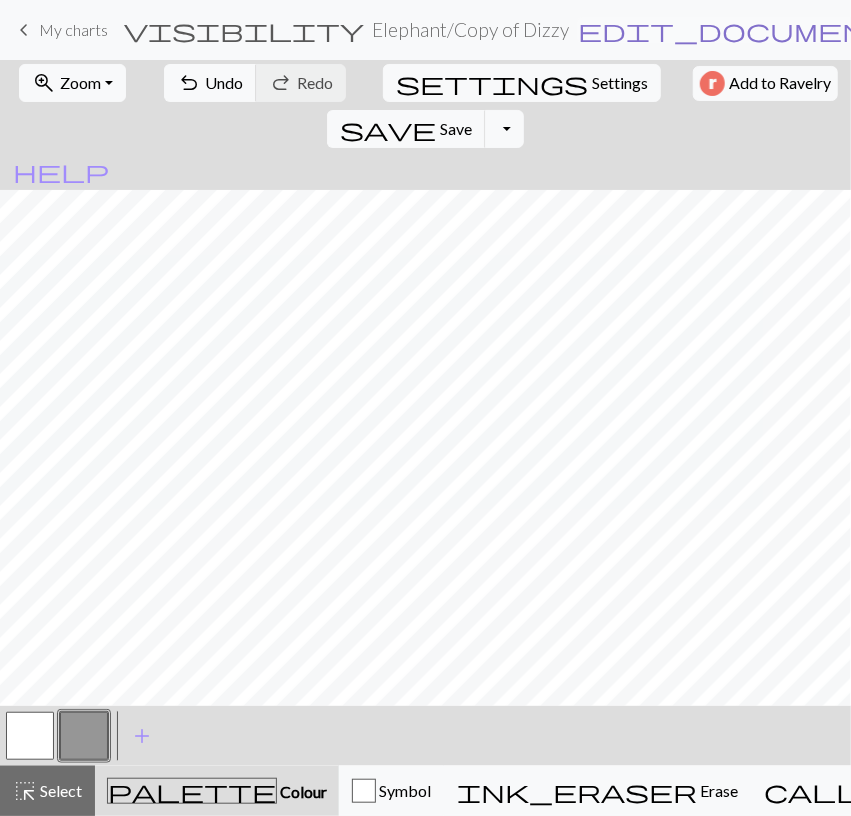 click on "edit_document" at bounding box center (734, 30) 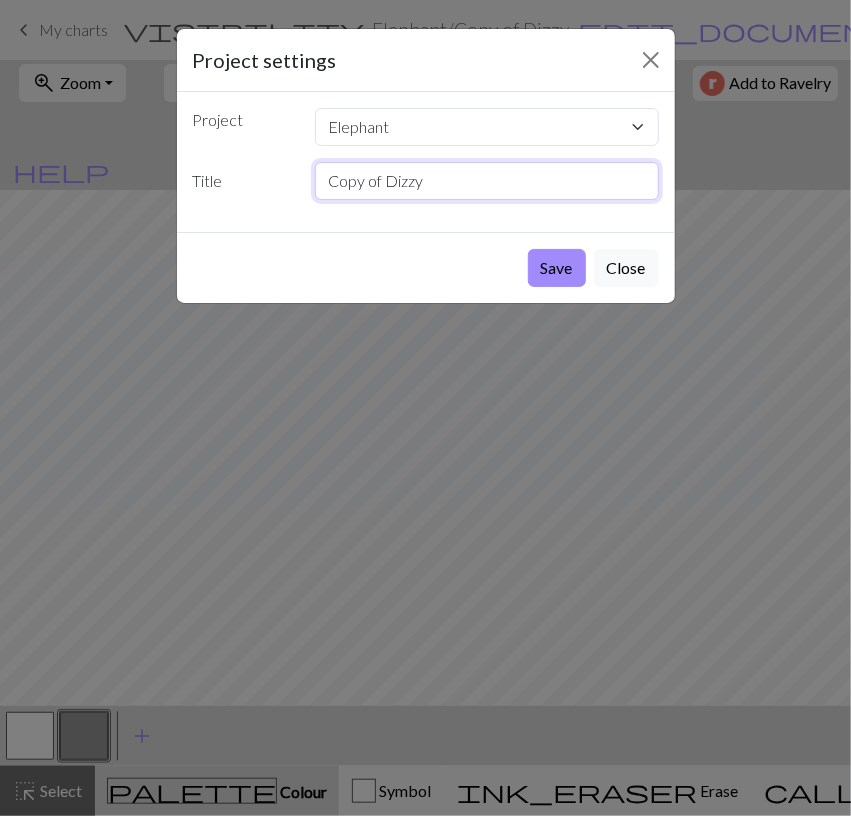 drag, startPoint x: 469, startPoint y: 170, endPoint x: 238, endPoint y: 202, distance: 233.20592 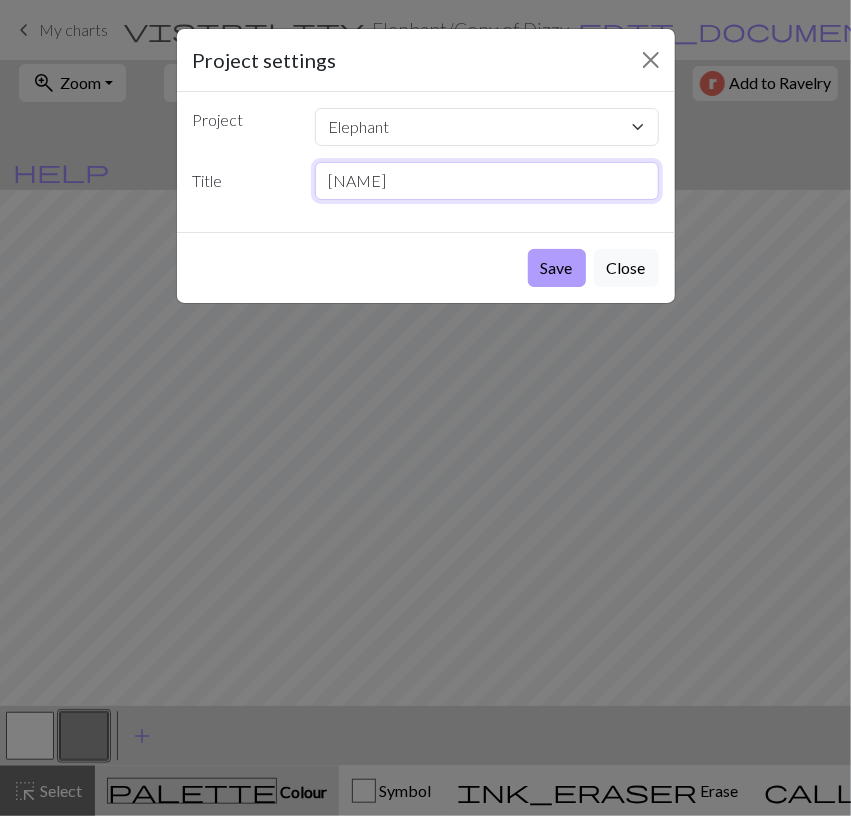 type on "[LAST]" 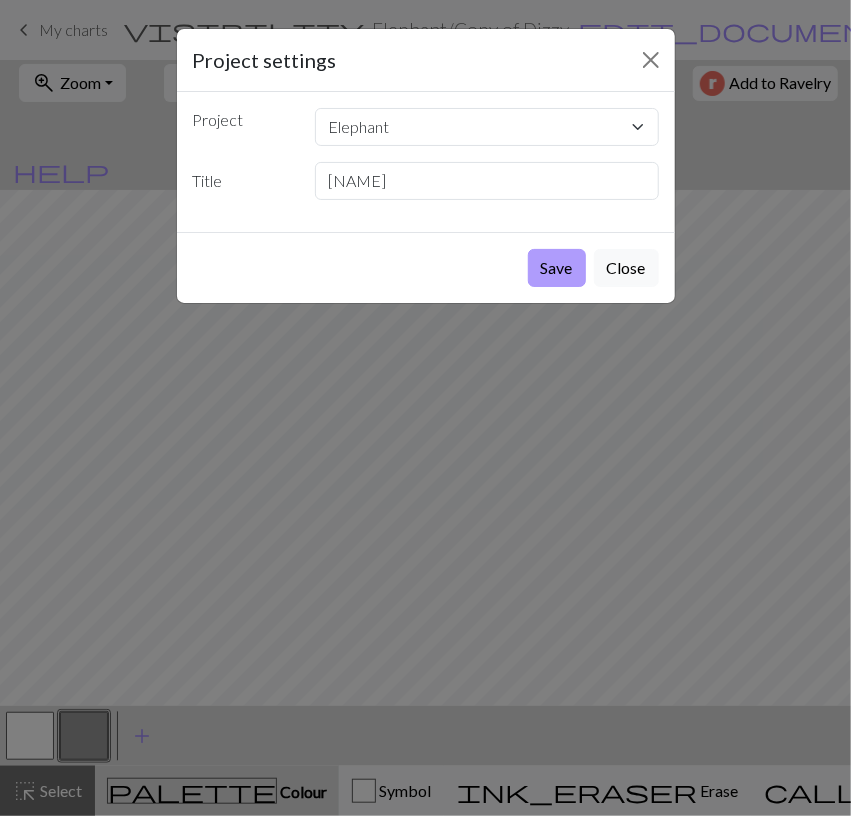click on "Save" at bounding box center [557, 268] 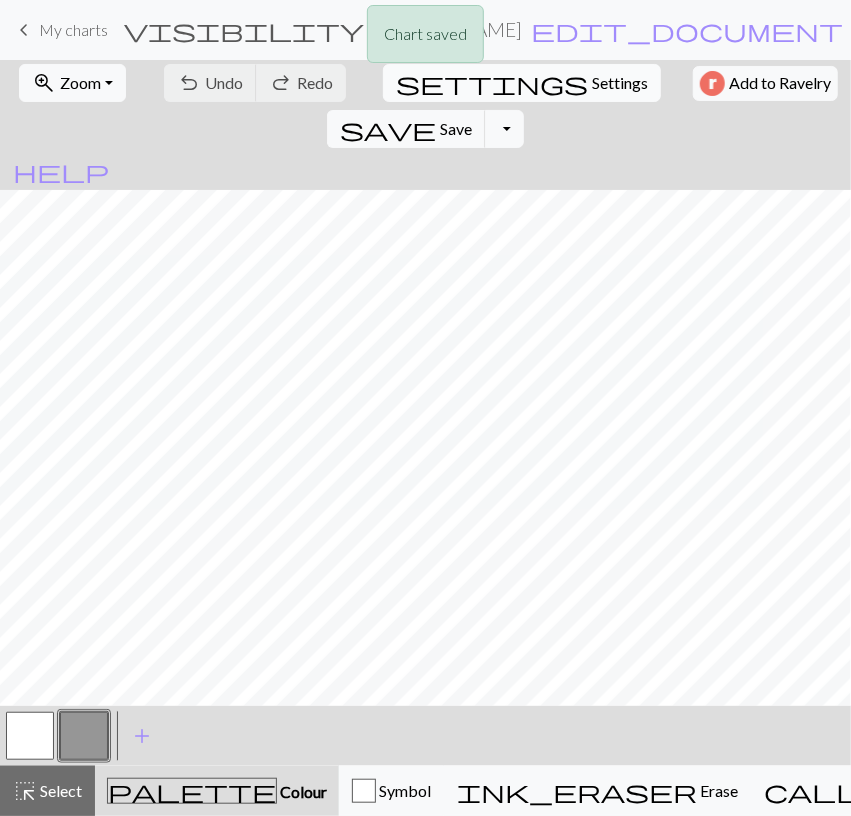 click on "Settings" at bounding box center (620, 83) 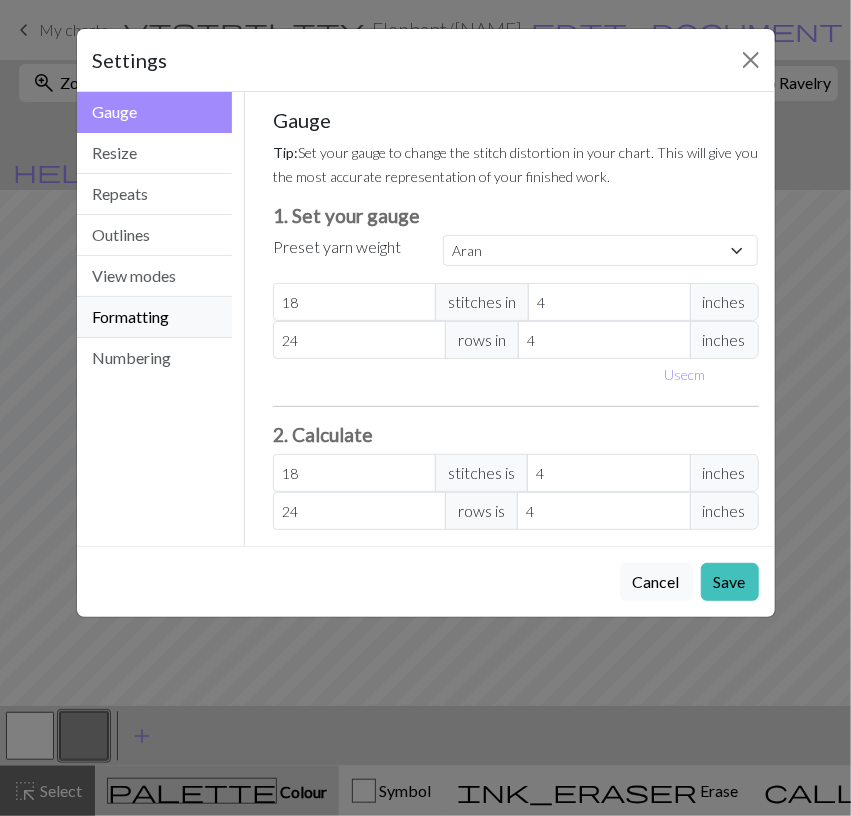 click on "Formatting" at bounding box center (155, 317) 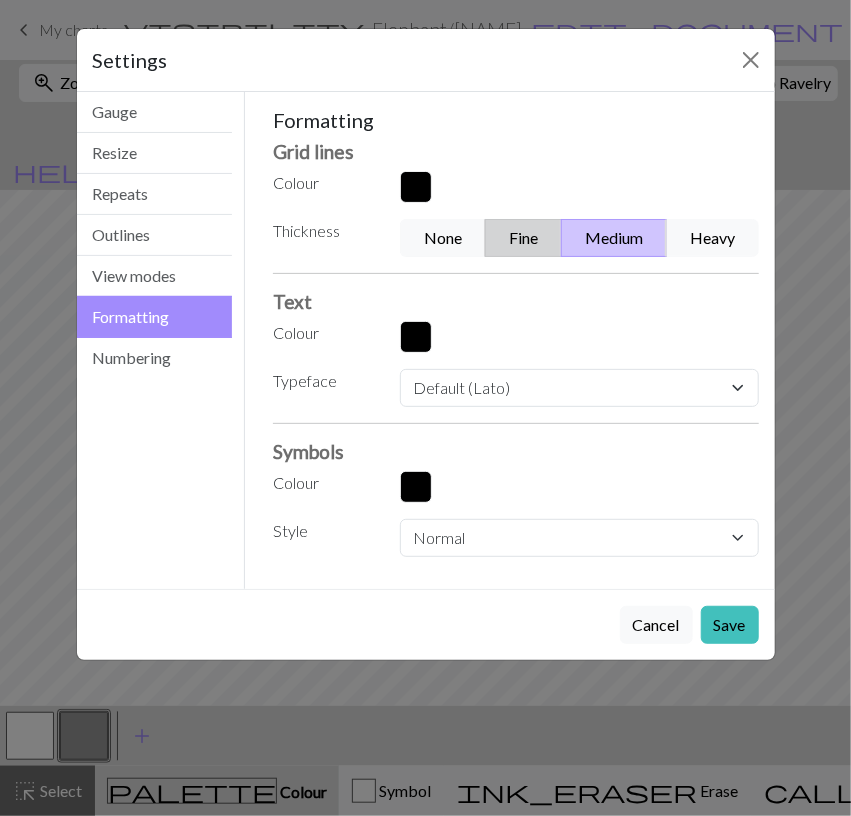 click on "Fine" at bounding box center (523, 238) 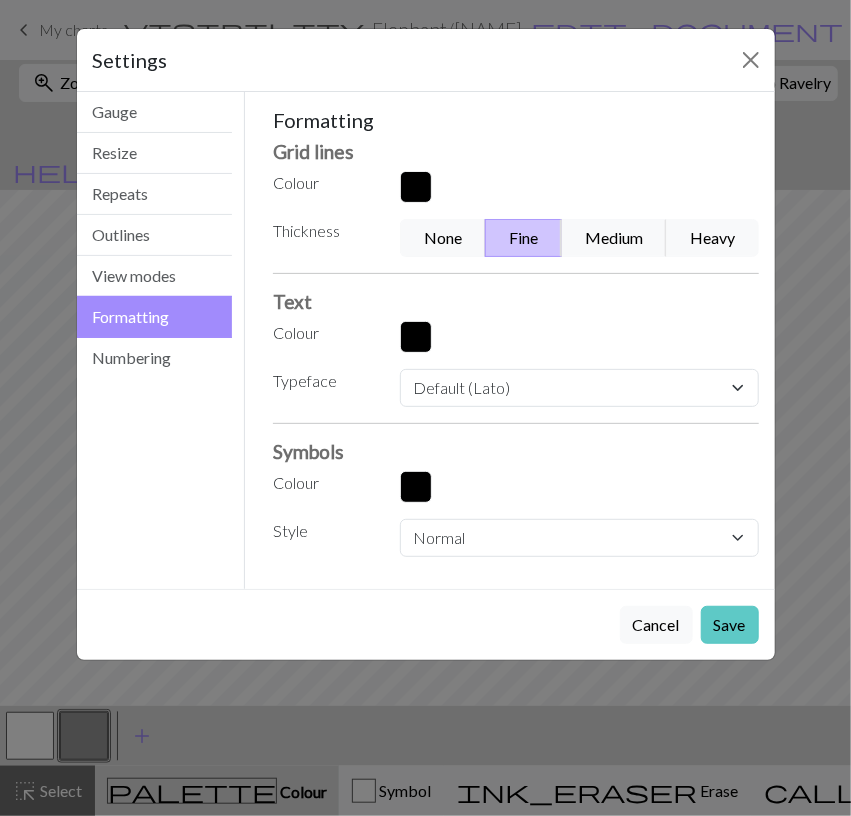 click on "Save" at bounding box center [730, 625] 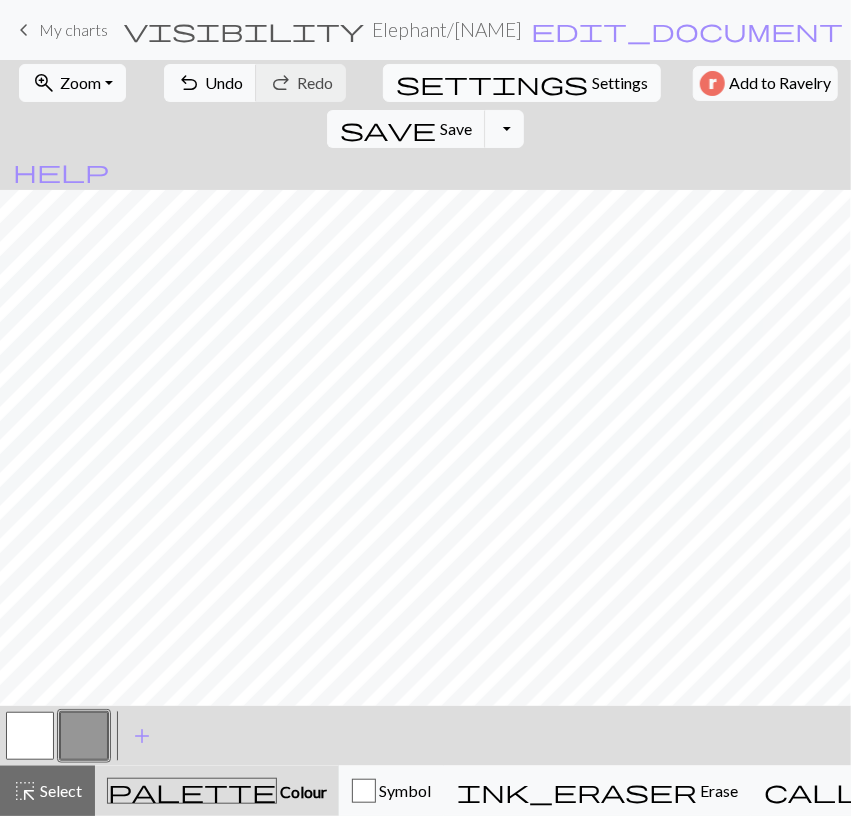 click on "Settings" at bounding box center (620, 83) 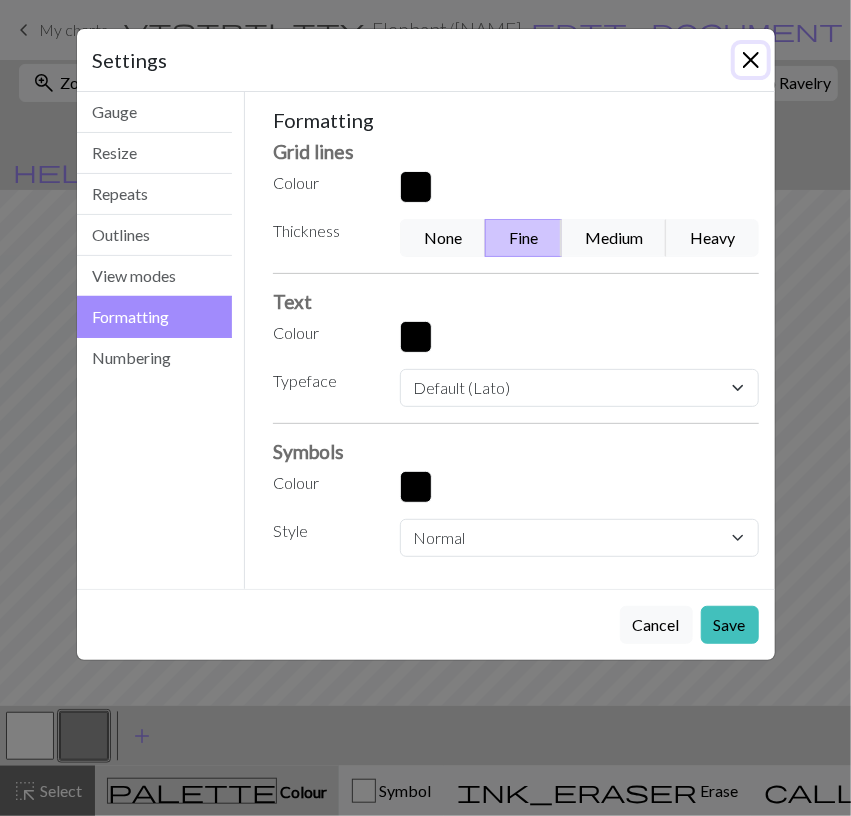 click at bounding box center (751, 60) 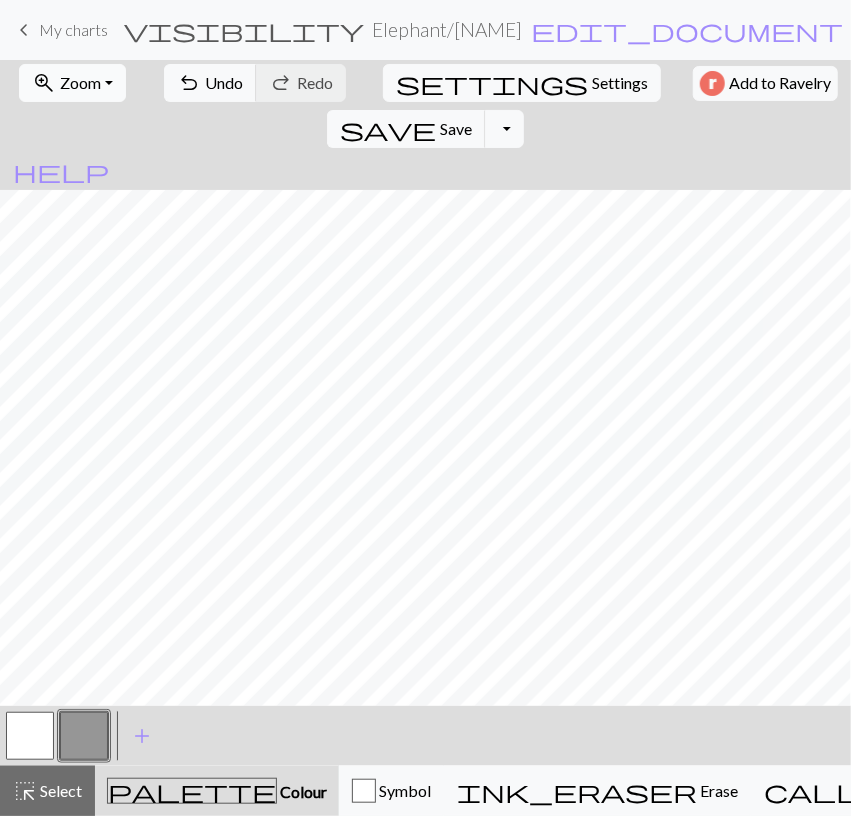 click on "zoom_in Zoom Zoom" at bounding box center (72, 83) 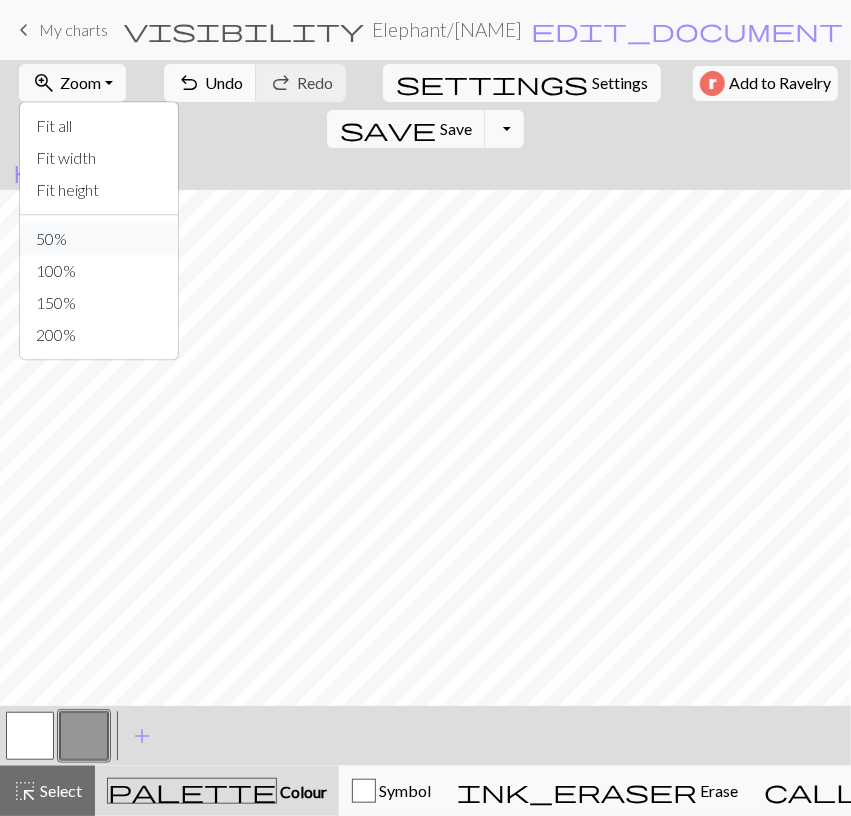click on "50%" at bounding box center (99, 239) 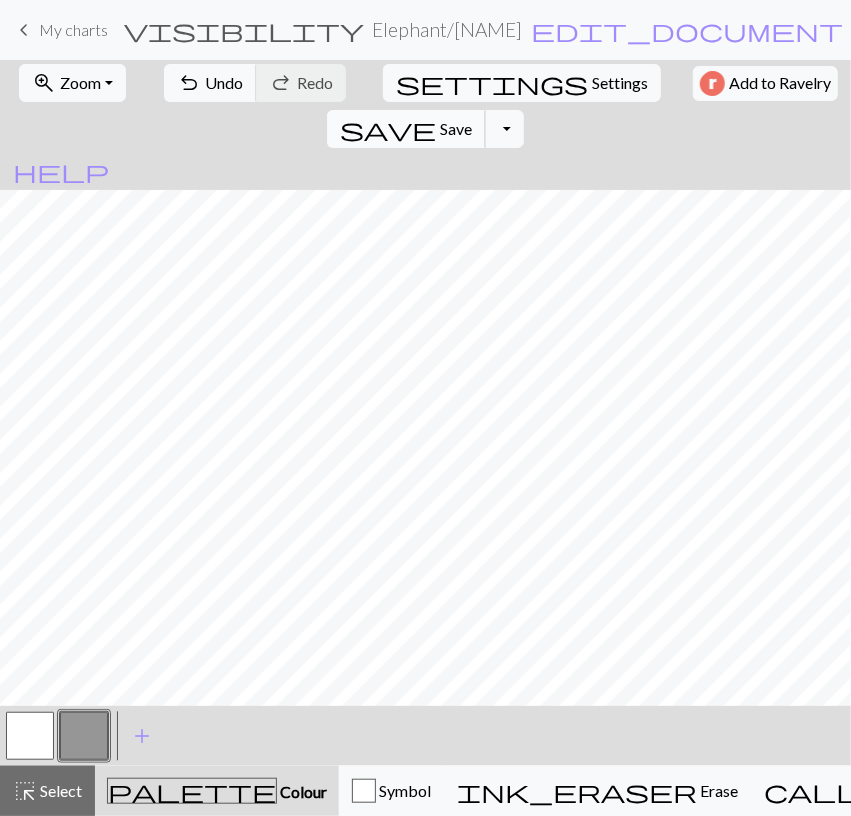 click on "Save" at bounding box center (456, 128) 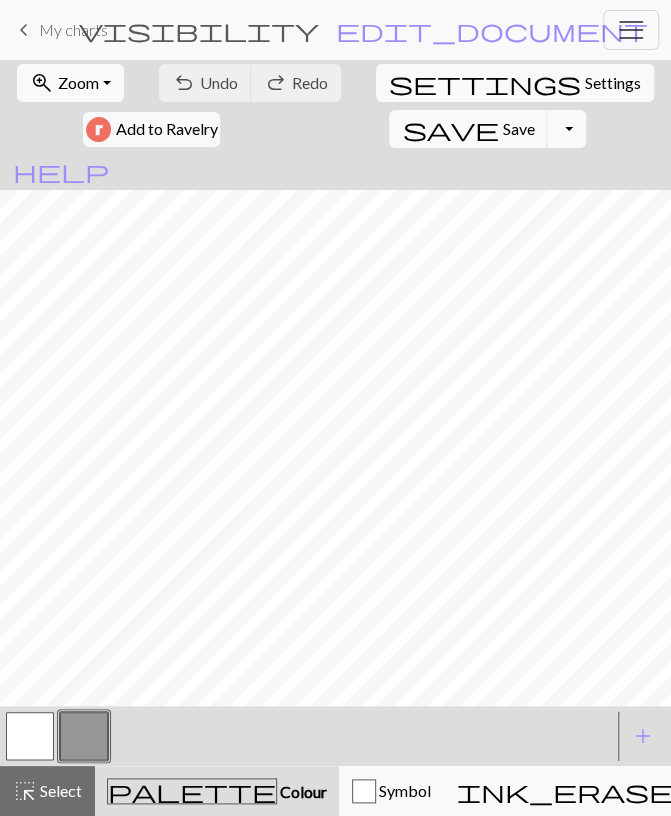 click on "Select" at bounding box center (59, 790) 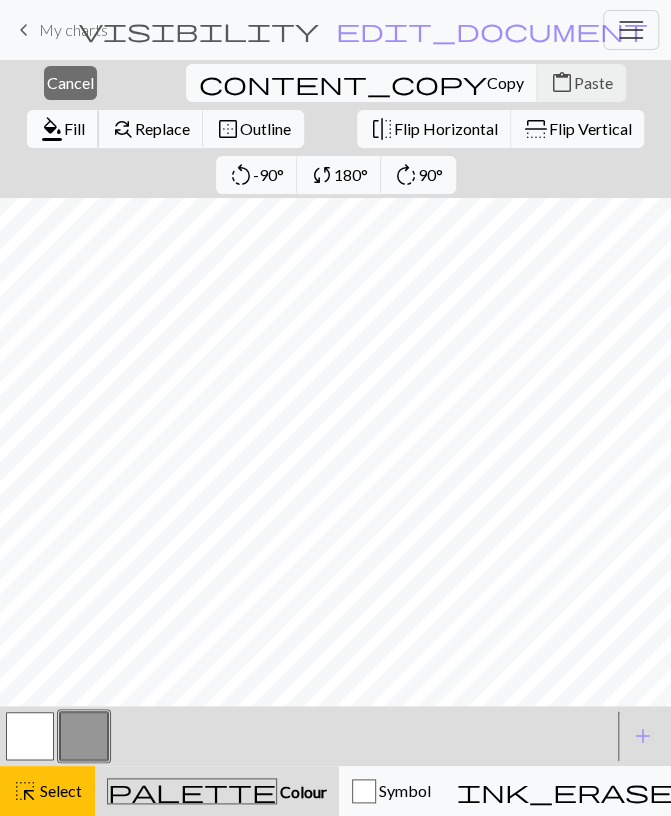 click on "format_color_fill" at bounding box center (52, 129) 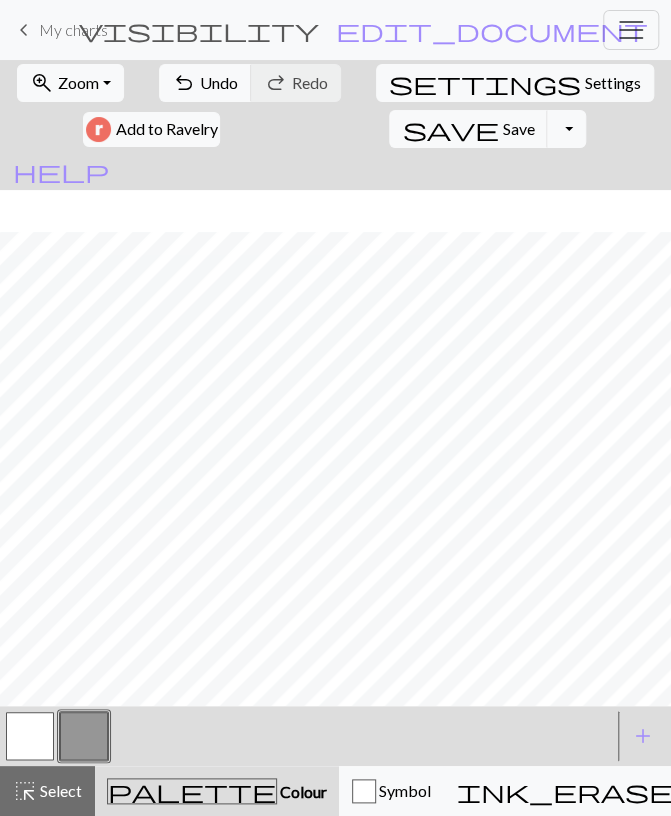 scroll, scrollTop: 322, scrollLeft: 0, axis: vertical 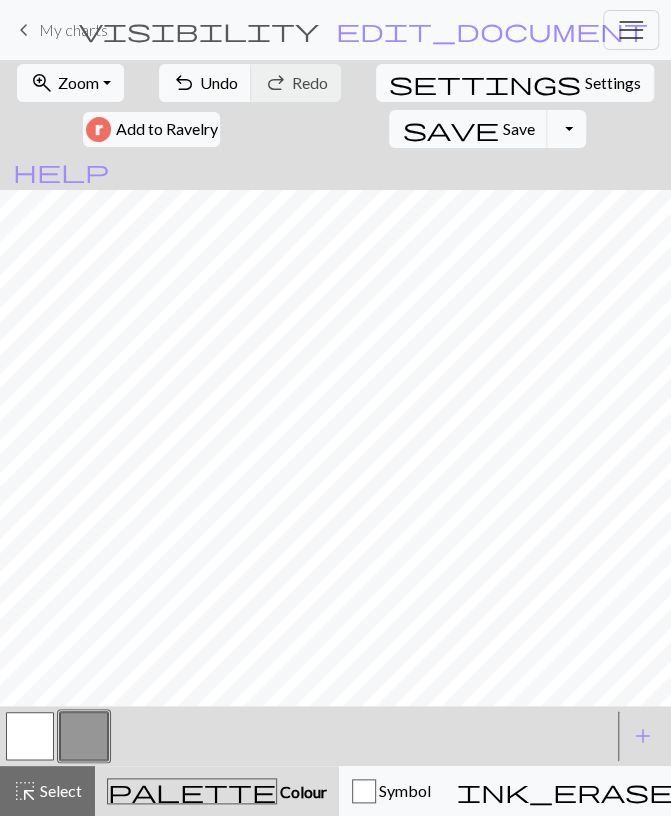 drag, startPoint x: 43, startPoint y: 743, endPoint x: 42, endPoint y: 705, distance: 38.013157 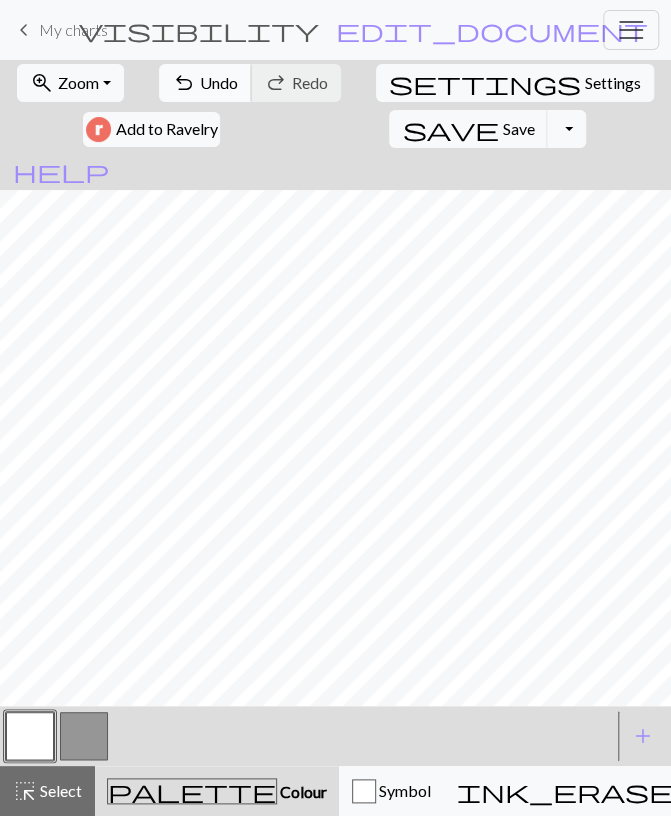 click on "Undo" at bounding box center [219, 82] 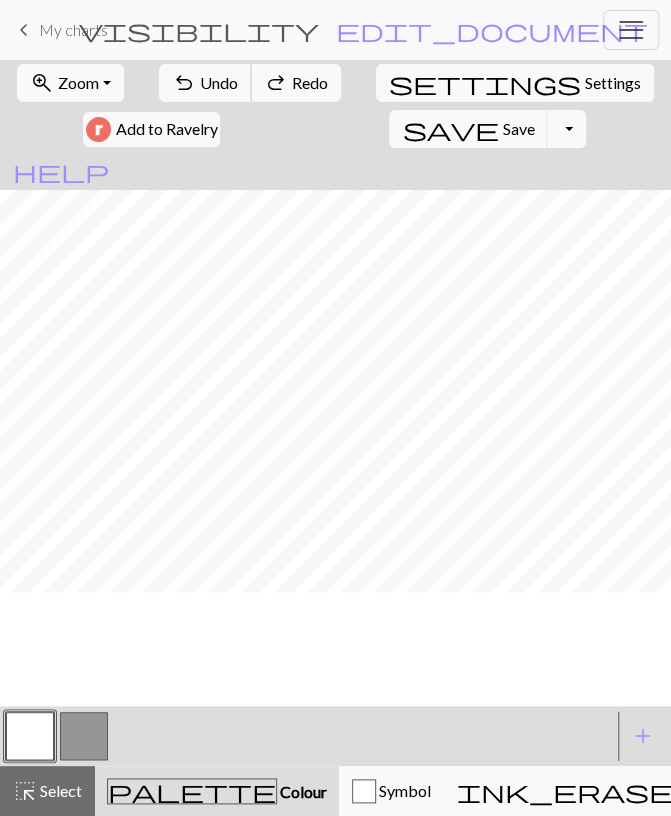 scroll, scrollTop: 206, scrollLeft: 0, axis: vertical 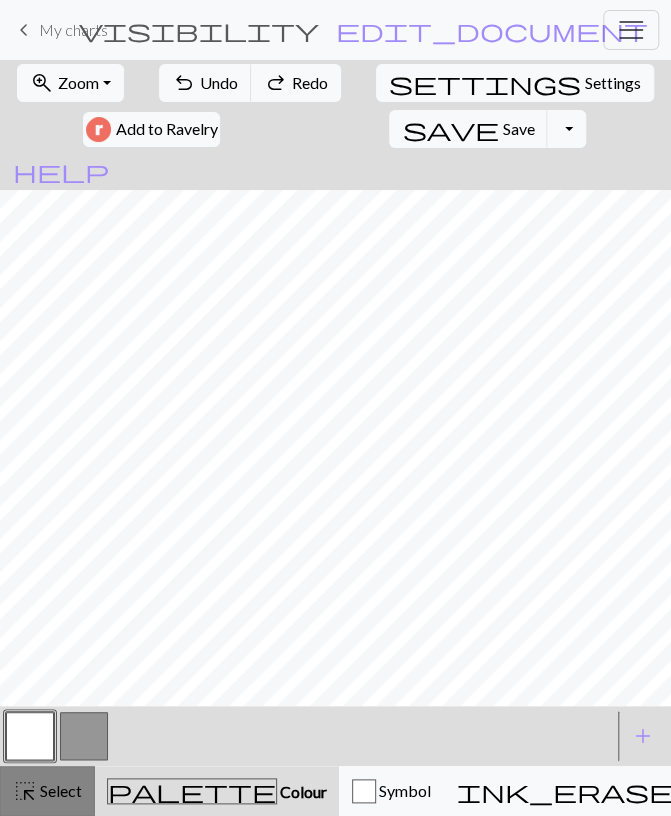 click on "Select" at bounding box center (59, 790) 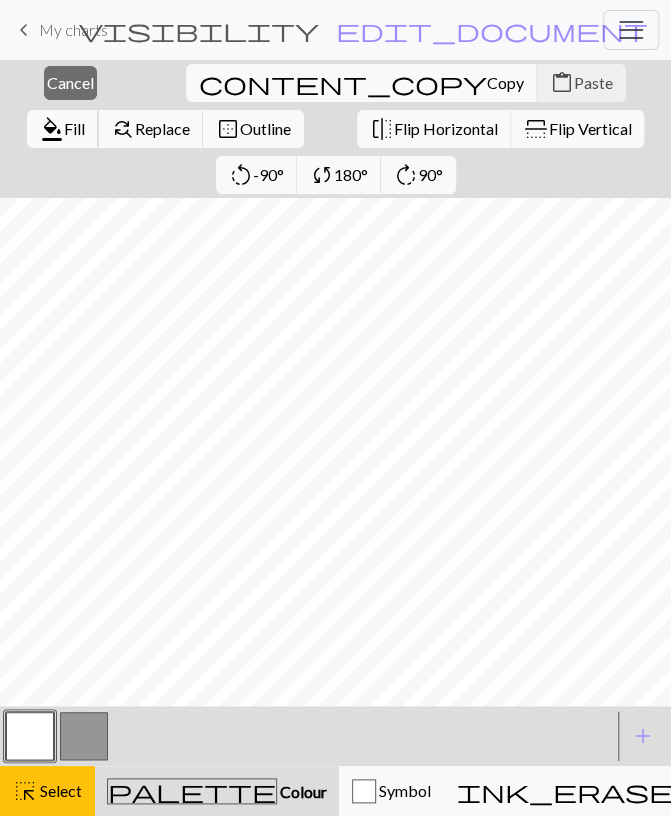 click on "format_color_fill  Fill" at bounding box center [63, 129] 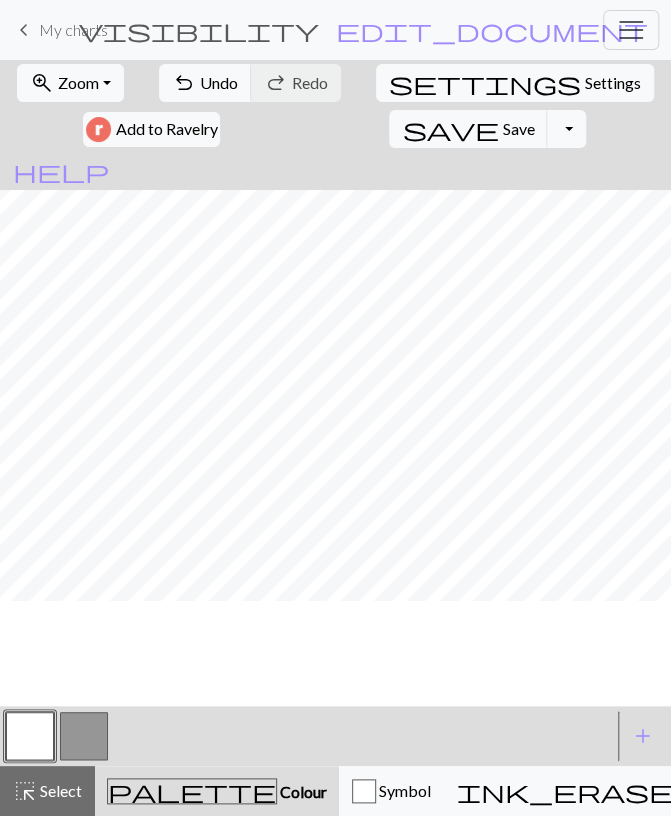 scroll, scrollTop: 90, scrollLeft: 0, axis: vertical 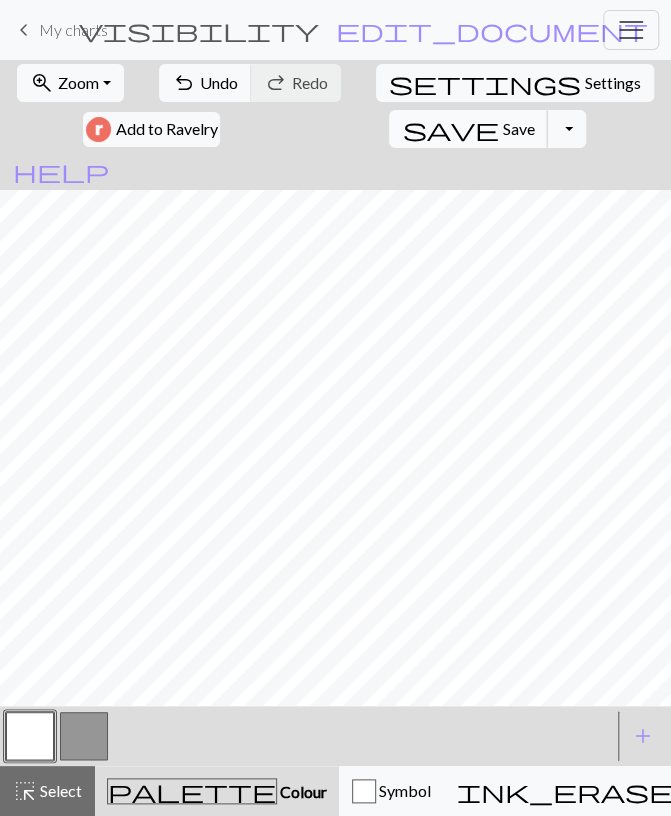 click on "Save" at bounding box center (518, 128) 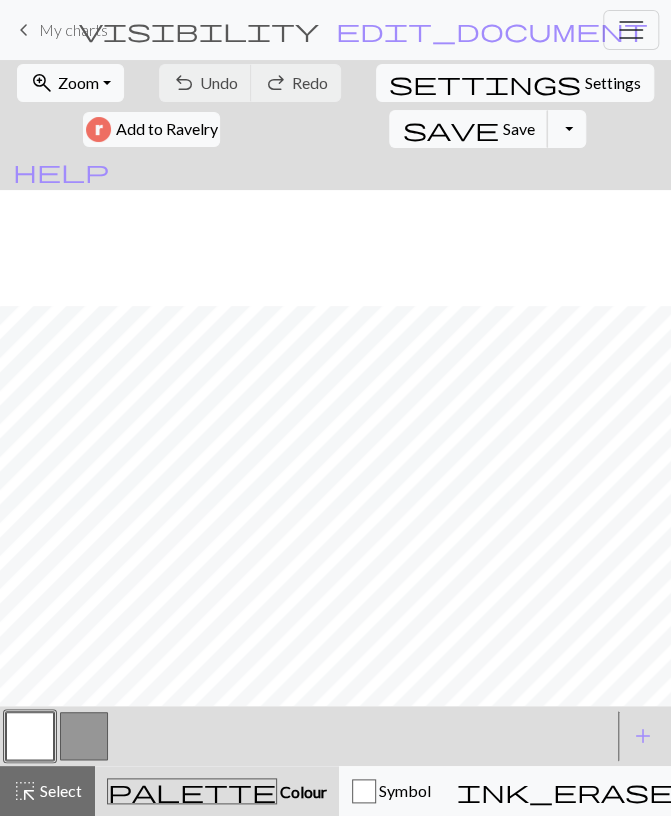 scroll, scrollTop: 206, scrollLeft: 0, axis: vertical 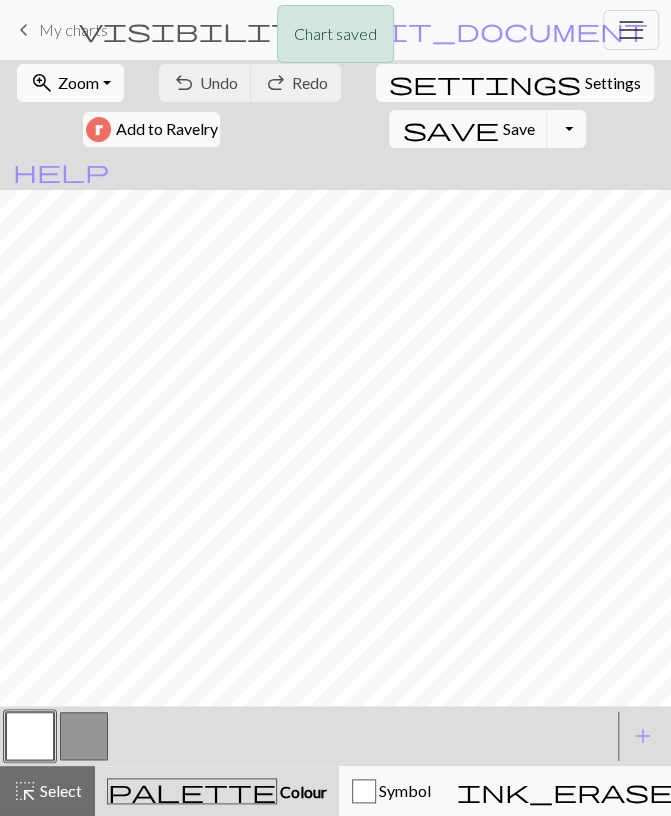 click at bounding box center (84, 736) 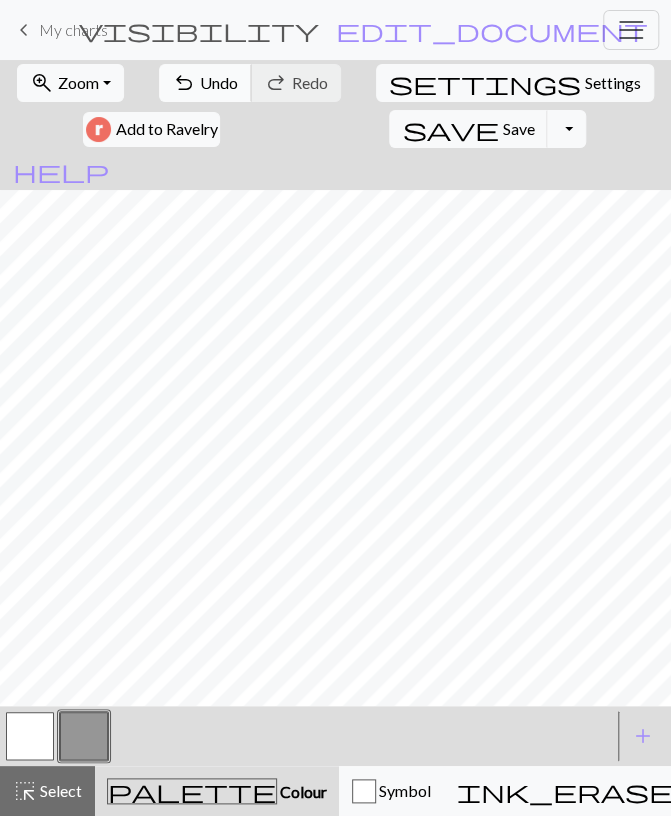 click on "Undo" at bounding box center (219, 82) 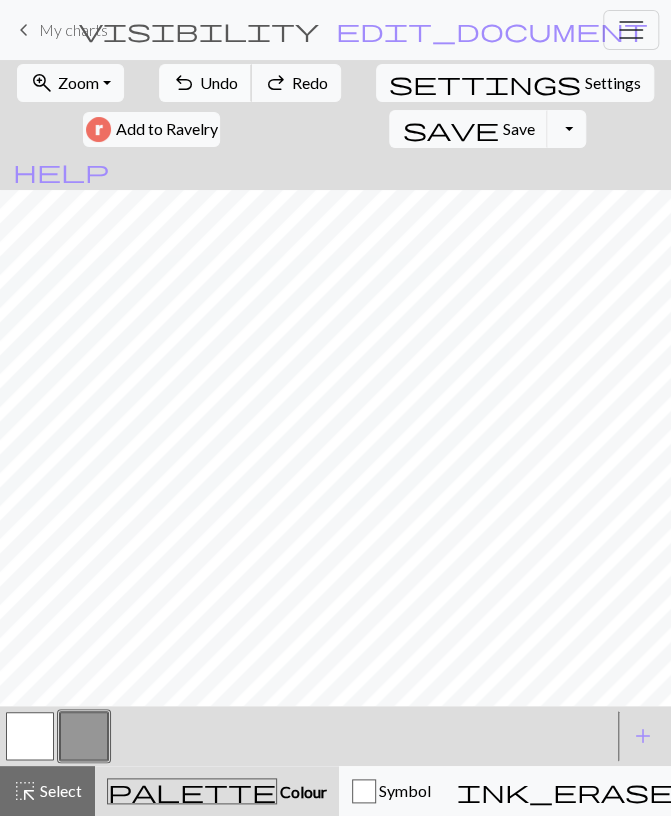 click on "undo" at bounding box center (184, 83) 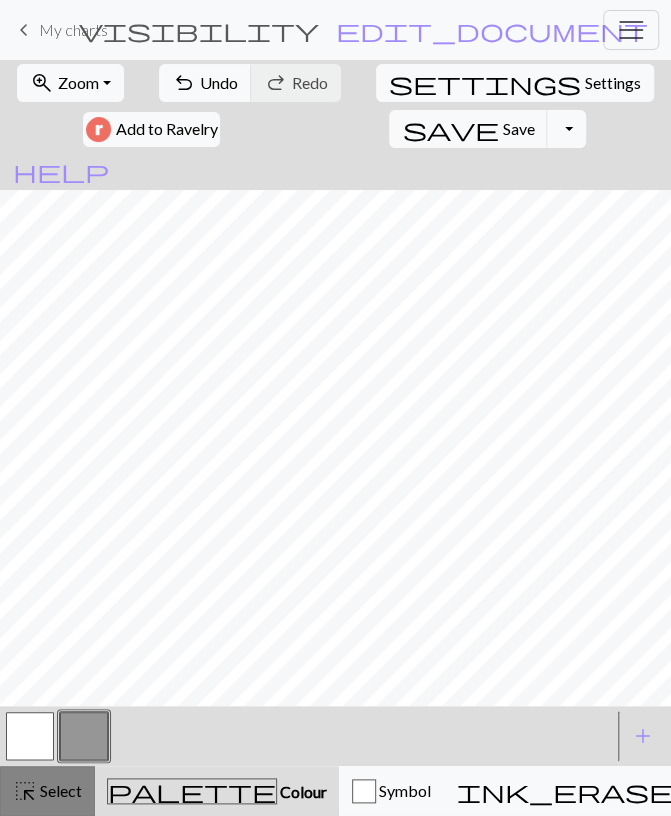 click on "Select" at bounding box center [59, 790] 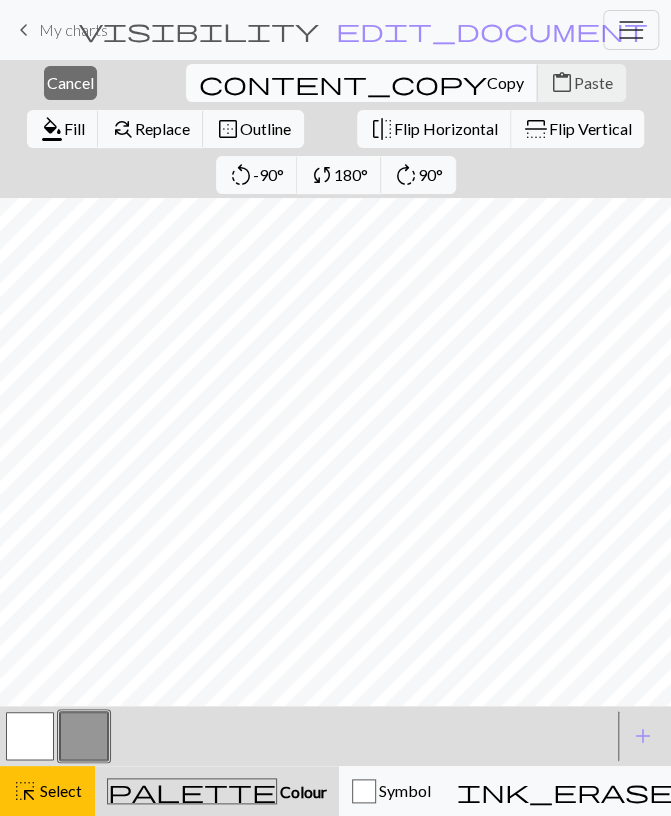 click on "Copy" at bounding box center [505, 82] 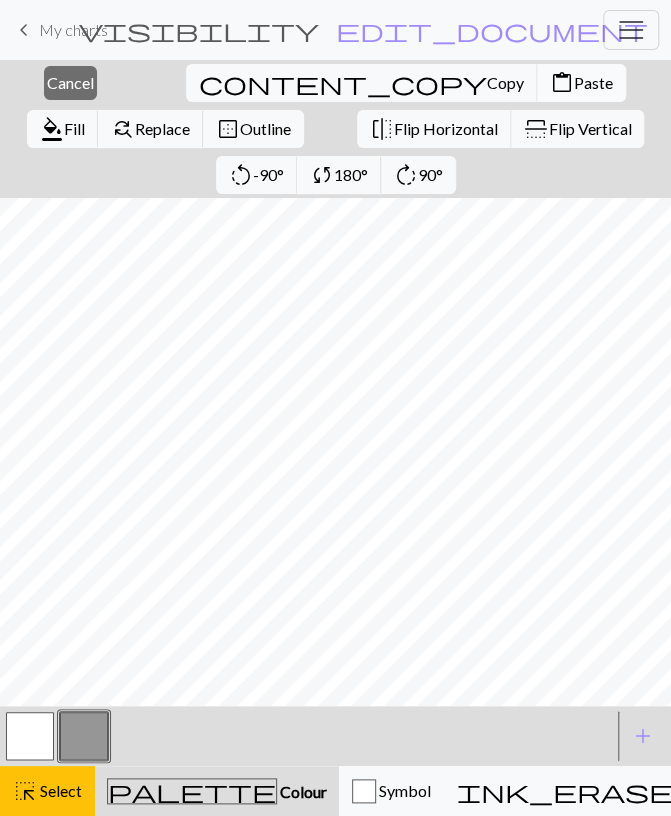 click on "Paste" at bounding box center (593, 82) 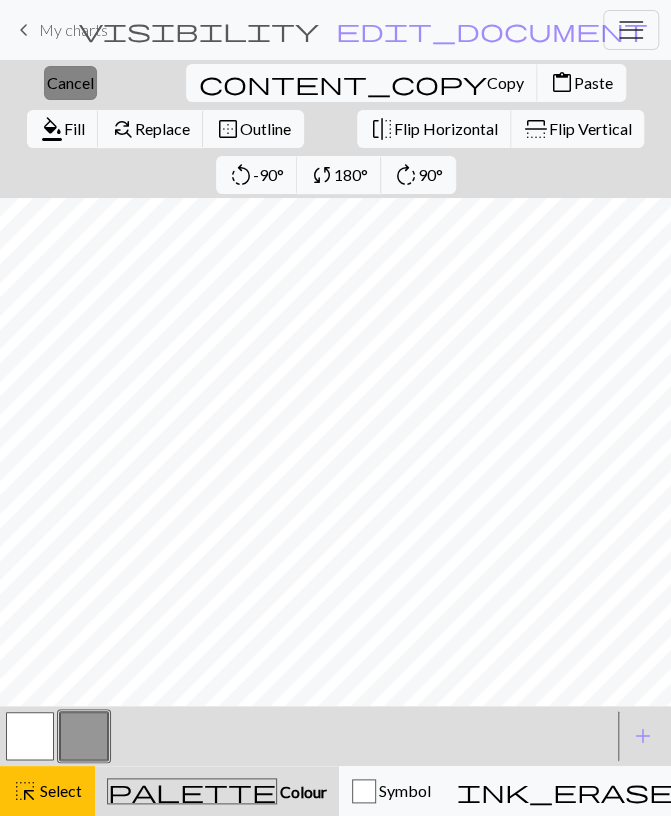 click on "Cancel" at bounding box center (70, 82) 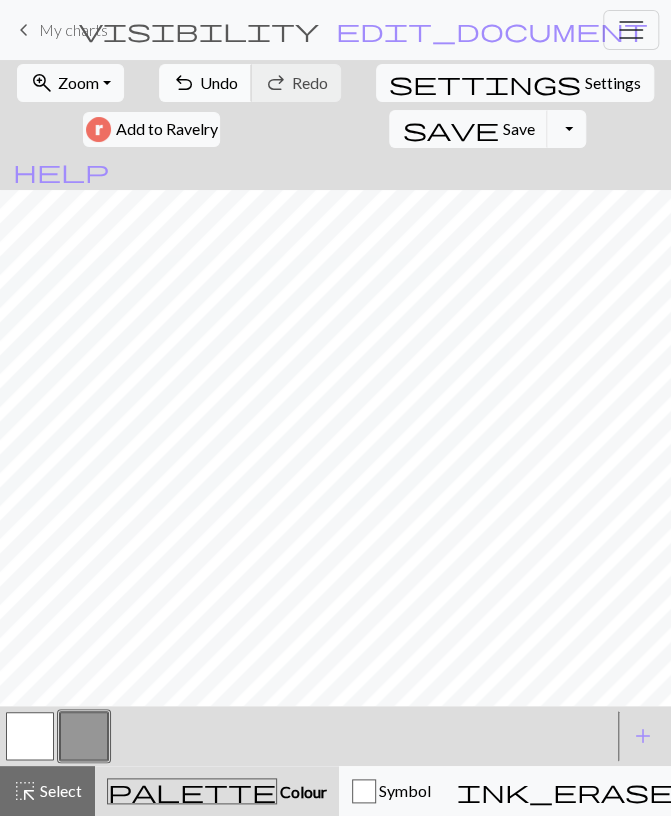 click on "Undo" at bounding box center (219, 82) 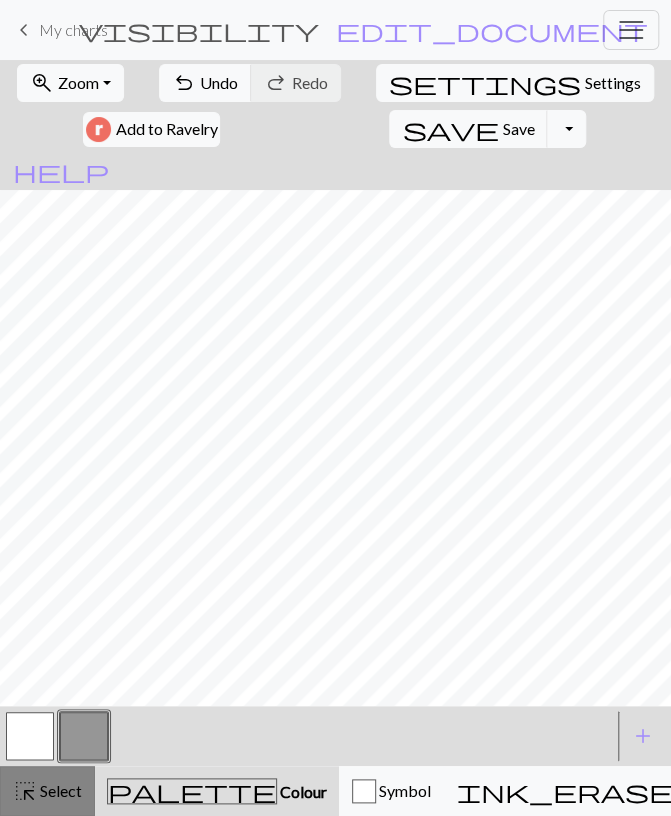 click on "highlight_alt" at bounding box center (25, 791) 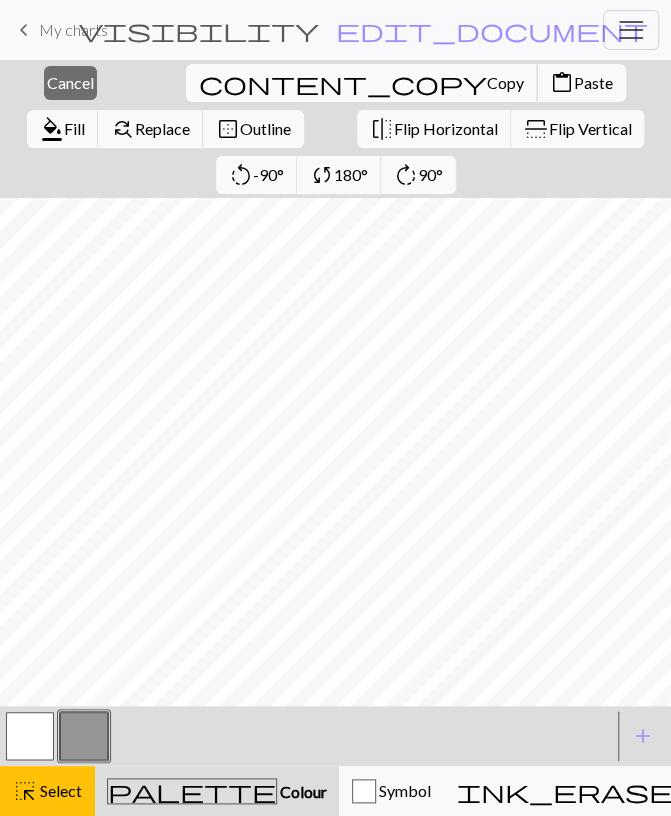 click on "Copy" at bounding box center [505, 82] 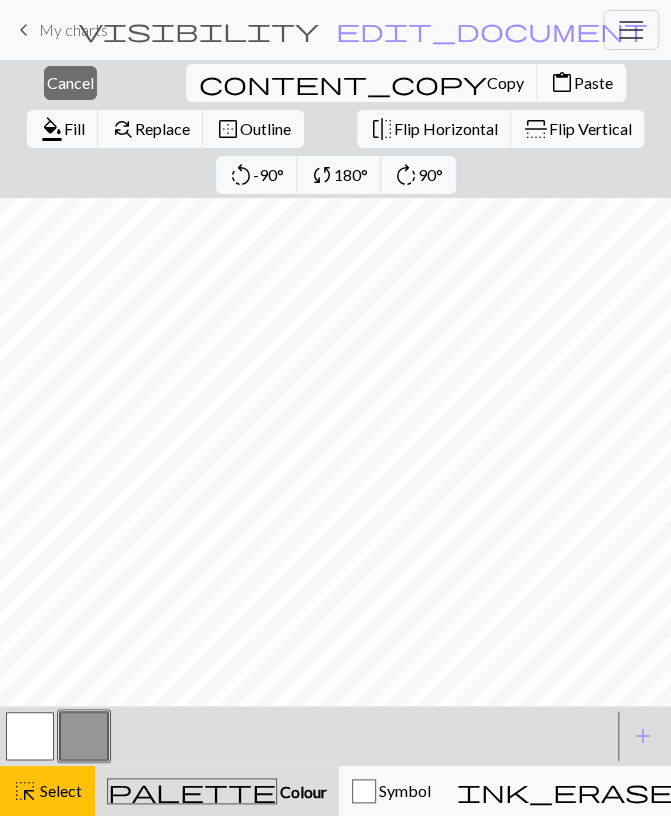 click on "content_paste  Paste" at bounding box center [581, 83] 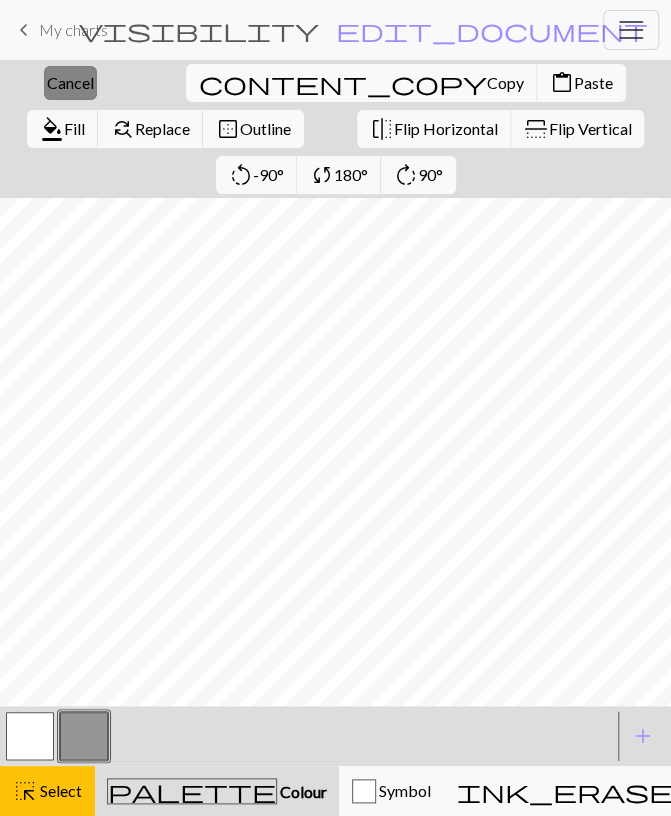 click on "Cancel" at bounding box center [70, 82] 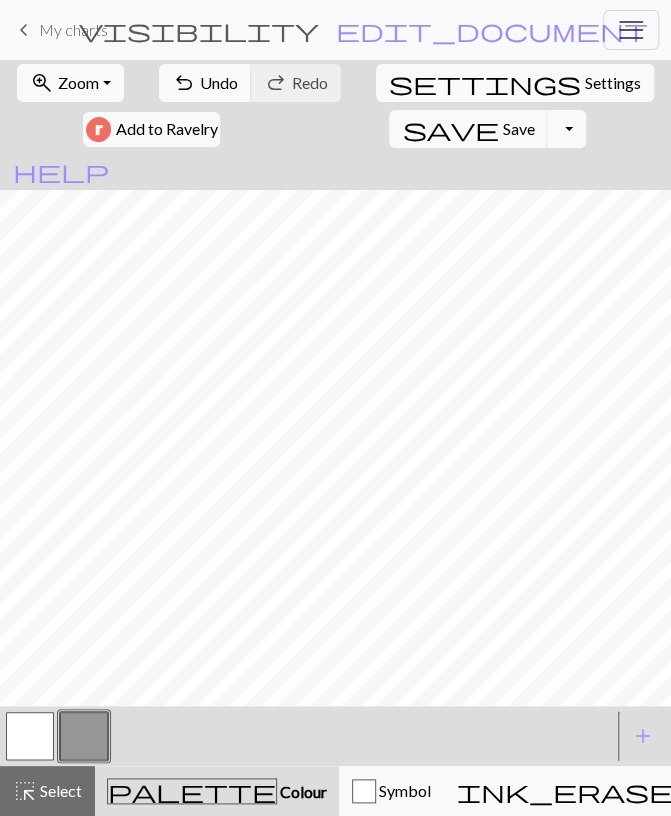 click at bounding box center (30, 736) 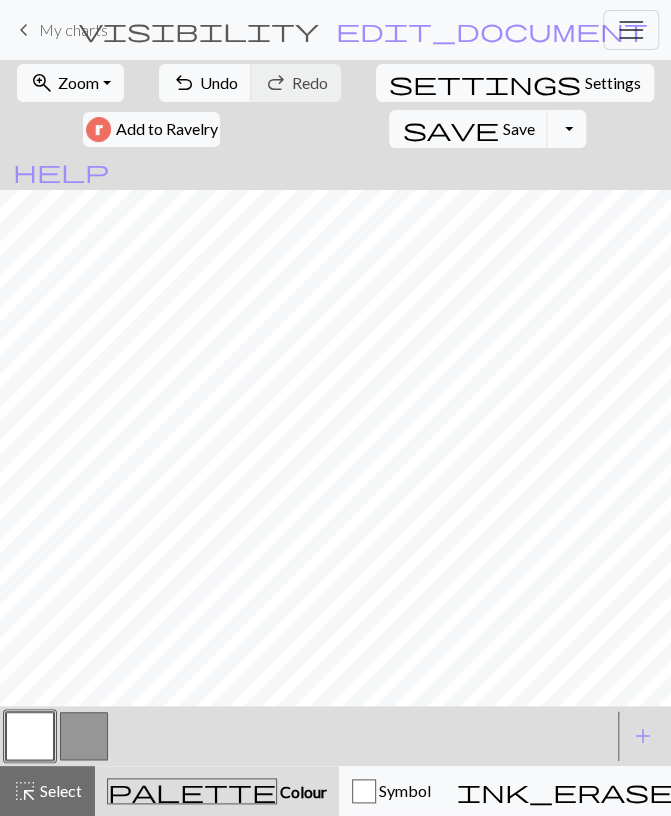 click at bounding box center (84, 736) 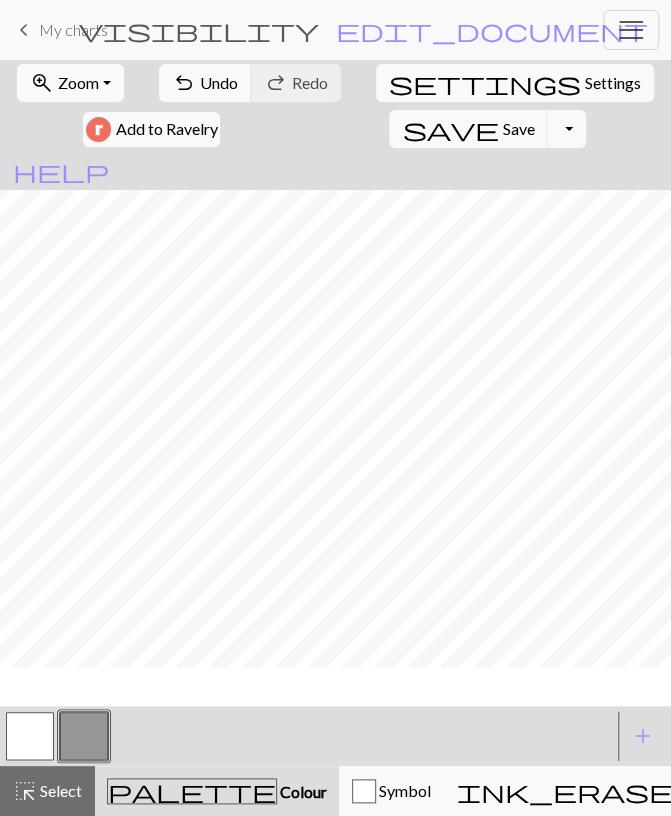 scroll, scrollTop: 0, scrollLeft: 0, axis: both 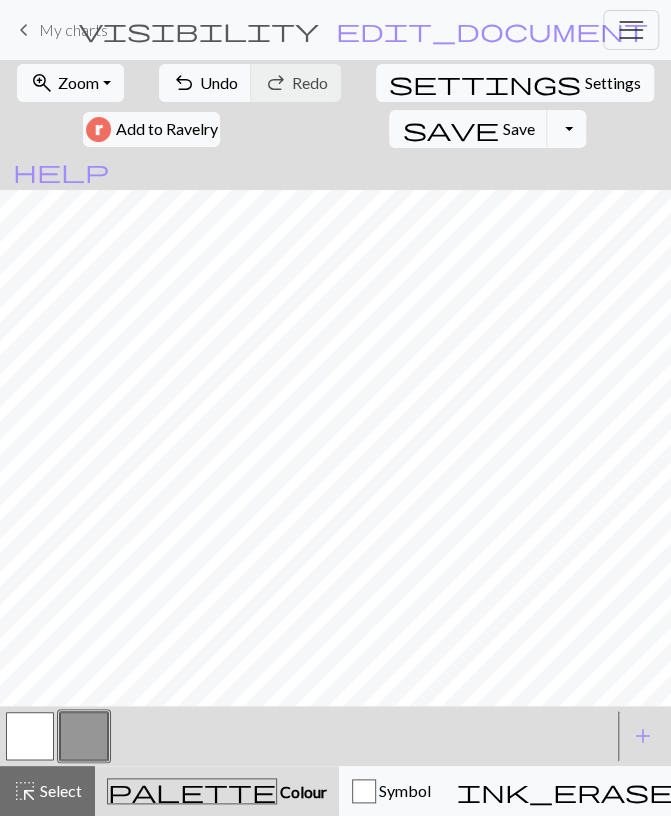 click at bounding box center (30, 736) 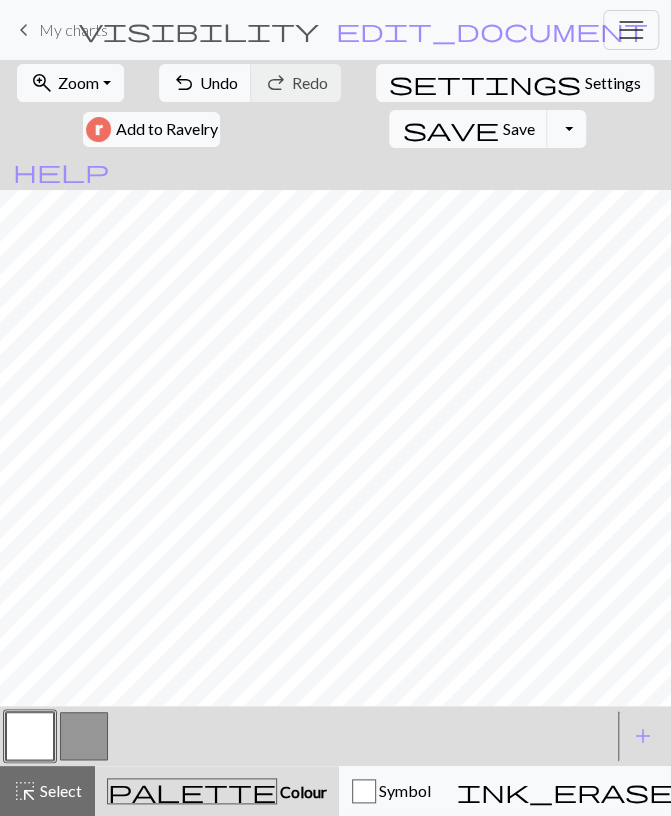 click at bounding box center (84, 736) 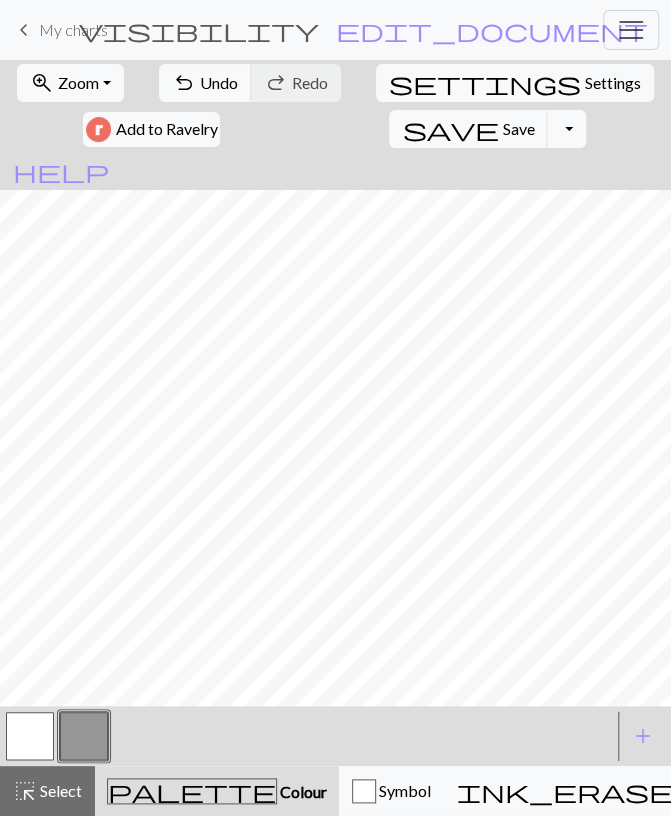 drag, startPoint x: 33, startPoint y: 733, endPoint x: 102, endPoint y: 699, distance: 76.922035 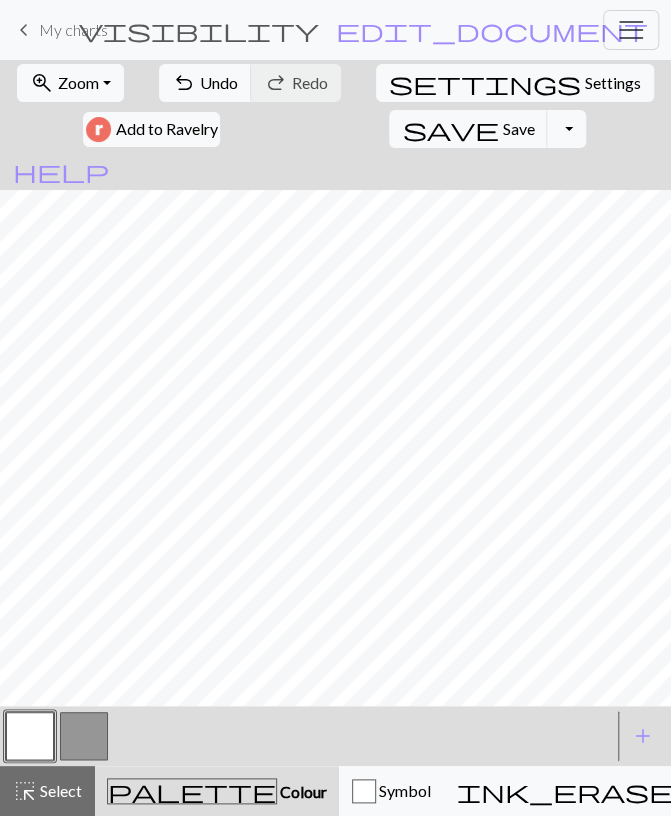 click at bounding box center (84, 736) 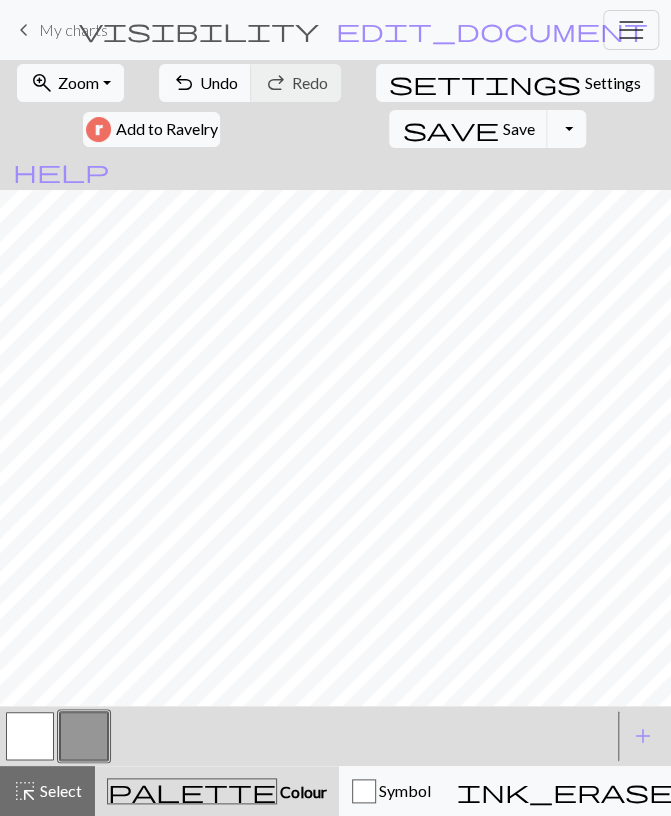 click at bounding box center [30, 736] 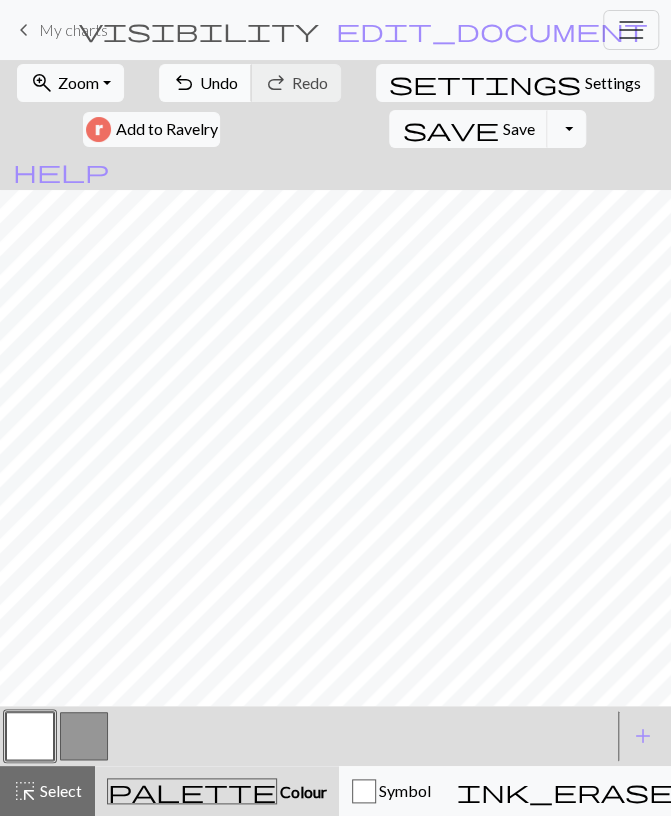 click on "Undo" at bounding box center [219, 82] 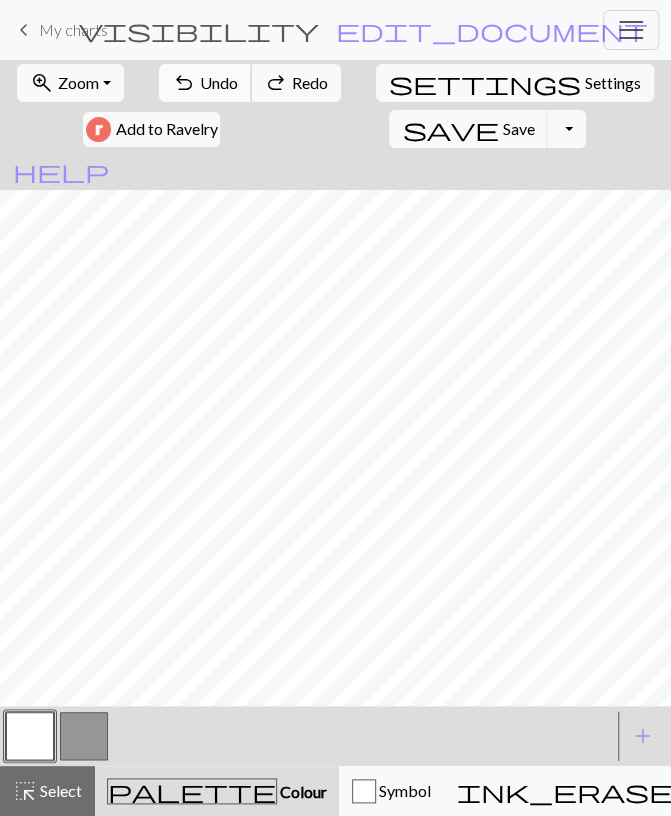 click on "Undo" at bounding box center (219, 82) 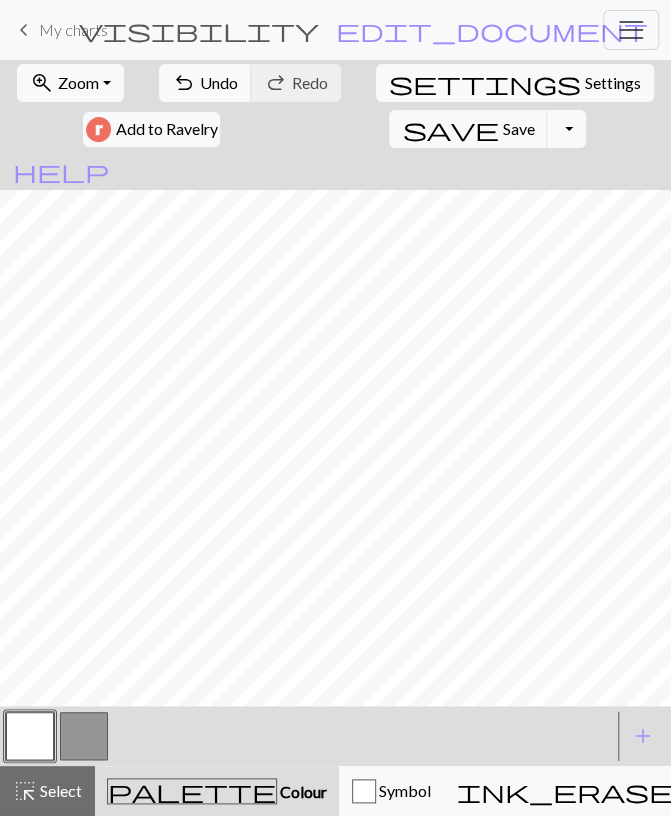 click at bounding box center [84, 736] 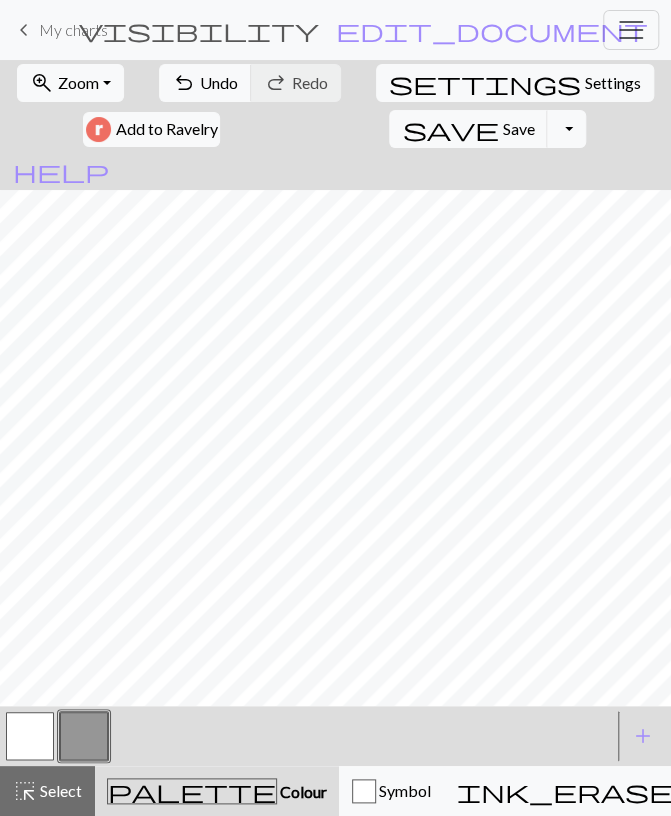 drag, startPoint x: 25, startPoint y: 735, endPoint x: 81, endPoint y: 699, distance: 66.573265 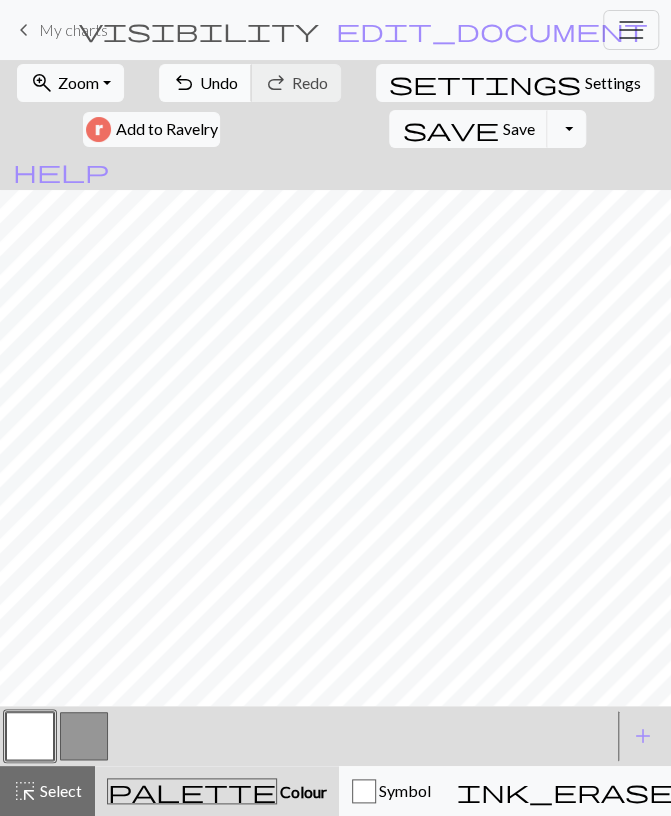 click on "Undo" at bounding box center [219, 82] 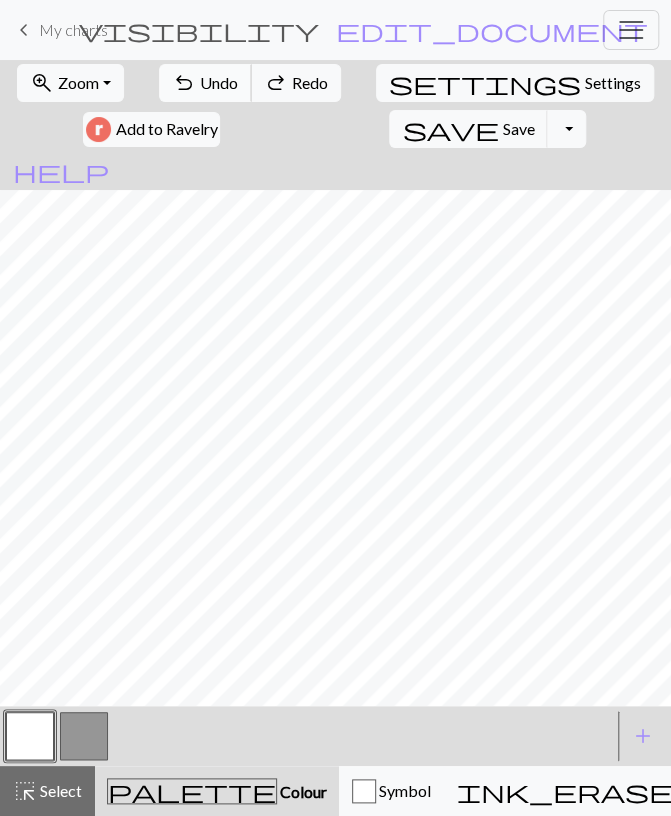 click on "Undo" at bounding box center (219, 82) 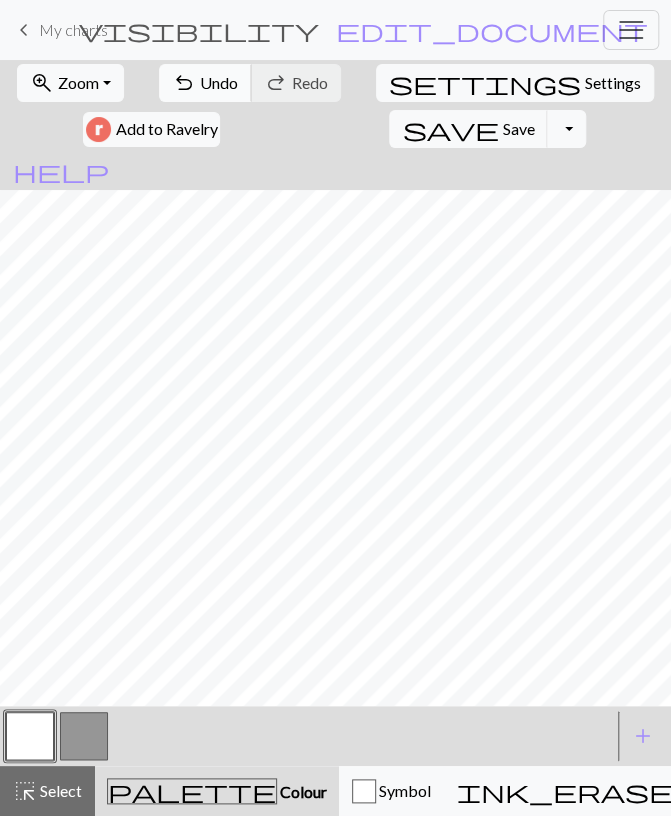 click on "Undo" at bounding box center (219, 82) 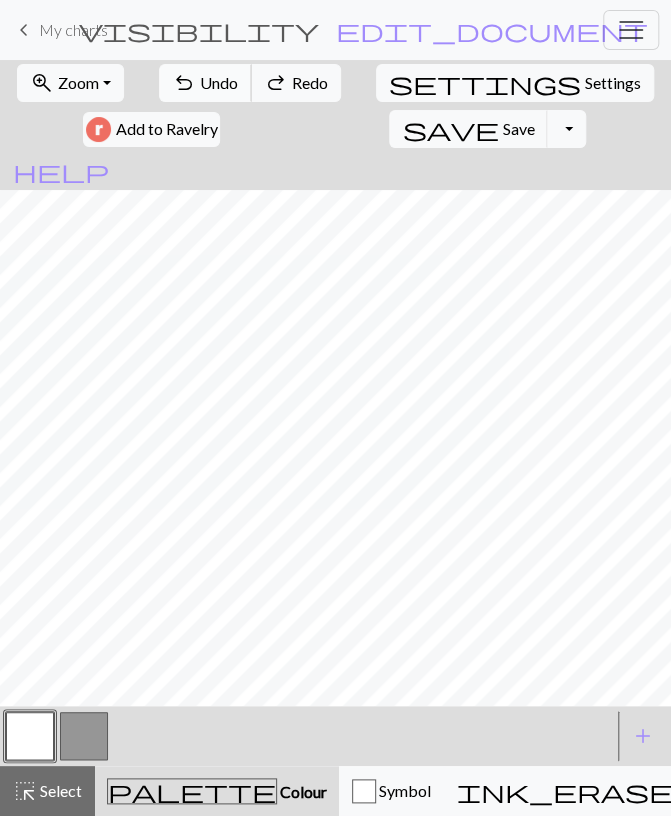 click on "Undo" at bounding box center (219, 82) 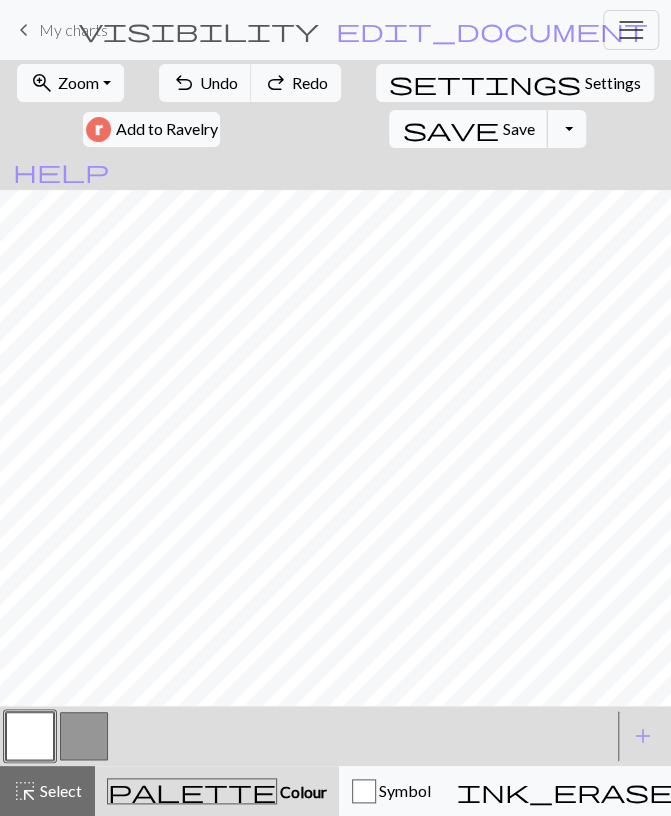 click on "save" at bounding box center [450, 129] 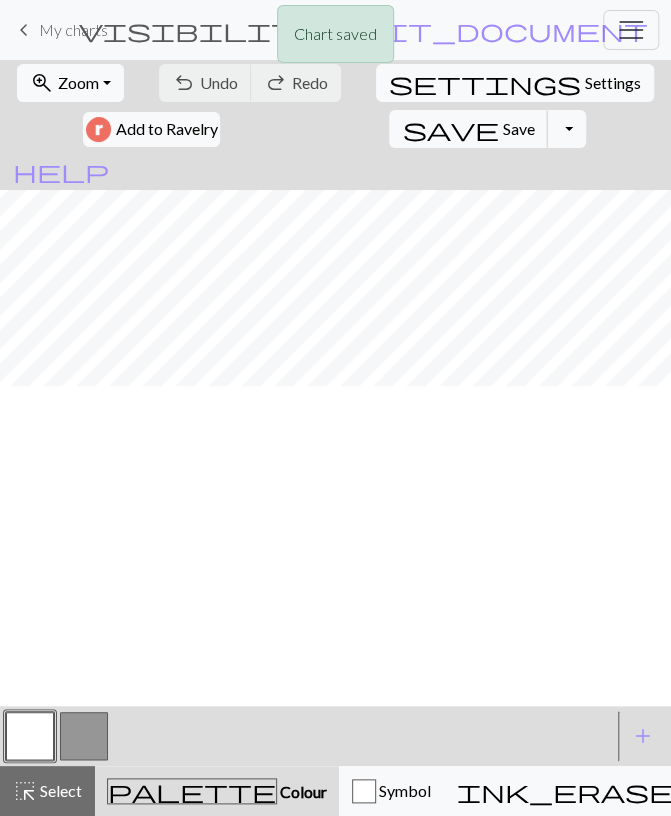 scroll, scrollTop: 0, scrollLeft: 0, axis: both 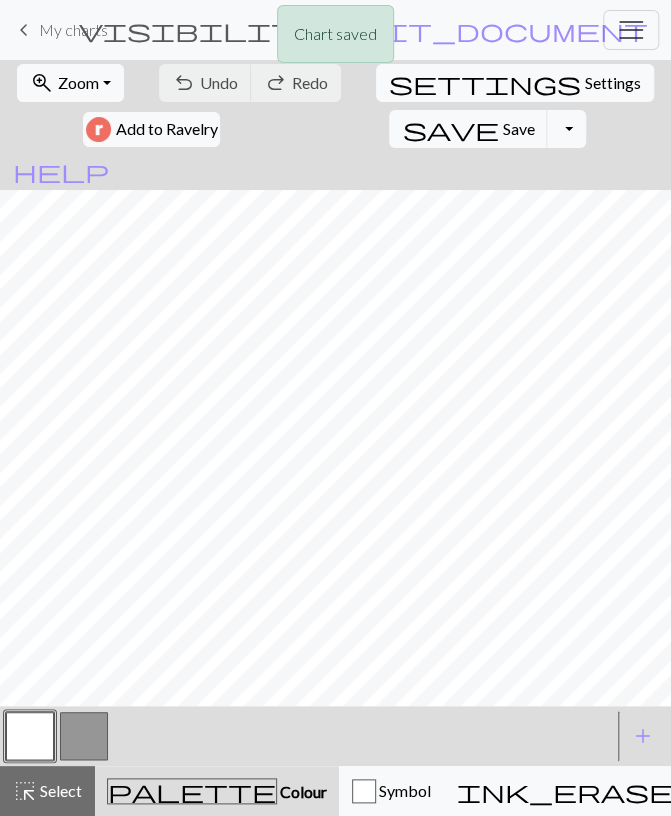 click on "Chart saved" at bounding box center (335, 39) 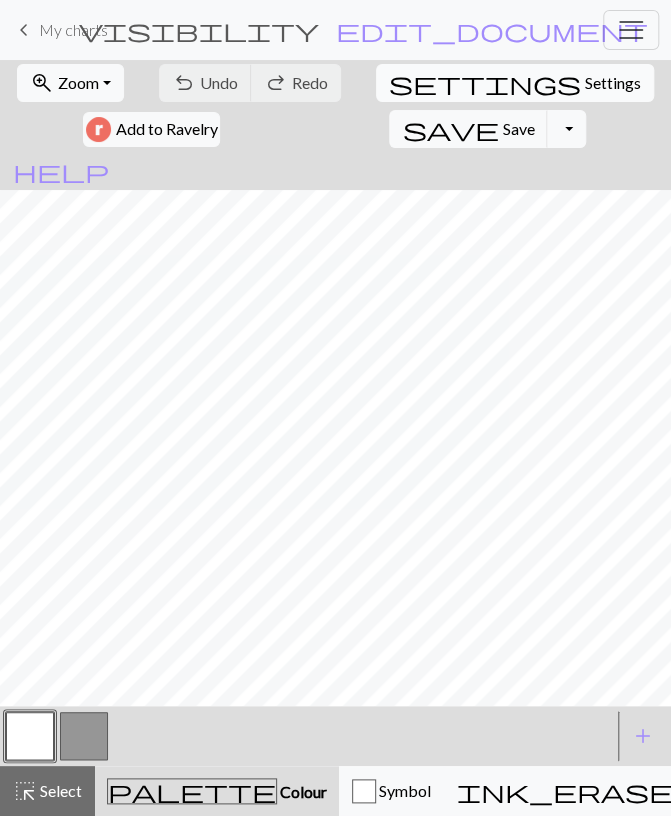 click on "Settings" at bounding box center [613, 83] 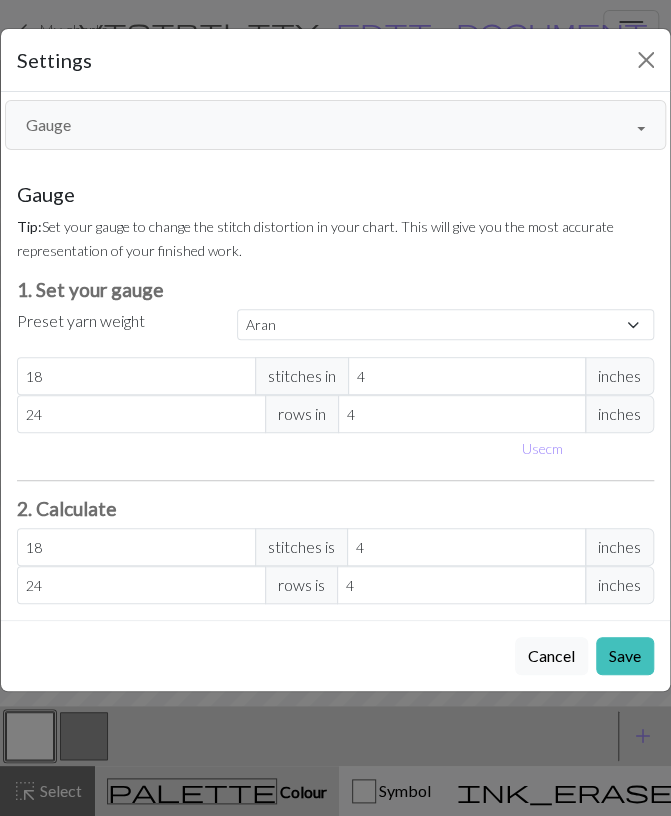 click on "Gauge" at bounding box center [335, 125] 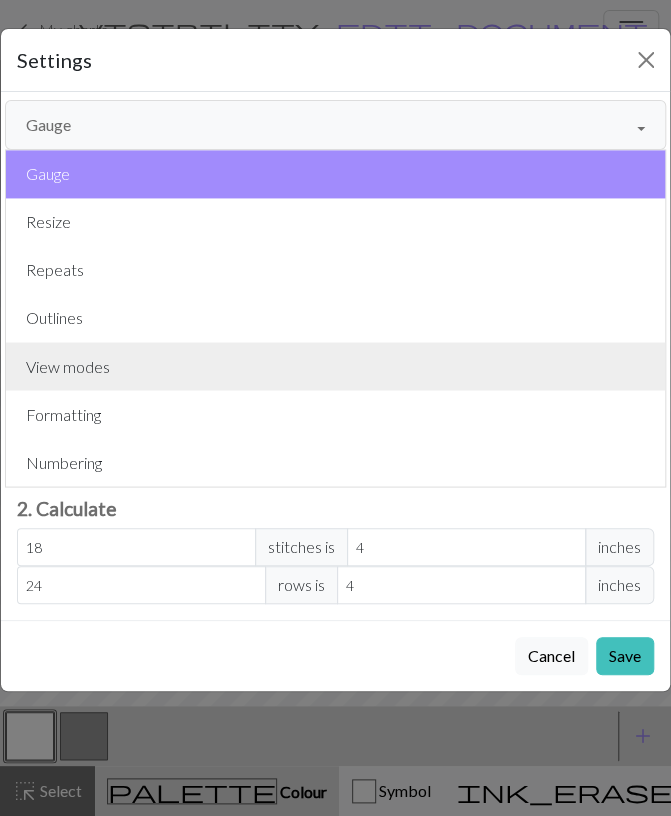 click on "View modes" at bounding box center [335, 366] 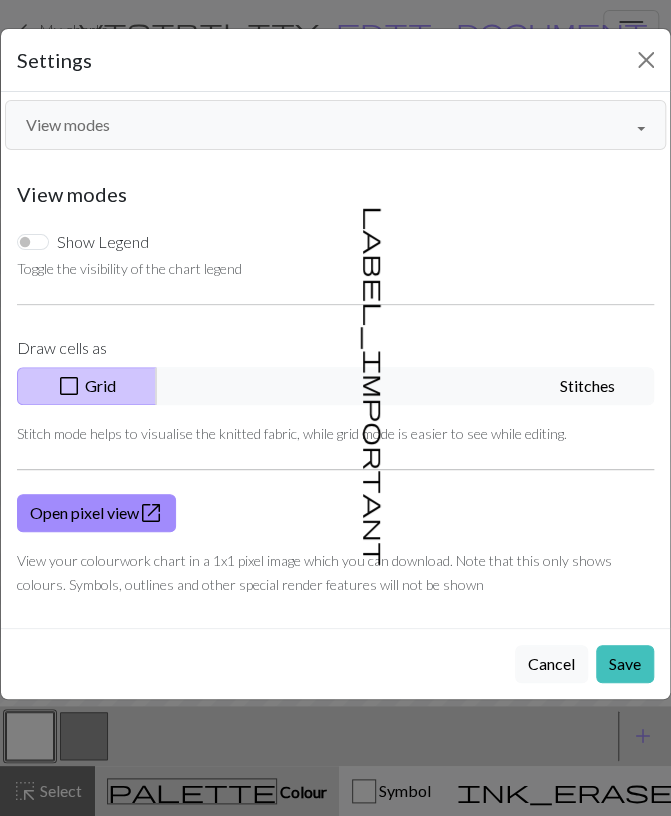 click on "View modes" at bounding box center [335, 125] 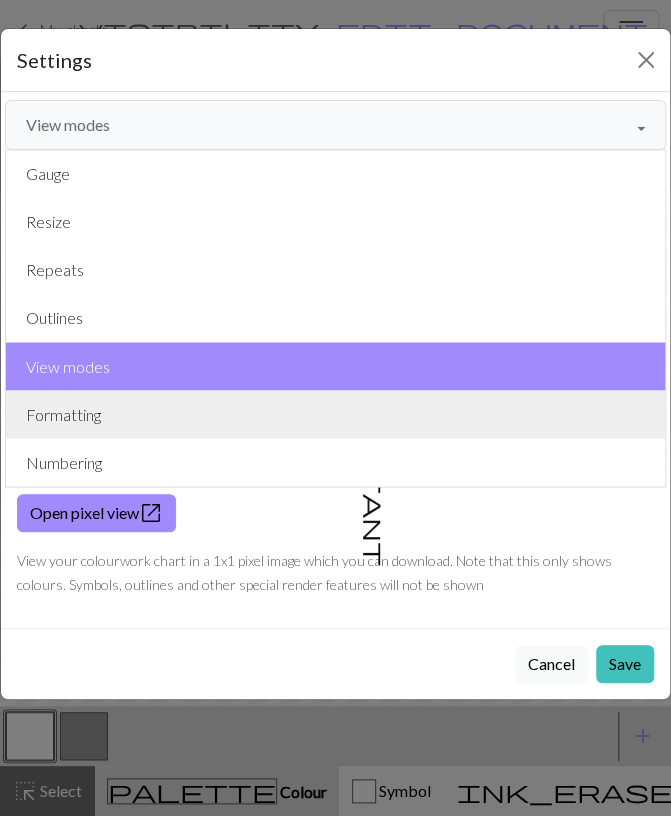 click on "Formatting" at bounding box center [335, 414] 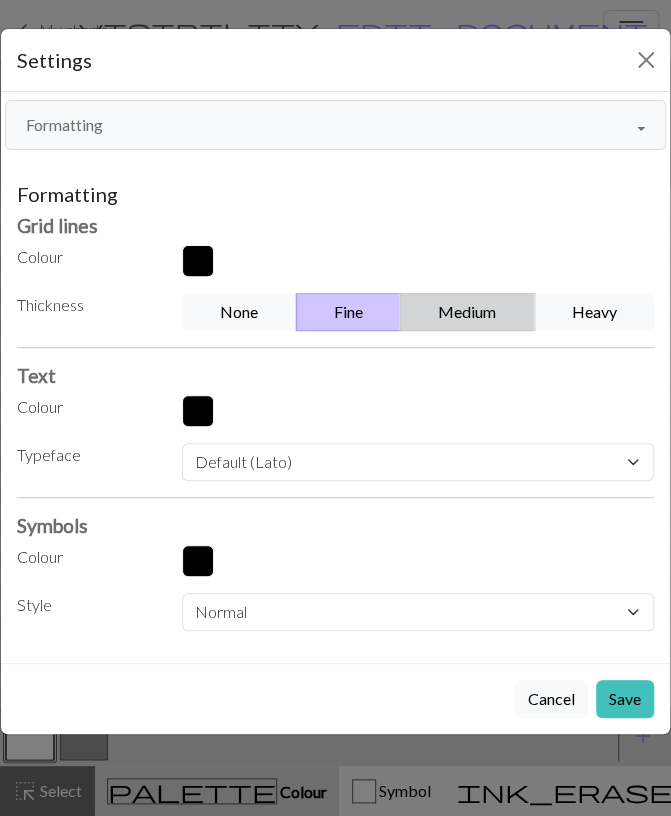 click on "Medium" at bounding box center [467, 312] 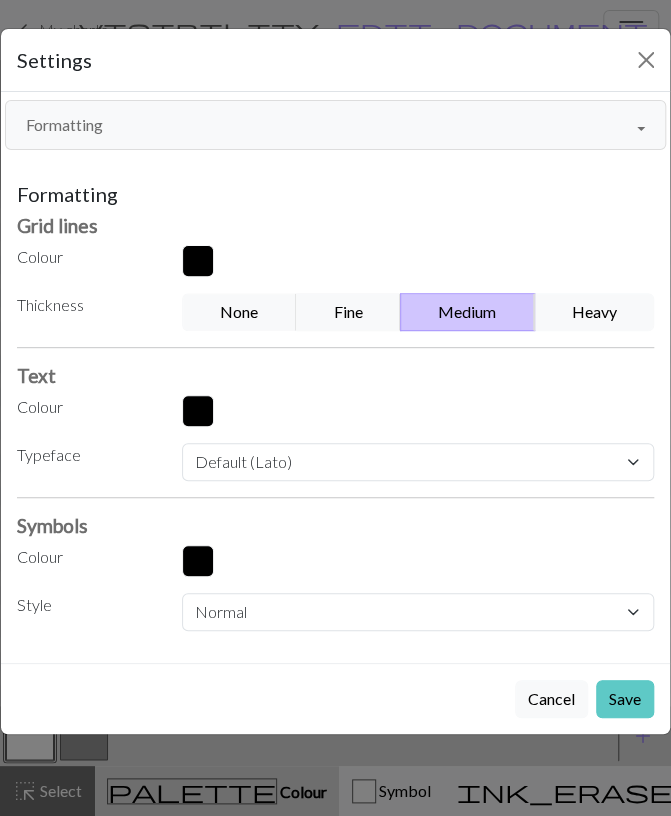 click on "Save" at bounding box center (625, 699) 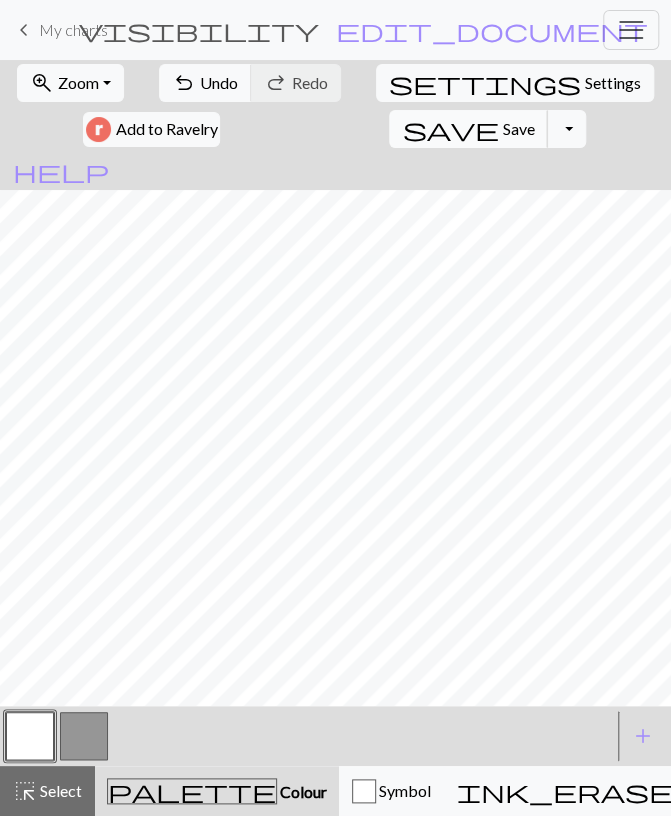 click on "save Save Save" at bounding box center (468, 129) 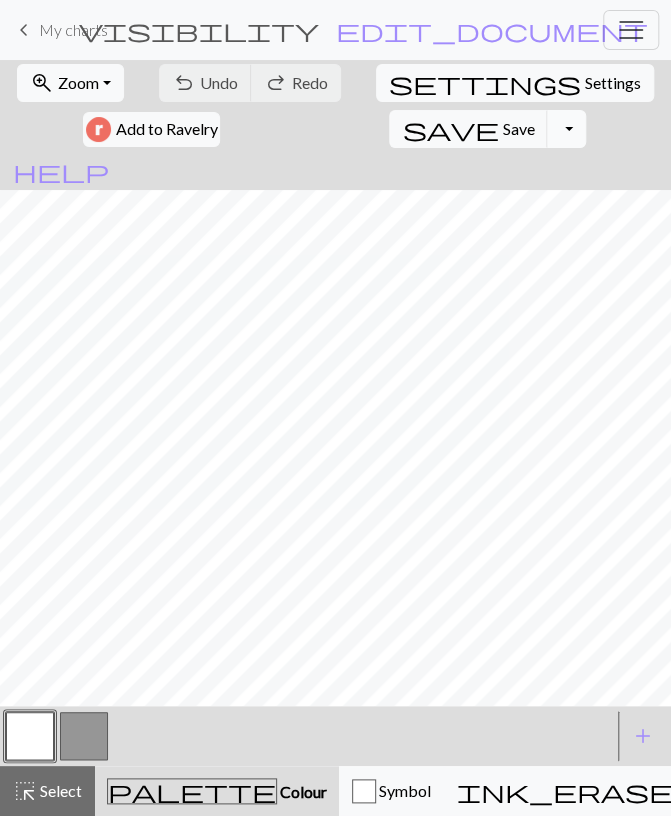 click on "Toggle Dropdown" at bounding box center [566, 129] 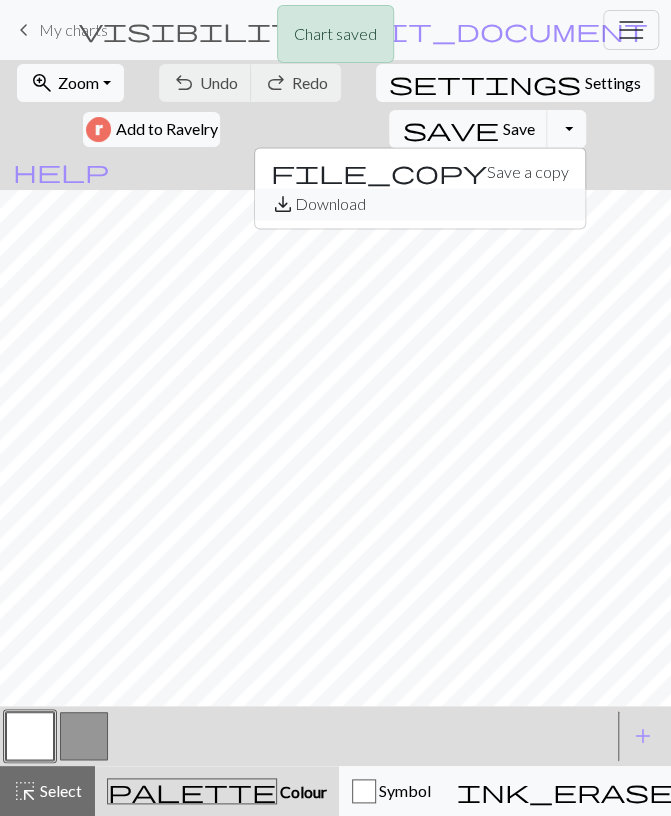 click on "save_alt  Download" at bounding box center (420, 204) 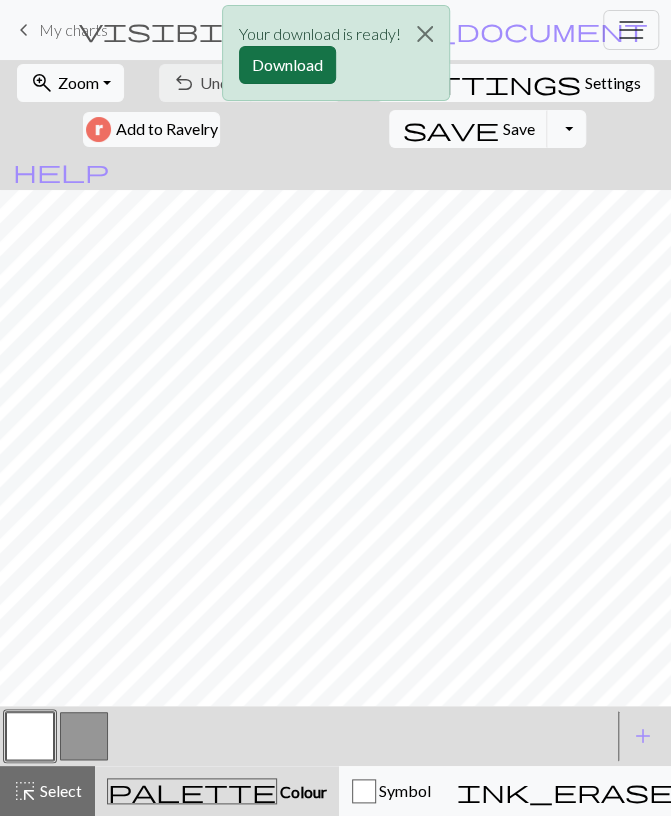 click on "Download" at bounding box center [287, 65] 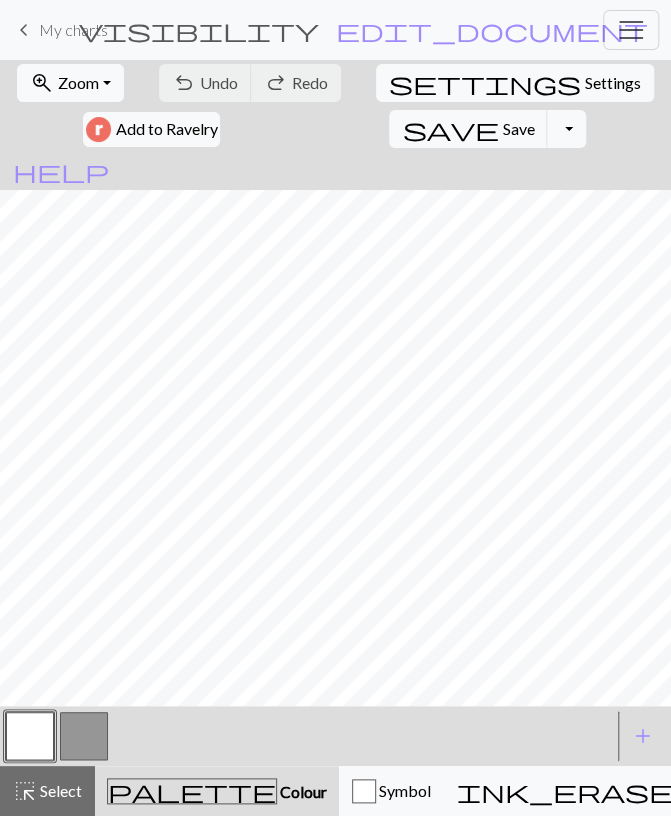 click on "My charts" at bounding box center [73, 29] 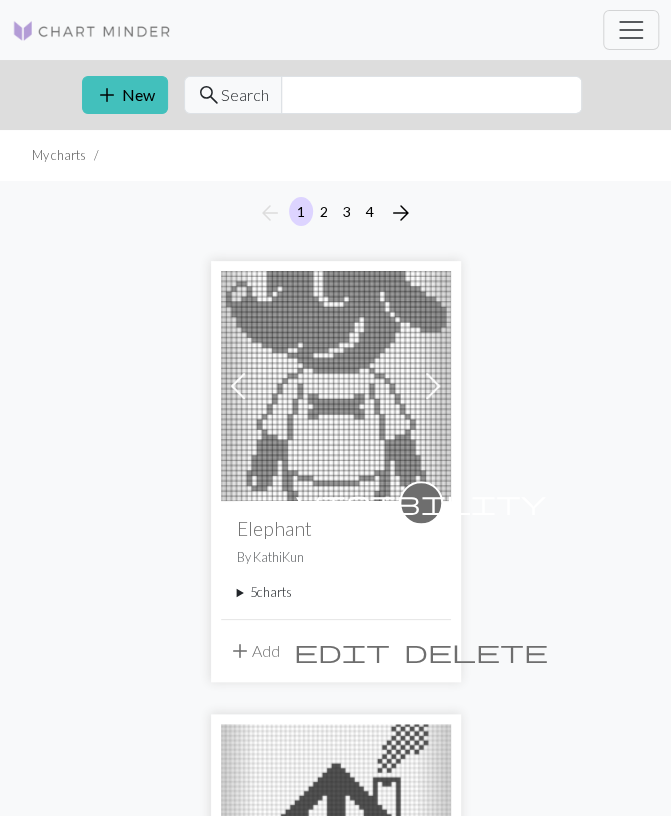 drag, startPoint x: 281, startPoint y: 591, endPoint x: 296, endPoint y: 599, distance: 17 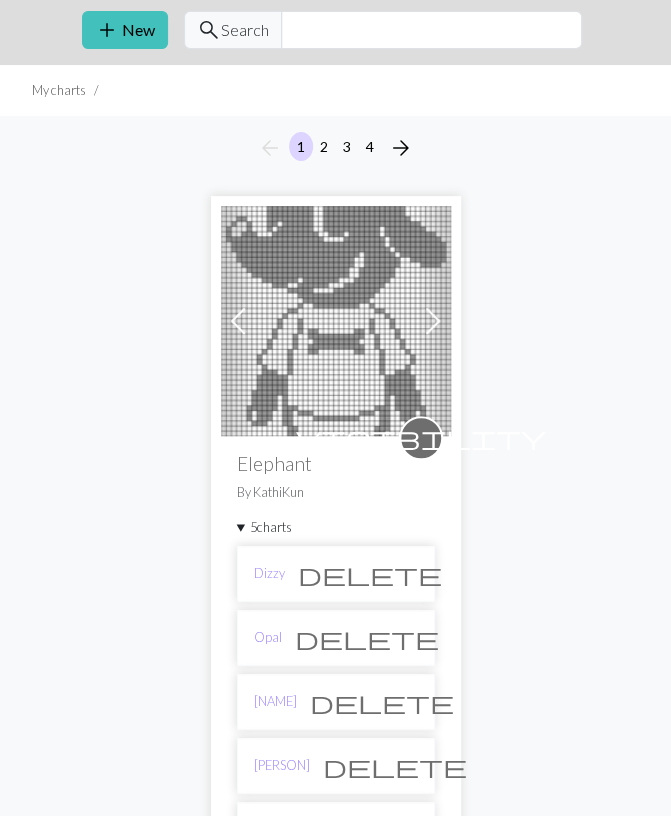 scroll, scrollTop: 104, scrollLeft: 0, axis: vertical 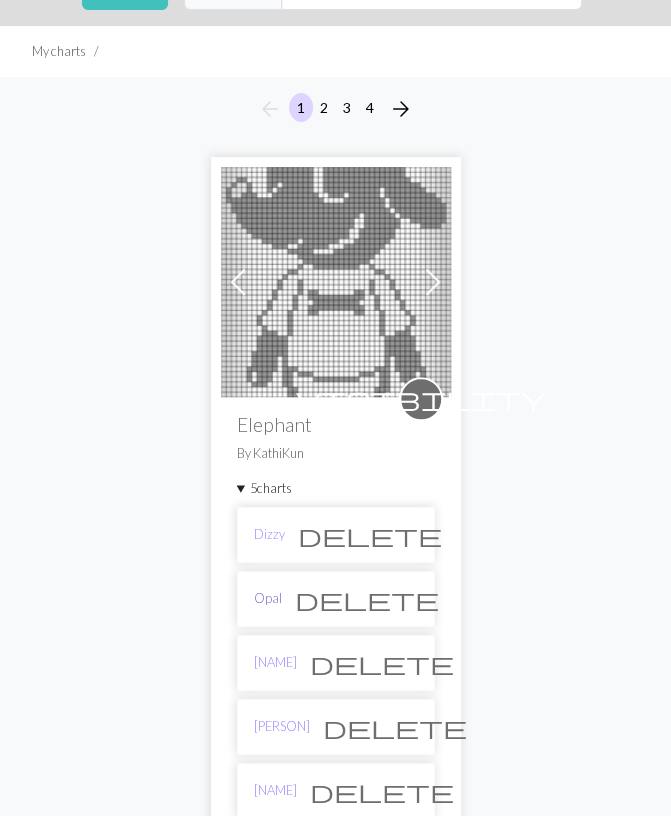 click on "Opal" at bounding box center [268, 598] 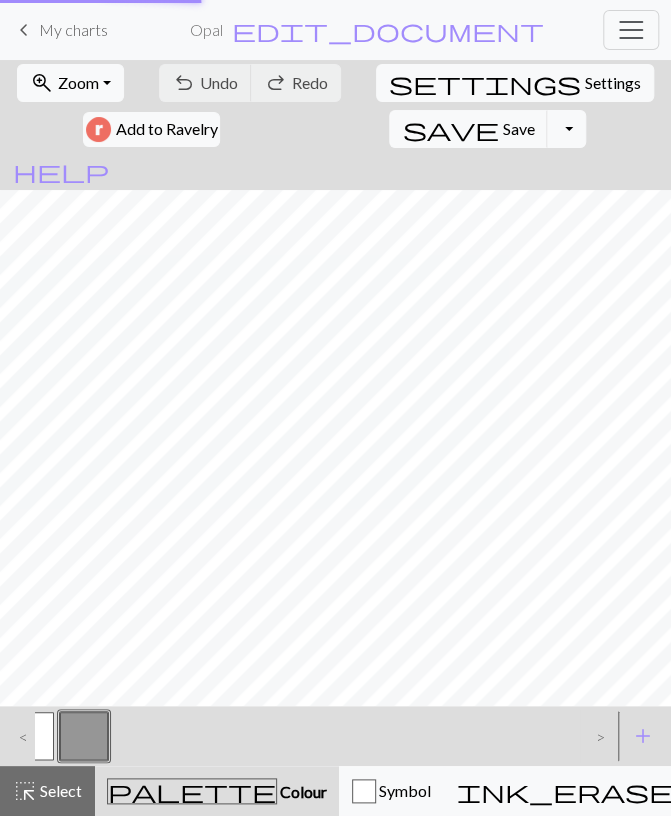 scroll, scrollTop: 0, scrollLeft: 0, axis: both 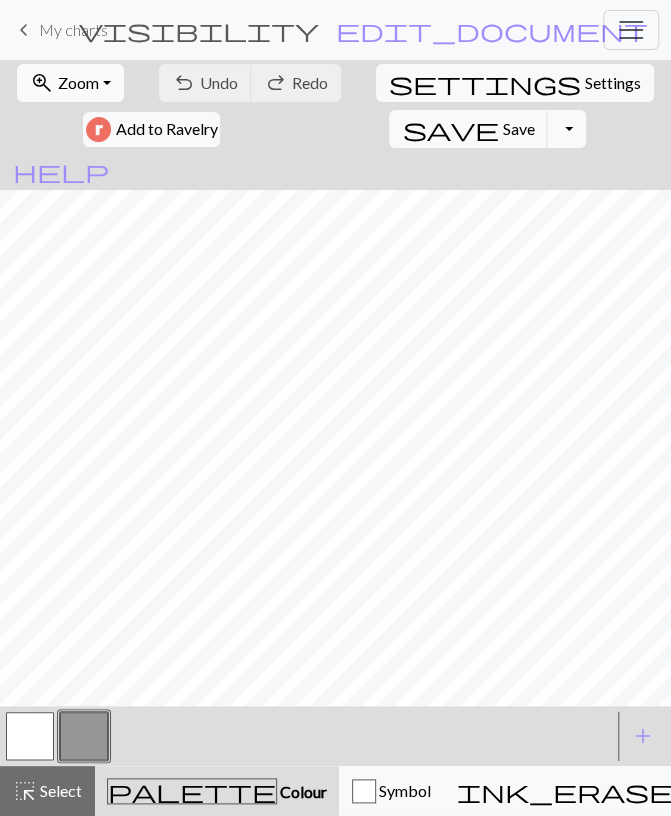 click on "zoom_in Zoom Zoom" at bounding box center (70, 83) 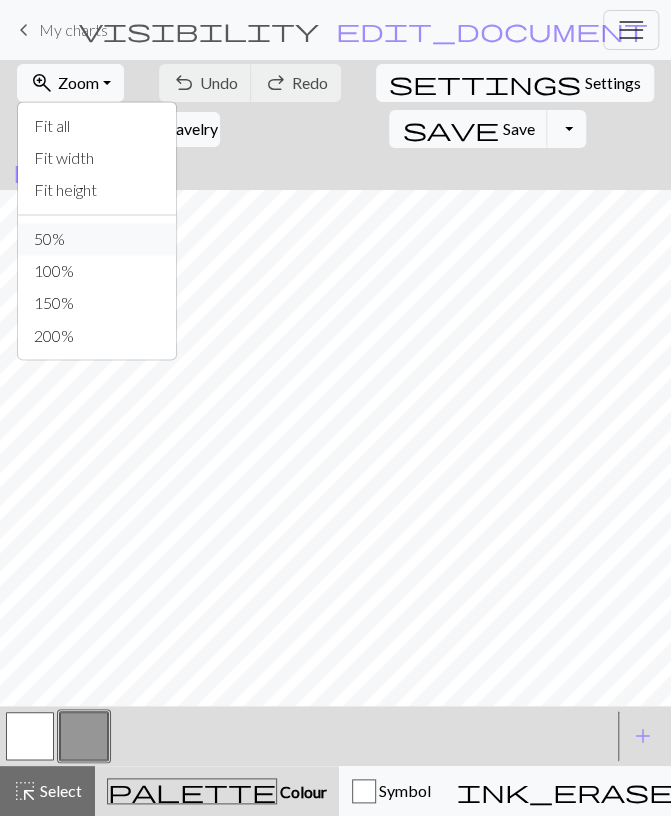 drag, startPoint x: 69, startPoint y: 231, endPoint x: 413, endPoint y: 172, distance: 349.02292 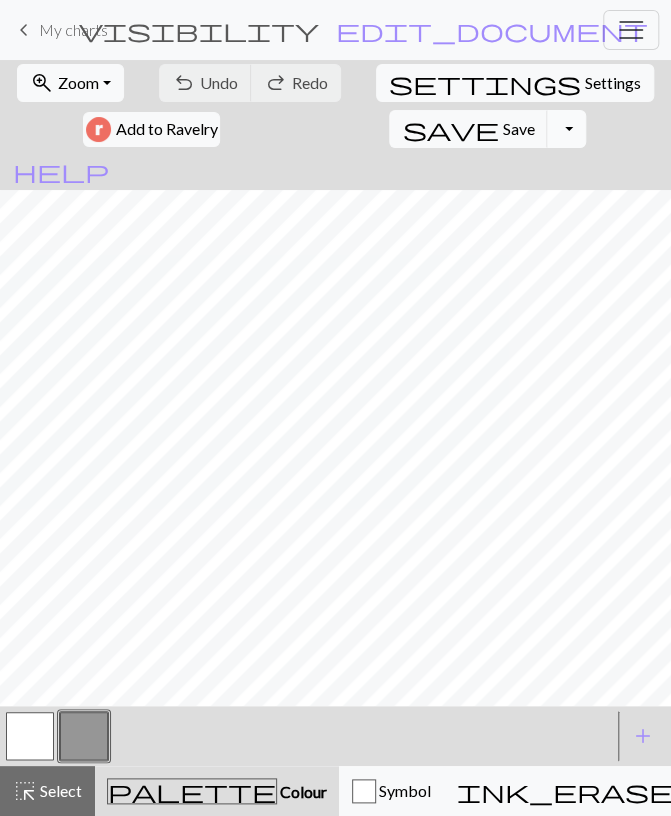click on "Toggle Dropdown" at bounding box center [566, 129] 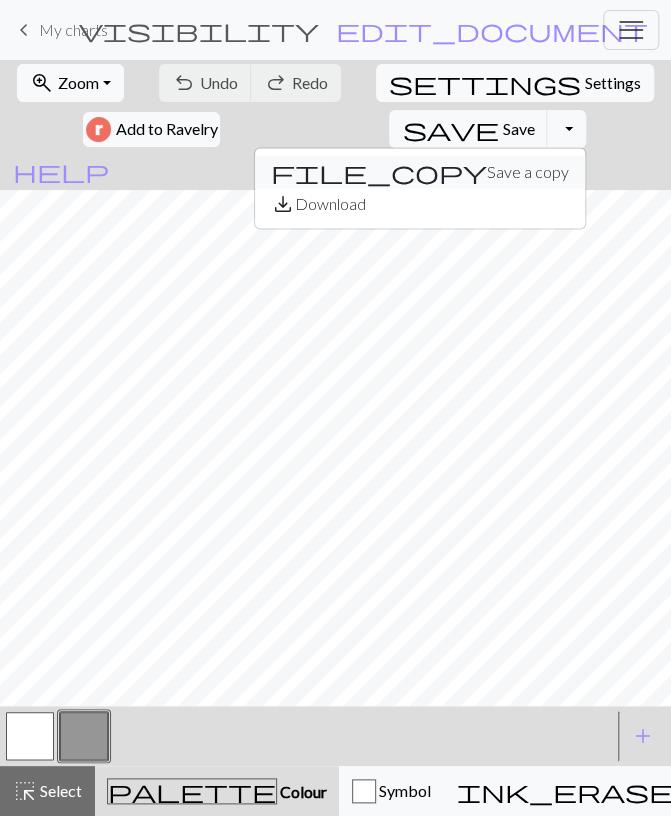 click on "file_copy  Save a copy" at bounding box center (420, 172) 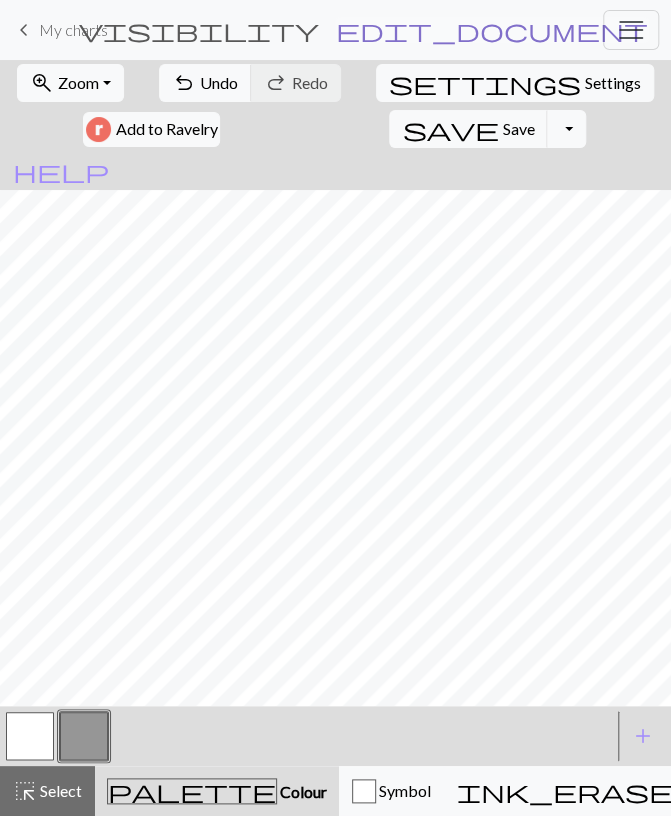 click on "edit_document" at bounding box center [492, 30] 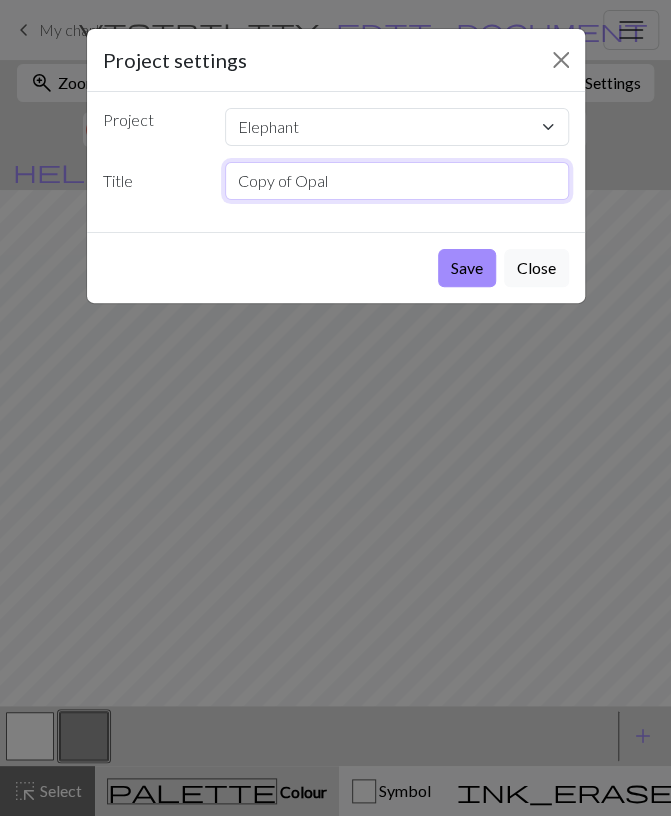 drag, startPoint x: 359, startPoint y: 183, endPoint x: 100, endPoint y: 190, distance: 259.09457 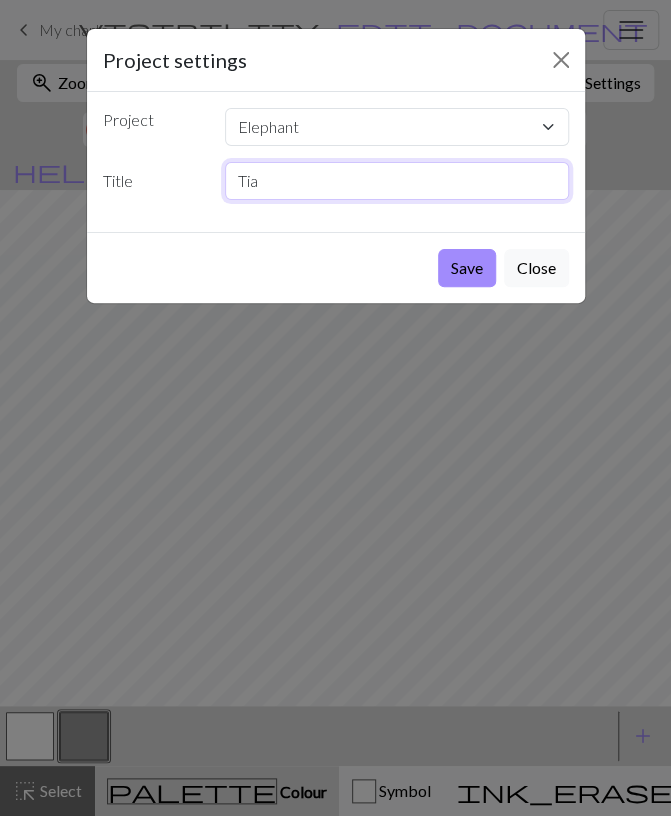 type on "Tia" 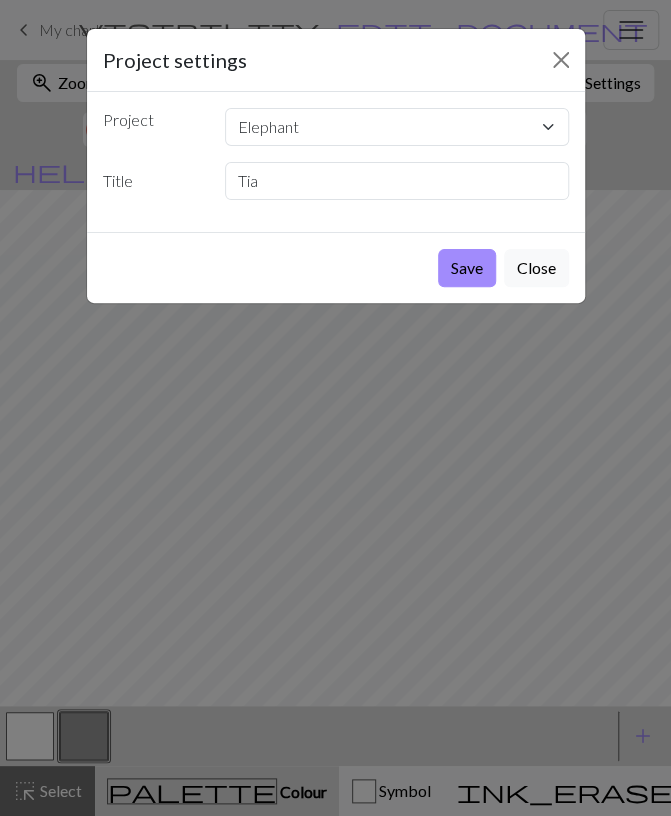 click on "Save Close" at bounding box center (336, 267) 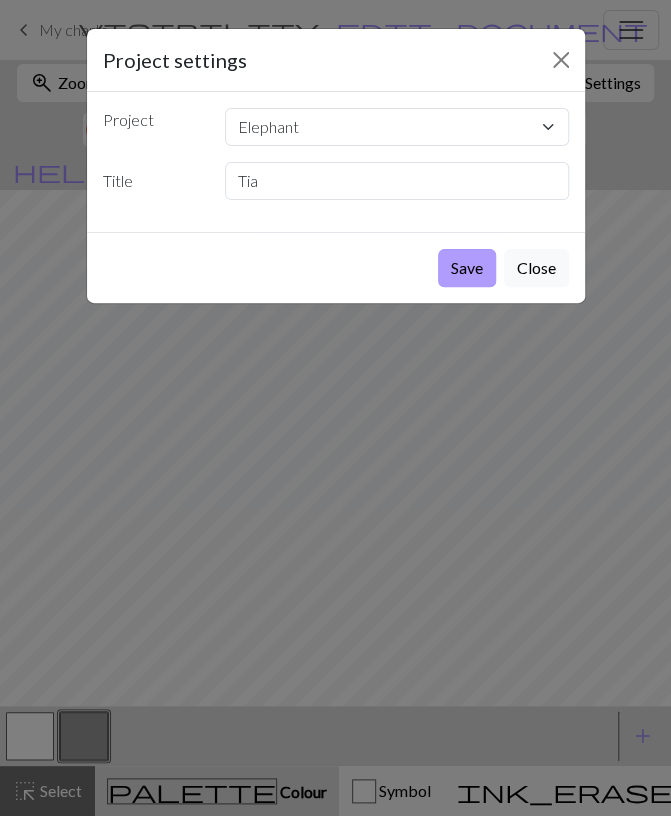 click on "Save" at bounding box center (467, 268) 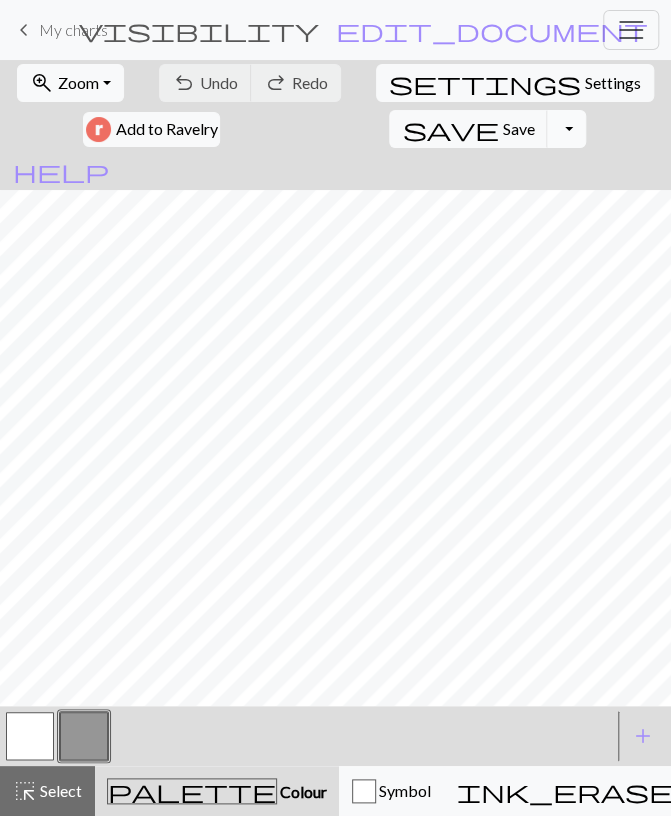 click on "Toggle Dropdown" at bounding box center [566, 129] 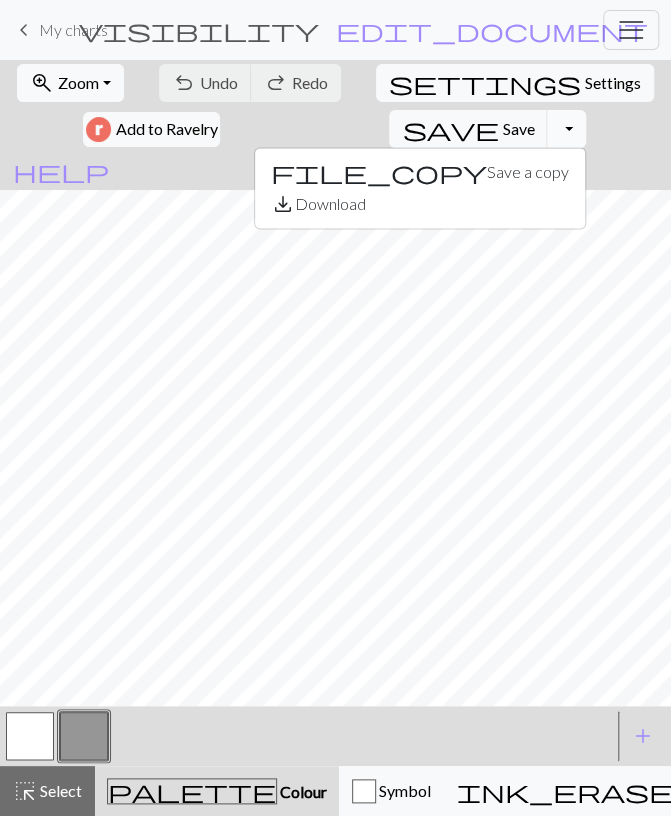 click on "Toggle Dropdown" at bounding box center (566, 129) 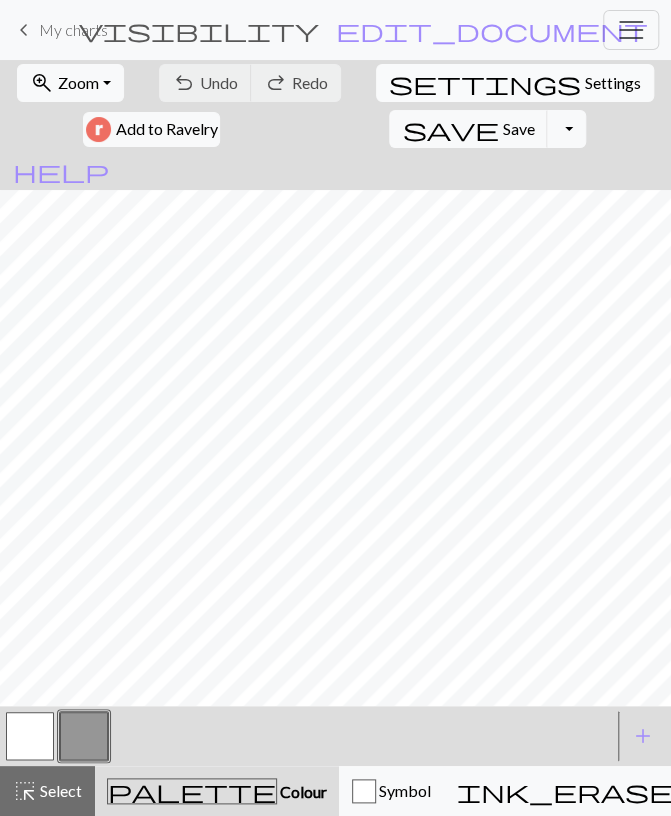 click on "Settings" at bounding box center [613, 83] 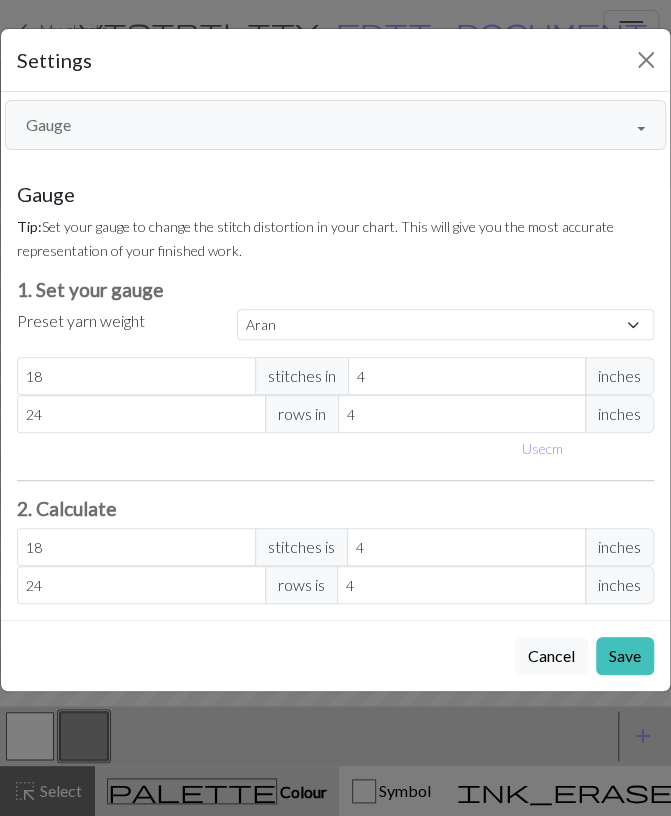 click on "Gauge" at bounding box center [335, 125] 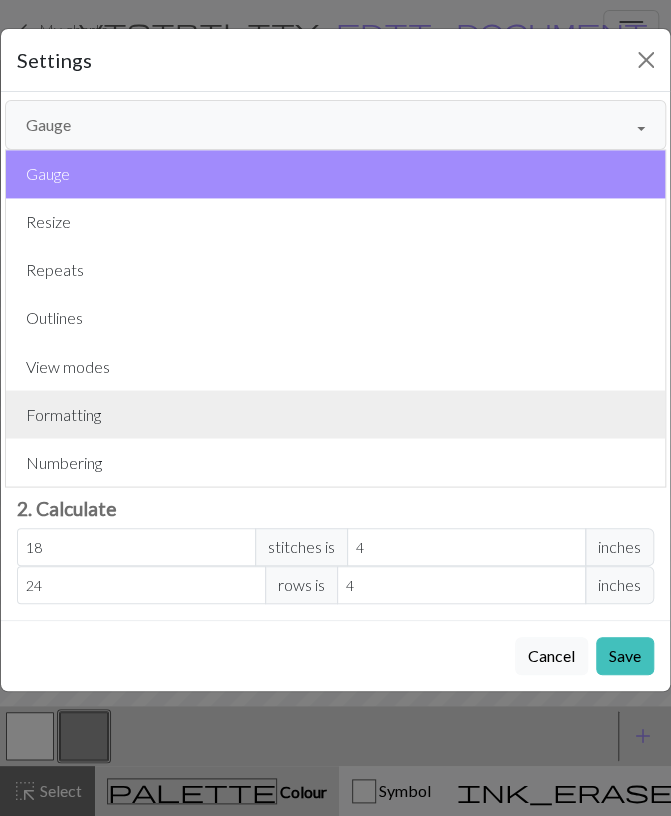 click on "Formatting" at bounding box center [335, 414] 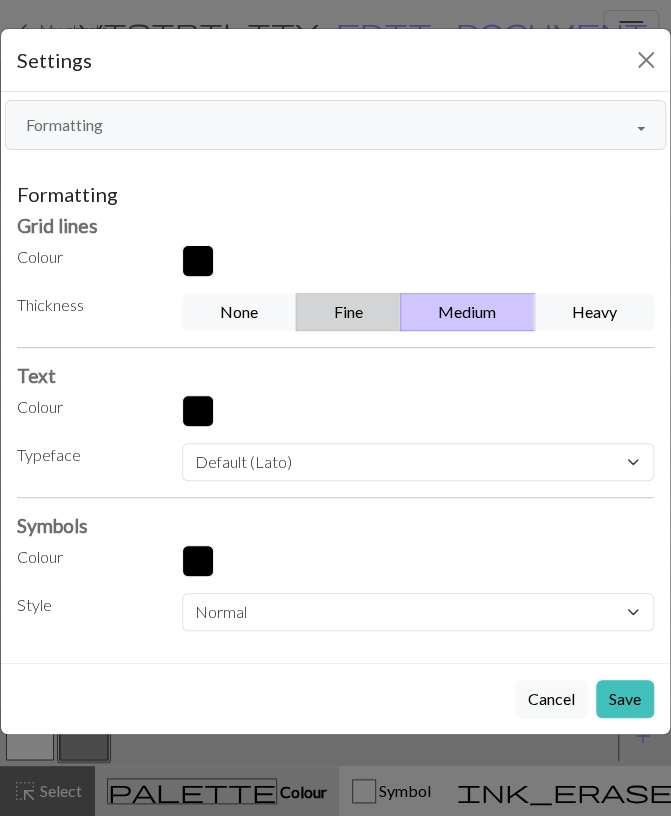 click on "Fine" at bounding box center (348, 312) 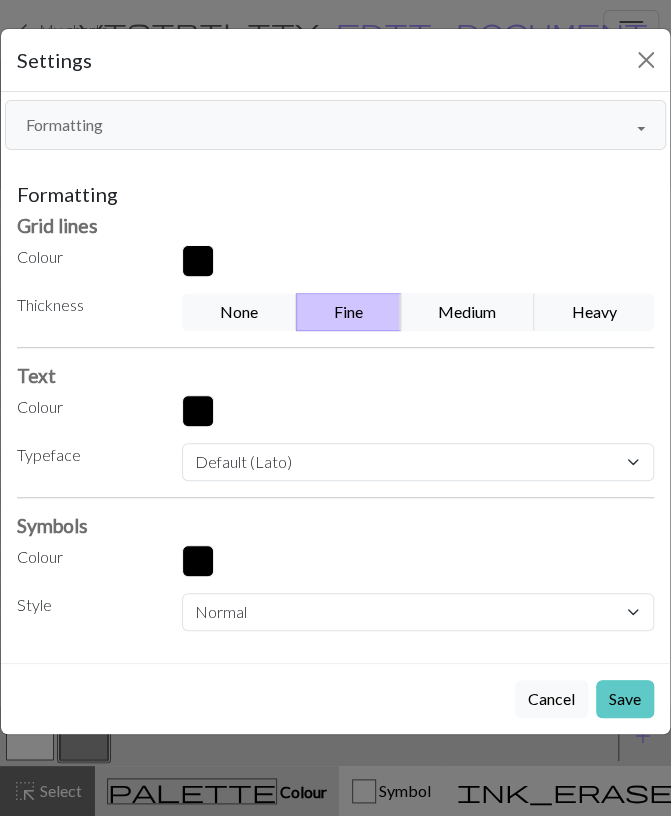 click on "Save" at bounding box center (625, 699) 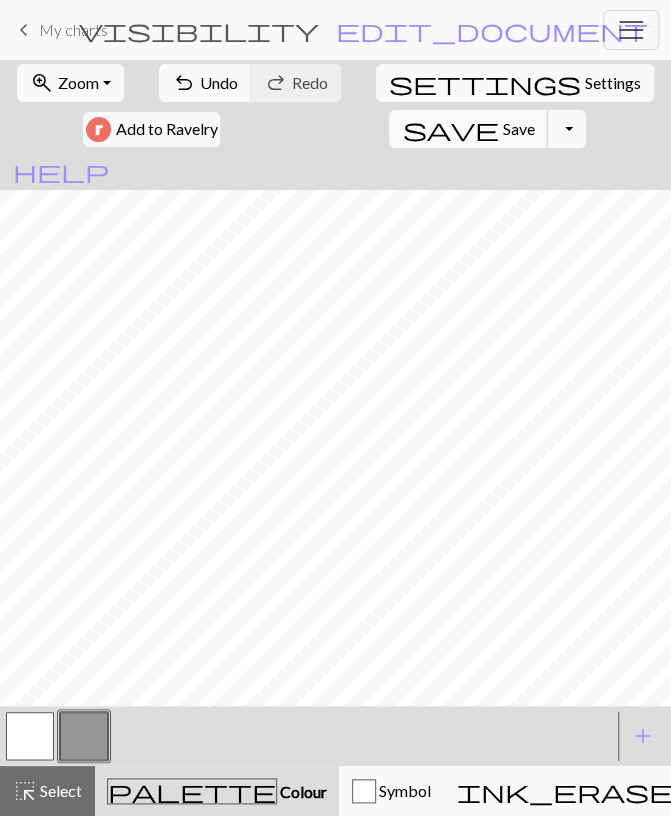 click on "Save" at bounding box center [518, 128] 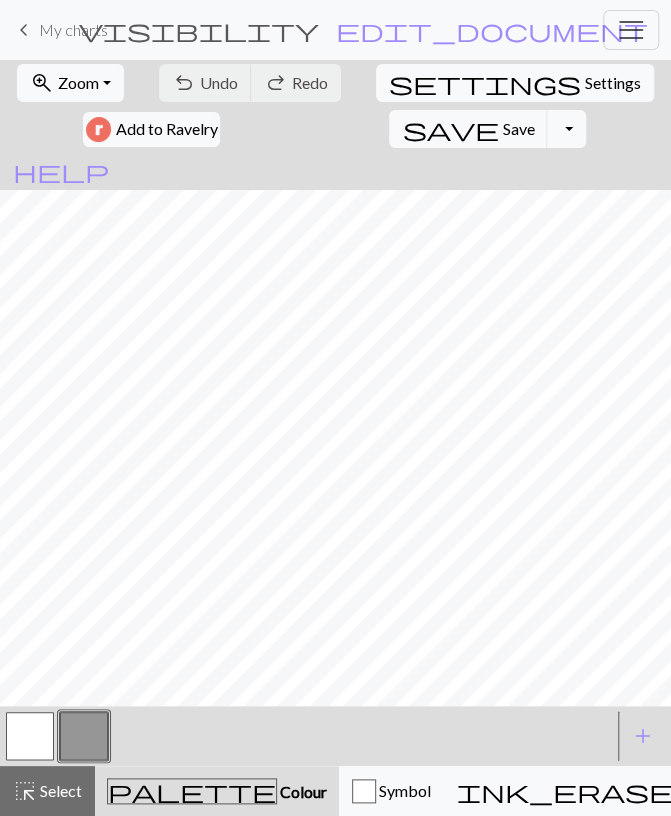 click at bounding box center (30, 736) 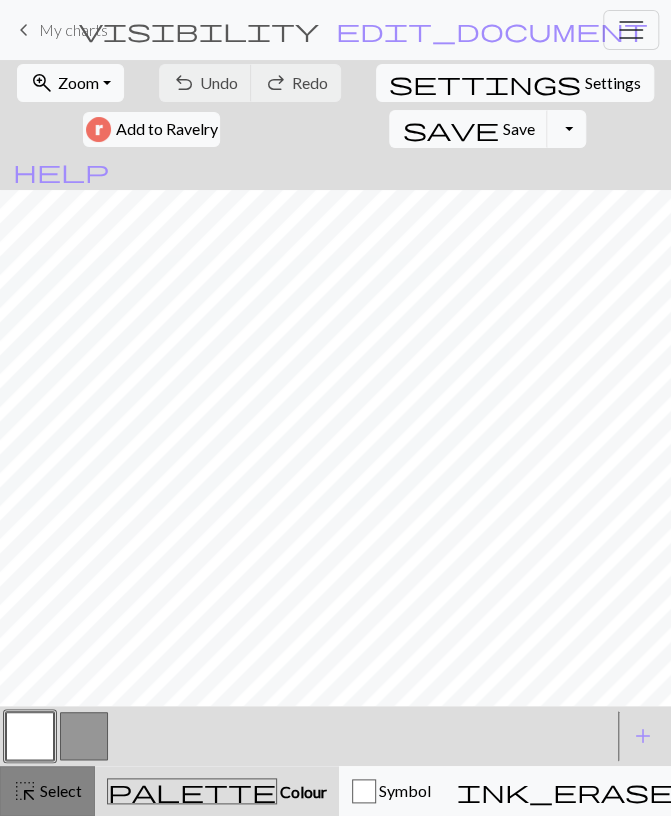 click on "Select" at bounding box center [59, 790] 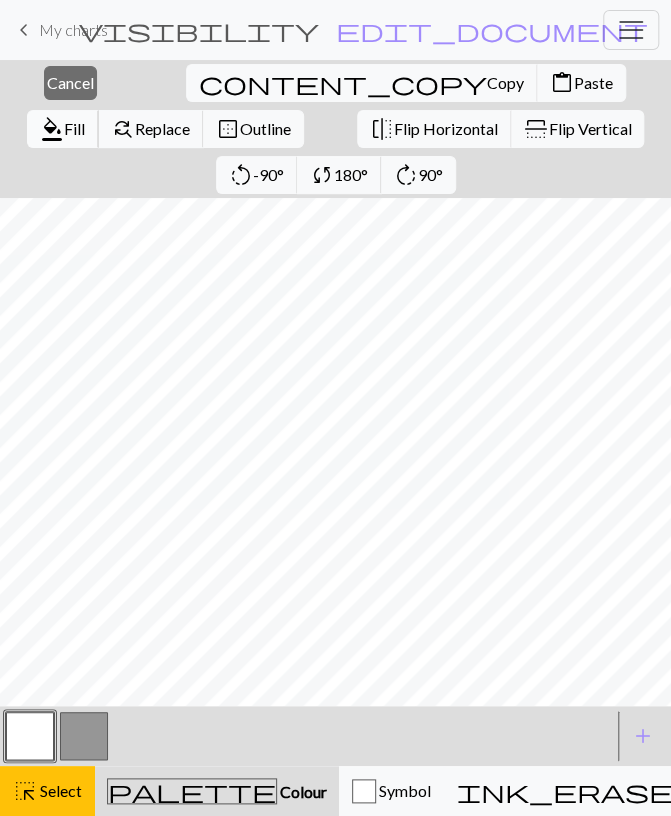 click on "format_color_fill  Fill" at bounding box center [63, 129] 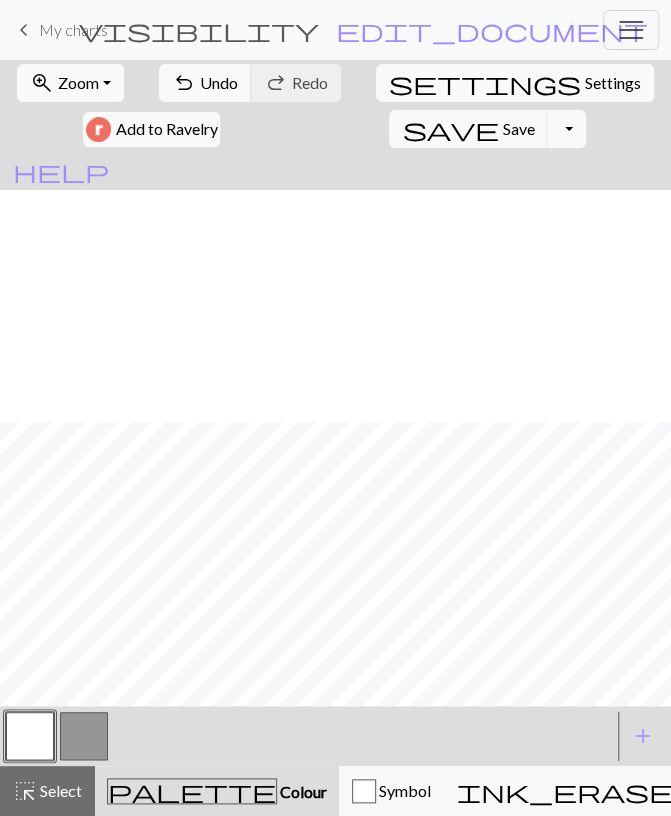 scroll, scrollTop: 232, scrollLeft: 0, axis: vertical 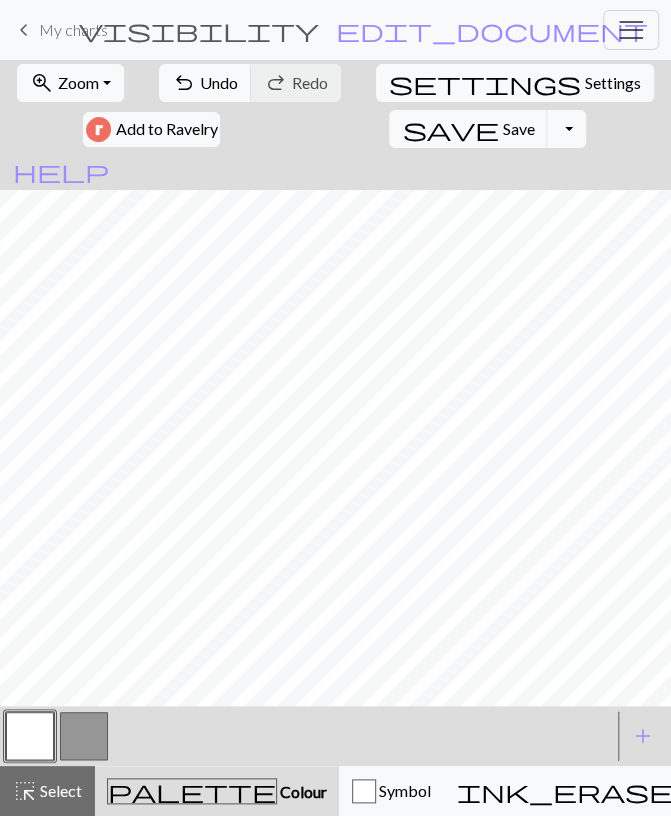 click at bounding box center (84, 736) 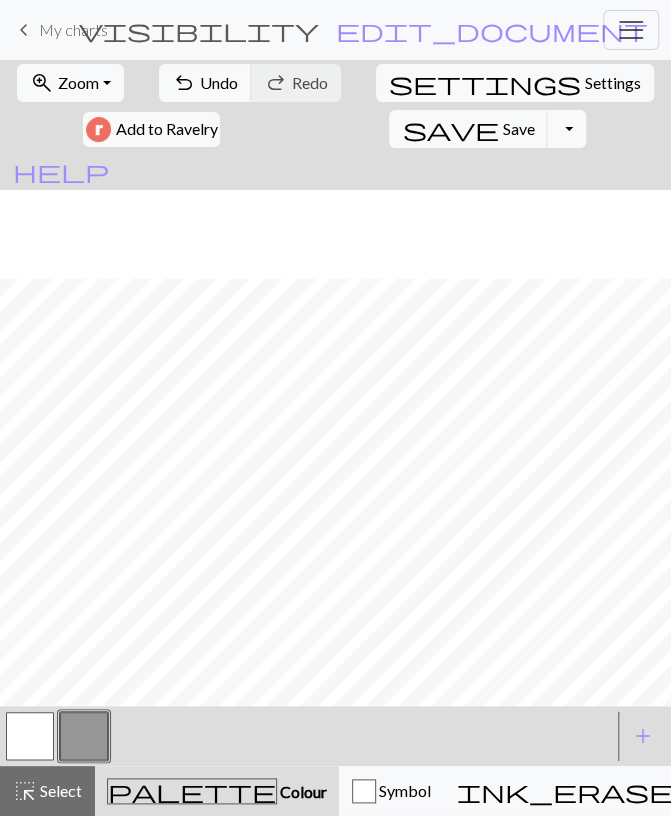 scroll, scrollTop: 322, scrollLeft: 0, axis: vertical 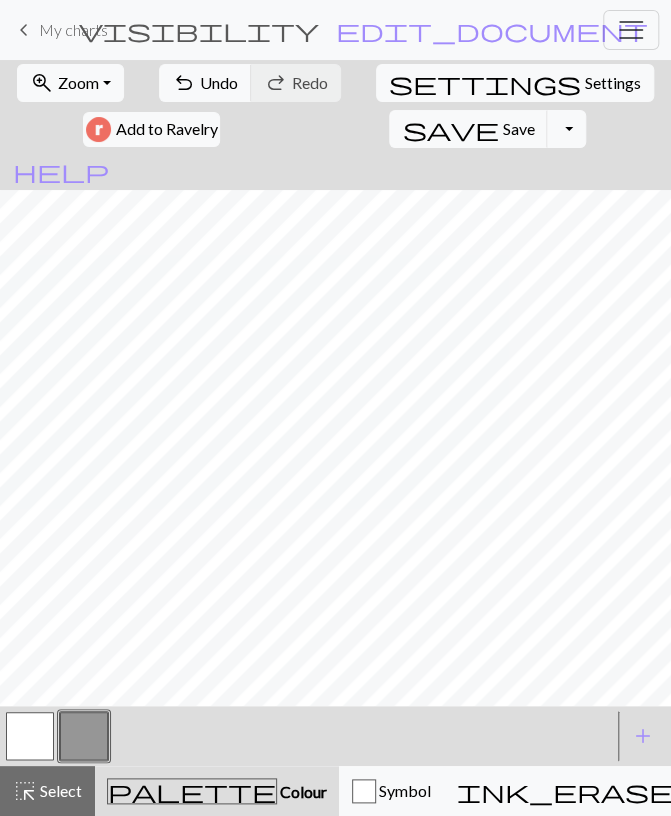 drag, startPoint x: 40, startPoint y: 737, endPoint x: 54, endPoint y: 722, distance: 20.518284 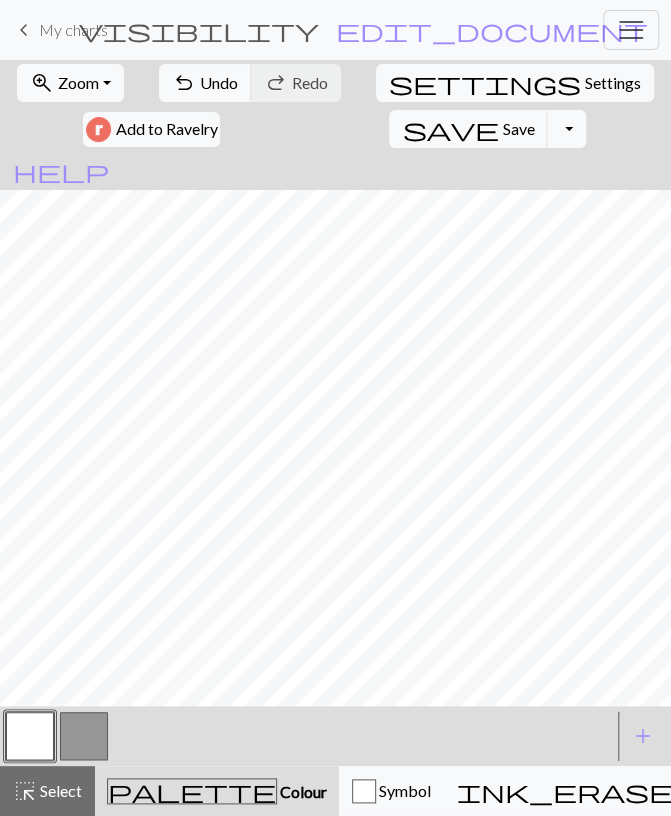 drag, startPoint x: 79, startPoint y: 736, endPoint x: 143, endPoint y: 707, distance: 70.26379 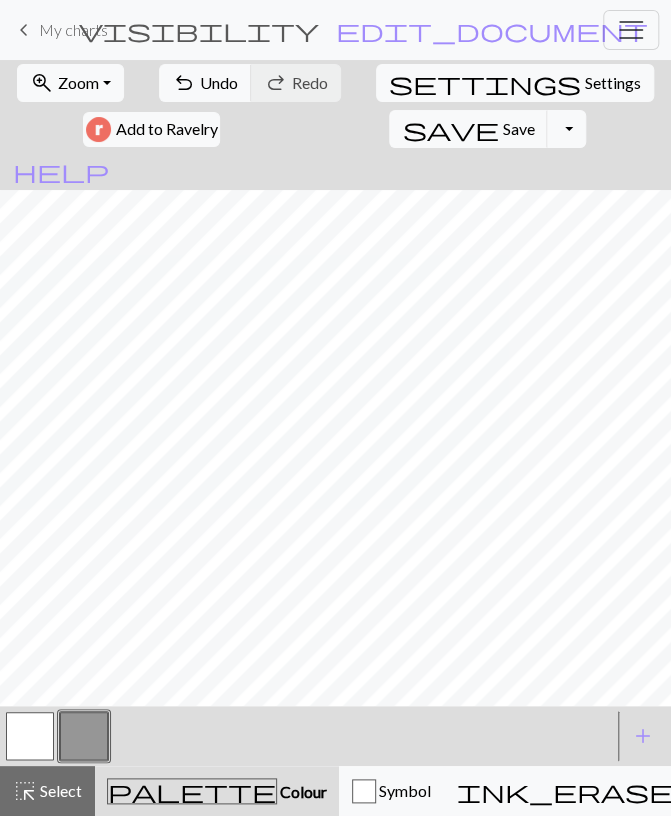 click at bounding box center (30, 736) 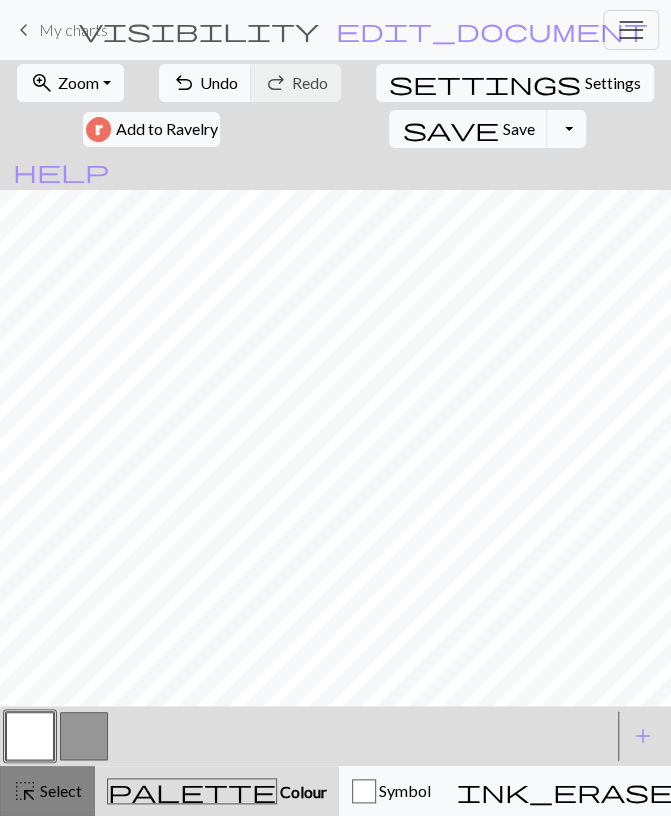 click on "Select" at bounding box center (59, 790) 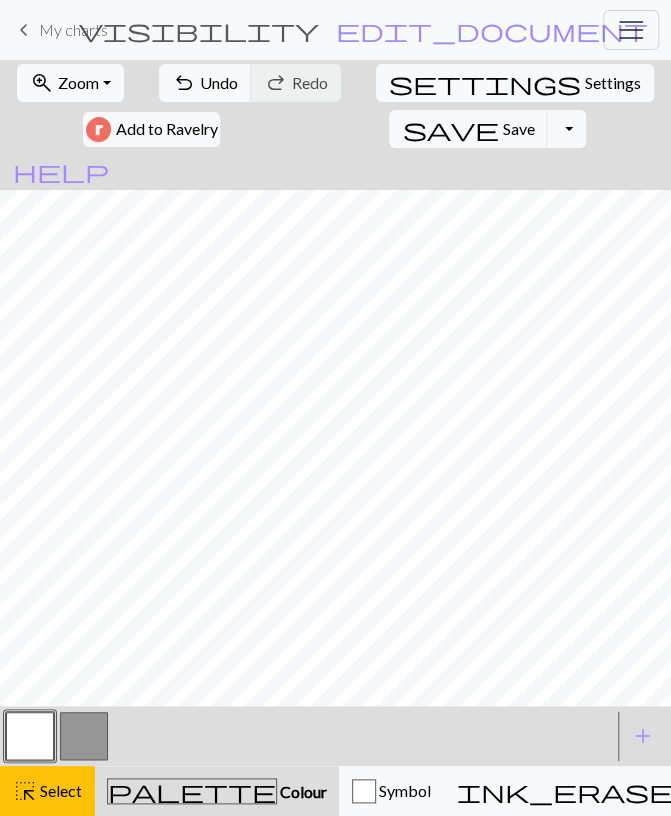 click at bounding box center [84, 736] 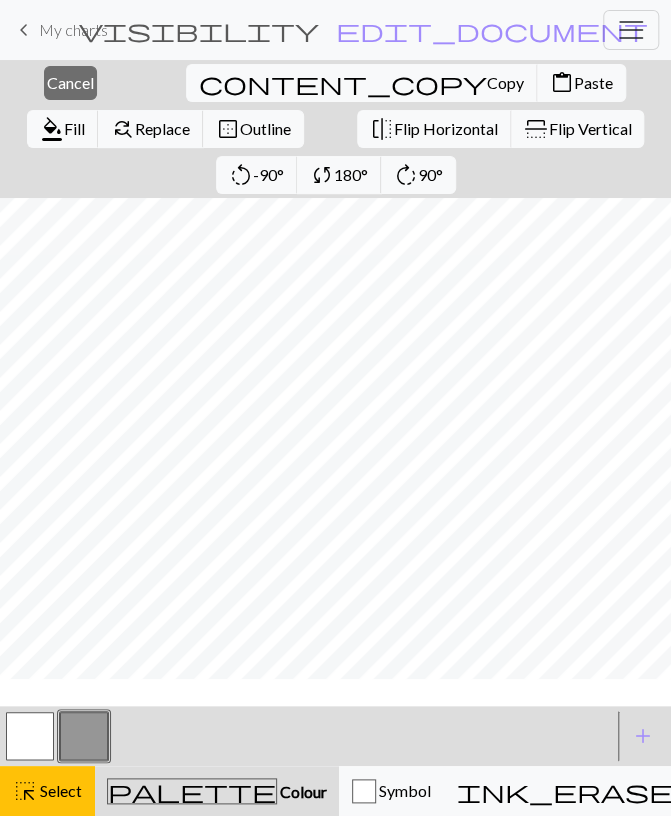 scroll, scrollTop: 284, scrollLeft: 0, axis: vertical 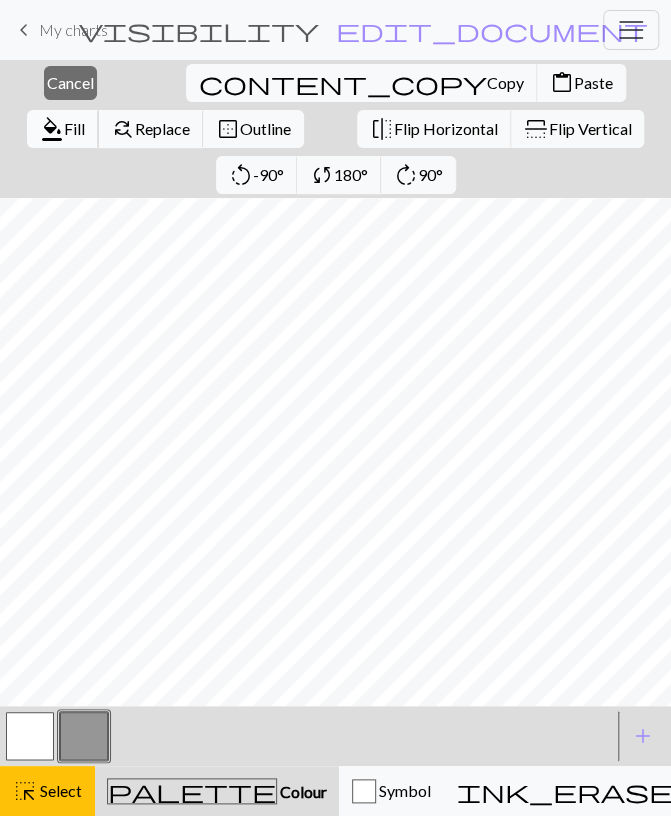 click on "Fill" at bounding box center (74, 128) 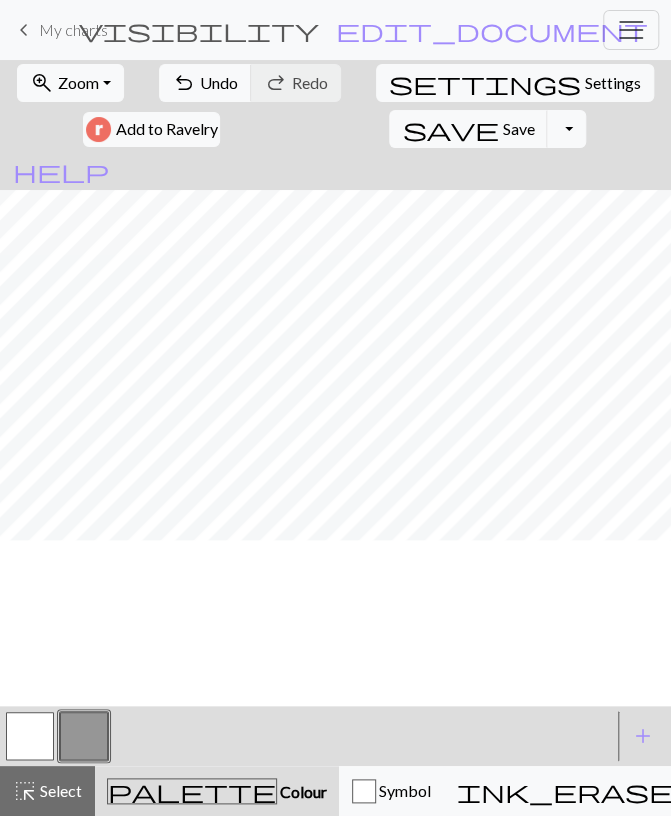 scroll, scrollTop: 0, scrollLeft: 0, axis: both 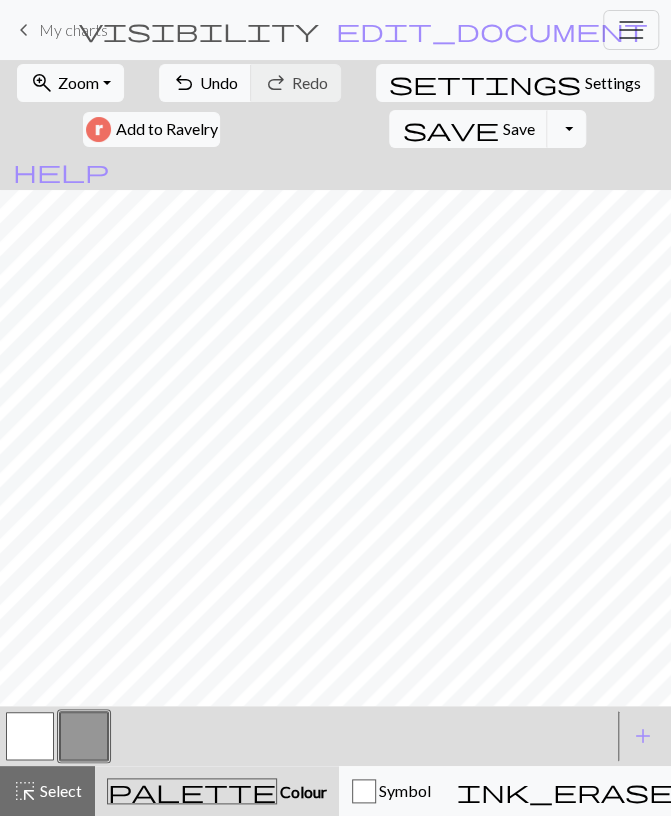 click at bounding box center (30, 736) 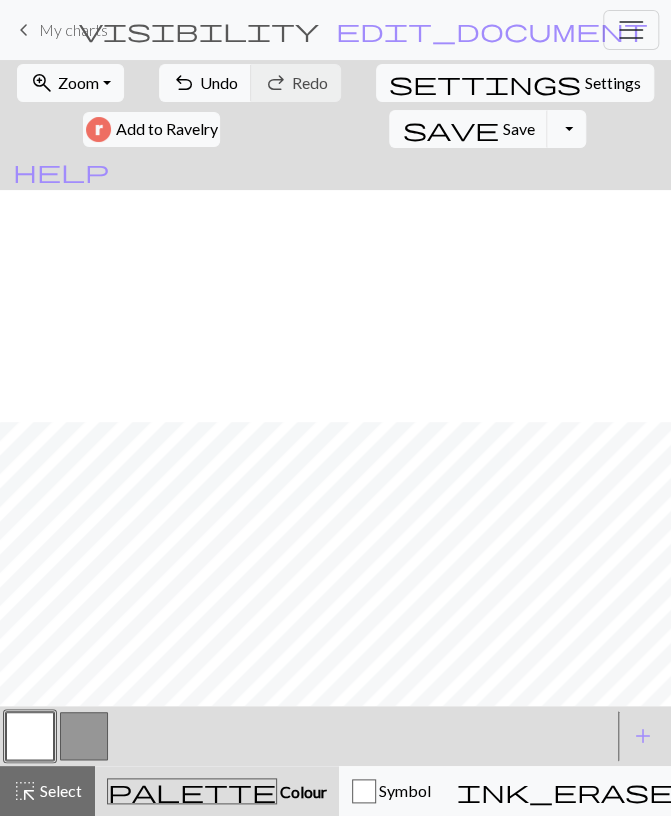 scroll, scrollTop: 232, scrollLeft: 0, axis: vertical 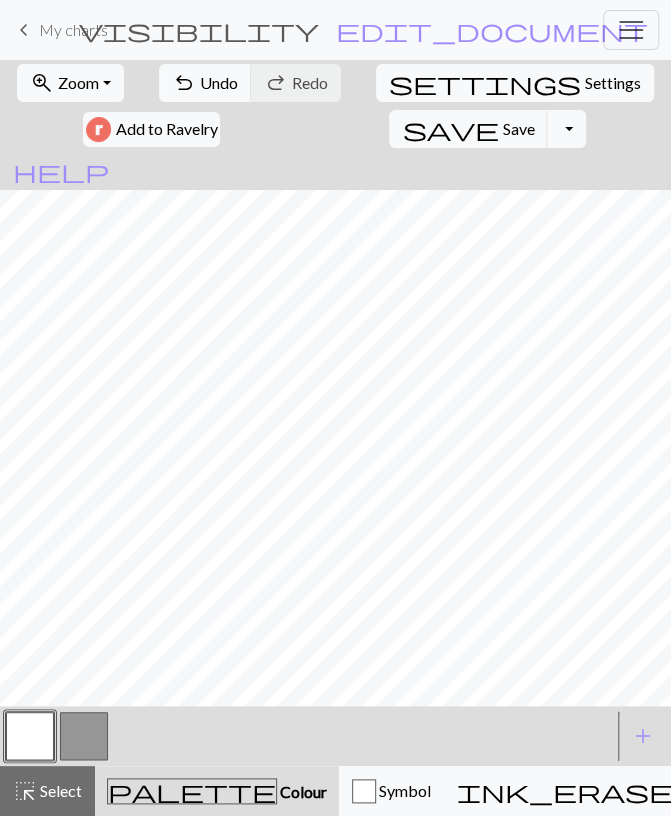 click at bounding box center [84, 736] 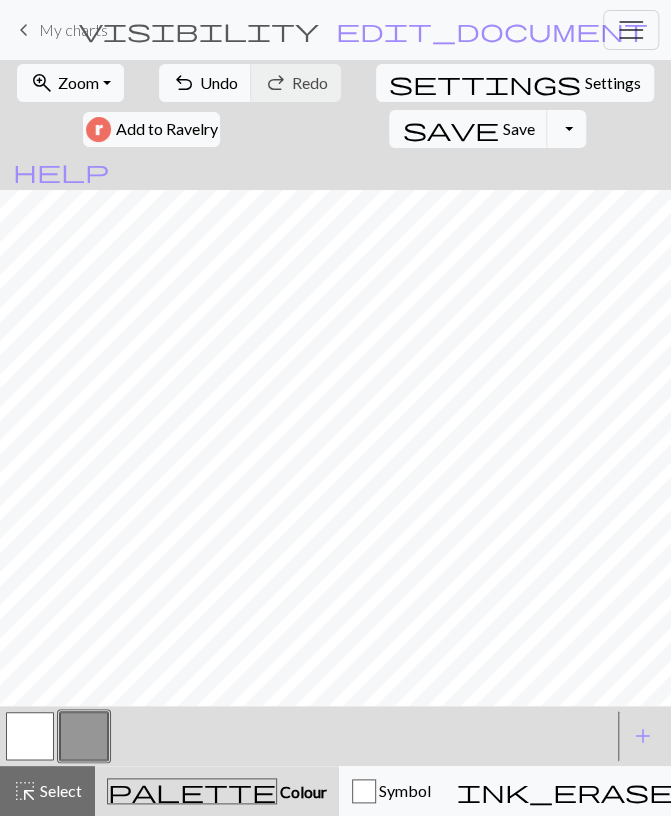 click at bounding box center (30, 736) 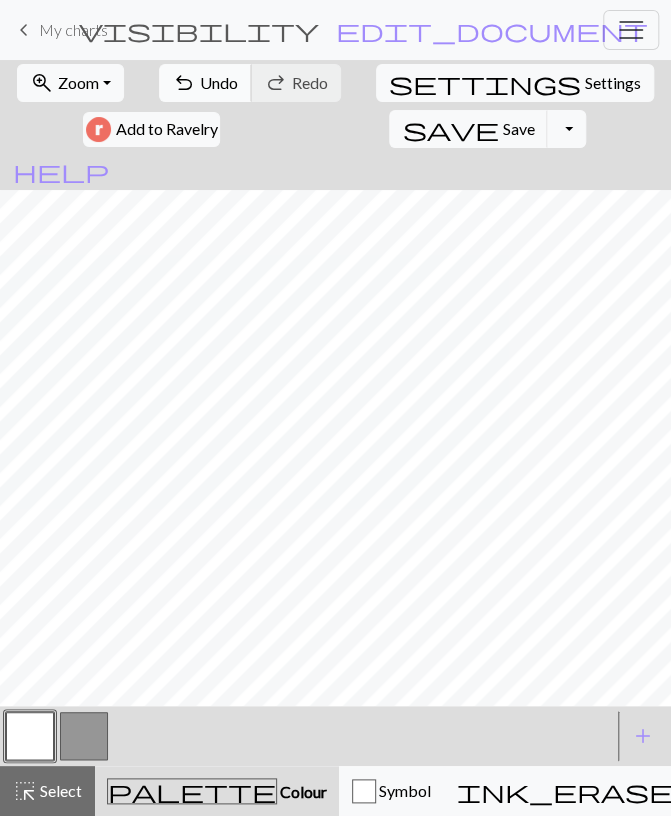 click on "undo Undo Undo" at bounding box center [205, 83] 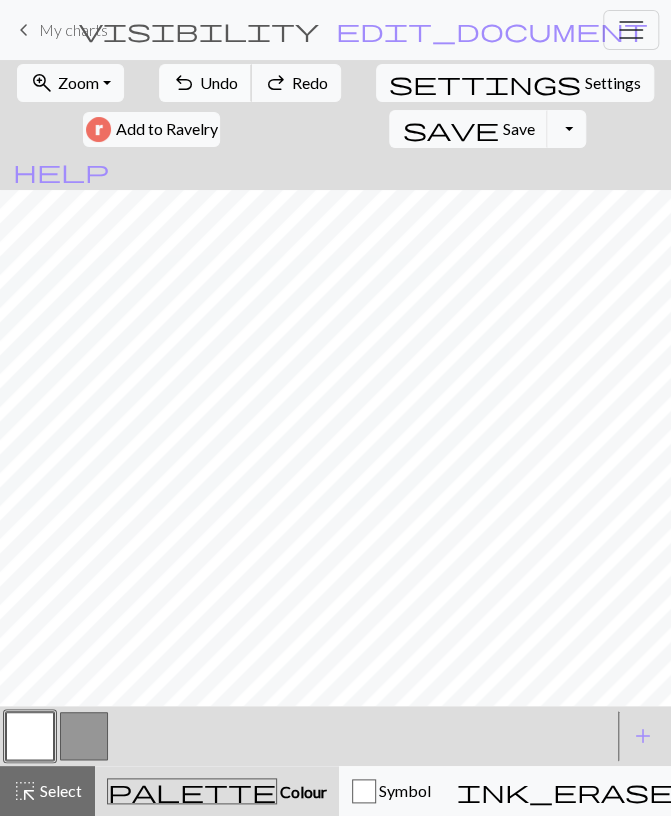 click on "undo Undo Undo" at bounding box center (205, 83) 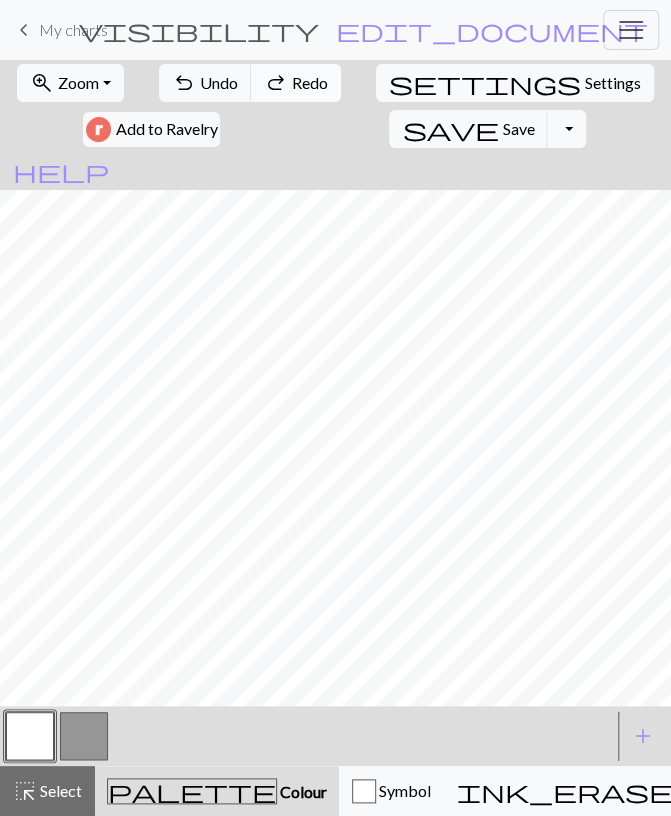 click on "redo" at bounding box center [276, 83] 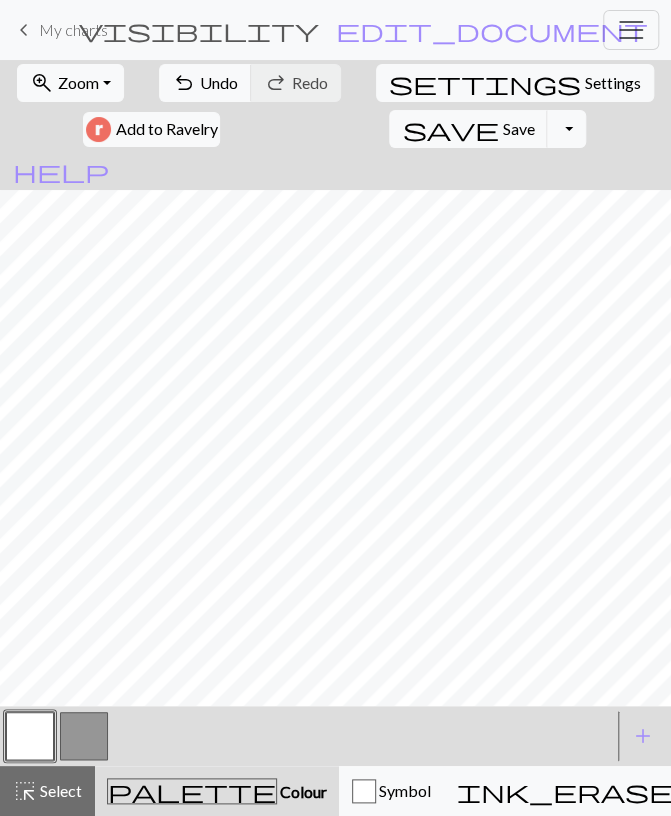 click at bounding box center [84, 736] 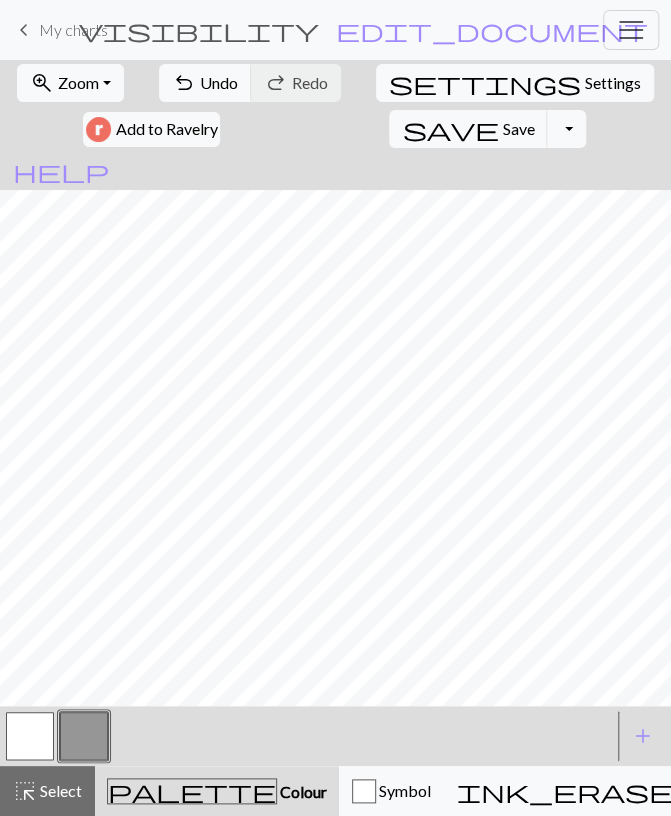 click at bounding box center [30, 736] 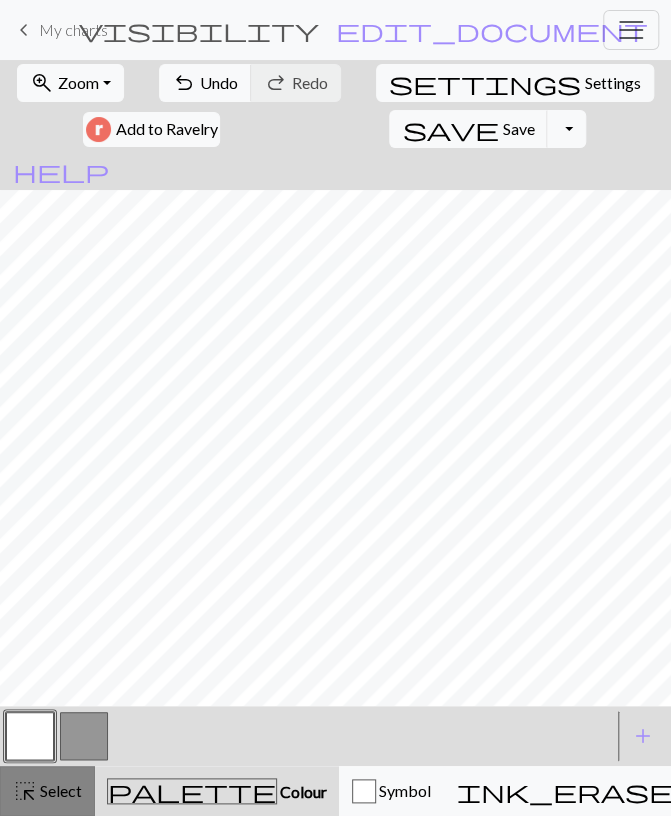 click on "highlight_alt" at bounding box center (25, 791) 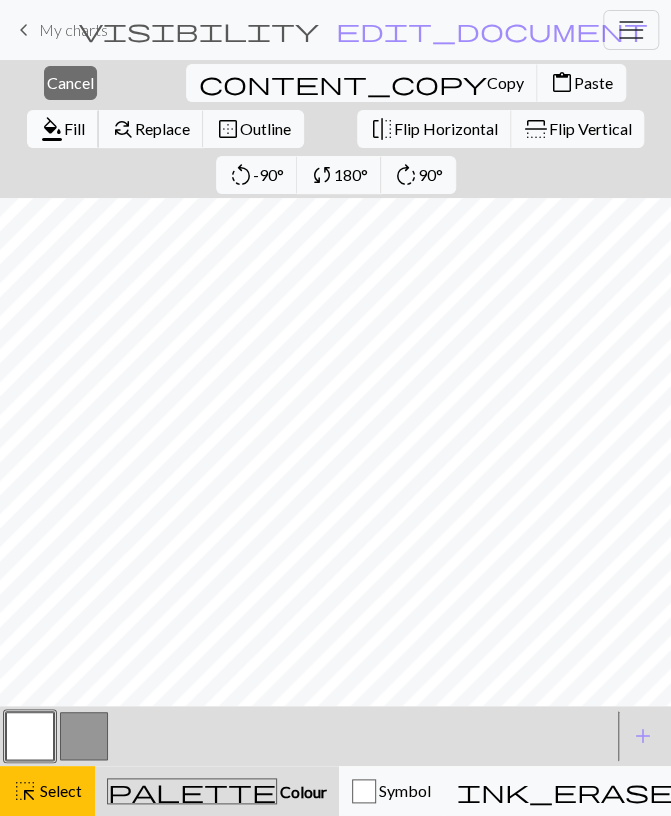click on "Fill" at bounding box center (74, 128) 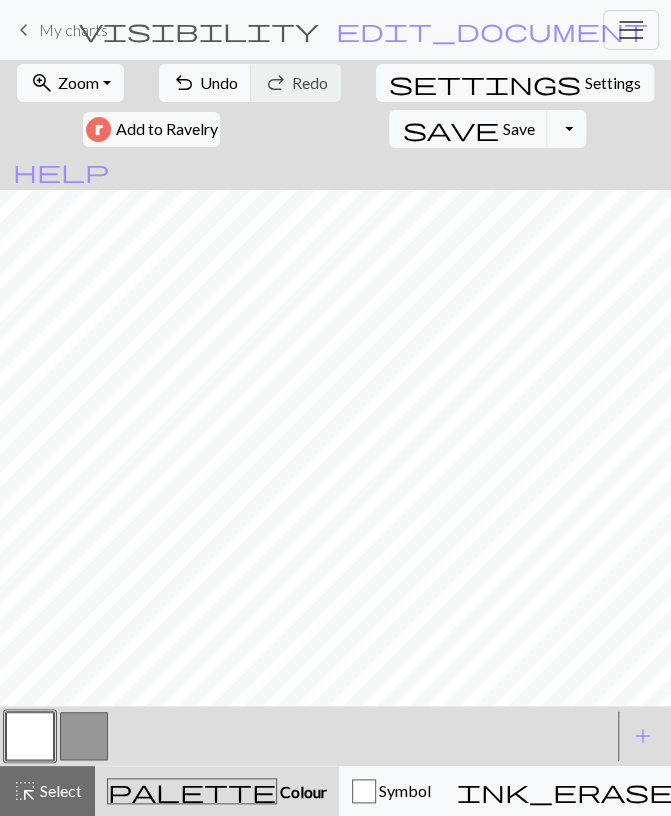 click at bounding box center [84, 736] 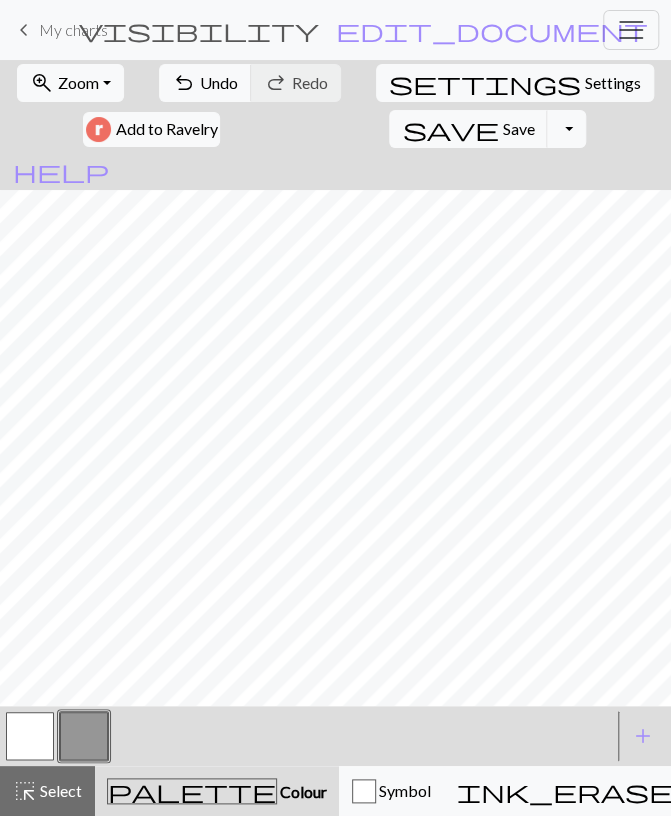 drag, startPoint x: 38, startPoint y: 738, endPoint x: 63, endPoint y: 709, distance: 38.28838 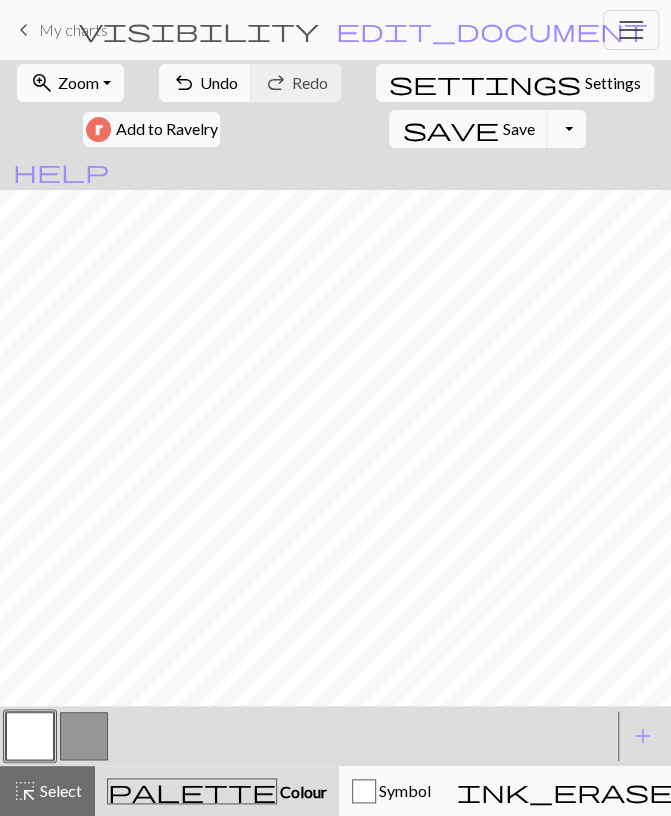click at bounding box center (84, 736) 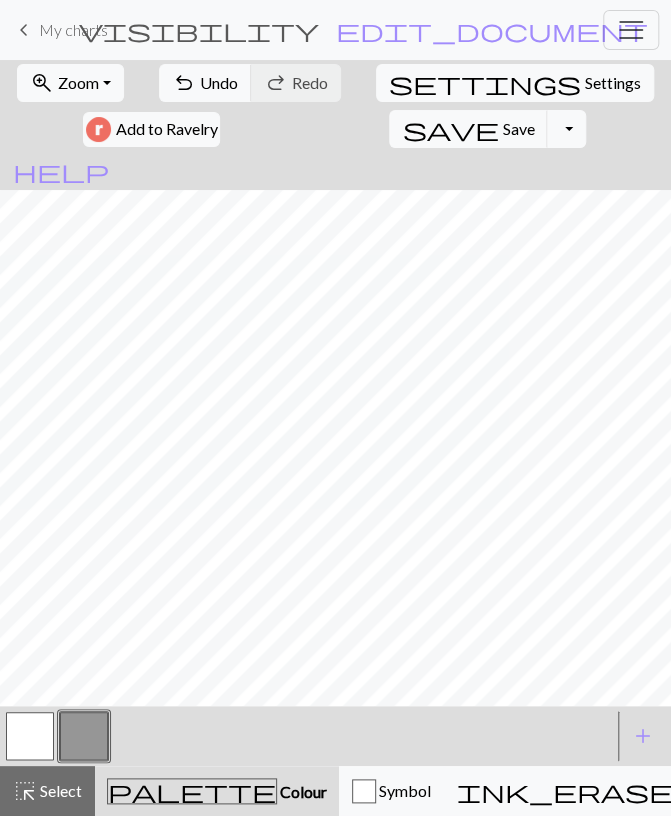click at bounding box center (30, 736) 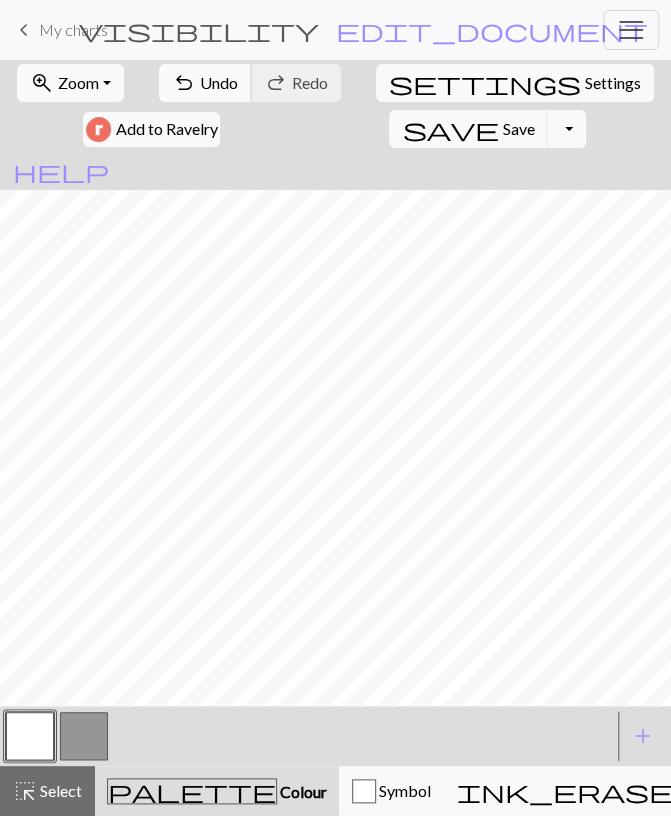 click on "Undo" at bounding box center [219, 82] 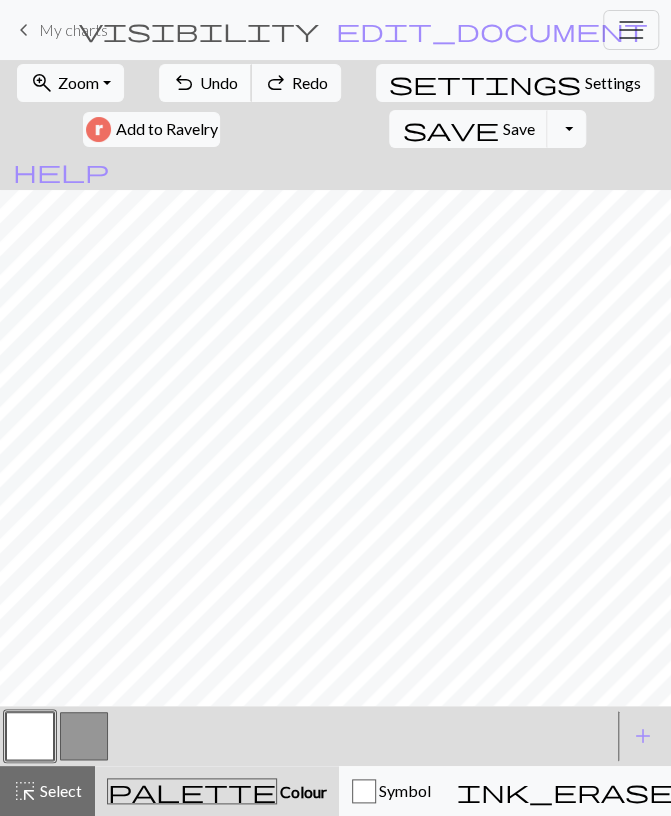 click on "Undo" at bounding box center [219, 82] 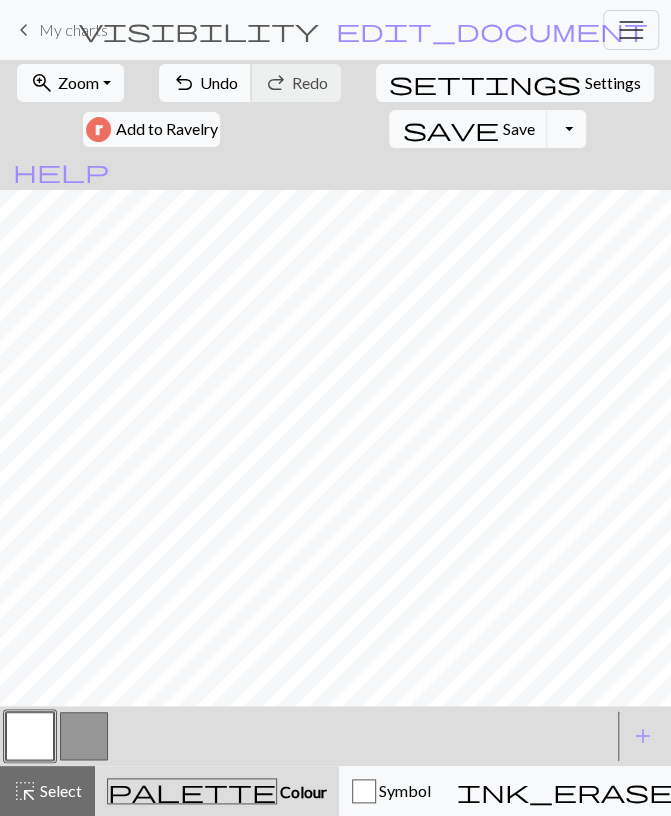 click on "undo Undo Undo" at bounding box center [205, 83] 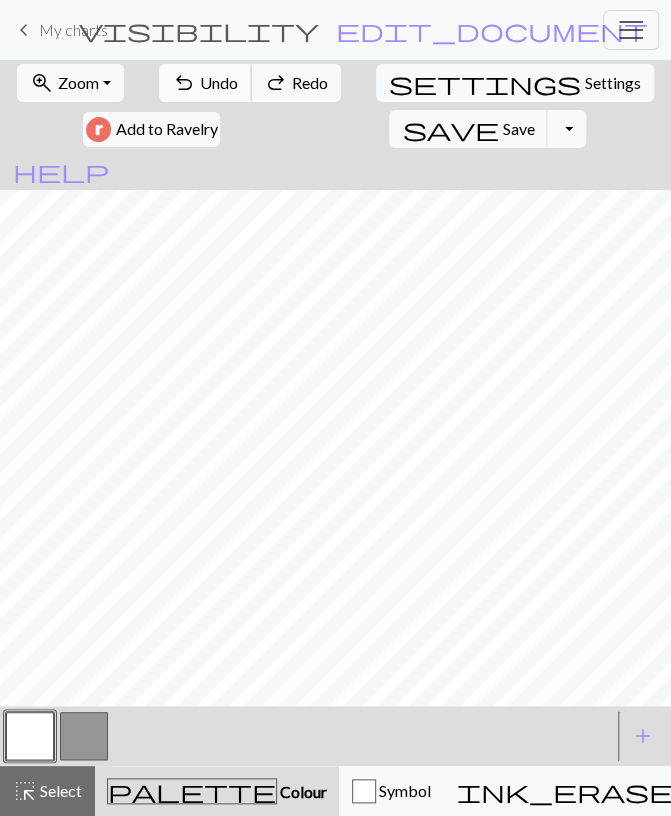 click on "Undo" at bounding box center (219, 82) 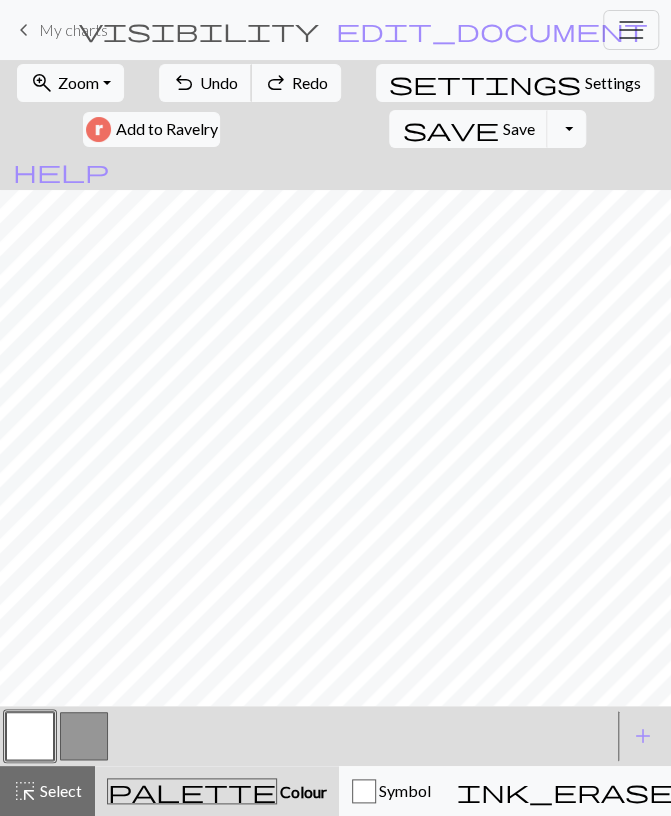 drag, startPoint x: 227, startPoint y: 89, endPoint x: 231, endPoint y: 129, distance: 40.1995 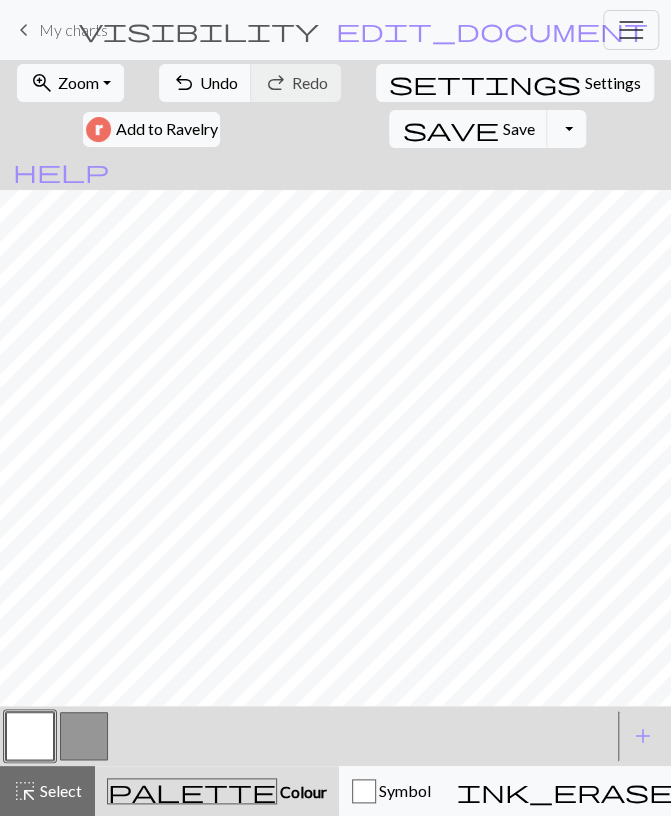 drag, startPoint x: 83, startPoint y: 737, endPoint x: 113, endPoint y: 709, distance: 41.036568 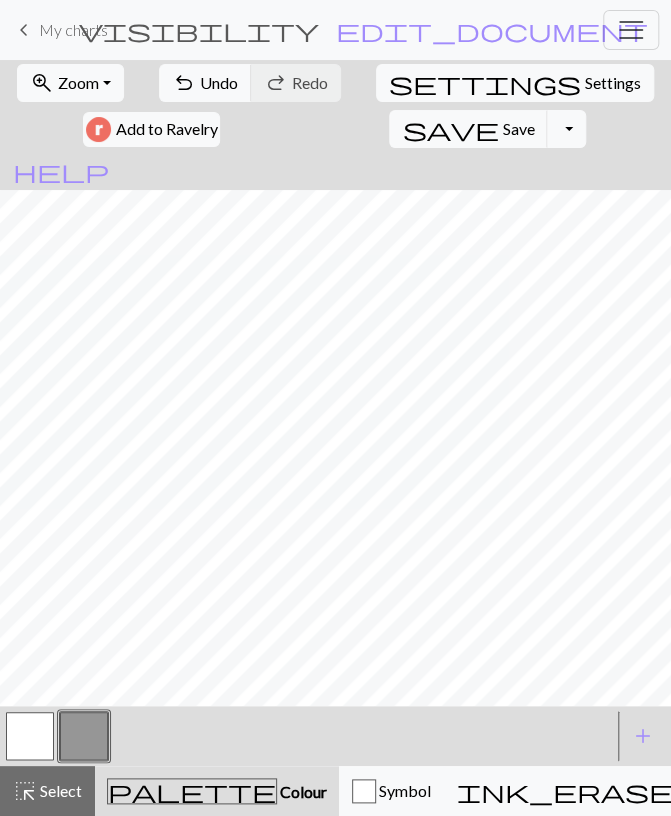 click at bounding box center (30, 736) 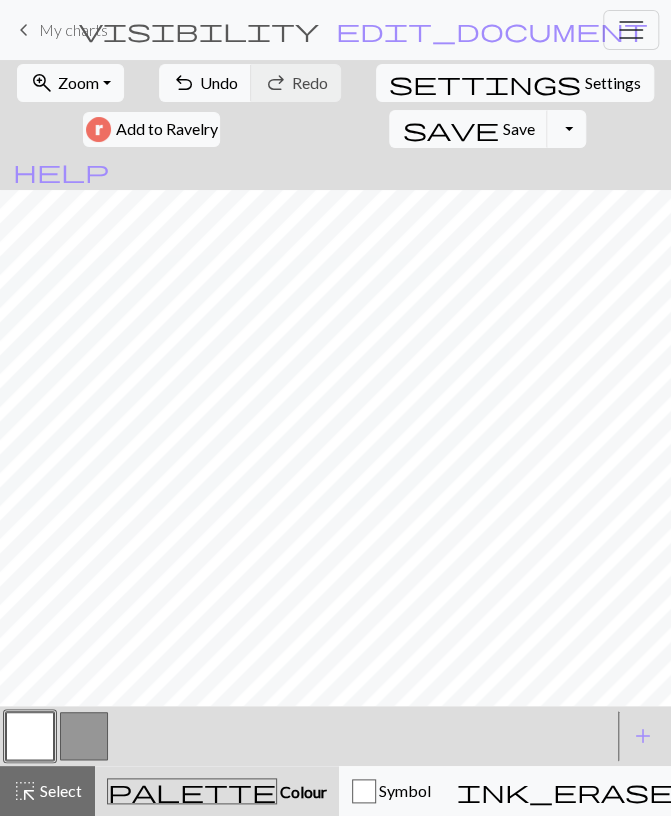 click at bounding box center [84, 736] 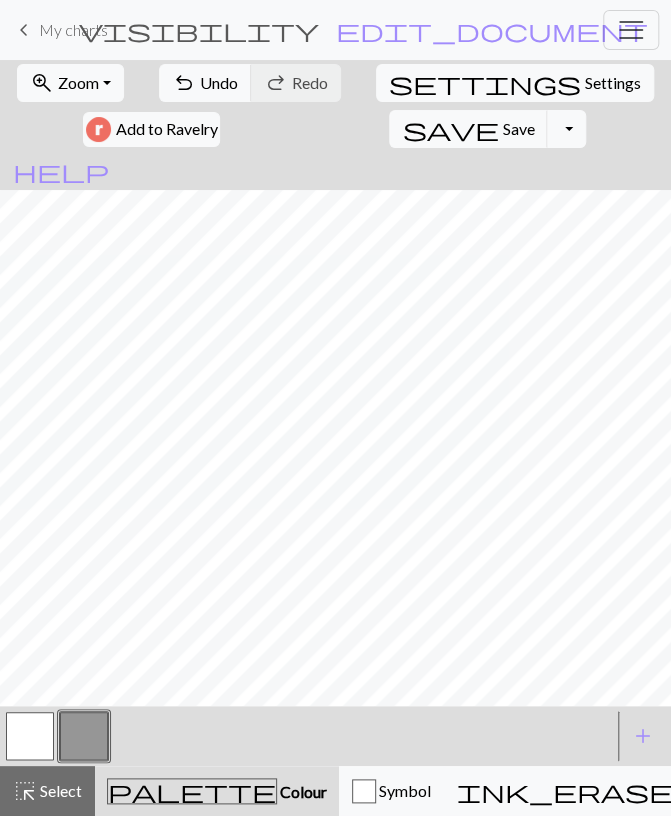 click at bounding box center (30, 736) 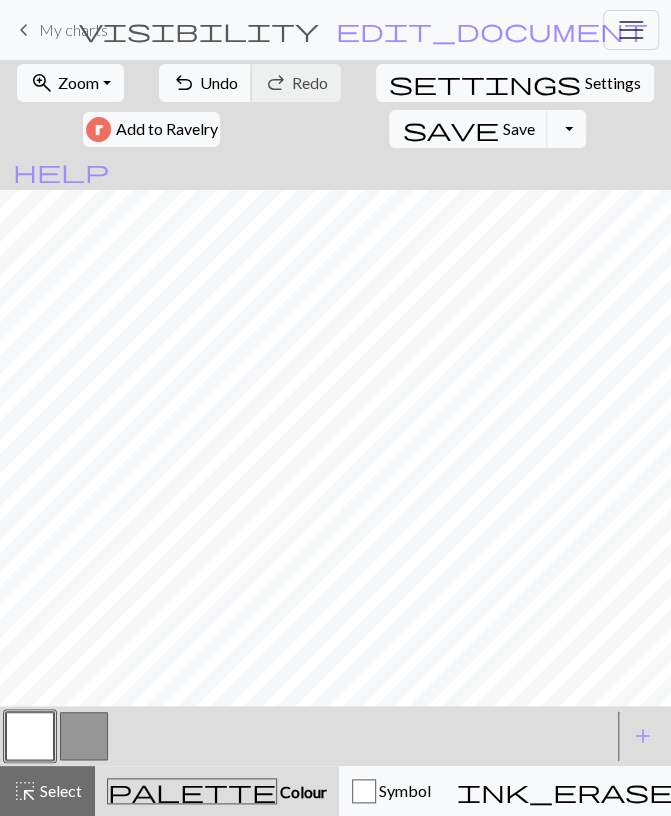 click on "undo" at bounding box center [184, 83] 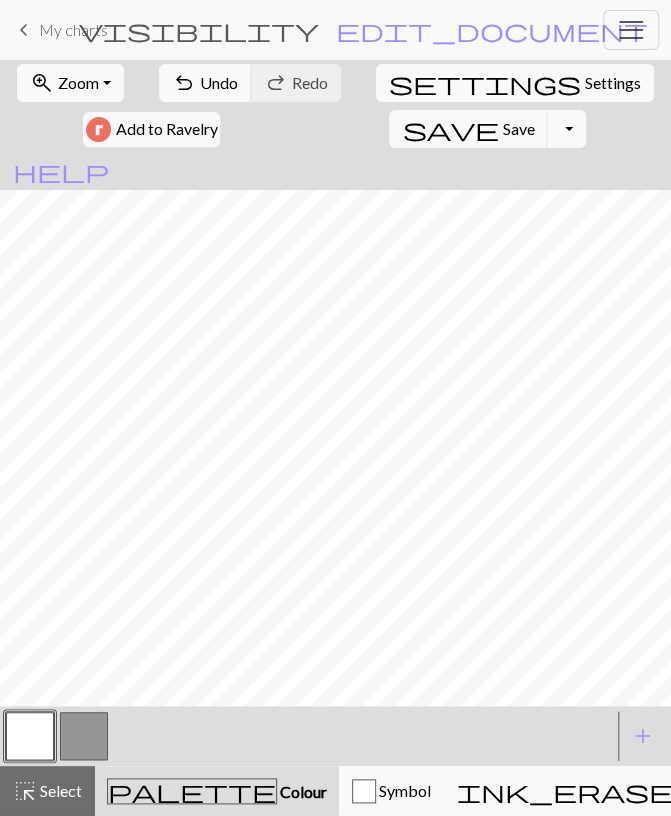 click at bounding box center (84, 736) 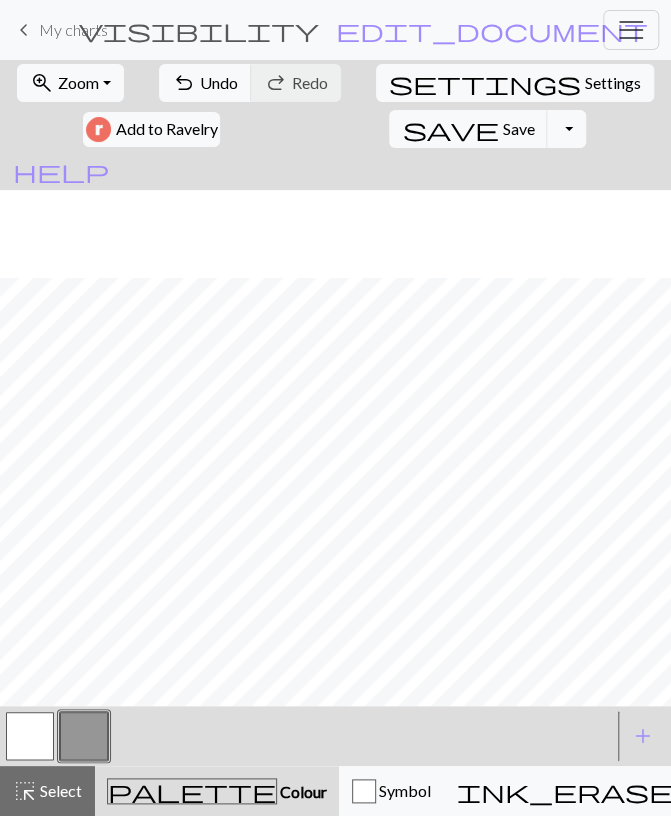 scroll, scrollTop: 322, scrollLeft: 0, axis: vertical 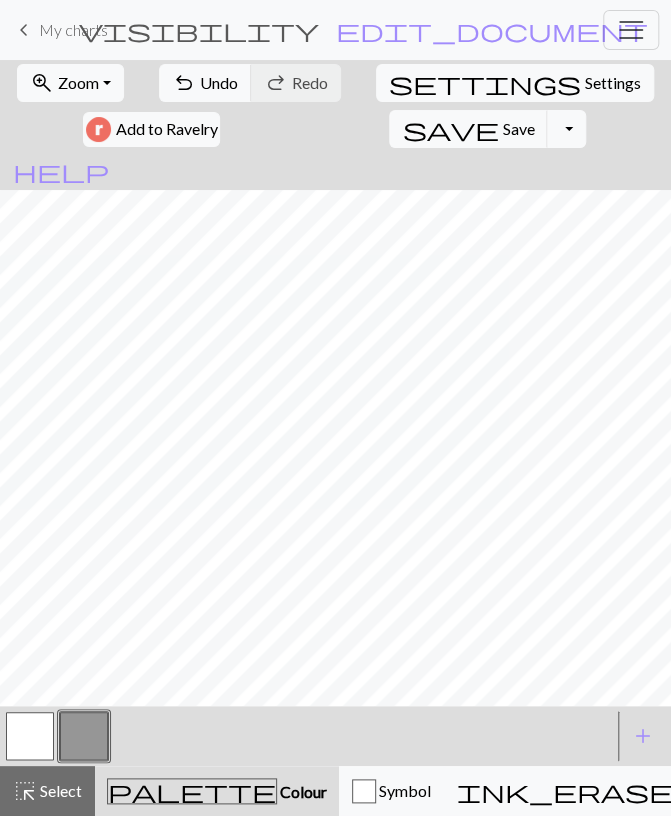 click at bounding box center [30, 736] 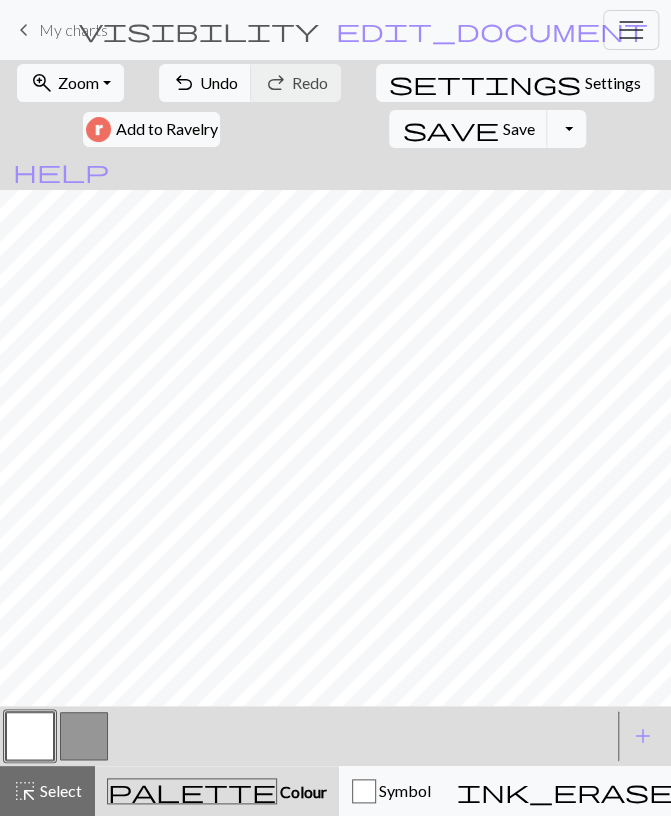 click at bounding box center [84, 736] 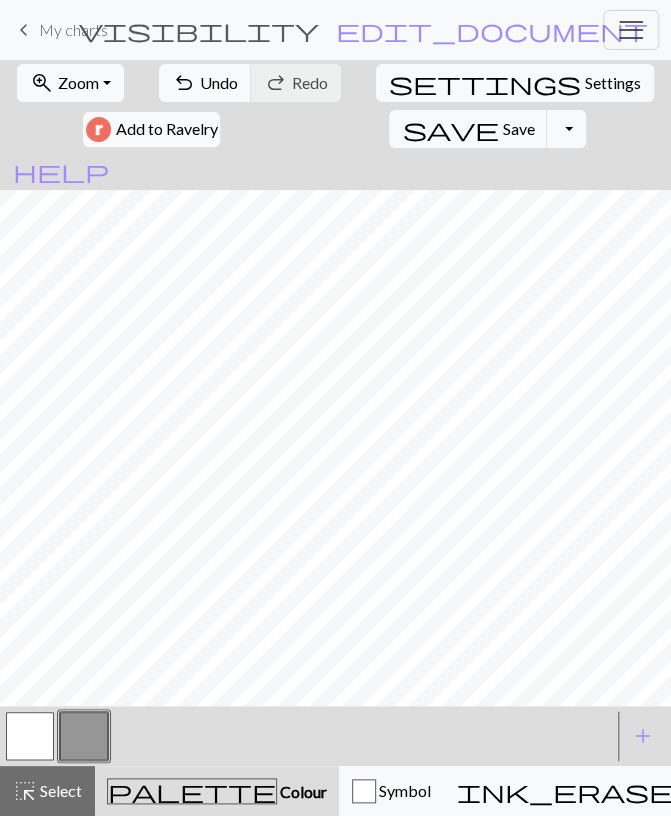 click at bounding box center (30, 736) 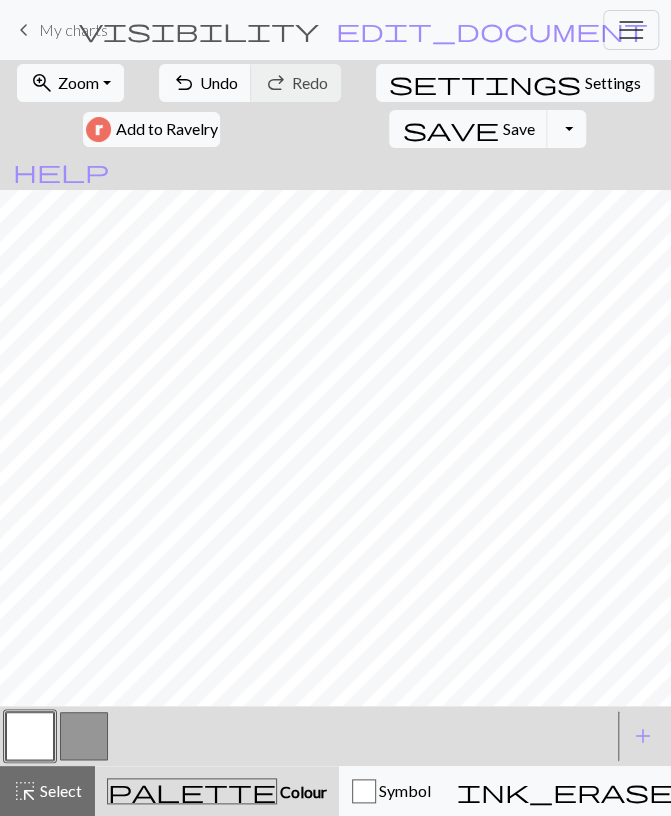 click at bounding box center (84, 736) 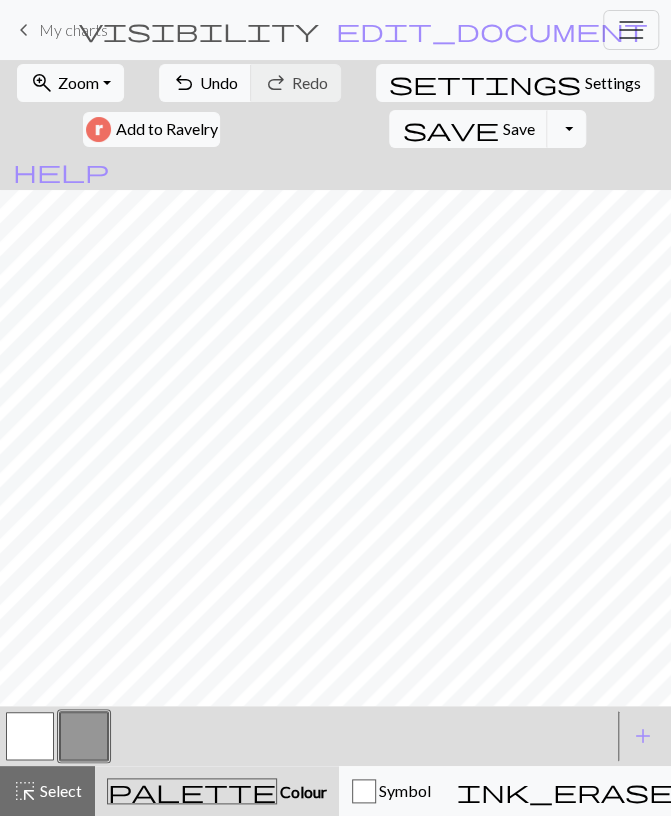 click at bounding box center [30, 736] 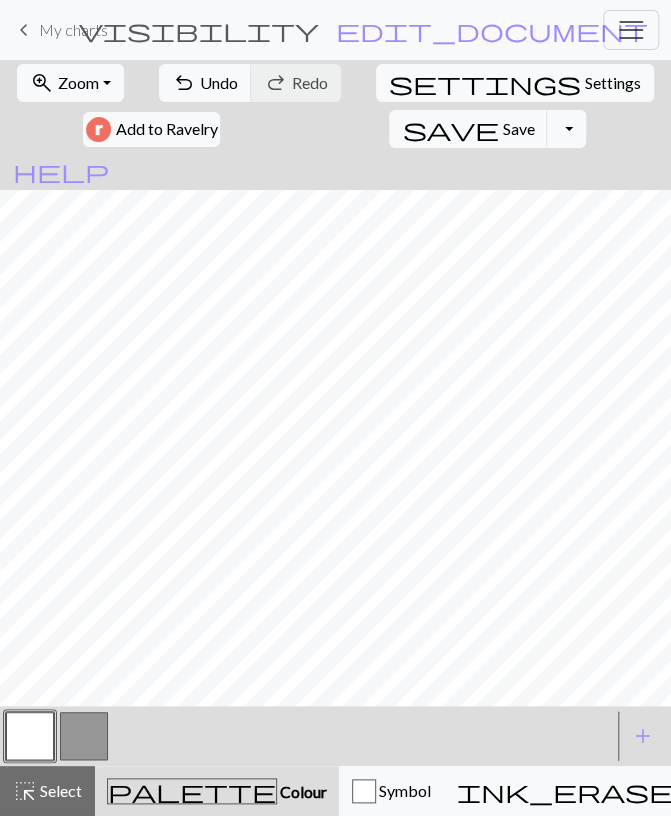 click at bounding box center [84, 736] 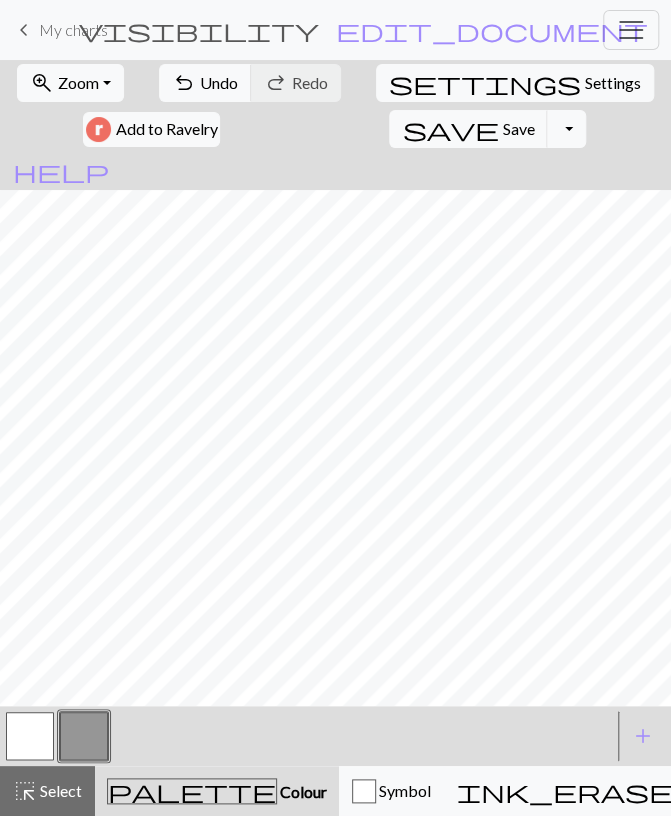 click at bounding box center (30, 736) 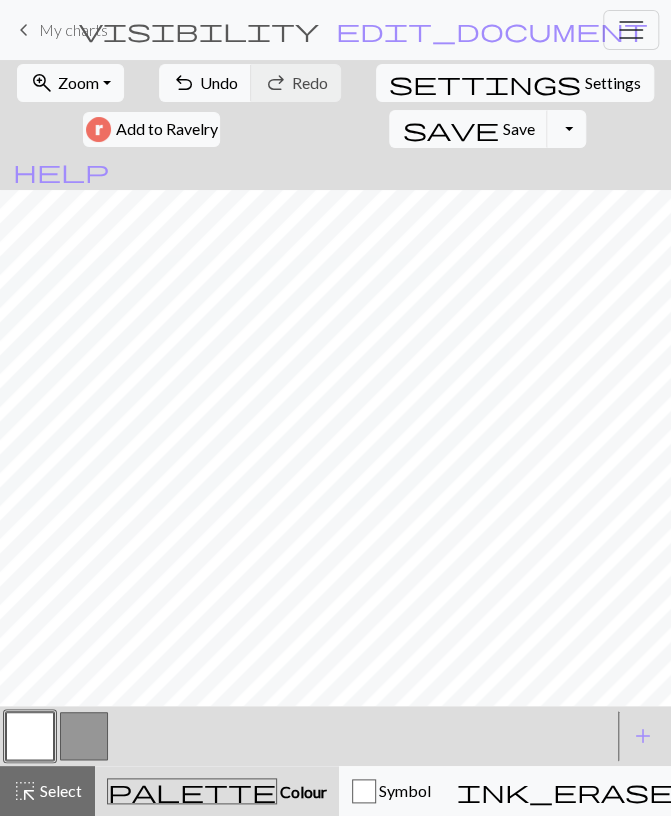 click at bounding box center (84, 736) 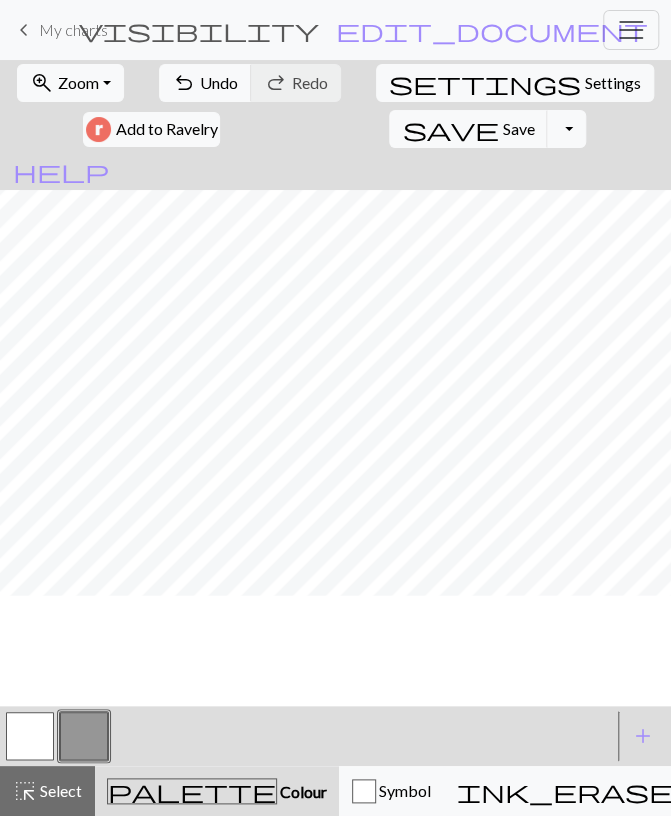 scroll, scrollTop: 206, scrollLeft: 0, axis: vertical 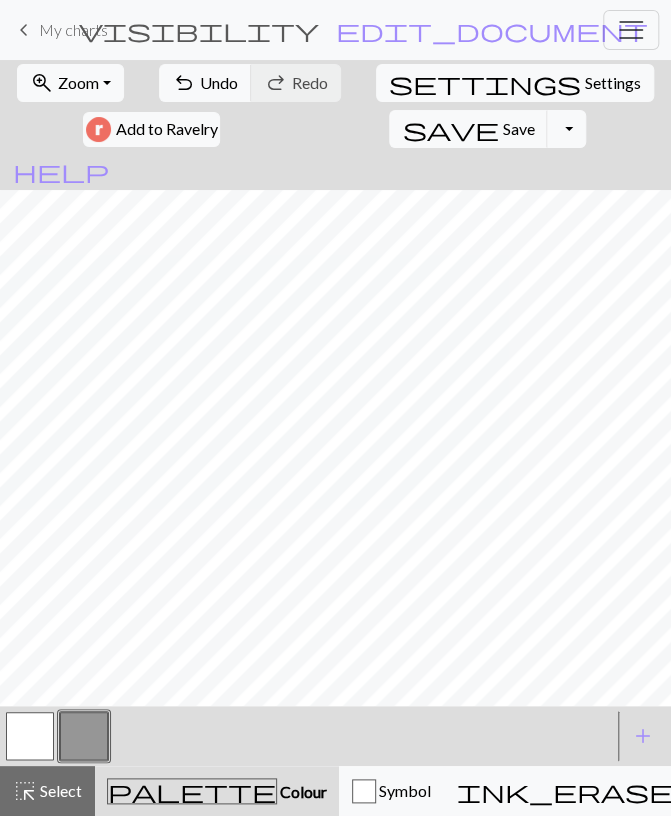 drag, startPoint x: 43, startPoint y: 736, endPoint x: 68, endPoint y: 703, distance: 41.400482 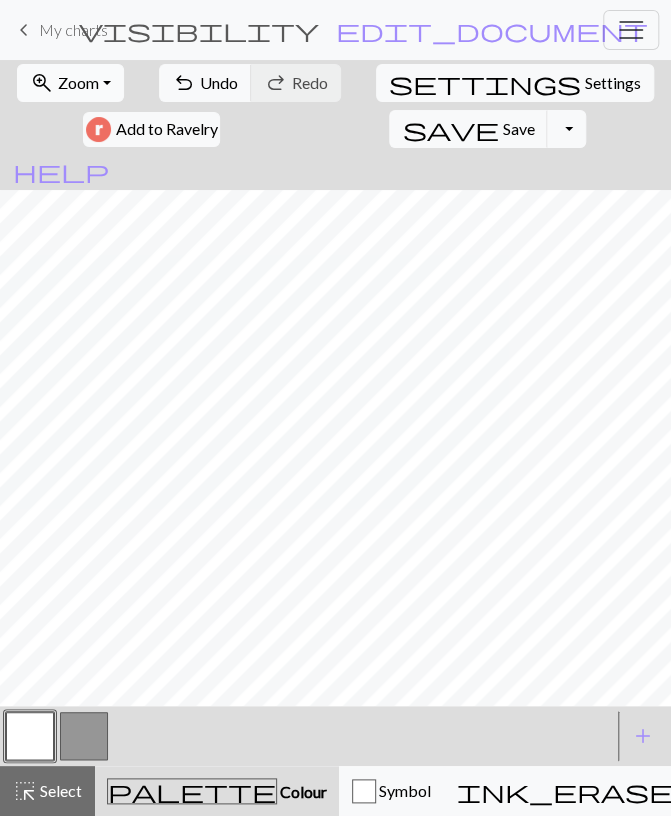click on "Zoom" at bounding box center [78, 82] 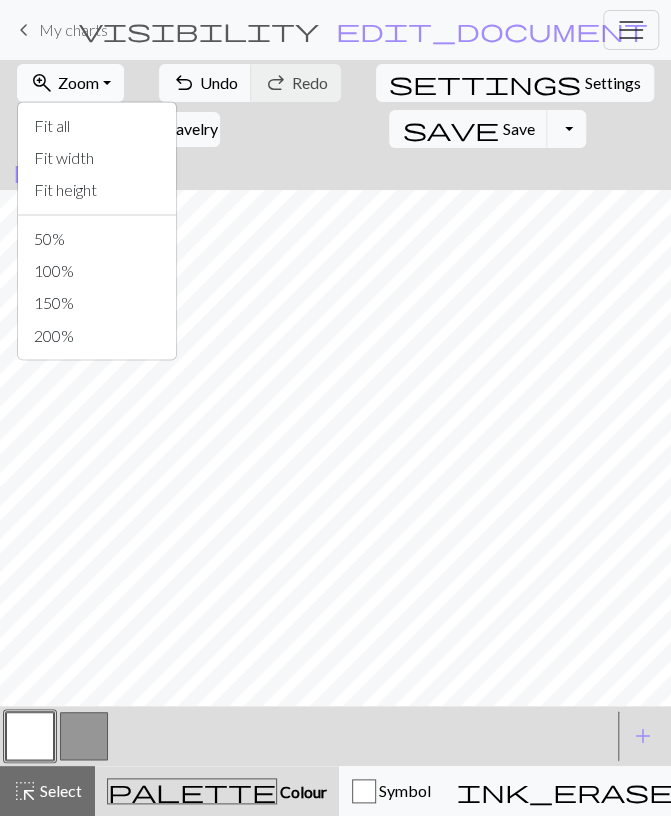 drag, startPoint x: 89, startPoint y: 79, endPoint x: 121, endPoint y: 82, distance: 32.140316 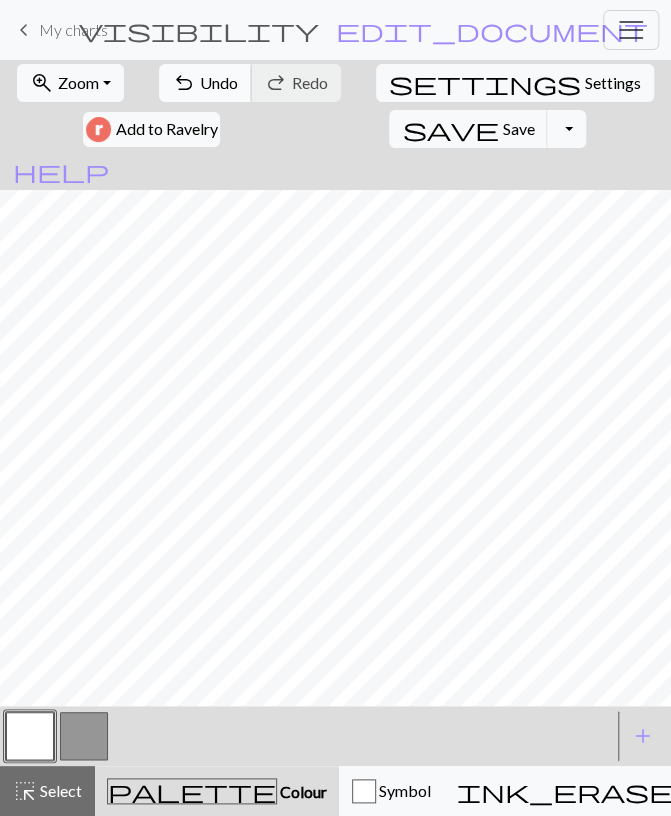 click on "undo Undo Undo" at bounding box center [205, 83] 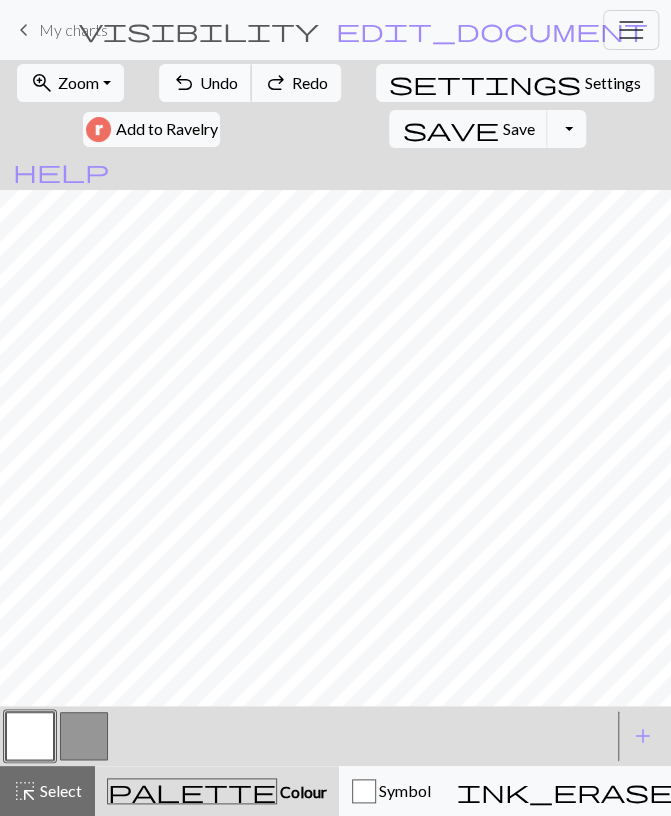 click on "undo Undo Undo" at bounding box center (205, 83) 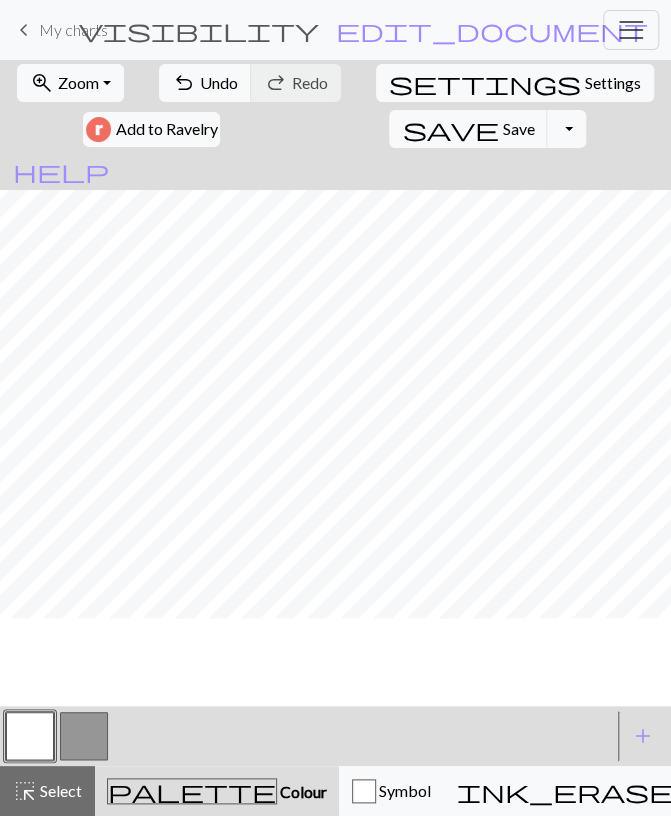 scroll, scrollTop: 0, scrollLeft: 0, axis: both 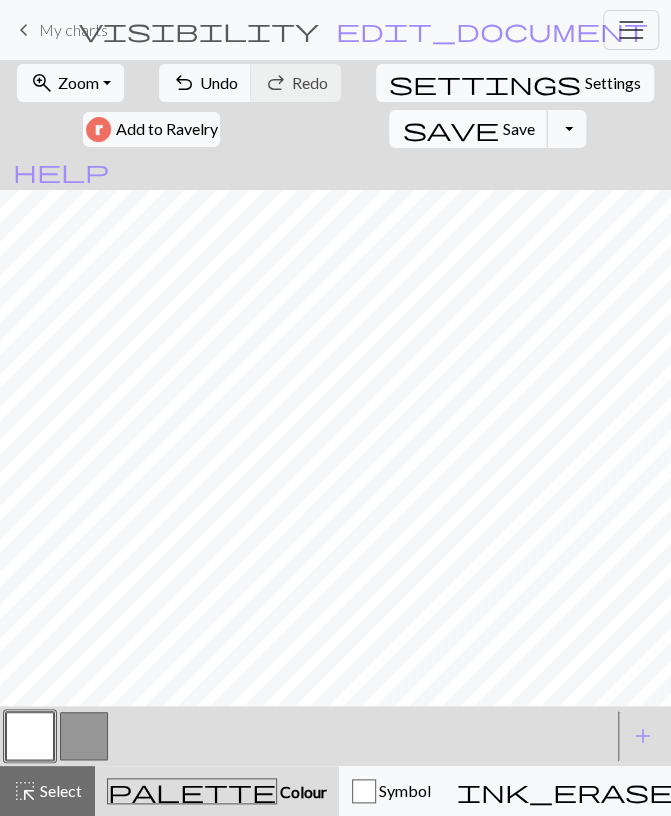 click on "Save" at bounding box center (518, 128) 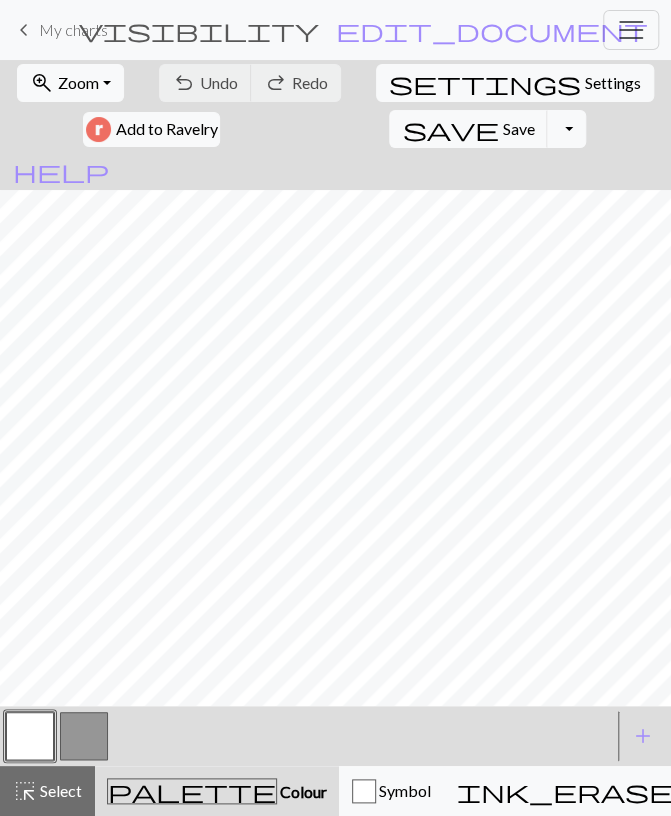 click at bounding box center [84, 736] 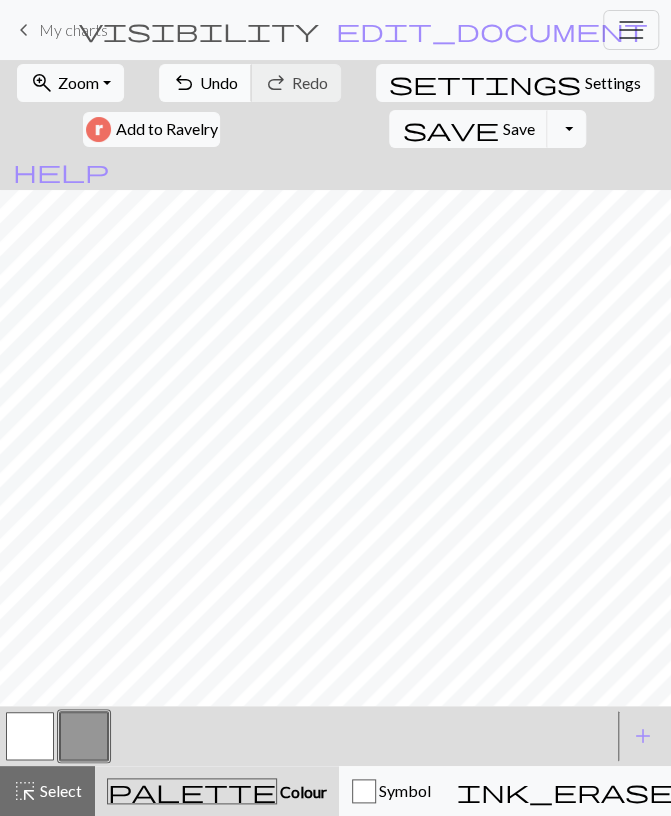 click on "Undo" at bounding box center [219, 82] 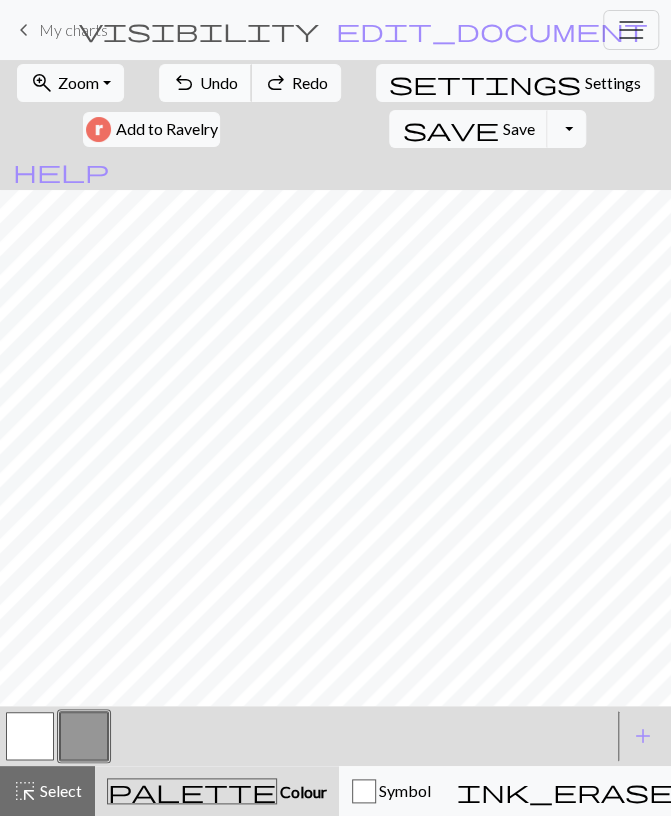 click on "Undo" at bounding box center [219, 82] 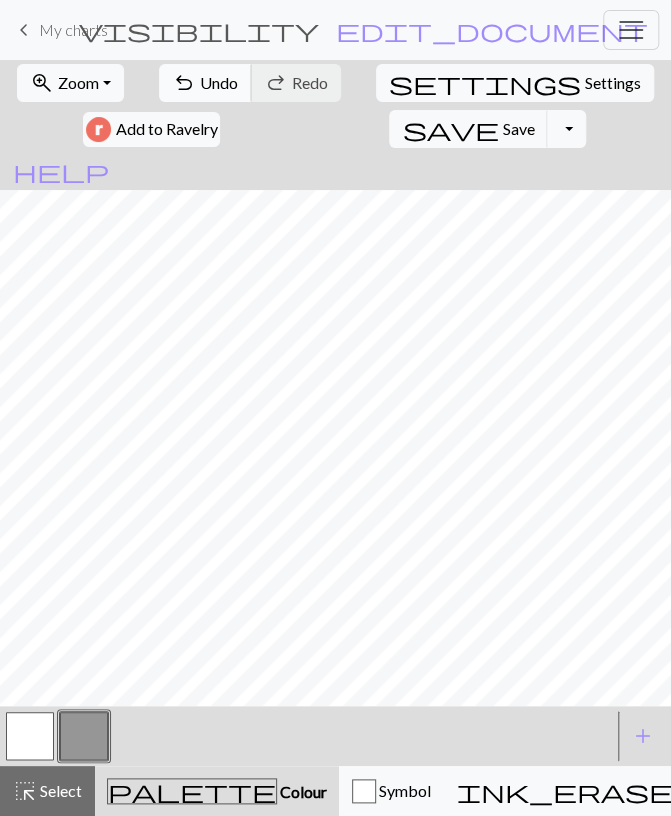 click on "Undo" at bounding box center (219, 82) 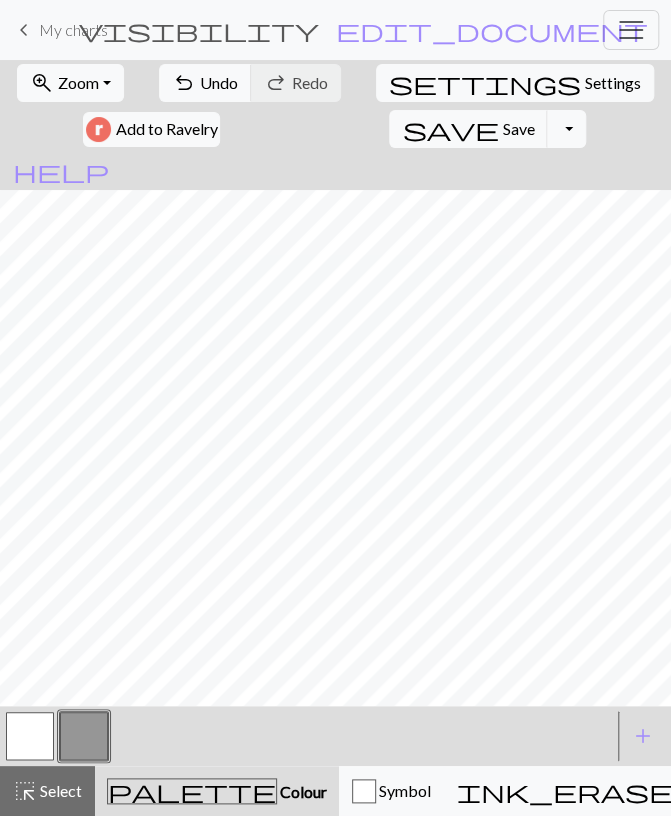 click at bounding box center (30, 736) 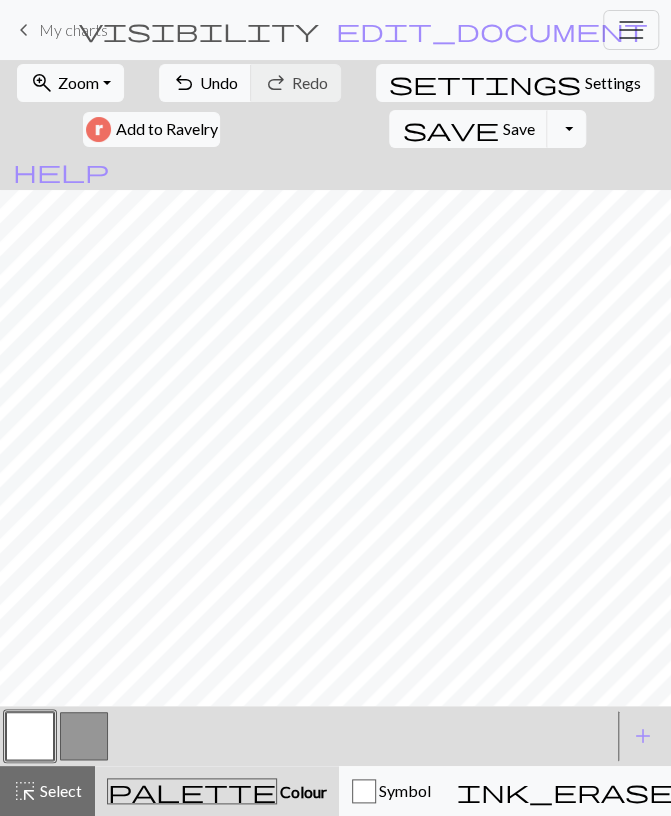 click at bounding box center [84, 736] 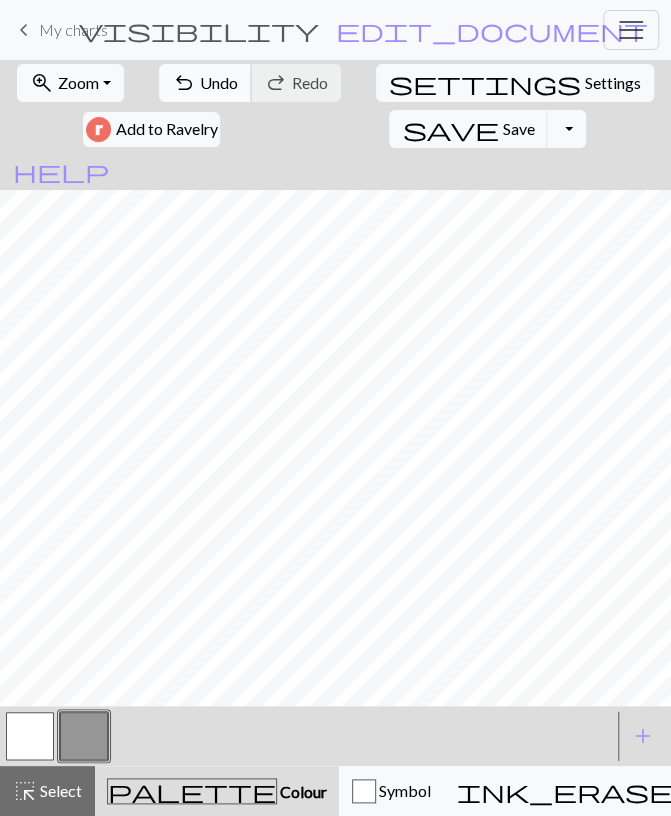 click on "undo" at bounding box center (184, 83) 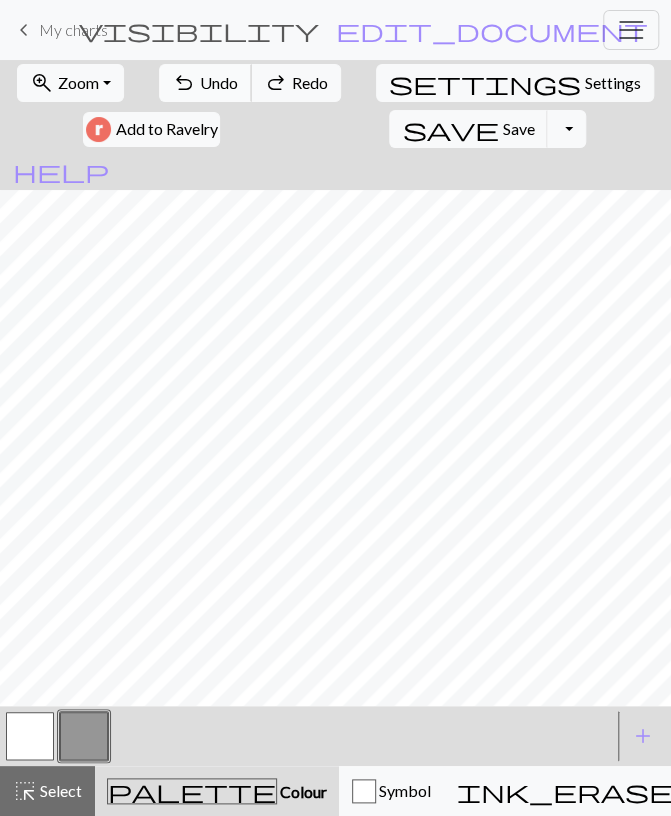 click on "undo" at bounding box center [184, 83] 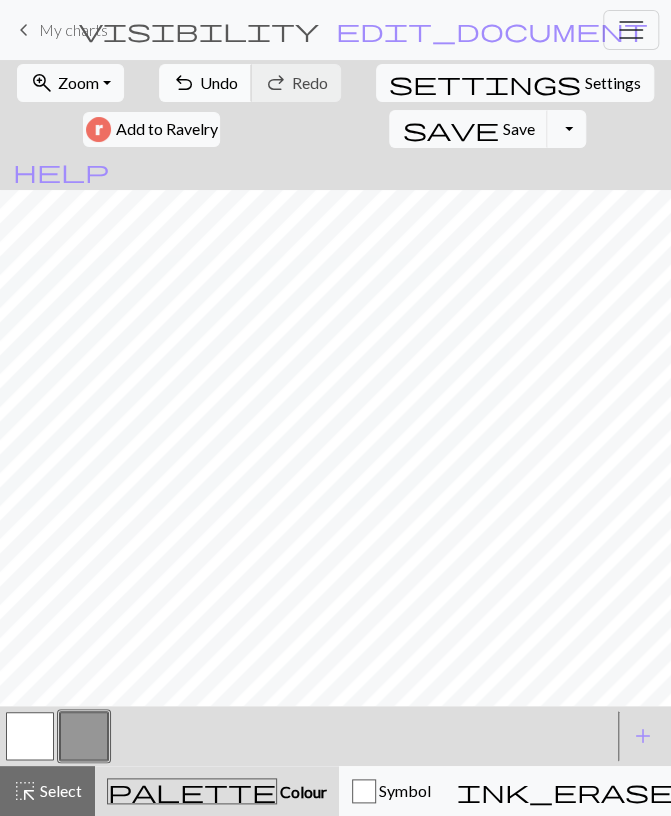 click on "undo" at bounding box center [184, 83] 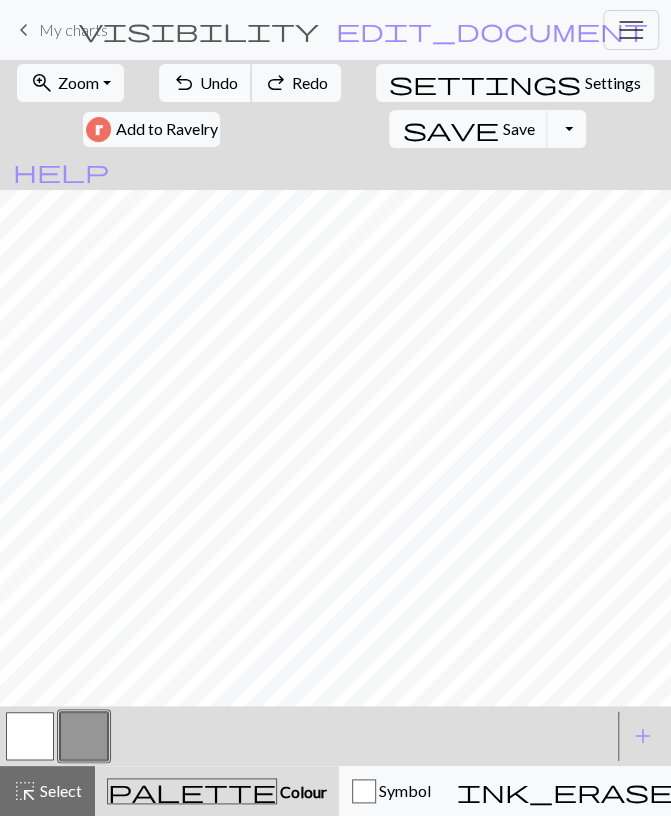 click on "undo" at bounding box center [184, 83] 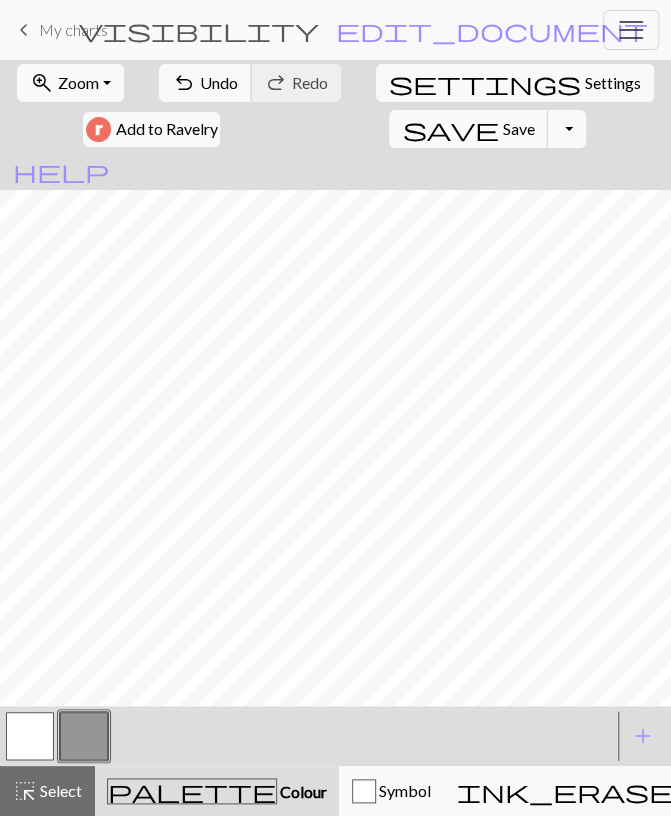 click on "Undo" at bounding box center (219, 82) 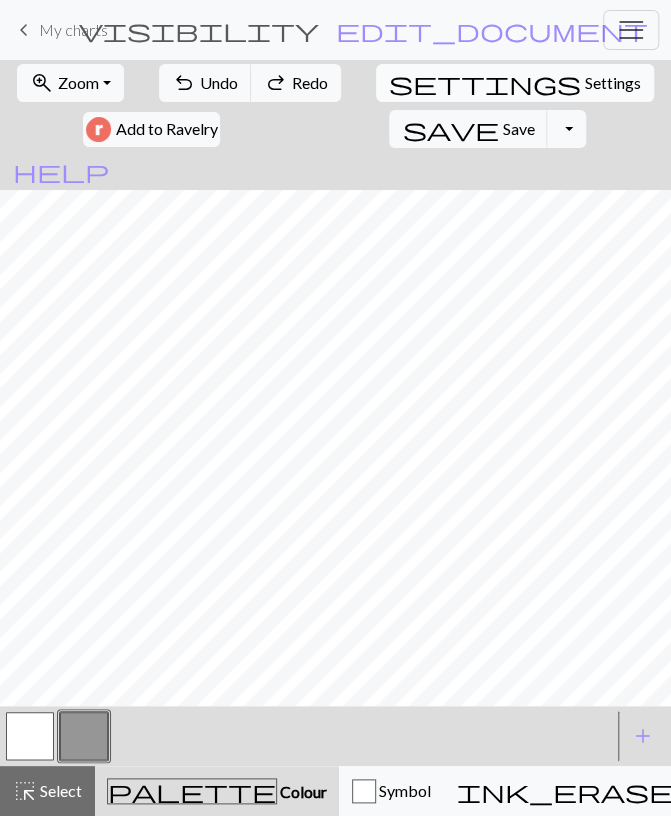 click on "settings  Settings" at bounding box center (515, 83) 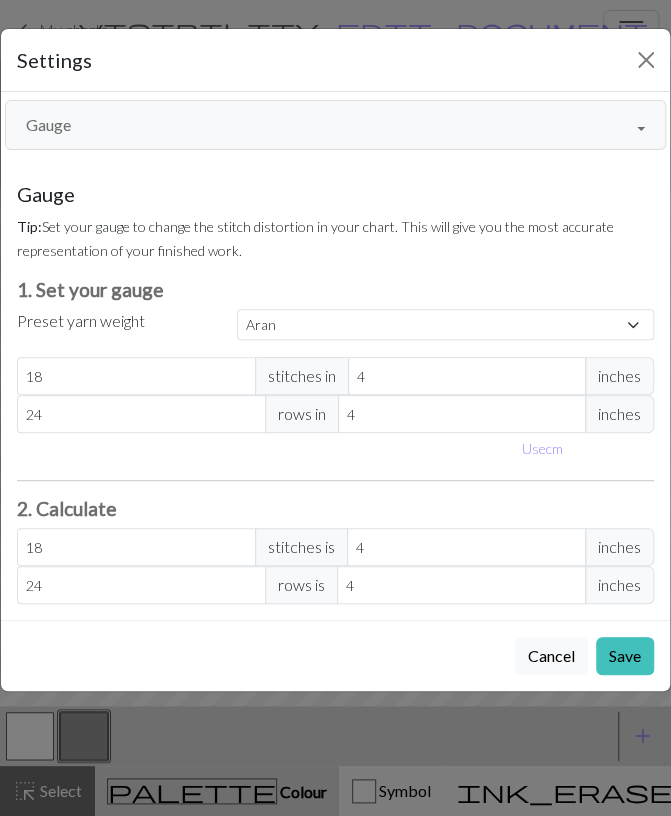click on "Gauge" at bounding box center (335, 125) 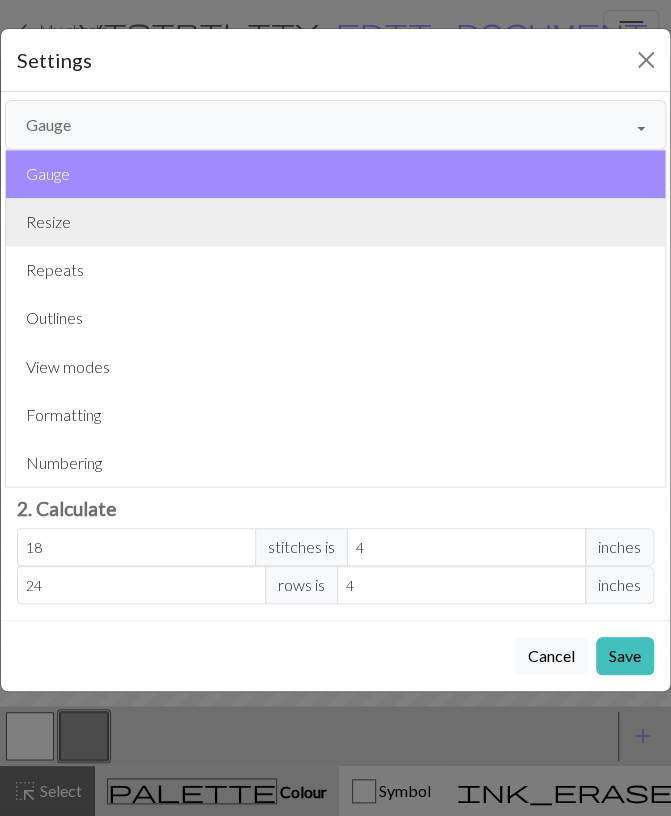 click on "Resize" at bounding box center (335, 222) 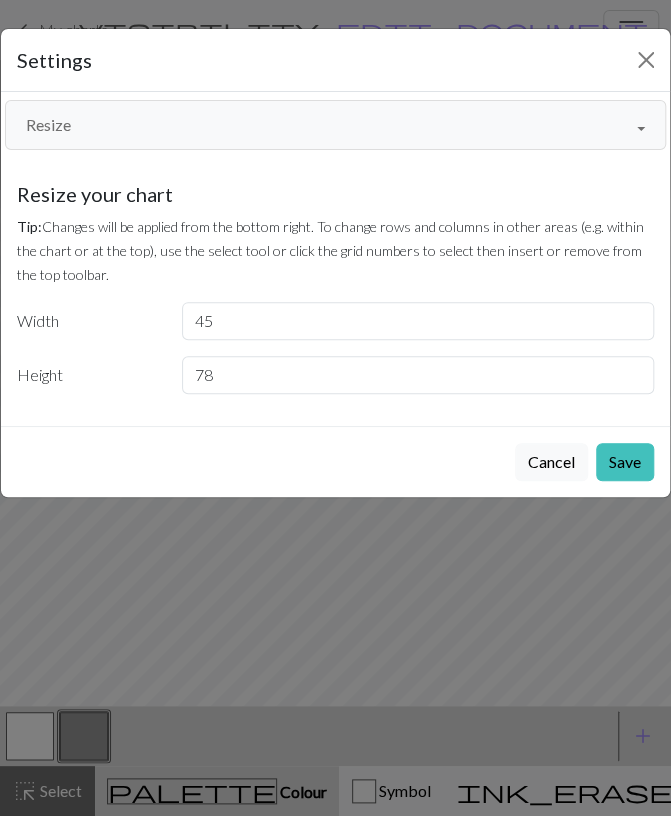 click on "78" at bounding box center (418, 375) 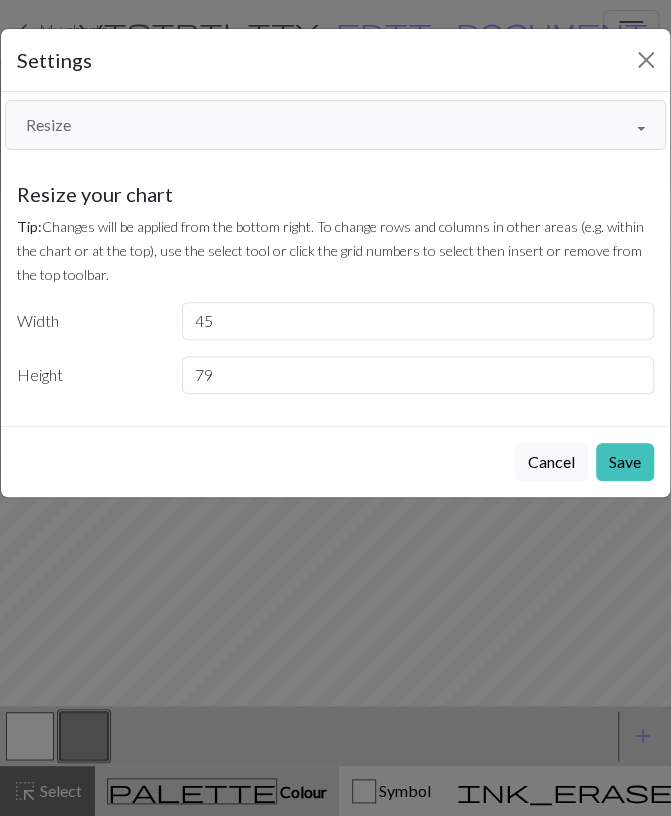 click on "79" at bounding box center [418, 375] 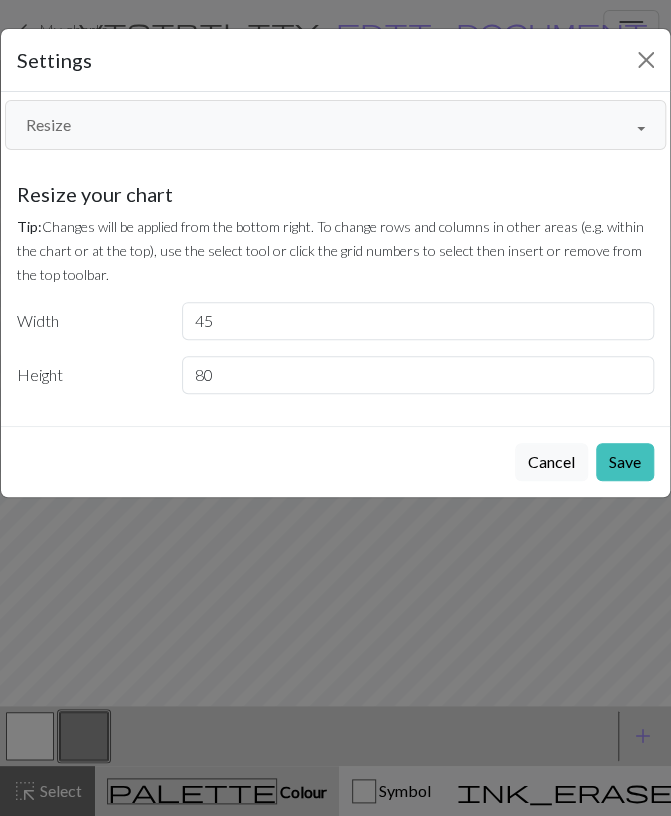 click on "80" at bounding box center (418, 375) 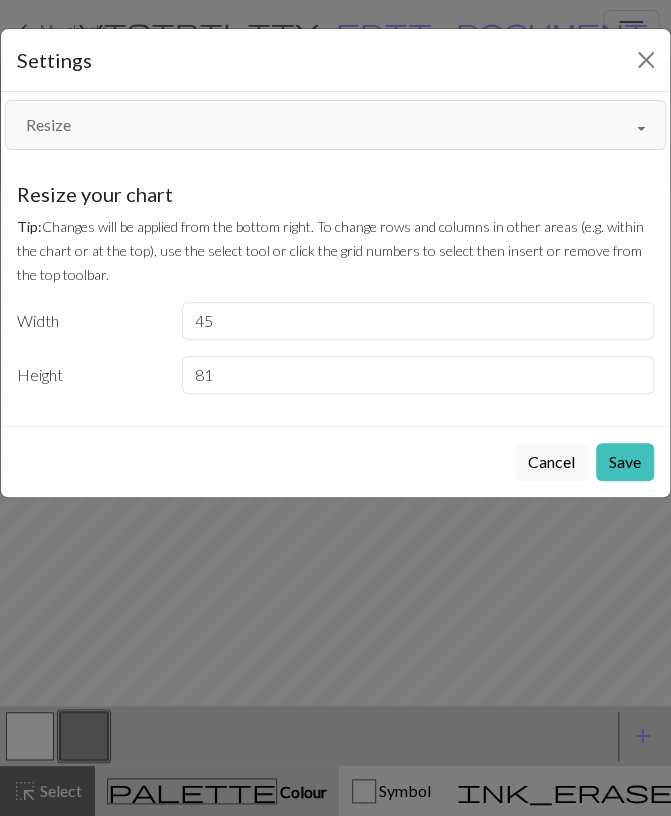 type on "81" 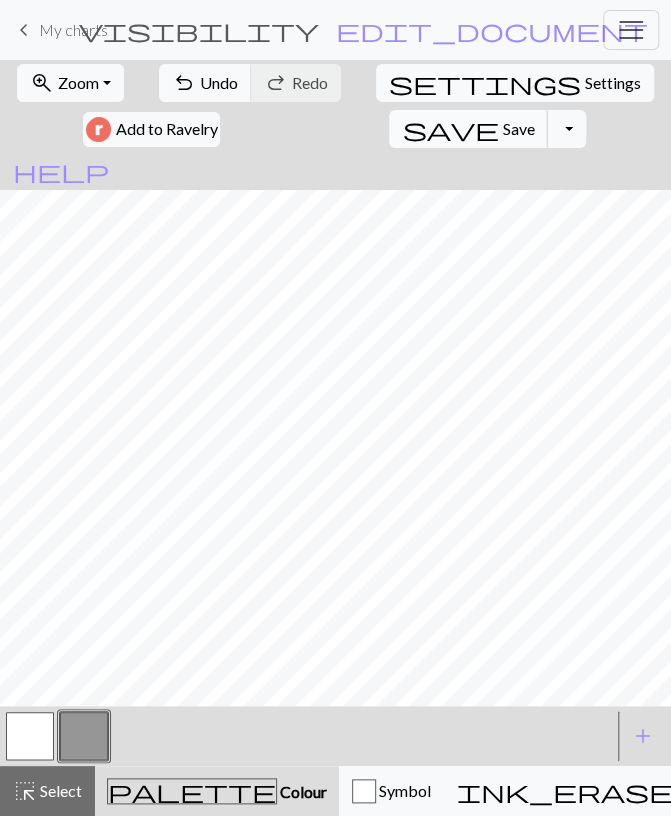 click on "Save" at bounding box center (518, 128) 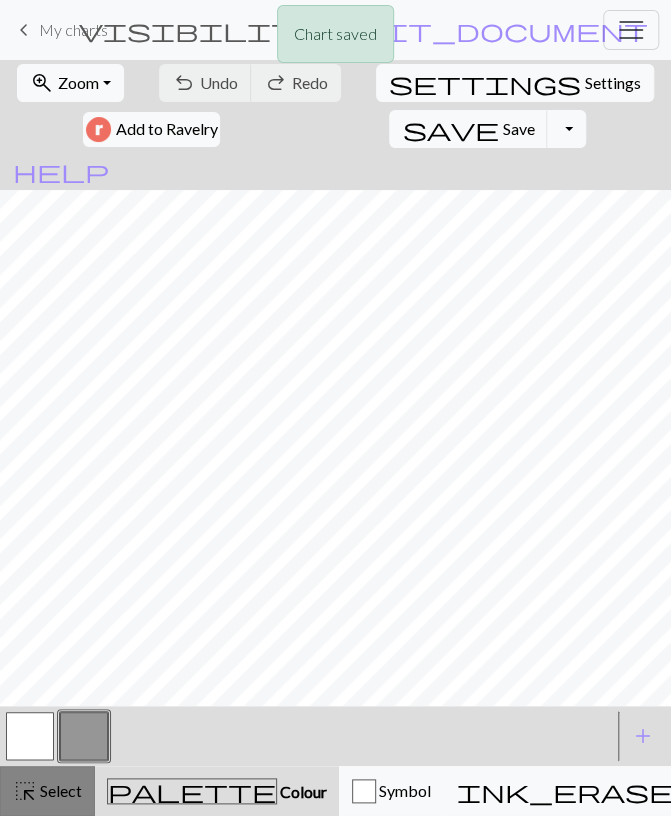 click on "Select" at bounding box center (59, 790) 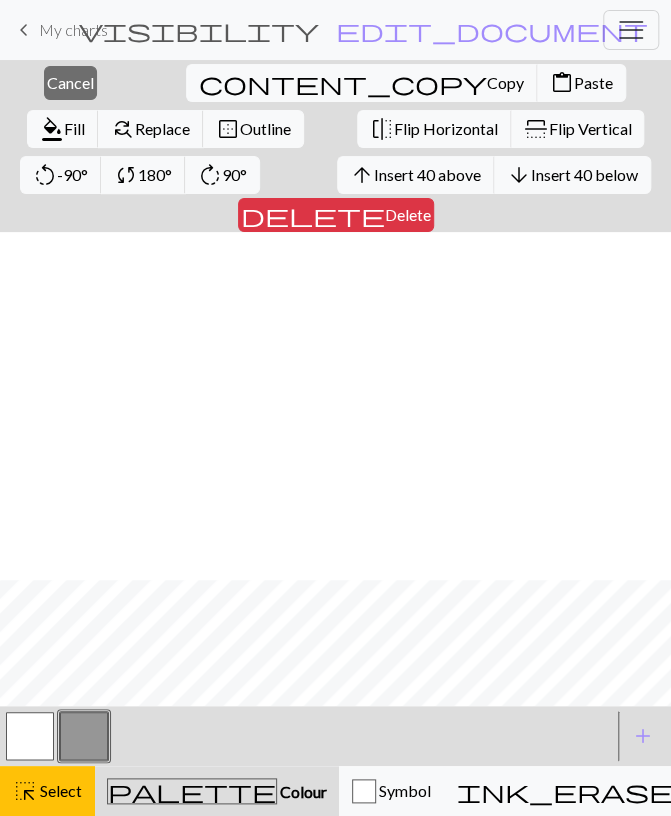 scroll, scrollTop: 348, scrollLeft: 0, axis: vertical 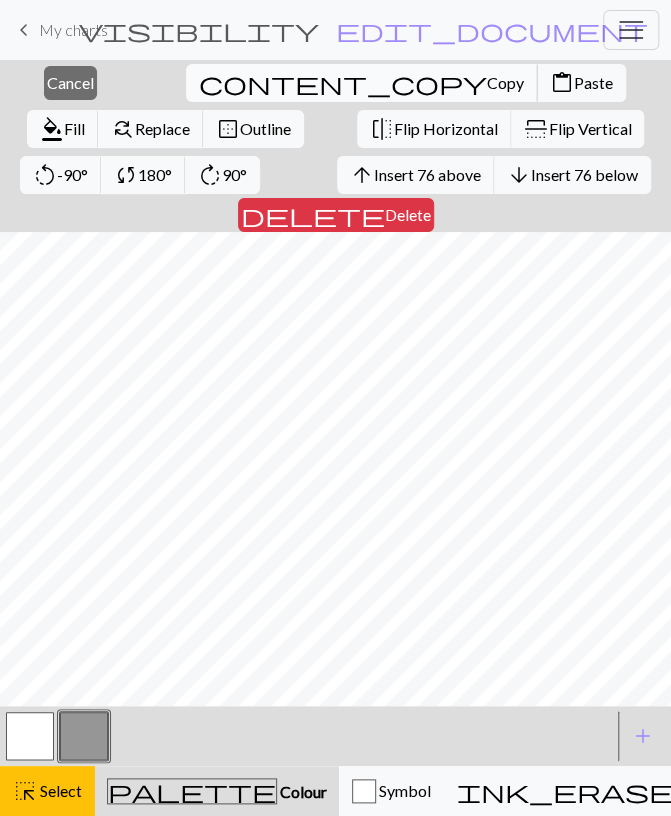 click on "content_copy" at bounding box center [343, 83] 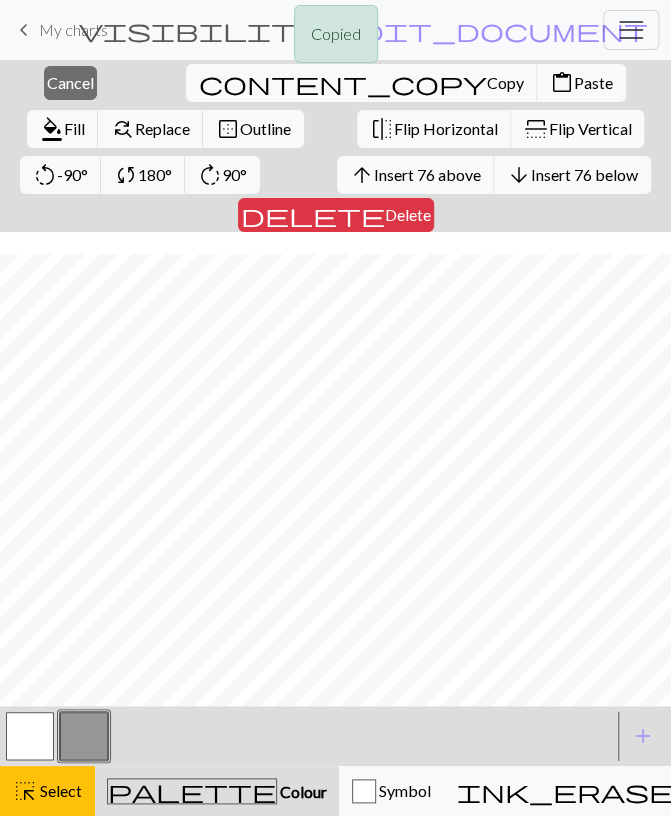 scroll, scrollTop: 370, scrollLeft: 0, axis: vertical 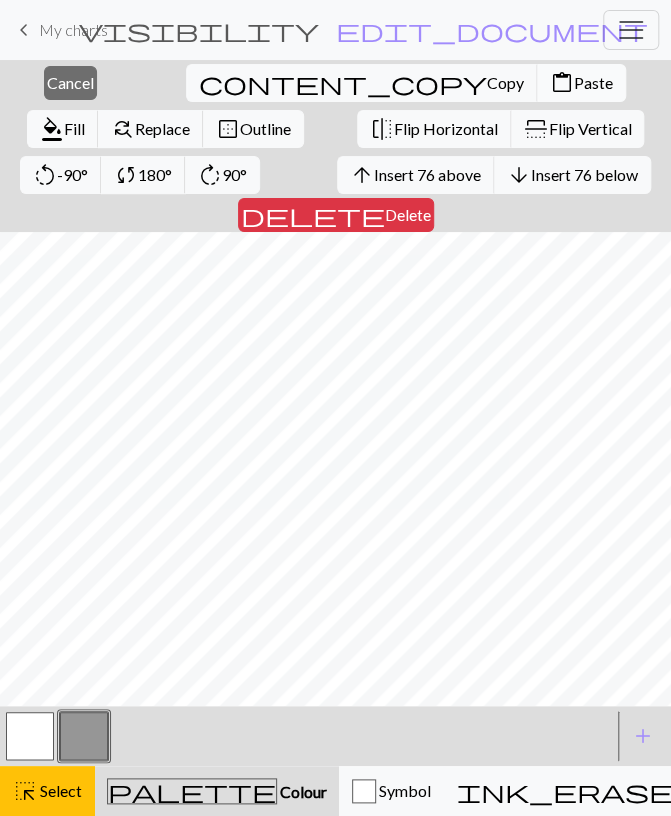 click on "content_paste  Paste" at bounding box center [581, 83] 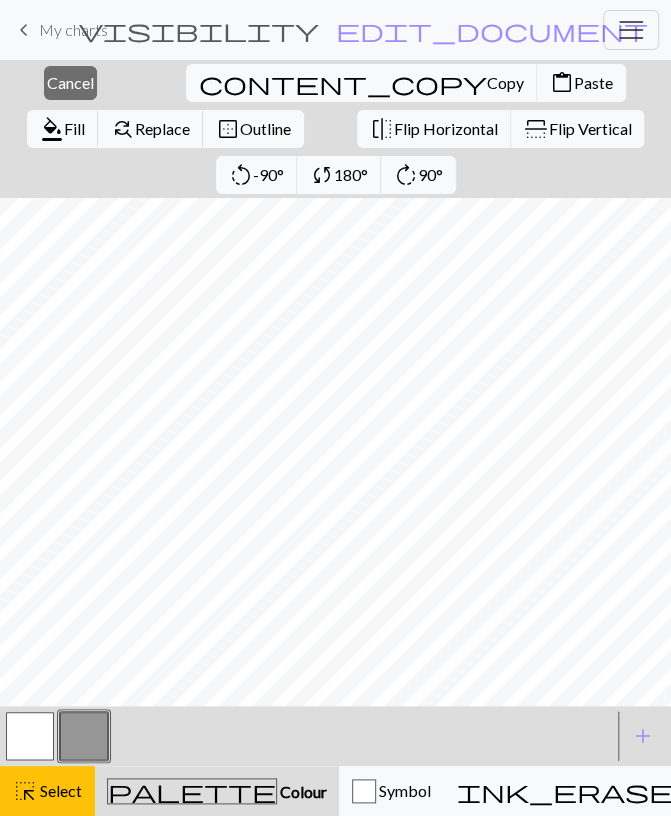 click at bounding box center [30, 736] 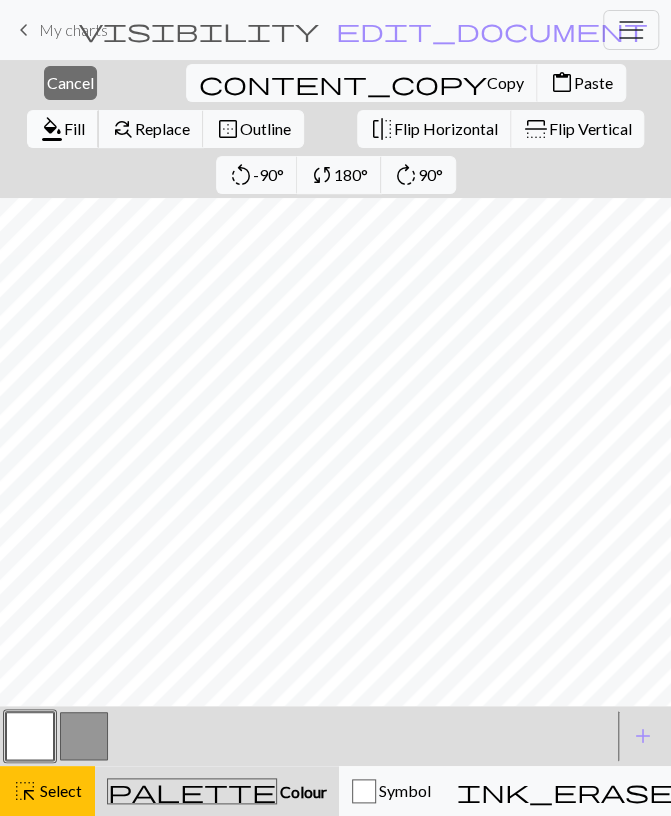 click on "Fill" at bounding box center [74, 128] 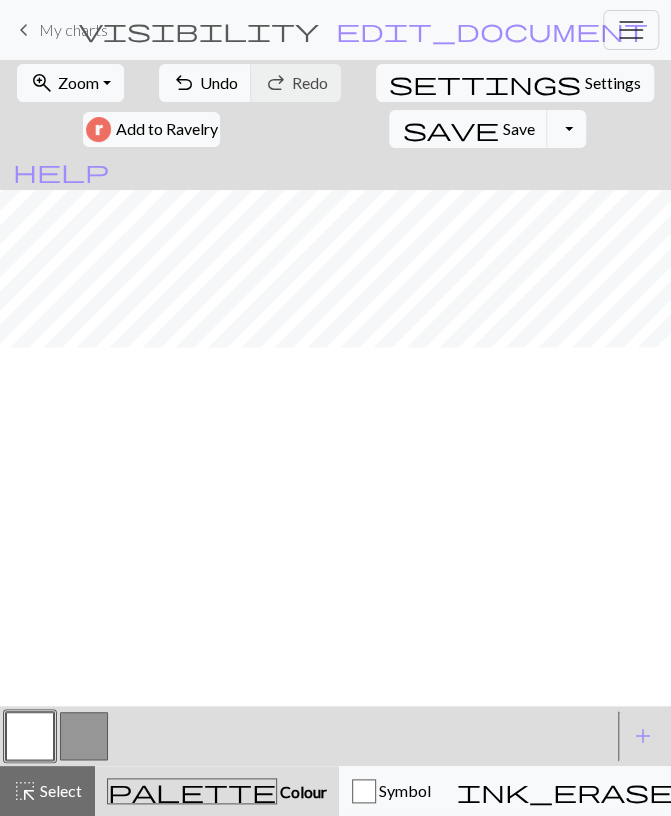 scroll, scrollTop: 0, scrollLeft: 0, axis: both 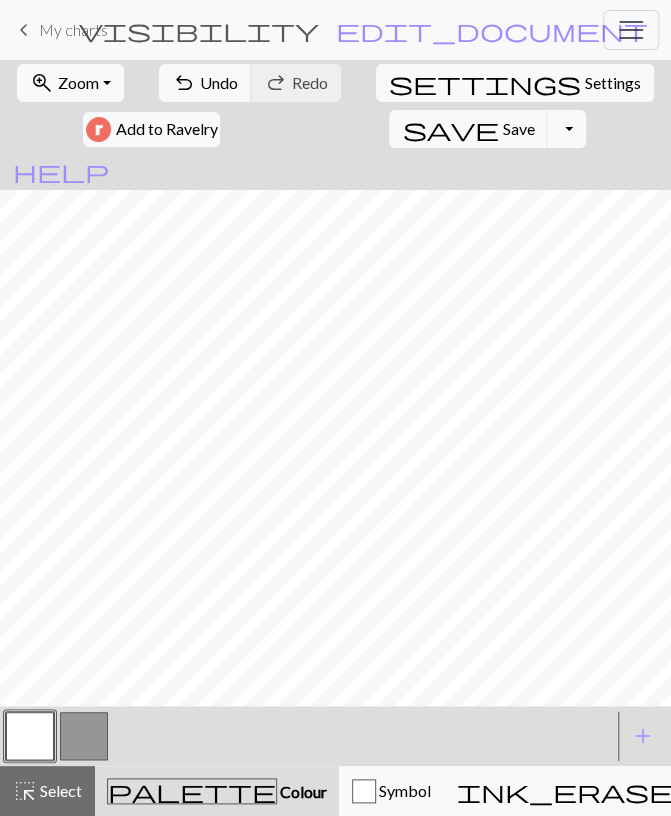 click at bounding box center [84, 736] 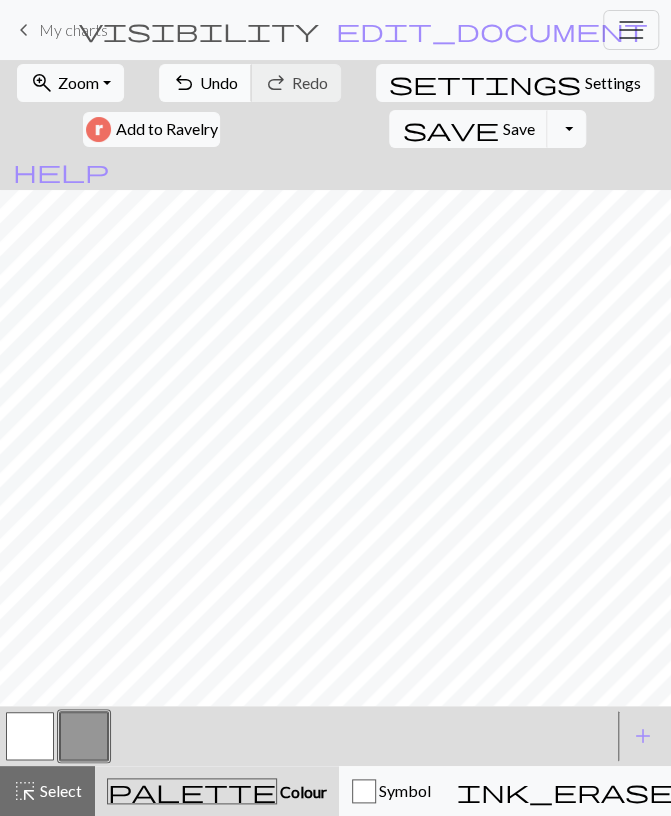 click on "undo" at bounding box center (184, 83) 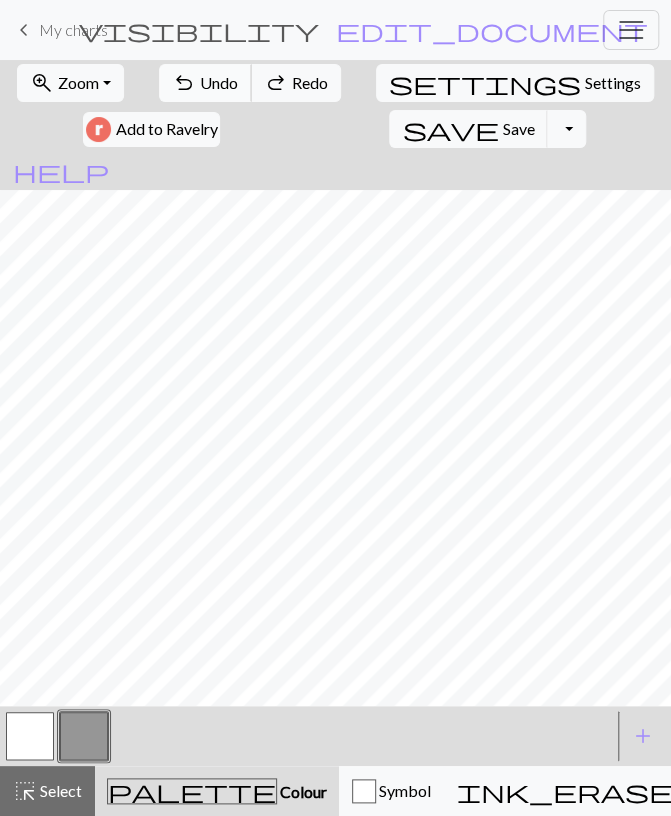 click on "undo" at bounding box center [184, 83] 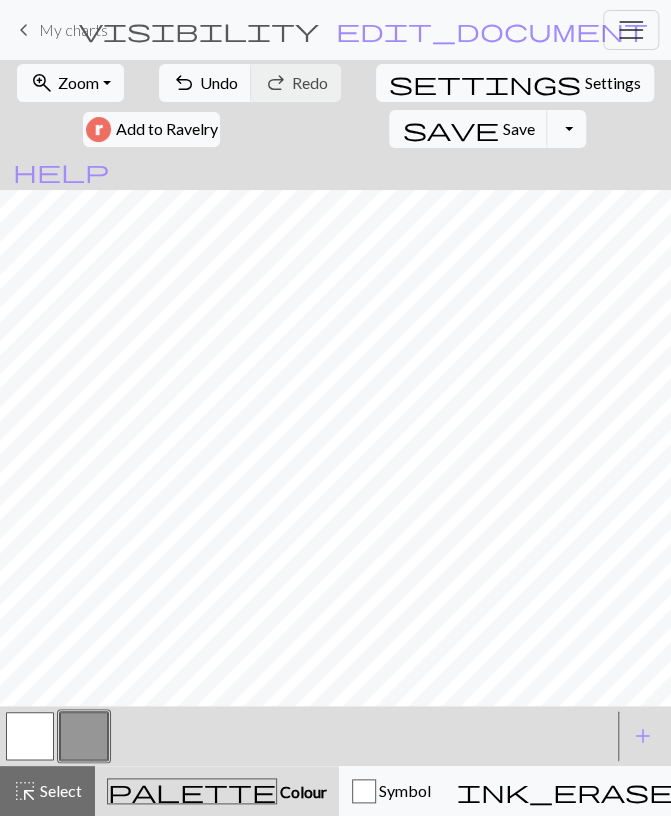 click at bounding box center [30, 736] 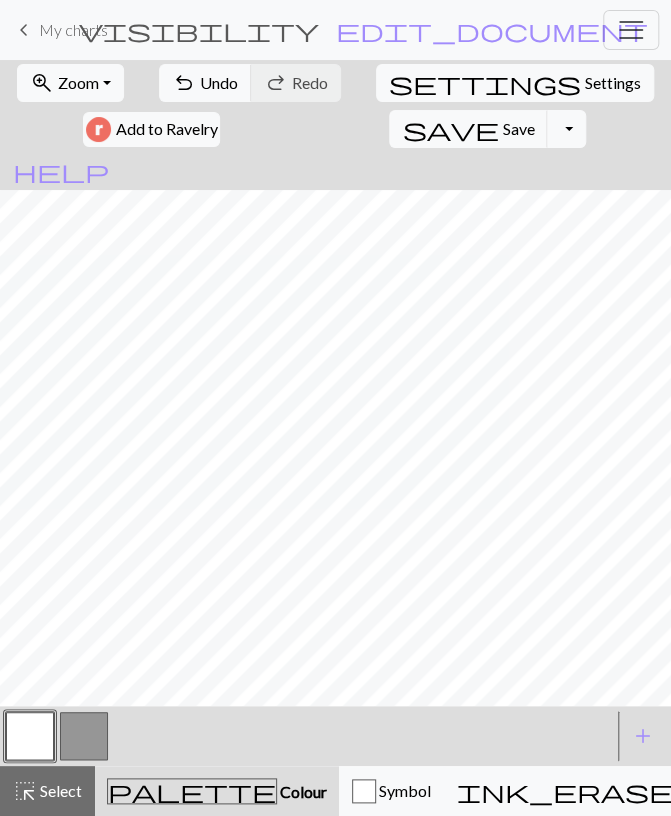 click at bounding box center (84, 736) 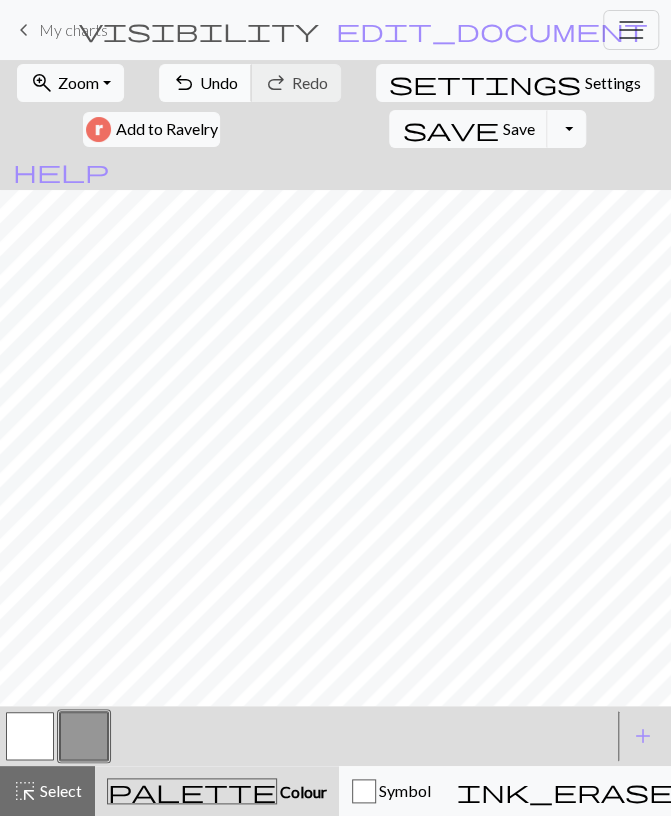 click on "undo" at bounding box center (184, 83) 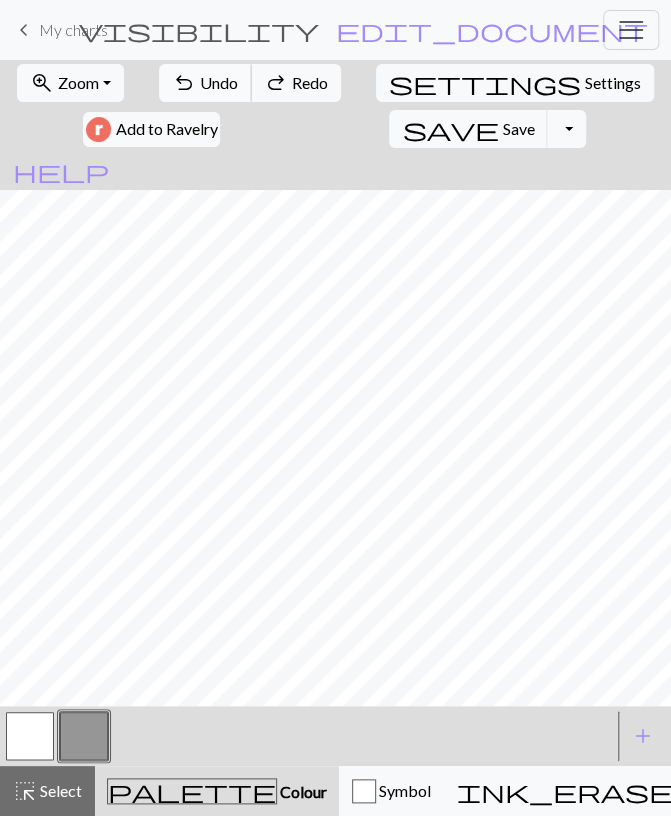 click on "undo" at bounding box center (184, 83) 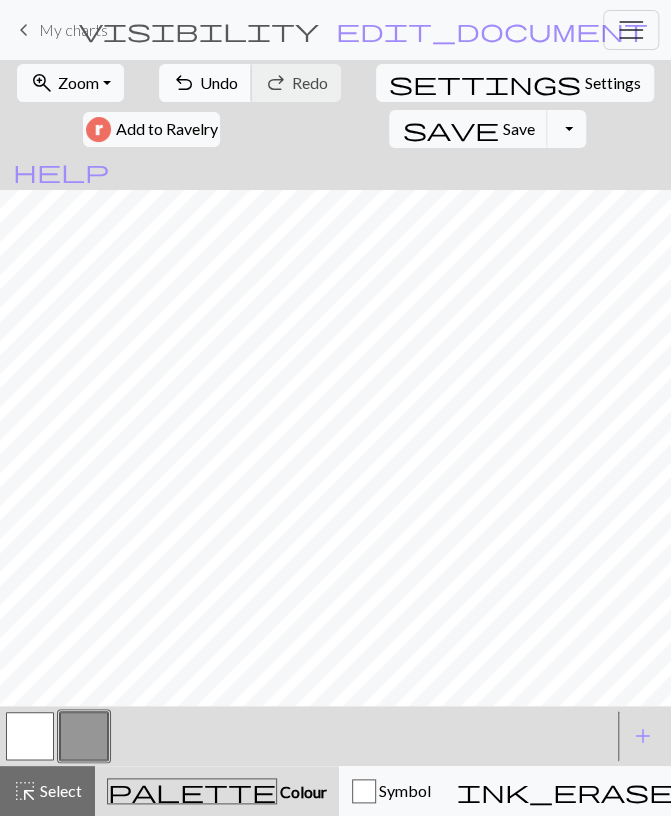 click on "Undo" at bounding box center [219, 82] 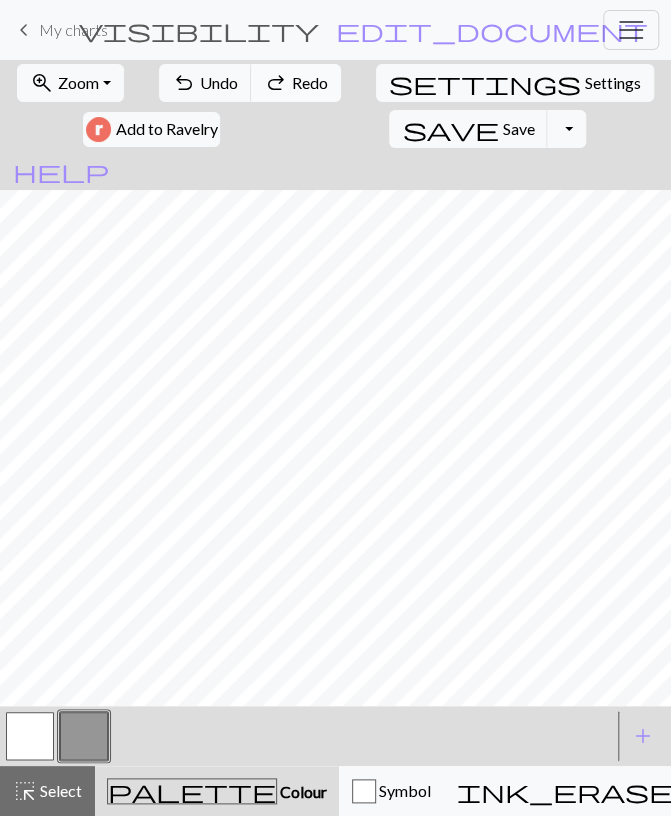 click on "Redo" at bounding box center [310, 82] 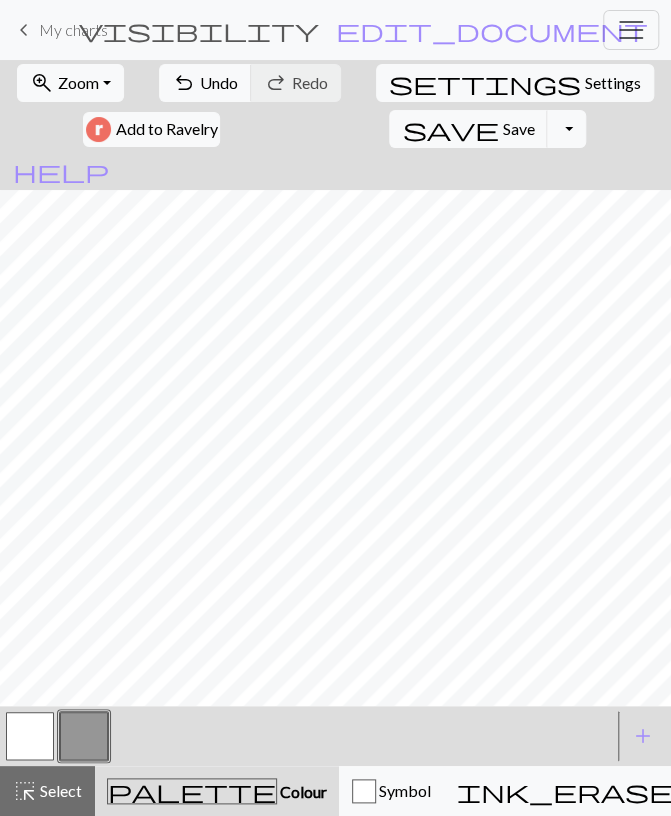 click at bounding box center [30, 736] 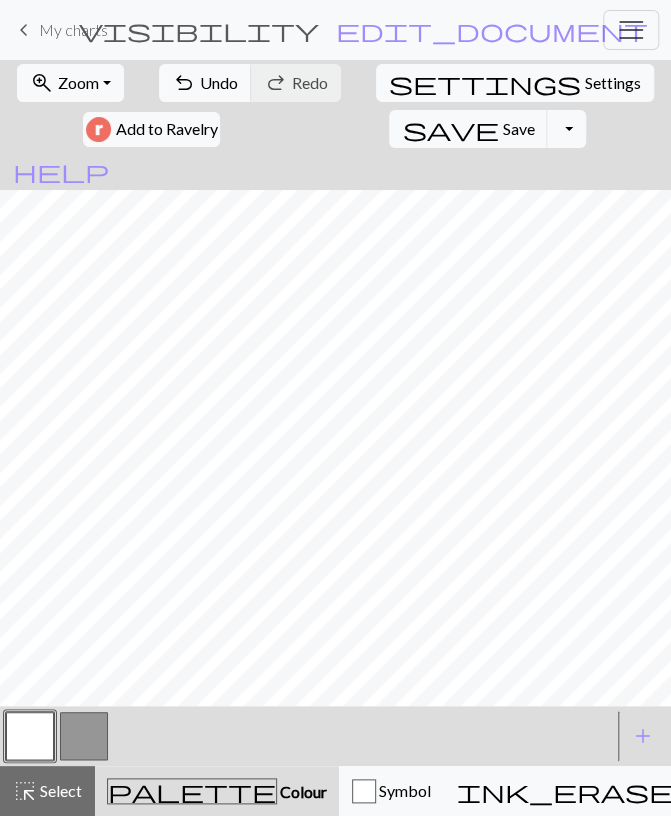 click at bounding box center [84, 736] 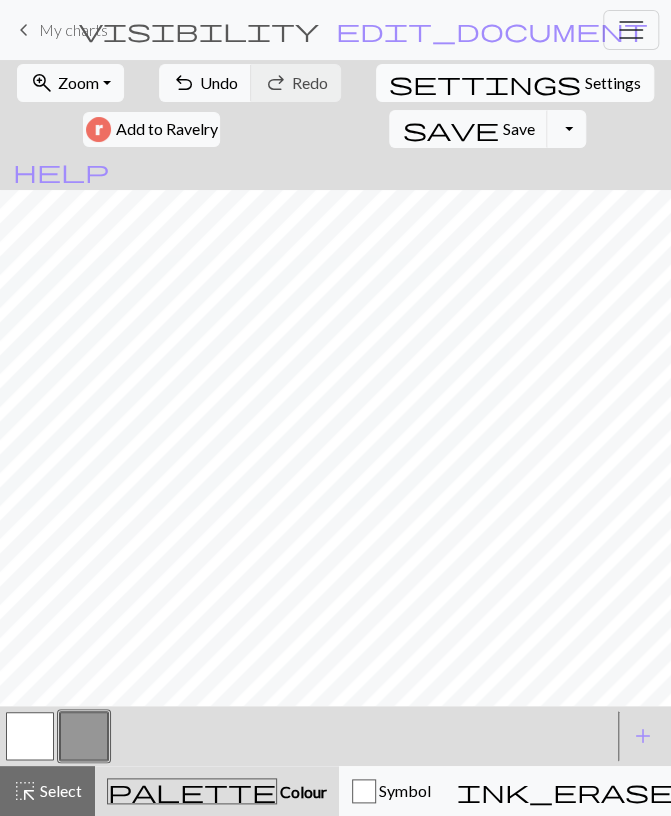 click on "settings  Settings" at bounding box center [515, 83] 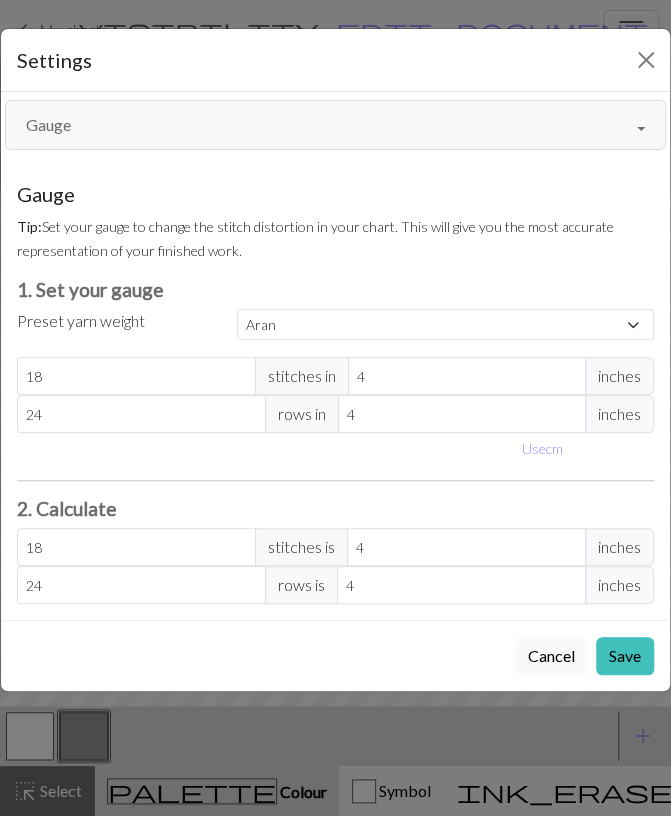 click on "Gauge" at bounding box center (335, 125) 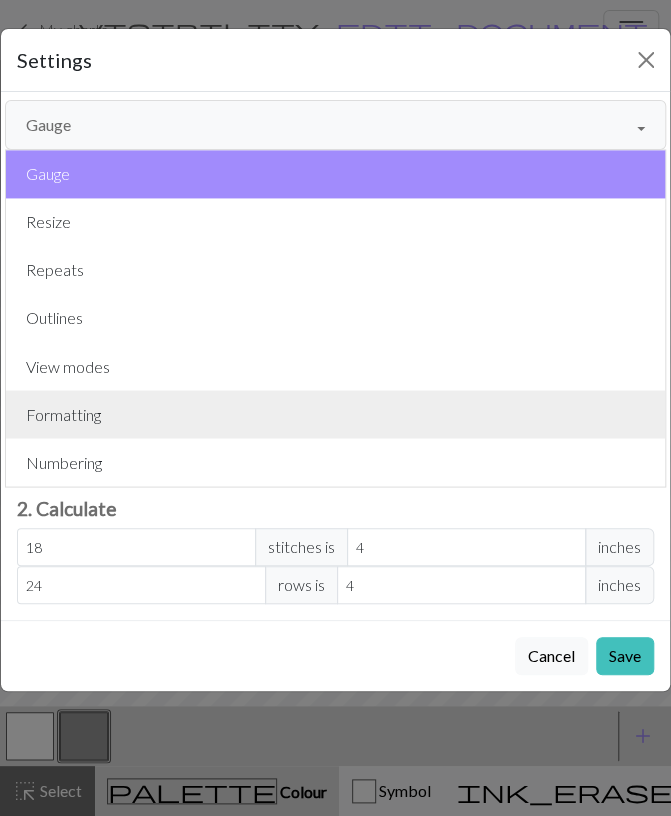 click on "Formatting" at bounding box center (335, 414) 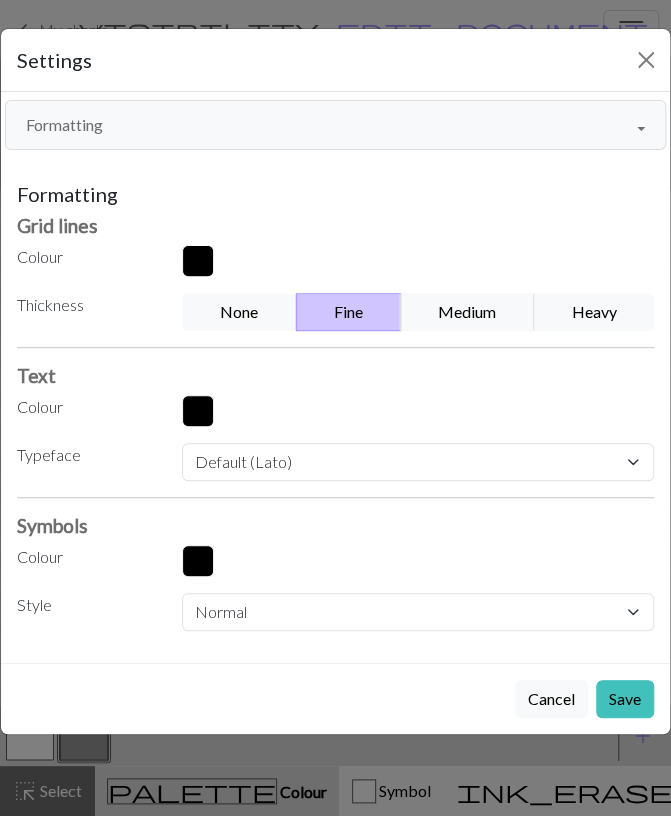 click on "Formatting" at bounding box center (335, 125) 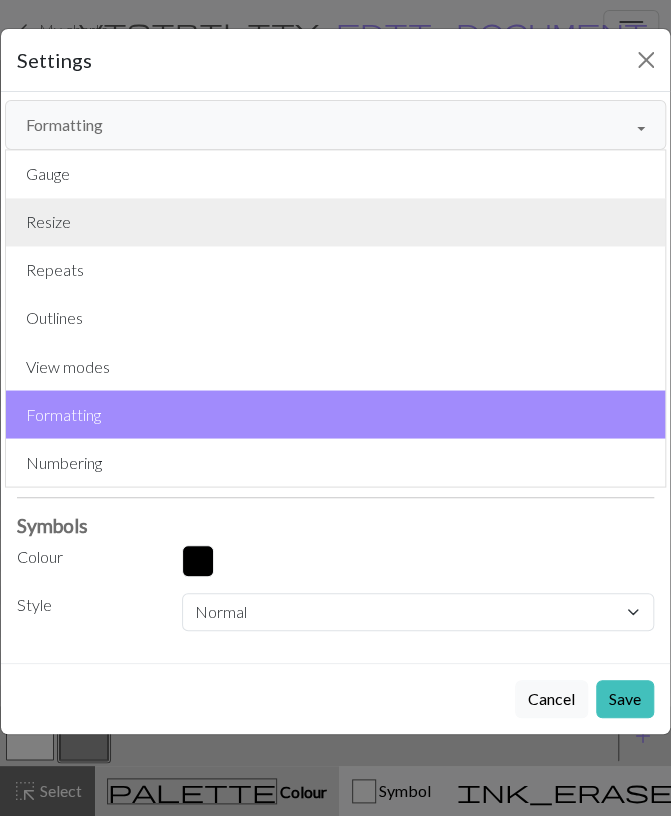 click on "Resize" at bounding box center [335, 222] 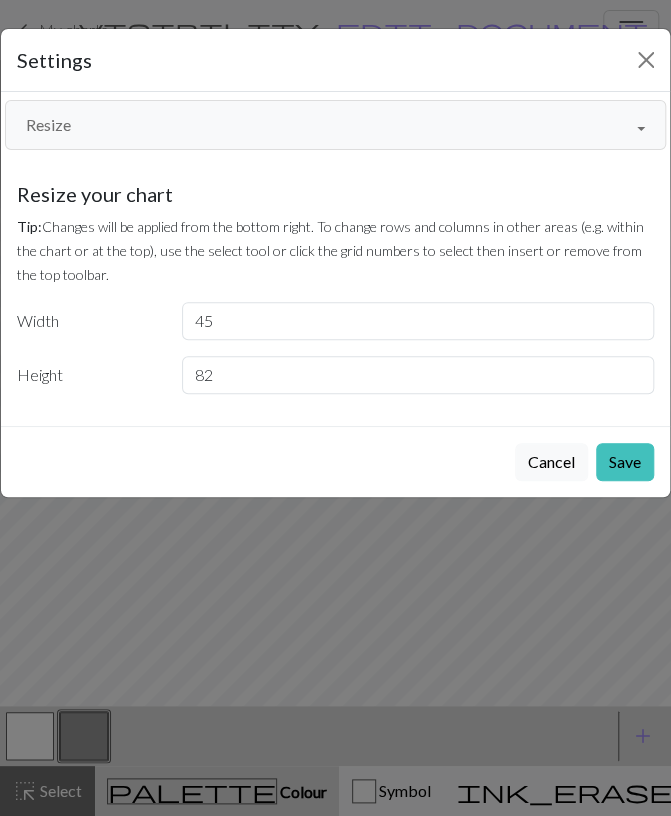 type on "82" 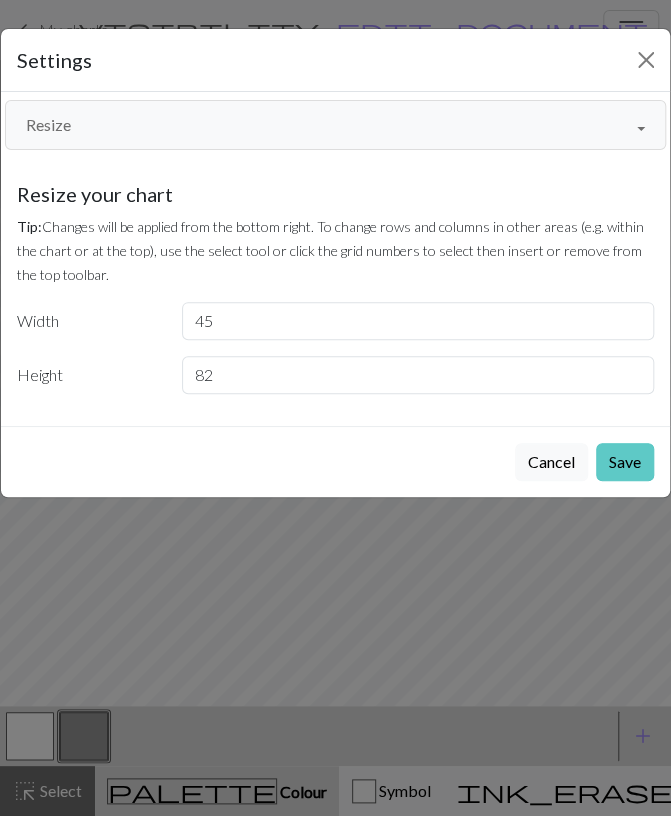 click on "Save" at bounding box center (625, 462) 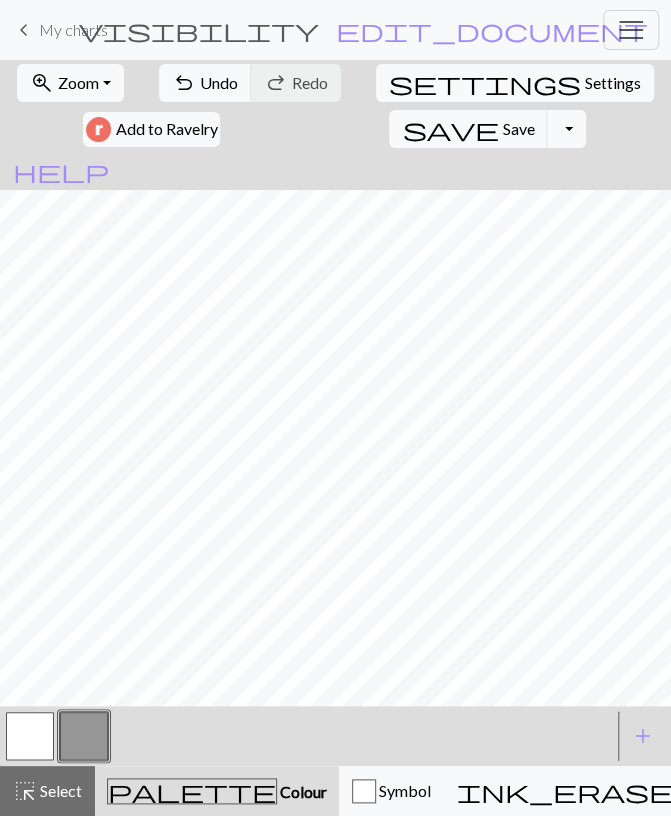 click on "highlight_alt" at bounding box center [25, 791] 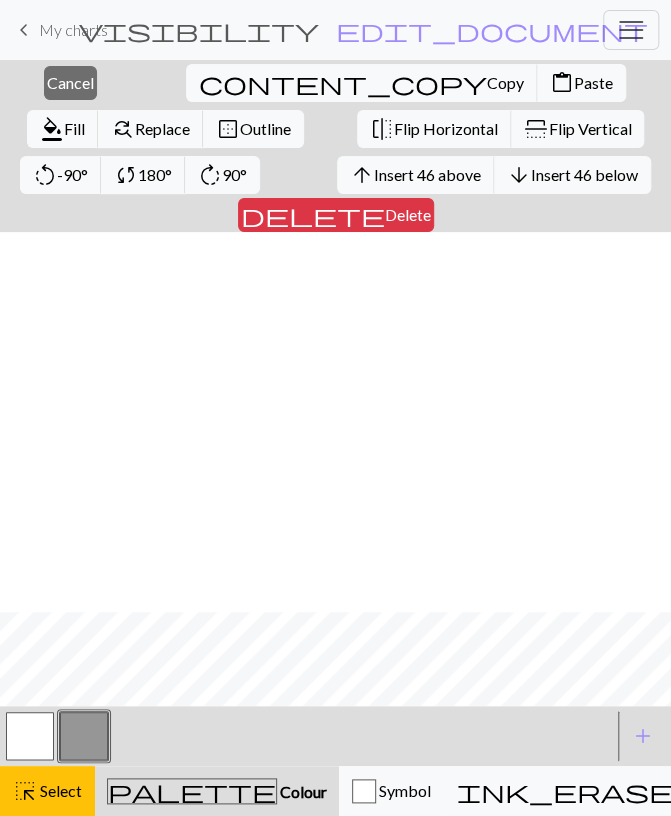 scroll, scrollTop: 380, scrollLeft: 0, axis: vertical 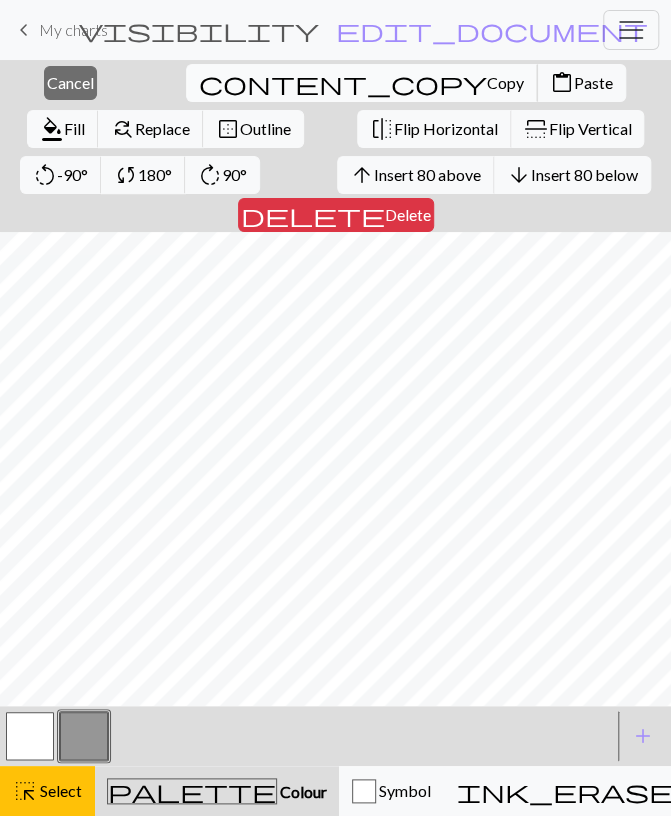 click on "Copy" at bounding box center [505, 82] 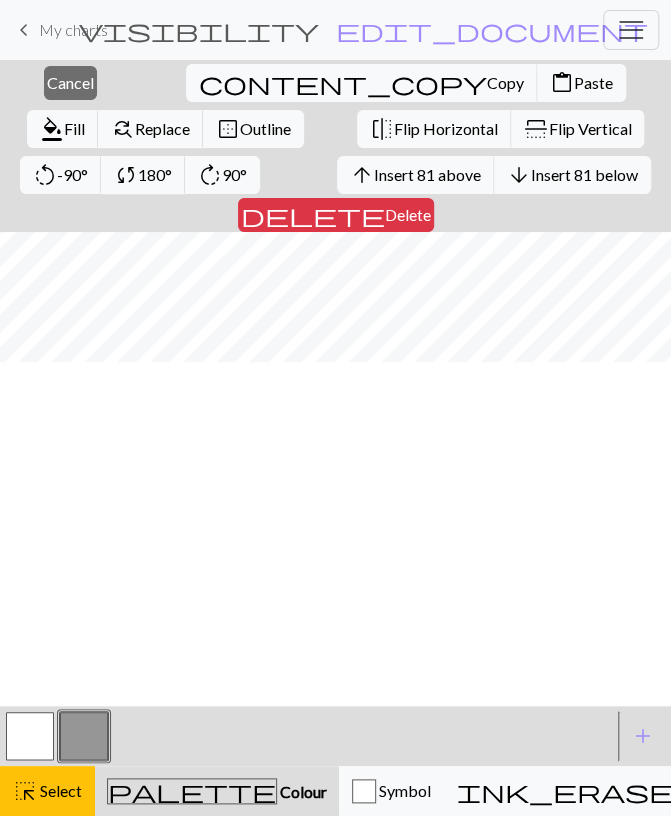 scroll, scrollTop: 0, scrollLeft: 0, axis: both 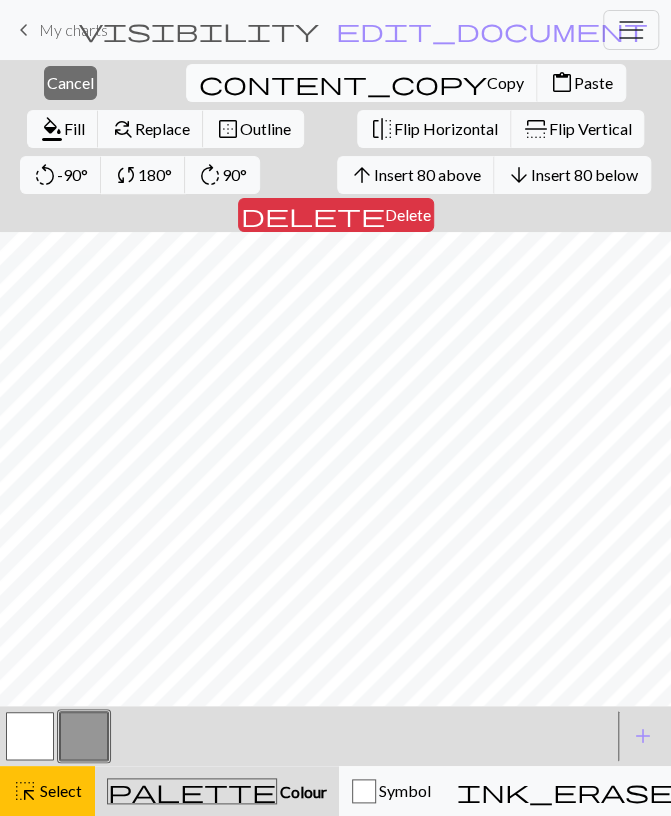 click on "Paste" at bounding box center [593, 82] 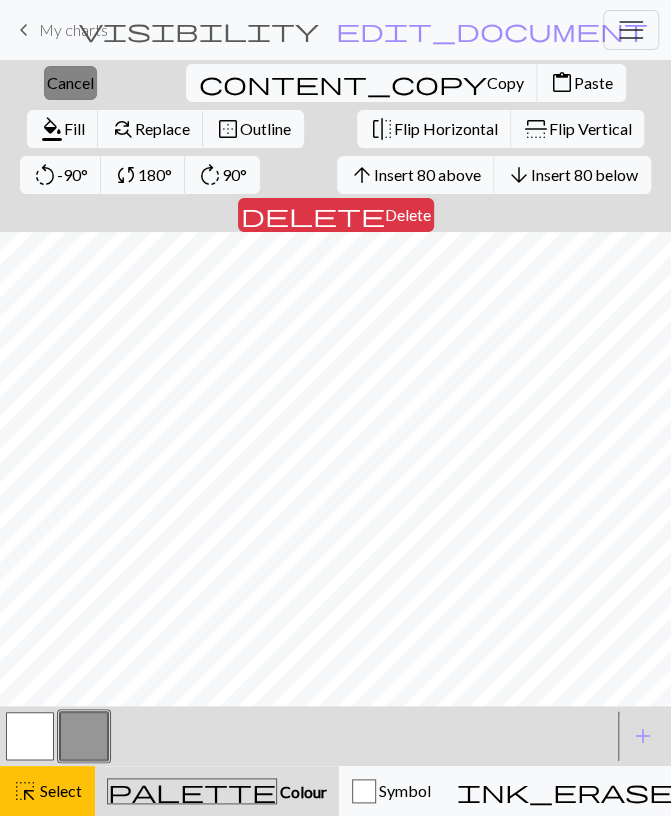 click on "Cancel" at bounding box center (70, 82) 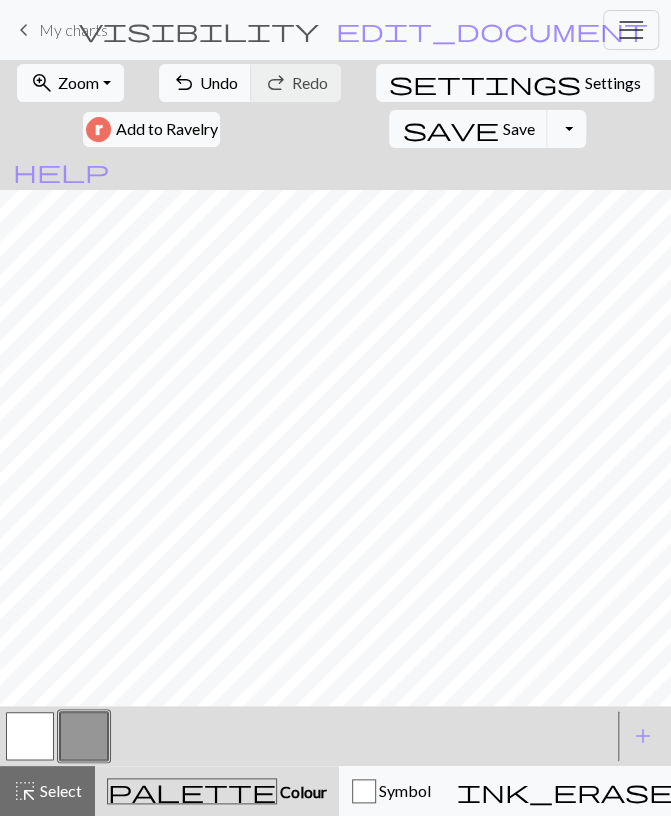 click at bounding box center (30, 736) 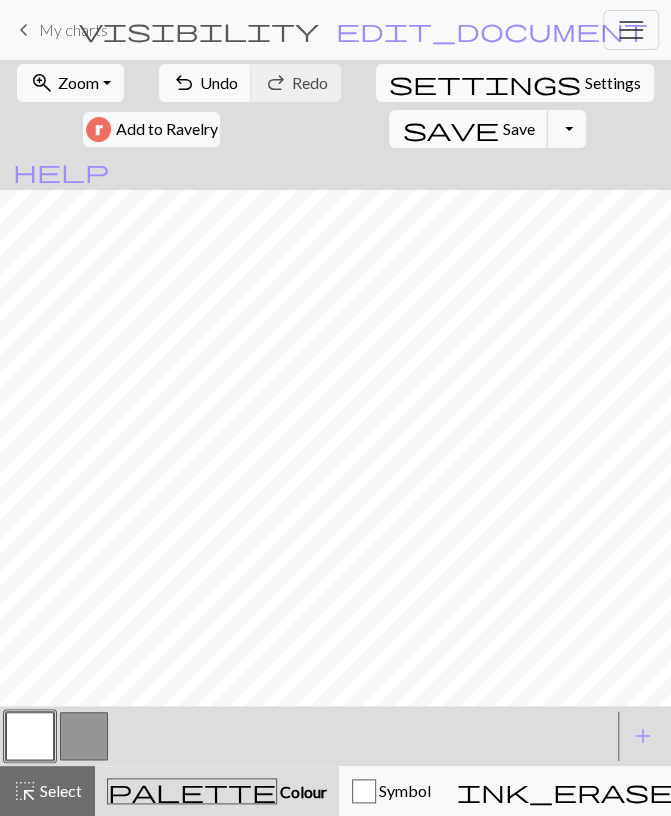 click on "Save" at bounding box center [518, 128] 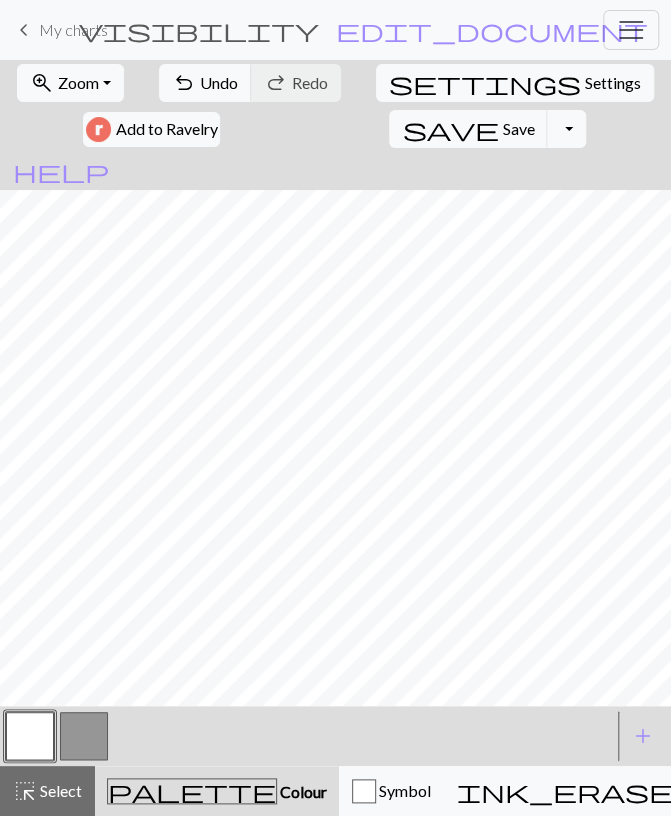 click at bounding box center (84, 736) 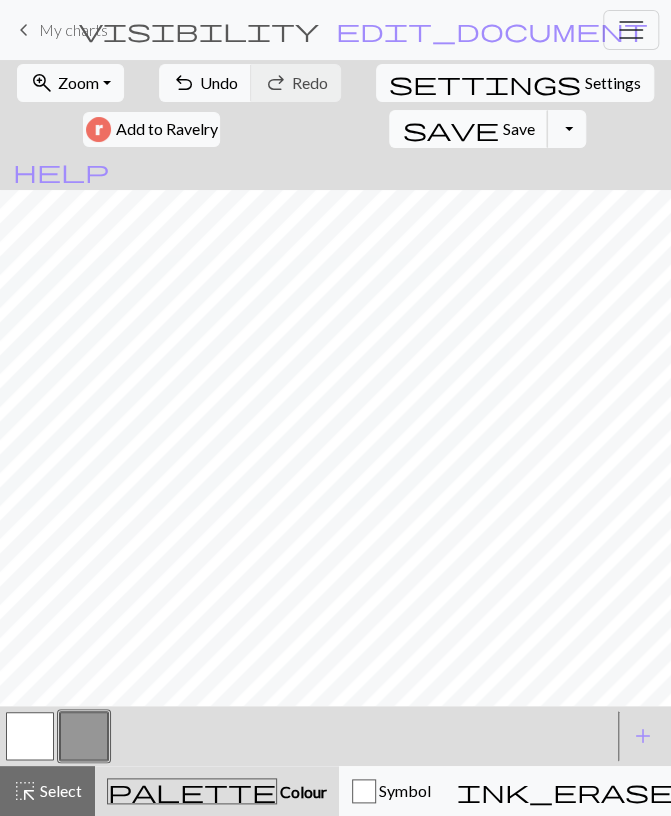 click on "Save" at bounding box center (518, 128) 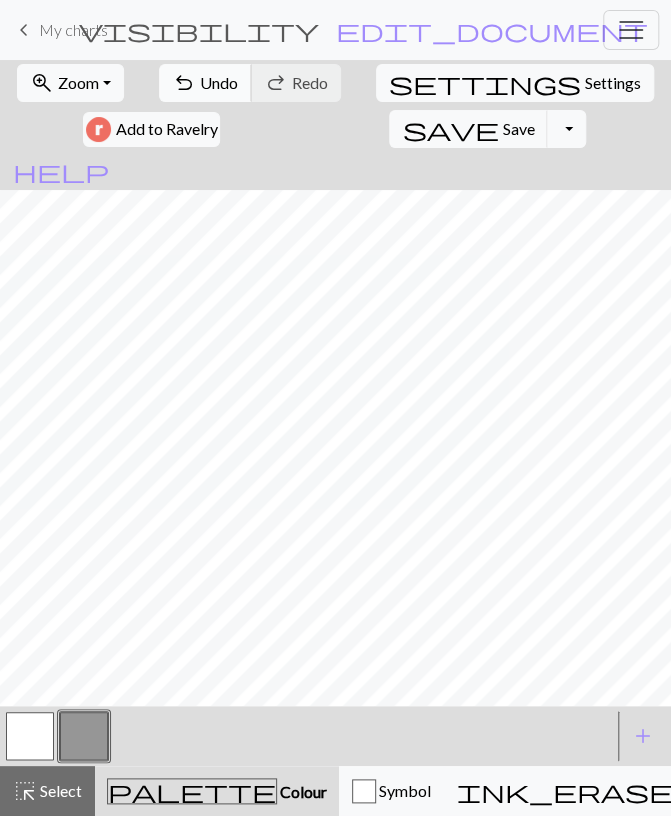 click on "Undo" at bounding box center (219, 82) 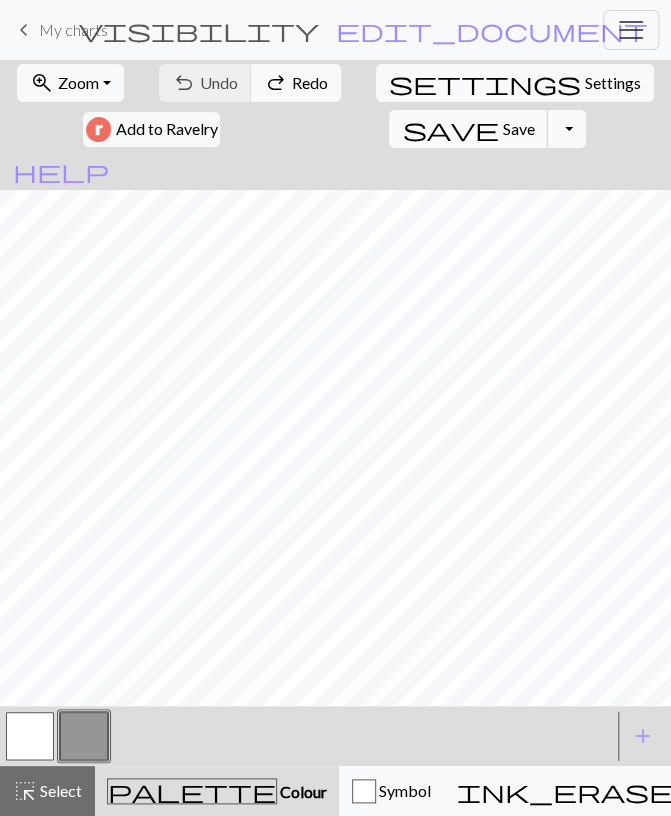 click on "save" at bounding box center (450, 129) 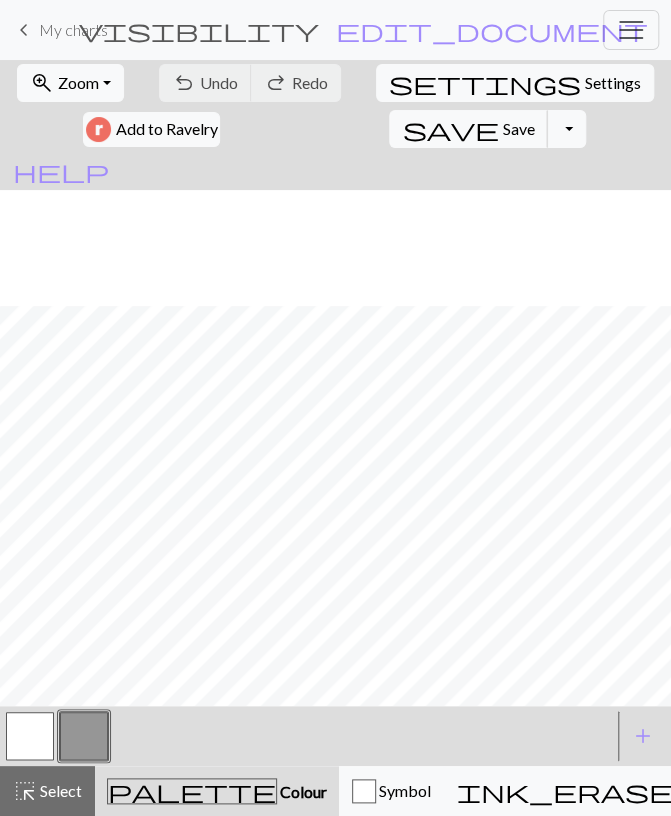 scroll, scrollTop: 116, scrollLeft: 0, axis: vertical 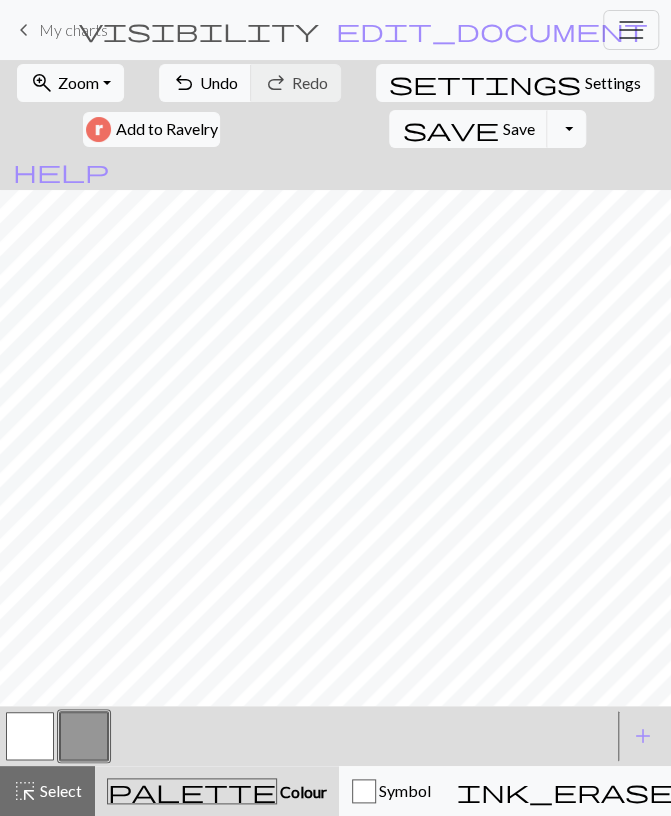 click at bounding box center (30, 736) 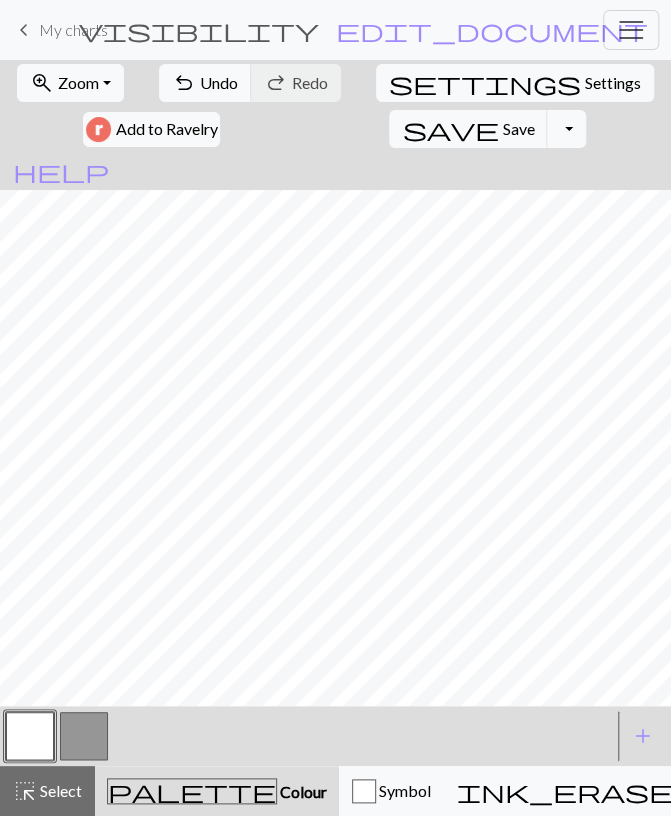 click at bounding box center (84, 736) 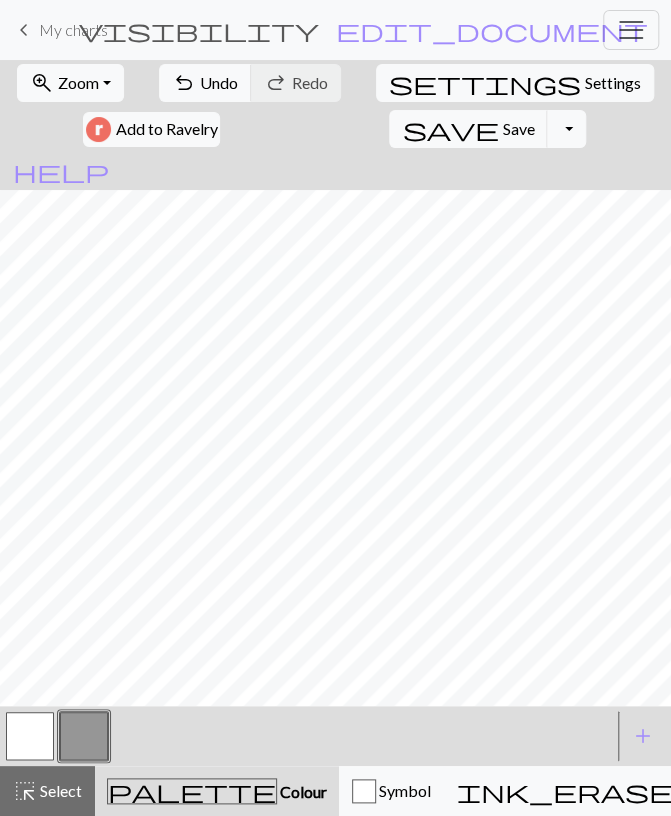 click at bounding box center [30, 736] 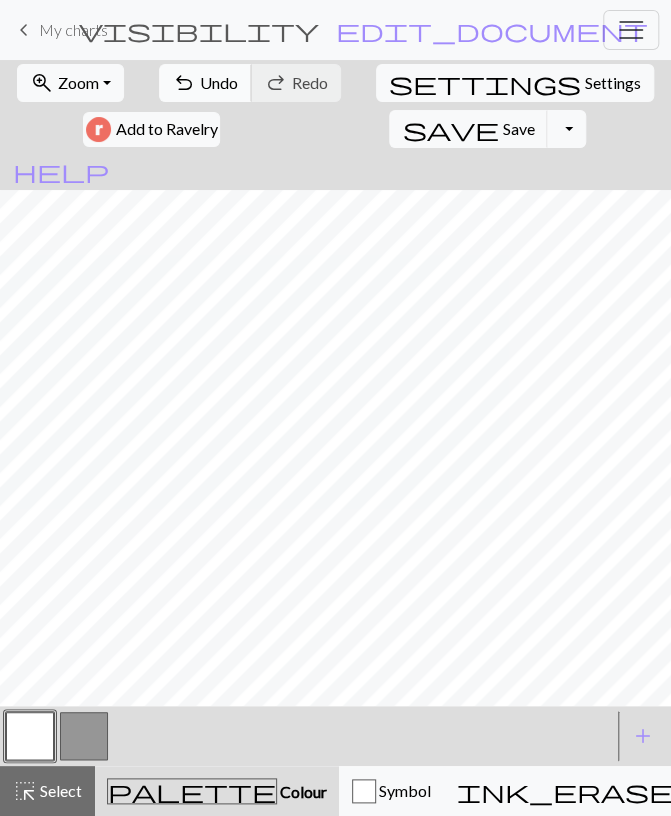 click on "Undo" at bounding box center [219, 82] 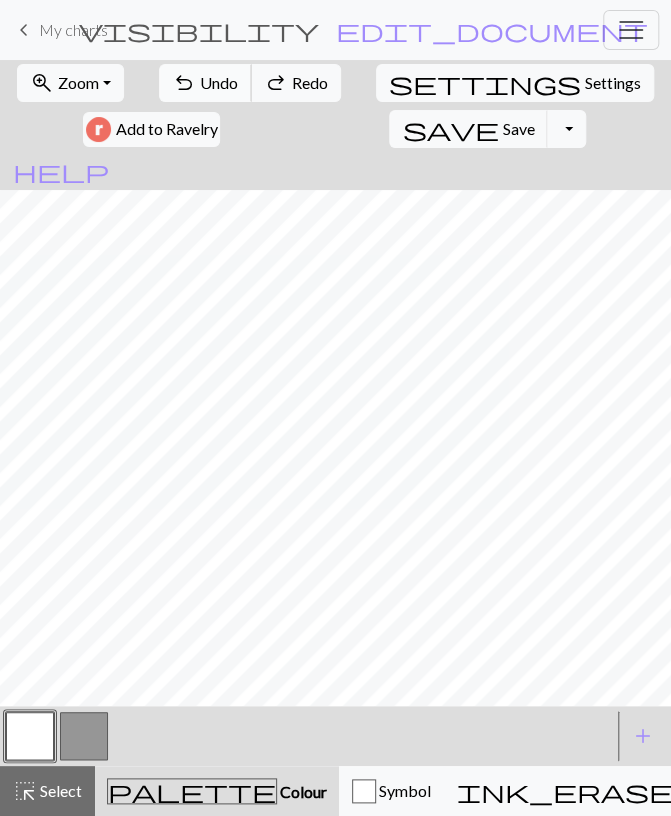 click on "Undo" at bounding box center [219, 82] 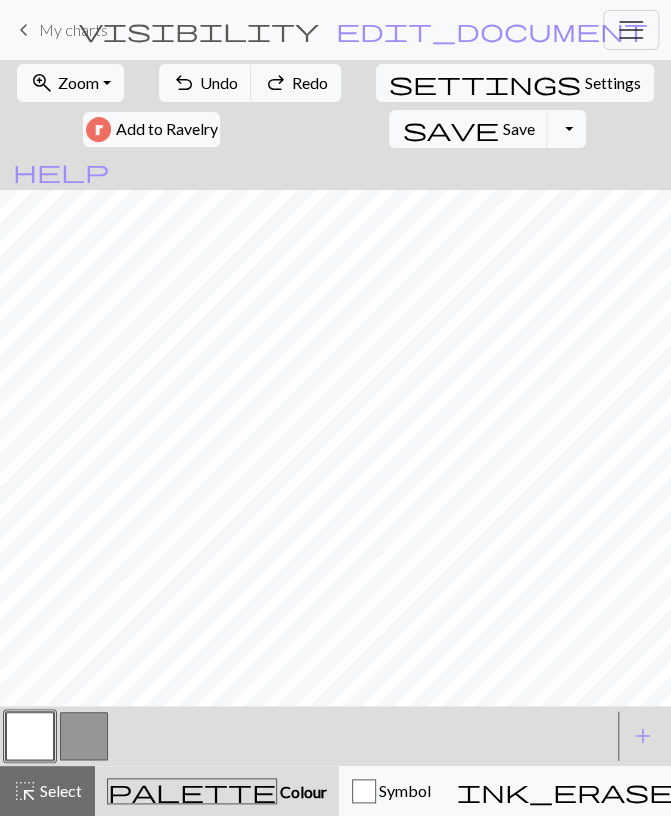 click at bounding box center [84, 736] 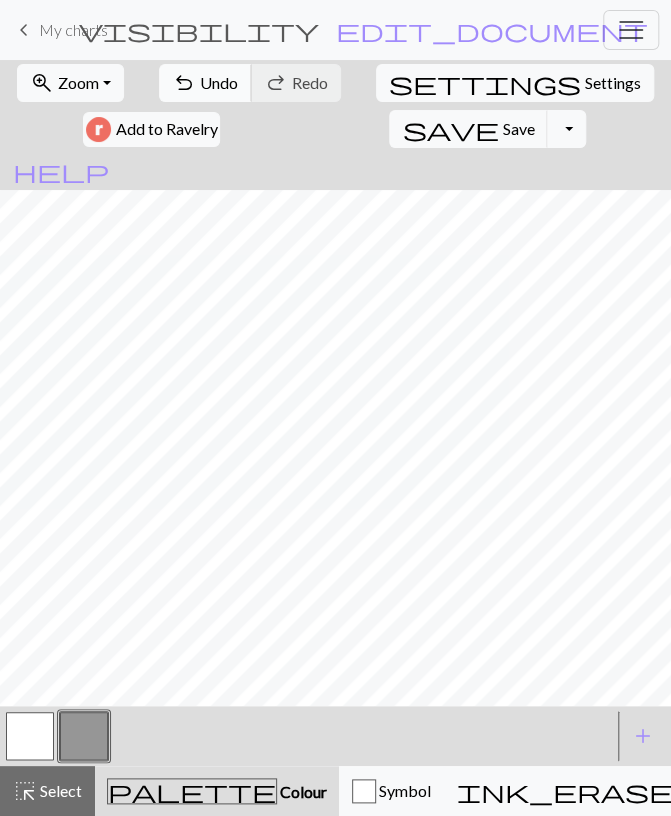 click on "undo Undo Undo" at bounding box center (205, 83) 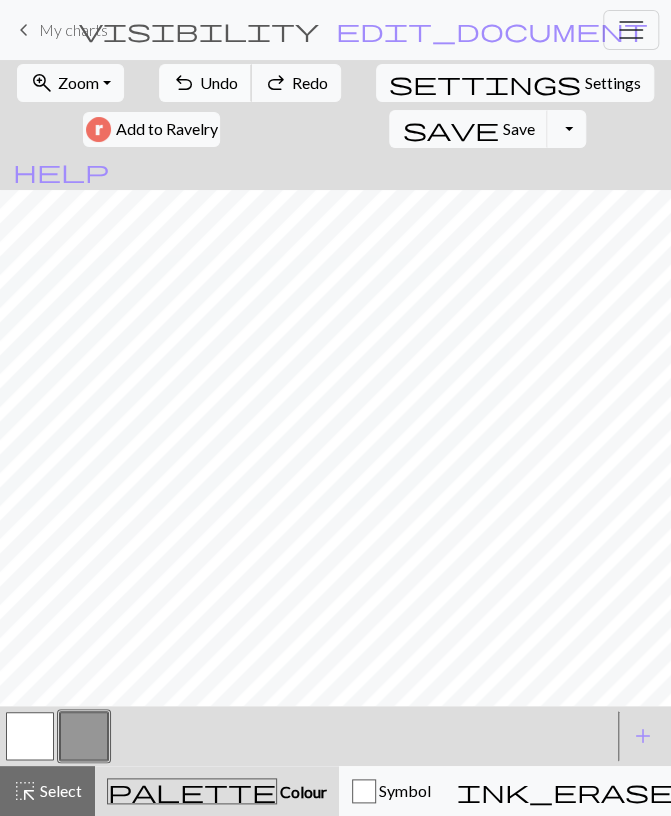 click on "Undo" at bounding box center (219, 82) 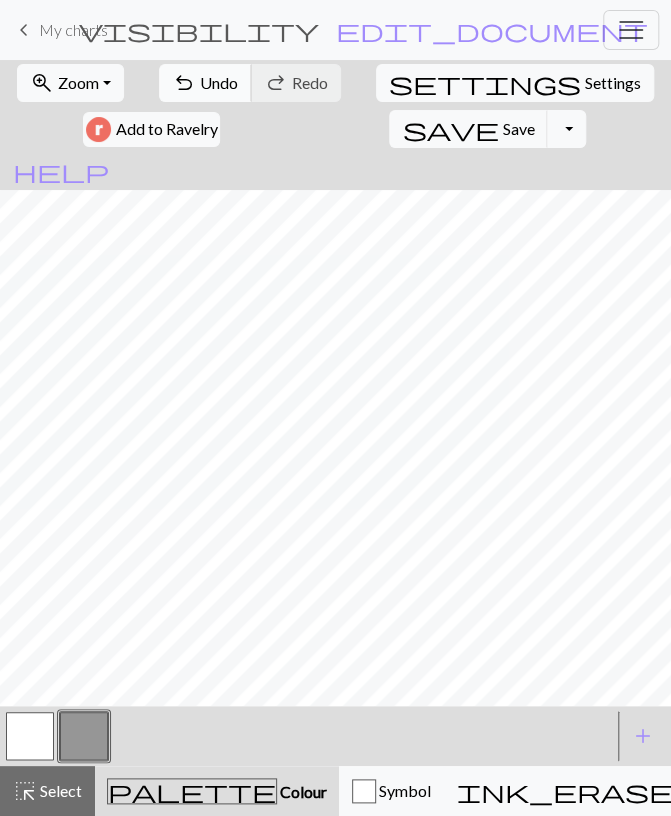 click on "Undo" at bounding box center (219, 82) 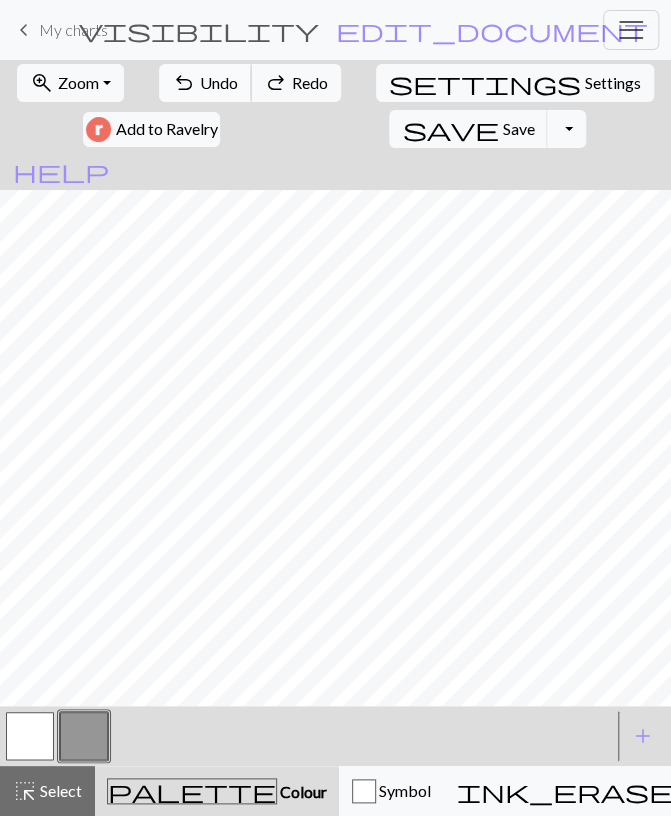 click on "Undo" at bounding box center [219, 82] 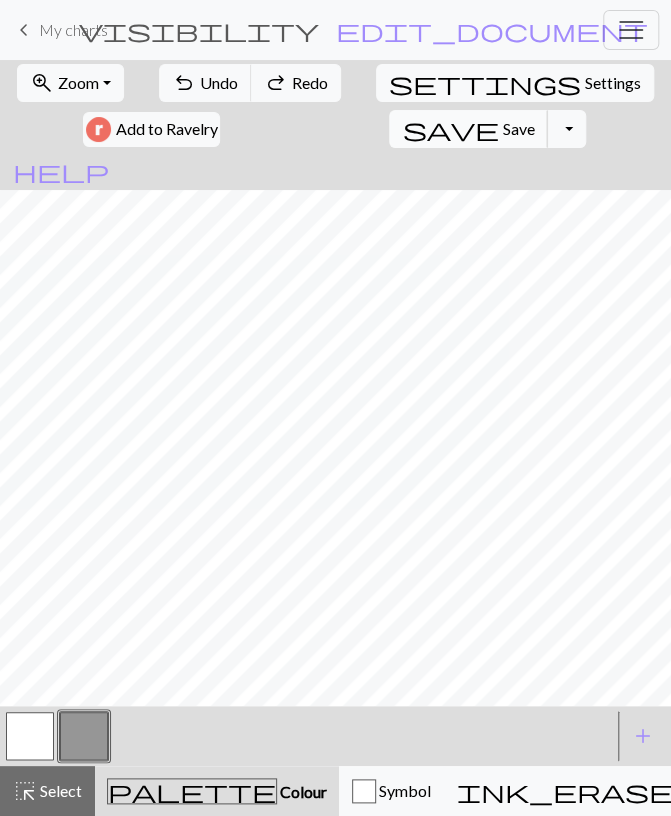 click on "redo Redo Redo" at bounding box center [296, 83] 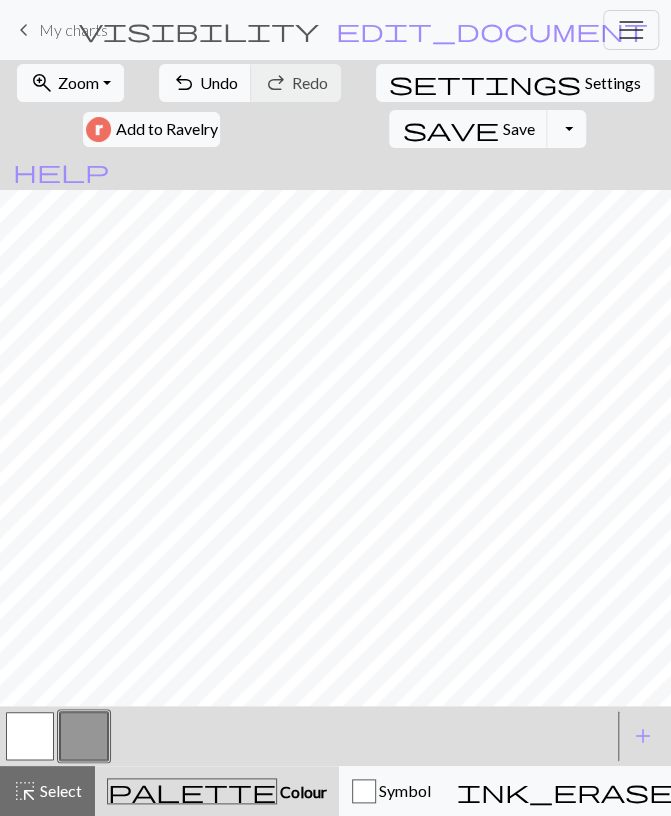 click at bounding box center (30, 736) 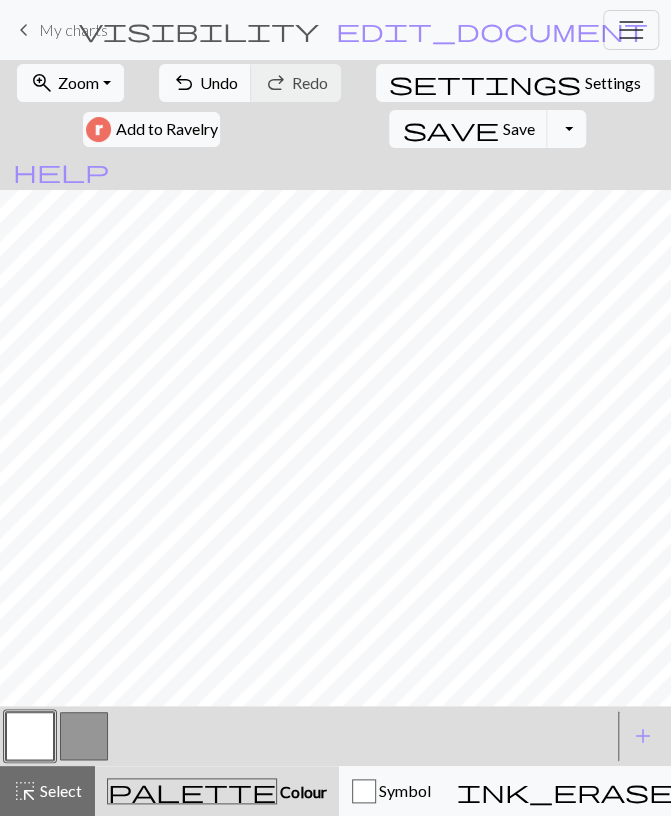 click at bounding box center (84, 736) 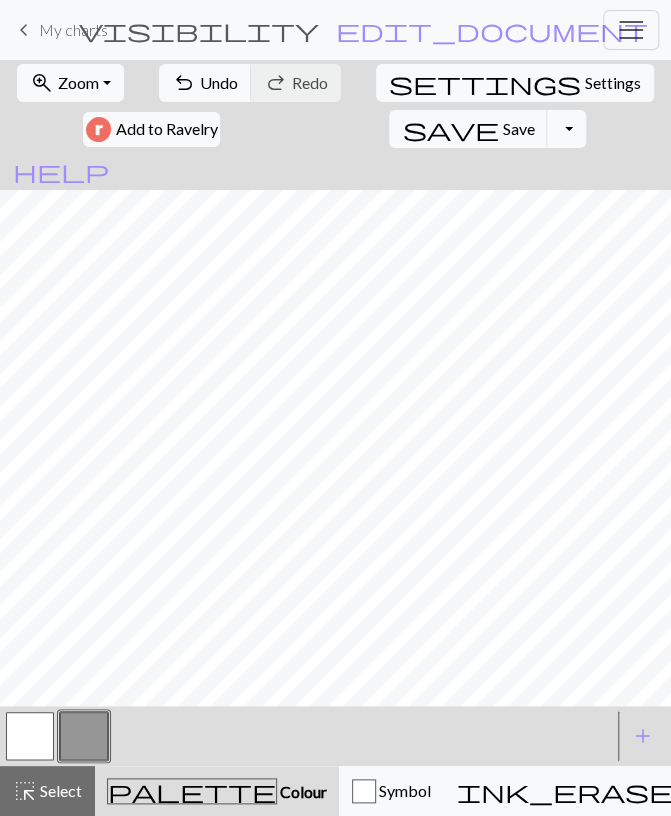 drag, startPoint x: 37, startPoint y: 736, endPoint x: 63, endPoint y: 710, distance: 36.769554 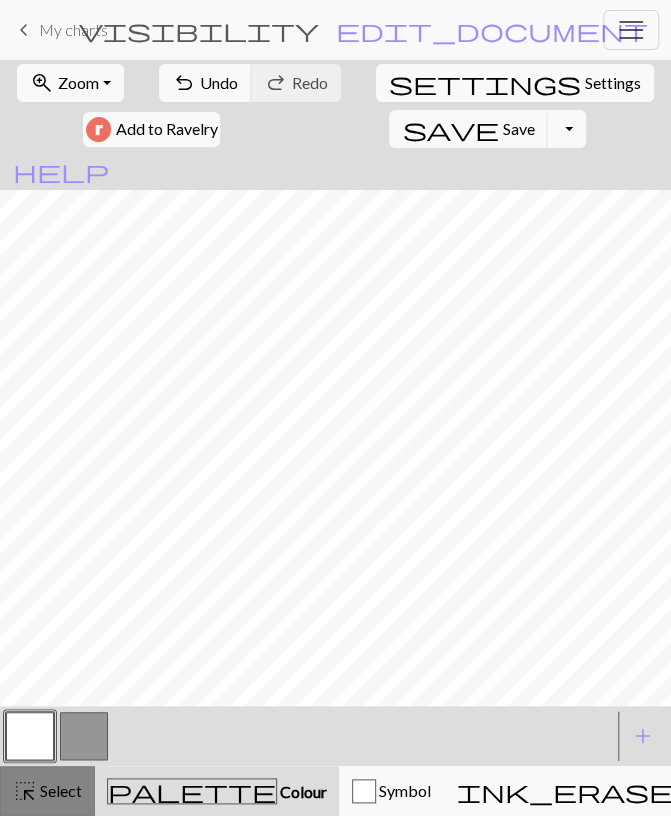 click on "Select" at bounding box center (59, 790) 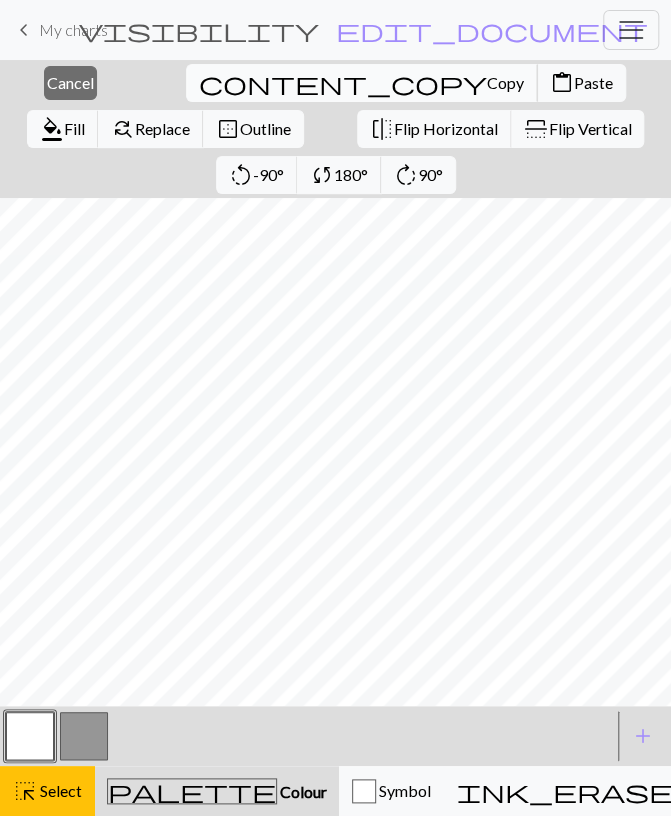 click on "Copy" at bounding box center [505, 82] 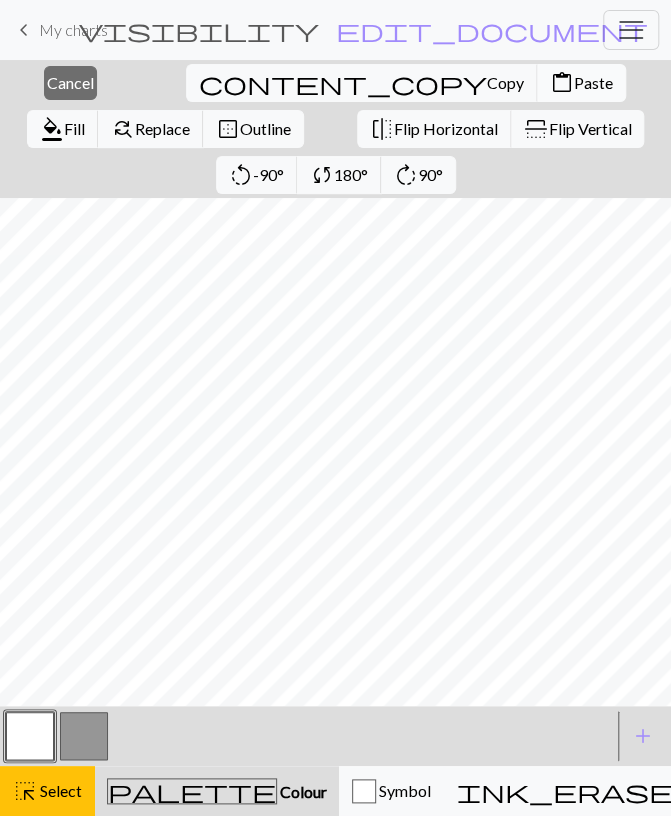 click on "Paste" at bounding box center (593, 82) 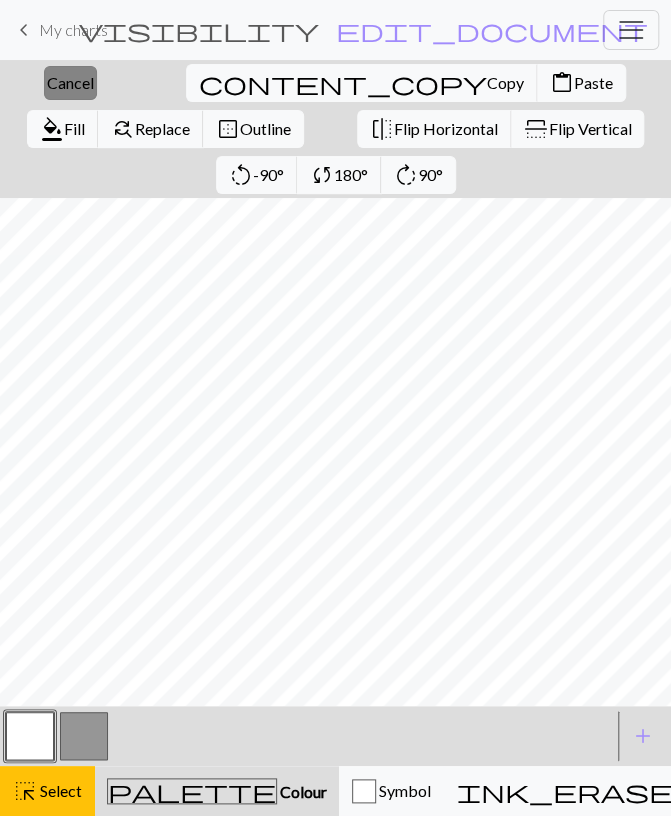click on "Cancel" at bounding box center (70, 82) 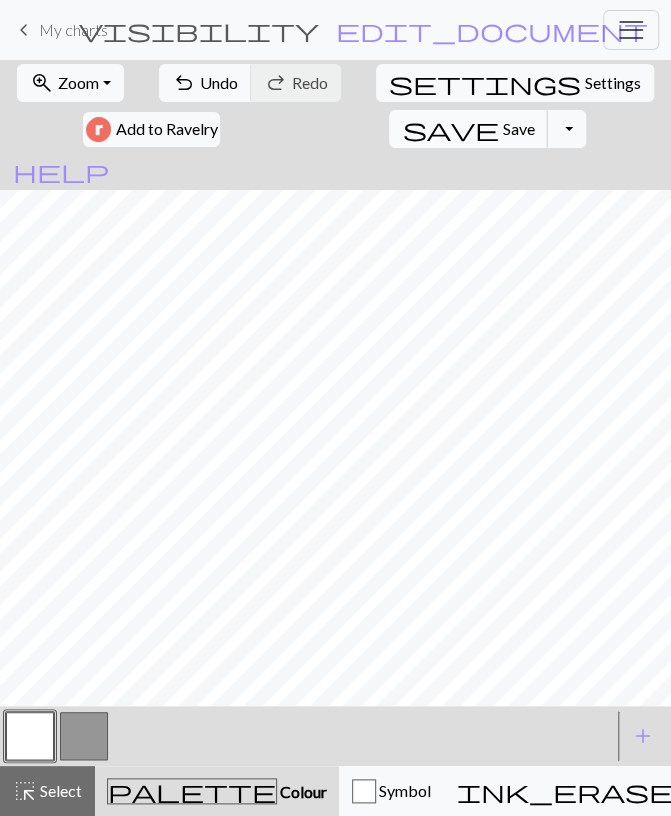 click on "Save" at bounding box center (518, 128) 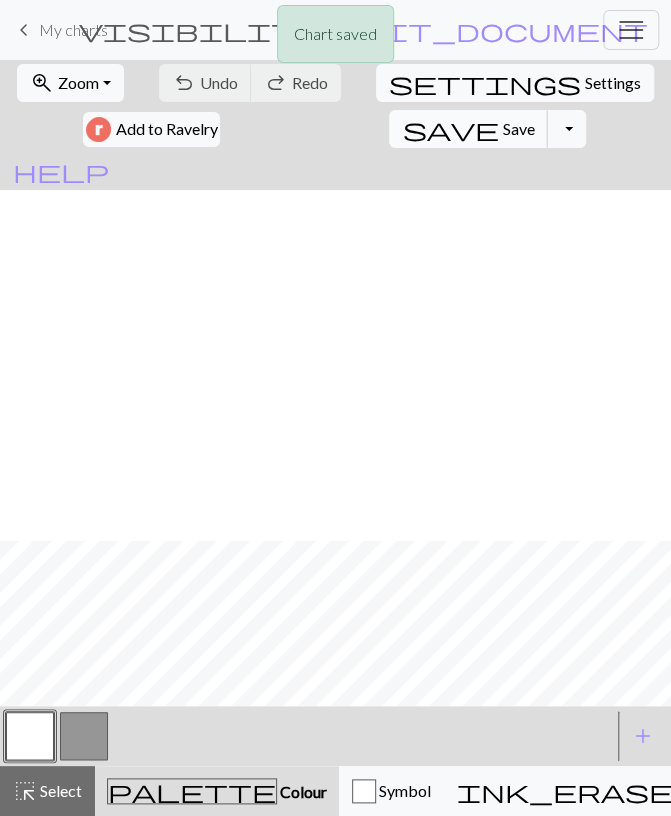 scroll, scrollTop: 372, scrollLeft: 0, axis: vertical 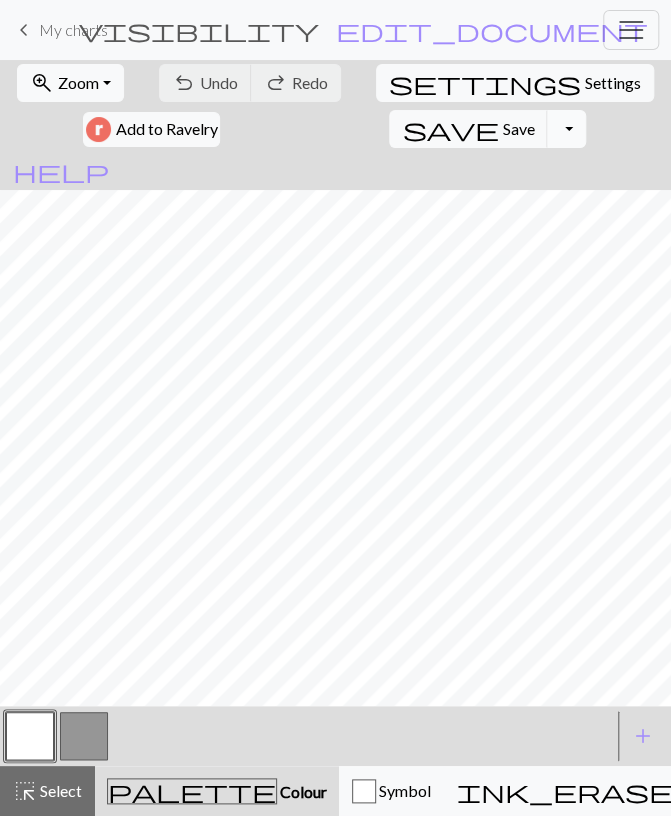 click on "Toggle Dropdown" at bounding box center [566, 129] 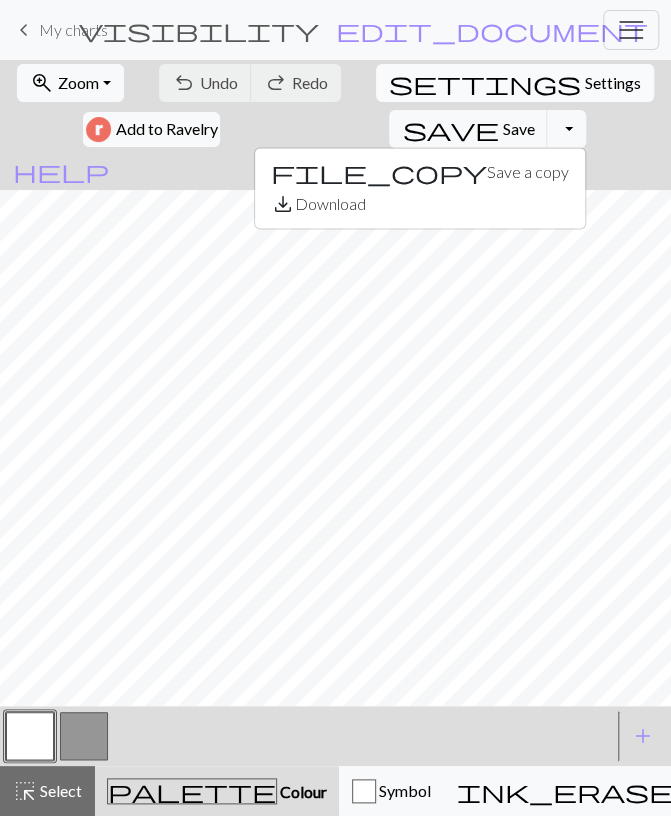 drag, startPoint x: 381, startPoint y: 127, endPoint x: 404, endPoint y: 99, distance: 36.23534 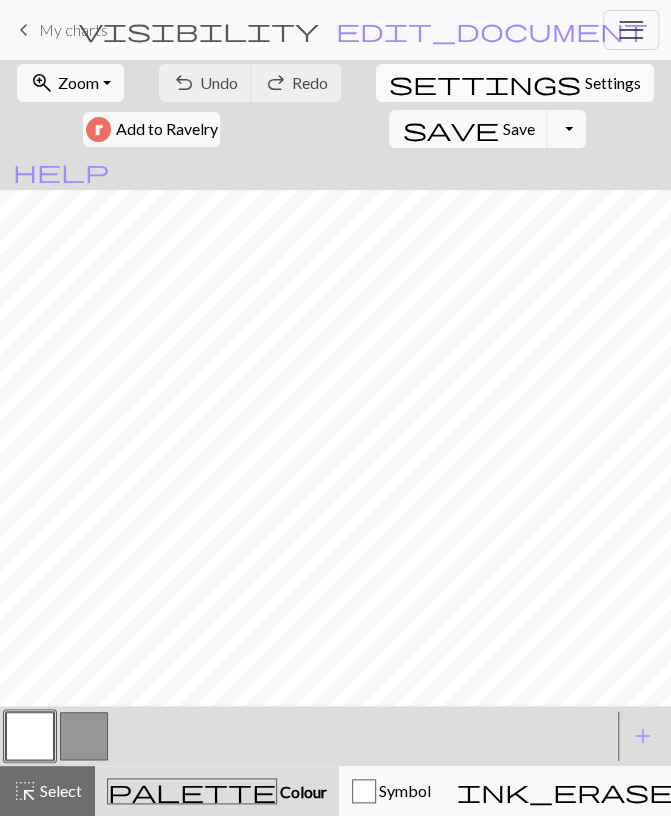 click on "settings  Settings" at bounding box center [515, 83] 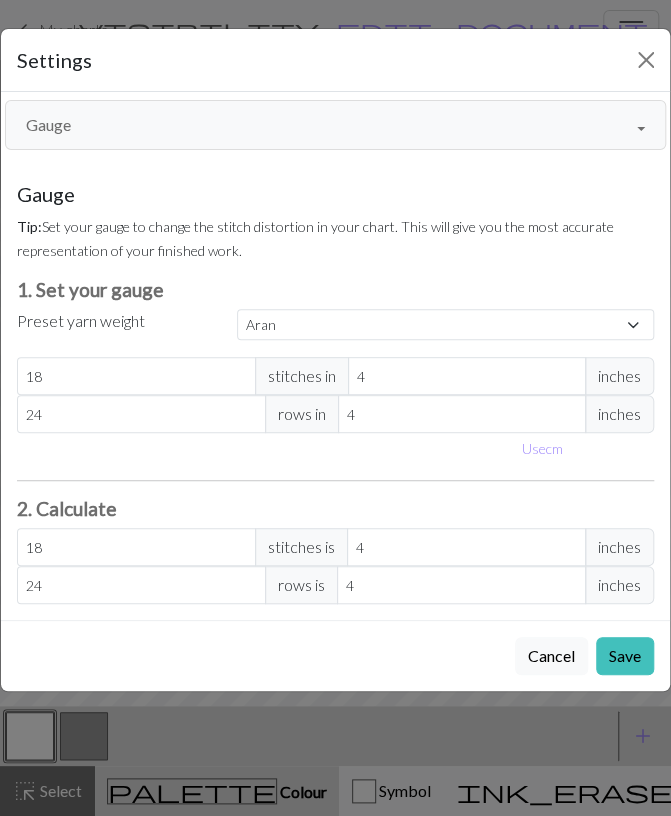 click on "Gauge" at bounding box center (335, 125) 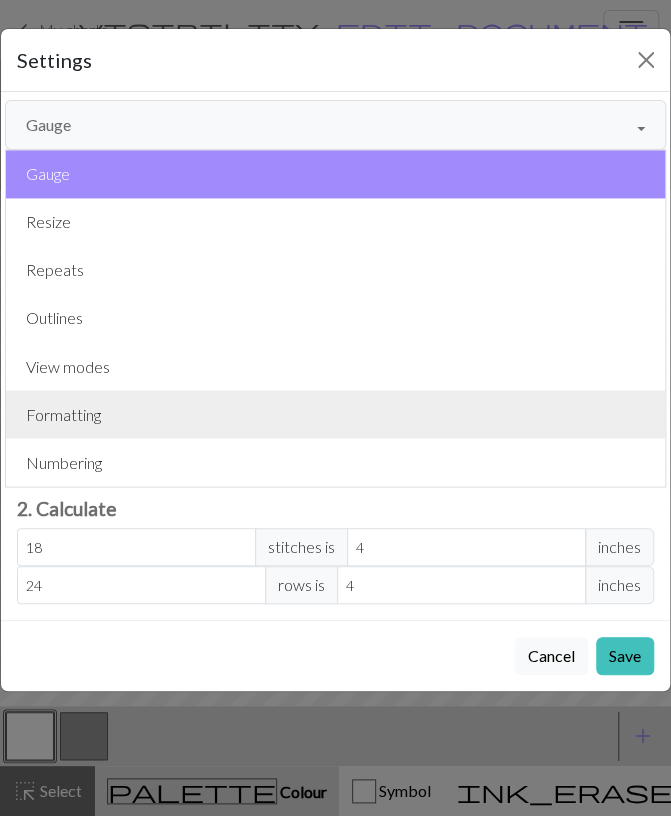 click on "Formatting" at bounding box center (335, 414) 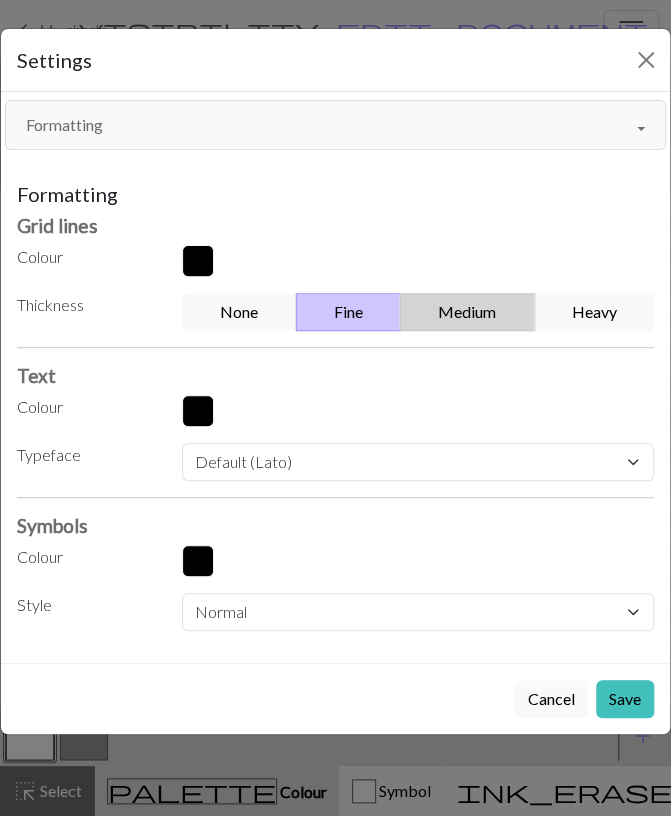 click on "Medium" at bounding box center (467, 312) 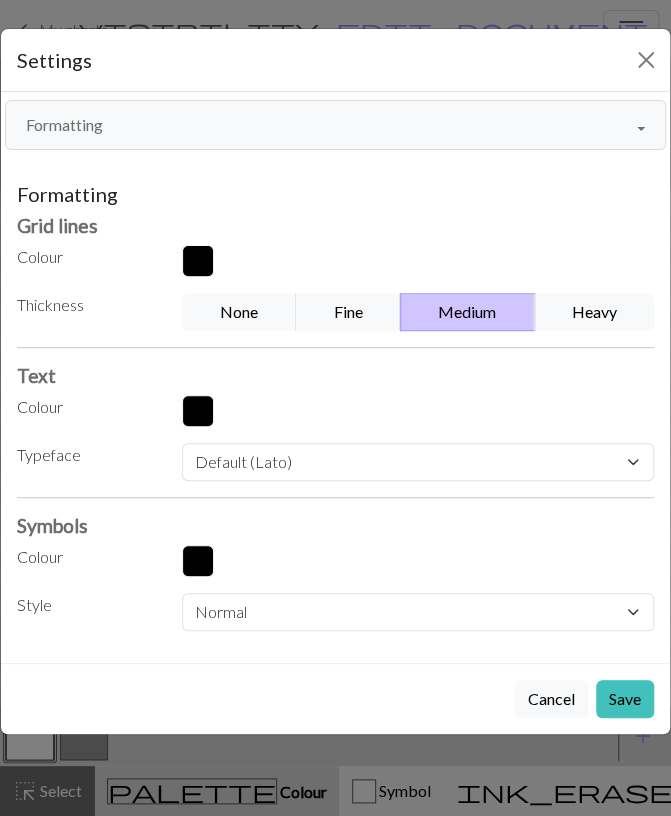 drag, startPoint x: 619, startPoint y: 698, endPoint x: 514, endPoint y: 550, distance: 181.4635 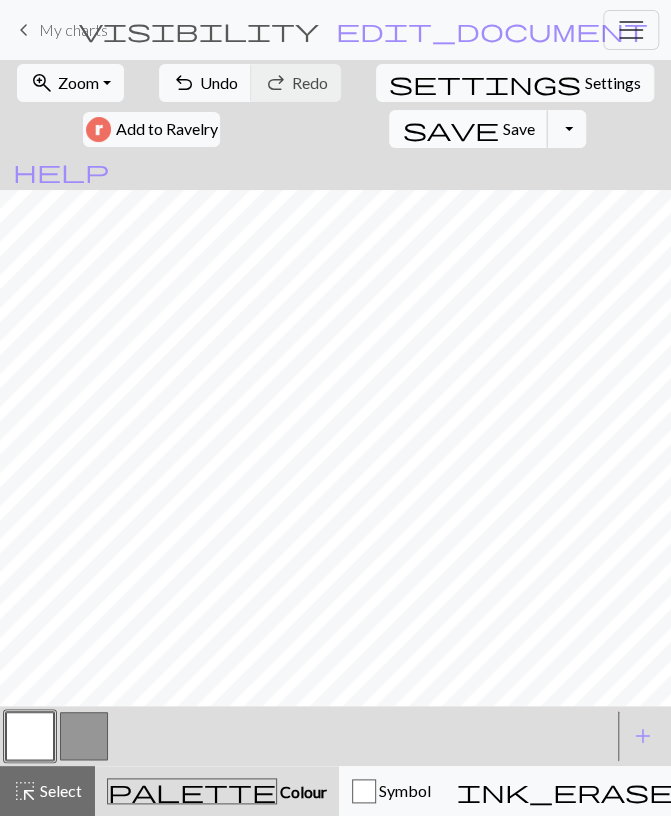 click on "Save" at bounding box center [518, 128] 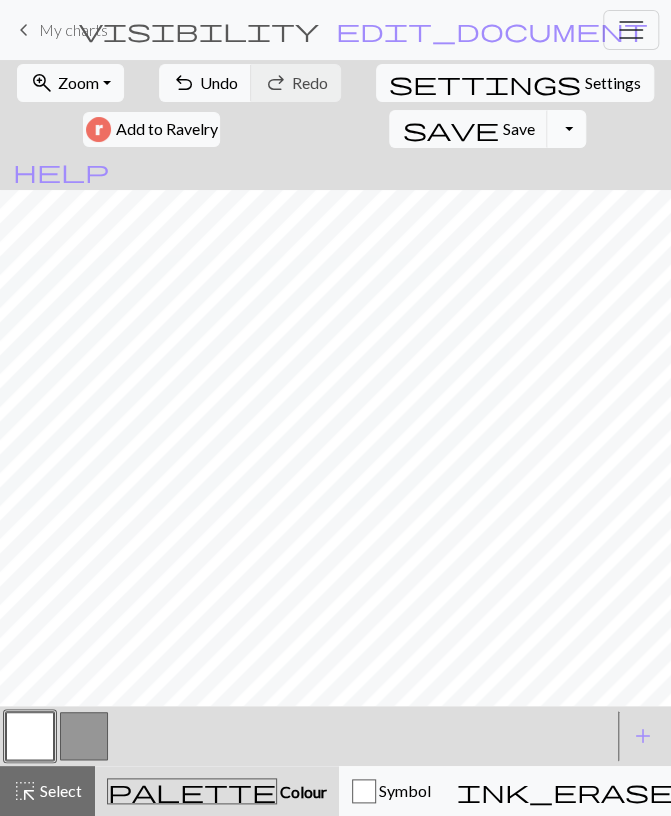 click on "Toggle Dropdown" at bounding box center (566, 129) 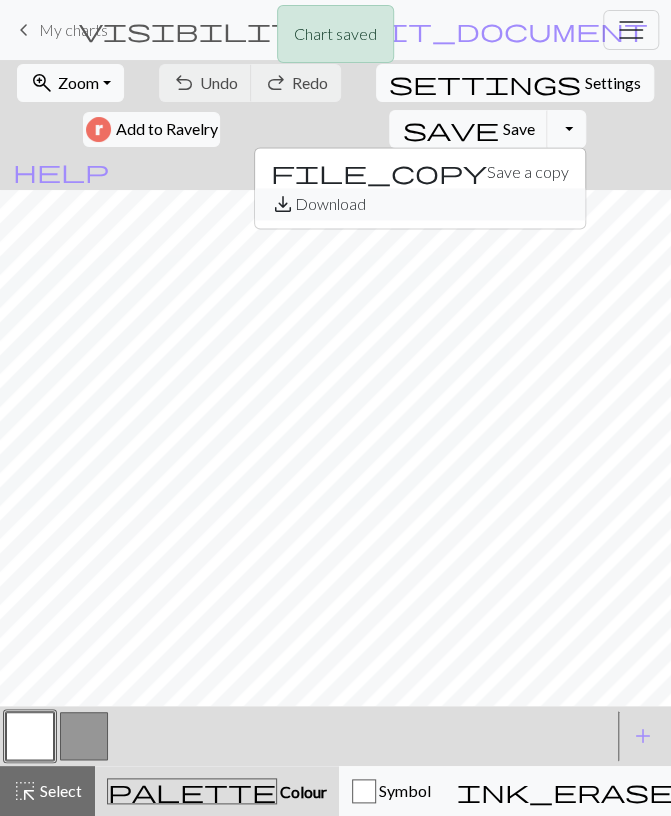click on "save_alt  Download" at bounding box center (420, 204) 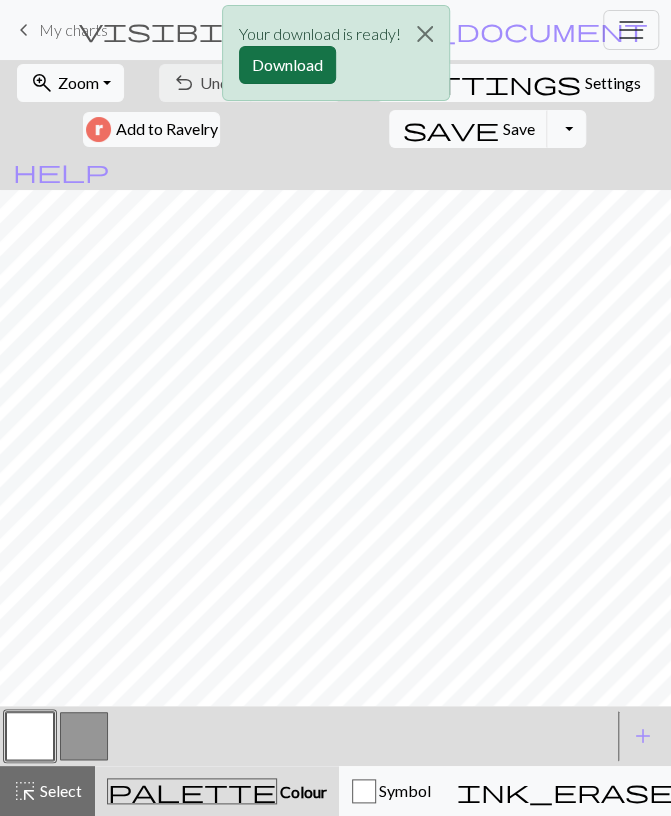 click on "Download" at bounding box center [287, 65] 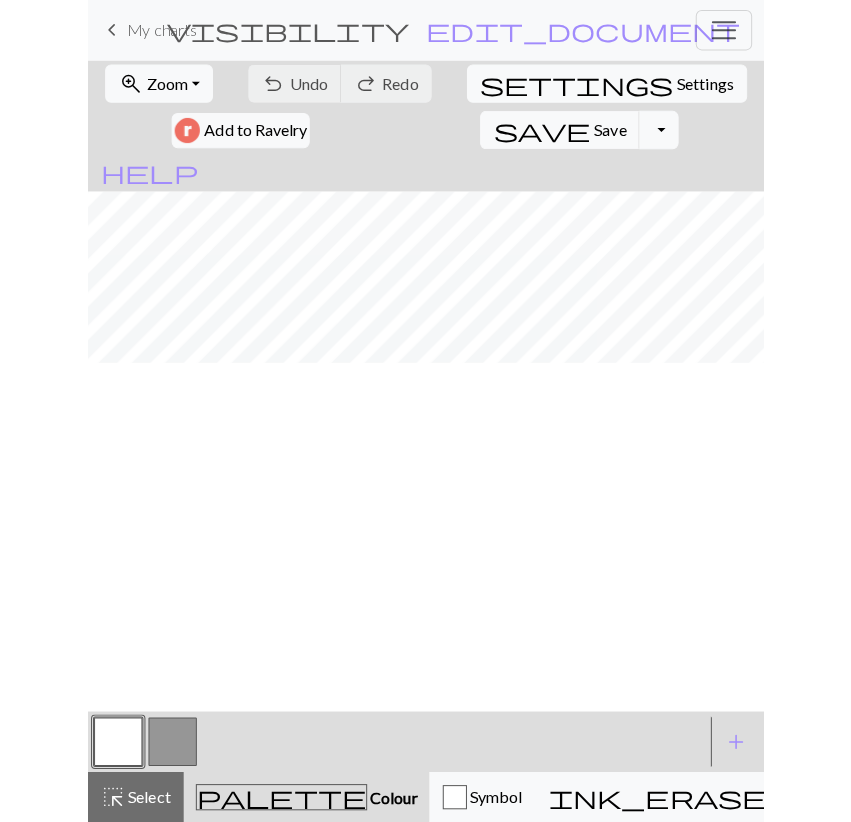 scroll, scrollTop: 24, scrollLeft: 0, axis: vertical 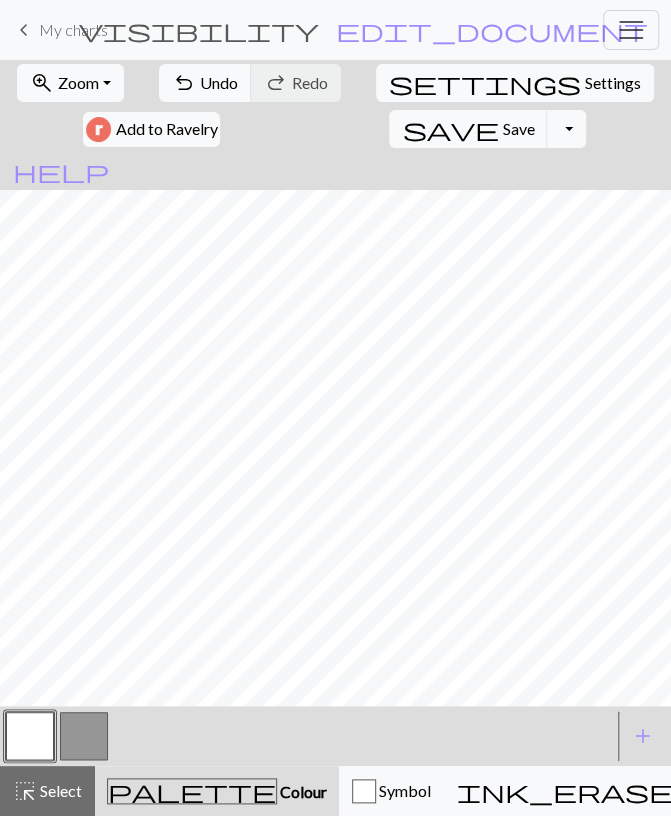 drag, startPoint x: 85, startPoint y: 744, endPoint x: 92, endPoint y: 729, distance: 16.552946 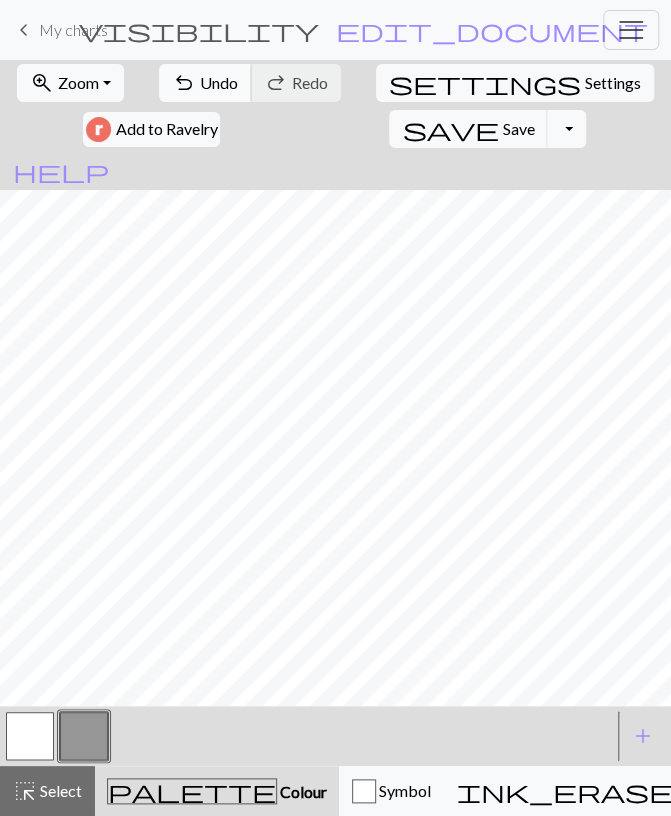 click on "Undo" at bounding box center [219, 82] 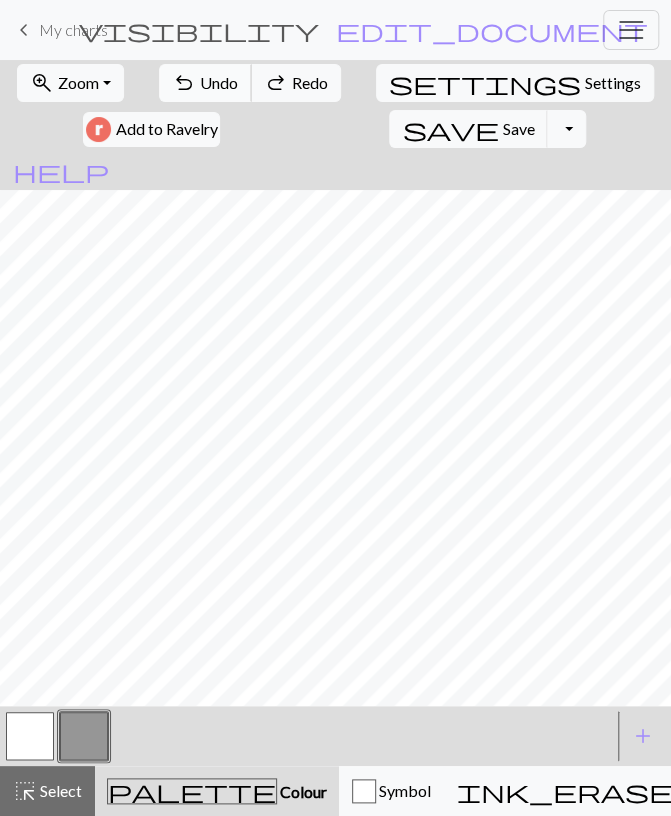 click on "Undo" at bounding box center [219, 82] 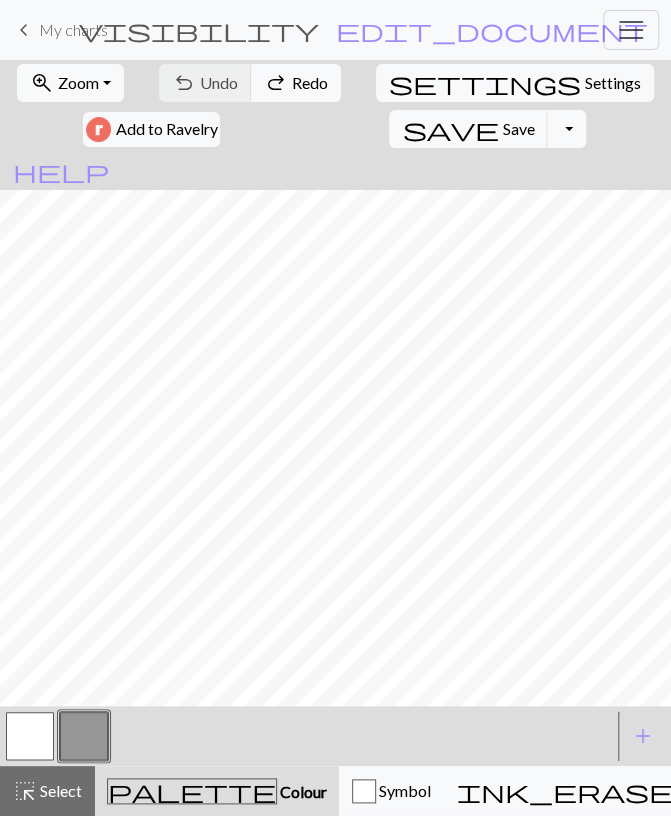 click on "undo Undo Undo redo Redo Redo" at bounding box center [250, 83] 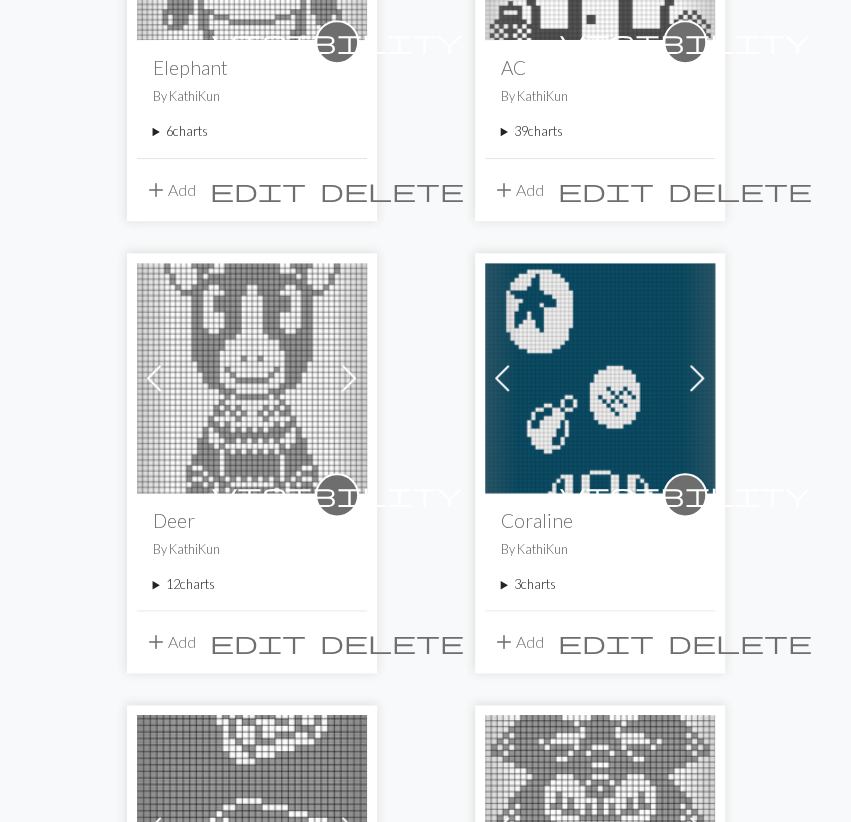 scroll, scrollTop: 520, scrollLeft: 0, axis: vertical 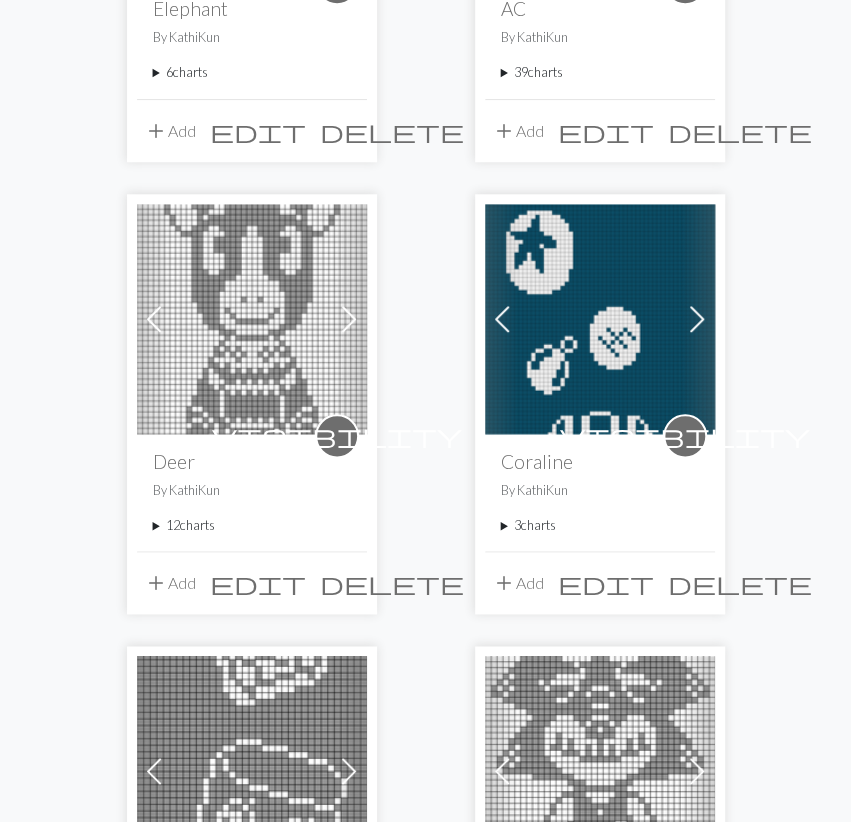 click on "3  charts" at bounding box center (600, 525) 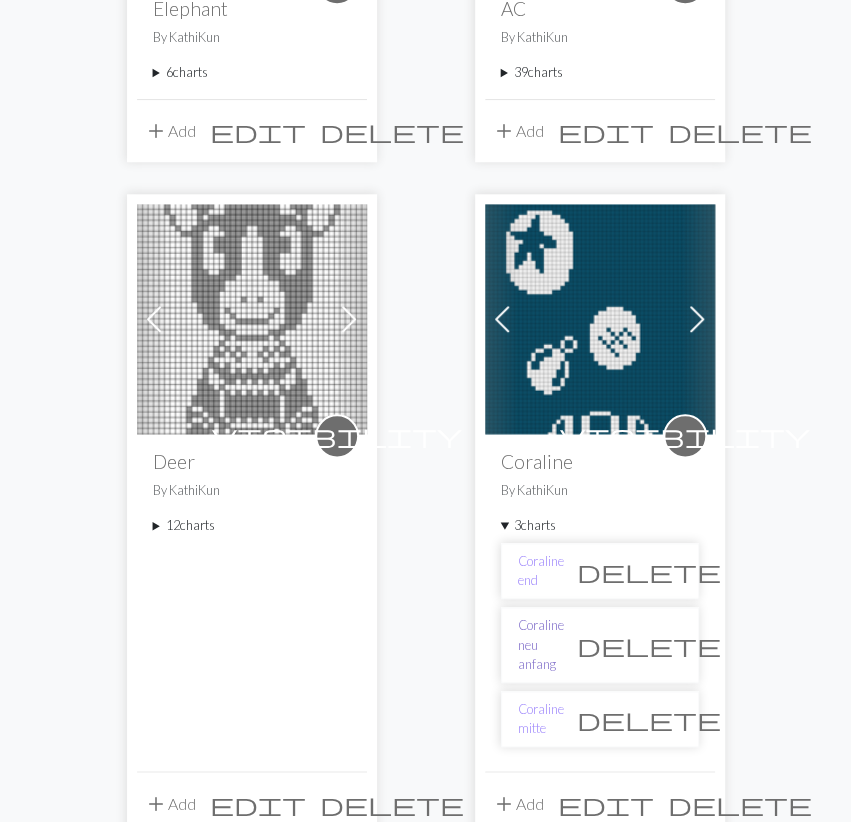 click on "Coraline neu anfang" at bounding box center [541, 645] 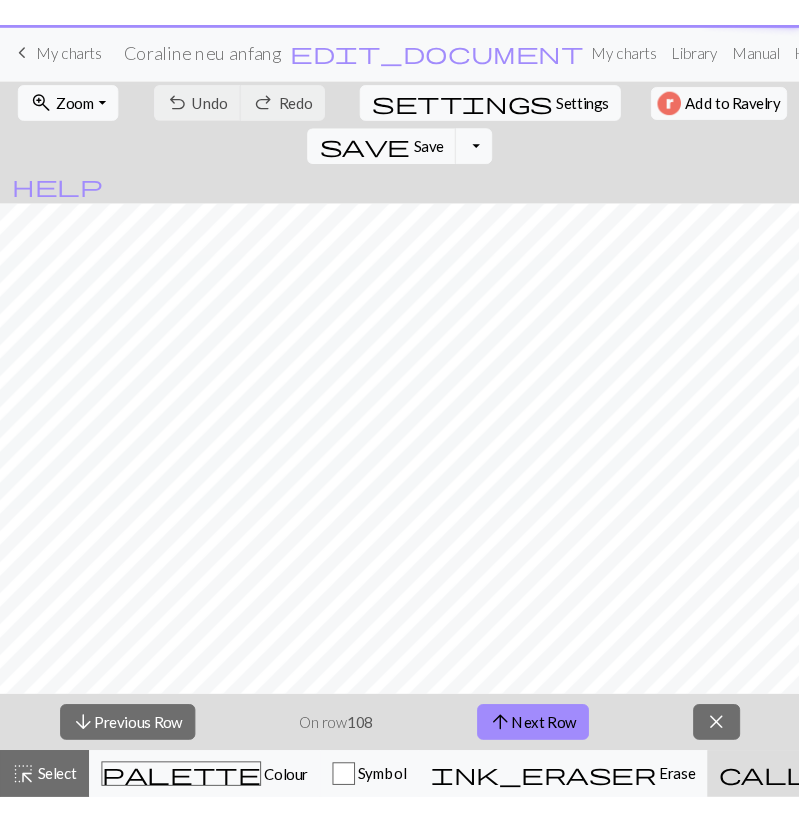 scroll, scrollTop: 0, scrollLeft: 0, axis: both 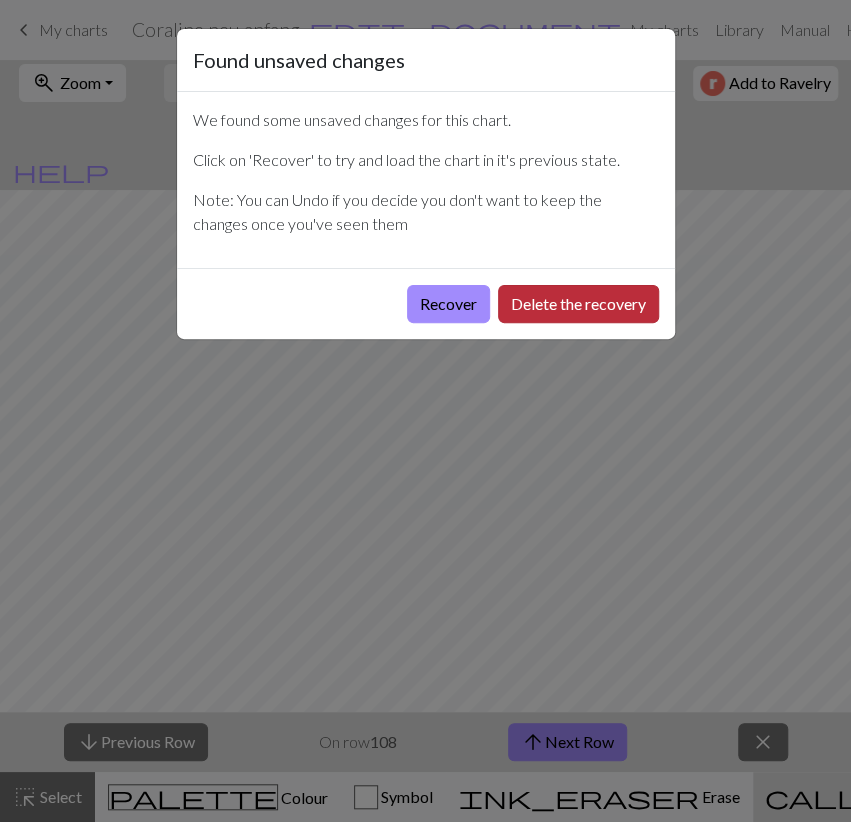 click on "Delete the recovery" at bounding box center [578, 304] 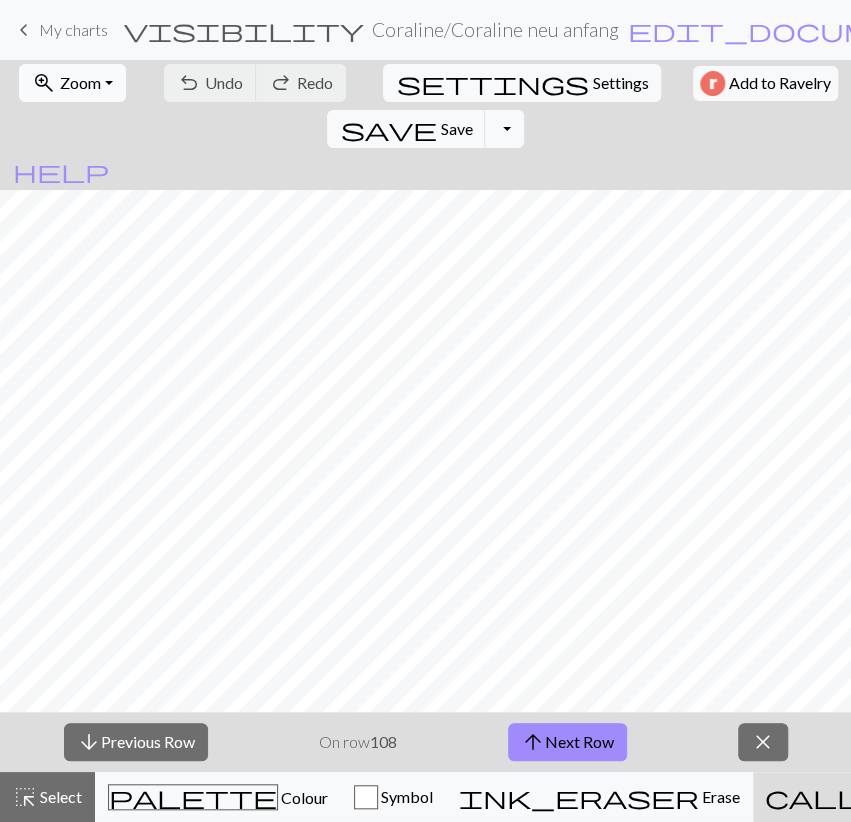 click on "Zoom" at bounding box center [80, 82] 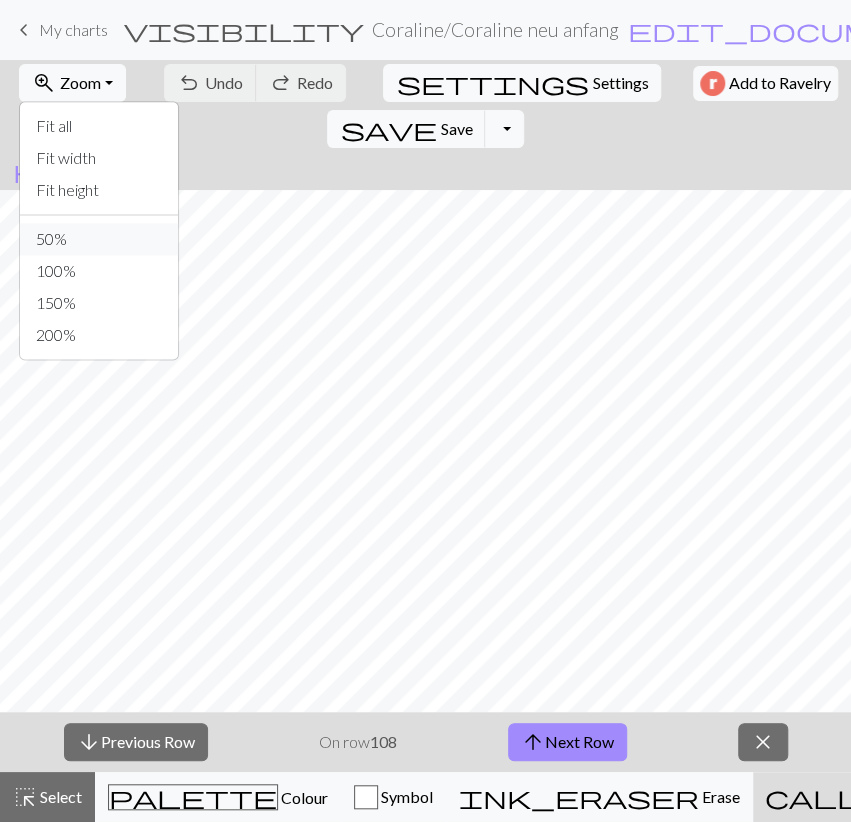 click on "50%" at bounding box center [99, 239] 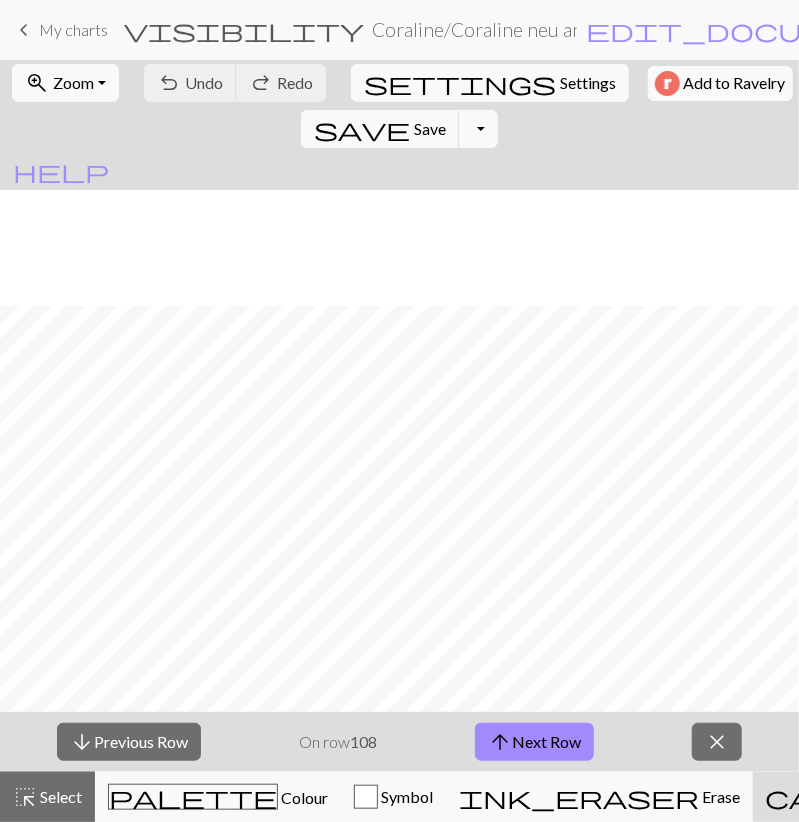 scroll, scrollTop: 1624, scrollLeft: 0, axis: vertical 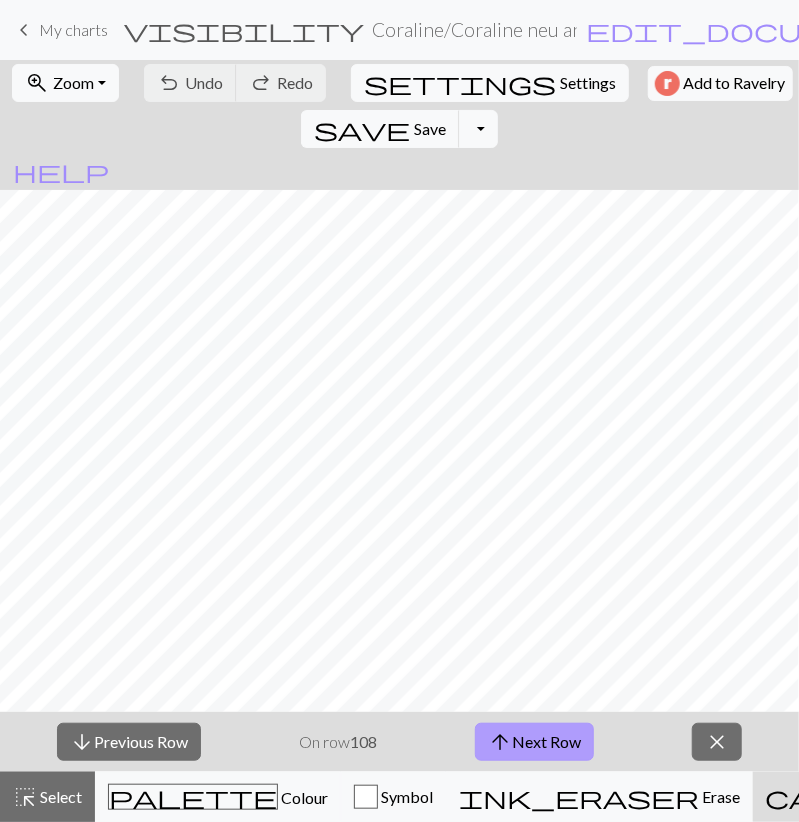 click on "arrow_upward  Next Row" at bounding box center [534, 742] 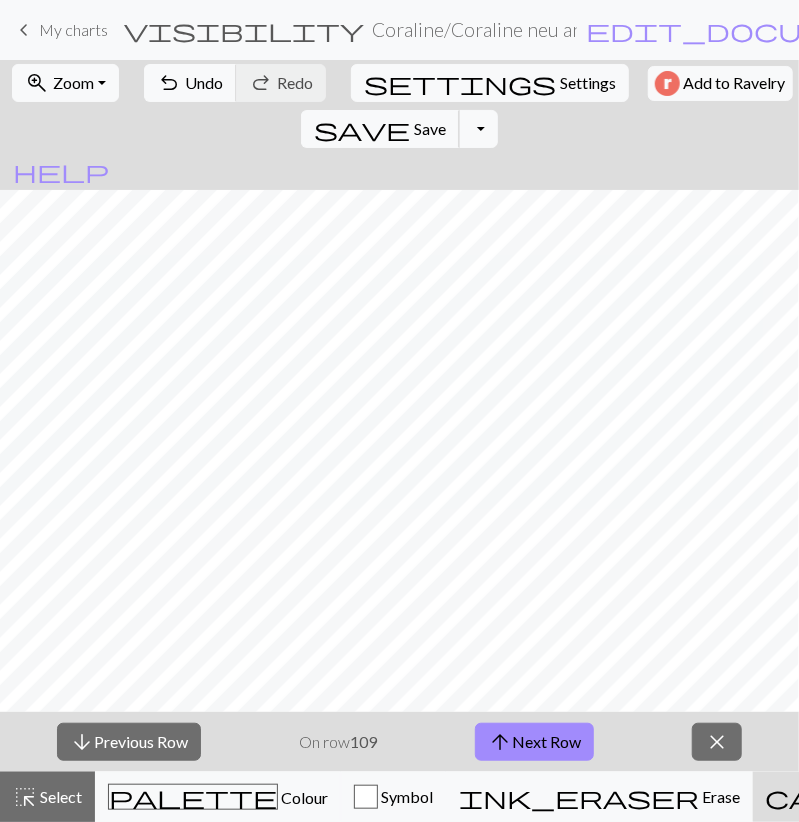 click on "Save" at bounding box center [430, 128] 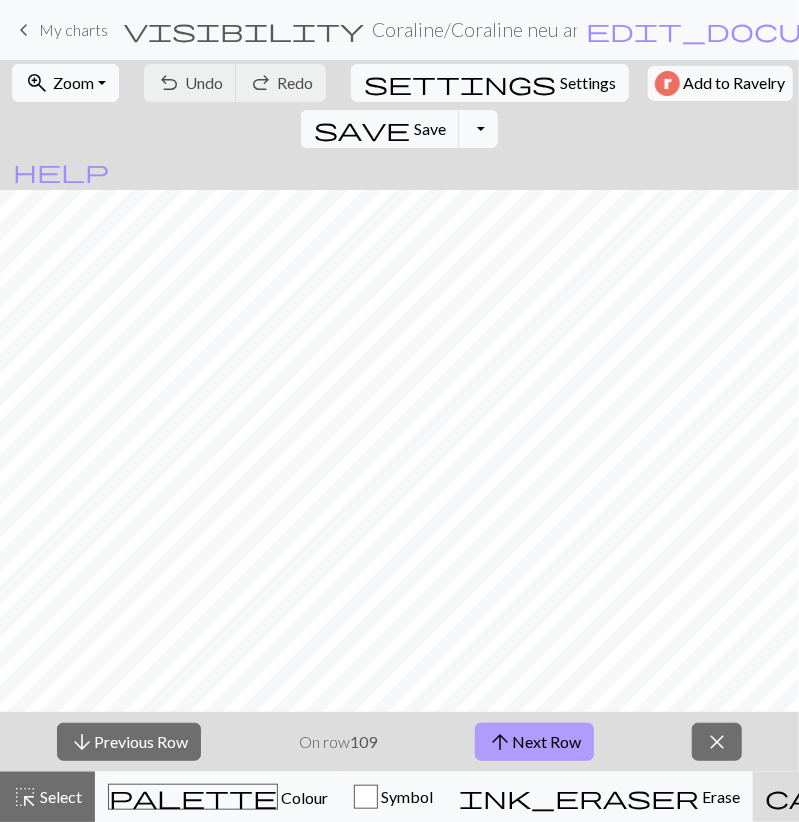 click on "arrow_upward  Next Row" at bounding box center (534, 742) 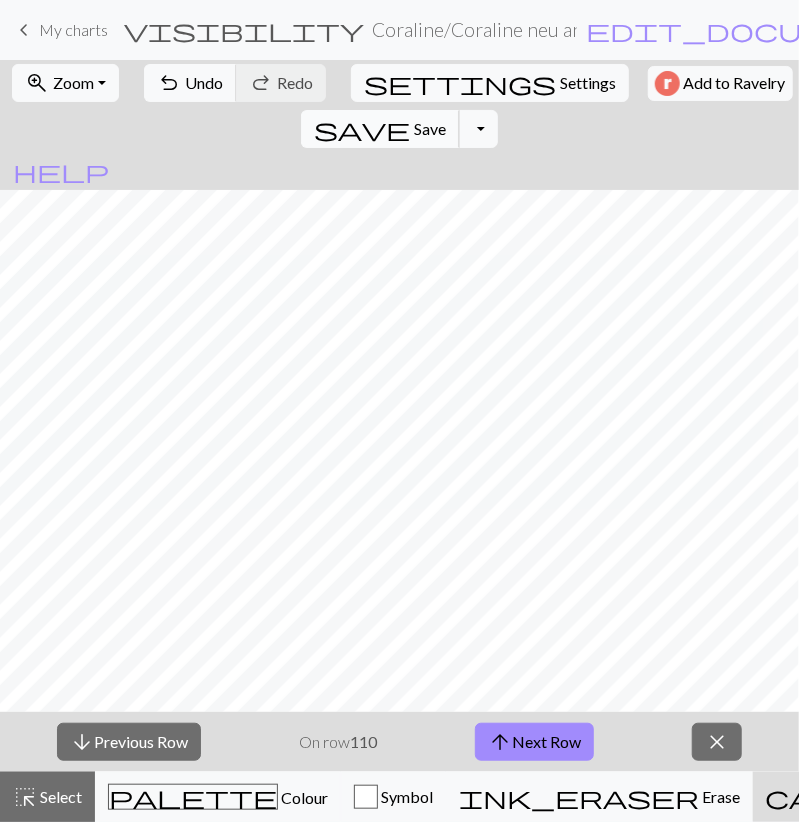 drag, startPoint x: 632, startPoint y: 81, endPoint x: 631, endPoint y: 95, distance: 14.035668 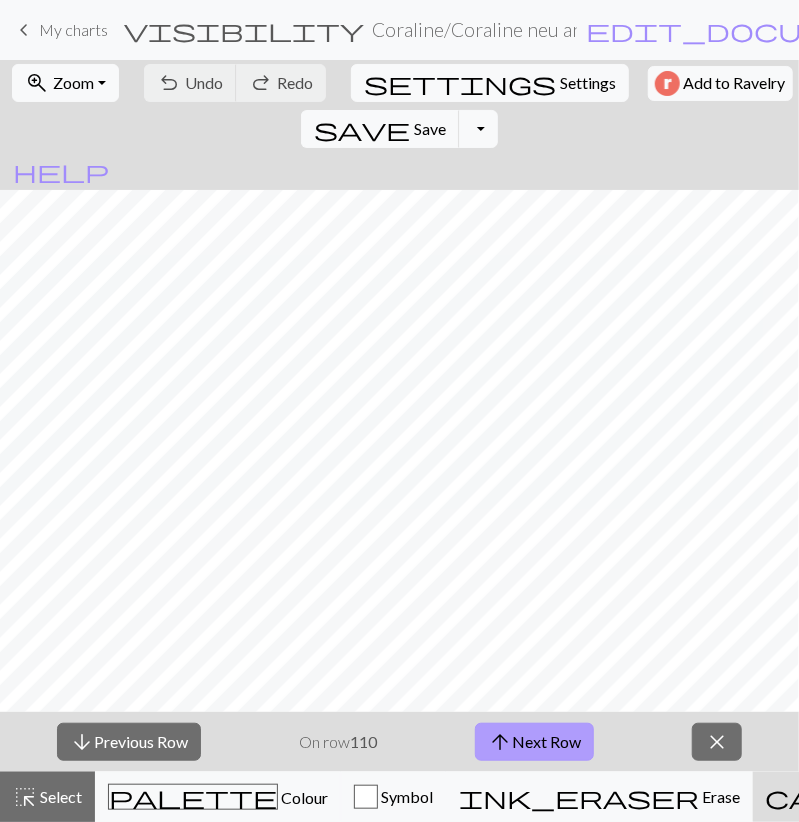 click on "arrow_upward  Next Row" at bounding box center (534, 742) 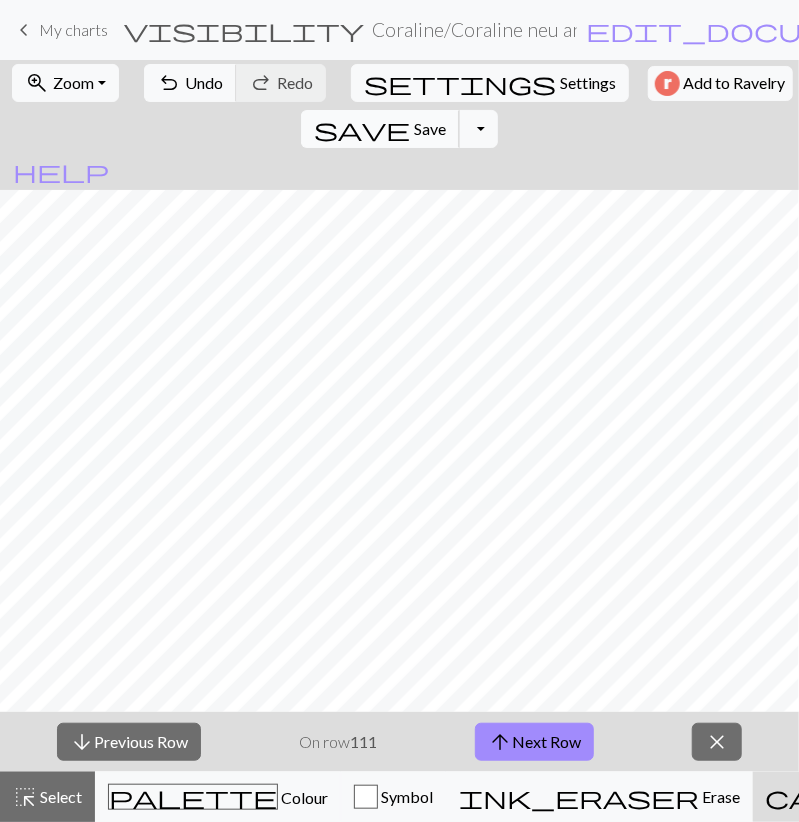 click on "save Save Save" at bounding box center (380, 129) 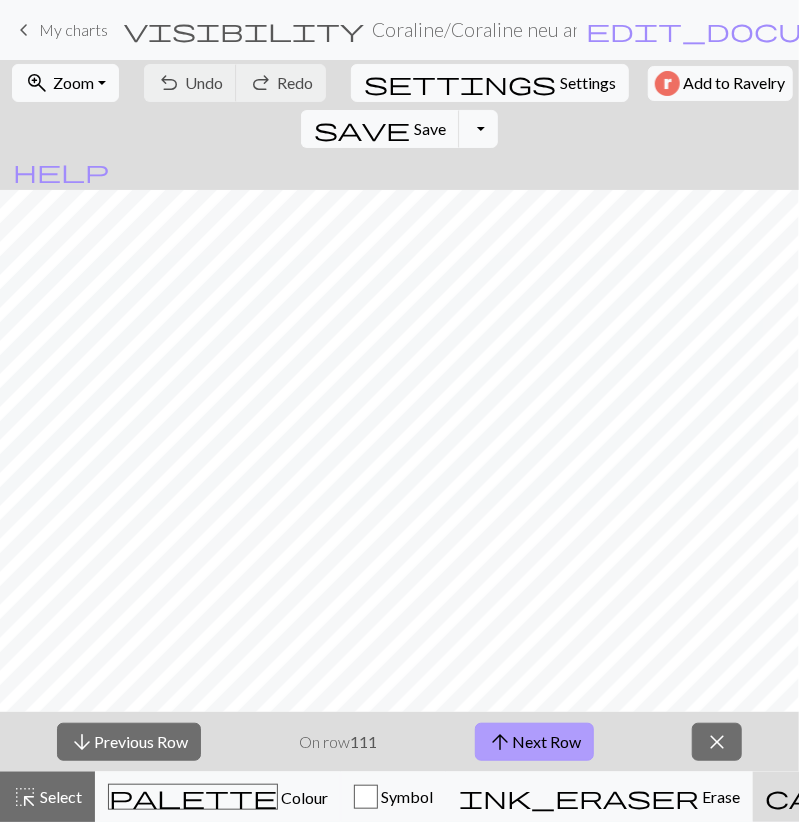 click on "arrow_upward  Next Row" at bounding box center (534, 742) 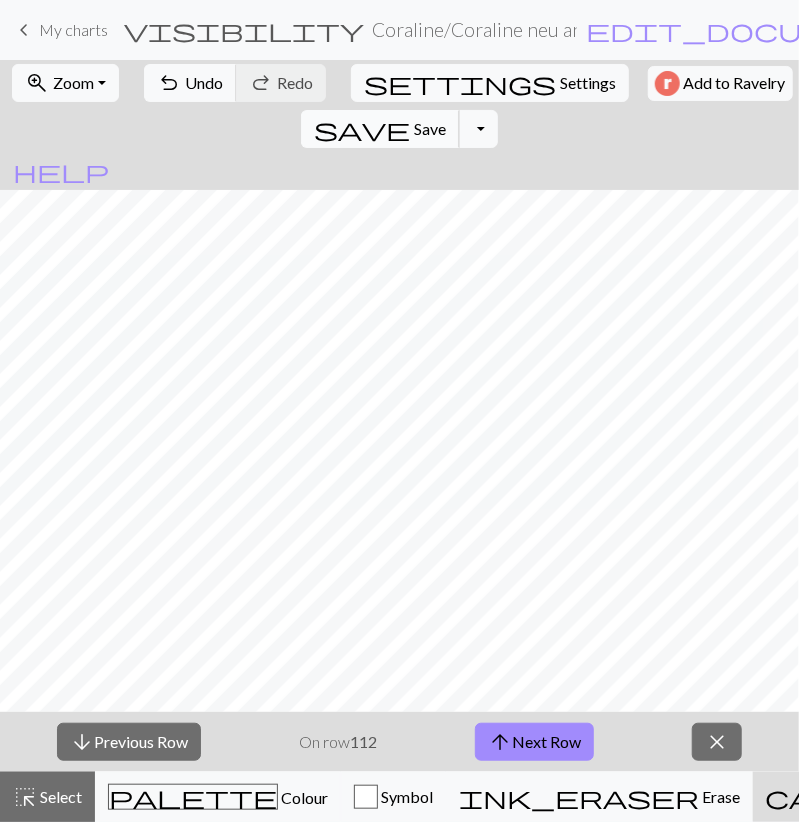 click on "save" at bounding box center [362, 129] 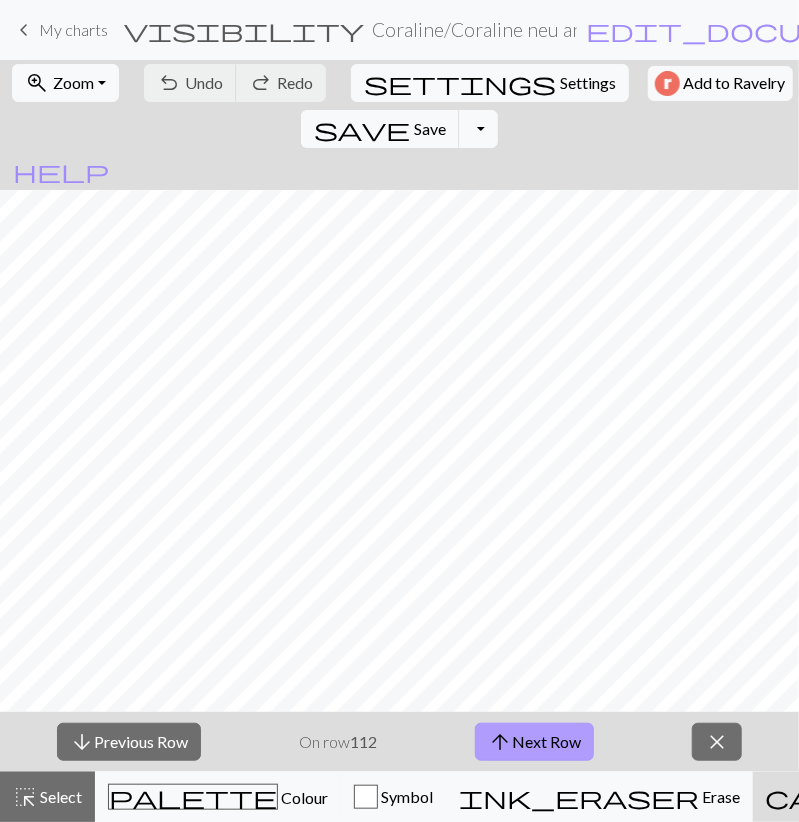 click on "arrow_upward  Next Row" at bounding box center (534, 742) 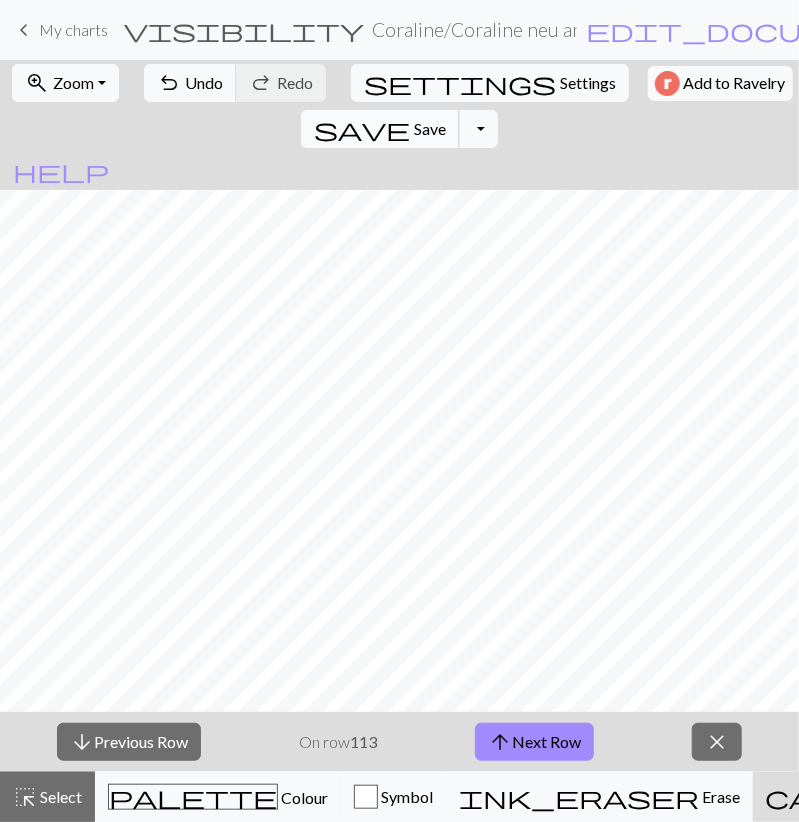 click on "save" at bounding box center (362, 129) 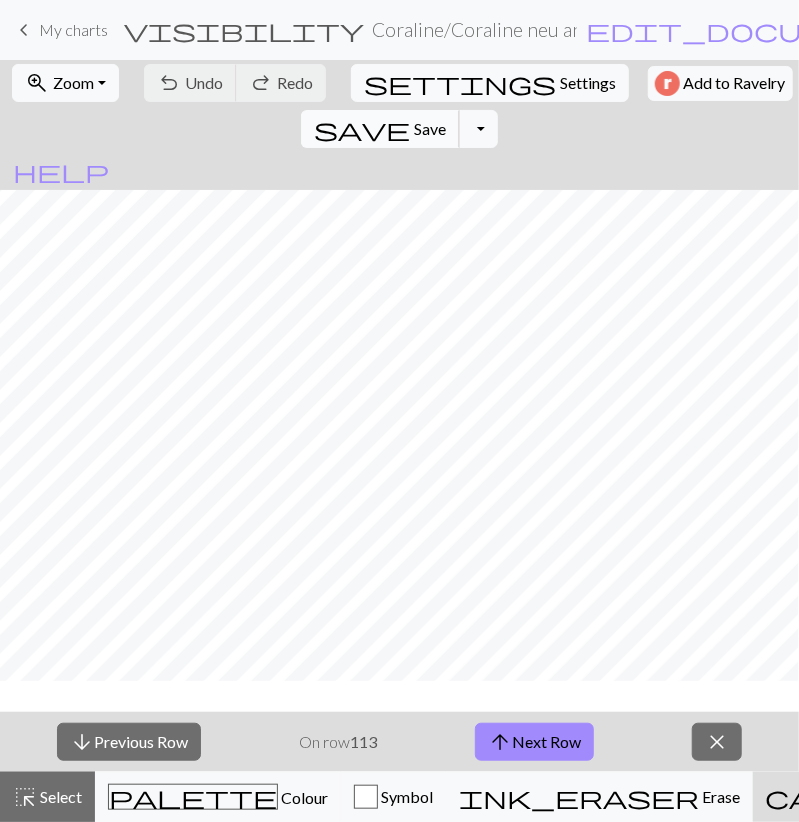 scroll, scrollTop: 1508, scrollLeft: 0, axis: vertical 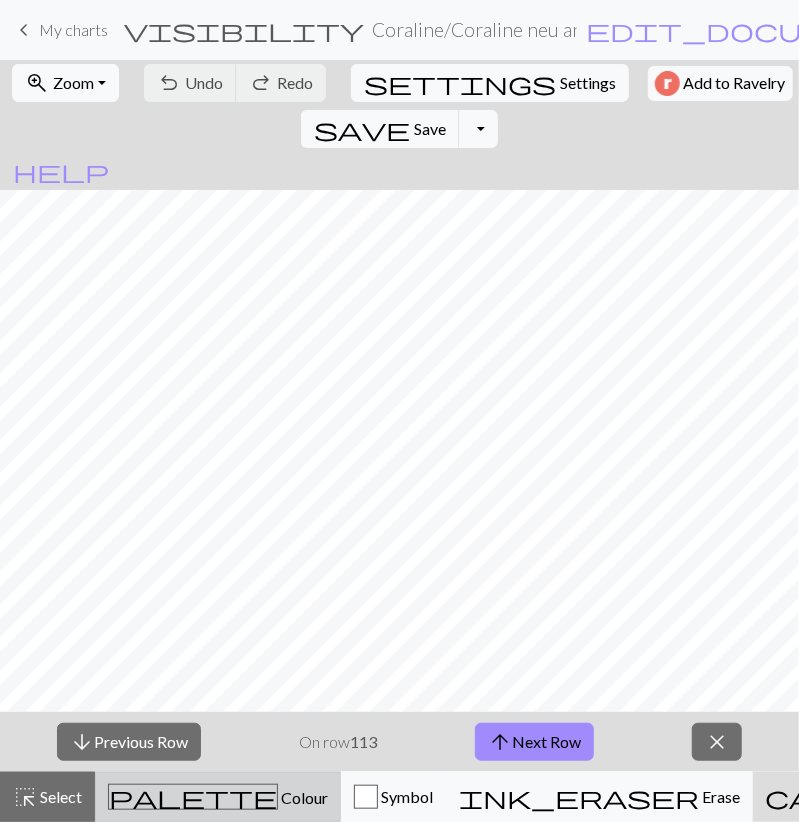 click on "palette   Colour   Colour" at bounding box center (218, 797) 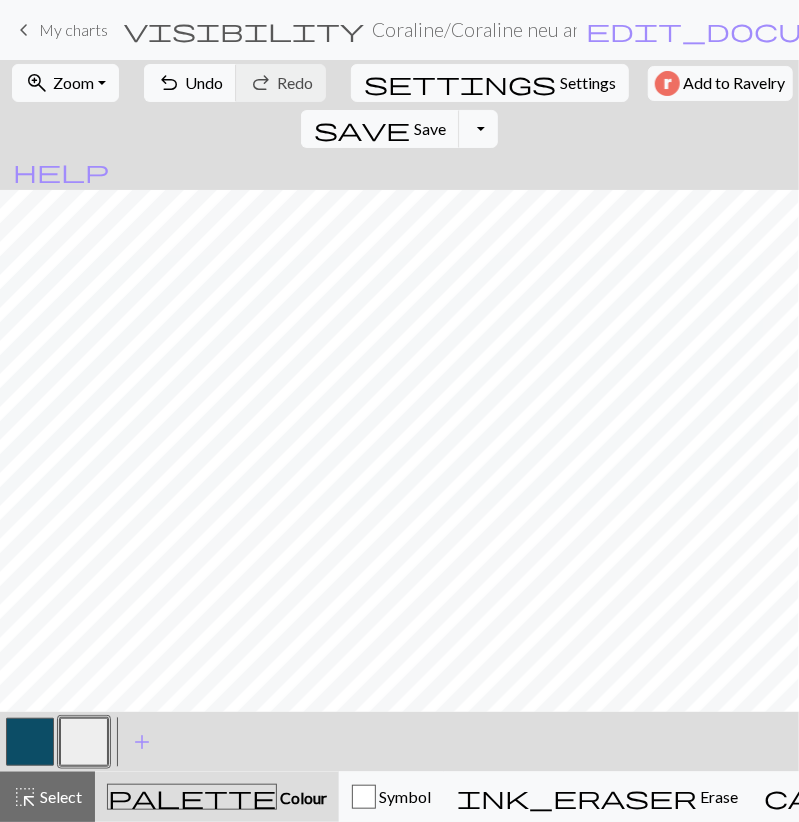 click at bounding box center [30, 742] 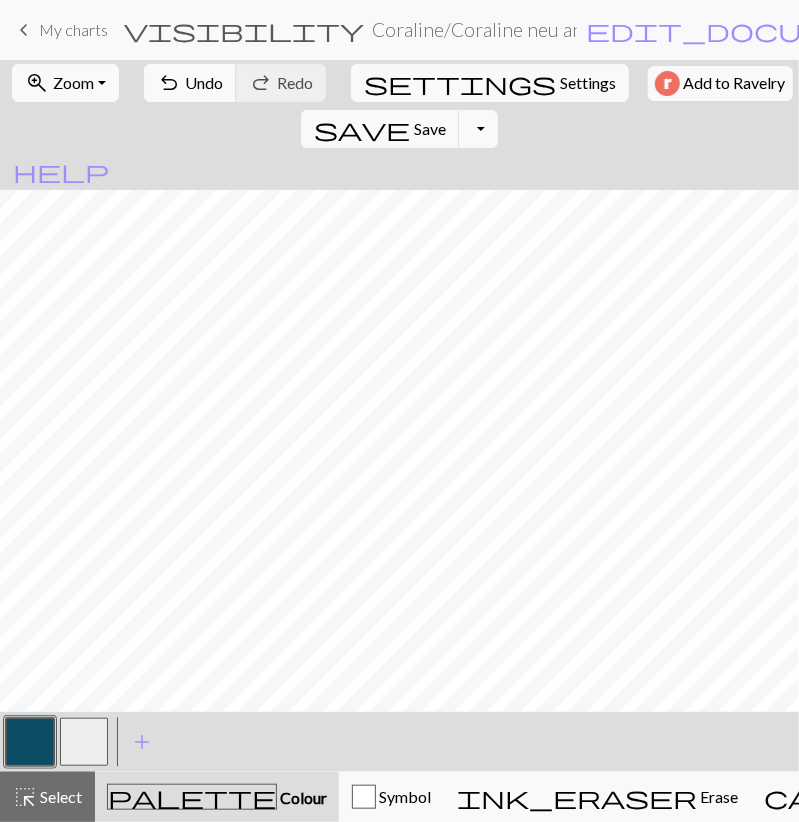click at bounding box center (84, 742) 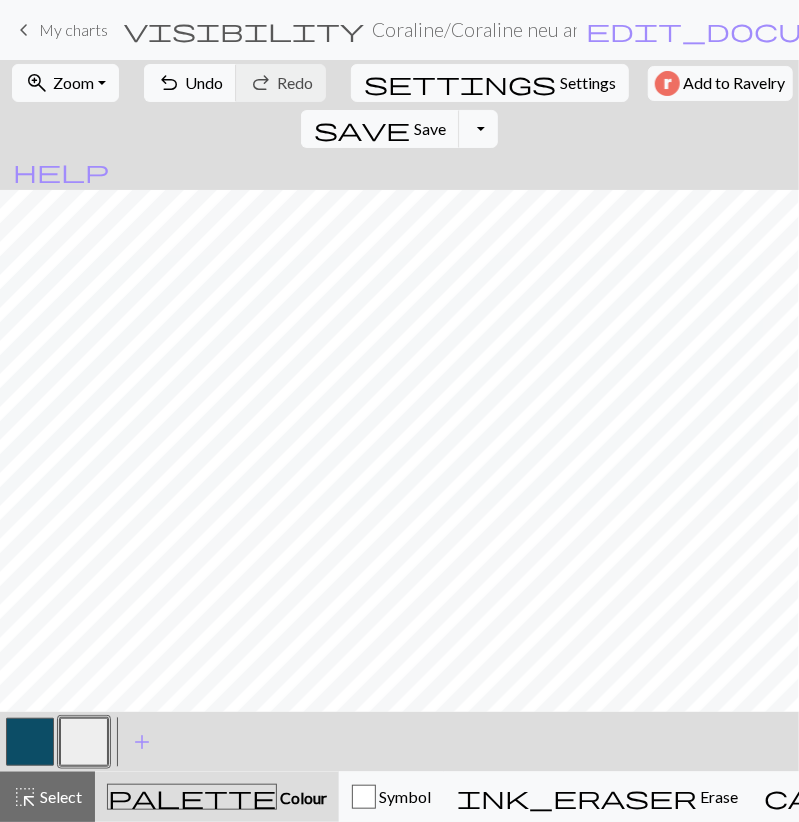 click at bounding box center (30, 742) 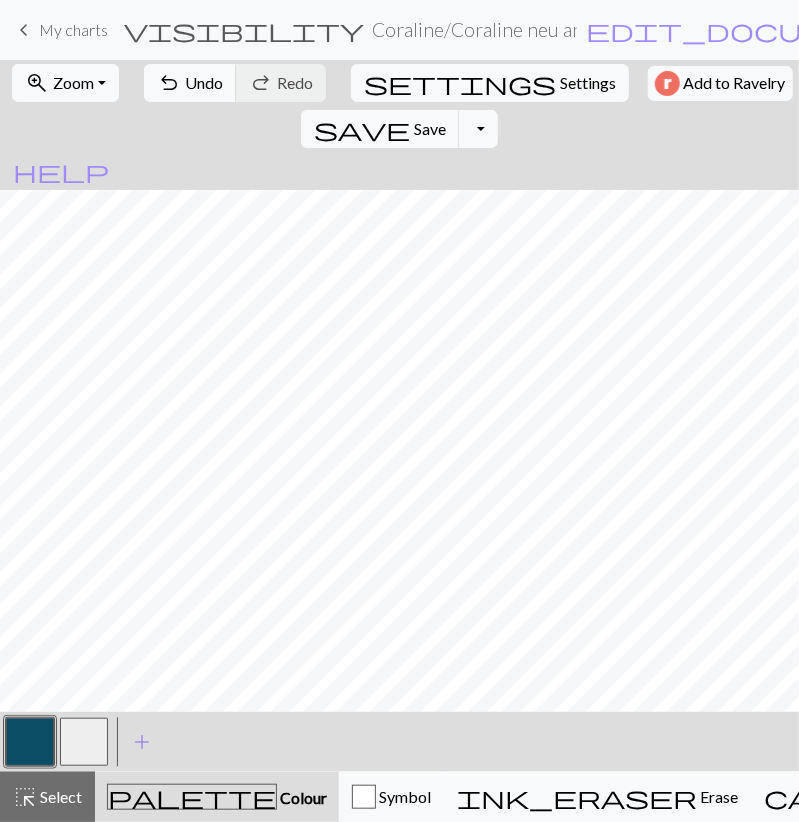 click at bounding box center [84, 742] 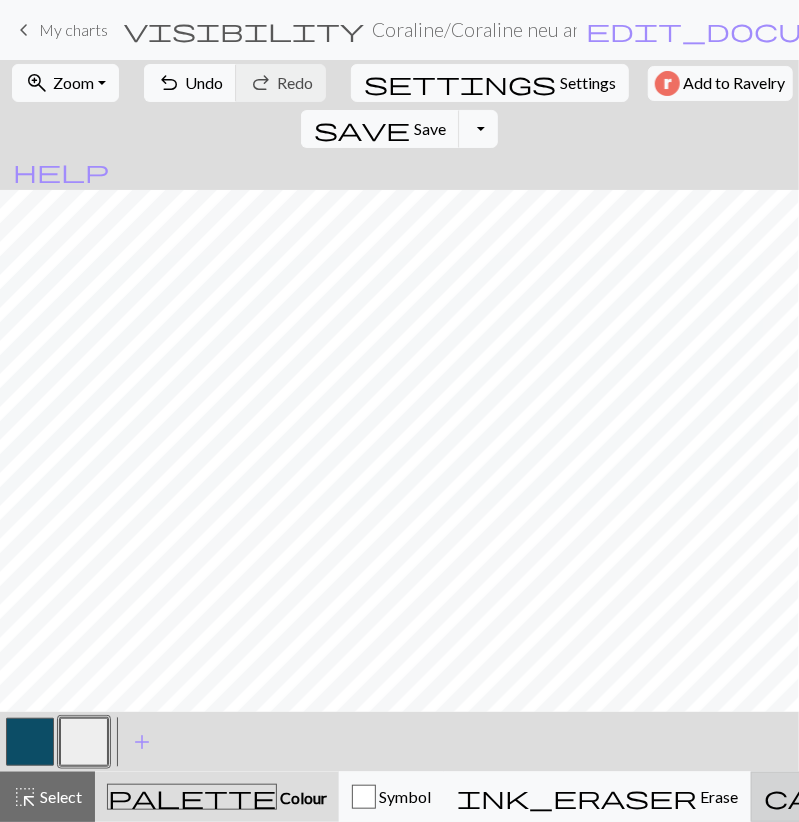click on "Knitting mode" at bounding box center [1150, 796] 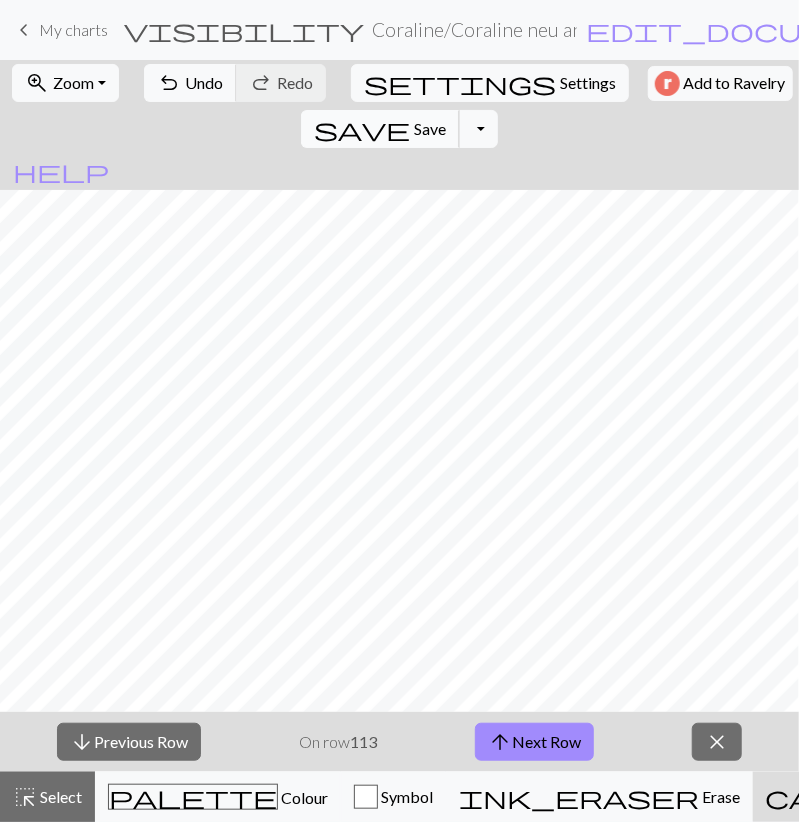 click on "save" at bounding box center [362, 129] 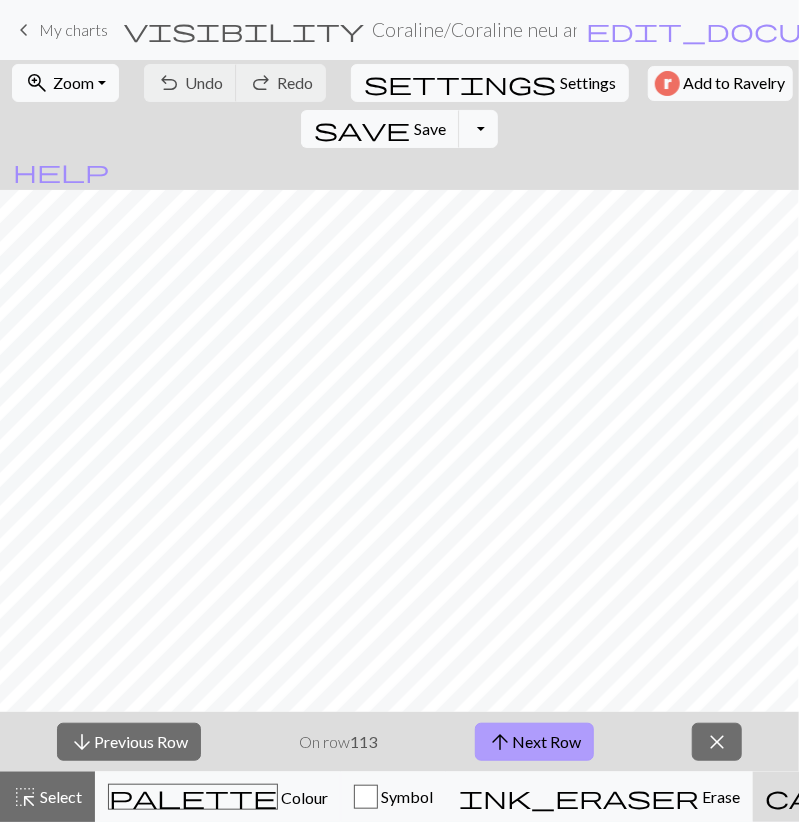 click on "arrow_upward  Next Row" at bounding box center [534, 742] 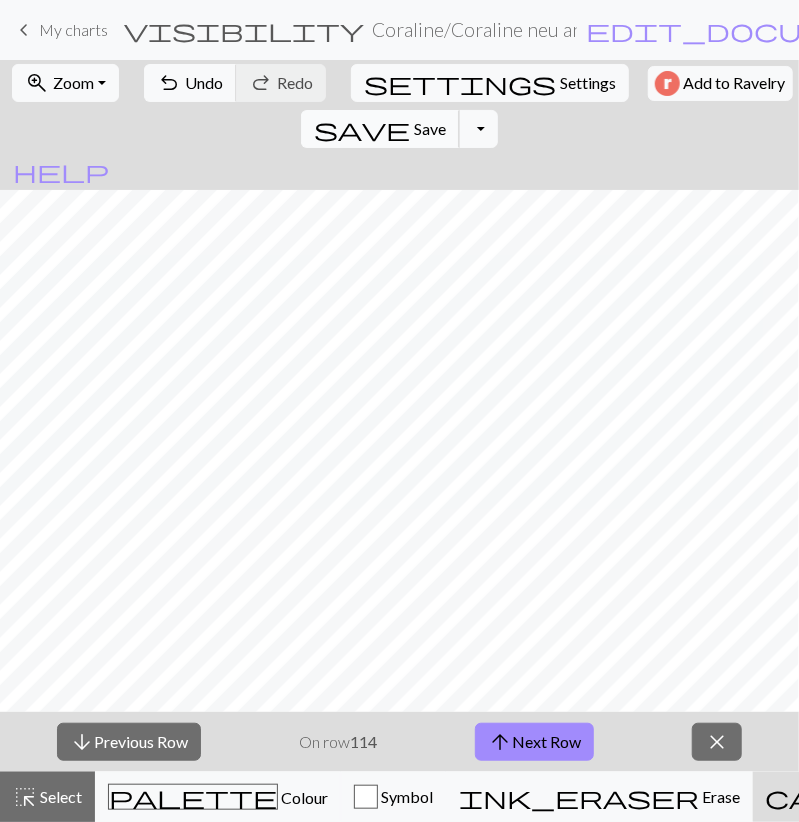 click on "Save" at bounding box center (430, 128) 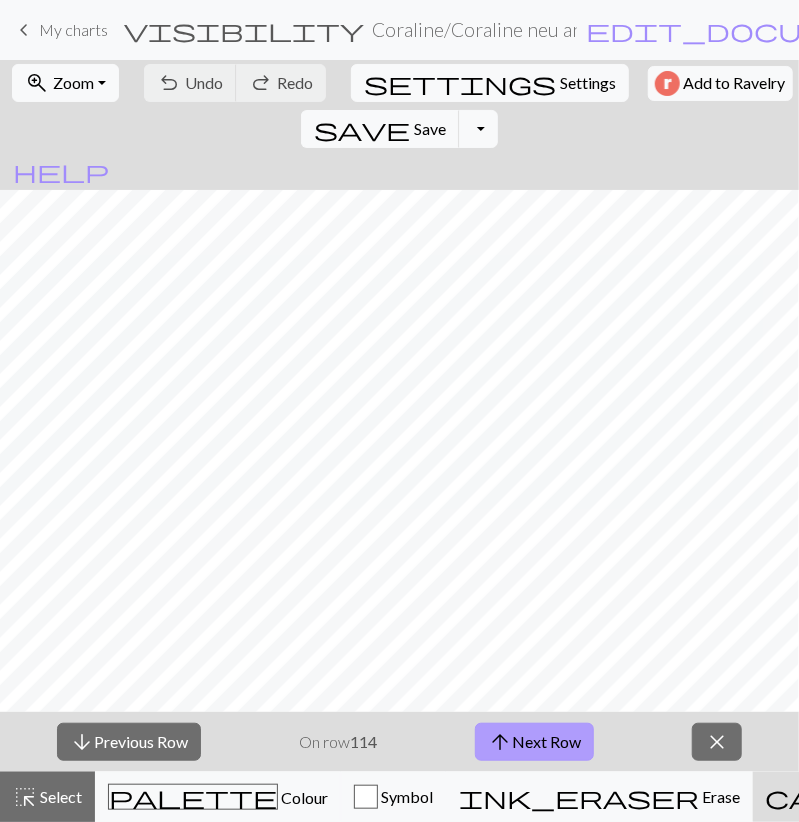 click on "arrow_upward  Next Row" at bounding box center [534, 742] 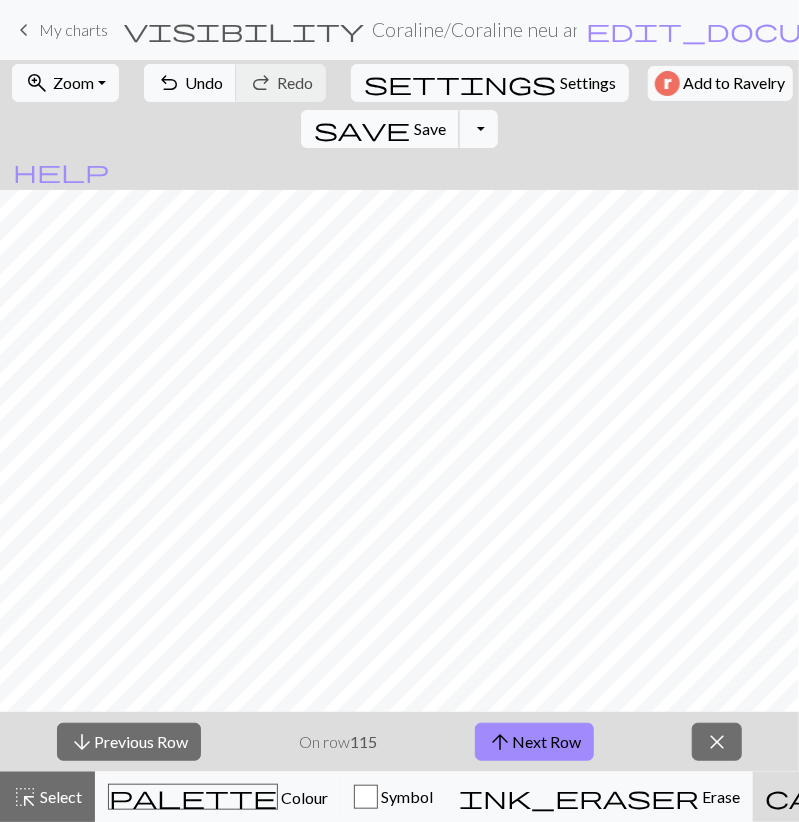 click on "save" at bounding box center [362, 129] 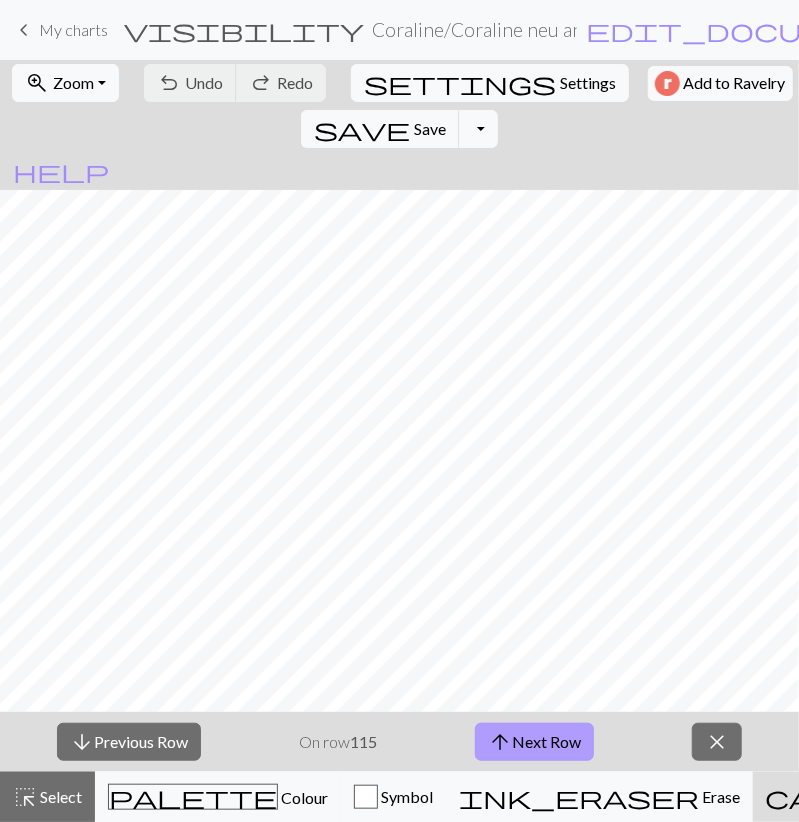 click on "arrow_upward  Next Row" at bounding box center (534, 742) 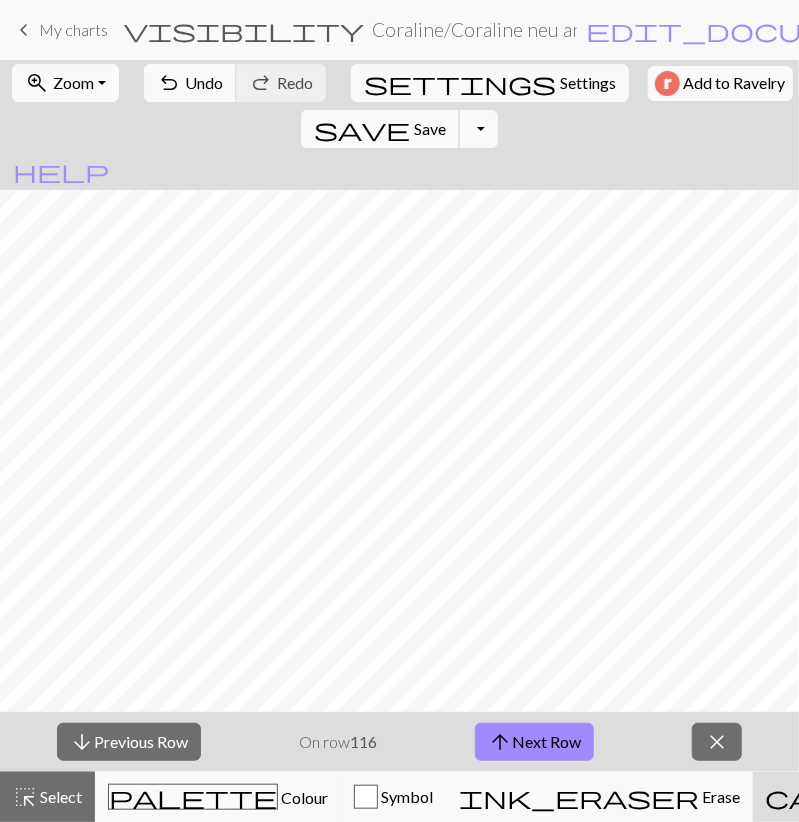click on "save" at bounding box center [362, 129] 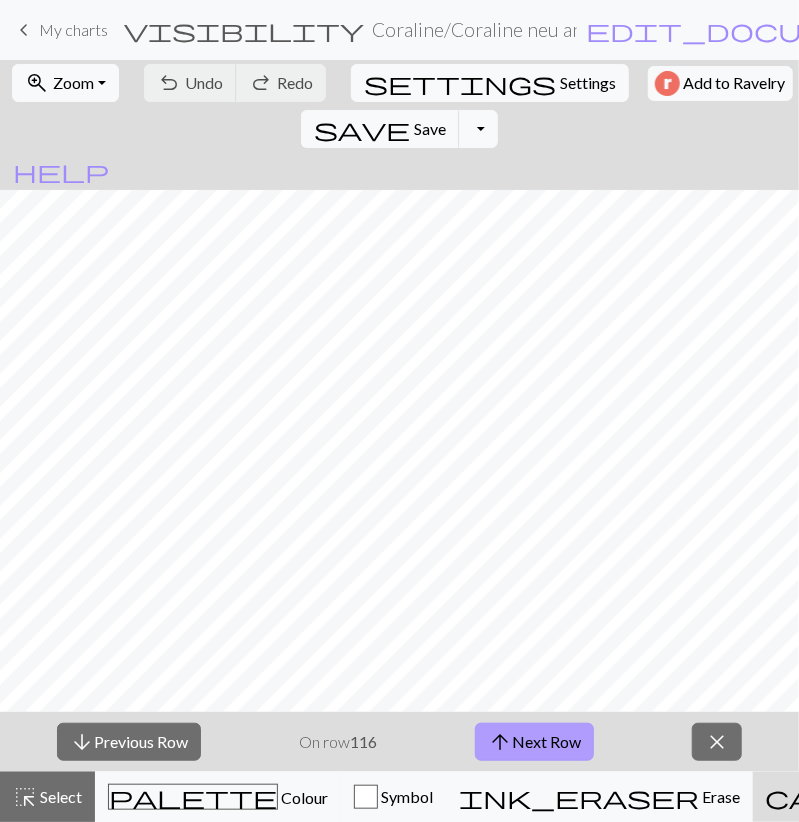 click on "arrow_upward  Next Row" at bounding box center [534, 742] 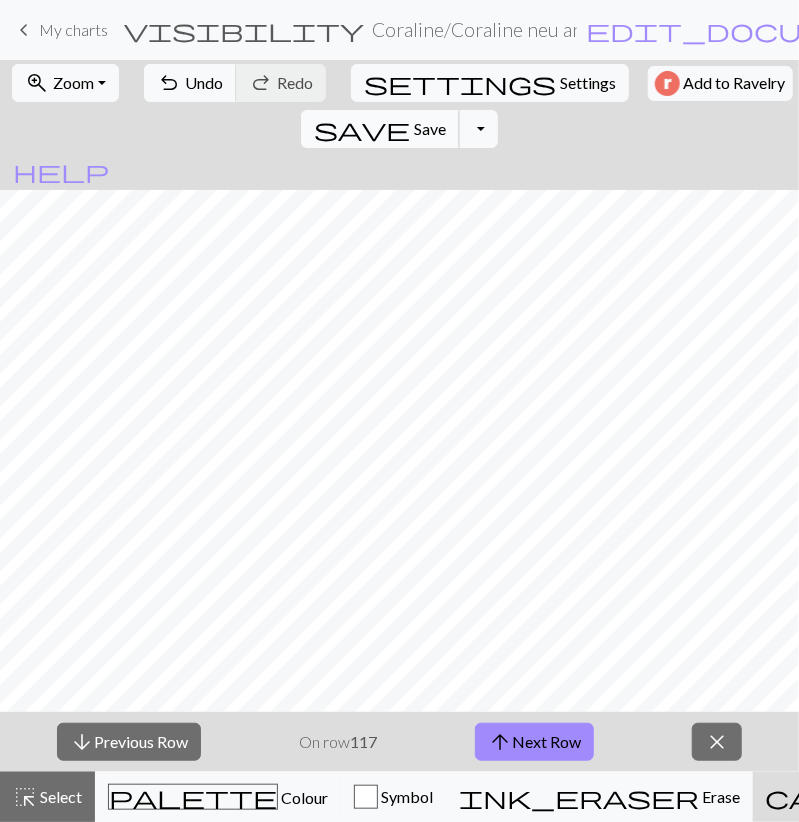 click on "save" at bounding box center [362, 129] 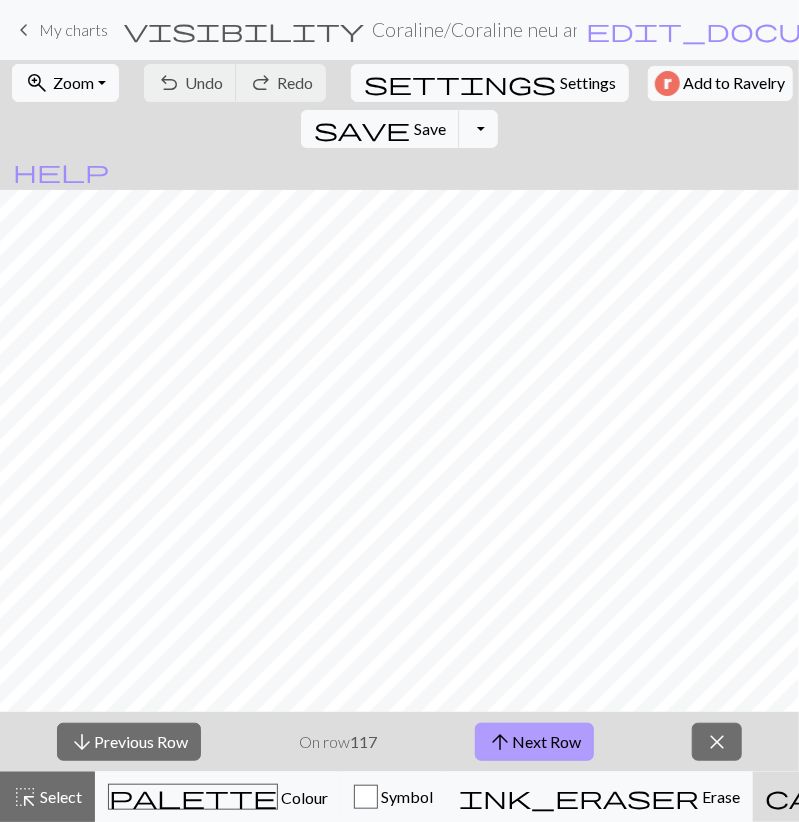 click on "arrow_upward  Next Row" at bounding box center [534, 742] 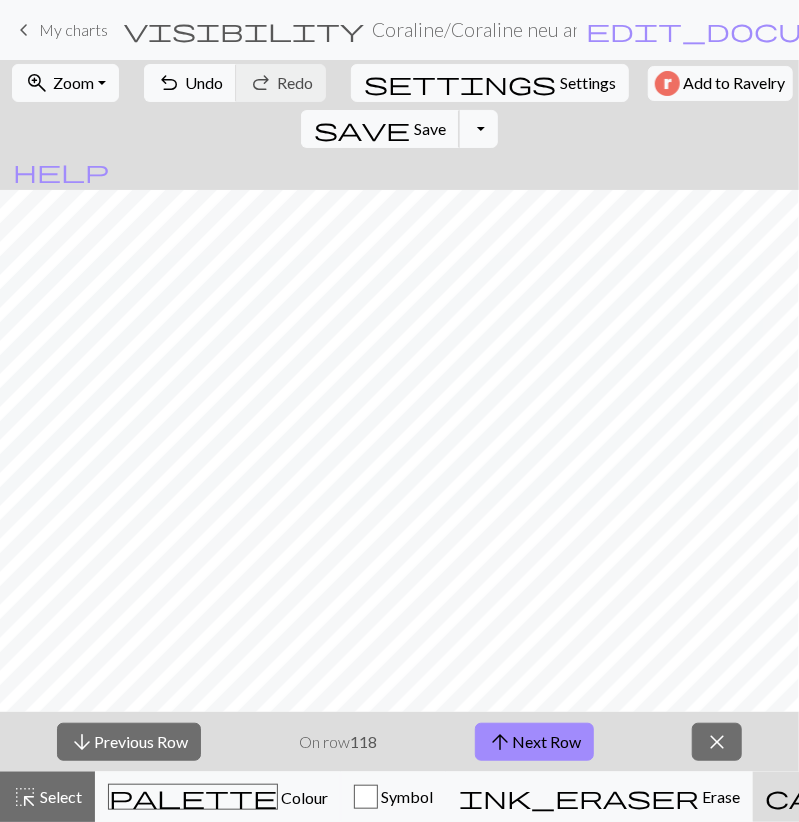 drag, startPoint x: 624, startPoint y: 76, endPoint x: 615, endPoint y: 90, distance: 16.643316 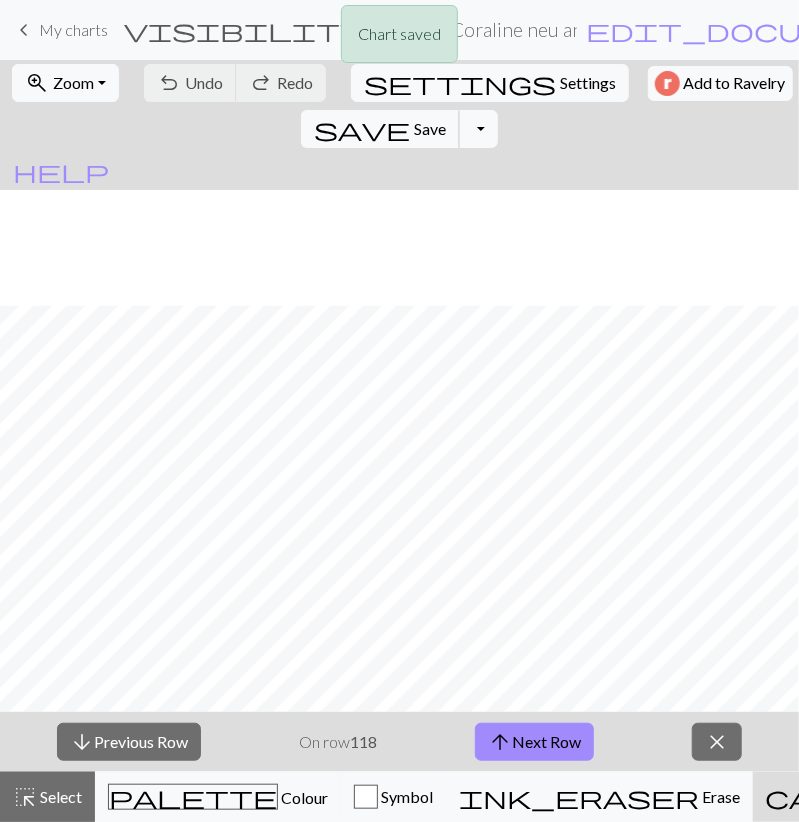 scroll, scrollTop: 1392, scrollLeft: 0, axis: vertical 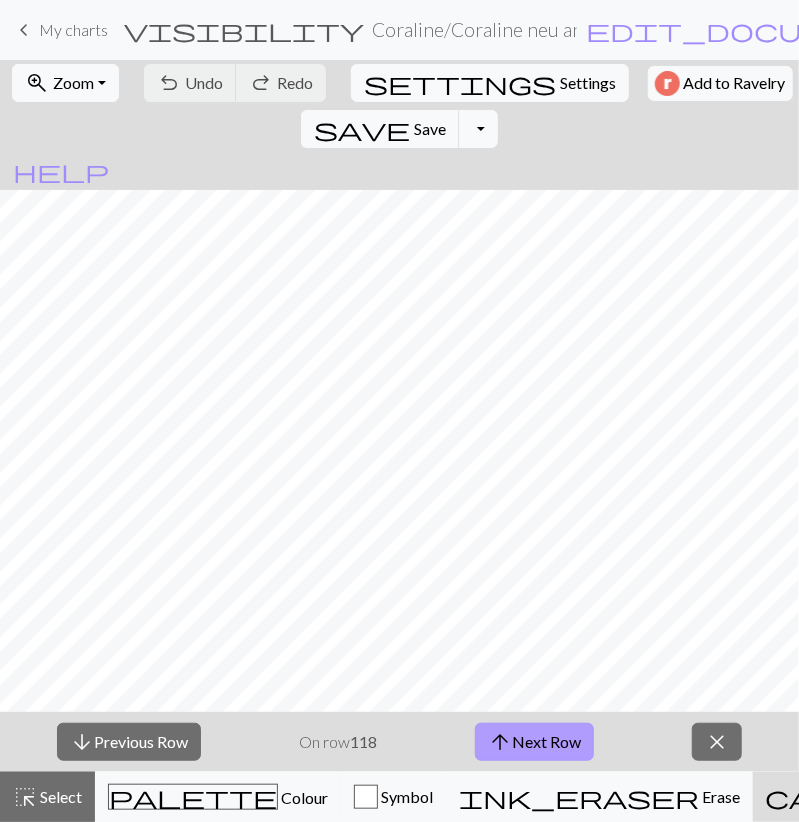 click on "arrow_upward  Next Row" at bounding box center [534, 742] 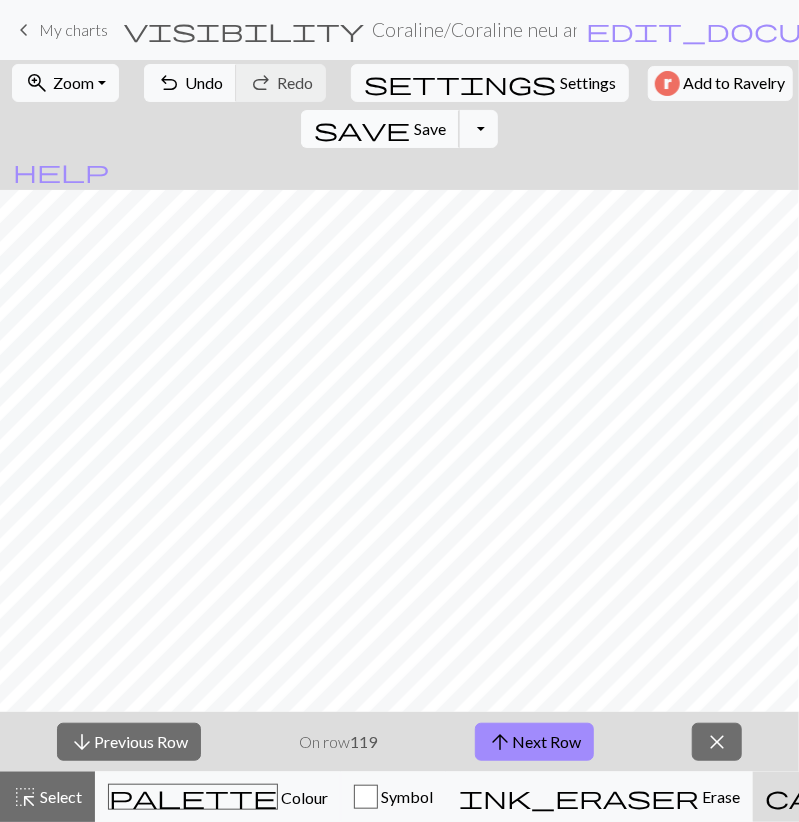 click on "save" at bounding box center [362, 129] 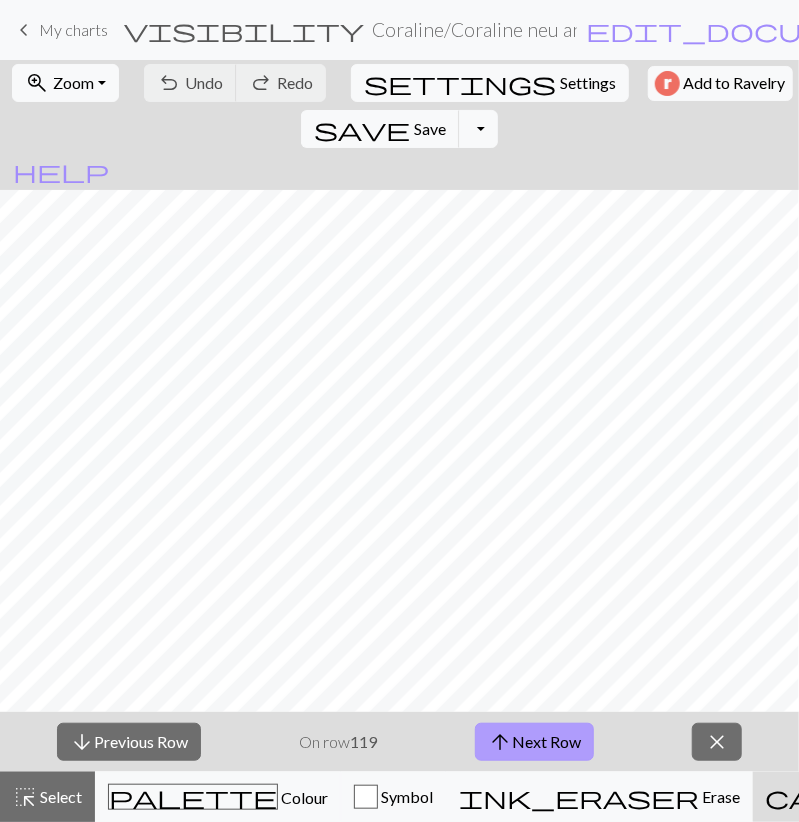 click on "arrow_upward" at bounding box center (500, 742) 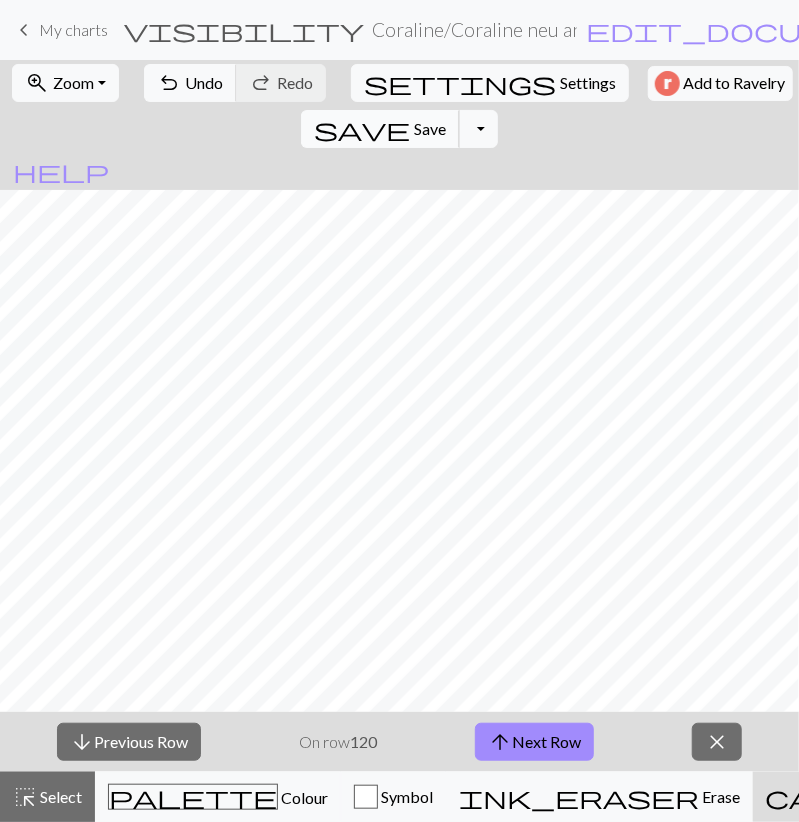 click on "save" at bounding box center [362, 129] 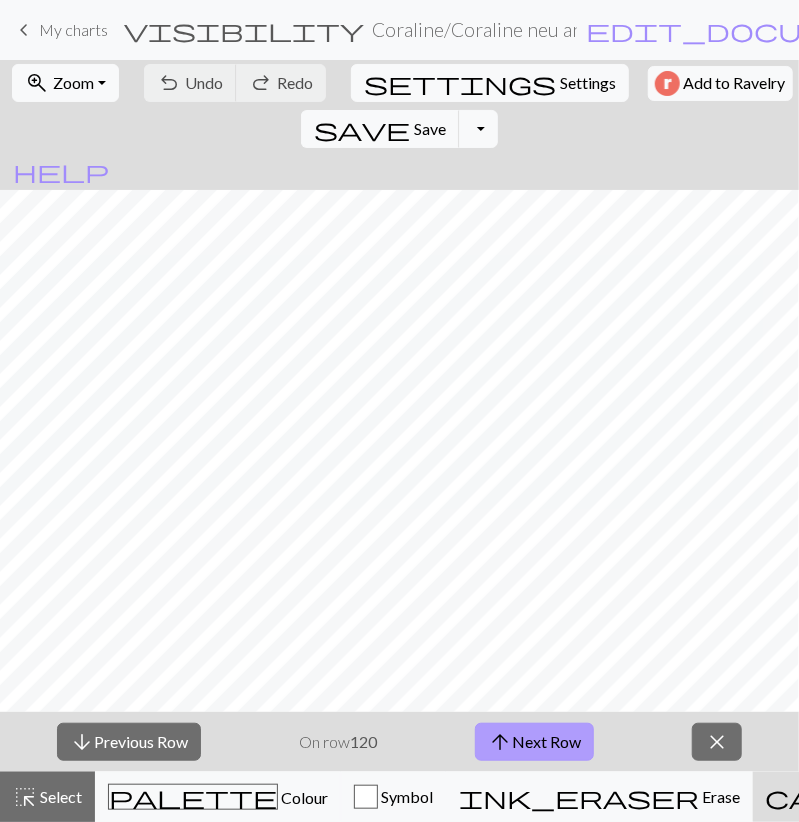 click on "arrow_upward  Next Row" at bounding box center (534, 742) 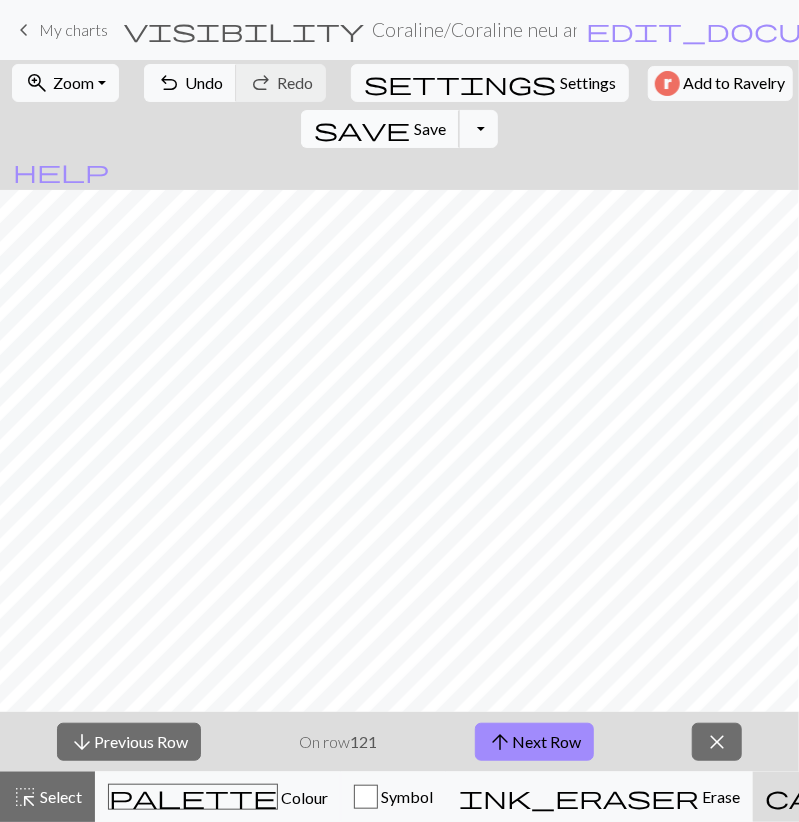 click on "save" at bounding box center (362, 129) 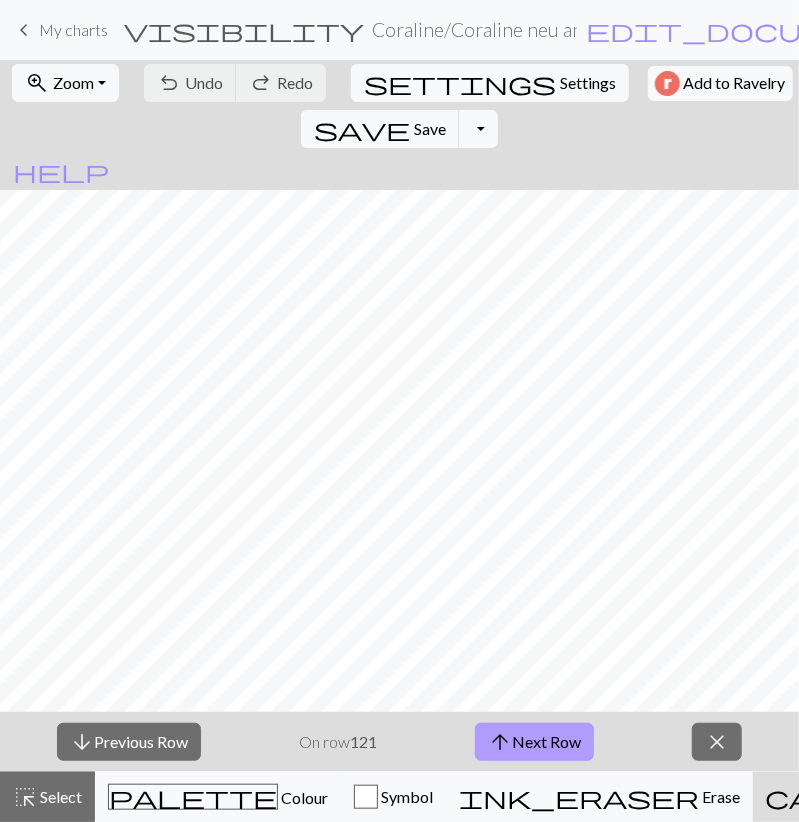 click on "arrow_upward  Next Row" at bounding box center (534, 742) 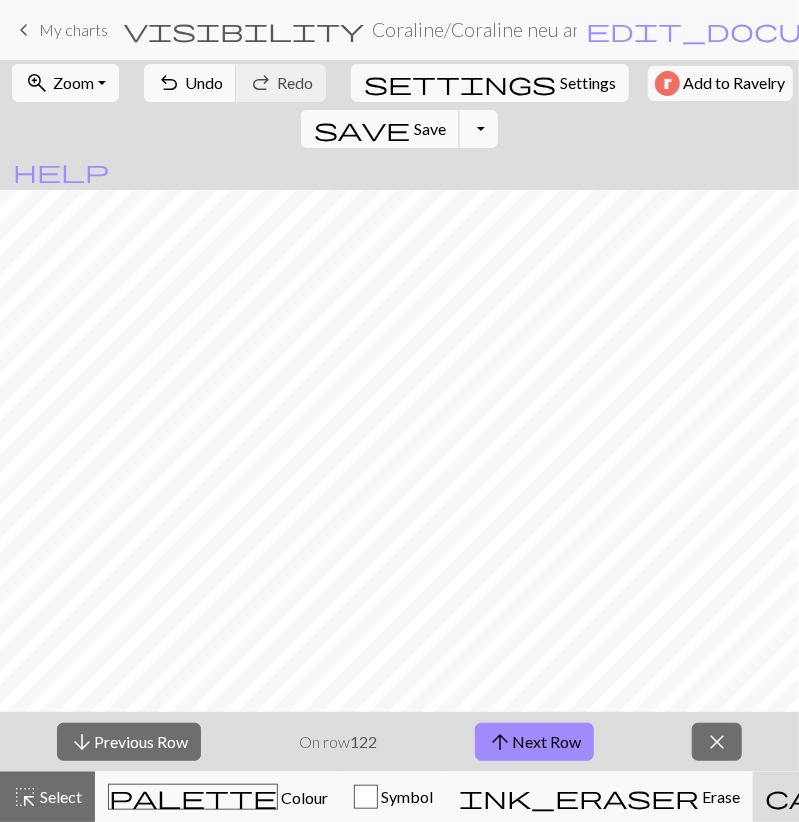 click on "Save" at bounding box center (430, 128) 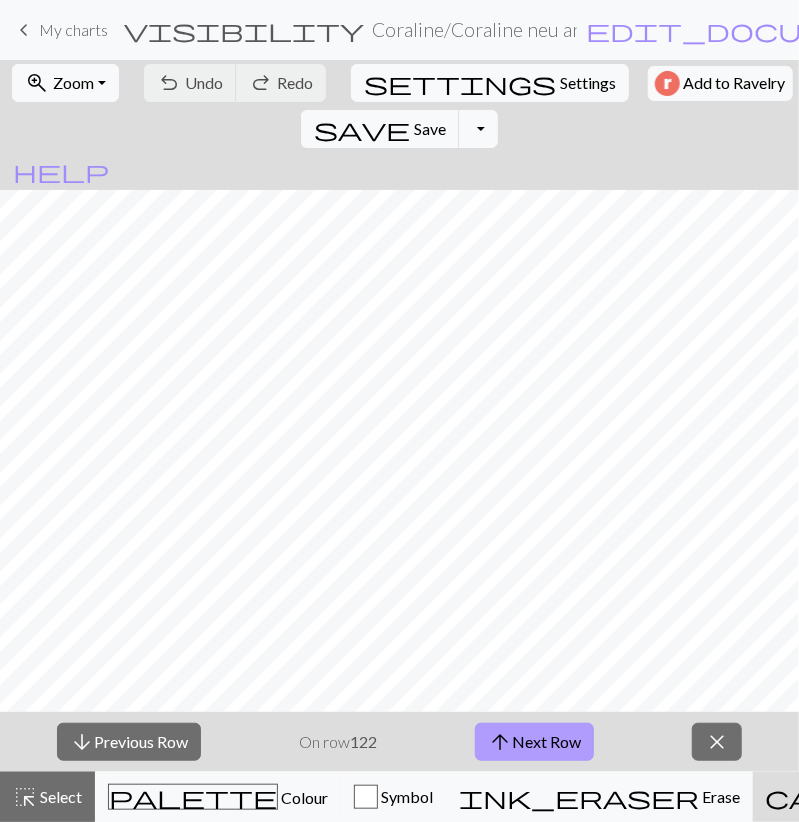 click on "arrow_upward" at bounding box center [500, 742] 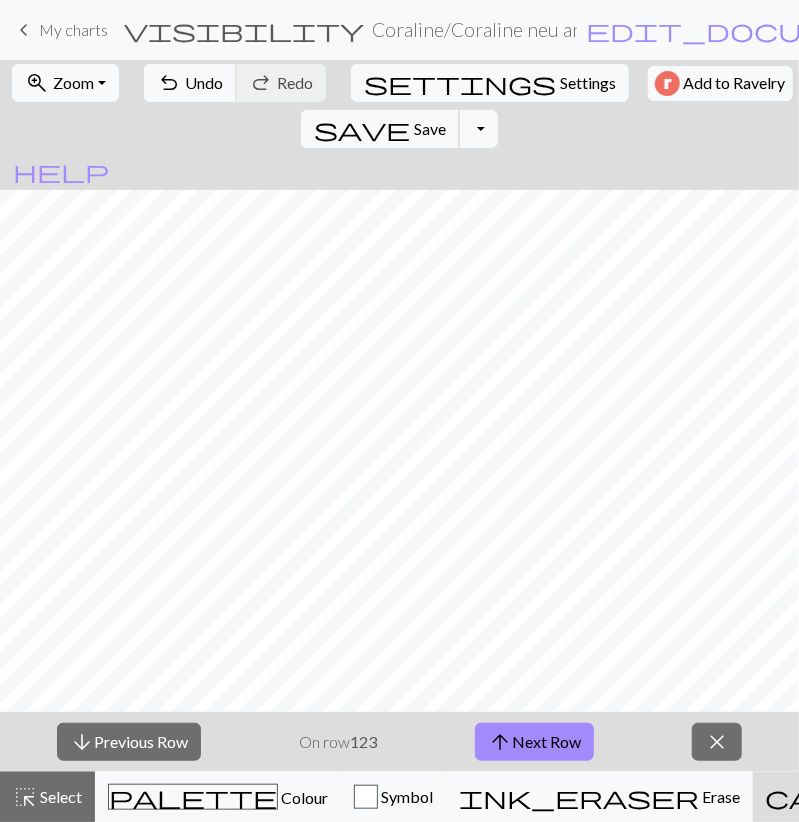 click on "Save" at bounding box center [430, 128] 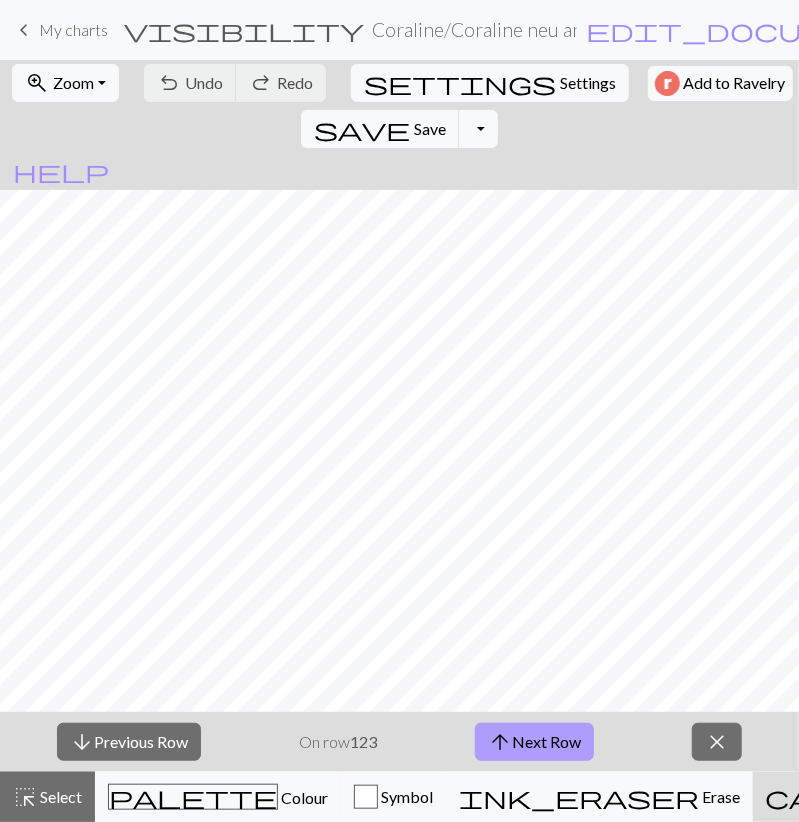 click on "arrow_upward" at bounding box center [500, 742] 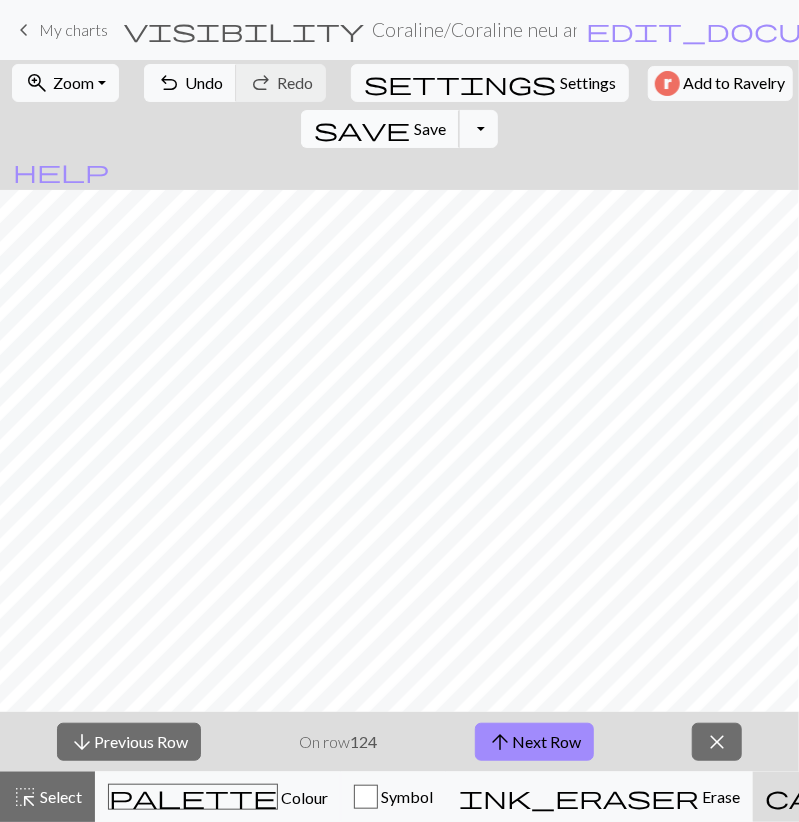 click on "Save" at bounding box center (430, 128) 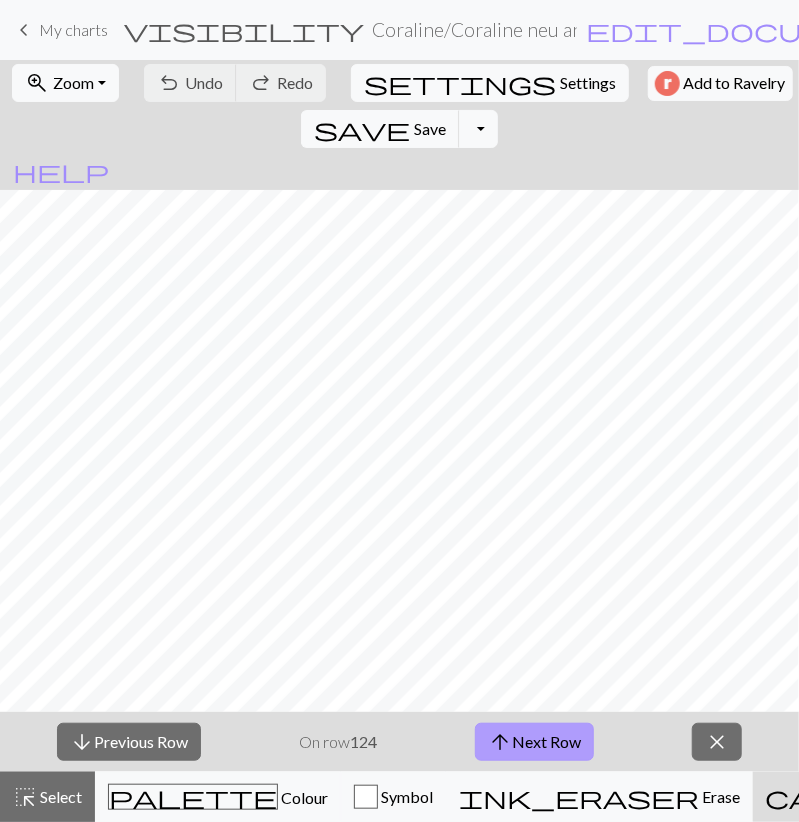 click on "arrow_upward  Next Row" at bounding box center [534, 742] 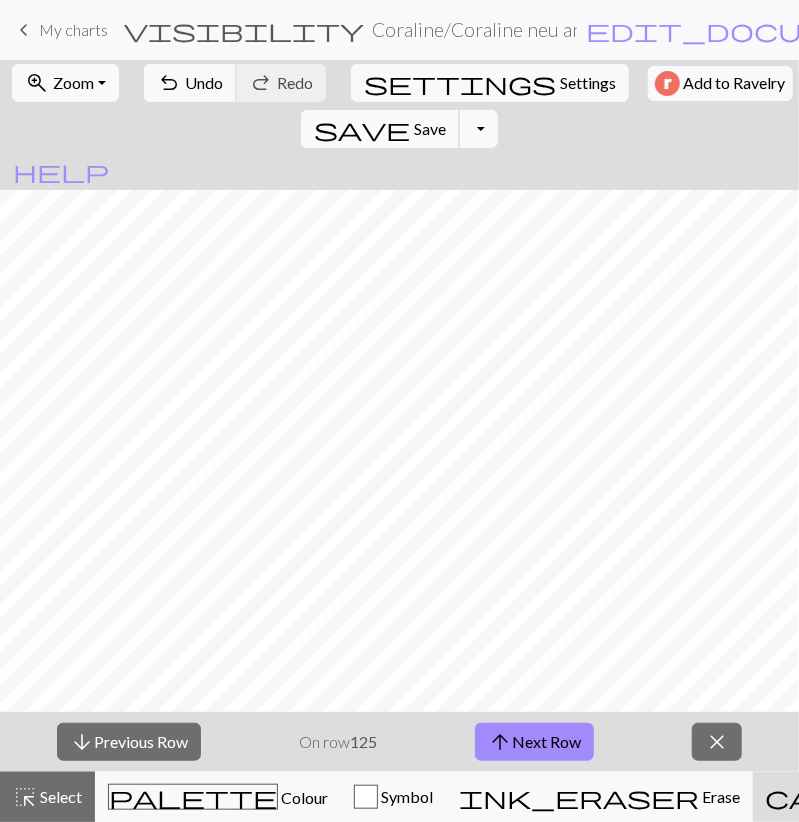 click on "save" at bounding box center [362, 129] 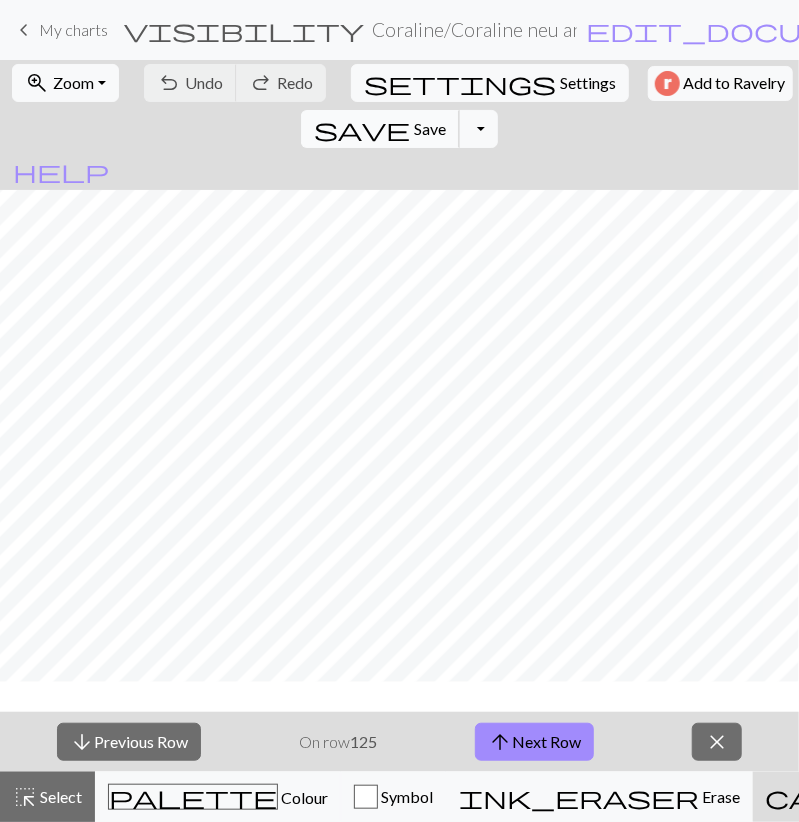 scroll, scrollTop: 1392, scrollLeft: 0, axis: vertical 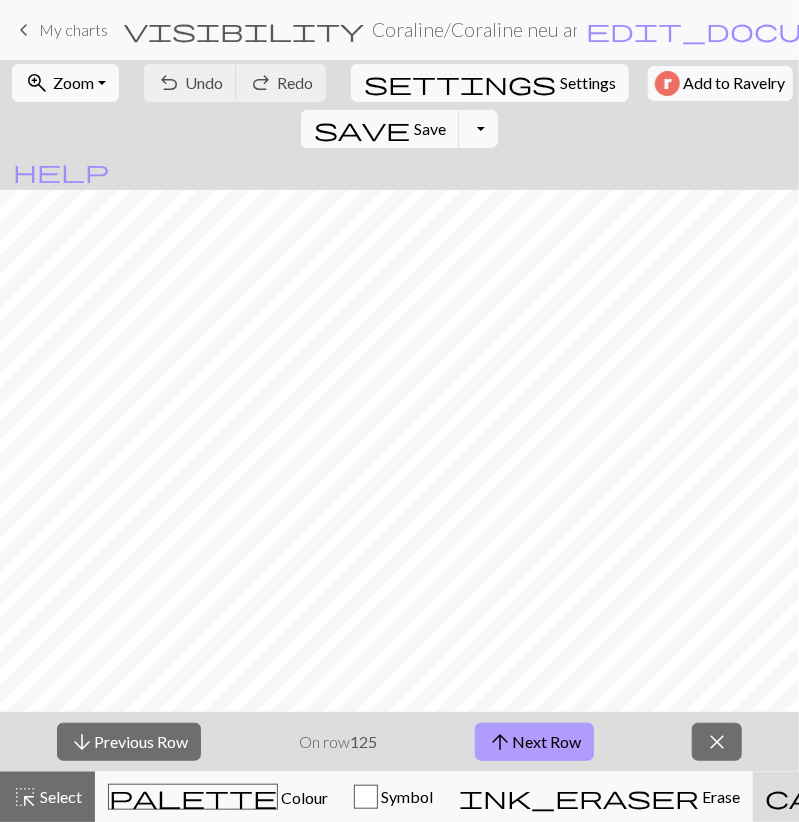 click on "arrow_upward  Next Row" at bounding box center [534, 742] 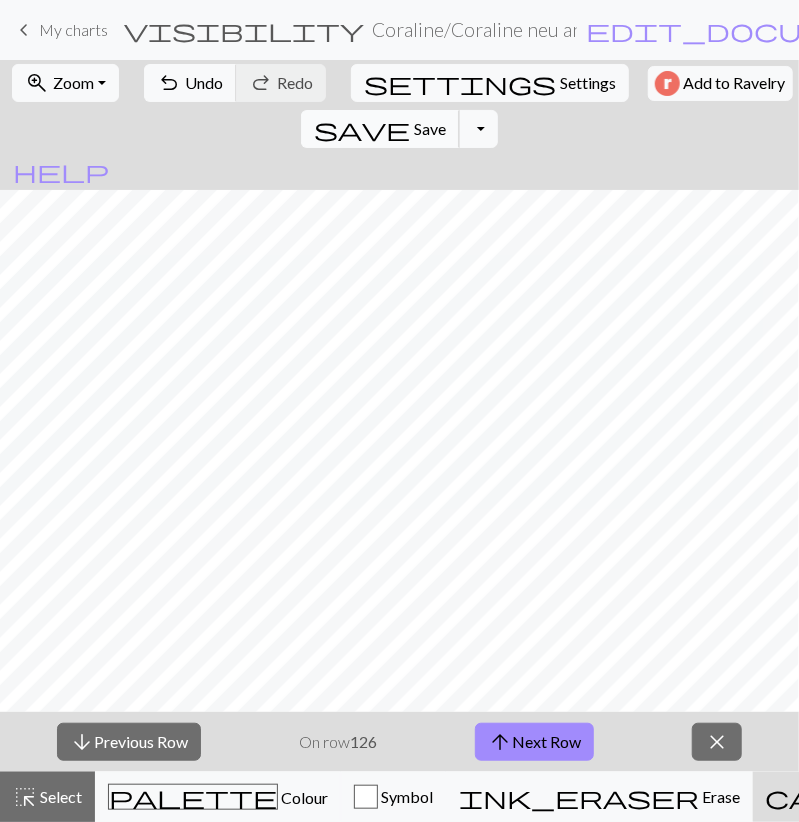 click on "save" at bounding box center (362, 129) 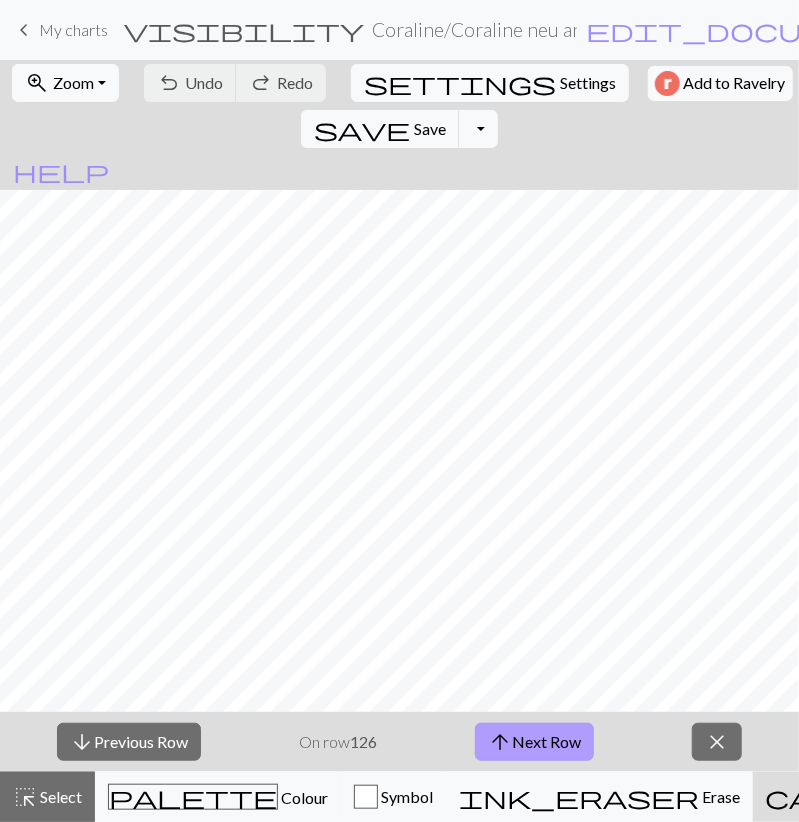 click on "arrow_upward  Next Row" at bounding box center (534, 742) 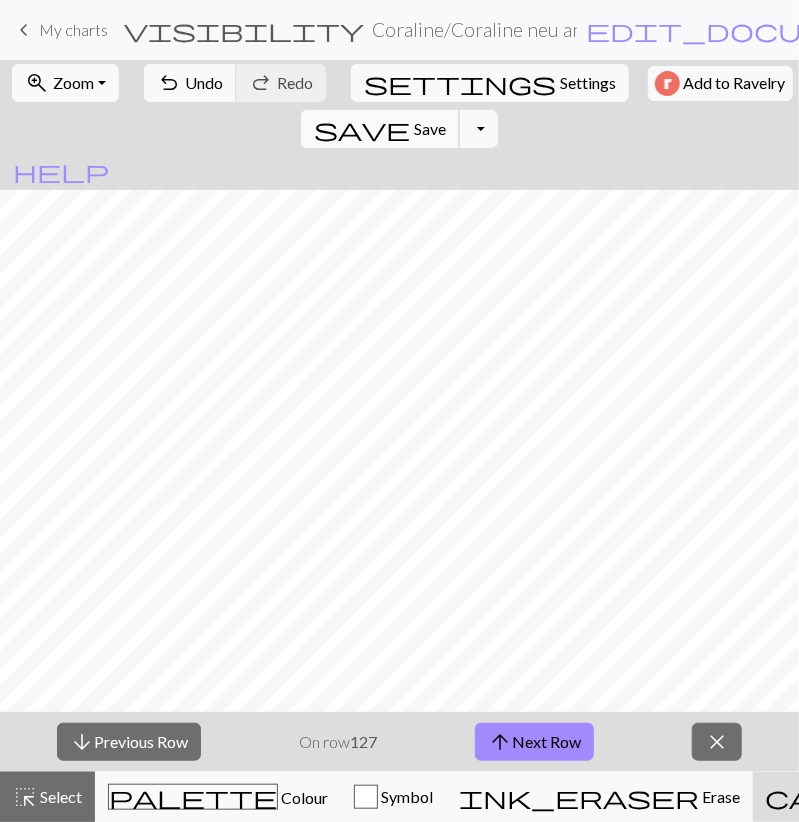 click on "Save" at bounding box center [430, 128] 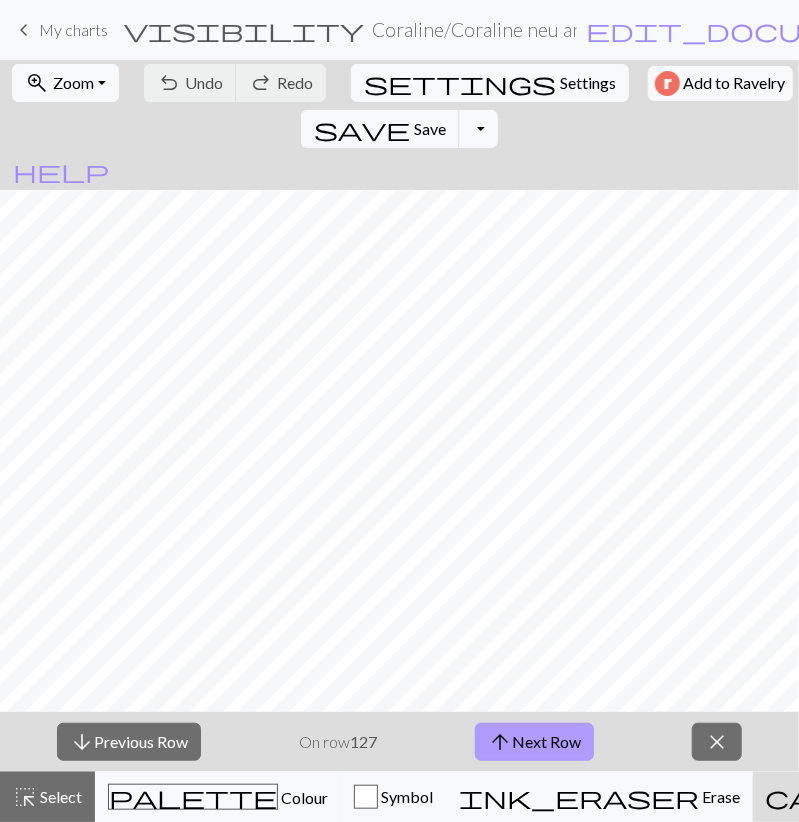 click on "arrow_upward  Next Row" at bounding box center [534, 742] 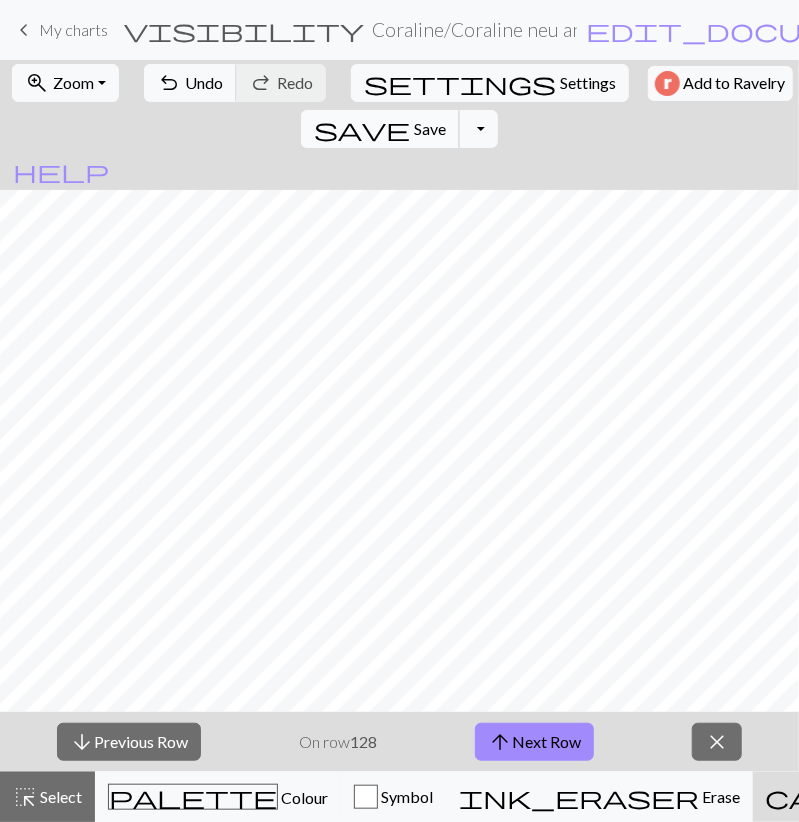 click on "save Save Save" at bounding box center [380, 129] 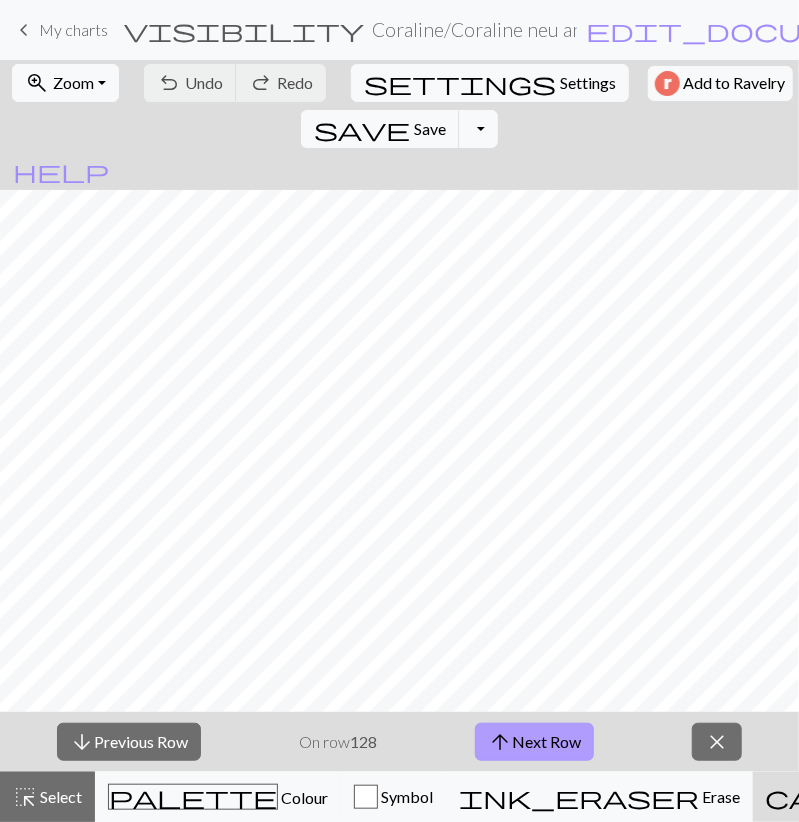 click on "arrow_upward  Next Row" at bounding box center [534, 742] 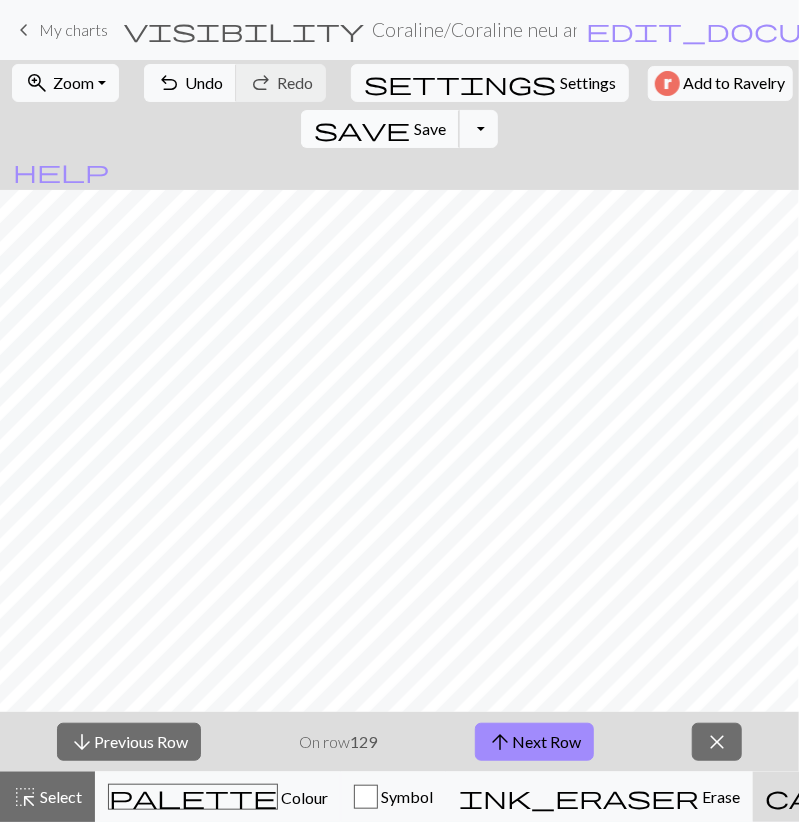 click on "save" at bounding box center (362, 129) 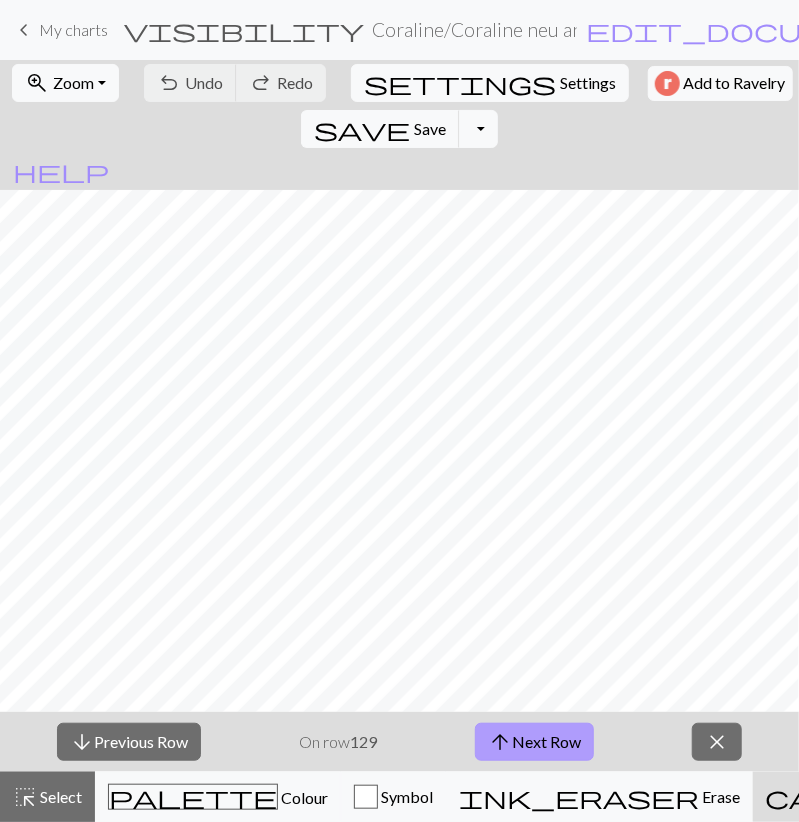 click on "arrow_upward  Next Row" at bounding box center (534, 742) 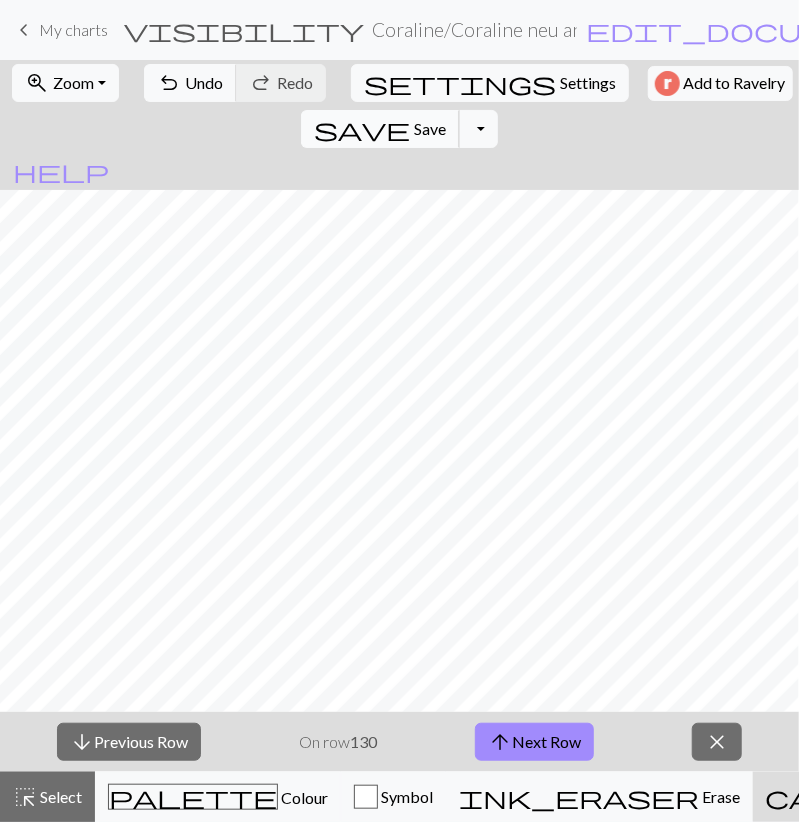 click on "Save" at bounding box center [430, 128] 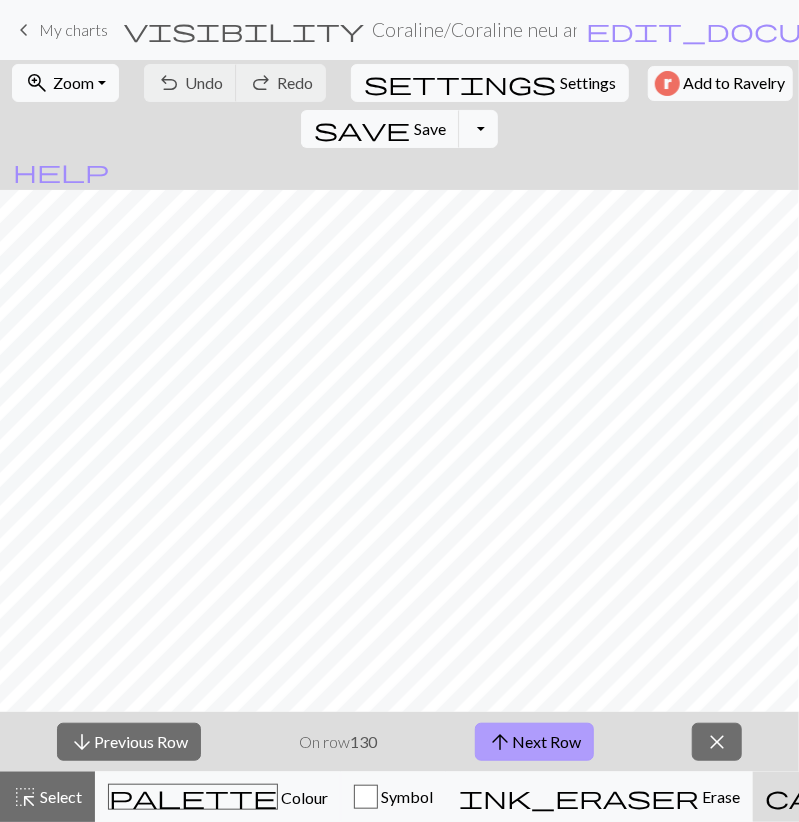 click on "arrow_upward  Next Row" at bounding box center (534, 742) 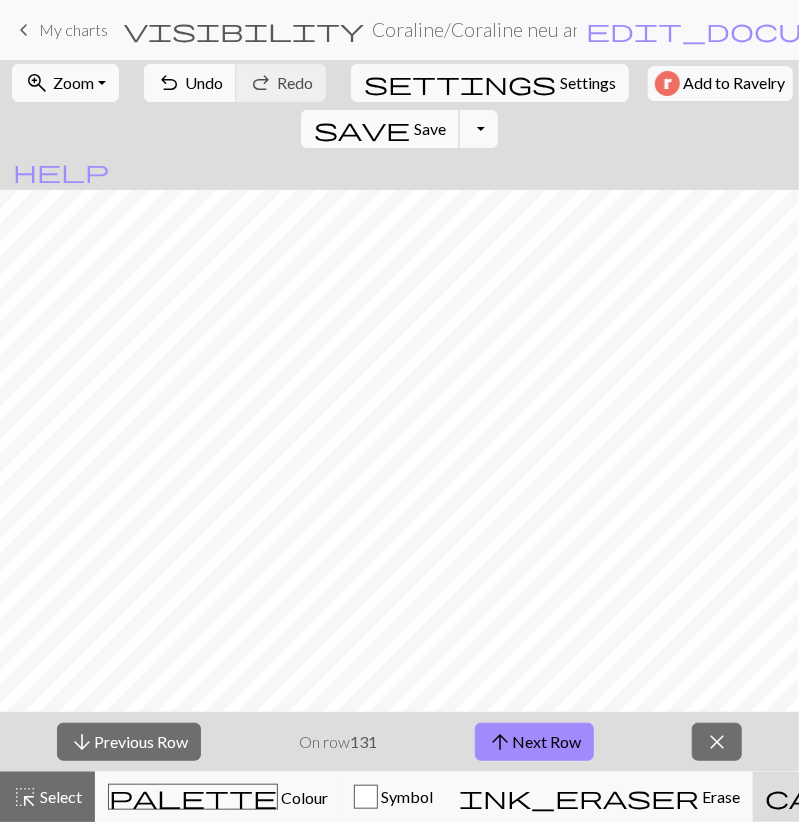 click on "save" at bounding box center [362, 129] 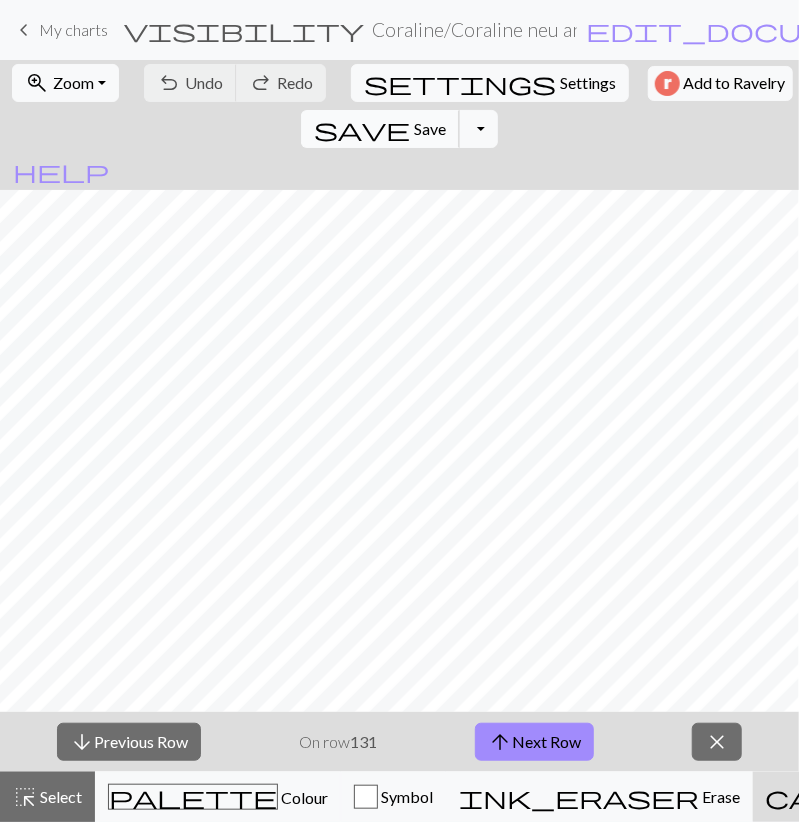 click on "save" at bounding box center (362, 129) 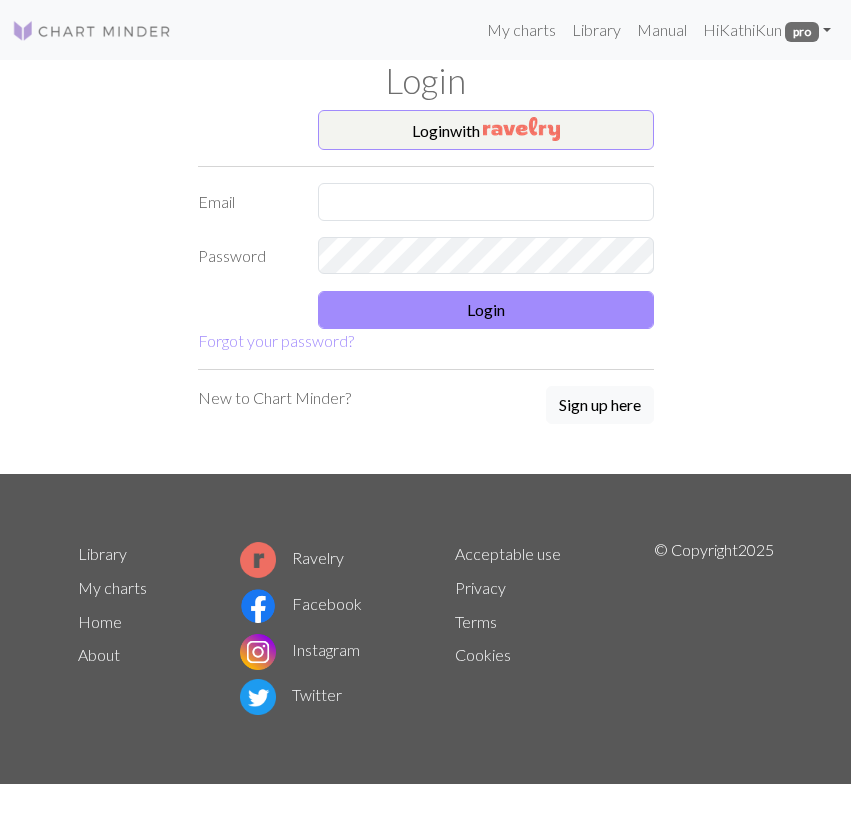 scroll, scrollTop: 0, scrollLeft: 0, axis: both 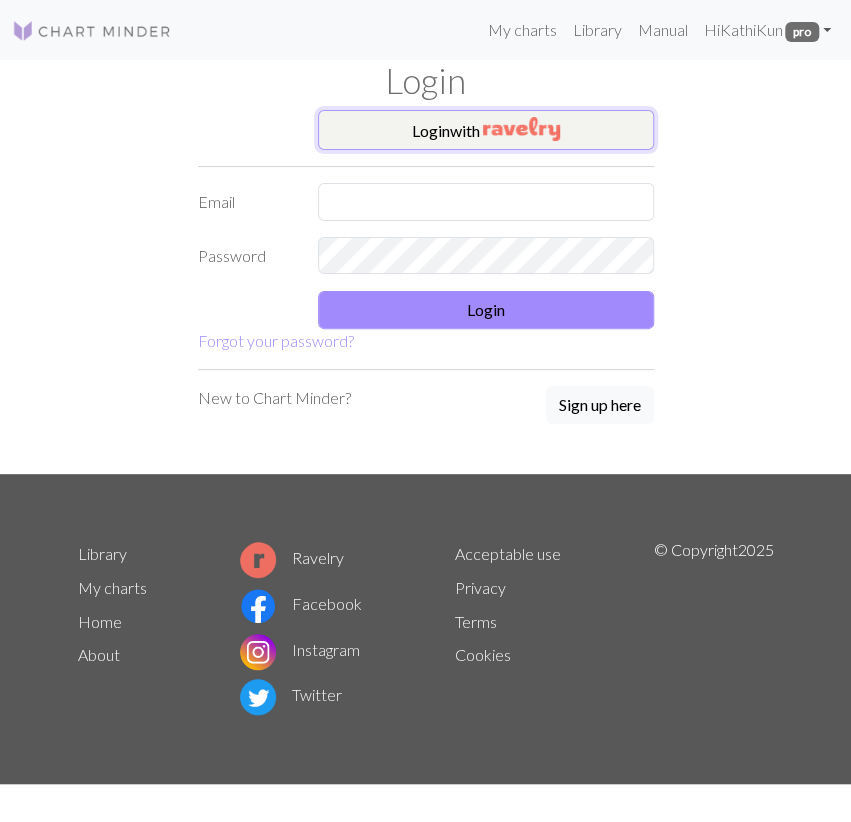 click at bounding box center (521, 129) 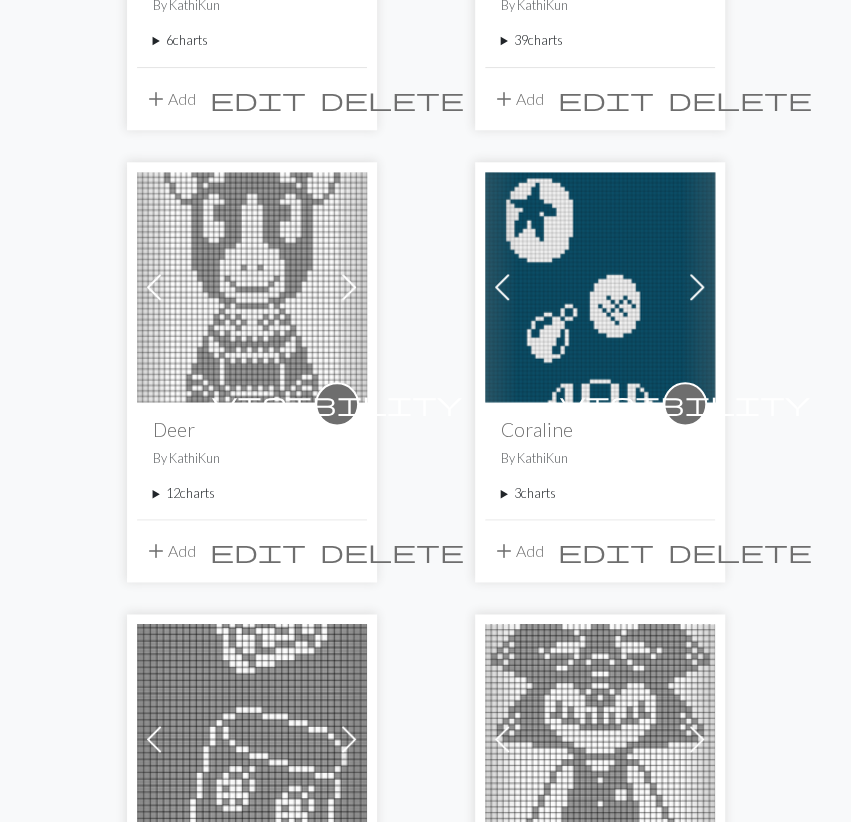 scroll, scrollTop: 624, scrollLeft: 0, axis: vertical 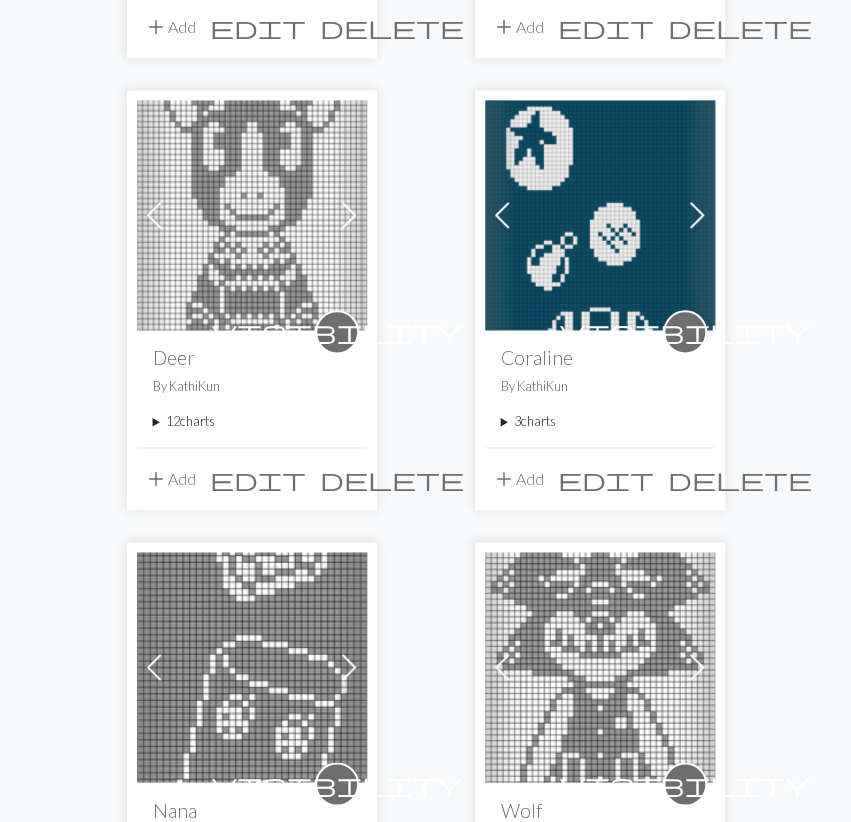 click on "3  charts" at bounding box center (600, 421) 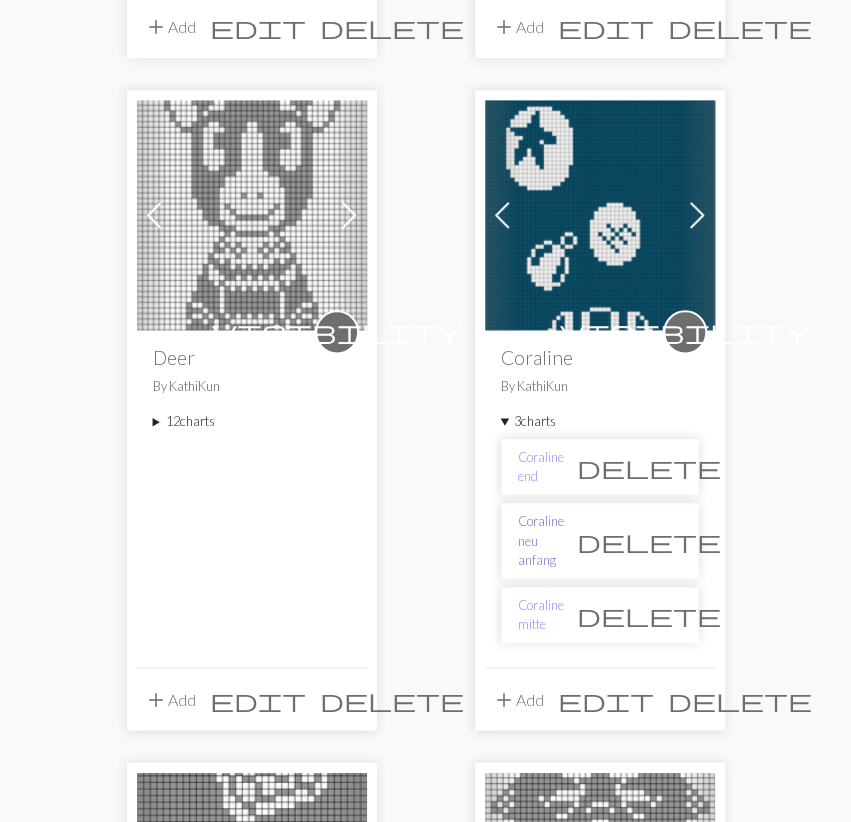click on "Coraline neu anfang" at bounding box center [541, 541] 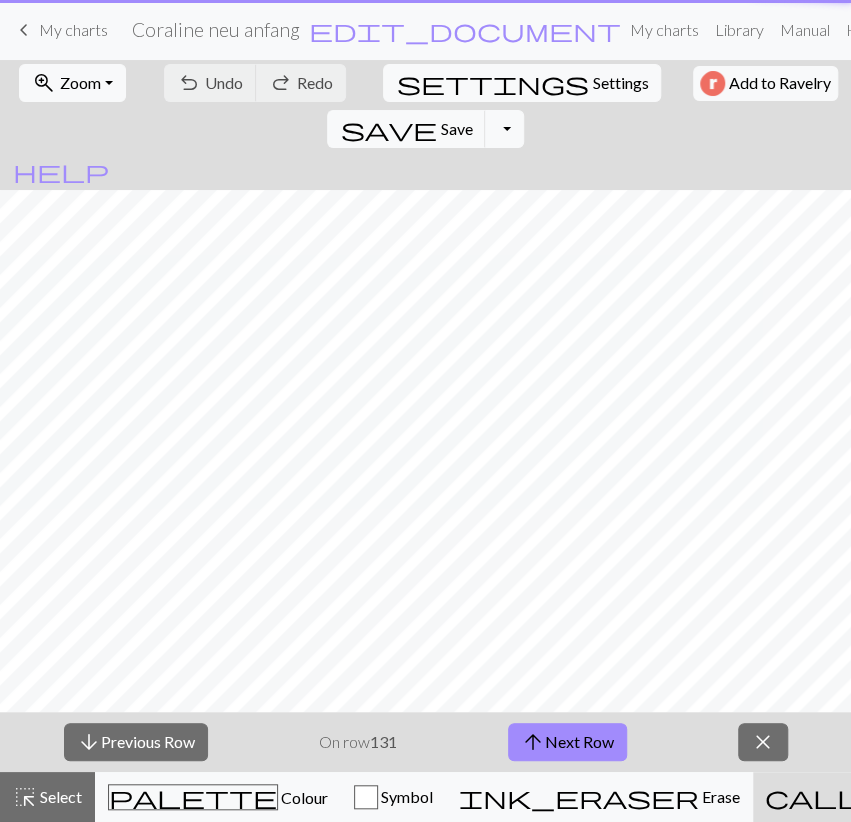 scroll, scrollTop: 0, scrollLeft: 0, axis: both 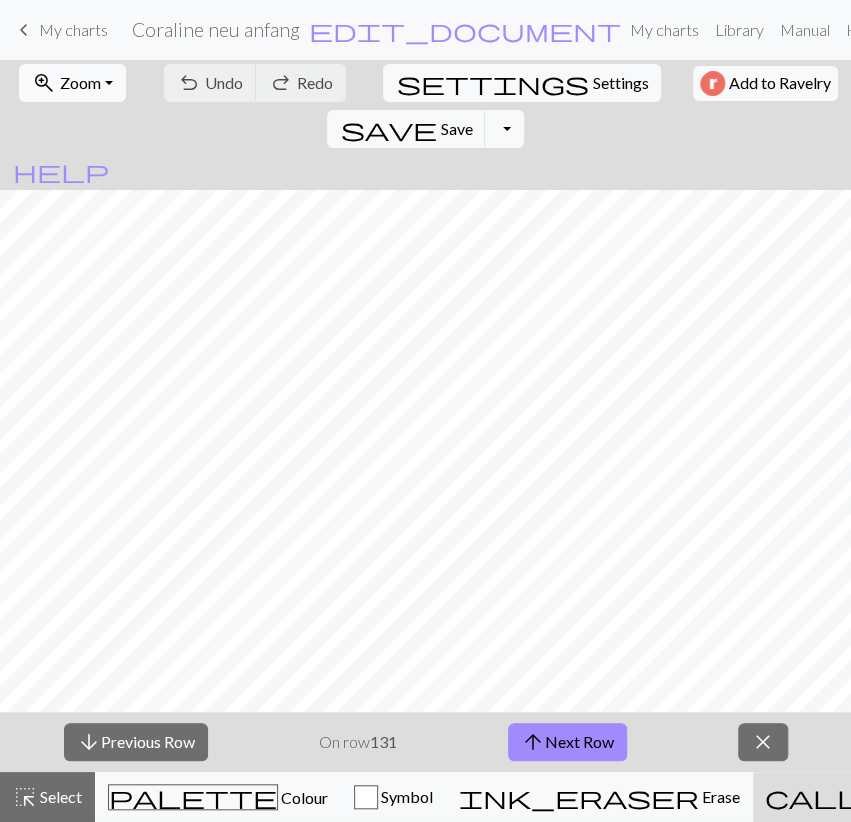 click on "zoom_in Zoom Zoom" at bounding box center [72, 83] 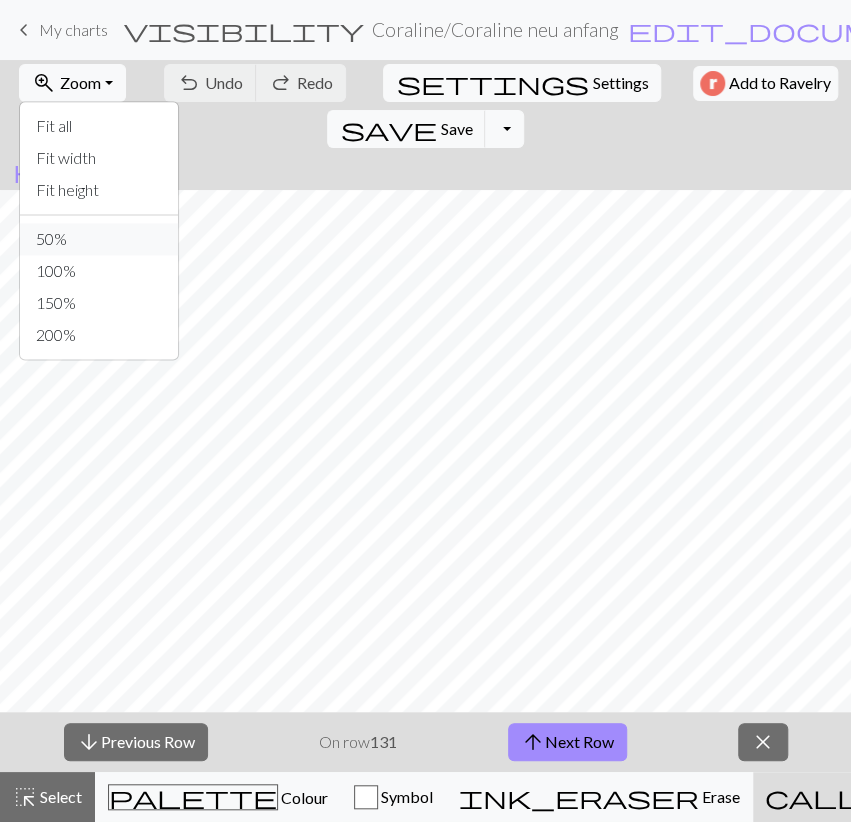 click on "50%" at bounding box center (99, 239) 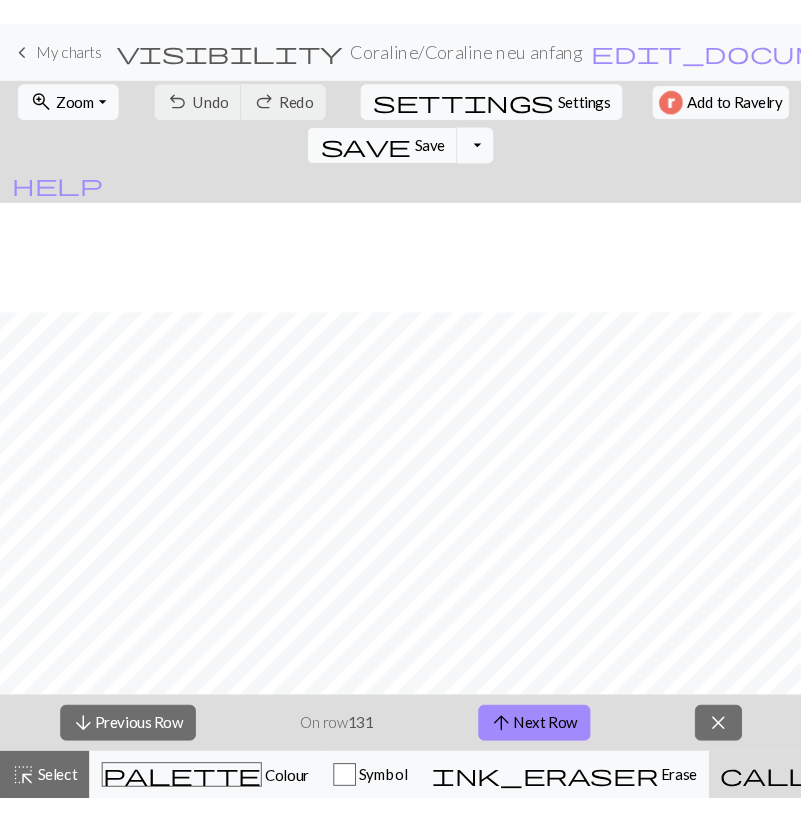 scroll, scrollTop: 1419, scrollLeft: 0, axis: vertical 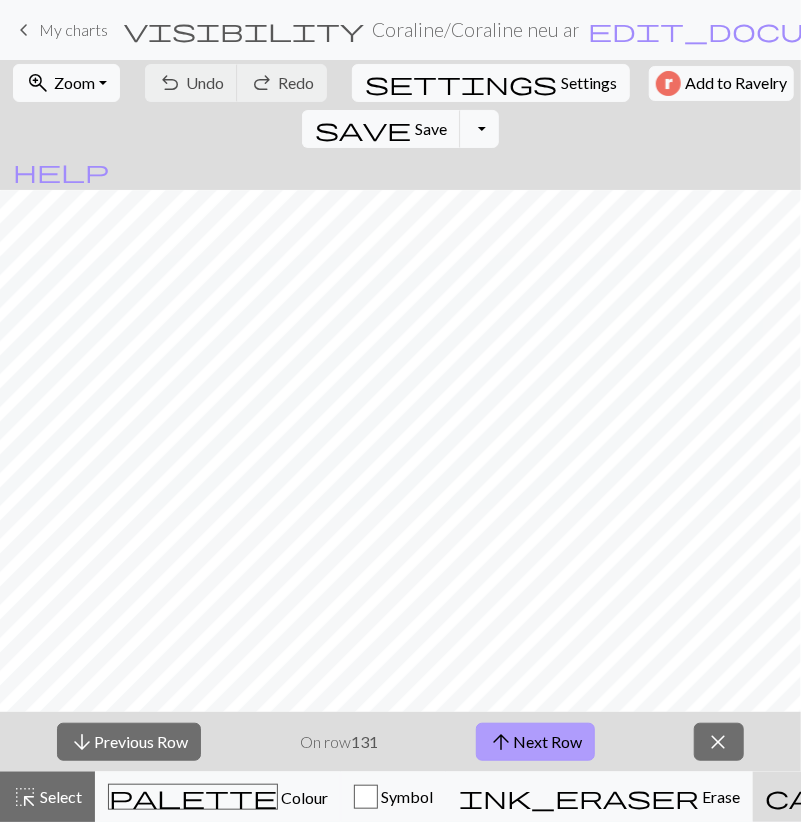 click on "arrow_upward  Next Row" at bounding box center [535, 742] 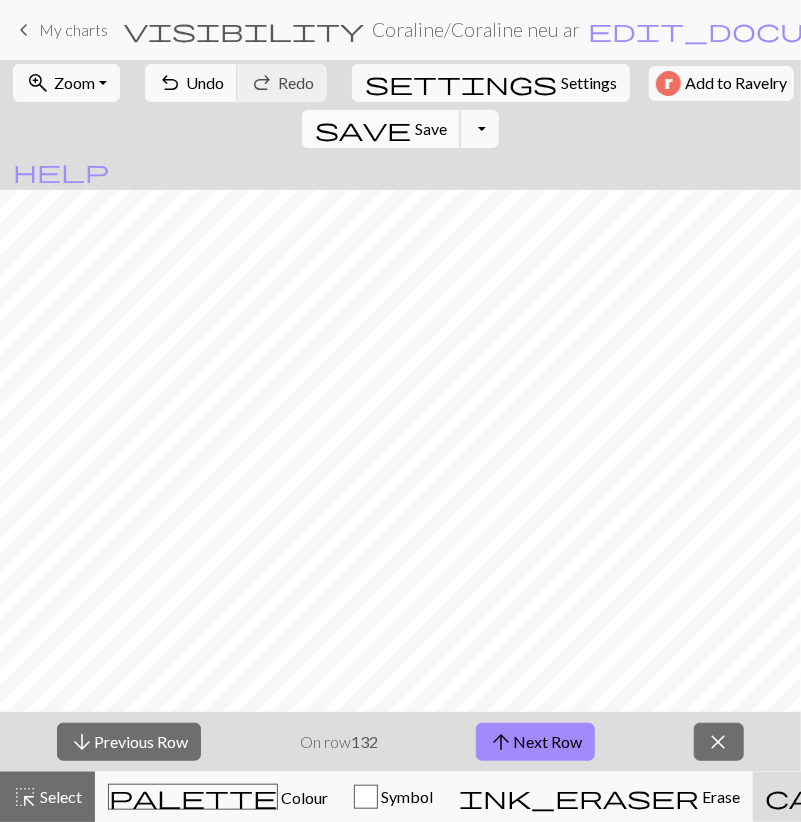 click on "Save" at bounding box center (431, 128) 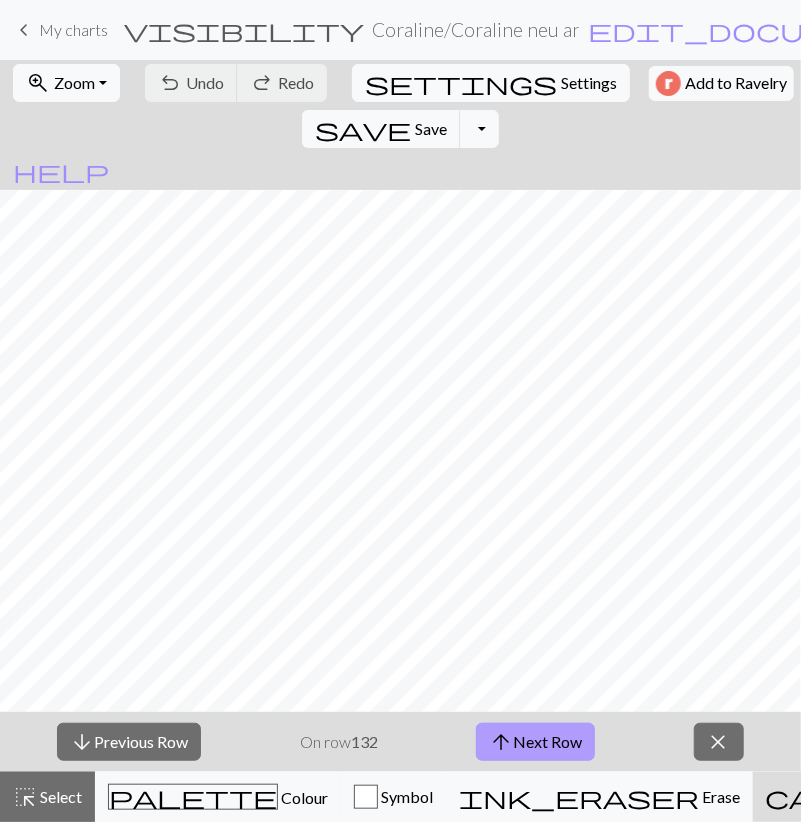 click on "arrow_upward  Next Row" at bounding box center (535, 742) 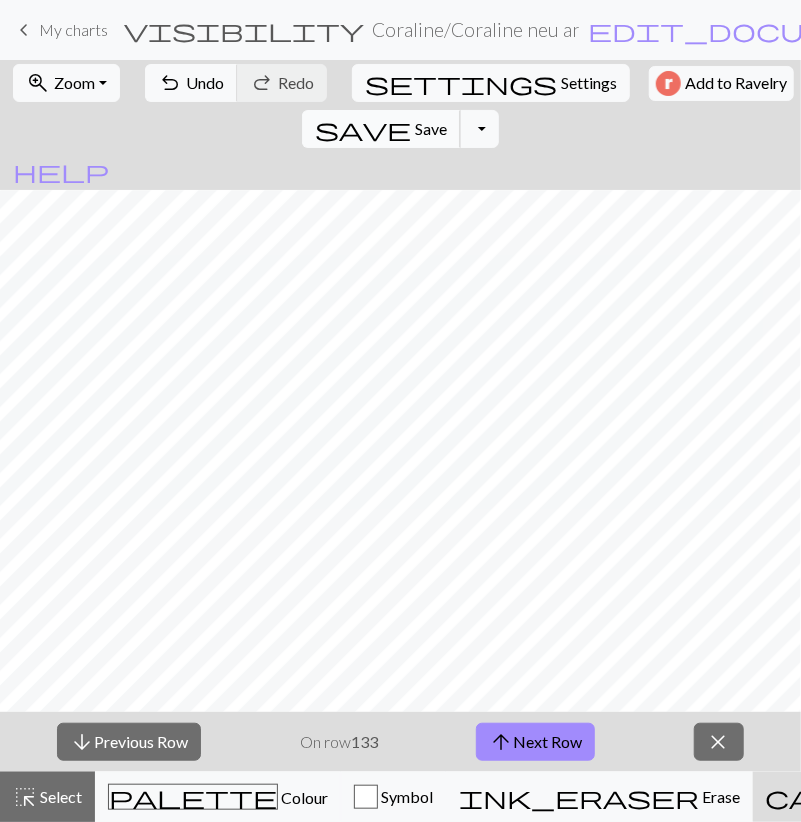 click on "save" at bounding box center [363, 129] 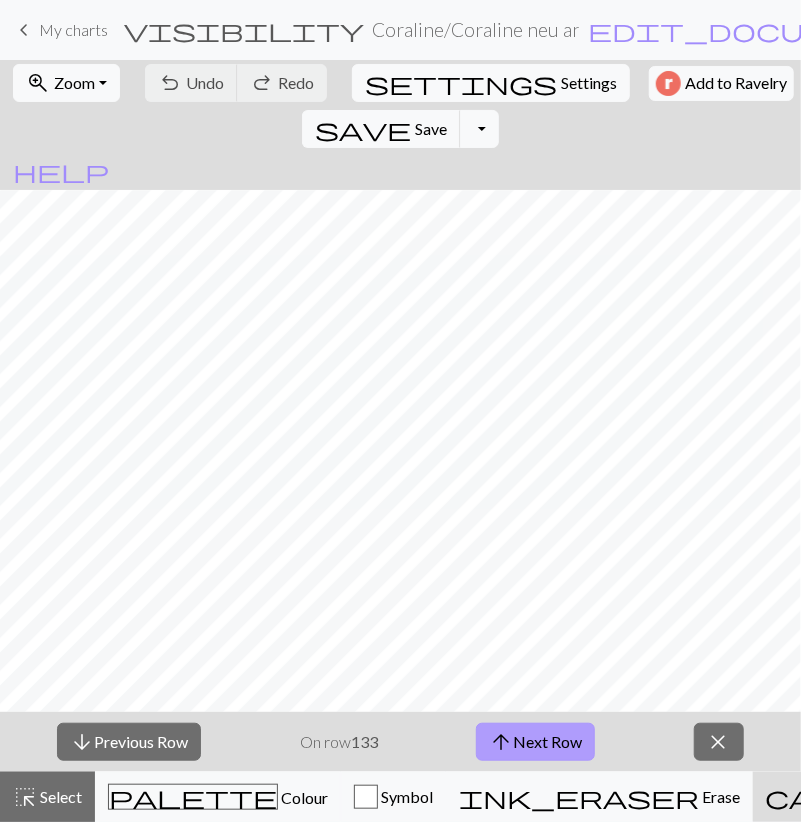 click on "arrow_upward  Next Row" at bounding box center [535, 742] 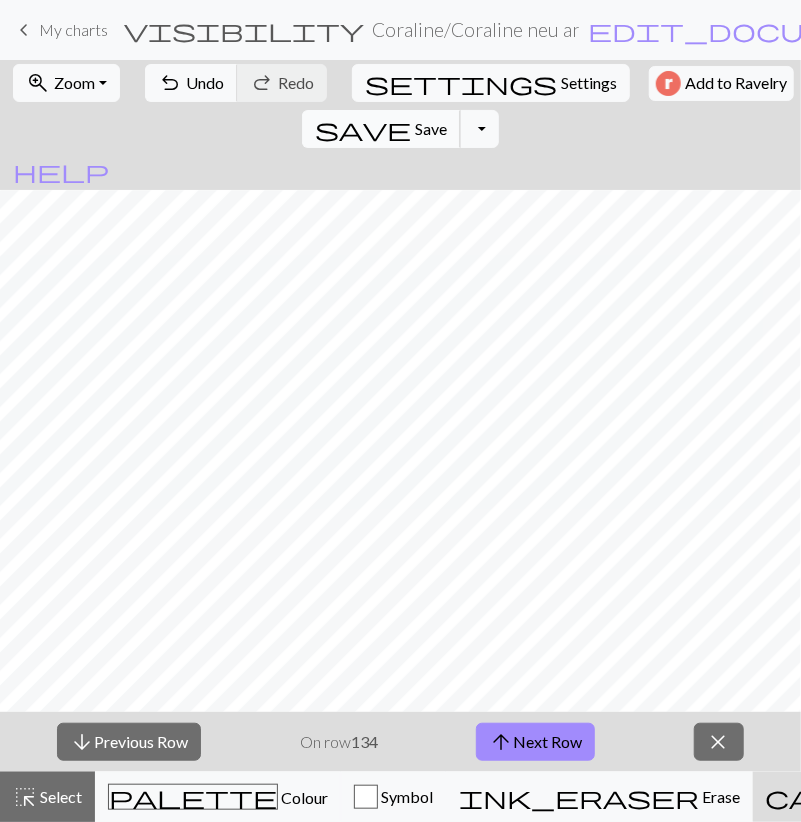 click on "save" at bounding box center (363, 129) 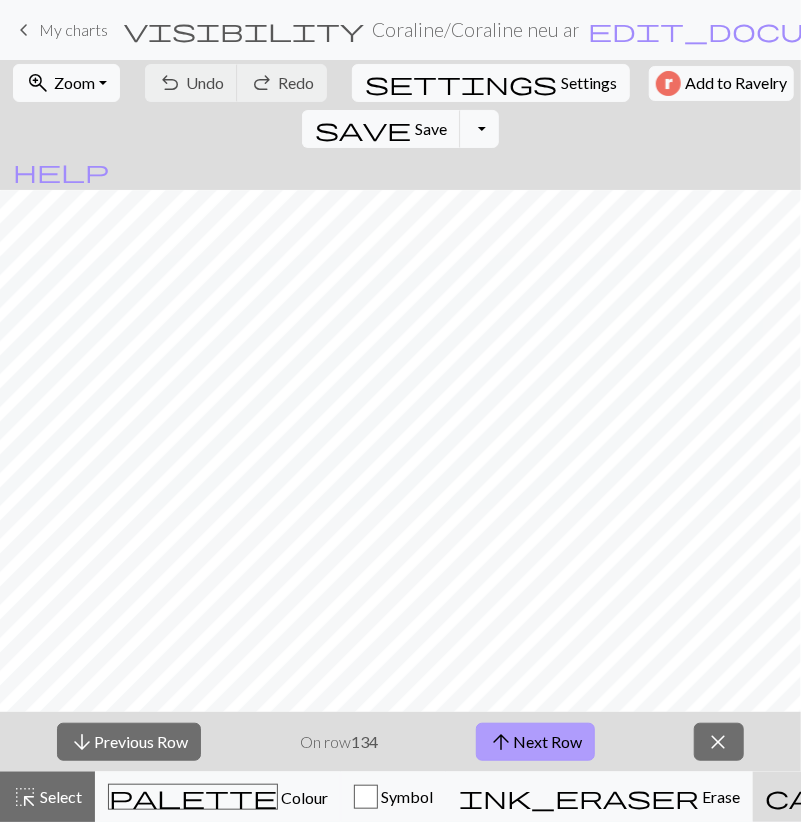 click on "arrow_upward  Next Row" at bounding box center (535, 742) 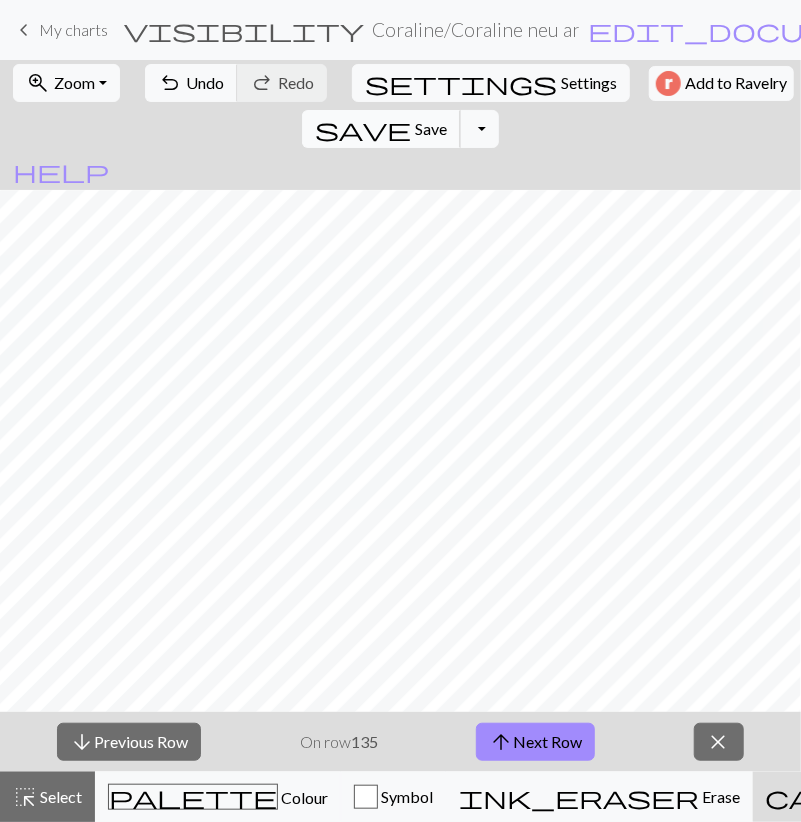 click on "save" at bounding box center (363, 129) 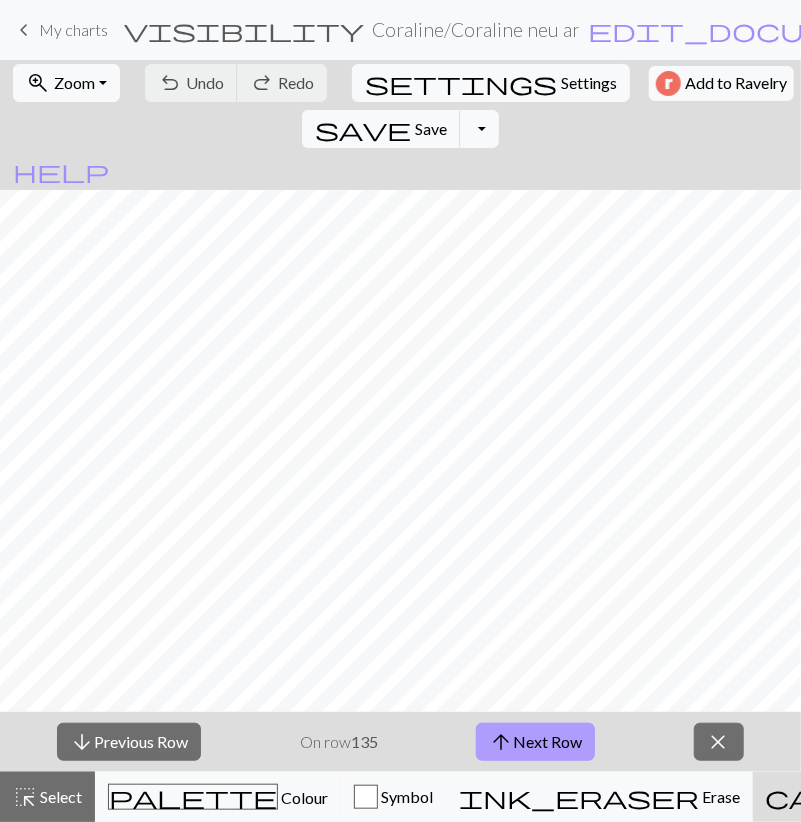 click on "arrow_upward" at bounding box center (501, 742) 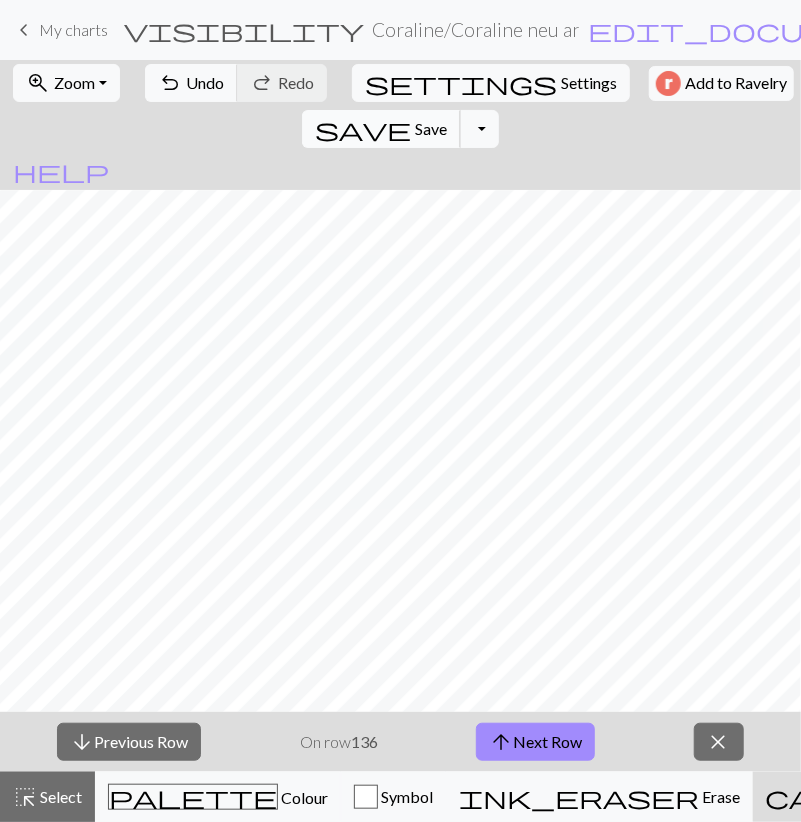 click on "save" at bounding box center (363, 129) 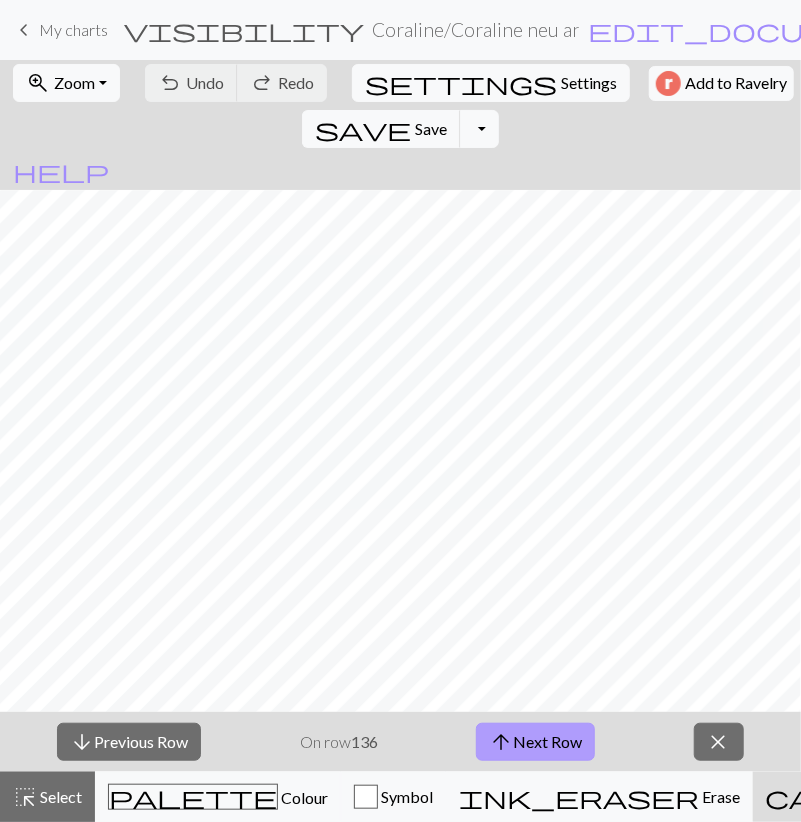 click on "arrow_upward  Next Row" at bounding box center [535, 742] 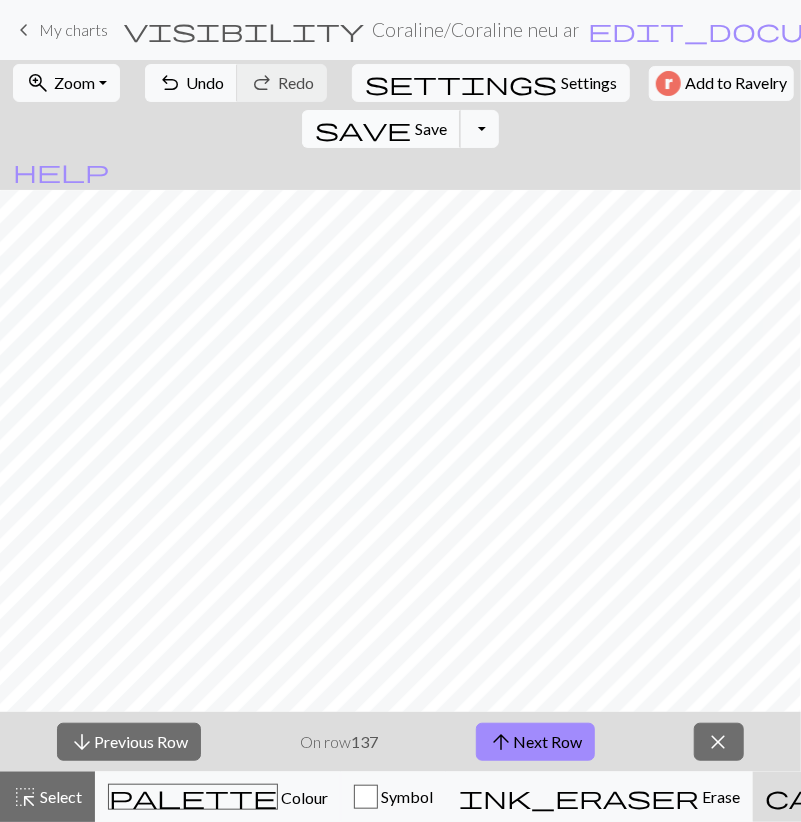 click on "save" at bounding box center (363, 129) 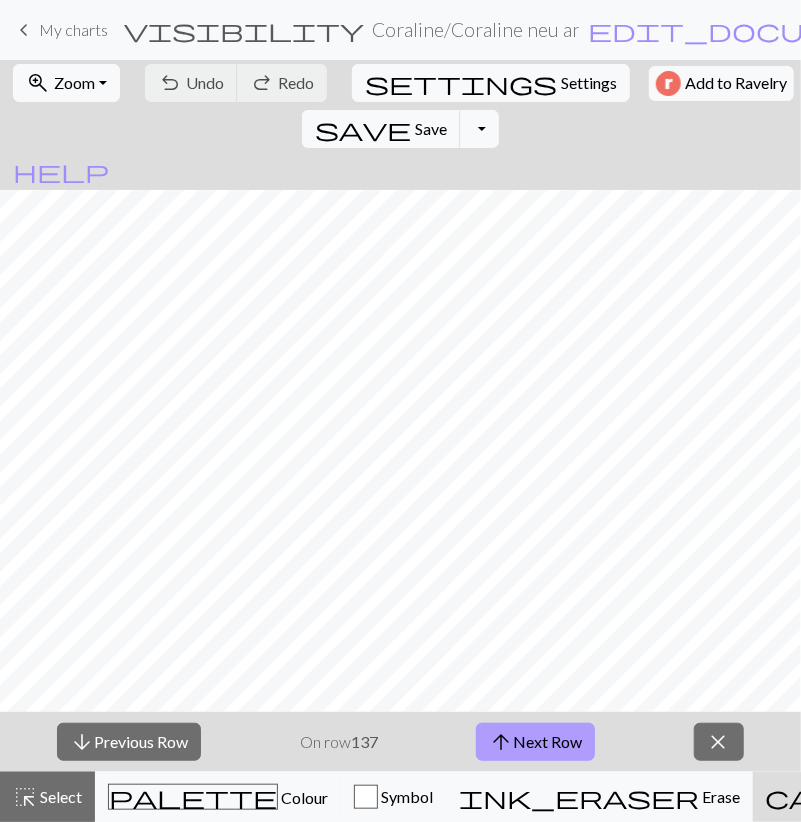 click on "arrow_upward  Next Row" at bounding box center (535, 742) 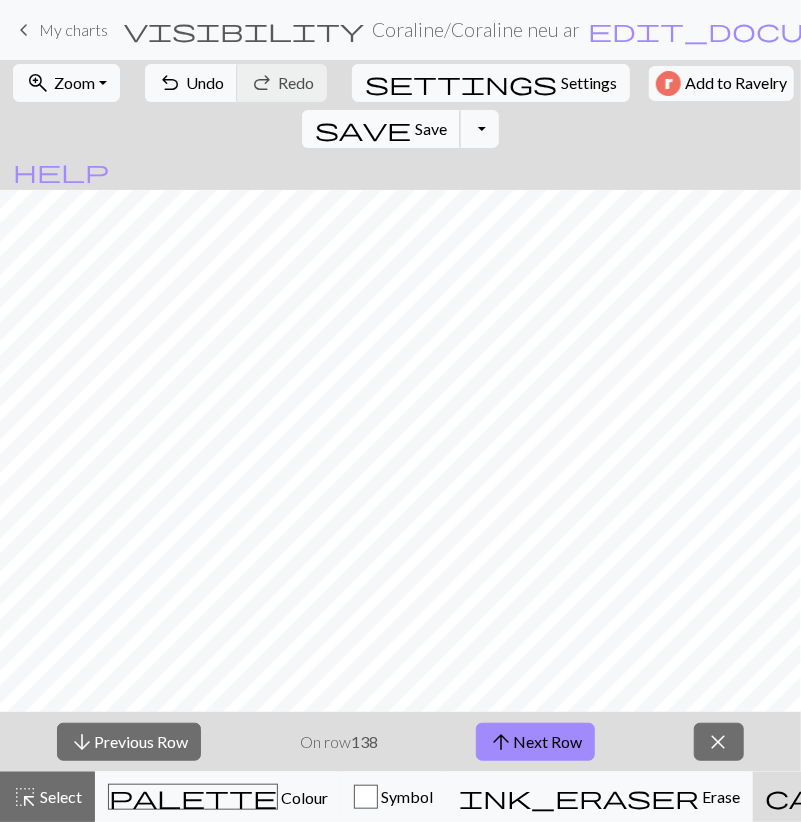 click on "save" at bounding box center [363, 129] 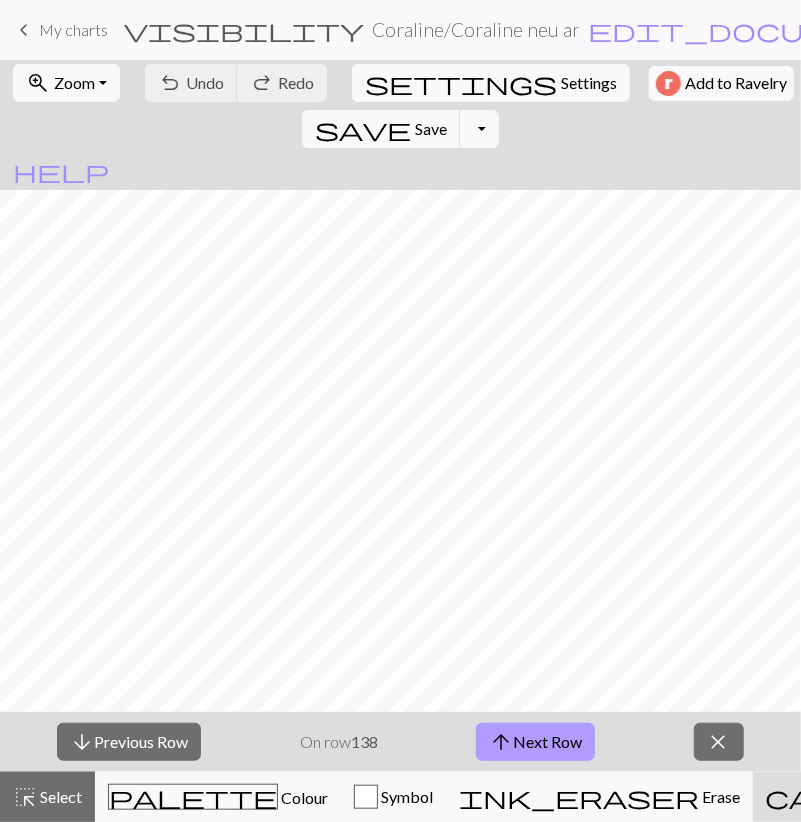 click on "arrow_upward  Next Row" at bounding box center (535, 742) 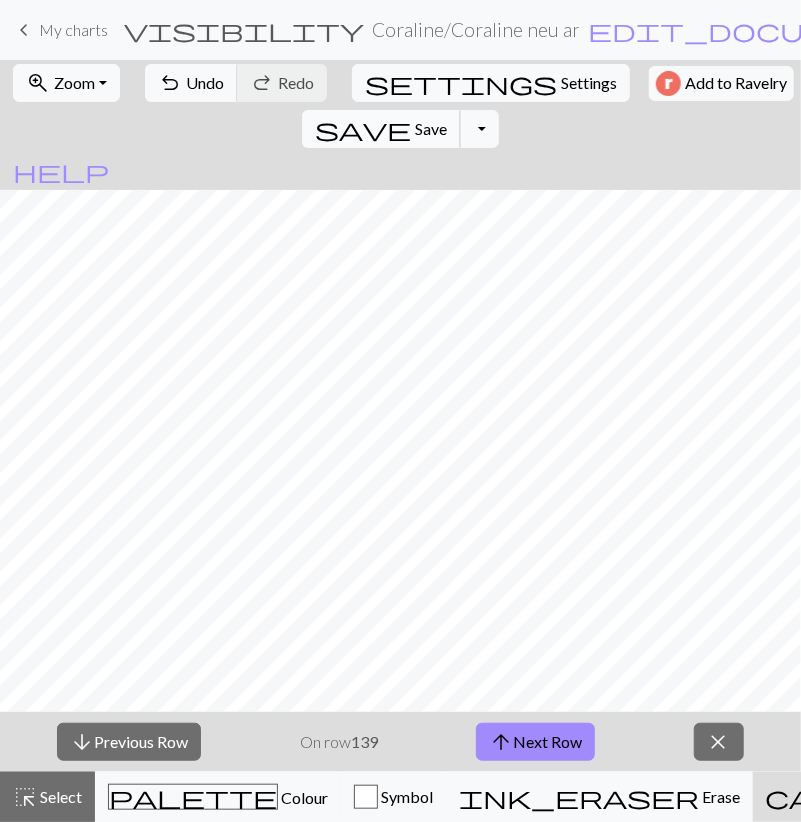 click on "save" at bounding box center (363, 129) 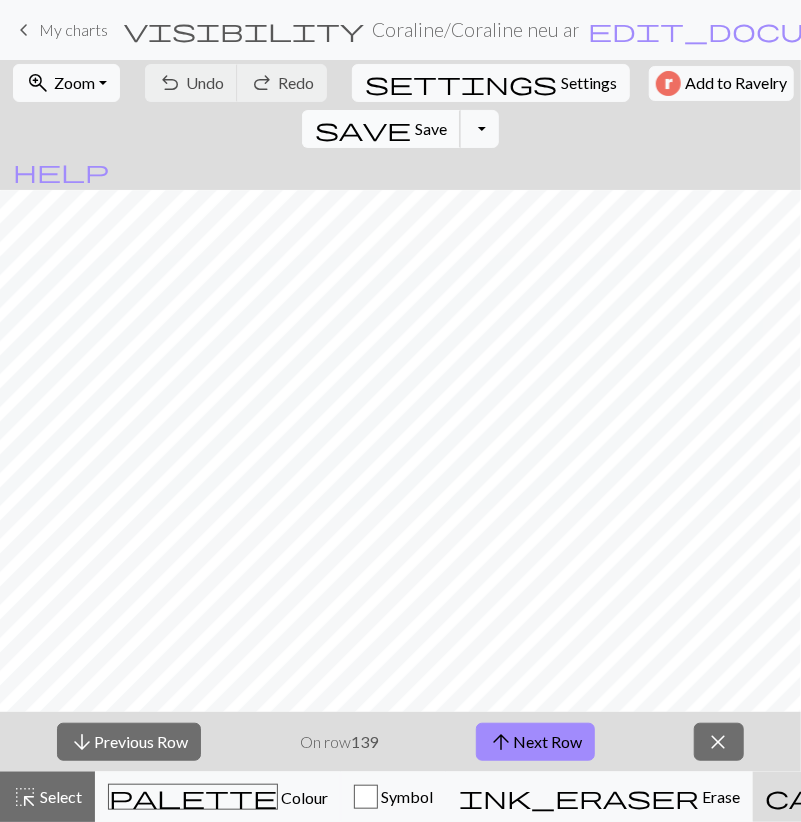 click on "Save" at bounding box center [431, 128] 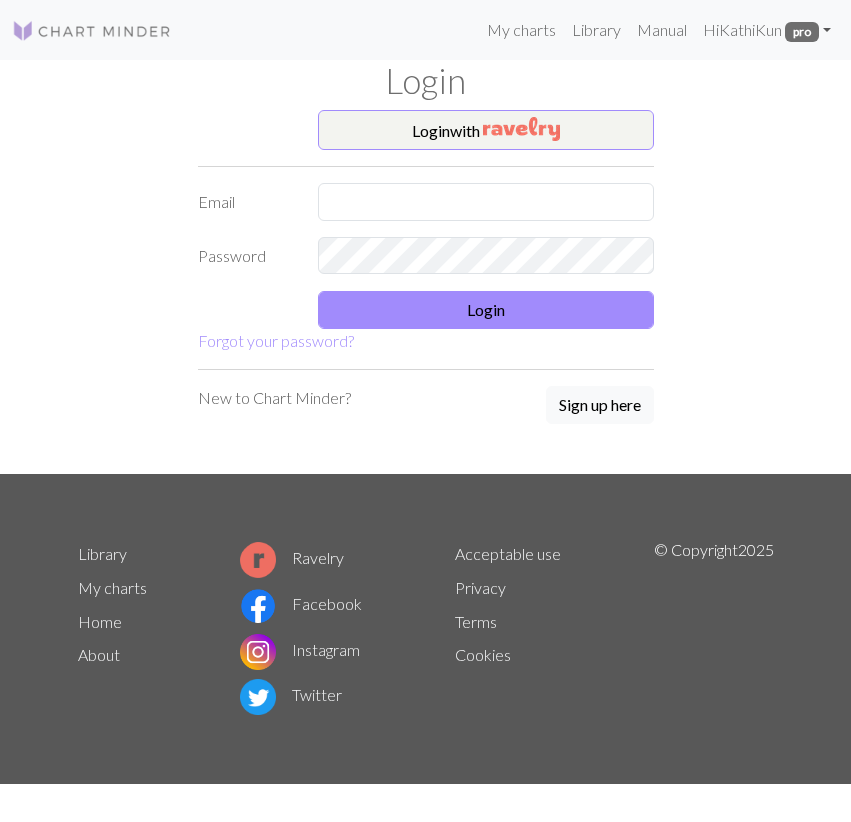 scroll, scrollTop: 0, scrollLeft: 0, axis: both 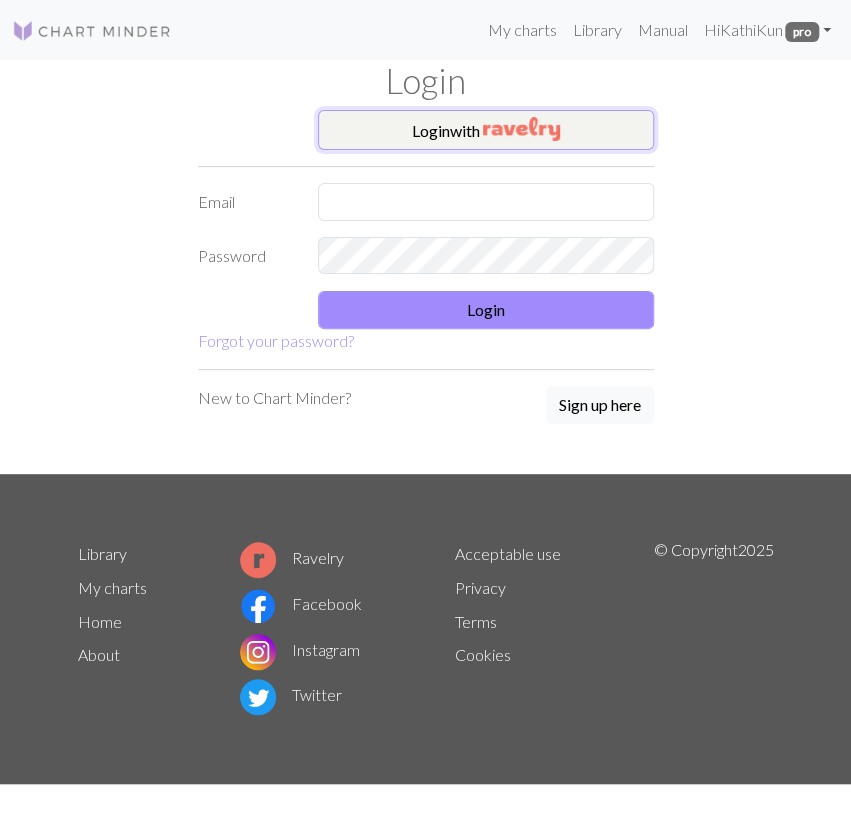 click on "Login  with" at bounding box center [486, 130] 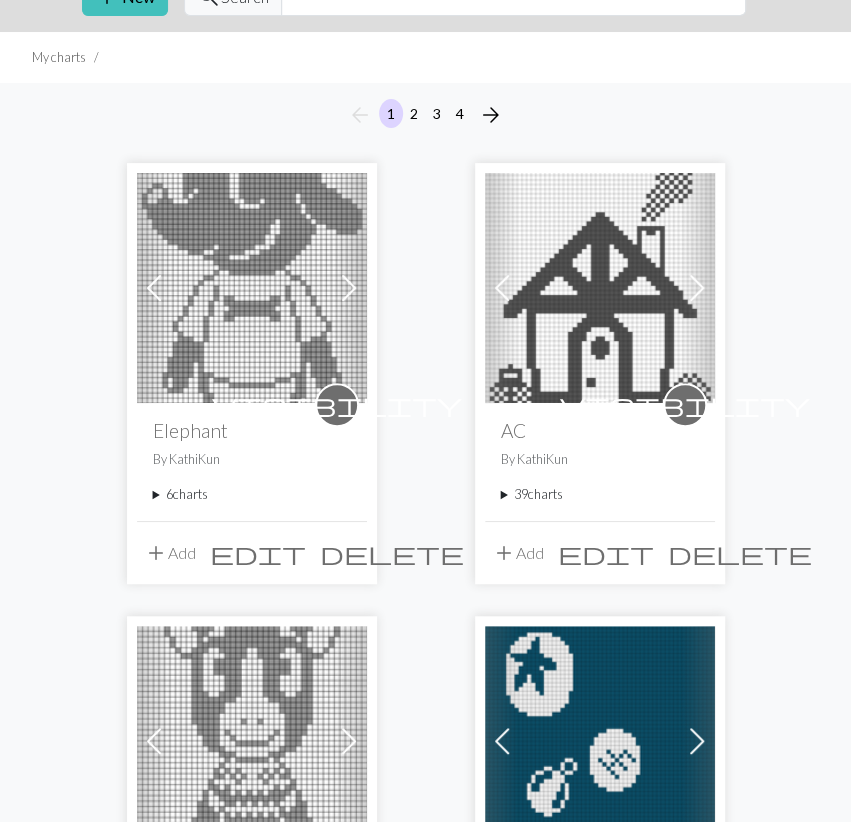 scroll, scrollTop: 312, scrollLeft: 0, axis: vertical 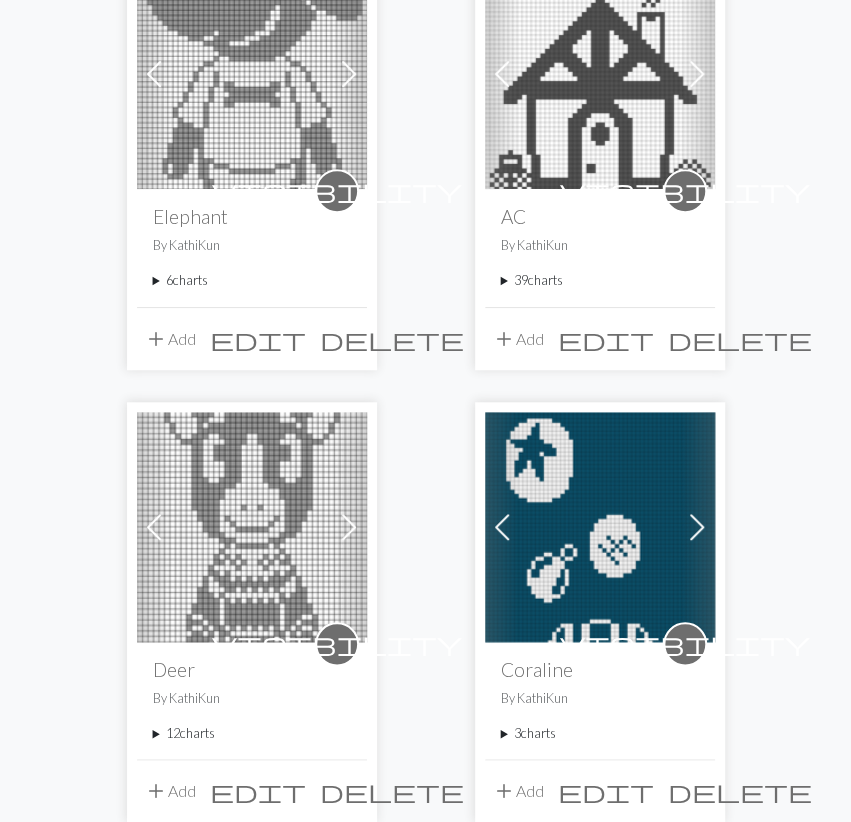 click on "3  charts" at bounding box center (600, 733) 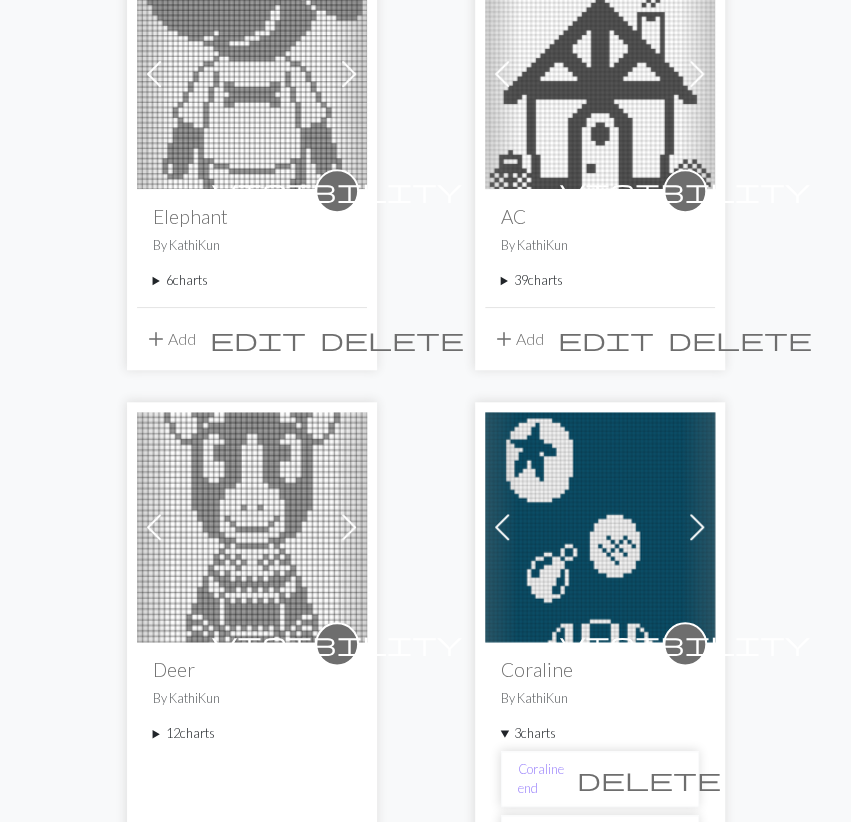 scroll, scrollTop: 728, scrollLeft: 0, axis: vertical 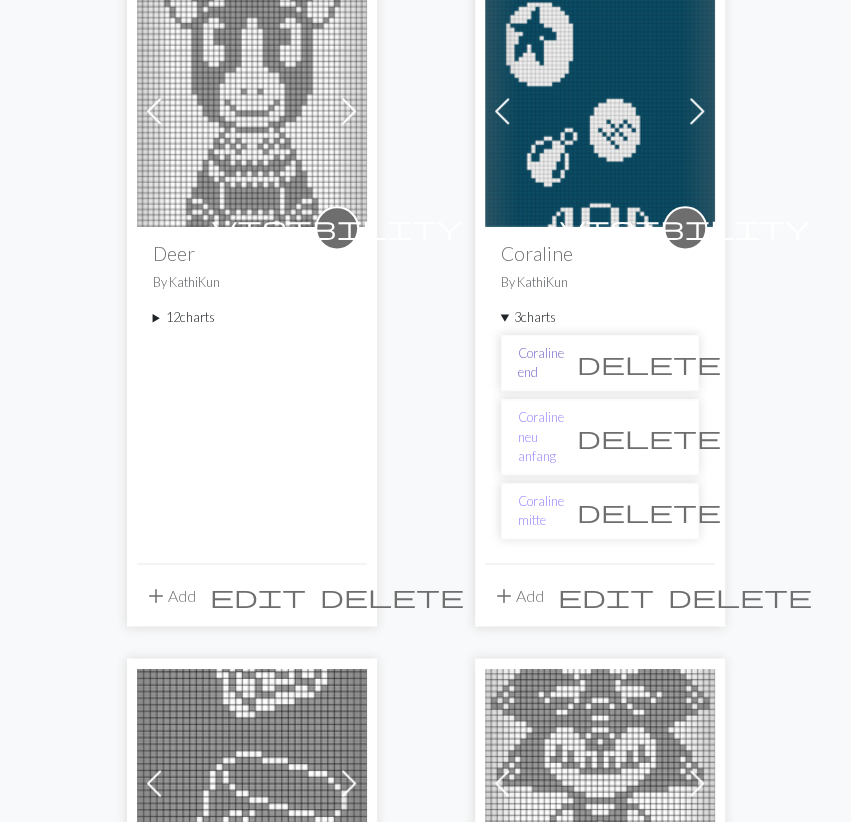 click on "Coraline end" at bounding box center (541, 363) 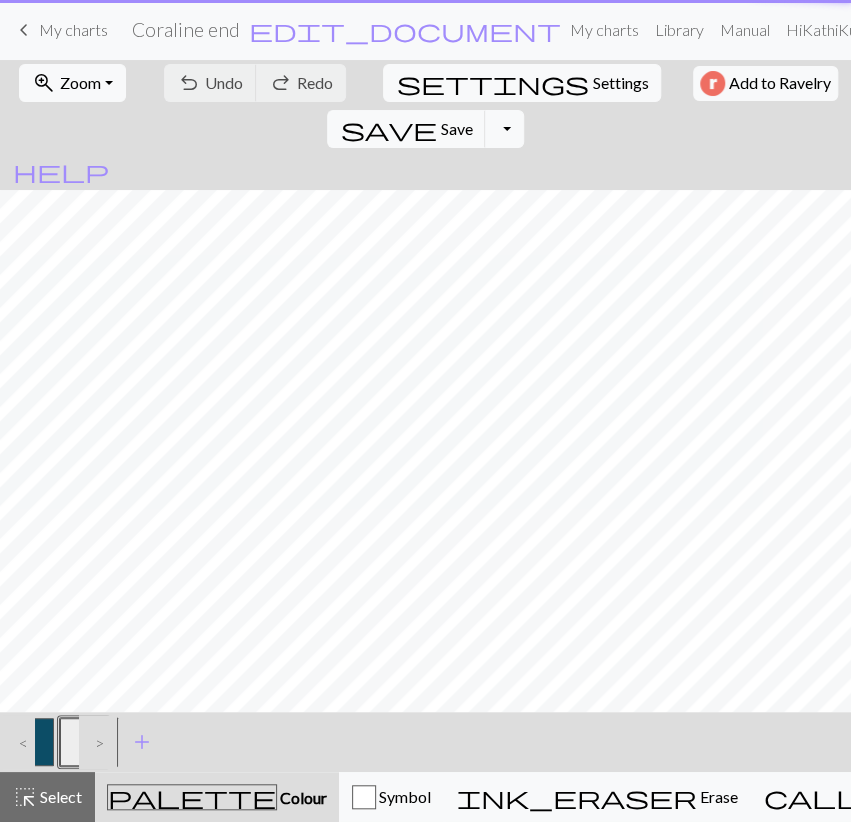 scroll, scrollTop: 0, scrollLeft: 0, axis: both 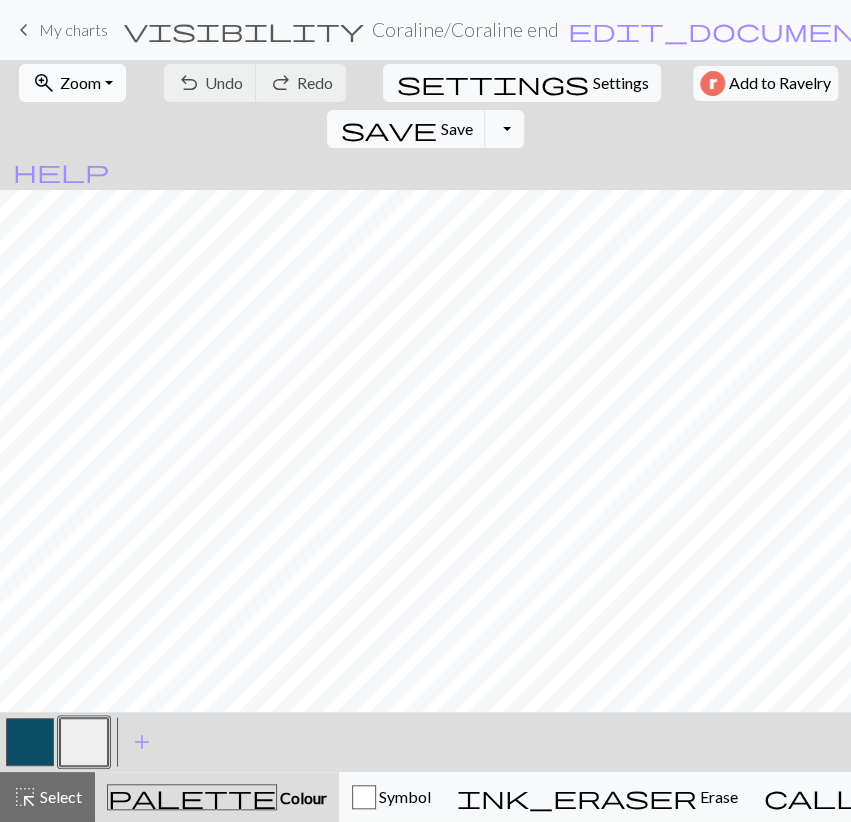 click on "zoom_in Zoom Zoom" at bounding box center (72, 83) 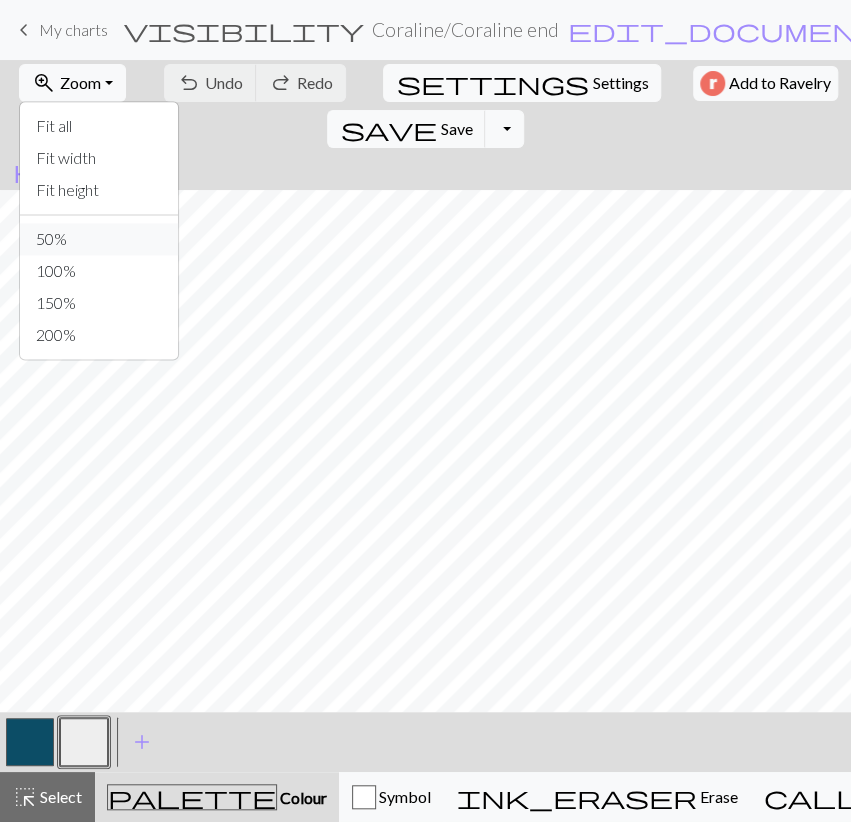 click on "50%" at bounding box center [99, 239] 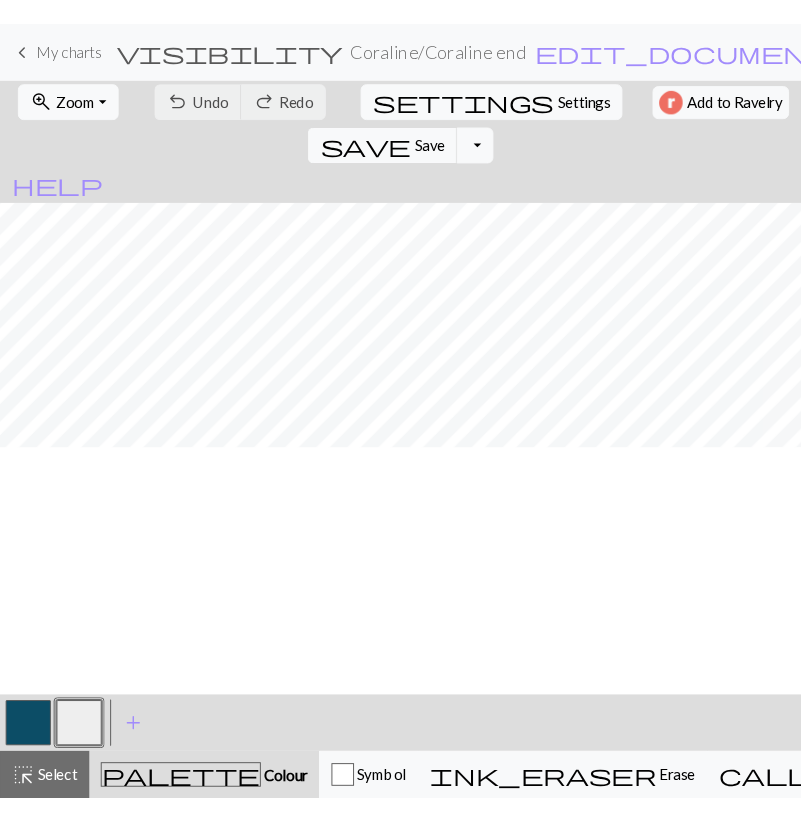 scroll, scrollTop: 975, scrollLeft: 0, axis: vertical 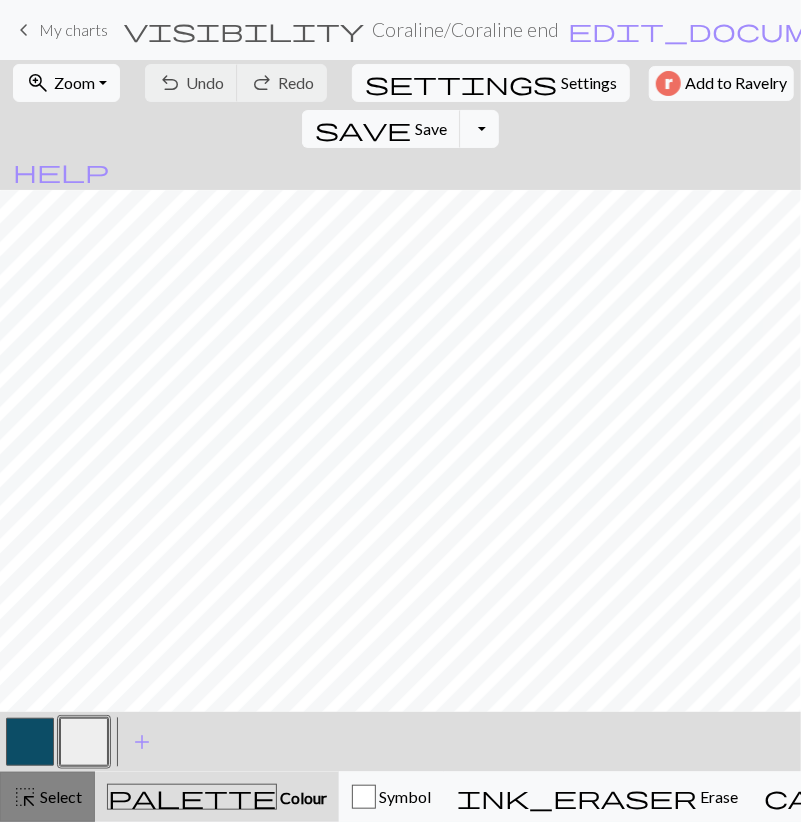 click on "Select" at bounding box center (59, 796) 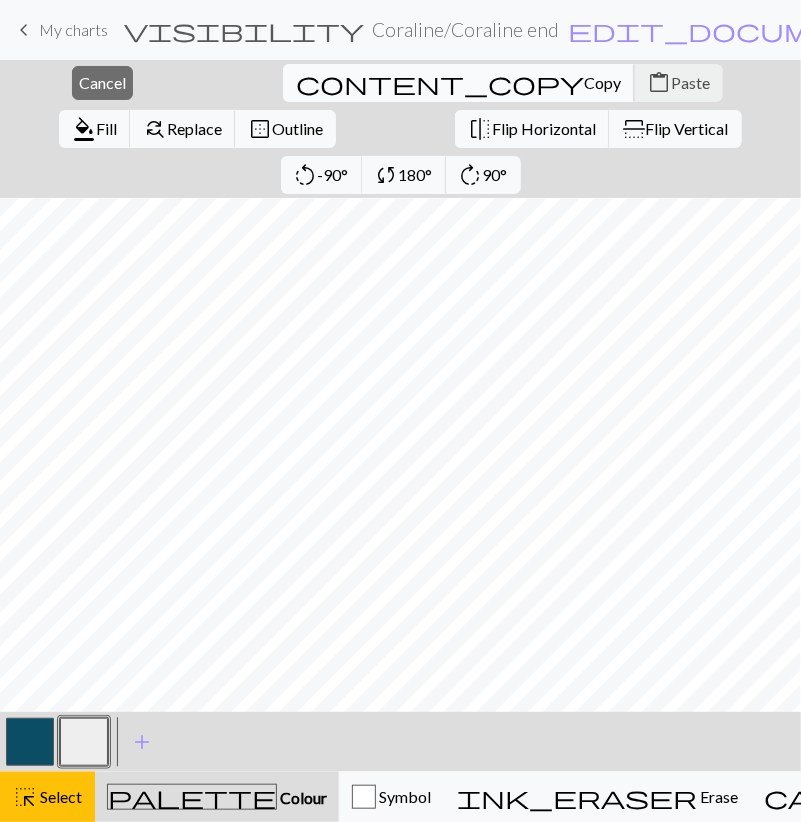 click on "content_copy  Copy" at bounding box center (459, 83) 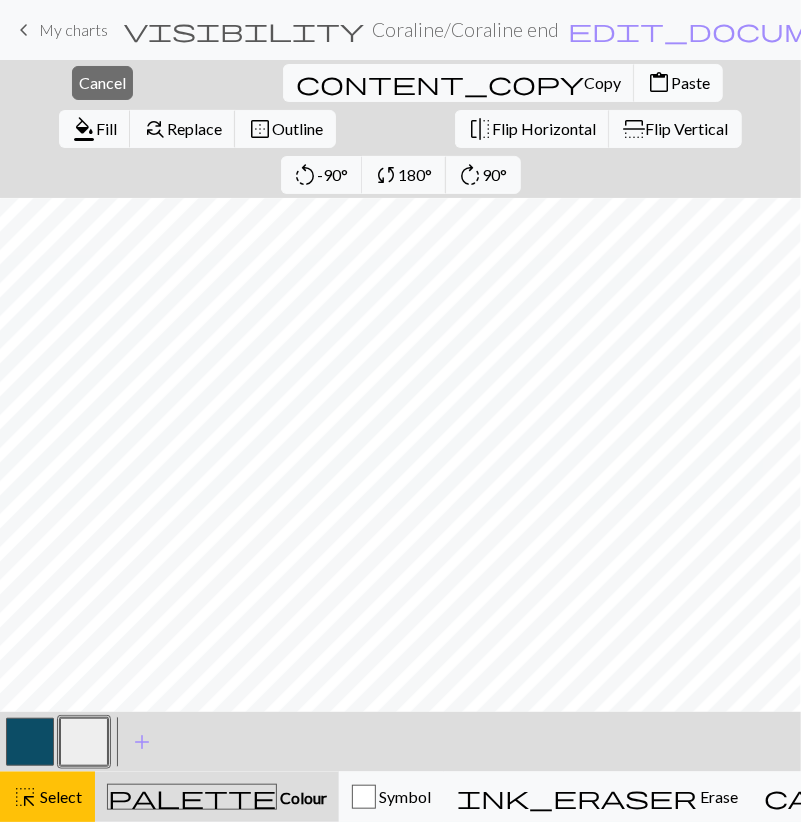 click on "Paste" at bounding box center (690, 82) 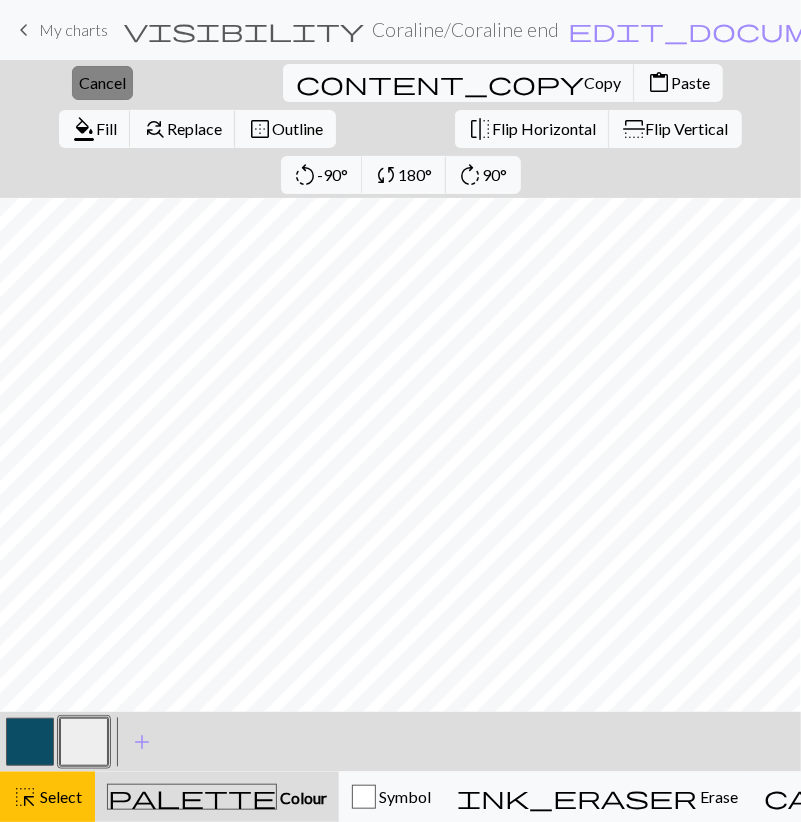click on "Cancel" at bounding box center (102, 82) 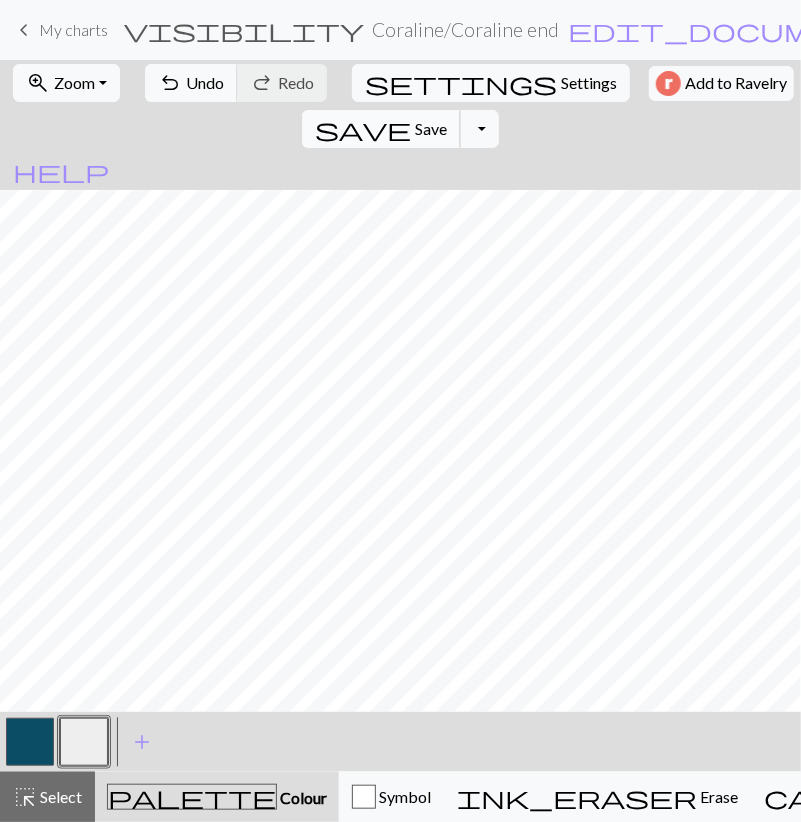 click on "Save" at bounding box center (431, 128) 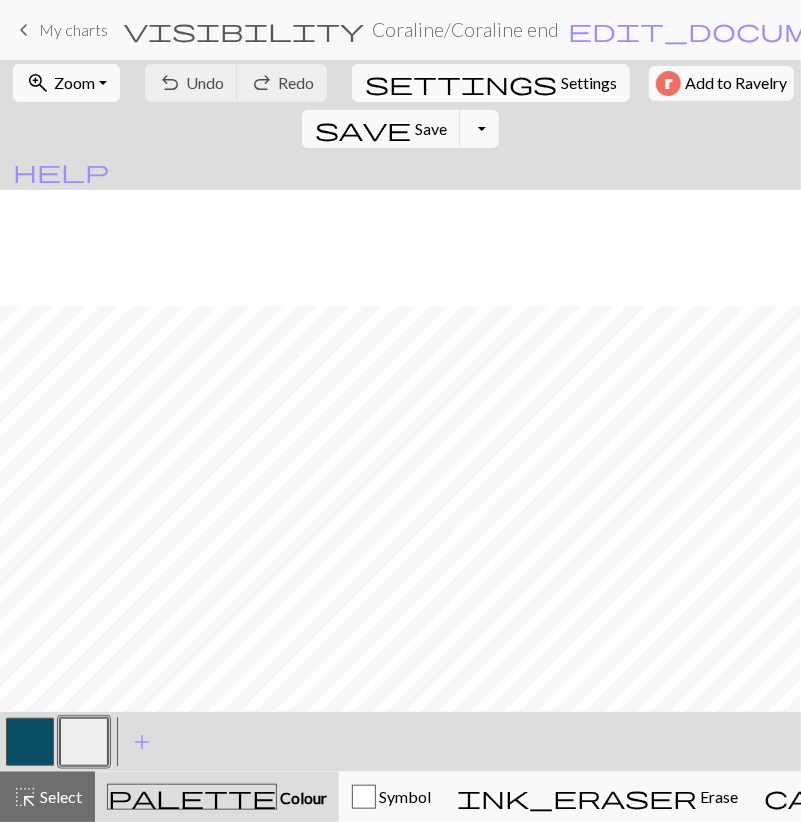 scroll, scrollTop: 1323, scrollLeft: 0, axis: vertical 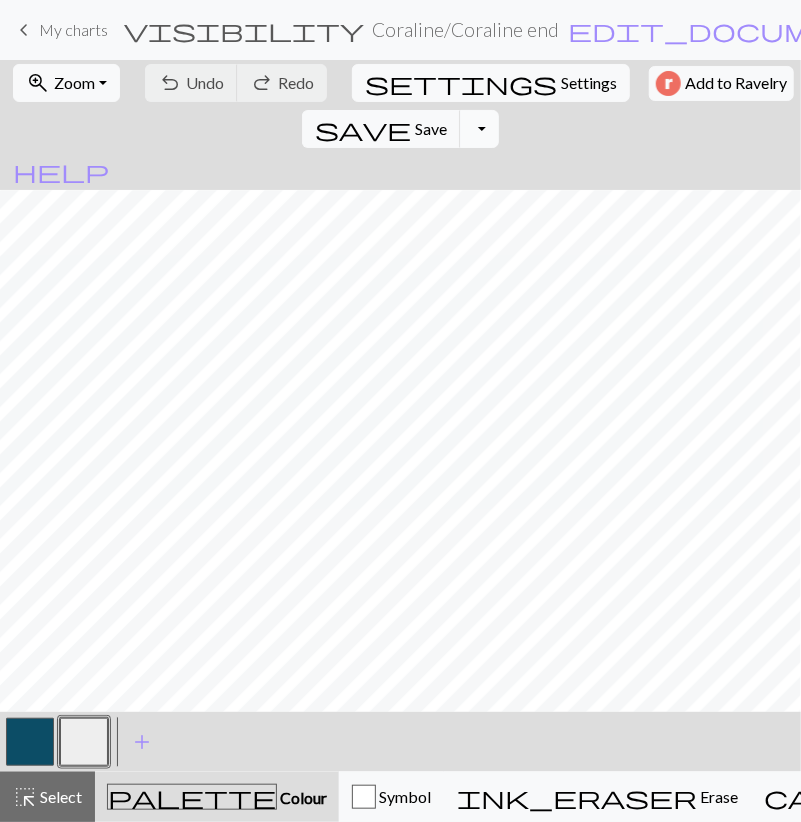 click on "Toggle Dropdown" at bounding box center (479, 129) 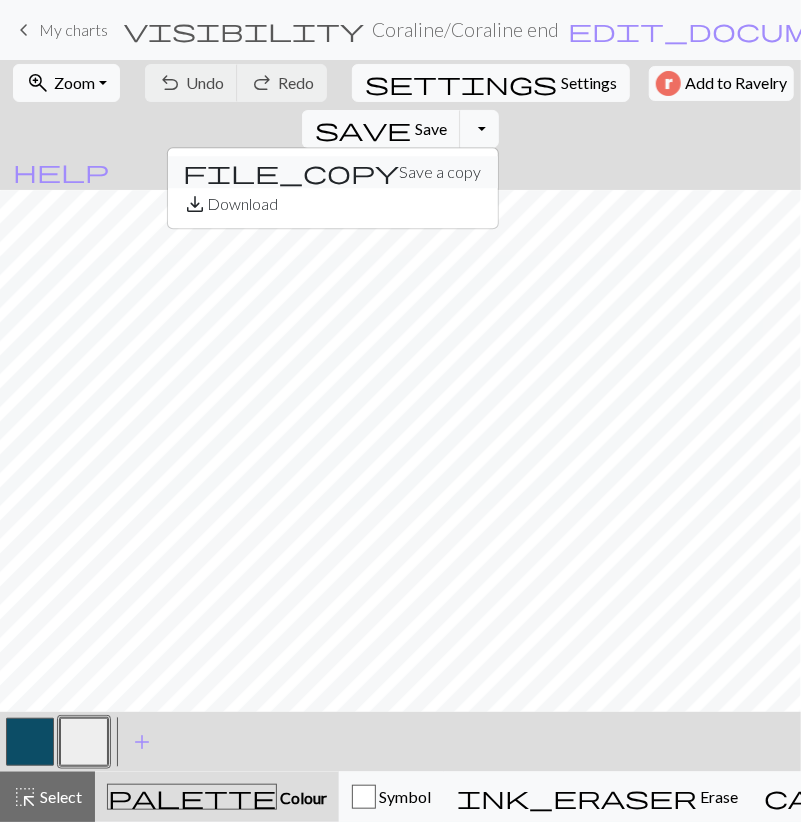 click on "file_copy  Save a copy" at bounding box center [333, 172] 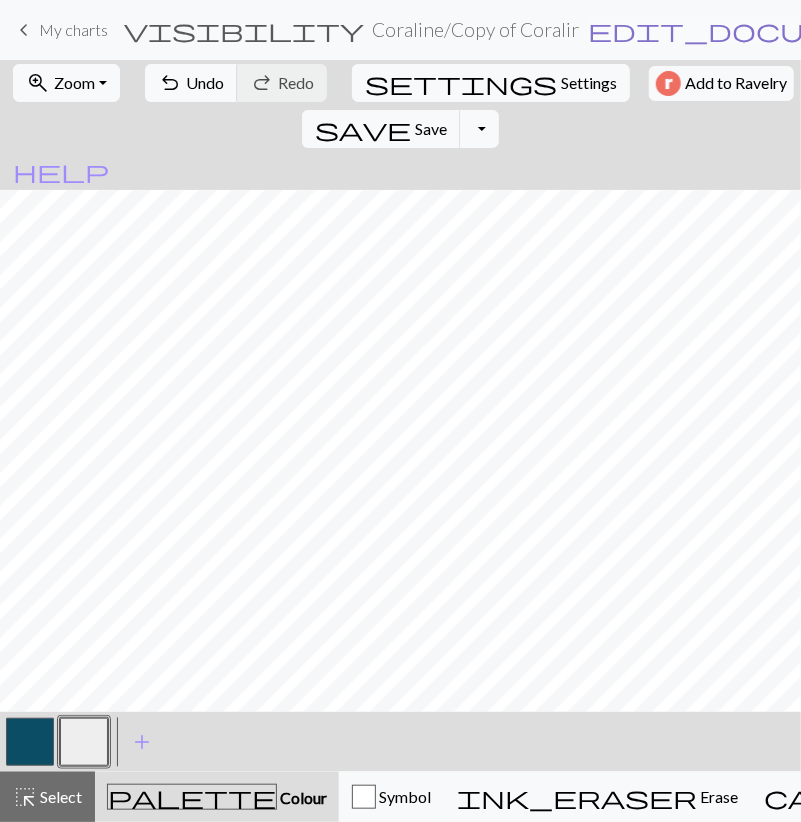 click on "edit_document" at bounding box center [744, 30] 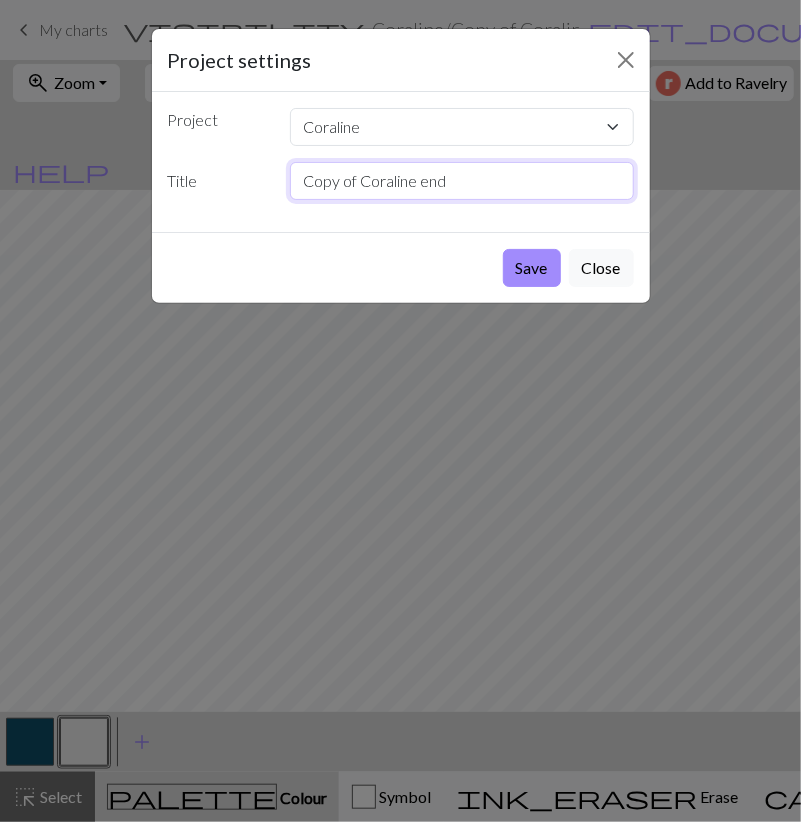 drag, startPoint x: 361, startPoint y: 180, endPoint x: 151, endPoint y: 215, distance: 212.89668 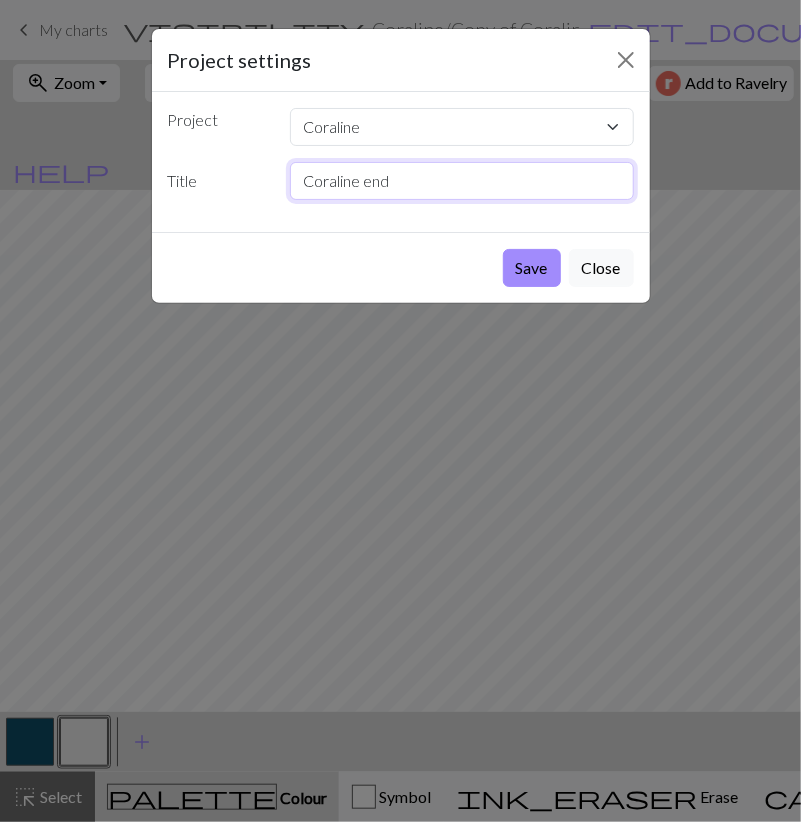 click on "Coraline end" at bounding box center (462, 181) 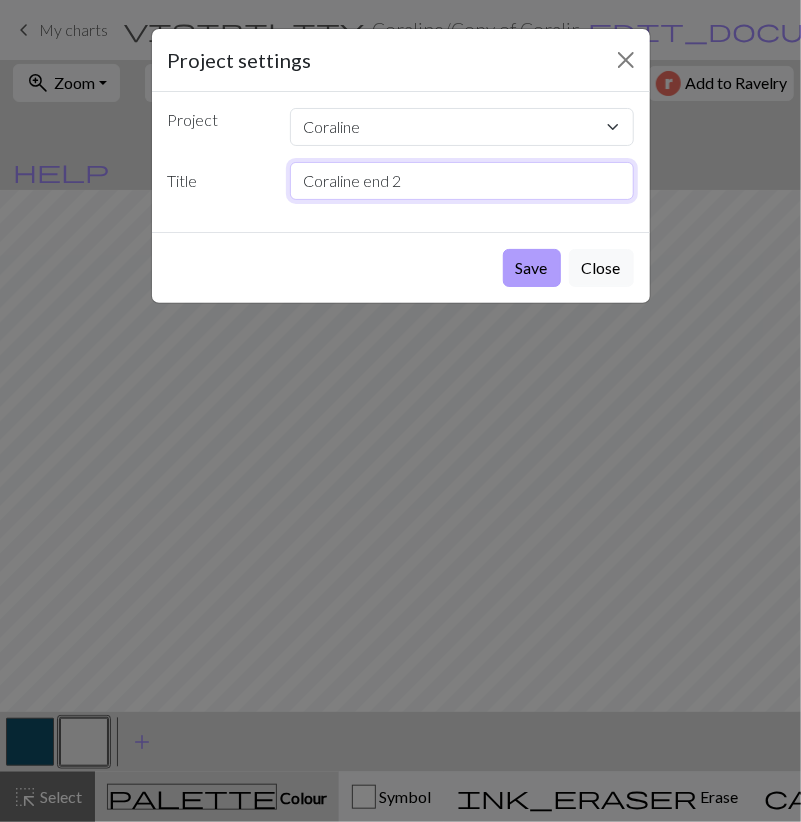 type on "Coraline end 2" 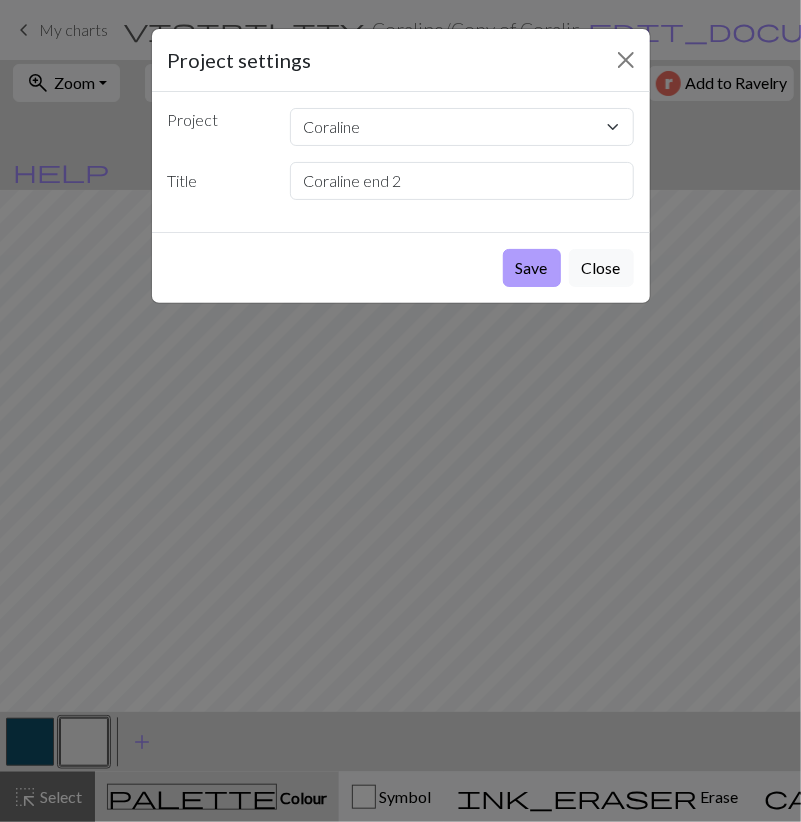 click on "Save" at bounding box center [532, 268] 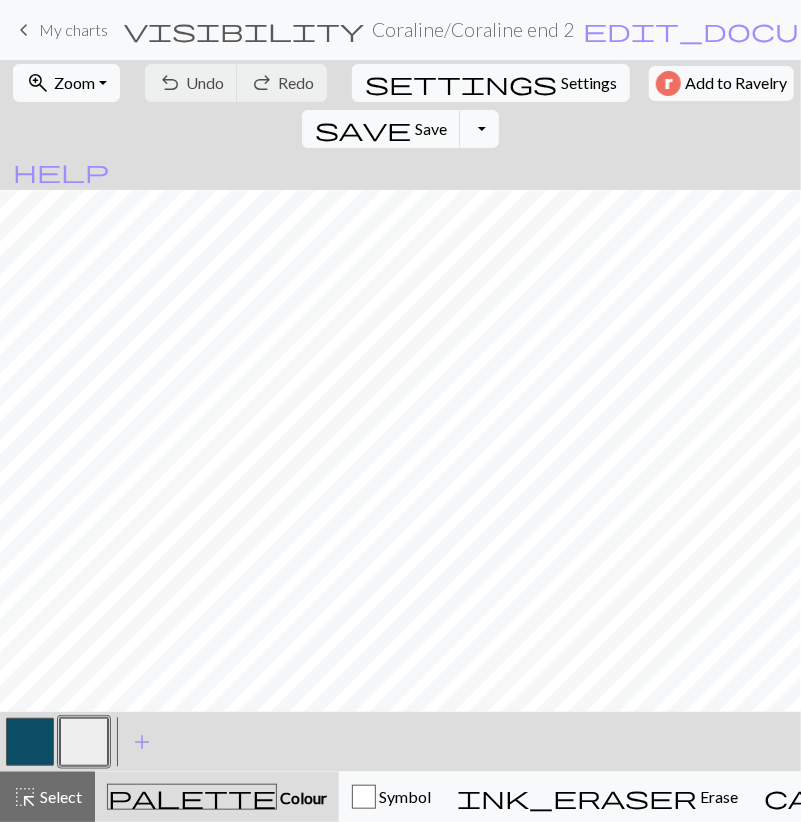 click at bounding box center [30, 742] 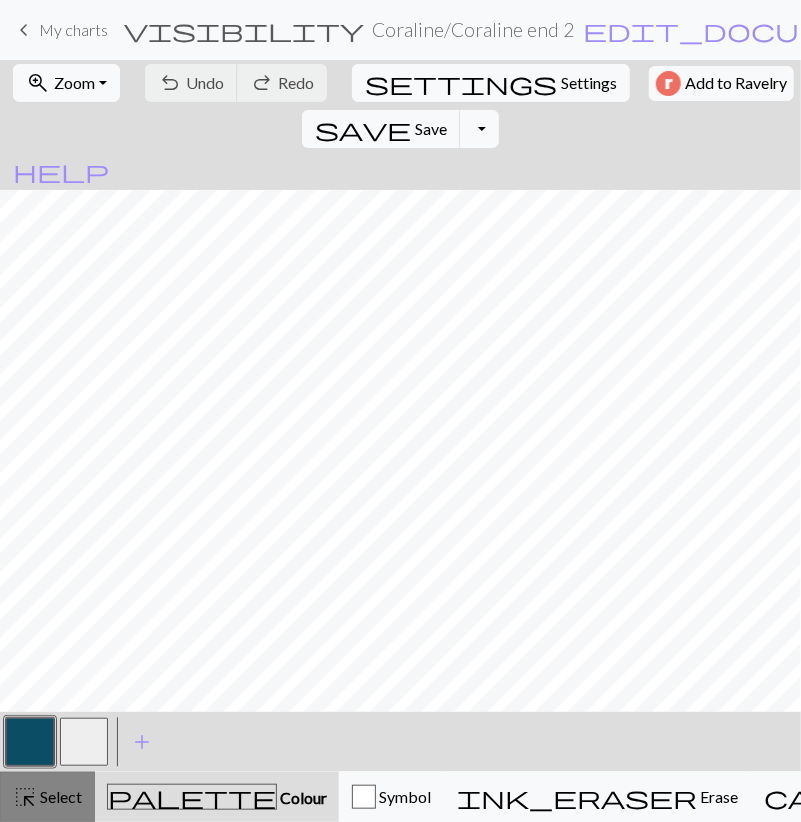 click on "Select" at bounding box center [59, 796] 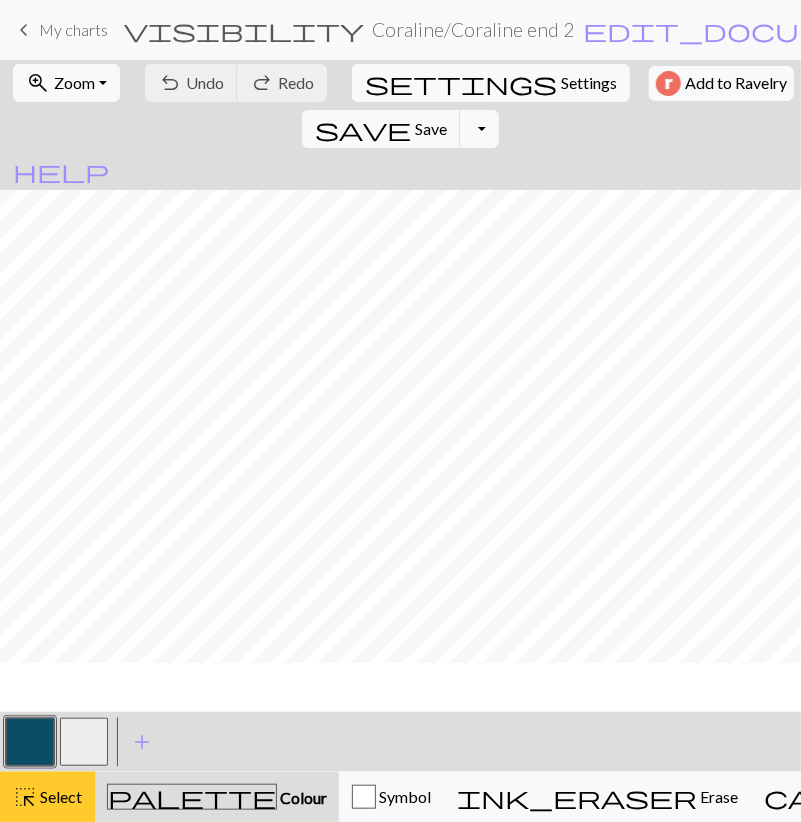 scroll, scrollTop: 1091, scrollLeft: 0, axis: vertical 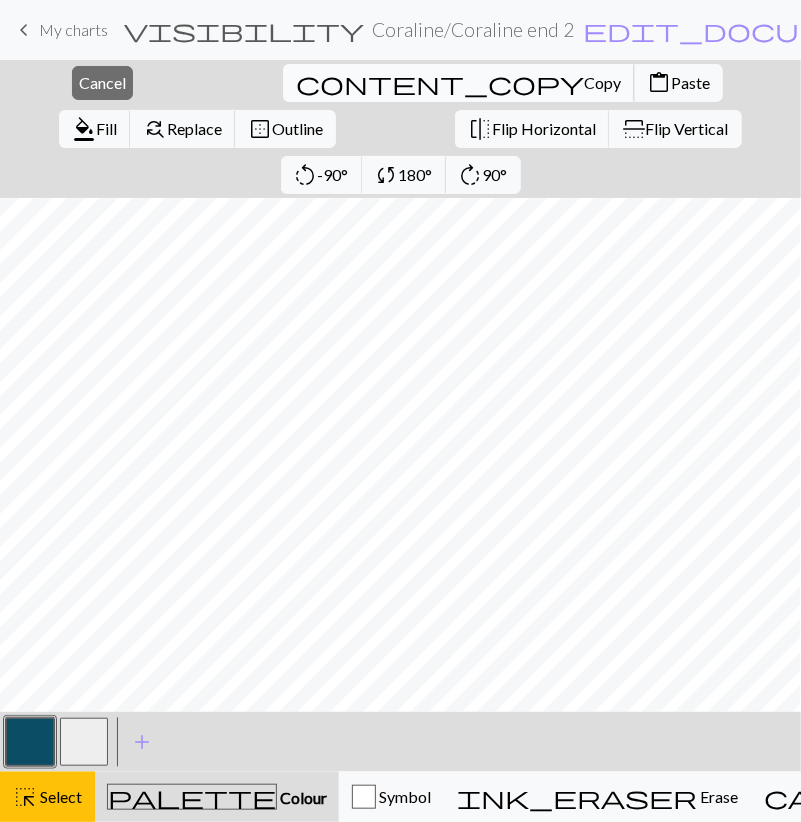 click on "content_copy" at bounding box center (440, 83) 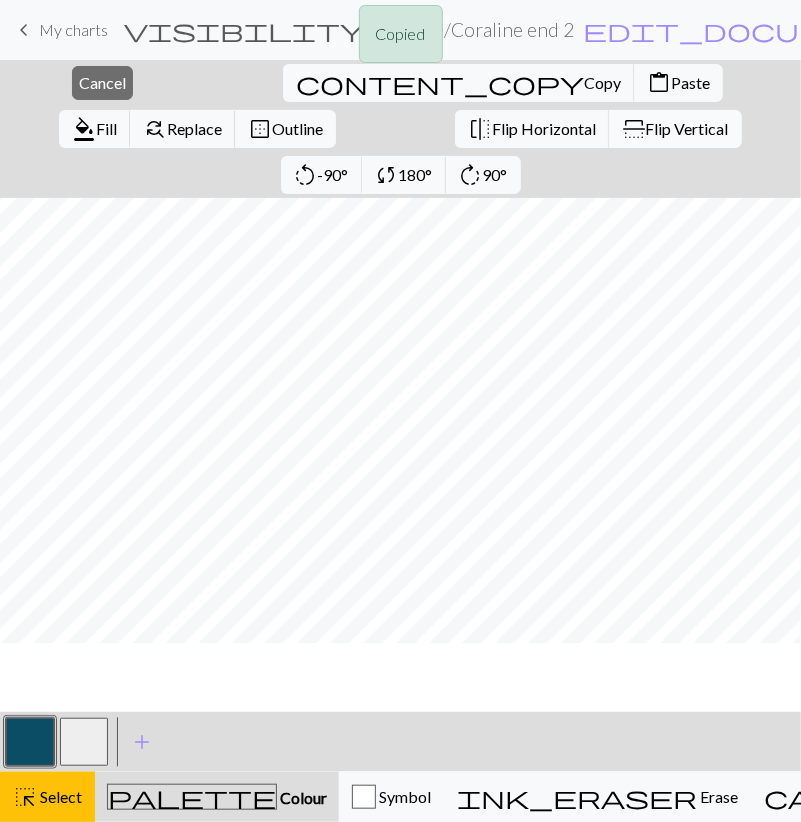 scroll, scrollTop: 975, scrollLeft: 0, axis: vertical 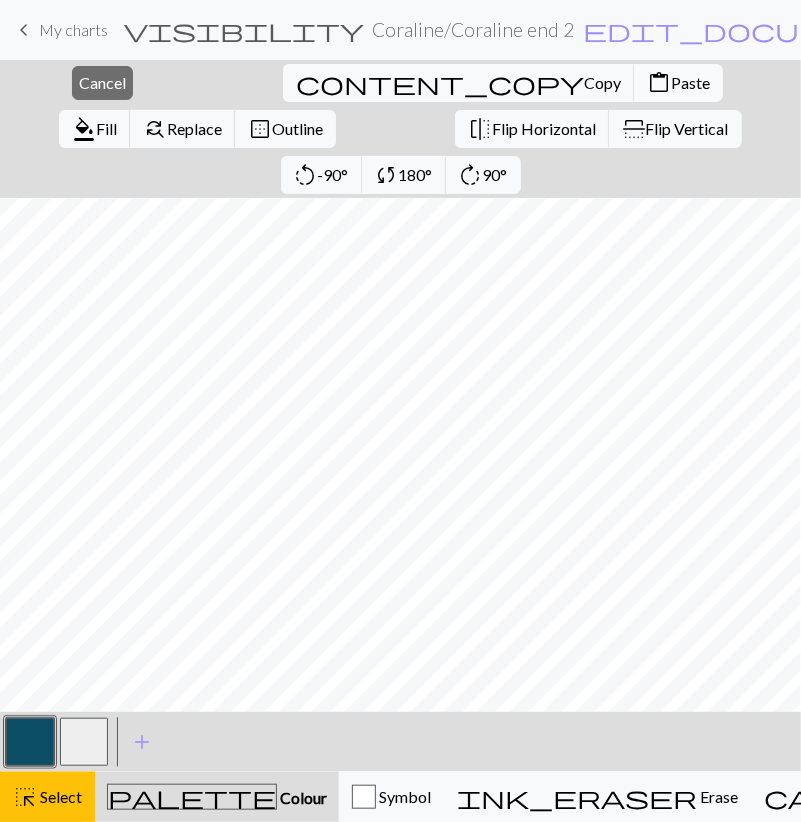 click on "Paste" at bounding box center [690, 82] 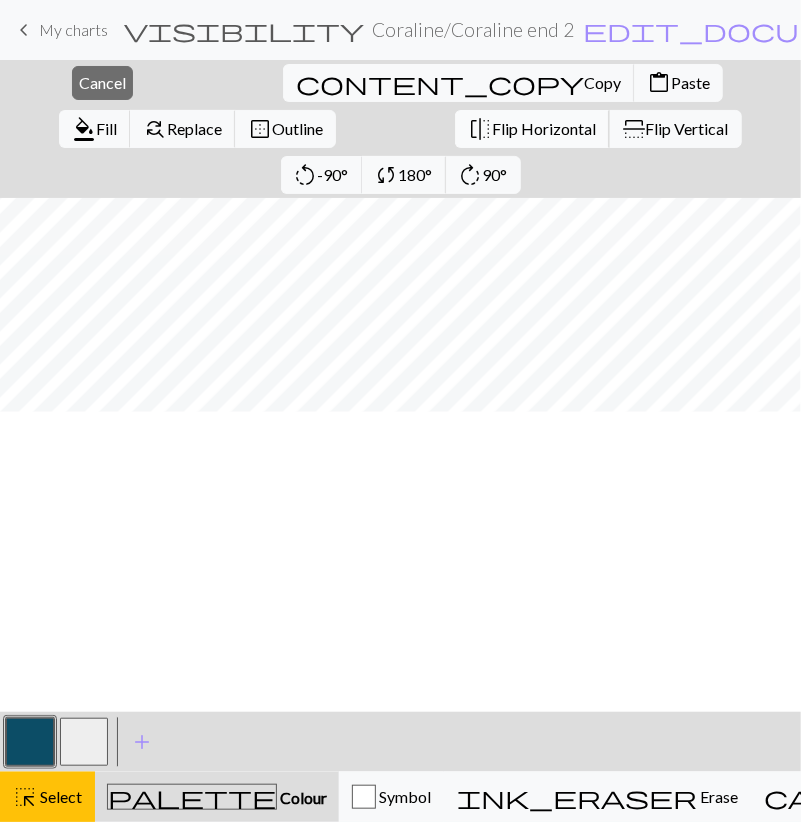 scroll, scrollTop: 1020, scrollLeft: 0, axis: vertical 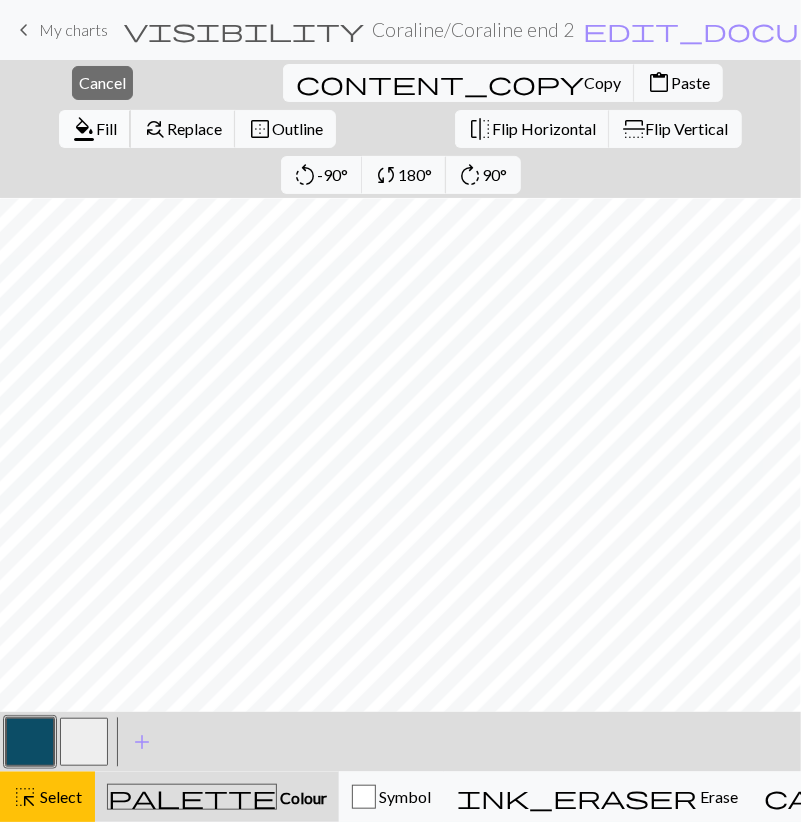 click on "Fill" at bounding box center (106, 128) 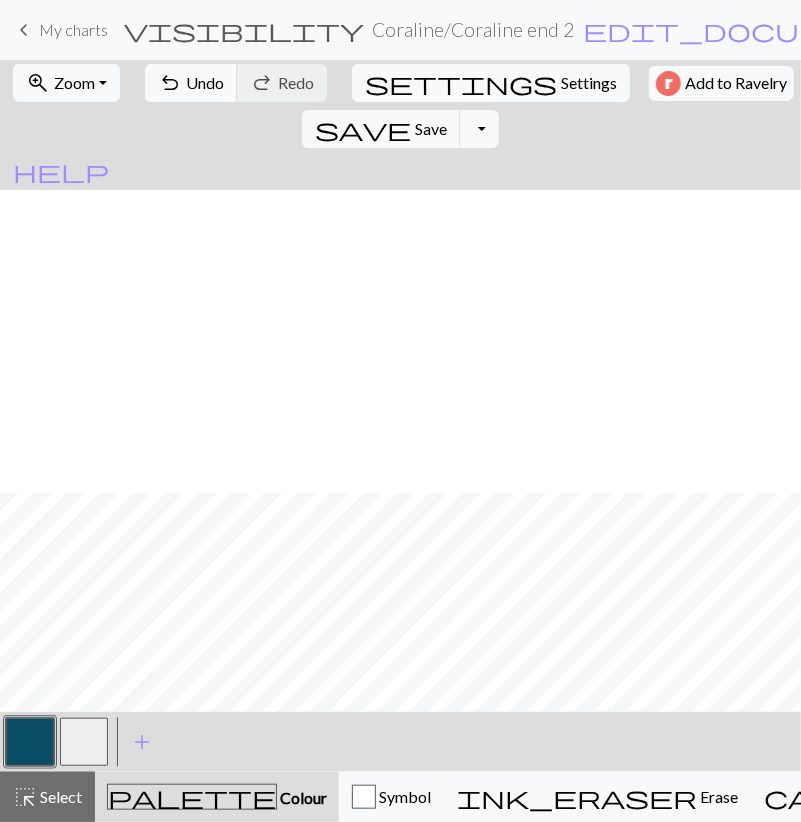 scroll, scrollTop: 1323, scrollLeft: 0, axis: vertical 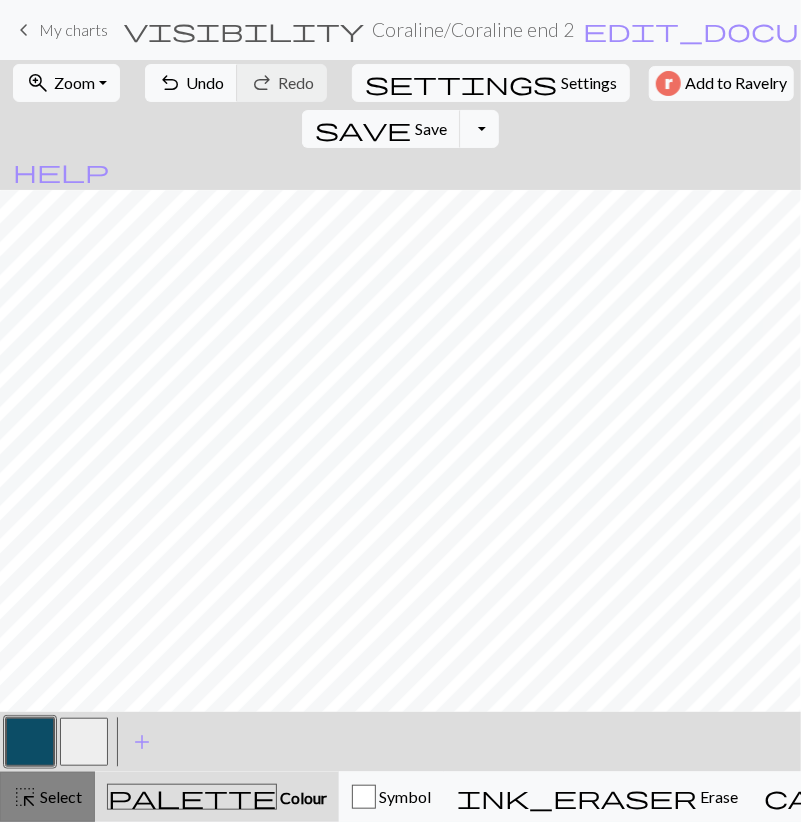 click on "Select" at bounding box center (59, 796) 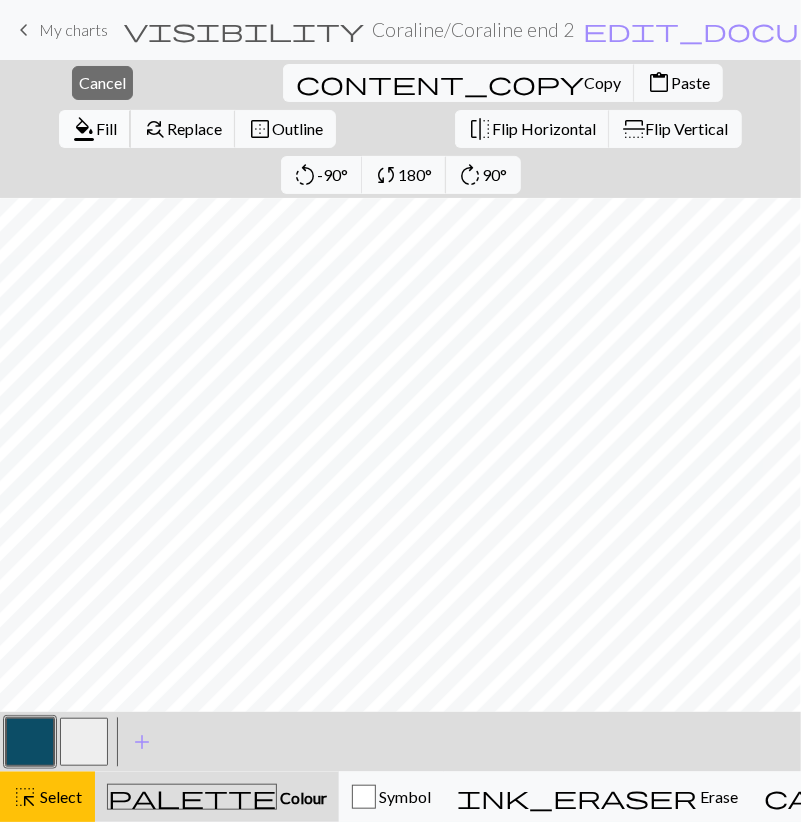 click on "format_color_fill" at bounding box center (84, 129) 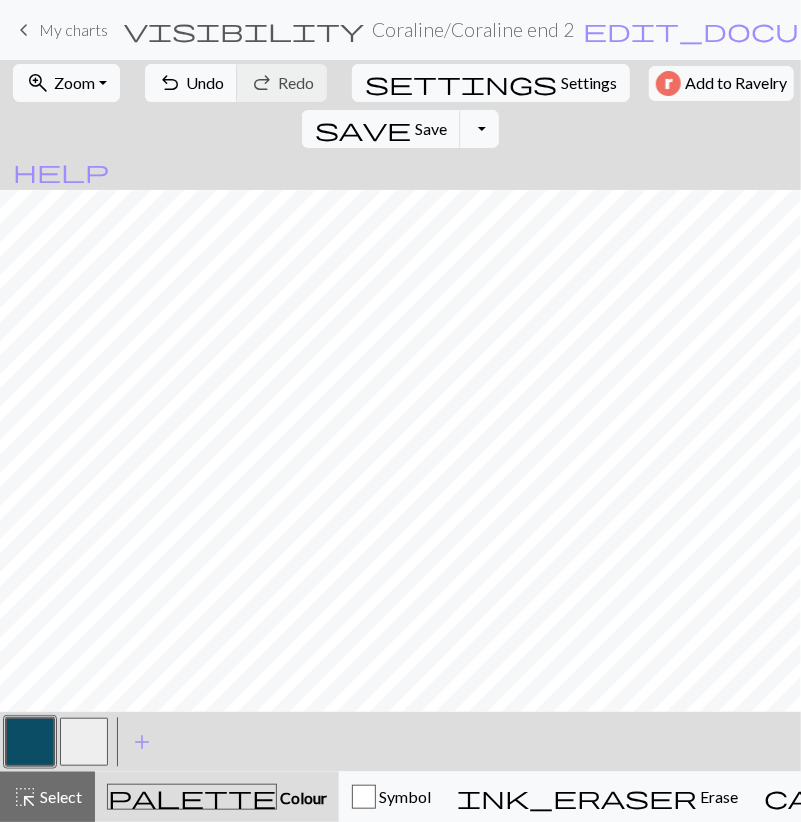 click at bounding box center [84, 742] 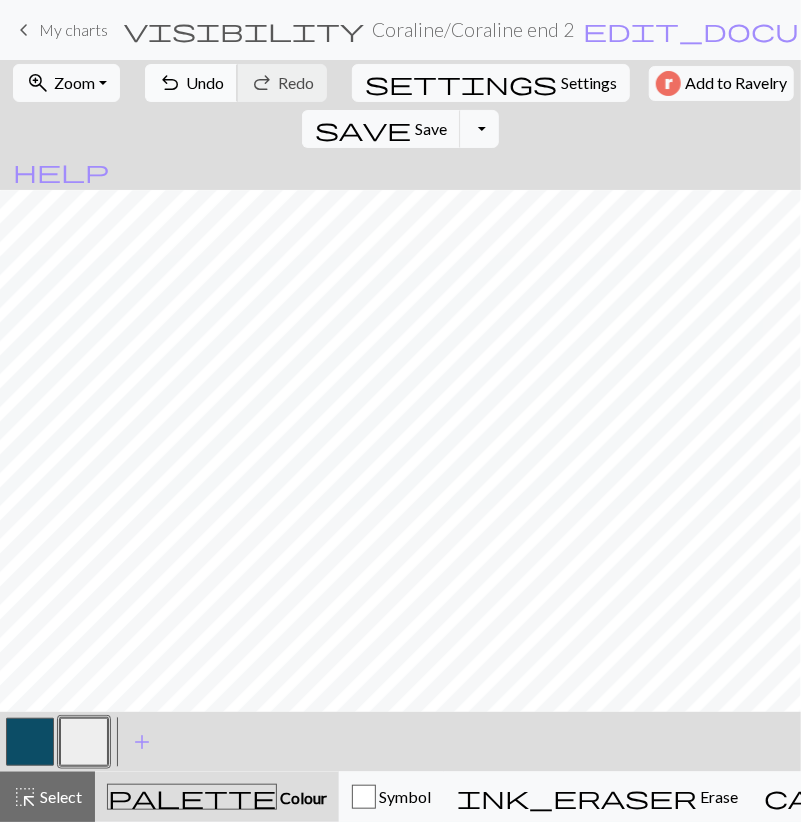 click on "Undo" at bounding box center [205, 82] 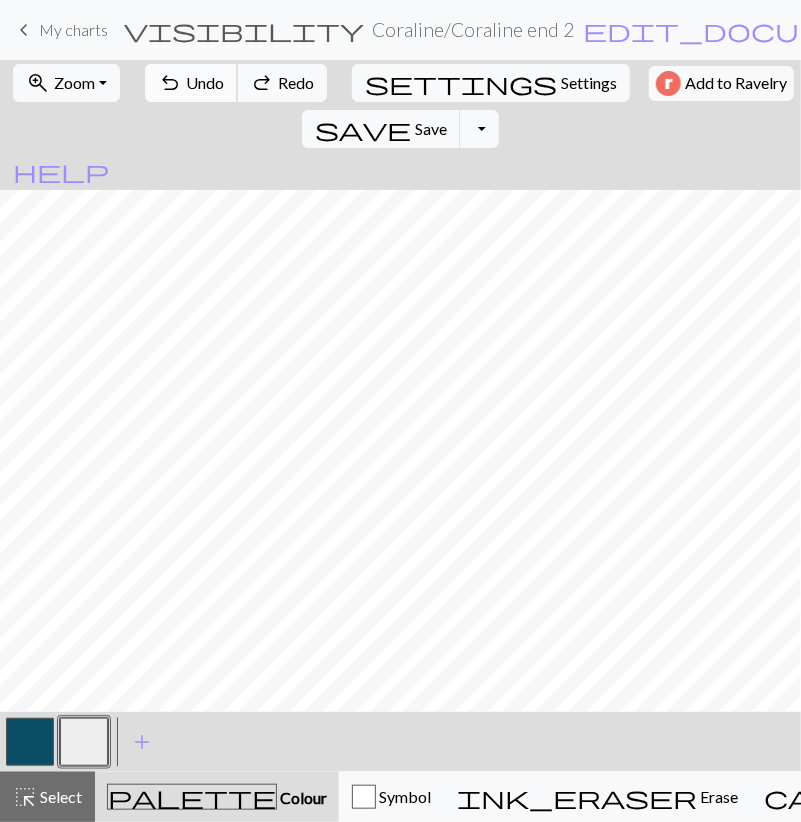 click on "Undo" at bounding box center [205, 82] 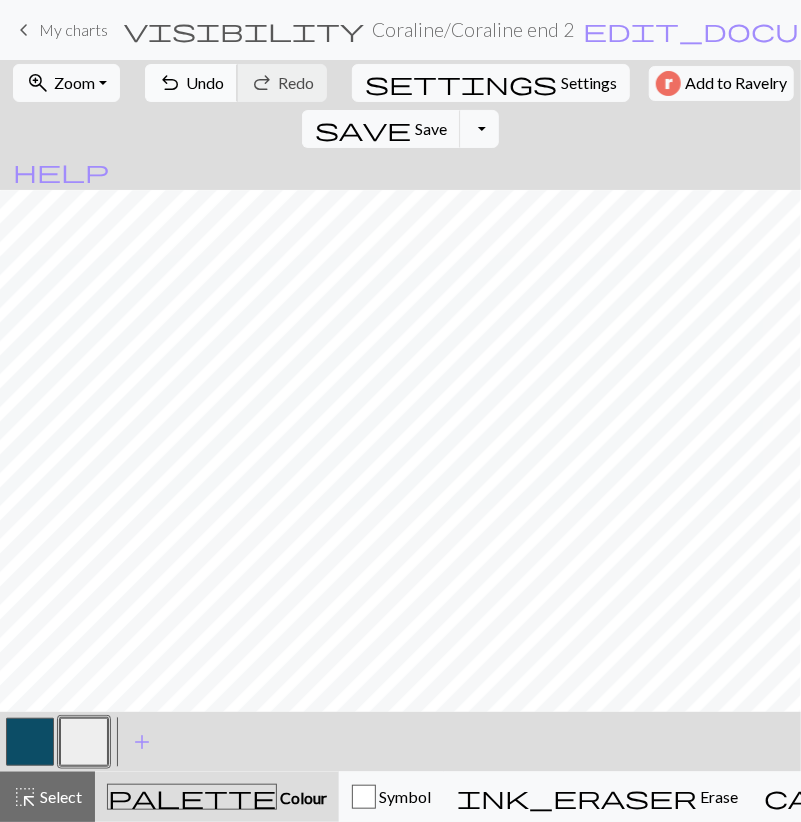 click on "undo Undo Undo" at bounding box center [191, 83] 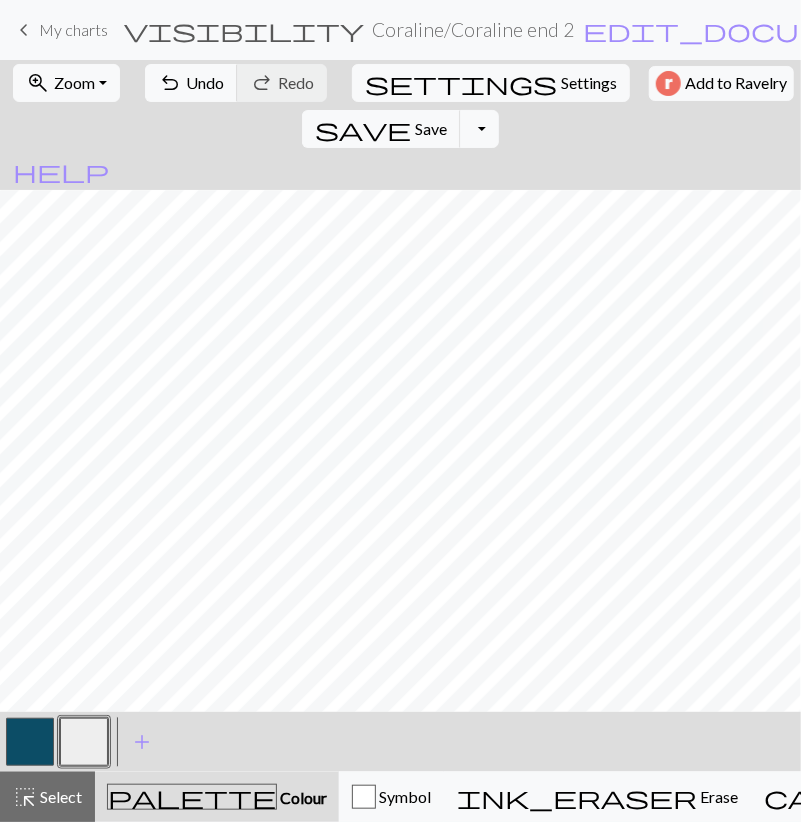 click at bounding box center (30, 742) 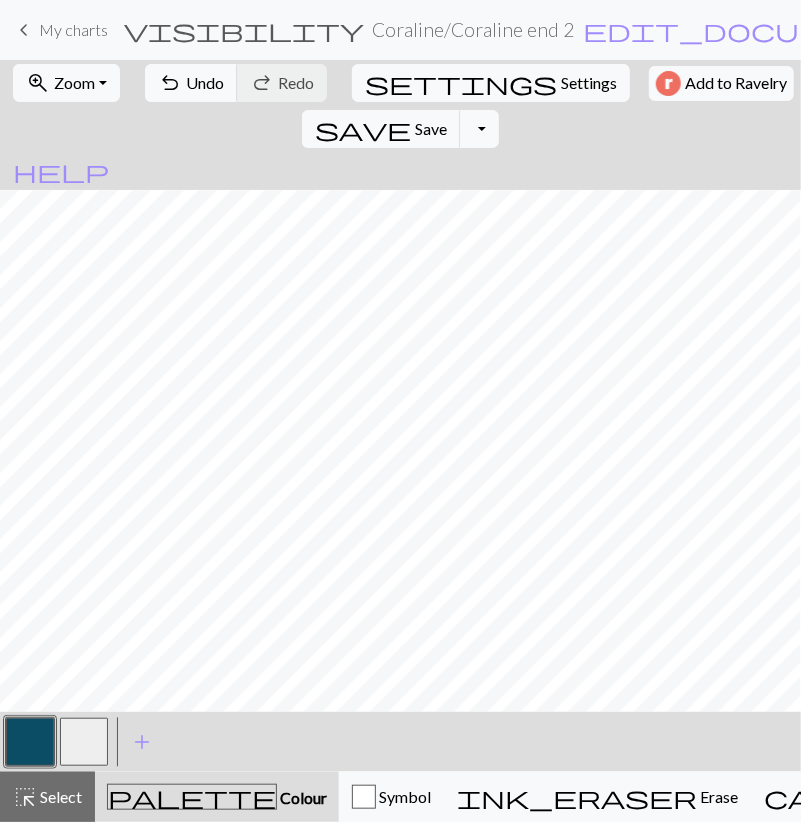 drag, startPoint x: 89, startPoint y: 743, endPoint x: 99, endPoint y: 714, distance: 30.675724 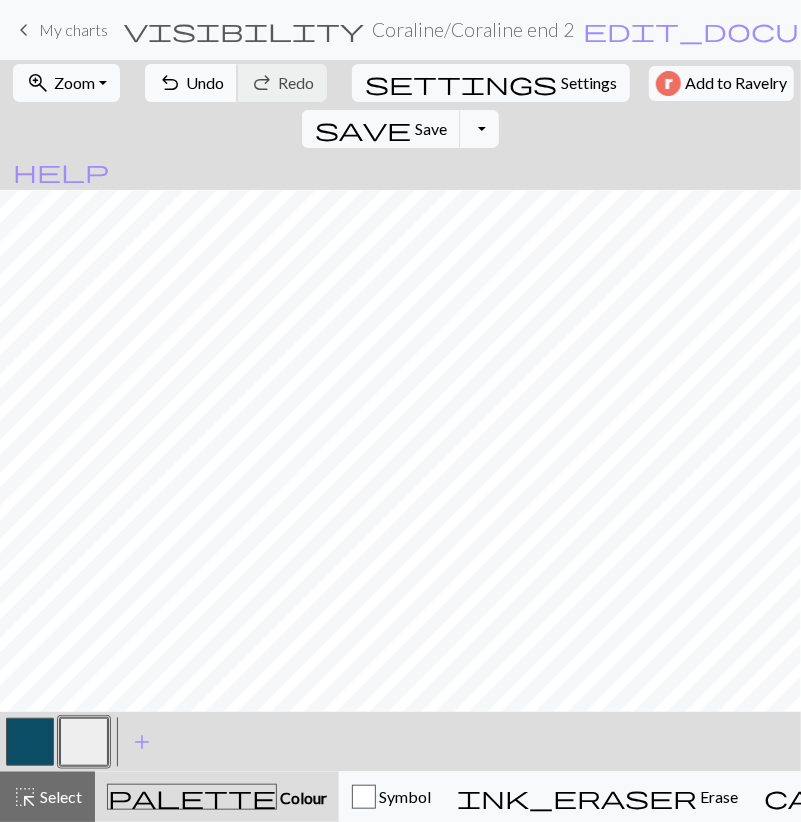 click on "Undo" at bounding box center (205, 82) 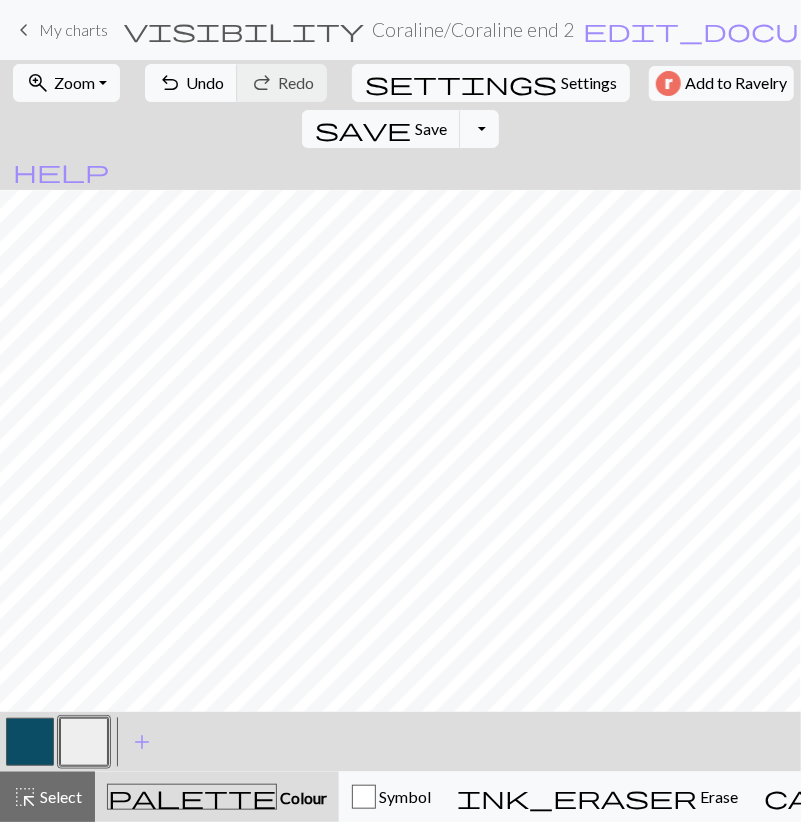 click at bounding box center [30, 742] 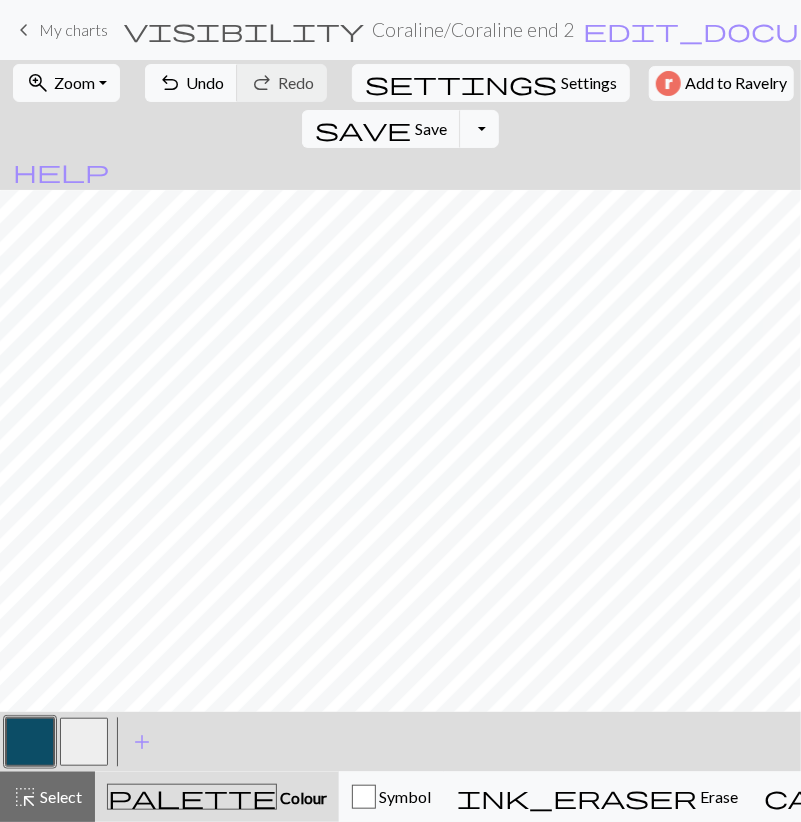 click at bounding box center (84, 742) 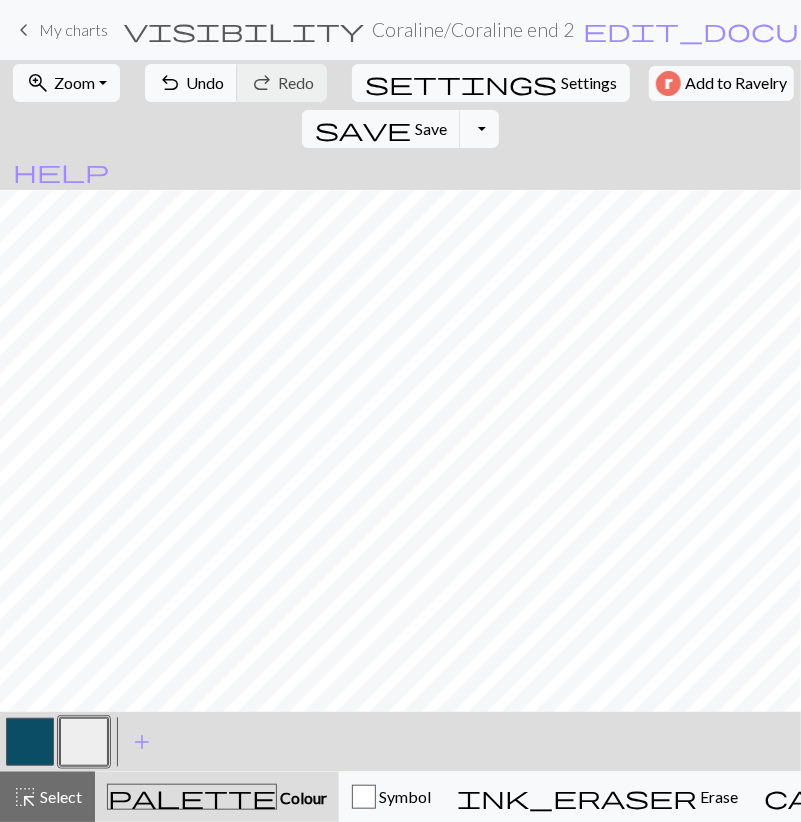 click at bounding box center [30, 742] 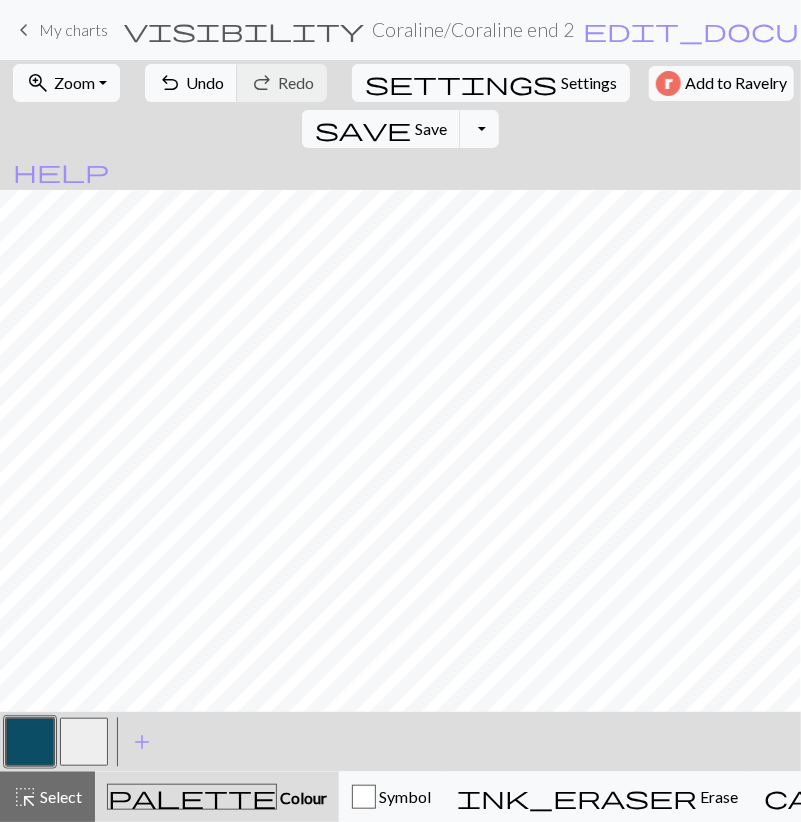 click at bounding box center (84, 742) 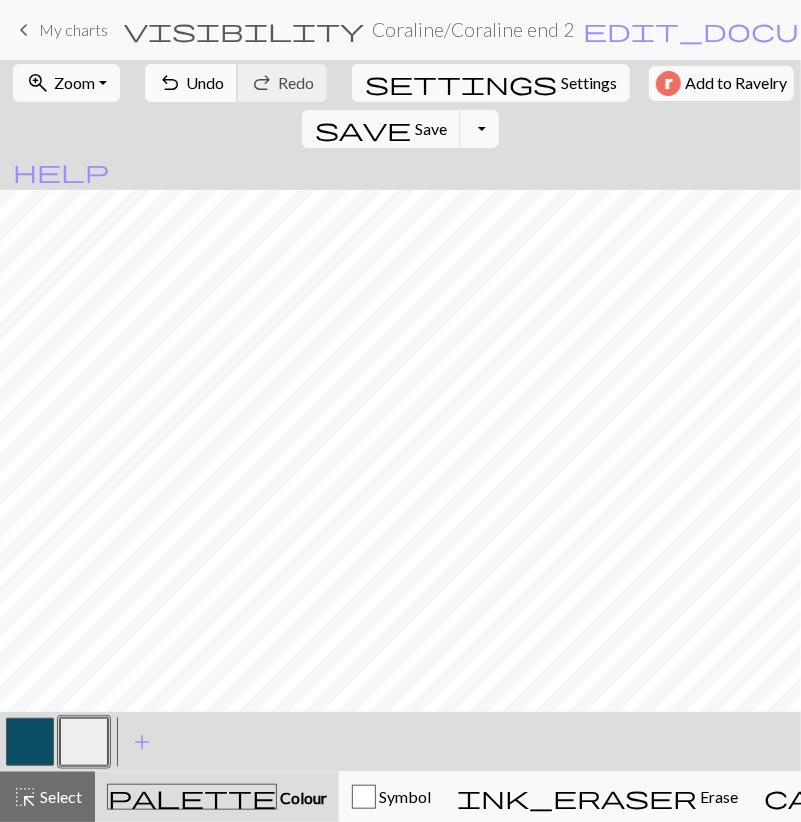 click on "undo Undo Undo" at bounding box center (191, 83) 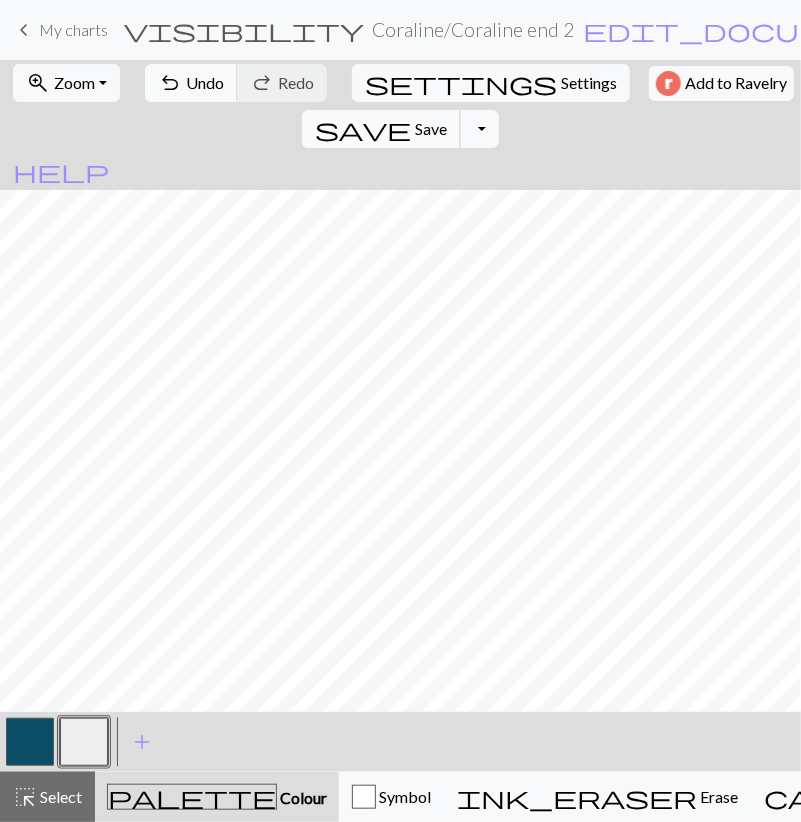 click on "Save" at bounding box center [431, 128] 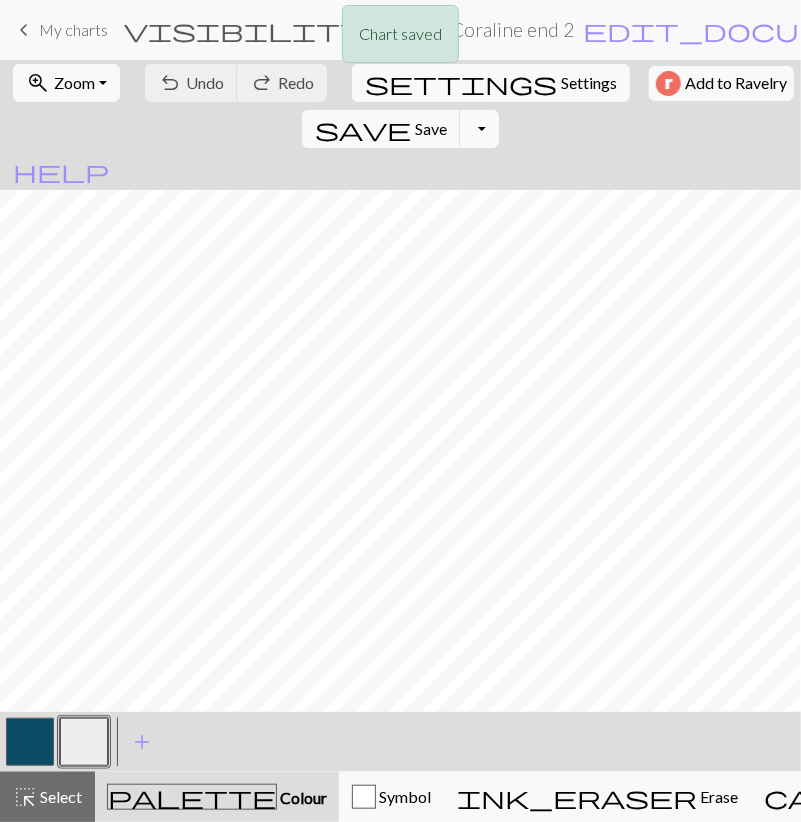 click on "Toggle Dropdown" at bounding box center [479, 129] 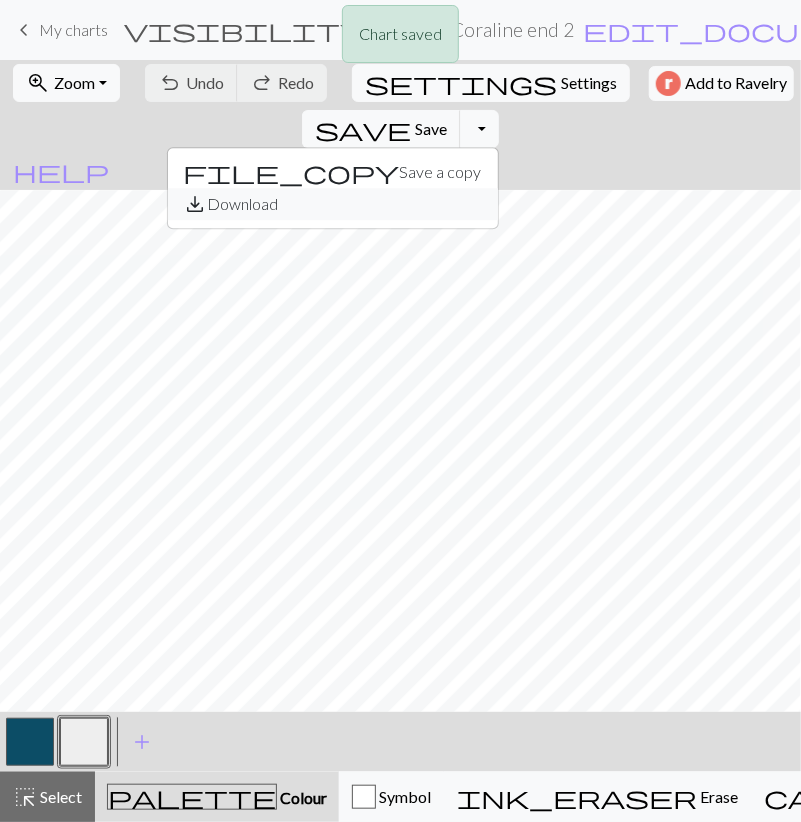 click on "save_alt  Download" at bounding box center [333, 204] 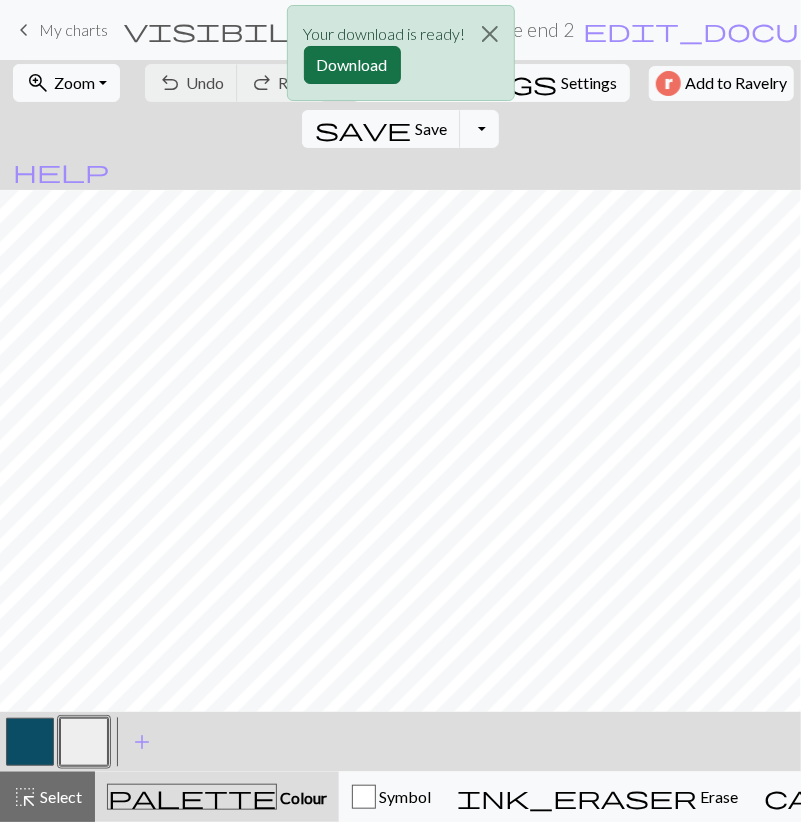 click on "Download" at bounding box center (352, 65) 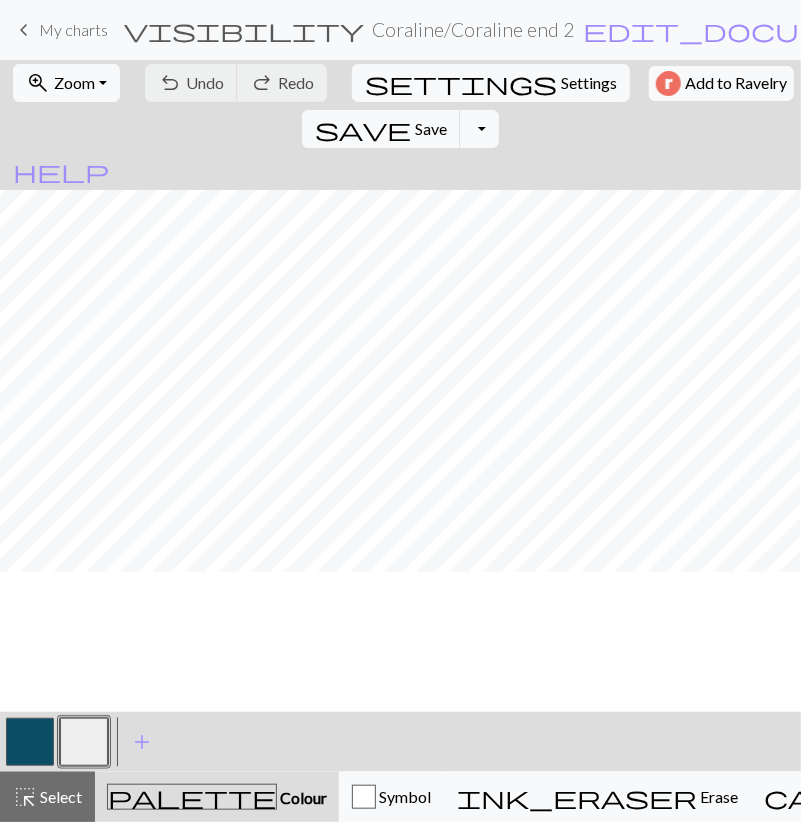 scroll, scrollTop: 743, scrollLeft: 0, axis: vertical 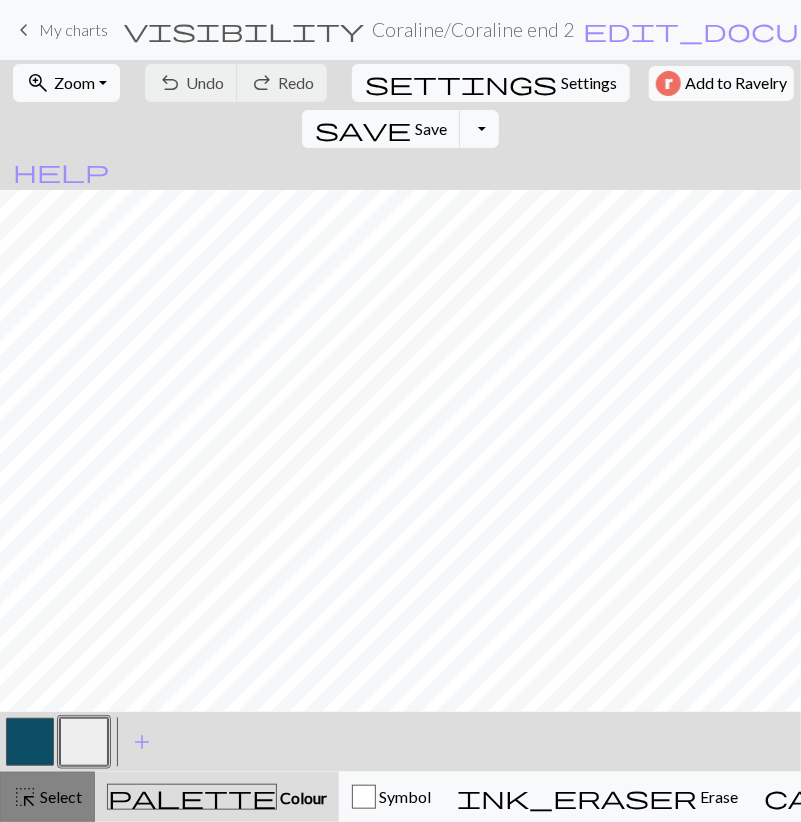 click on "Select" at bounding box center (59, 796) 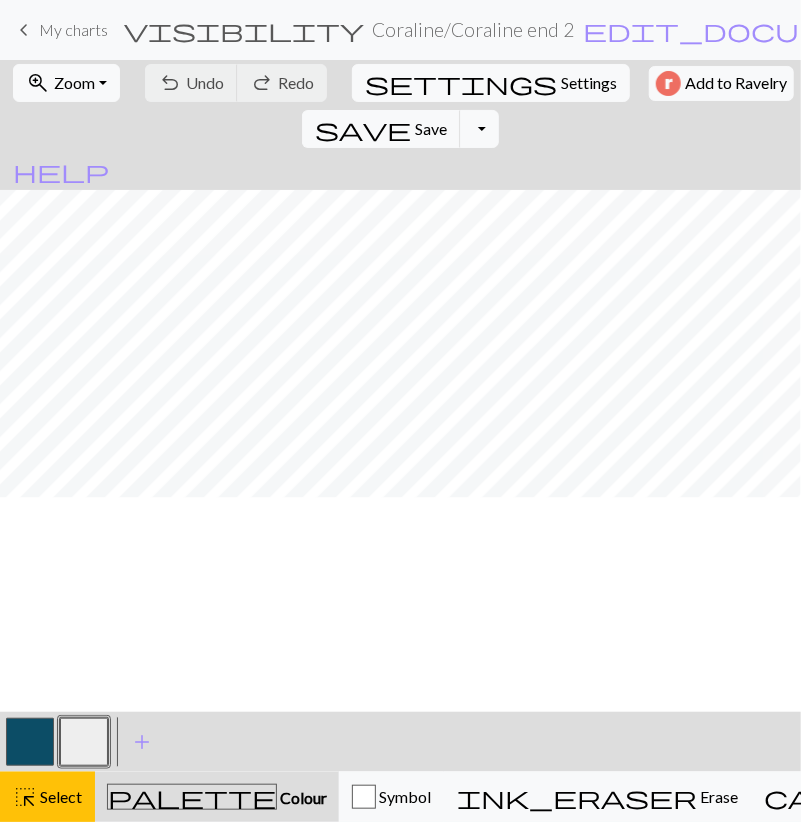 scroll, scrollTop: 395, scrollLeft: 0, axis: vertical 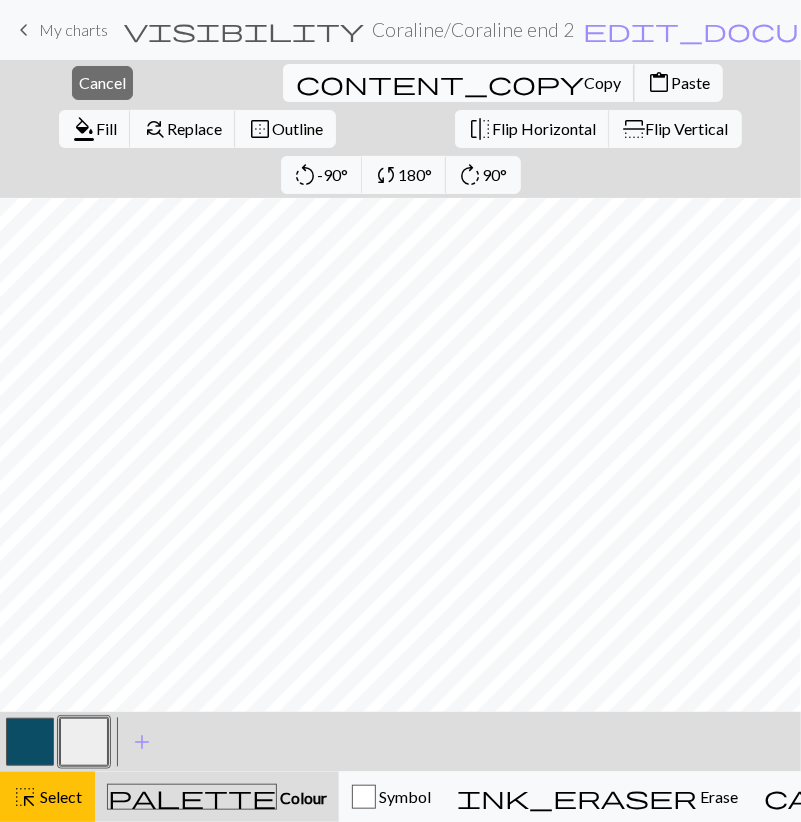 click on "Copy" at bounding box center (602, 82) 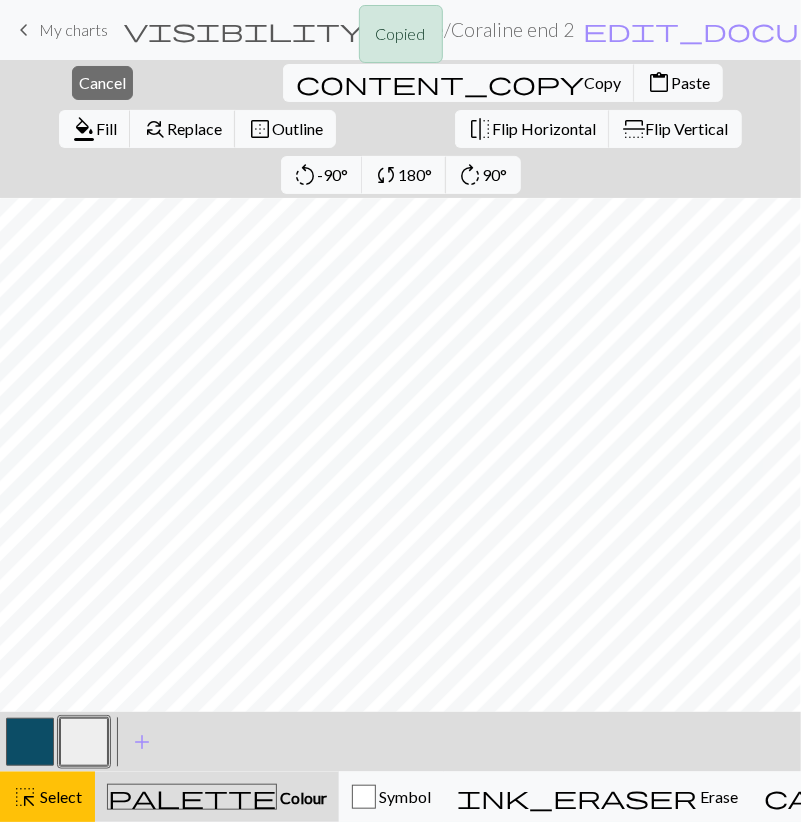 click at bounding box center [30, 742] 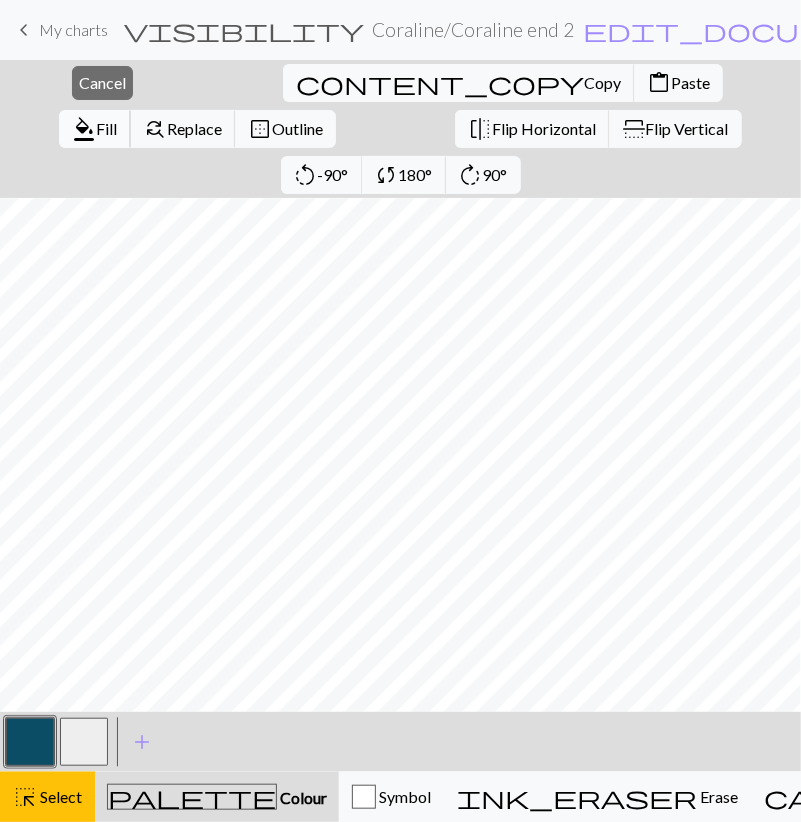 click on "Fill" at bounding box center (106, 128) 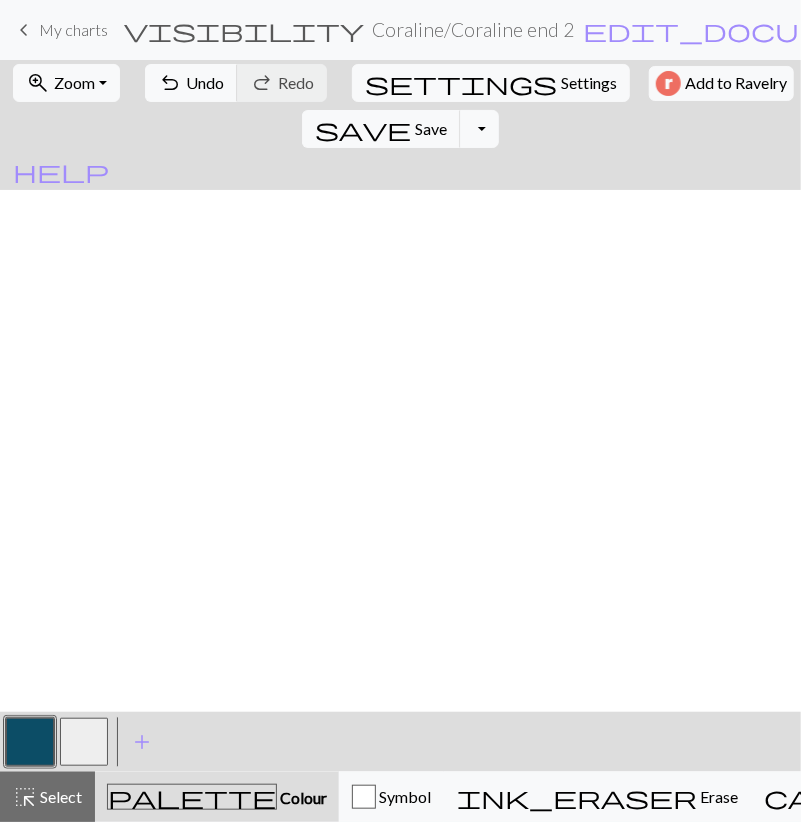 scroll, scrollTop: 0, scrollLeft: 0, axis: both 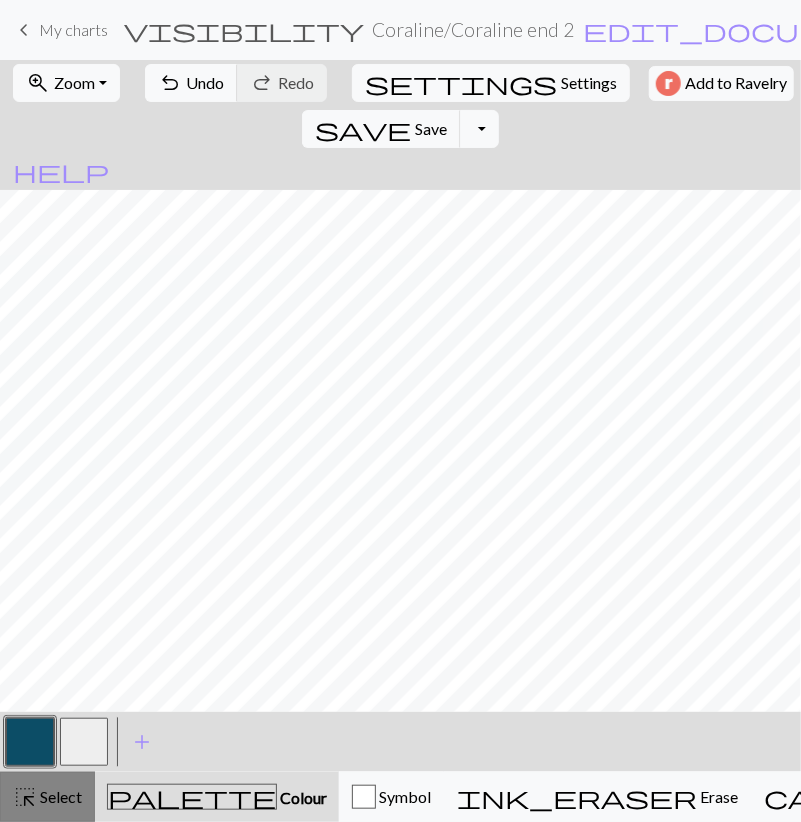 click on "highlight_alt" at bounding box center [25, 797] 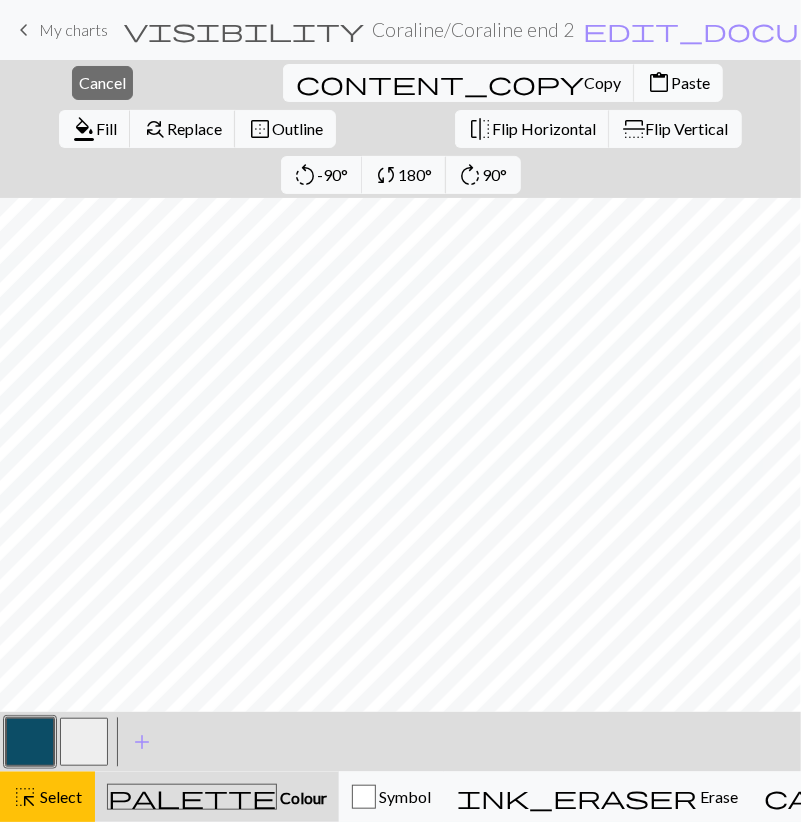 click on "Paste" at bounding box center (690, 82) 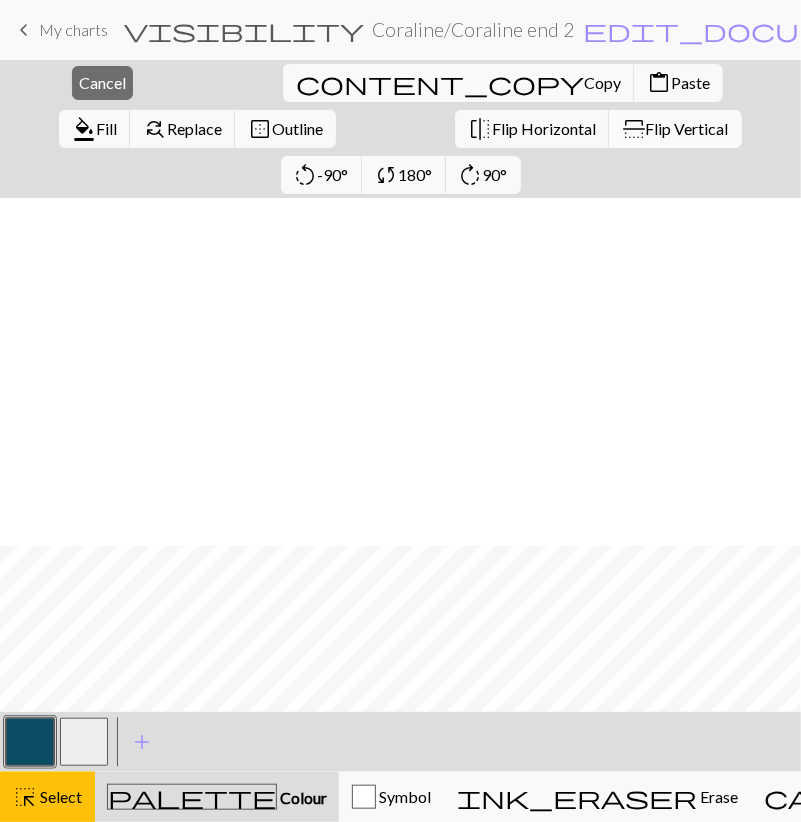 scroll, scrollTop: 348, scrollLeft: 0, axis: vertical 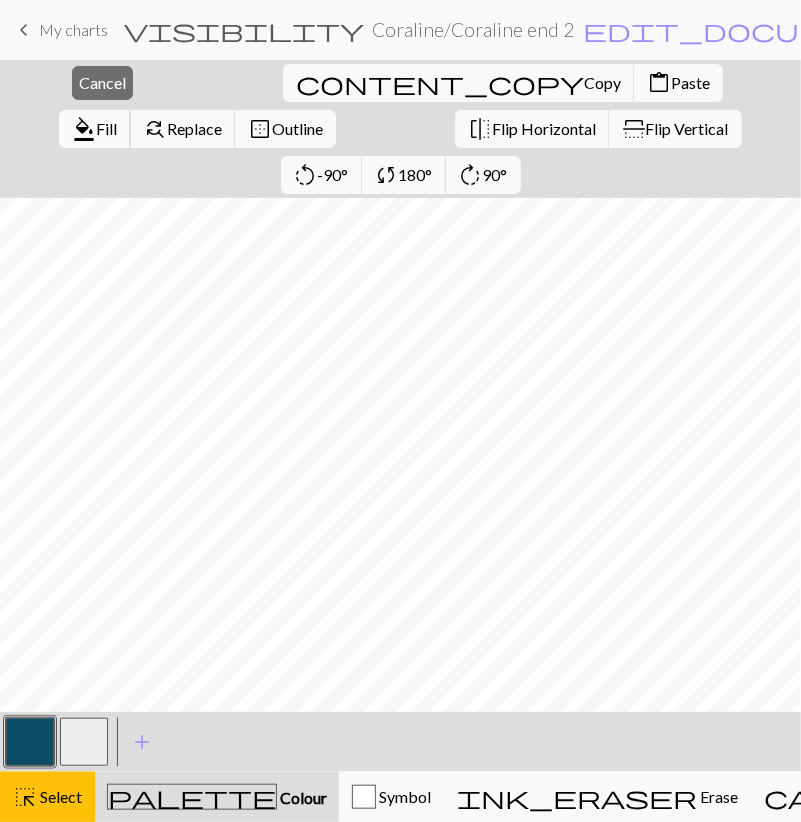 click on "Fill" at bounding box center [106, 128] 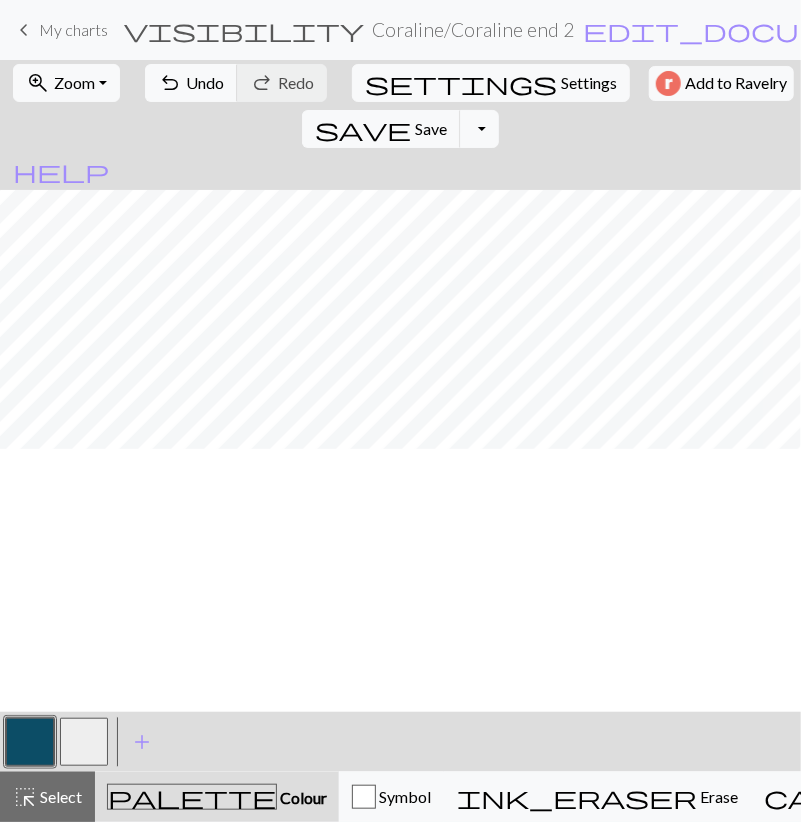 scroll, scrollTop: 0, scrollLeft: 0, axis: both 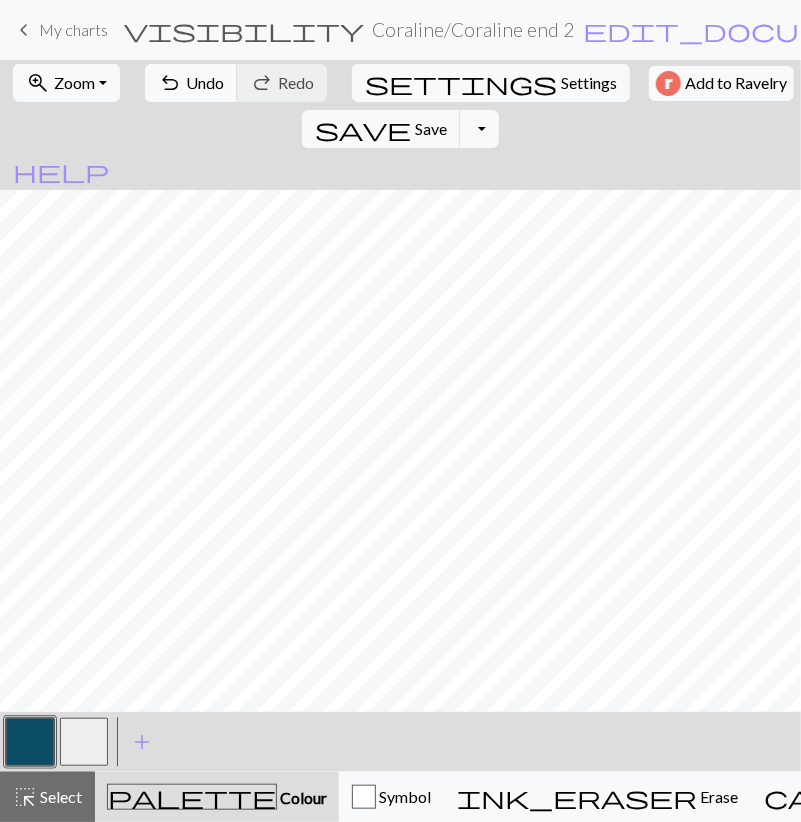 drag, startPoint x: 41, startPoint y: 787, endPoint x: 59, endPoint y: 764, distance: 29.206163 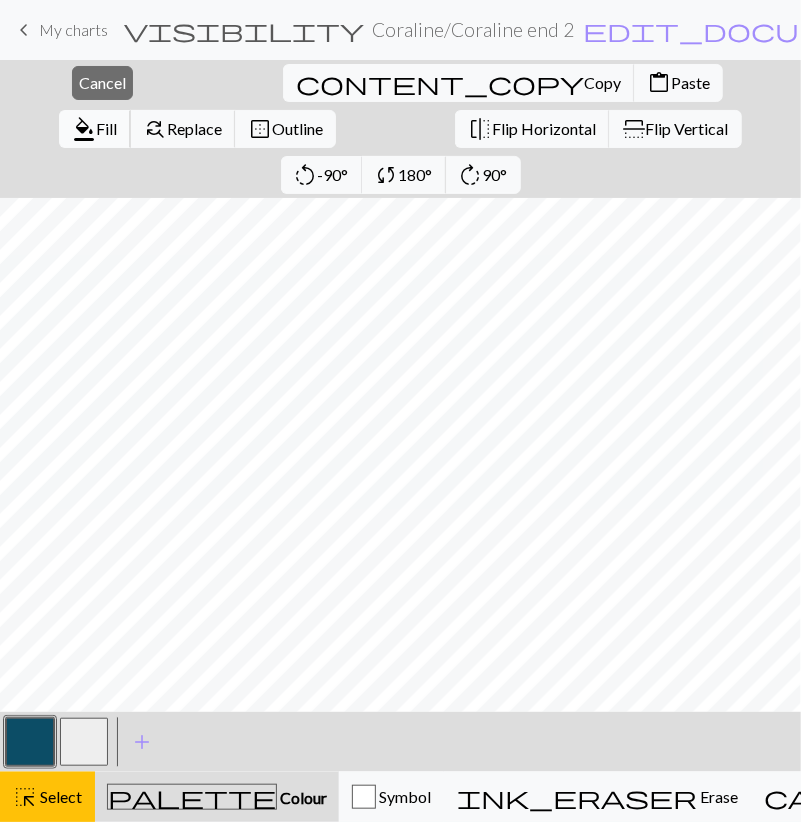 click on "format_color_fill" at bounding box center (84, 129) 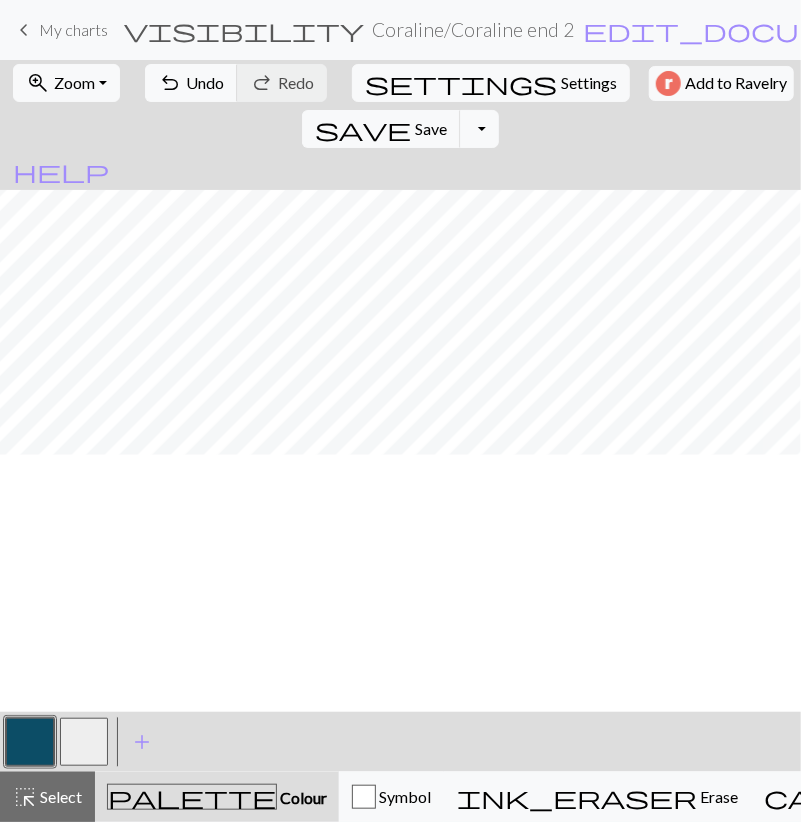scroll, scrollTop: 975, scrollLeft: 0, axis: vertical 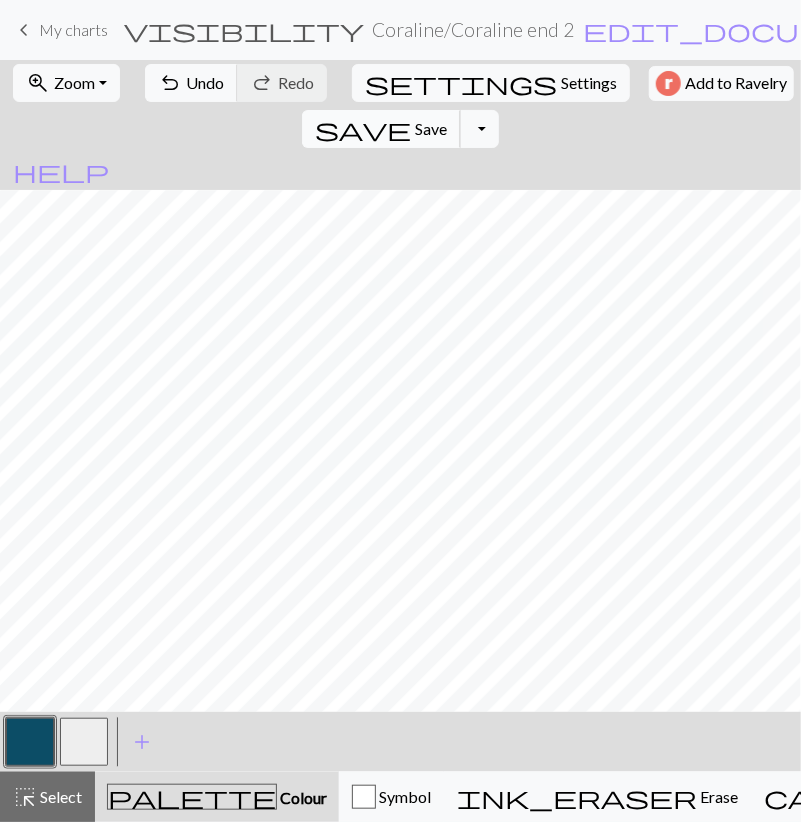 click on "save" at bounding box center [363, 129] 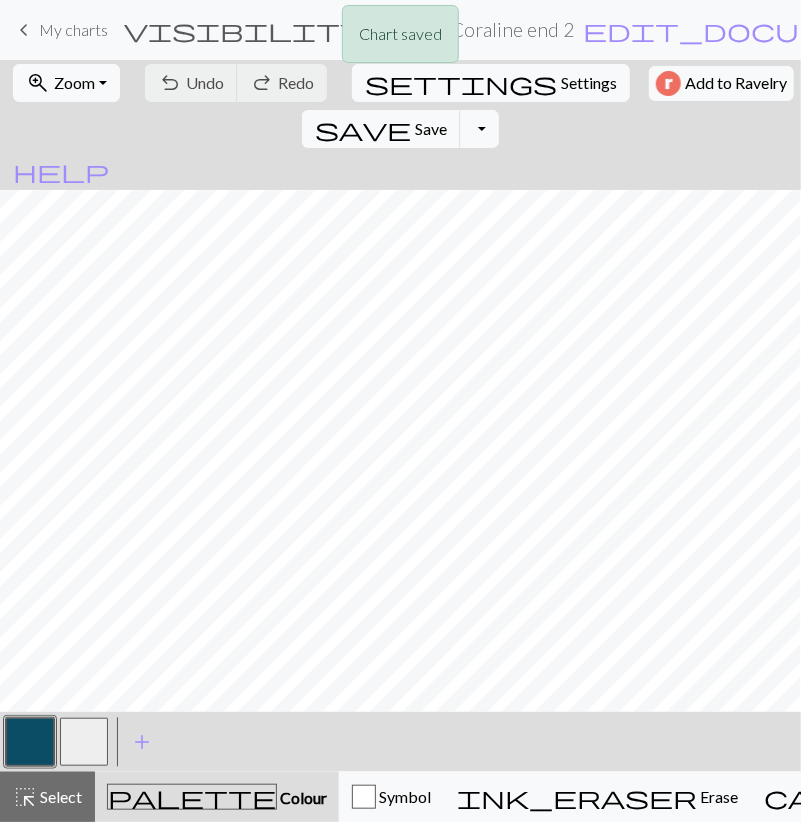 click at bounding box center (84, 742) 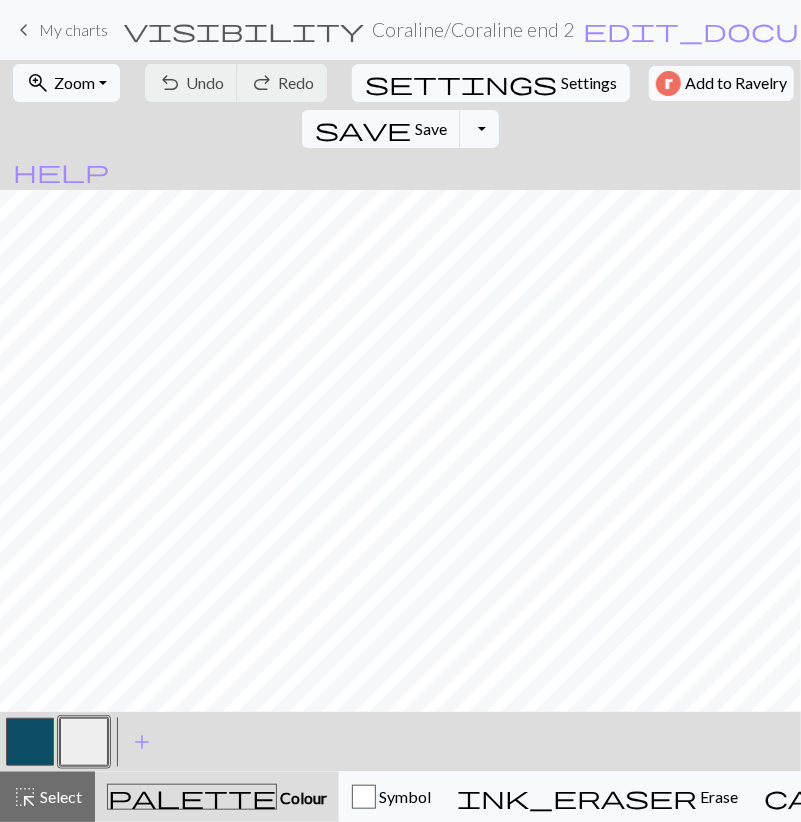 scroll, scrollTop: 859, scrollLeft: 0, axis: vertical 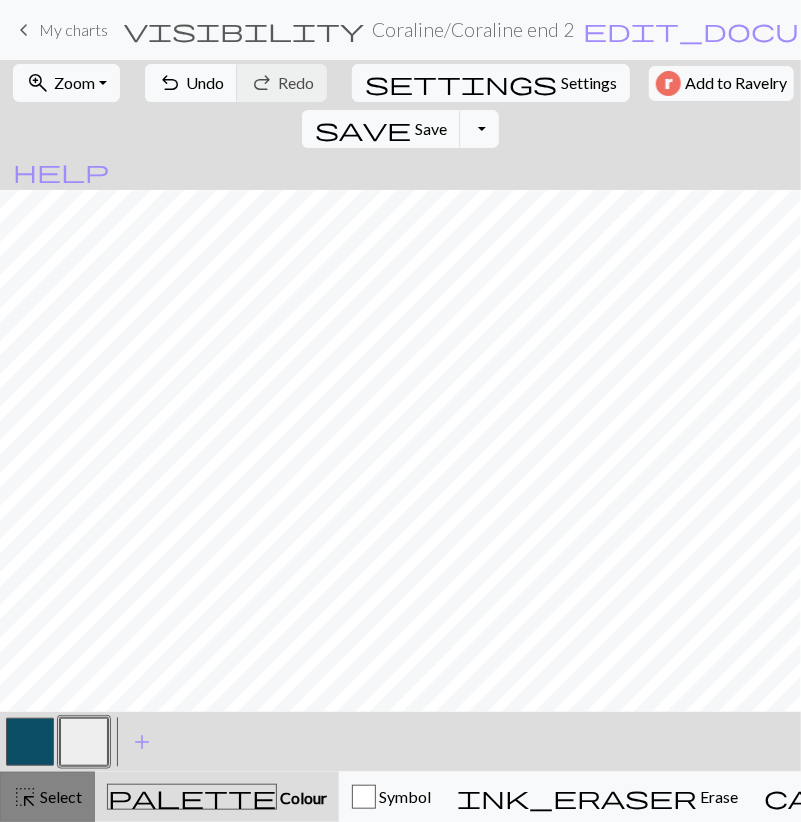 click on "highlight_alt   Select   Select" at bounding box center (47, 797) 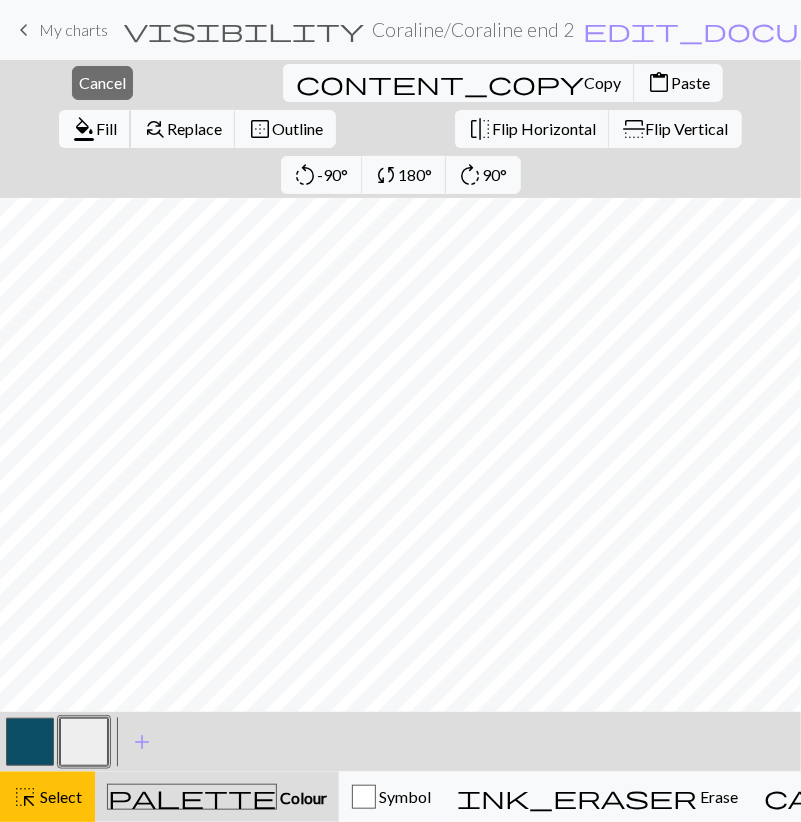 click on "format_color_fill" at bounding box center [84, 129] 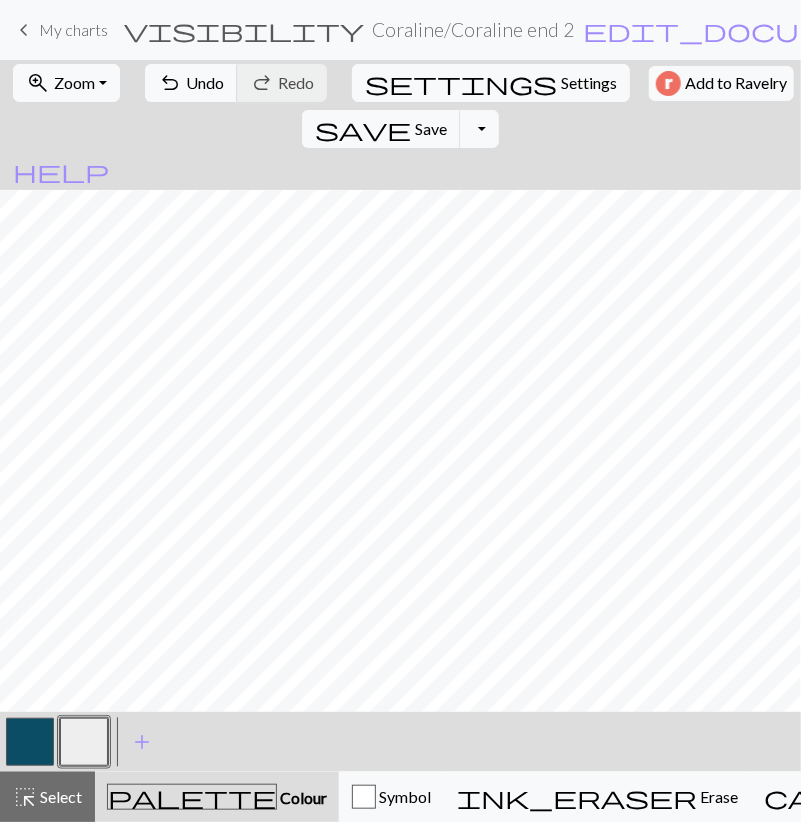 drag, startPoint x: 45, startPoint y: 795, endPoint x: 68, endPoint y: 767, distance: 36.23534 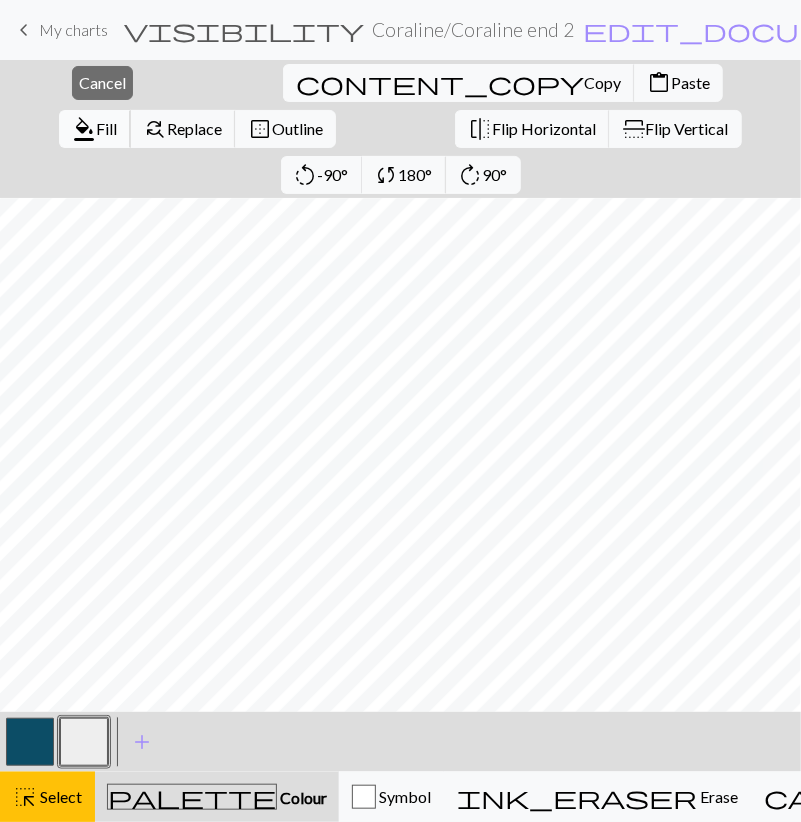 click on "Fill" at bounding box center [106, 128] 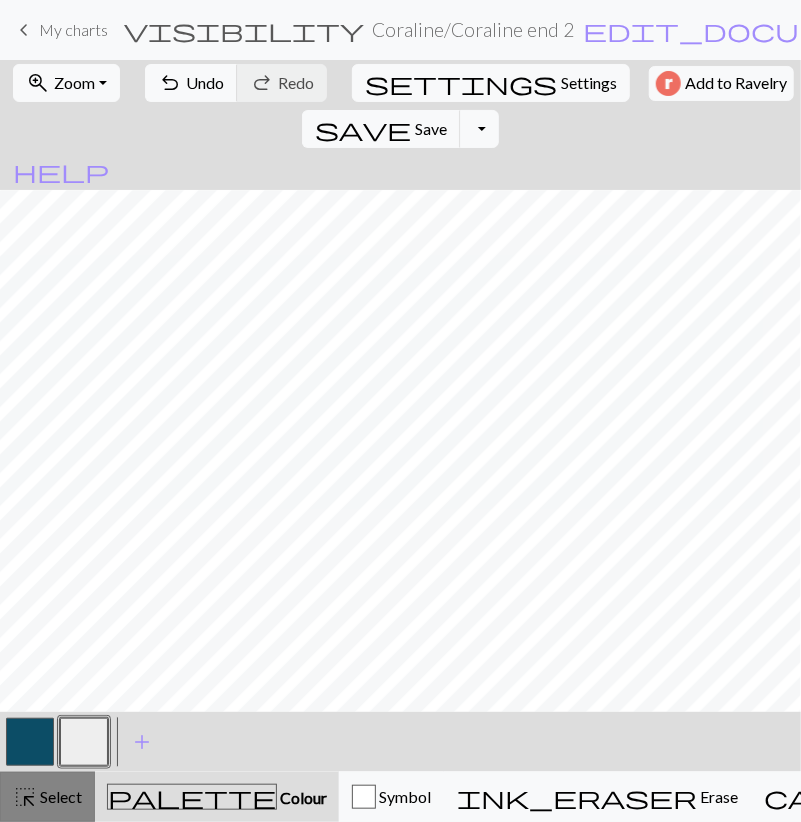 click on "Select" at bounding box center (59, 796) 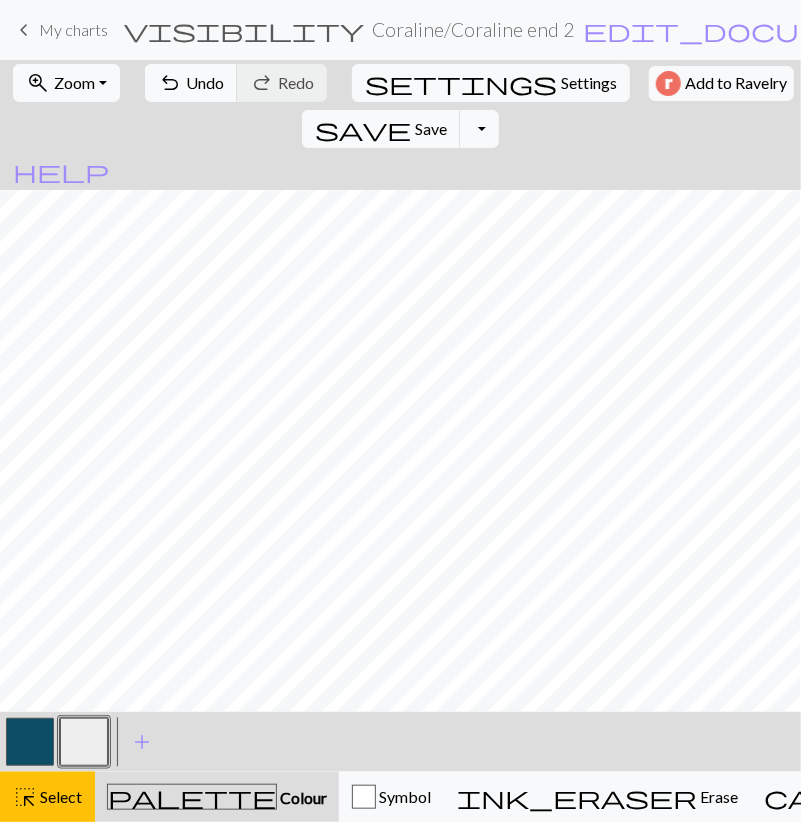 click at bounding box center [30, 742] 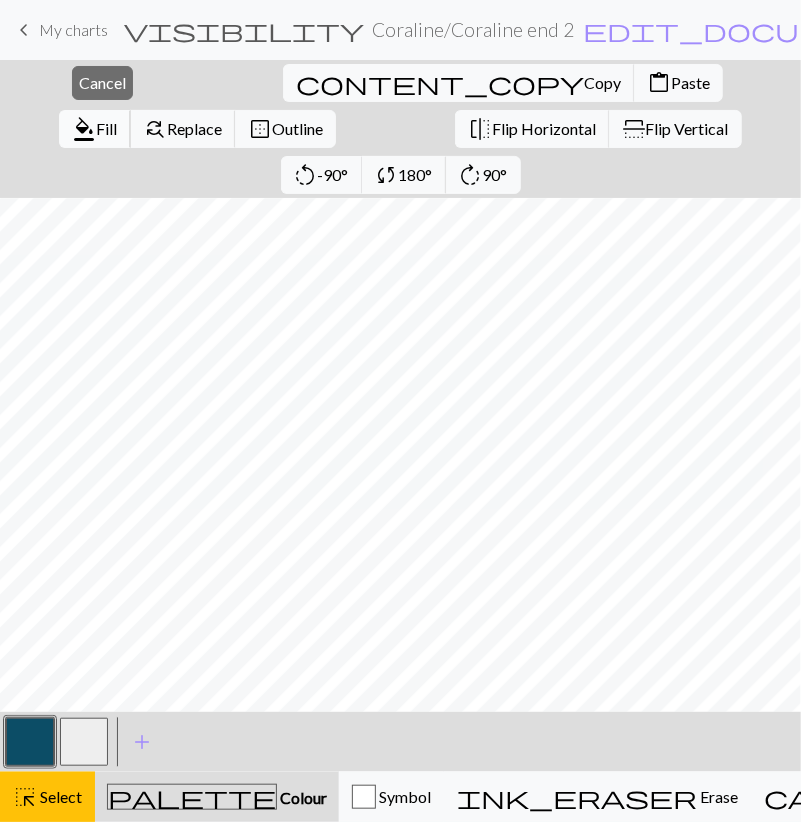 click on "Fill" at bounding box center (106, 128) 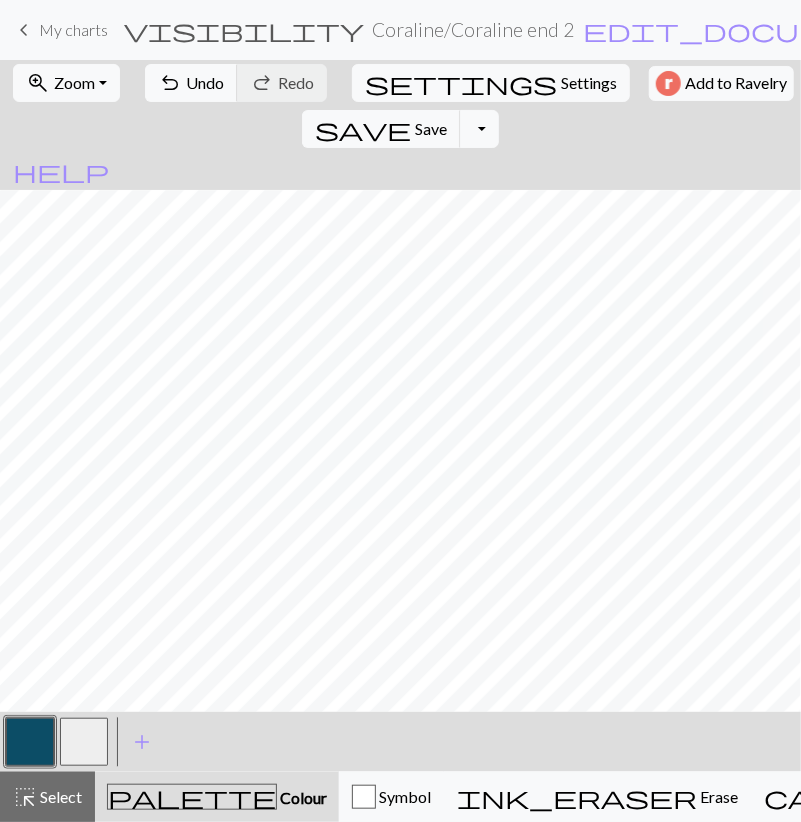 click at bounding box center [84, 742] 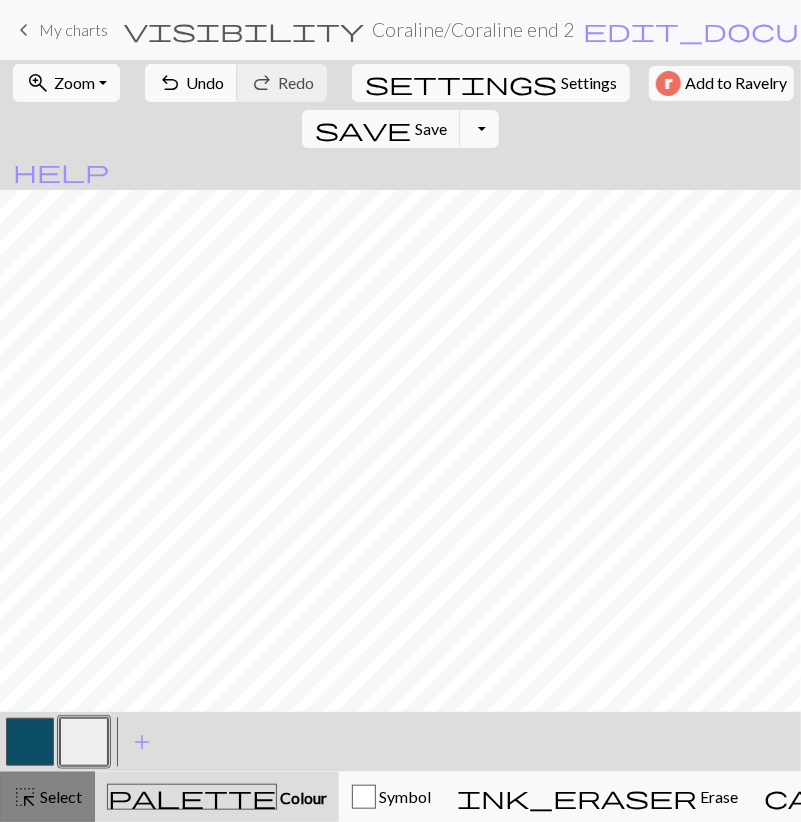 click on "highlight_alt   Select   Select" at bounding box center [47, 797] 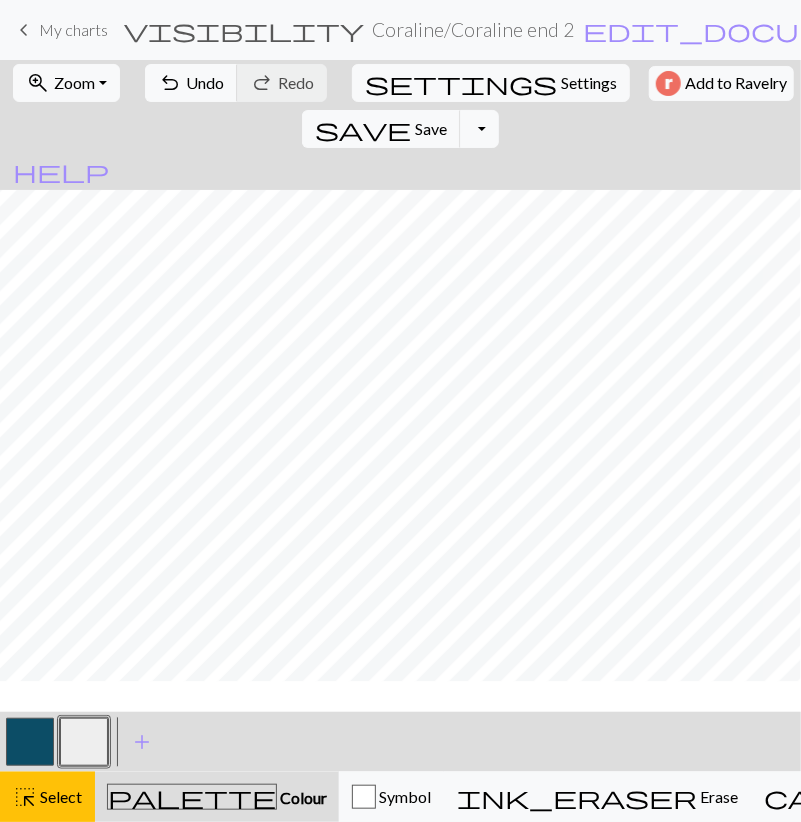 scroll, scrollTop: 743, scrollLeft: 0, axis: vertical 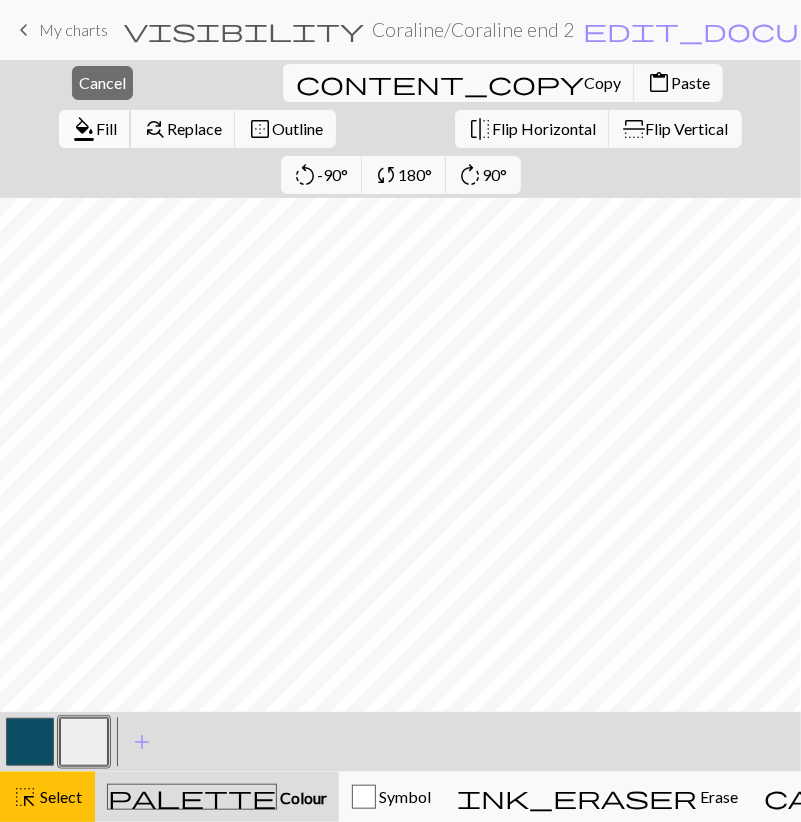 click on "format_color_fill" at bounding box center (84, 129) 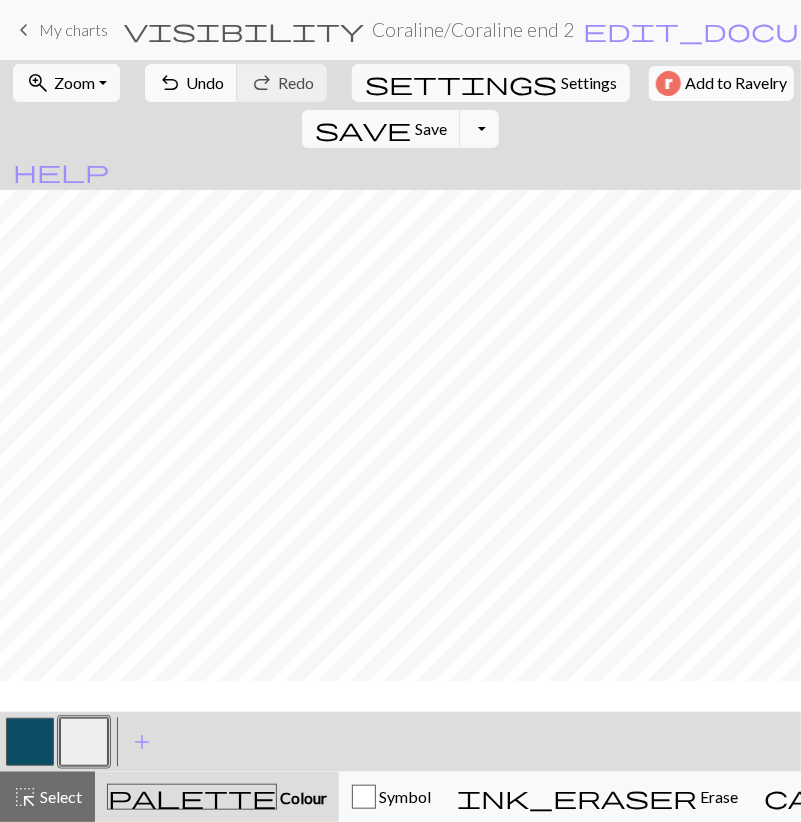 scroll, scrollTop: 859, scrollLeft: 0, axis: vertical 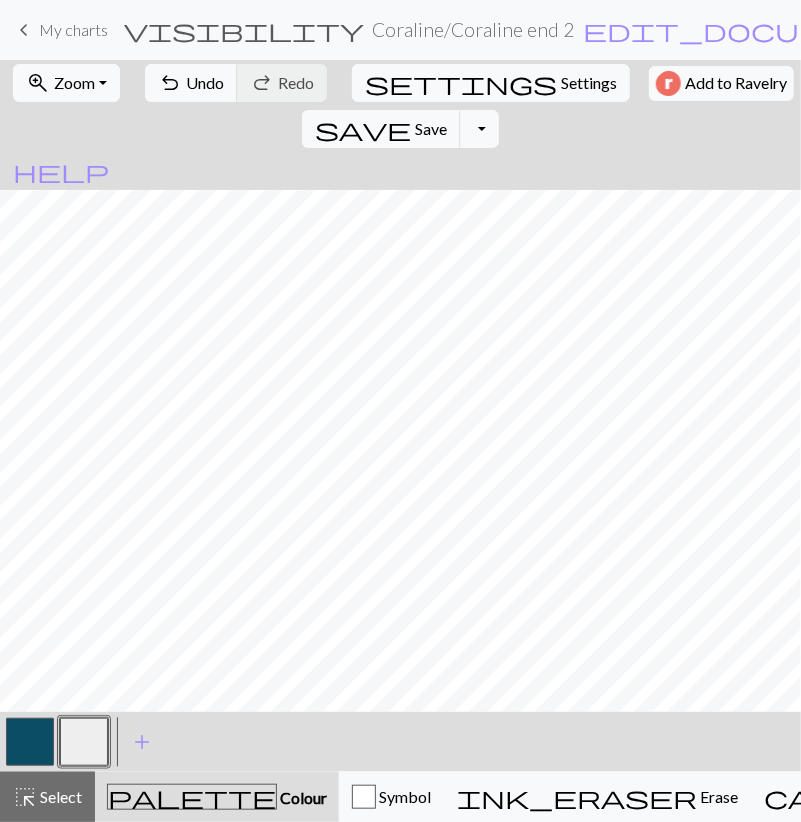 click at bounding box center [30, 742] 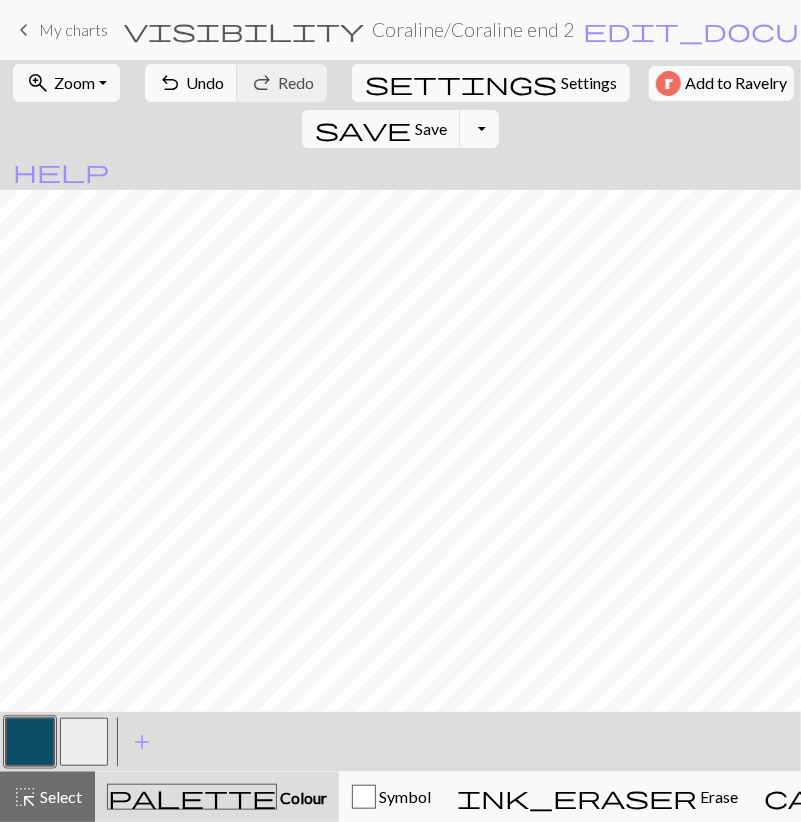 drag, startPoint x: 88, startPoint y: 740, endPoint x: 129, endPoint y: 705, distance: 53.90733 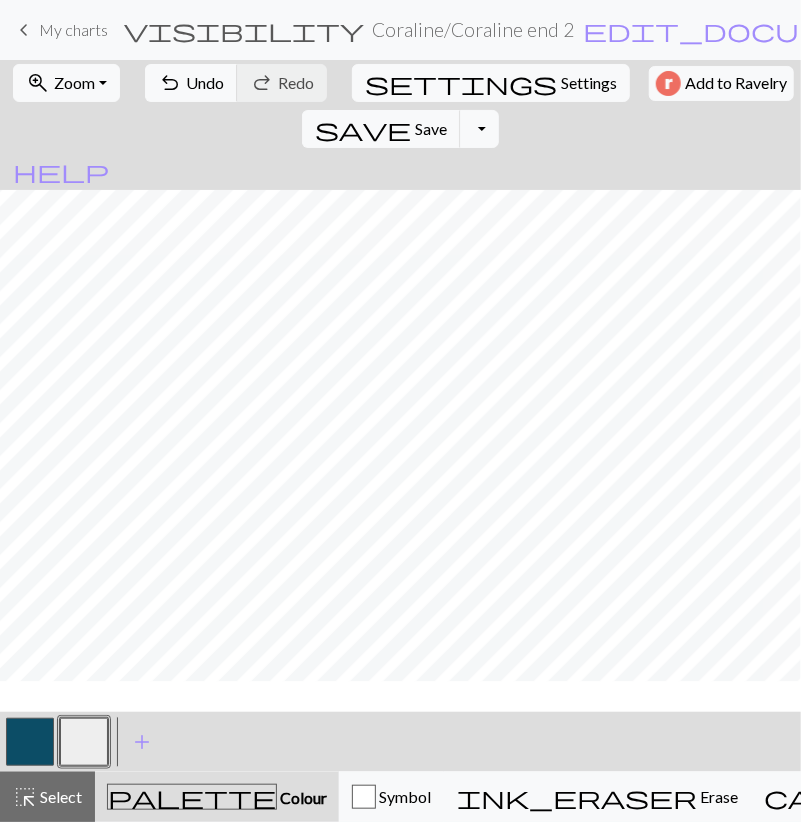 scroll, scrollTop: 743, scrollLeft: 0, axis: vertical 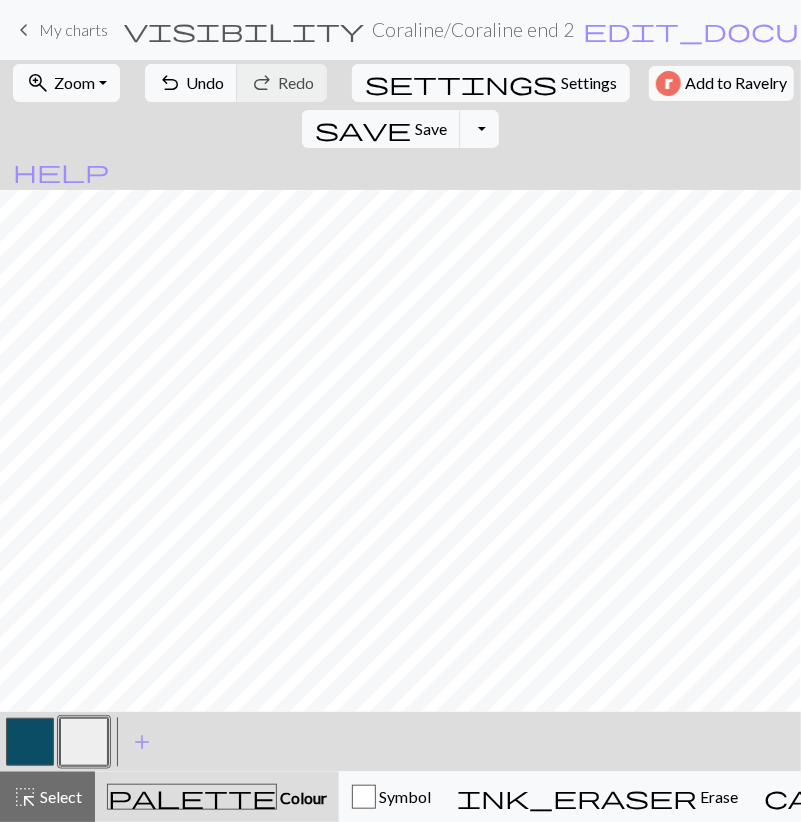 click at bounding box center (30, 742) 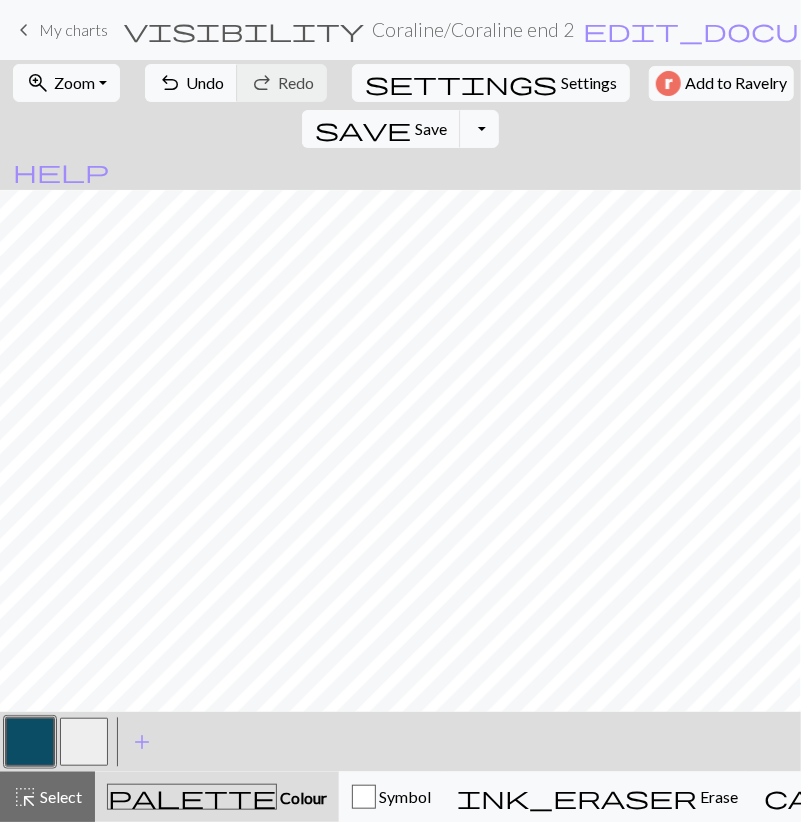 drag, startPoint x: 78, startPoint y: 755, endPoint x: 126, endPoint y: 711, distance: 65.11528 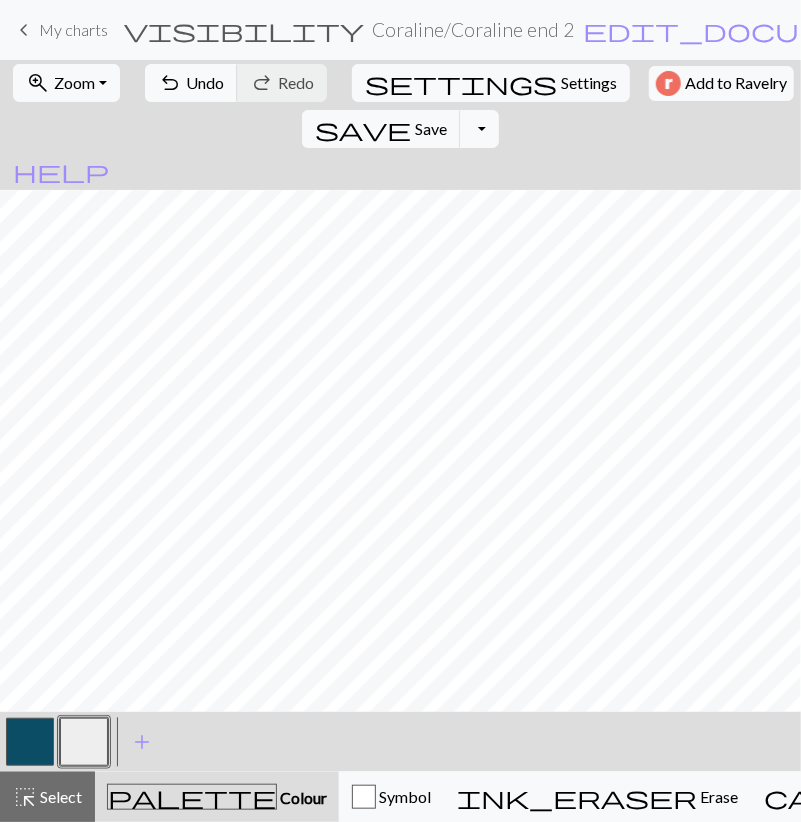 click at bounding box center (30, 742) 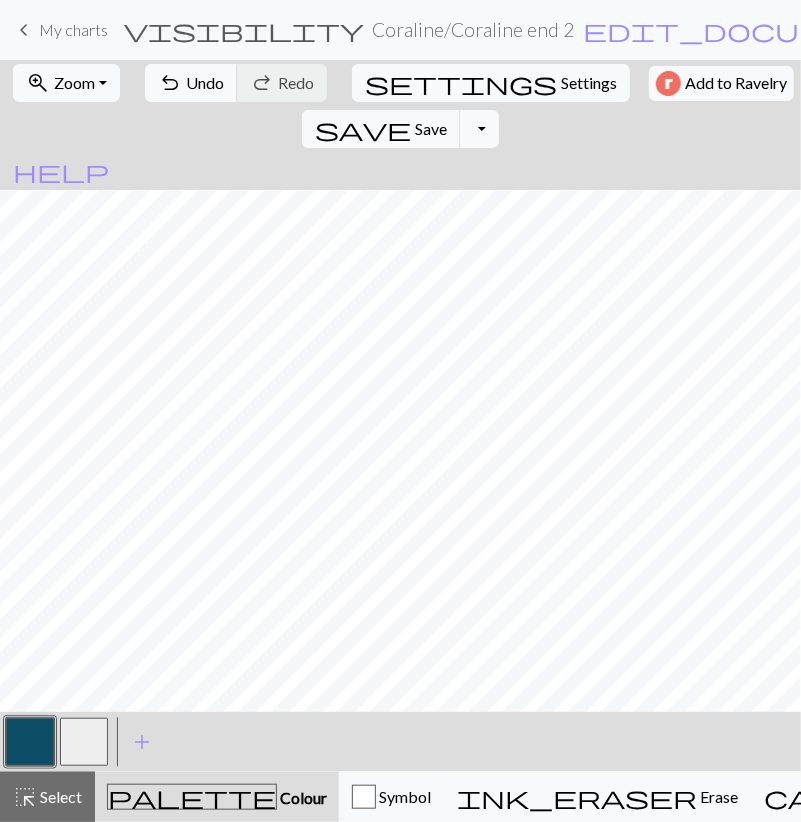 click at bounding box center [84, 742] 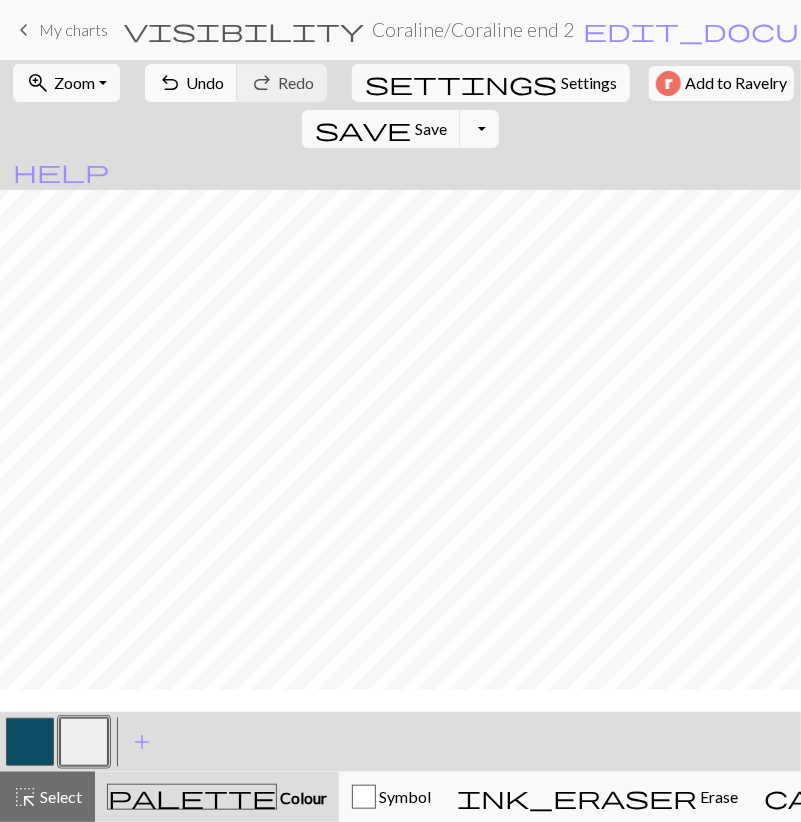 scroll, scrollTop: 743, scrollLeft: 0, axis: vertical 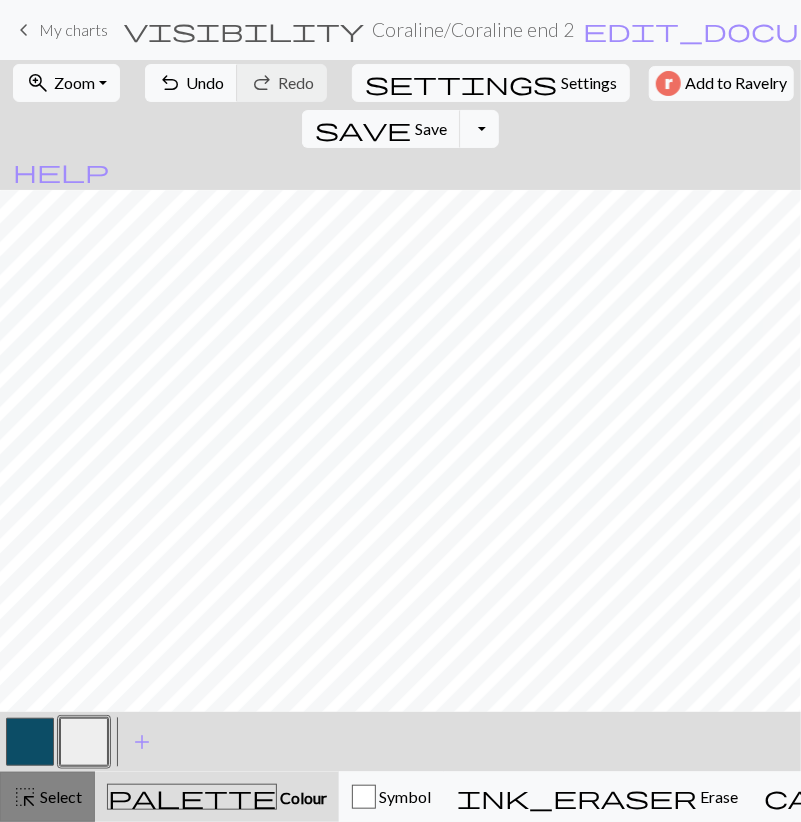 click on "Select" at bounding box center (59, 796) 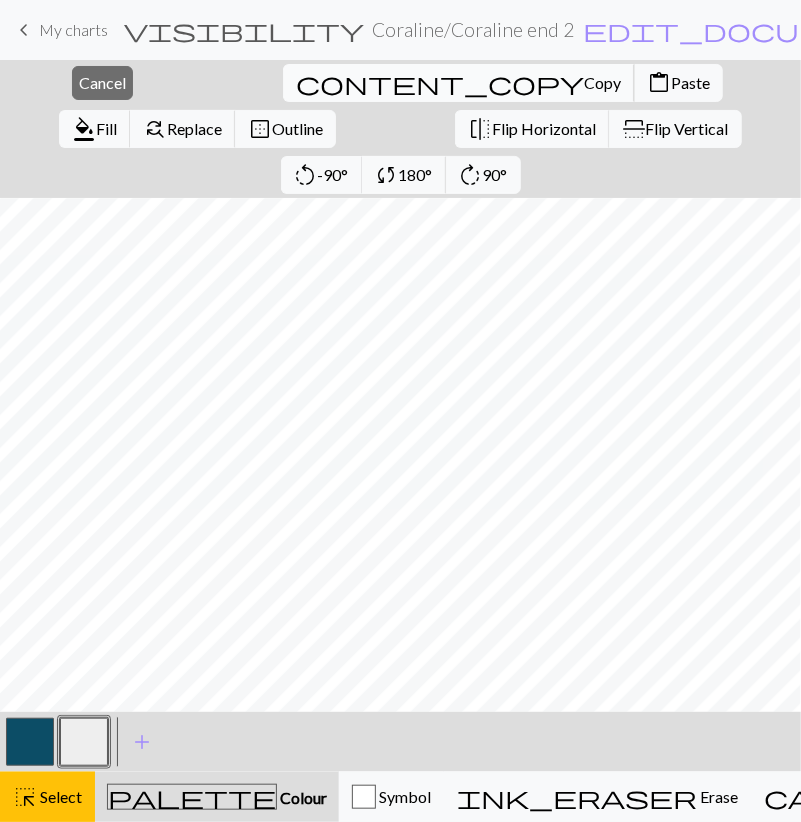 click on "Copy" at bounding box center (602, 82) 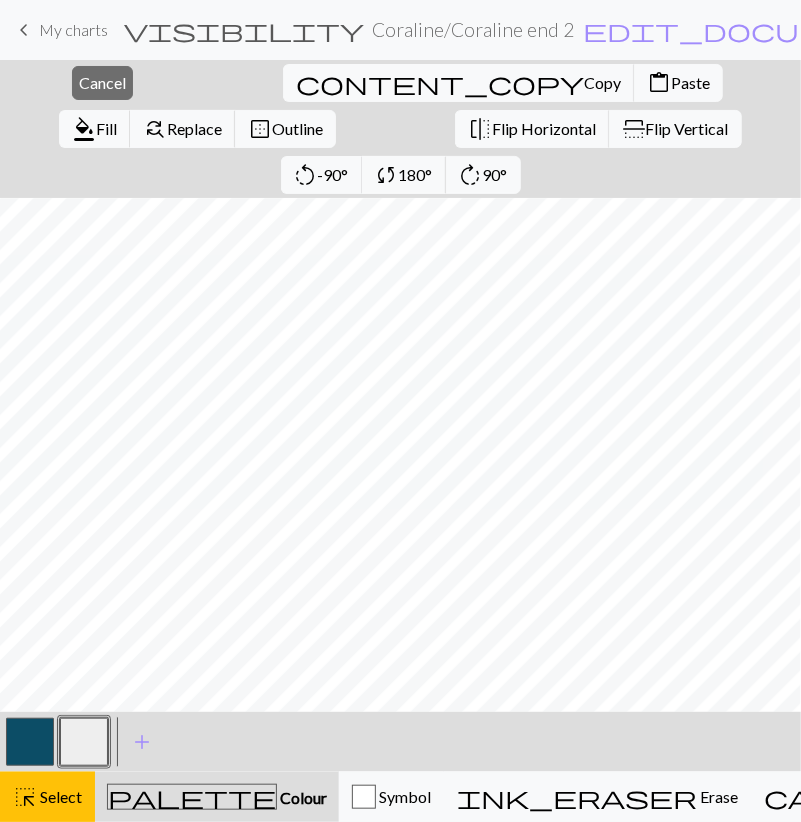 click on "Paste" at bounding box center [690, 82] 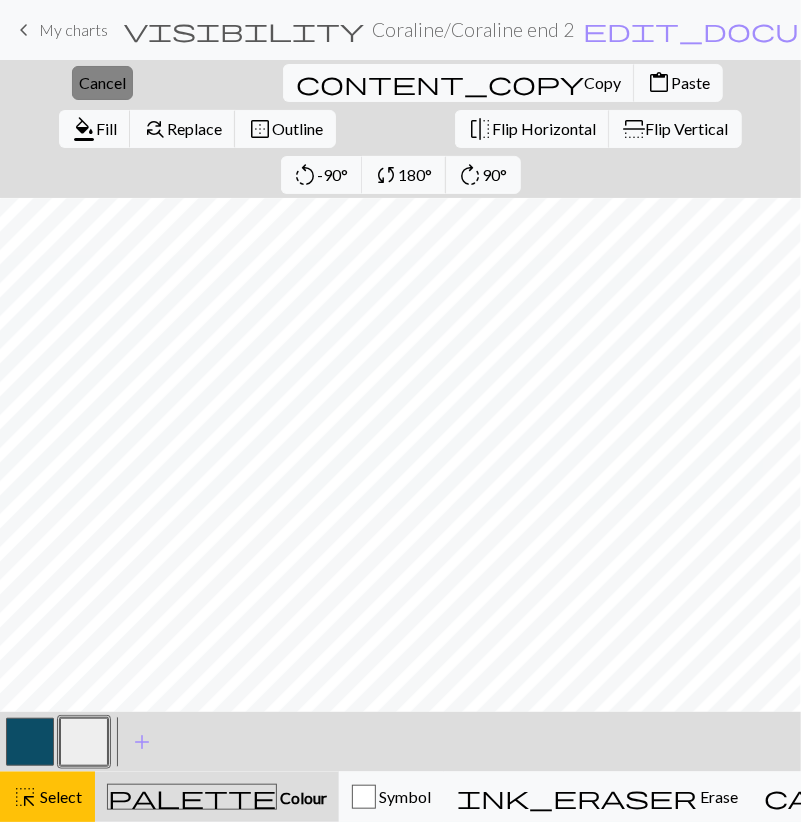 click on "Cancel" at bounding box center (102, 82) 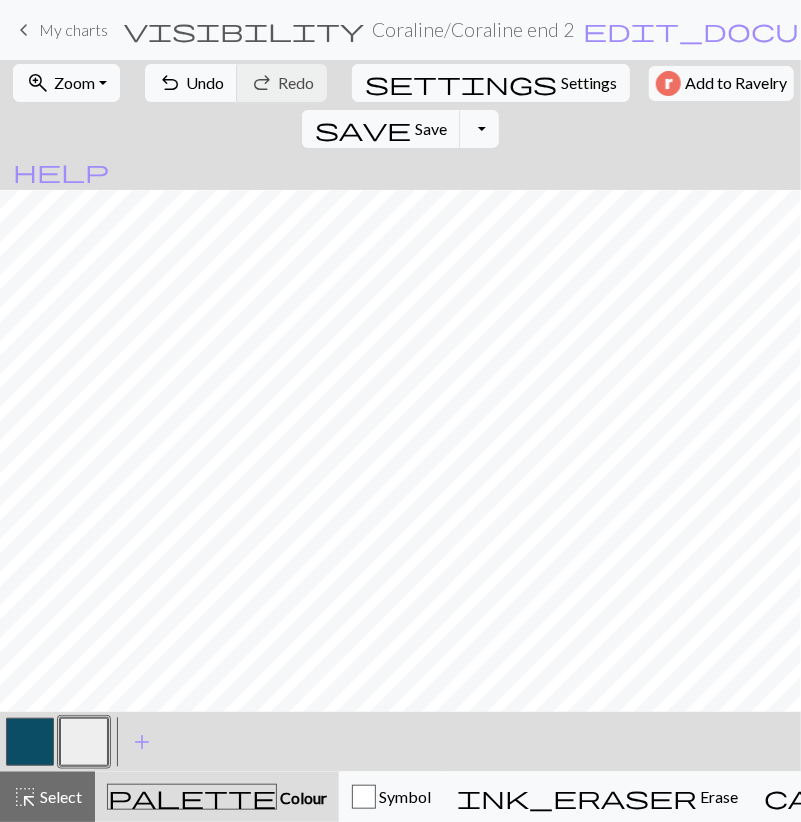 click at bounding box center [30, 742] 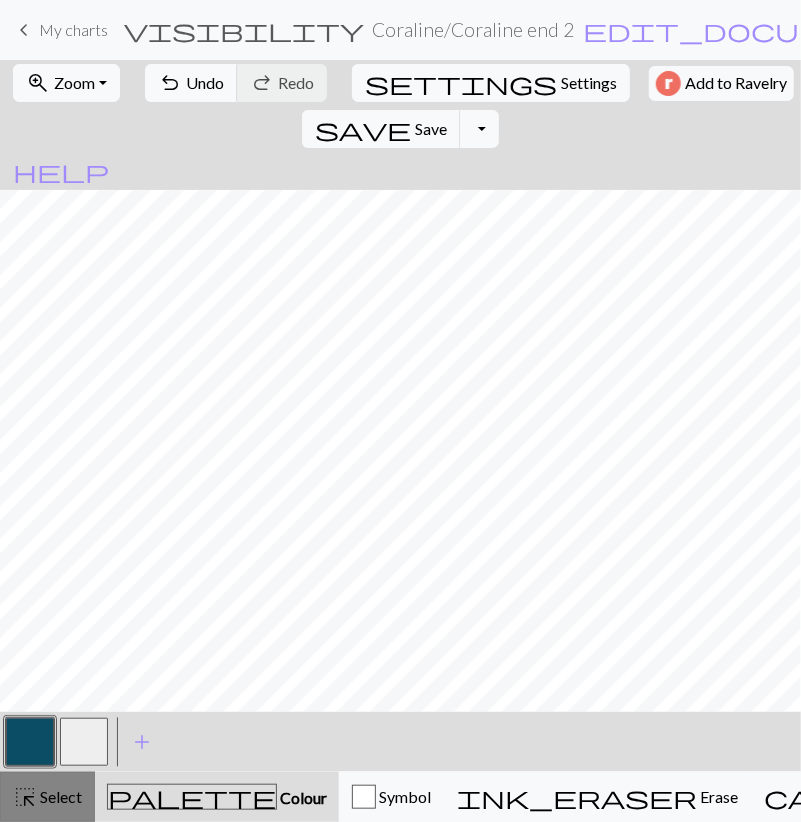 drag, startPoint x: 45, startPoint y: 787, endPoint x: 74, endPoint y: 775, distance: 31.38471 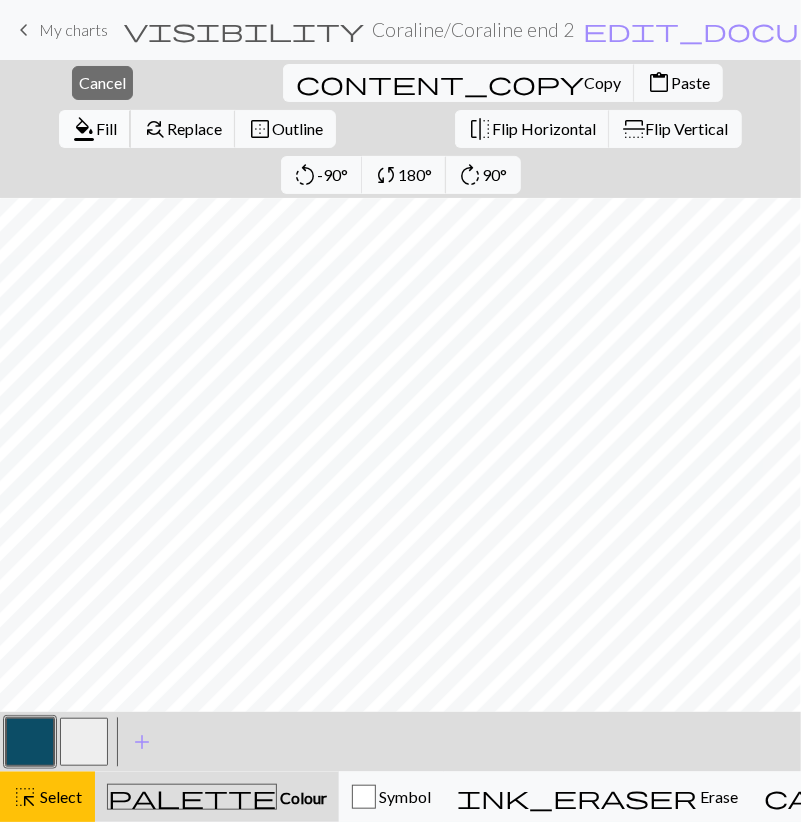 click on "format_color_fill" at bounding box center (84, 129) 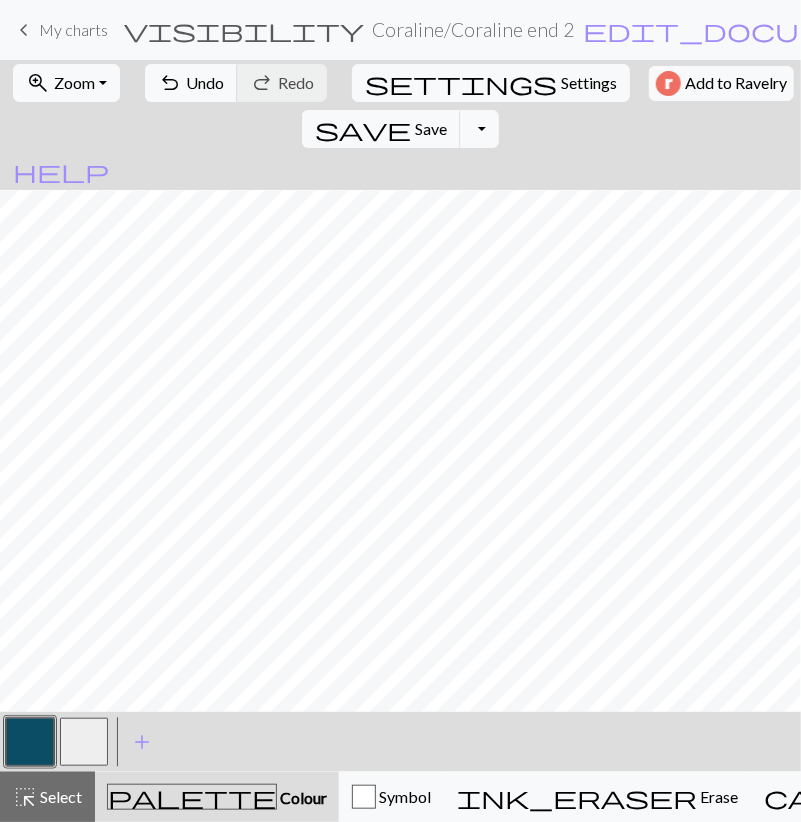 click at bounding box center (84, 742) 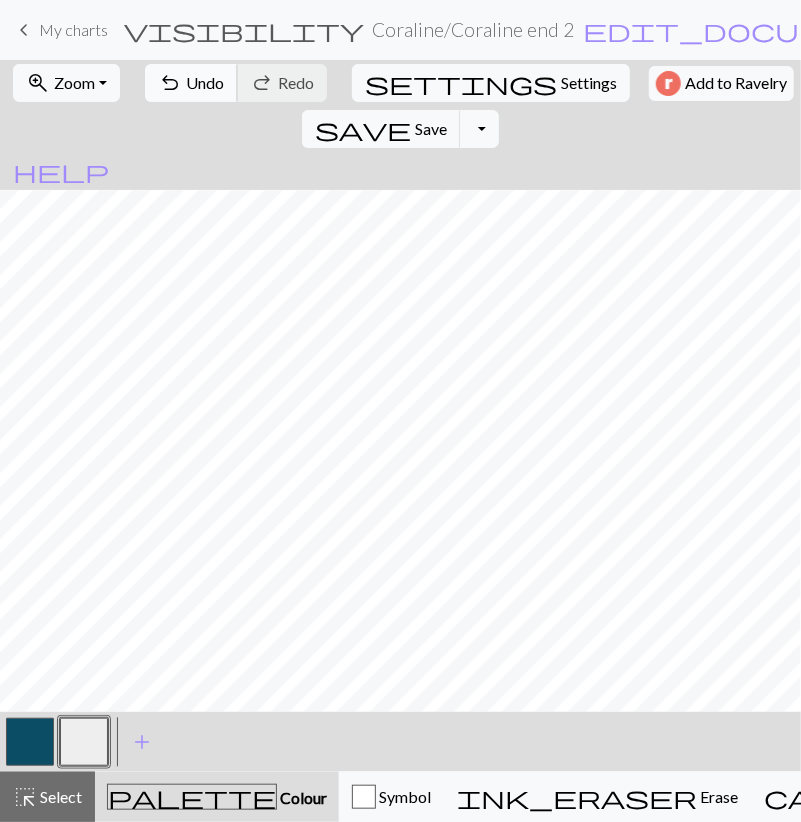 click on "Undo" at bounding box center (205, 82) 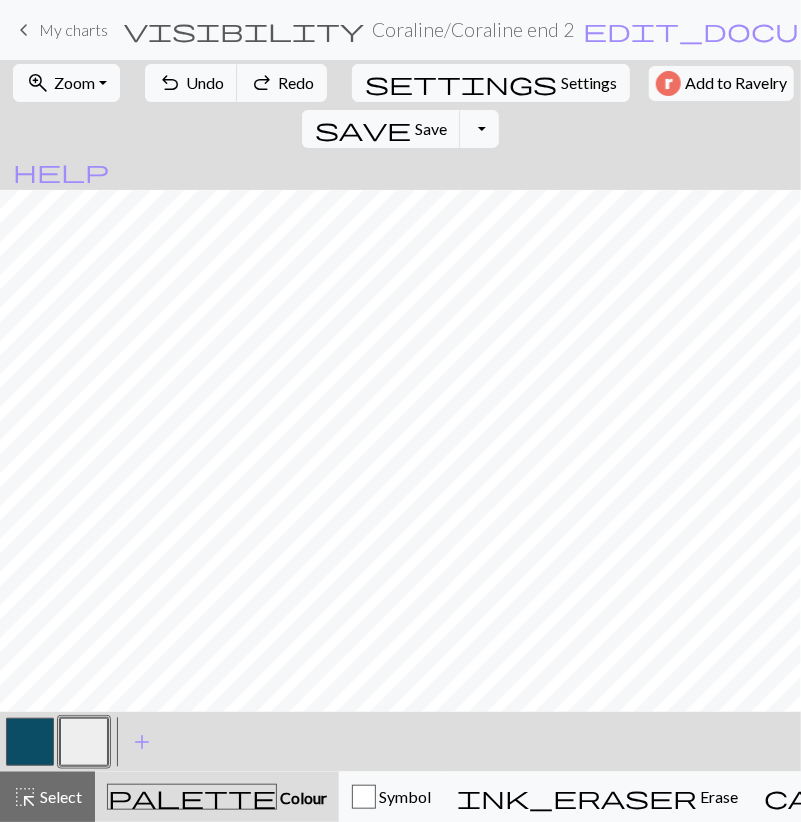 click at bounding box center [30, 742] 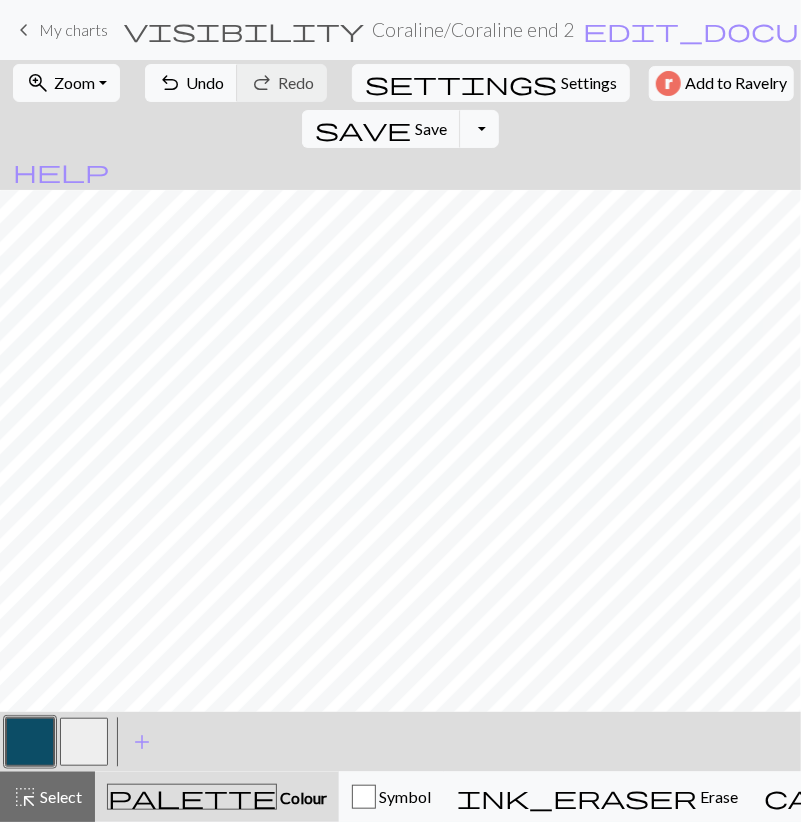 click at bounding box center (84, 742) 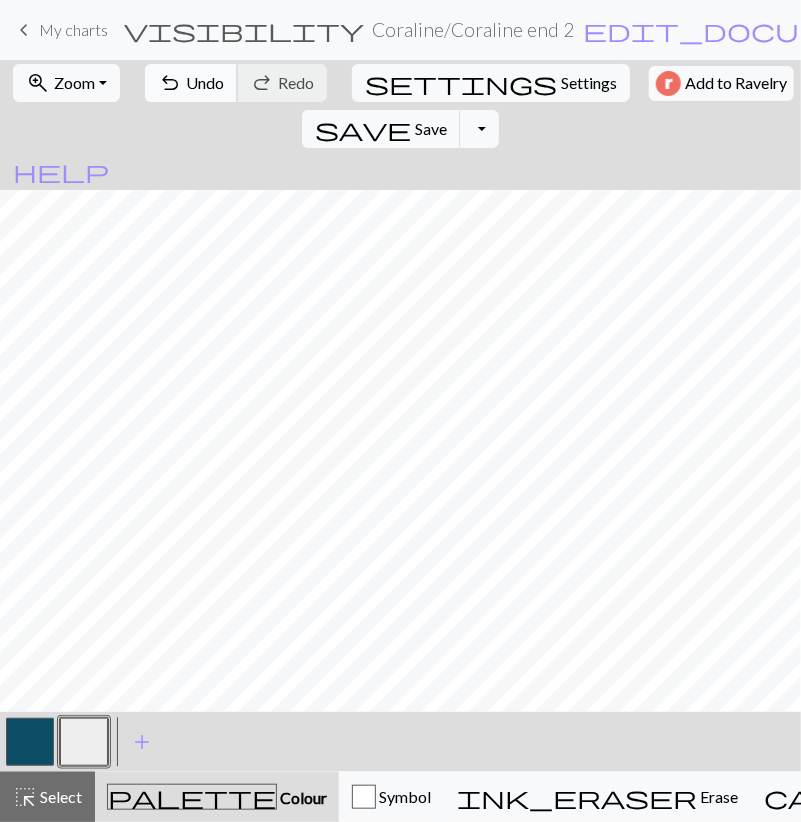 click on "Undo" at bounding box center (205, 82) 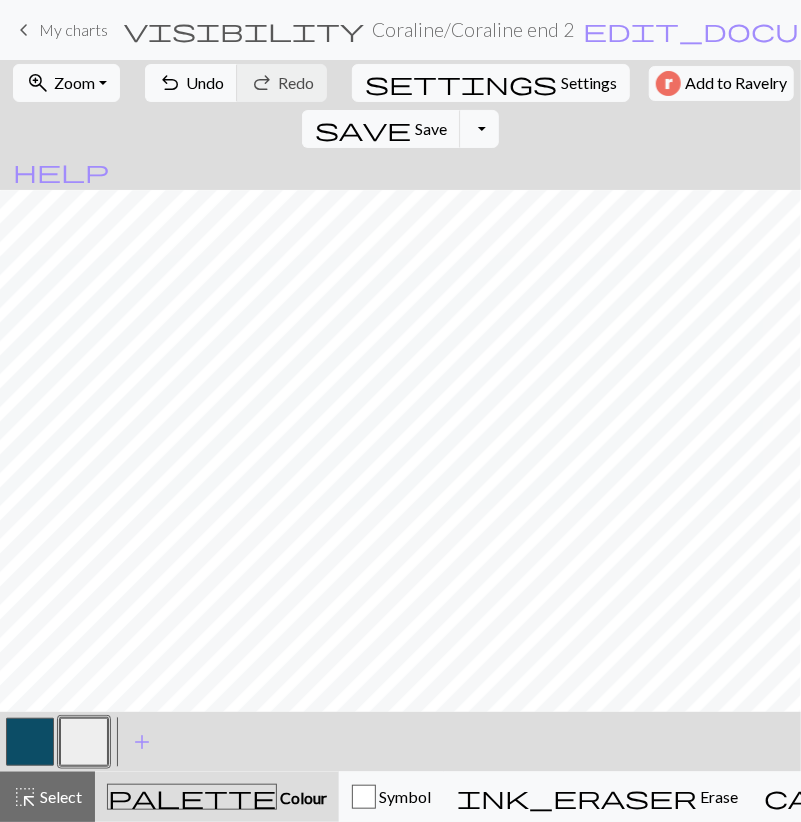 click at bounding box center [30, 742] 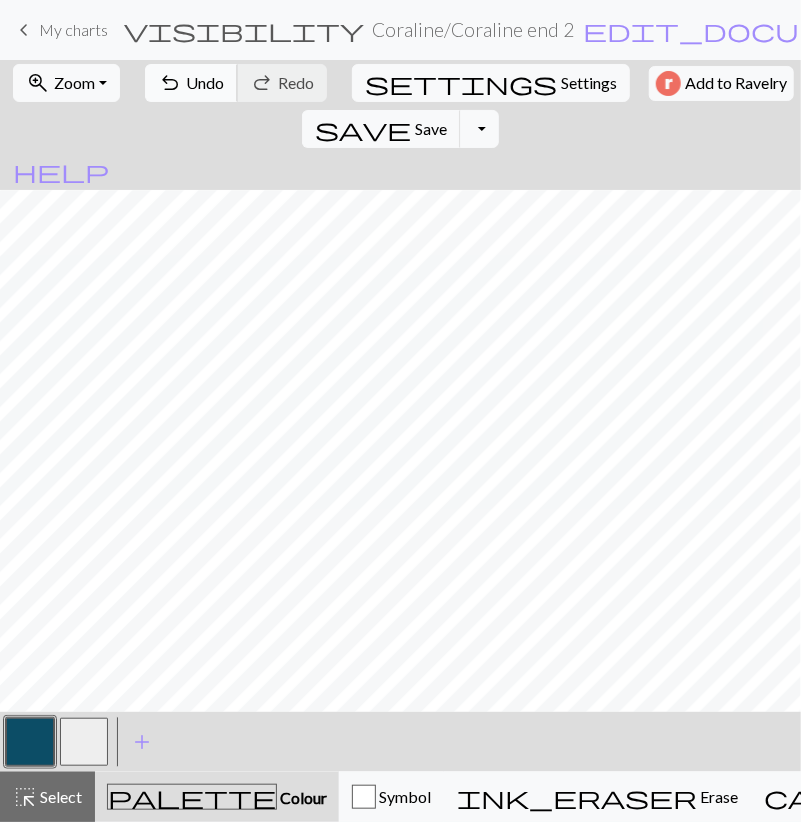click on "Undo" at bounding box center (205, 82) 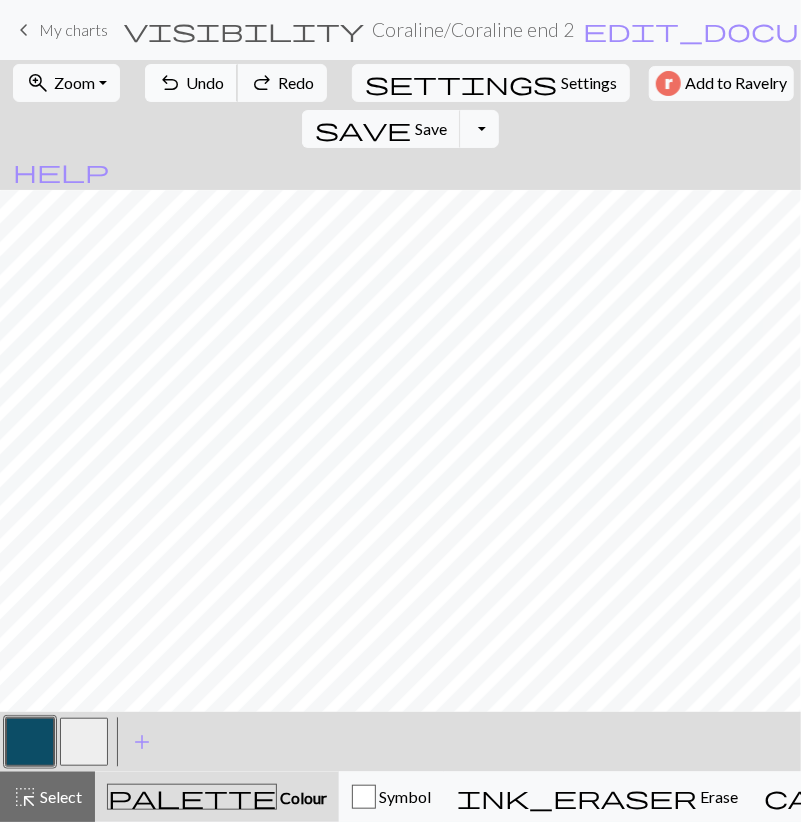 click on "Undo" at bounding box center (205, 82) 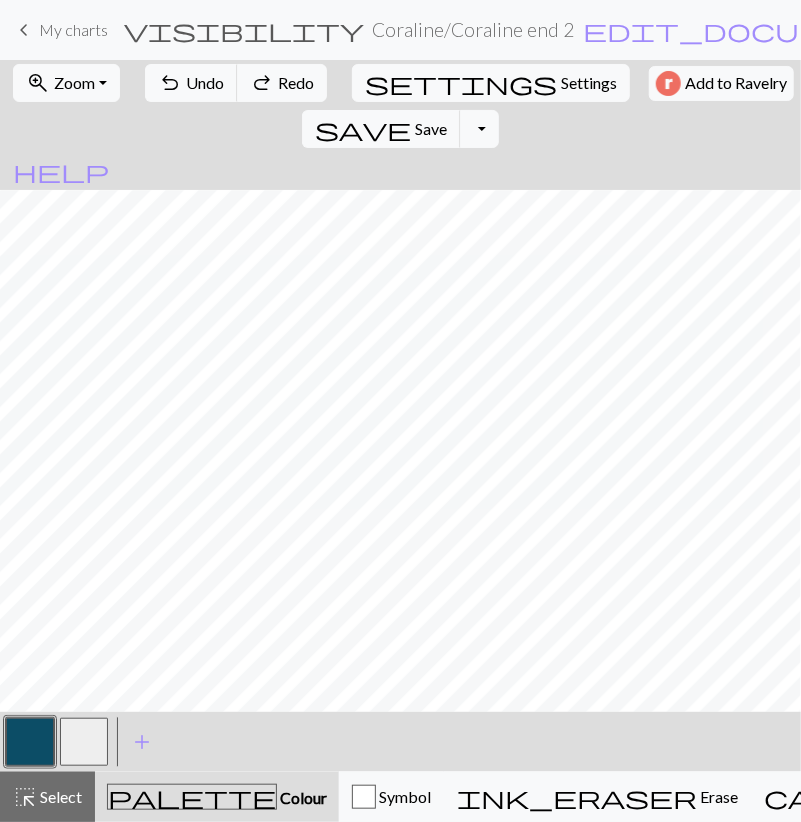 click at bounding box center (84, 742) 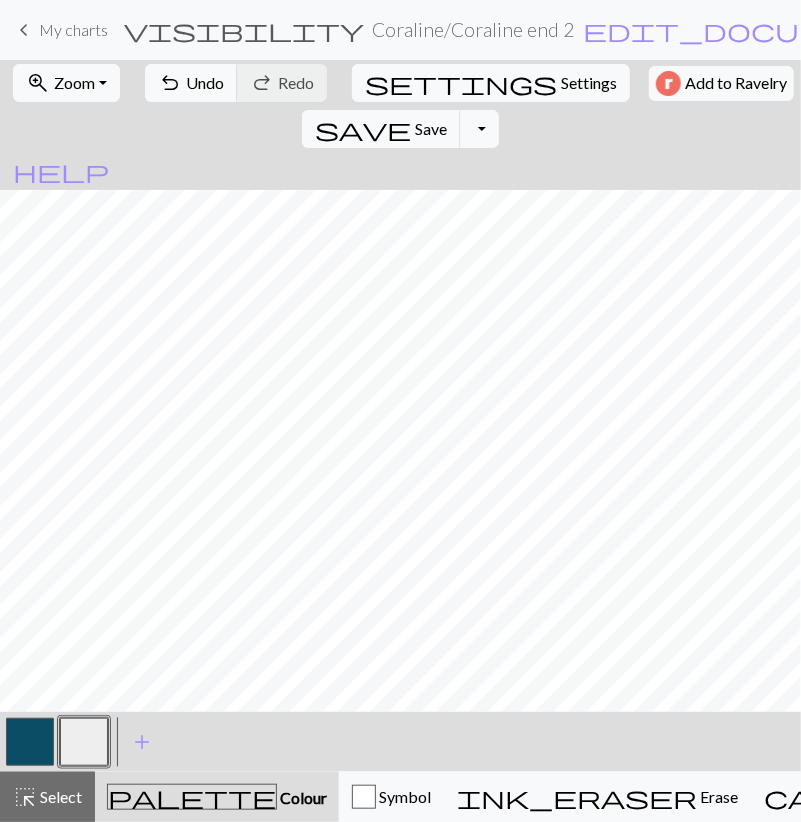 click at bounding box center [30, 742] 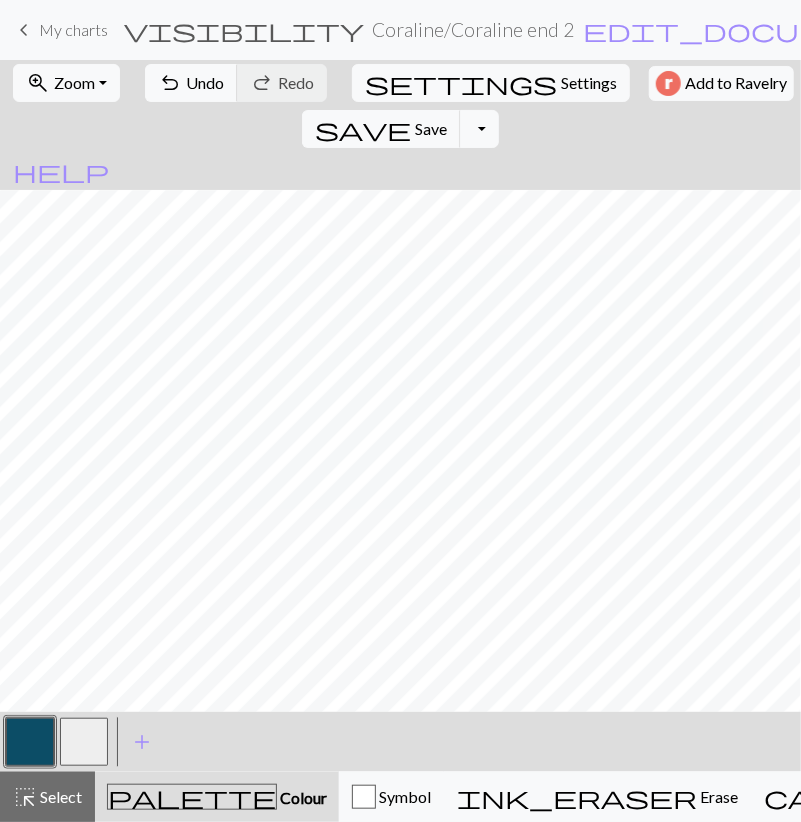 click at bounding box center [84, 742] 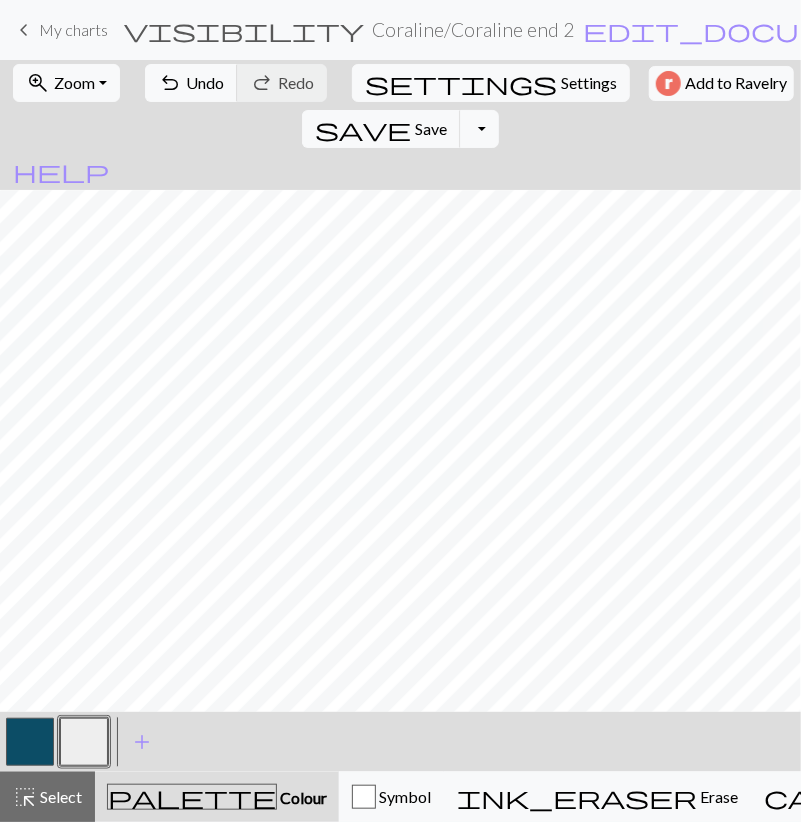 click at bounding box center (30, 742) 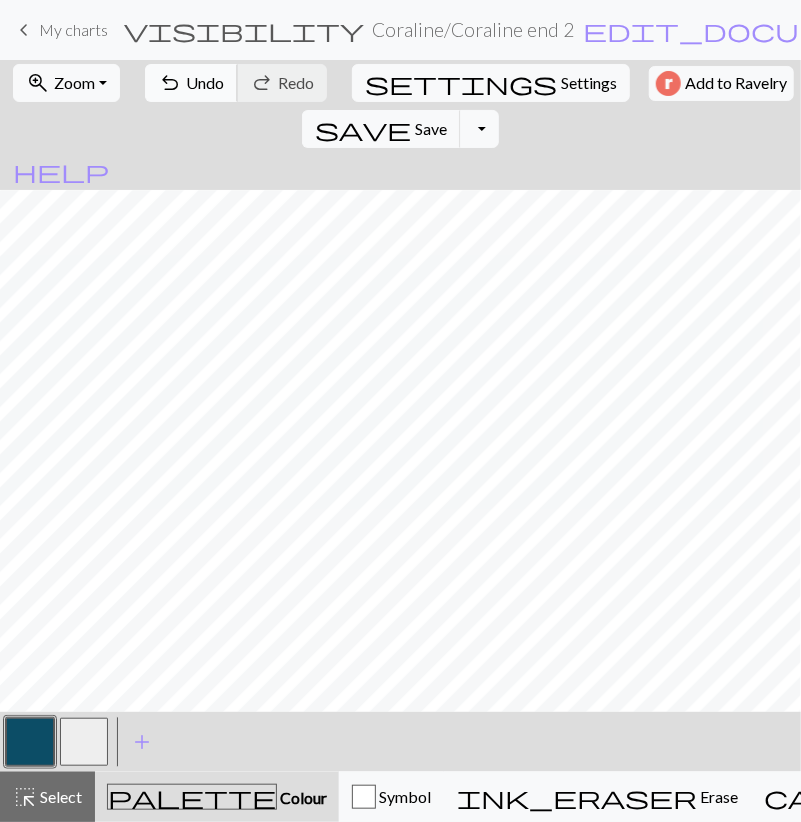 click on "Undo" at bounding box center [205, 82] 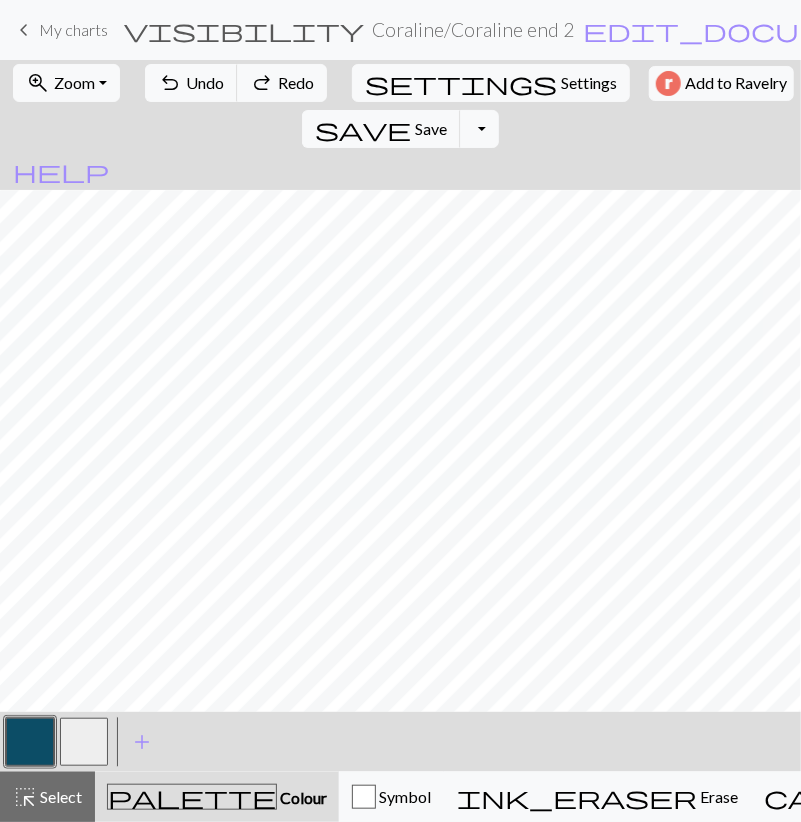 click at bounding box center (84, 742) 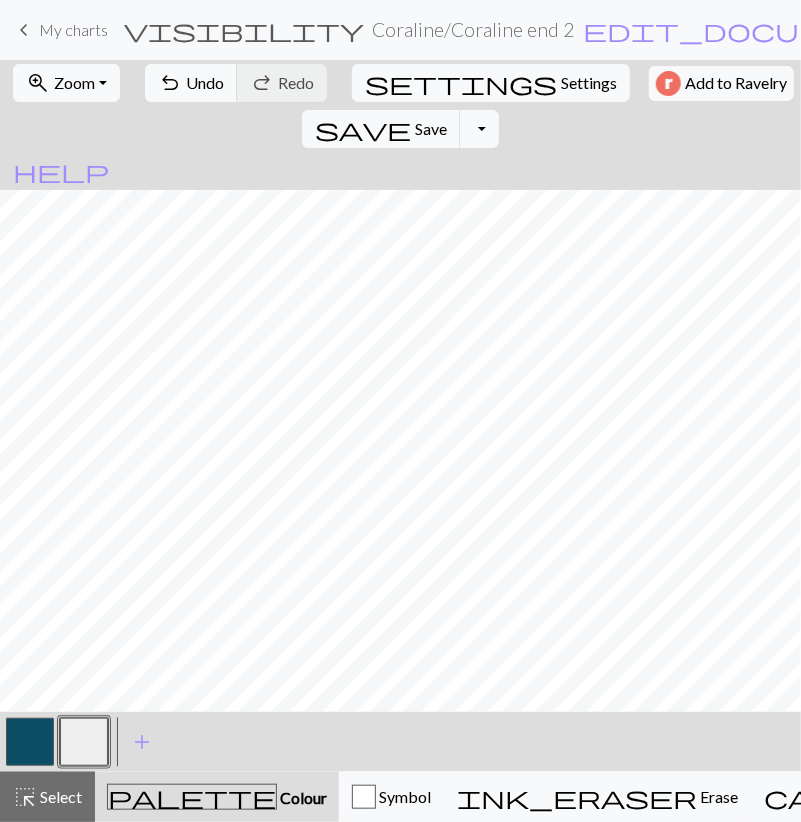 click at bounding box center [30, 742] 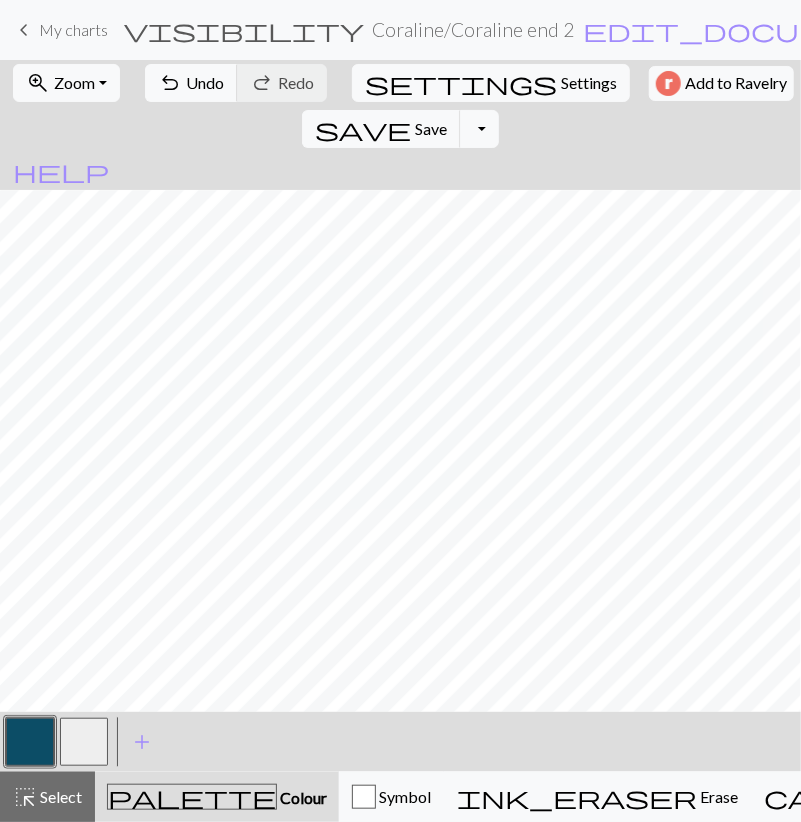 drag, startPoint x: 69, startPoint y: 731, endPoint x: 87, endPoint y: 721, distance: 20.59126 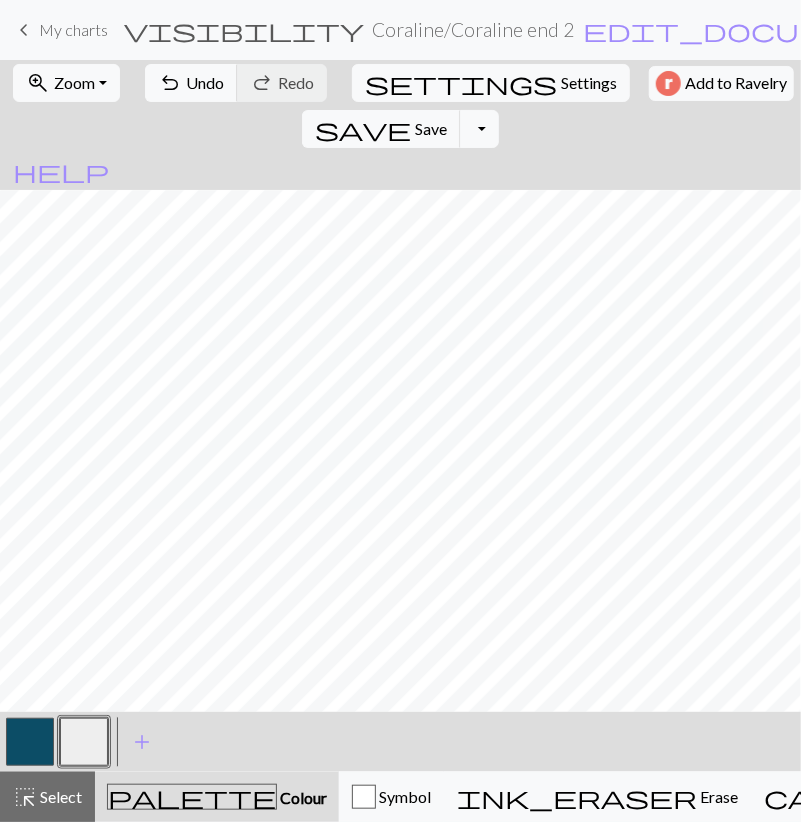 click at bounding box center [30, 742] 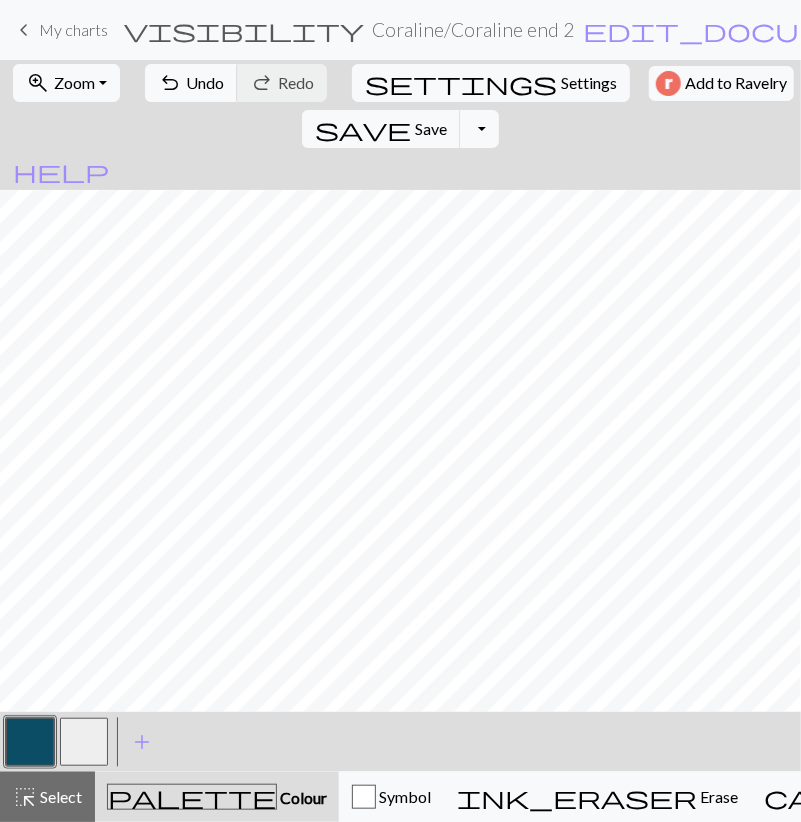click at bounding box center [84, 742] 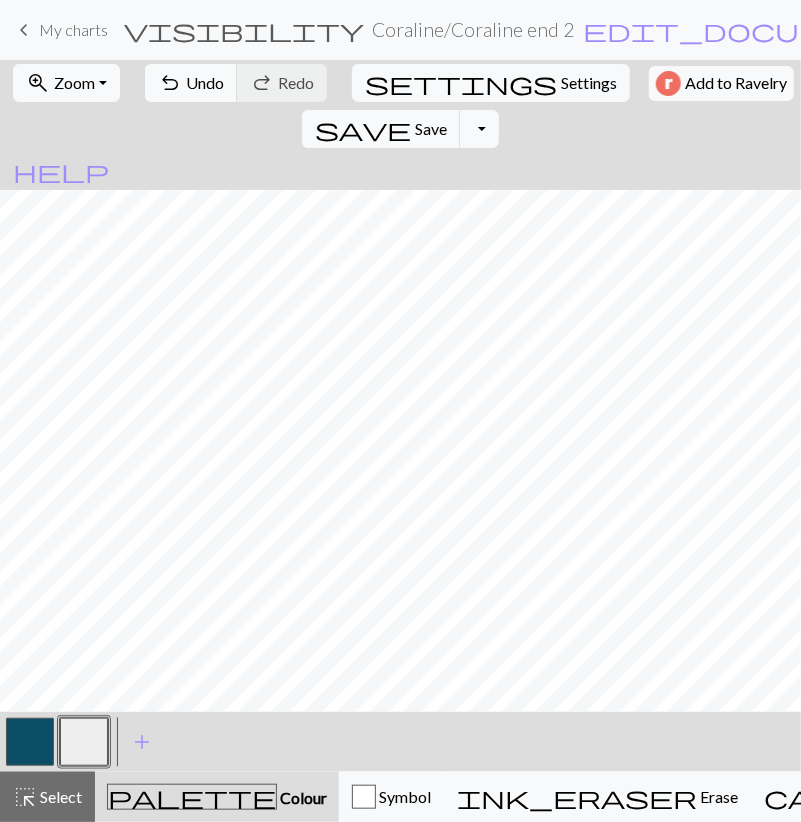 click at bounding box center (30, 742) 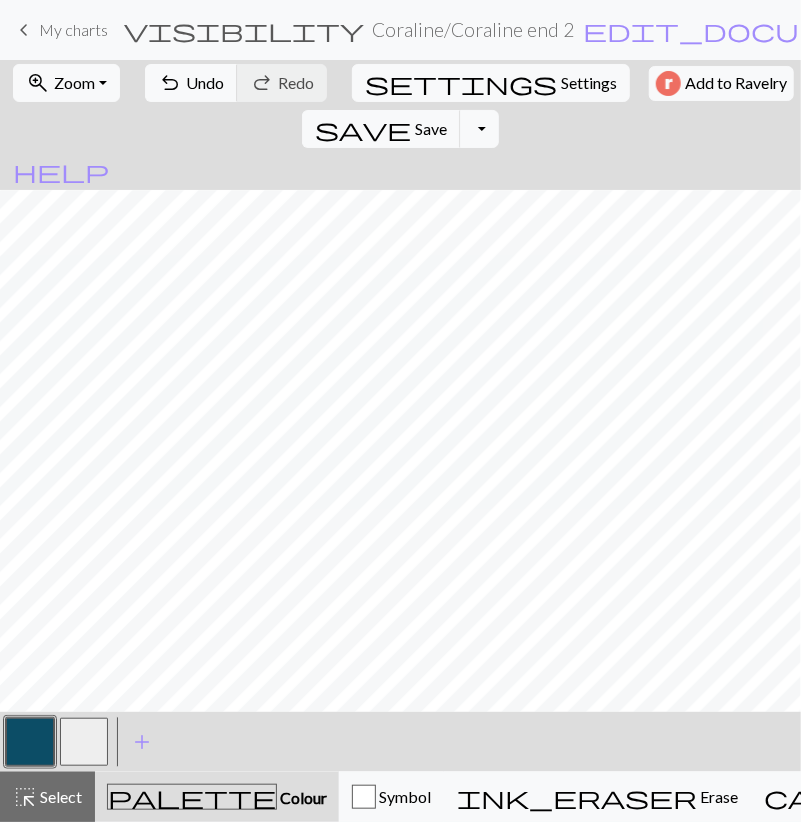 click at bounding box center (84, 742) 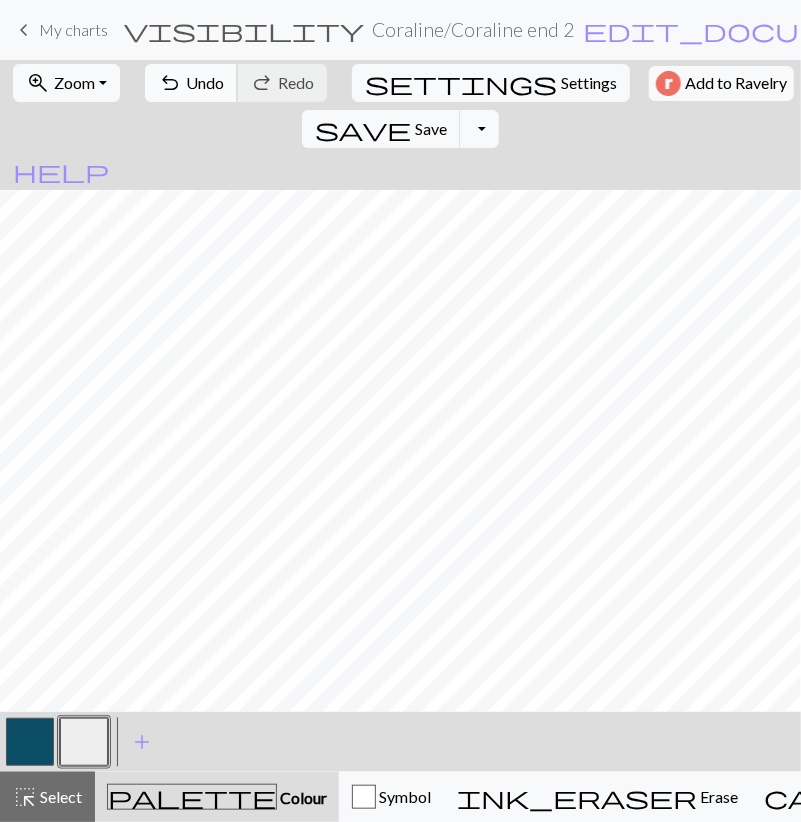 click on "Undo" at bounding box center (205, 82) 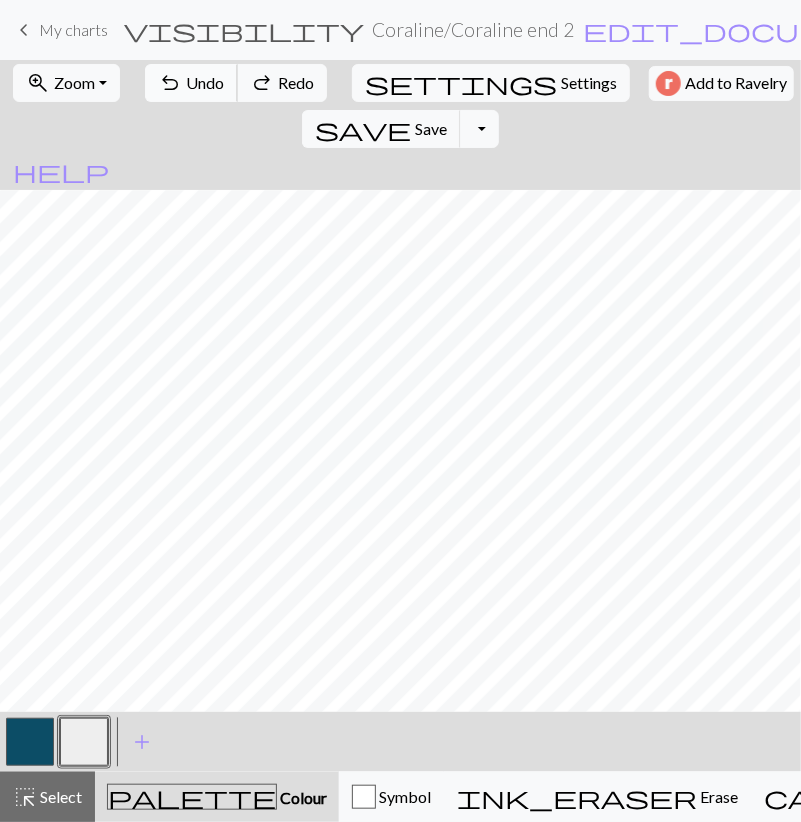 click on "Undo" at bounding box center [205, 82] 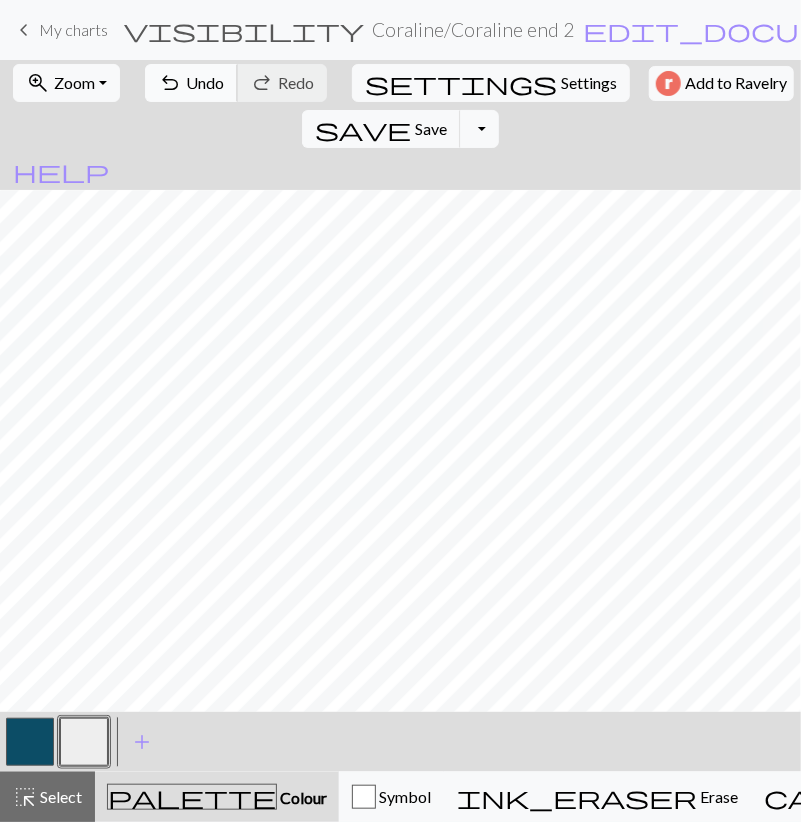 click on "Undo" at bounding box center [205, 82] 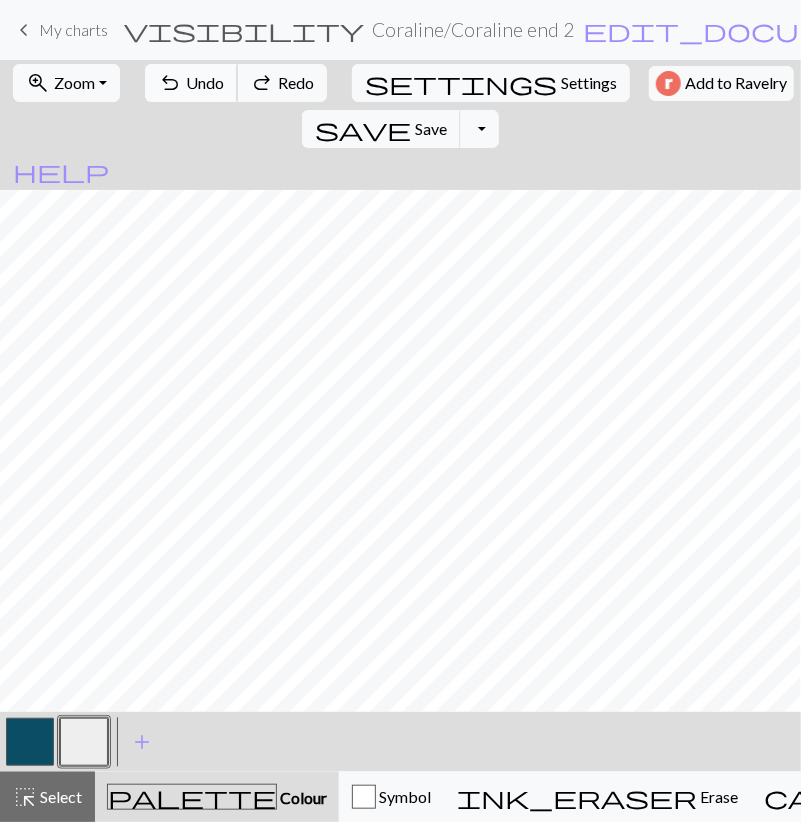 click on "Undo" at bounding box center [205, 82] 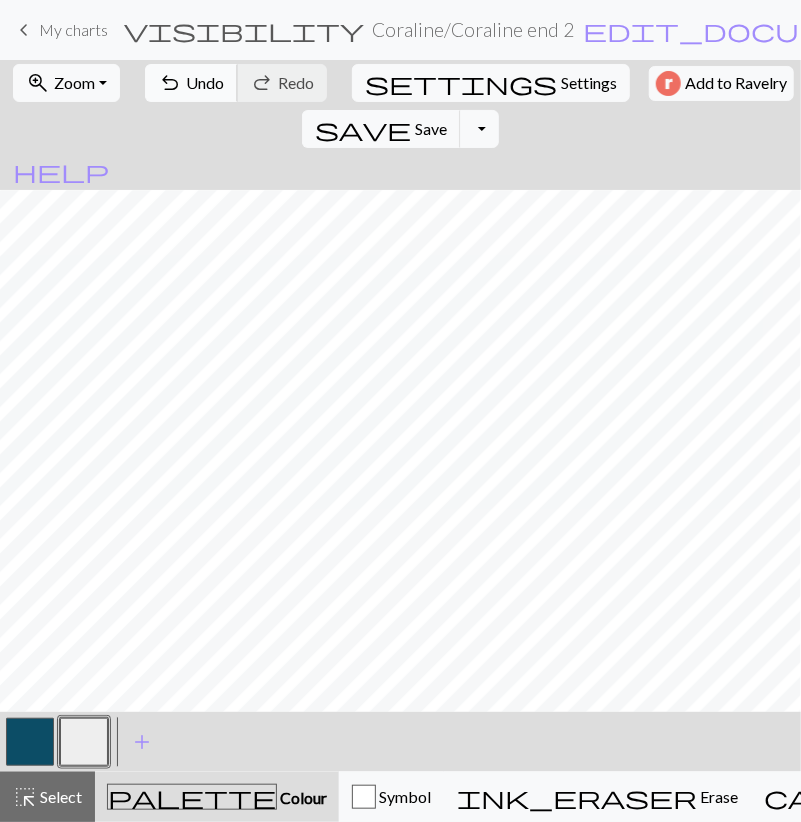 click on "Undo" at bounding box center [205, 82] 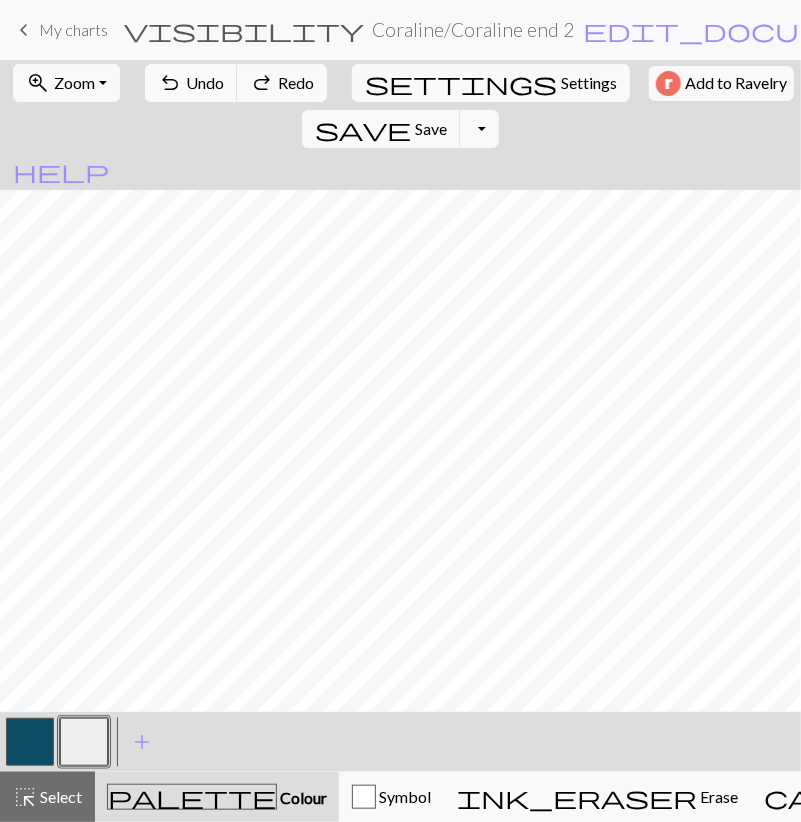 click at bounding box center [30, 742] 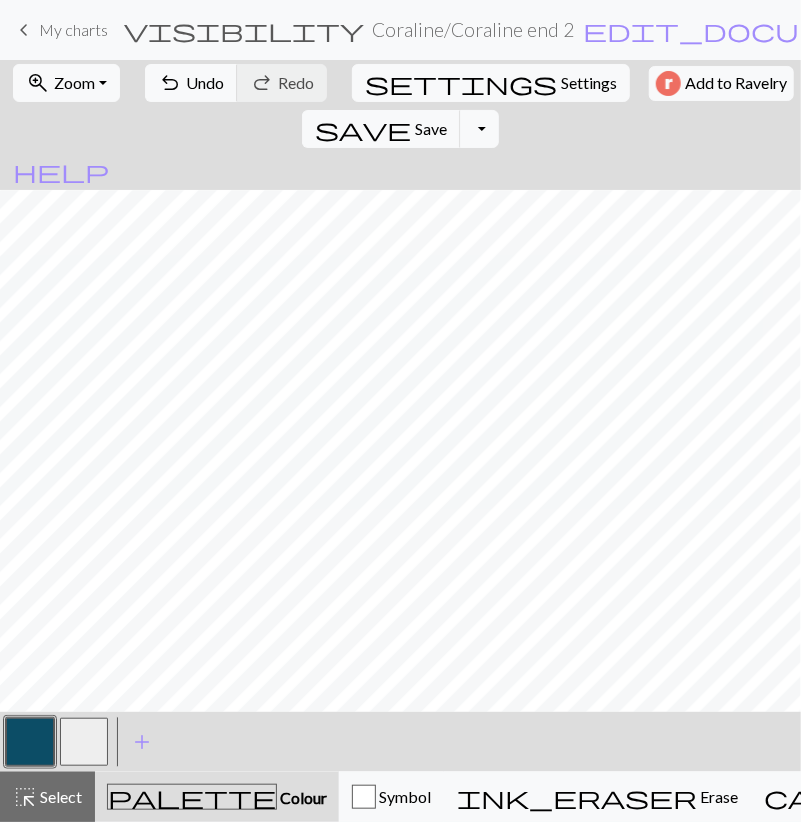 click at bounding box center [84, 742] 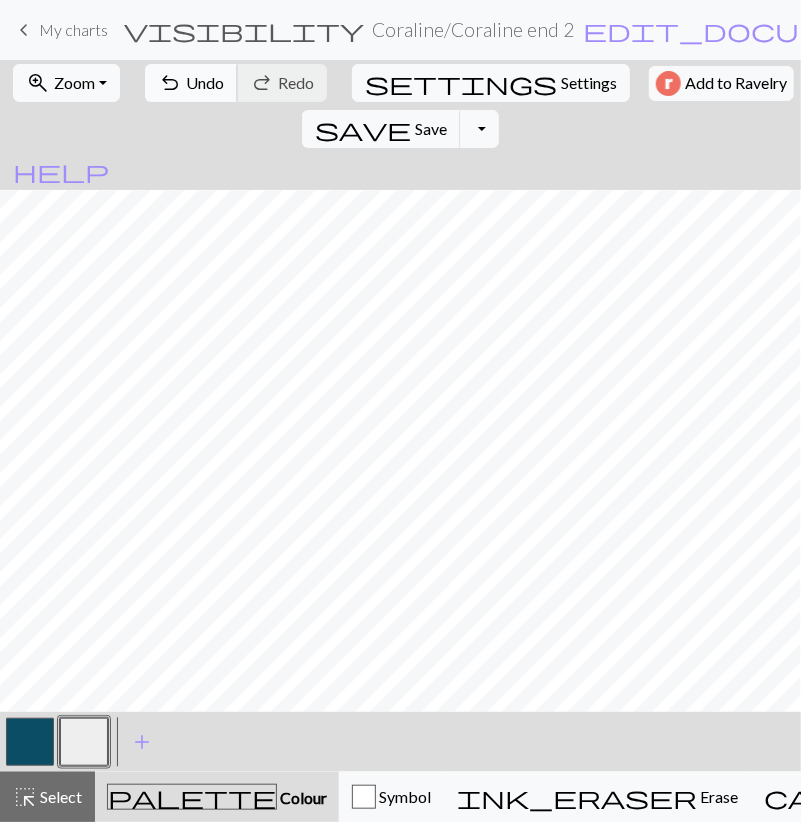 click on "Undo" at bounding box center [205, 82] 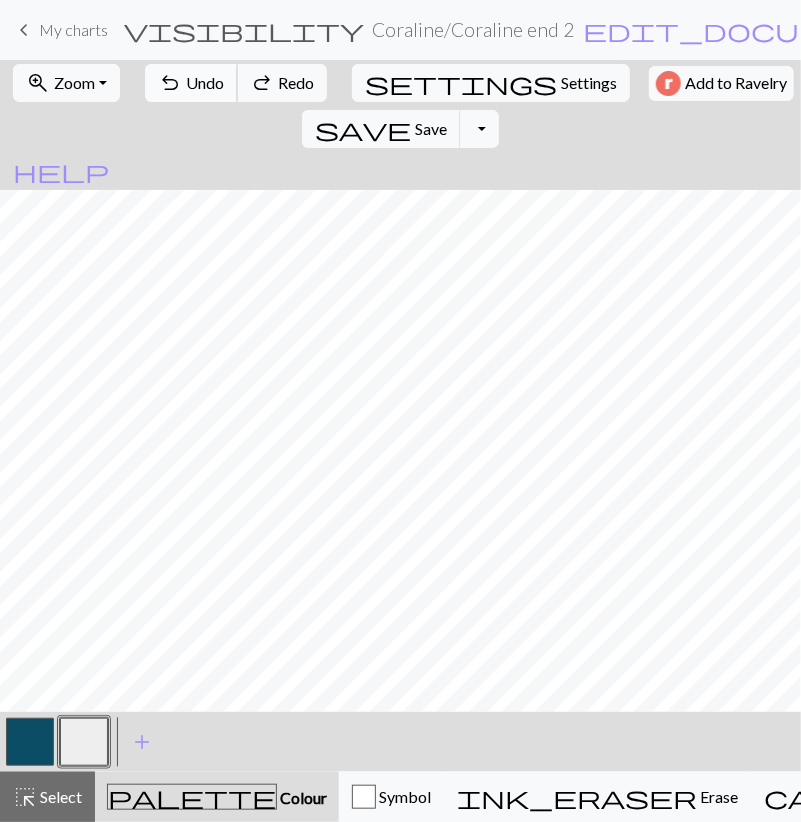 click on "Undo" at bounding box center (205, 82) 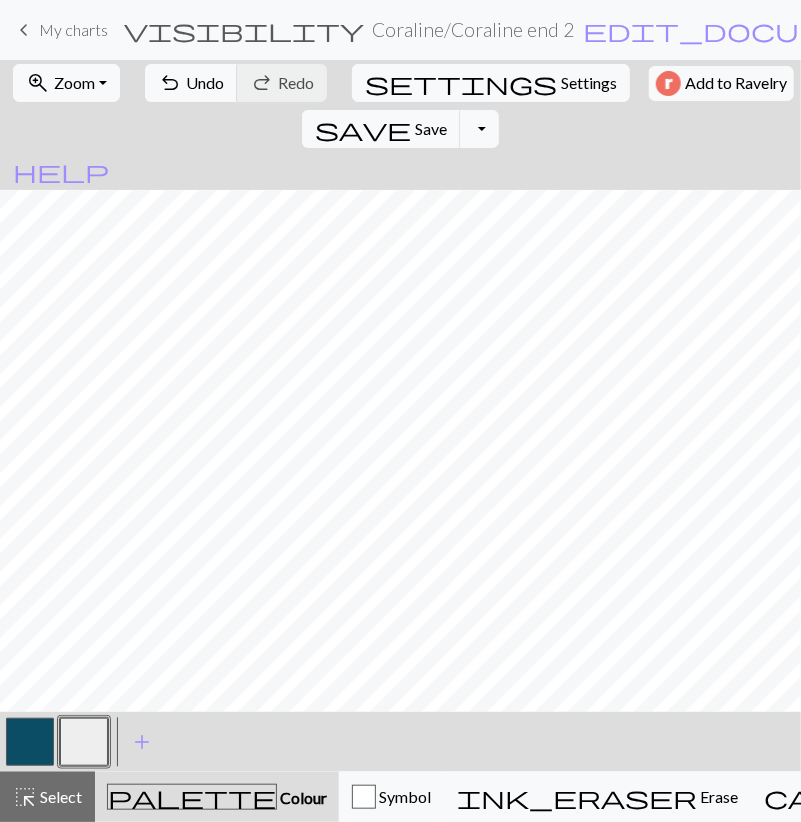 click at bounding box center [30, 742] 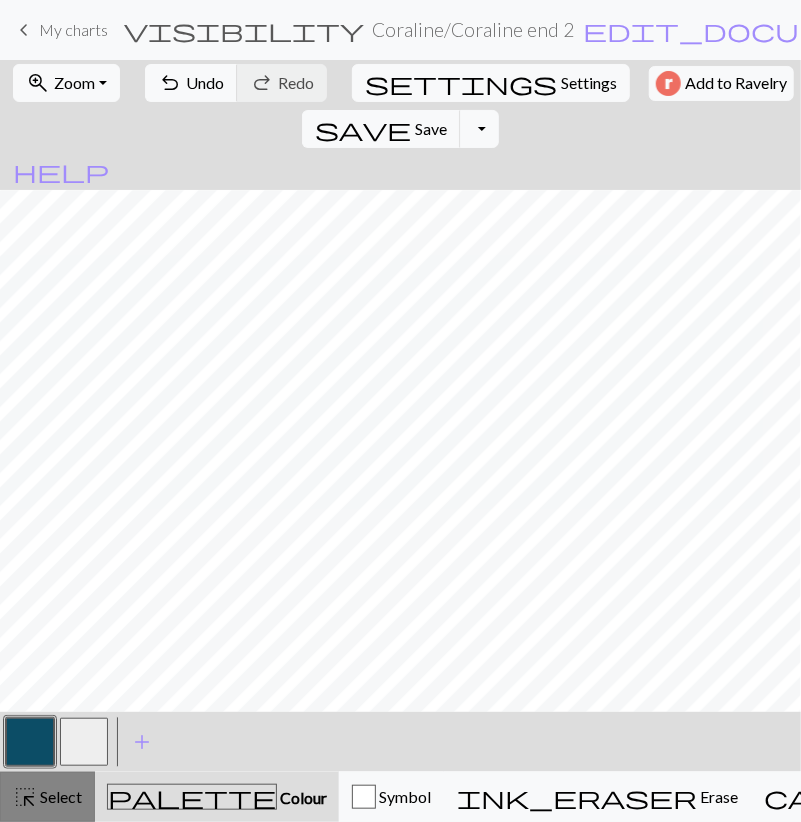 click on "highlight_alt   Select   Select" at bounding box center (47, 797) 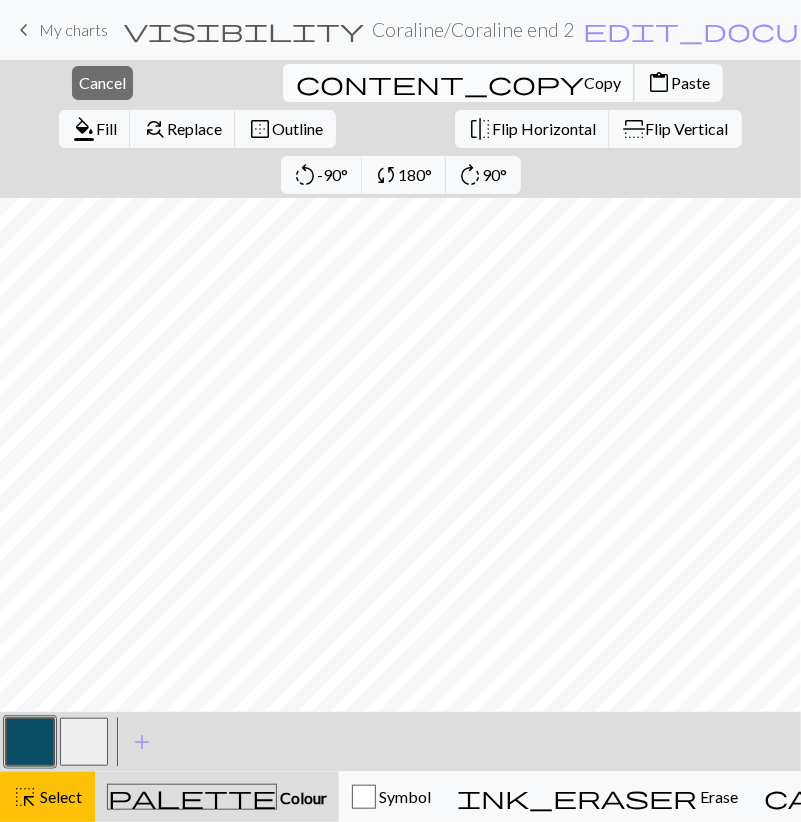 click on "Copy" at bounding box center (602, 82) 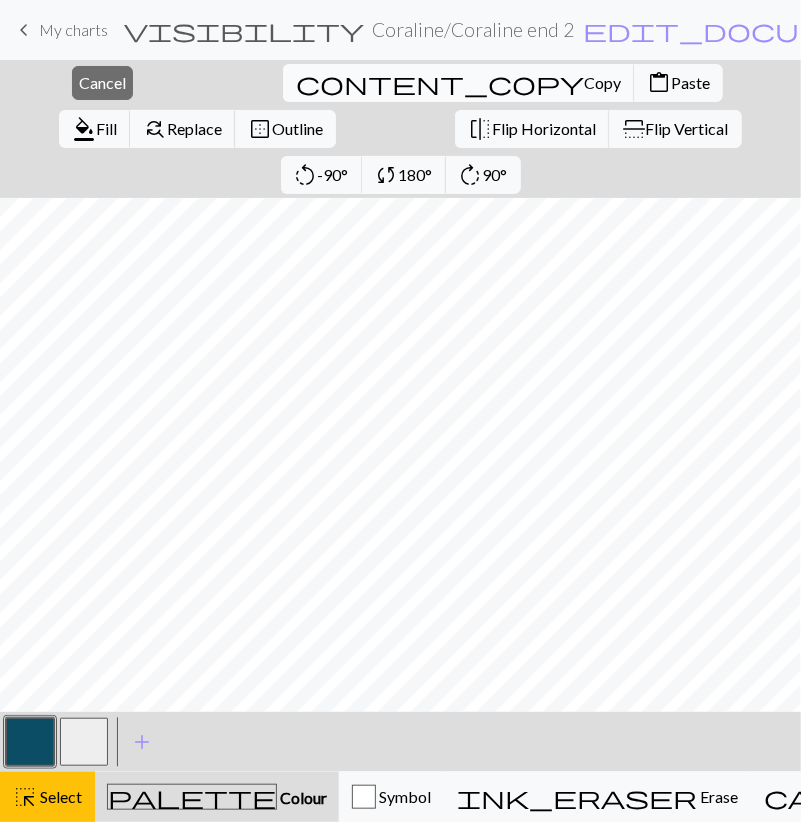 drag, startPoint x: 297, startPoint y: 89, endPoint x: 262, endPoint y: 90, distance: 35.014282 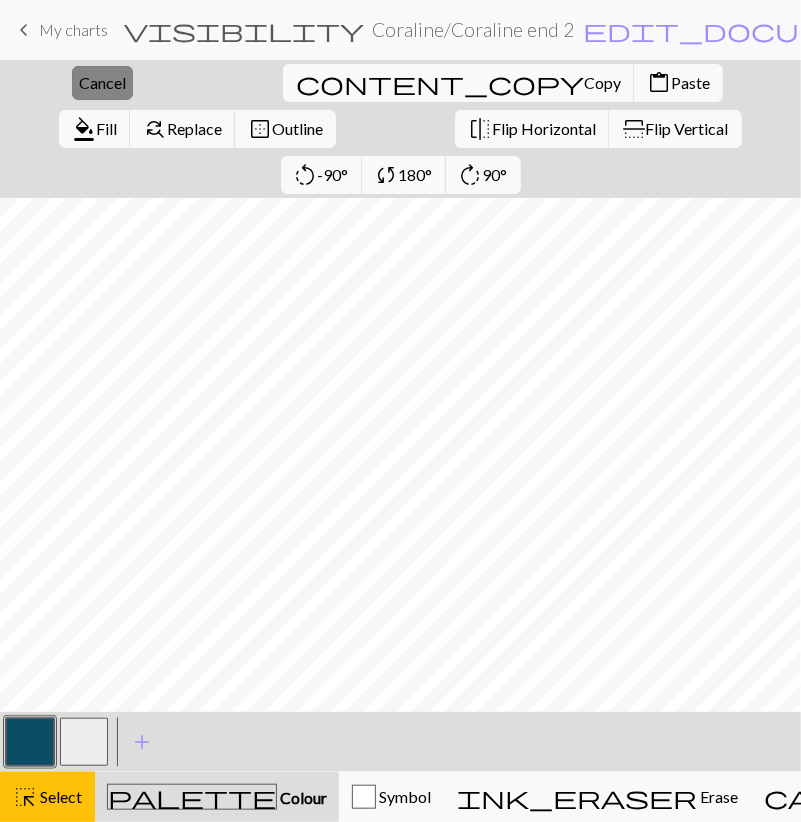 click on "Cancel" at bounding box center (102, 82) 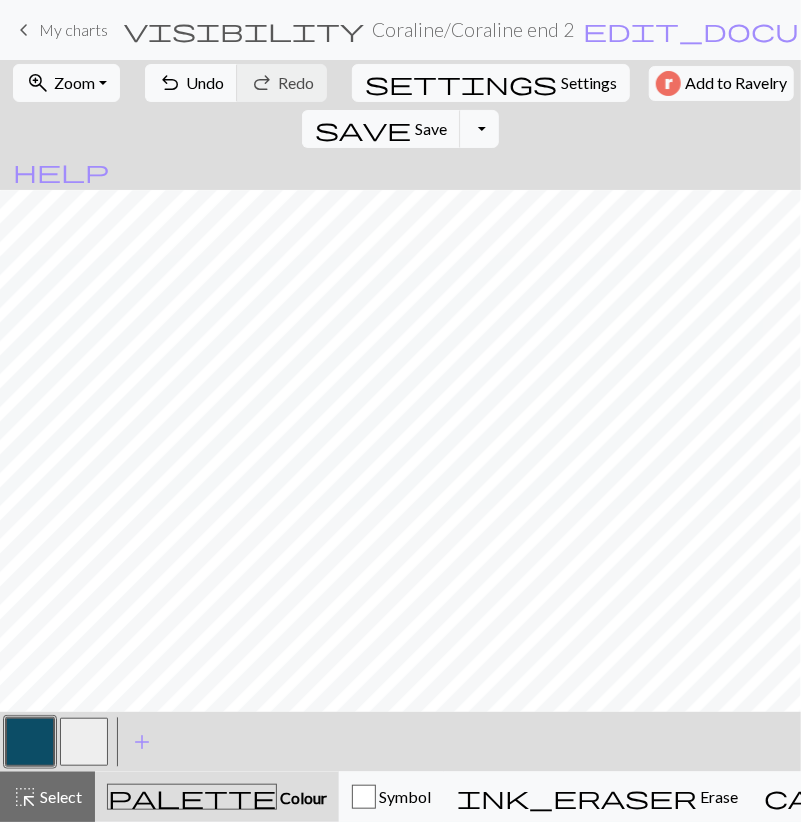 click at bounding box center [84, 742] 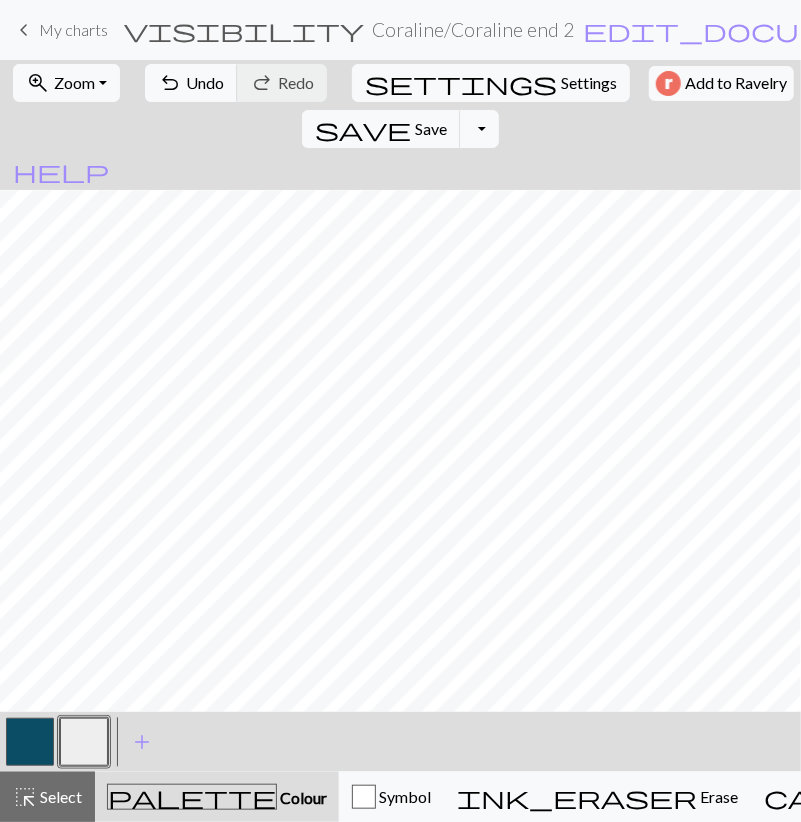 click at bounding box center (30, 742) 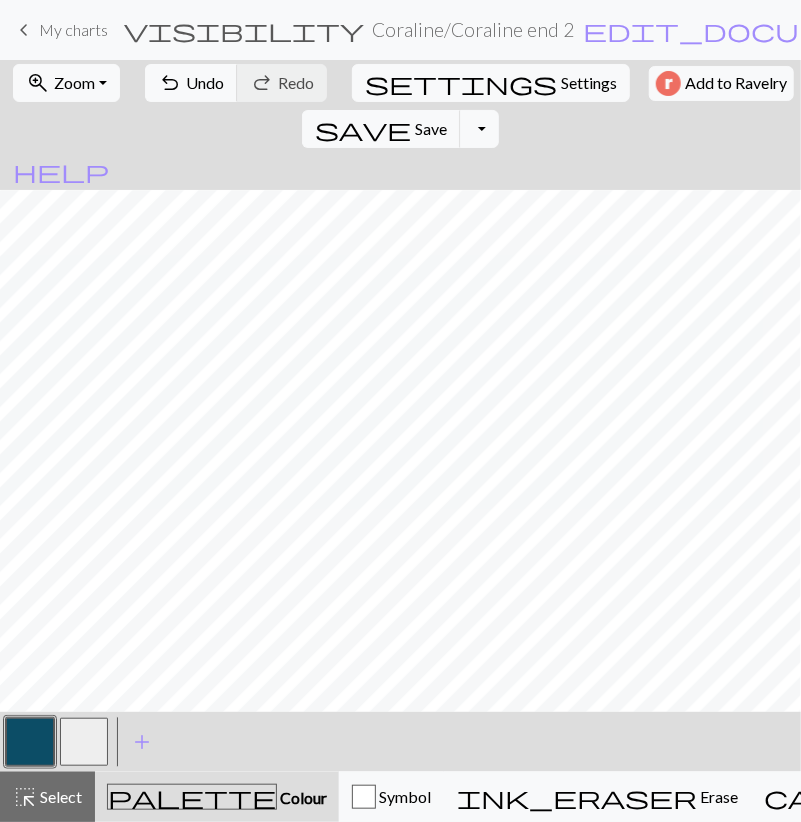click at bounding box center [84, 742] 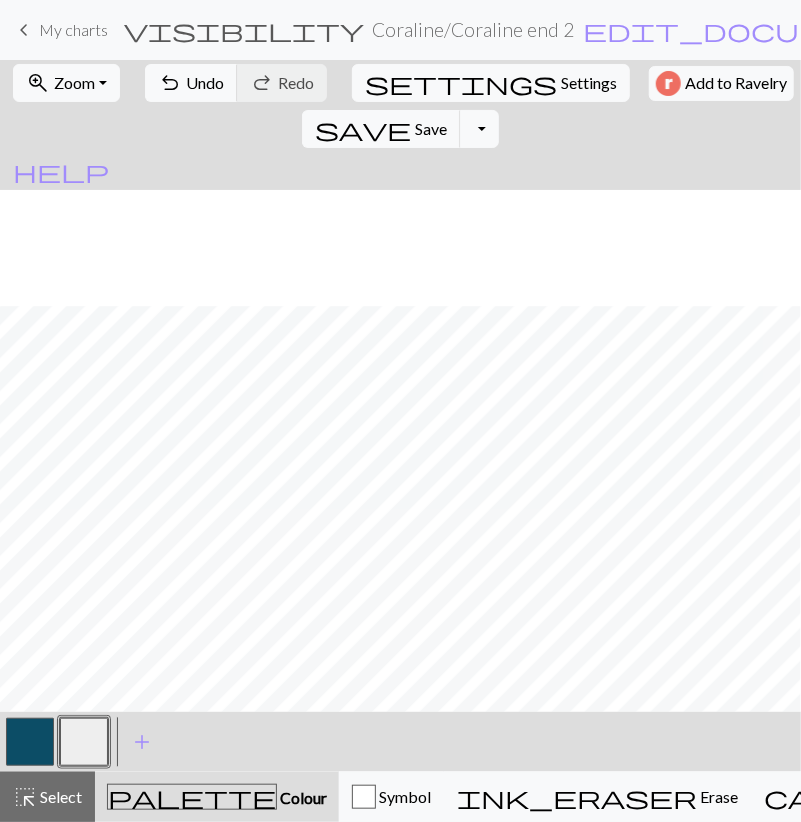 scroll, scrollTop: 975, scrollLeft: 0, axis: vertical 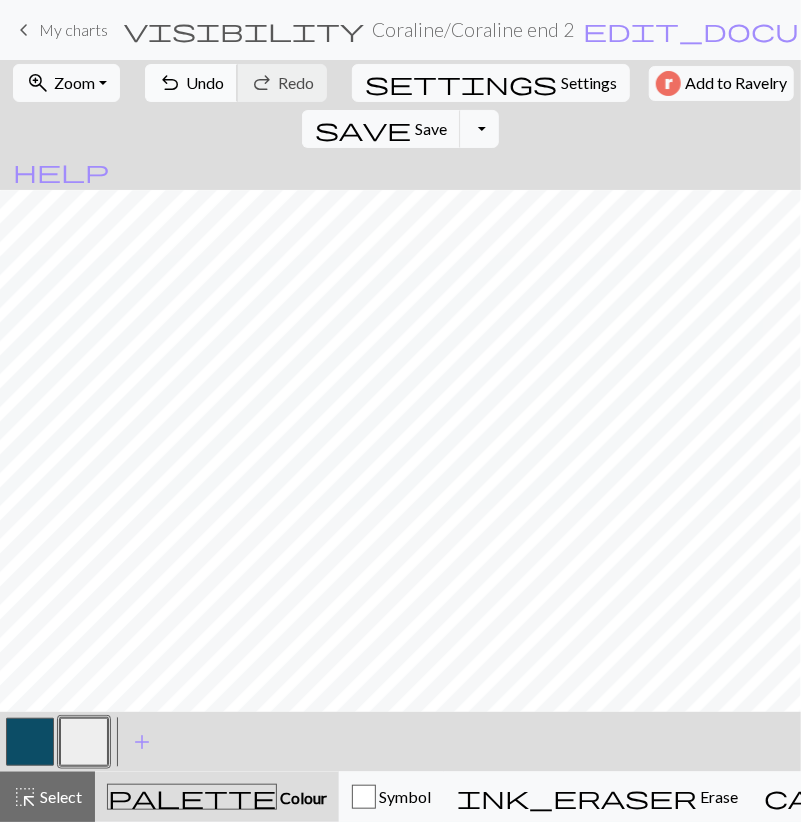 click on "Undo" at bounding box center [205, 82] 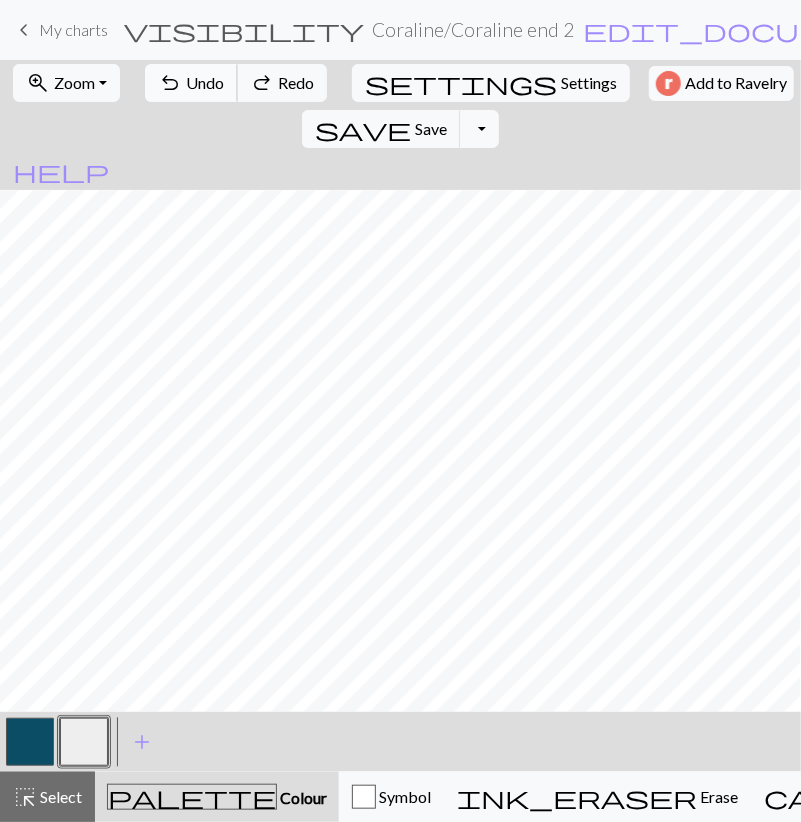 click on "Undo" at bounding box center [205, 82] 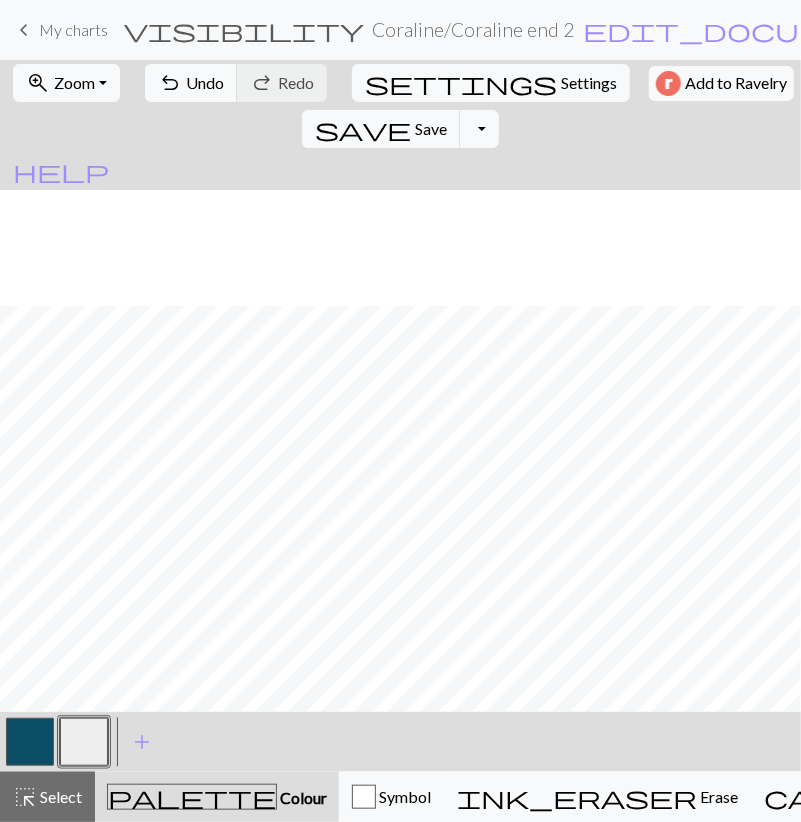 scroll, scrollTop: 1091, scrollLeft: 0, axis: vertical 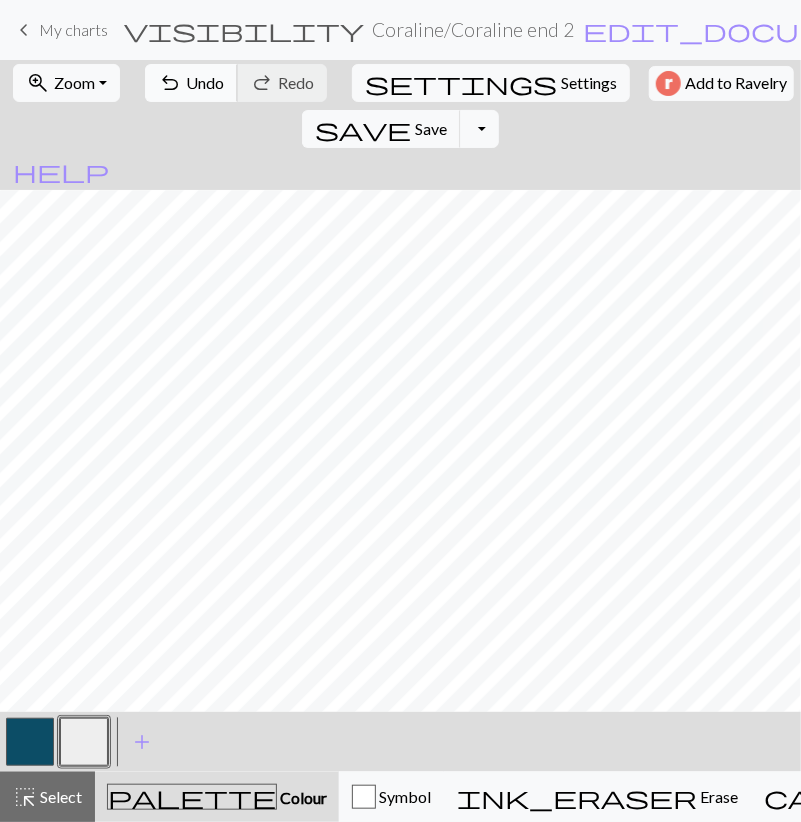 click on "Undo" at bounding box center [205, 82] 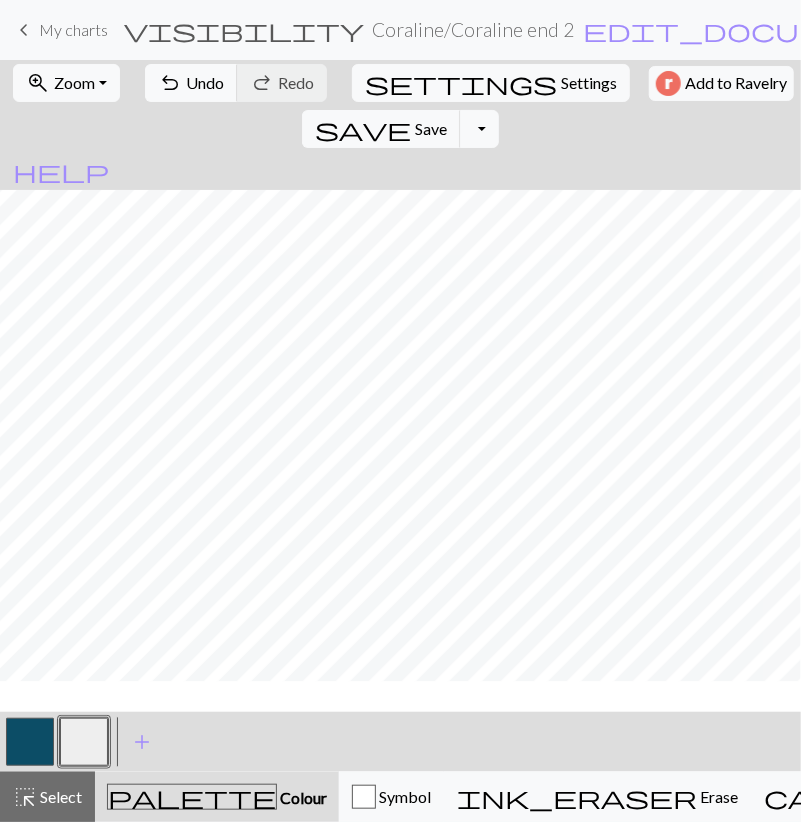 scroll, scrollTop: 975, scrollLeft: 0, axis: vertical 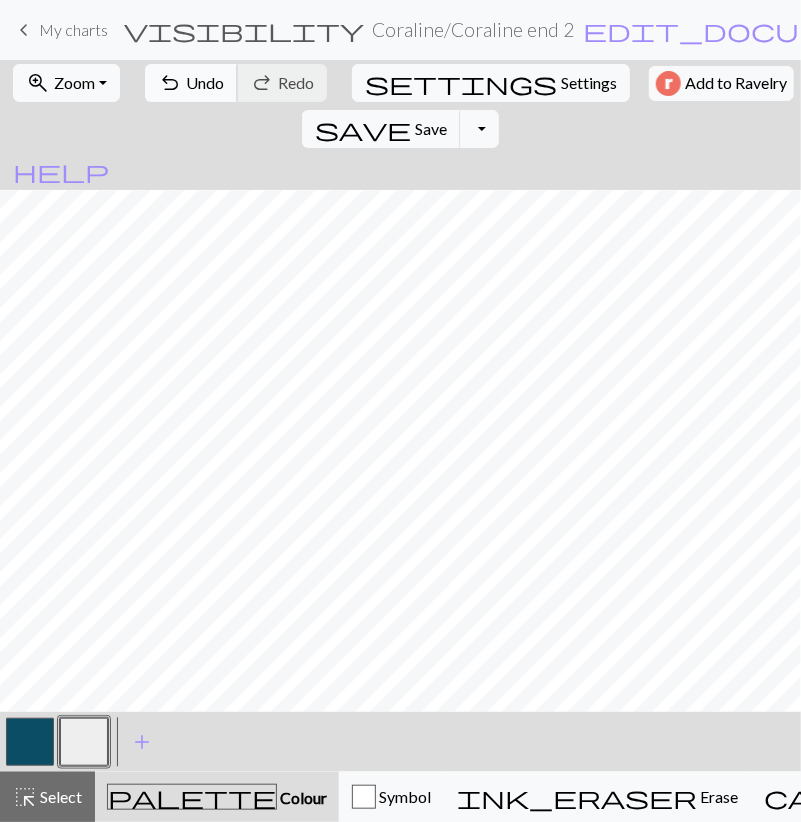 click on "Undo" at bounding box center [205, 82] 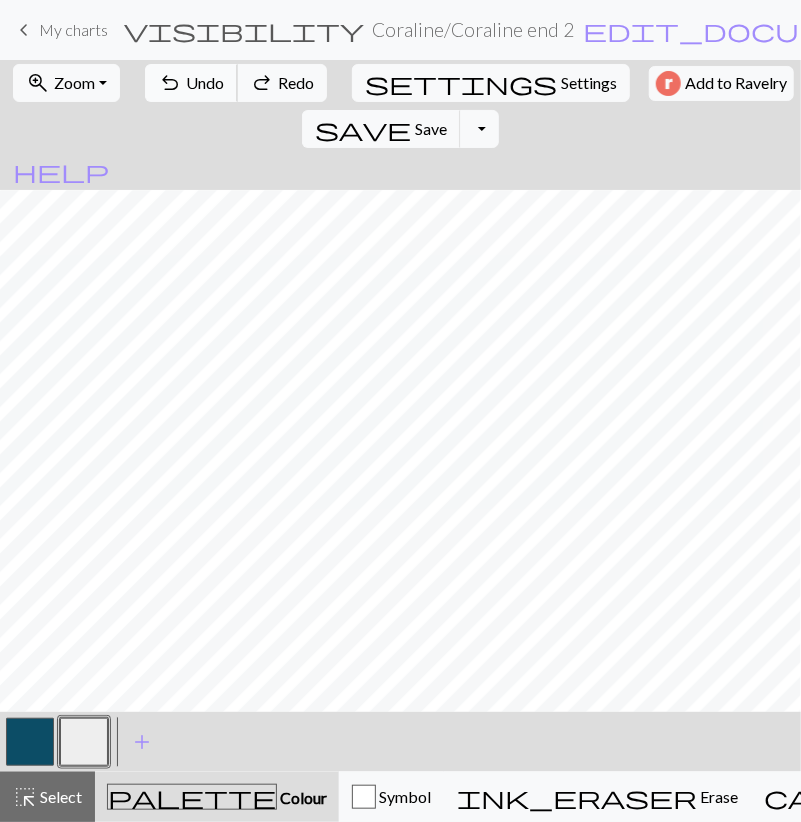 click on "Undo" at bounding box center (205, 82) 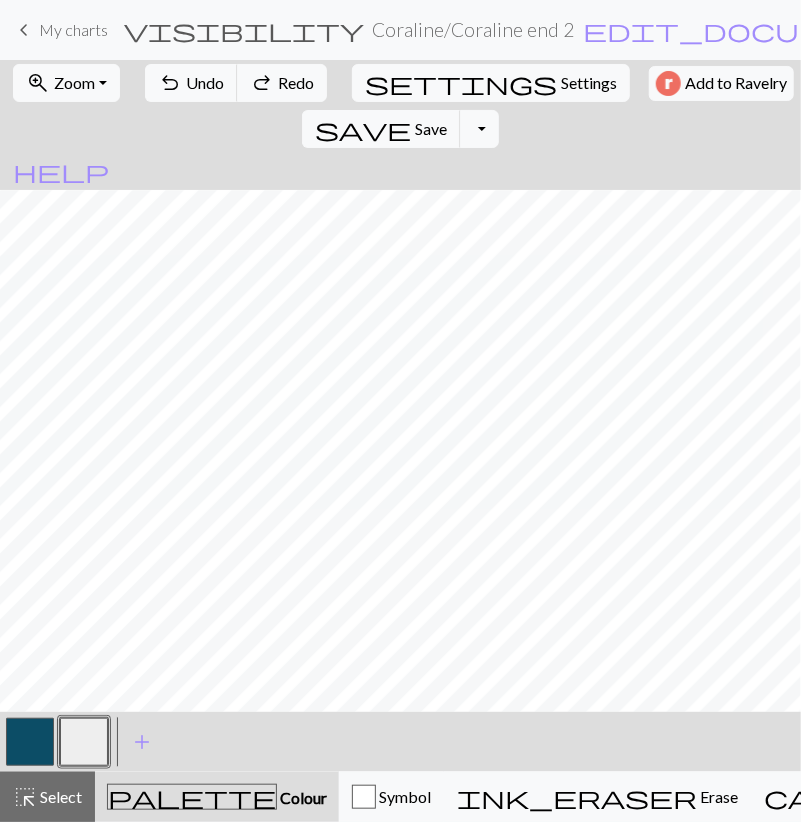 click at bounding box center [30, 742] 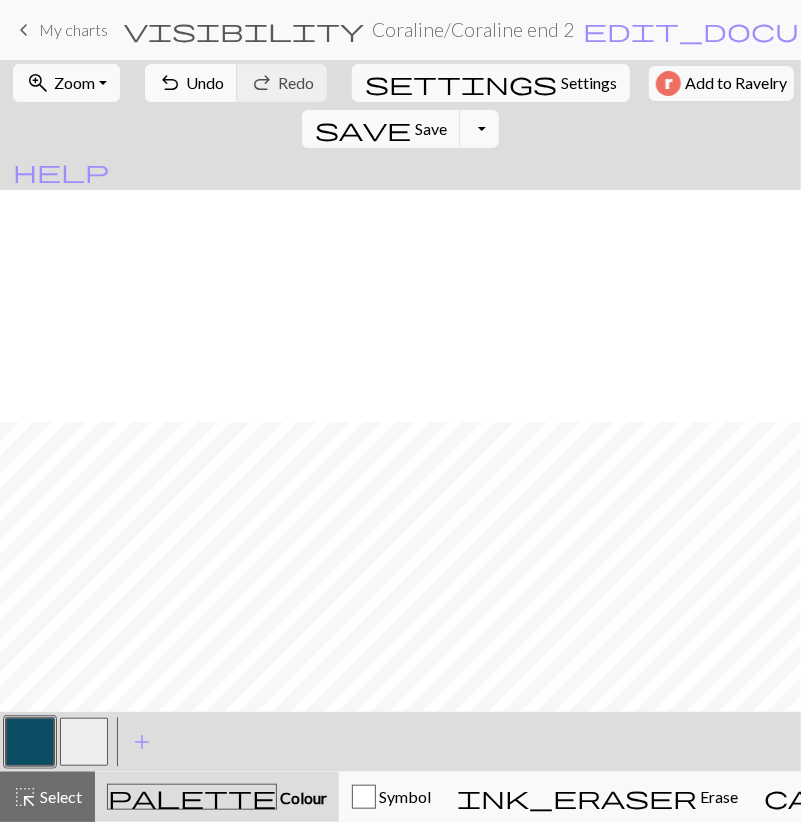 scroll, scrollTop: 1207, scrollLeft: 0, axis: vertical 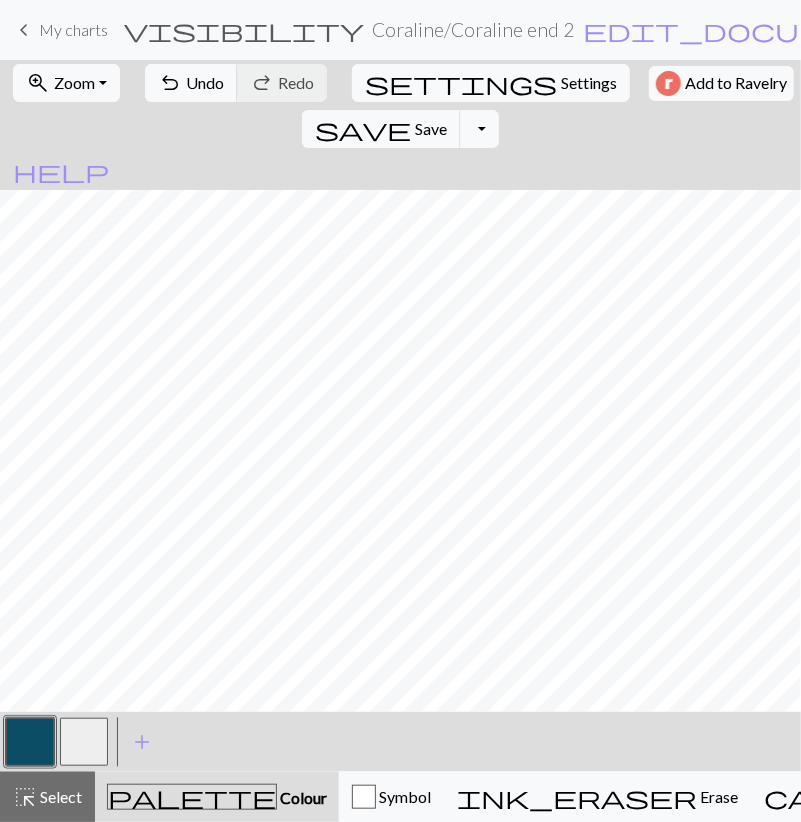 drag, startPoint x: 72, startPoint y: 734, endPoint x: 139, endPoint y: 701, distance: 74.68601 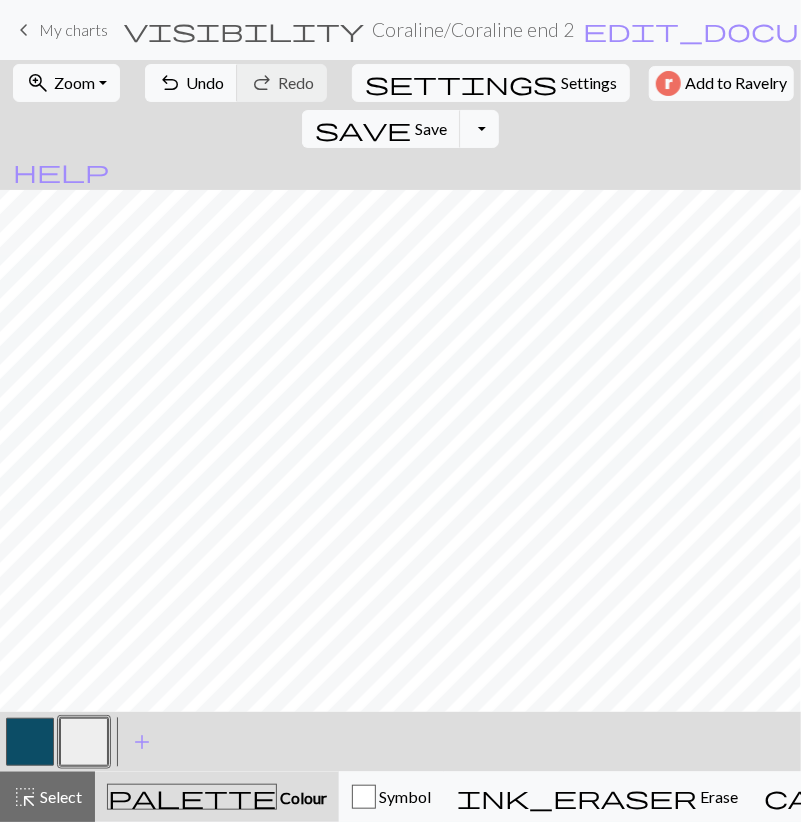scroll, scrollTop: 975, scrollLeft: 0, axis: vertical 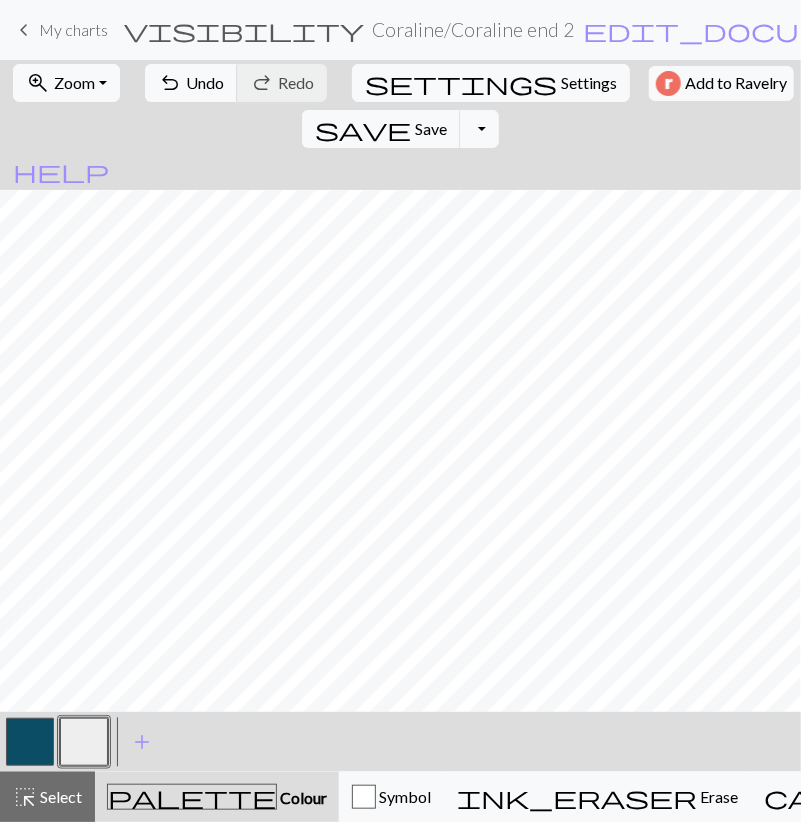 click at bounding box center [30, 742] 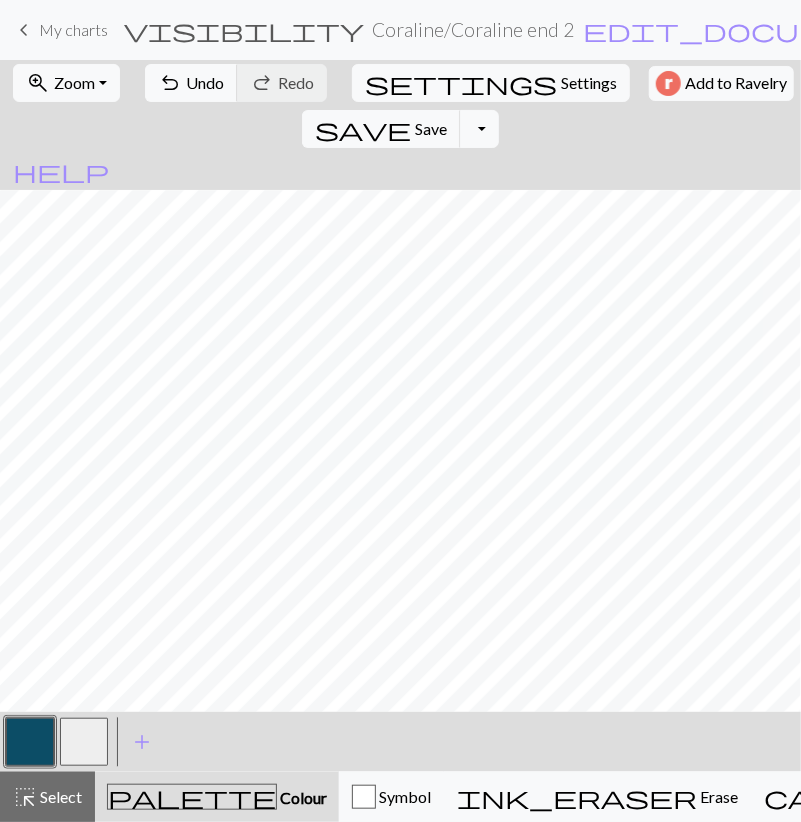 click at bounding box center (84, 742) 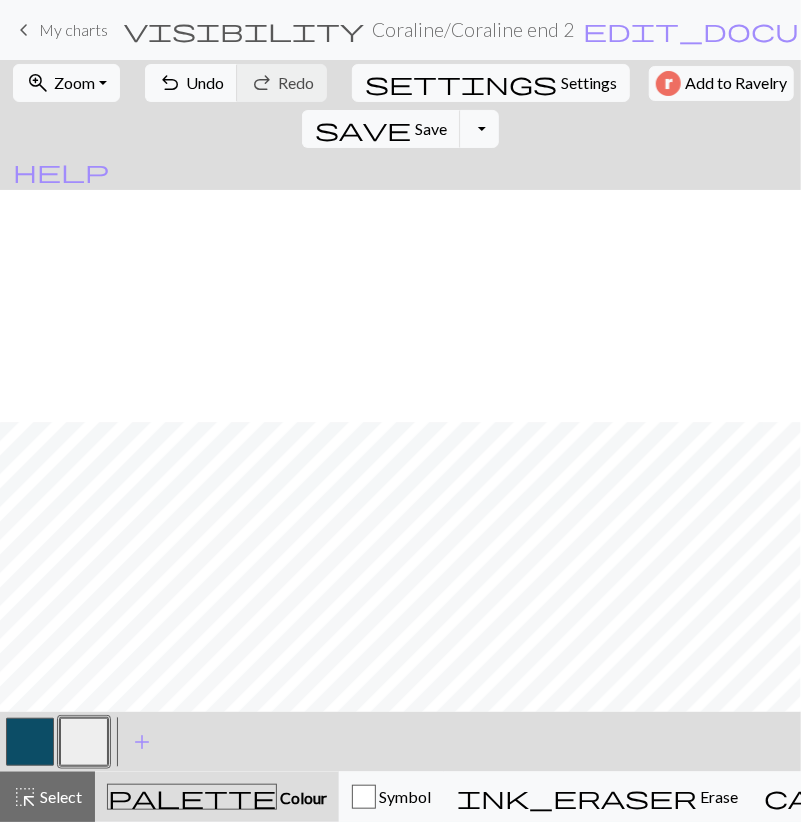 scroll, scrollTop: 1207, scrollLeft: 0, axis: vertical 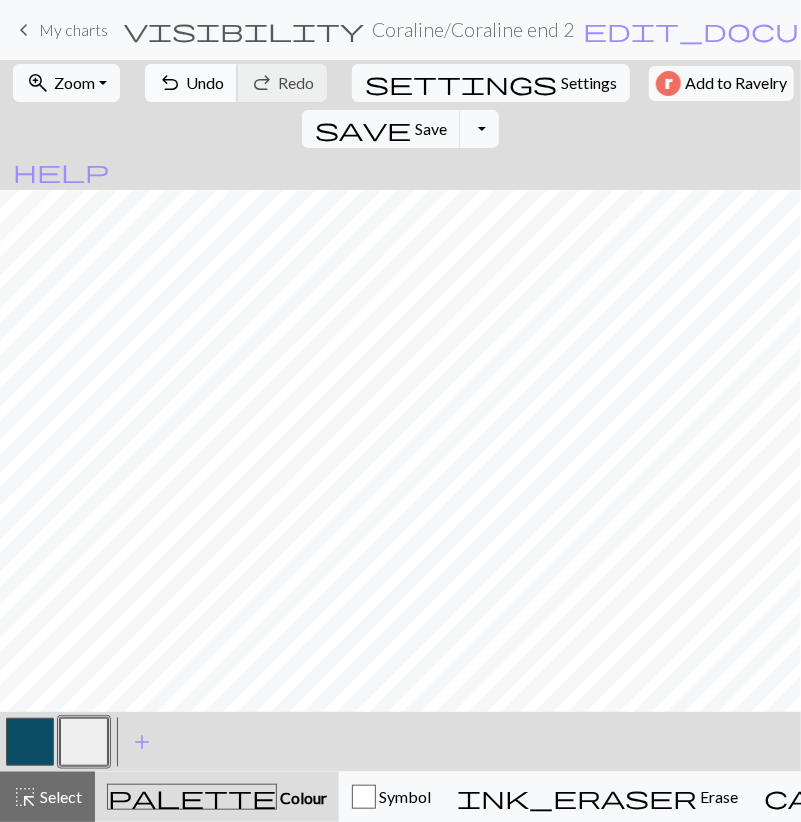 click on "Undo" at bounding box center (205, 82) 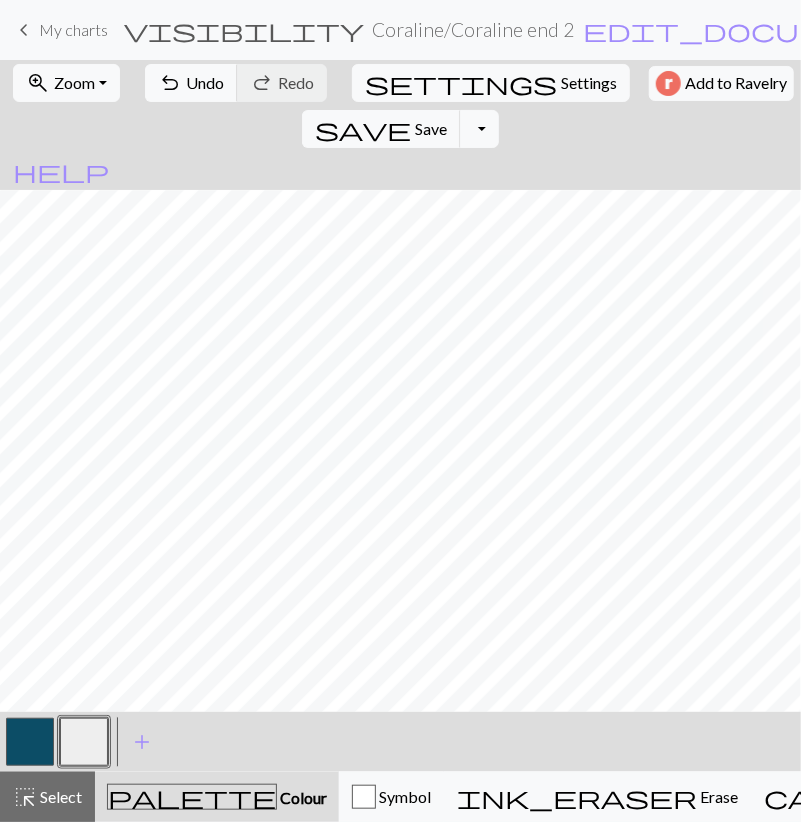 click at bounding box center [30, 742] 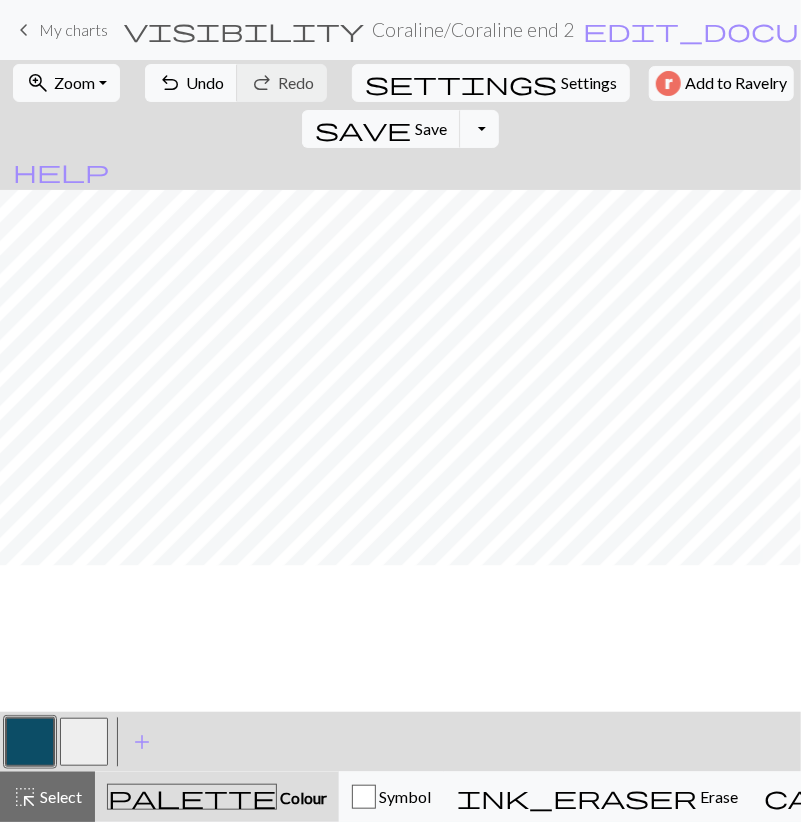 scroll, scrollTop: 975, scrollLeft: 0, axis: vertical 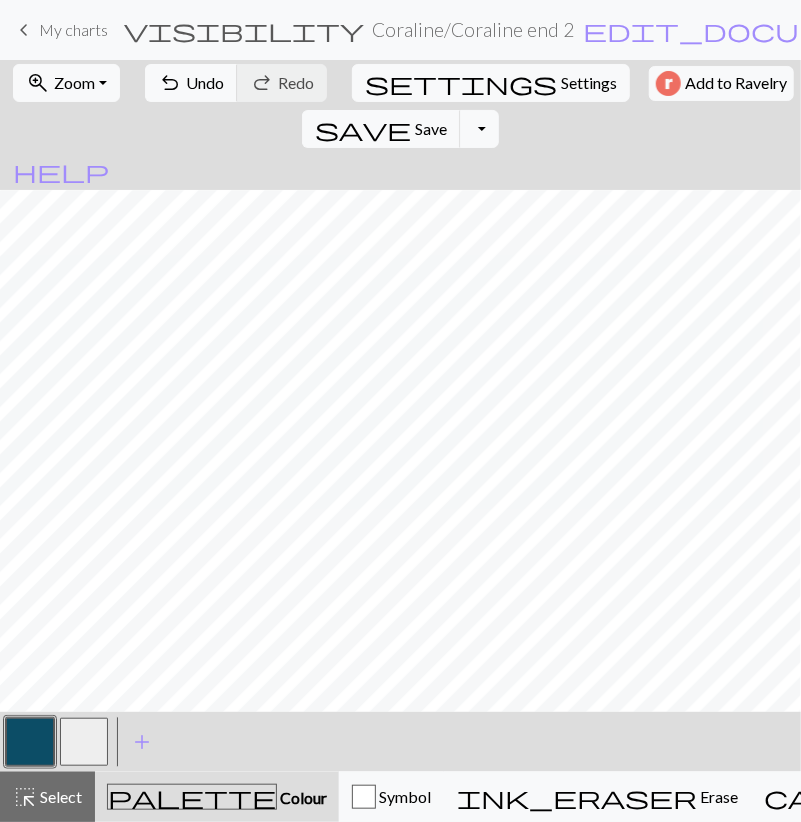click at bounding box center (84, 742) 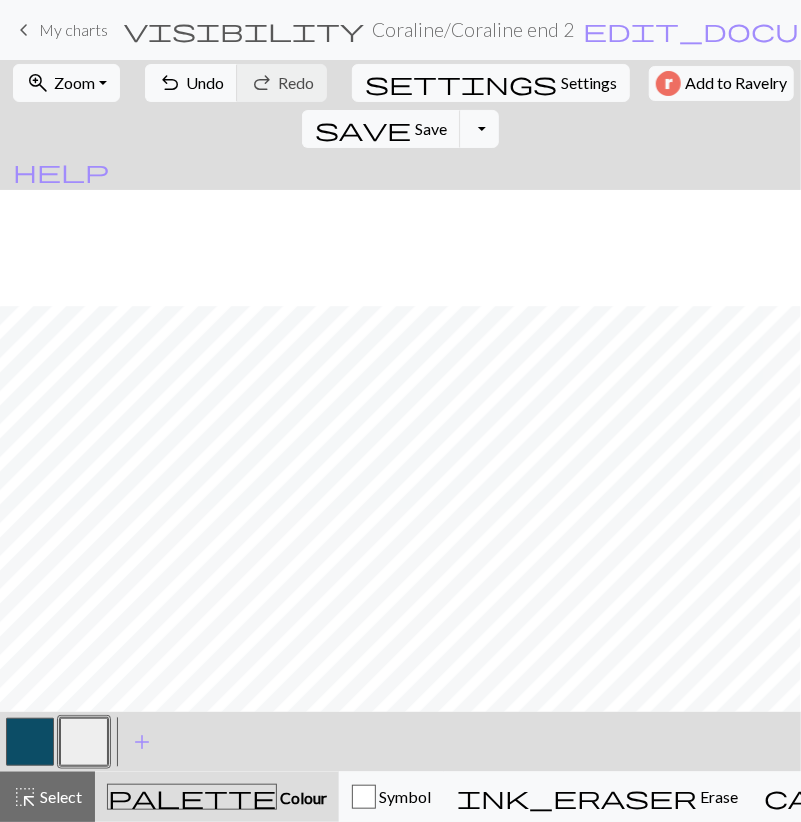 scroll, scrollTop: 1091, scrollLeft: 0, axis: vertical 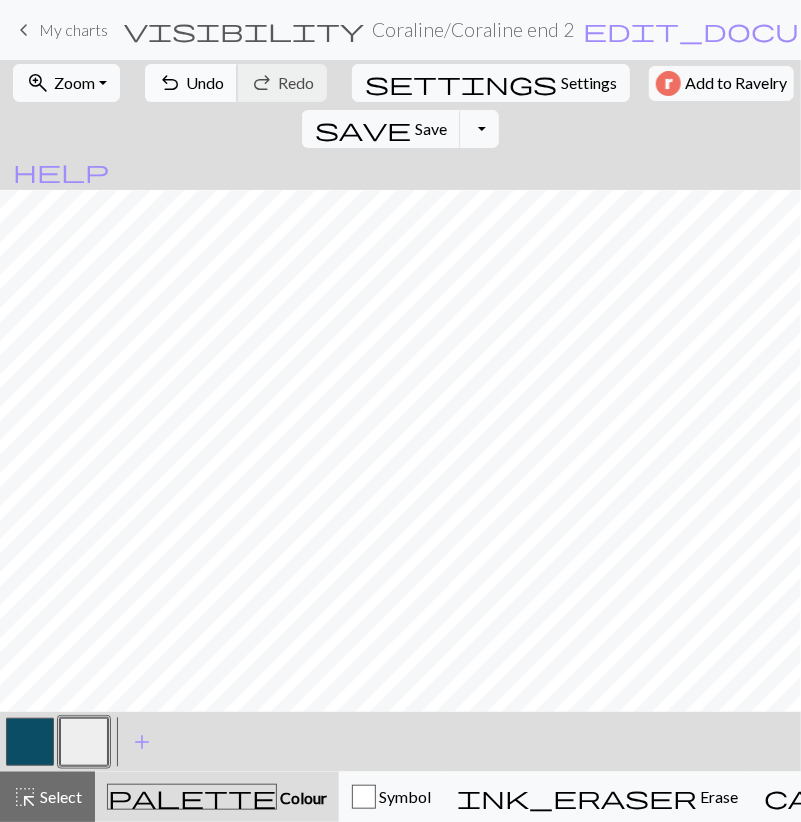 click on "undo Undo Undo" at bounding box center (191, 83) 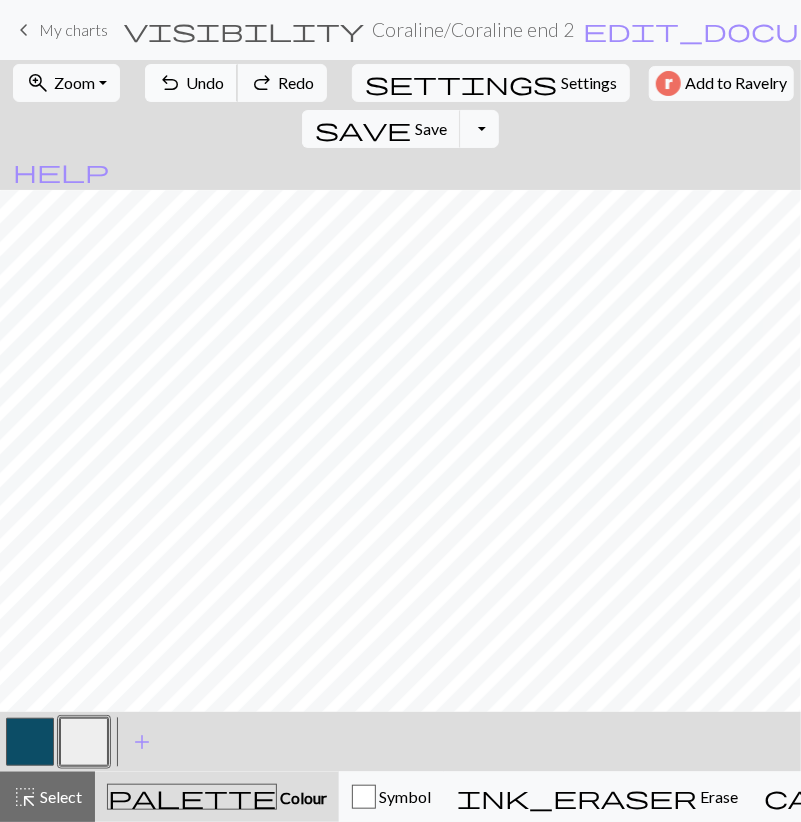 click on "undo Undo Undo" at bounding box center [191, 83] 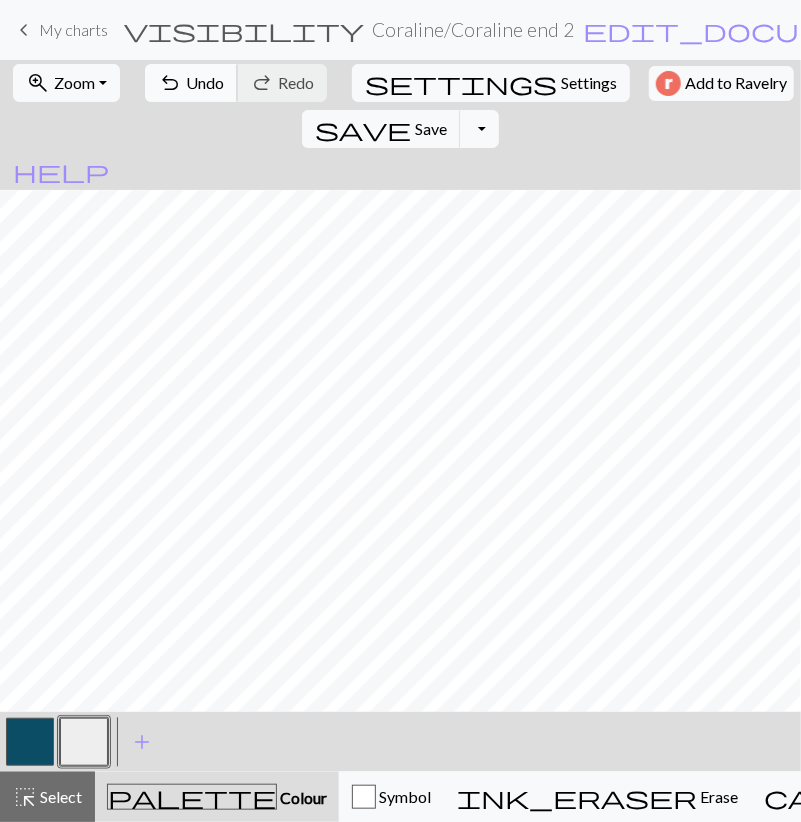 click on "Undo" at bounding box center (205, 82) 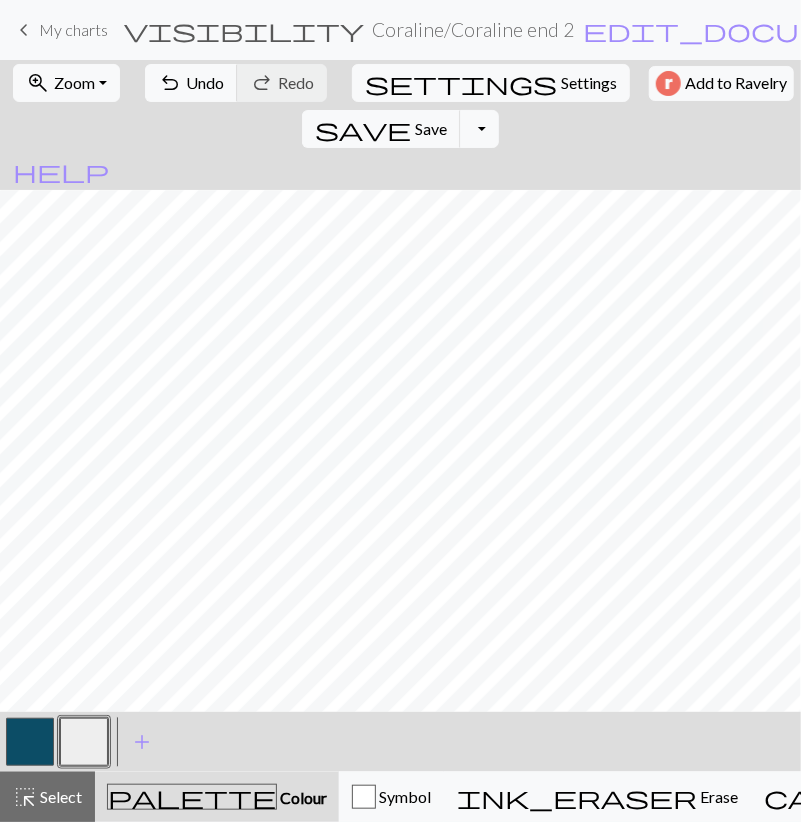 drag, startPoint x: 34, startPoint y: 746, endPoint x: 50, endPoint y: 723, distance: 28.01785 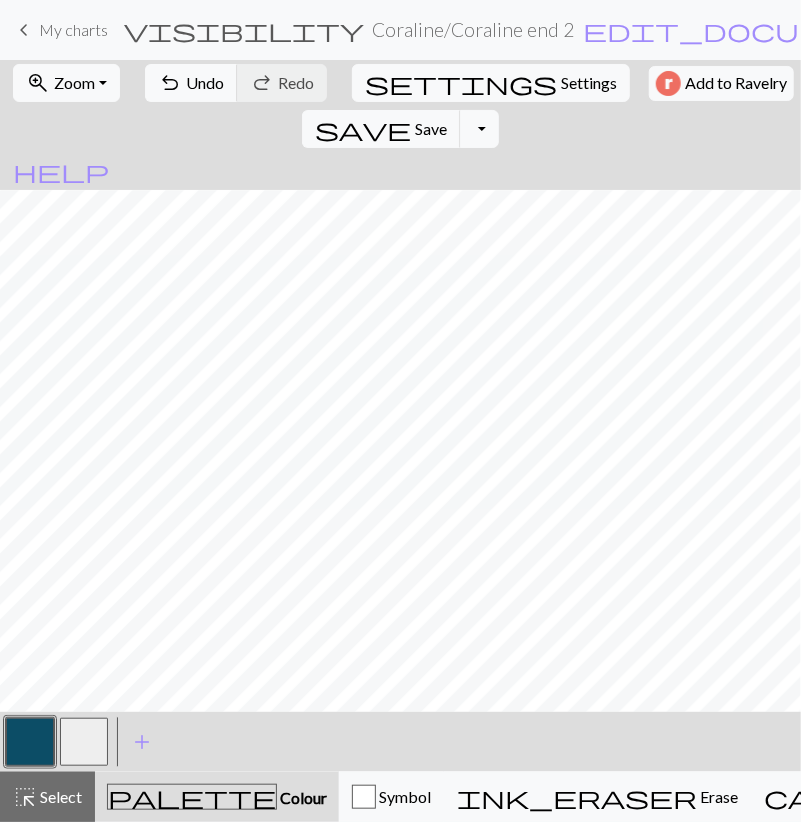 click at bounding box center (84, 742) 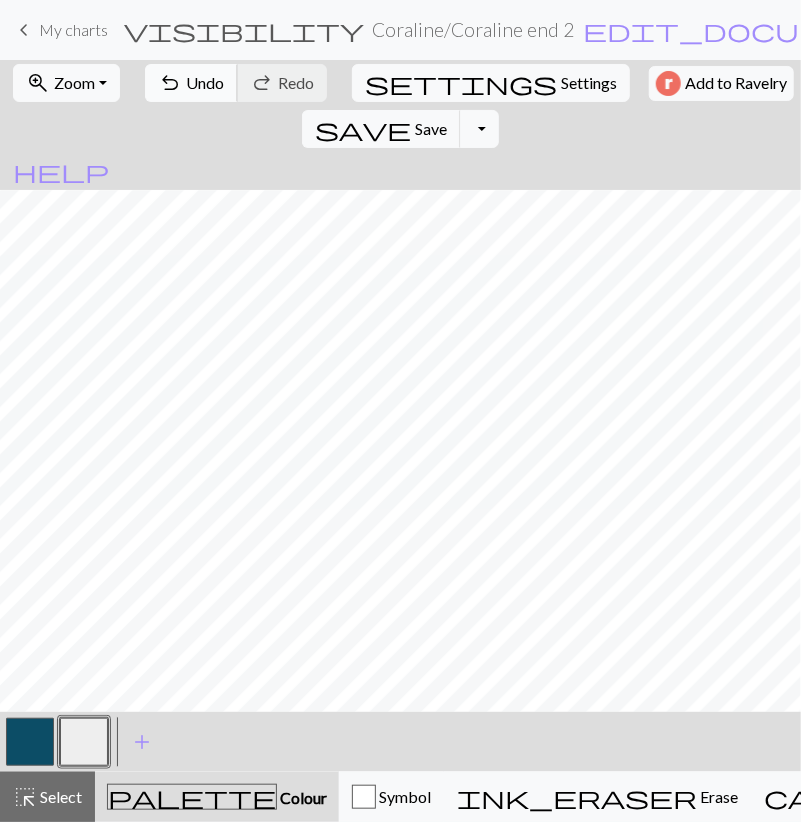click on "Undo" at bounding box center (205, 82) 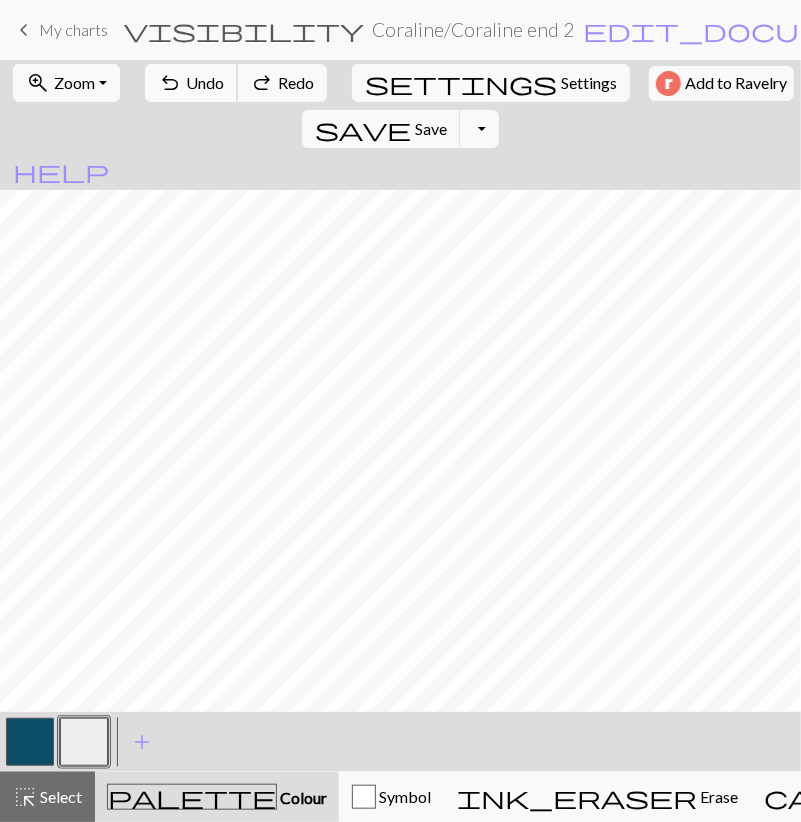 click on "Undo" at bounding box center (205, 82) 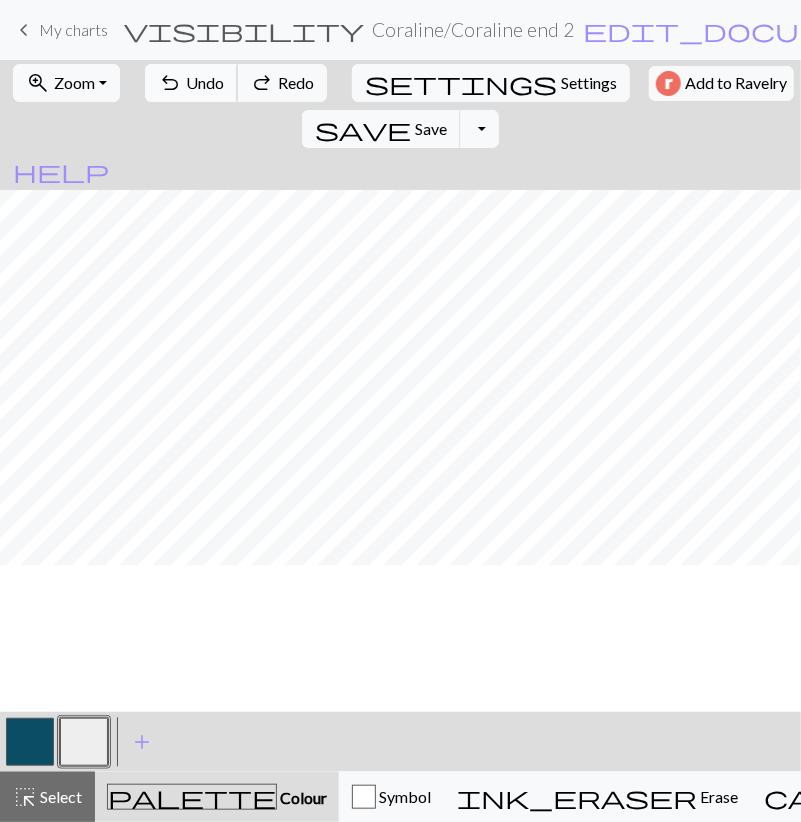 scroll, scrollTop: 1091, scrollLeft: 0, axis: vertical 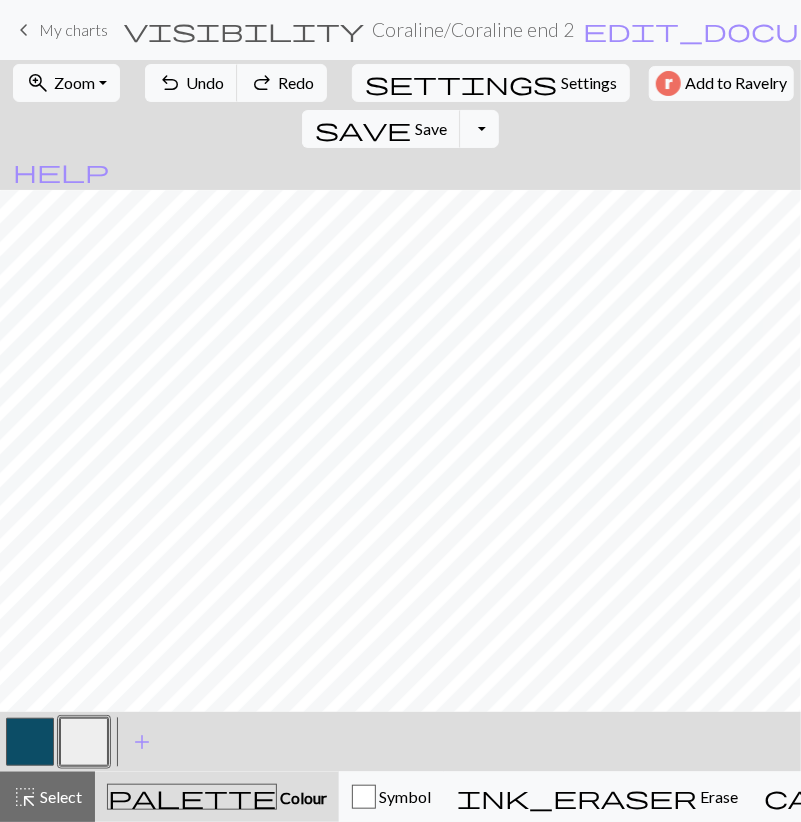 click at bounding box center [30, 742] 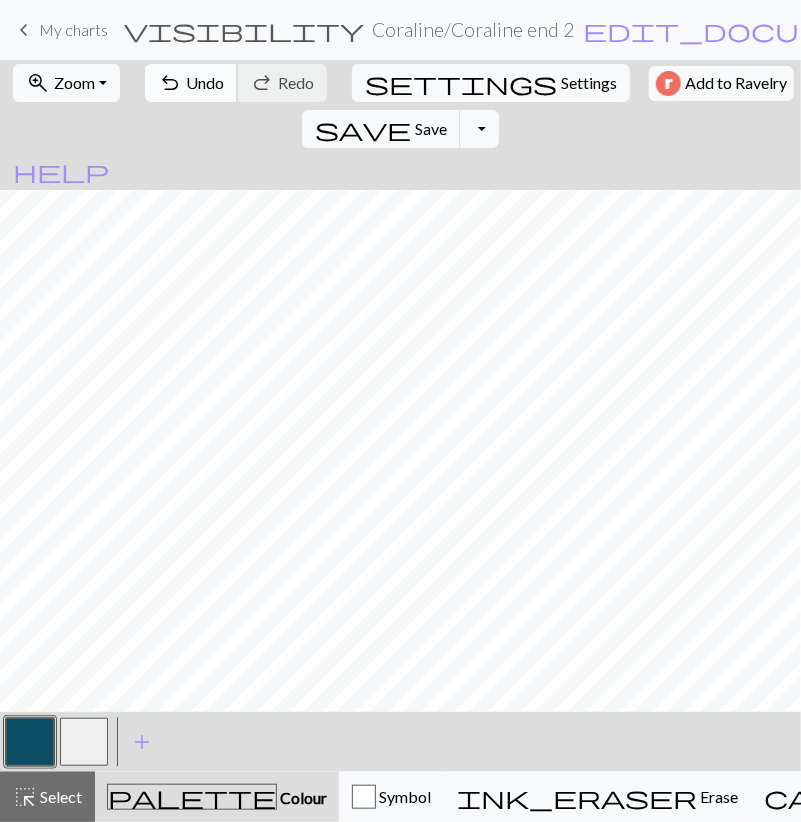 click on "undo Undo Undo" at bounding box center (191, 83) 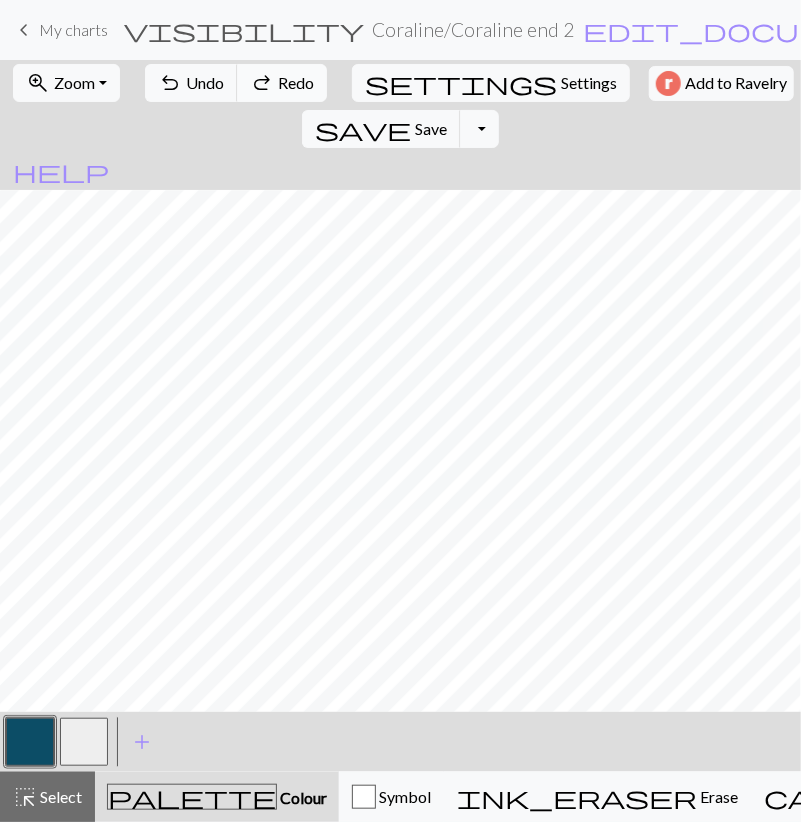 click on "redo" at bounding box center [262, 83] 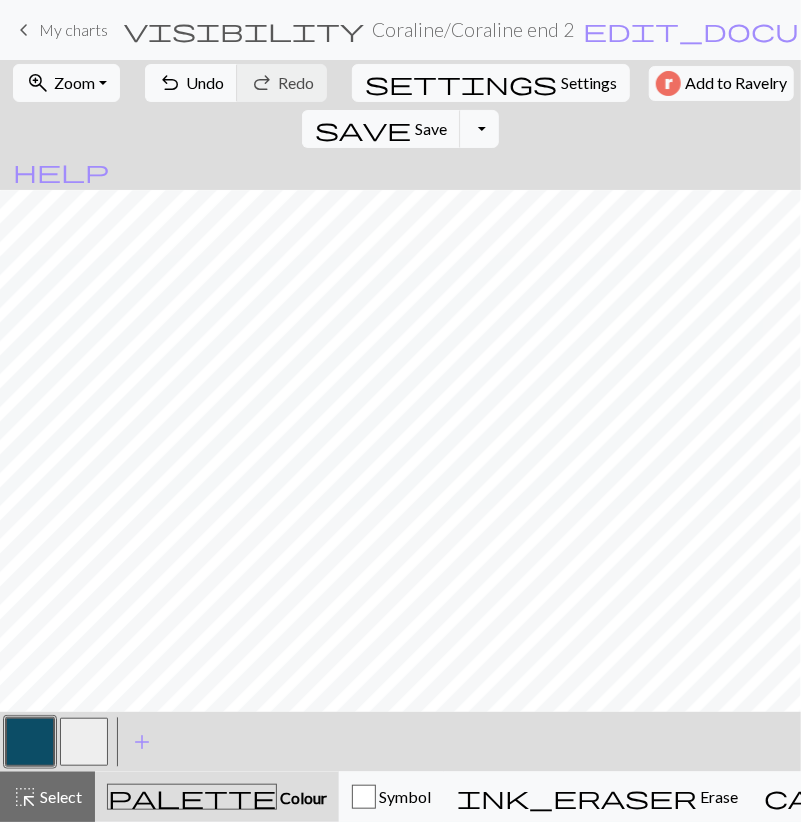 click at bounding box center [84, 742] 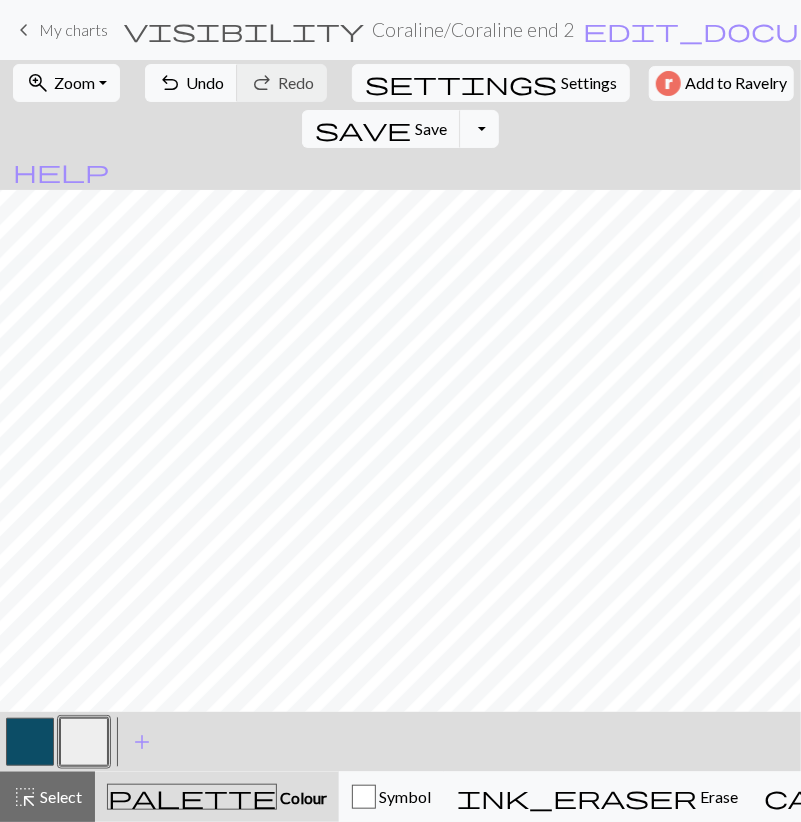 scroll, scrollTop: 975, scrollLeft: 0, axis: vertical 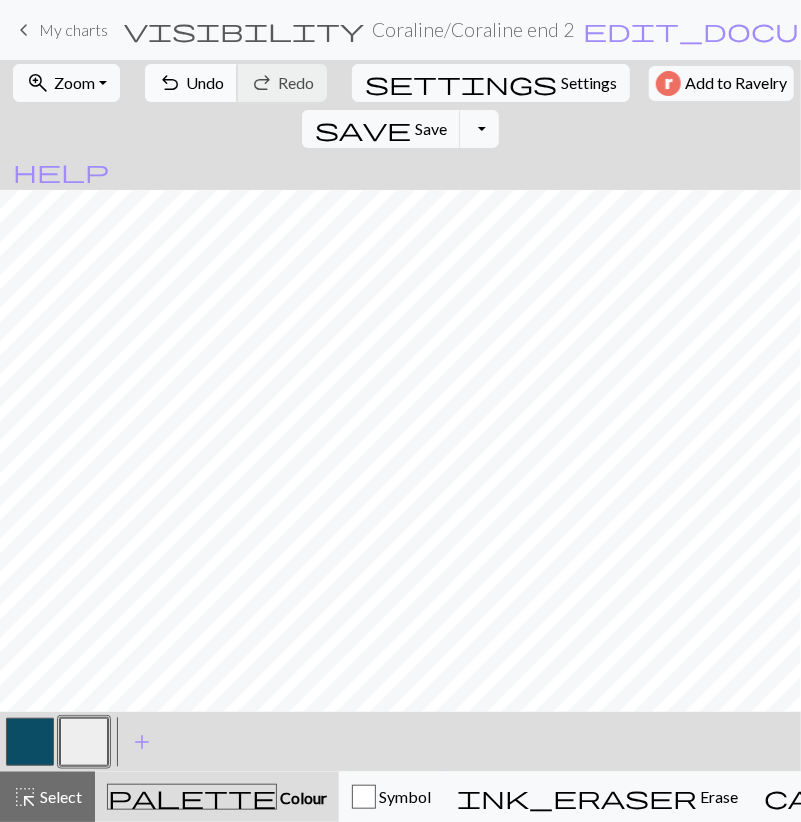 click on "Undo" at bounding box center [205, 82] 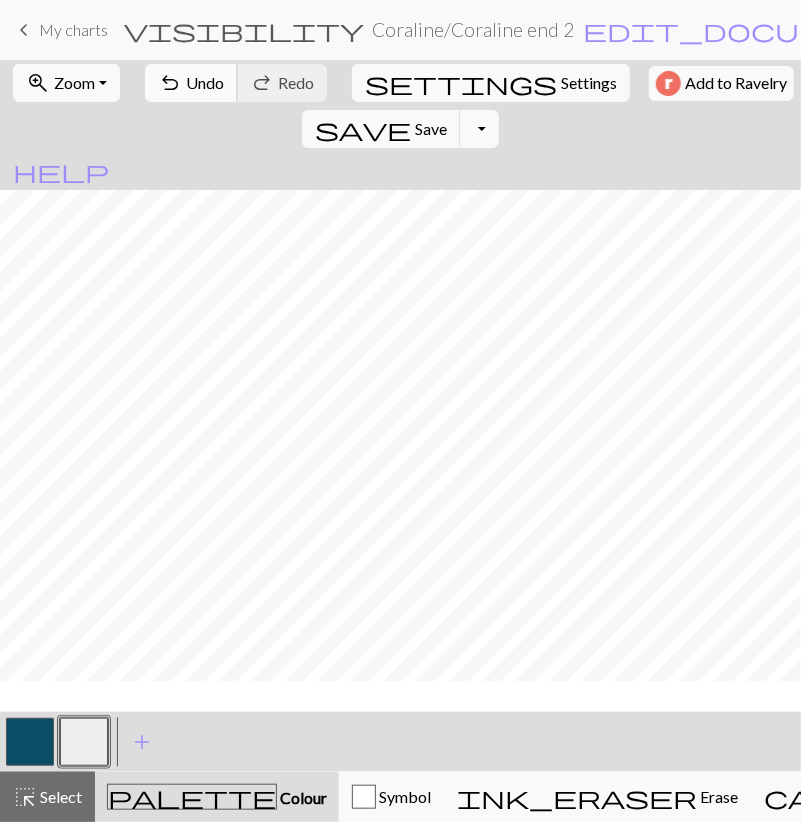 scroll, scrollTop: 859, scrollLeft: 0, axis: vertical 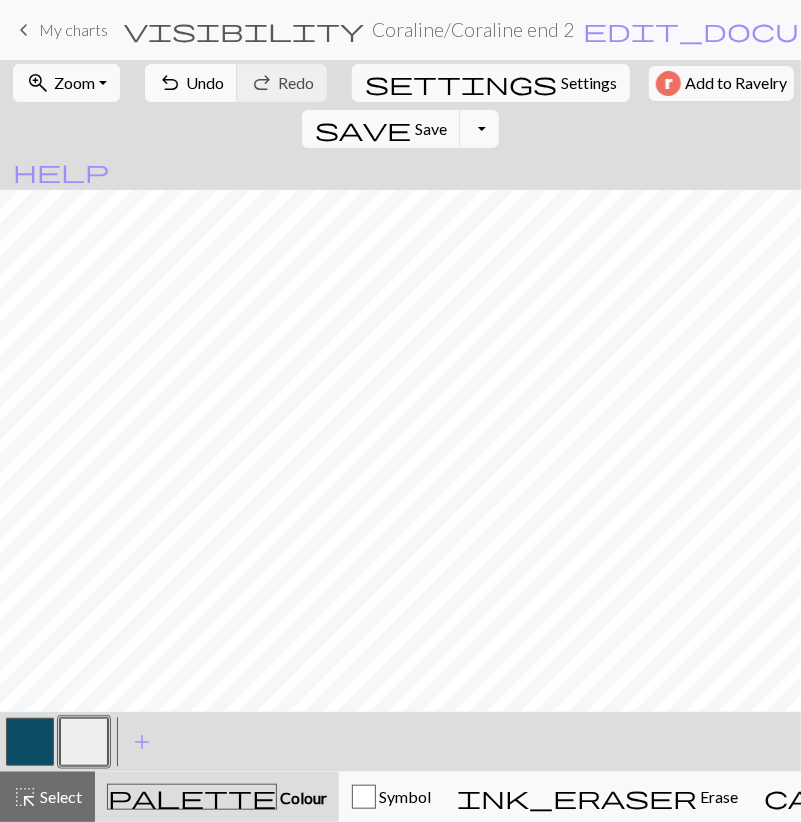 click at bounding box center [30, 742] 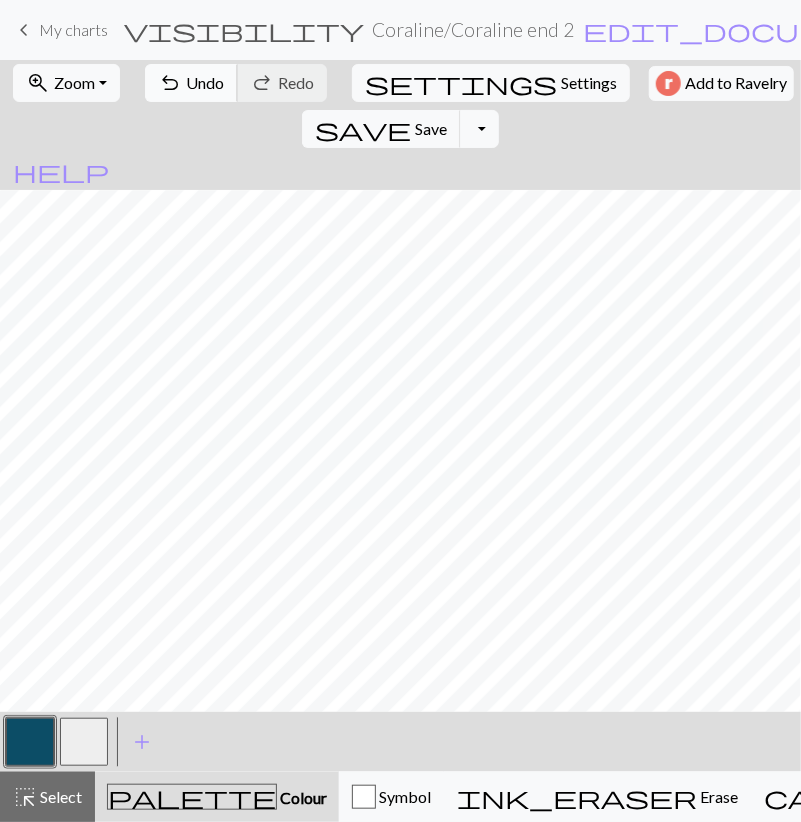 click on "Undo" at bounding box center (205, 82) 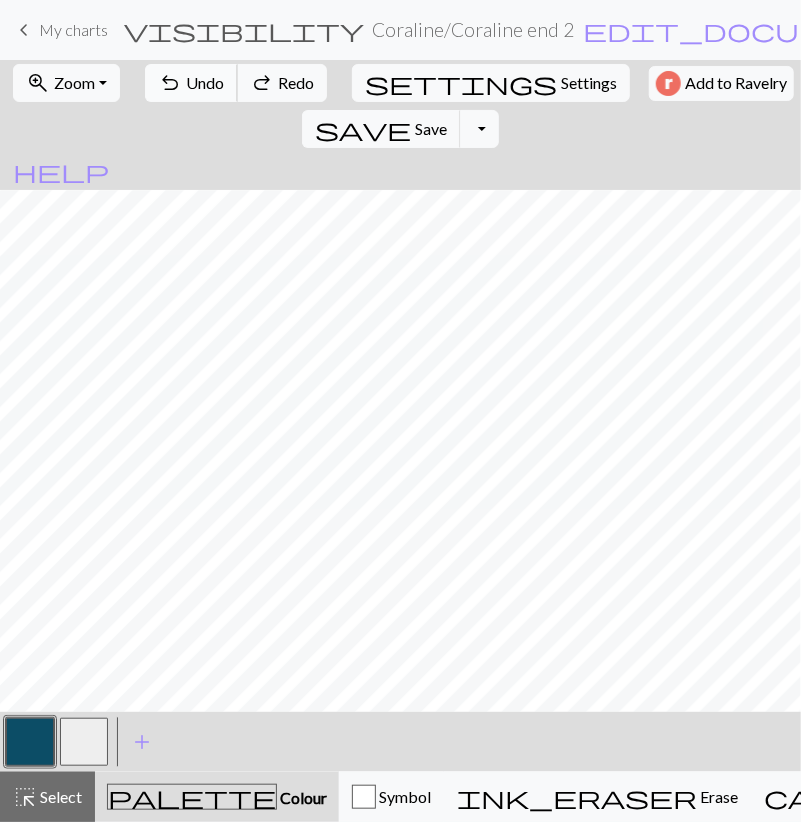 click on "Undo" at bounding box center (205, 82) 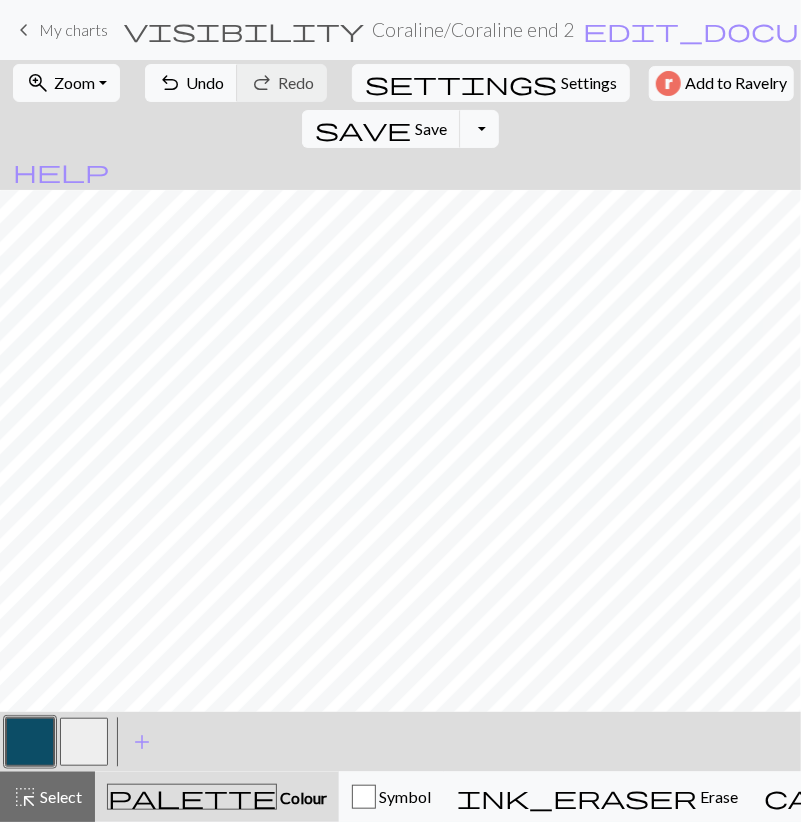 click at bounding box center [84, 742] 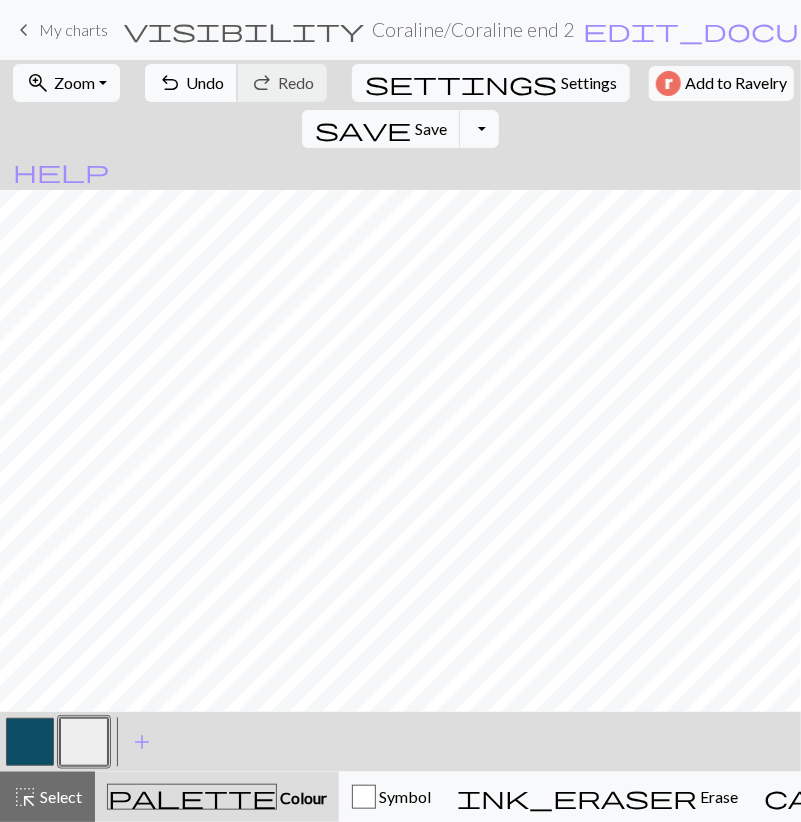 click on "undo" at bounding box center (170, 83) 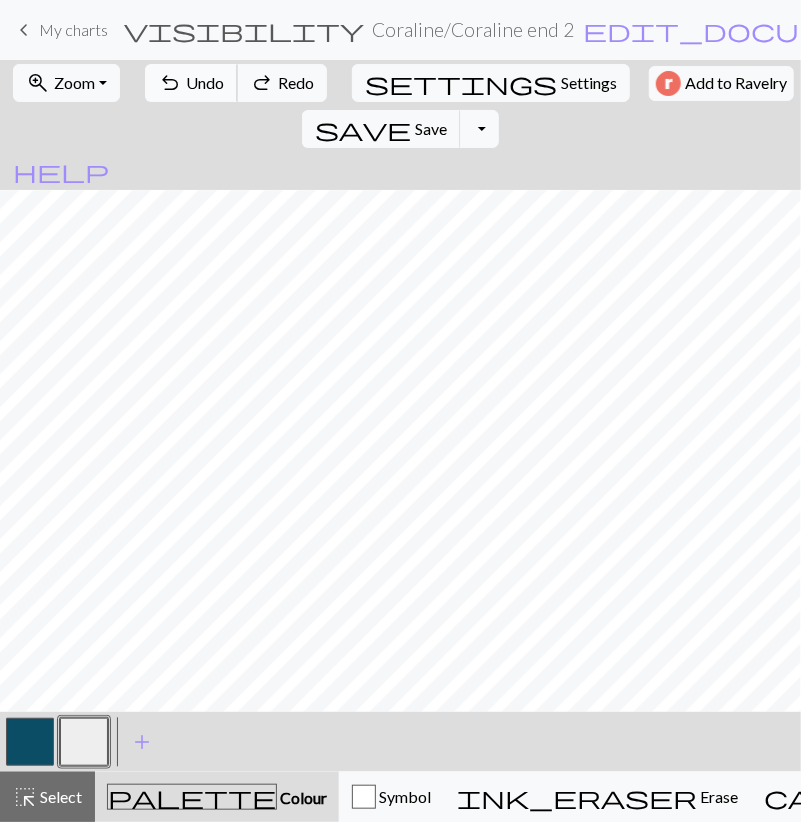 click on "undo" at bounding box center [170, 83] 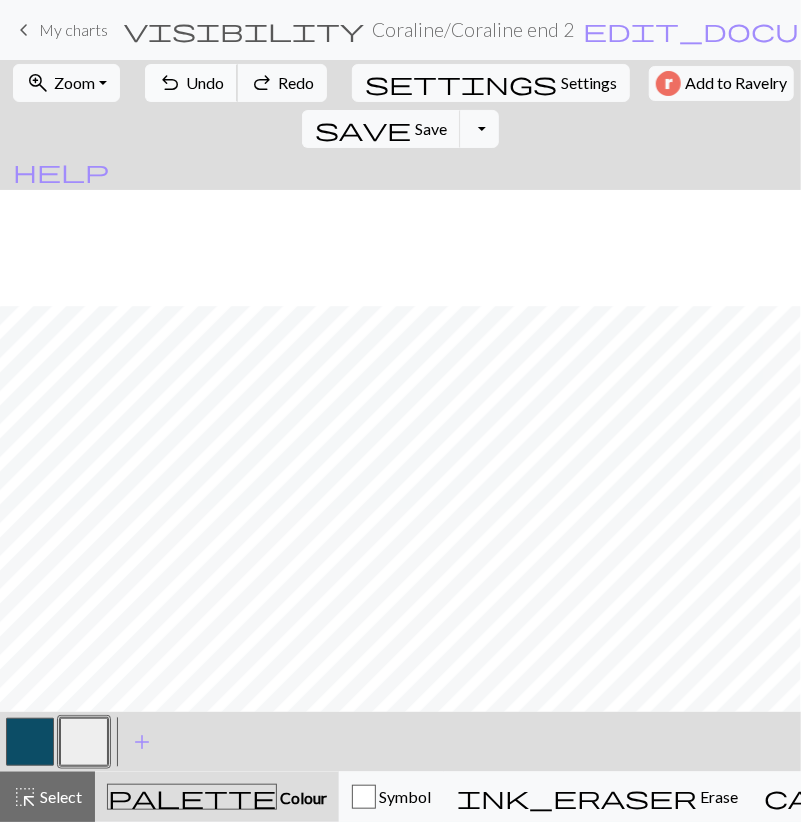 scroll, scrollTop: 975, scrollLeft: 0, axis: vertical 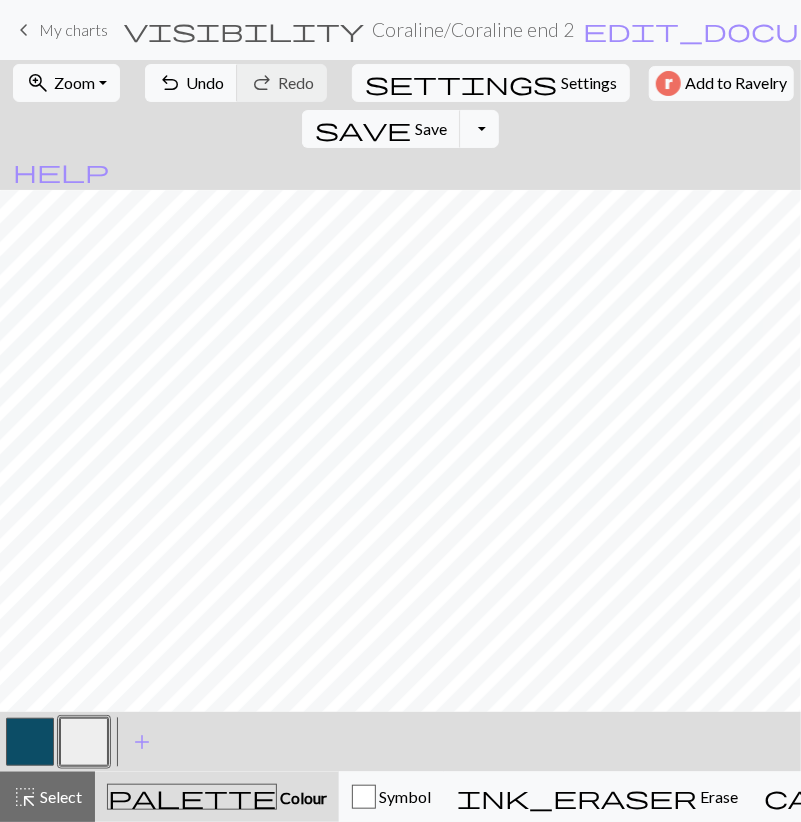 click at bounding box center [30, 742] 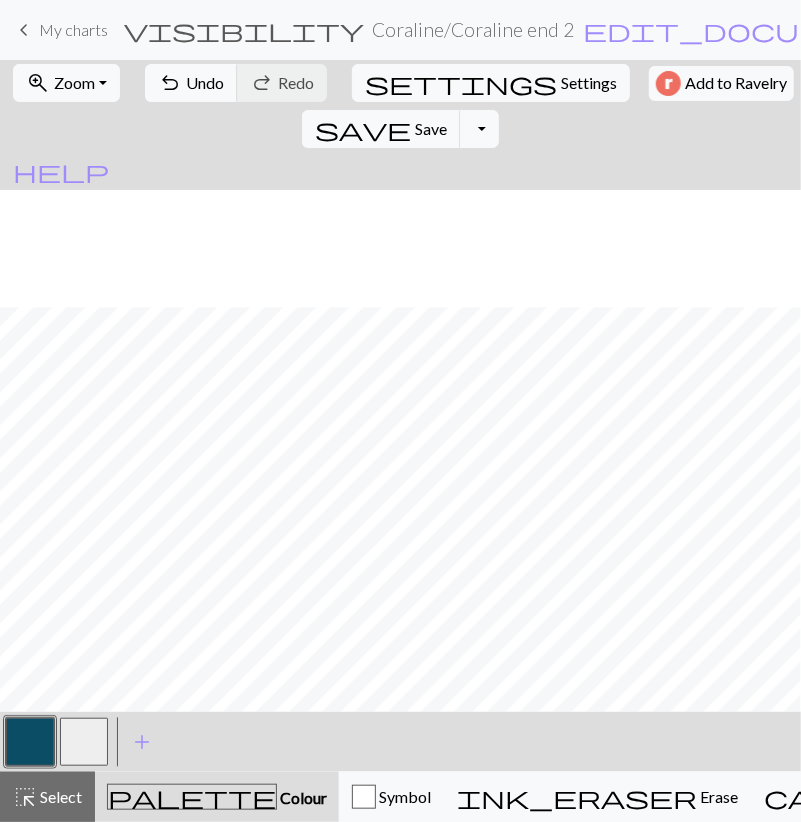 scroll, scrollTop: 859, scrollLeft: 0, axis: vertical 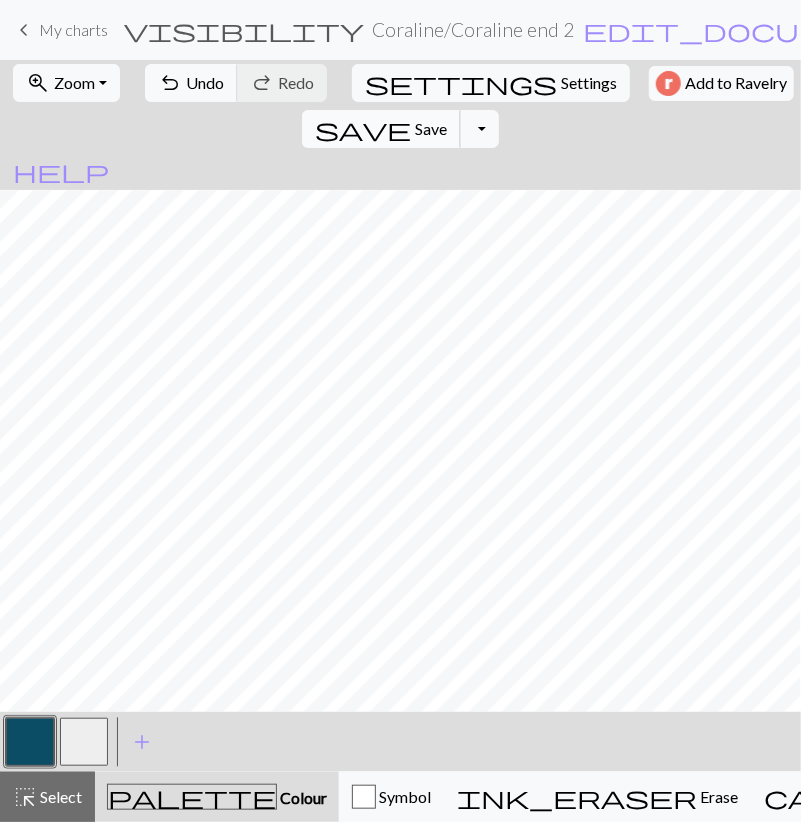 click on "save" at bounding box center (363, 129) 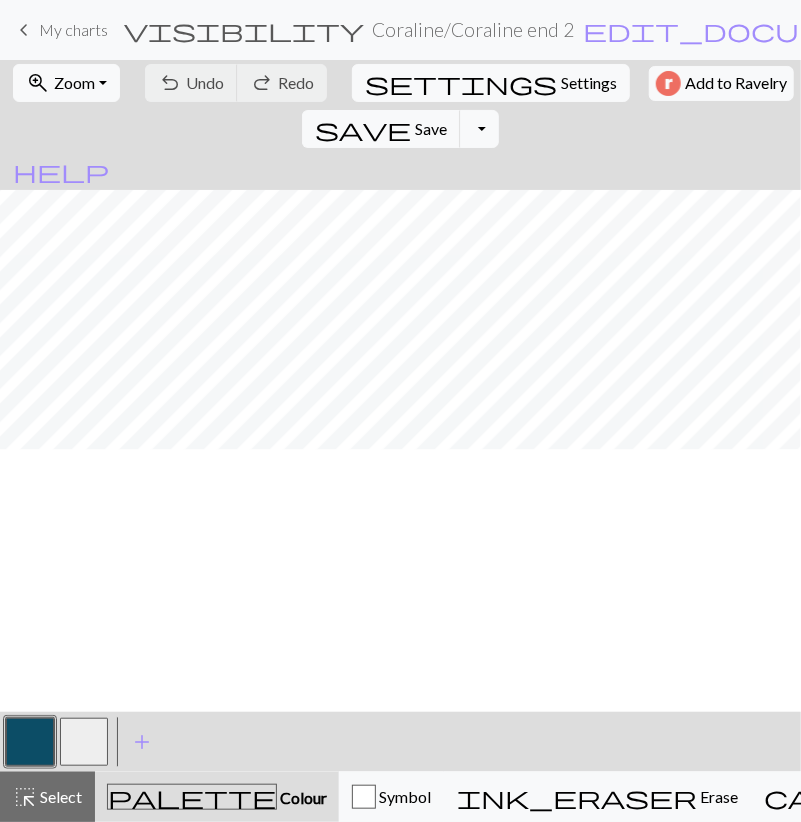 scroll, scrollTop: 47, scrollLeft: 0, axis: vertical 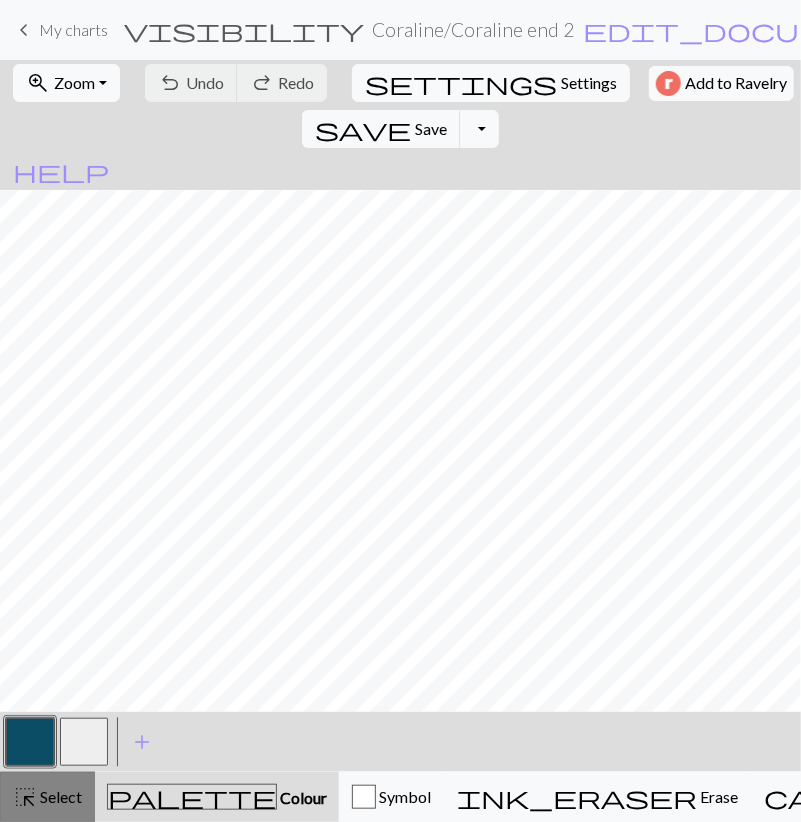 click on "Select" at bounding box center (59, 796) 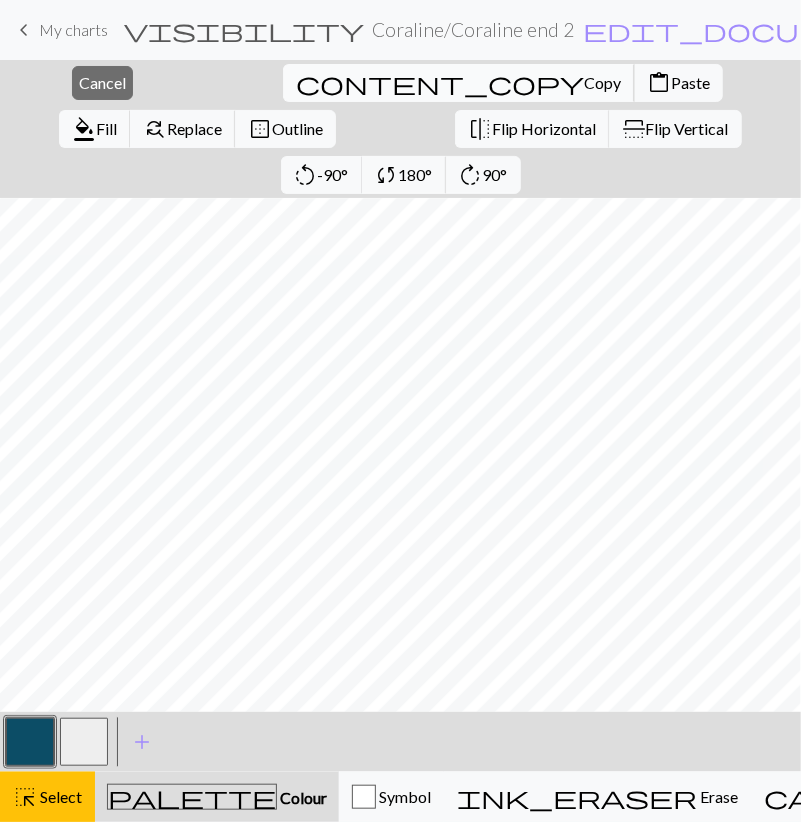 click on "Copy" at bounding box center (602, 82) 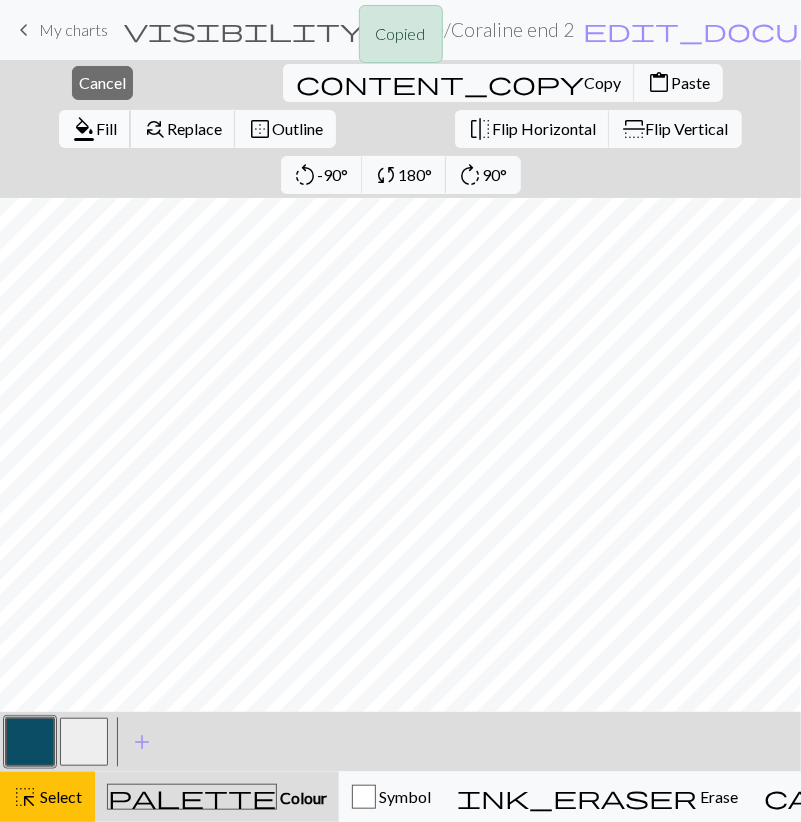 click on "Fill" at bounding box center (106, 128) 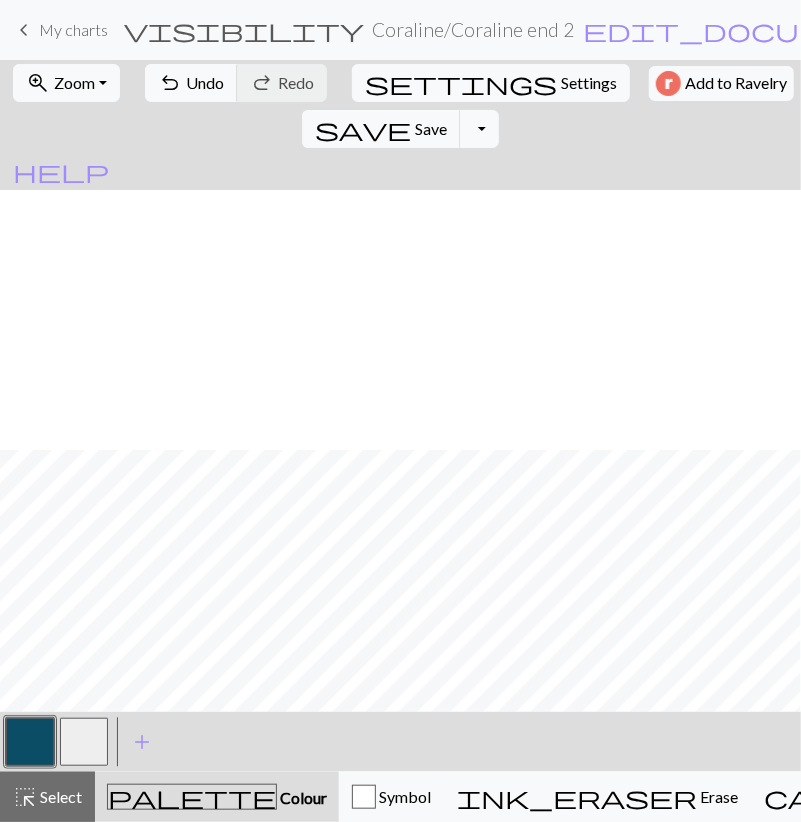 scroll, scrollTop: 859, scrollLeft: 0, axis: vertical 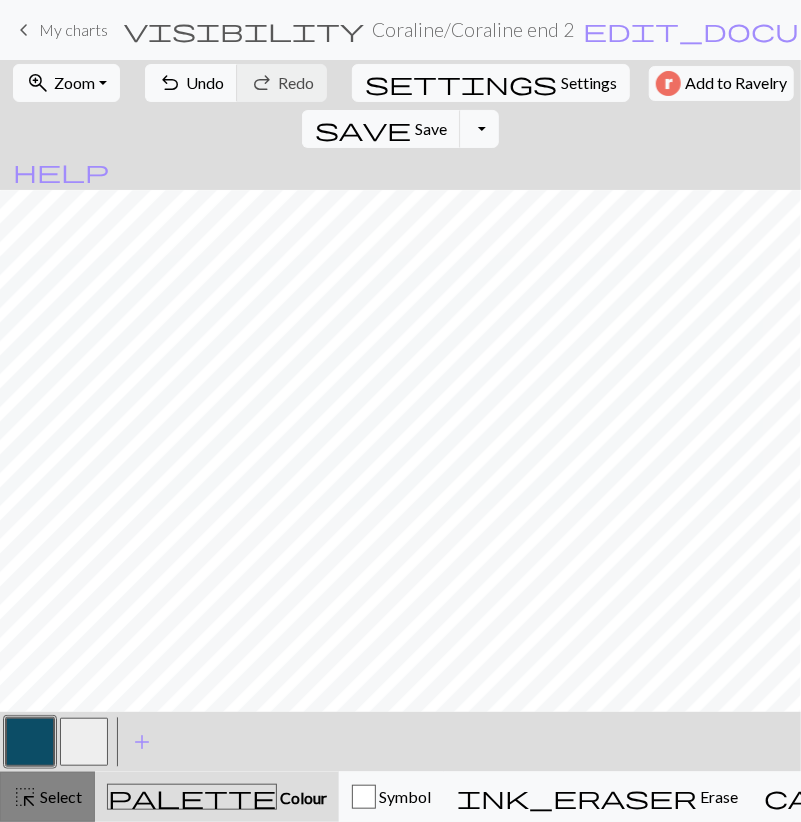click on "highlight_alt   Select   Select" at bounding box center [47, 797] 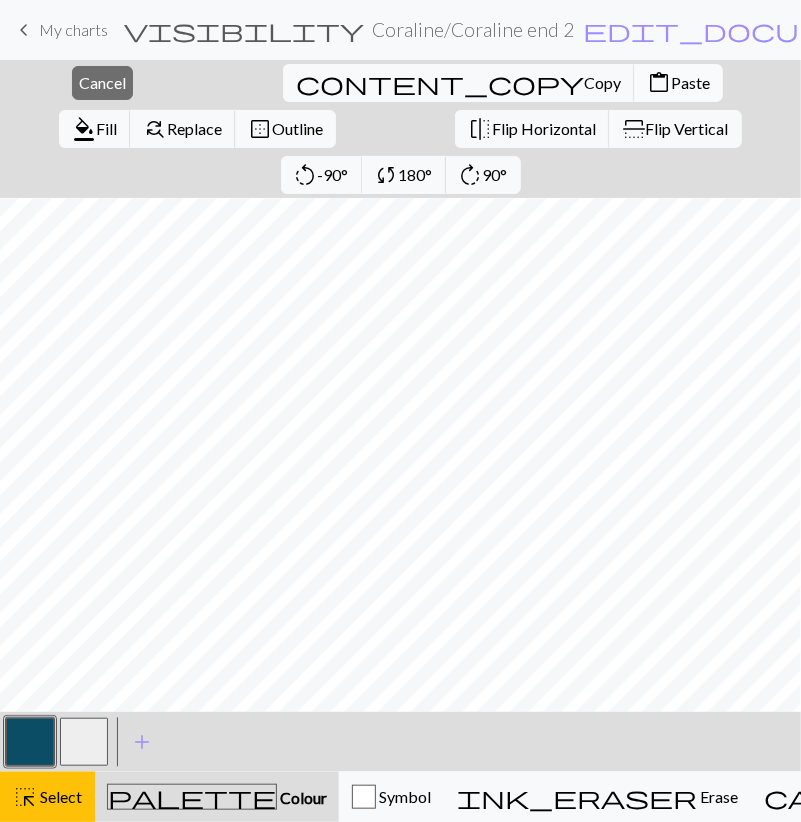 click on "content_paste" at bounding box center (659, 83) 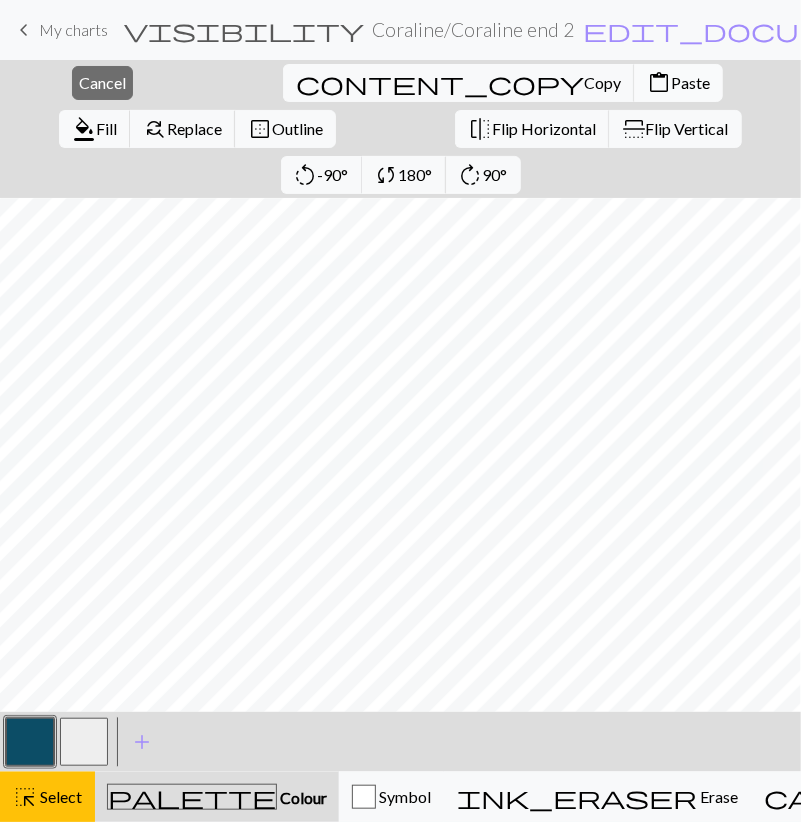 click on "content_paste" at bounding box center (659, 83) 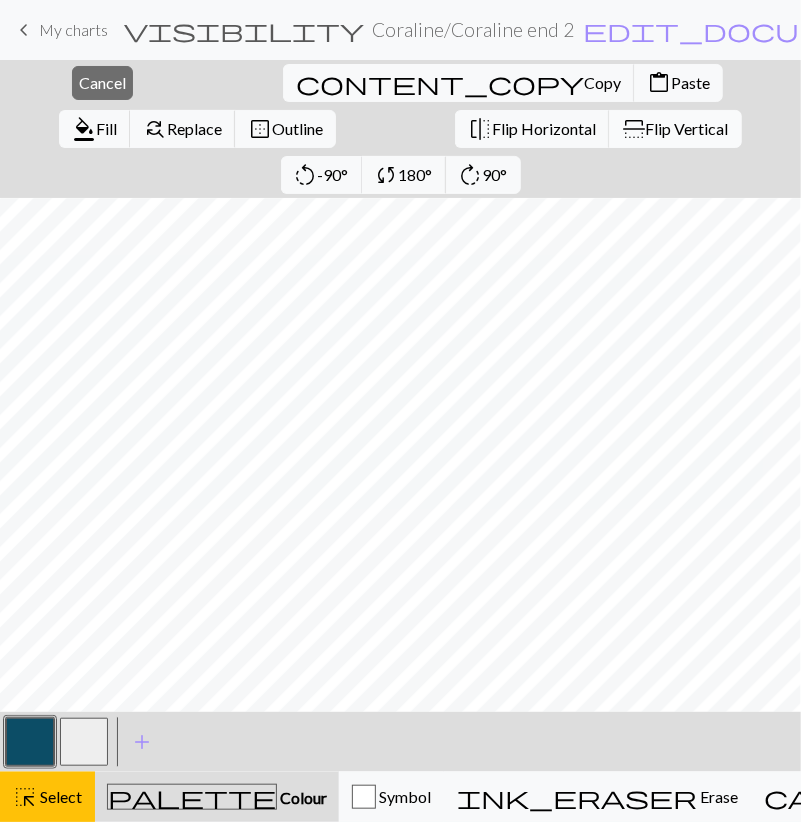 click on "flip  Flip Vertical" at bounding box center (675, 129) 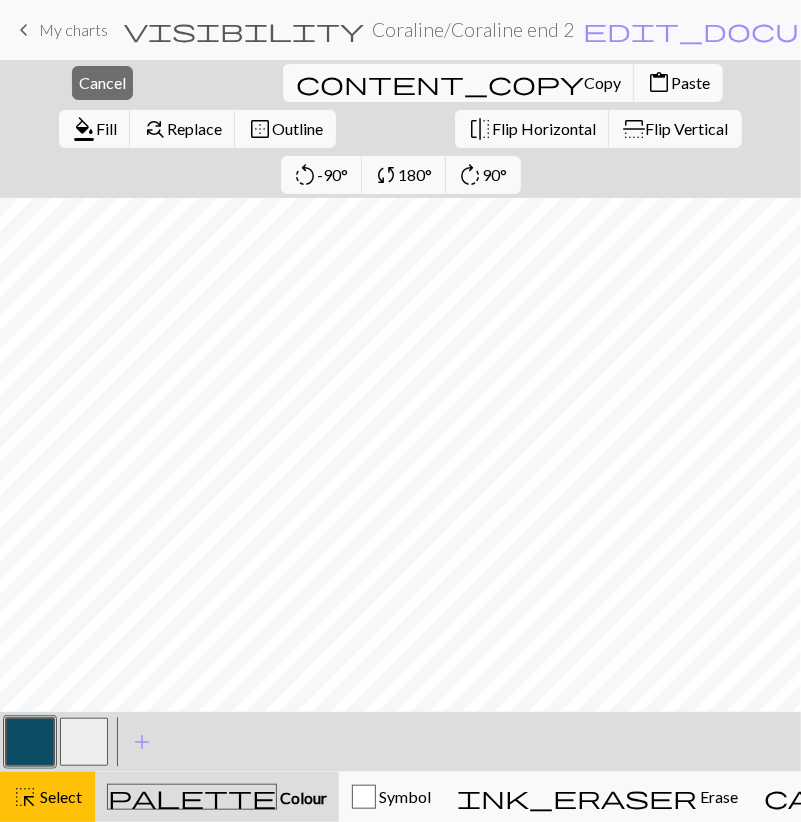 click on "content_paste" at bounding box center [659, 83] 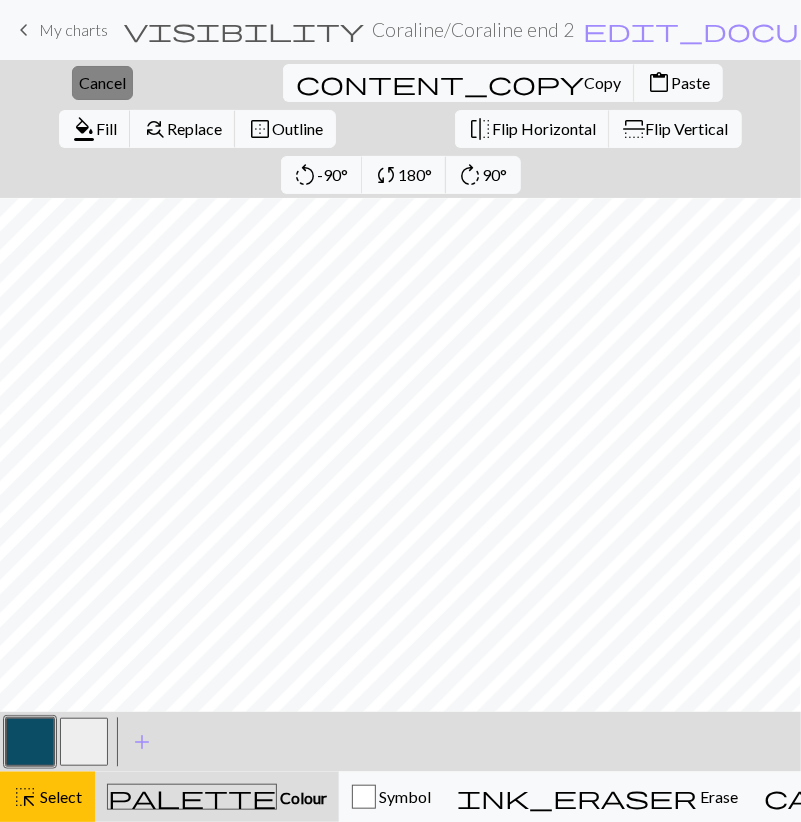 click on "Cancel" at bounding box center [102, 82] 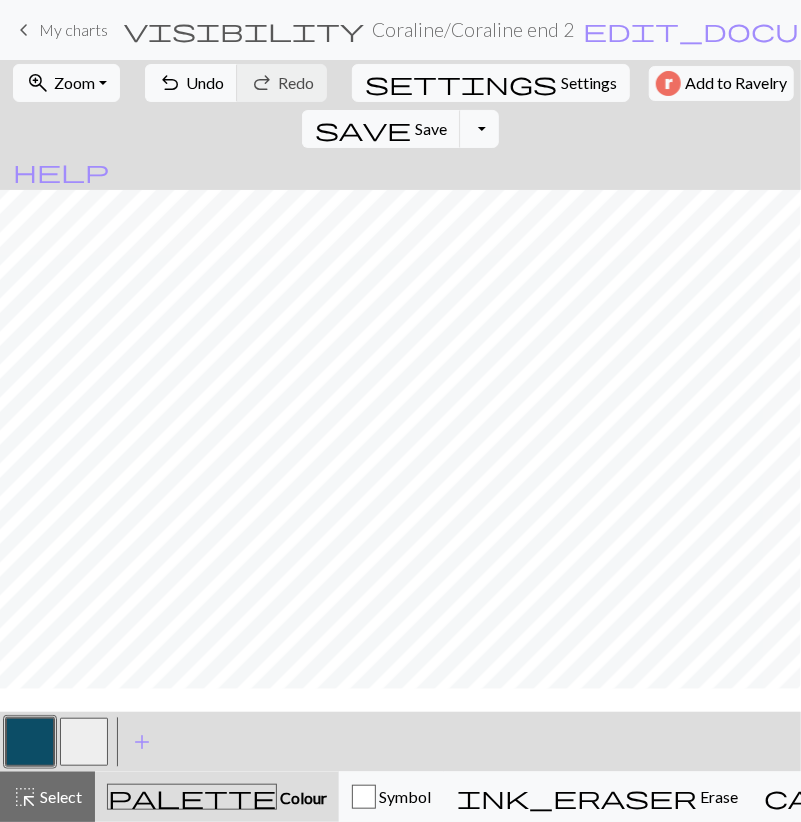 scroll, scrollTop: 627, scrollLeft: 0, axis: vertical 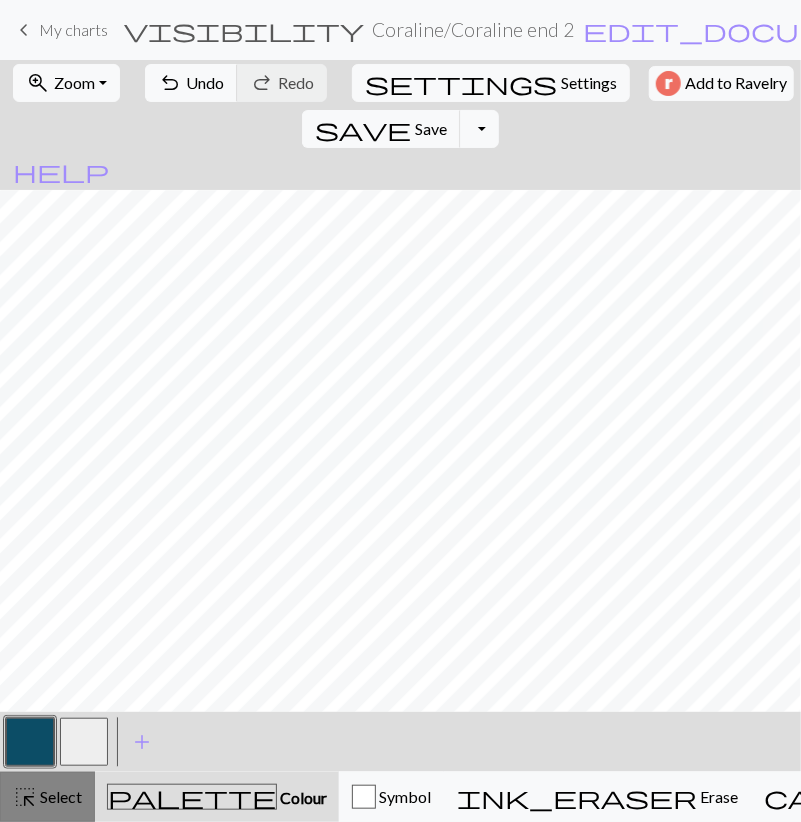 click on "highlight_alt   Select   Select" at bounding box center (47, 797) 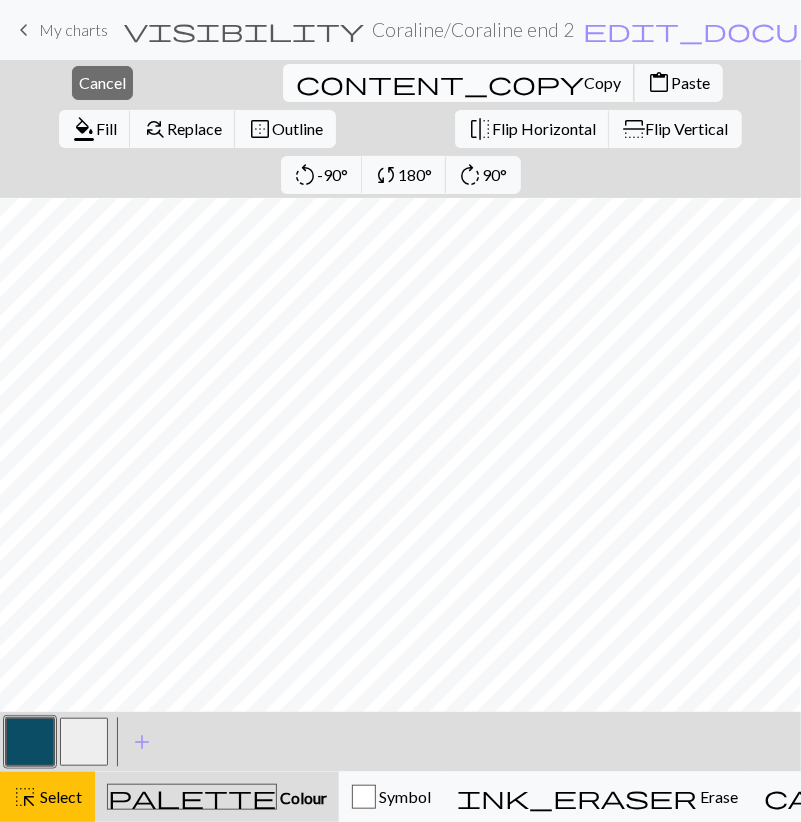 click on "content_copy" at bounding box center [440, 83] 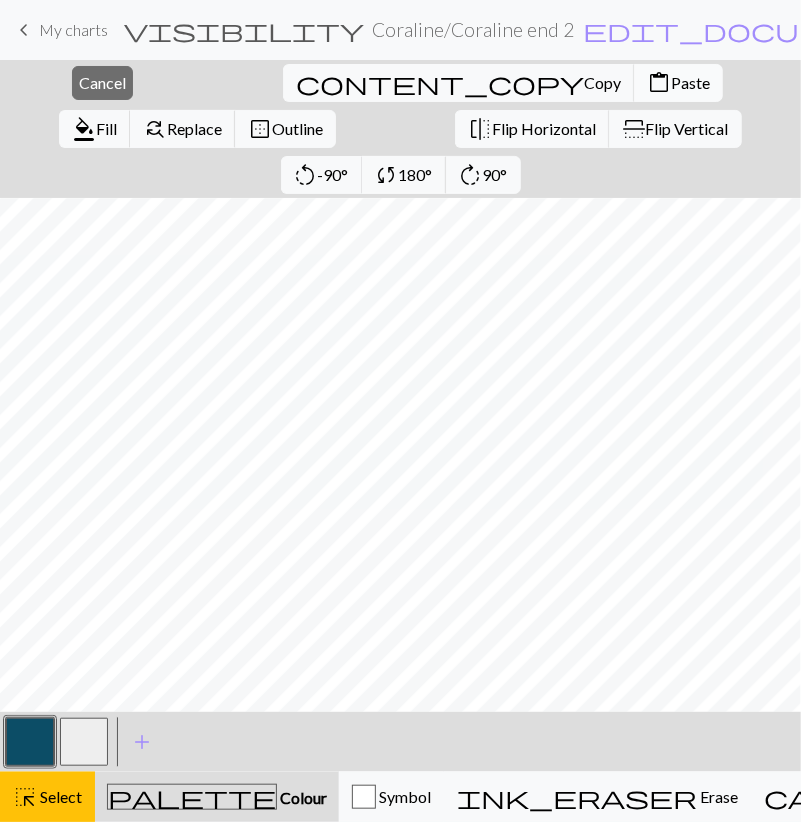 click on "Paste" at bounding box center (690, 82) 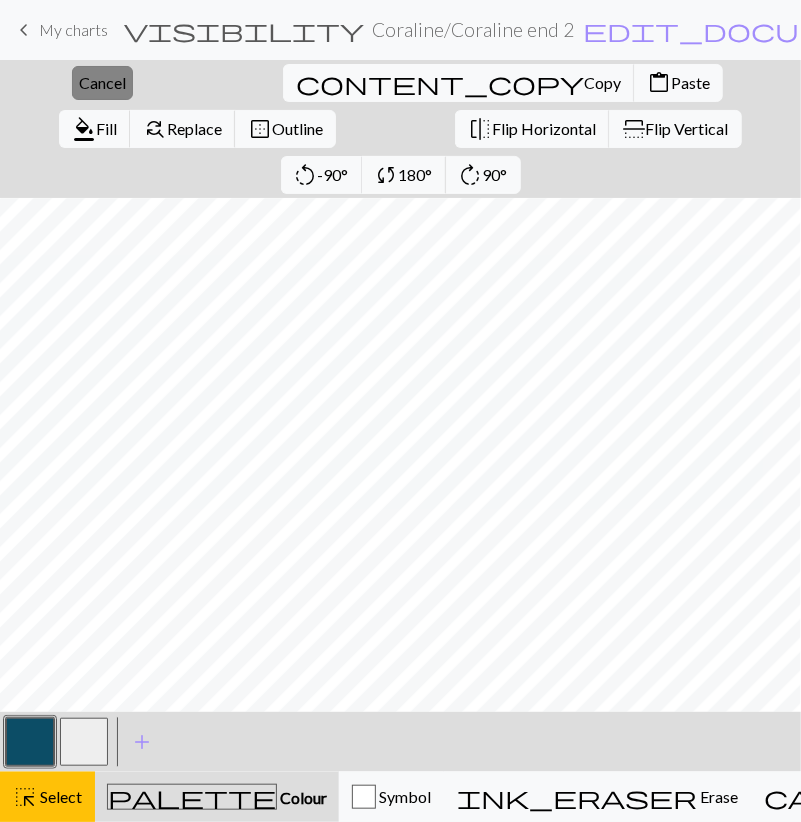 click on "close Cancel" at bounding box center (102, 83) 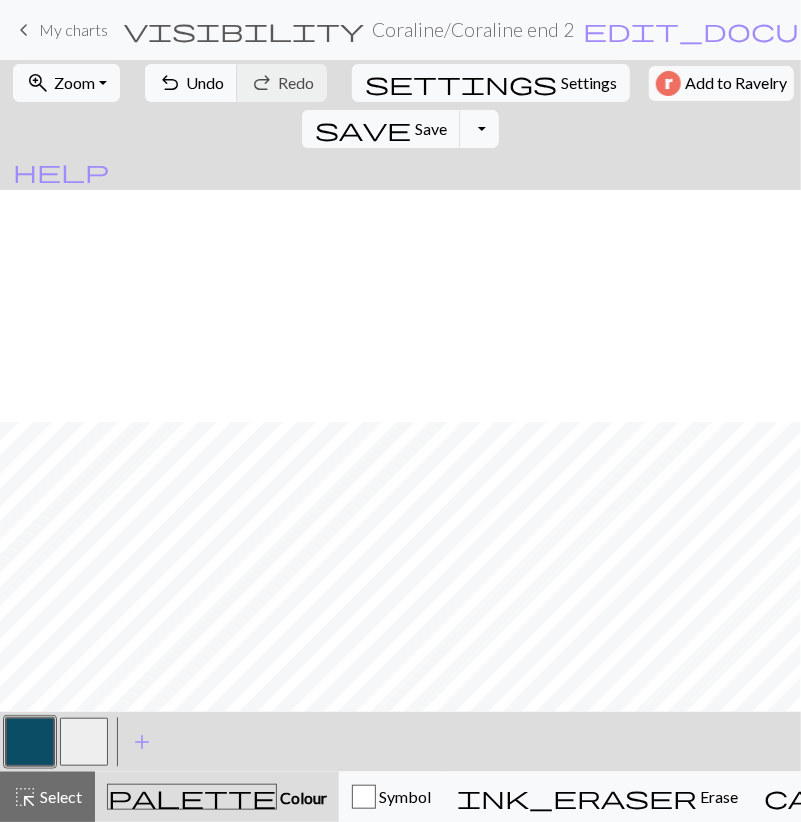 scroll, scrollTop: 859, scrollLeft: 0, axis: vertical 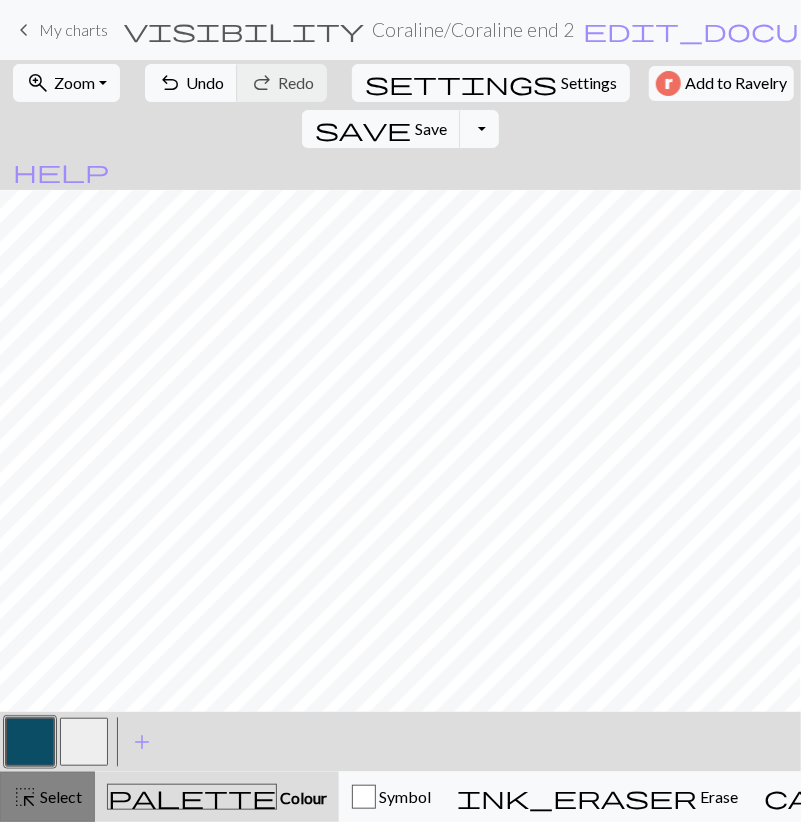 click on "Select" at bounding box center (59, 796) 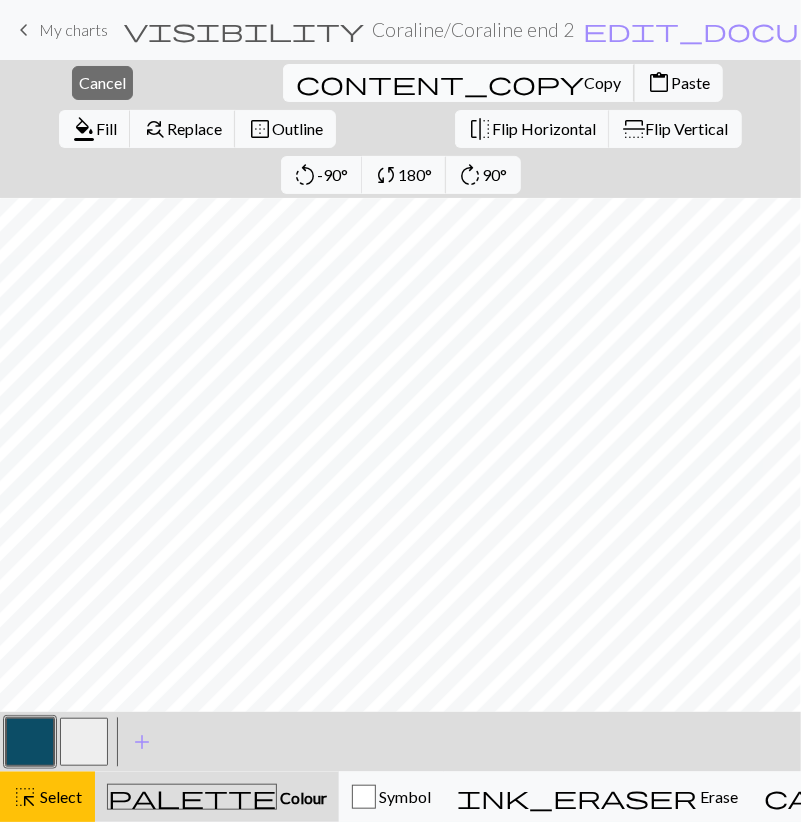 click on "Copy" at bounding box center [602, 82] 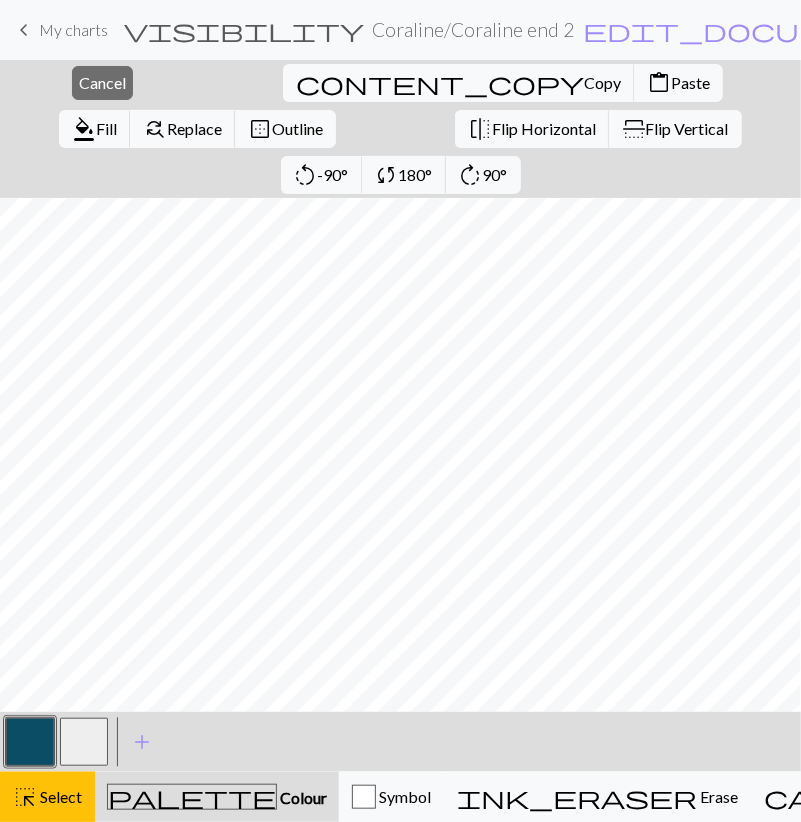 click on "content_copy  Copy content_paste  Paste" at bounding box center [503, 83] 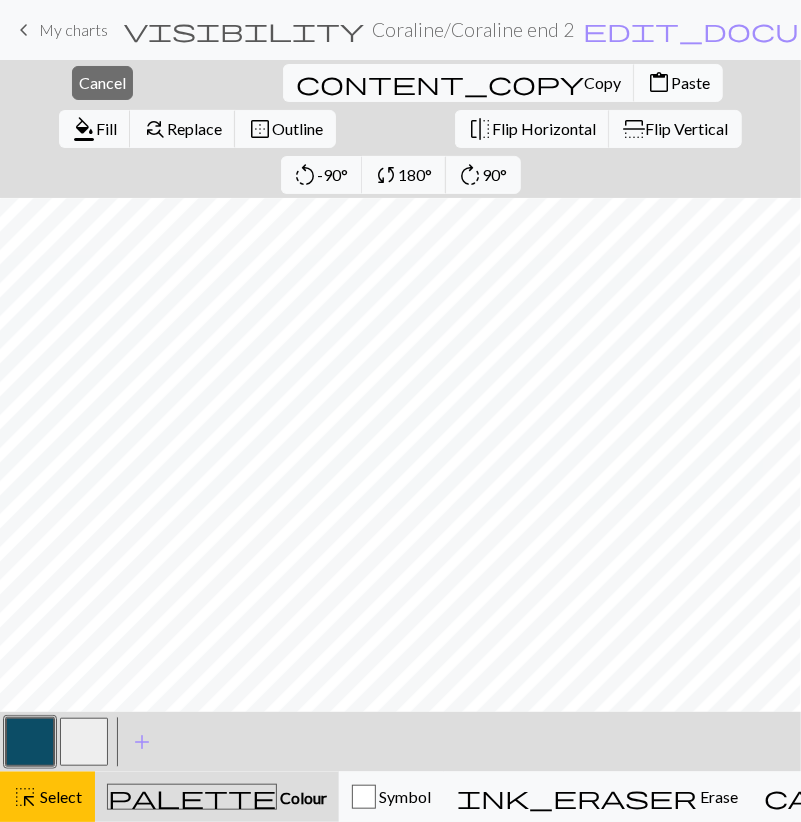 click on "content_paste  Paste" at bounding box center (678, 83) 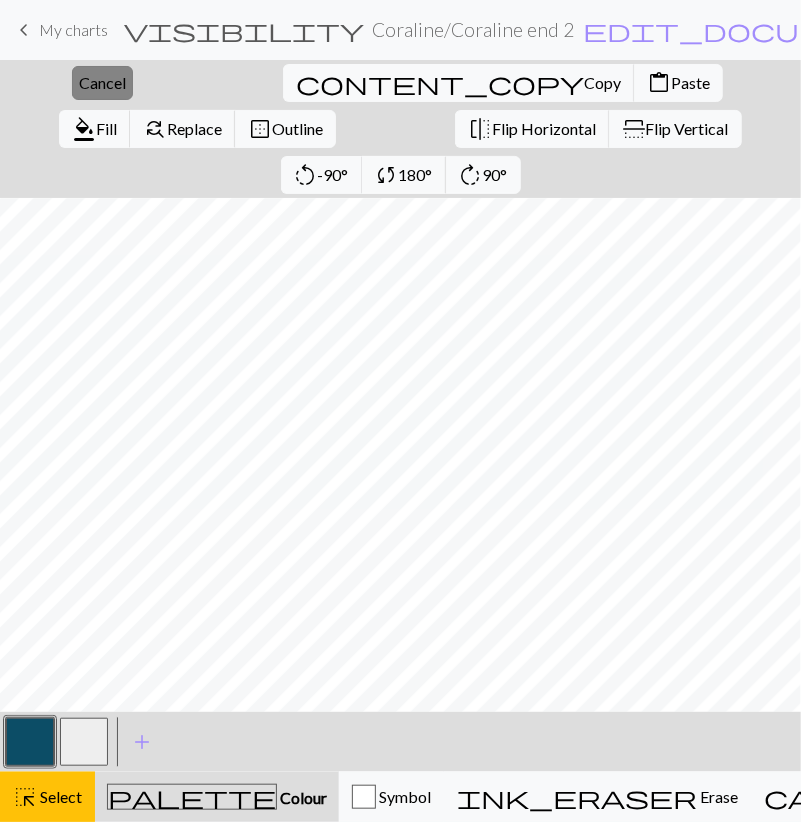 click on "Cancel" at bounding box center [102, 82] 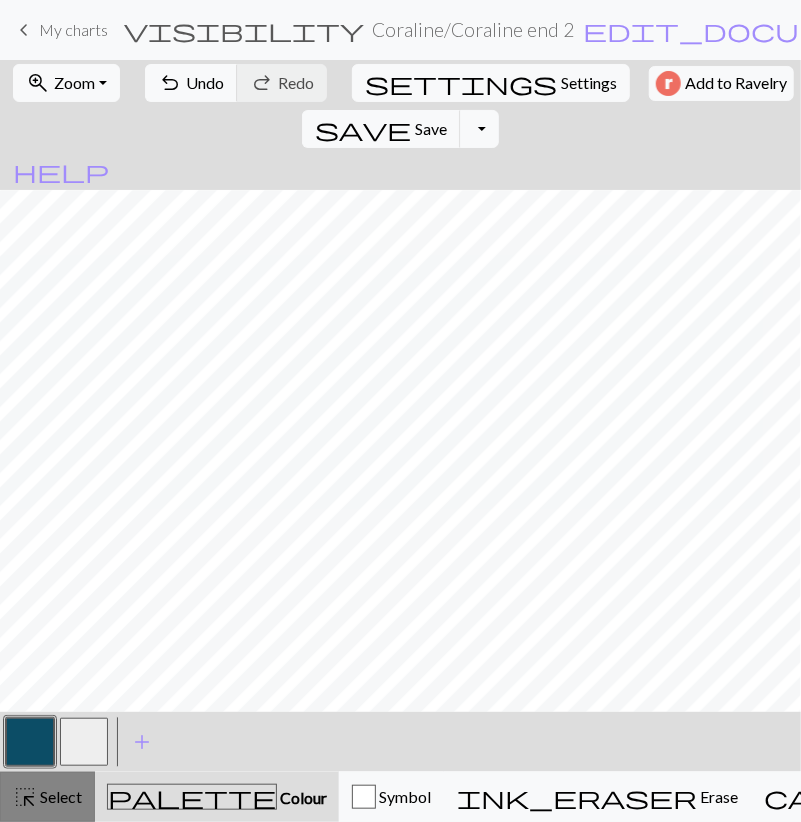 click on "Select" at bounding box center (59, 796) 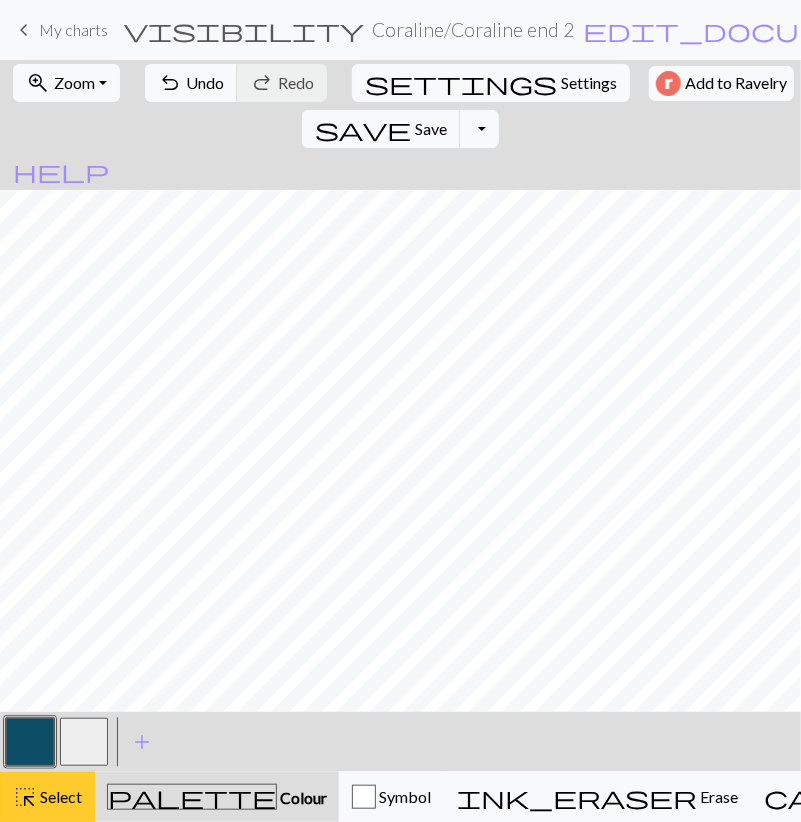 click on "highlight_alt   Select   Select" at bounding box center [47, 797] 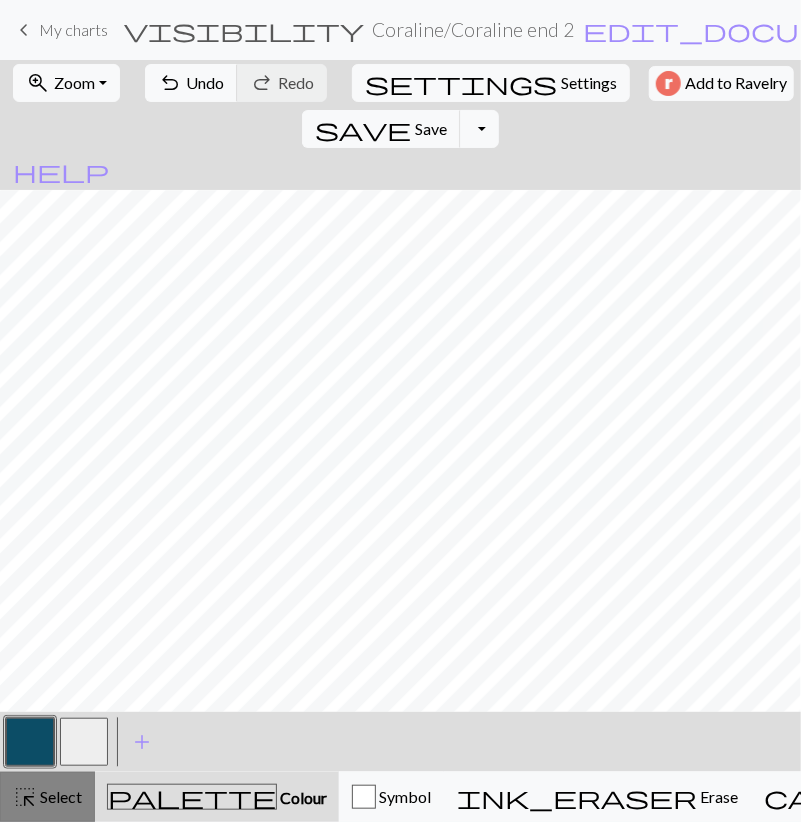 click on "Select" at bounding box center (59, 796) 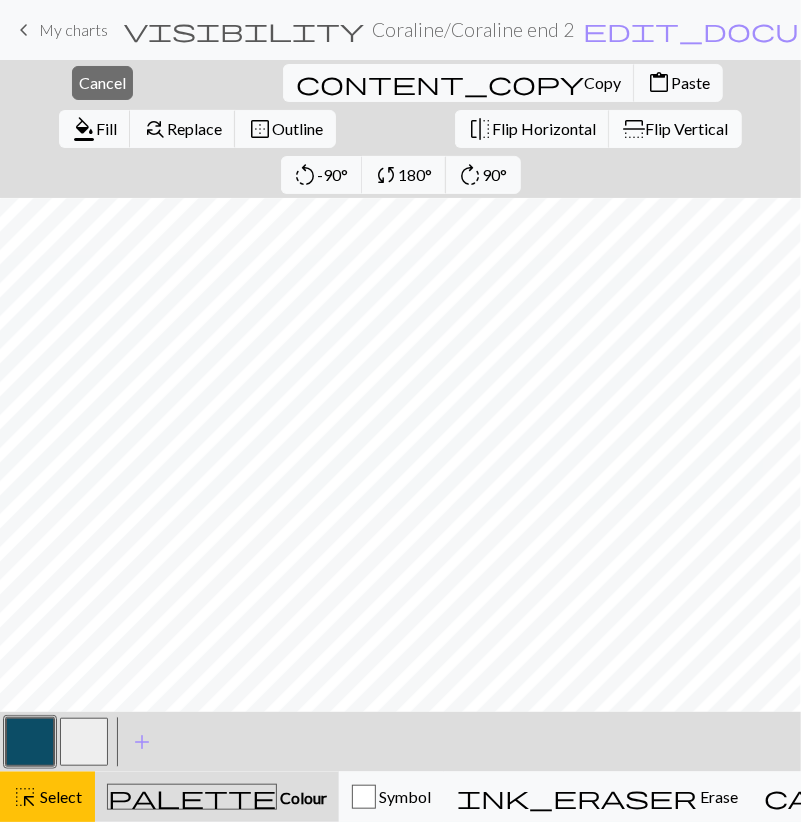 click on "Flip Vertical" at bounding box center (687, 128) 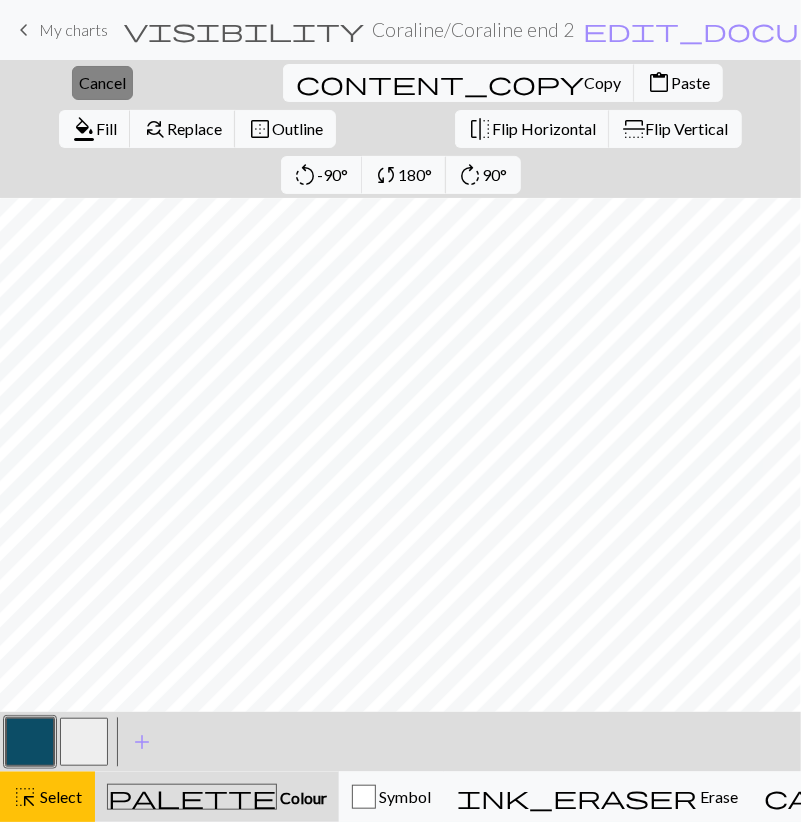 click on "Cancel" at bounding box center [102, 82] 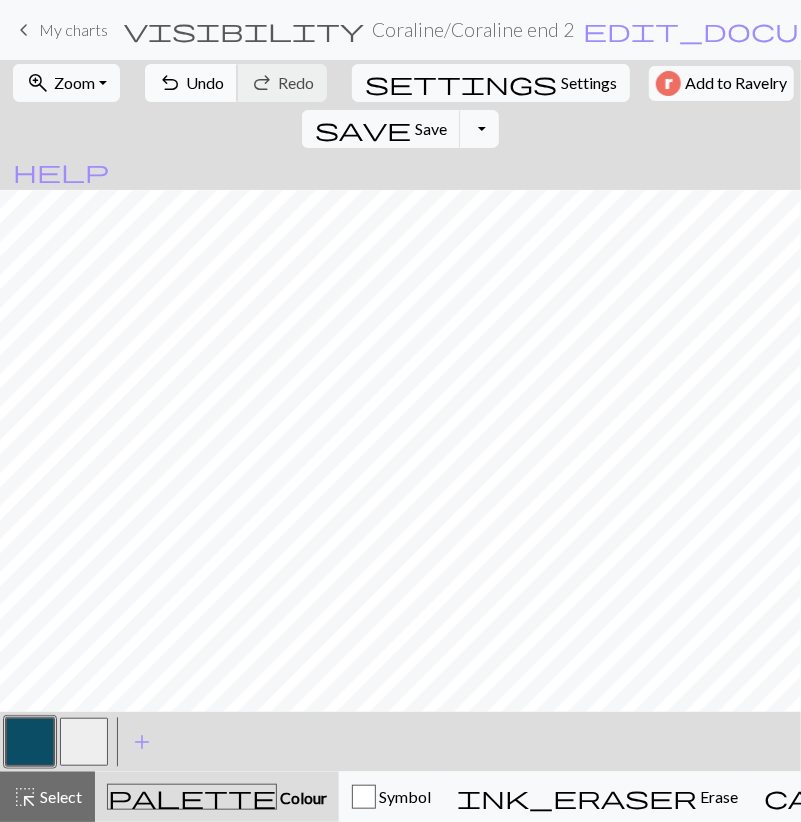 click on "Undo" at bounding box center [205, 82] 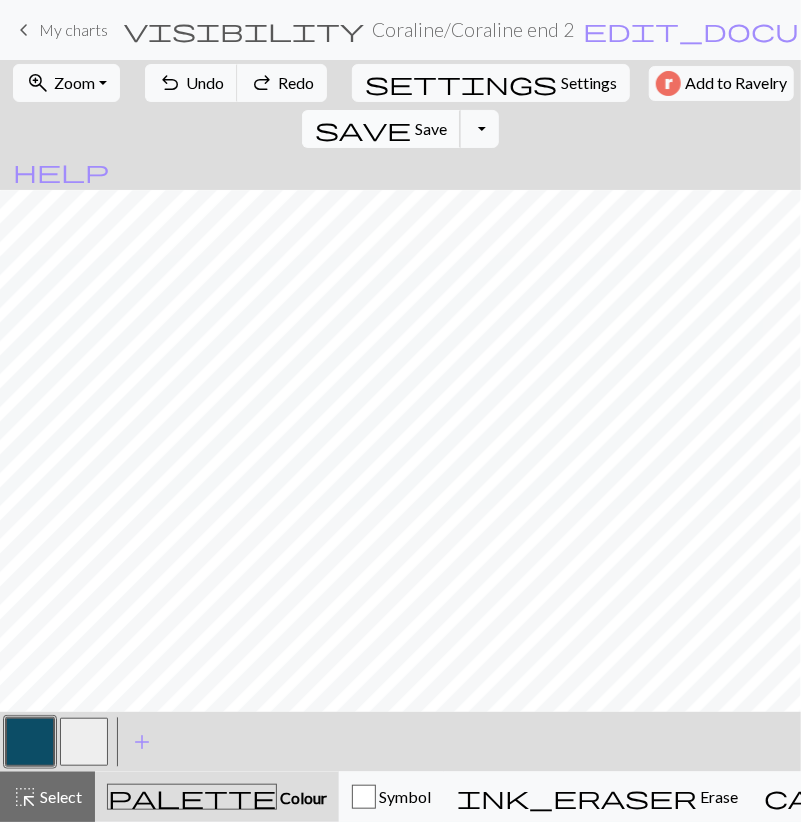 click on "Save" at bounding box center [431, 128] 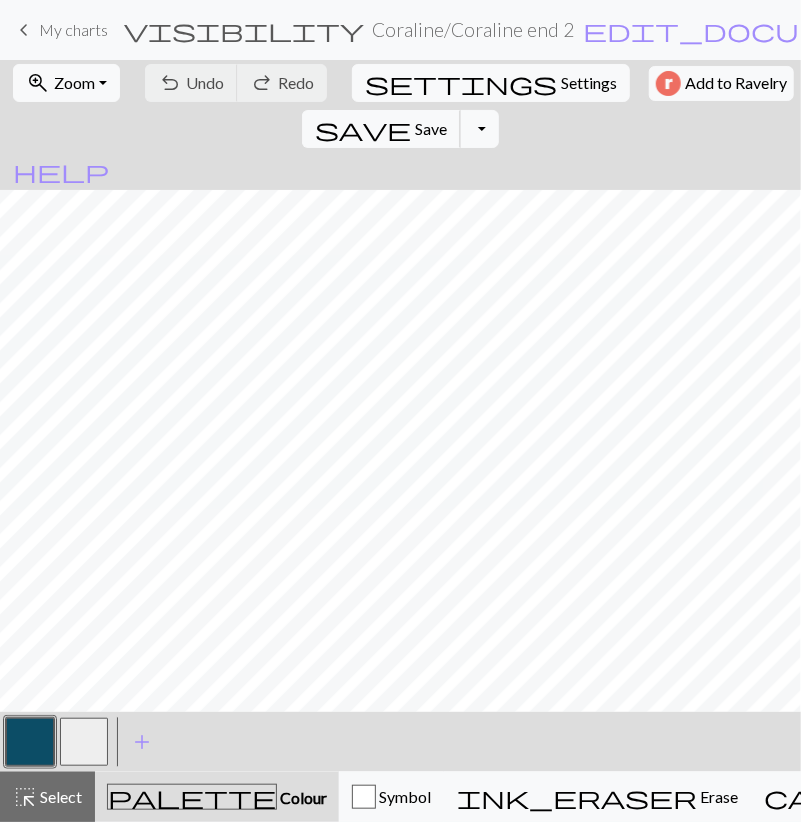 scroll, scrollTop: 511, scrollLeft: 0, axis: vertical 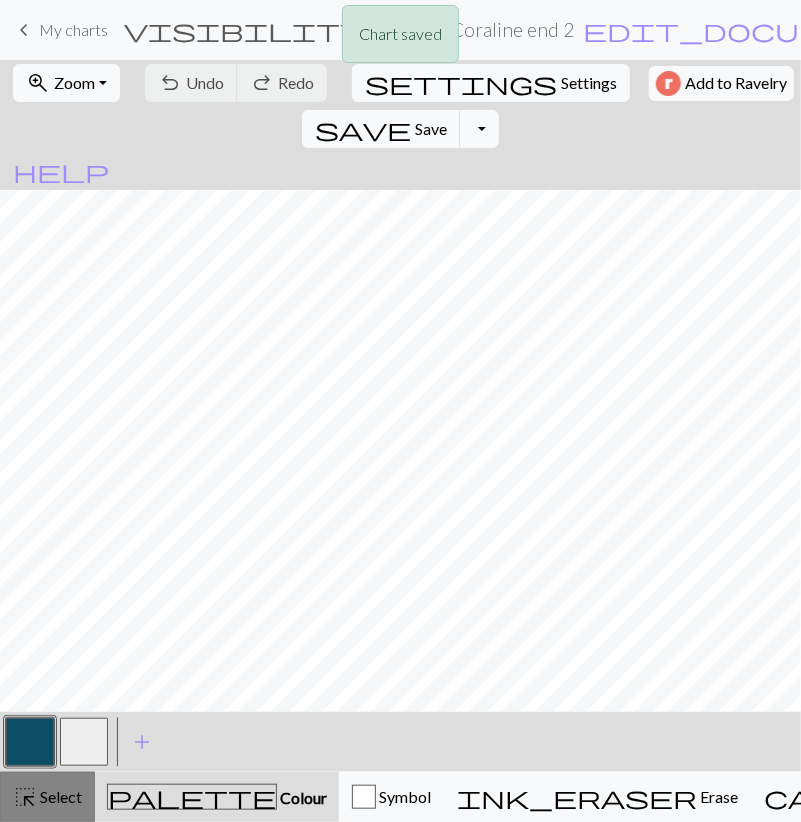 click on "Select" at bounding box center (59, 796) 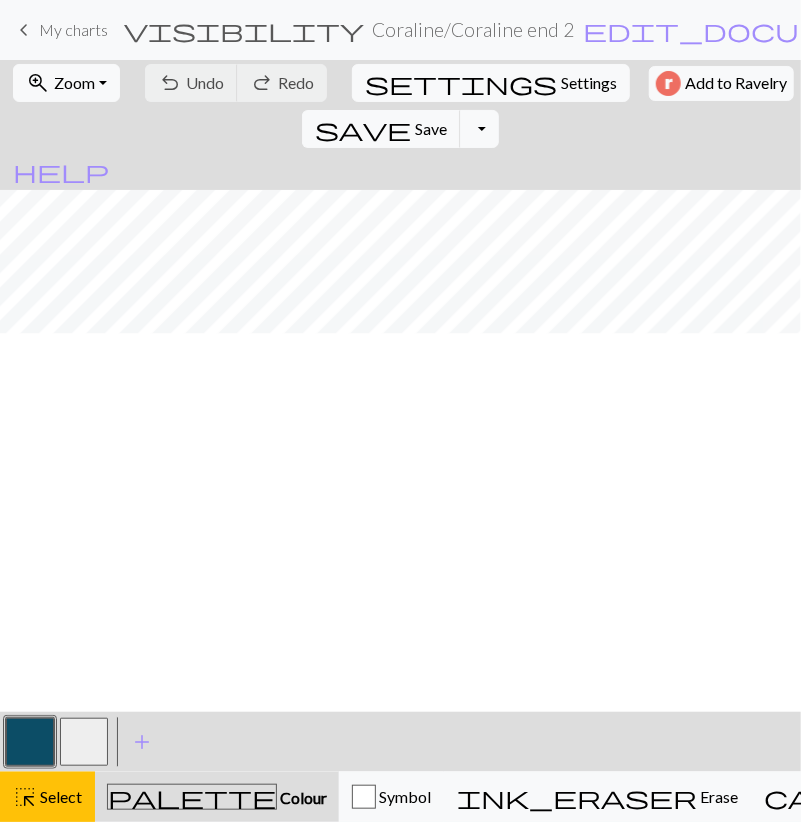 scroll, scrollTop: 47, scrollLeft: 0, axis: vertical 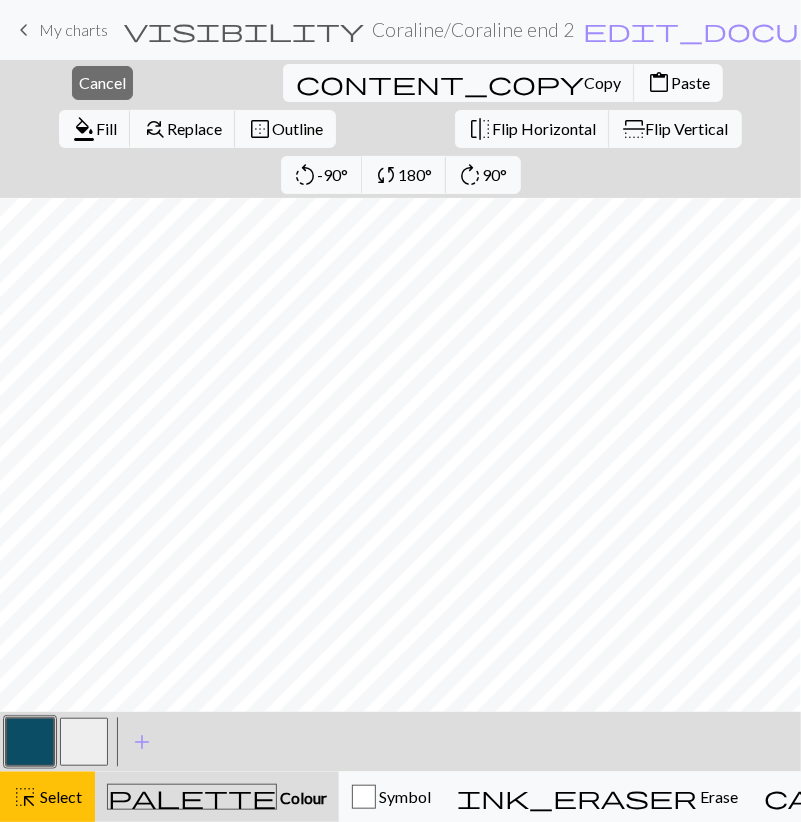drag, startPoint x: 225, startPoint y: 83, endPoint x: 308, endPoint y: 81, distance: 83.02409 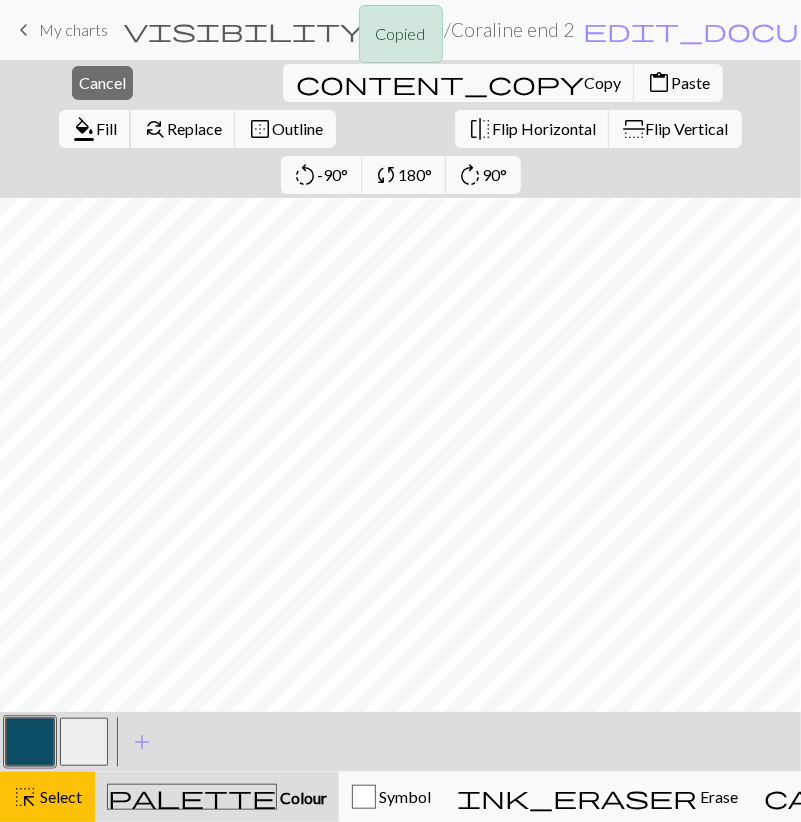 click on "format_color_fill" at bounding box center [84, 129] 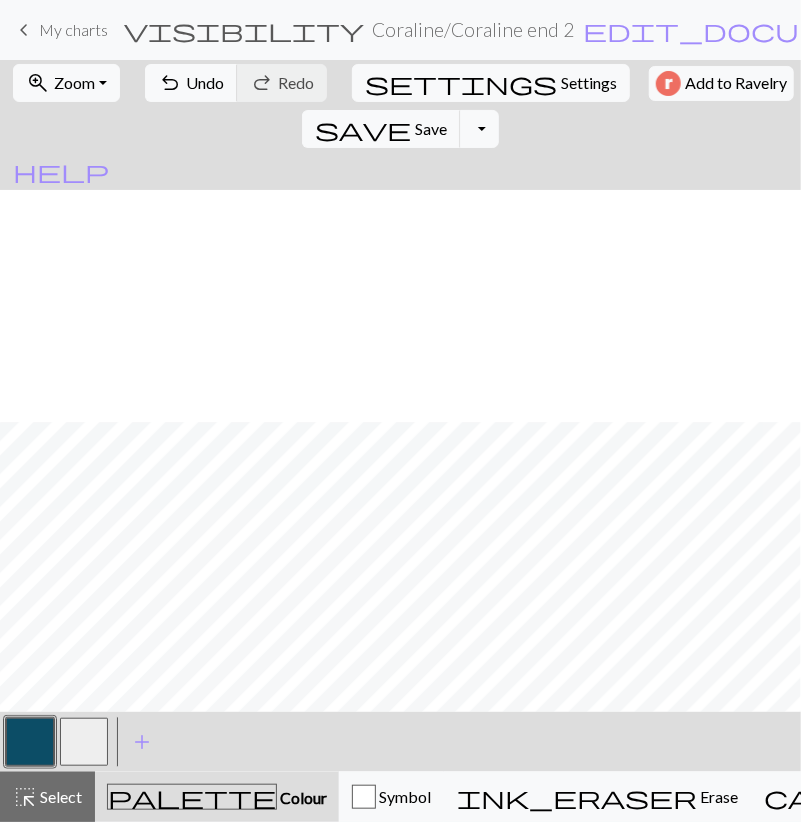 scroll, scrollTop: 743, scrollLeft: 0, axis: vertical 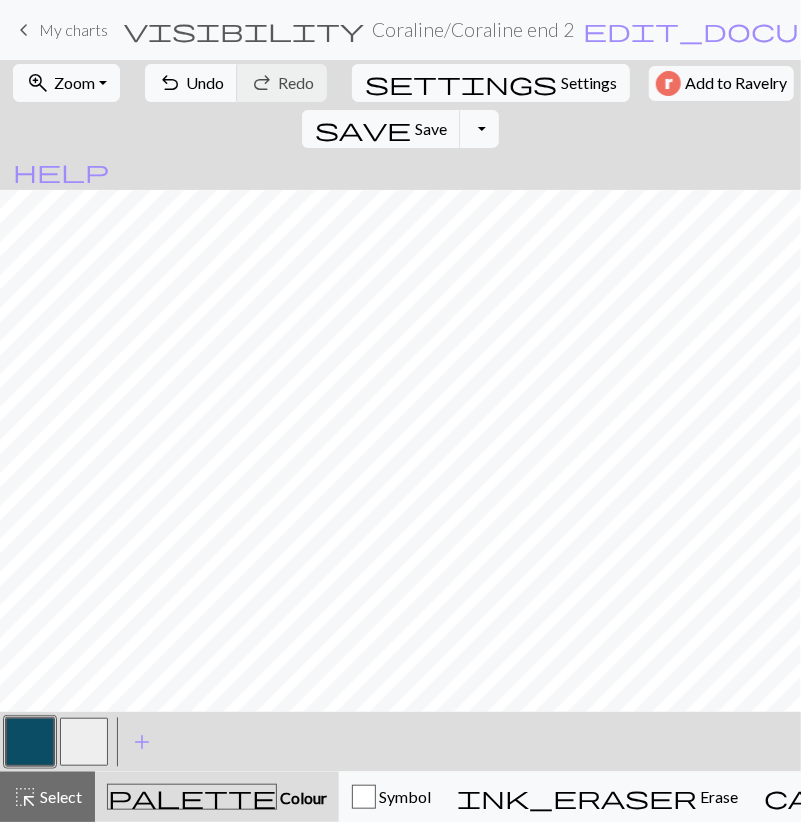 click on "Select" at bounding box center (59, 796) 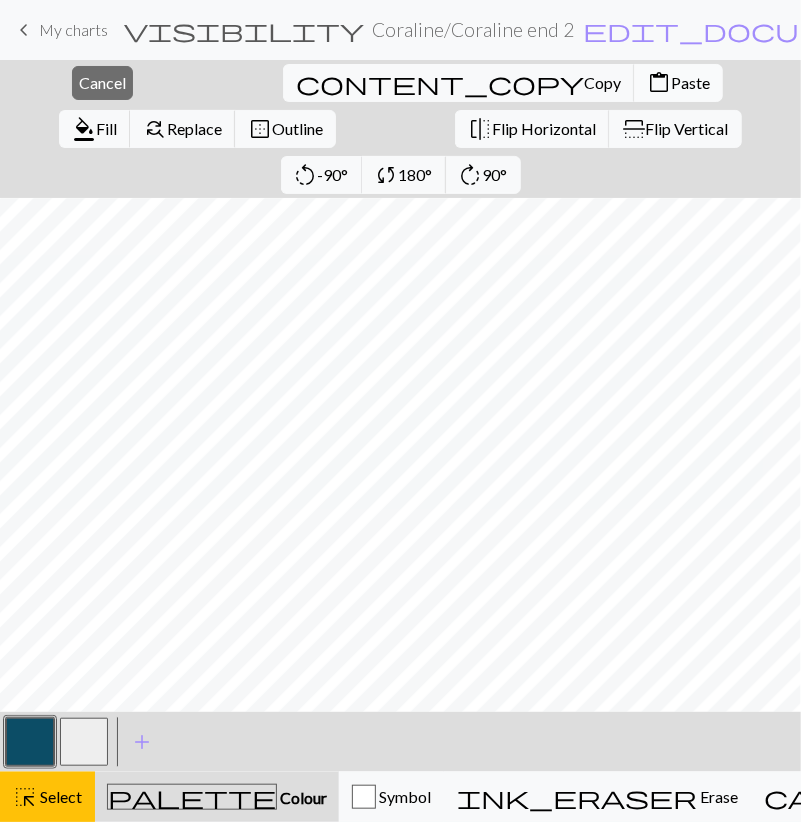 click on "content_paste" at bounding box center (659, 83) 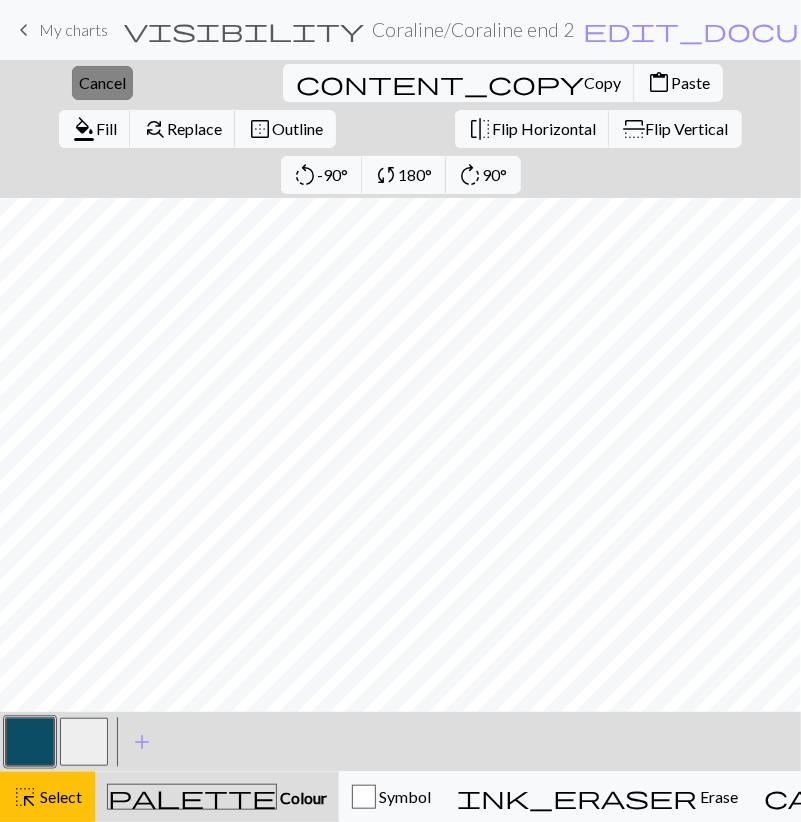 click on "Cancel" at bounding box center [102, 82] 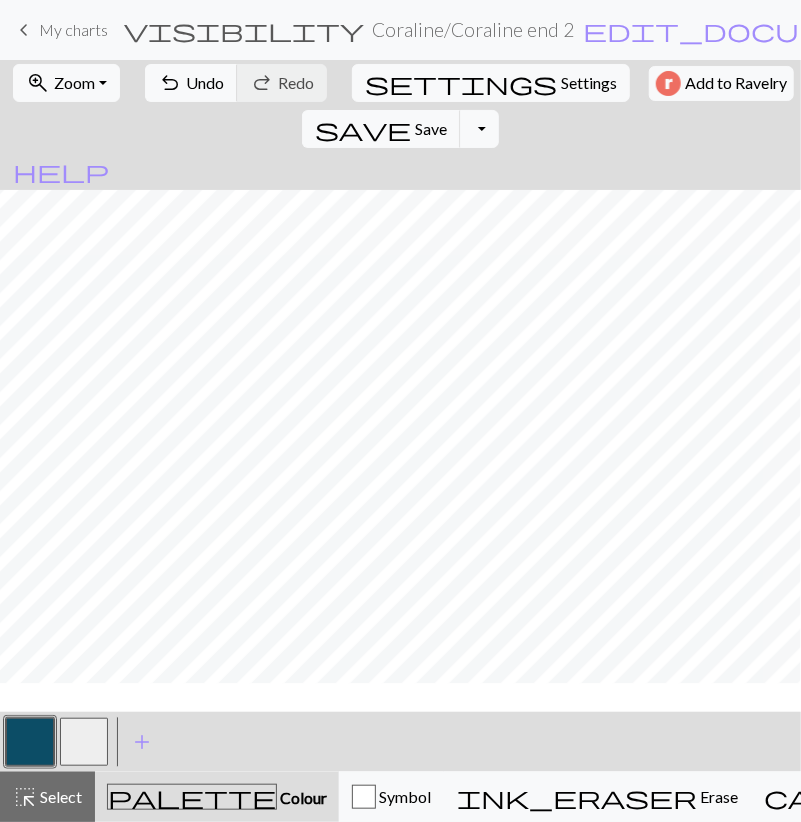 scroll, scrollTop: 627, scrollLeft: 0, axis: vertical 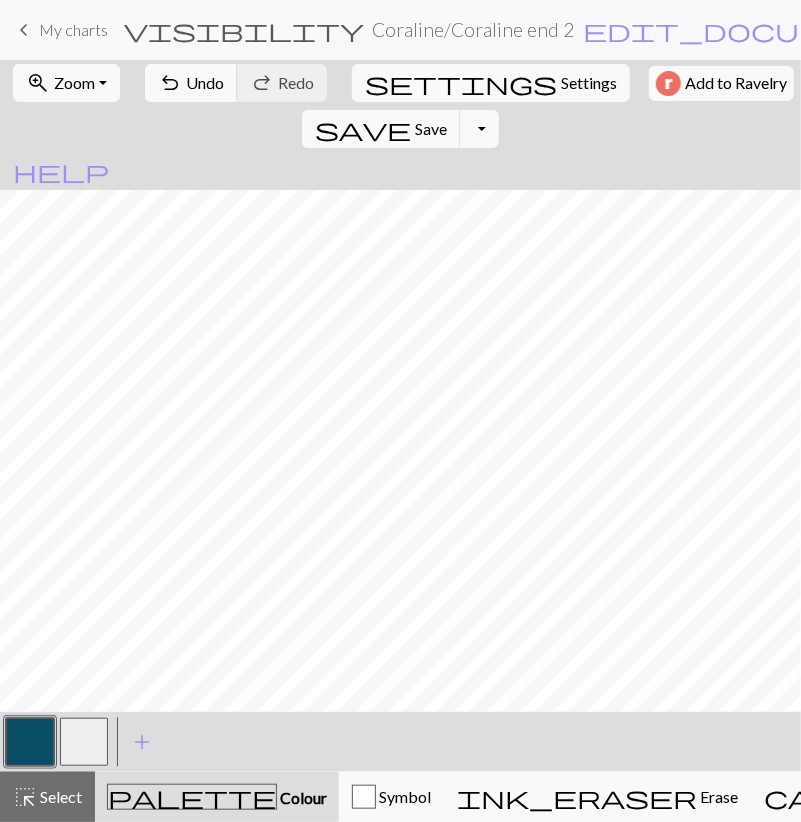 click on "Select" at bounding box center [59, 796] 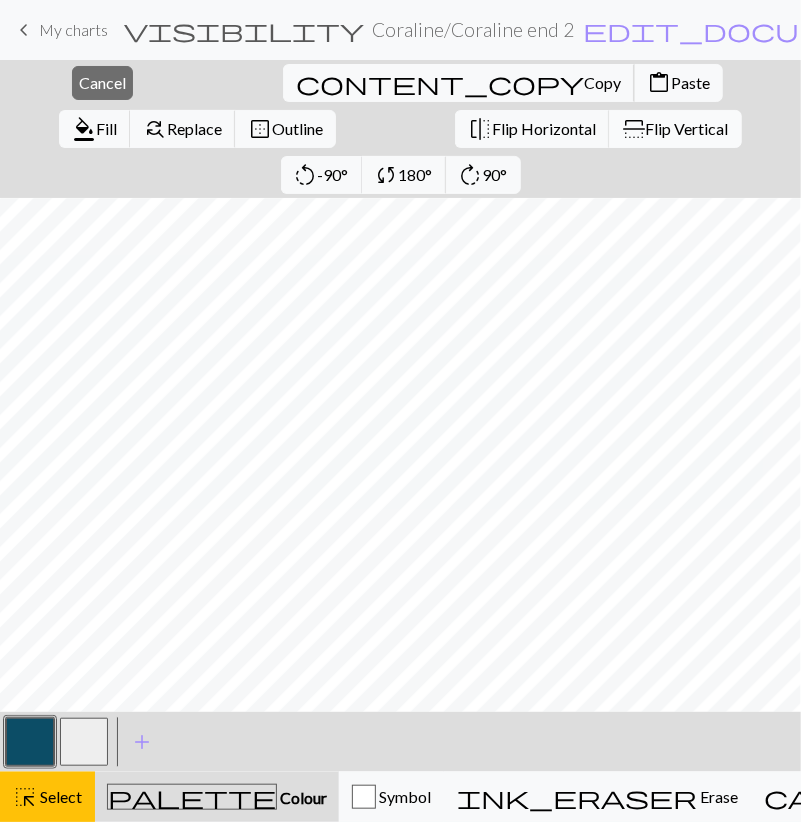 drag, startPoint x: 215, startPoint y: 91, endPoint x: 224, endPoint y: 121, distance: 31.320919 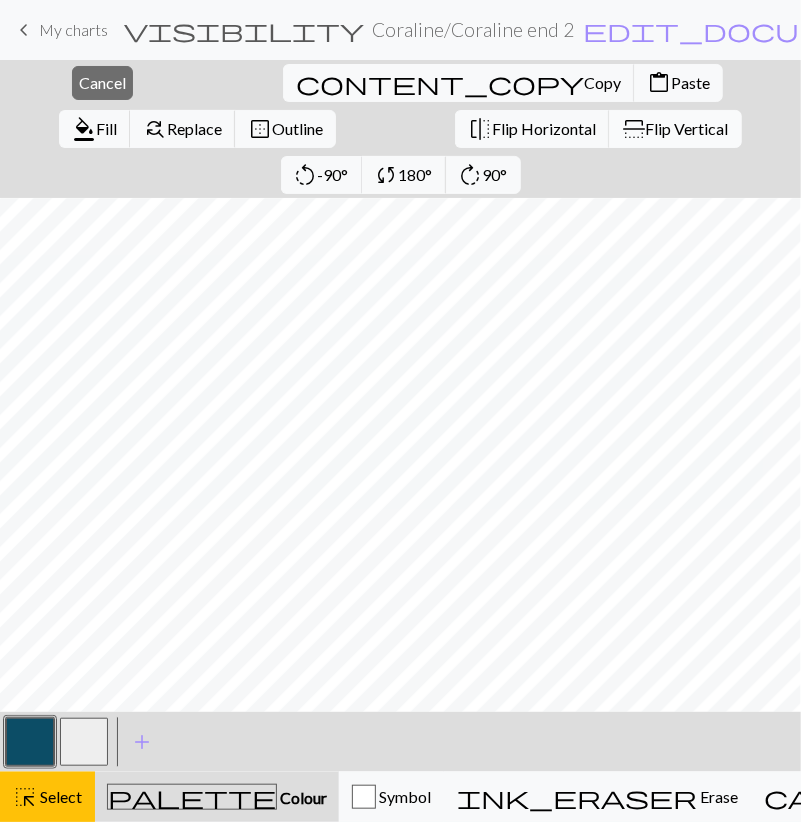 click on "content_paste  Paste" at bounding box center (678, 83) 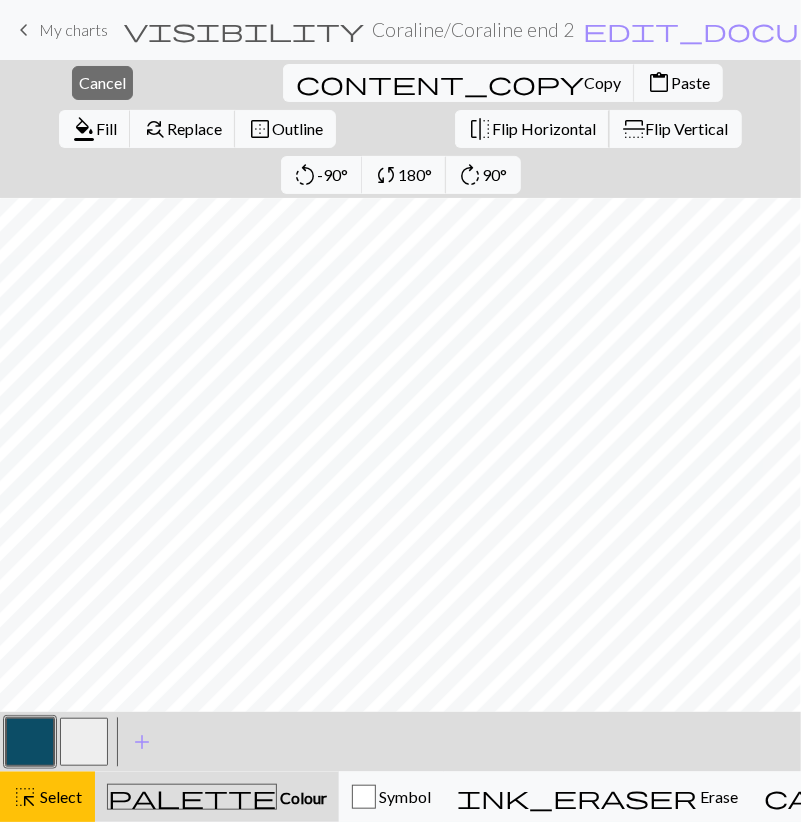 click on "flip  Flip Horizontal flip  Flip Vertical" at bounding box center [598, 129] 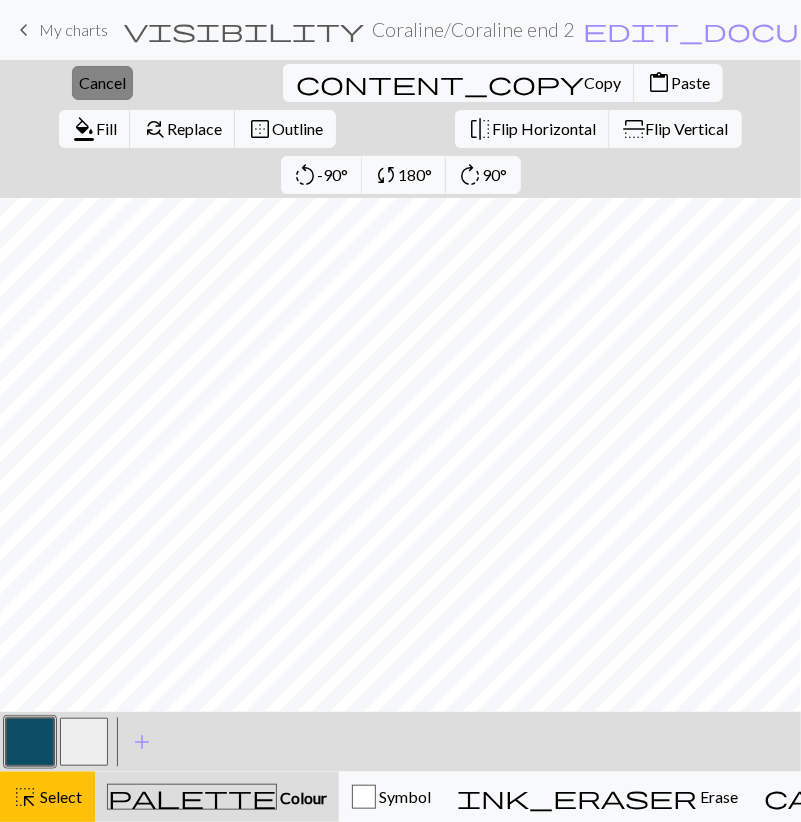 click on "close Cancel" at bounding box center [102, 83] 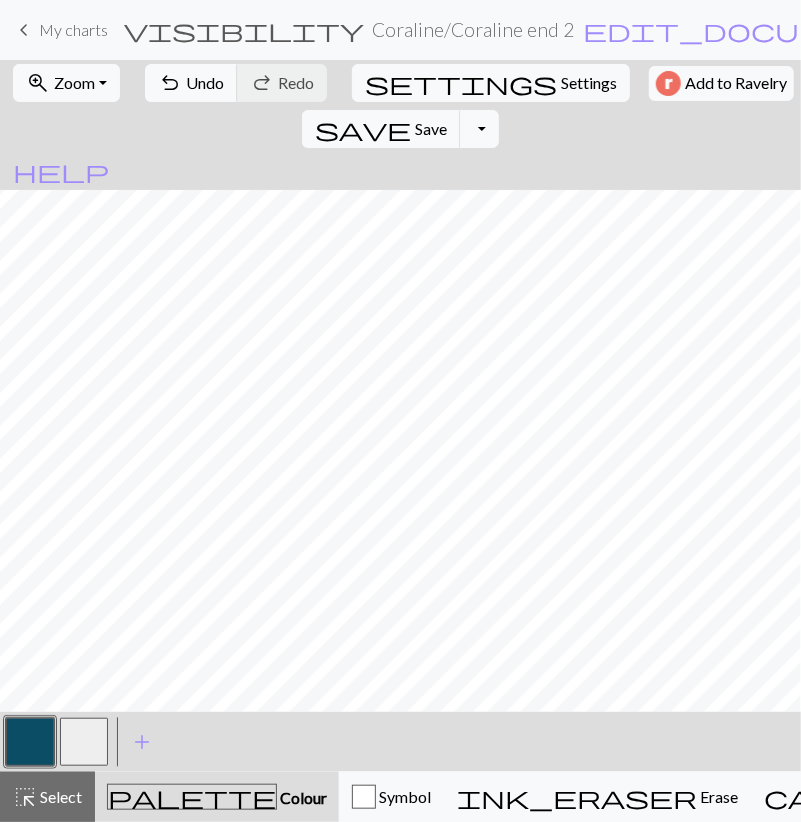 scroll, scrollTop: 0, scrollLeft: 0, axis: both 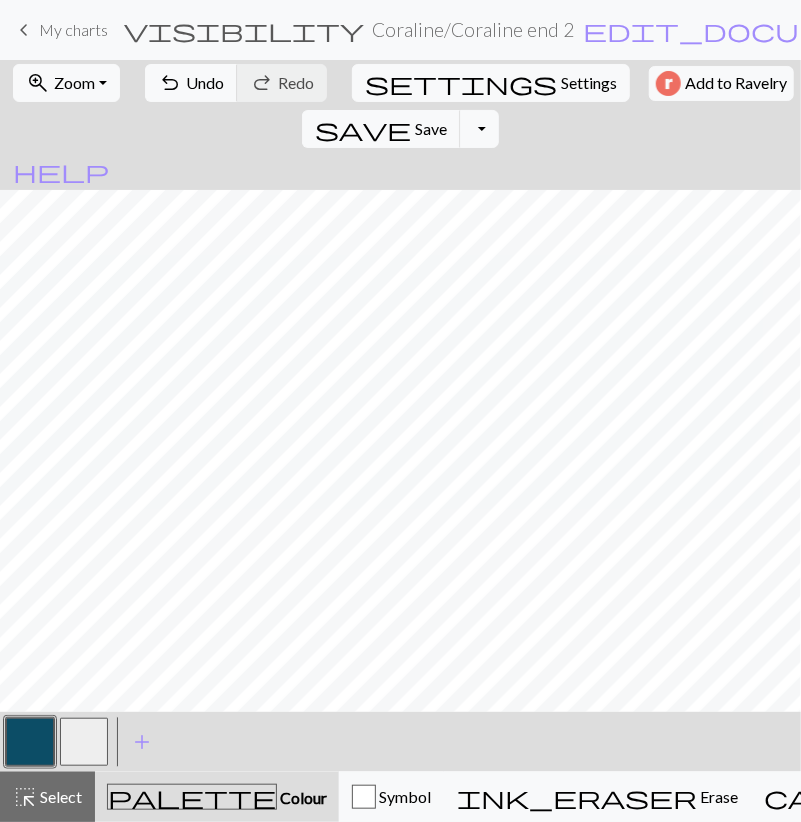 click on "Select" at bounding box center [59, 796] 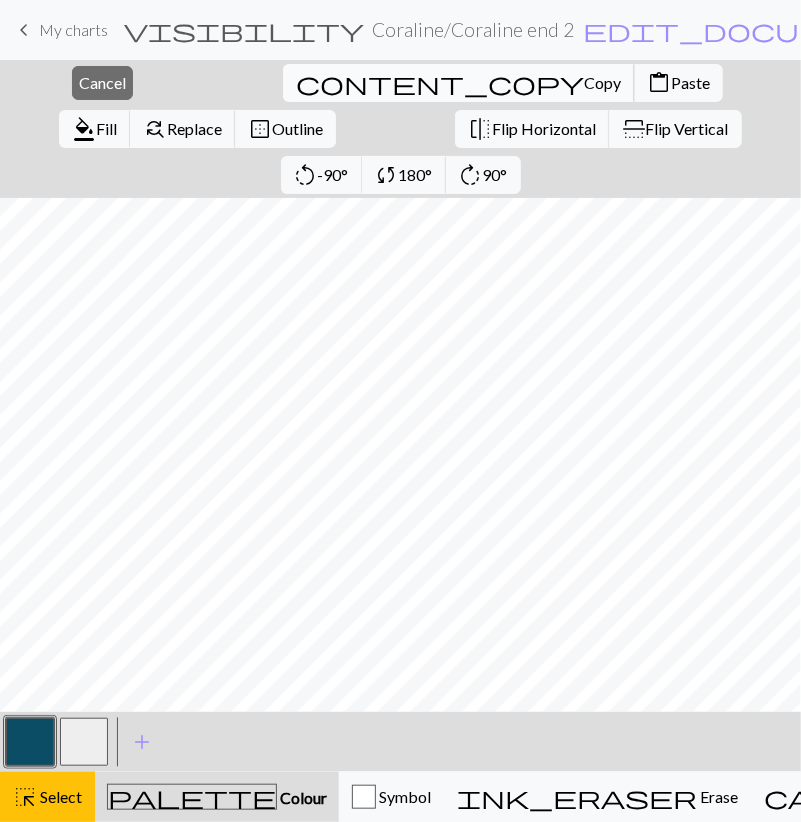click on "Copy" at bounding box center (602, 82) 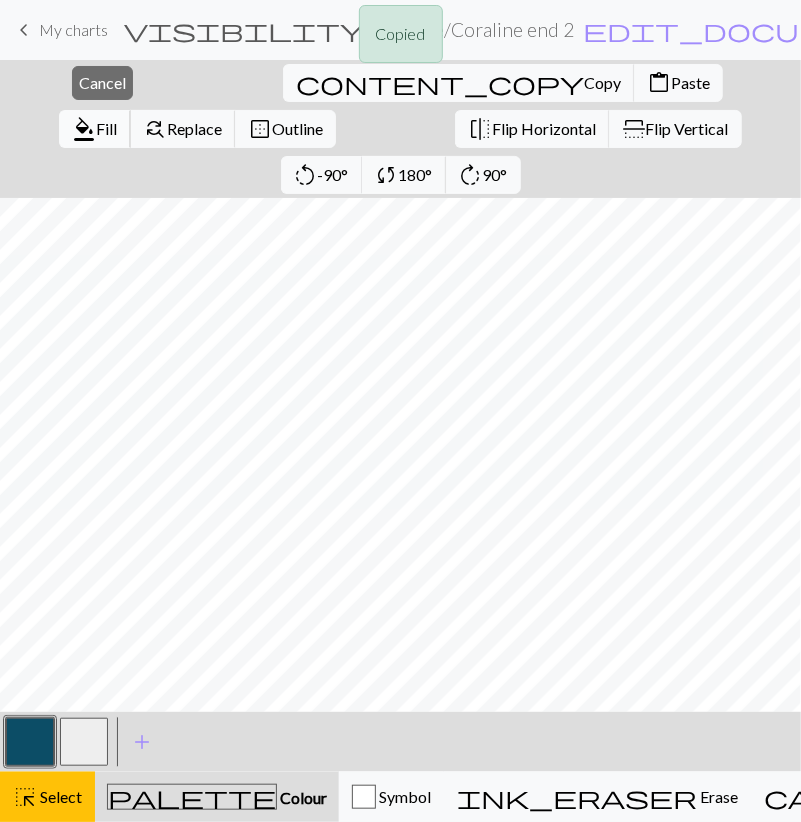 click on "format_color_fill" at bounding box center [84, 129] 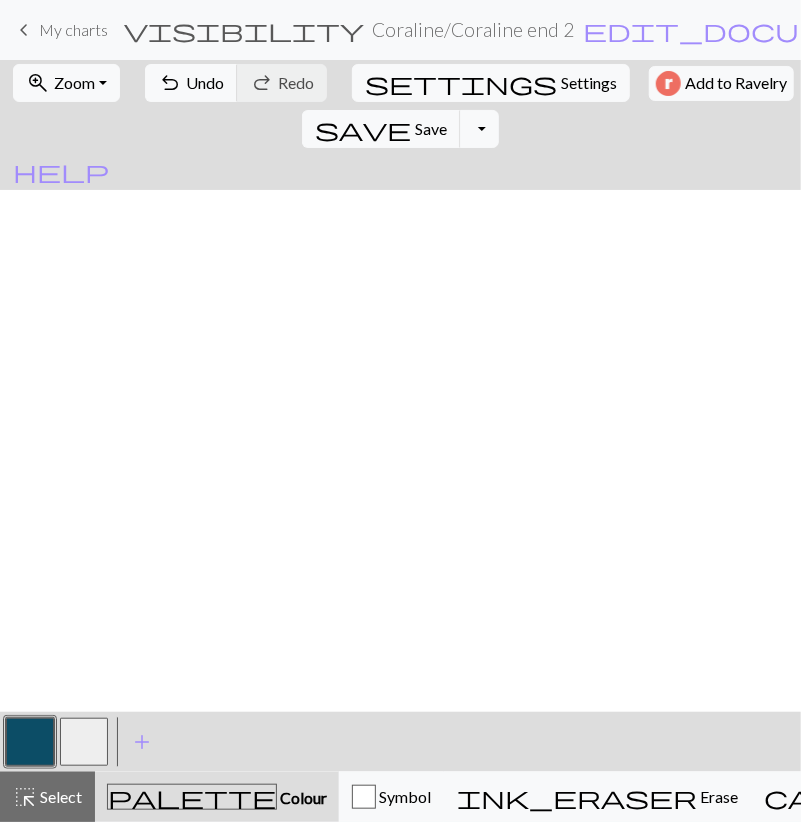 scroll, scrollTop: 696, scrollLeft: 0, axis: vertical 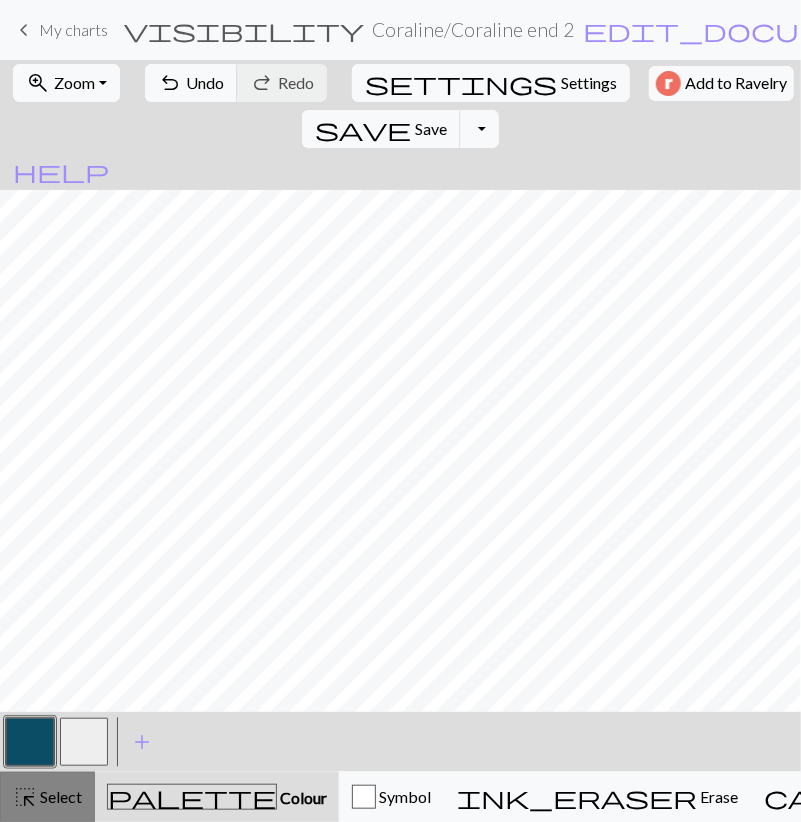 click on "Select" at bounding box center (59, 796) 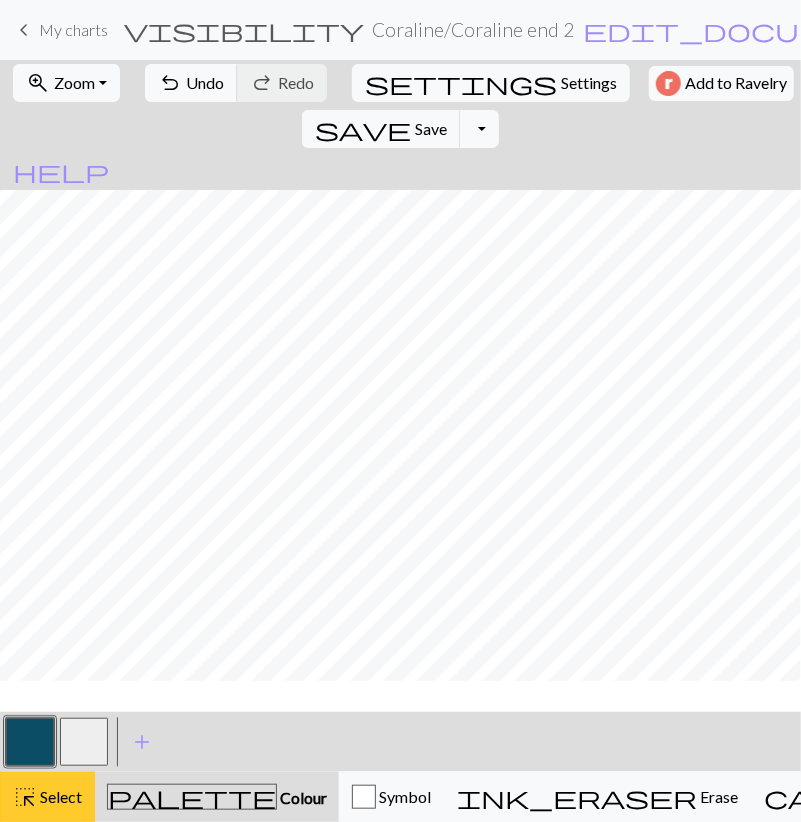 scroll, scrollTop: 580, scrollLeft: 0, axis: vertical 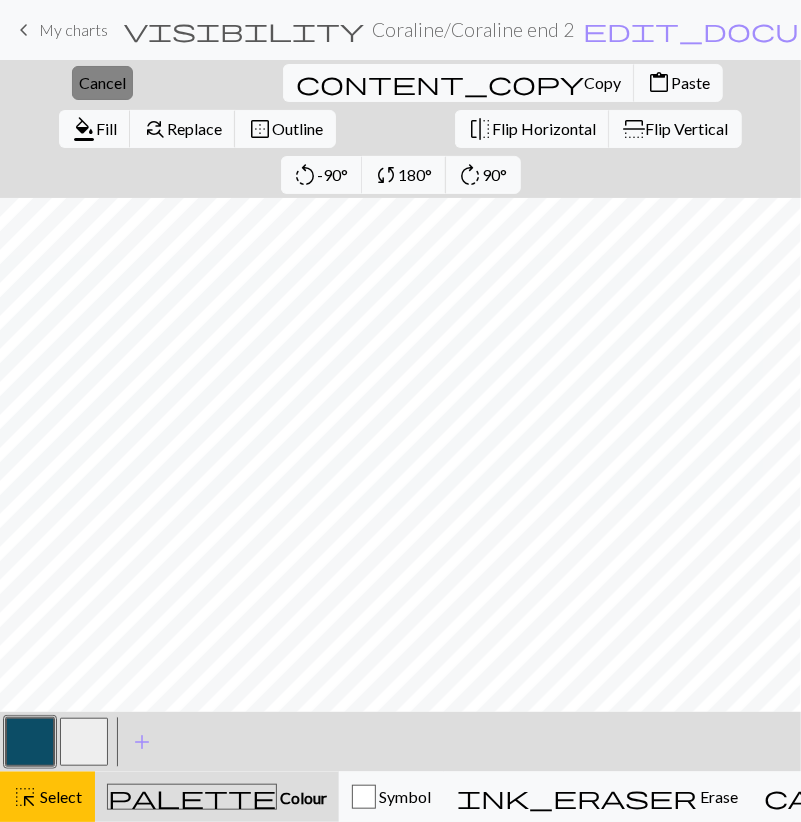 click on "Cancel" at bounding box center [102, 82] 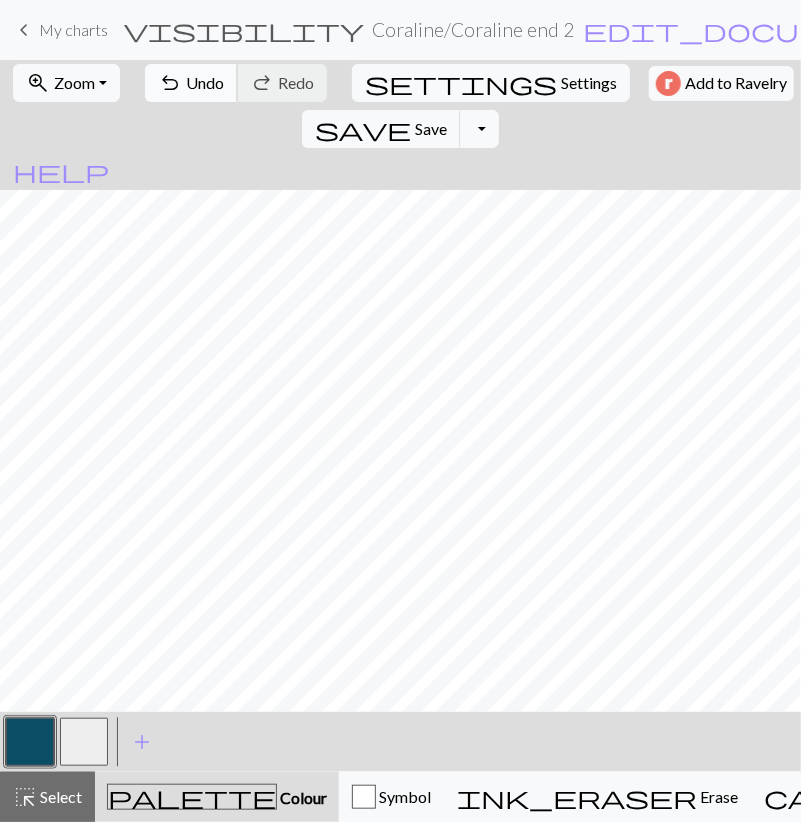 click on "undo" at bounding box center (170, 83) 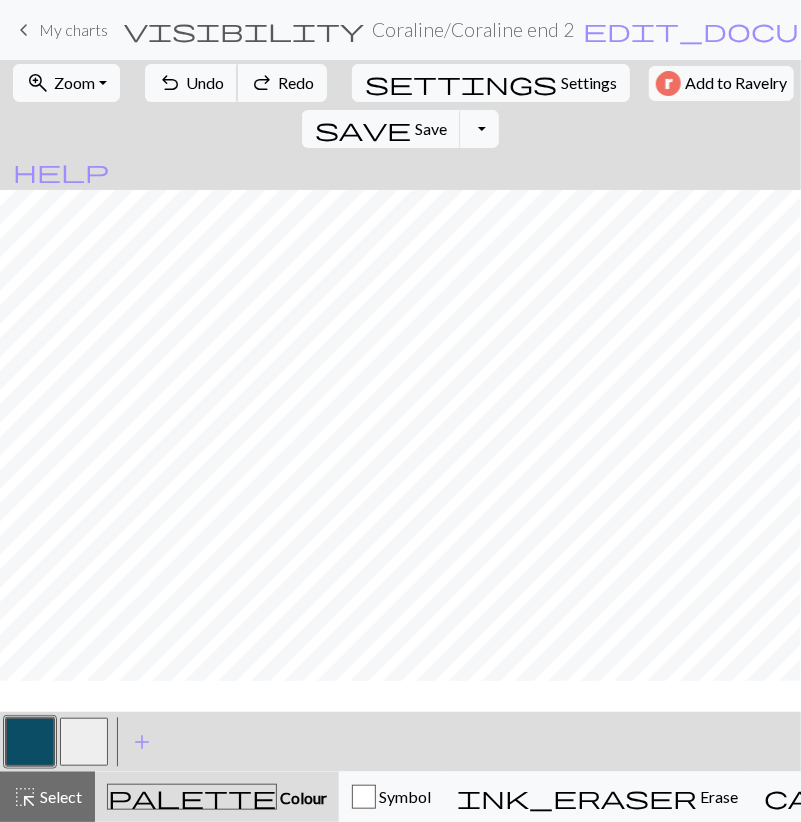 scroll, scrollTop: 0, scrollLeft: 0, axis: both 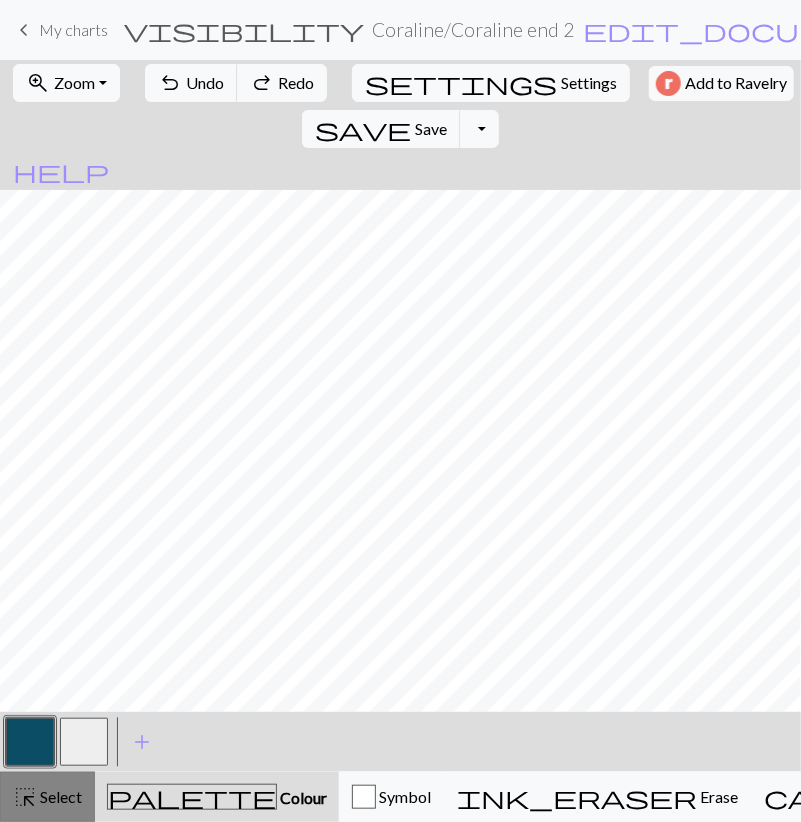 click on "Select" at bounding box center [59, 796] 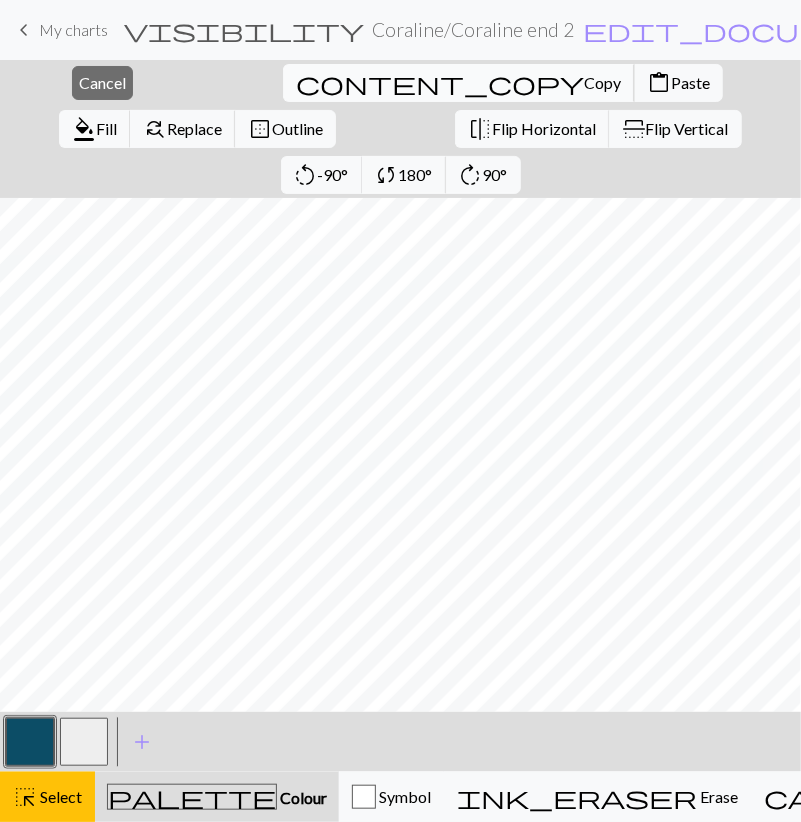 click on "content_copy" at bounding box center [440, 83] 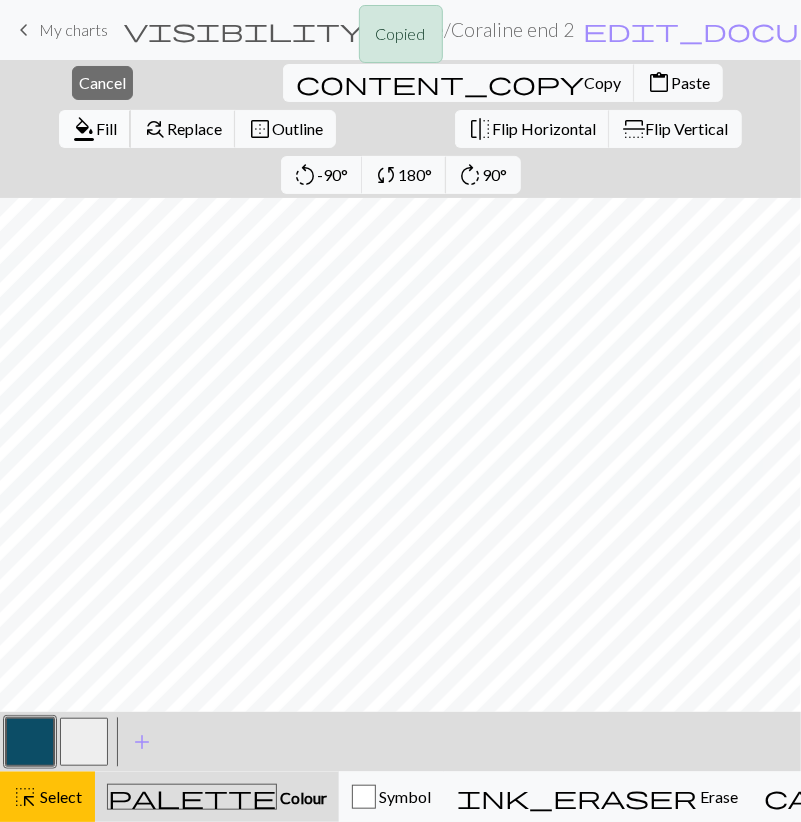 click on "format_color_fill" at bounding box center (84, 129) 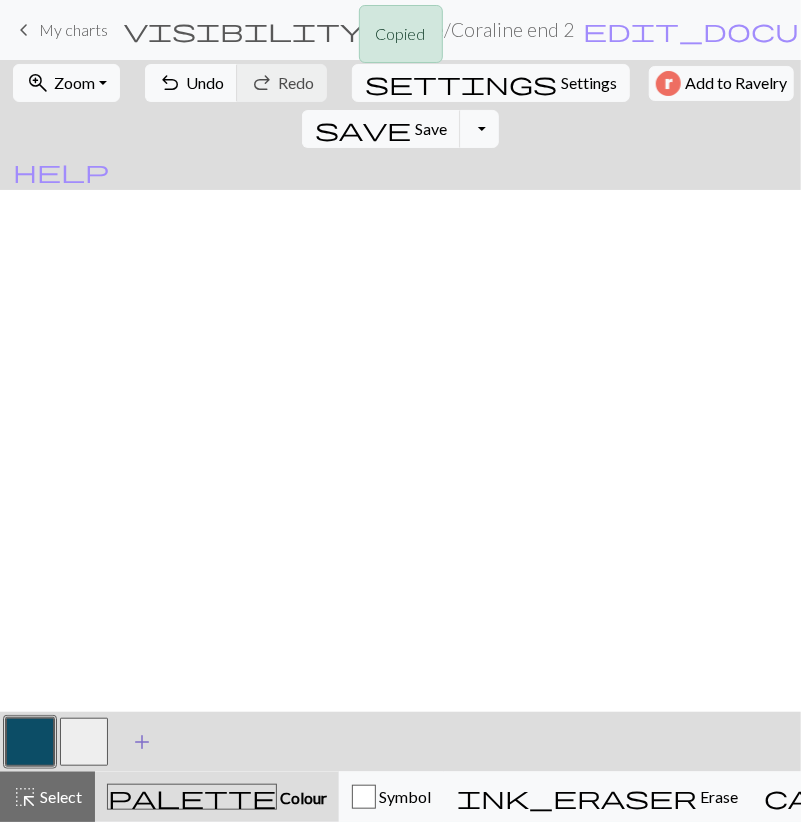scroll, scrollTop: 812, scrollLeft: 0, axis: vertical 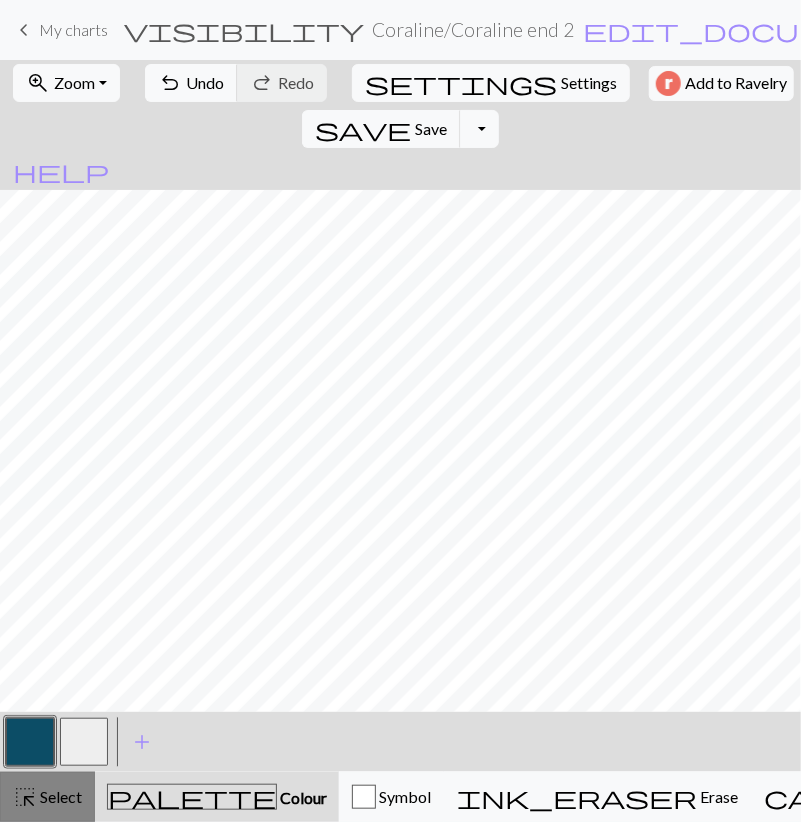 click on "Select" at bounding box center [59, 796] 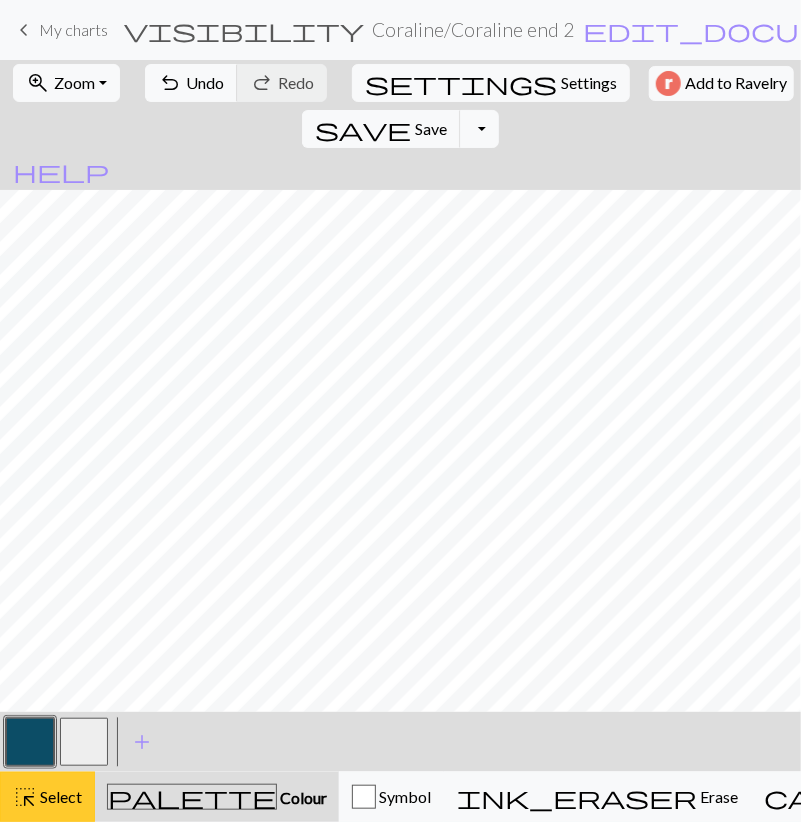 scroll, scrollTop: 464, scrollLeft: 0, axis: vertical 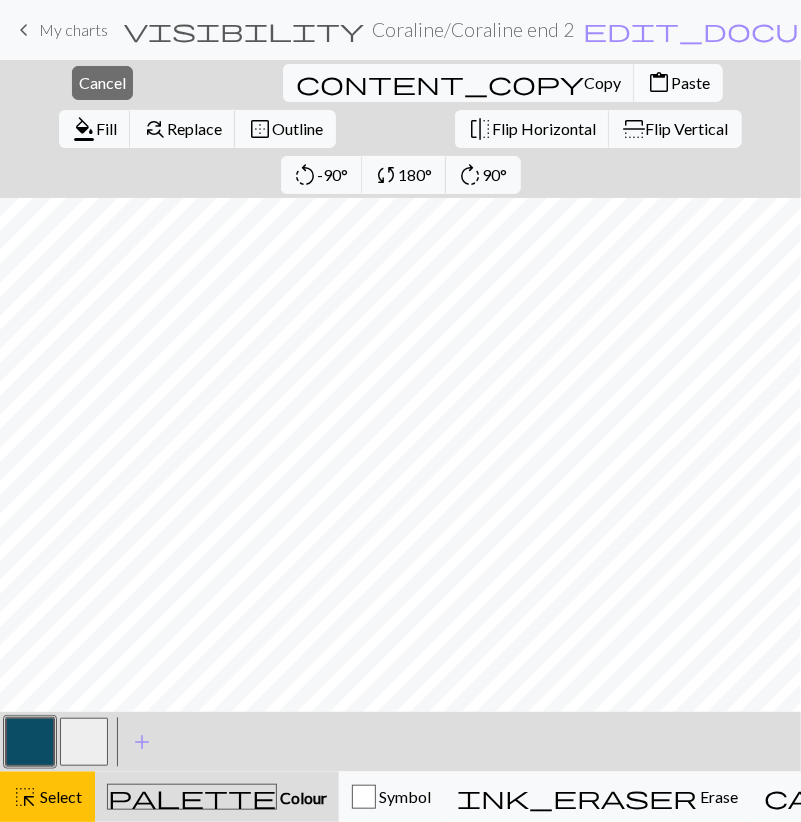 click on "content_paste  Paste" at bounding box center [678, 83] 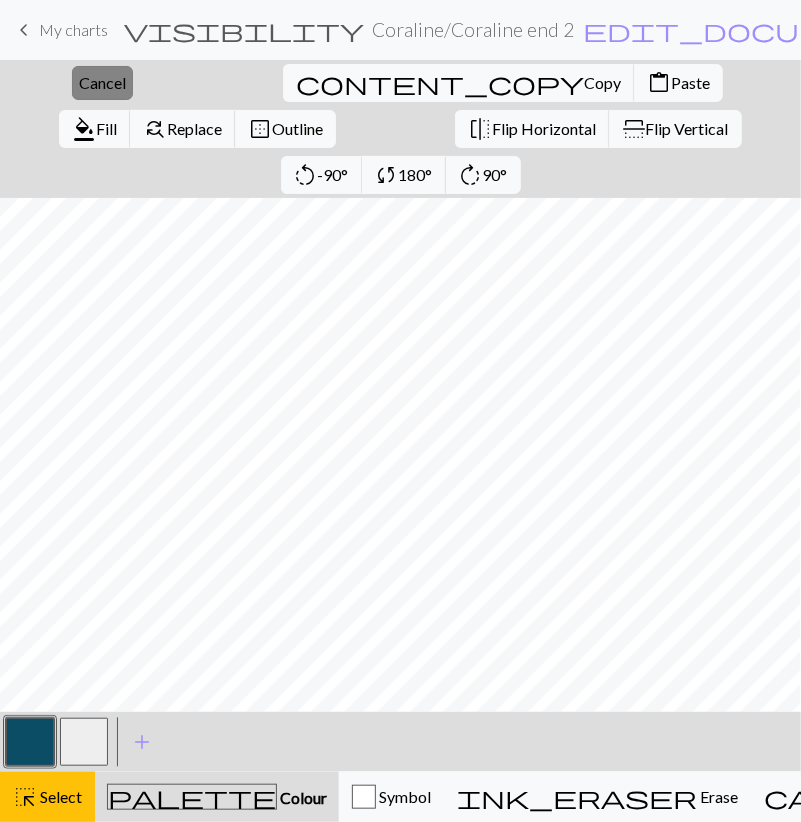 click on "close Cancel" at bounding box center (102, 83) 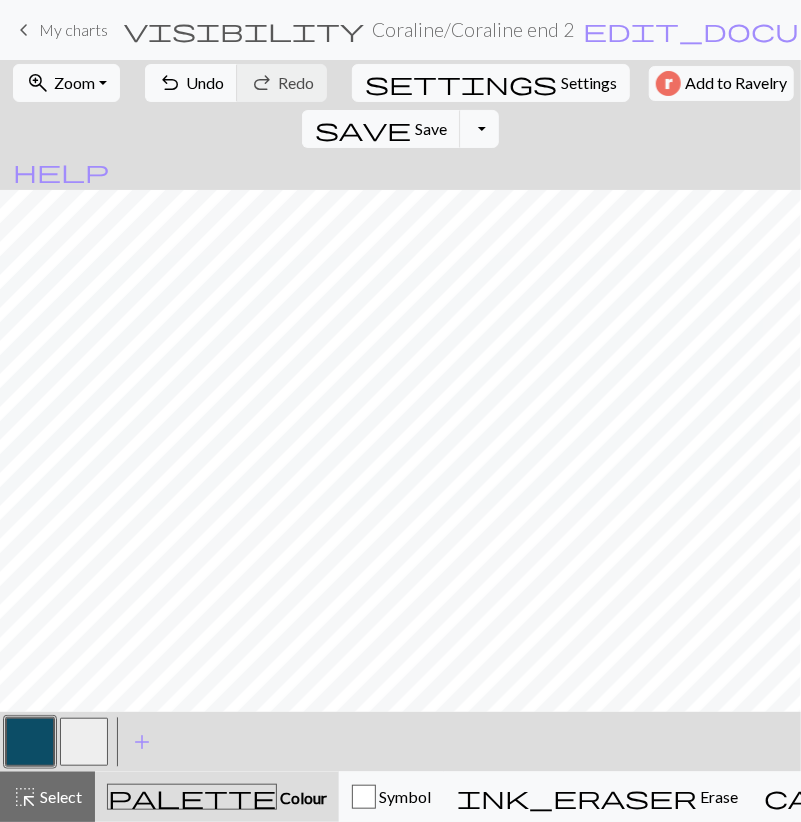 click on "highlight_alt" at bounding box center (25, 797) 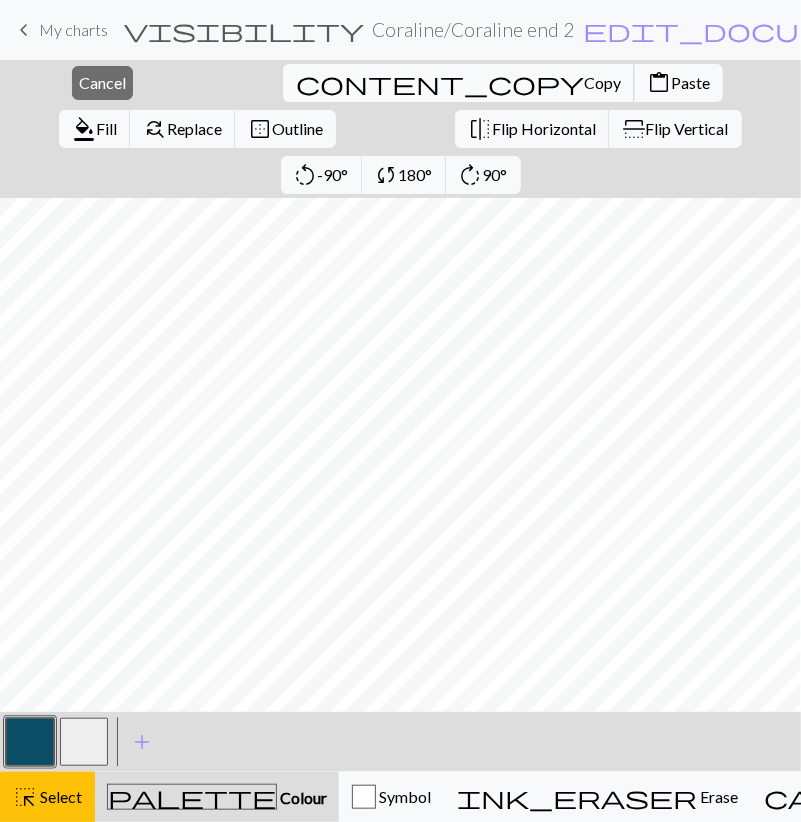 click on "content_copy" at bounding box center [440, 83] 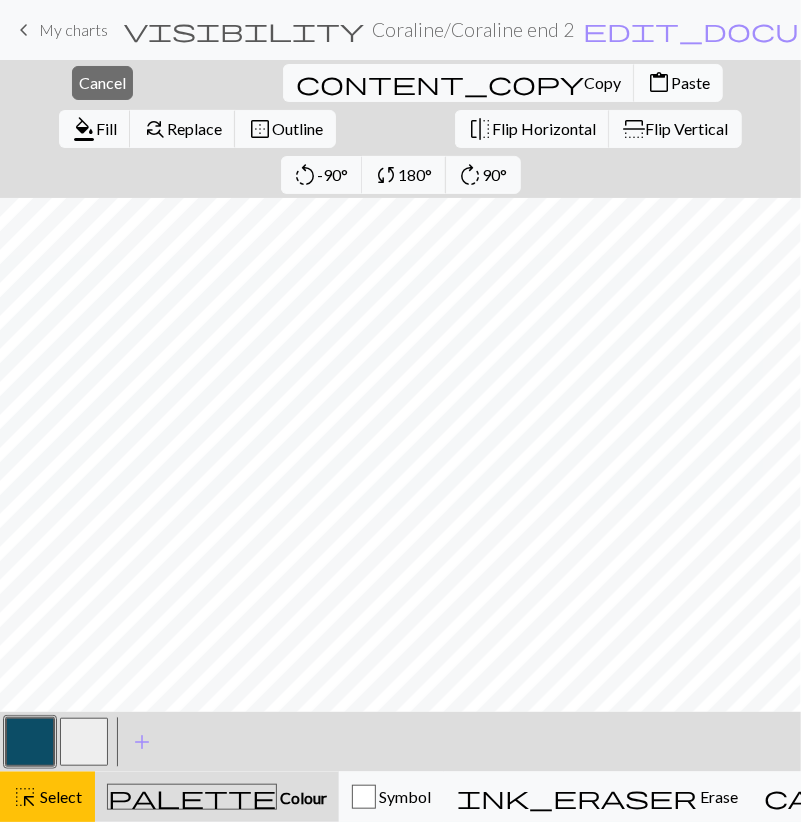 click on "content_paste" at bounding box center [659, 83] 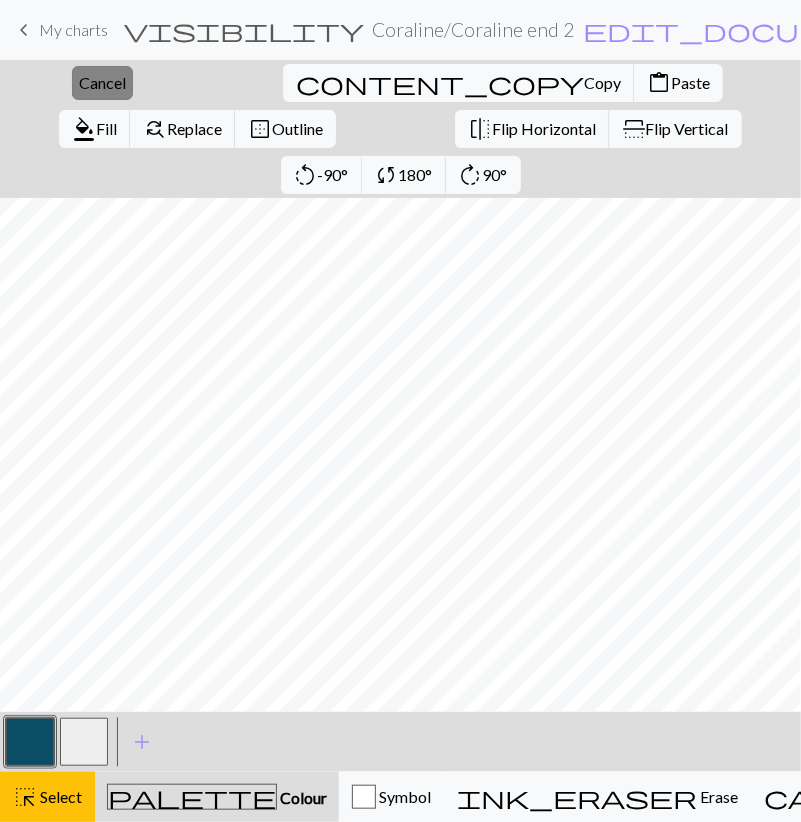 click on "Cancel" at bounding box center [102, 82] 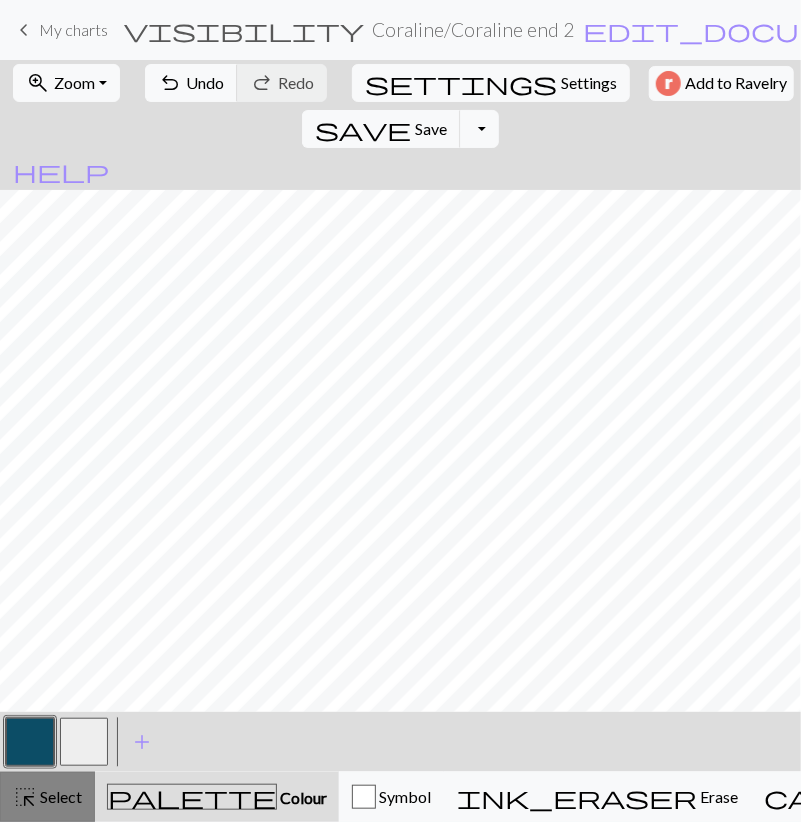 click on "Select" at bounding box center (59, 796) 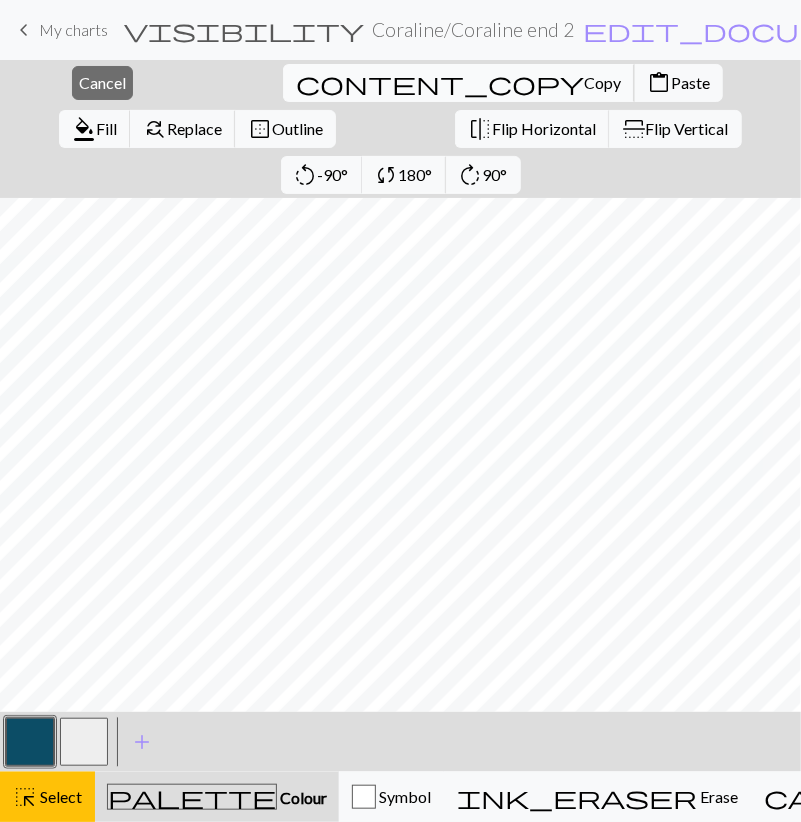 click on "Copy" at bounding box center [602, 82] 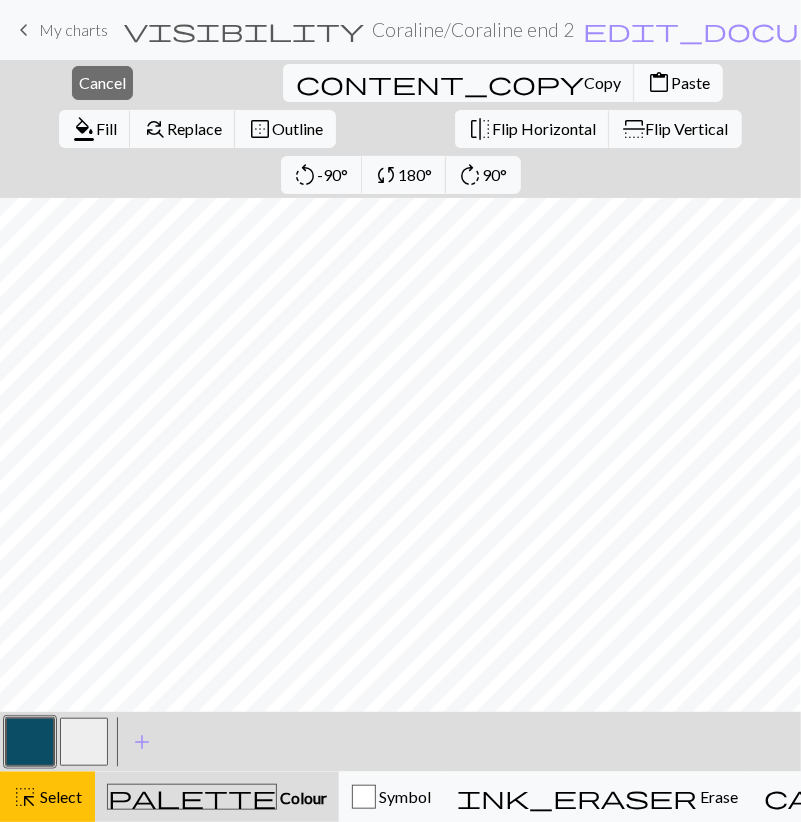 click on "Paste" at bounding box center [690, 82] 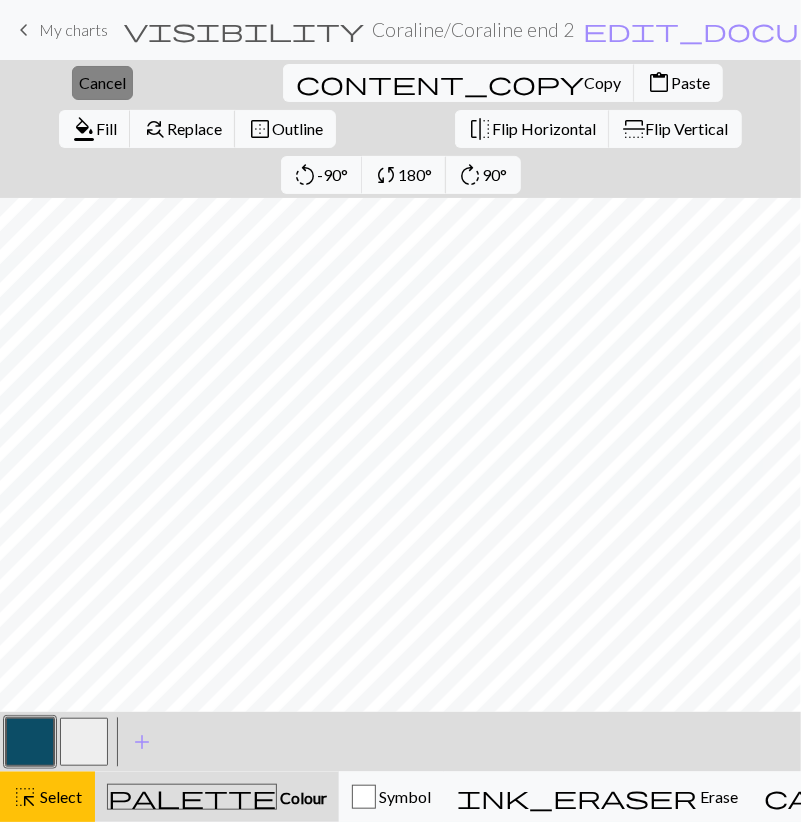 click on "close Cancel" at bounding box center [102, 83] 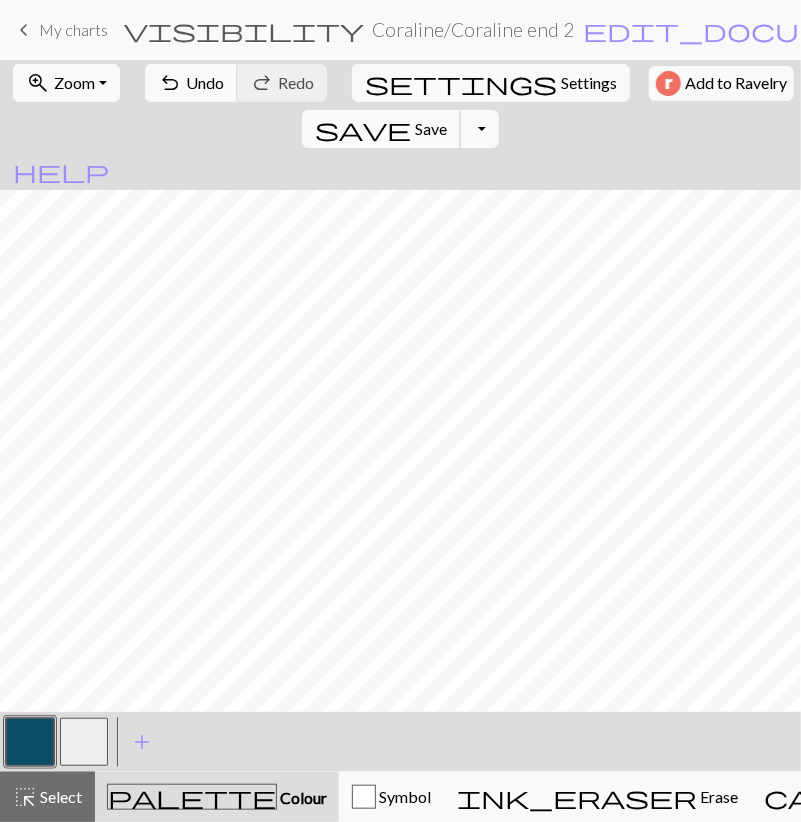 click on "save" at bounding box center [363, 129] 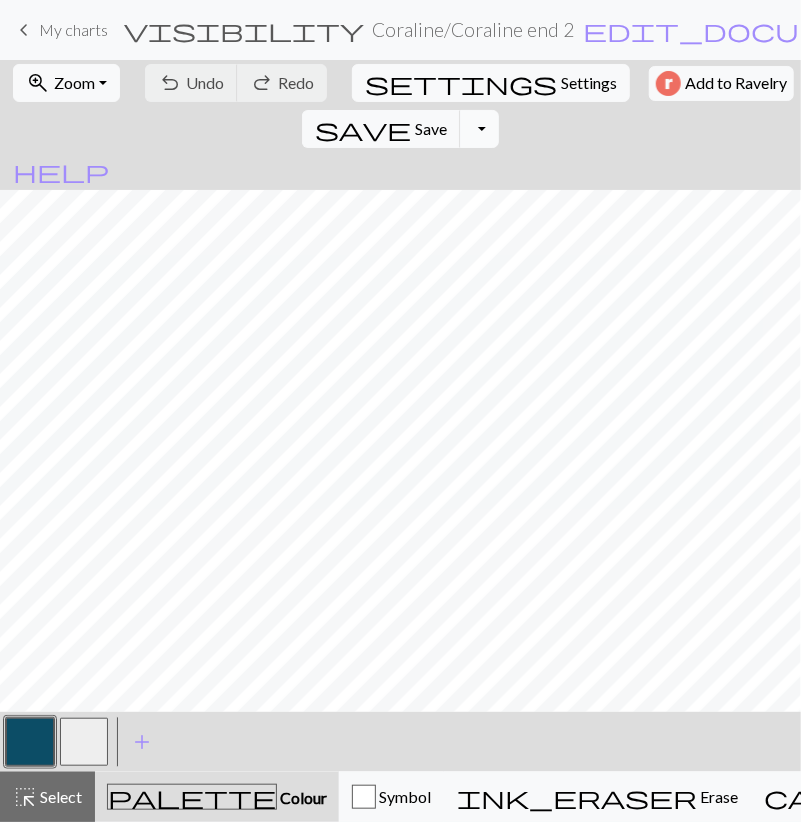 click on "Toggle Dropdown" at bounding box center [479, 129] 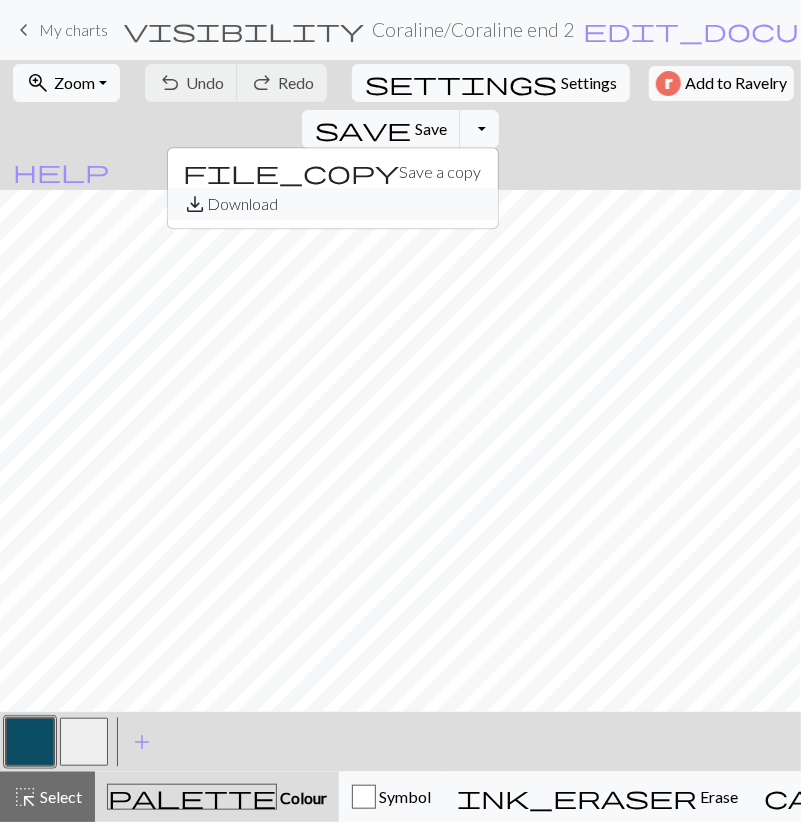 click on "save_alt  Download" at bounding box center (333, 204) 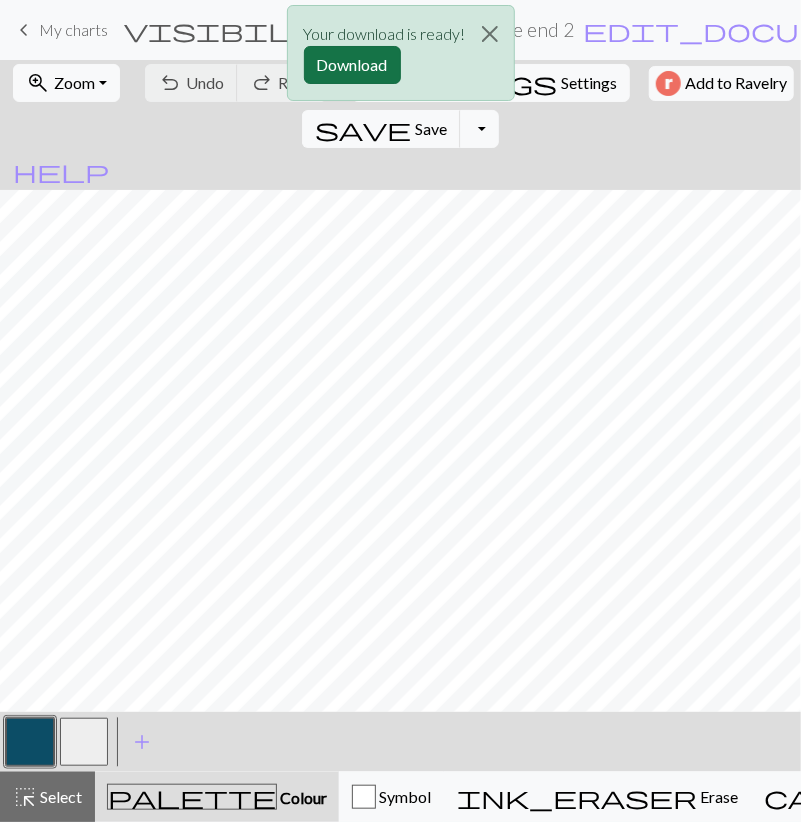 click on "Download" at bounding box center (352, 65) 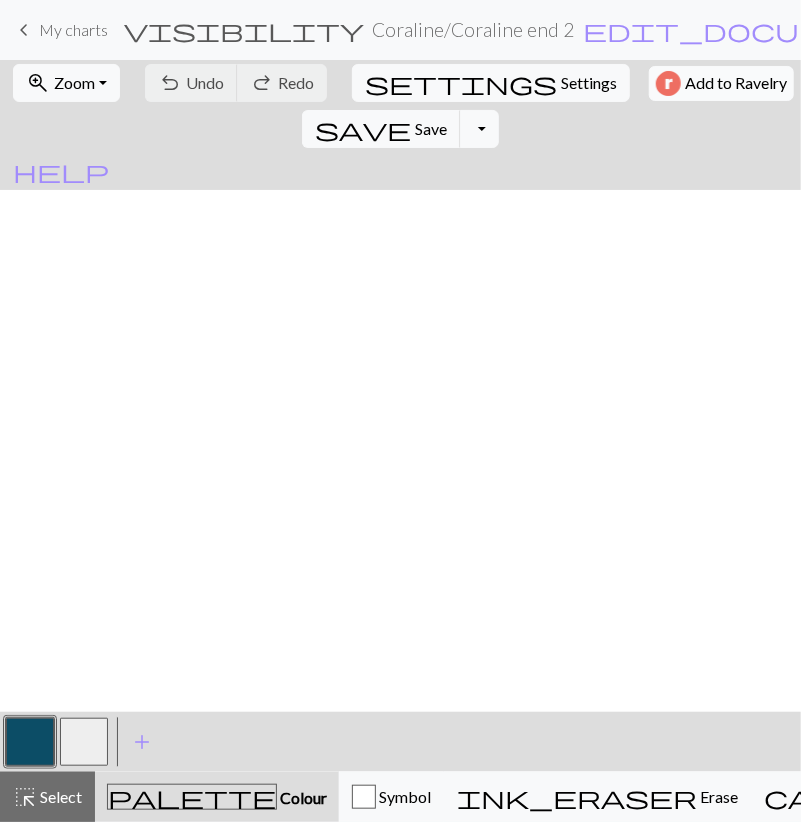 scroll, scrollTop: 1323, scrollLeft: 0, axis: vertical 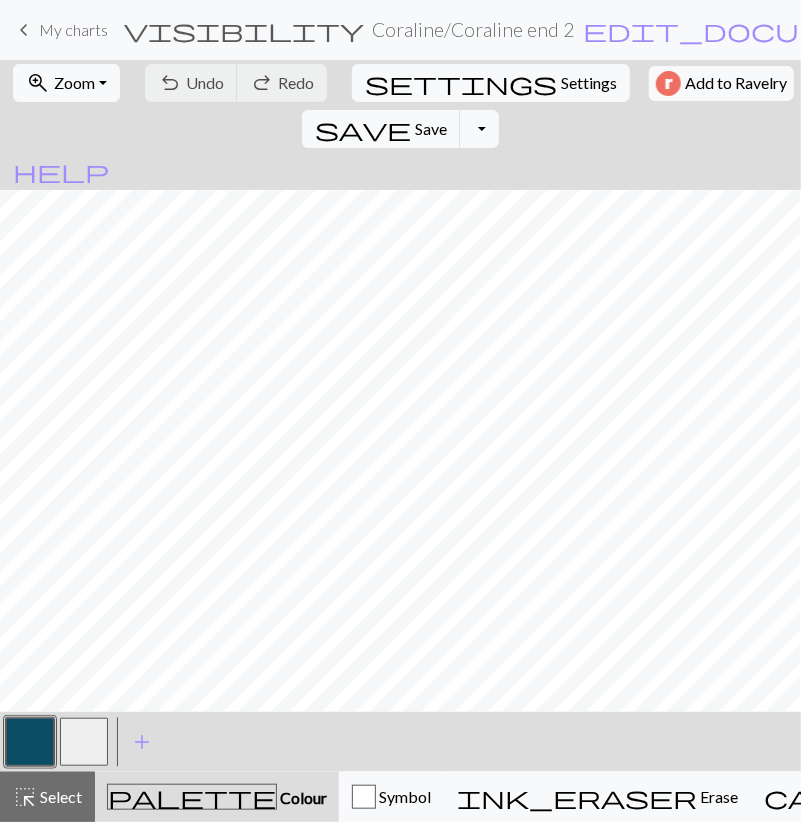 click at bounding box center (84, 742) 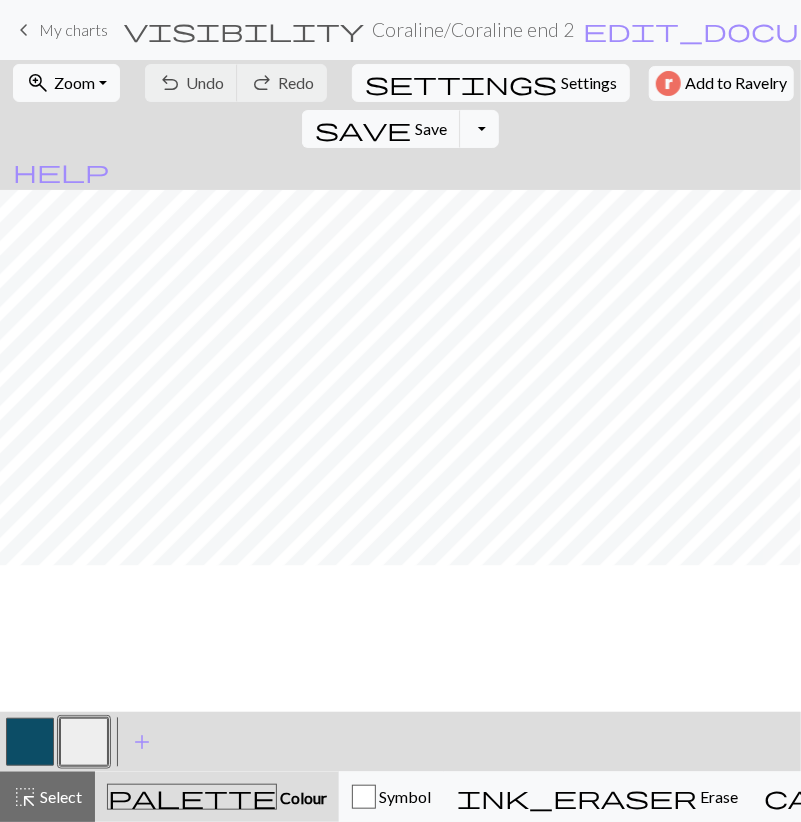scroll, scrollTop: 1091, scrollLeft: 0, axis: vertical 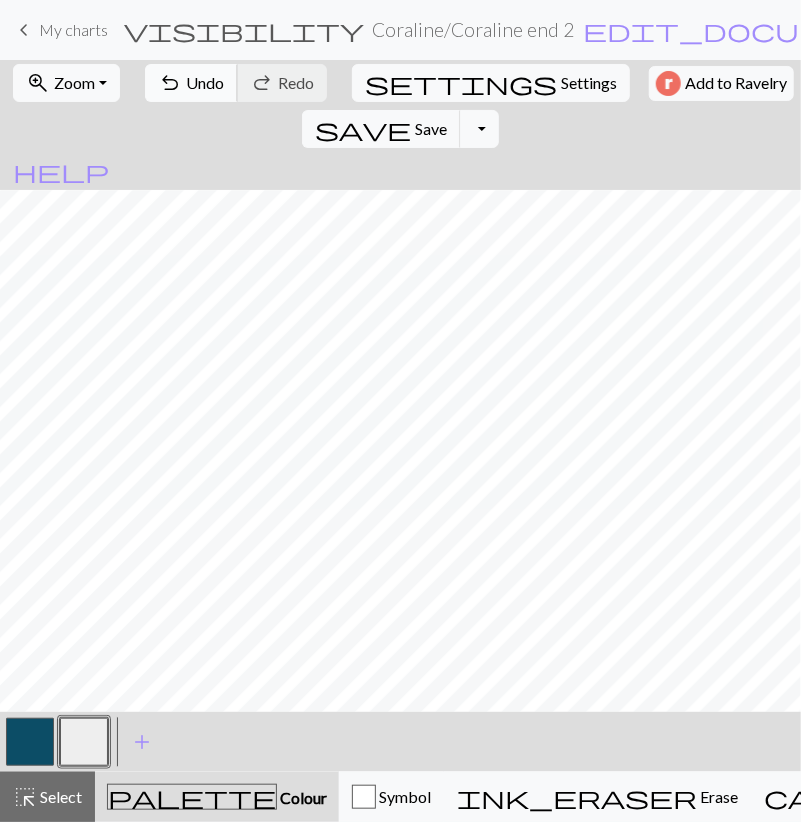 click on "Undo" at bounding box center (205, 82) 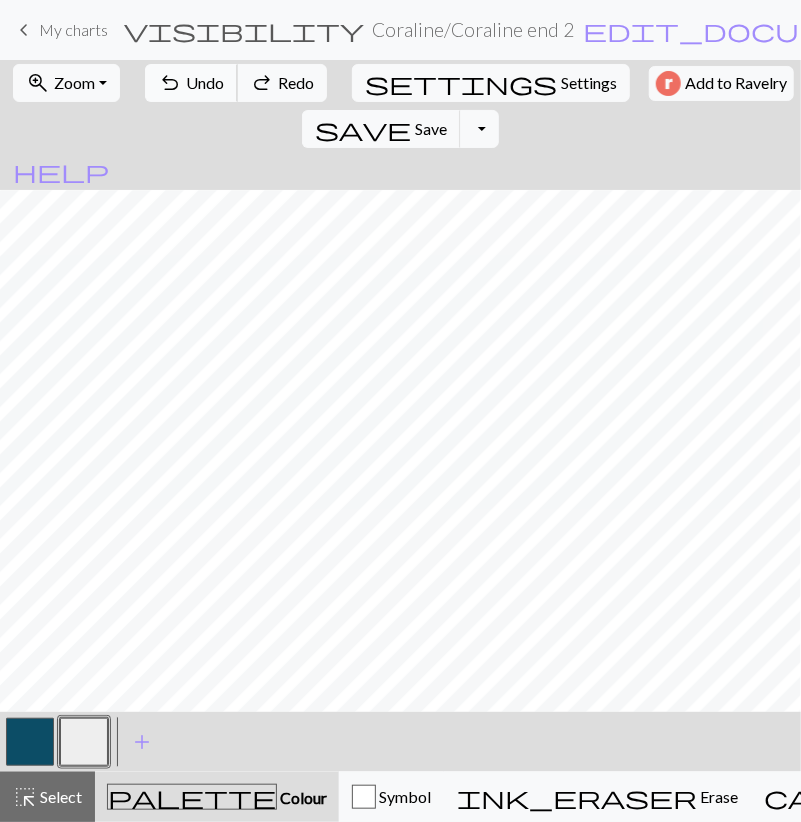 click on "Undo" at bounding box center (205, 82) 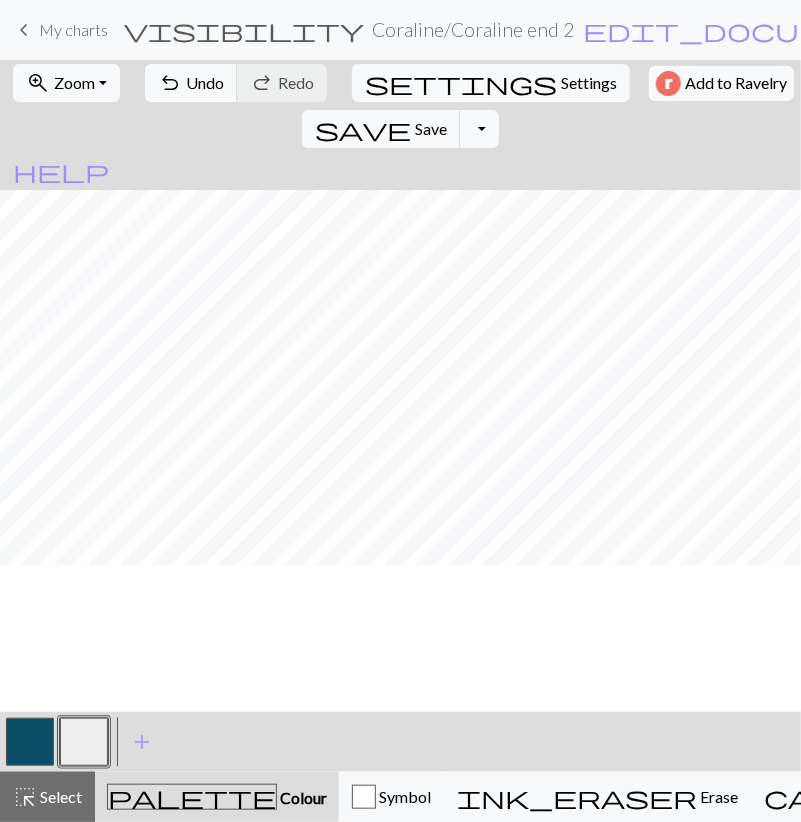 scroll, scrollTop: 1091, scrollLeft: 0, axis: vertical 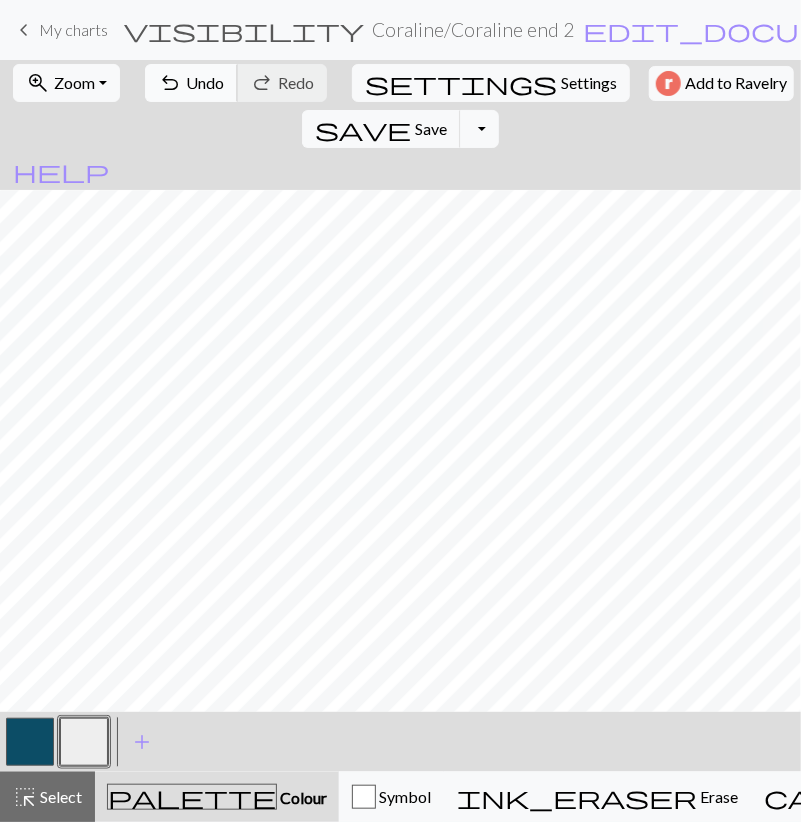 click on "Undo" at bounding box center (205, 82) 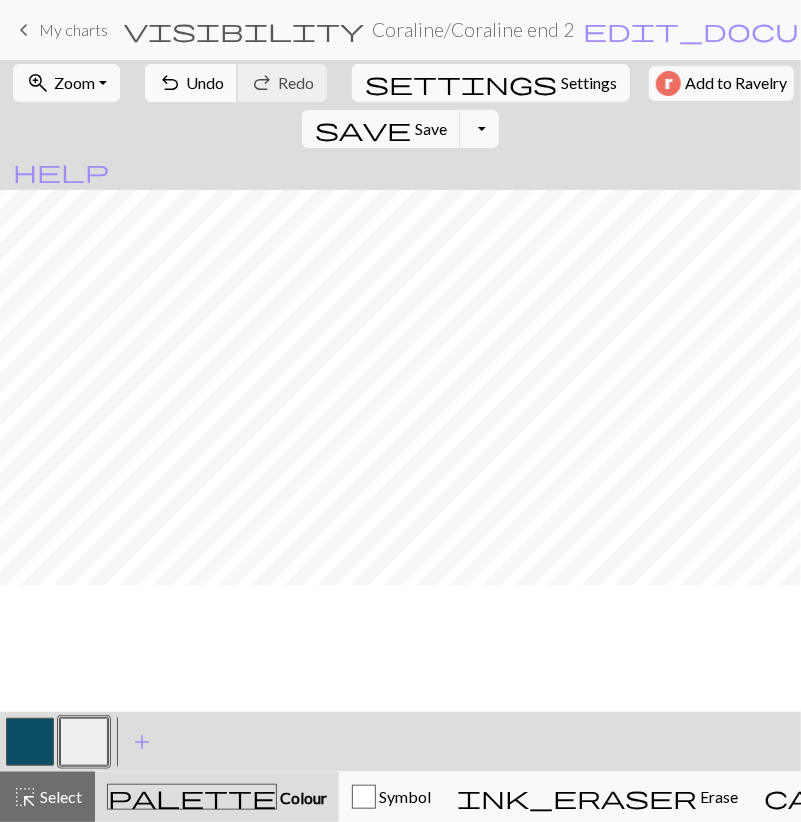 scroll, scrollTop: 859, scrollLeft: 0, axis: vertical 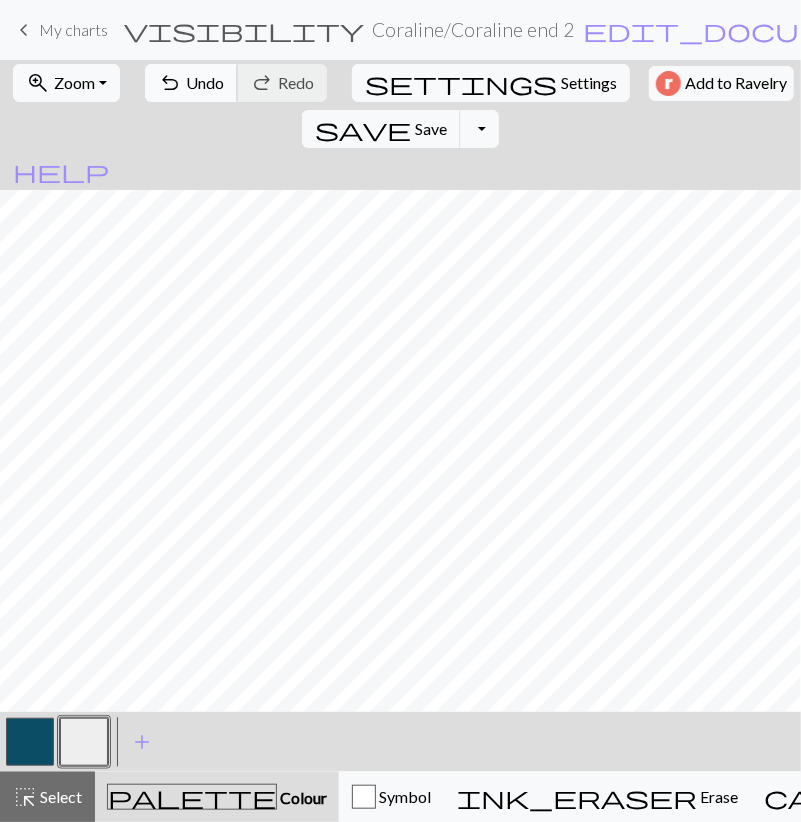click on "undo" at bounding box center (170, 83) 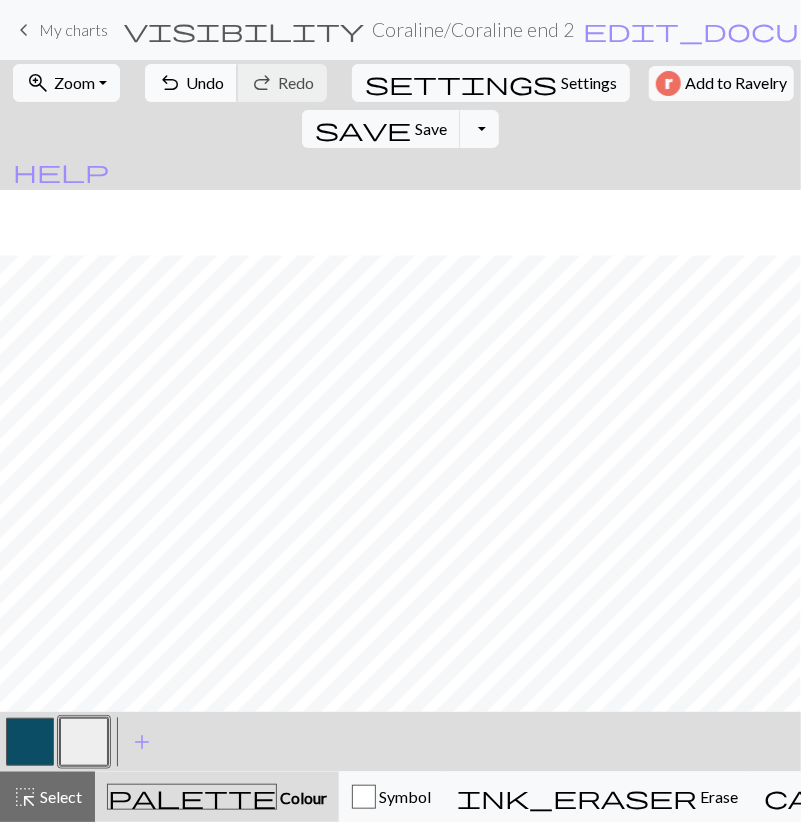 scroll, scrollTop: 975, scrollLeft: 0, axis: vertical 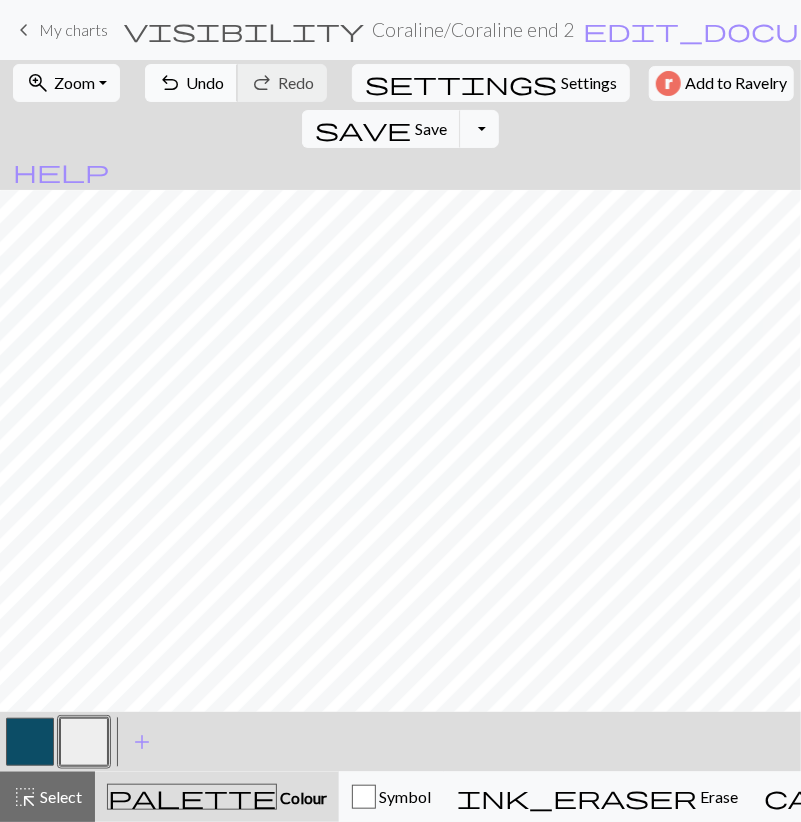 click on "Undo" at bounding box center (205, 82) 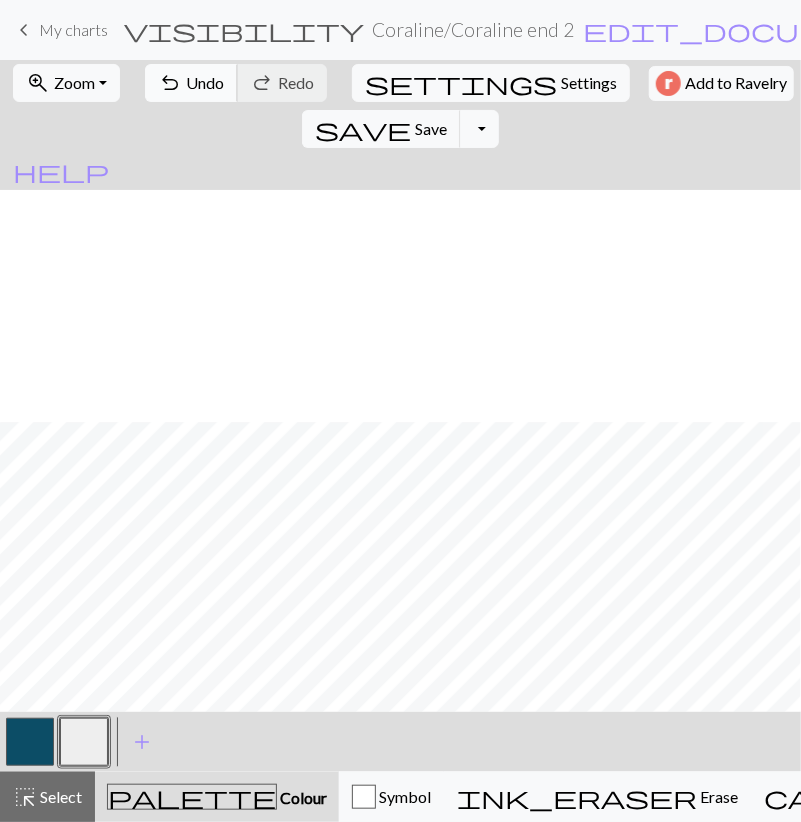 scroll, scrollTop: 743, scrollLeft: 0, axis: vertical 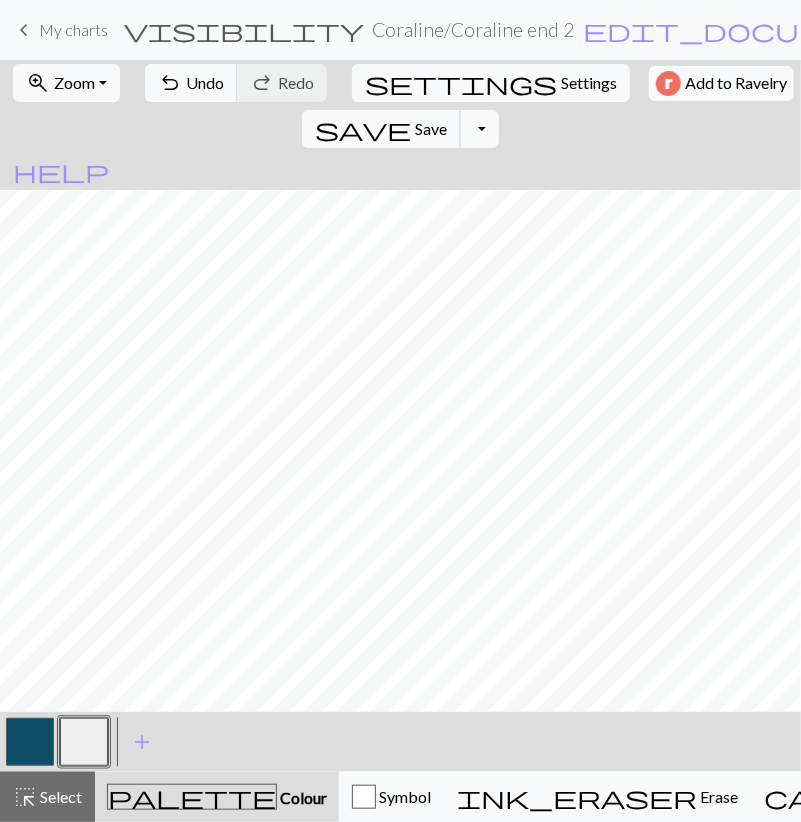 click on "save Save Save" at bounding box center (381, 129) 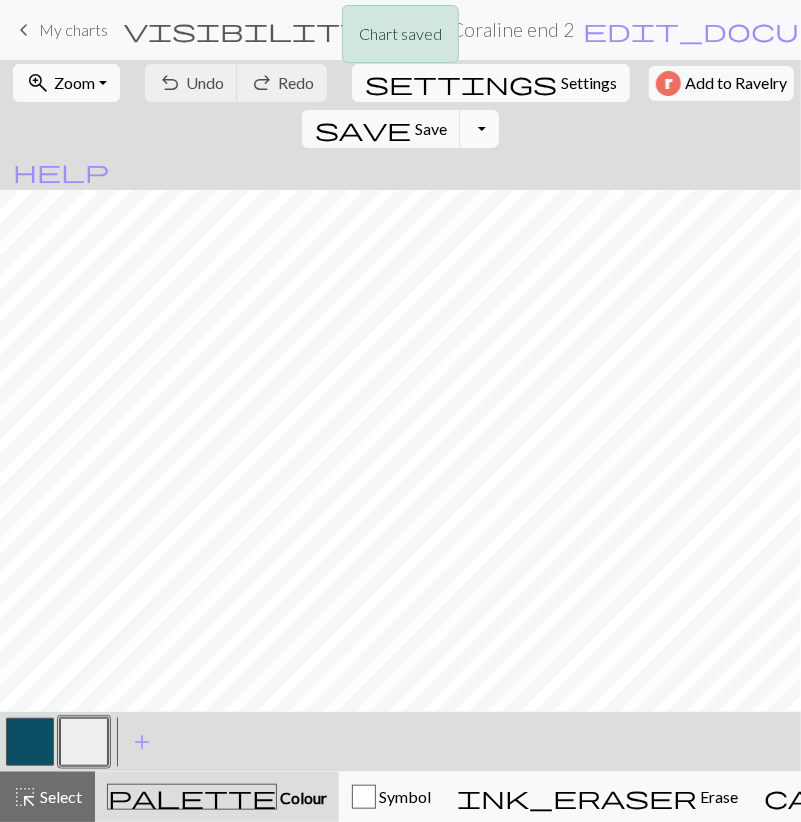 click on "Toggle Dropdown" at bounding box center (479, 129) 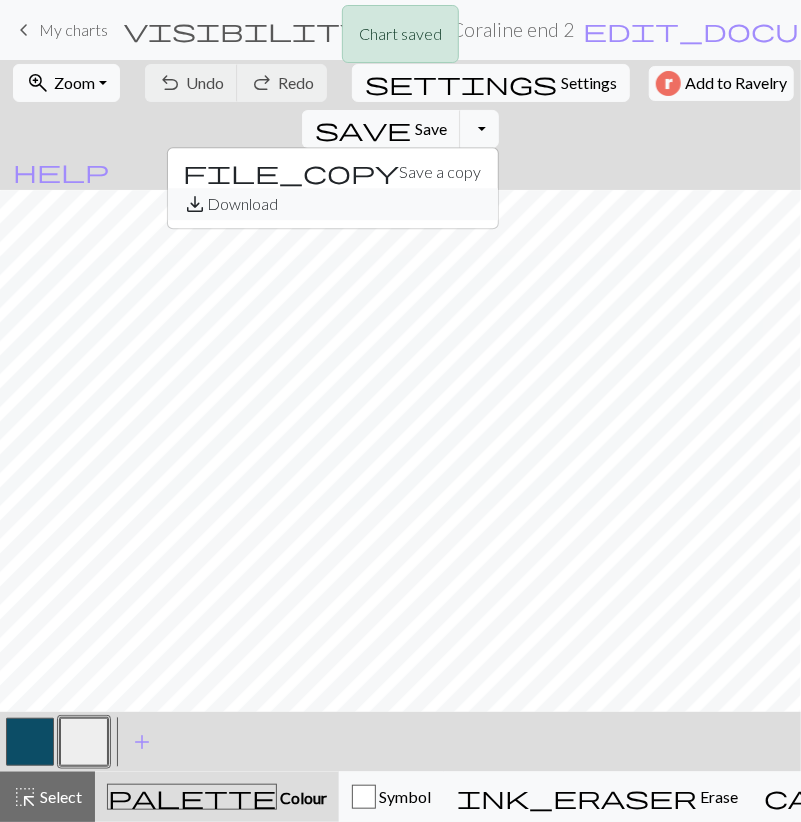click on "save_alt  Download" at bounding box center (333, 204) 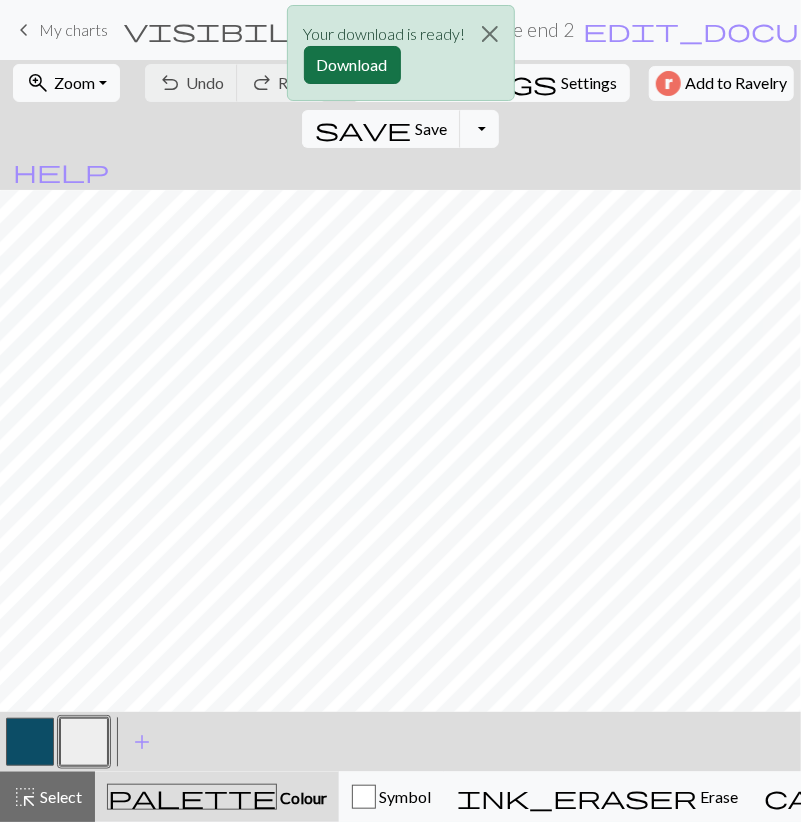 click on "Download" at bounding box center (352, 65) 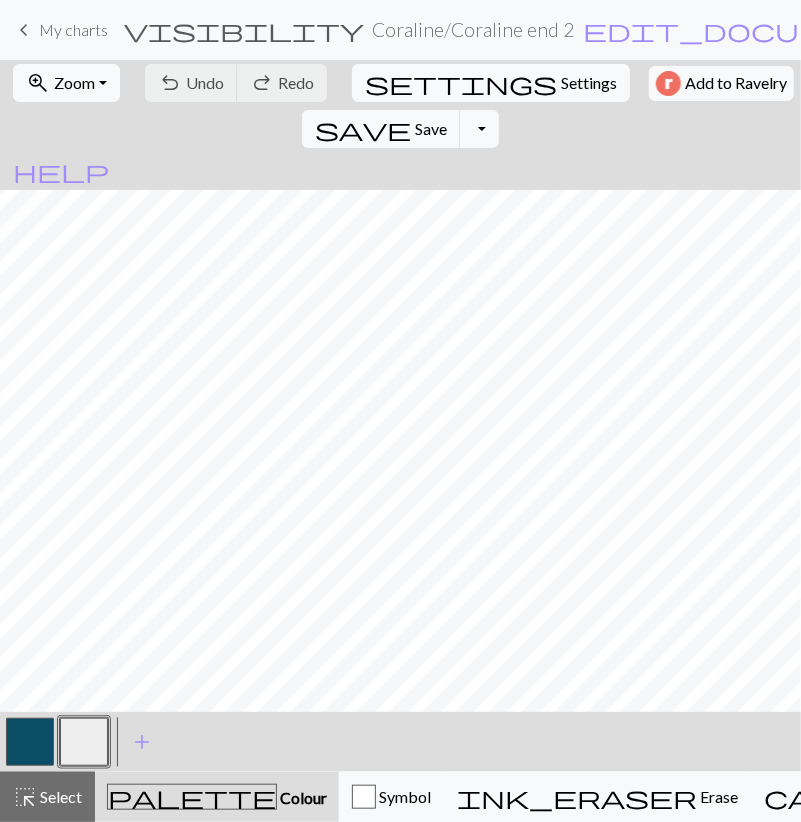 scroll, scrollTop: 730, scrollLeft: 0, axis: vertical 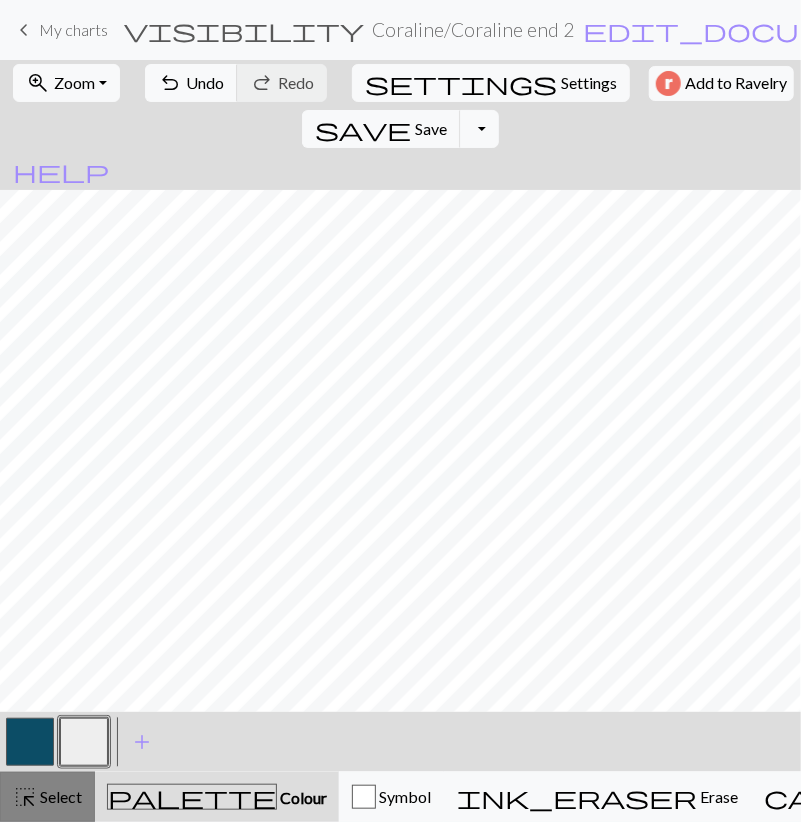 click on "Select" at bounding box center [59, 796] 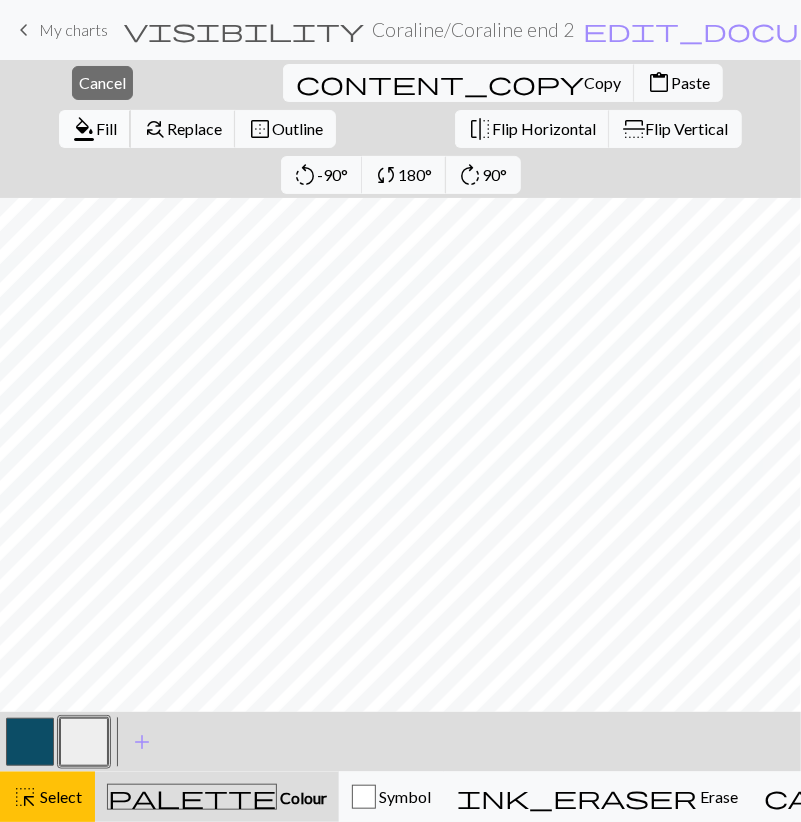 click on "Fill" at bounding box center (106, 128) 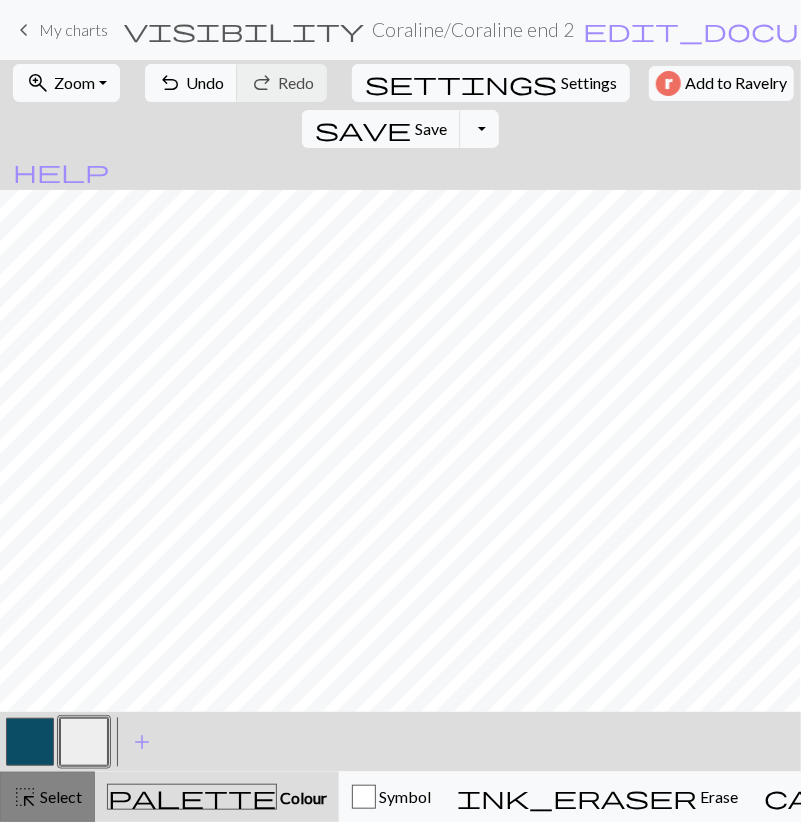 click on "Select" at bounding box center (59, 796) 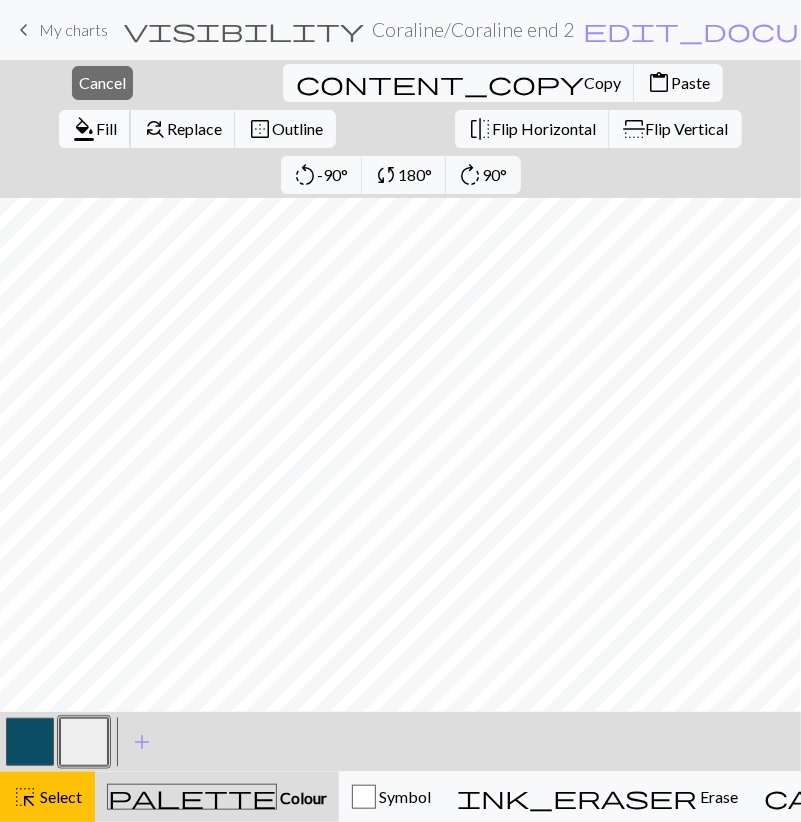 click on "format_color_fill  Fill" at bounding box center (95, 129) 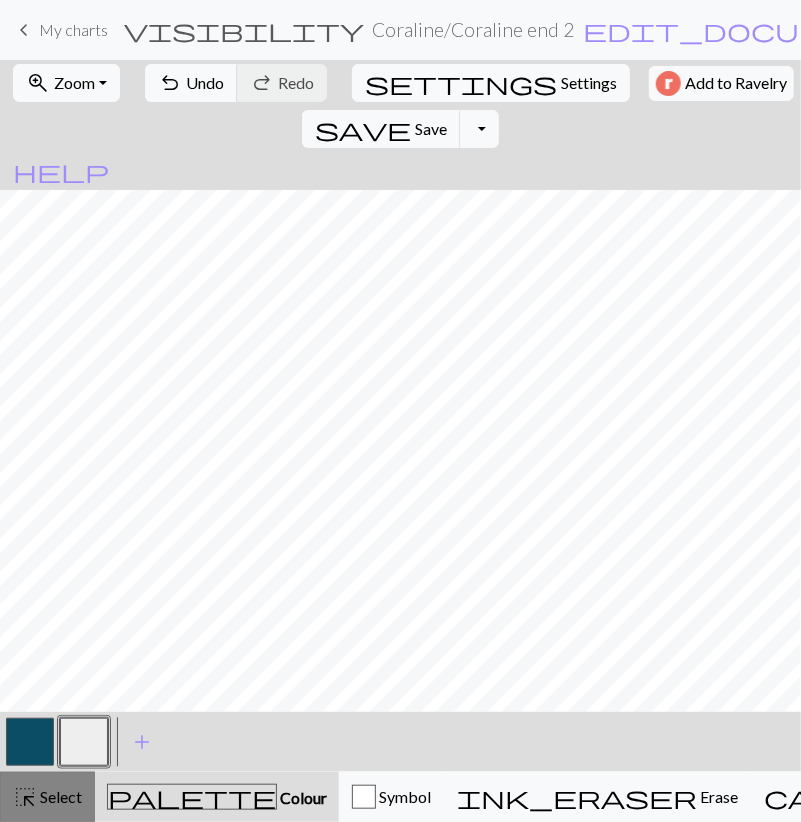 click on "Select" at bounding box center [59, 796] 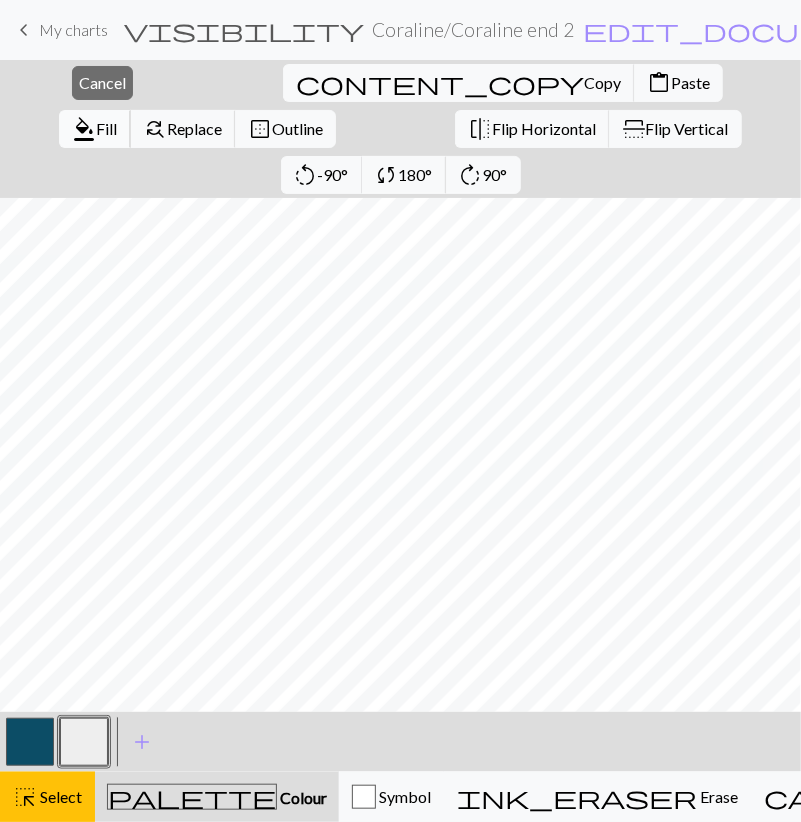 click on "format_color_fill" at bounding box center [84, 129] 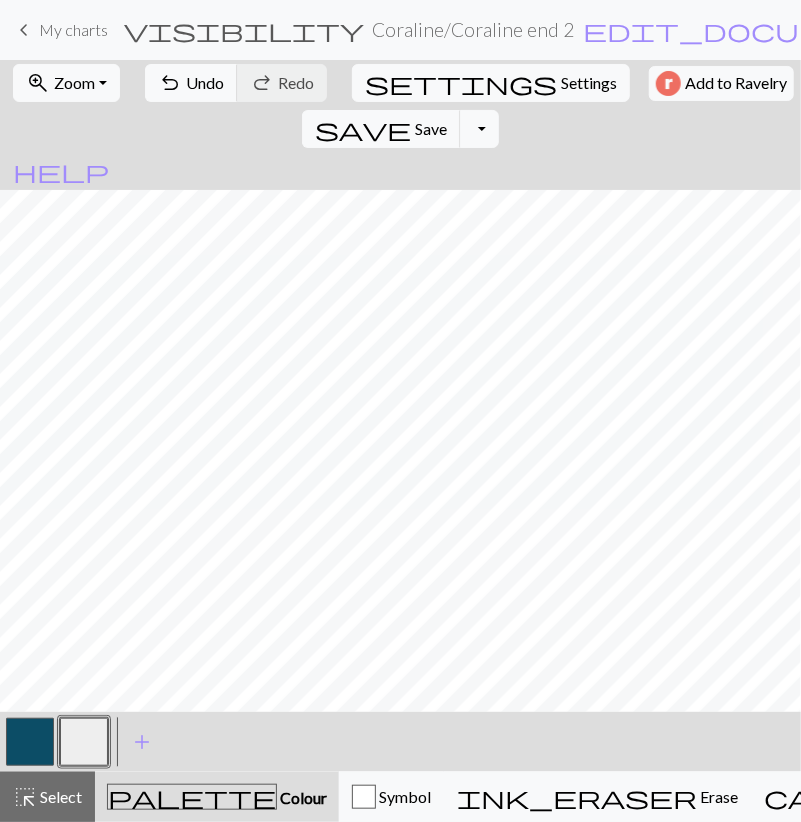 drag, startPoint x: 29, startPoint y: 743, endPoint x: 41, endPoint y: 717, distance: 28.635643 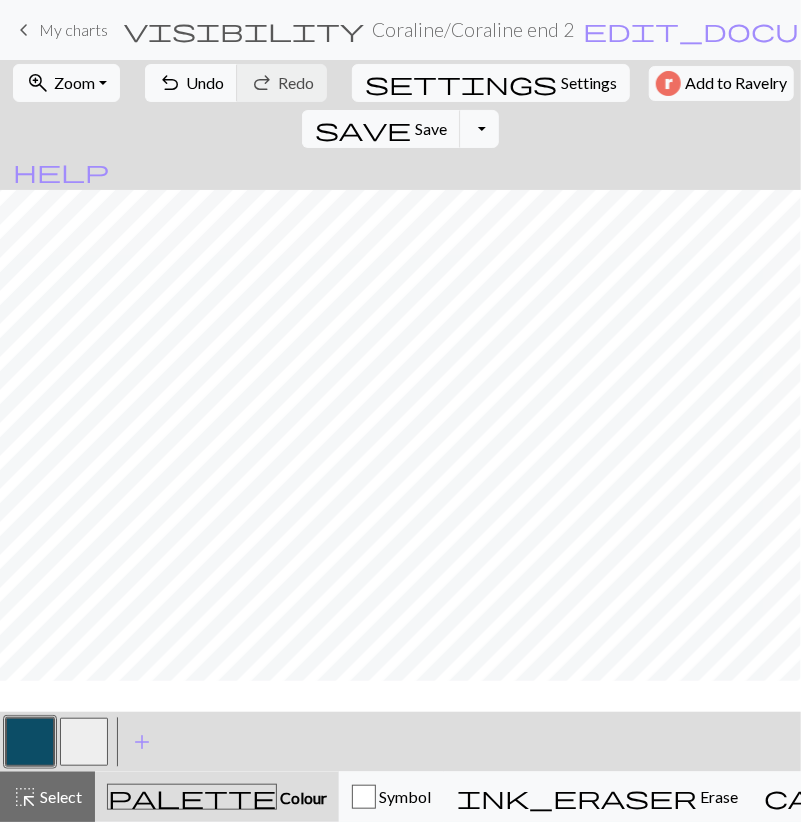 scroll, scrollTop: 266, scrollLeft: 0, axis: vertical 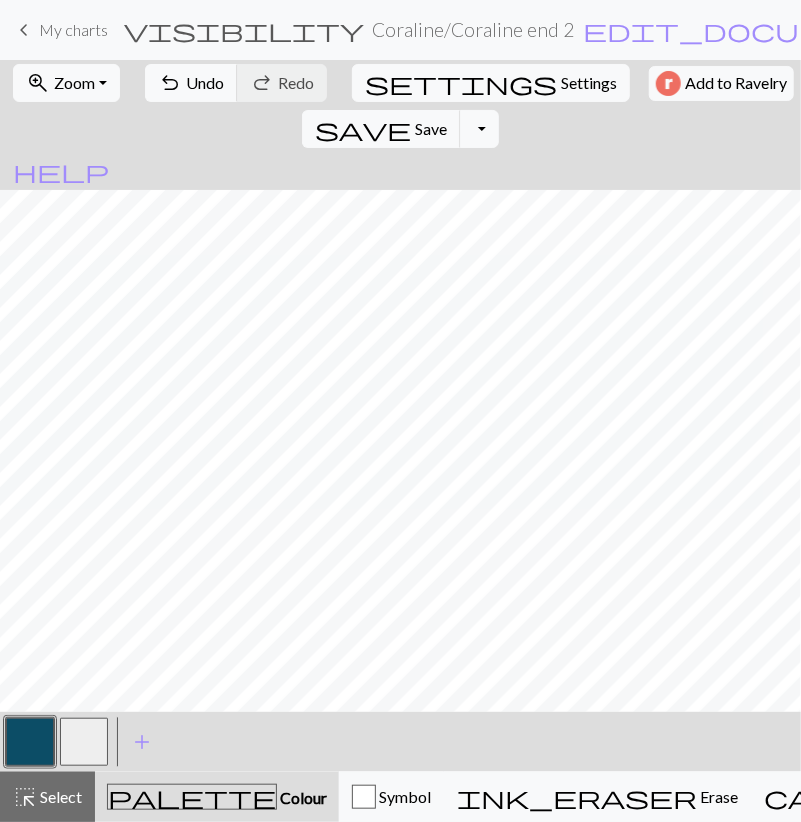 click at bounding box center [84, 742] 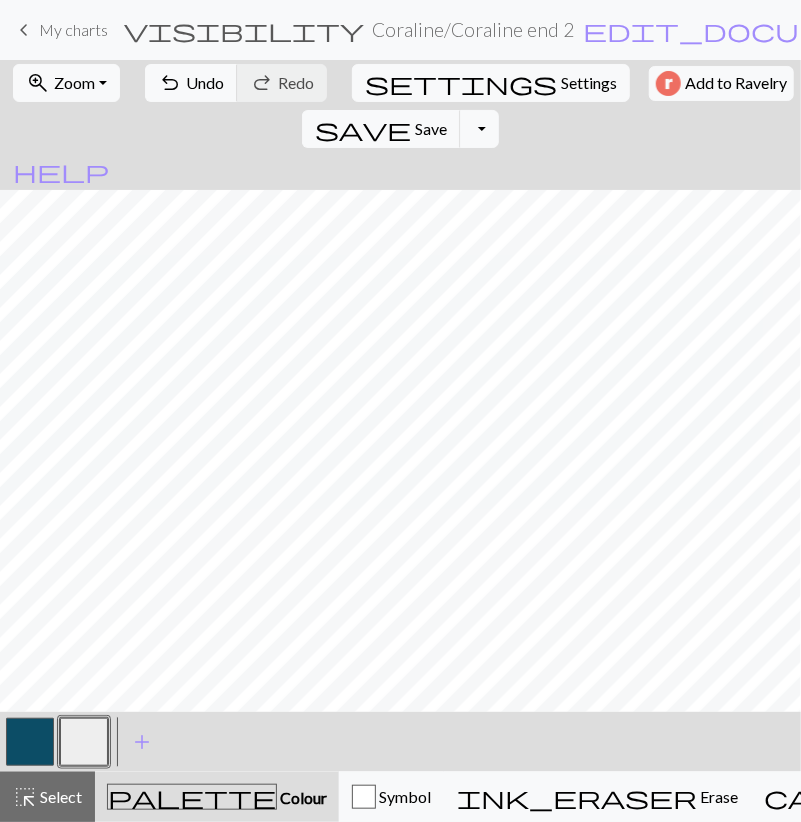 click at bounding box center (30, 742) 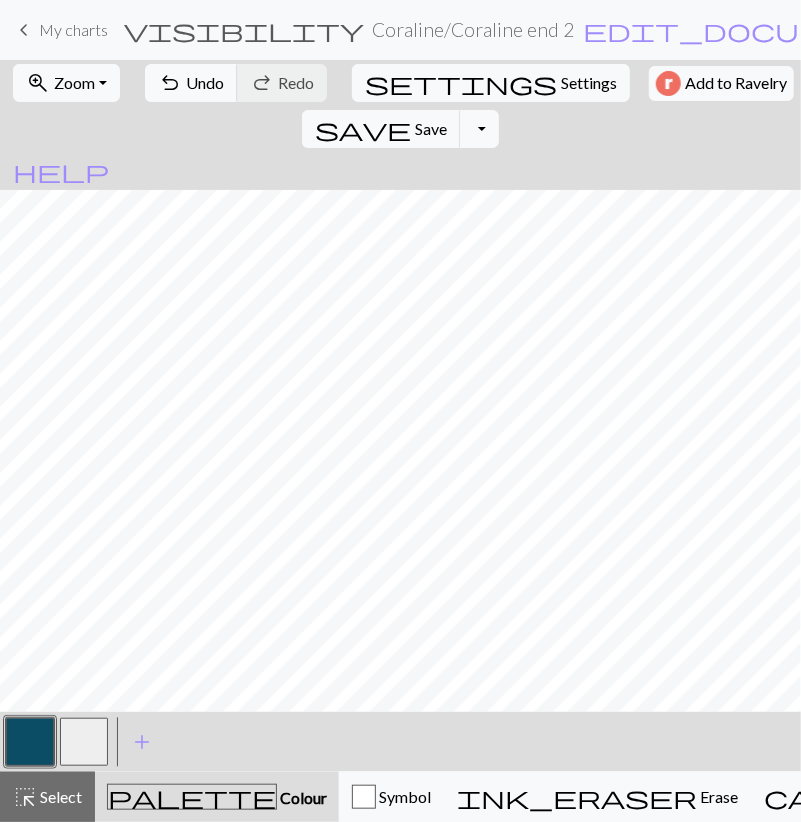 drag, startPoint x: 76, startPoint y: 753, endPoint x: 93, endPoint y: 727, distance: 31.06445 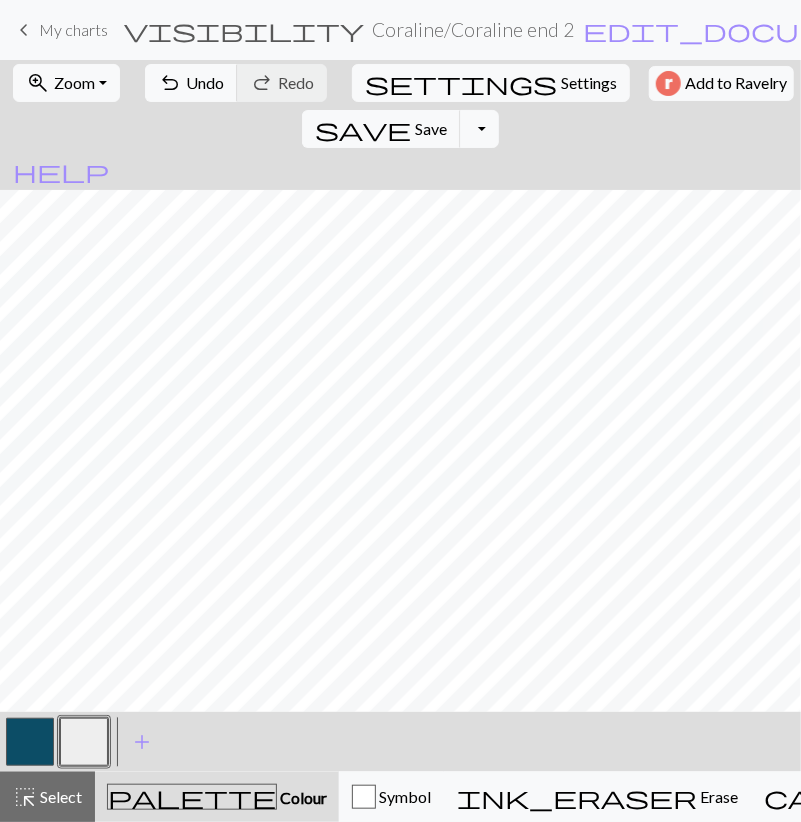 click at bounding box center (30, 742) 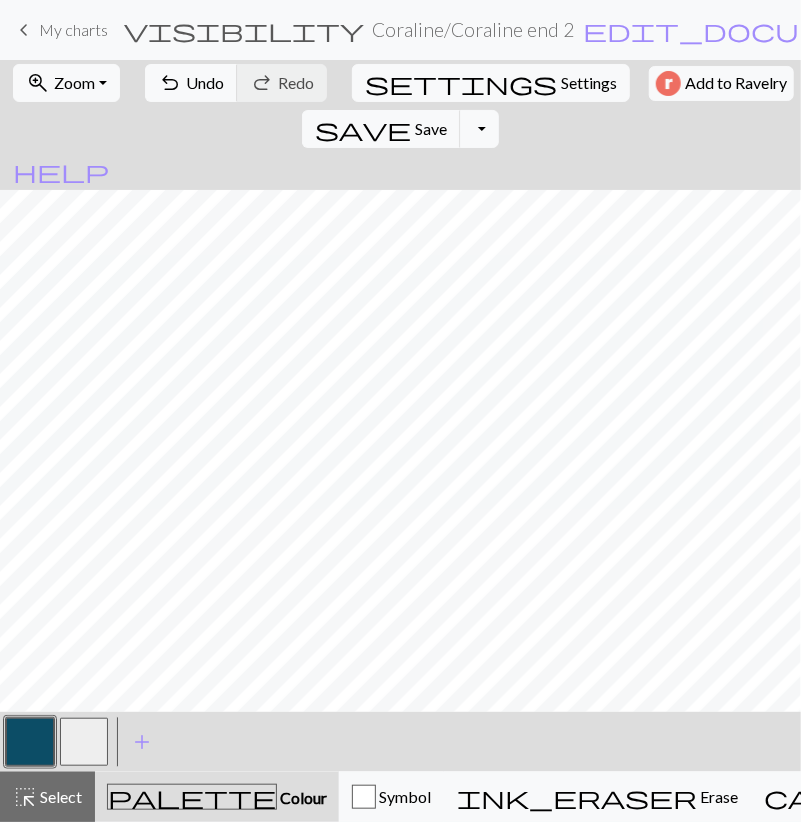 click at bounding box center [84, 742] 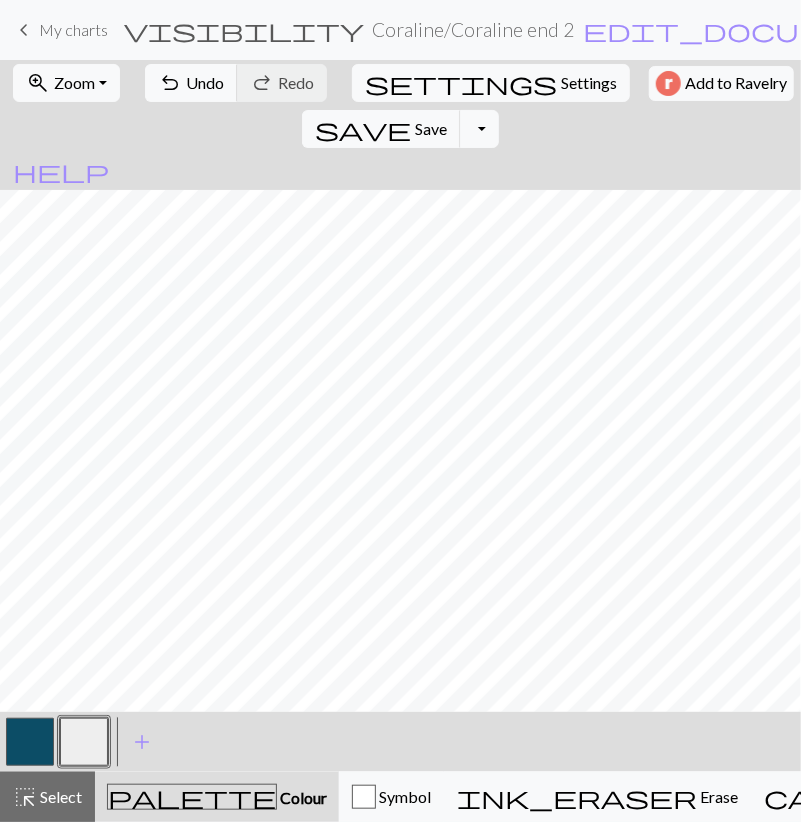 click at bounding box center (30, 742) 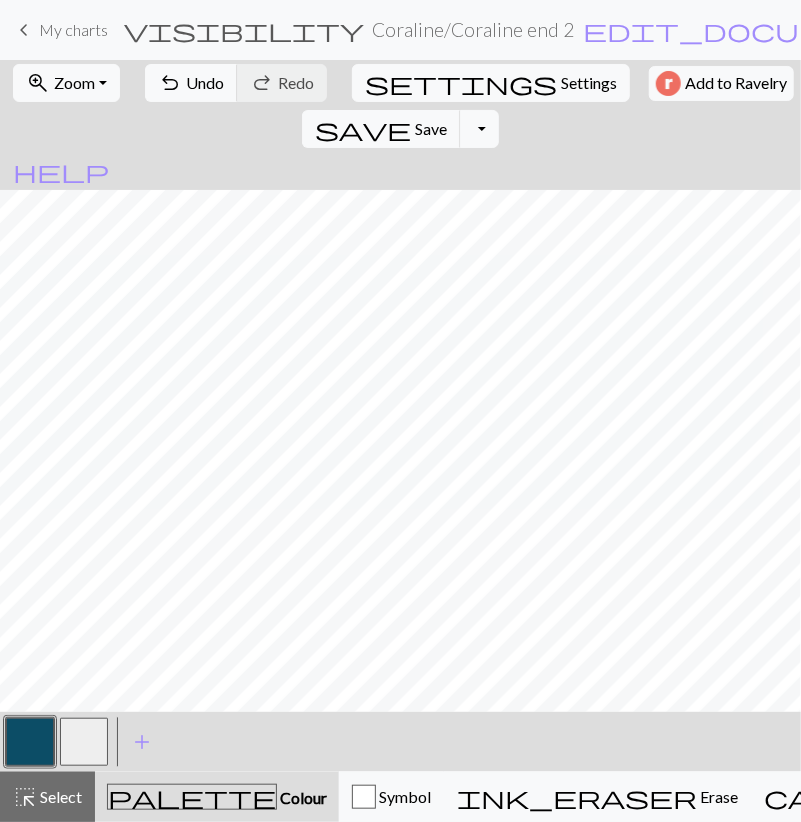 click at bounding box center [84, 742] 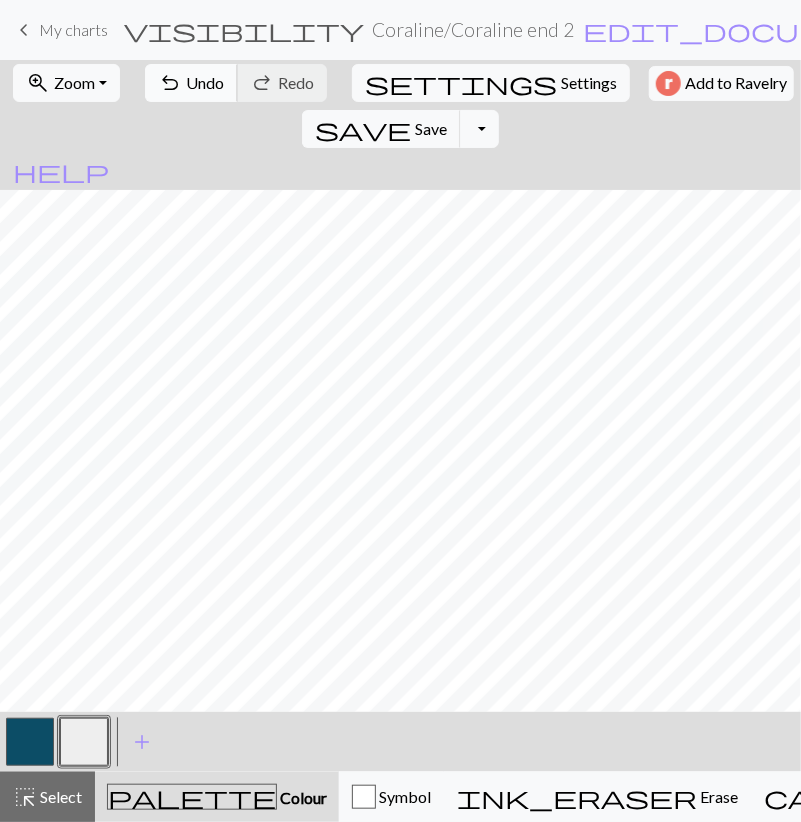 click on "undo Undo Undo" at bounding box center (191, 83) 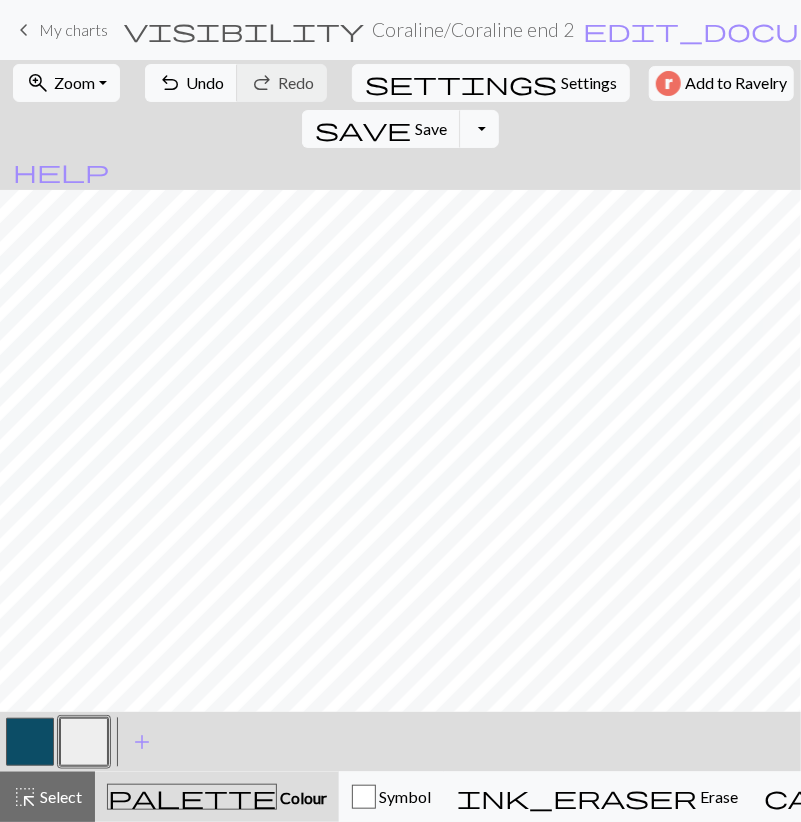 click at bounding box center [30, 742] 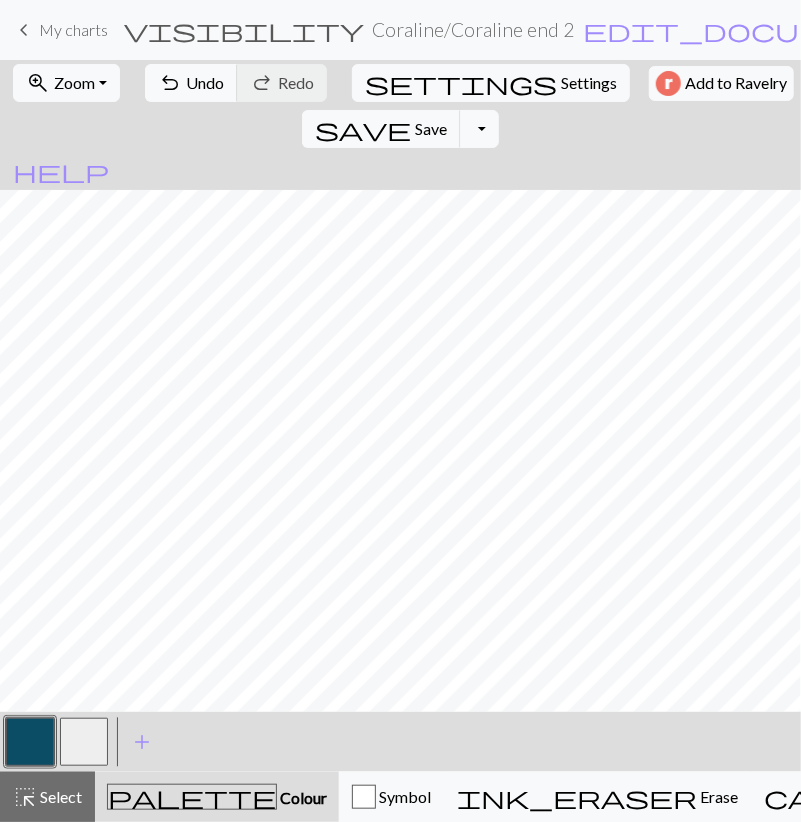 drag, startPoint x: 73, startPoint y: 729, endPoint x: 90, endPoint y: 704, distance: 30.232433 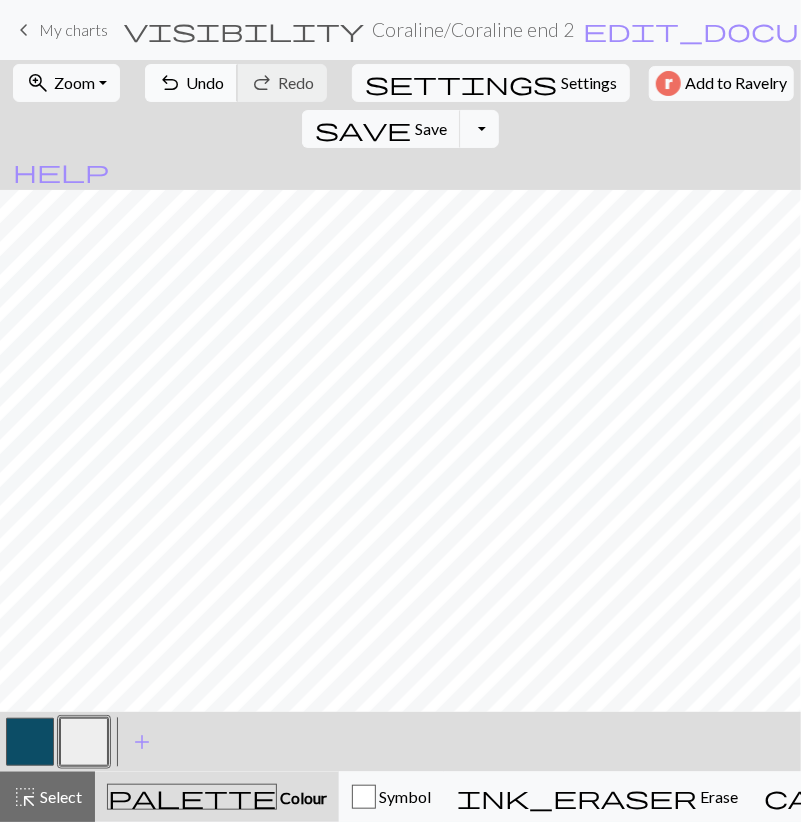 click on "undo Undo Undo" at bounding box center (191, 83) 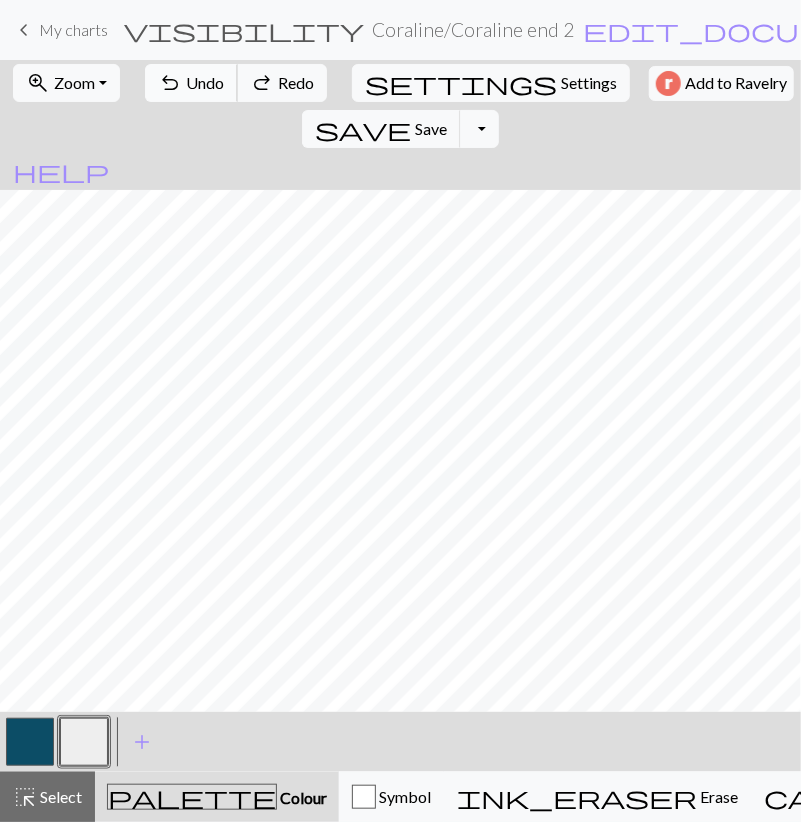 click on "undo Undo Undo" at bounding box center (191, 83) 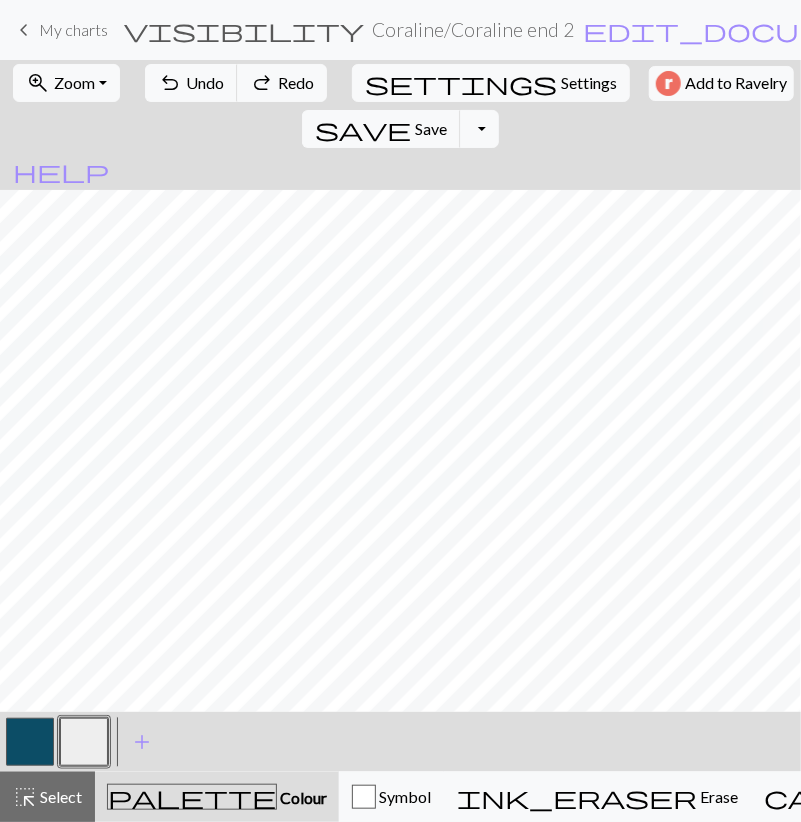 click at bounding box center [30, 742] 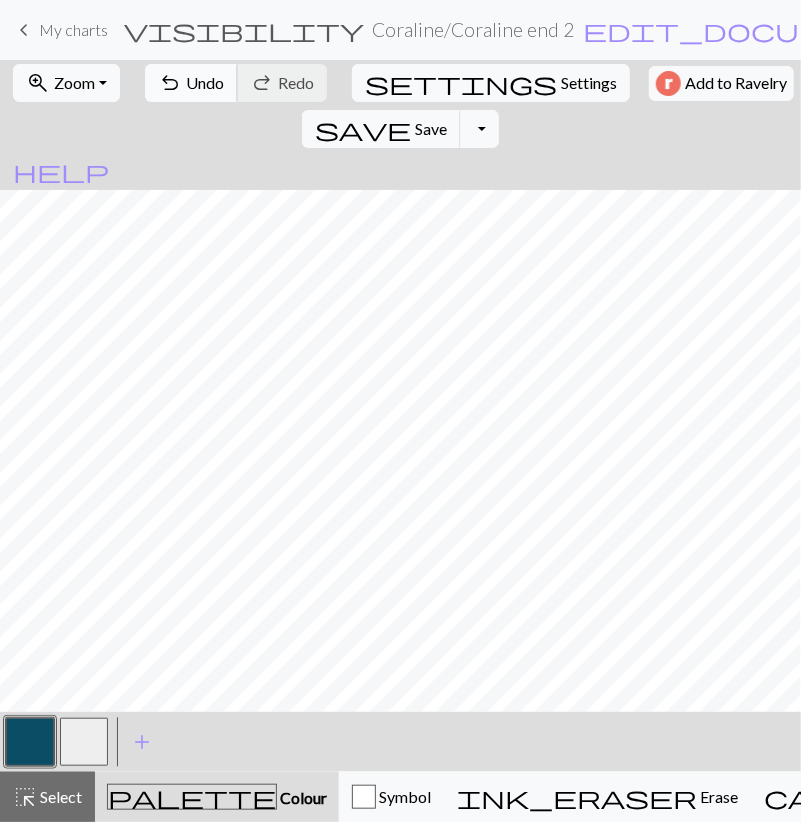 click on "Undo" at bounding box center [205, 82] 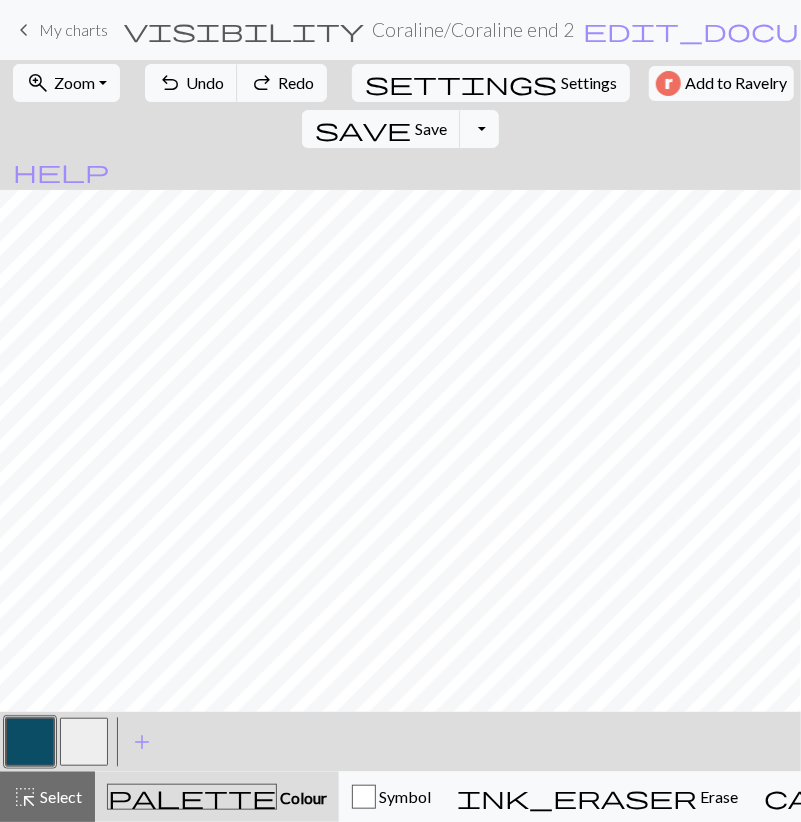 click at bounding box center (84, 742) 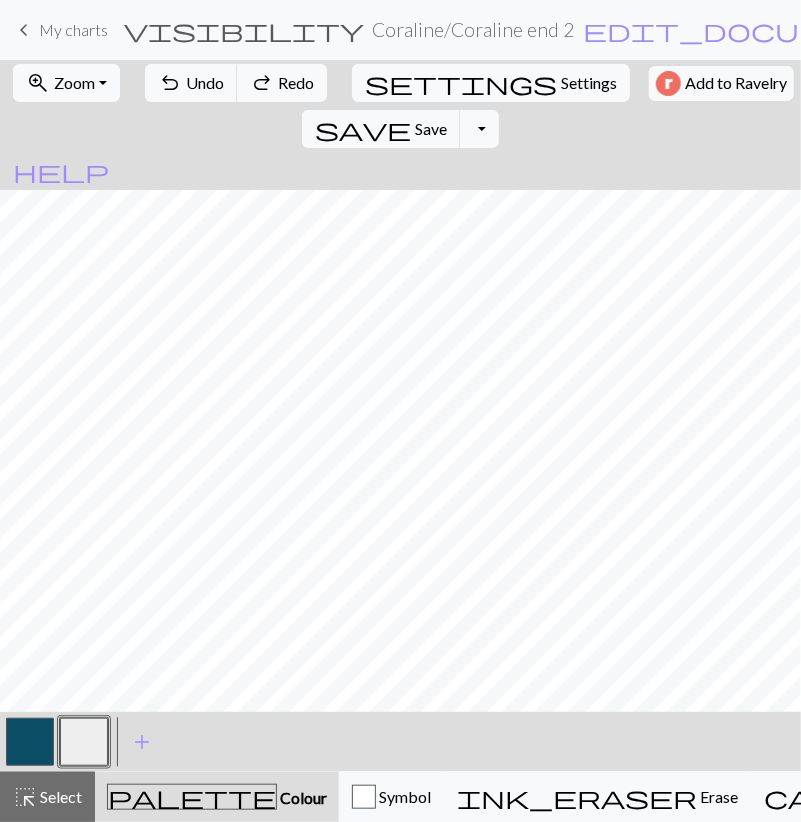 click at bounding box center [30, 742] 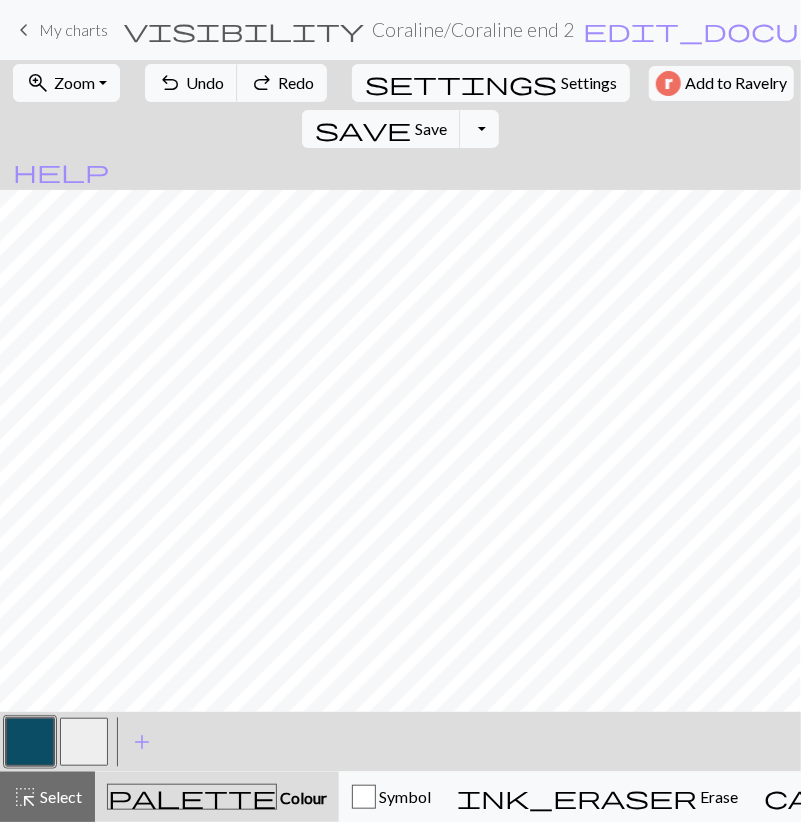 click at bounding box center [84, 742] 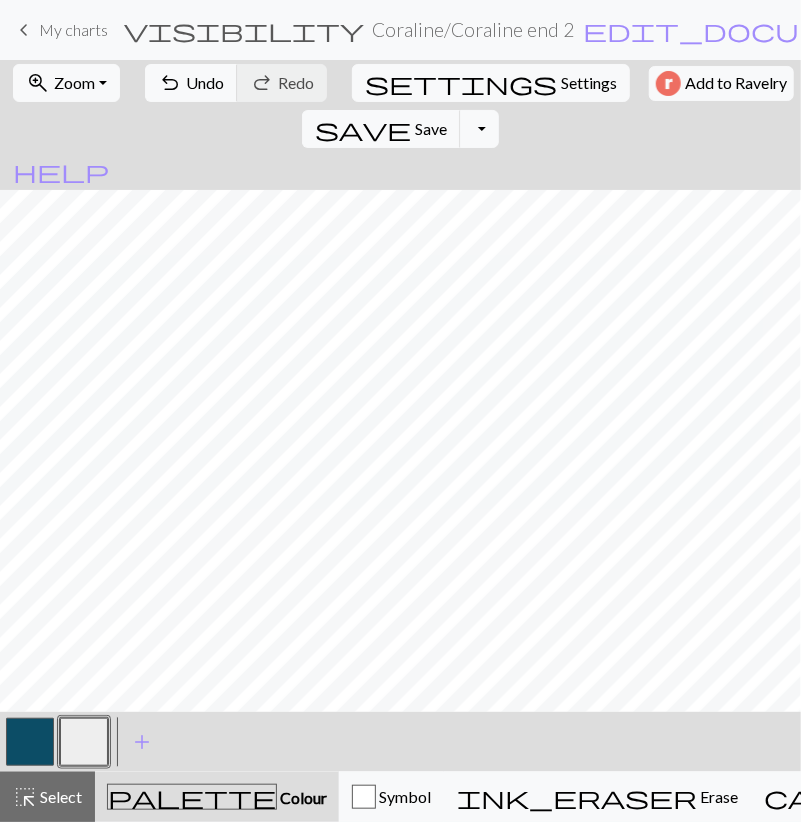 click at bounding box center (30, 742) 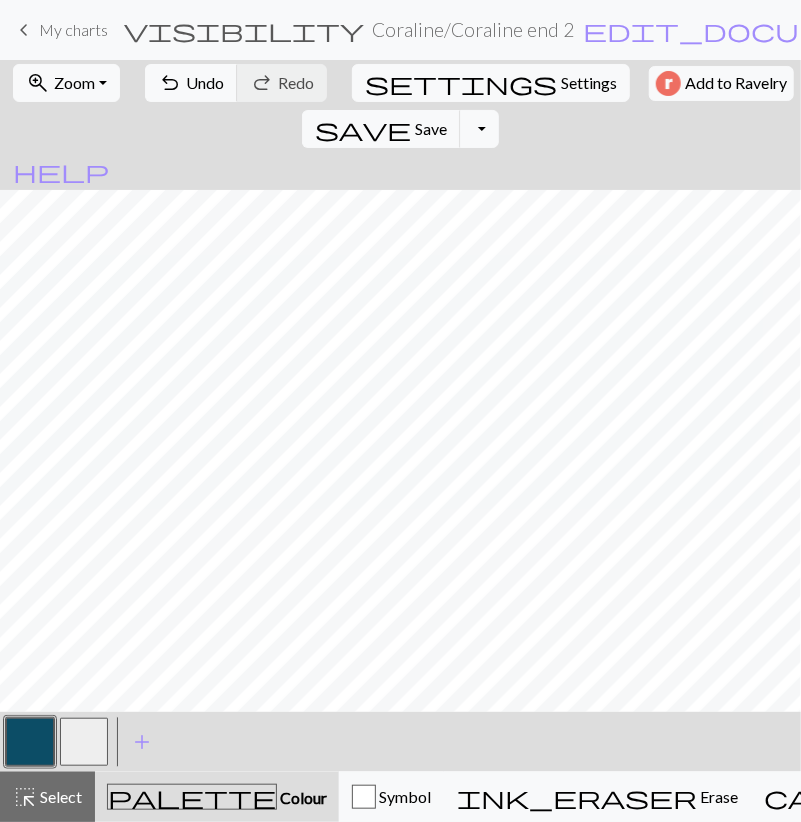 click at bounding box center [84, 742] 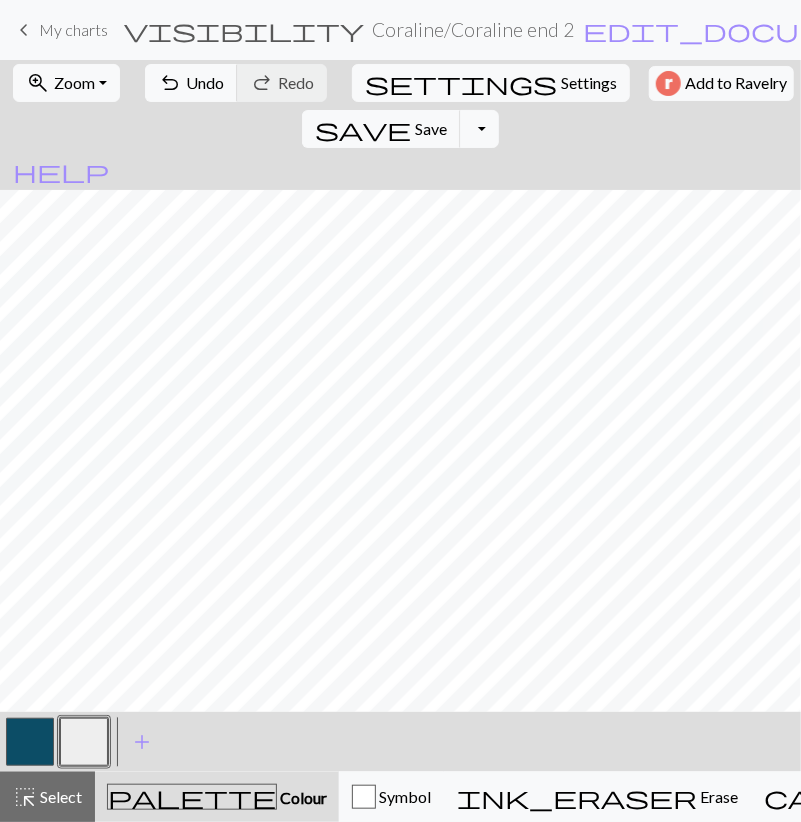 click at bounding box center [30, 742] 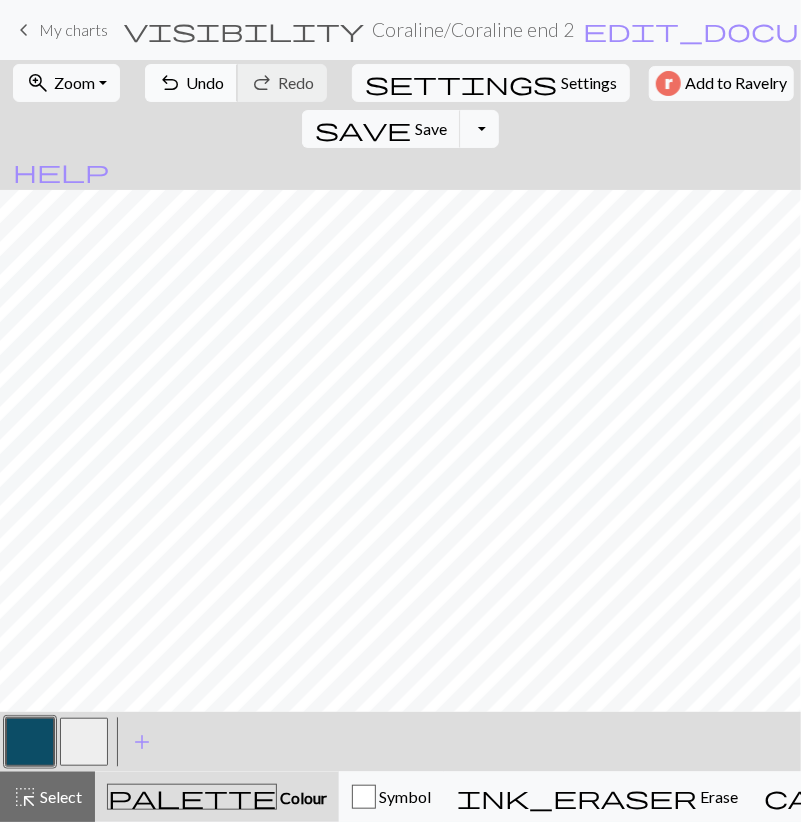 click on "undo Undo Undo" at bounding box center [191, 83] 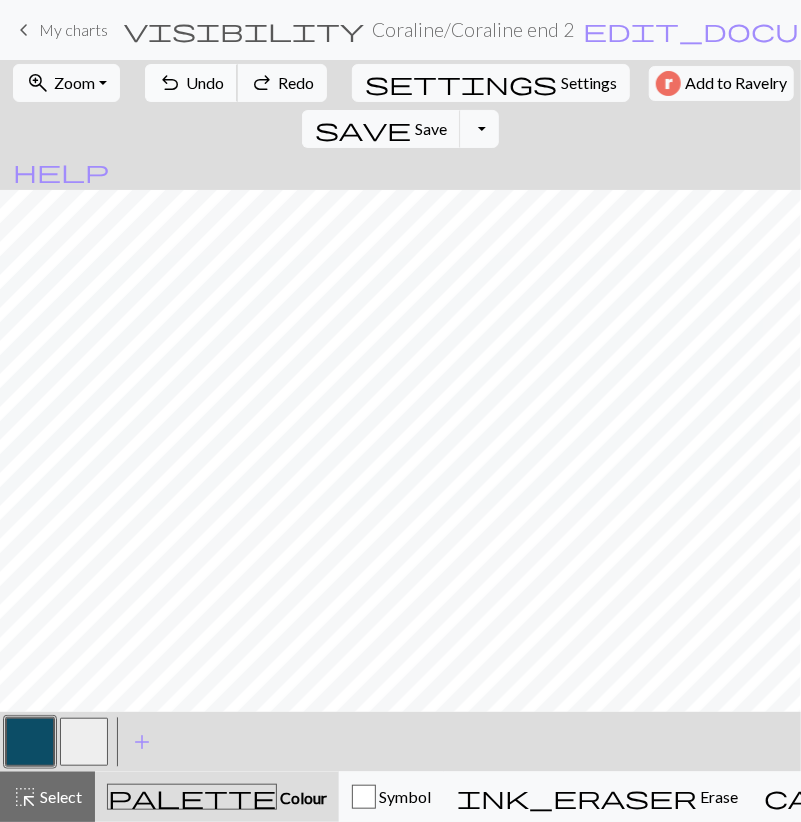 click on "undo Undo Undo" at bounding box center (191, 83) 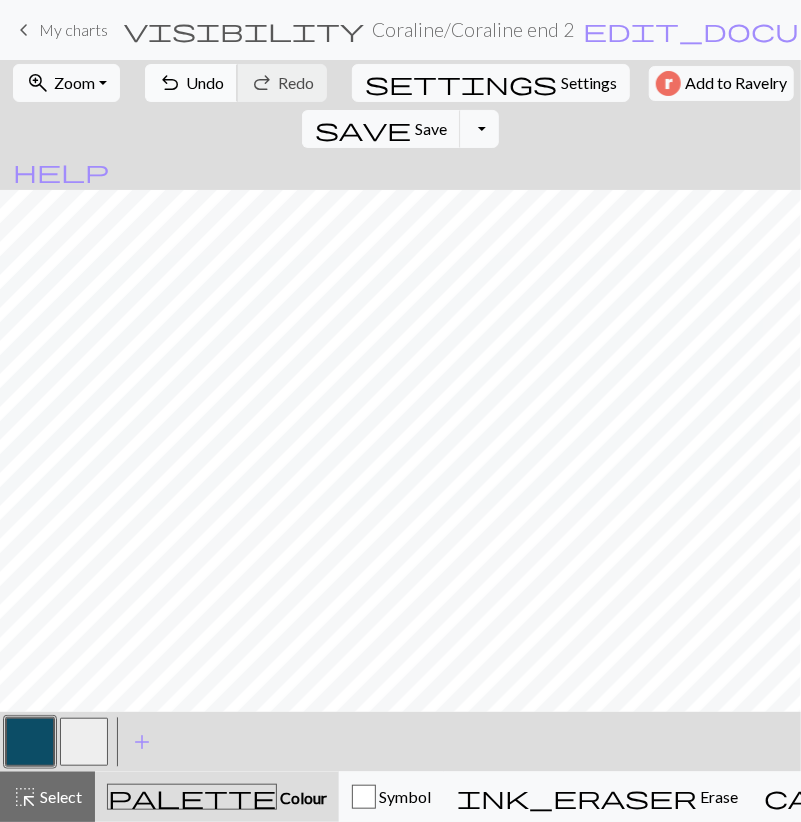 click on "Undo" at bounding box center (205, 82) 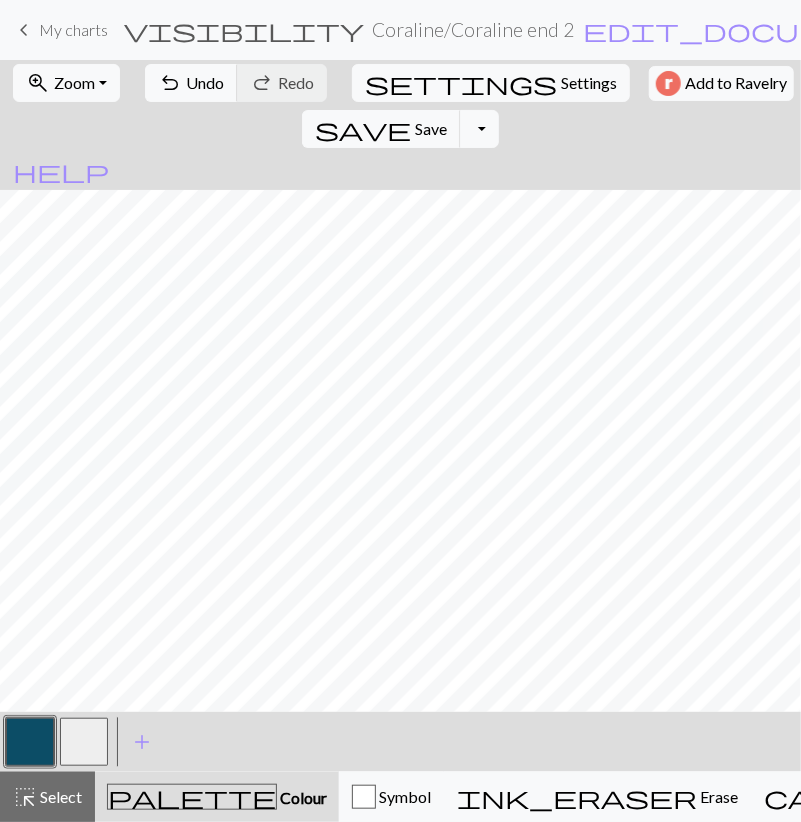 drag, startPoint x: 73, startPoint y: 755, endPoint x: 80, endPoint y: 722, distance: 33.734257 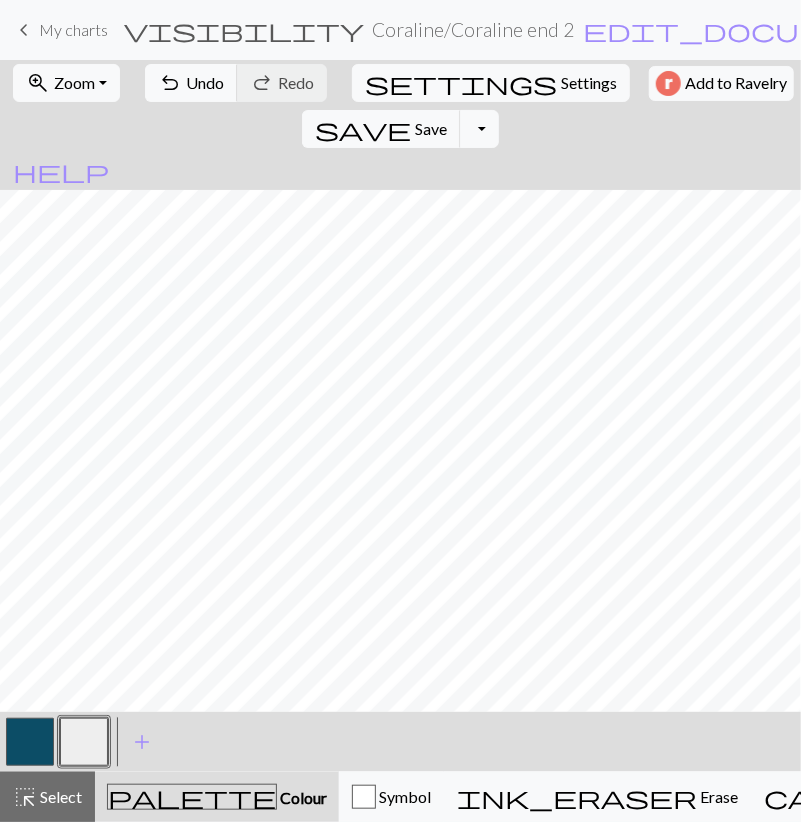 drag, startPoint x: 47, startPoint y: 734, endPoint x: 53, endPoint y: 719, distance: 16.155495 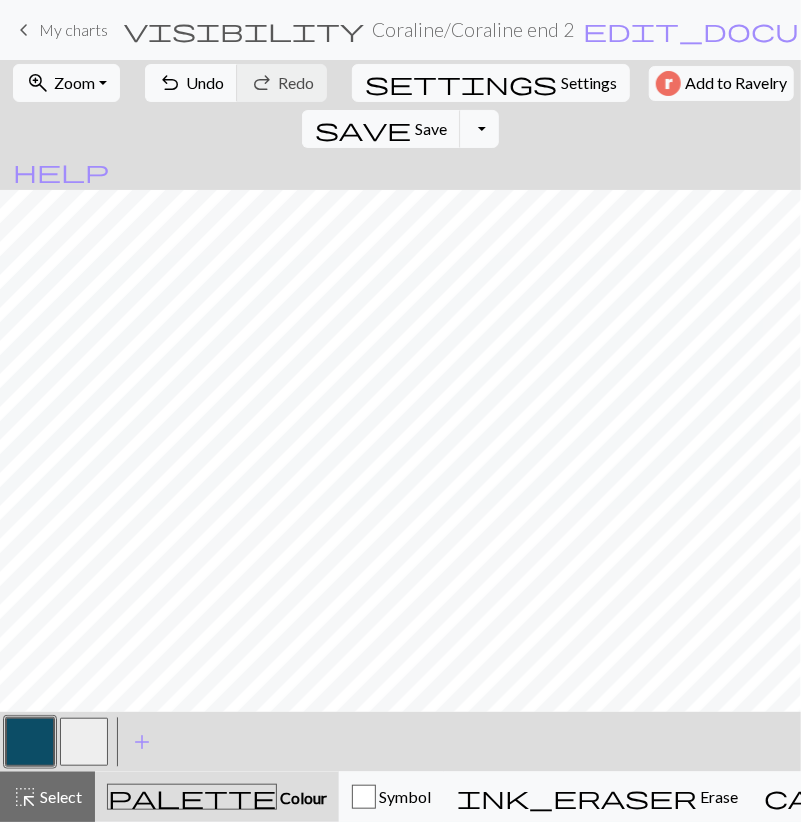 click at bounding box center (84, 742) 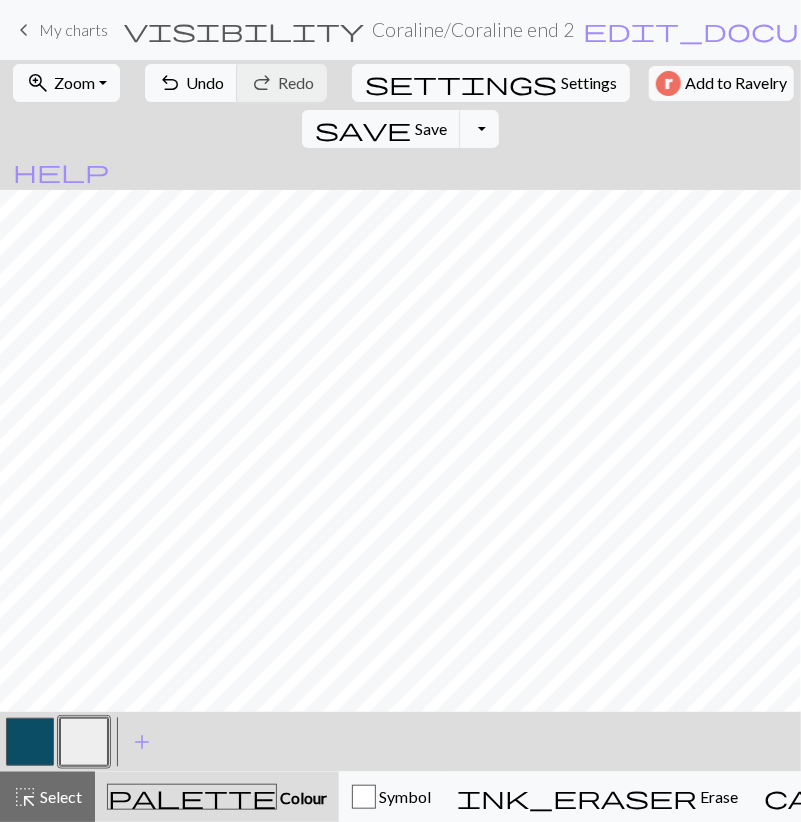 click at bounding box center [30, 742] 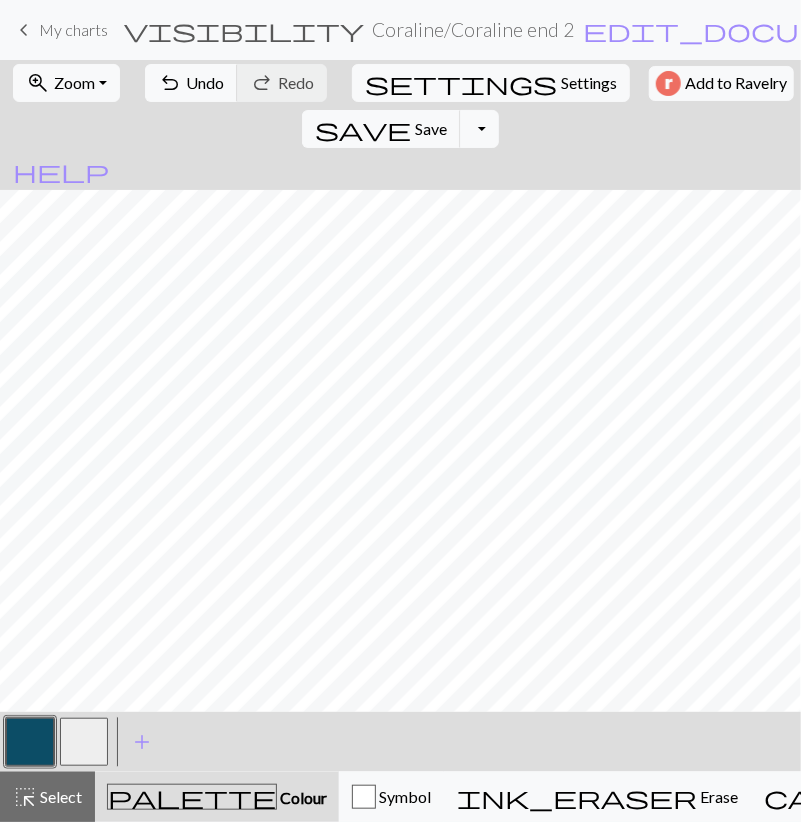 click at bounding box center [84, 742] 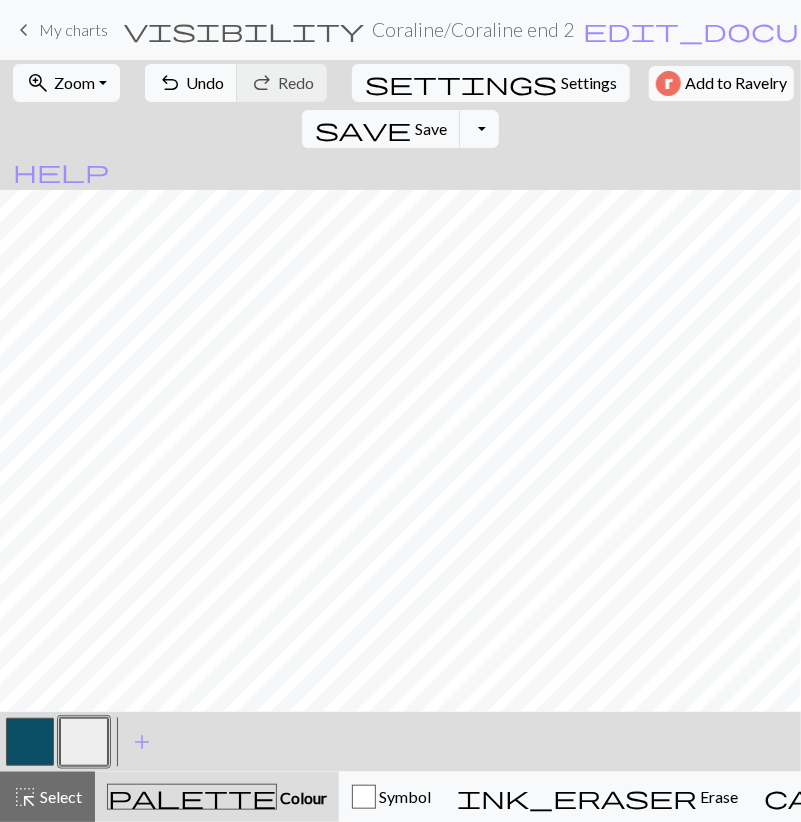click at bounding box center [30, 742] 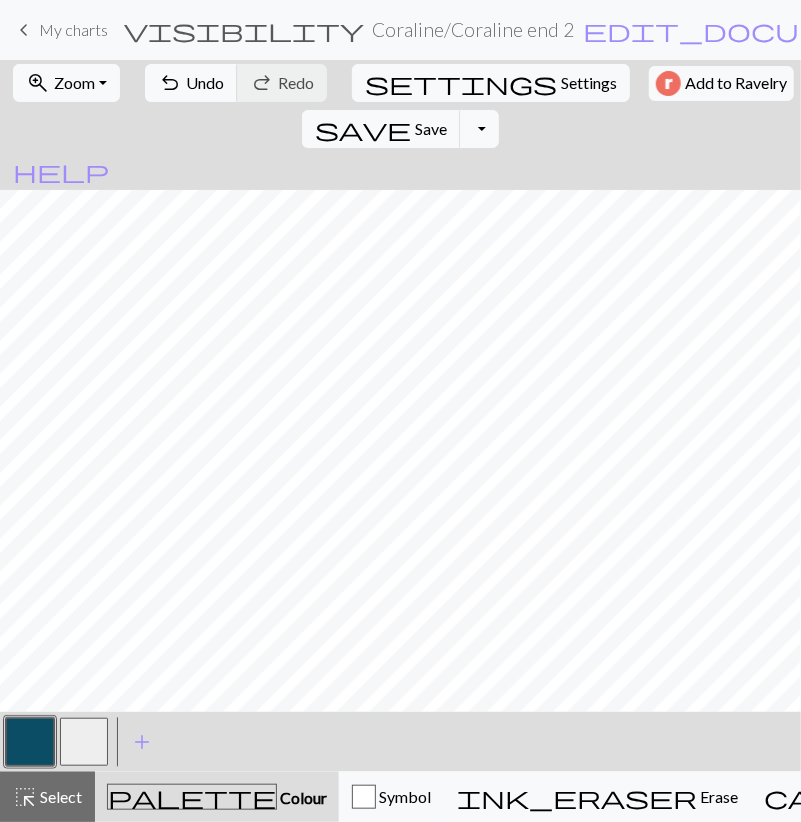 click at bounding box center (84, 742) 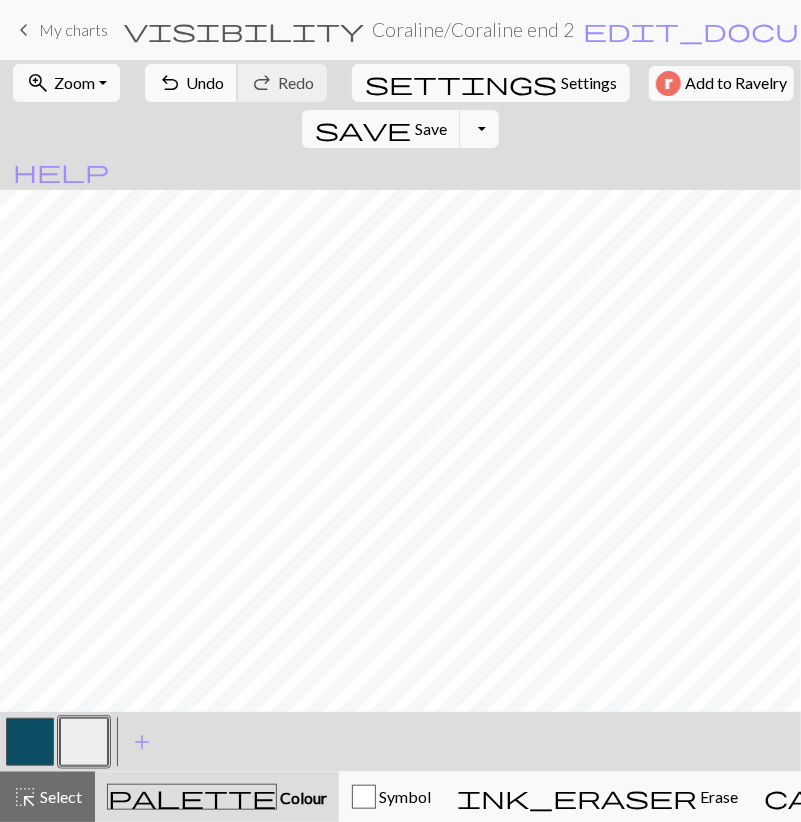 click on "Undo" at bounding box center (205, 82) 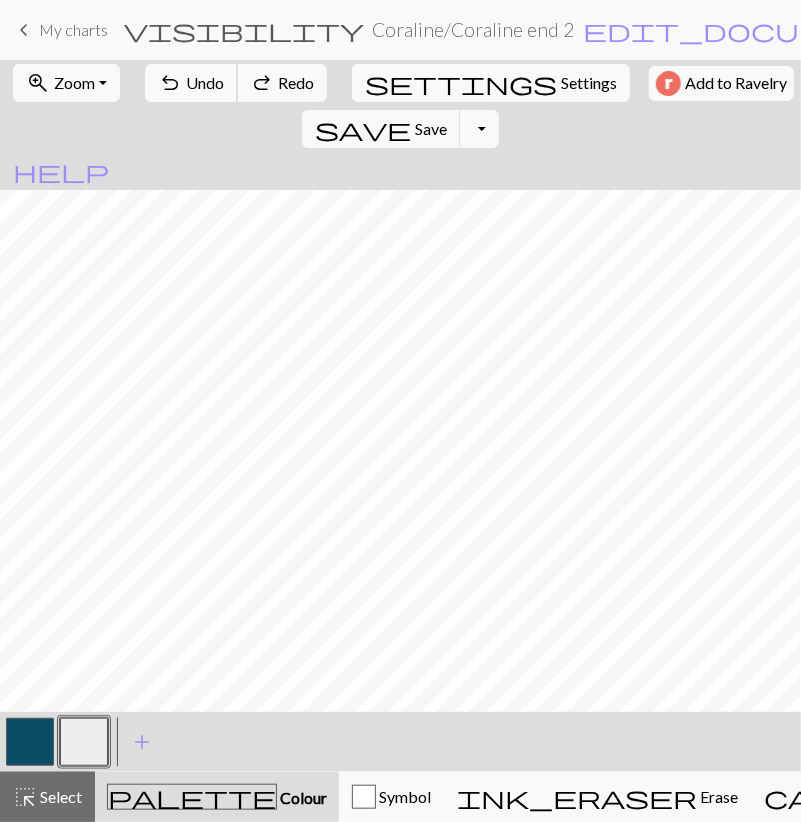 click on "Undo" at bounding box center [205, 82] 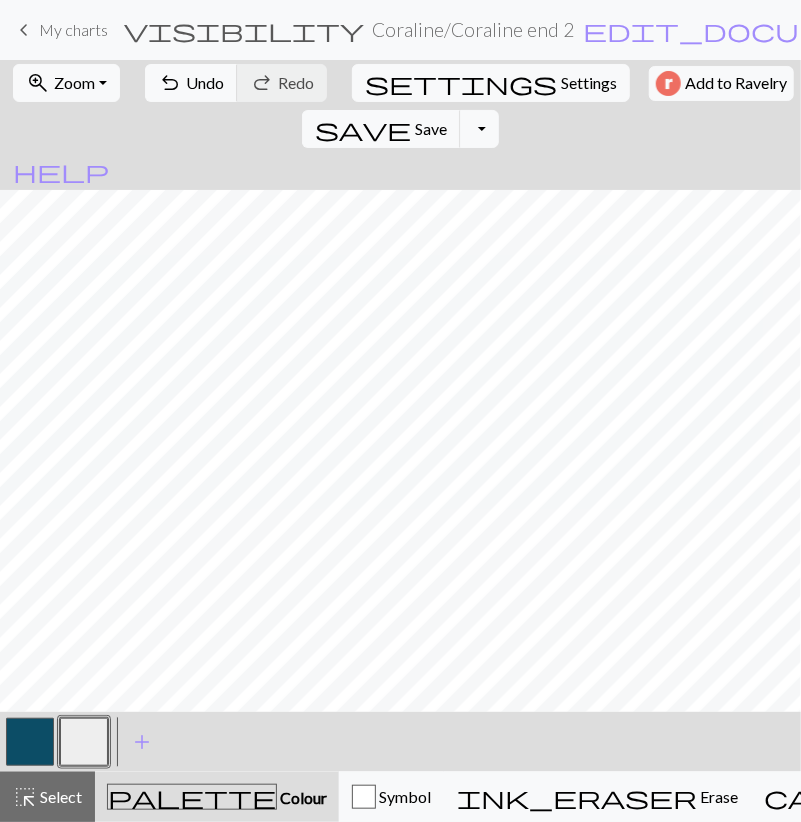 click at bounding box center (30, 742) 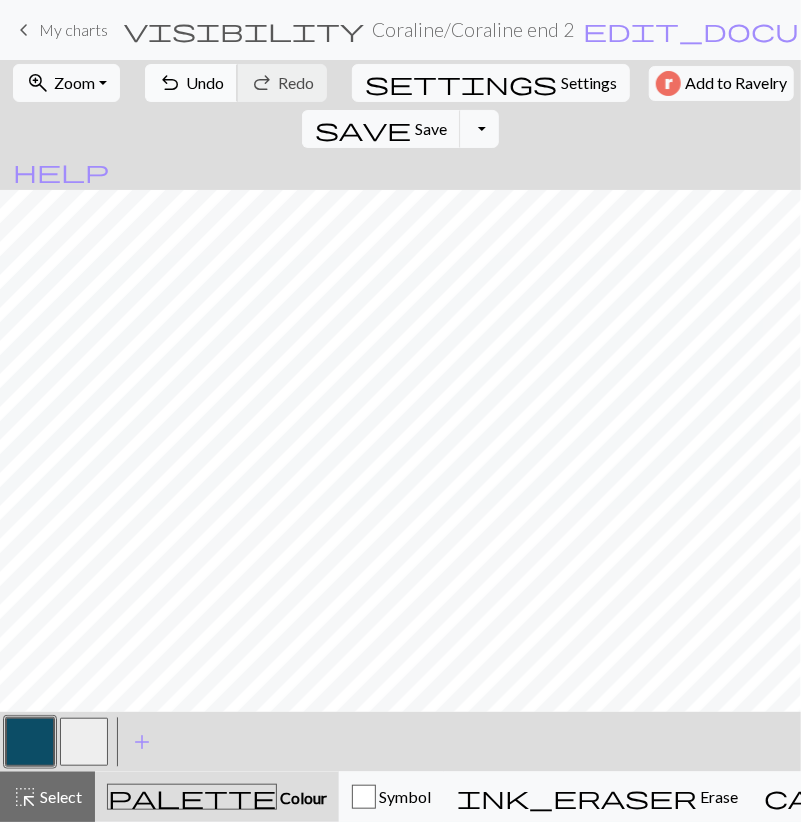 click on "undo Undo Undo" at bounding box center (191, 83) 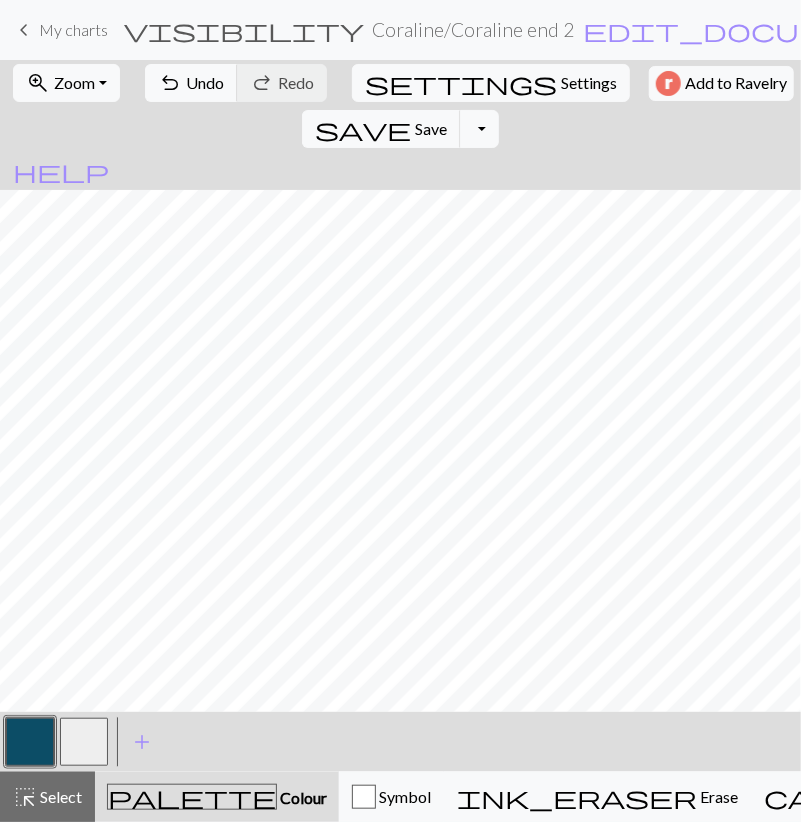 drag, startPoint x: 75, startPoint y: 728, endPoint x: 85, endPoint y: 720, distance: 12.806249 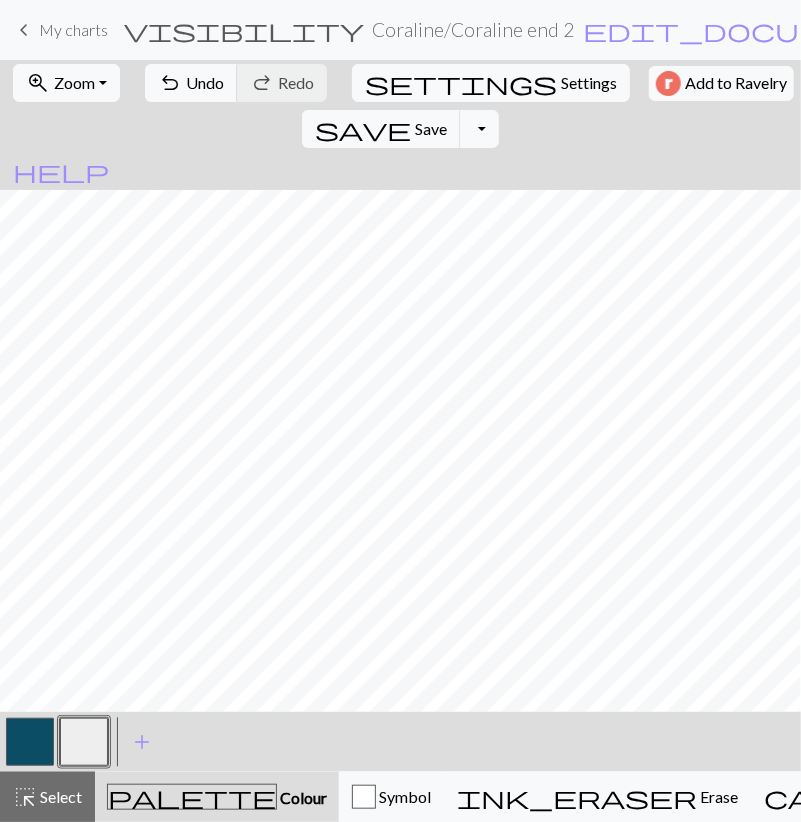 click at bounding box center (30, 742) 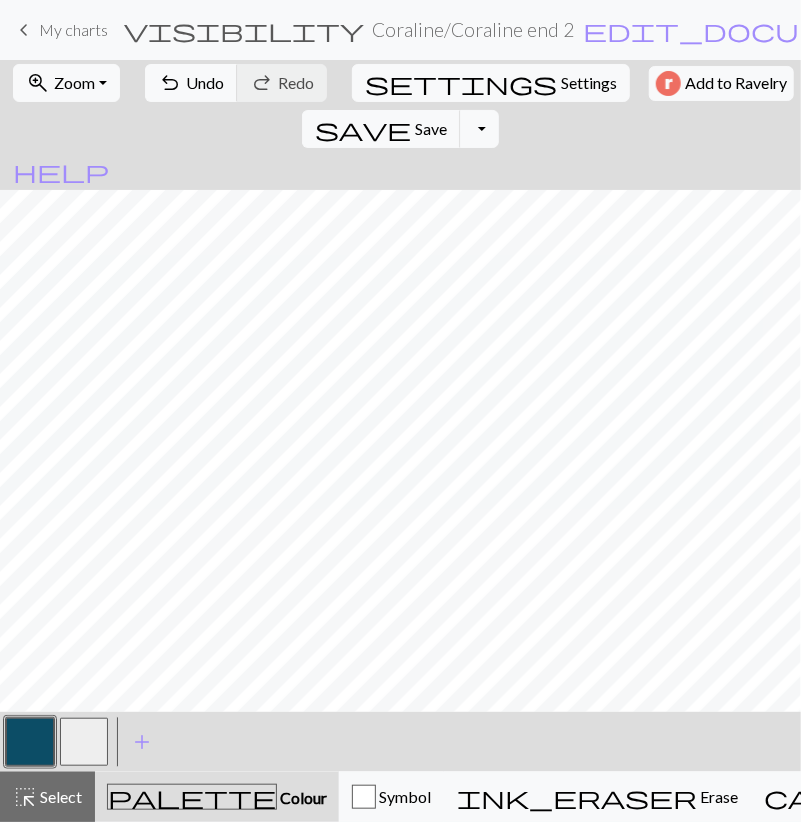 drag, startPoint x: 82, startPoint y: 737, endPoint x: 95, endPoint y: 710, distance: 29.966648 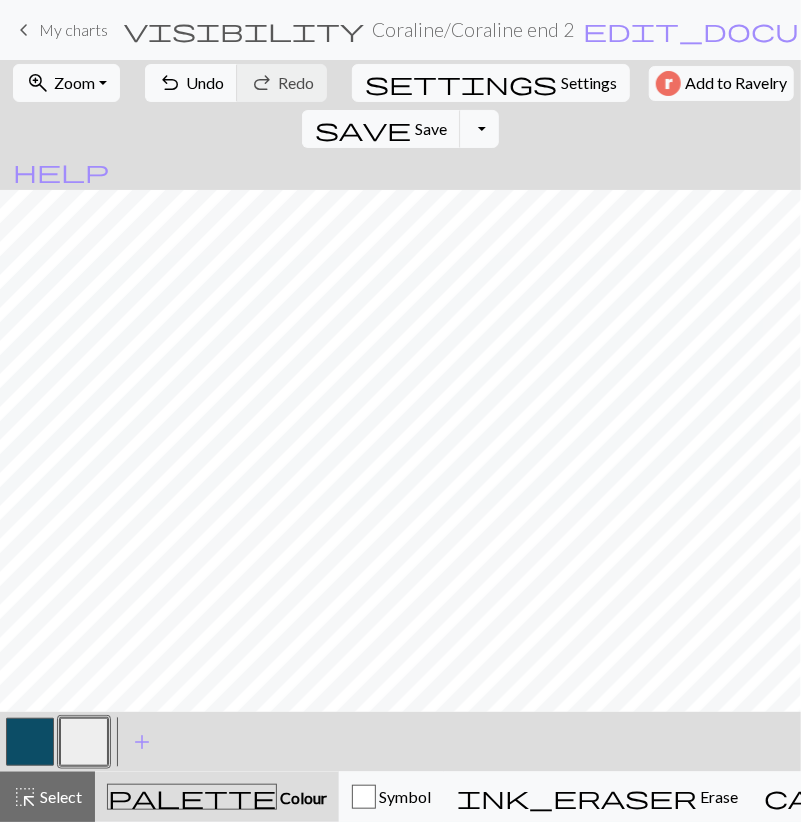 click at bounding box center (30, 742) 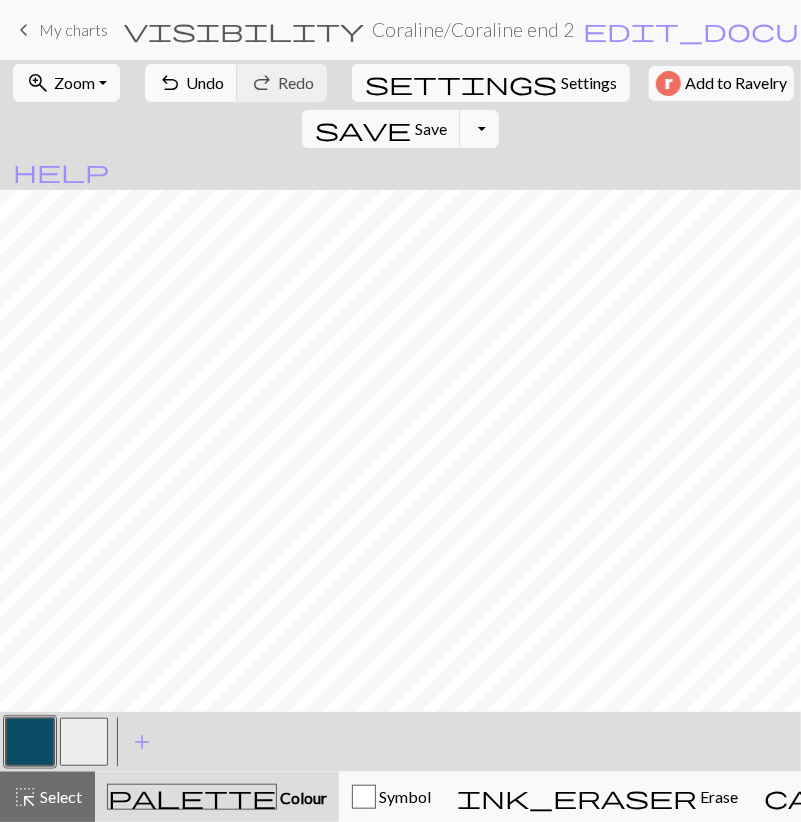 click at bounding box center (84, 742) 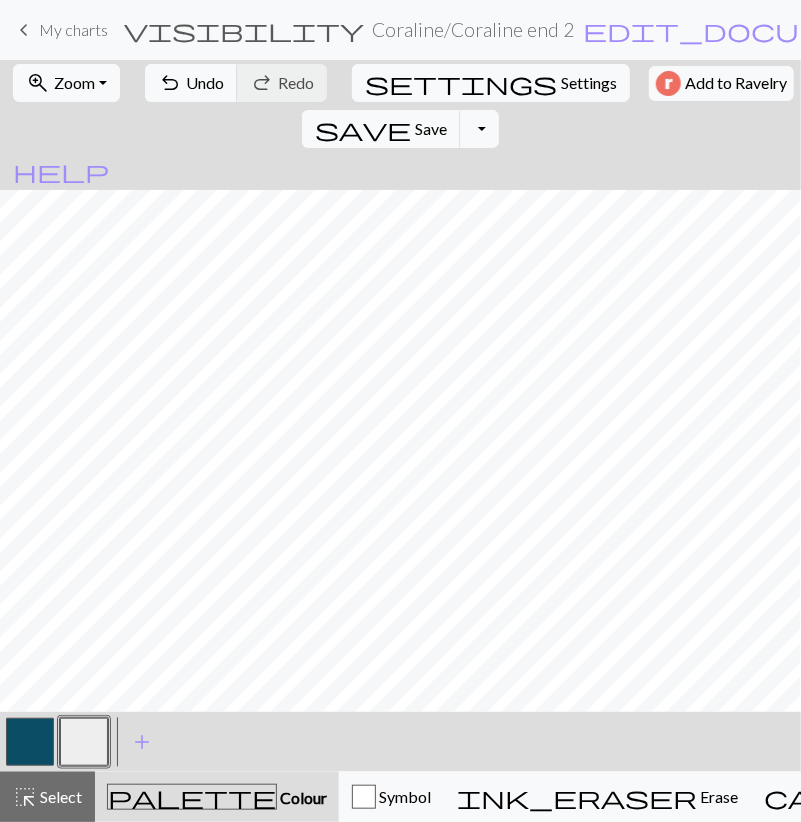 click at bounding box center (30, 742) 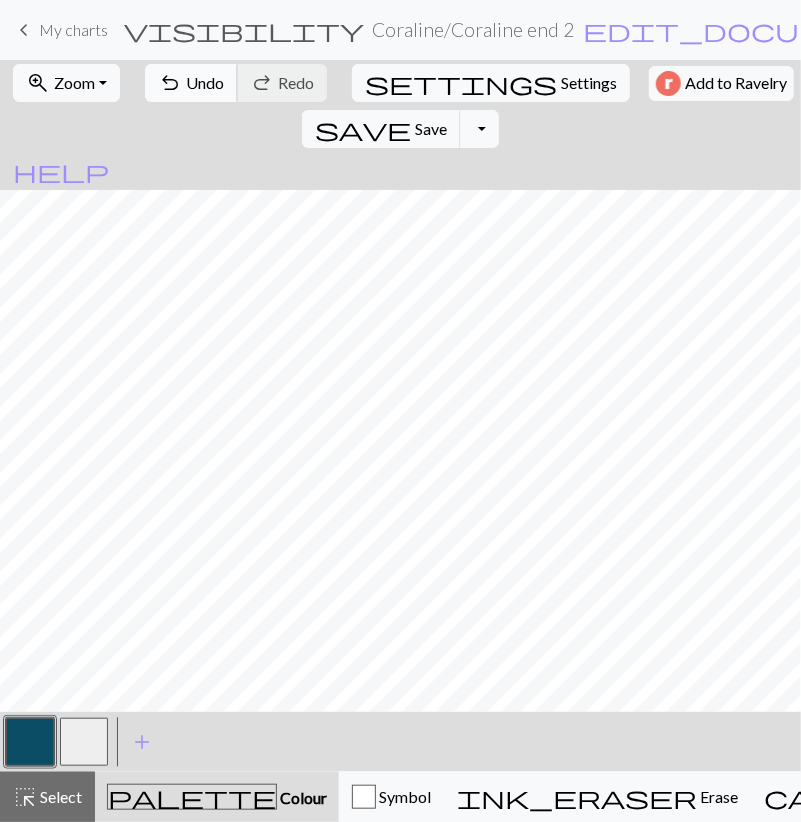 click on "Undo" at bounding box center [205, 82] 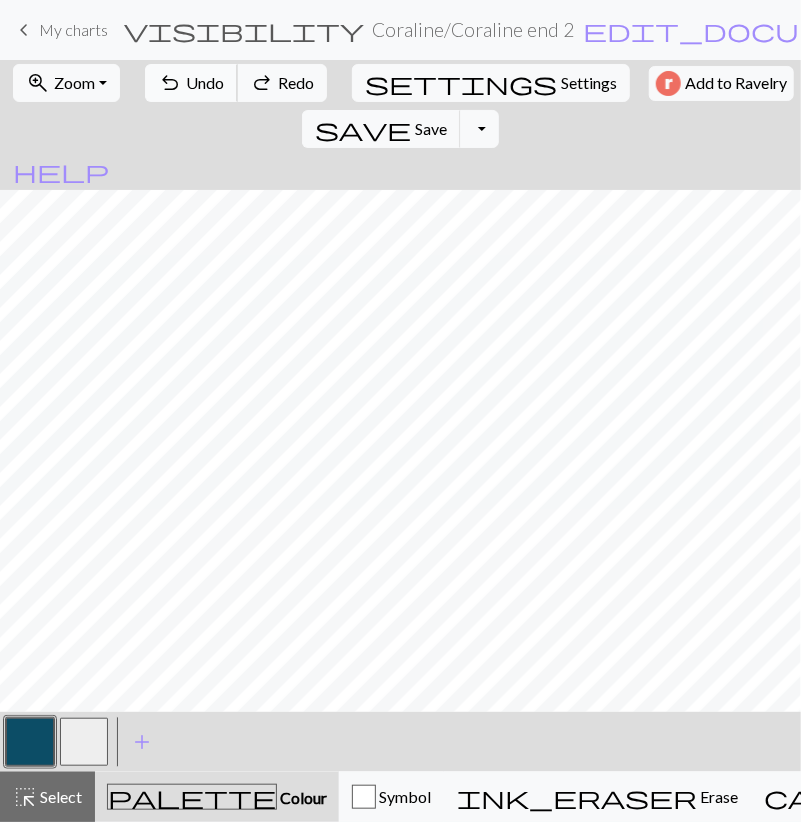 click on "Undo" at bounding box center (205, 82) 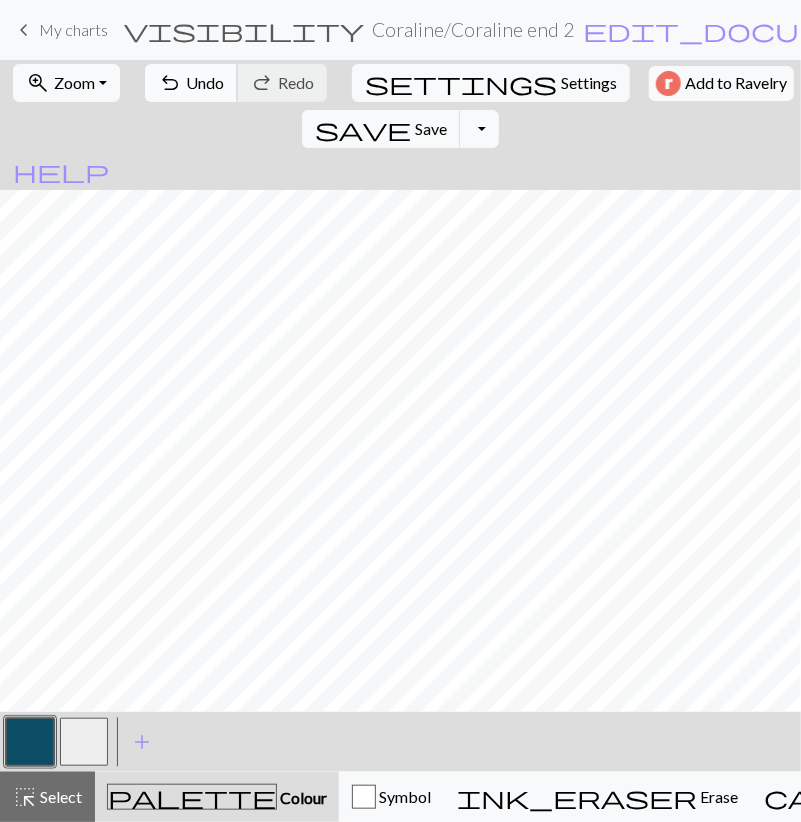 click on "Undo" at bounding box center [205, 82] 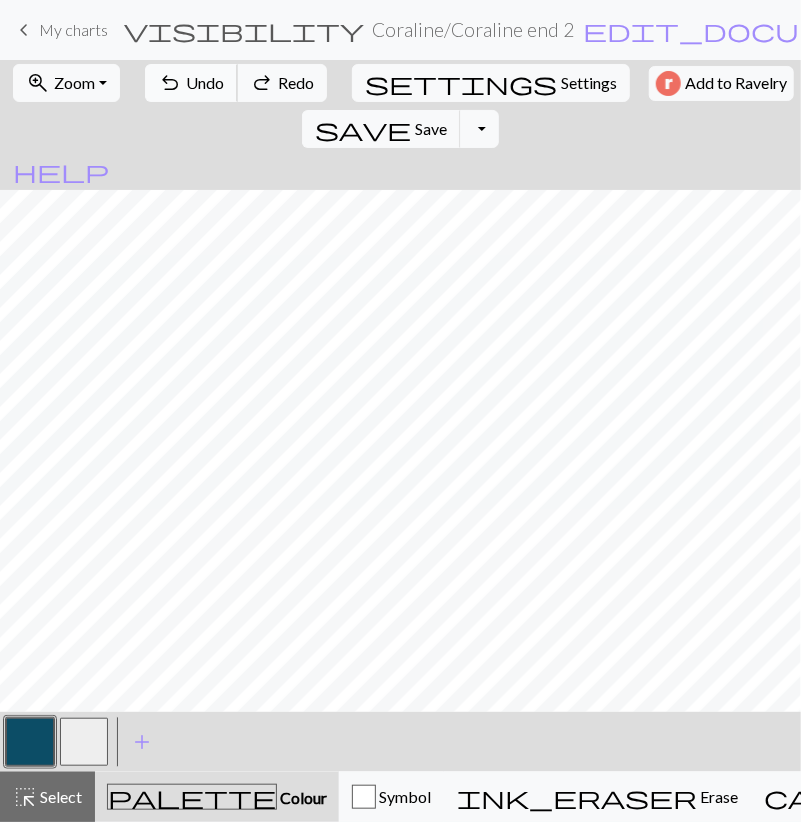 click on "Undo" at bounding box center [205, 82] 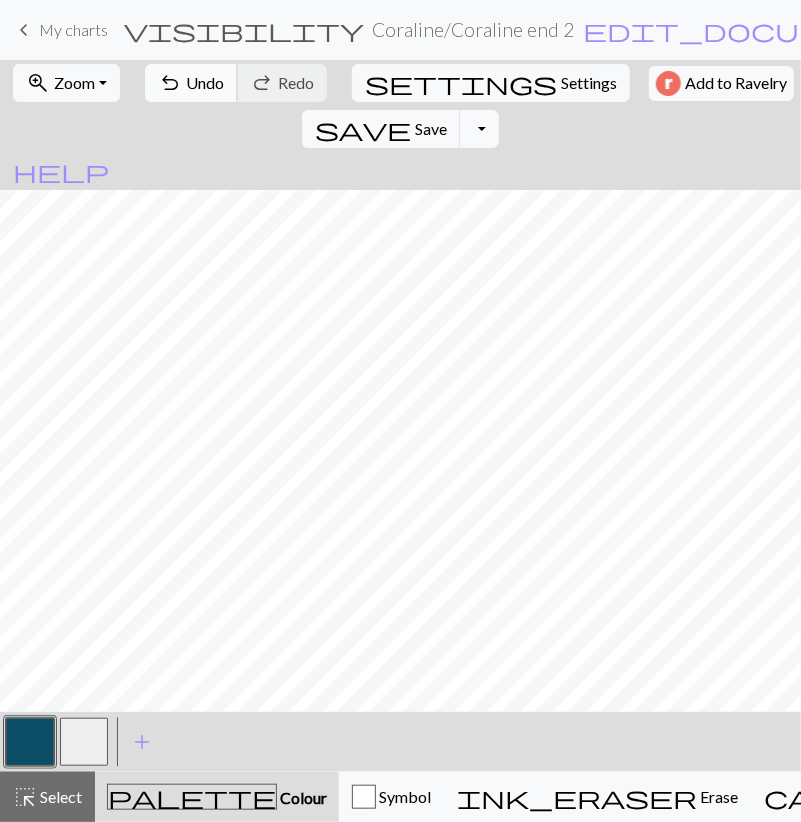 click on "undo Undo Undo" at bounding box center [191, 83] 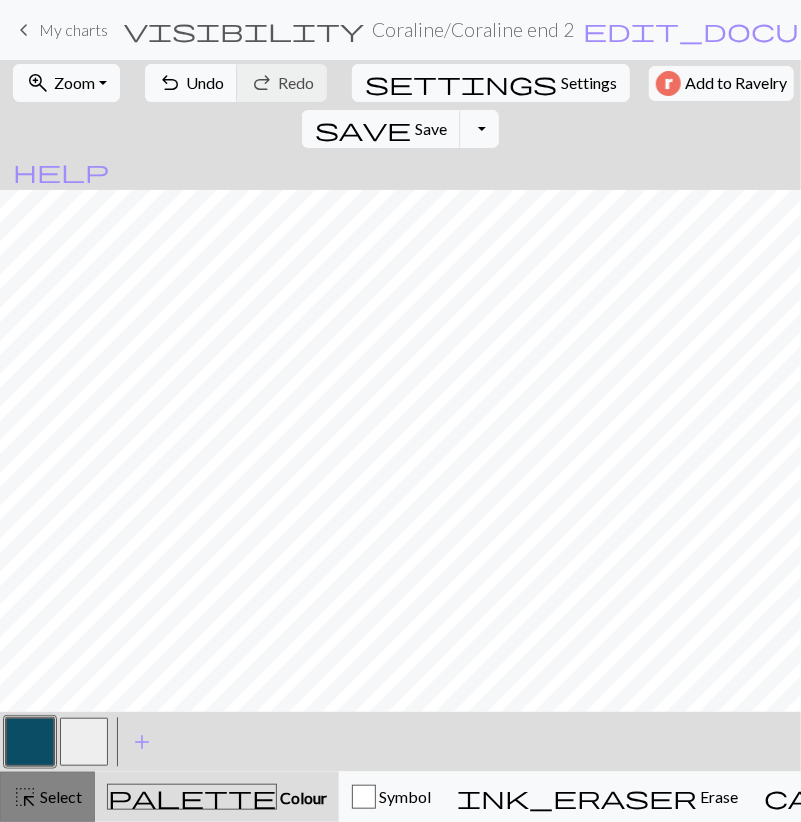 click on "Select" at bounding box center (59, 796) 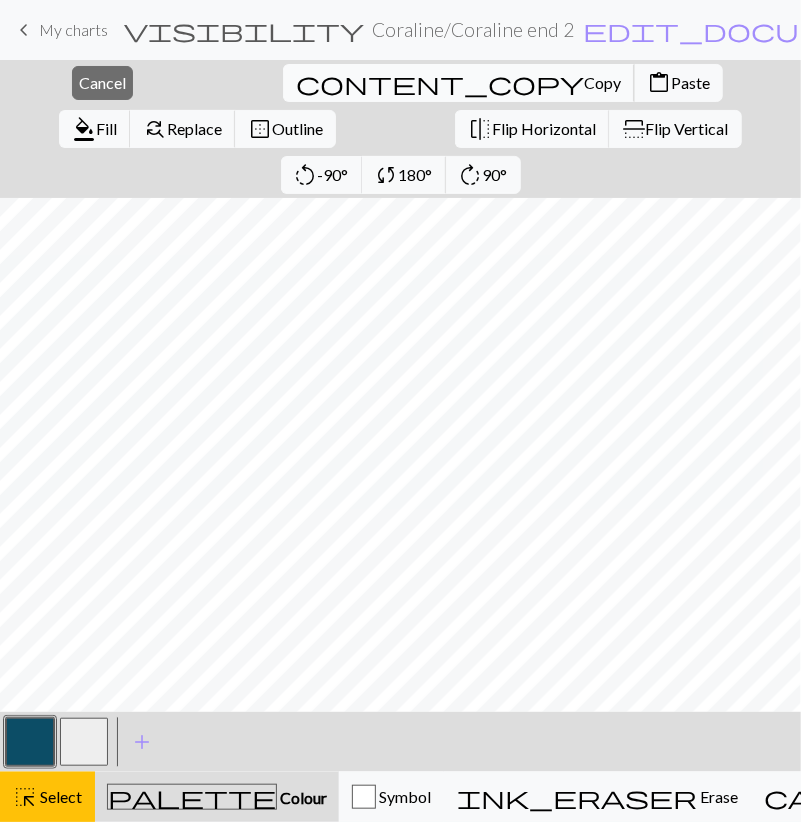 click on "content_copy" at bounding box center (440, 83) 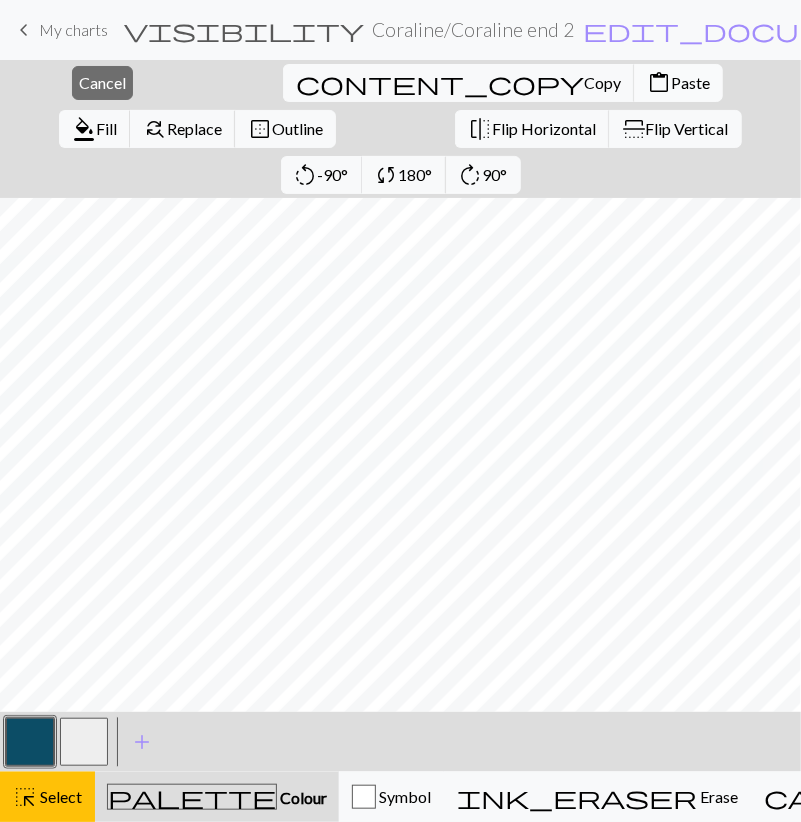 click on "Paste" at bounding box center (690, 82) 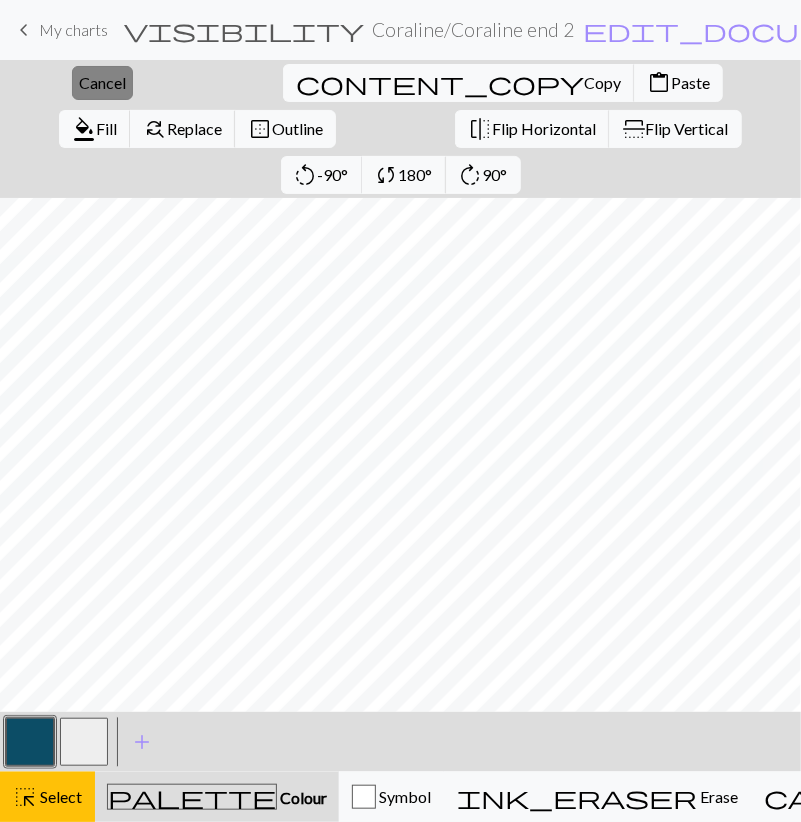 click on "Cancel" at bounding box center (102, 82) 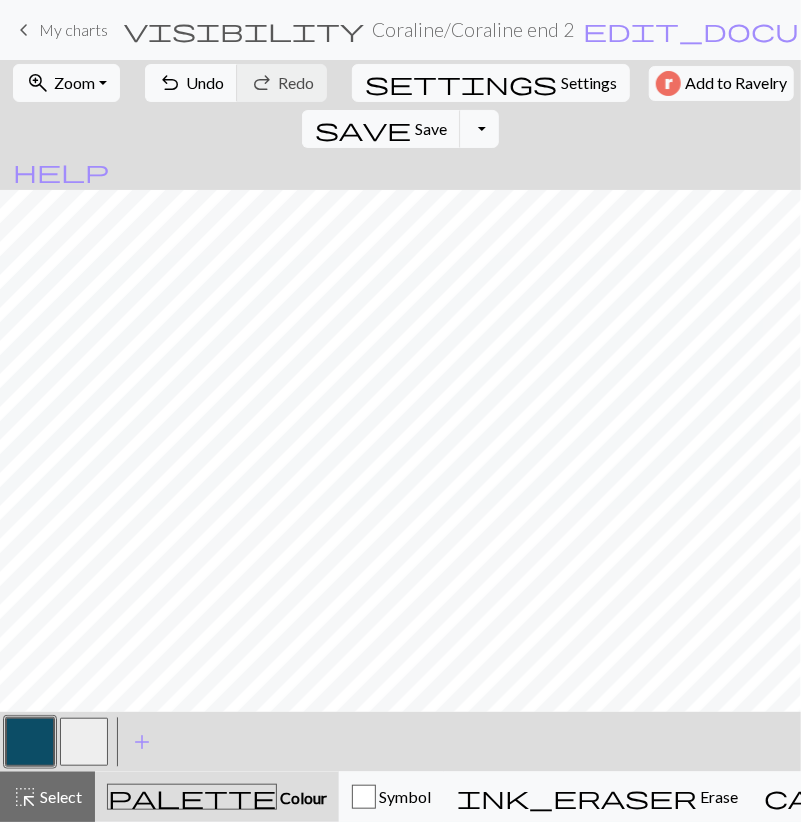 click at bounding box center [84, 742] 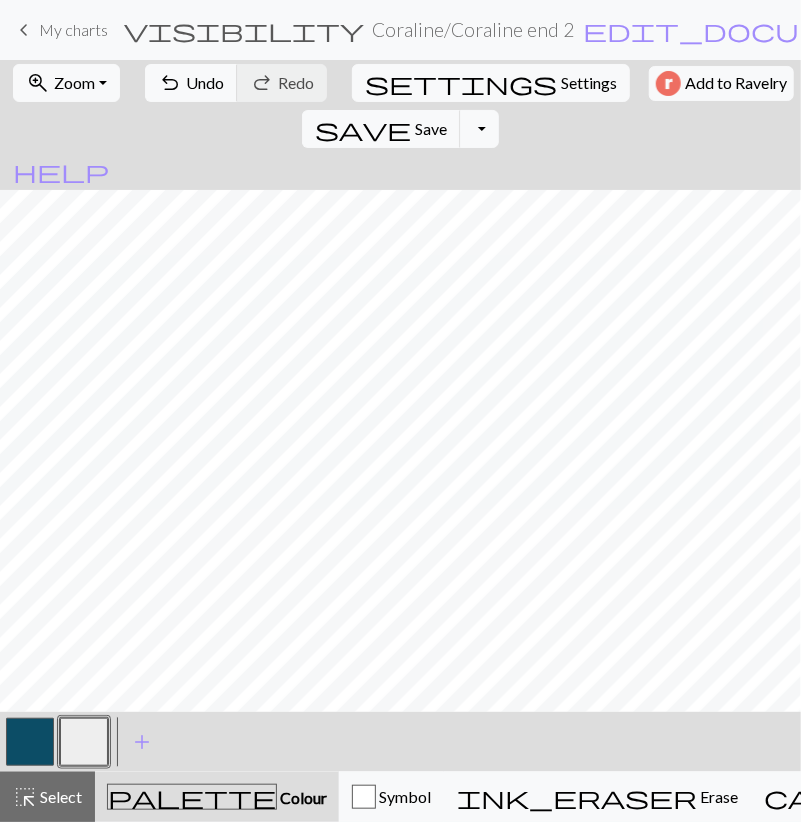 click at bounding box center (30, 742) 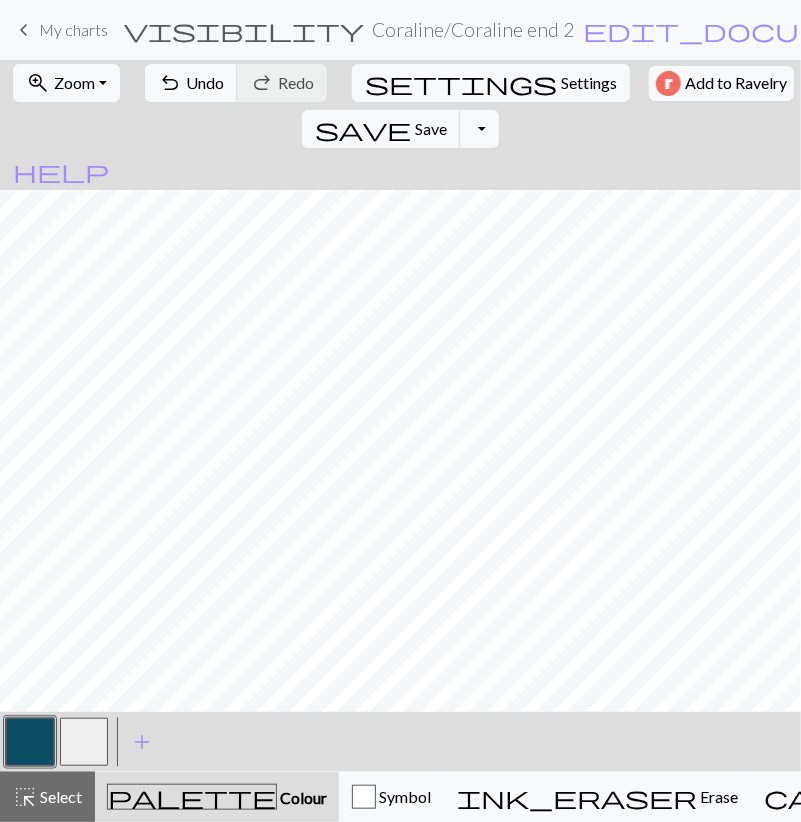click at bounding box center (84, 742) 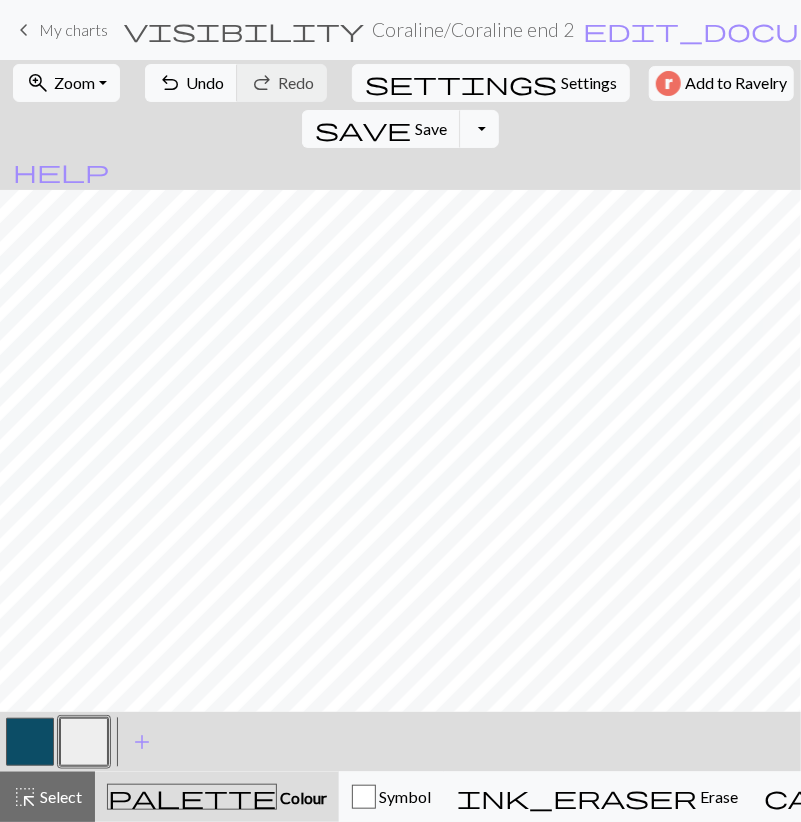 click at bounding box center (30, 742) 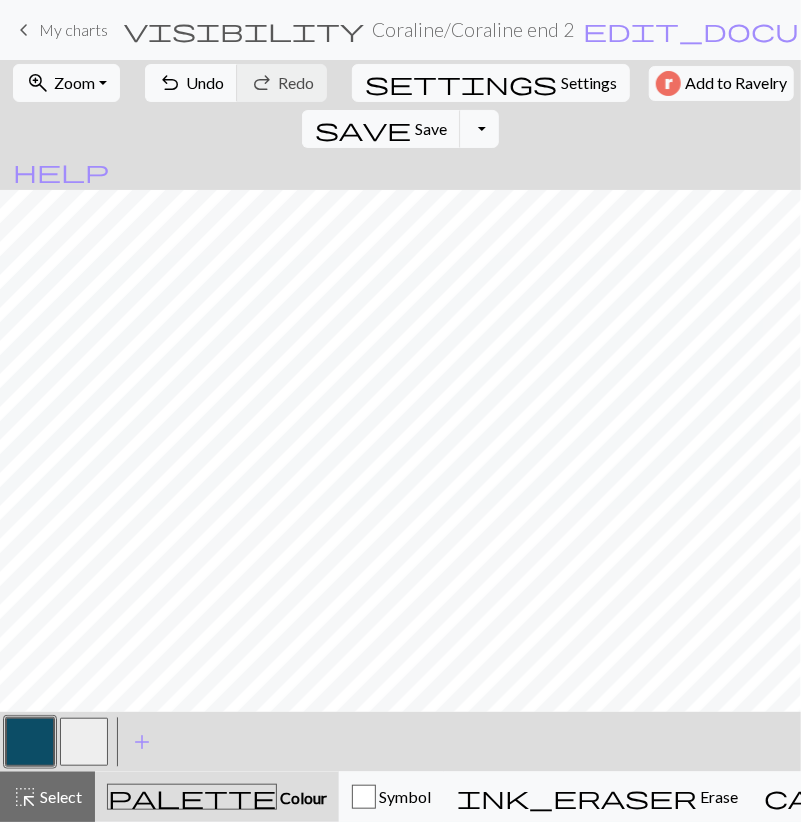 click at bounding box center (84, 742) 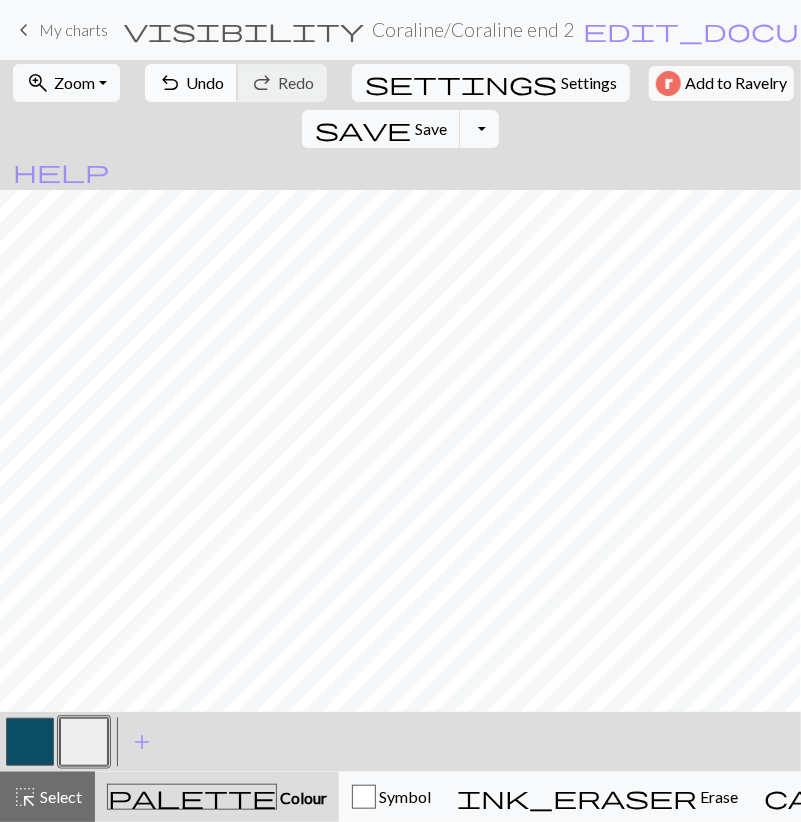 click on "undo Undo Undo" at bounding box center [191, 83] 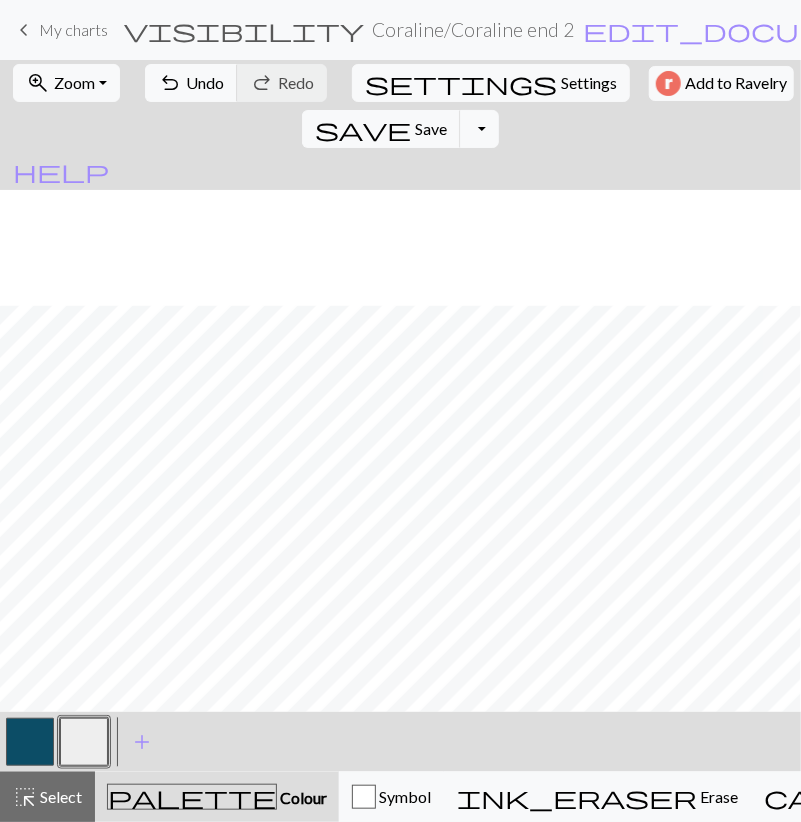 scroll, scrollTop: 348, scrollLeft: 0, axis: vertical 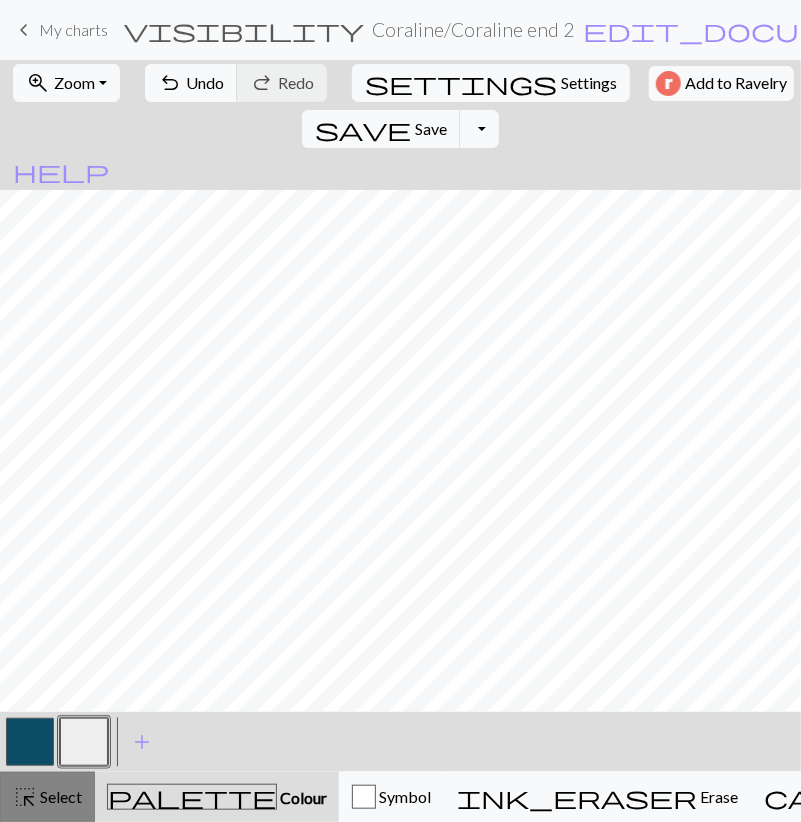 click on "Select" at bounding box center [59, 796] 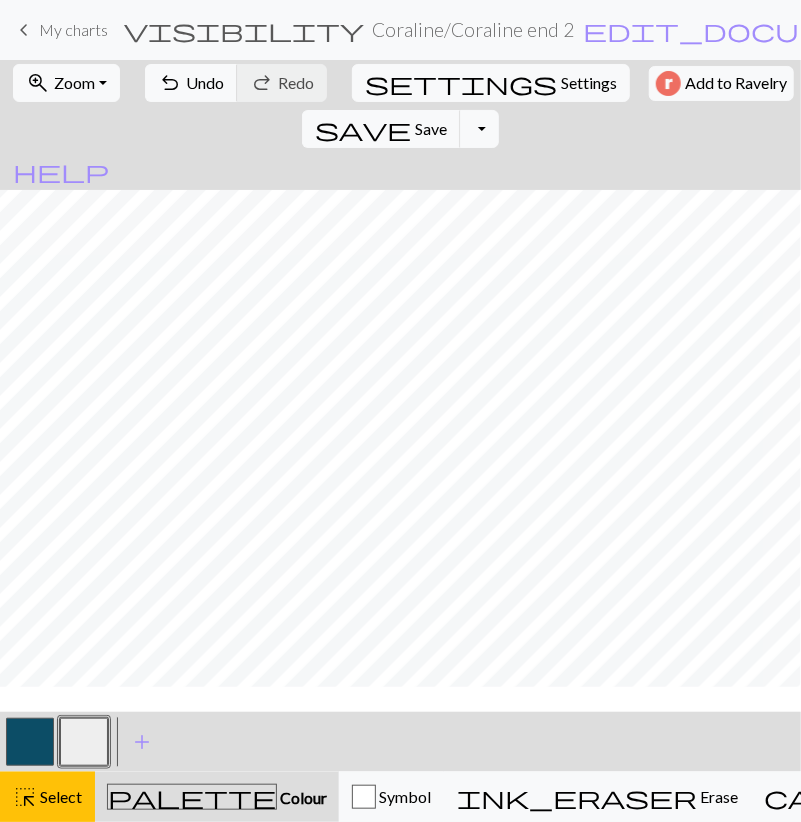 scroll, scrollTop: 232, scrollLeft: 0, axis: vertical 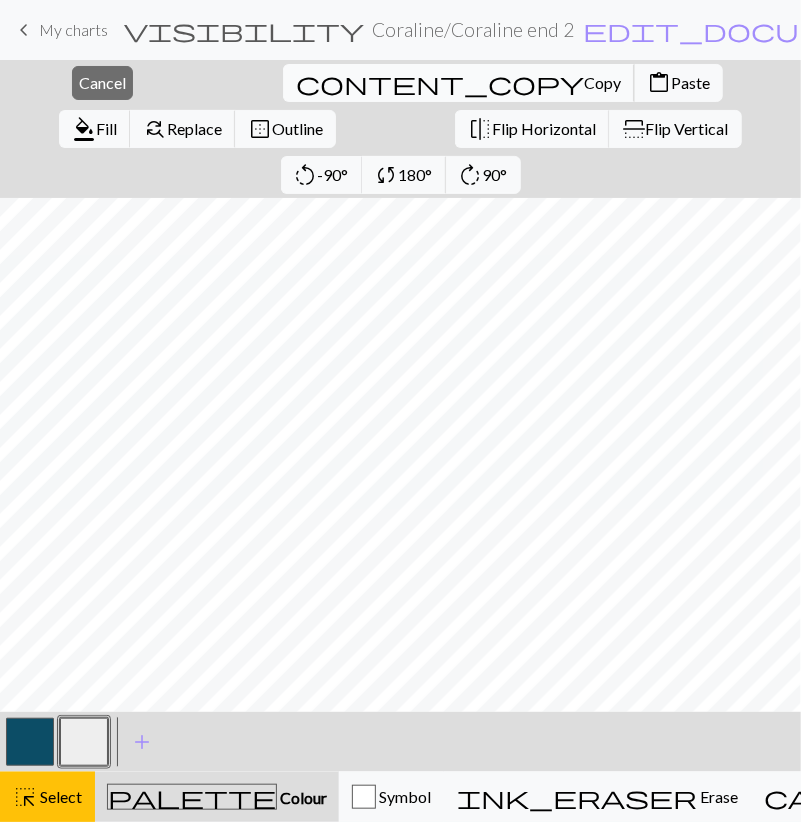 click on "Copy" at bounding box center (602, 82) 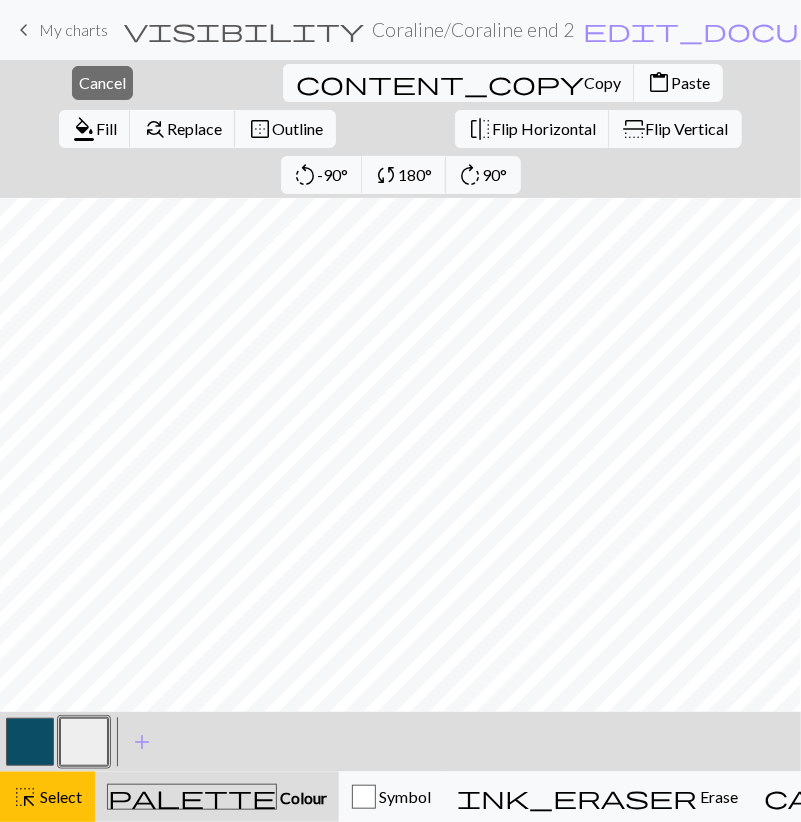 click on "Paste" at bounding box center (690, 82) 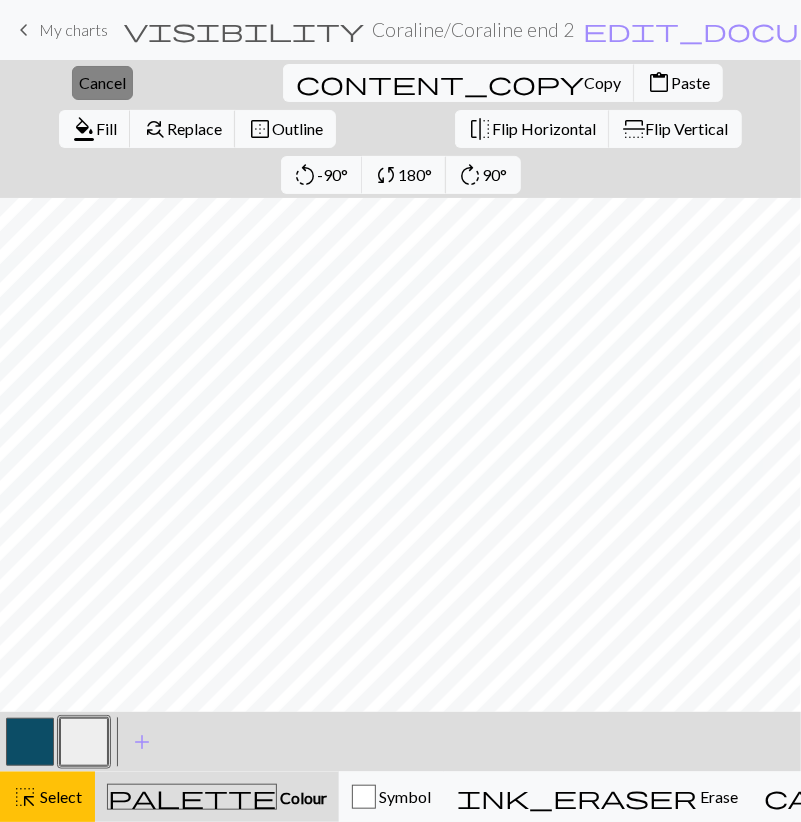click on "Cancel" at bounding box center (102, 82) 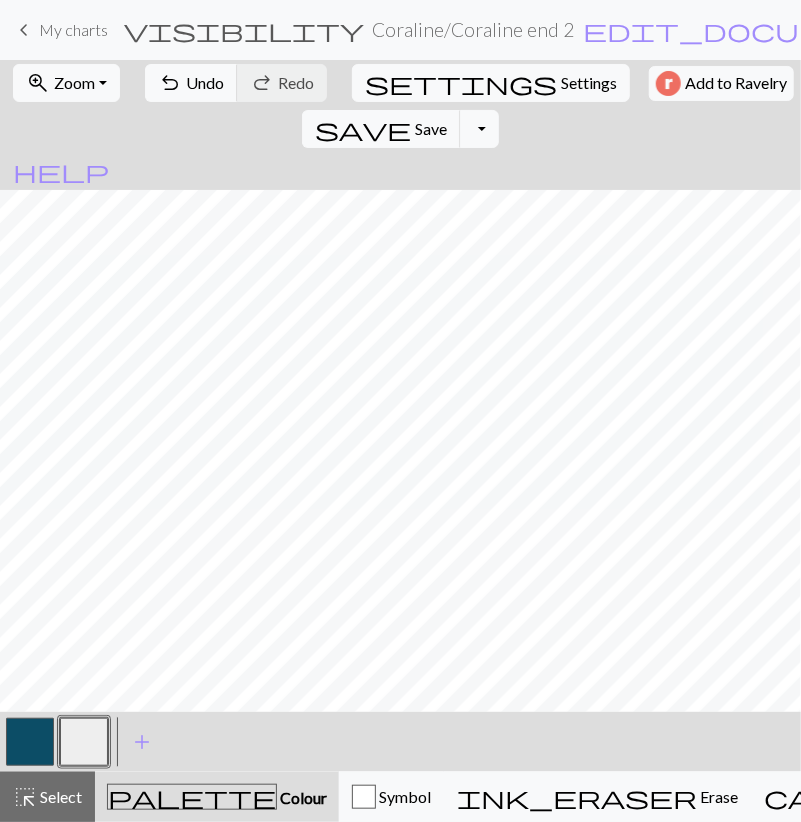 click at bounding box center (30, 742) 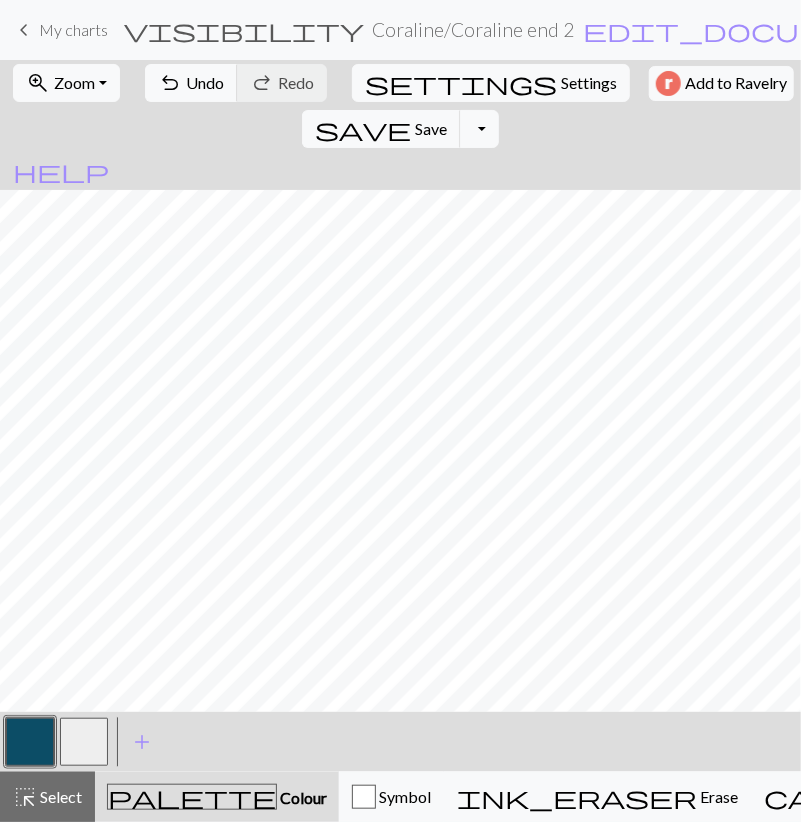 click at bounding box center (84, 742) 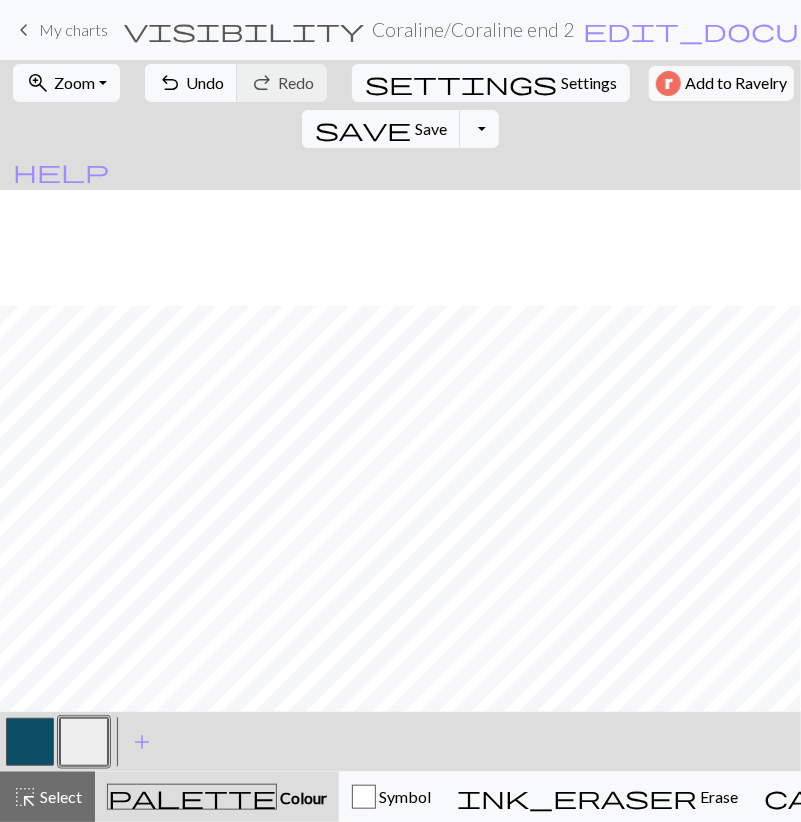 scroll, scrollTop: 348, scrollLeft: 0, axis: vertical 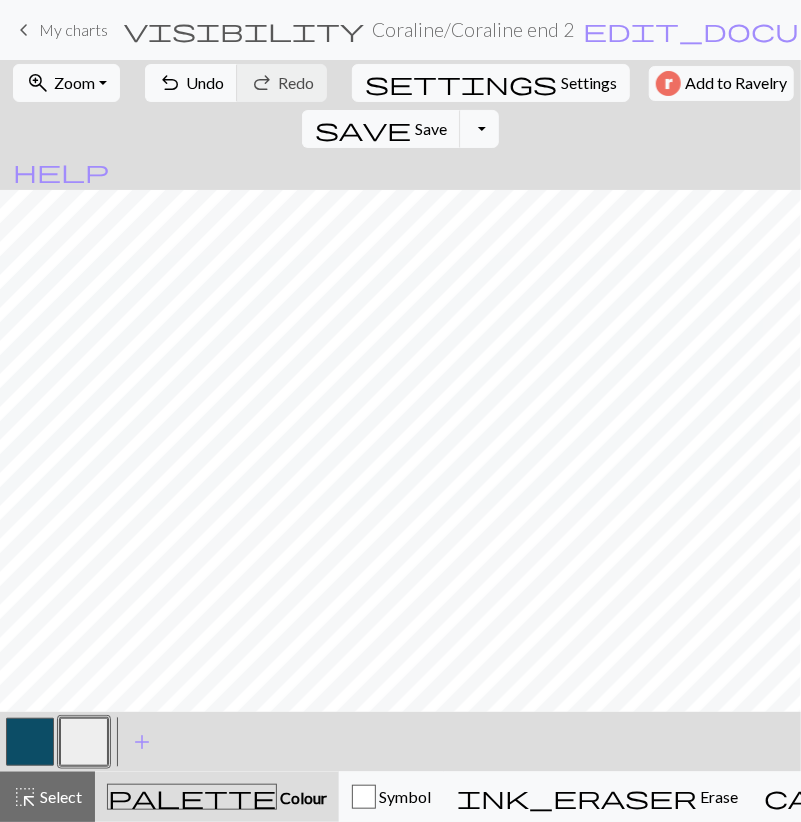 click at bounding box center [30, 742] 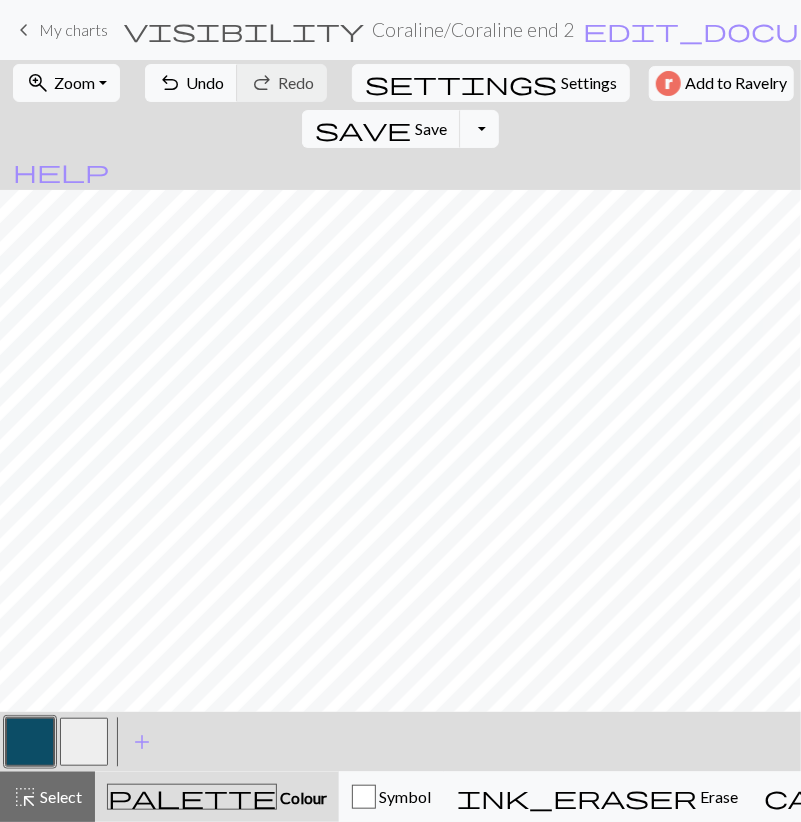 click at bounding box center (84, 742) 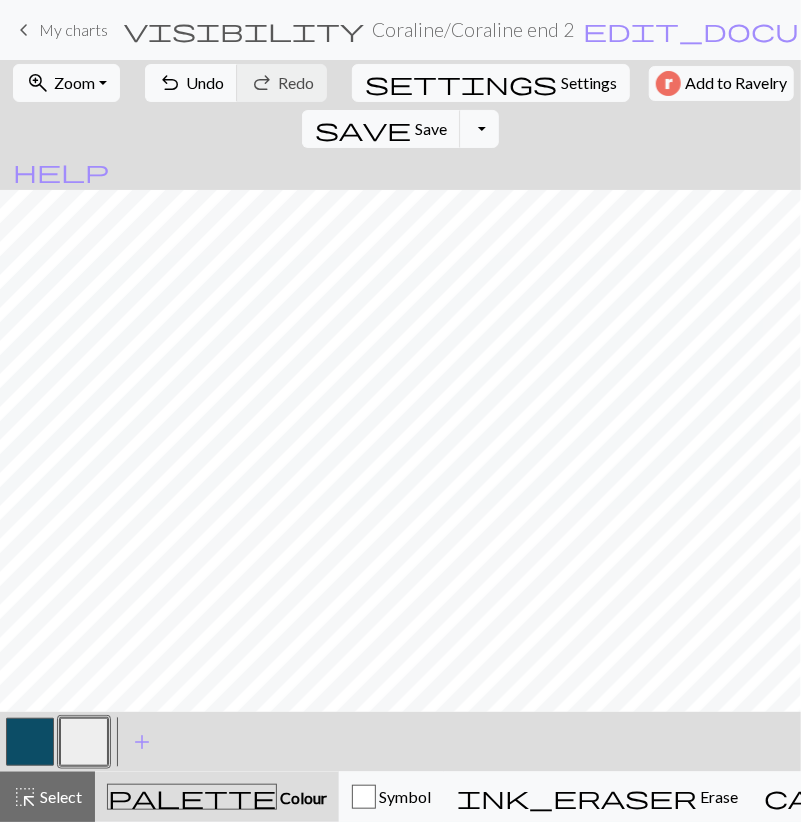 drag, startPoint x: 43, startPoint y: 744, endPoint x: 43, endPoint y: 724, distance: 20 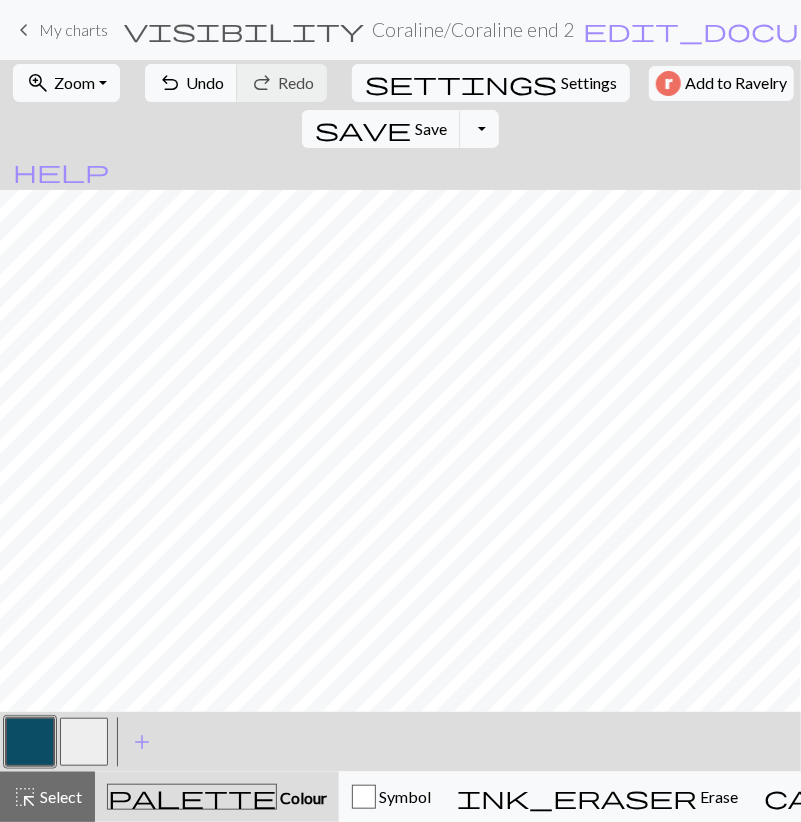 click at bounding box center [84, 742] 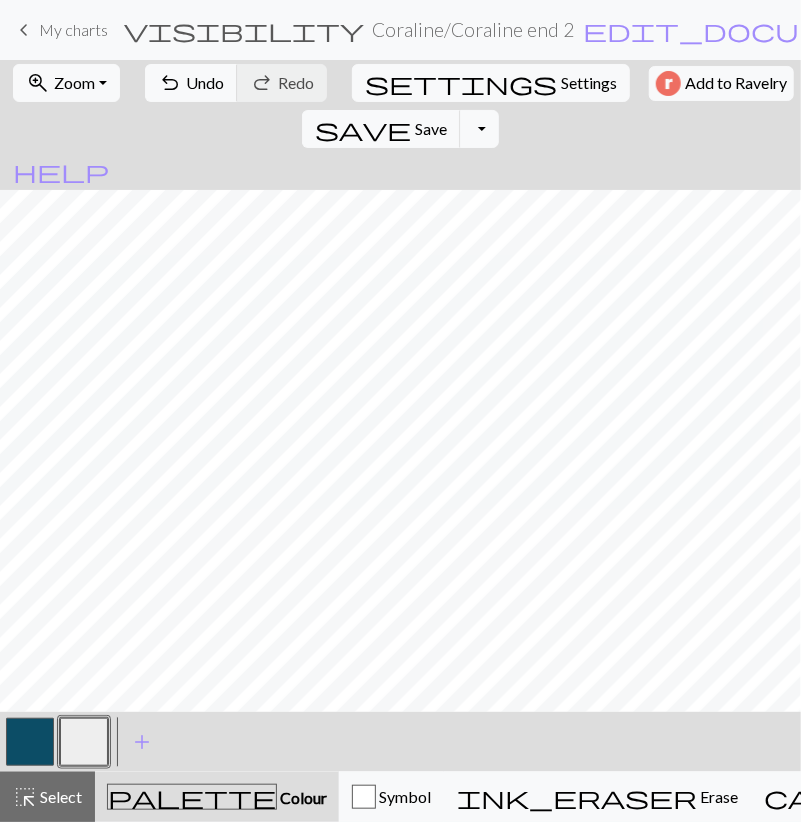 drag, startPoint x: 27, startPoint y: 735, endPoint x: 29, endPoint y: 719, distance: 16.124516 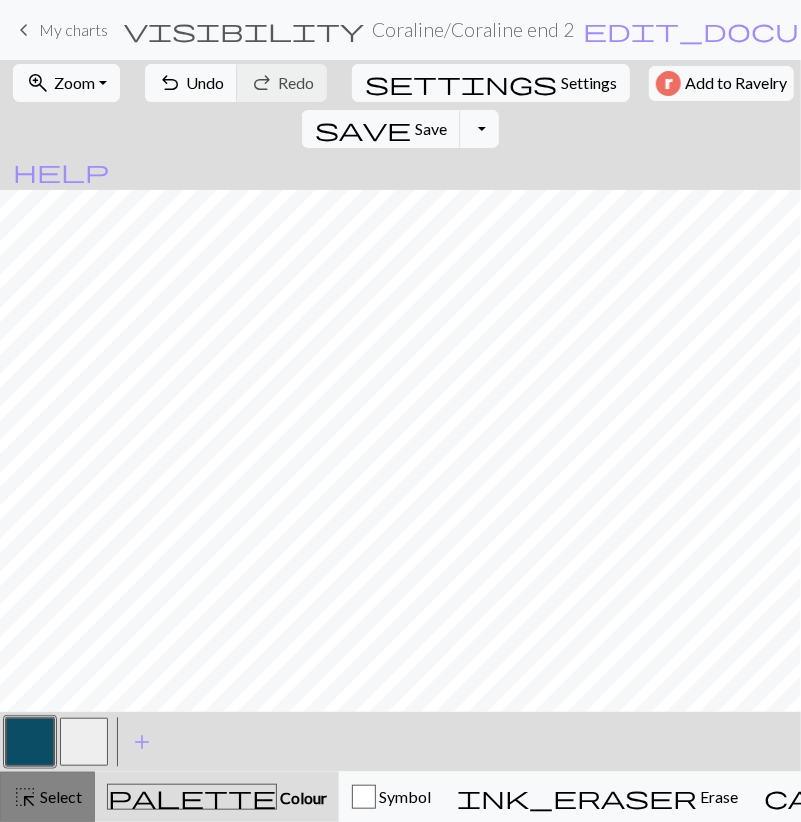 click on "highlight_alt   Select   Select" at bounding box center (47, 797) 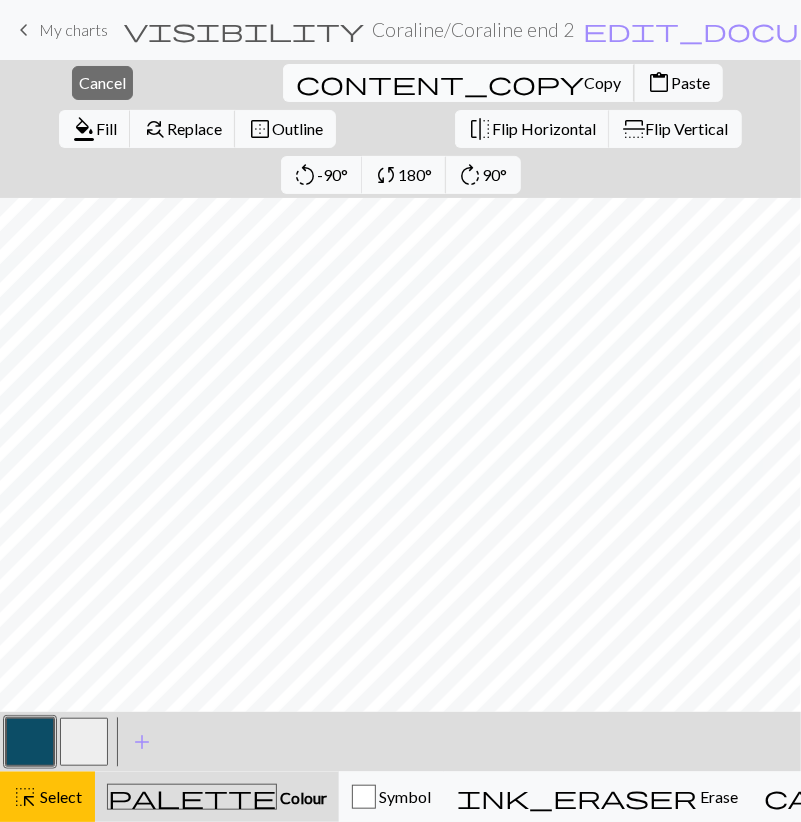 click on "Copy" at bounding box center [602, 82] 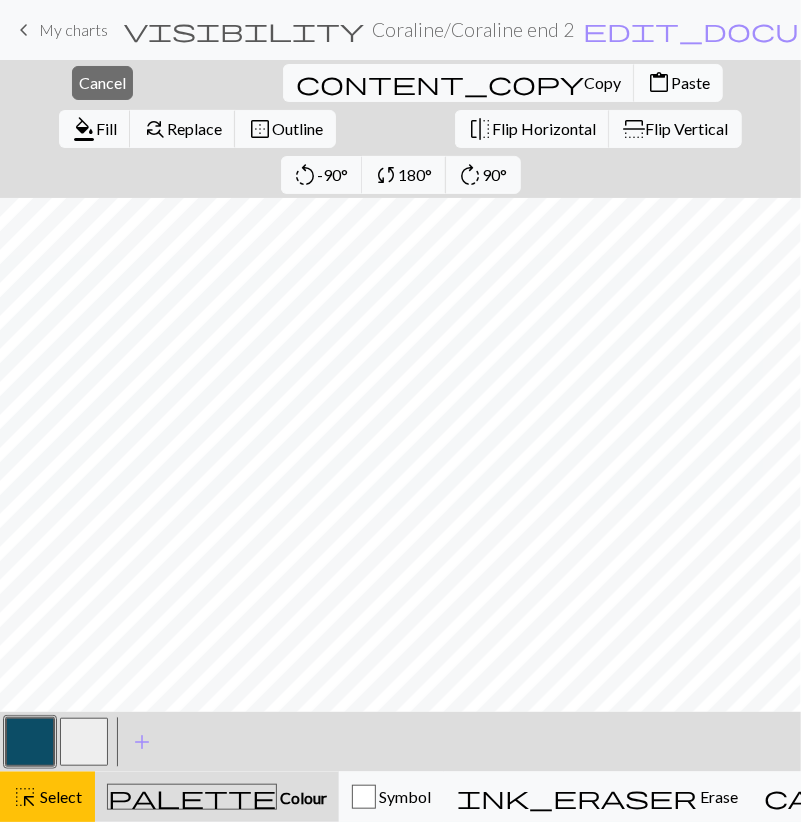 click on "Paste" at bounding box center (690, 82) 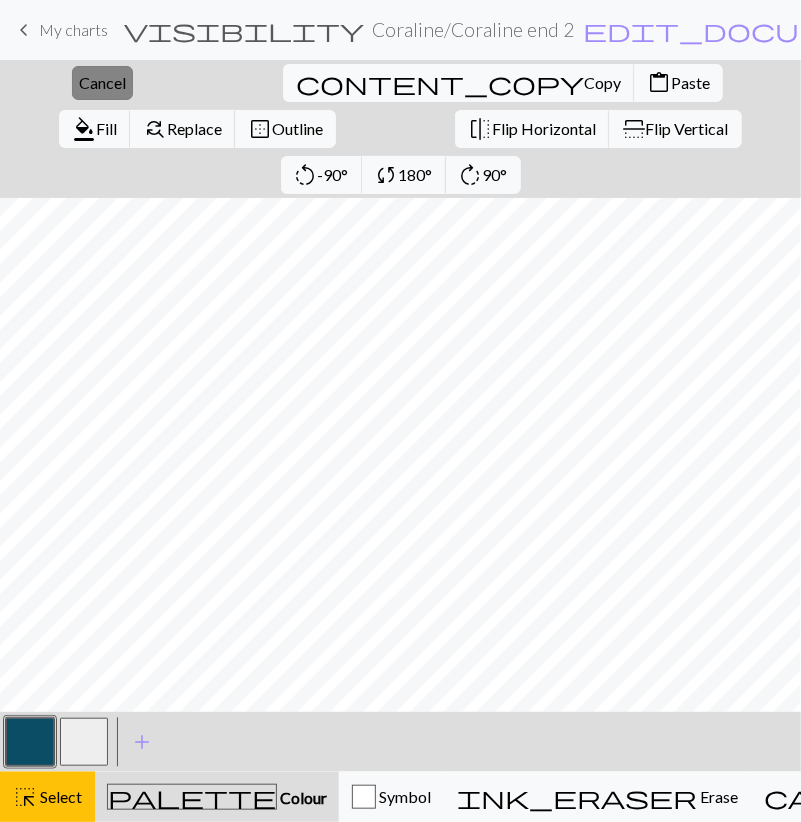 click on "close Cancel" at bounding box center [102, 83] 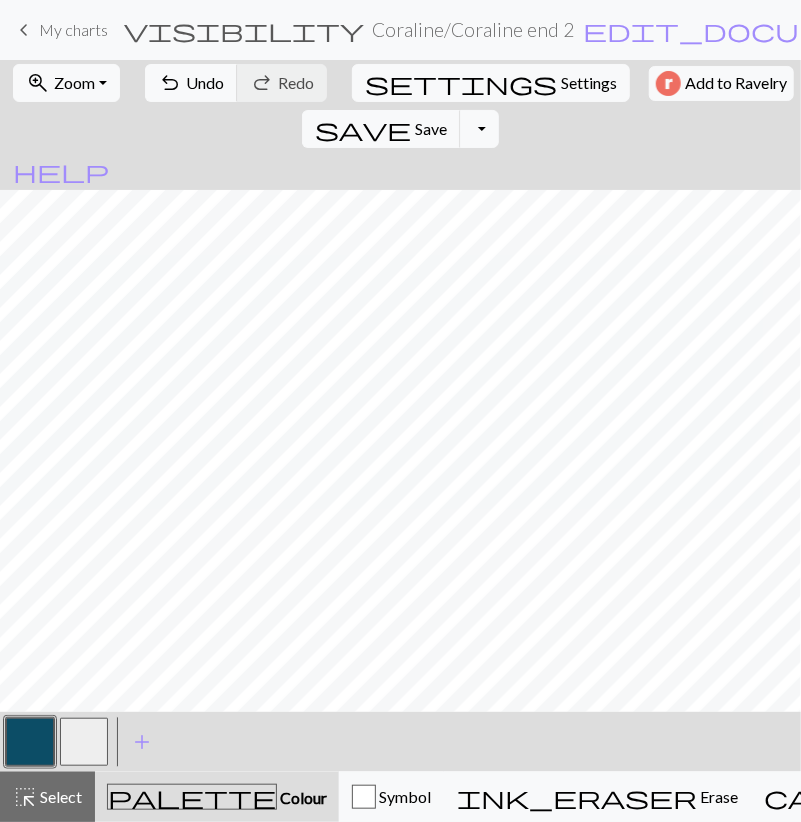 click at bounding box center (84, 742) 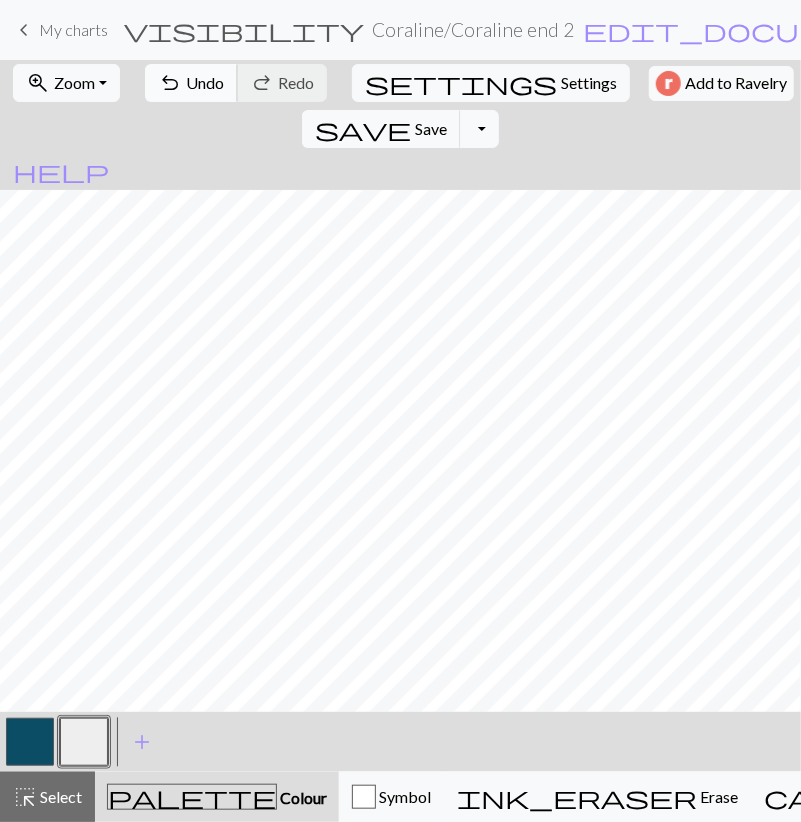 click on "Undo" at bounding box center [205, 82] 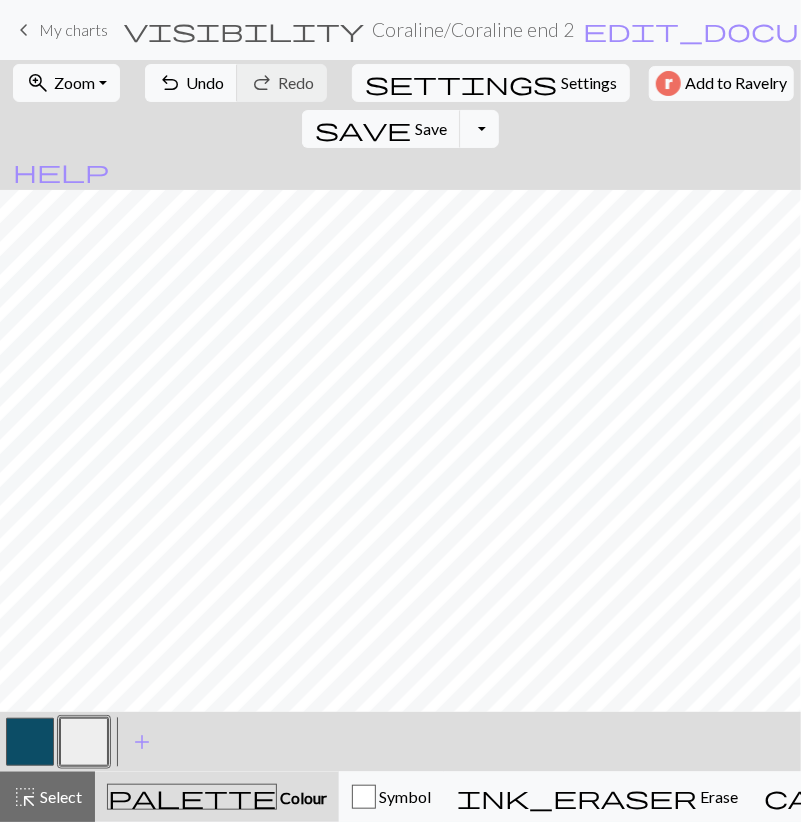 click at bounding box center (30, 742) 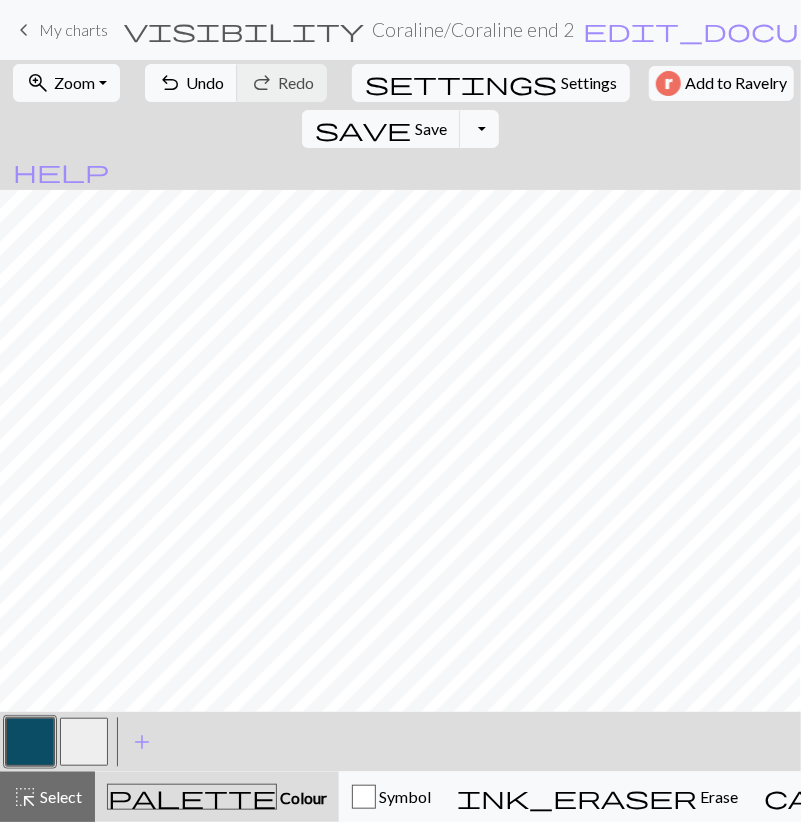 click at bounding box center (84, 742) 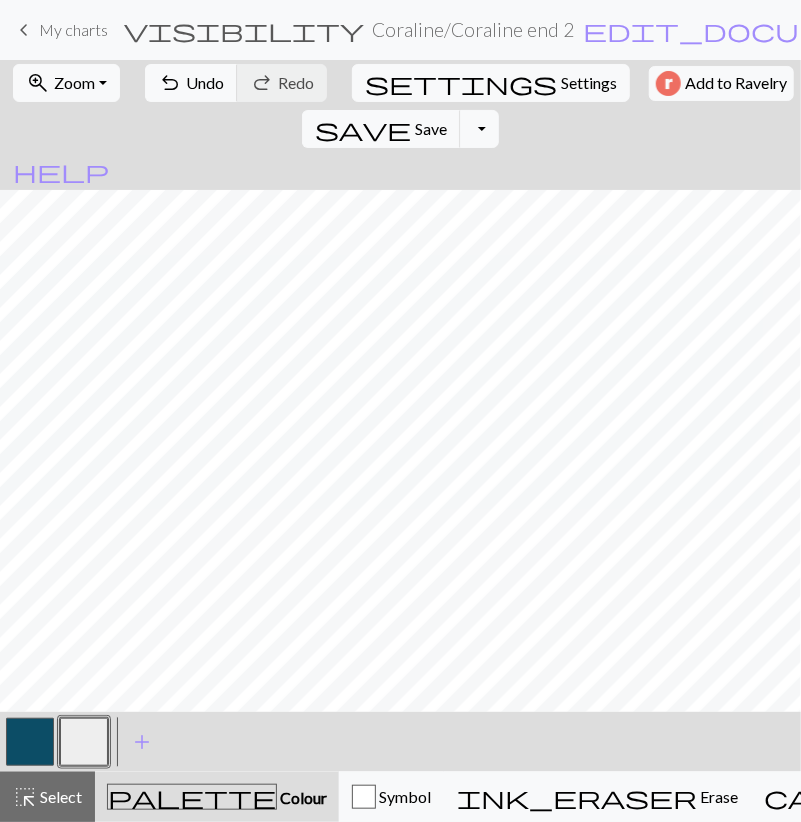 click at bounding box center (30, 742) 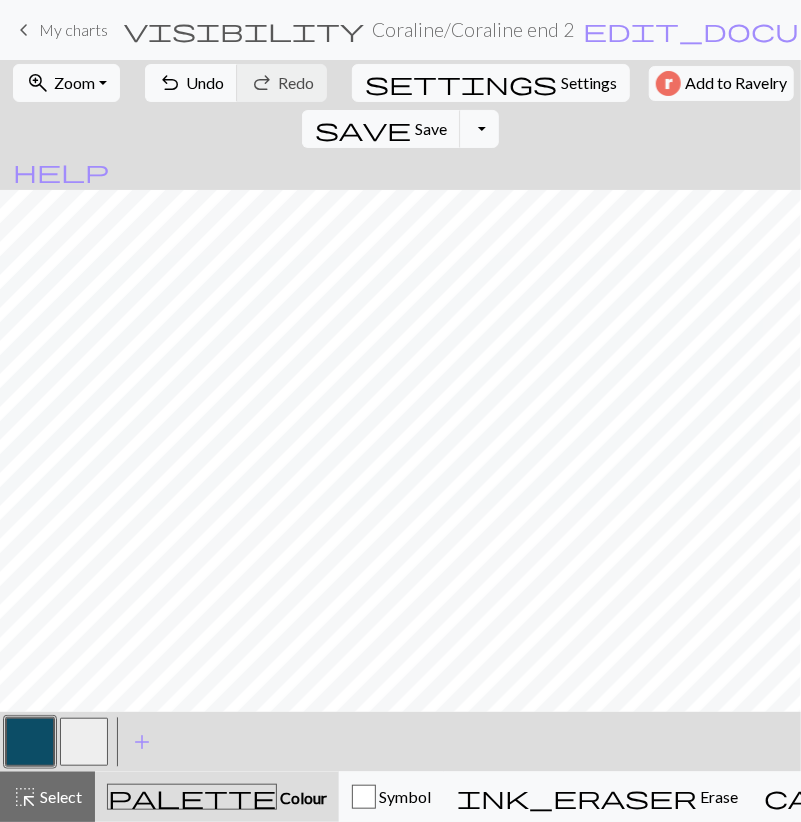 click at bounding box center (84, 742) 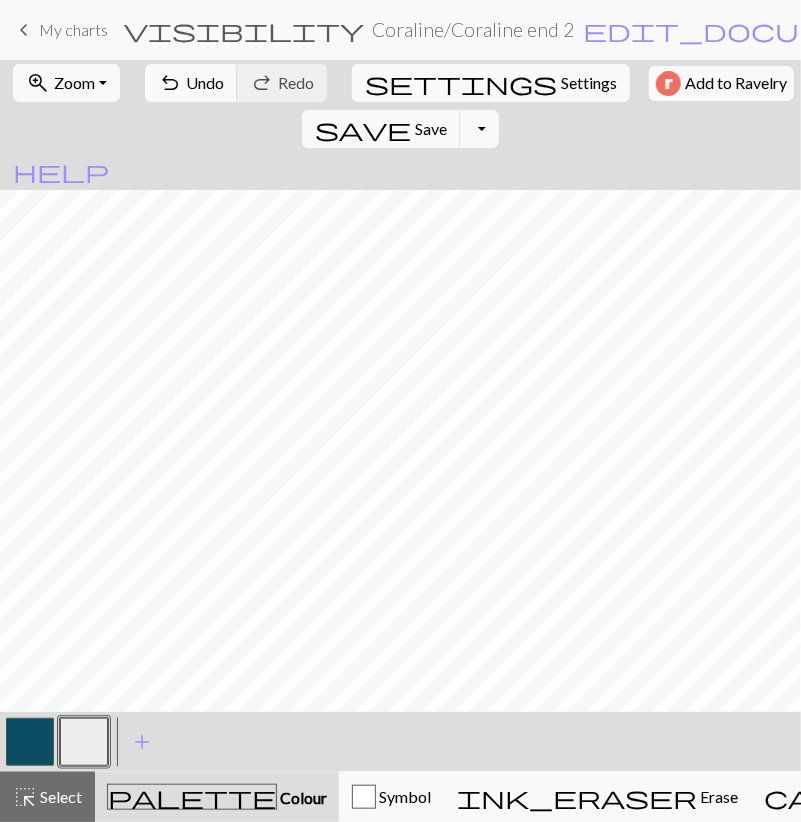 click at bounding box center [30, 742] 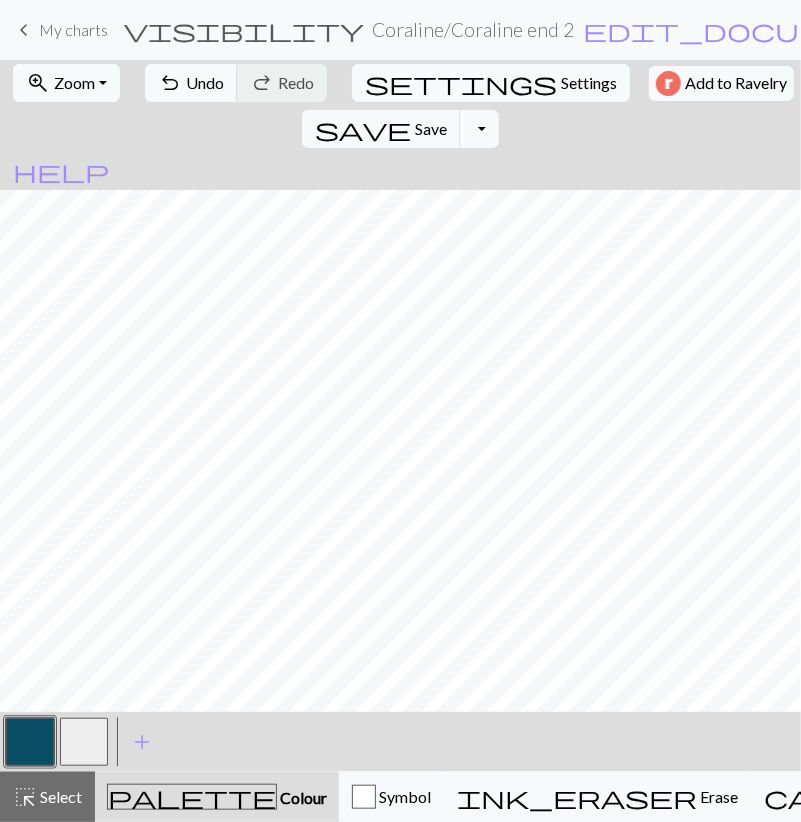 drag, startPoint x: 82, startPoint y: 747, endPoint x: 102, endPoint y: 715, distance: 37.735924 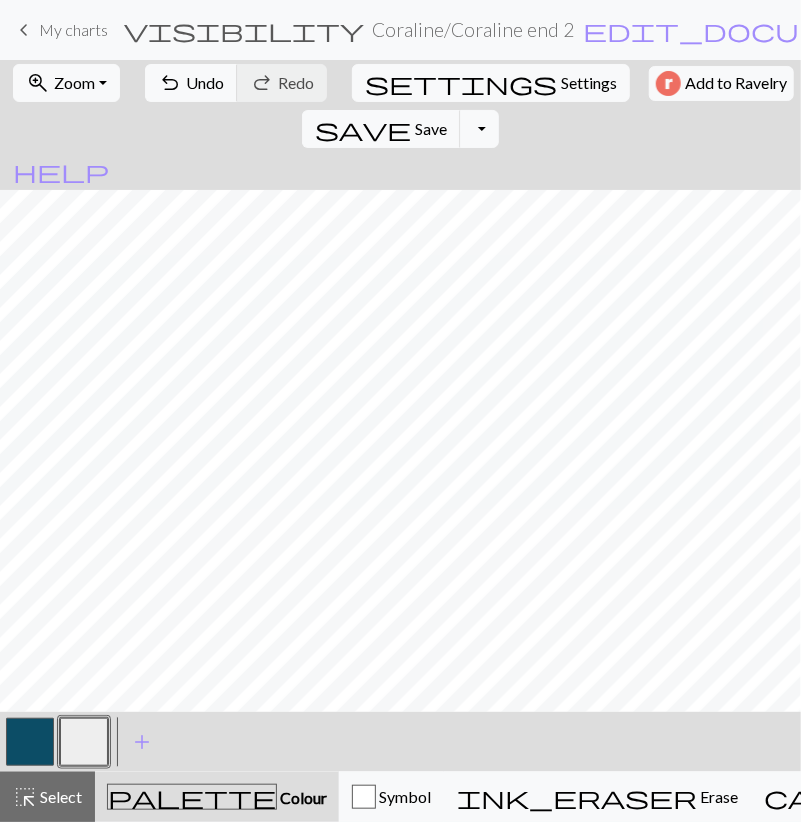 click on "undo Undo Undo redo Redo Redo" at bounding box center (236, 83) 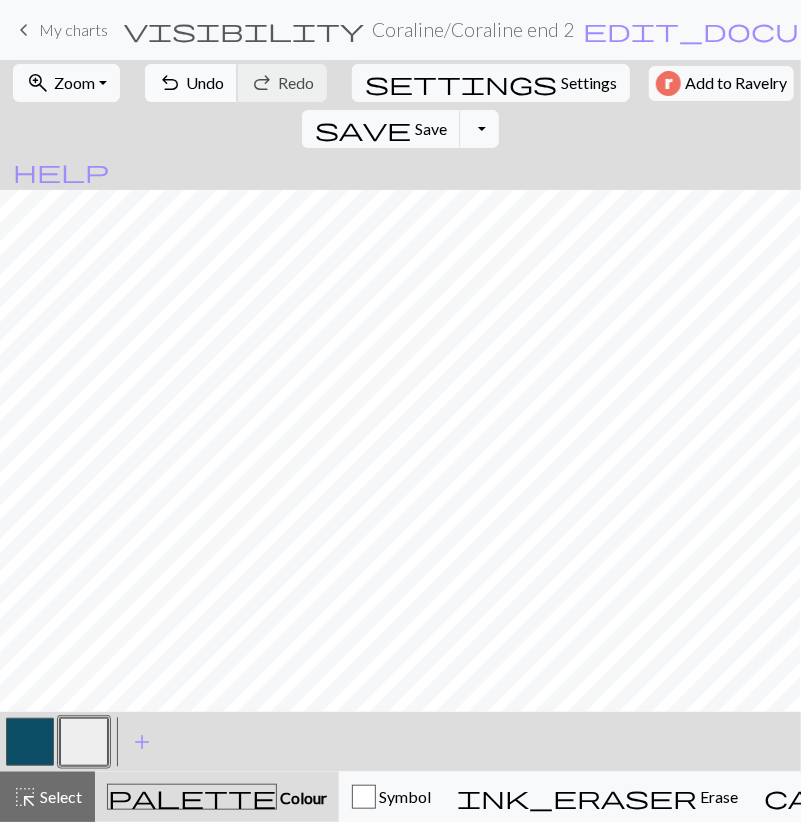 click on "undo Undo Undo" at bounding box center [191, 83] 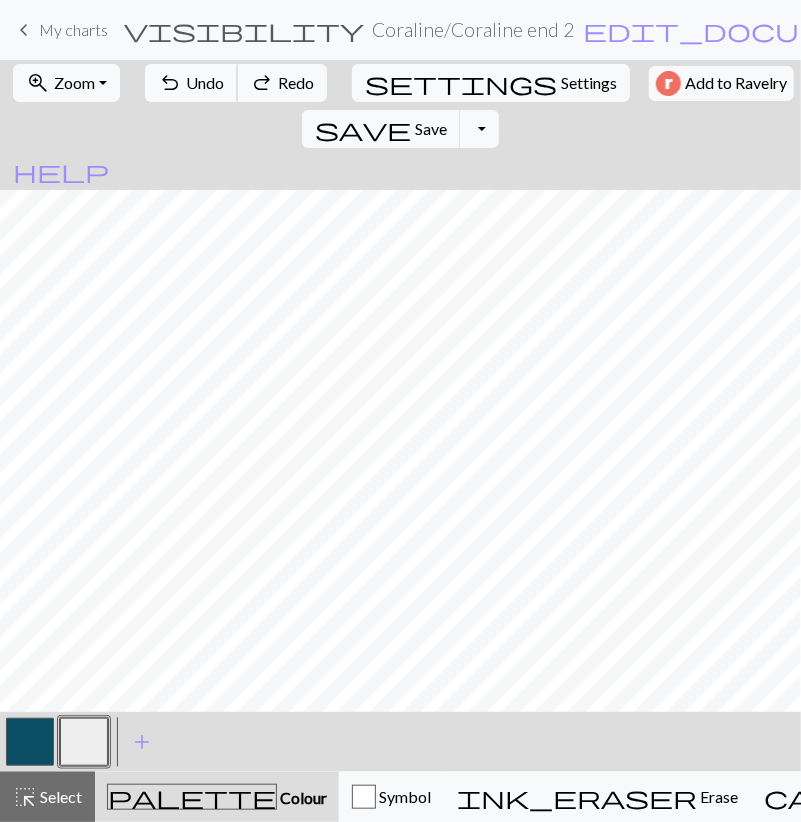 click on "Undo" at bounding box center (205, 82) 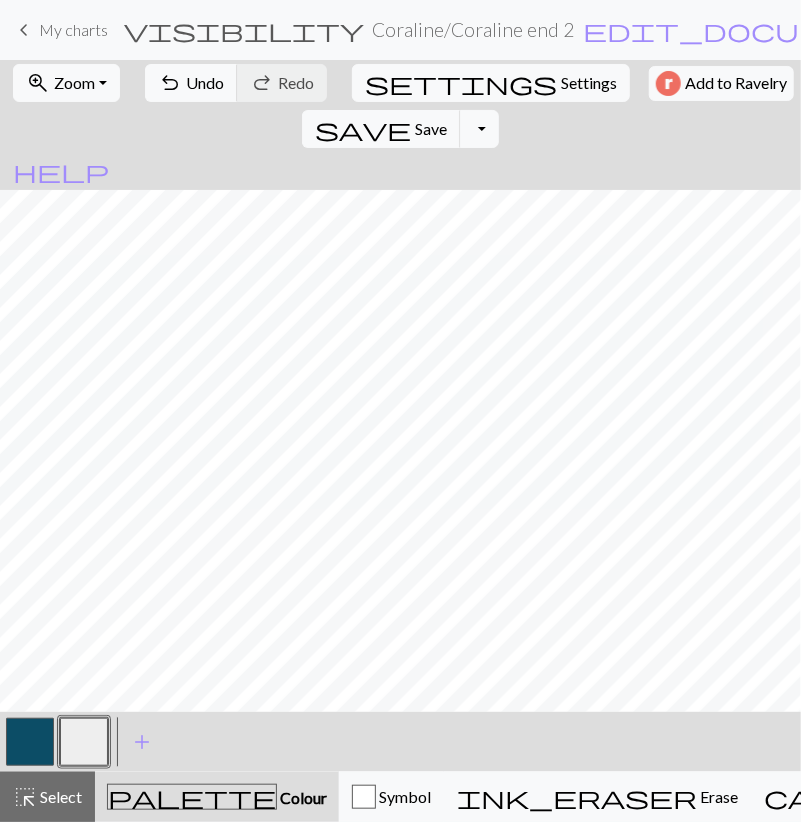 click at bounding box center (30, 742) 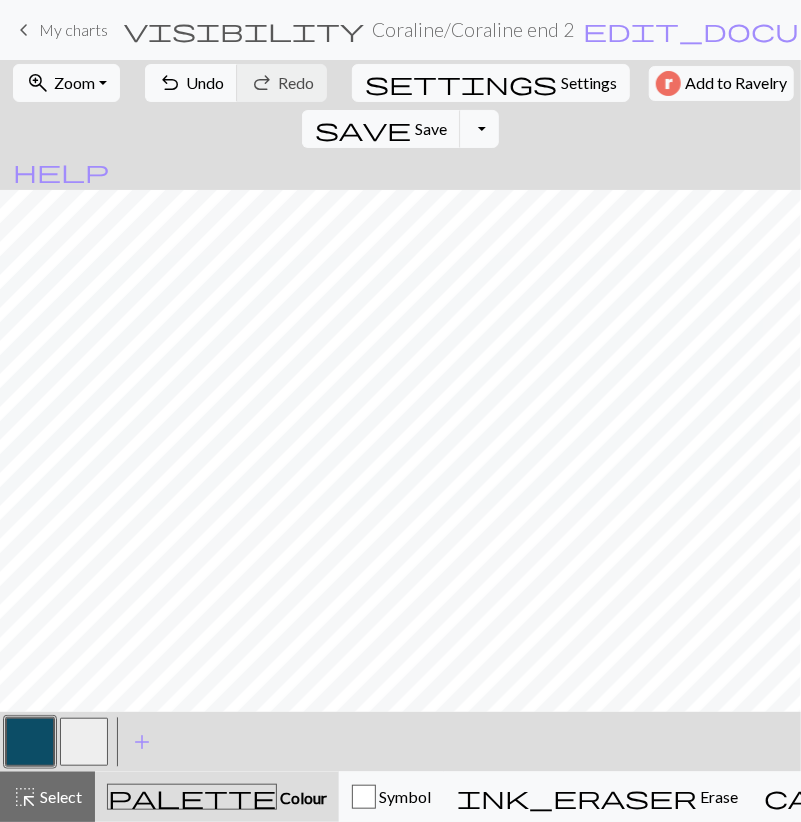 click at bounding box center (84, 742) 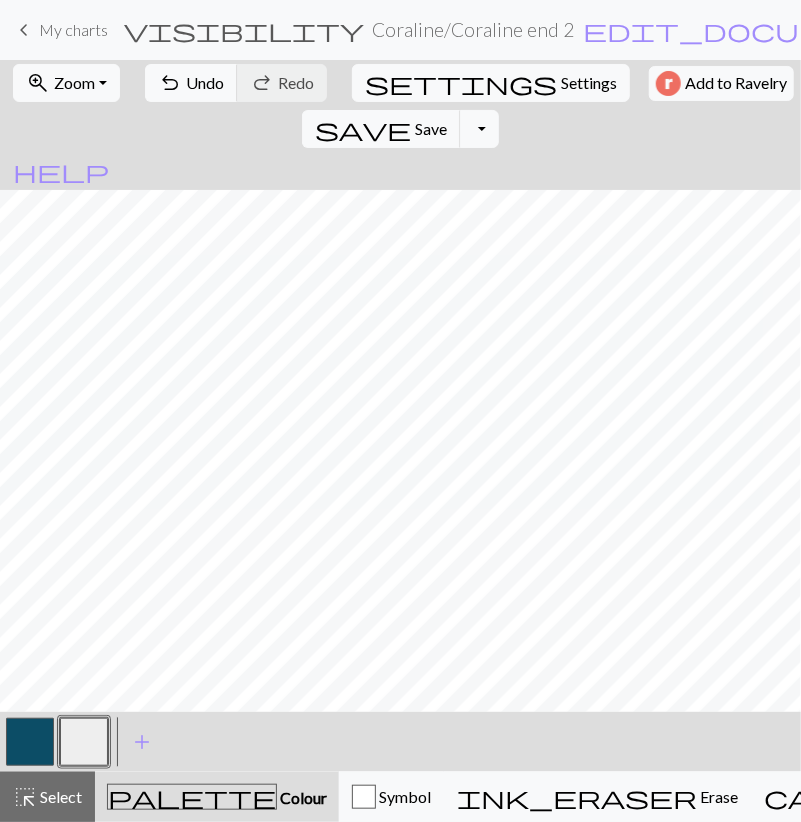 click at bounding box center [30, 742] 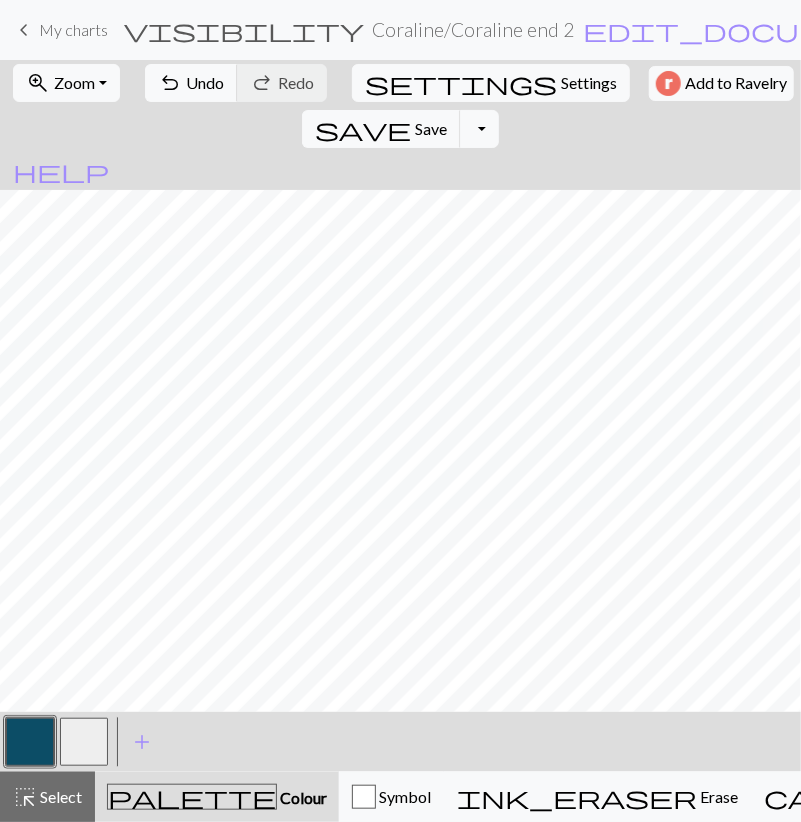 click at bounding box center (84, 742) 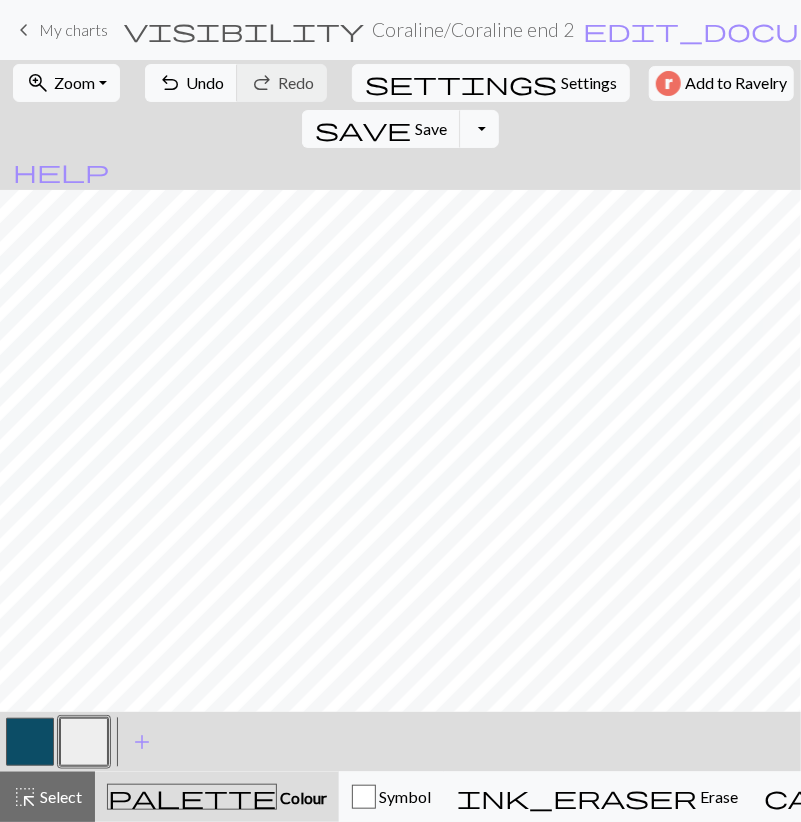drag, startPoint x: 45, startPoint y: 734, endPoint x: 67, endPoint y: 709, distance: 33.30165 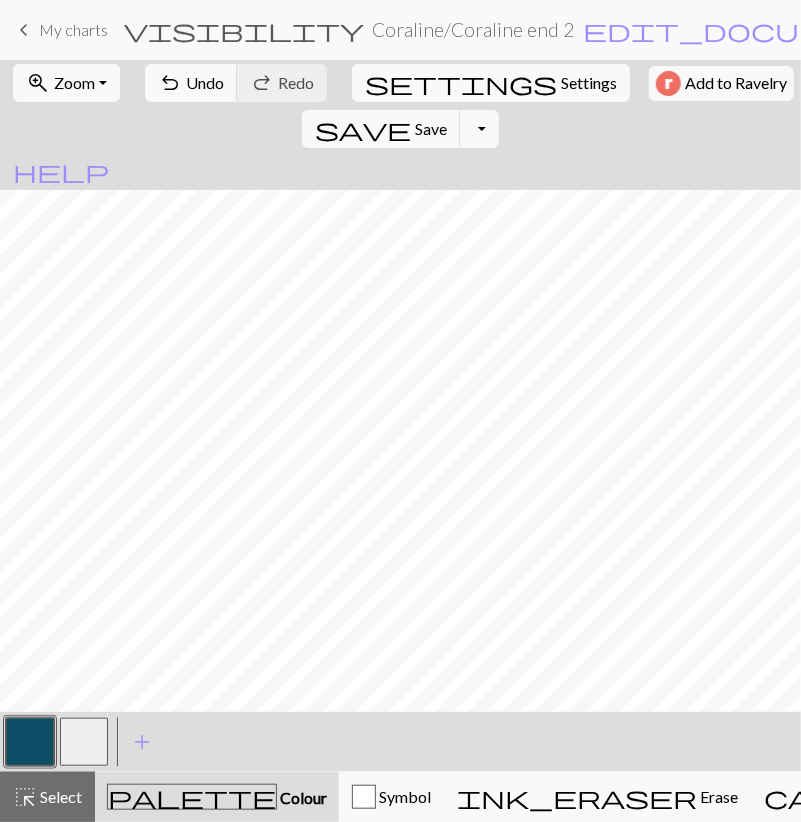 click at bounding box center [84, 742] 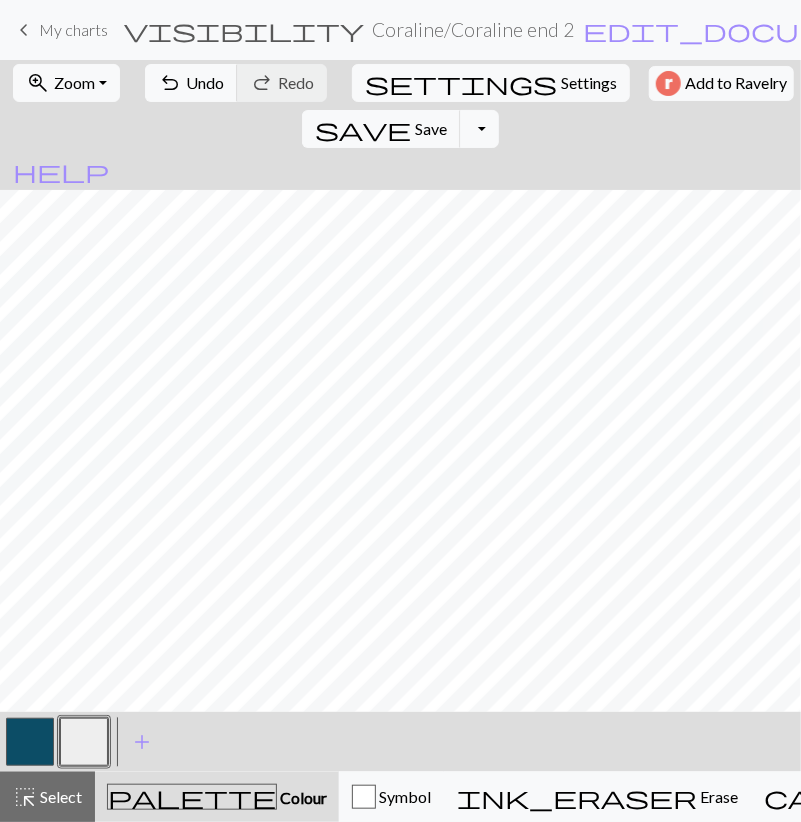 click at bounding box center [30, 742] 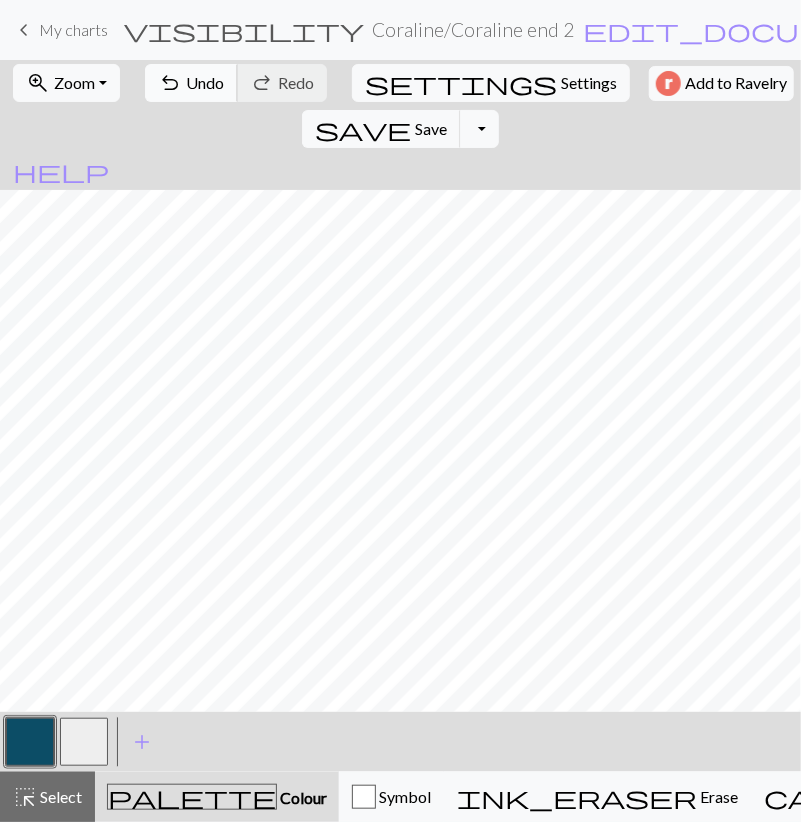 click on "Undo" at bounding box center (205, 82) 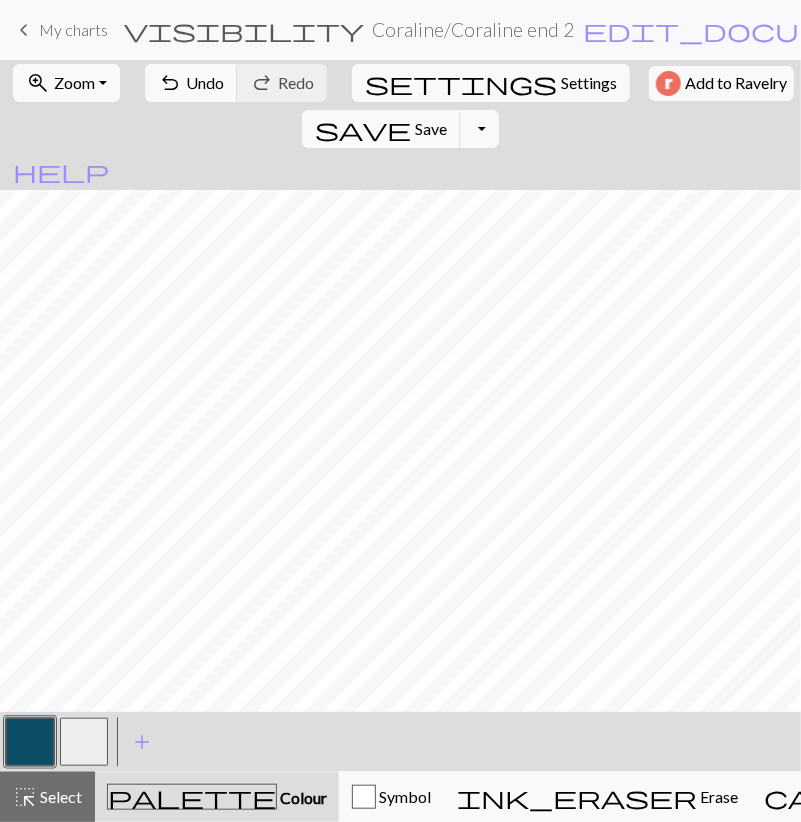 click at bounding box center (84, 742) 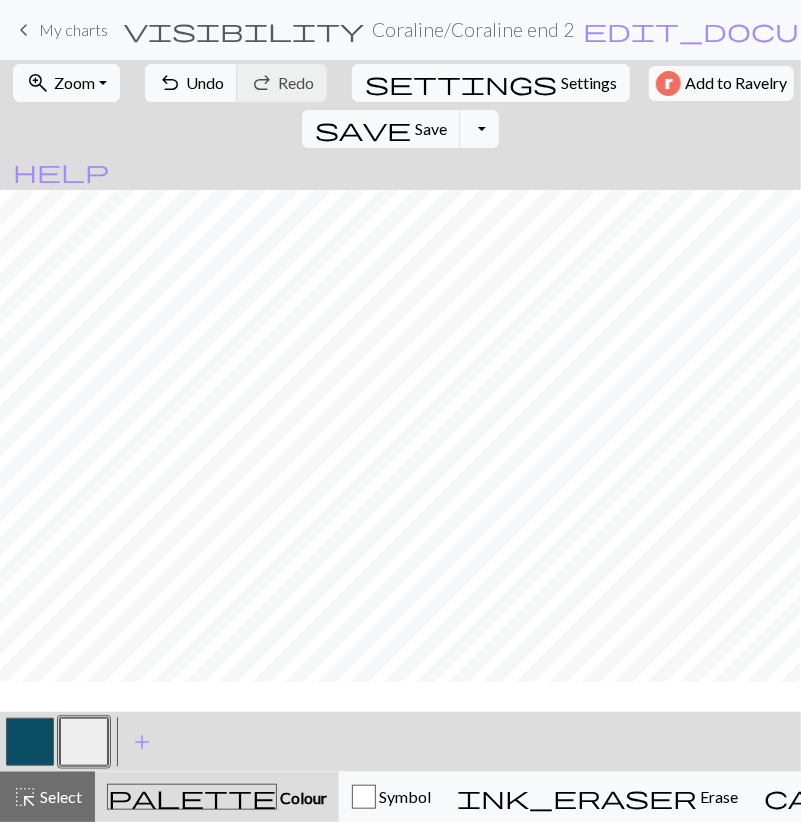 scroll, scrollTop: 232, scrollLeft: 0, axis: vertical 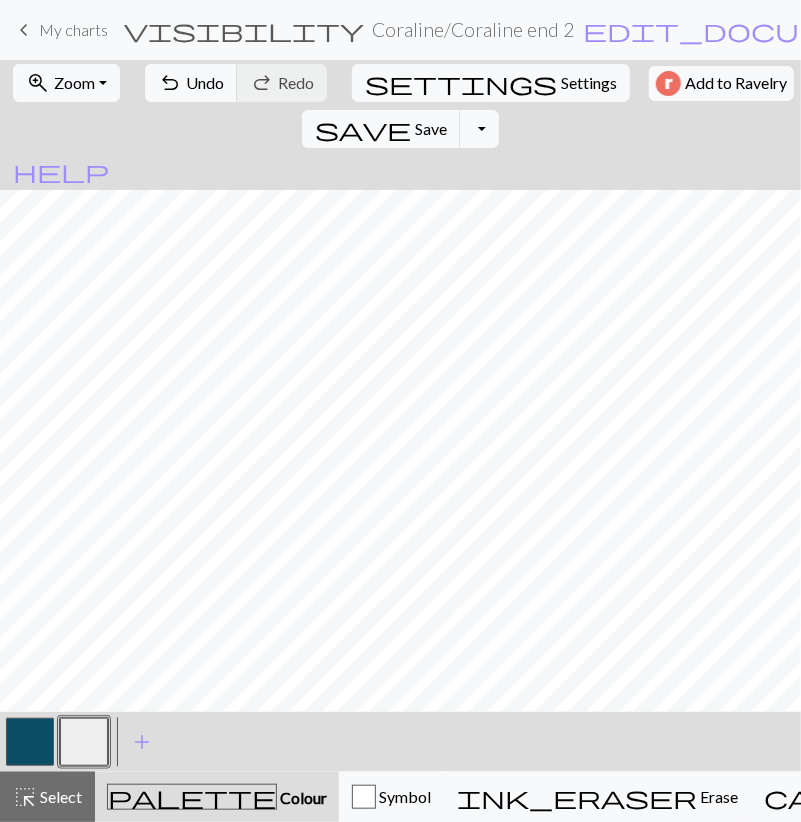 click at bounding box center (30, 742) 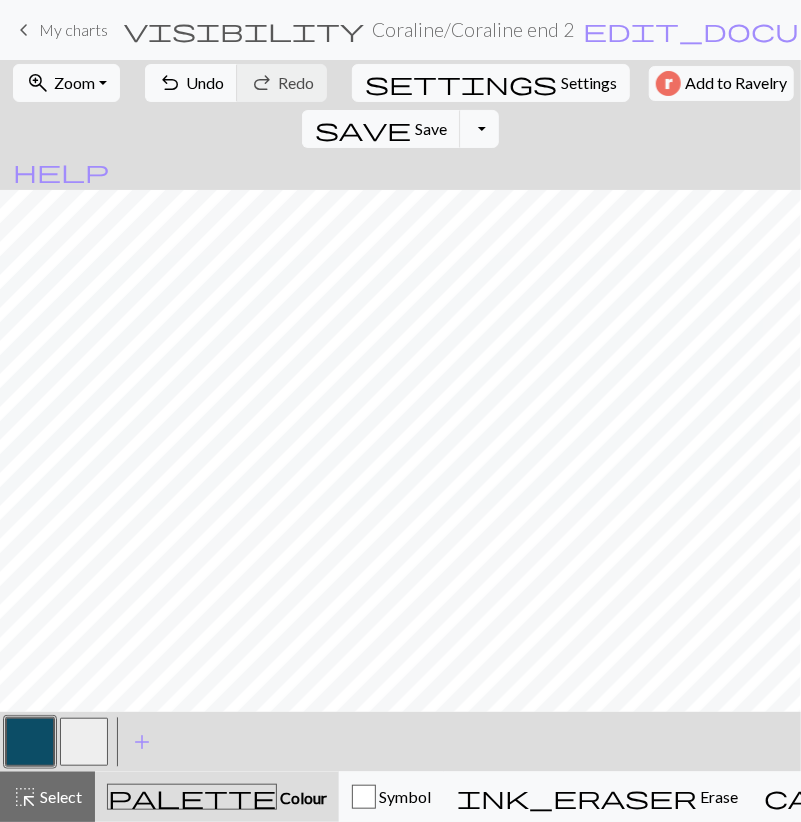 click at bounding box center [84, 742] 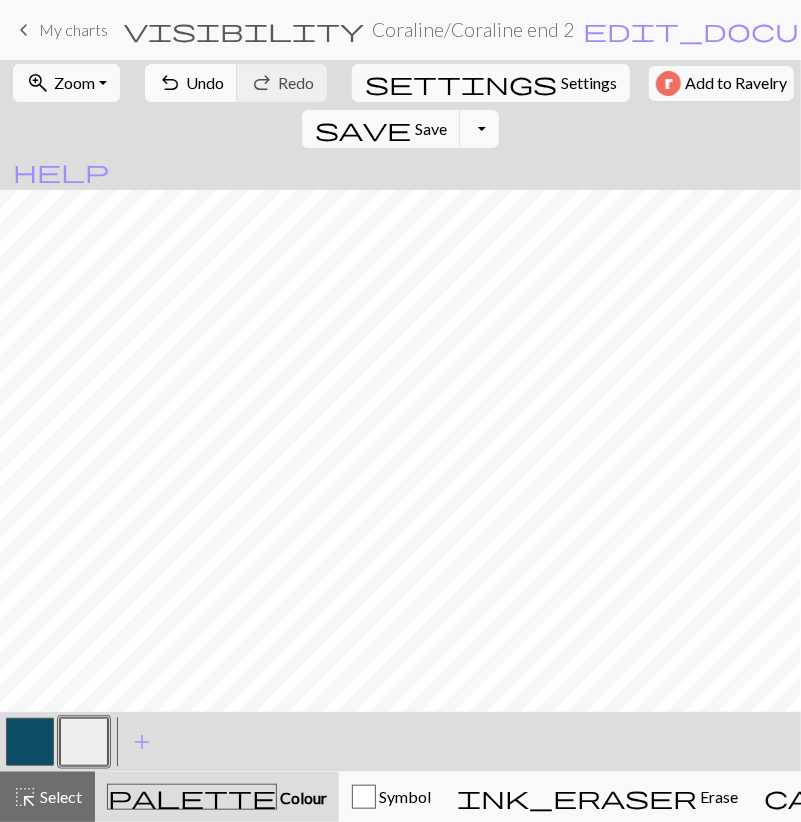 drag, startPoint x: 43, startPoint y: 738, endPoint x: 48, endPoint y: 723, distance: 15.811388 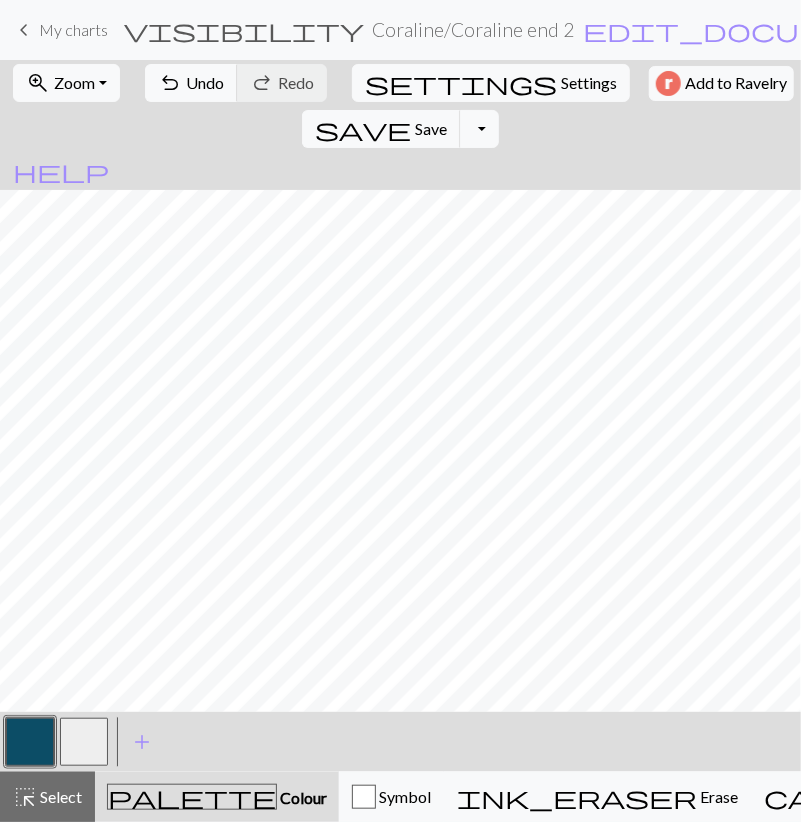 click at bounding box center [84, 742] 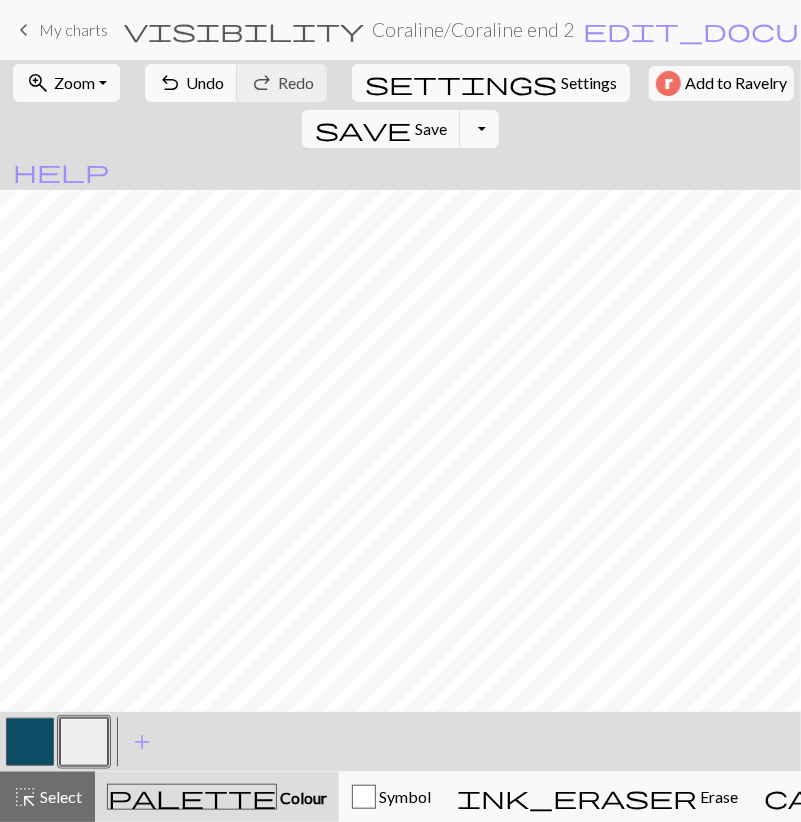click at bounding box center [30, 742] 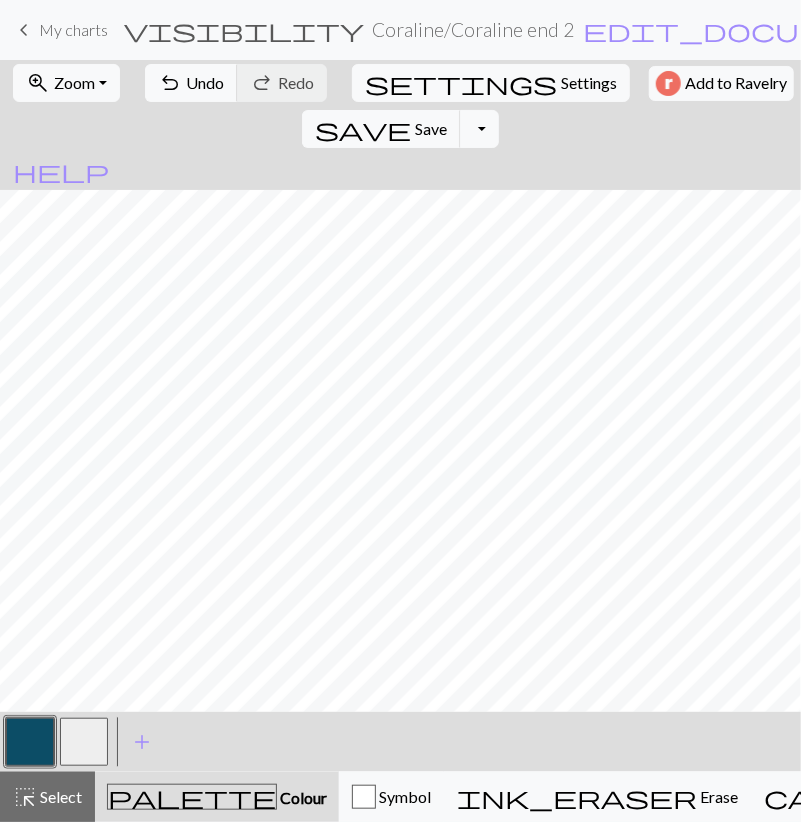 click at bounding box center [84, 742] 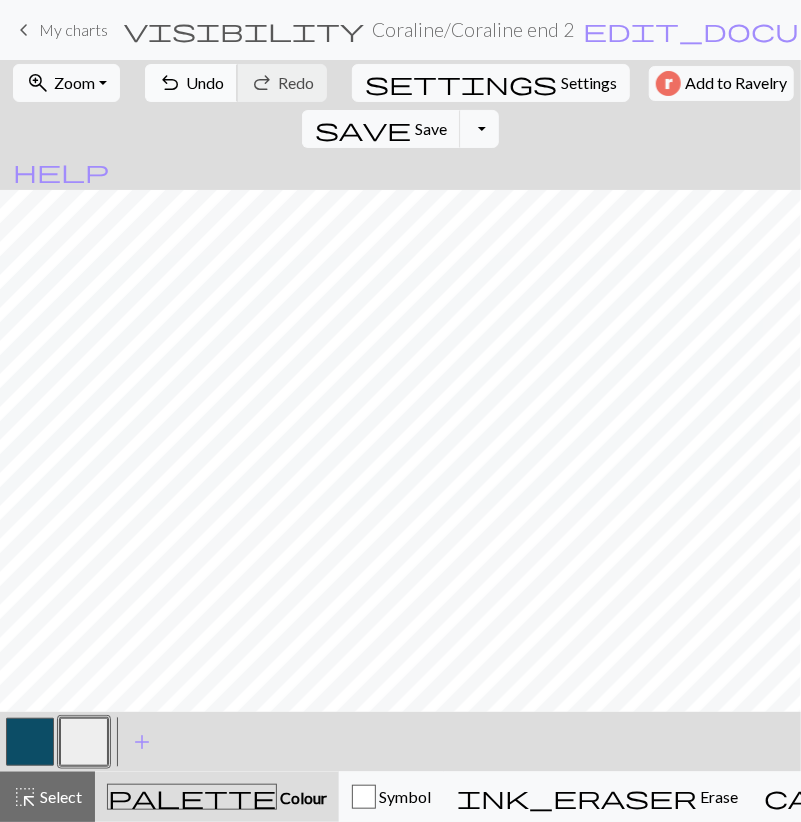 click on "undo Undo Undo" at bounding box center (191, 83) 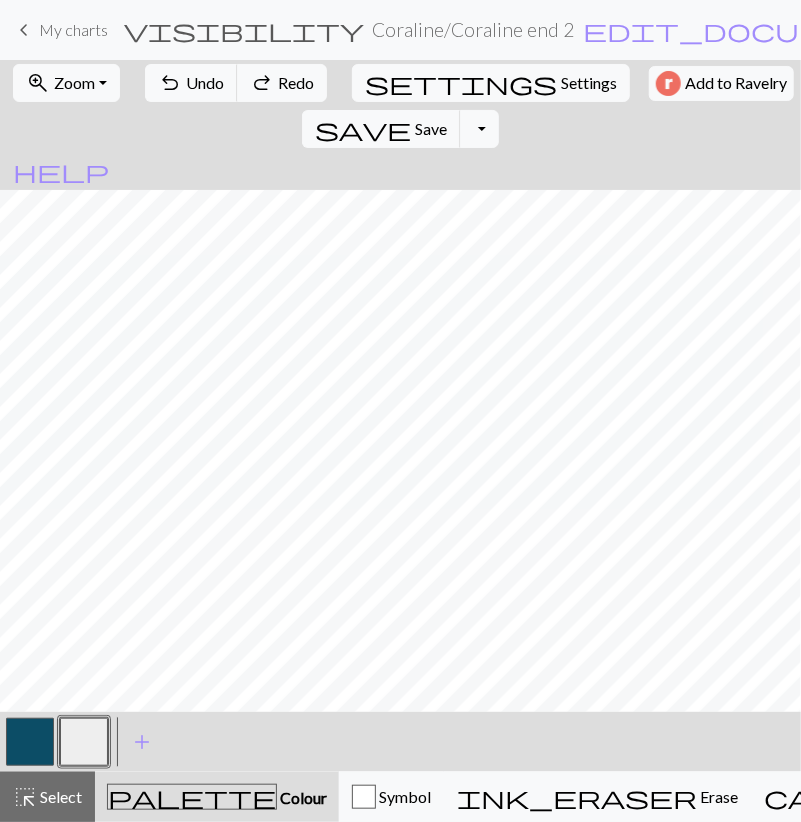 click at bounding box center (30, 742) 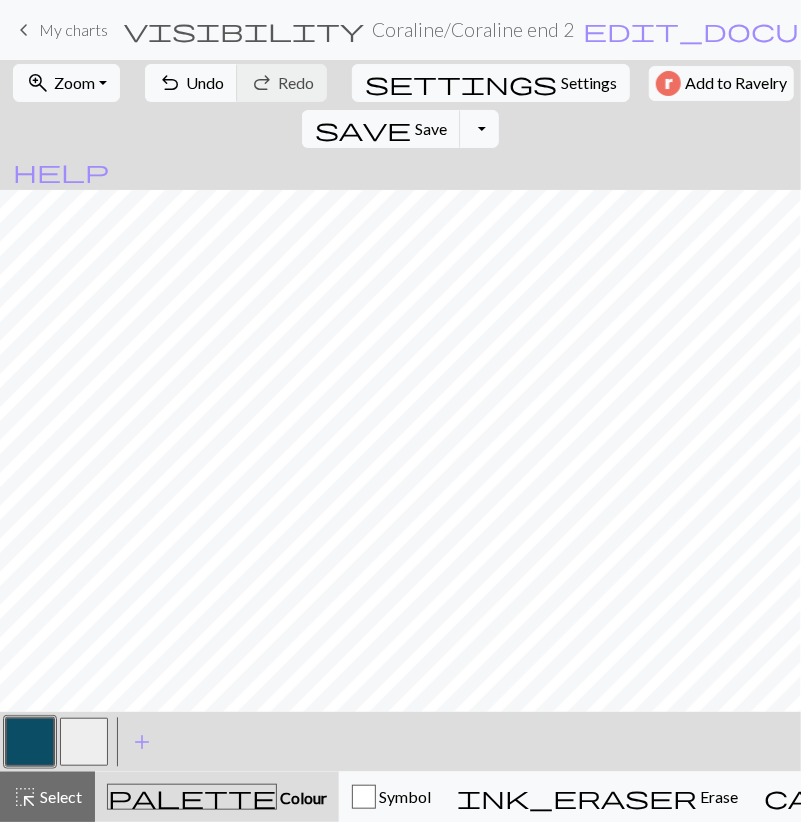 click at bounding box center [84, 742] 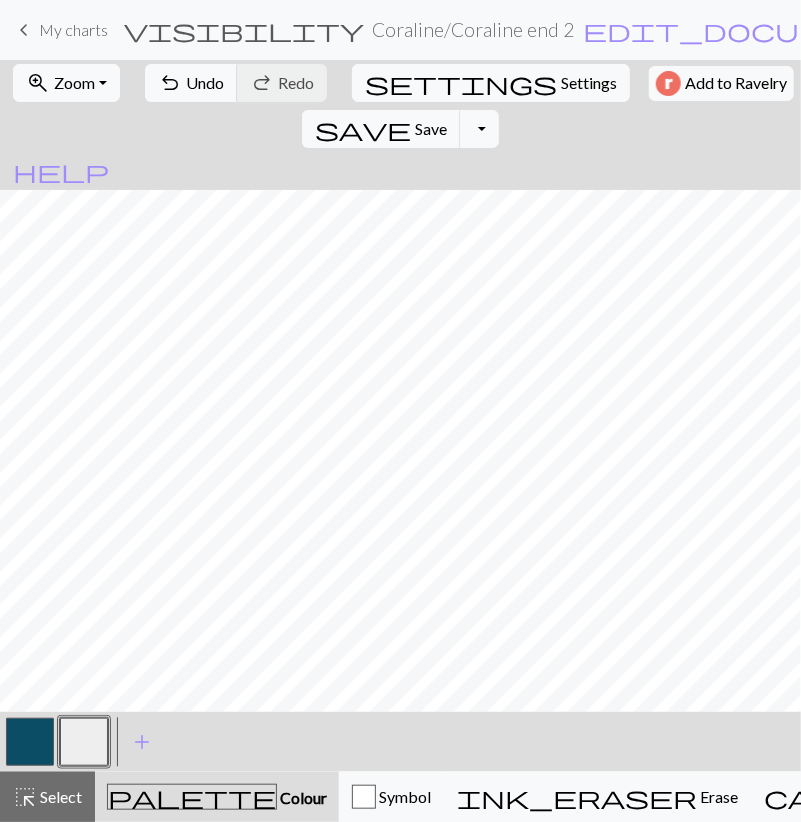 drag, startPoint x: 33, startPoint y: 745, endPoint x: 59, endPoint y: 722, distance: 34.713108 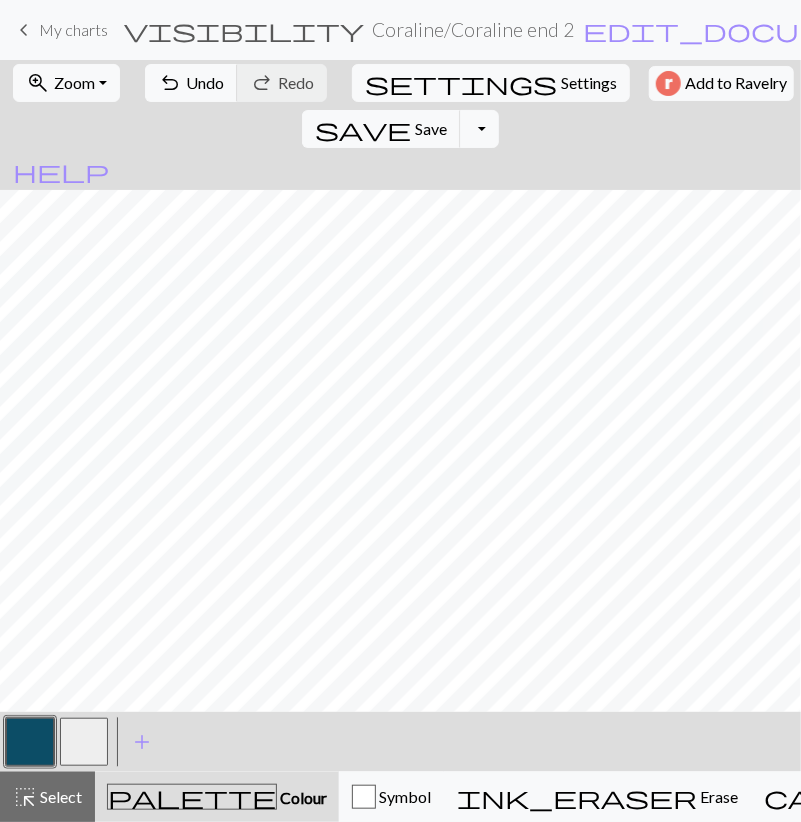 click at bounding box center (84, 742) 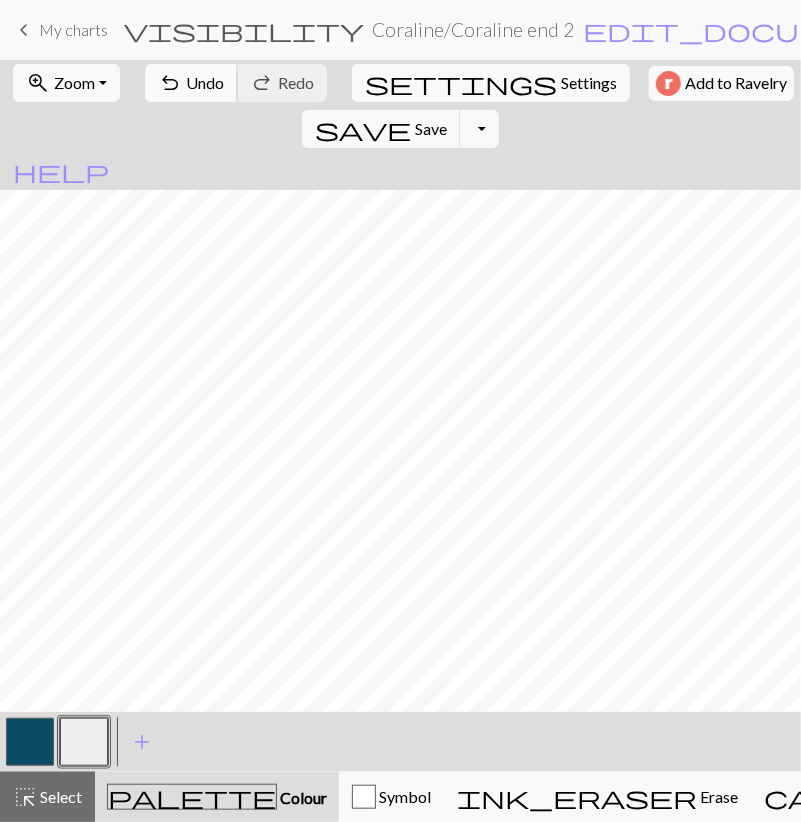 click on "Undo" at bounding box center (205, 82) 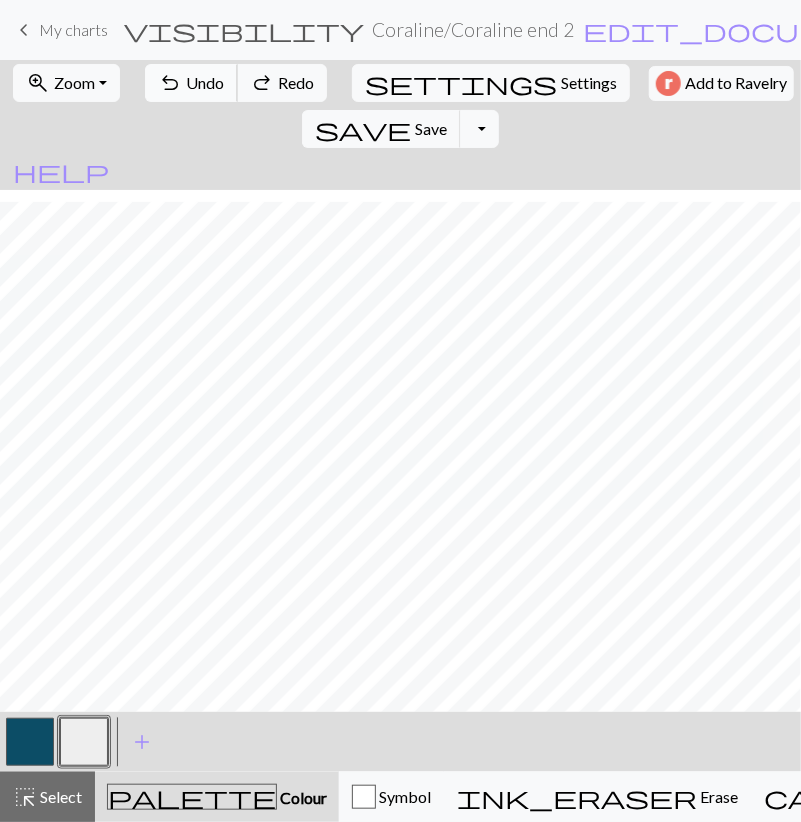 scroll, scrollTop: 348, scrollLeft: 0, axis: vertical 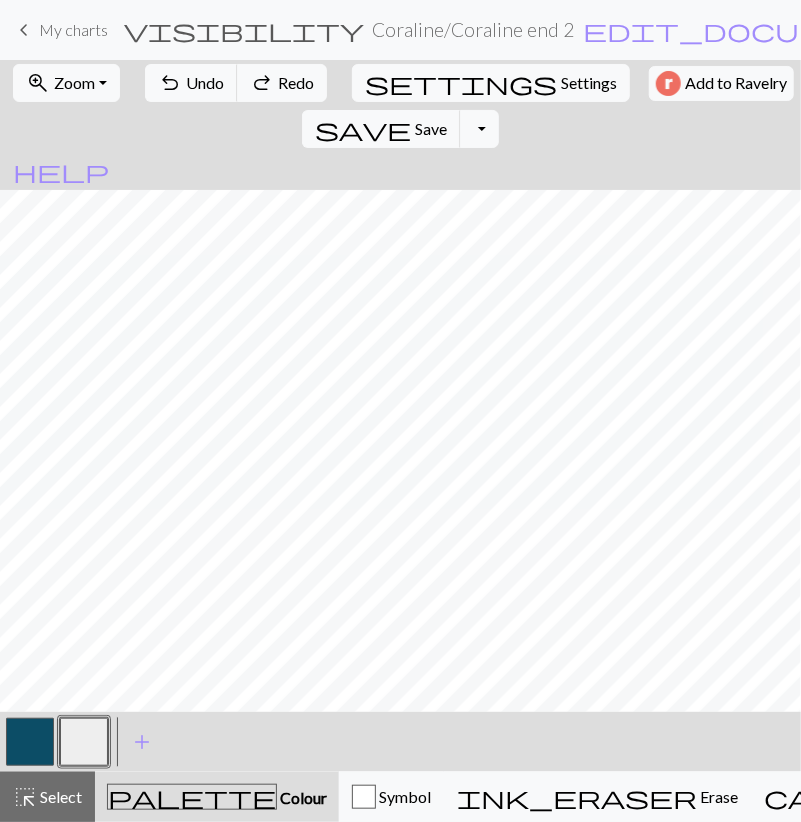 click at bounding box center (30, 742) 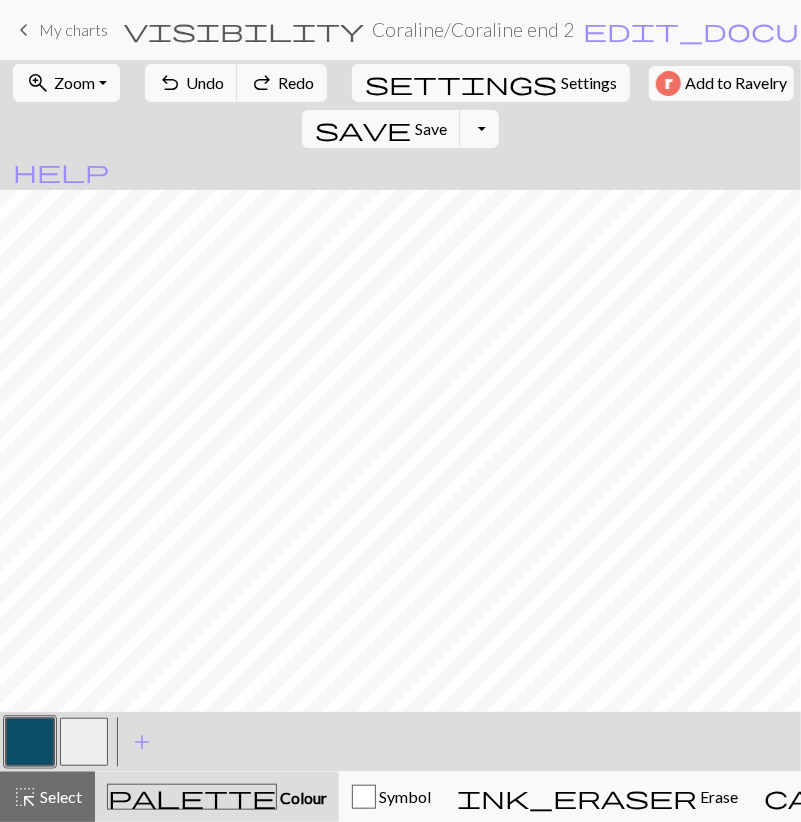 click on "highlight_alt   Select   Select" at bounding box center (47, 797) 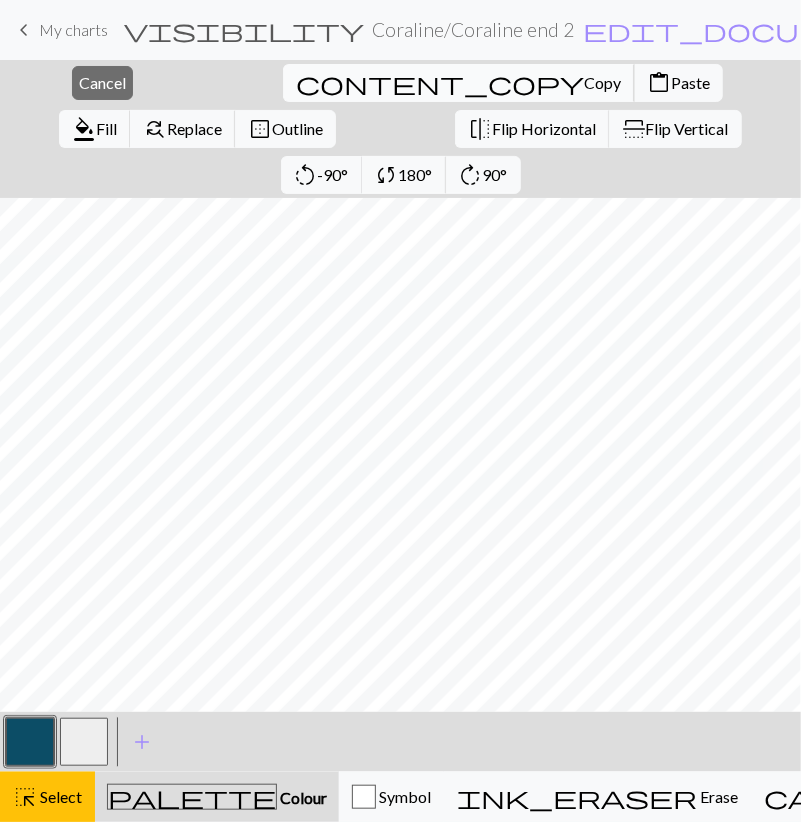 click on "Copy" at bounding box center [602, 82] 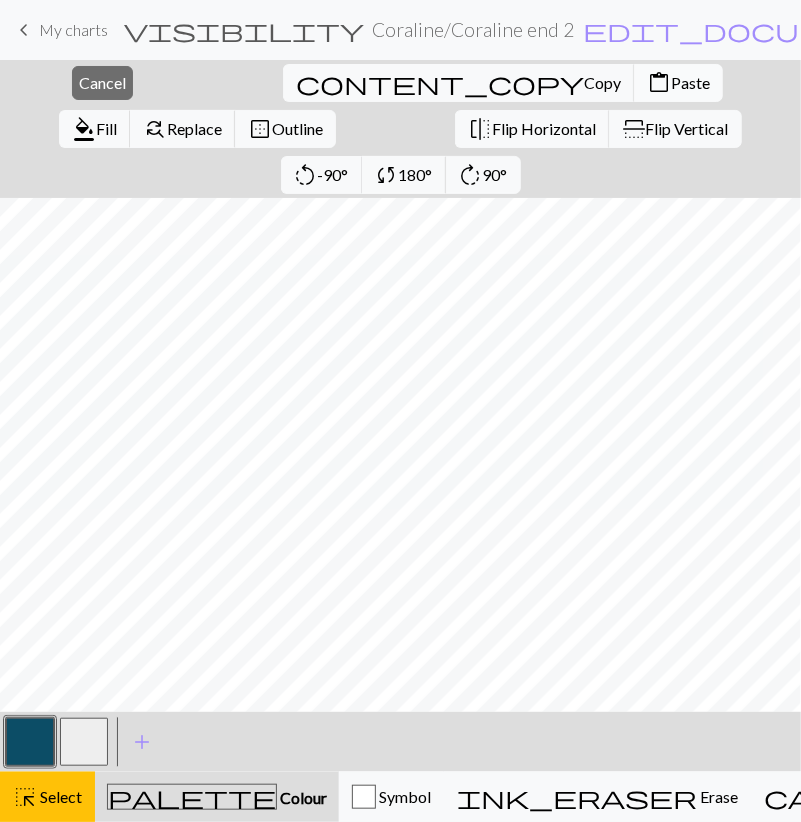 click on "content_paste  Paste" at bounding box center (678, 83) 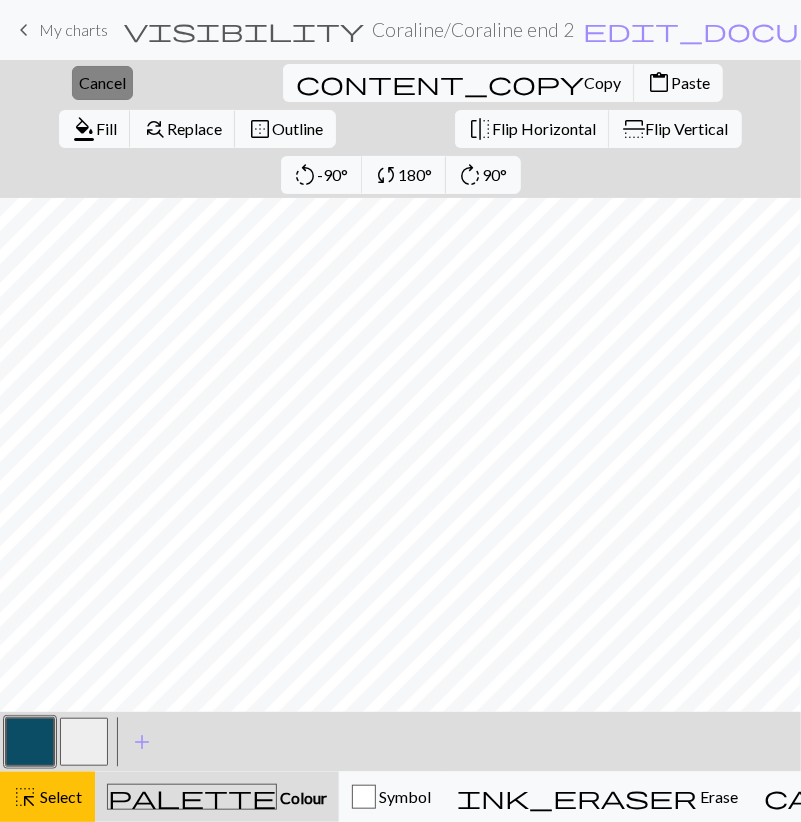 click on "Cancel" at bounding box center (102, 82) 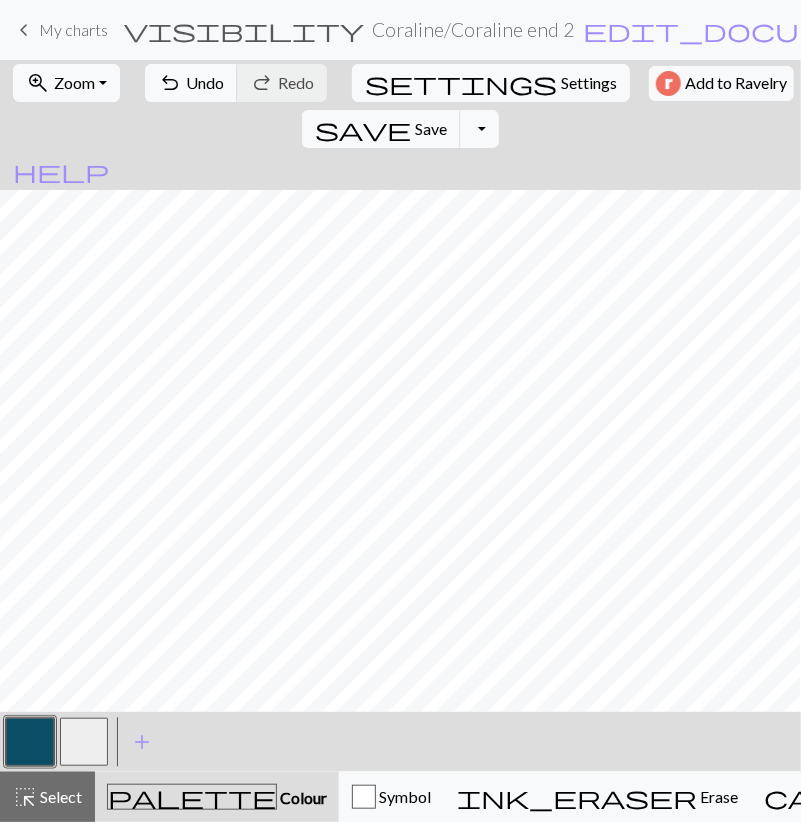 click at bounding box center (84, 742) 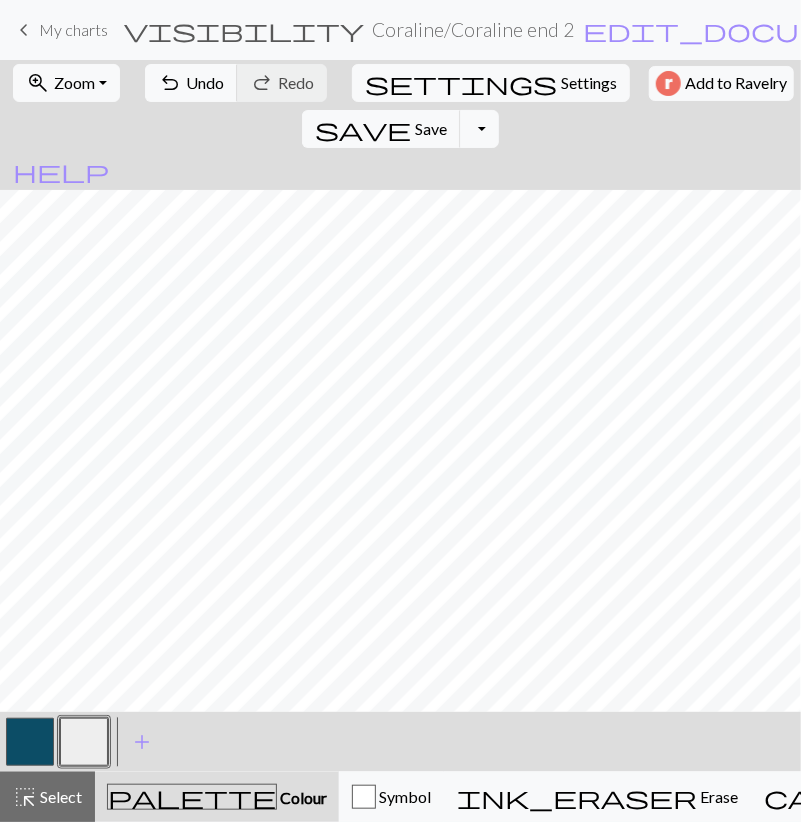 click at bounding box center [30, 742] 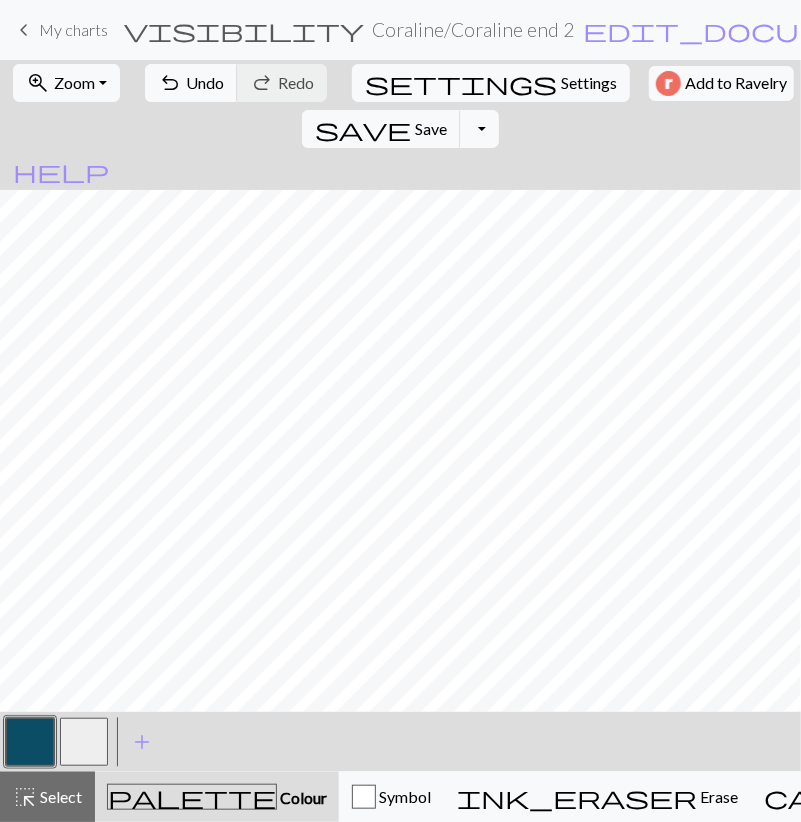 click at bounding box center (84, 742) 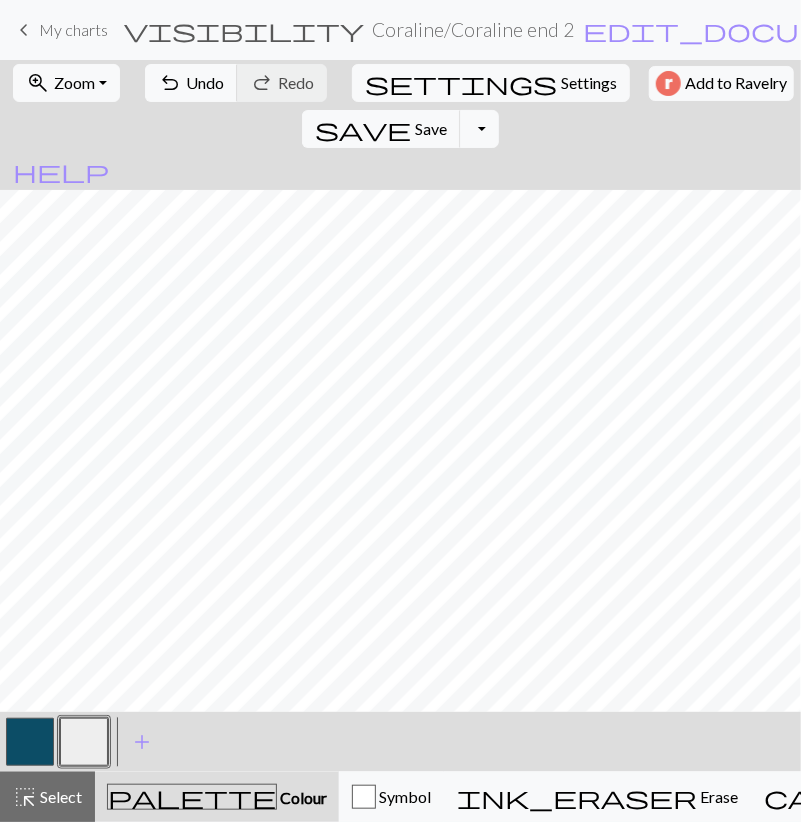 drag, startPoint x: 30, startPoint y: 755, endPoint x: 45, endPoint y: 715, distance: 42.72002 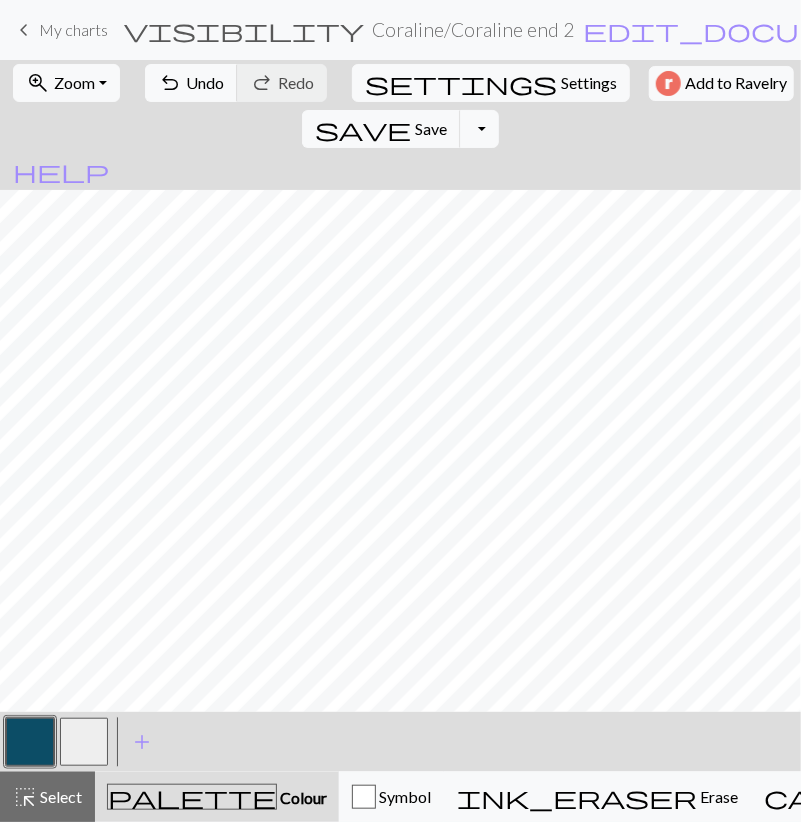 click at bounding box center (84, 742) 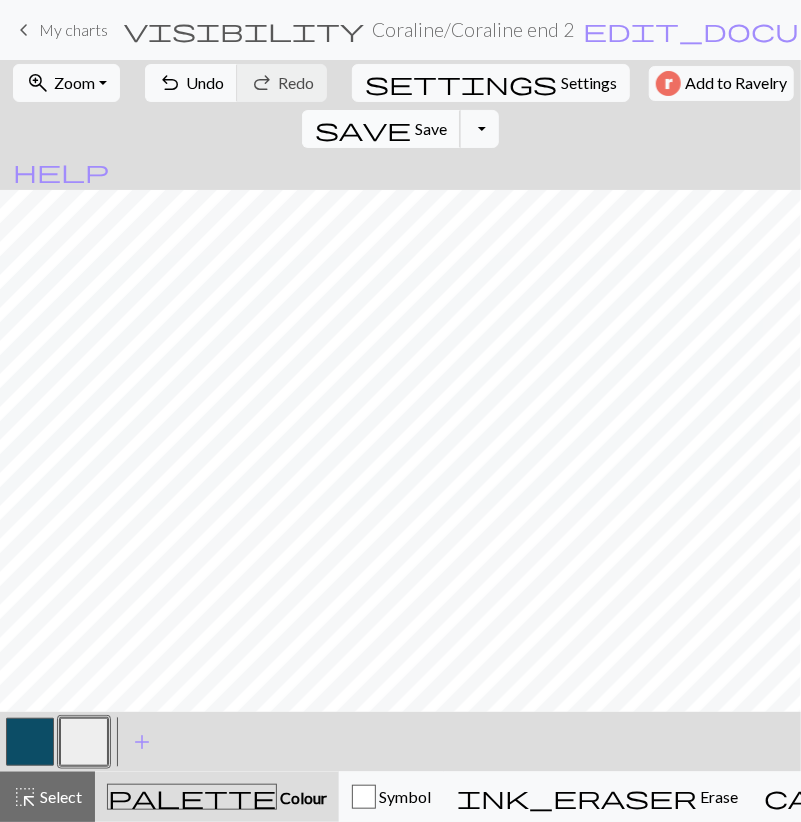 click on "save" at bounding box center [363, 129] 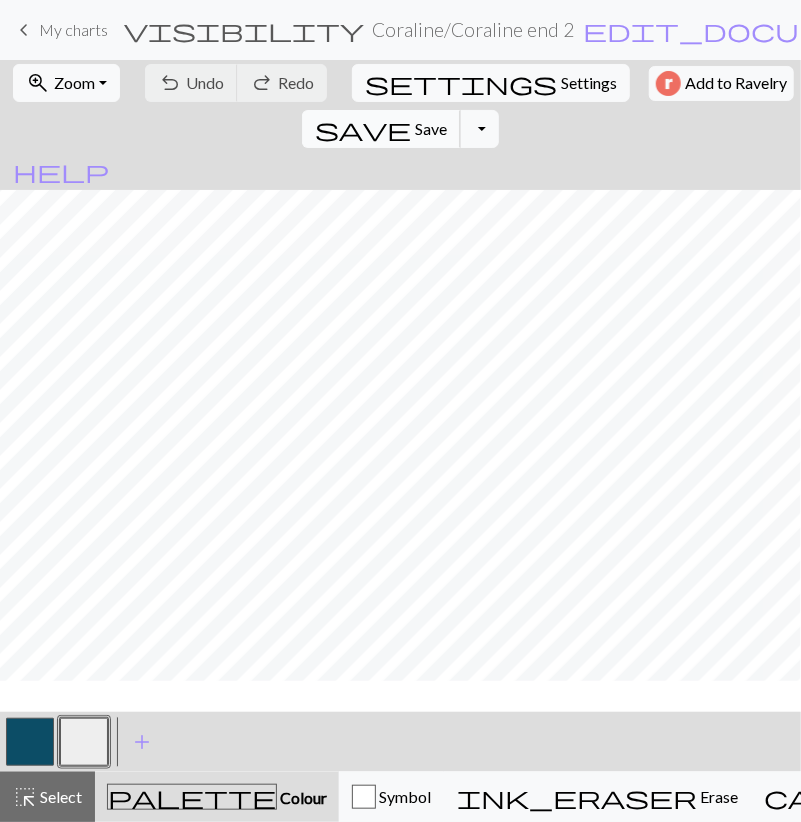 scroll, scrollTop: 464, scrollLeft: 0, axis: vertical 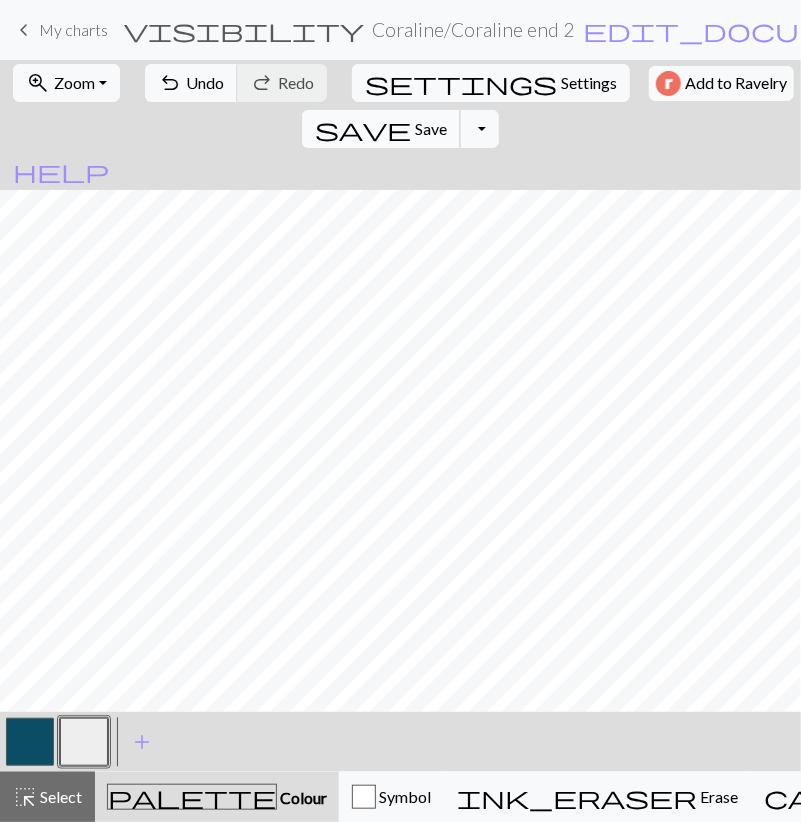 click on "save" at bounding box center (363, 129) 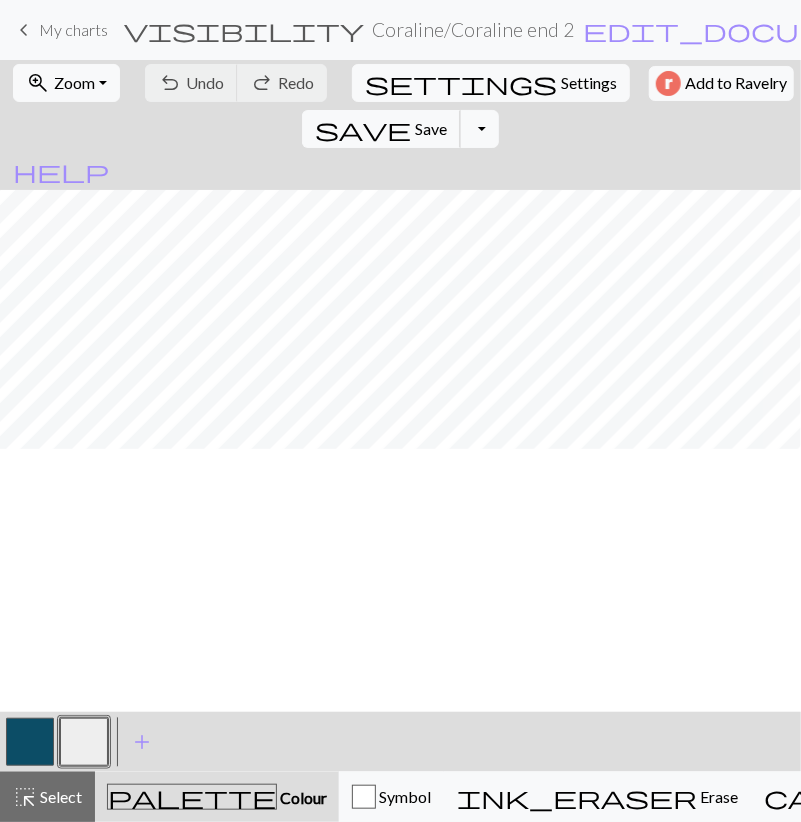 scroll, scrollTop: 232, scrollLeft: 0, axis: vertical 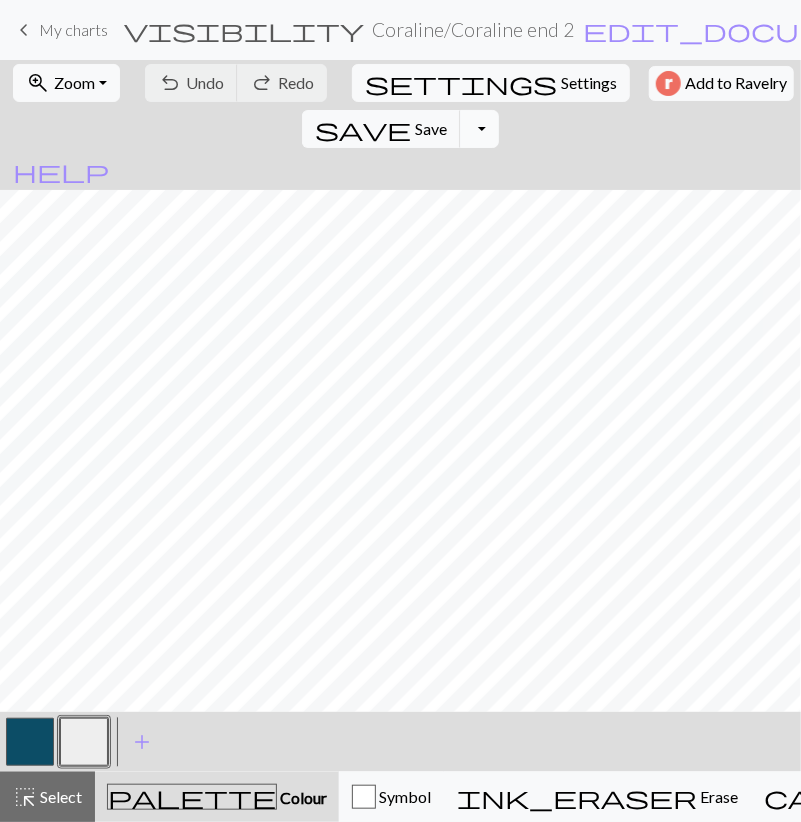 click on "Toggle Dropdown" at bounding box center (479, 129) 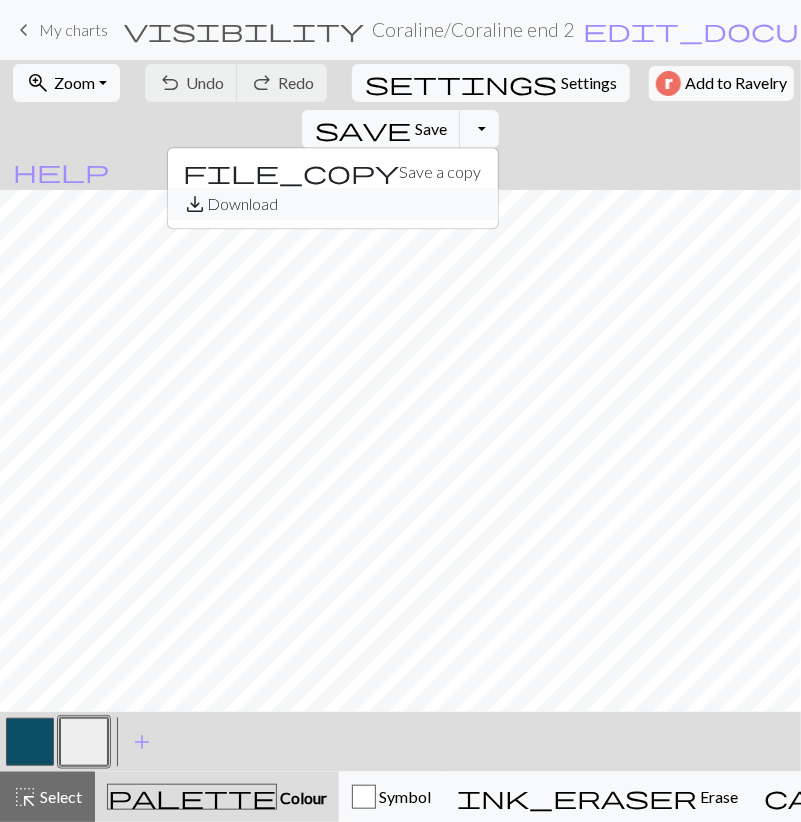 click on "save_alt  Download" at bounding box center (333, 204) 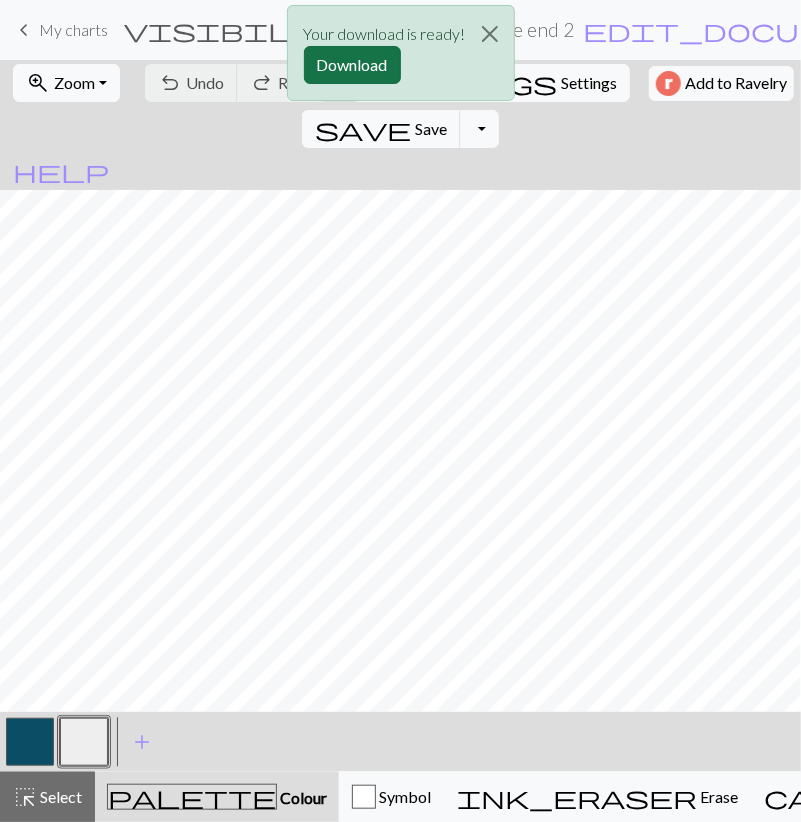 click on "Download" at bounding box center (352, 65) 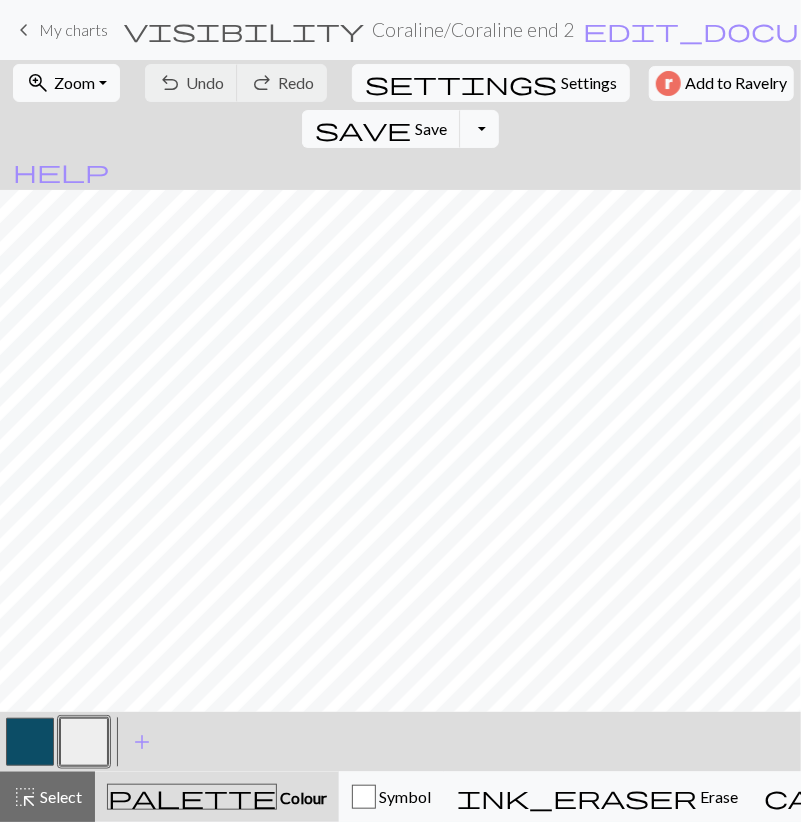 click on "Select" at bounding box center [59, 796] 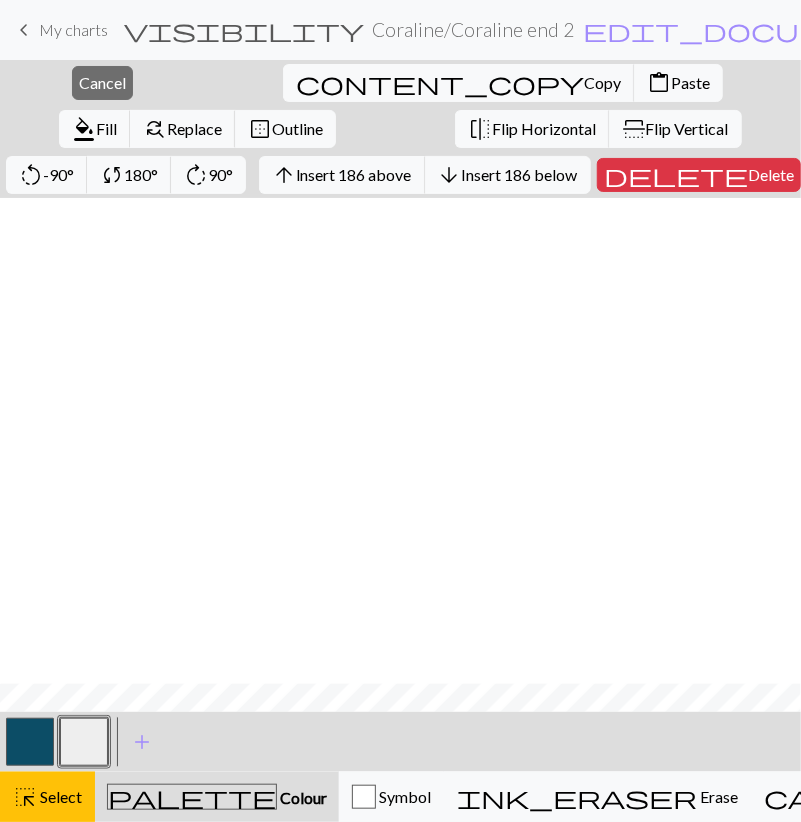 scroll, scrollTop: 1414, scrollLeft: 0, axis: vertical 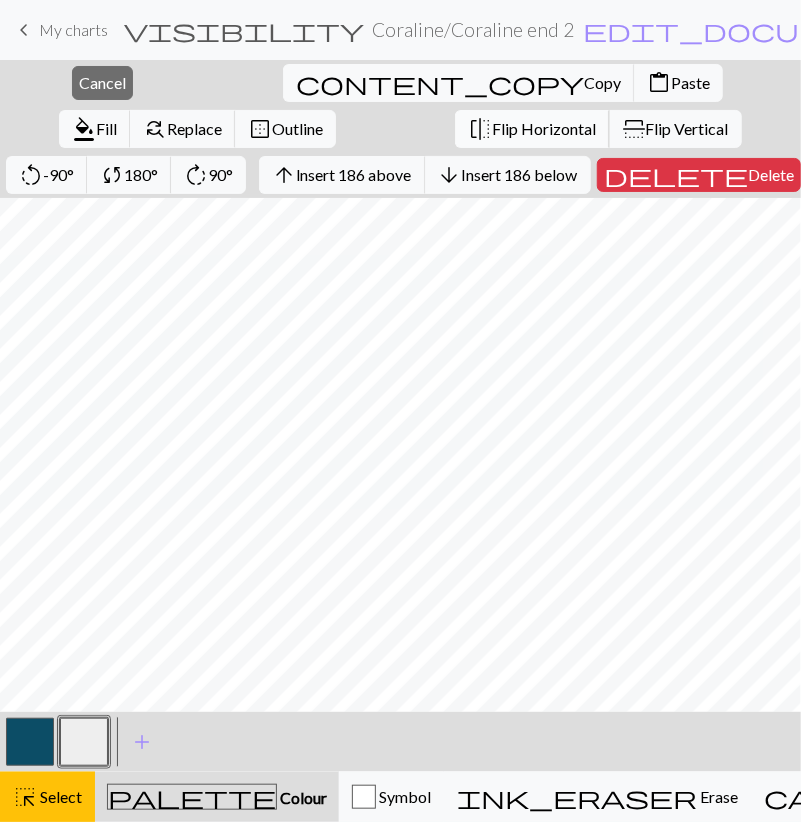 click on "Flip Horizontal" at bounding box center (544, 128) 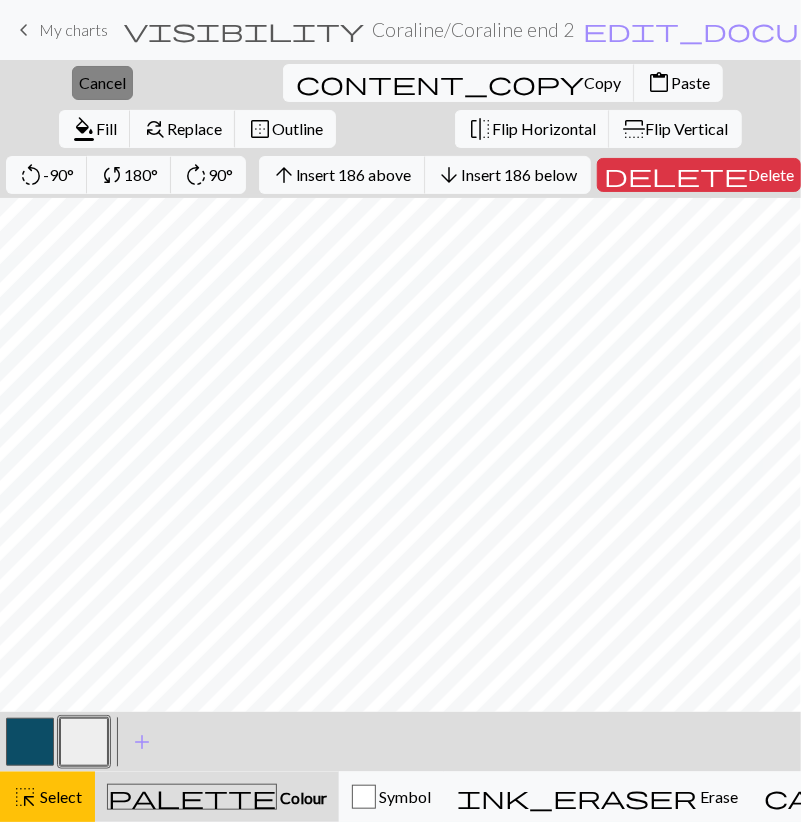 click on "Cancel" at bounding box center [102, 82] 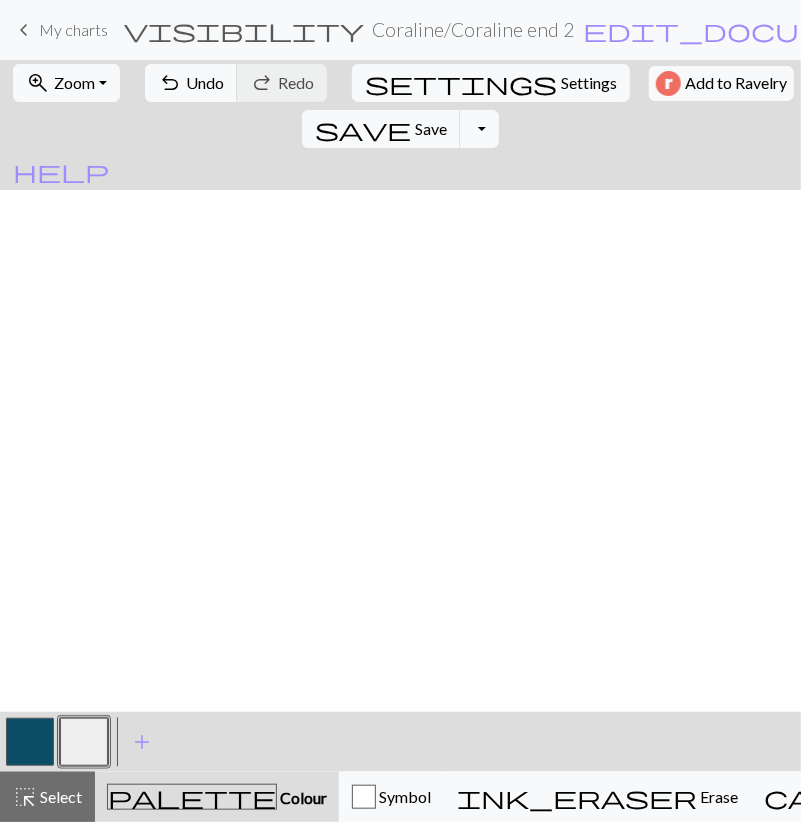 scroll, scrollTop: 0, scrollLeft: 0, axis: both 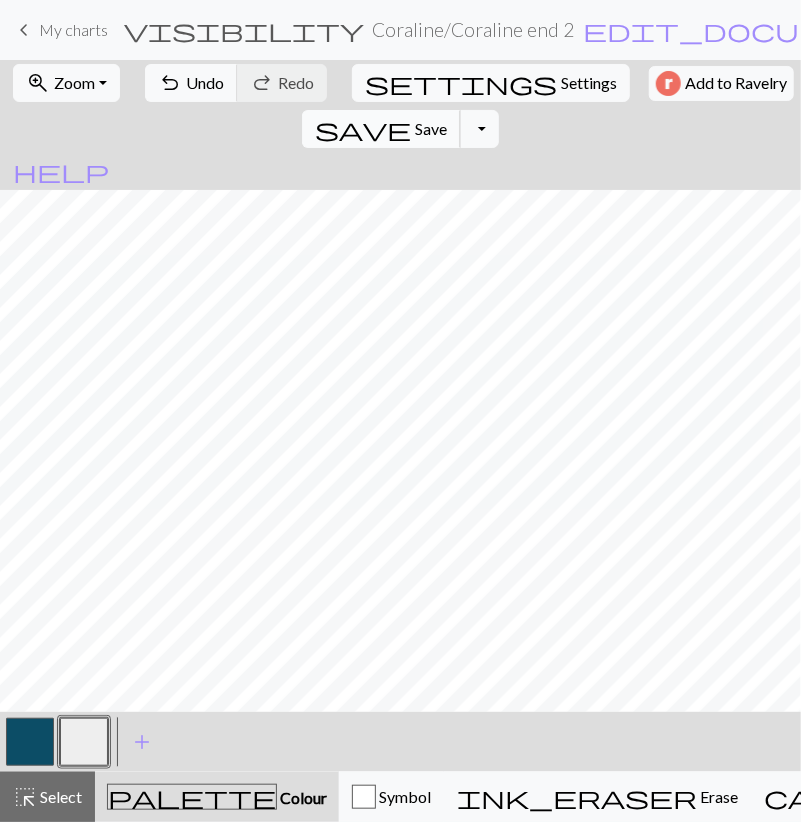 click on "Save" at bounding box center (431, 128) 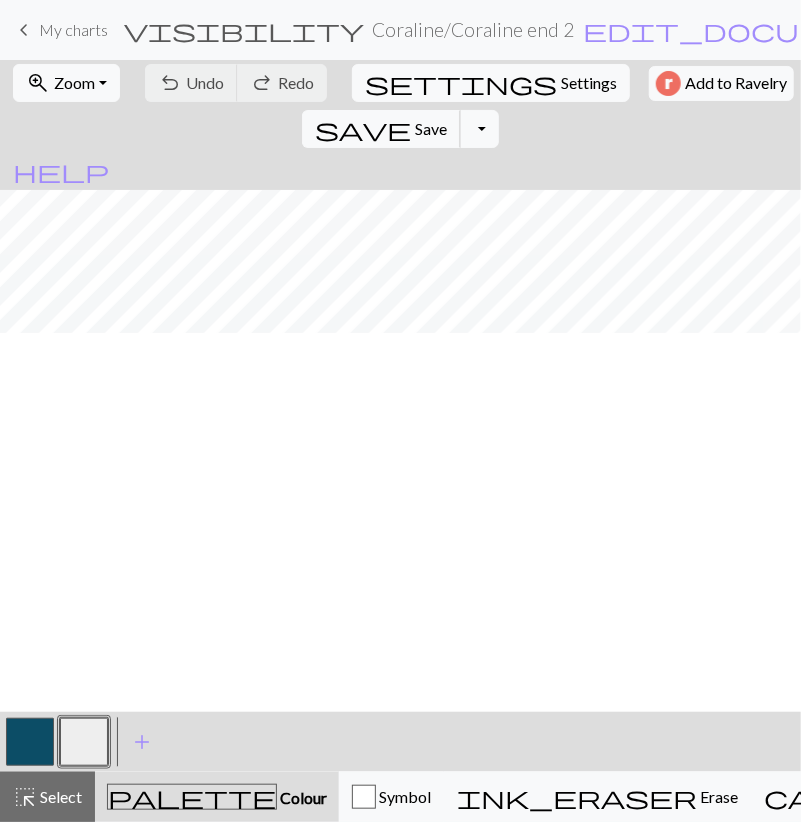 scroll, scrollTop: 232, scrollLeft: 0, axis: vertical 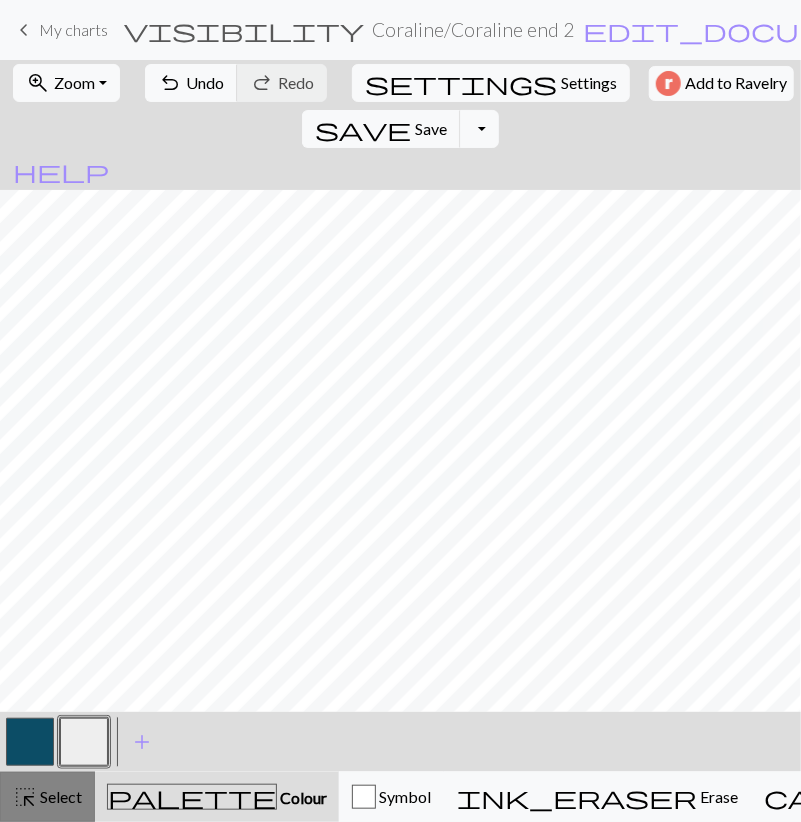click on "highlight_alt   Select   Select" at bounding box center (47, 797) 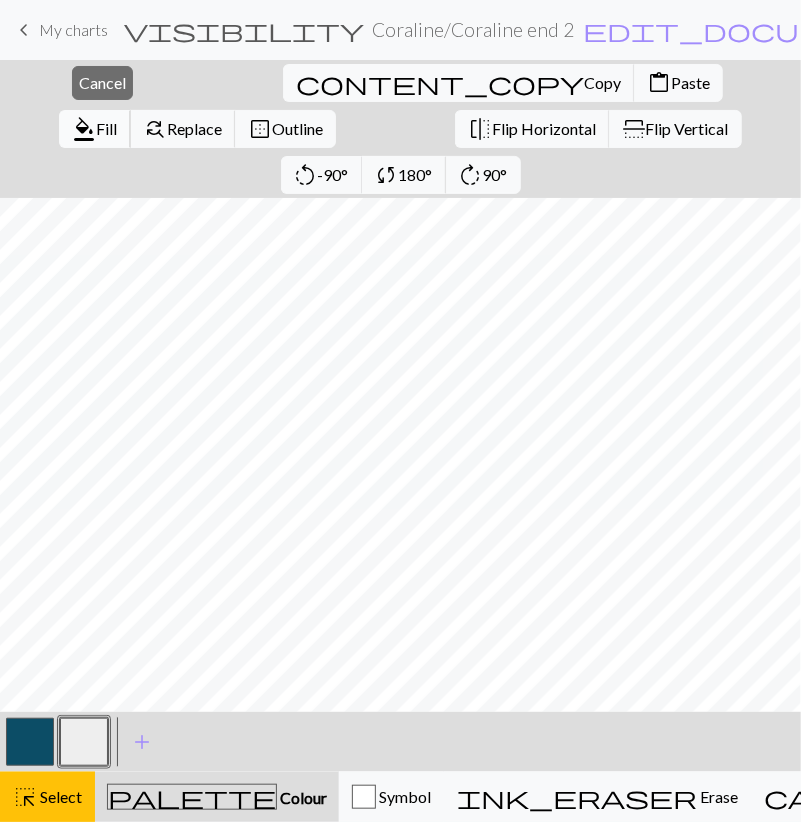 click on "format_color_fill" at bounding box center (84, 129) 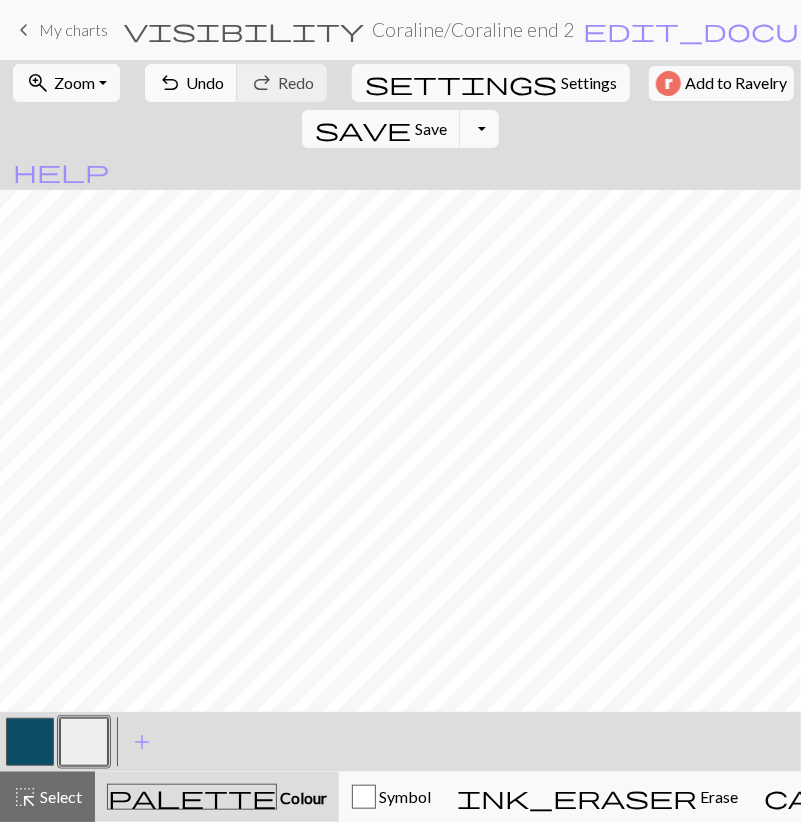drag, startPoint x: 41, startPoint y: 739, endPoint x: 42, endPoint y: 725, distance: 14.035668 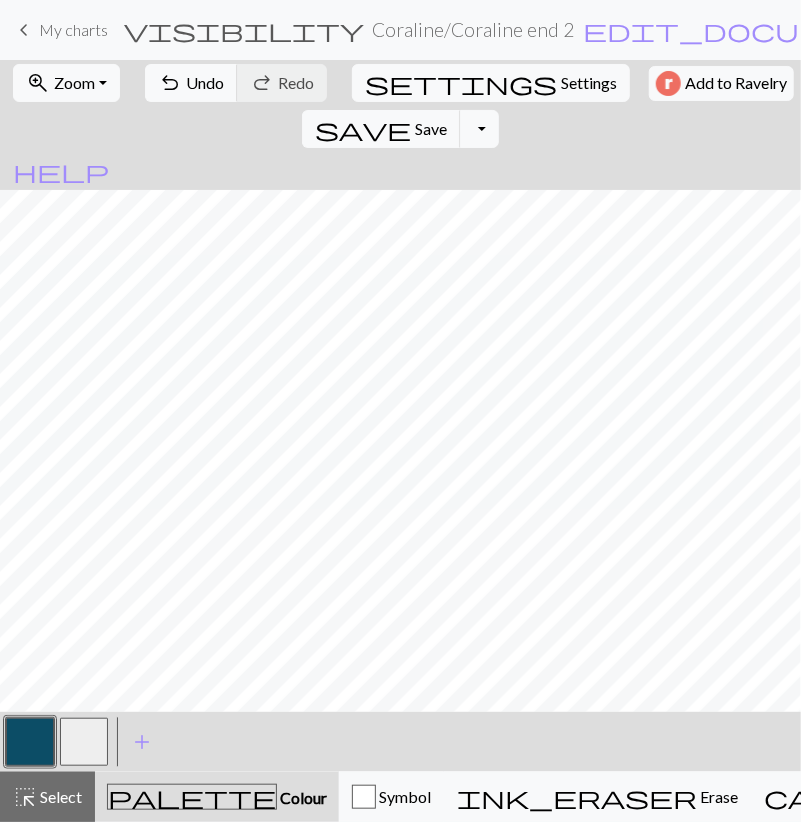 click at bounding box center (84, 742) 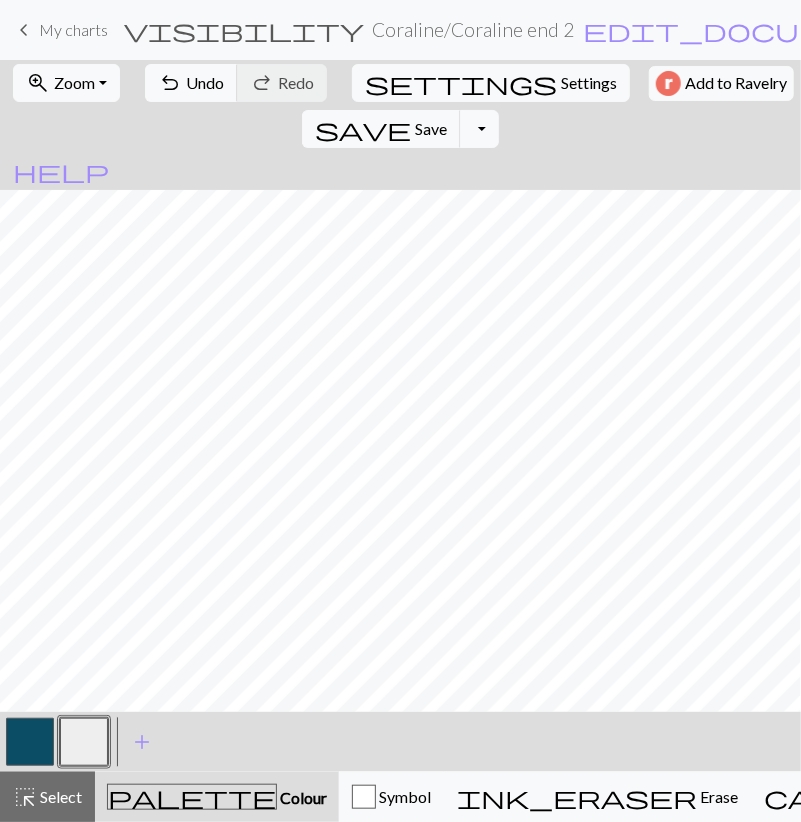 click at bounding box center [30, 742] 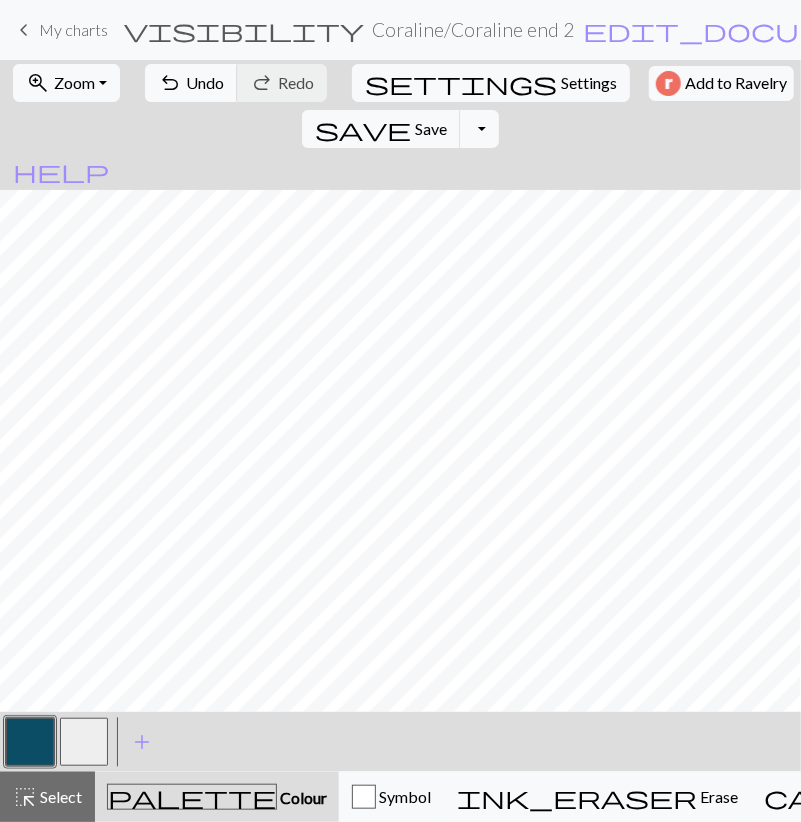 drag, startPoint x: 85, startPoint y: 750, endPoint x: 88, endPoint y: 722, distance: 28.160255 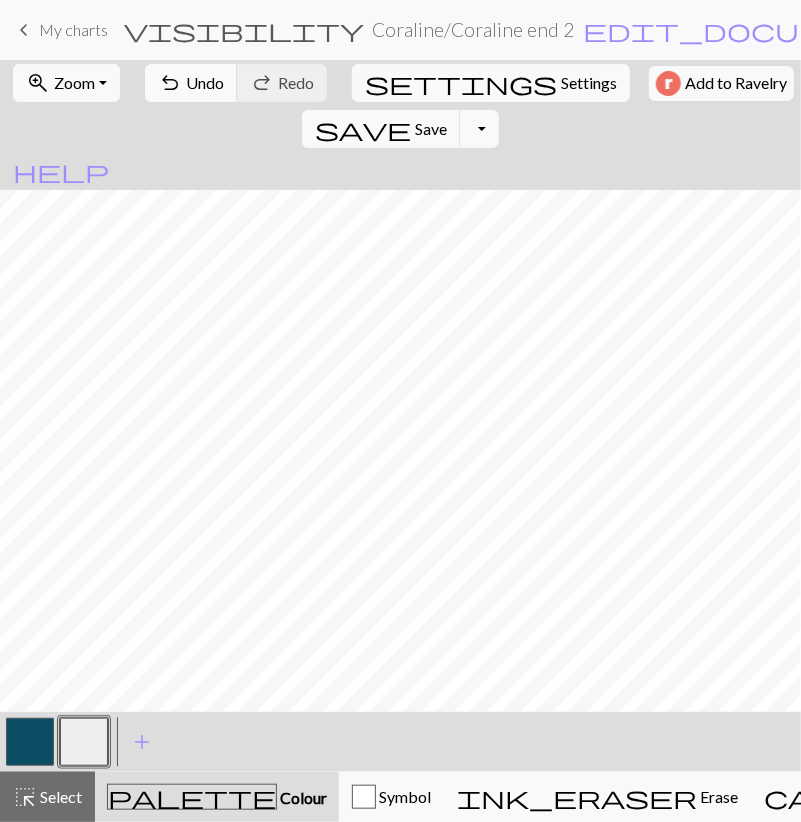 click at bounding box center [30, 742] 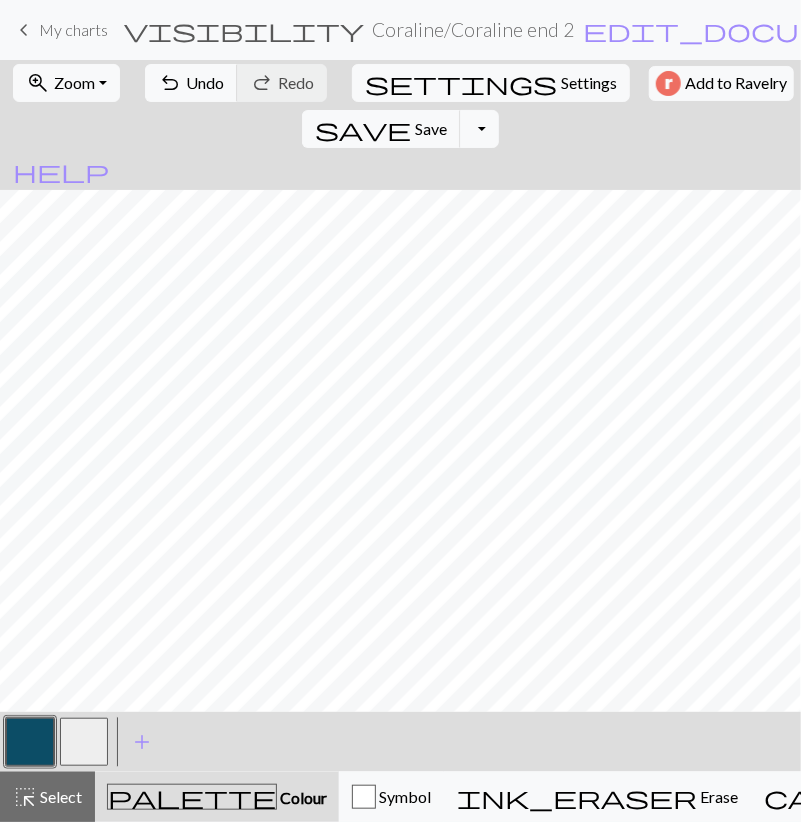 click at bounding box center (84, 742) 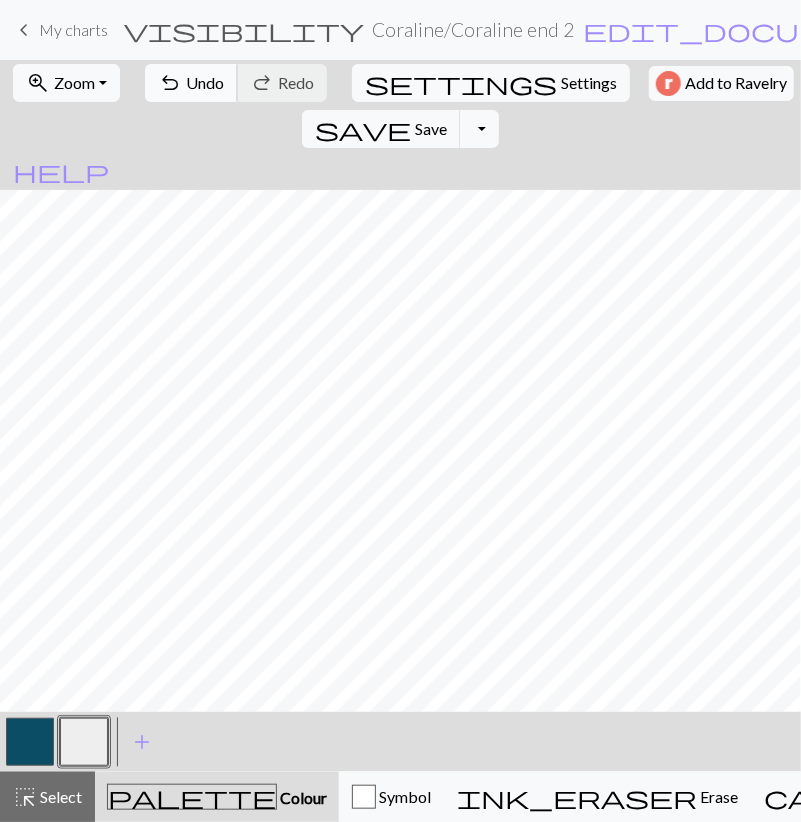 click on "Undo" at bounding box center (205, 82) 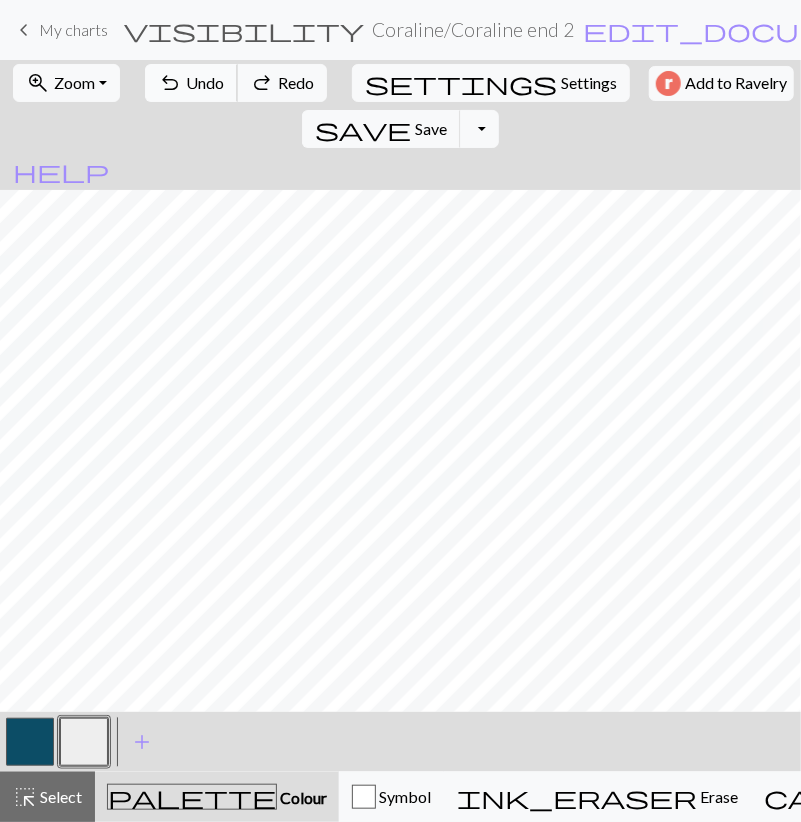 click on "Undo" at bounding box center [205, 82] 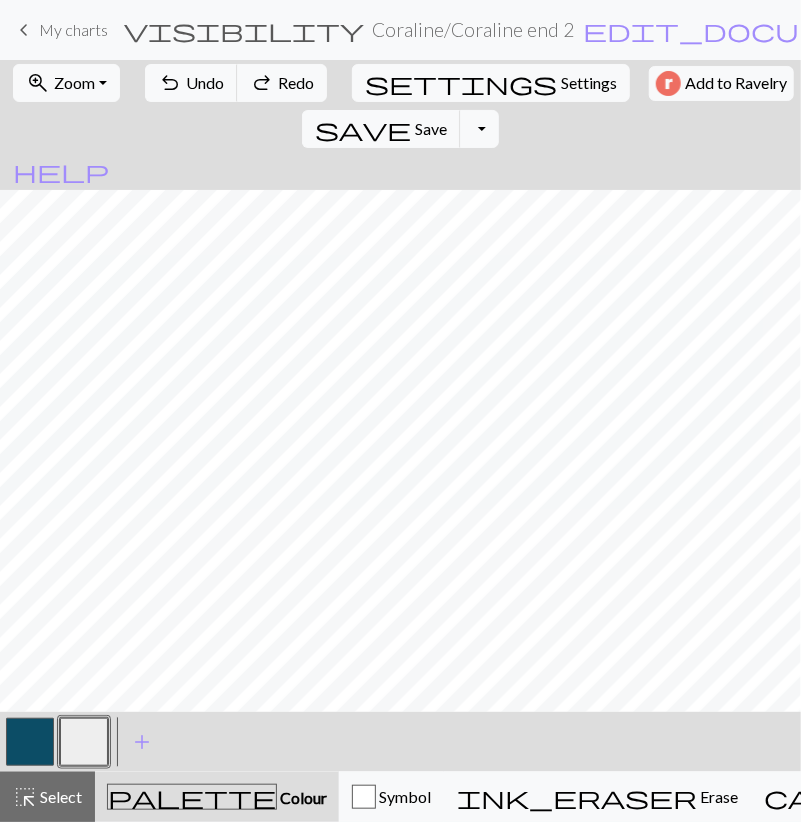 click at bounding box center (30, 742) 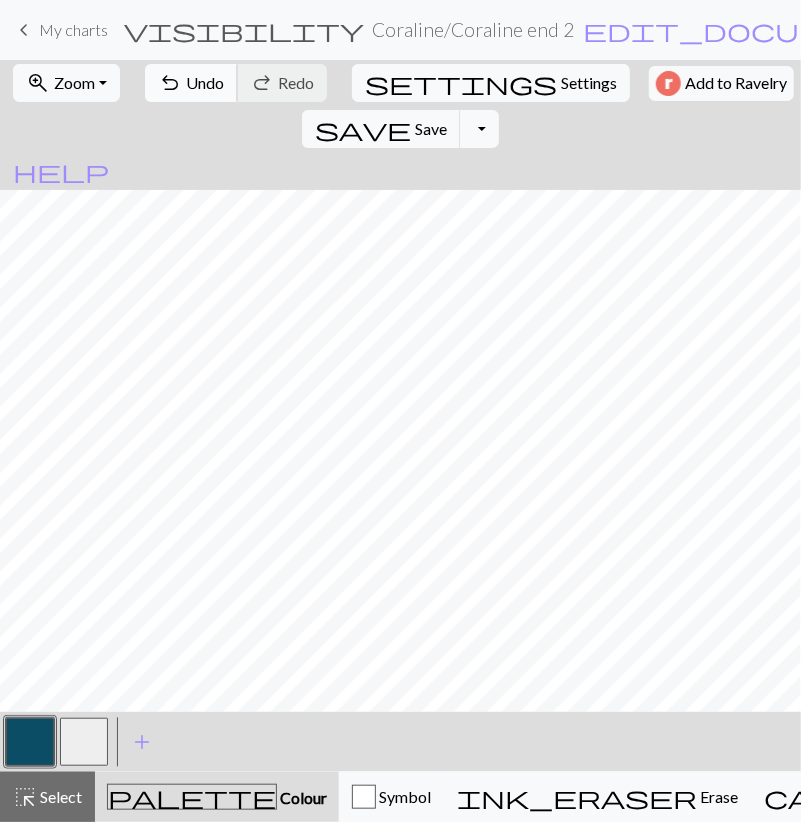 click on "Undo" at bounding box center [205, 82] 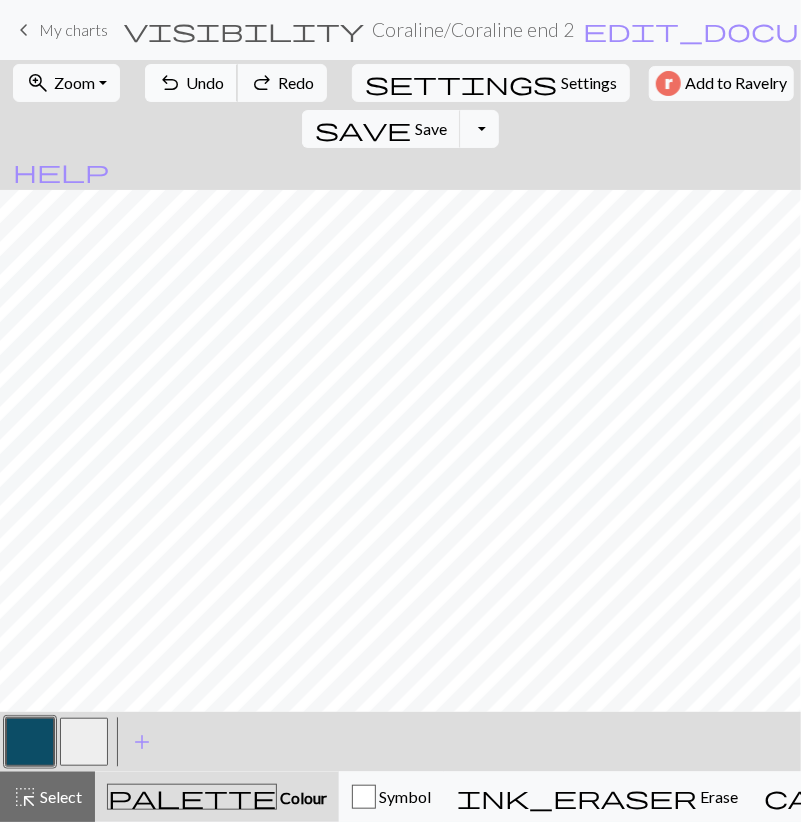 click on "Undo" at bounding box center (205, 82) 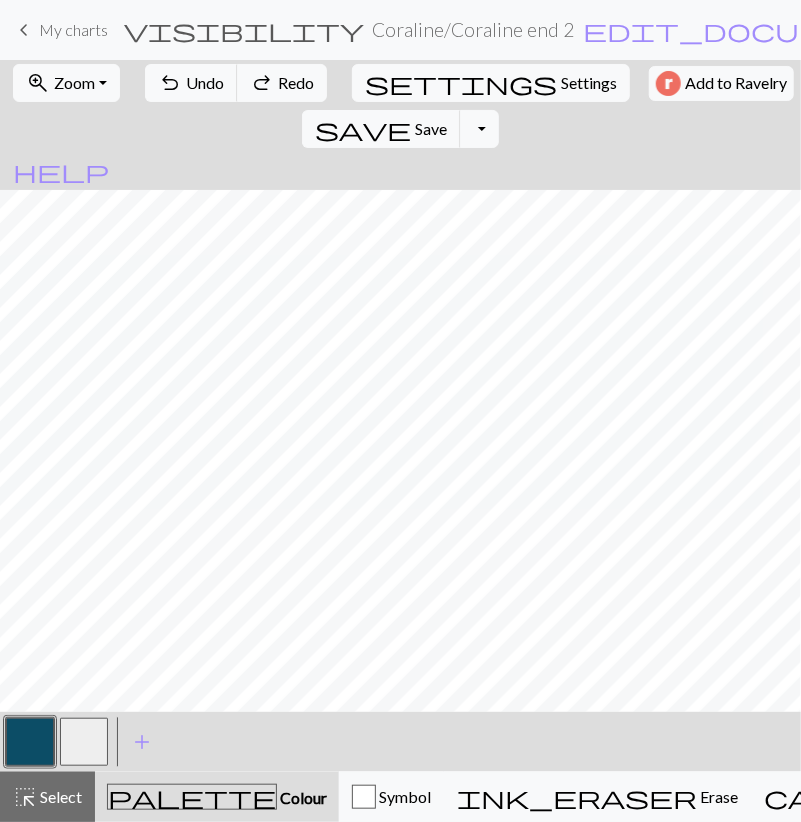 drag, startPoint x: 76, startPoint y: 733, endPoint x: 89, endPoint y: 702, distance: 33.61547 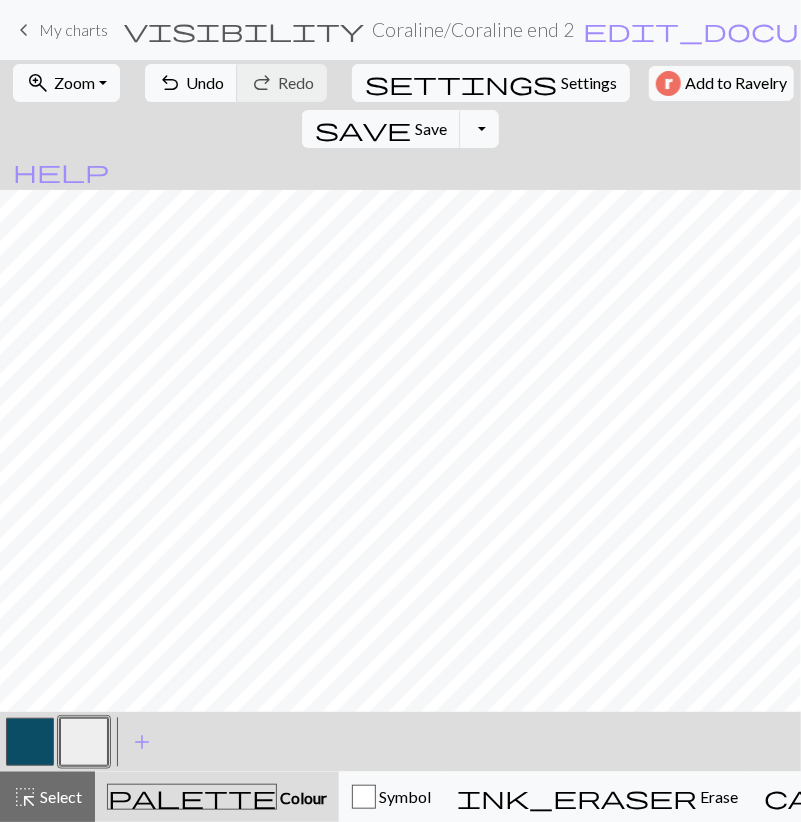 click at bounding box center [30, 742] 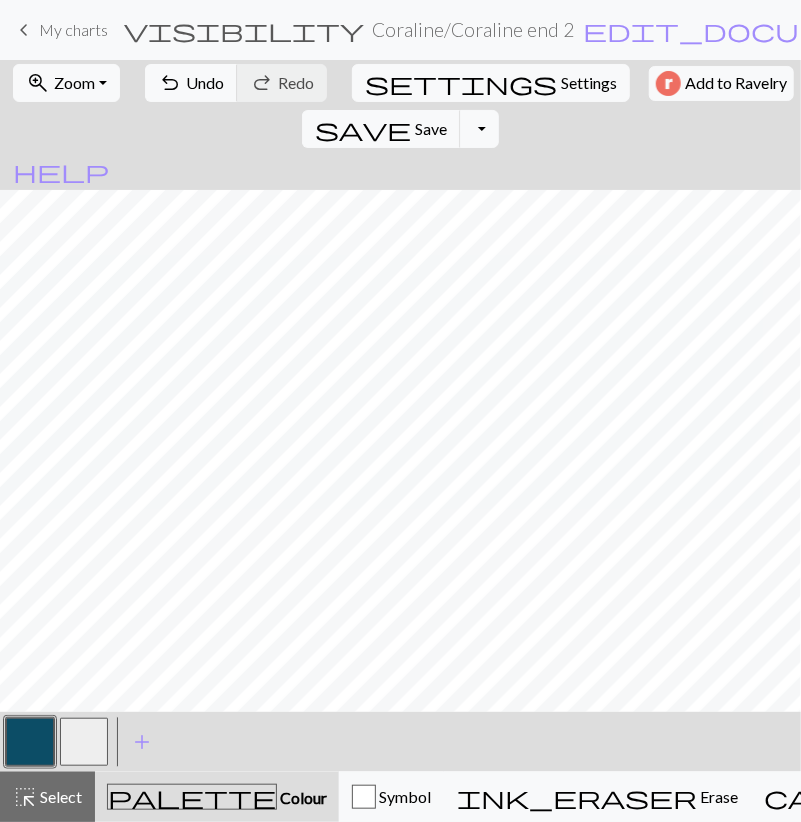 click at bounding box center [84, 742] 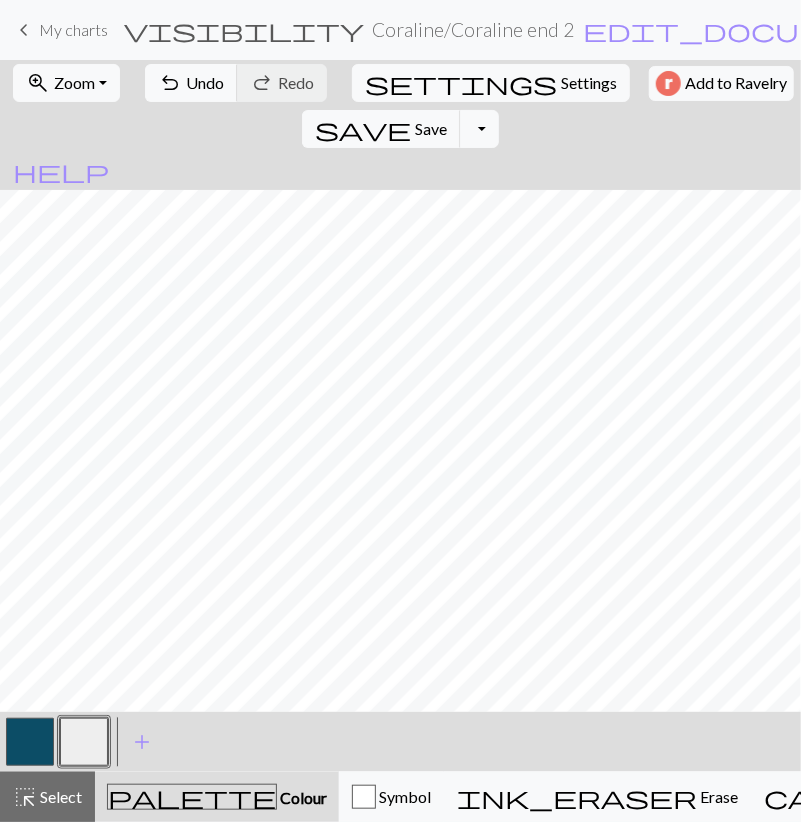 click at bounding box center (30, 742) 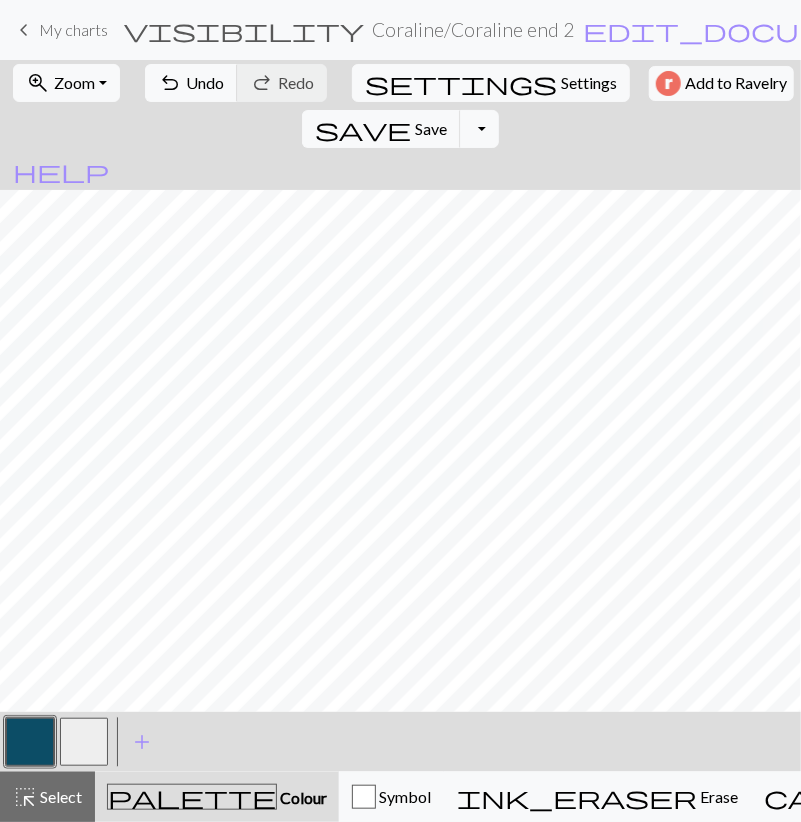click at bounding box center [84, 742] 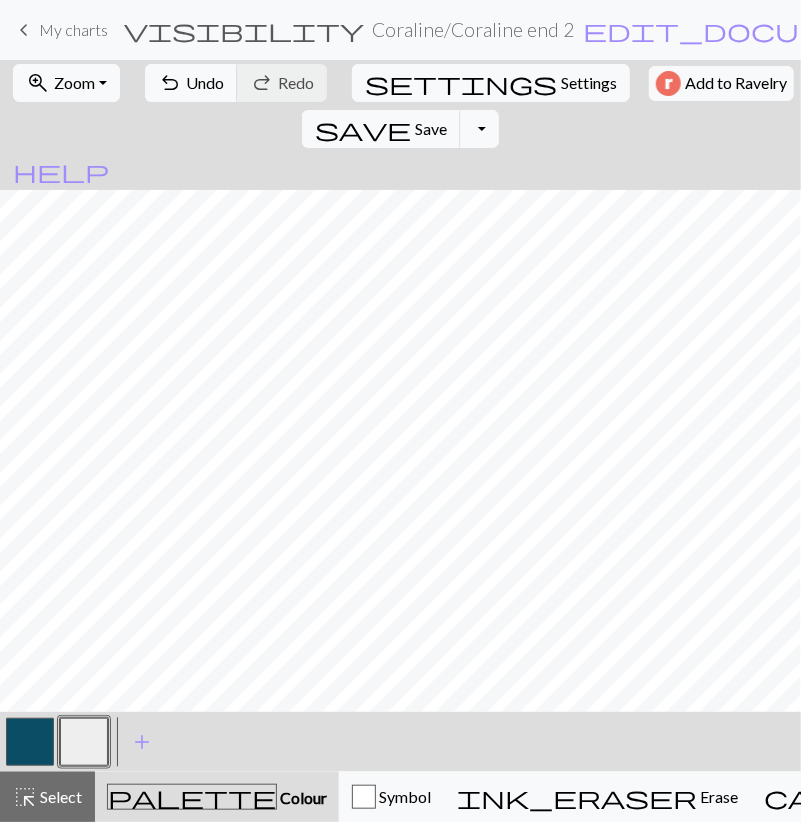 drag, startPoint x: 37, startPoint y: 732, endPoint x: 47, endPoint y: 708, distance: 26 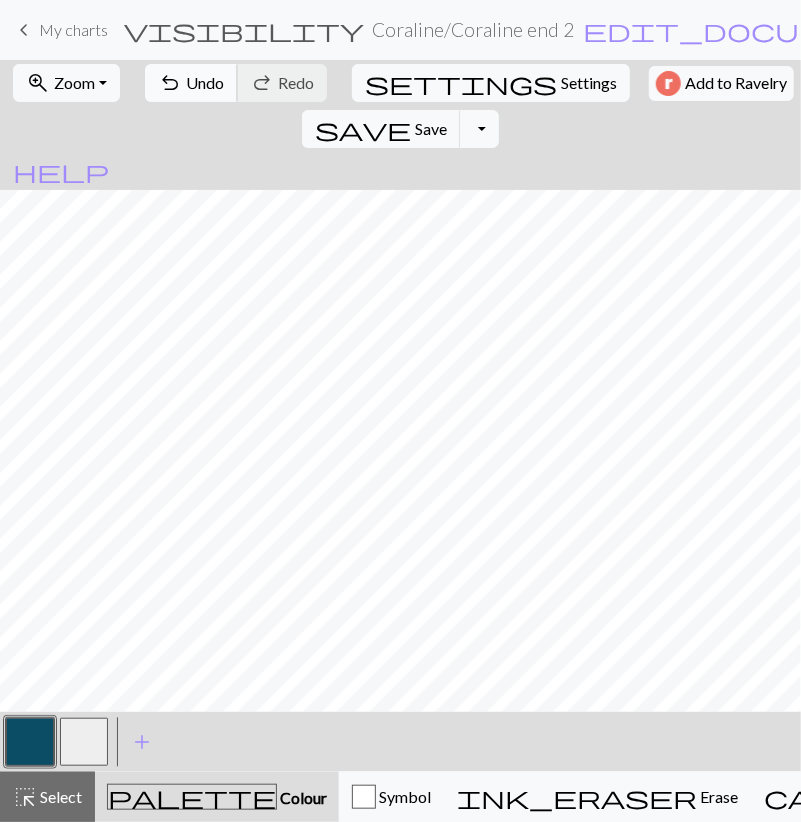 click on "undo Undo Undo" at bounding box center (191, 83) 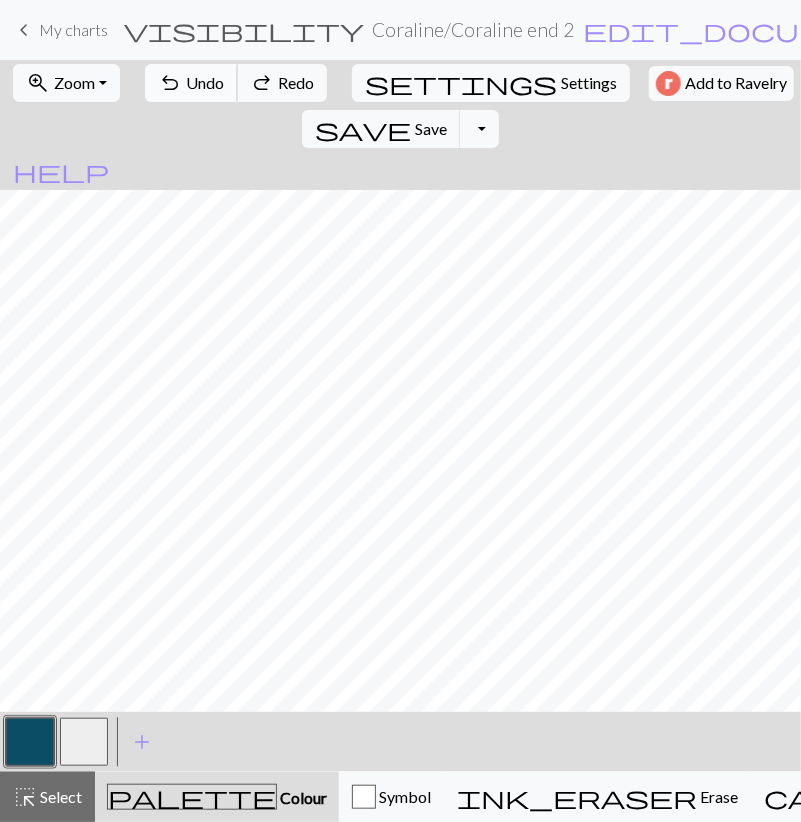 click on "undo Undo Undo" at bounding box center (191, 83) 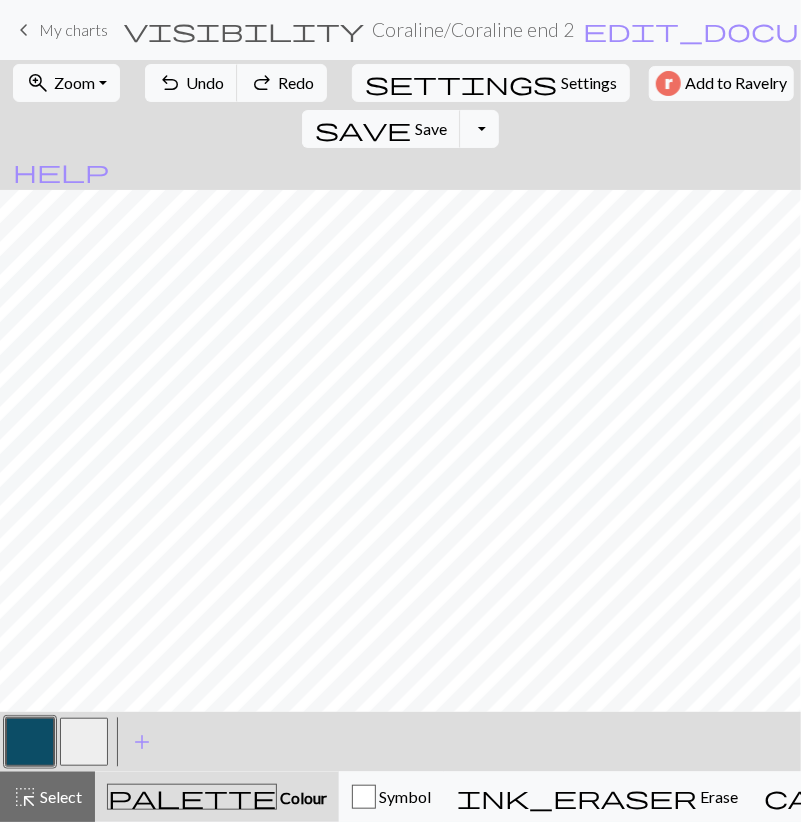 click at bounding box center (84, 742) 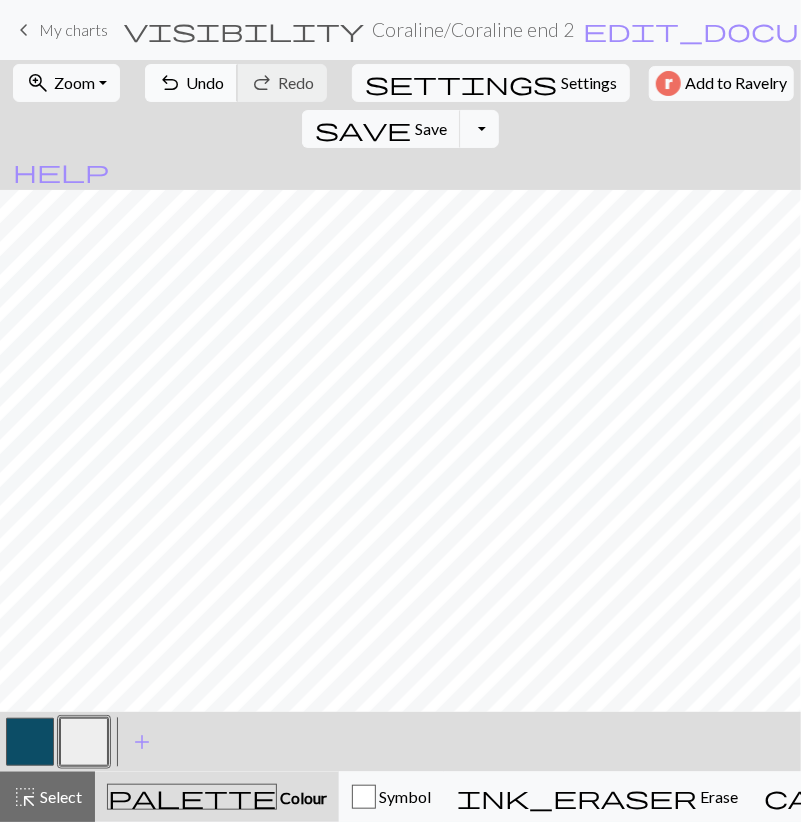 click on "Undo" at bounding box center (205, 82) 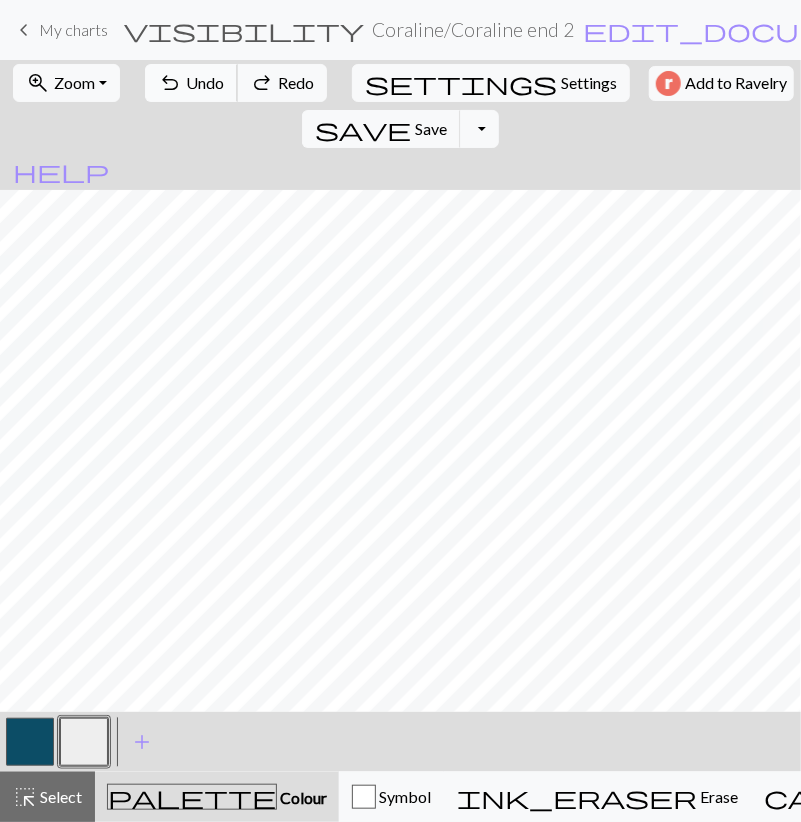 click on "Undo" at bounding box center [205, 82] 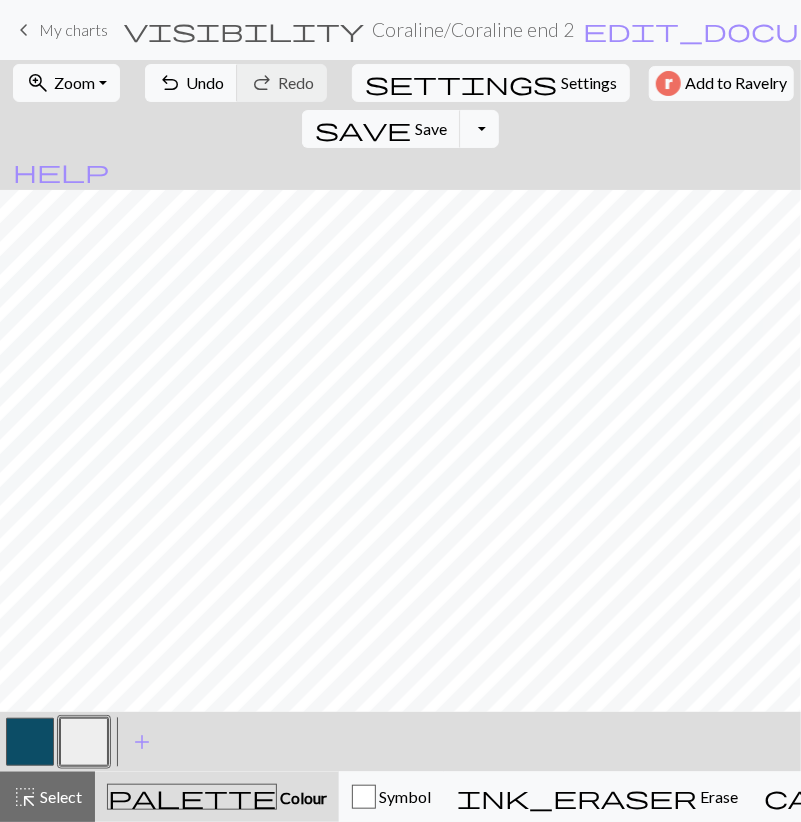 click at bounding box center (30, 742) 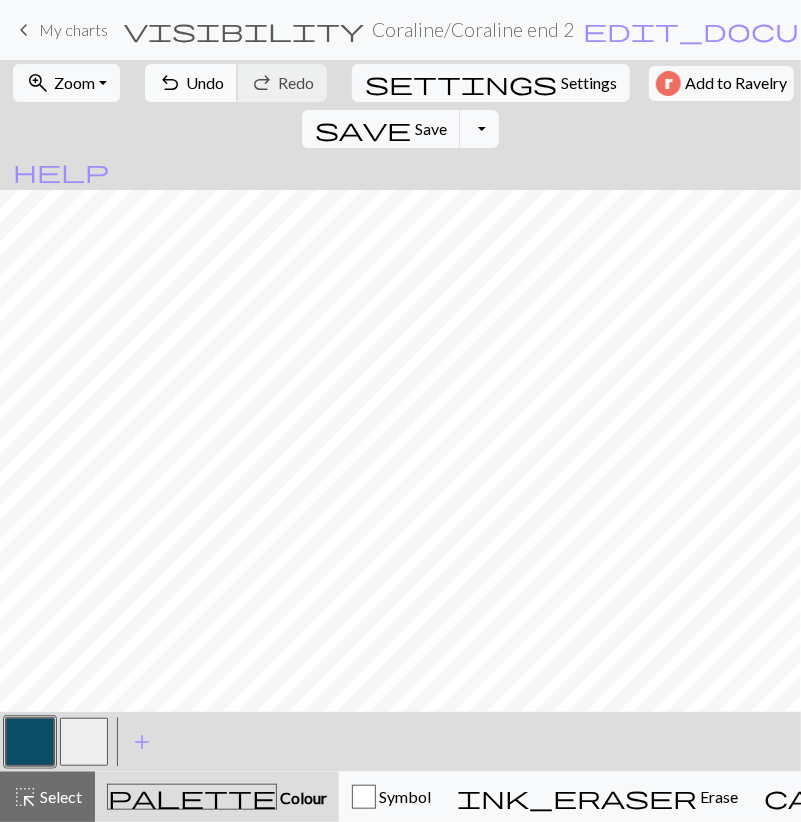 click on "Undo" at bounding box center [205, 82] 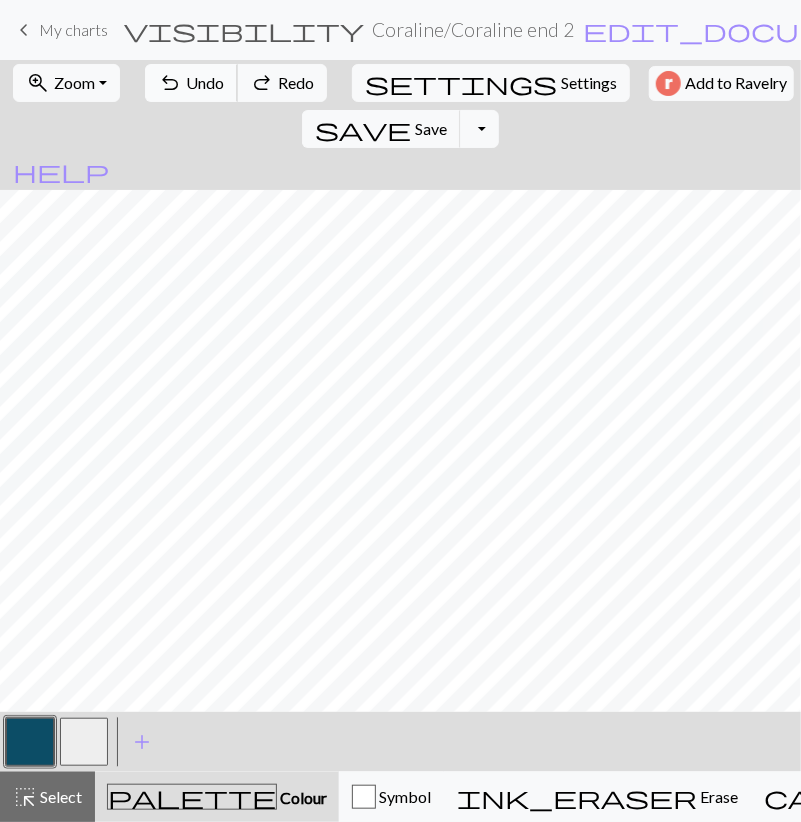 click on "undo" at bounding box center (170, 83) 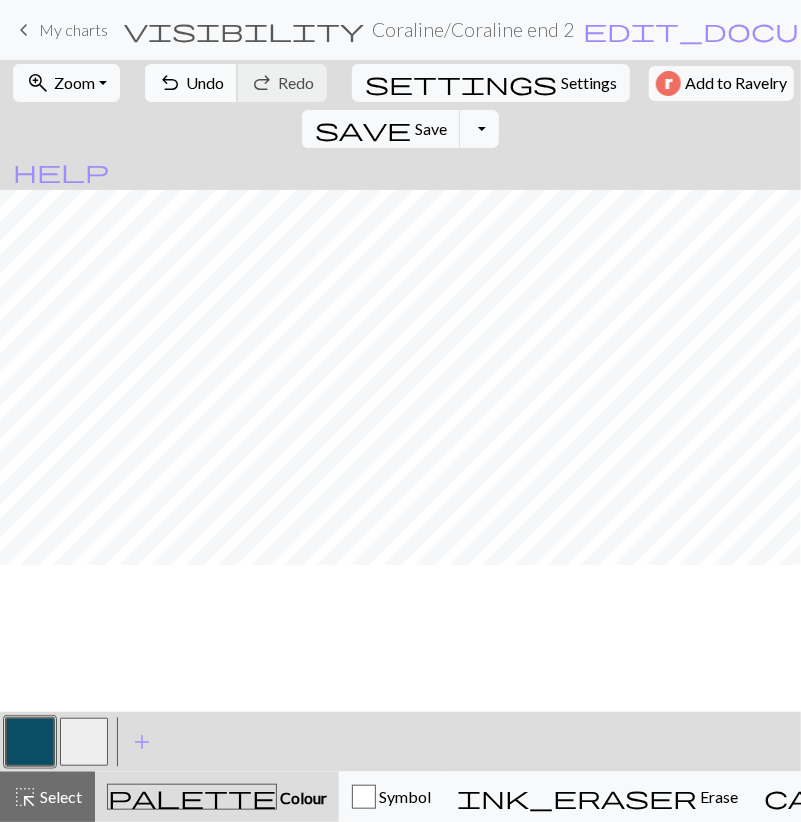 scroll, scrollTop: 232, scrollLeft: 0, axis: vertical 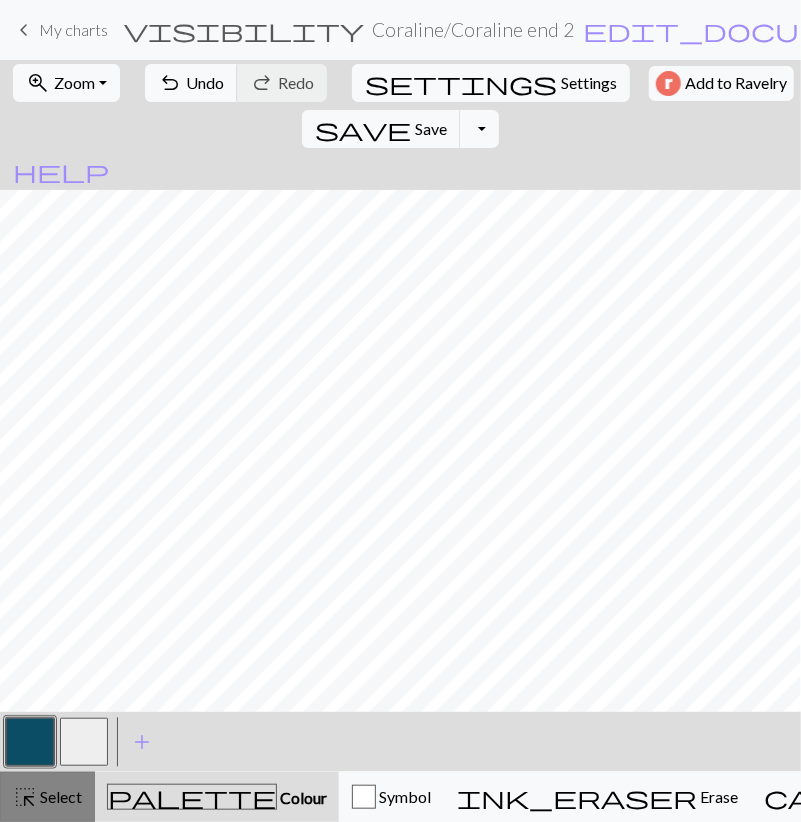 click on "Select" at bounding box center [59, 796] 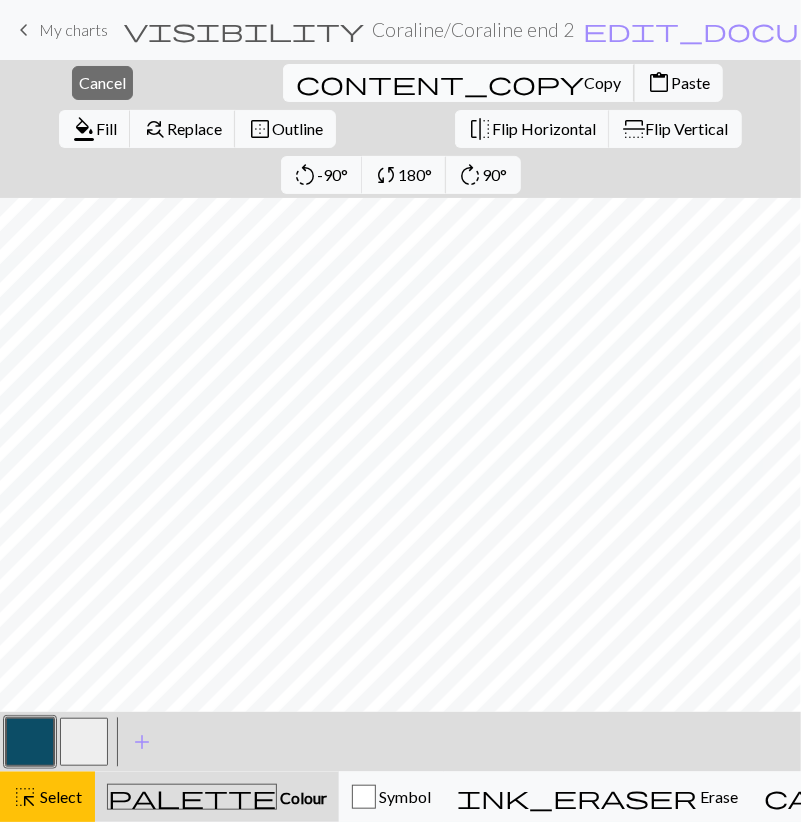 click on "content_copy" at bounding box center (440, 83) 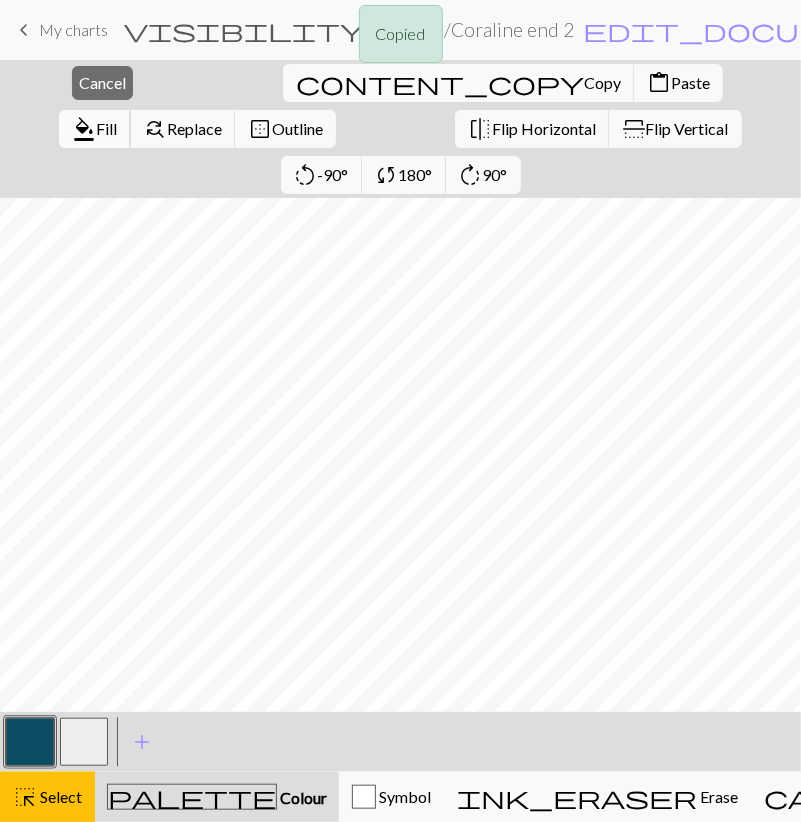 click on "Fill" at bounding box center [106, 128] 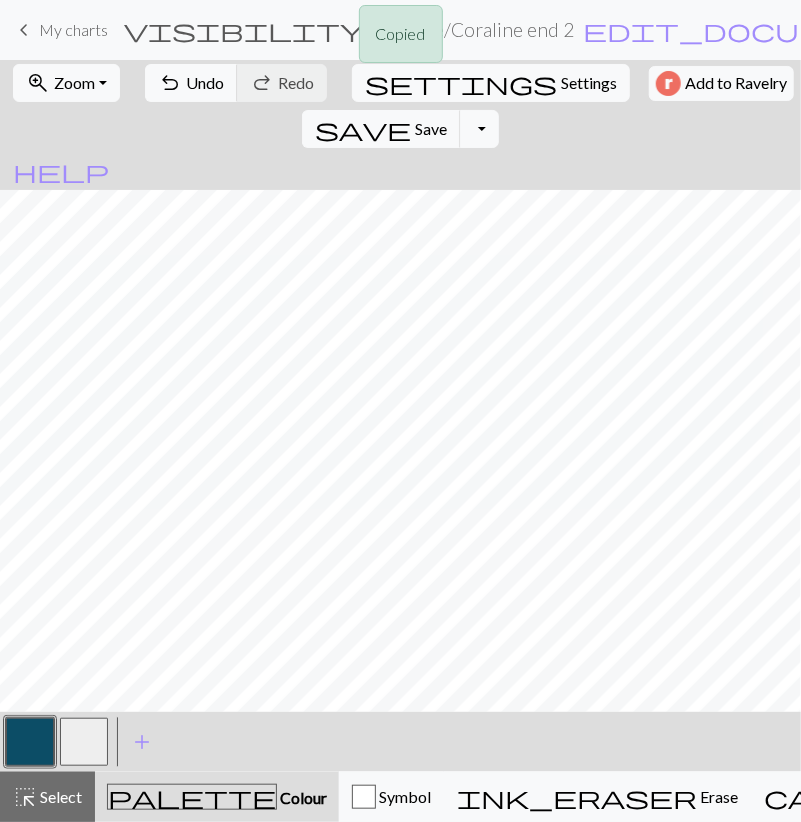 click on "Select" at bounding box center (59, 796) 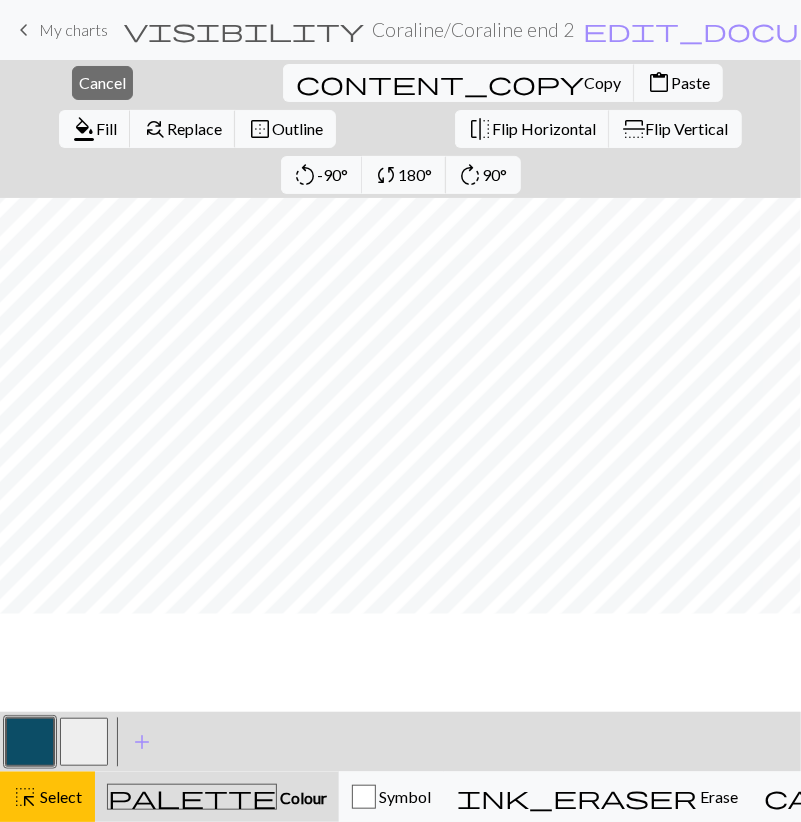 scroll, scrollTop: 348, scrollLeft: 0, axis: vertical 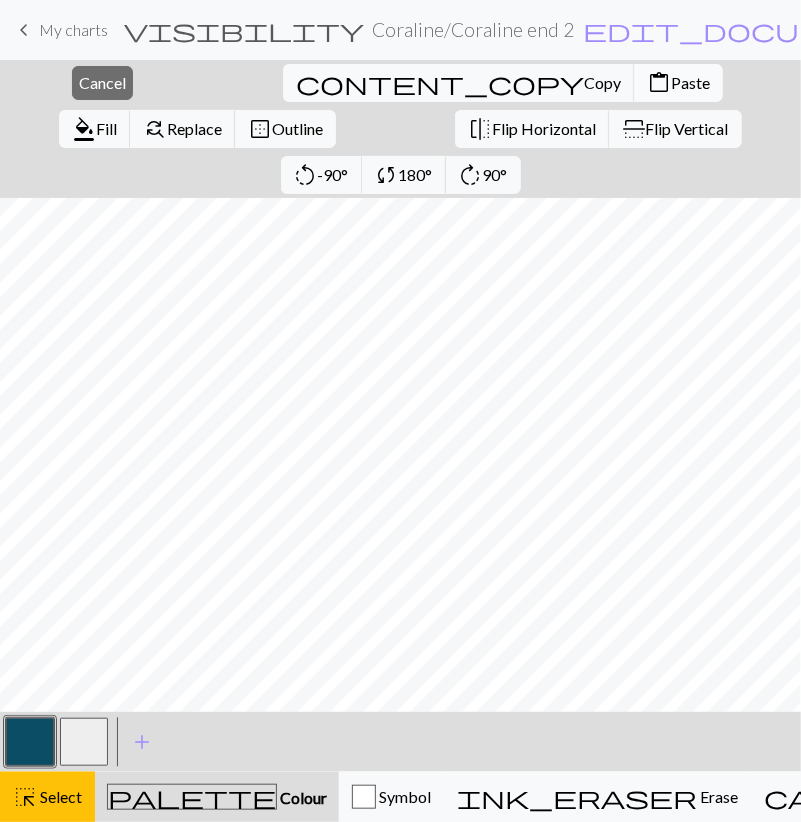 click on "content_paste" at bounding box center (659, 83) 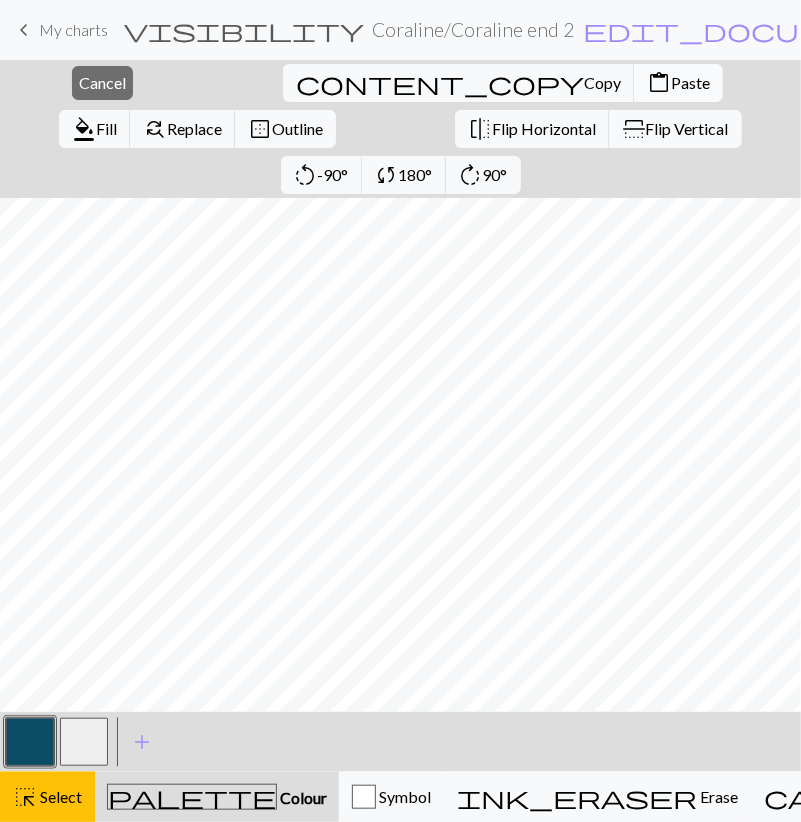 click on "content_paste  Paste" at bounding box center (678, 83) 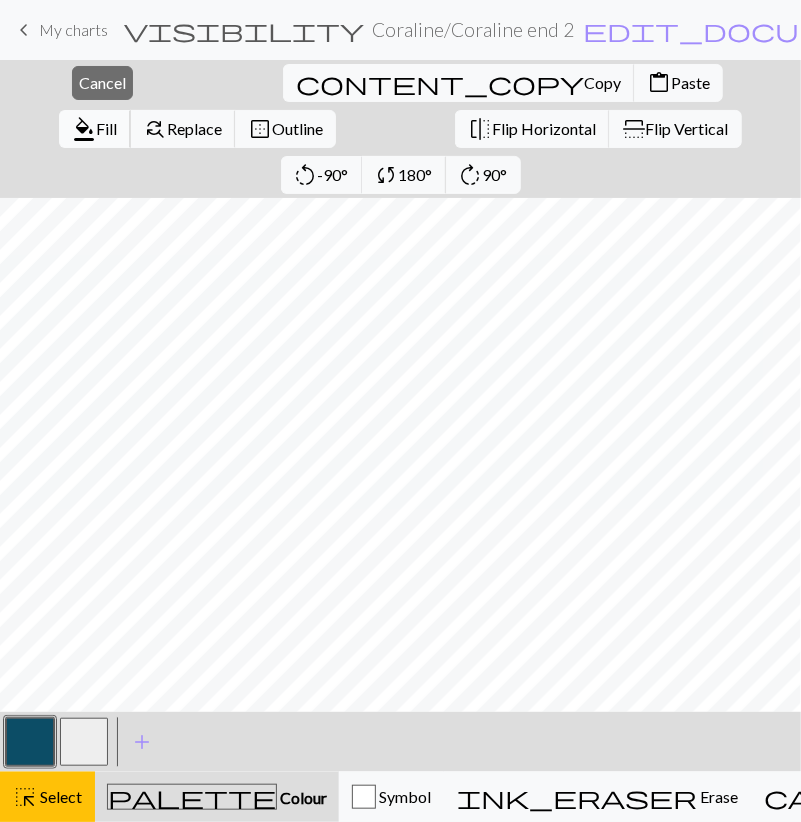 click on "Fill" at bounding box center [106, 128] 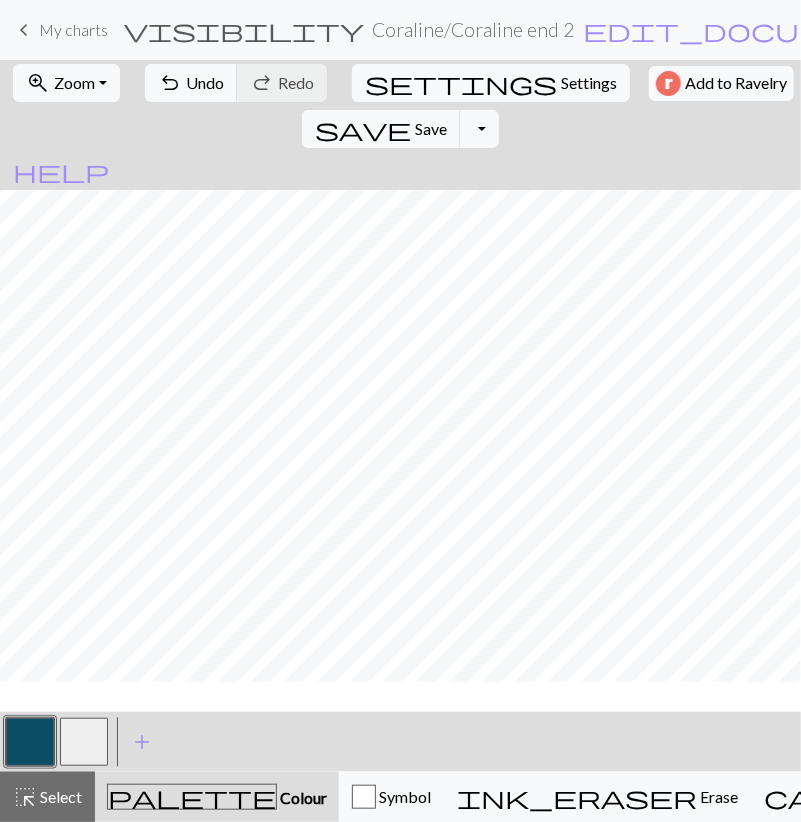 scroll, scrollTop: 464, scrollLeft: 0, axis: vertical 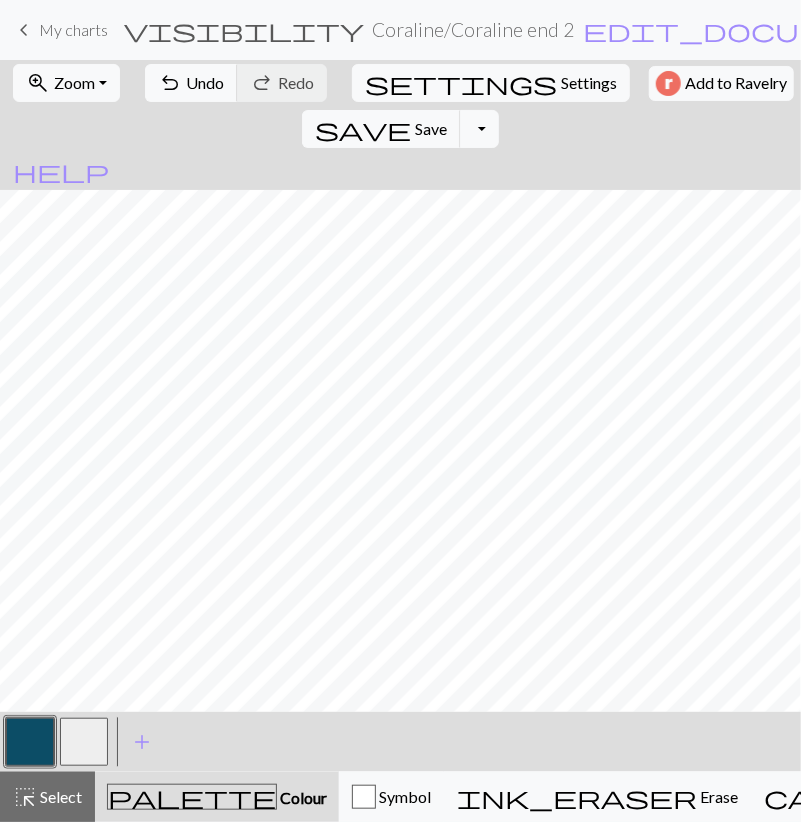 drag, startPoint x: 91, startPoint y: 757, endPoint x: 92, endPoint y: 715, distance: 42.0119 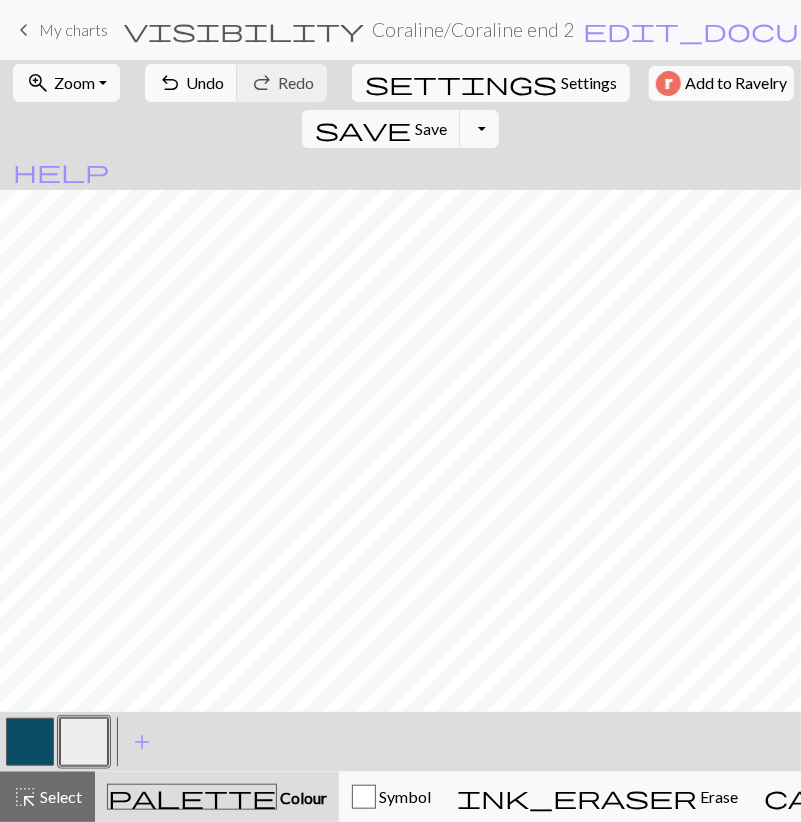 click at bounding box center [30, 742] 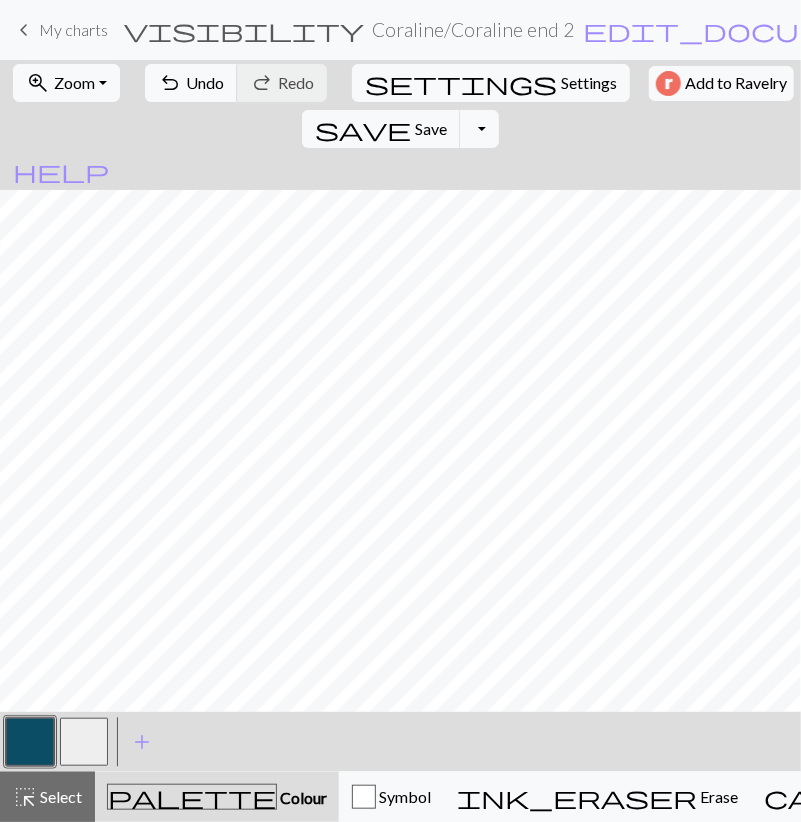 click at bounding box center [84, 742] 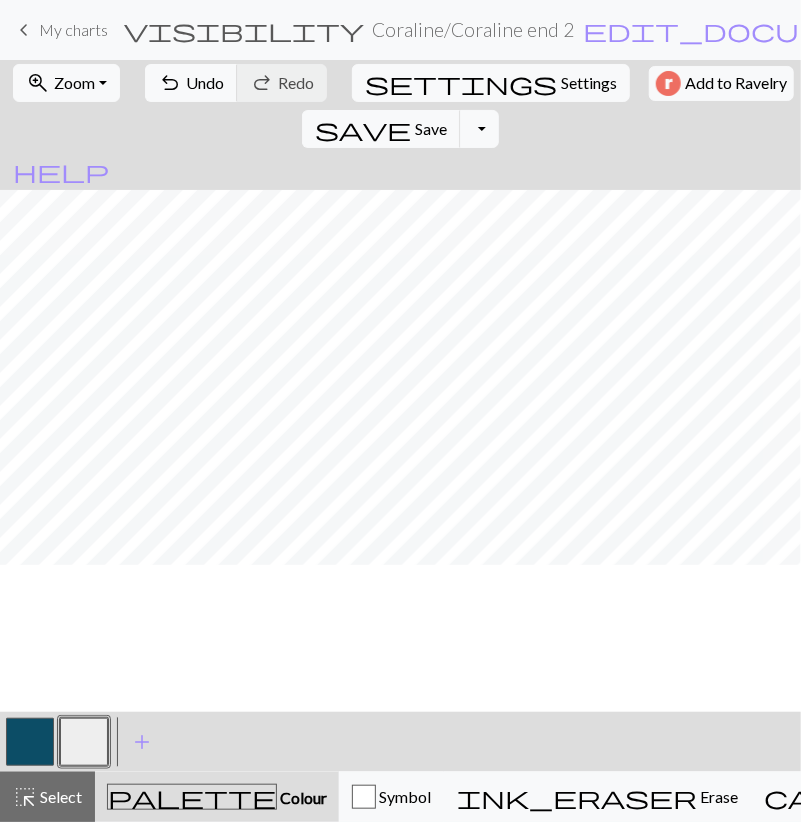 scroll, scrollTop: 116, scrollLeft: 0, axis: vertical 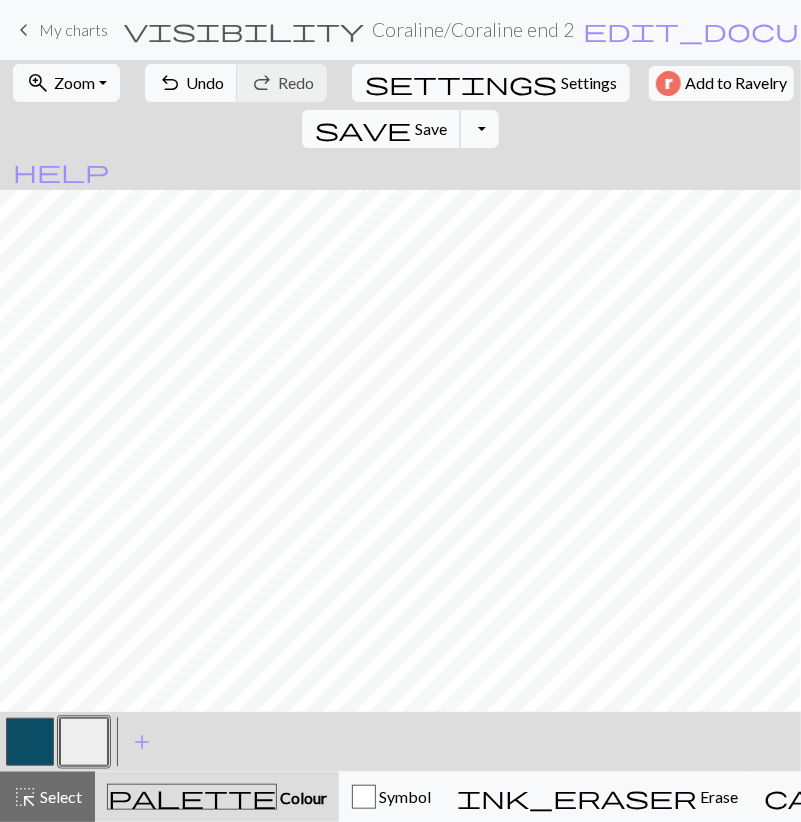 click on "save" at bounding box center (363, 129) 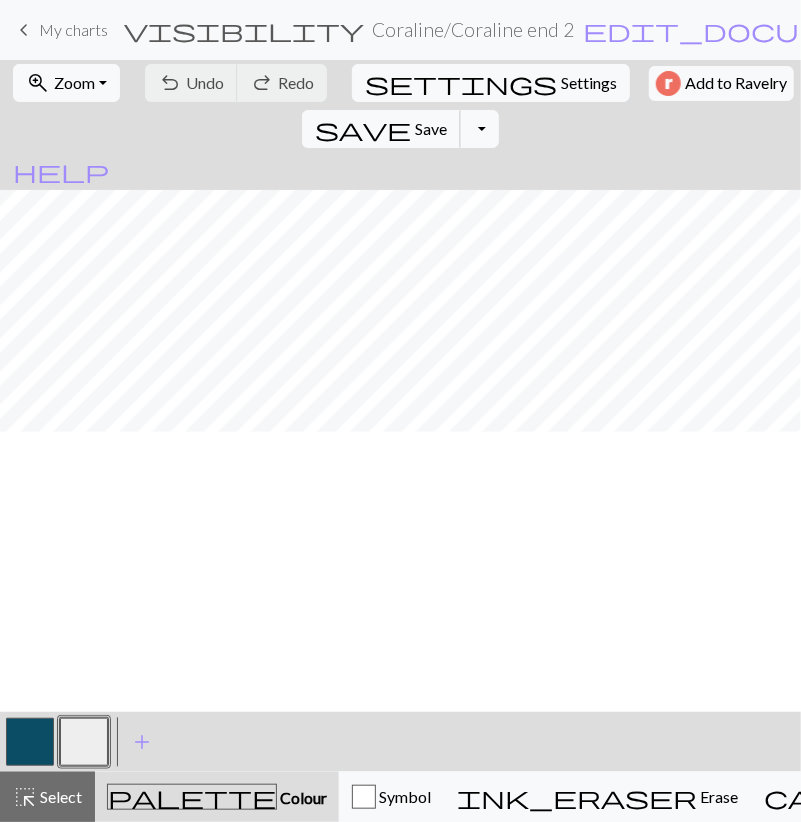 scroll, scrollTop: 0, scrollLeft: 0, axis: both 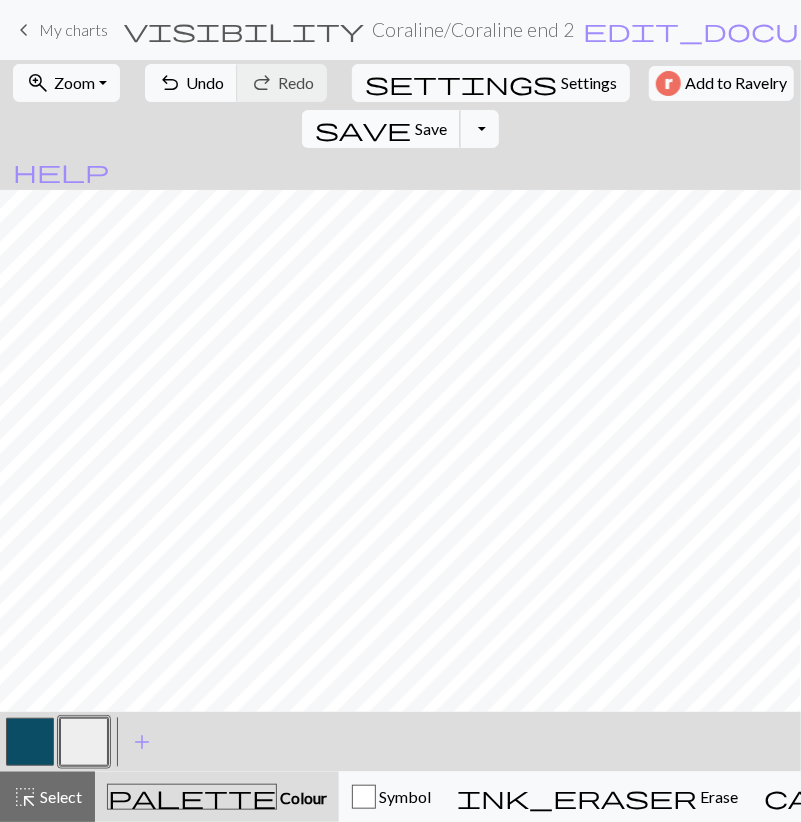drag, startPoint x: 652, startPoint y: 81, endPoint x: 787, endPoint y: 797, distance: 728.6158 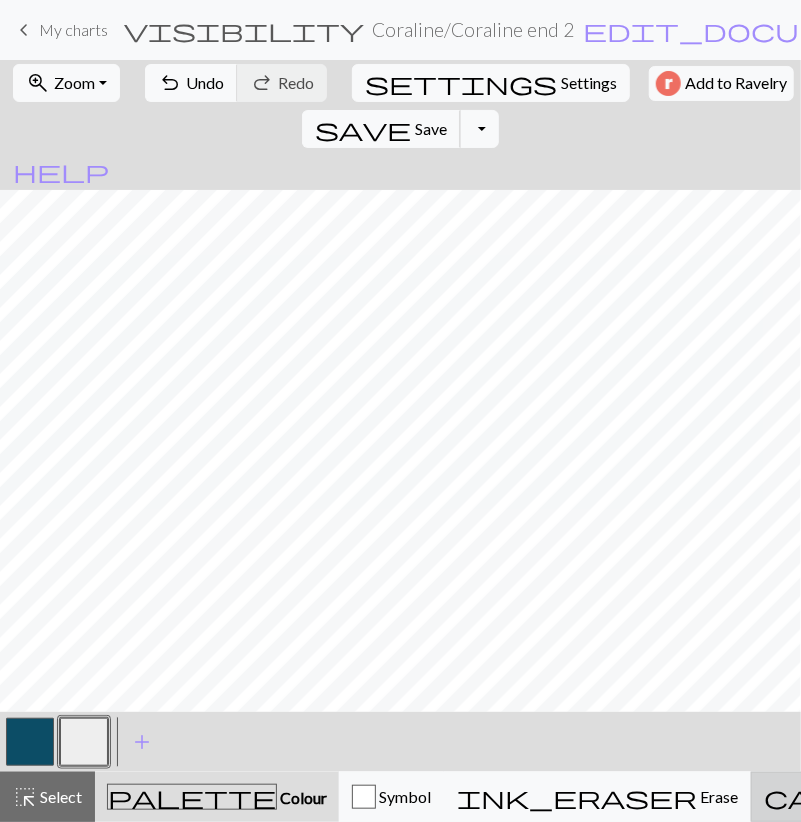 click on "save" at bounding box center (363, 129) 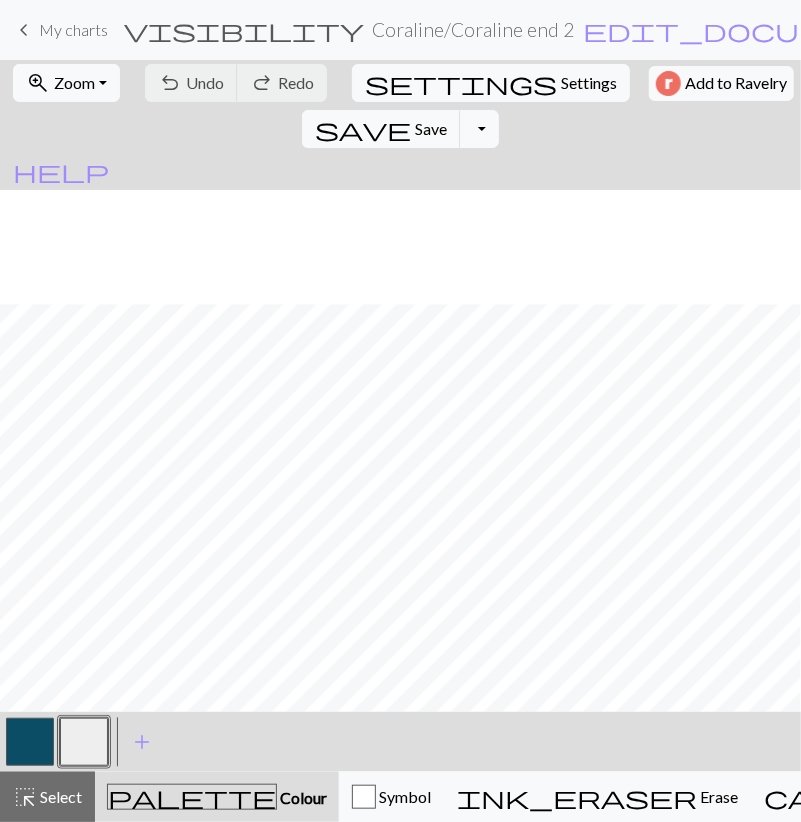 scroll, scrollTop: 116, scrollLeft: 0, axis: vertical 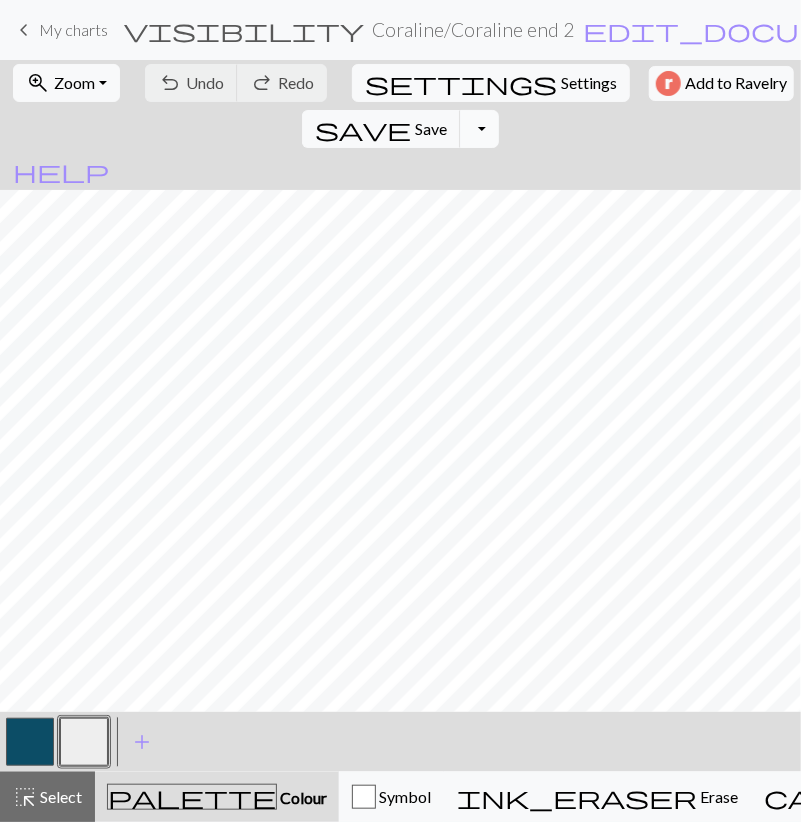 click on "Toggle Dropdown" at bounding box center [479, 129] 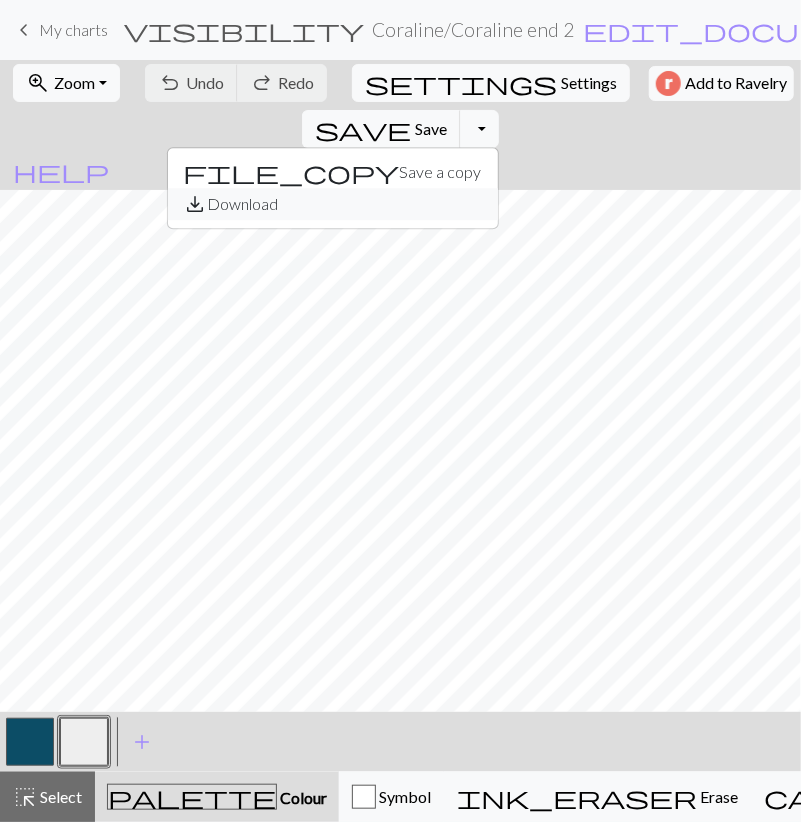 click on "save_alt  Download" at bounding box center [333, 204] 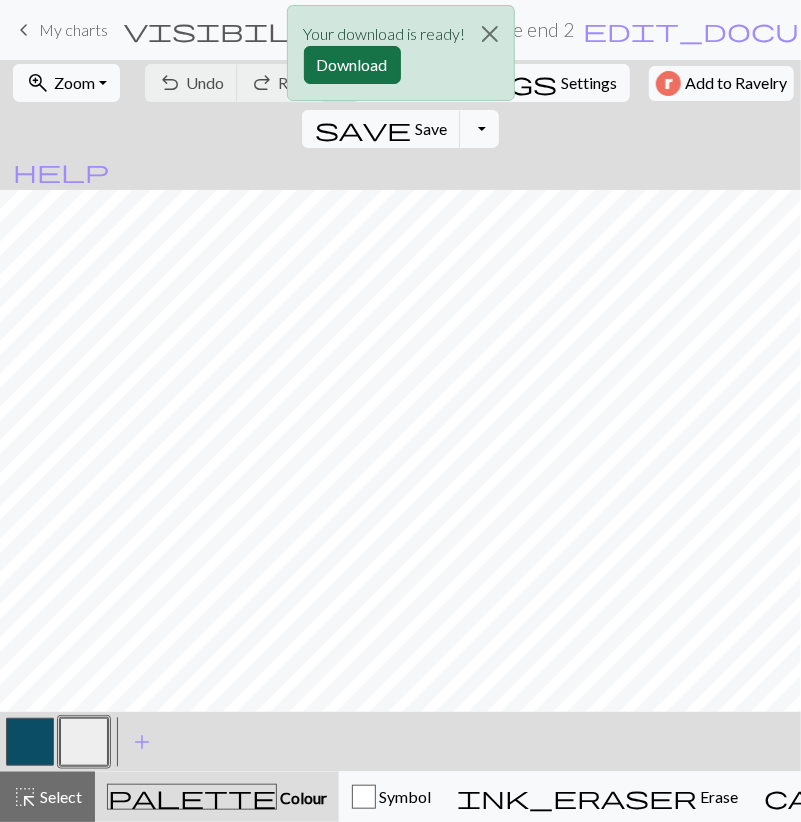 click on "Download" at bounding box center (352, 65) 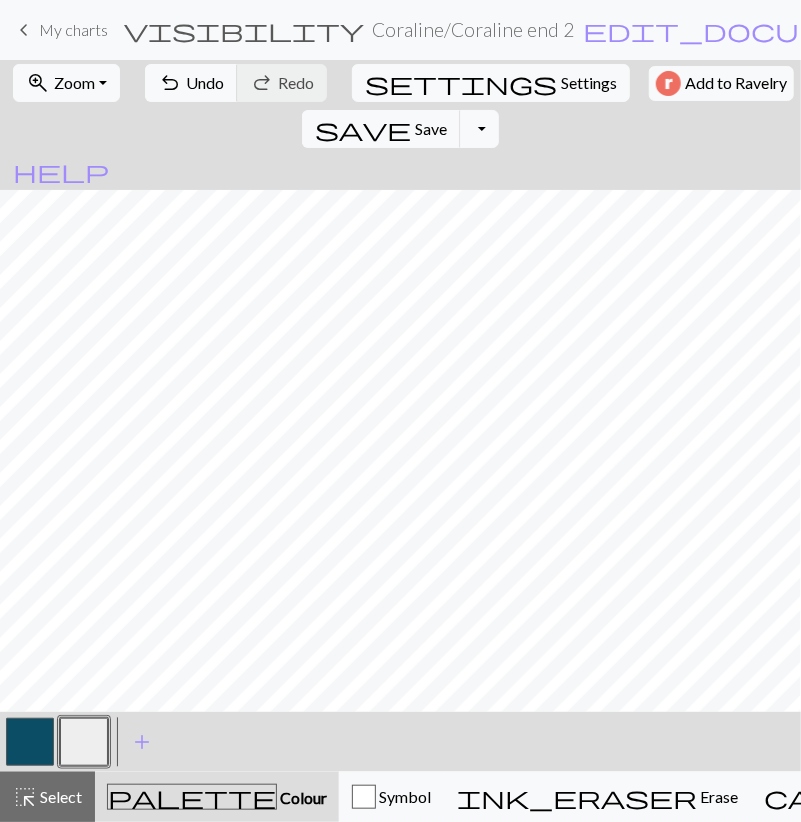 drag, startPoint x: 59, startPoint y: 789, endPoint x: 67, endPoint y: 730, distance: 59.5399 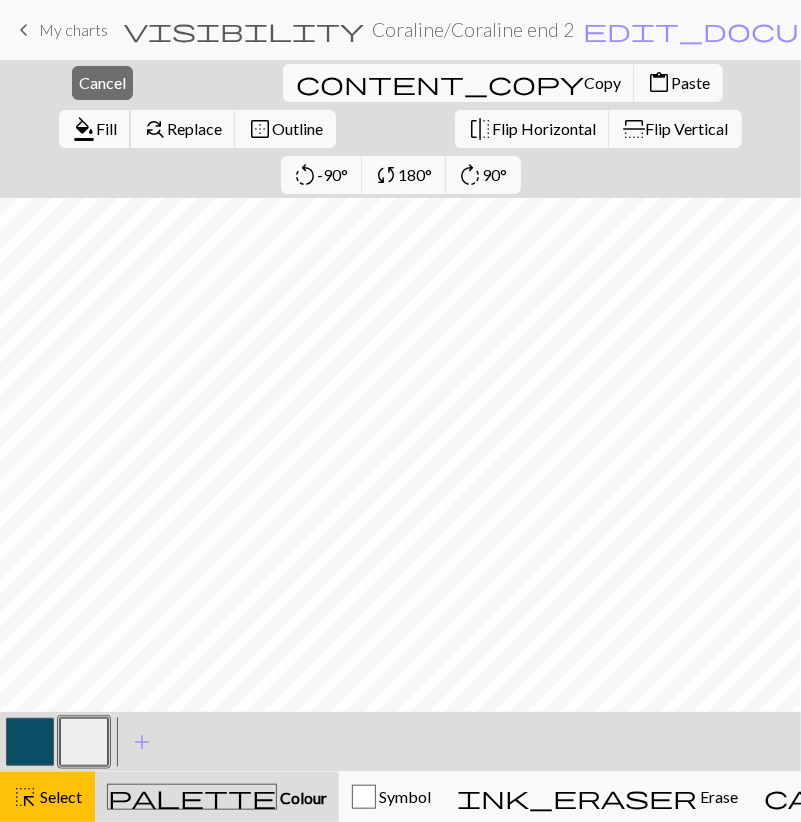 click on "format_color_fill" at bounding box center [84, 129] 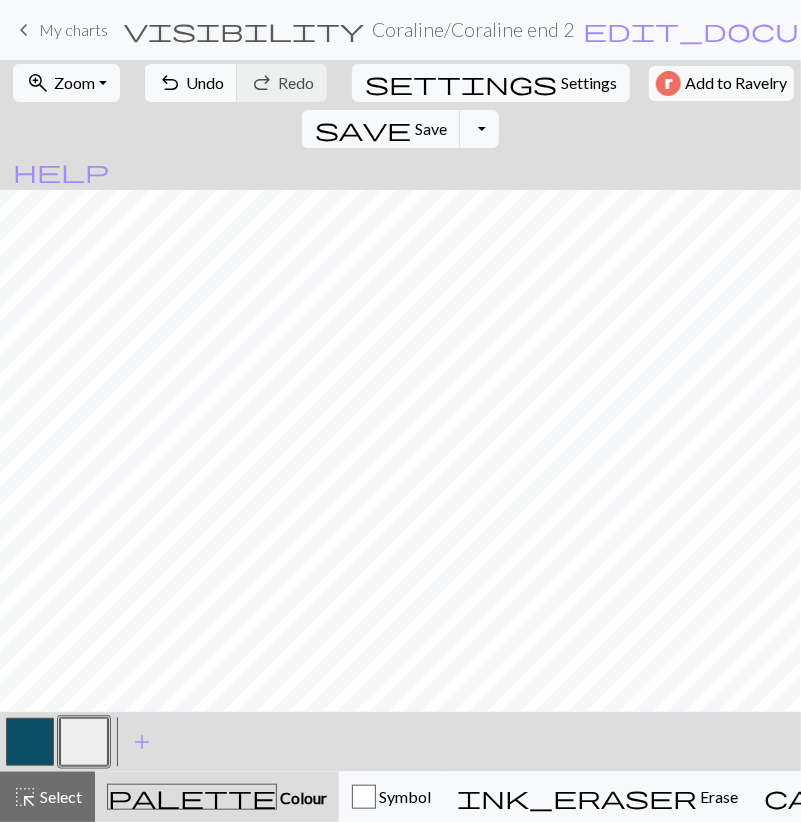 click at bounding box center (30, 742) 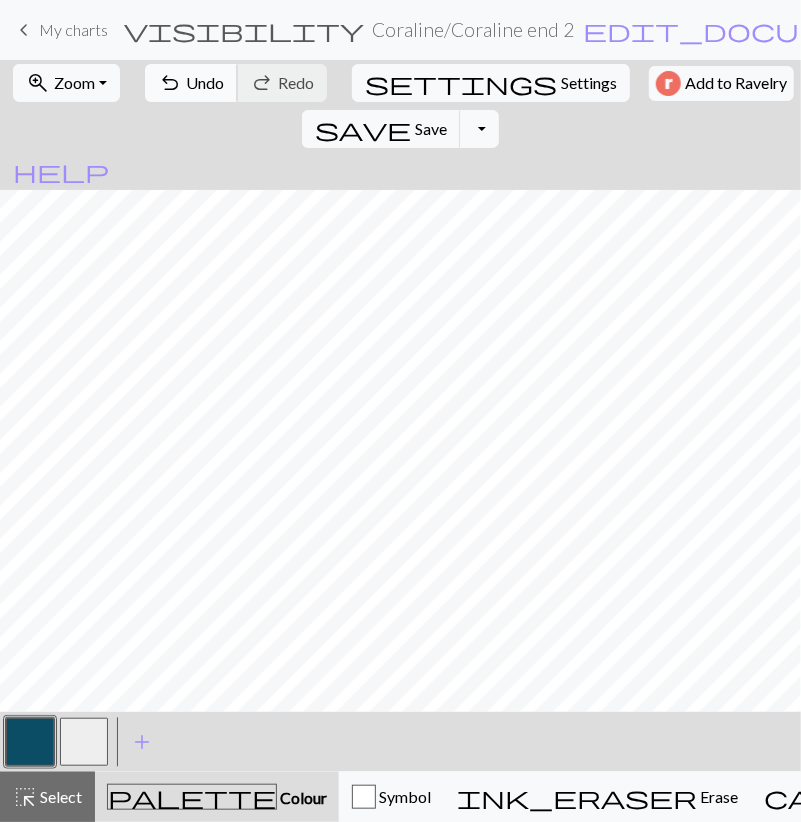 click on "Undo" at bounding box center (205, 82) 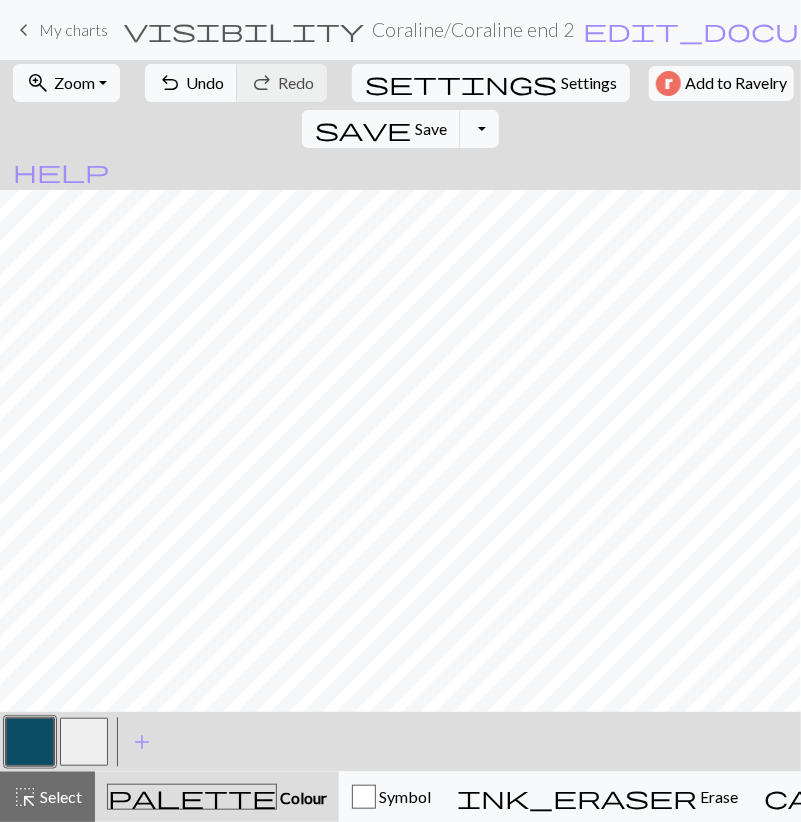 click at bounding box center (84, 742) 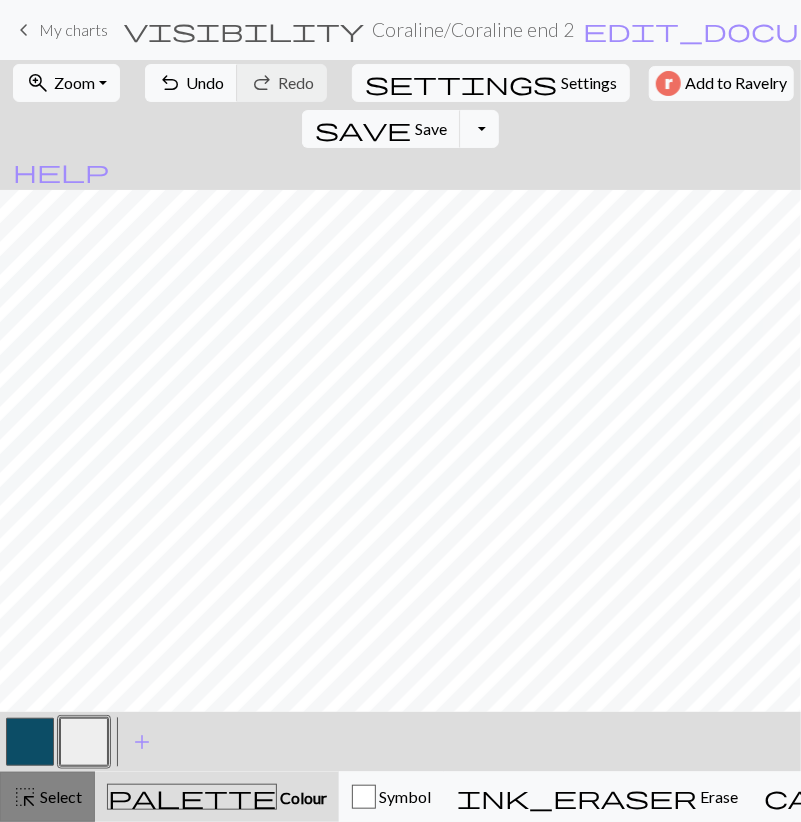 click on "highlight_alt   Select   Select" at bounding box center (47, 797) 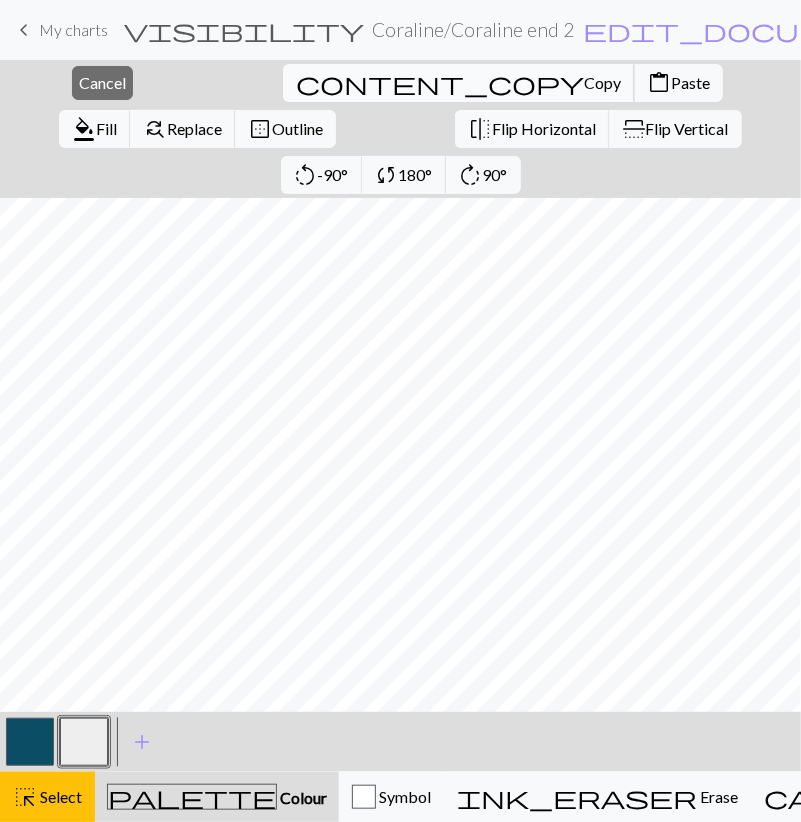click on "Copy" at bounding box center [602, 82] 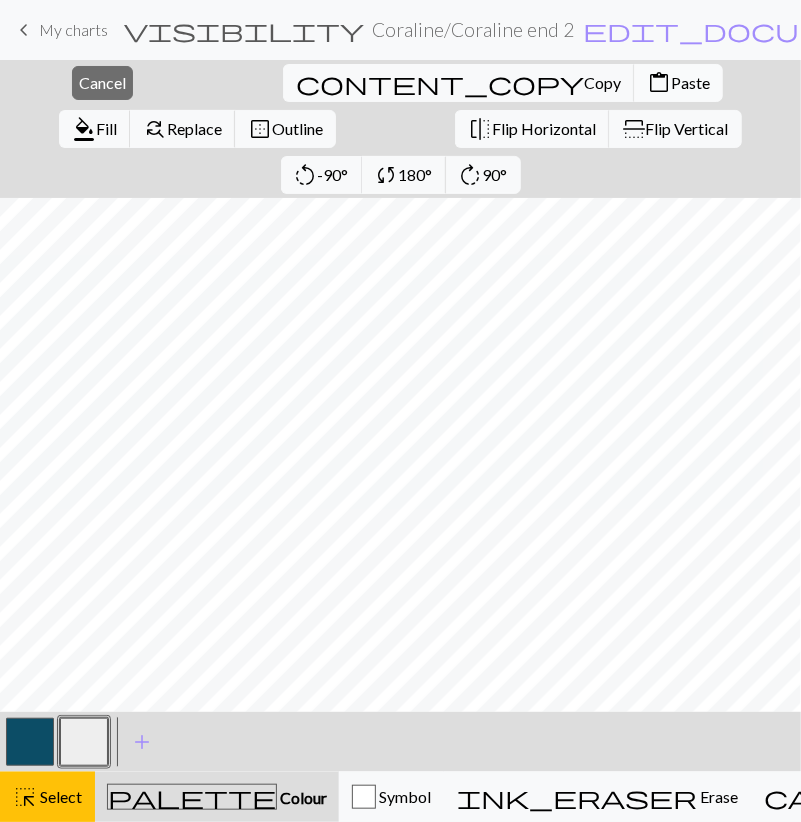 click on "Paste" at bounding box center [690, 82] 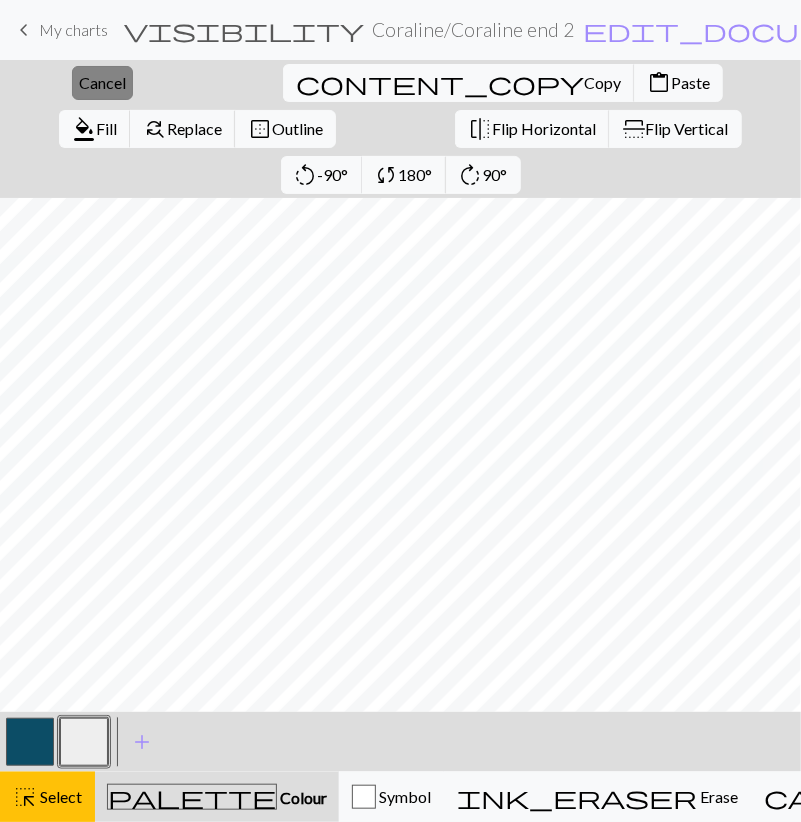 click on "close Cancel" at bounding box center [102, 83] 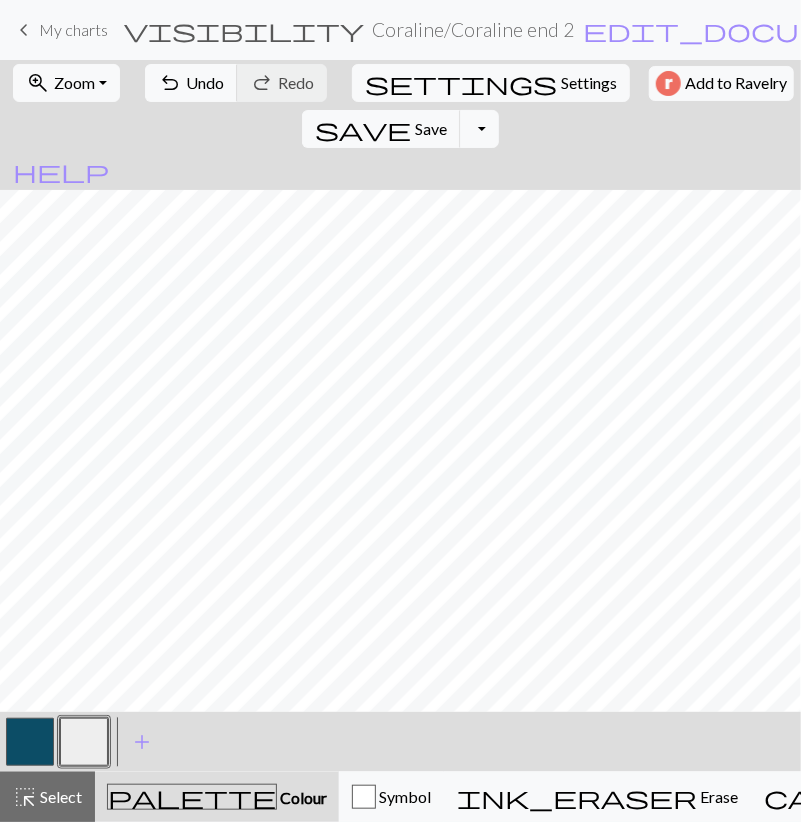 click at bounding box center (30, 742) 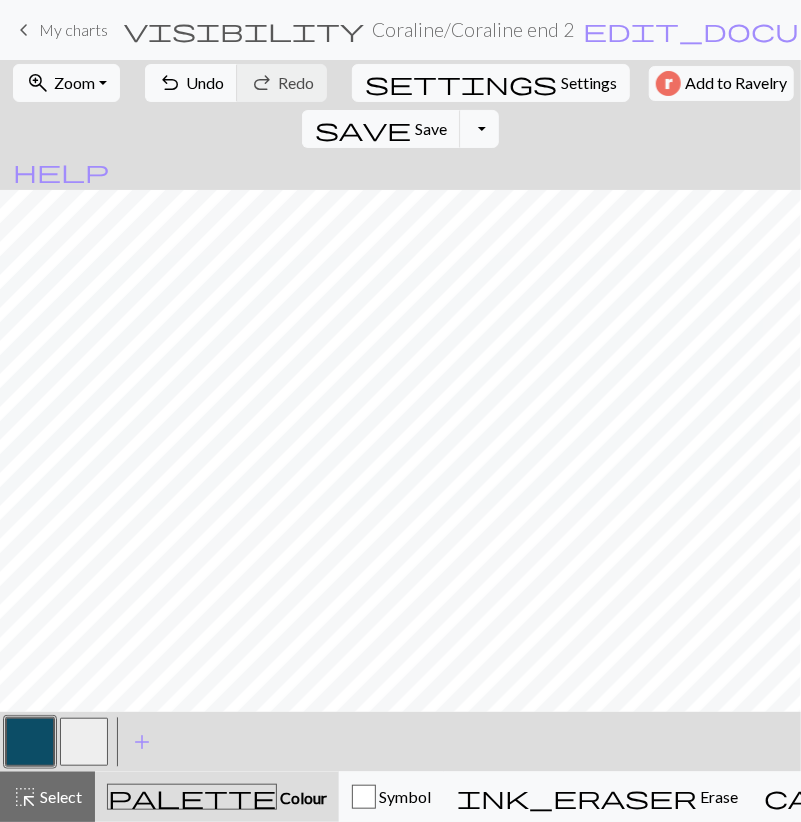 click at bounding box center [84, 742] 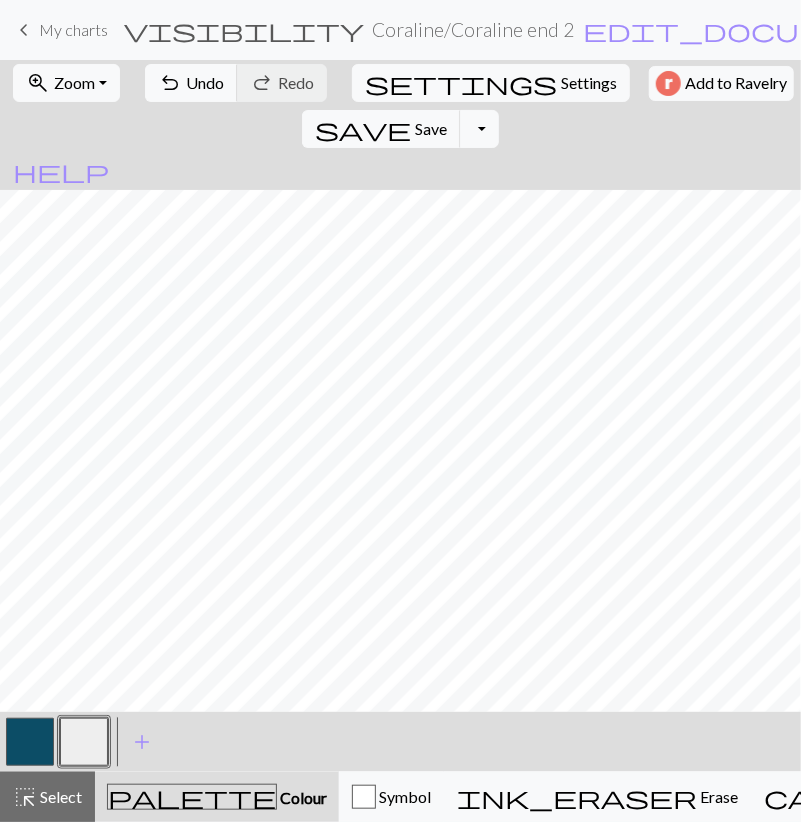 click at bounding box center (30, 742) 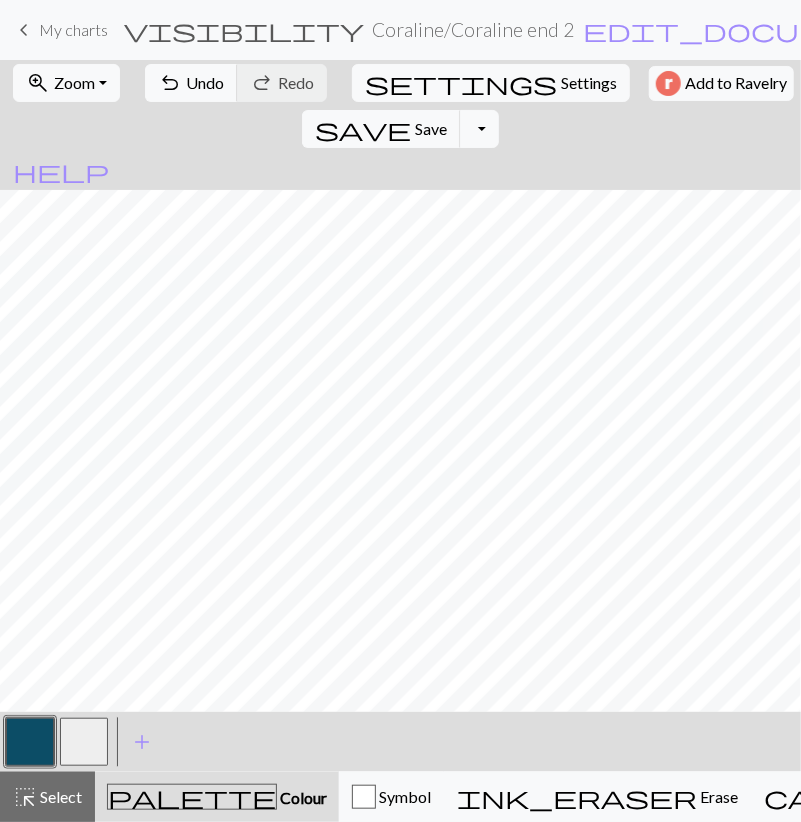 drag, startPoint x: 78, startPoint y: 745, endPoint x: 91, endPoint y: 713, distance: 34.539833 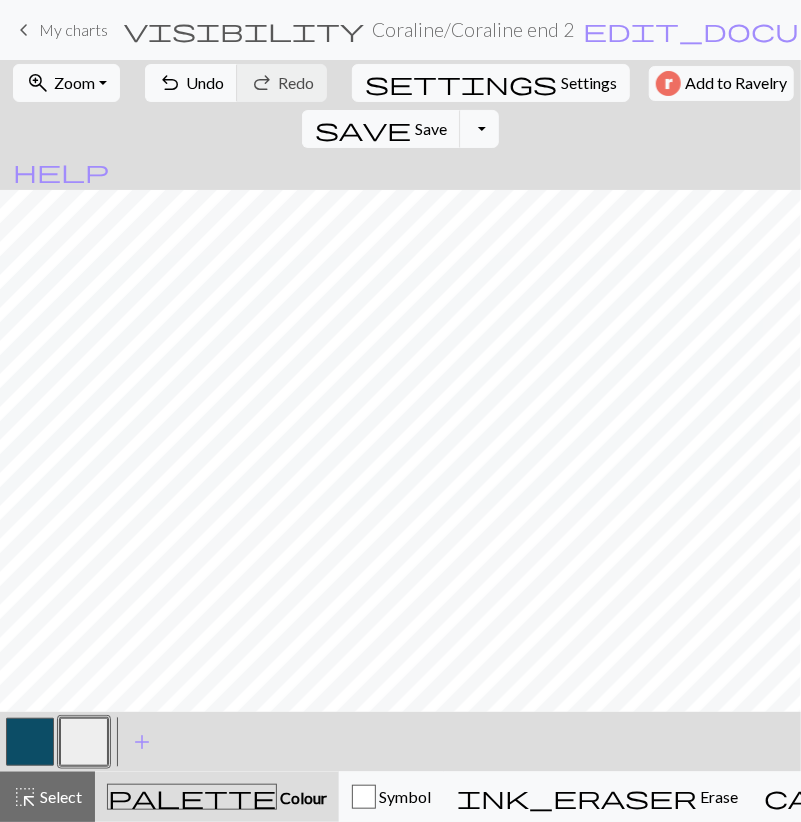 click at bounding box center (30, 742) 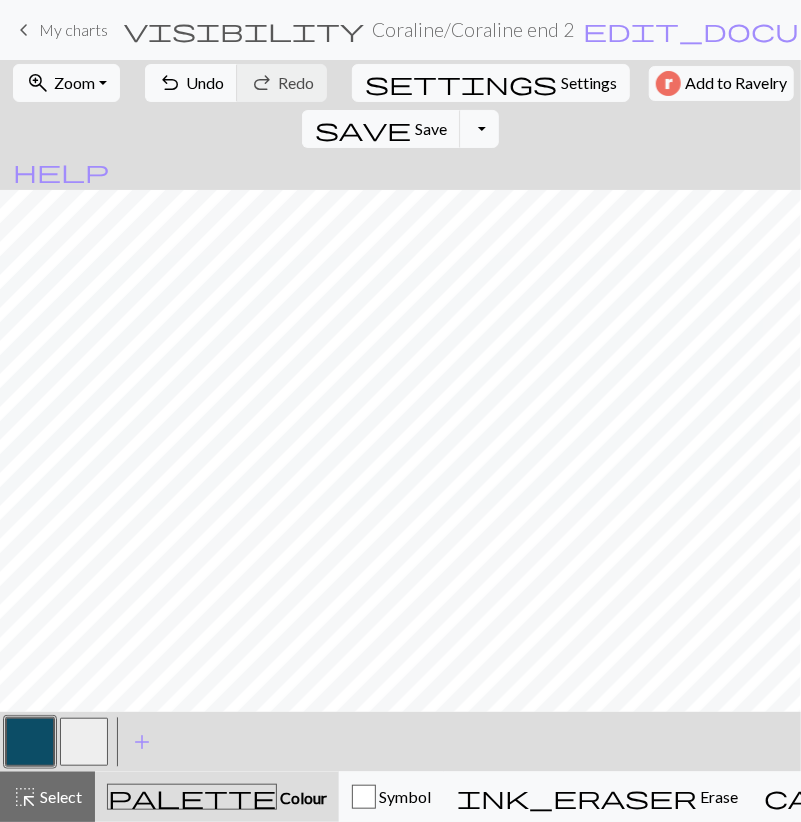 click at bounding box center [84, 742] 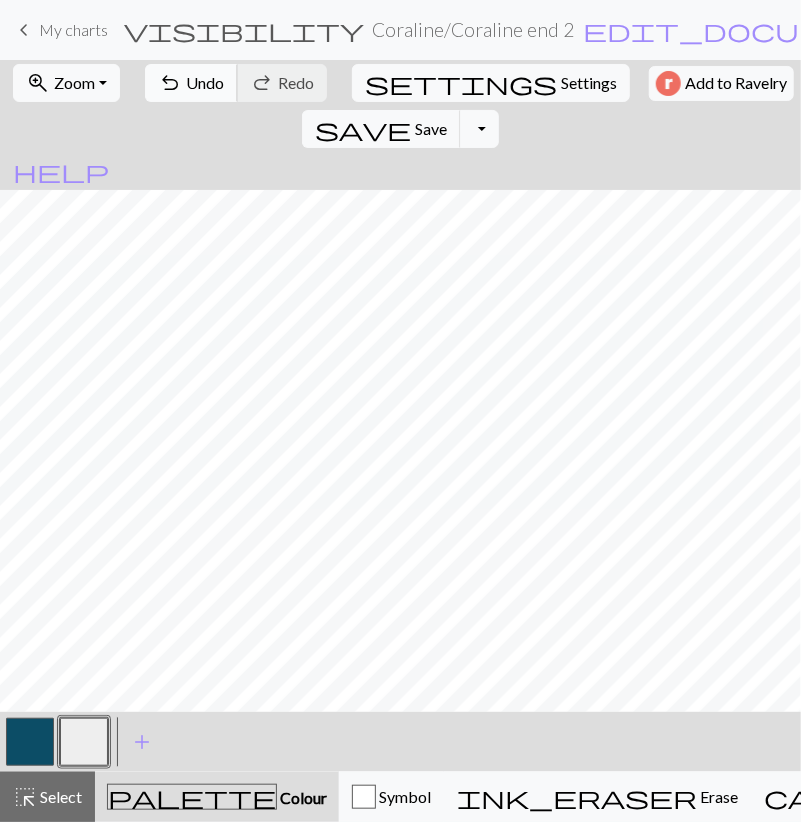 click on "Undo" at bounding box center [205, 82] 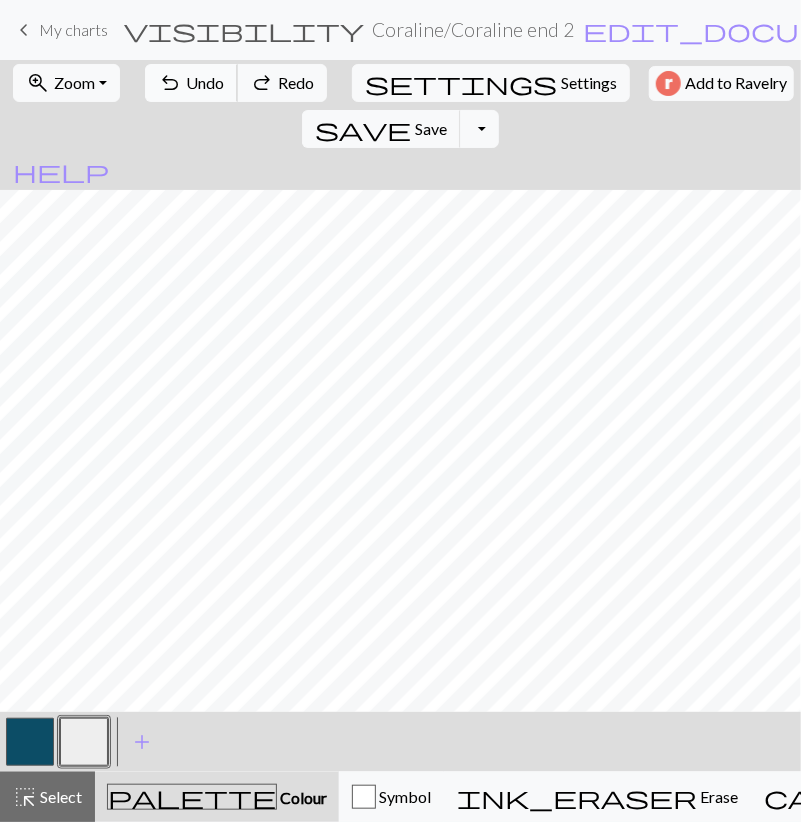 click on "Undo" at bounding box center [205, 82] 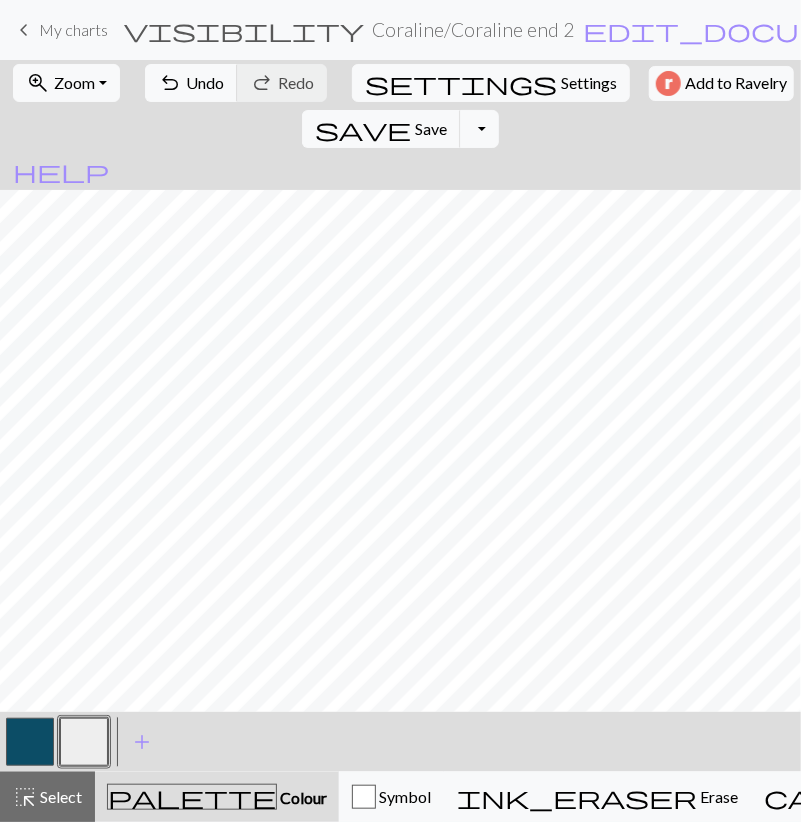 click at bounding box center (30, 742) 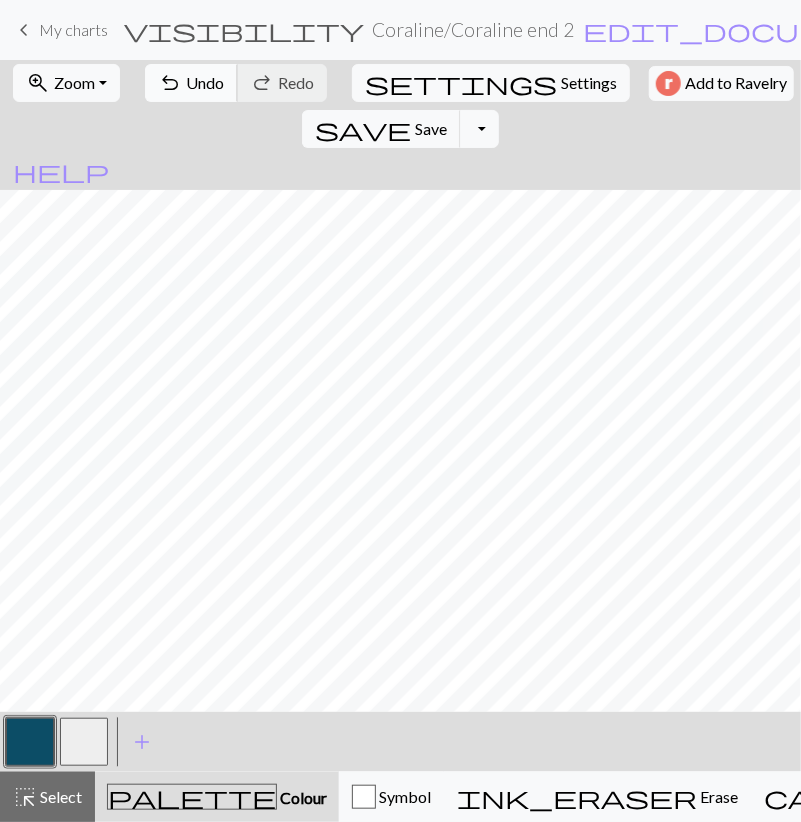 click on "Undo" at bounding box center (205, 82) 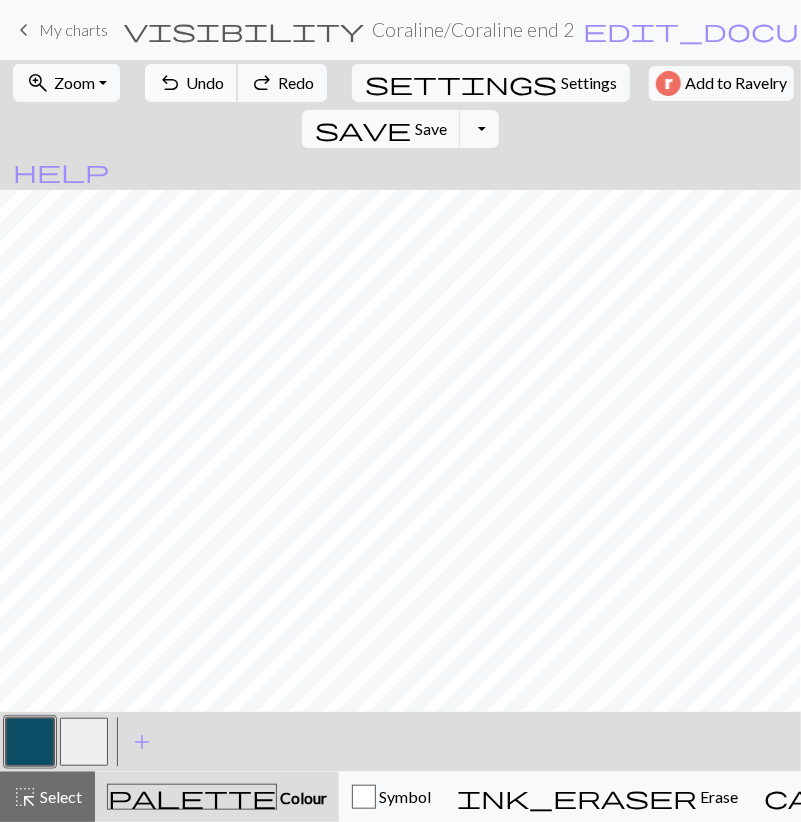 click on "Undo" at bounding box center [205, 82] 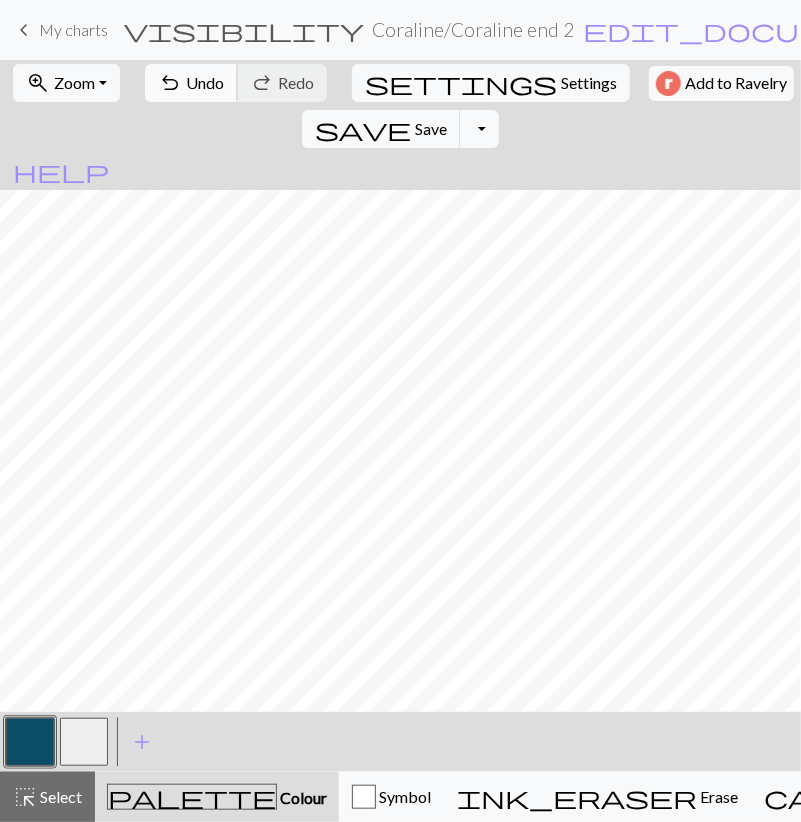 click on "Undo" at bounding box center [205, 82] 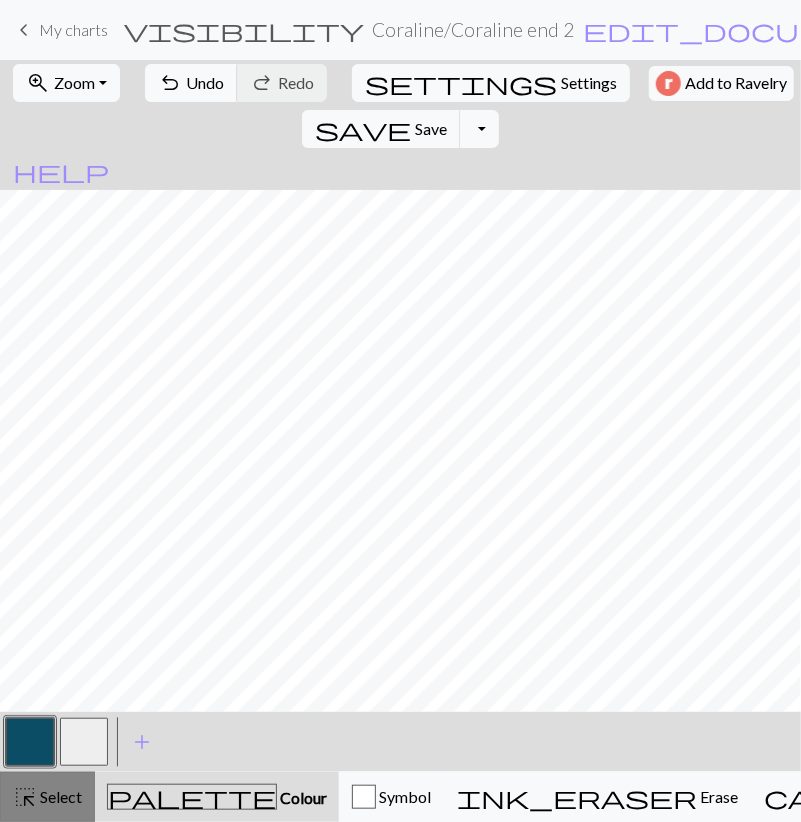 click on "Select" at bounding box center [59, 796] 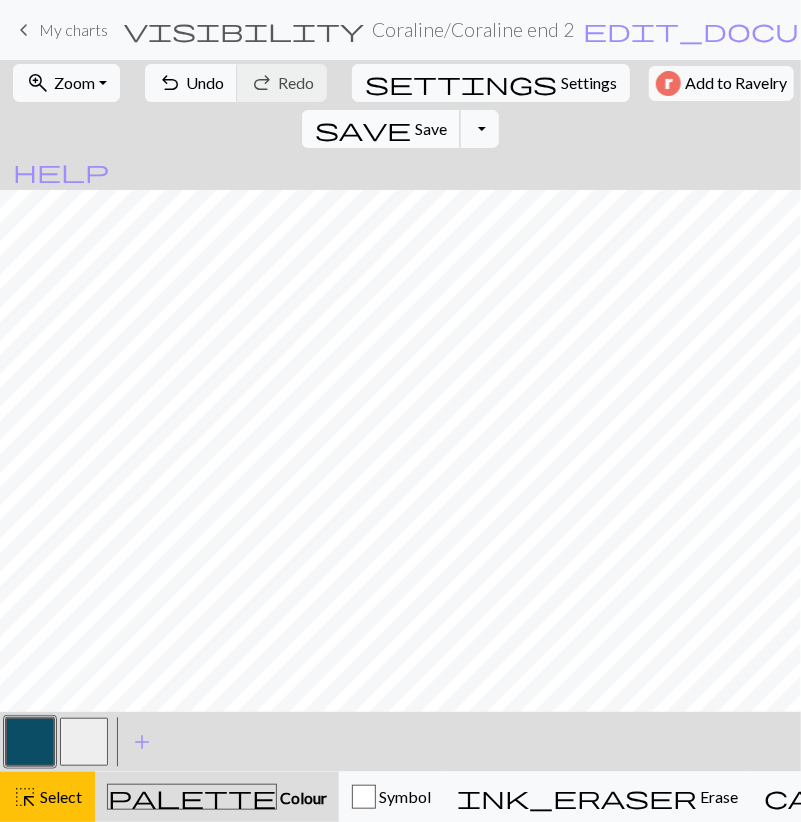 click on "Save" at bounding box center [431, 128] 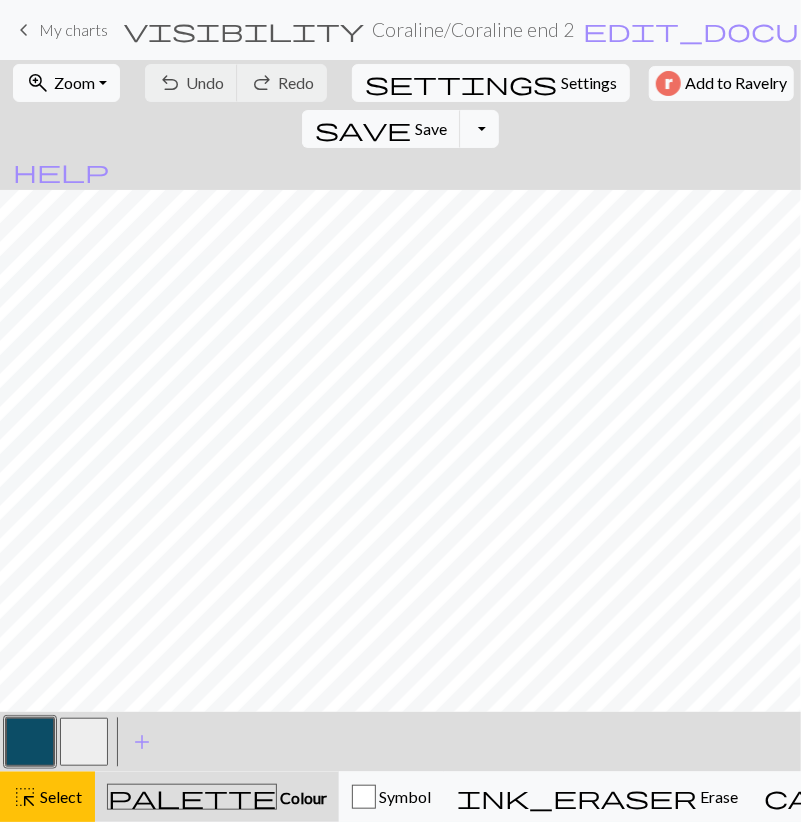 click at bounding box center (84, 742) 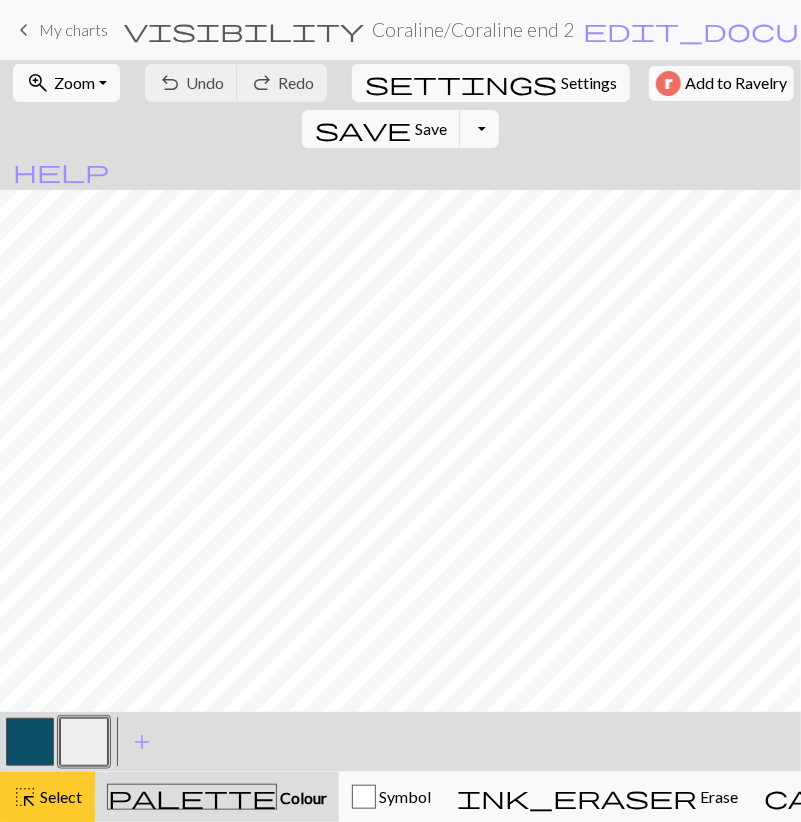 click on "Select" at bounding box center [59, 796] 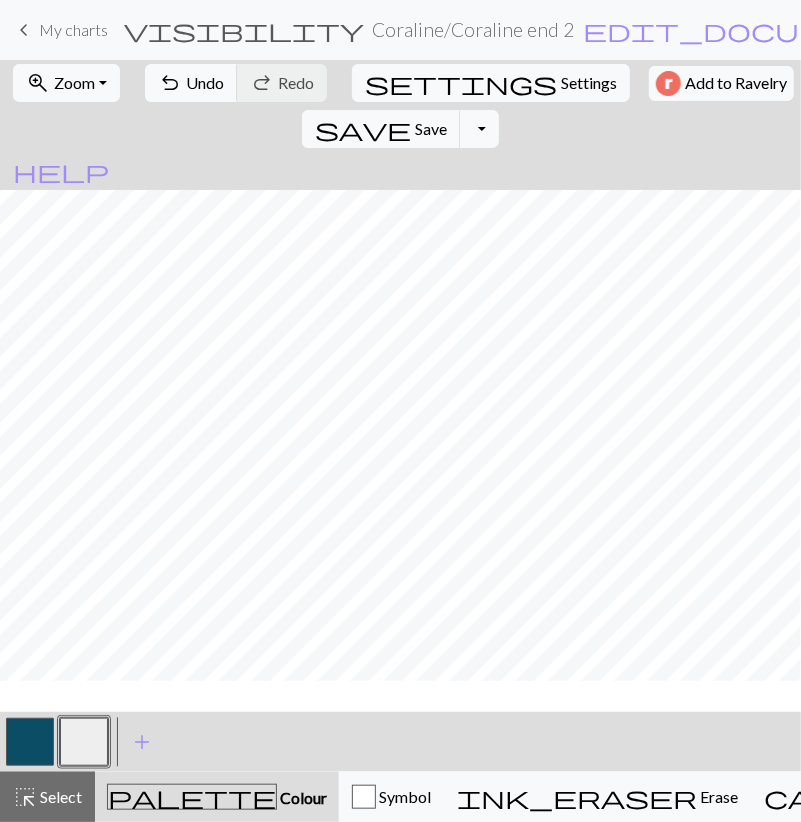 scroll, scrollTop: 0, scrollLeft: 0, axis: both 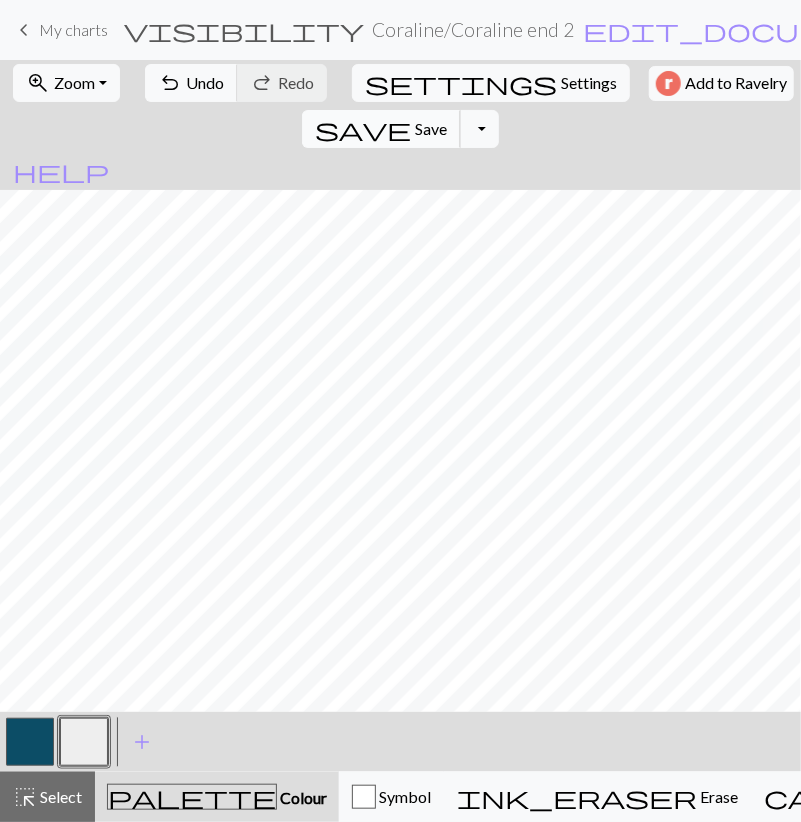 click on "save" at bounding box center [363, 129] 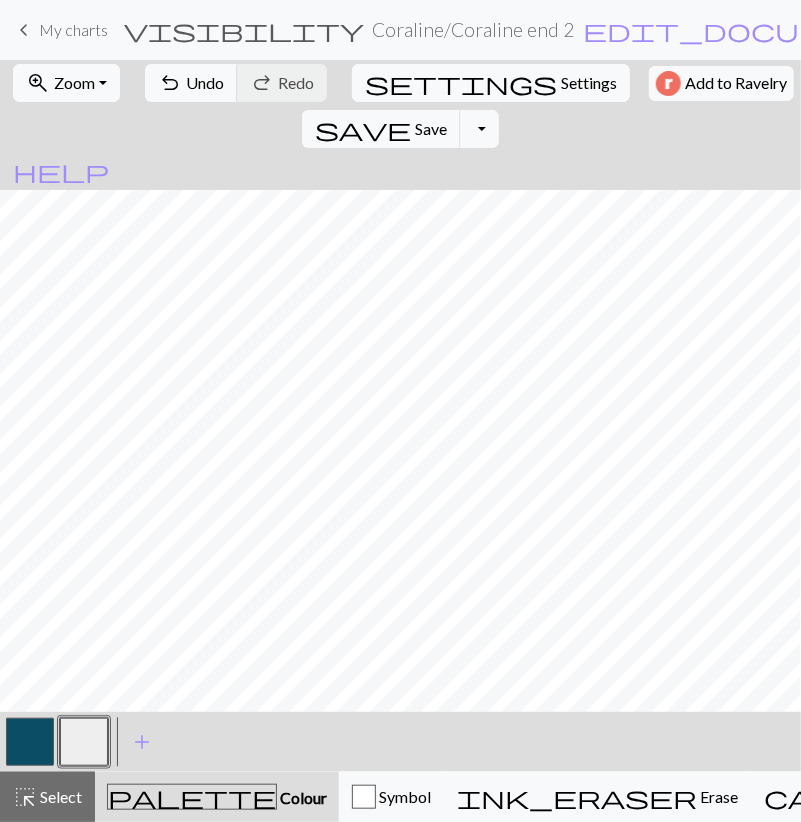 click on "< > add Add a  colour" at bounding box center (400, 742) 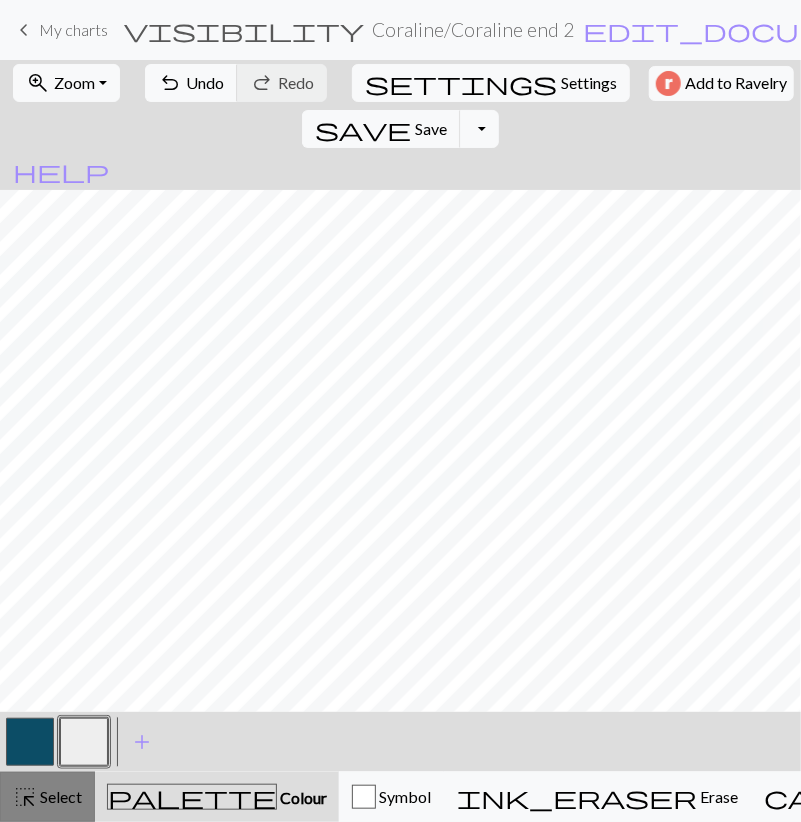 click on "Select" at bounding box center (59, 796) 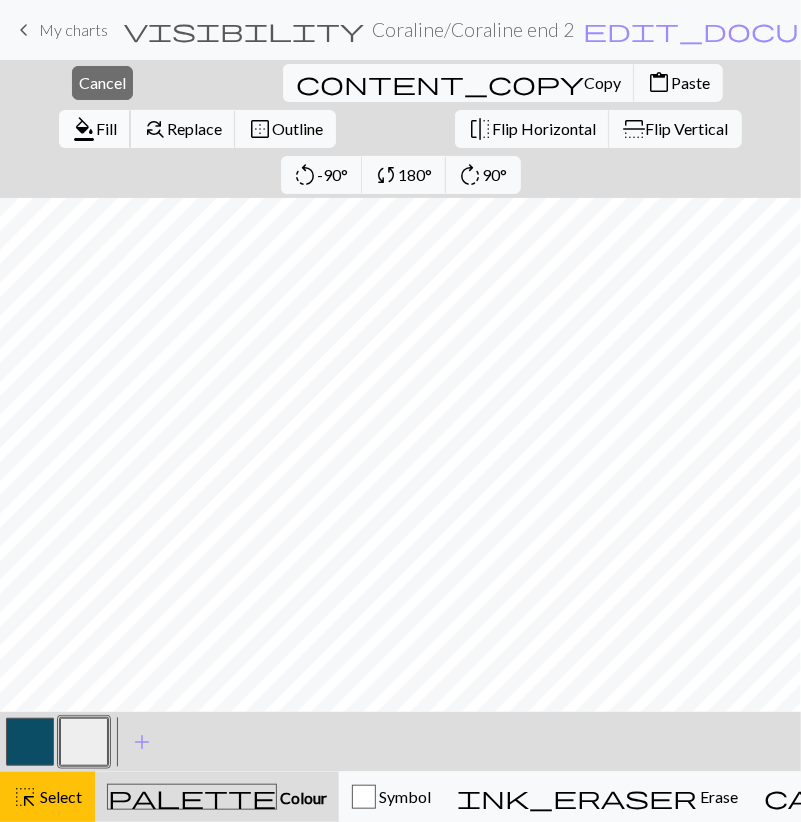 click on "format_color_fill" at bounding box center [84, 129] 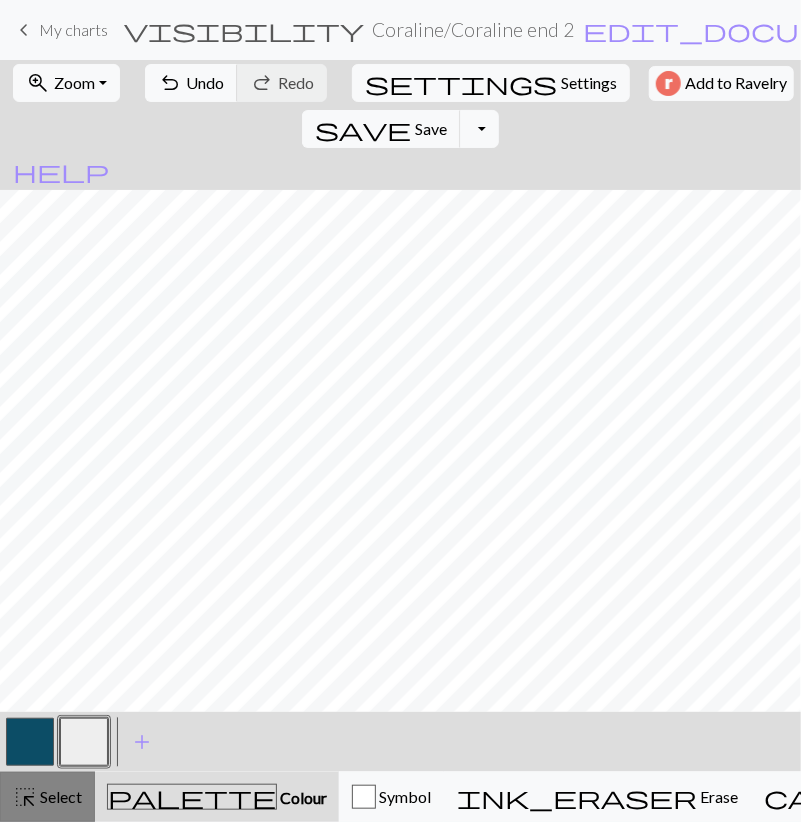 click on "Select" at bounding box center [59, 796] 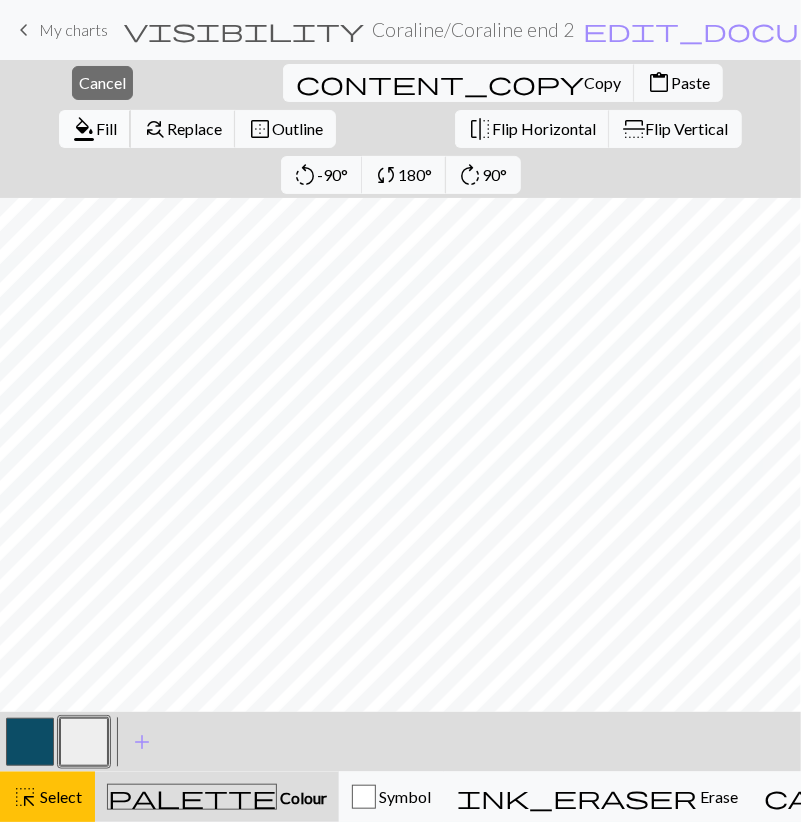 click on "format_color_fill" at bounding box center [84, 129] 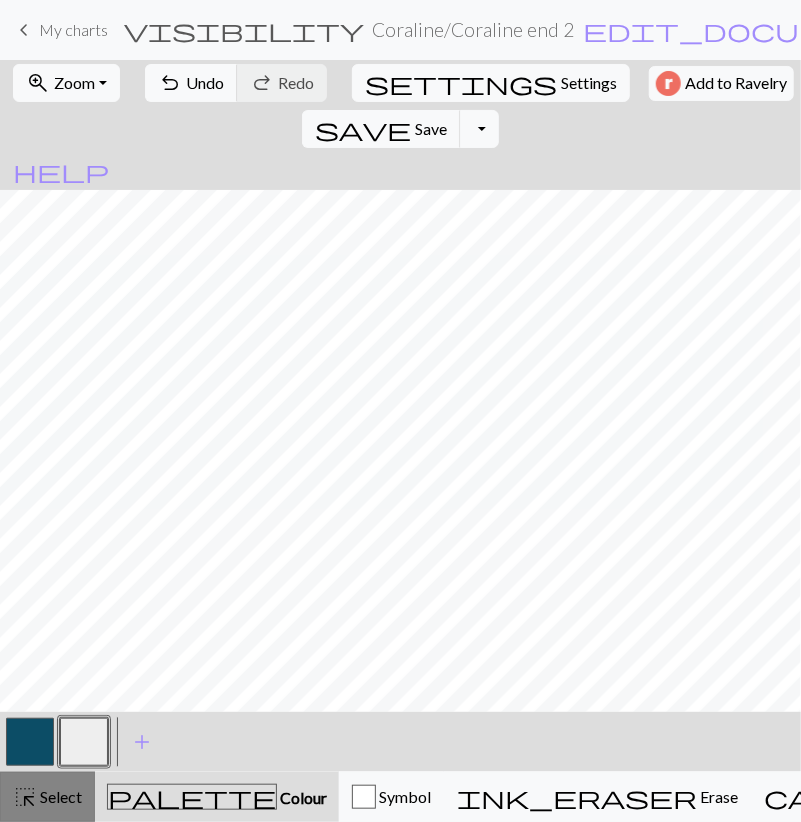 click on "Select" at bounding box center [59, 796] 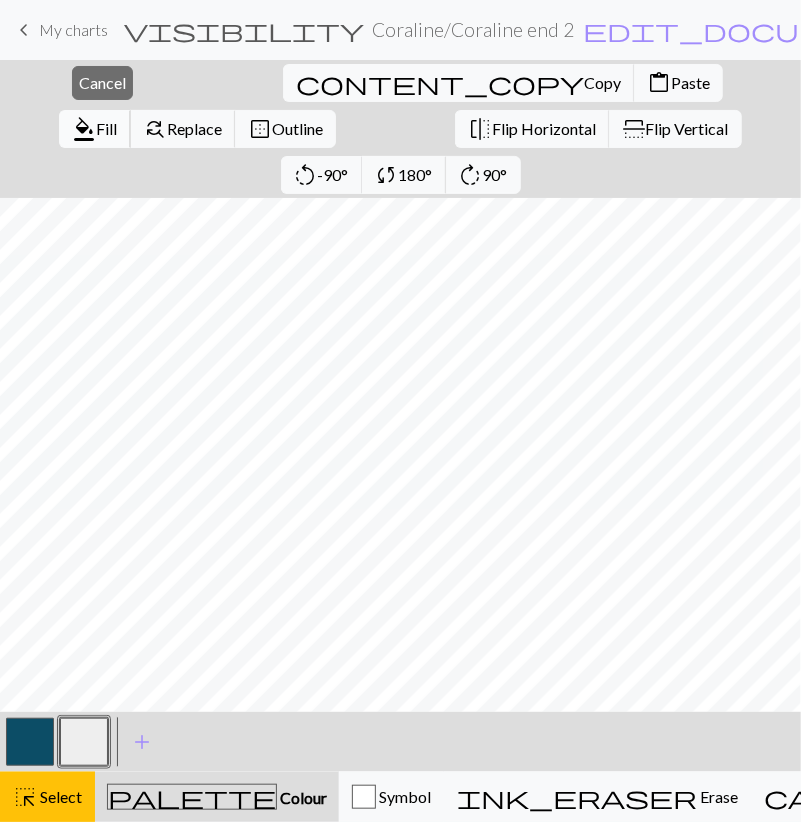 click on "format_color_fill  Fill" at bounding box center (95, 129) 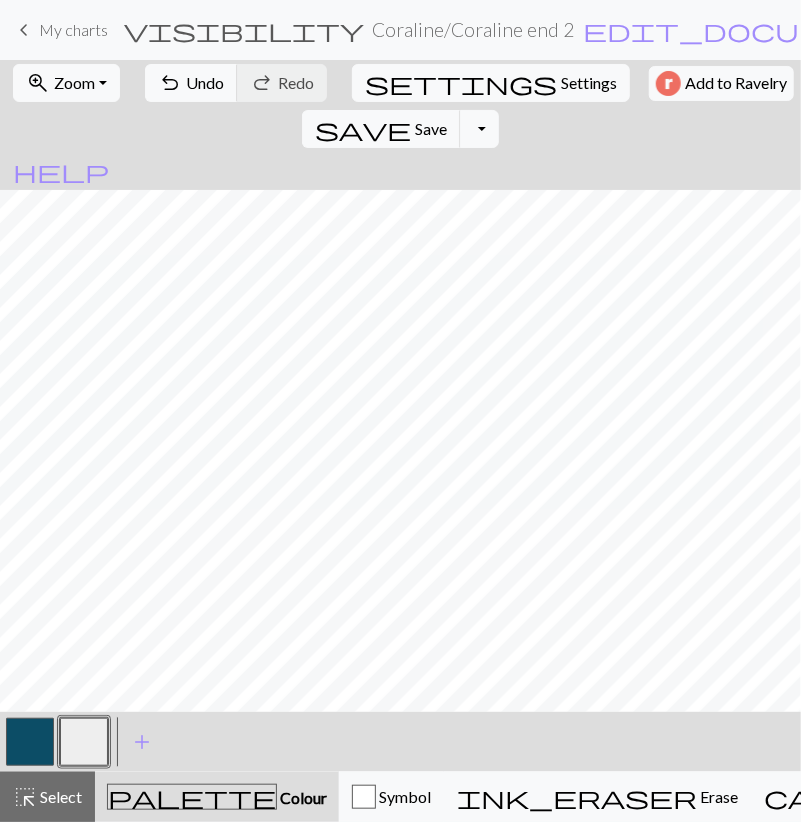 click at bounding box center [30, 742] 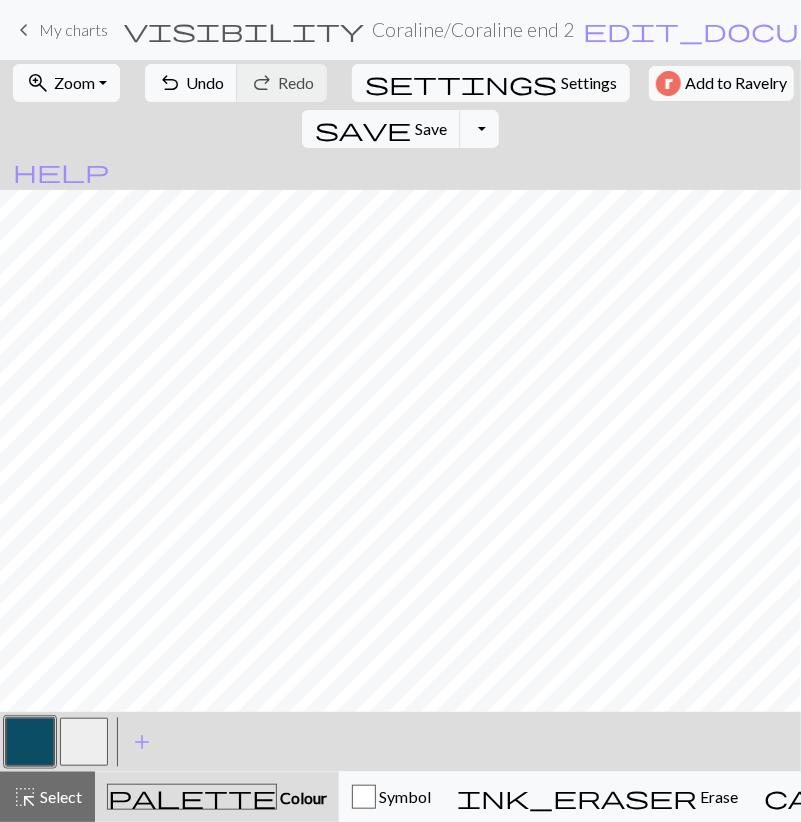 click at bounding box center (84, 742) 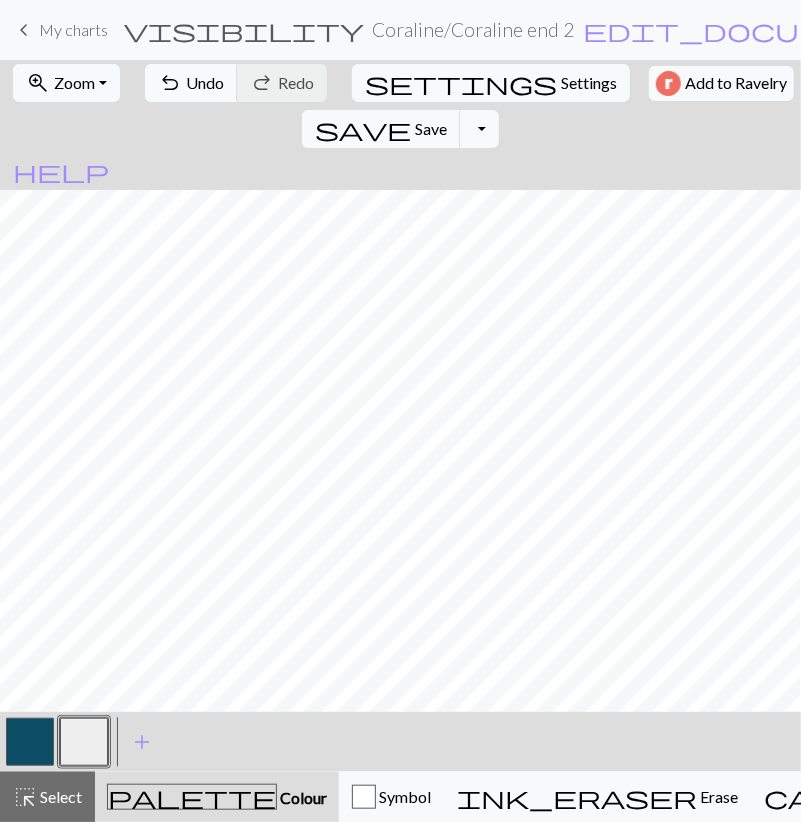 drag, startPoint x: 34, startPoint y: 744, endPoint x: 52, endPoint y: 727, distance: 24.758837 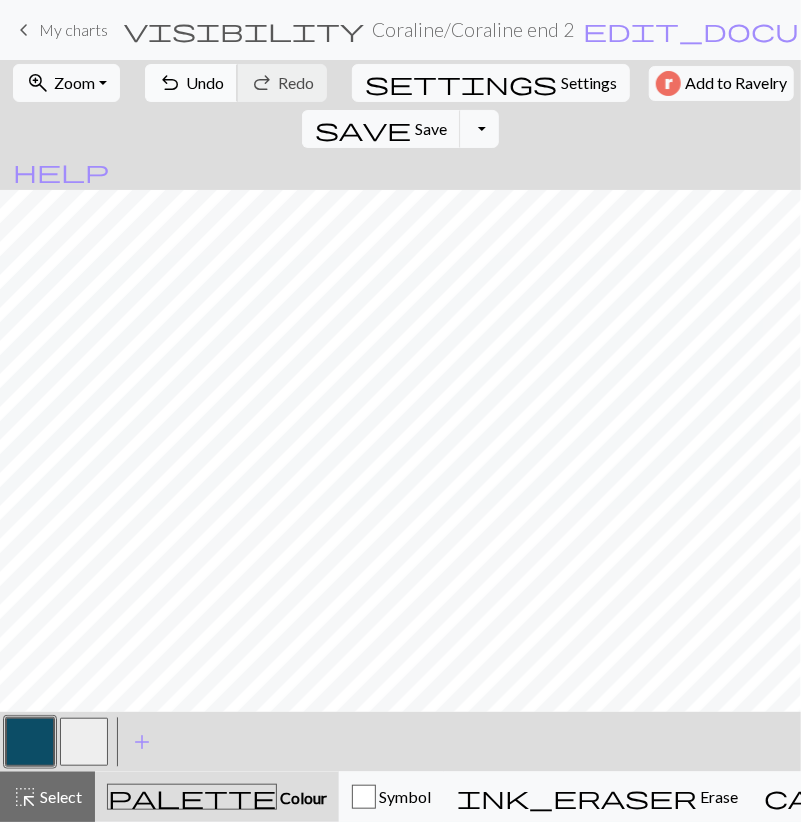 click on "Undo" at bounding box center [205, 82] 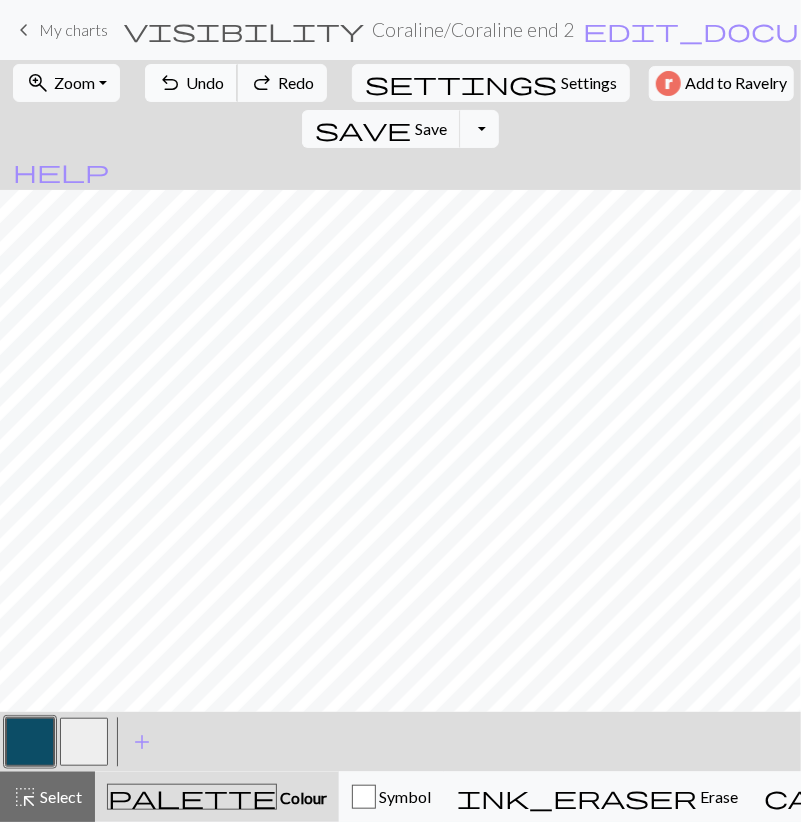 click on "Undo" at bounding box center [205, 82] 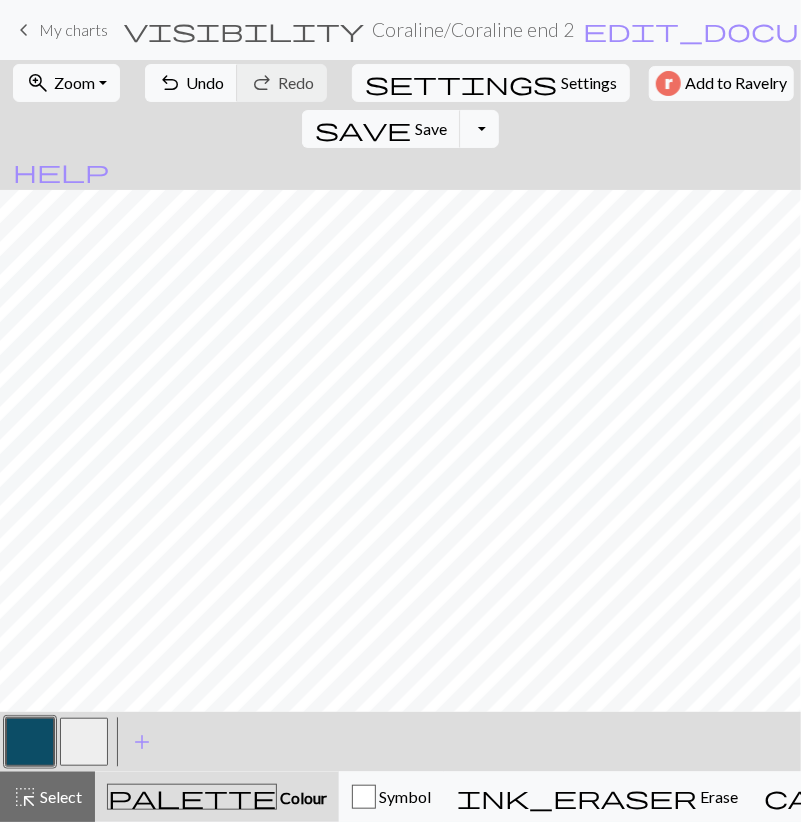drag, startPoint x: 88, startPoint y: 742, endPoint x: 101, endPoint y: 724, distance: 22.203604 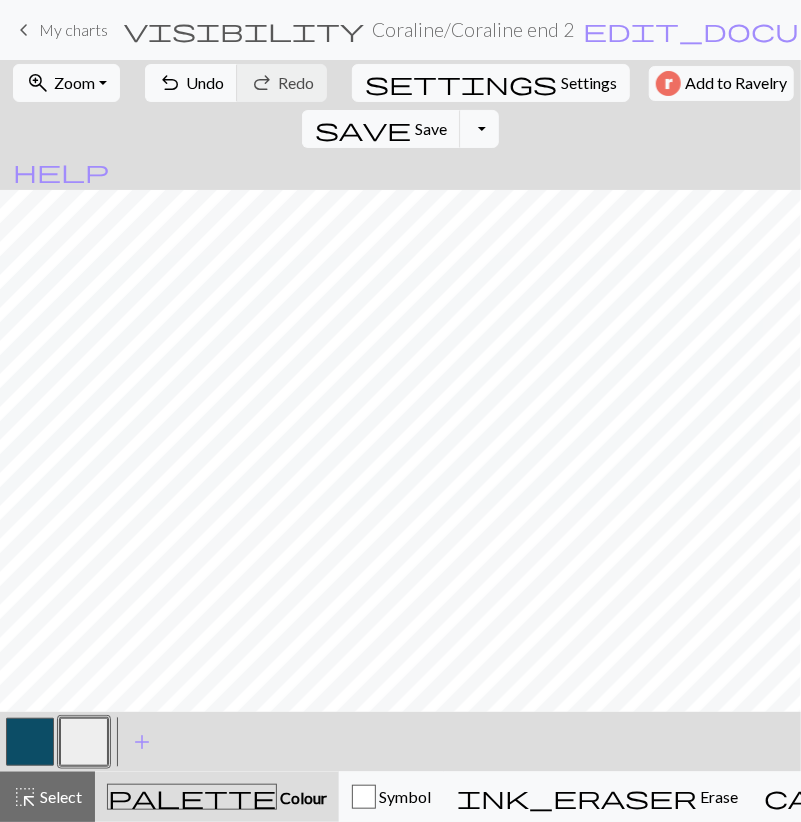 click at bounding box center [30, 742] 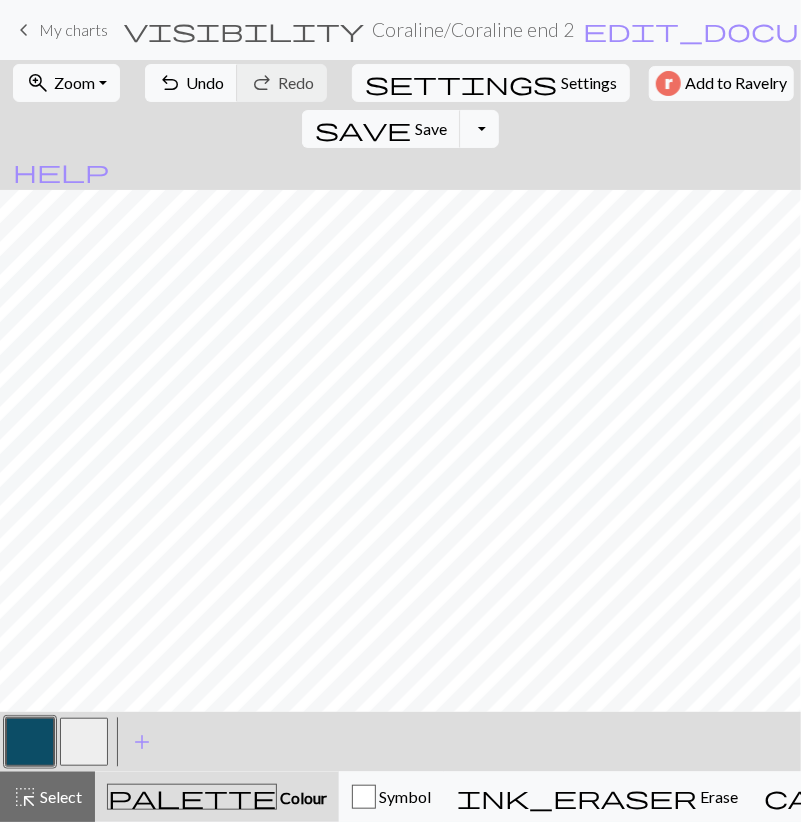 click at bounding box center [84, 742] 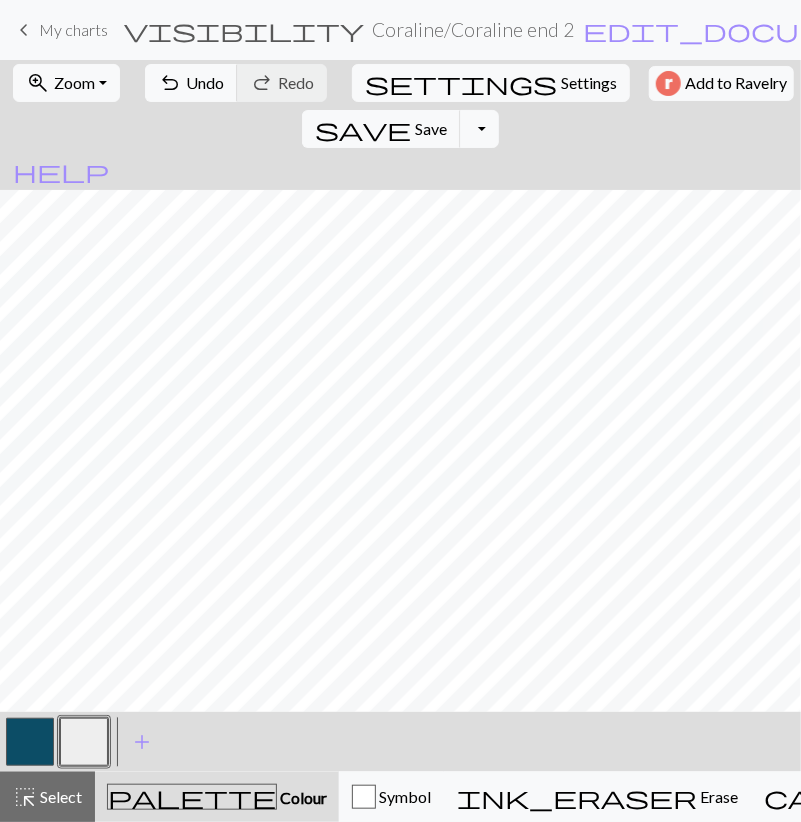 click at bounding box center [30, 742] 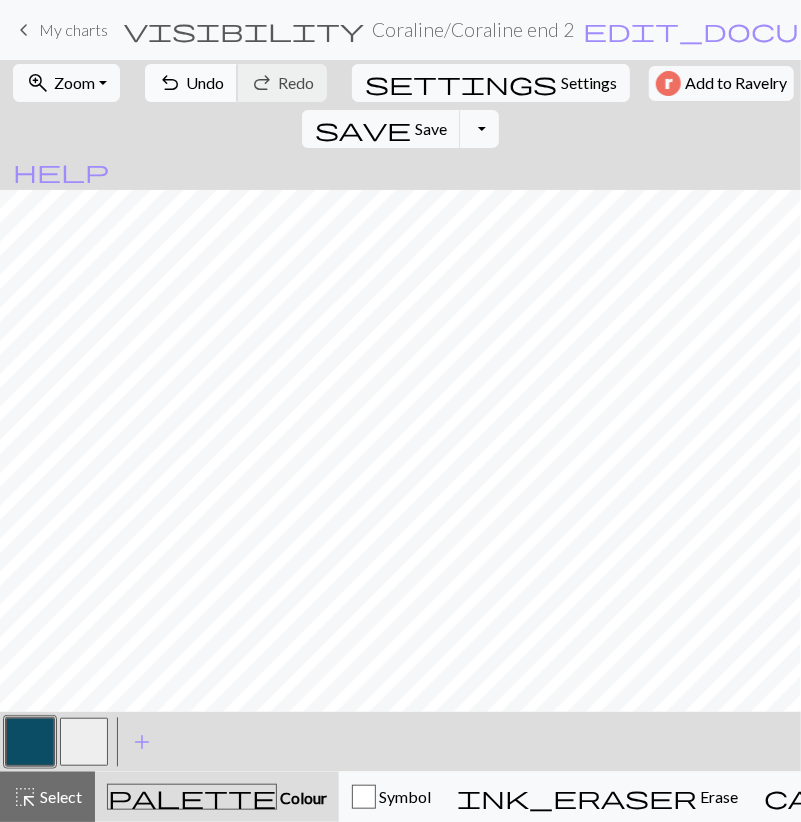 click on "Undo" at bounding box center (205, 82) 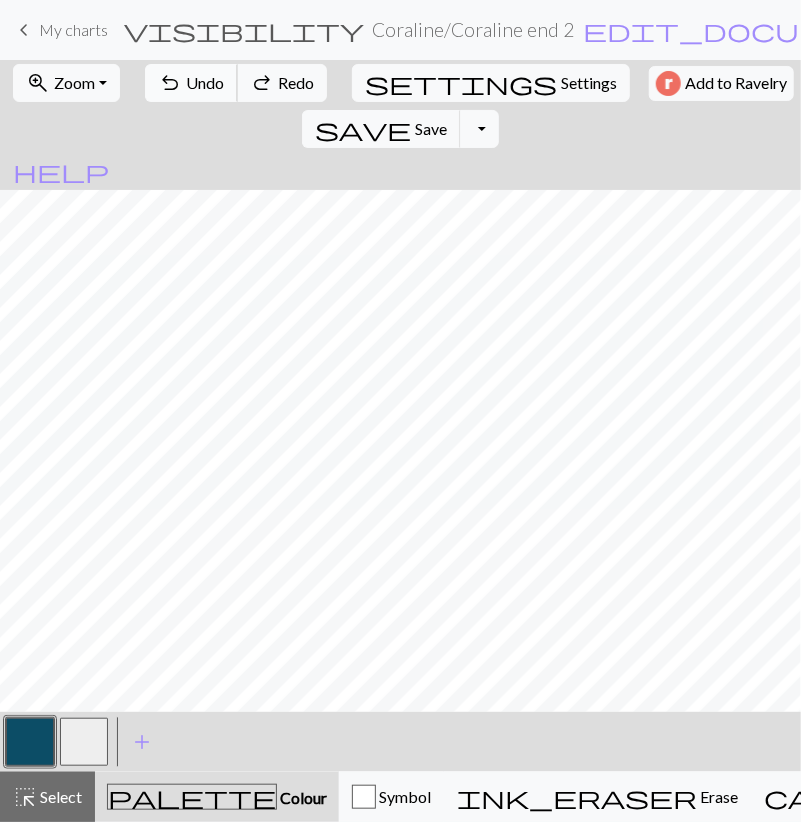 click on "Undo" at bounding box center (205, 82) 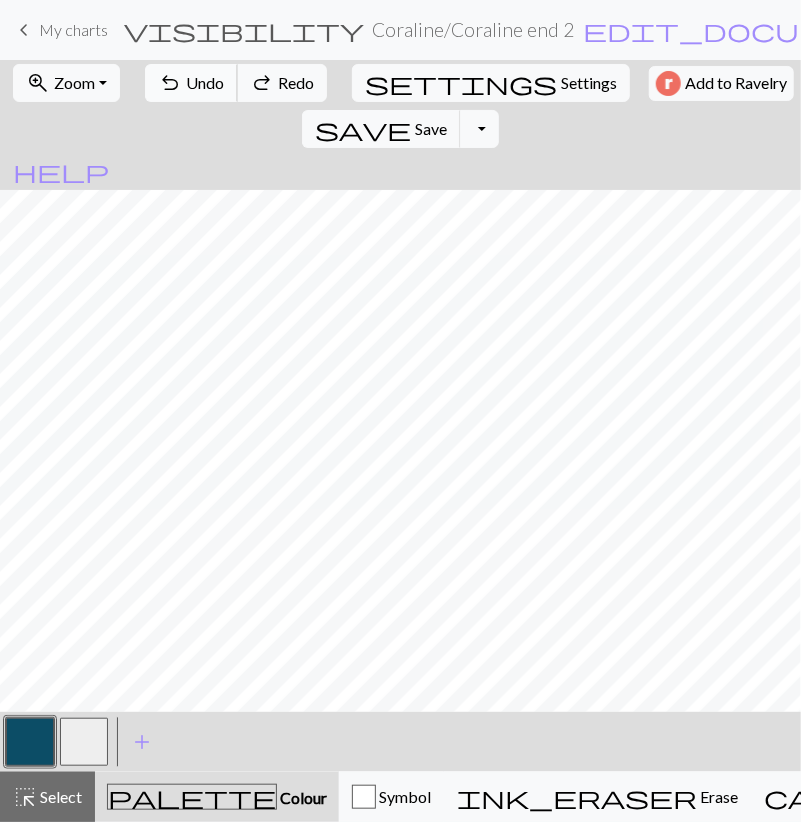 click on "Undo" at bounding box center (205, 82) 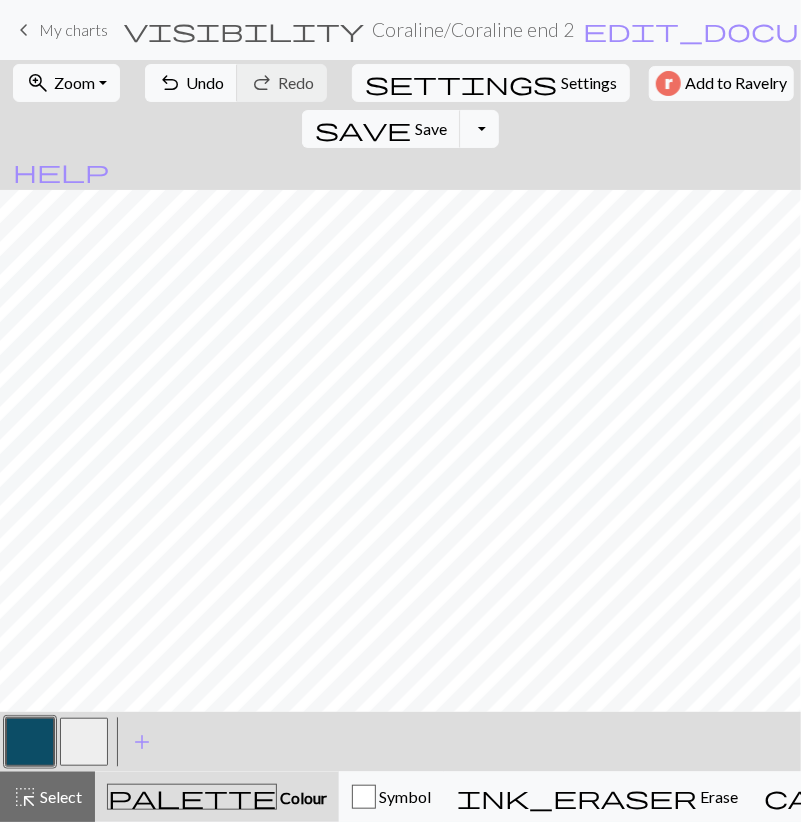 drag, startPoint x: 95, startPoint y: 736, endPoint x: 105, endPoint y: 720, distance: 18.867962 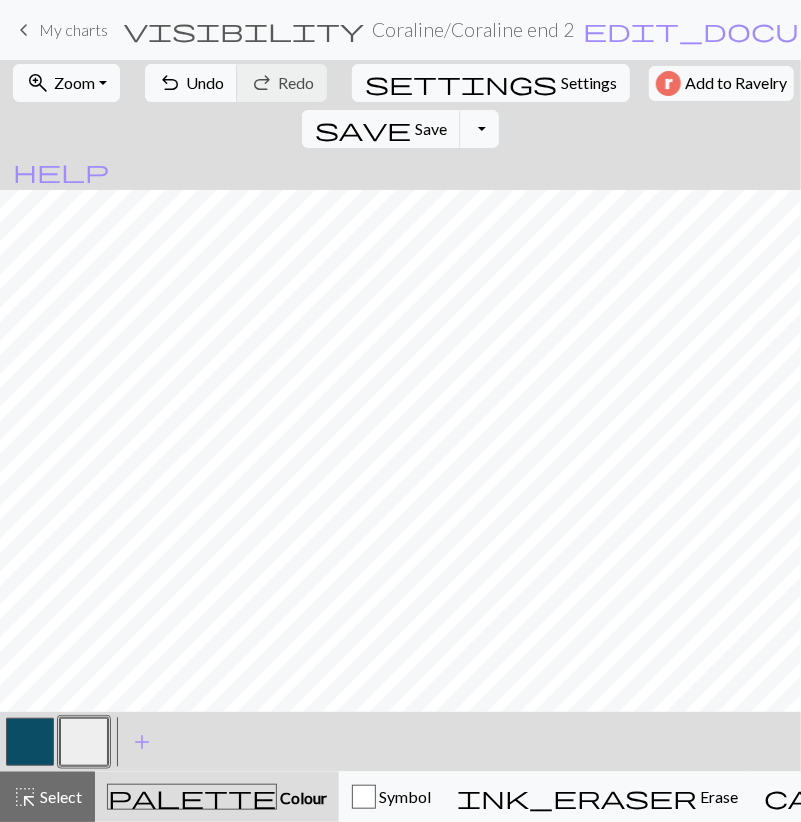 drag, startPoint x: 35, startPoint y: 737, endPoint x: 71, endPoint y: 713, distance: 43.266617 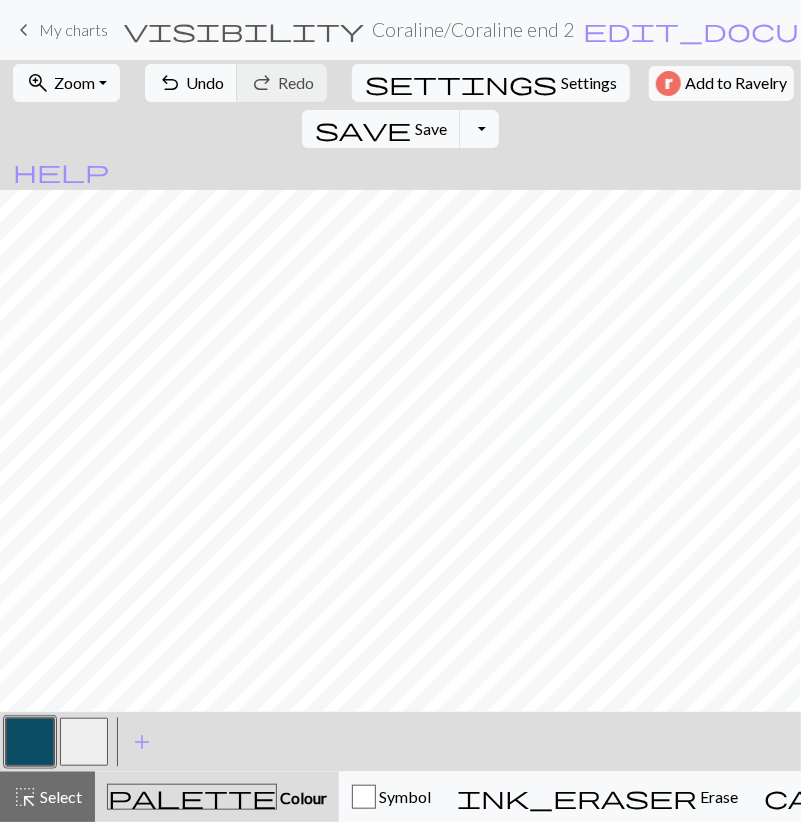 click at bounding box center [84, 742] 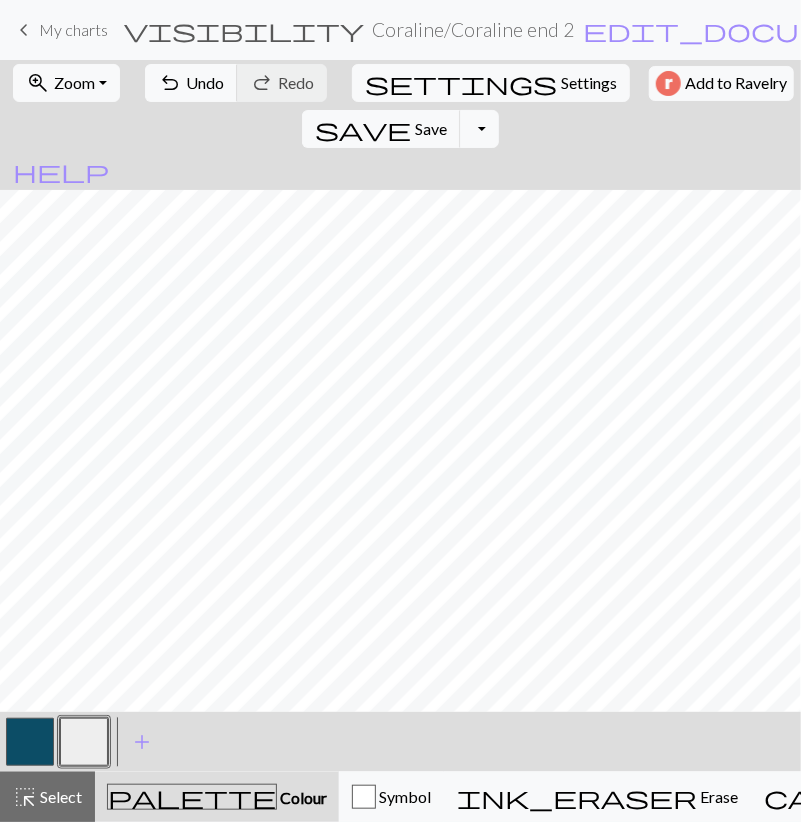 click at bounding box center [30, 742] 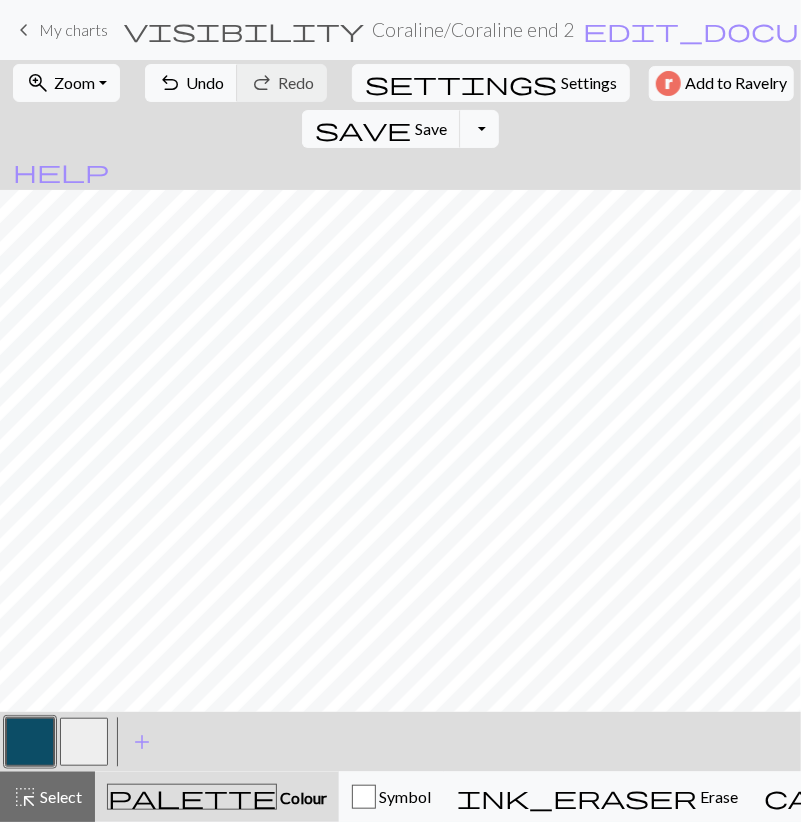 click at bounding box center (84, 742) 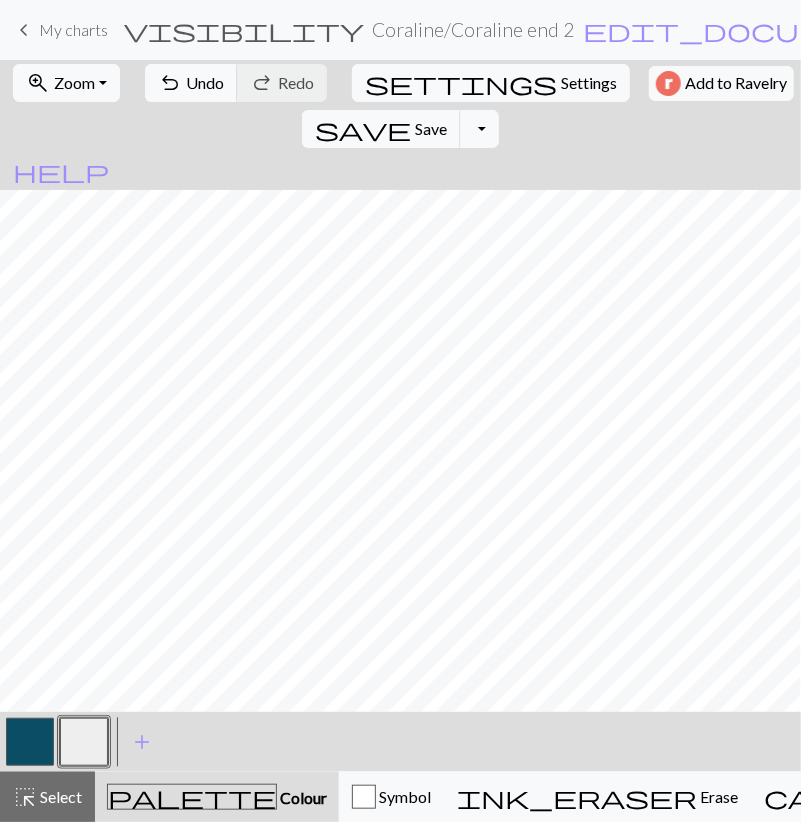 drag, startPoint x: 37, startPoint y: 741, endPoint x: 47, endPoint y: 730, distance: 14.866069 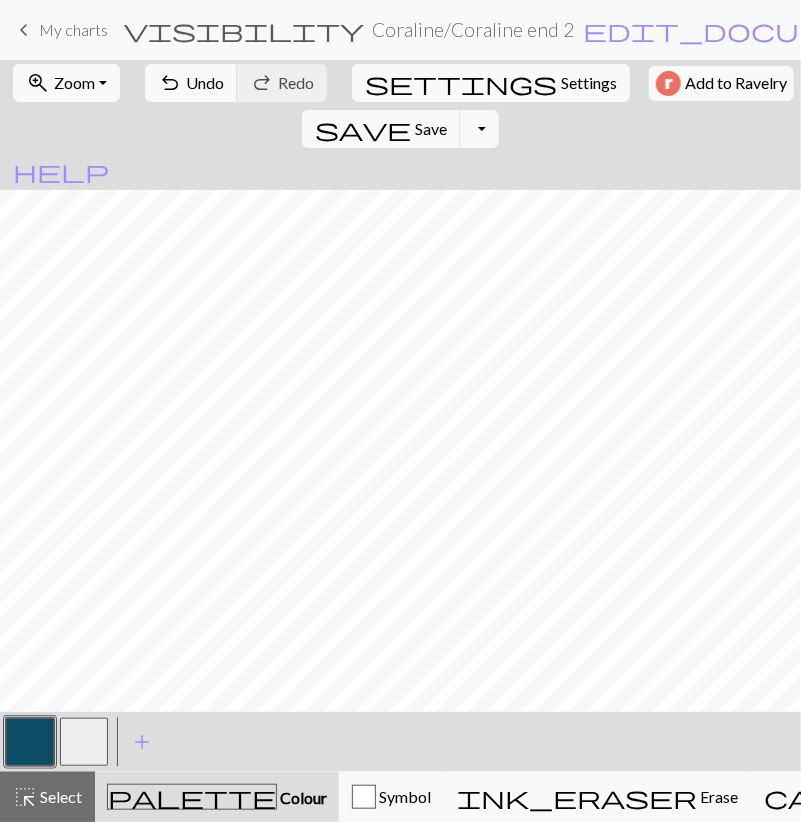 click at bounding box center (84, 742) 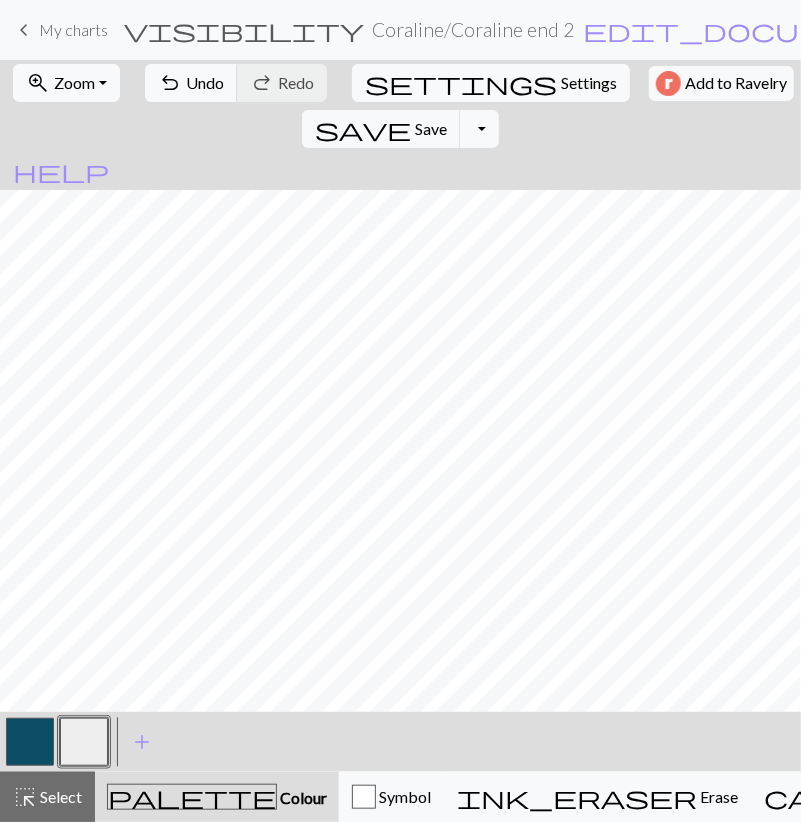 click at bounding box center (30, 742) 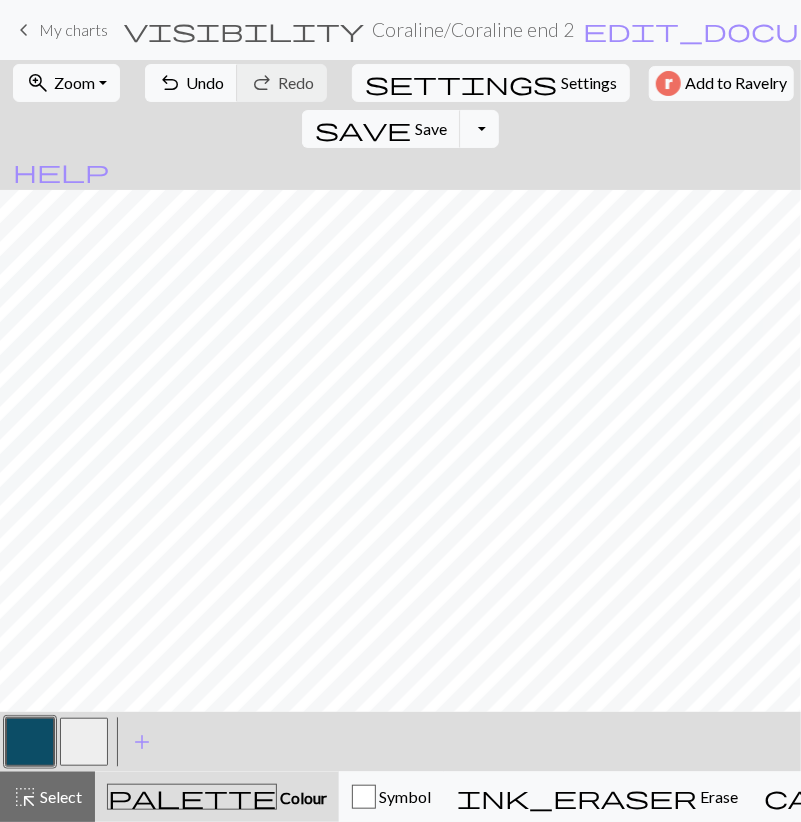 click at bounding box center (84, 742) 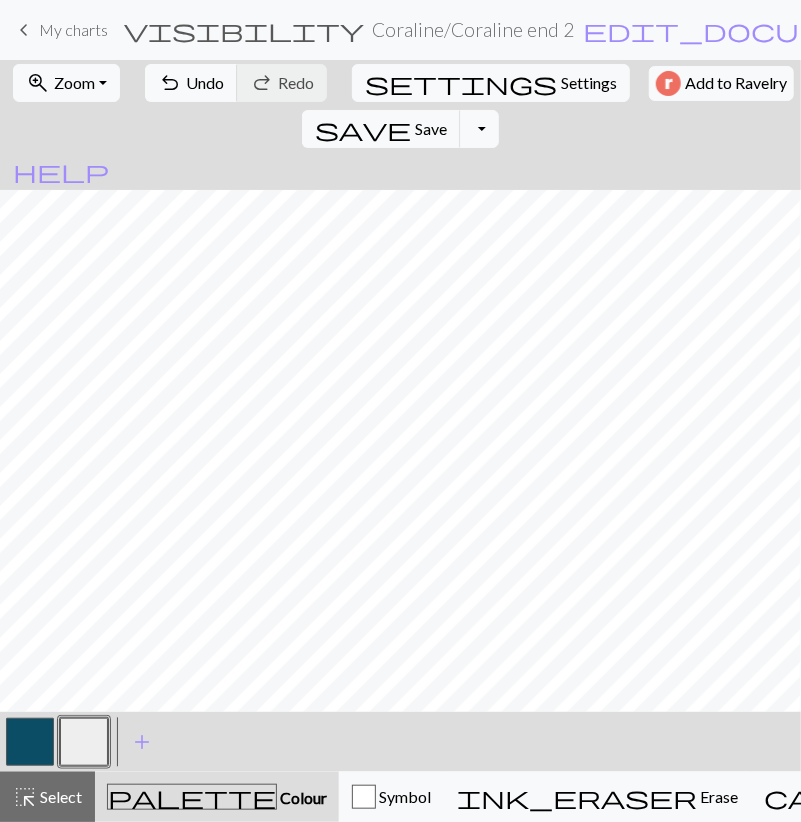 click at bounding box center [30, 742] 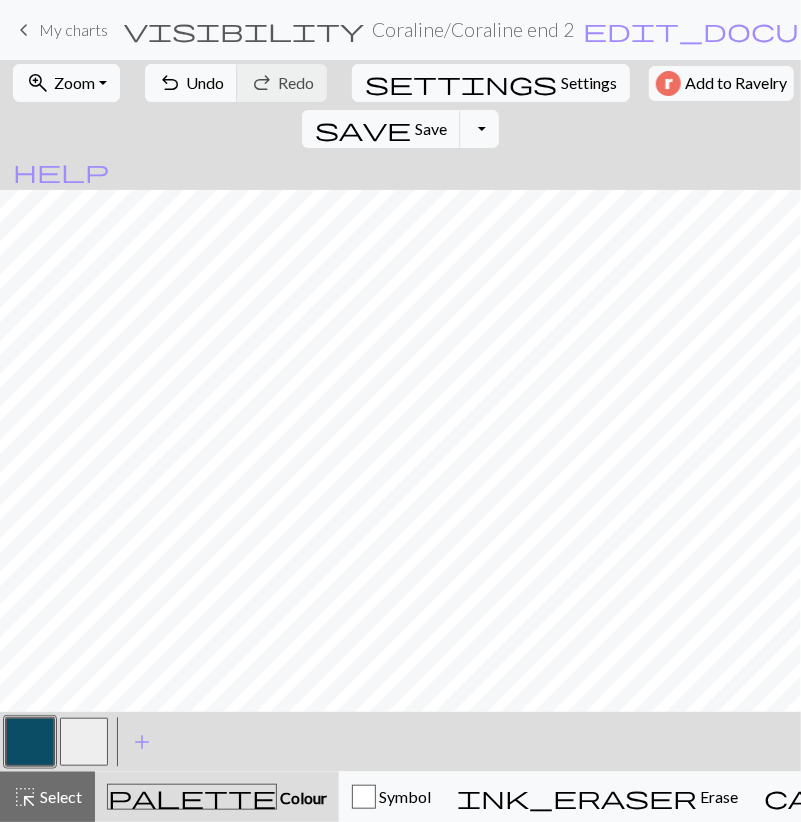 click at bounding box center [84, 742] 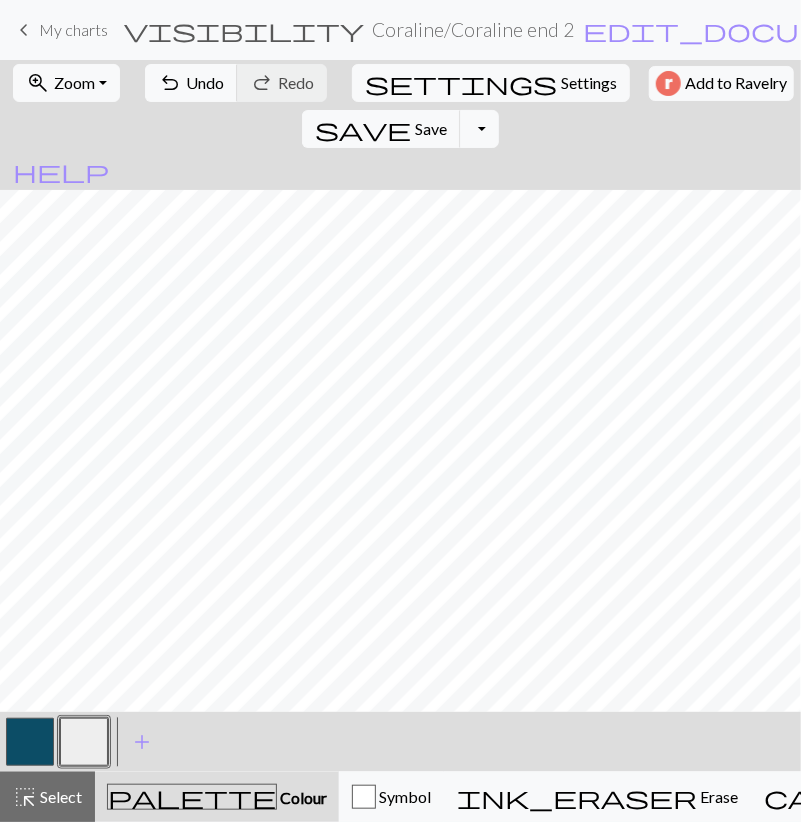 drag, startPoint x: 29, startPoint y: 753, endPoint x: 56, endPoint y: 712, distance: 49.09175 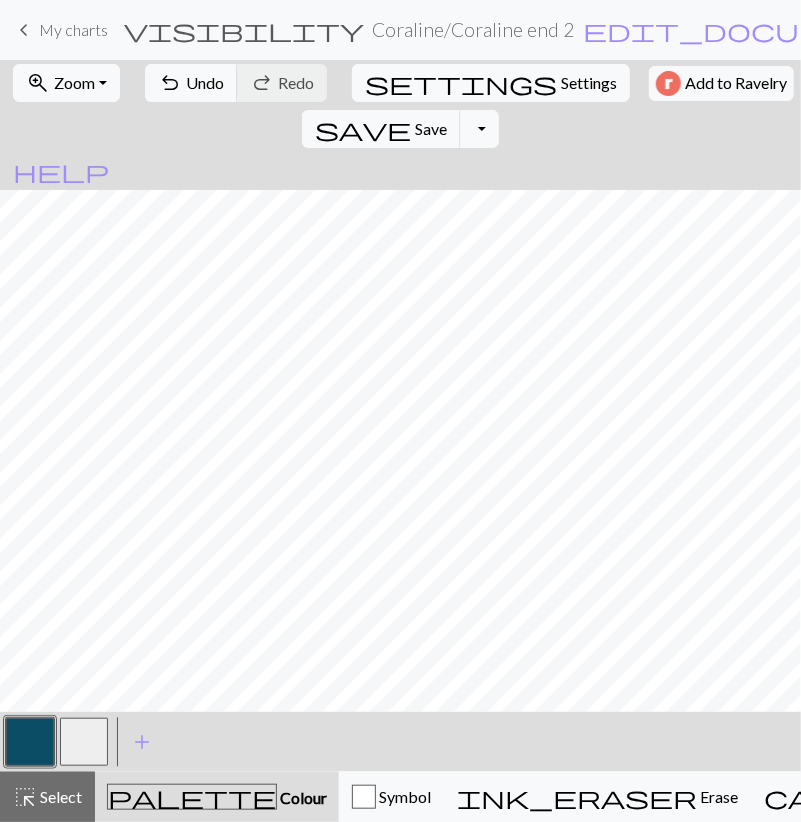click at bounding box center (84, 742) 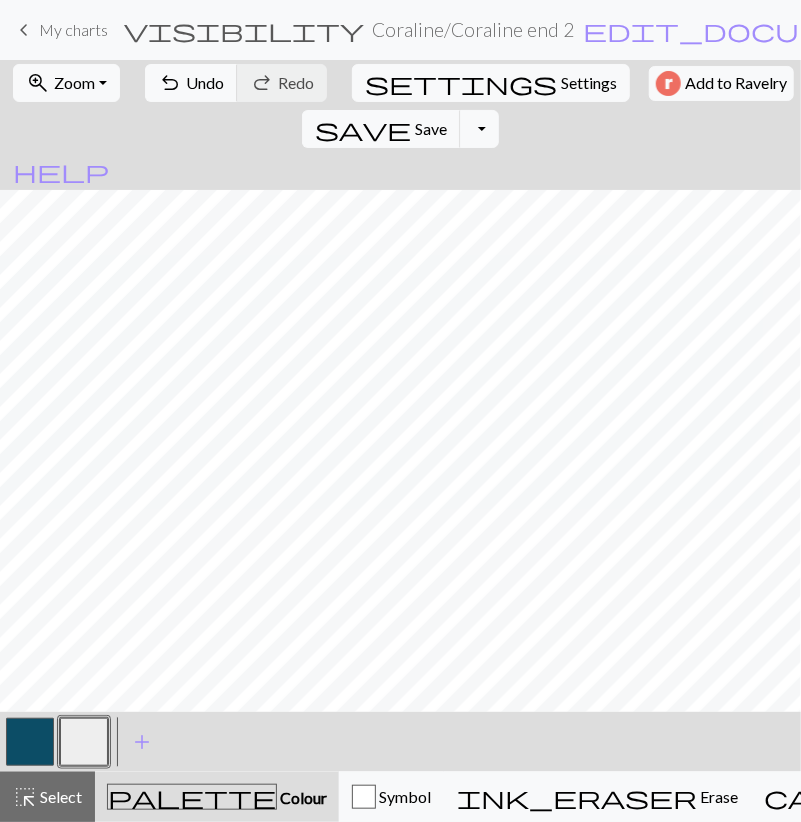 click at bounding box center (30, 742) 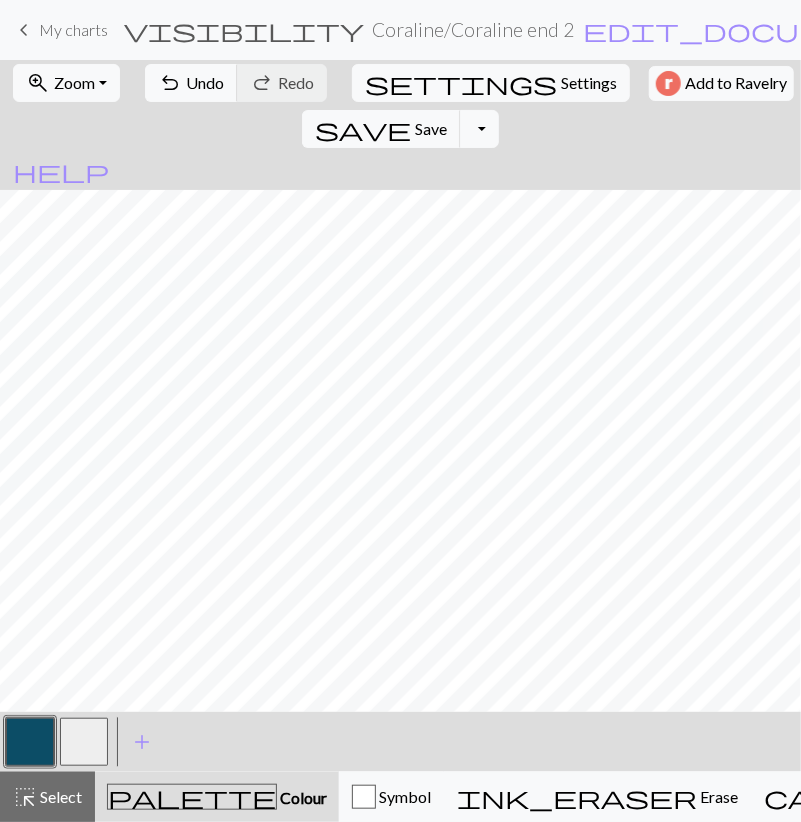 click at bounding box center (84, 742) 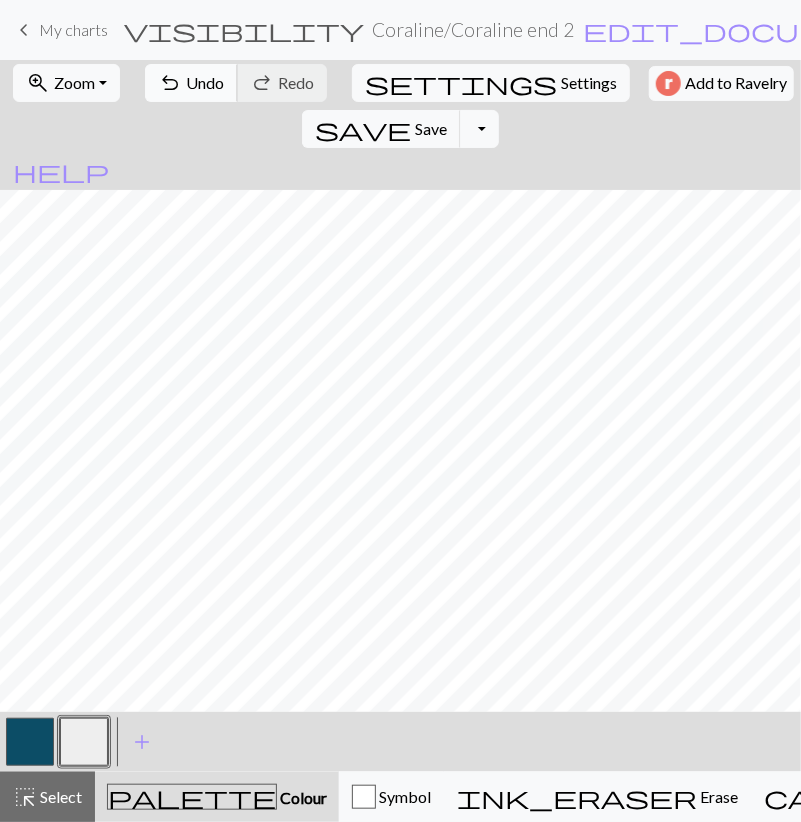 click on "Undo" at bounding box center [205, 82] 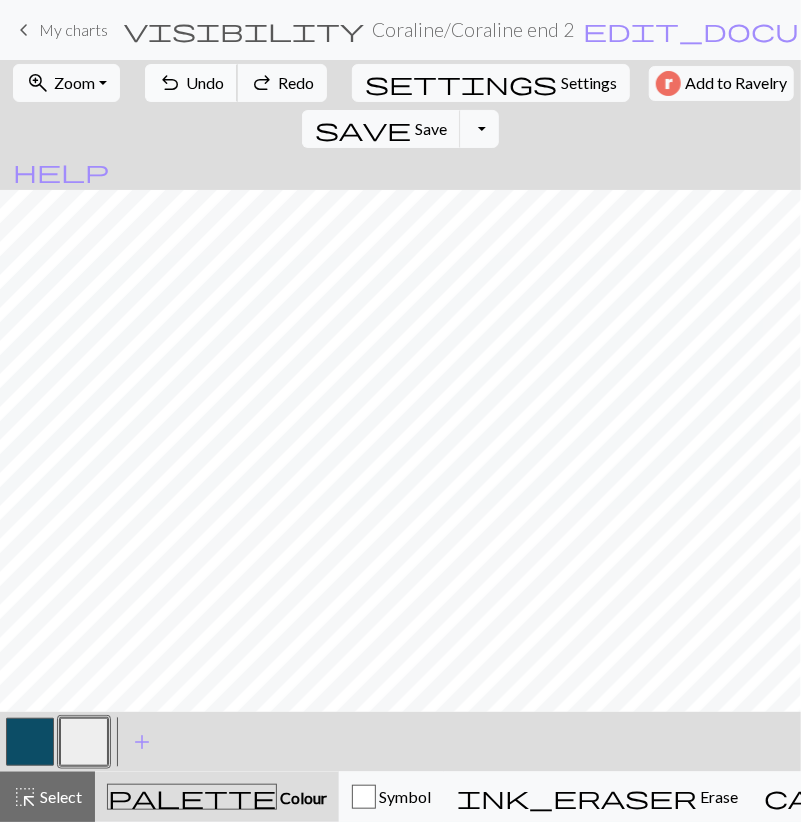 click on "Undo" at bounding box center (205, 82) 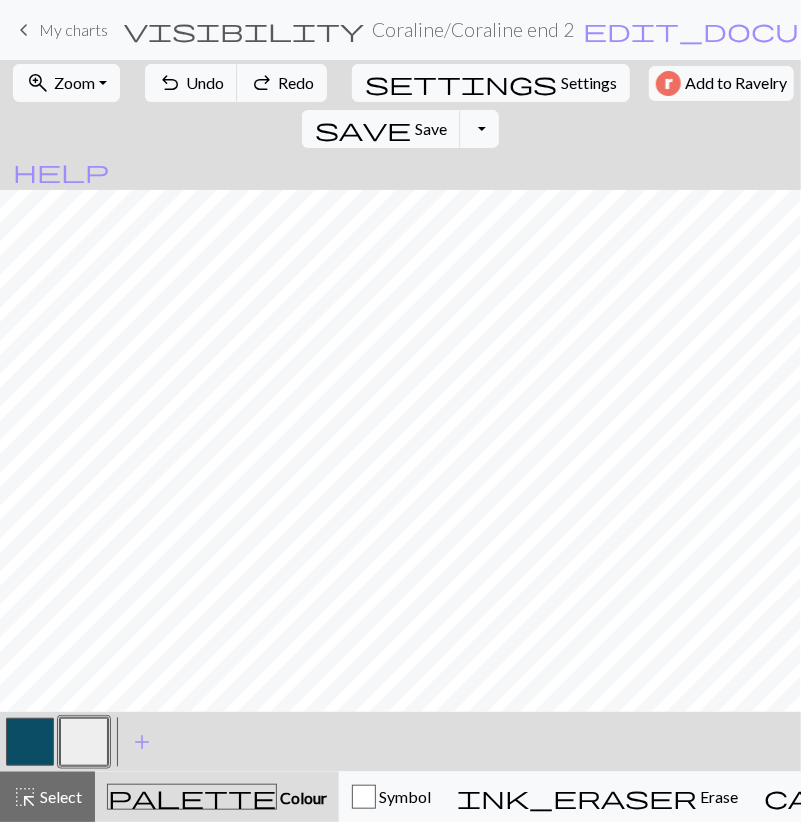 click at bounding box center [30, 742] 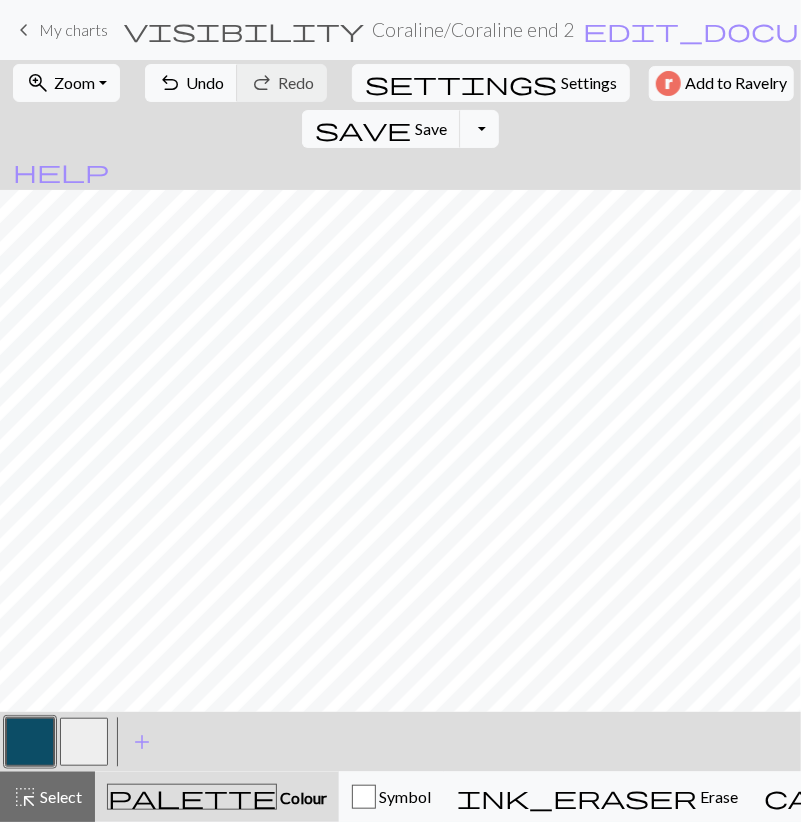 drag, startPoint x: 83, startPoint y: 754, endPoint x: 80, endPoint y: 720, distance: 34.132095 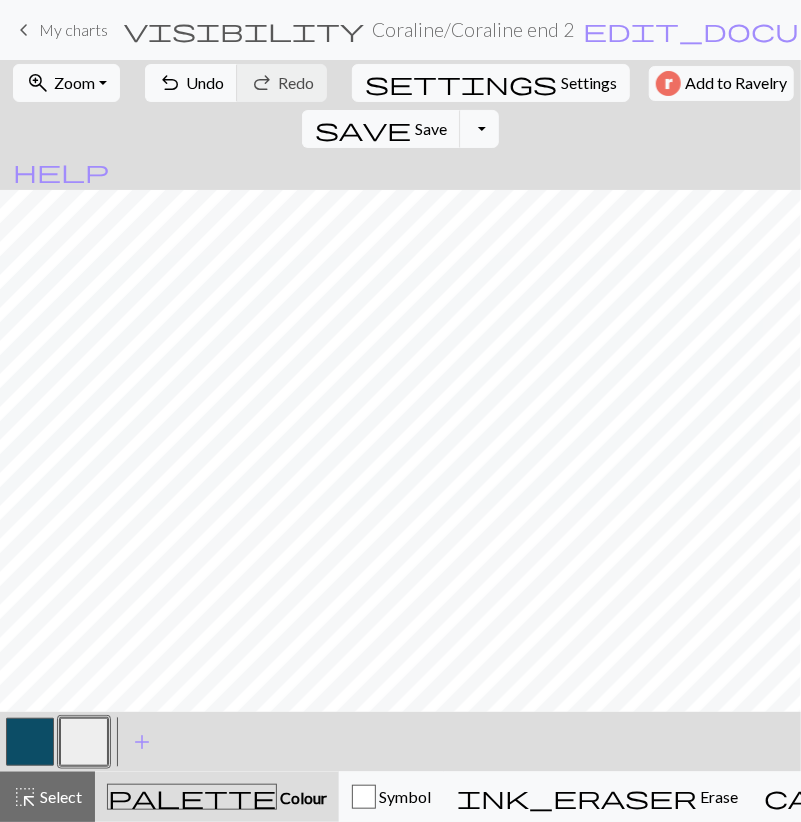 click at bounding box center (30, 742) 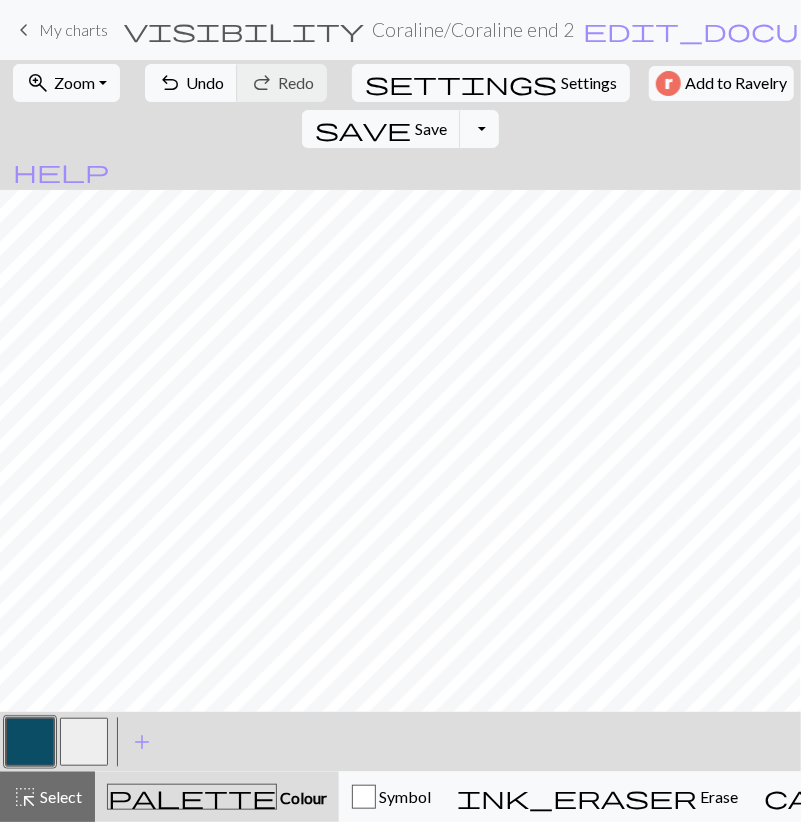 click at bounding box center (84, 742) 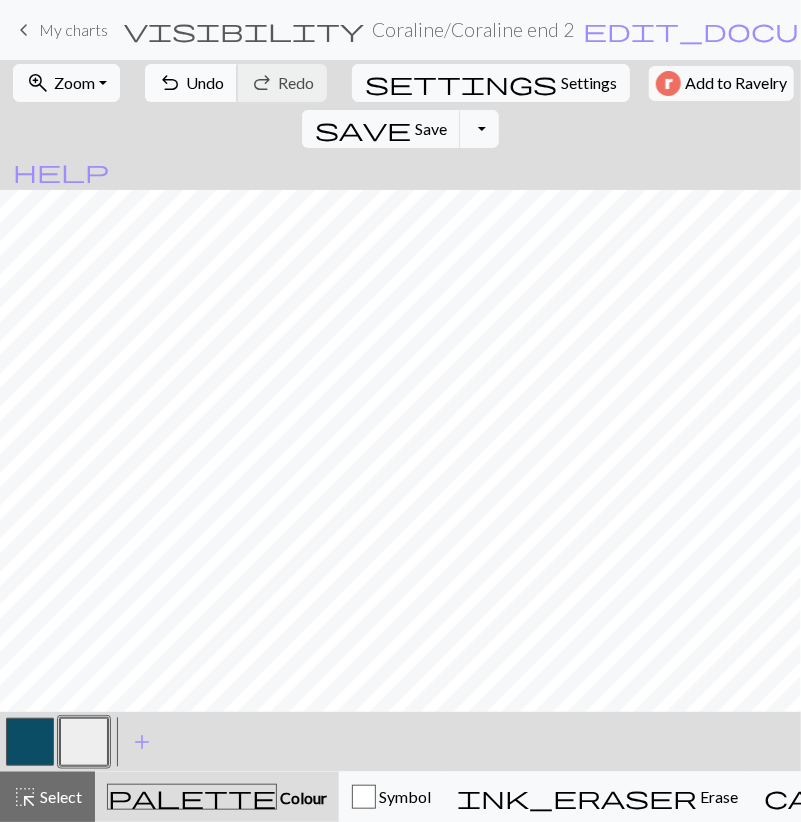 click on "Undo" at bounding box center [205, 82] 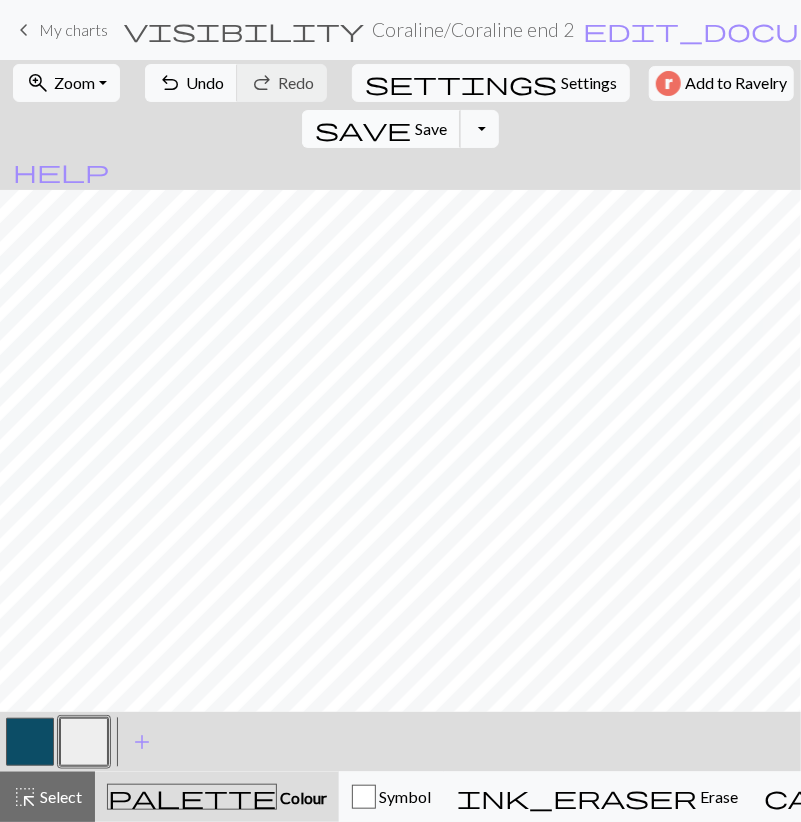 click on "save" at bounding box center (363, 129) 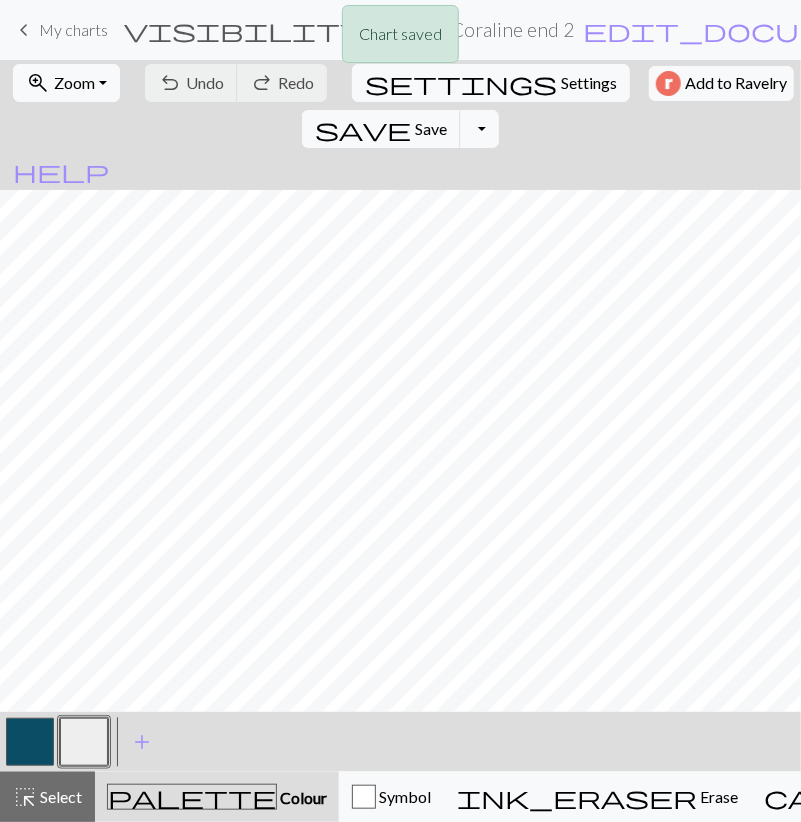 click at bounding box center (30, 742) 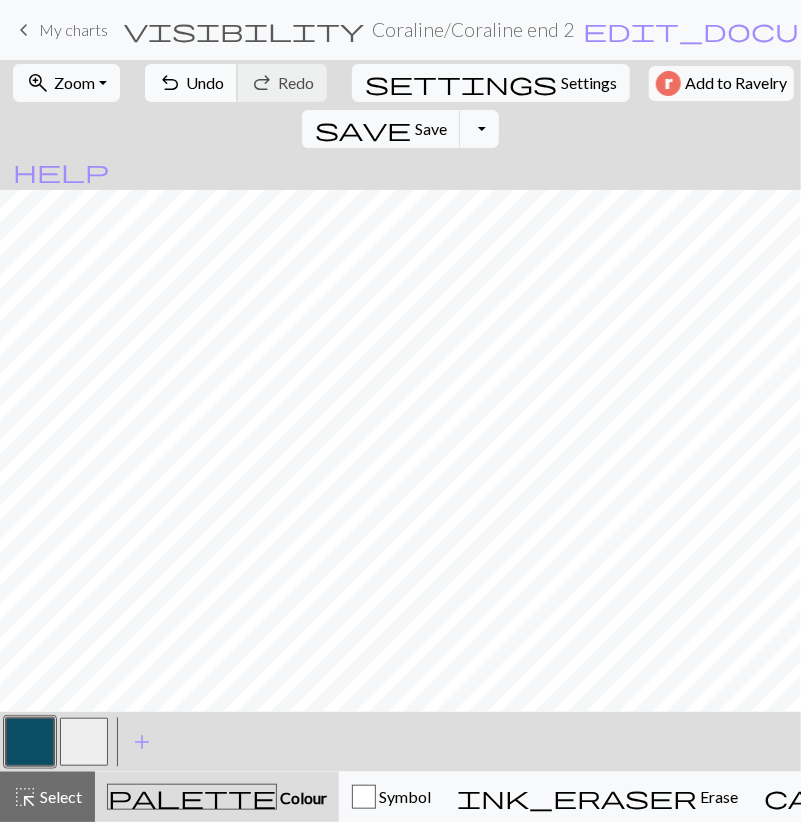 click on "Undo" at bounding box center (205, 82) 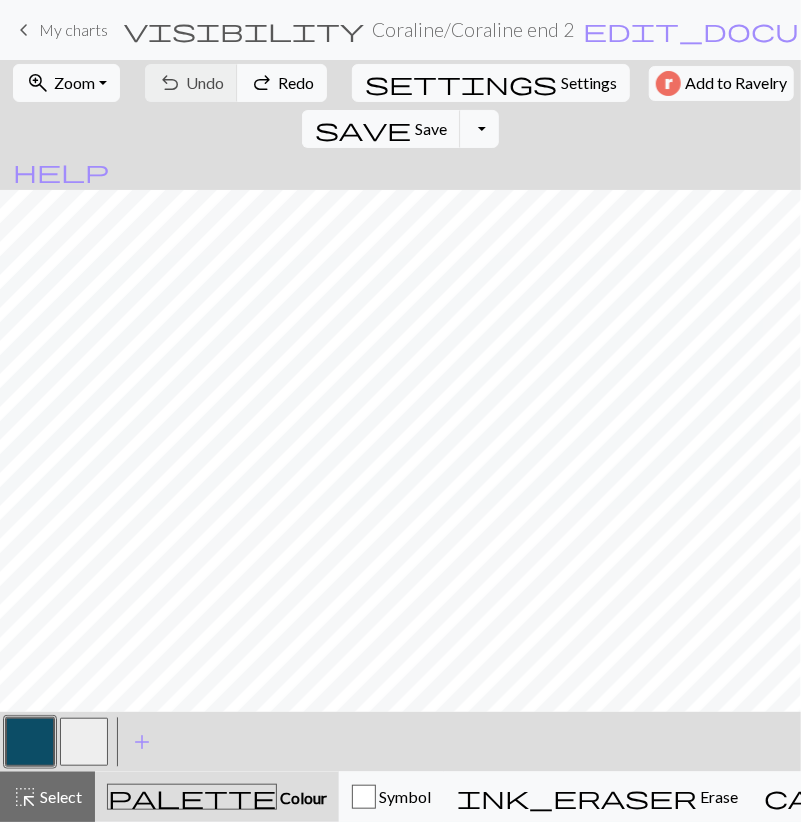 click at bounding box center (84, 742) 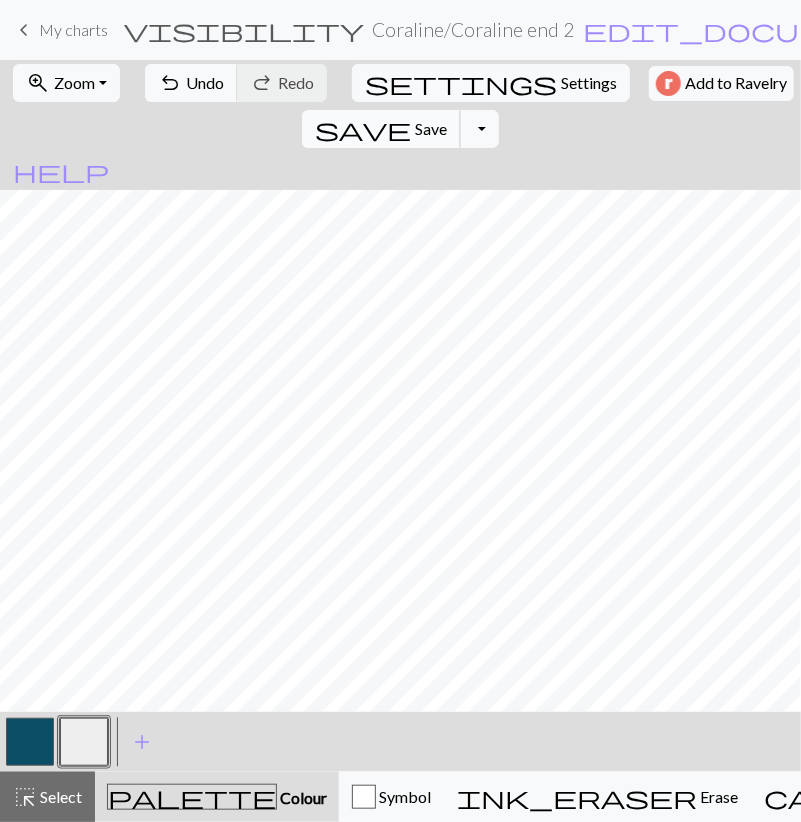 click on "Save" at bounding box center (431, 128) 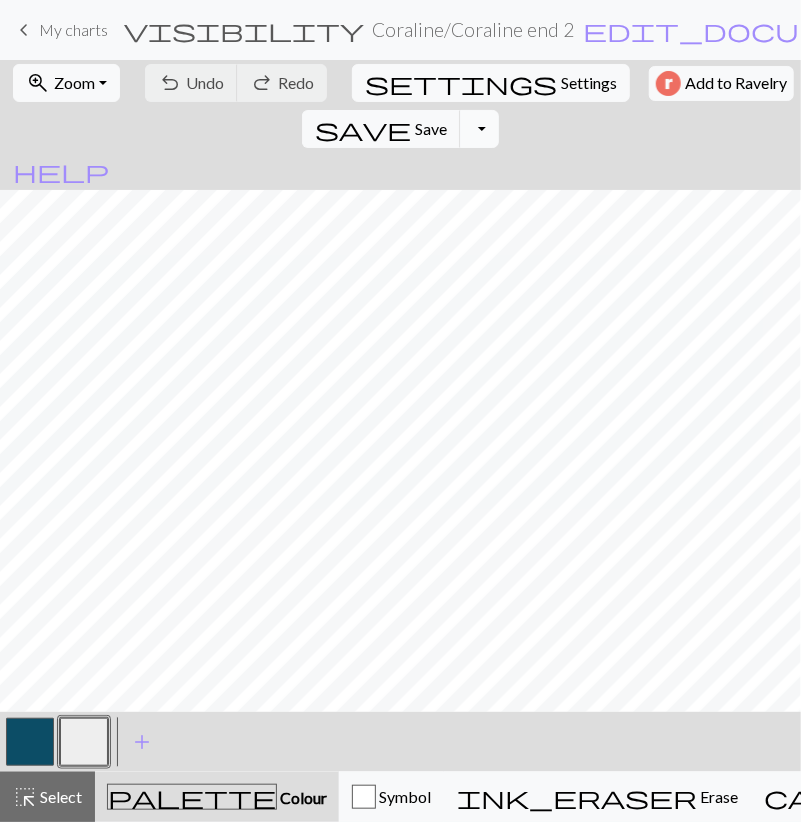 click on "Toggle Dropdown" at bounding box center [479, 129] 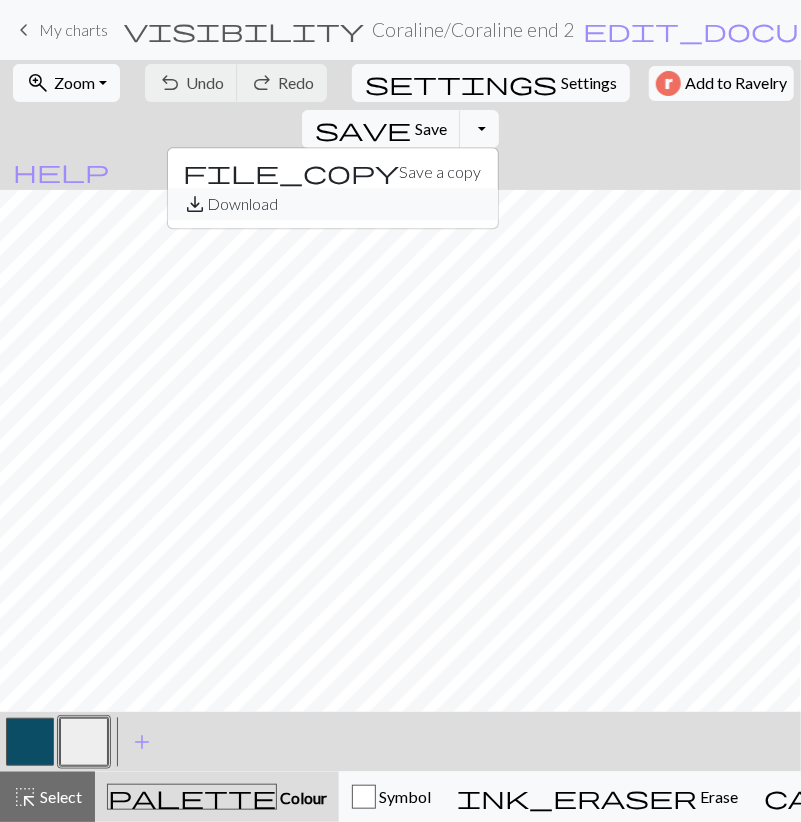 click on "save_alt  Download" at bounding box center [333, 204] 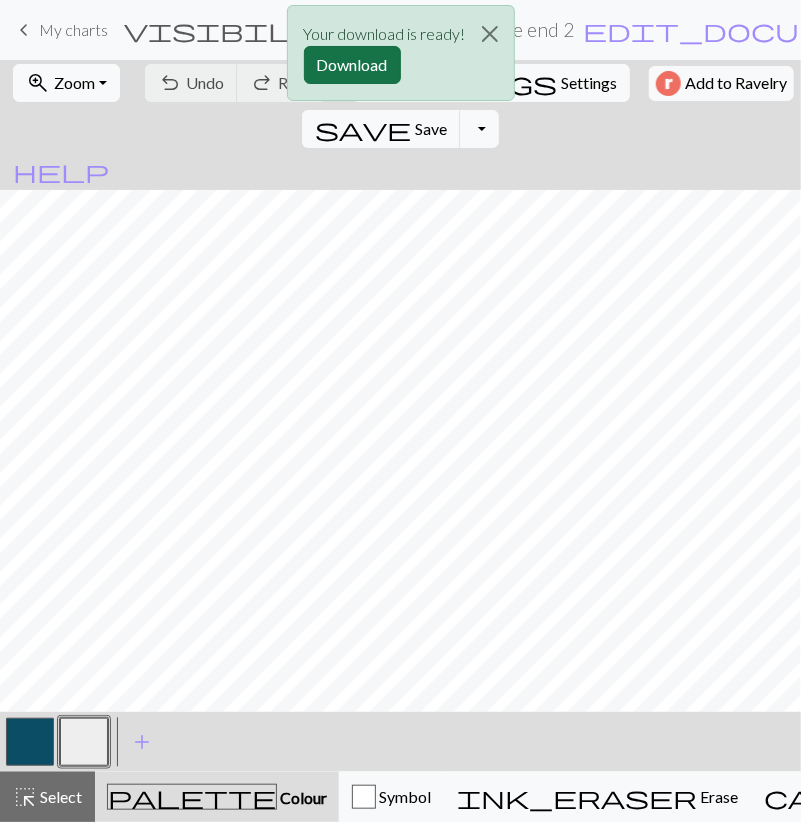 click on "Download" at bounding box center [352, 65] 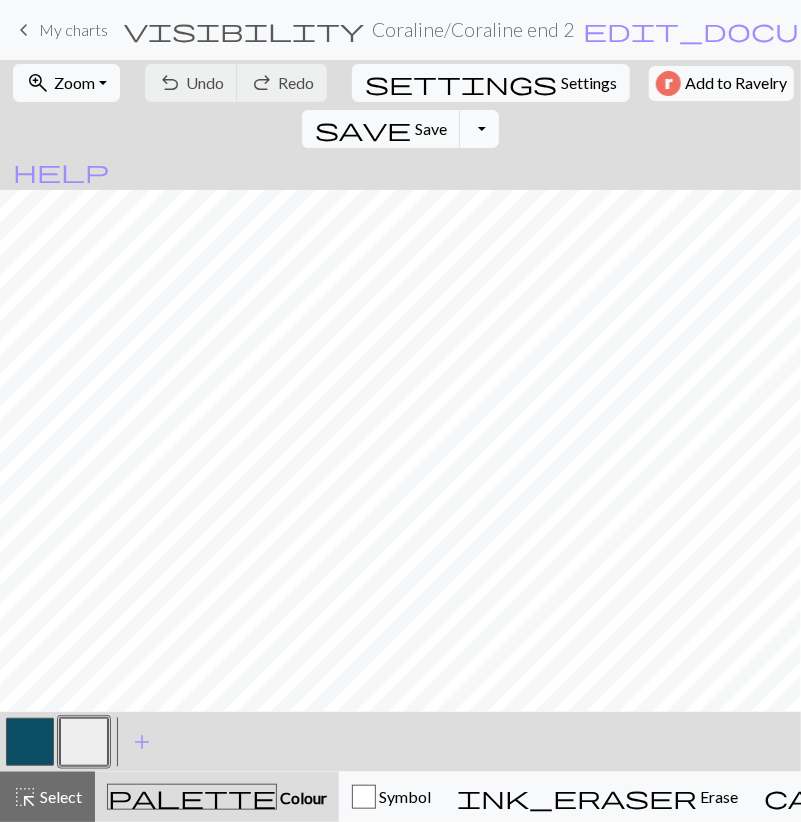 click on "Toggle Dropdown" at bounding box center [479, 129] 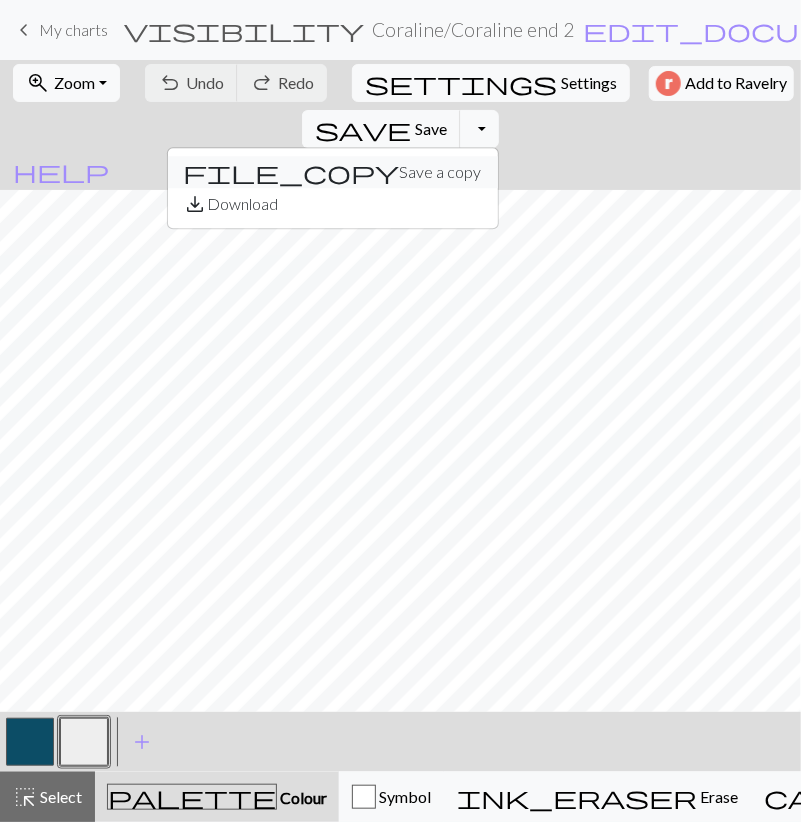 click on "file_copy  Save a copy" at bounding box center [333, 172] 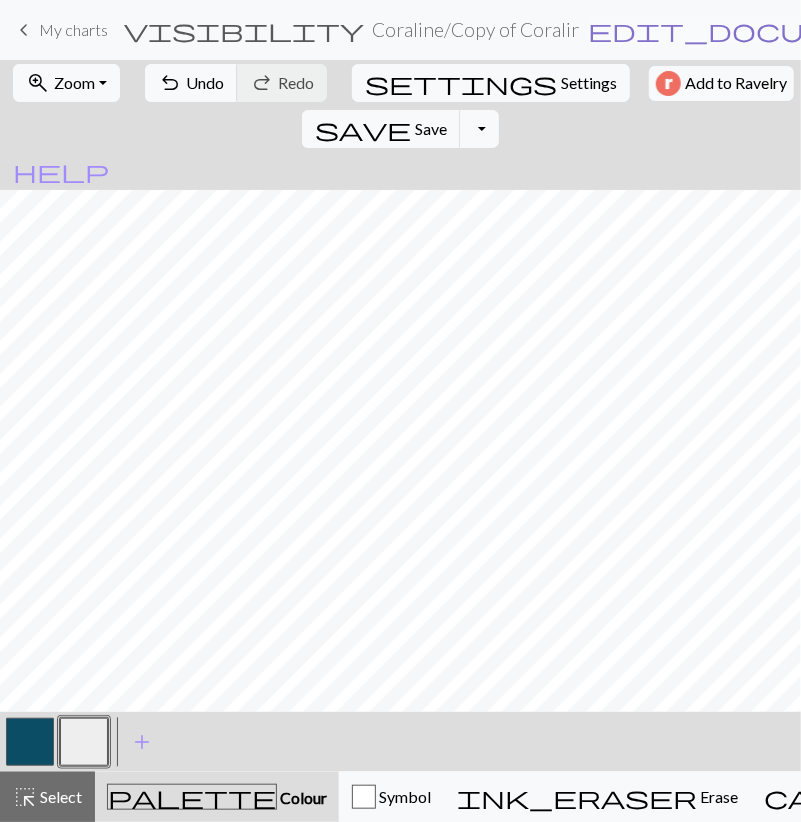 click on "edit_document" at bounding box center [744, 30] 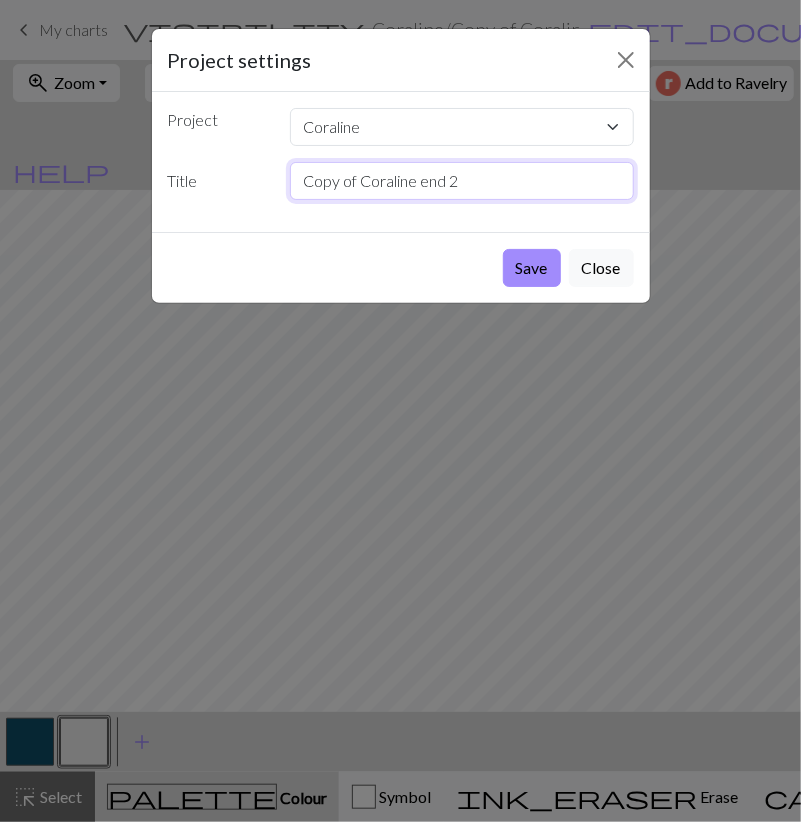 drag, startPoint x: 361, startPoint y: 182, endPoint x: 201, endPoint y: 217, distance: 163.78339 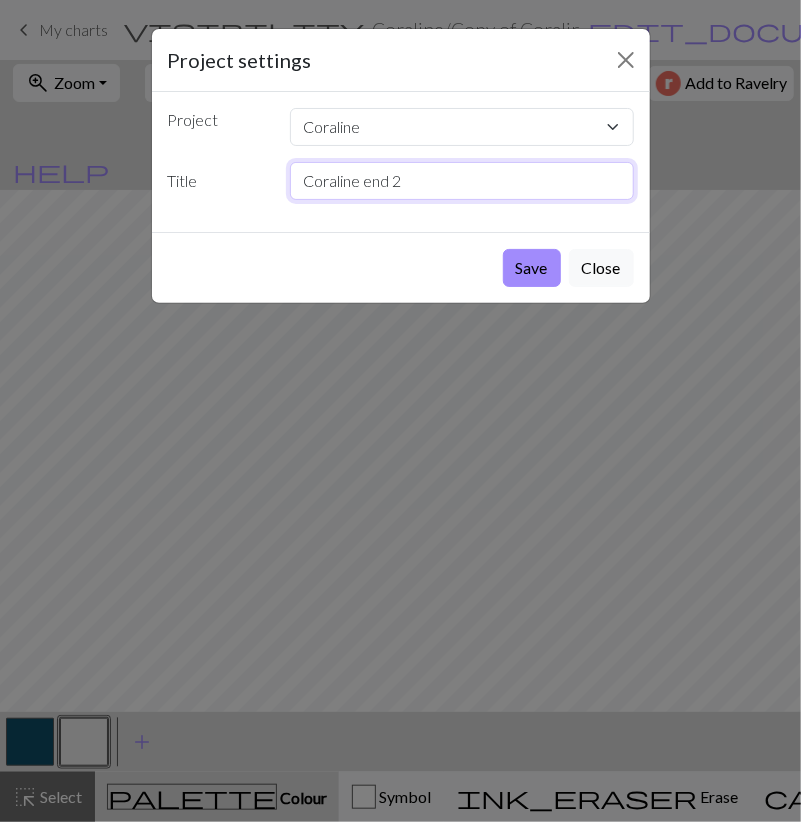 drag, startPoint x: 450, startPoint y: 188, endPoint x: 363, endPoint y: 193, distance: 87.14356 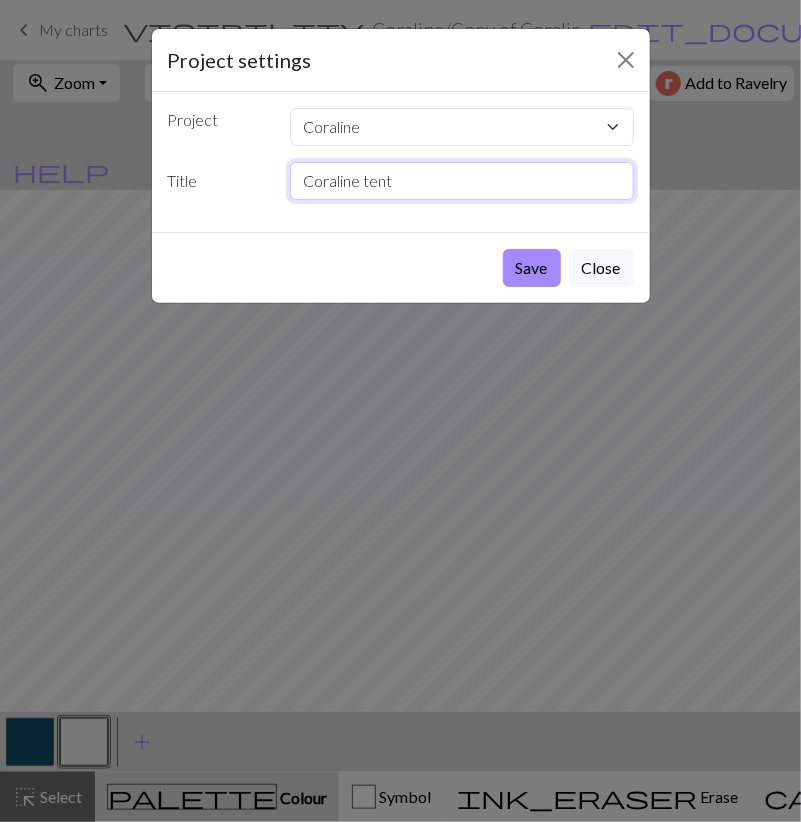 type on "Coraline tent" 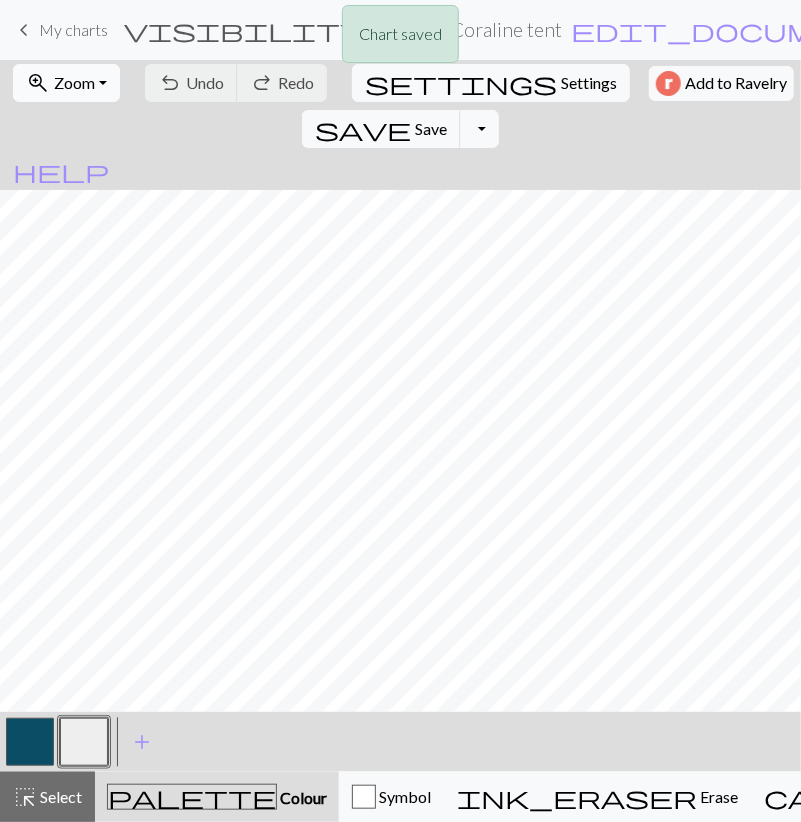 click on "zoom_in Zoom Zoom" at bounding box center (66, 83) 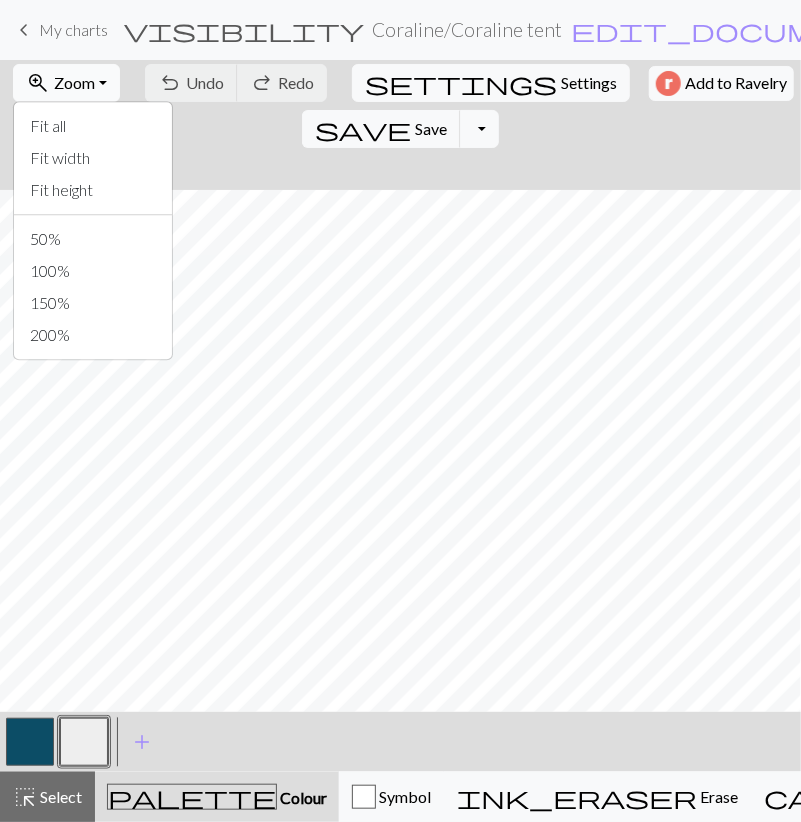 click on "Zoom" at bounding box center [74, 82] 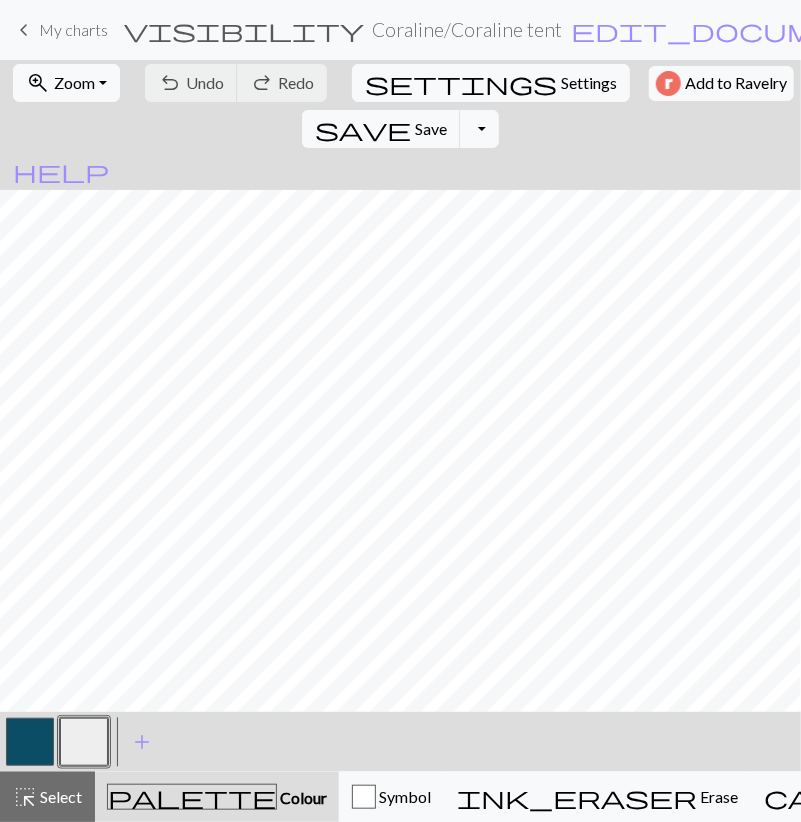 click at bounding box center [30, 742] 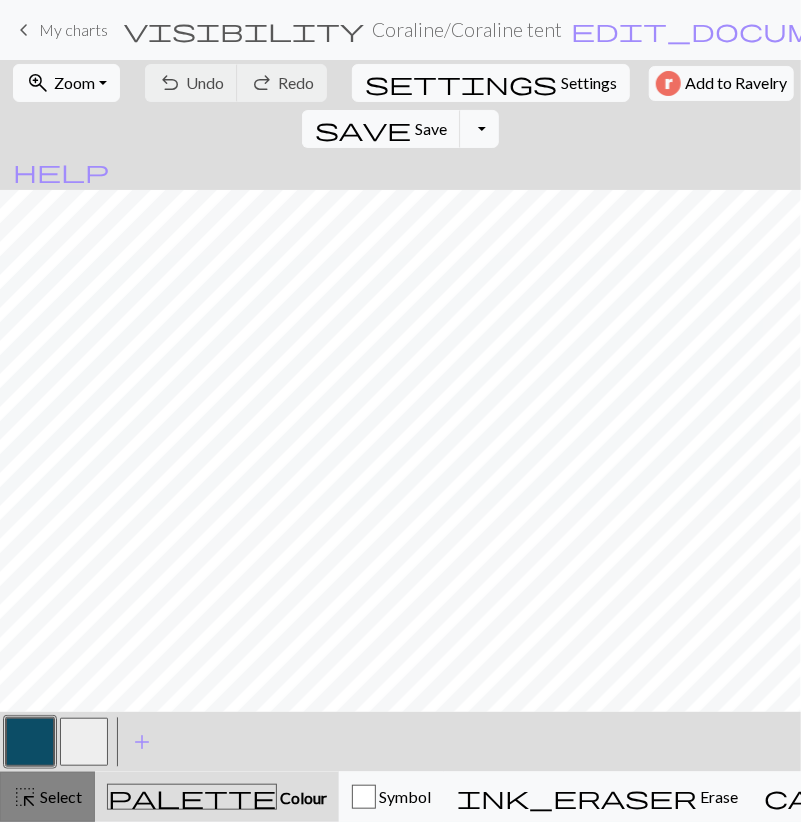 click on "highlight_alt   Select   Select" at bounding box center (47, 797) 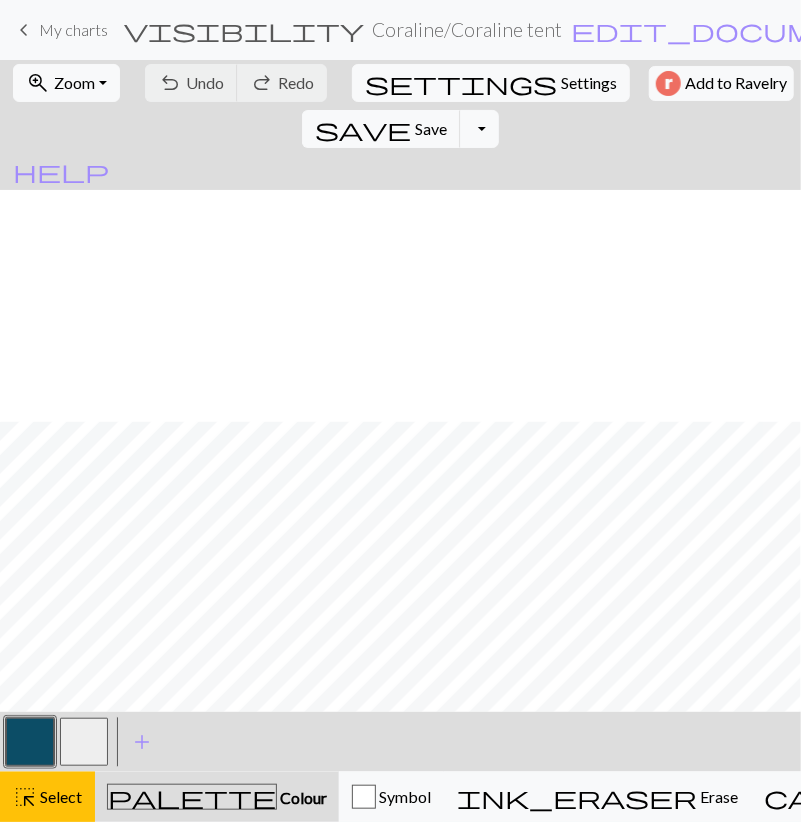 scroll, scrollTop: 232, scrollLeft: 0, axis: vertical 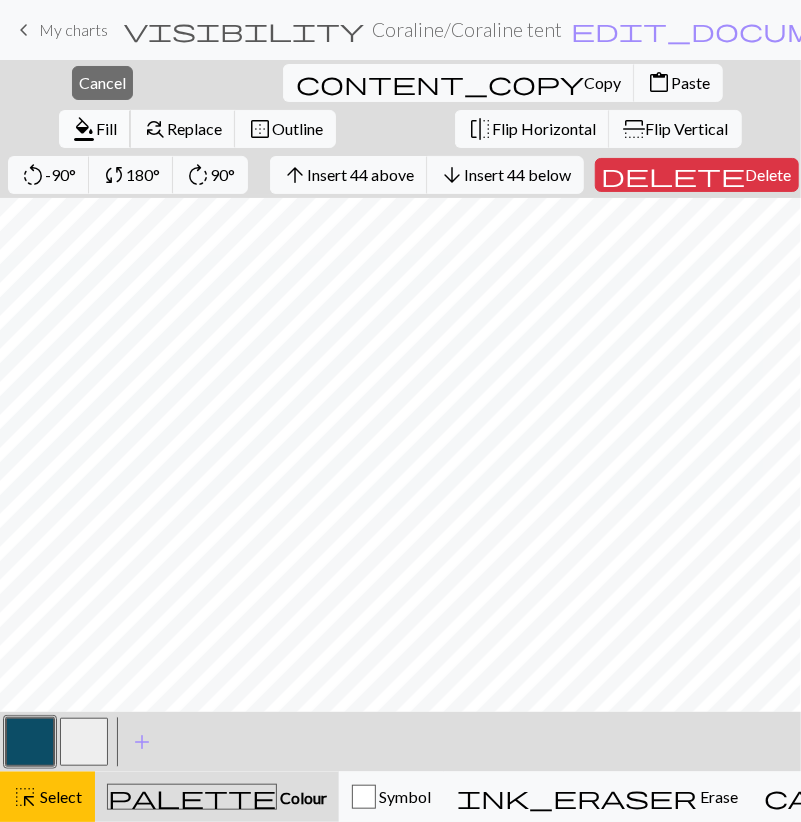 click on "format_color_fill" at bounding box center [84, 129] 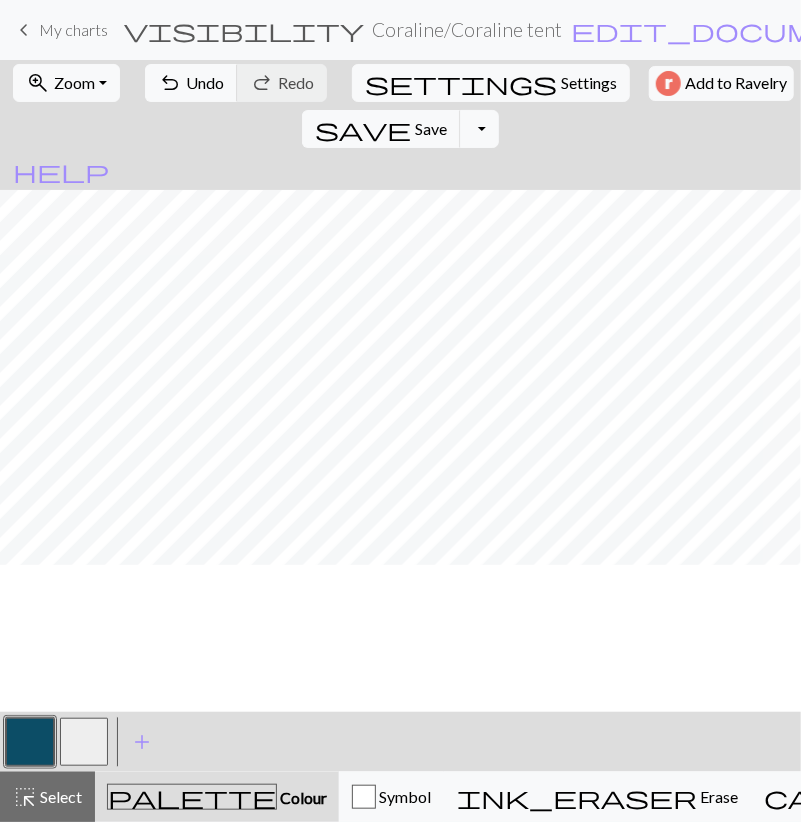 scroll, scrollTop: 0, scrollLeft: 0, axis: both 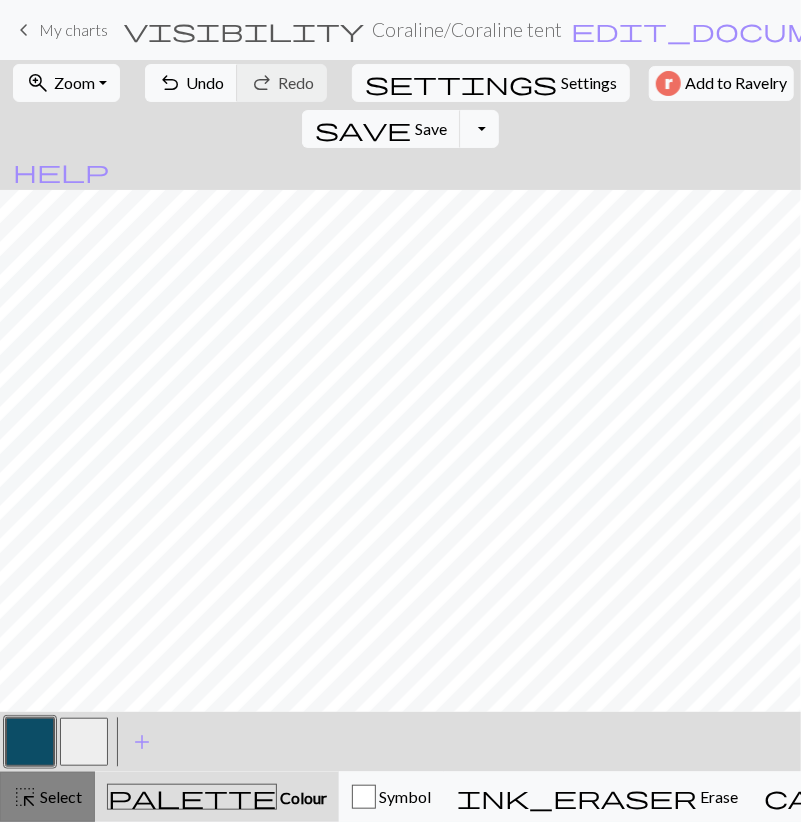 click on "Select" at bounding box center [59, 796] 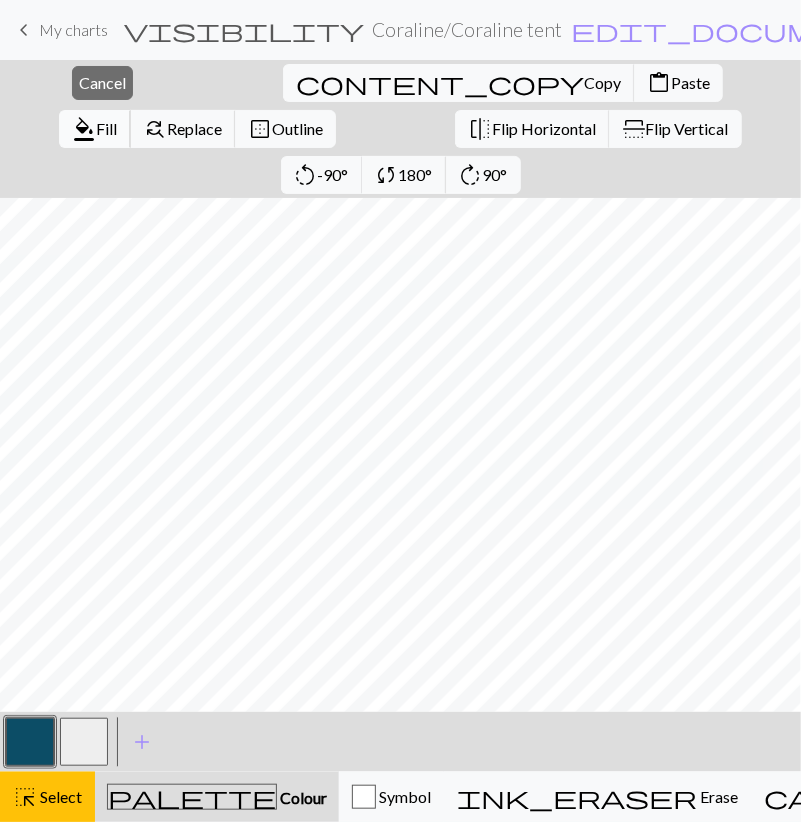click on "format_color_fill  Fill" at bounding box center [95, 129] 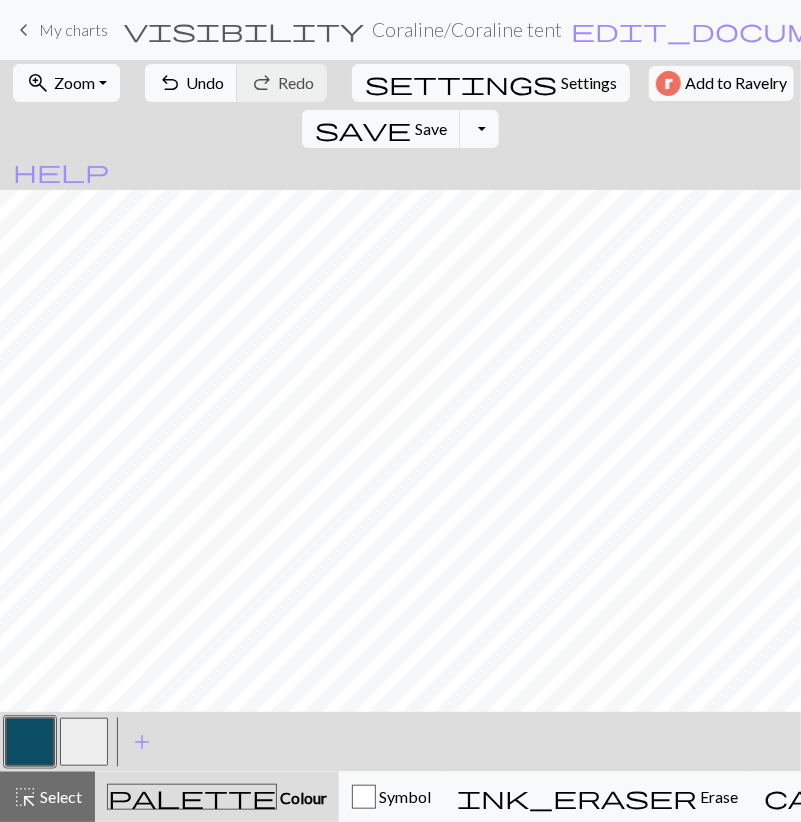 drag, startPoint x: 58, startPoint y: 803, endPoint x: 100, endPoint y: 717, distance: 95.707886 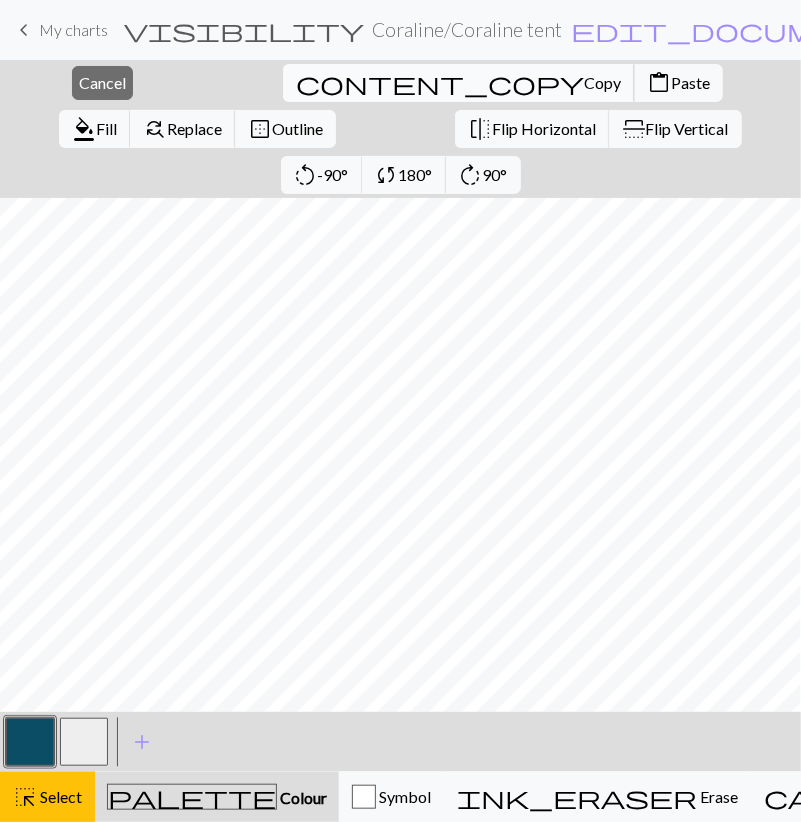 click on "Copy" at bounding box center [602, 82] 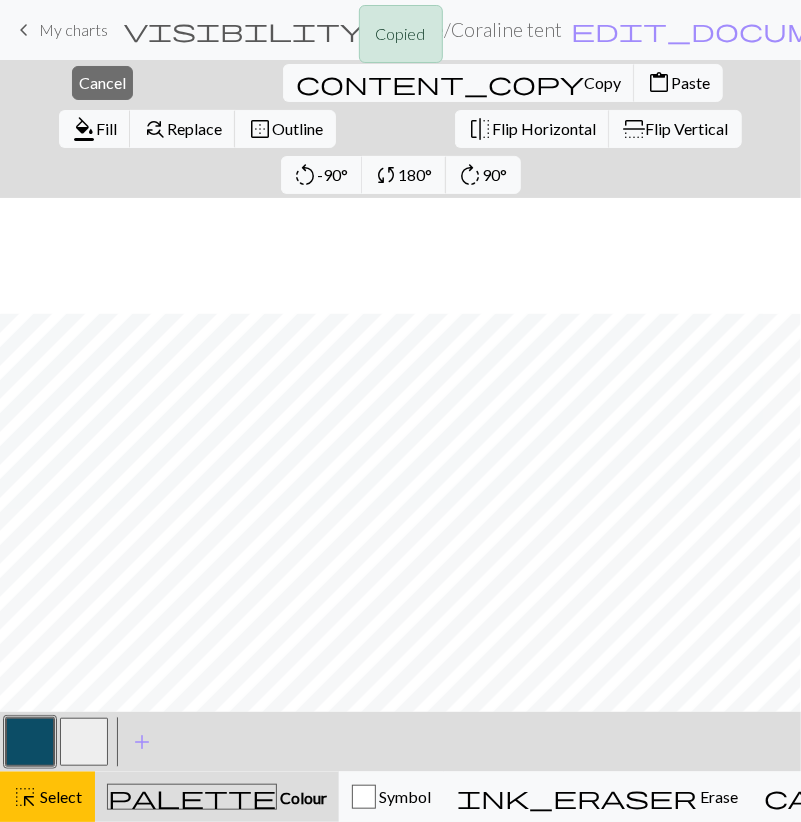 scroll, scrollTop: 116, scrollLeft: 0, axis: vertical 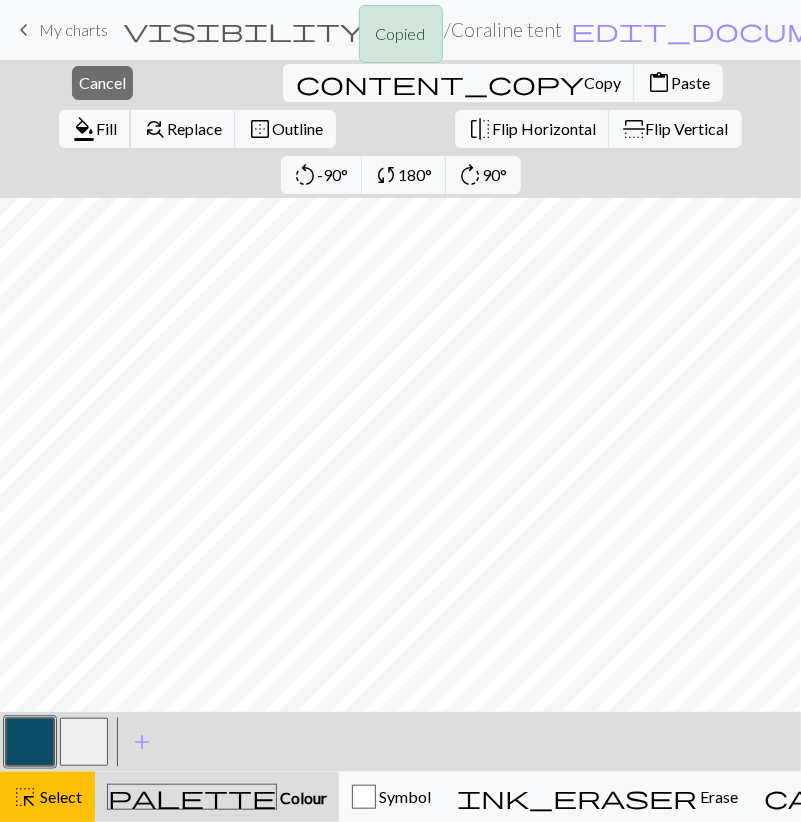 click on "Fill" at bounding box center [106, 128] 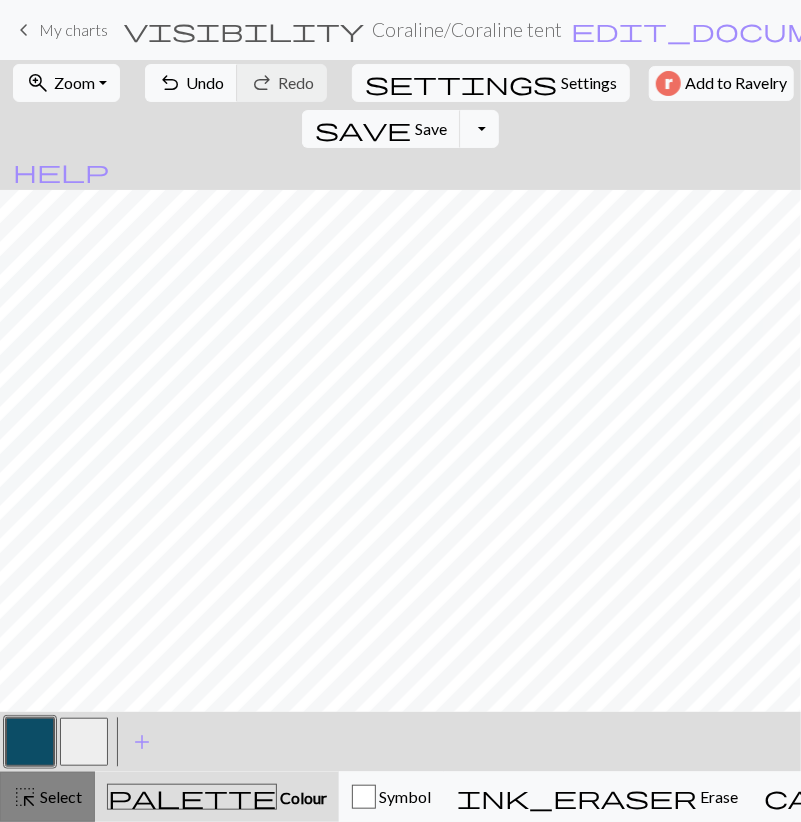 click on "Select" at bounding box center (59, 796) 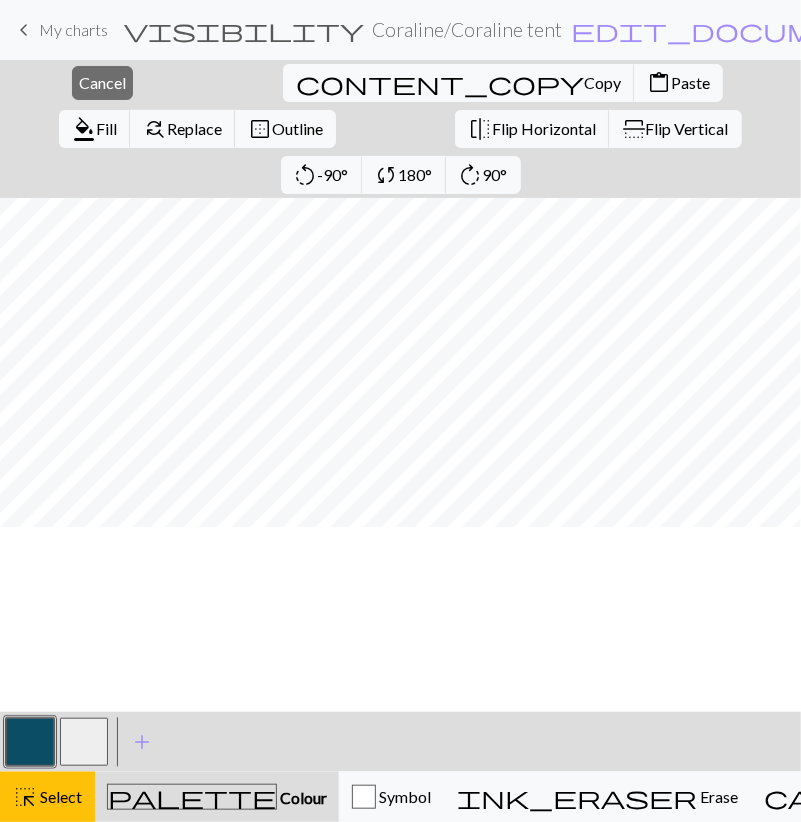 scroll, scrollTop: 232, scrollLeft: 0, axis: vertical 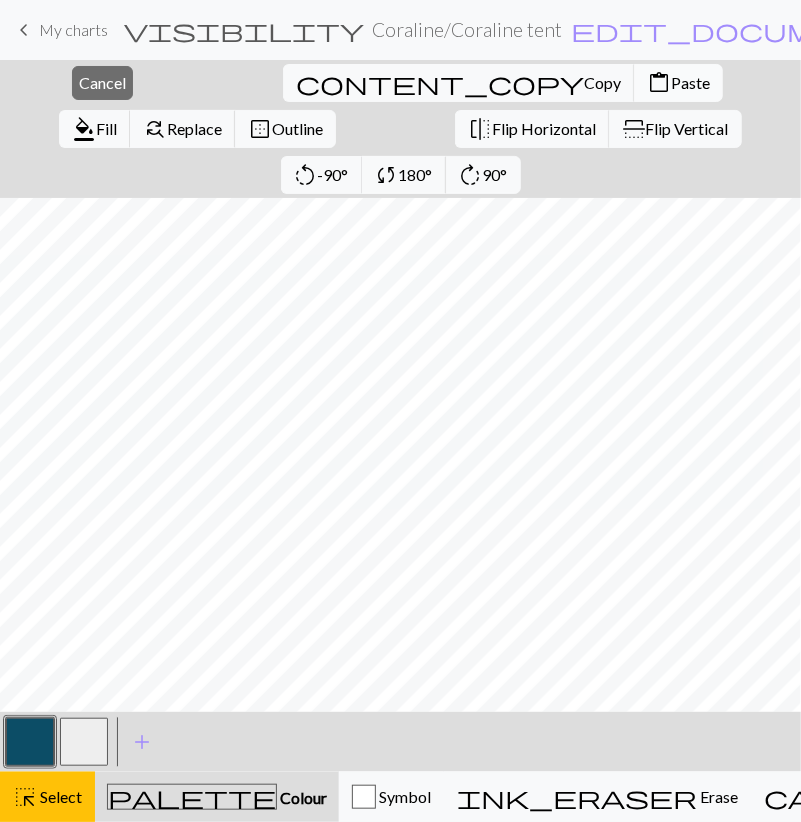 click on "Paste" at bounding box center [690, 82] 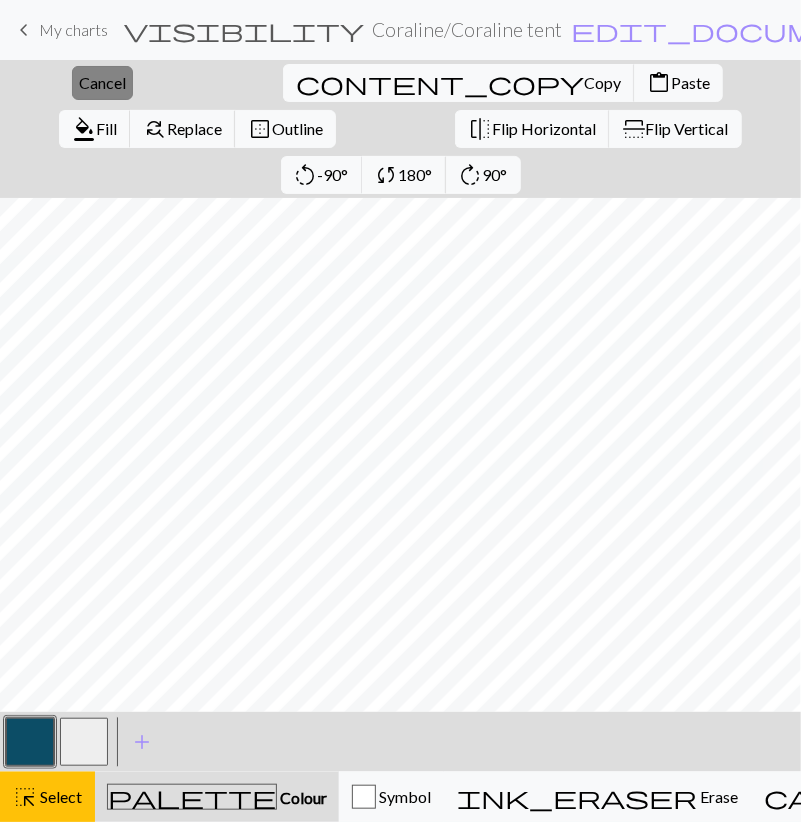 click on "Cancel" at bounding box center [102, 82] 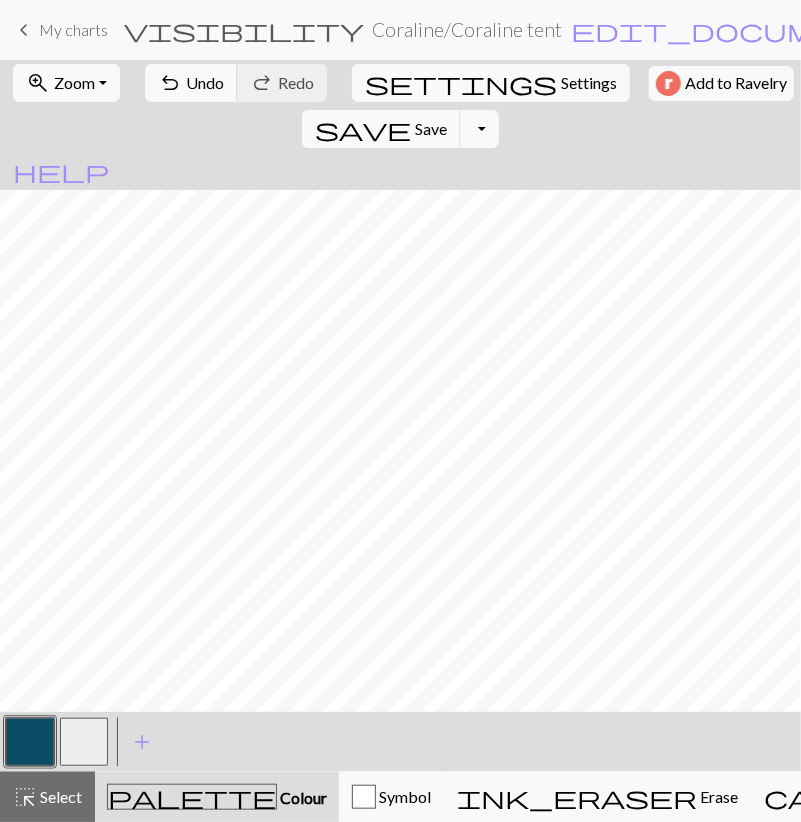click at bounding box center [84, 742] 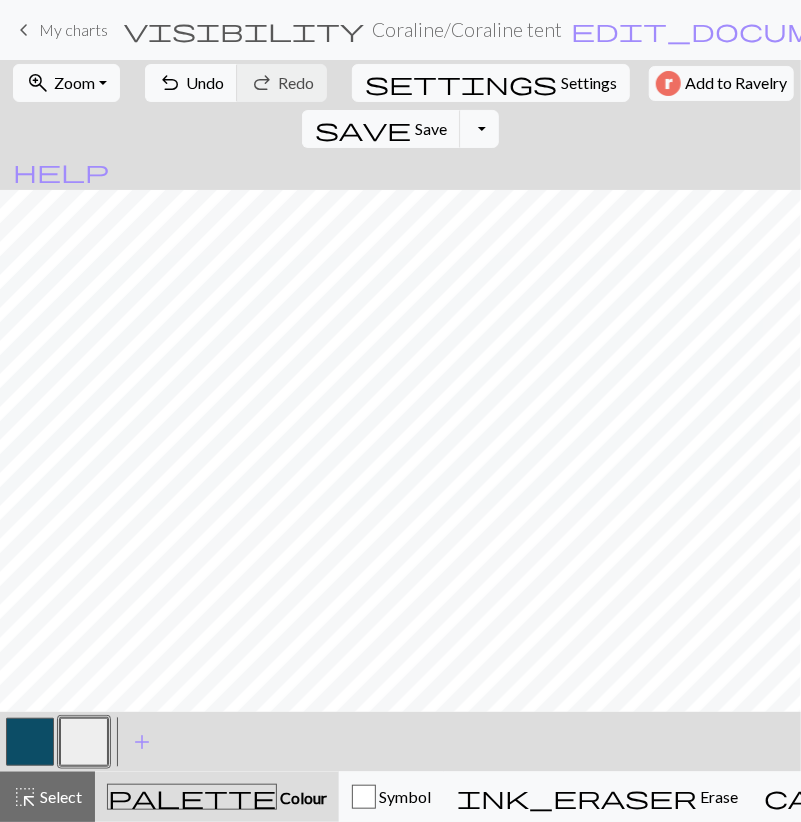 click at bounding box center (30, 742) 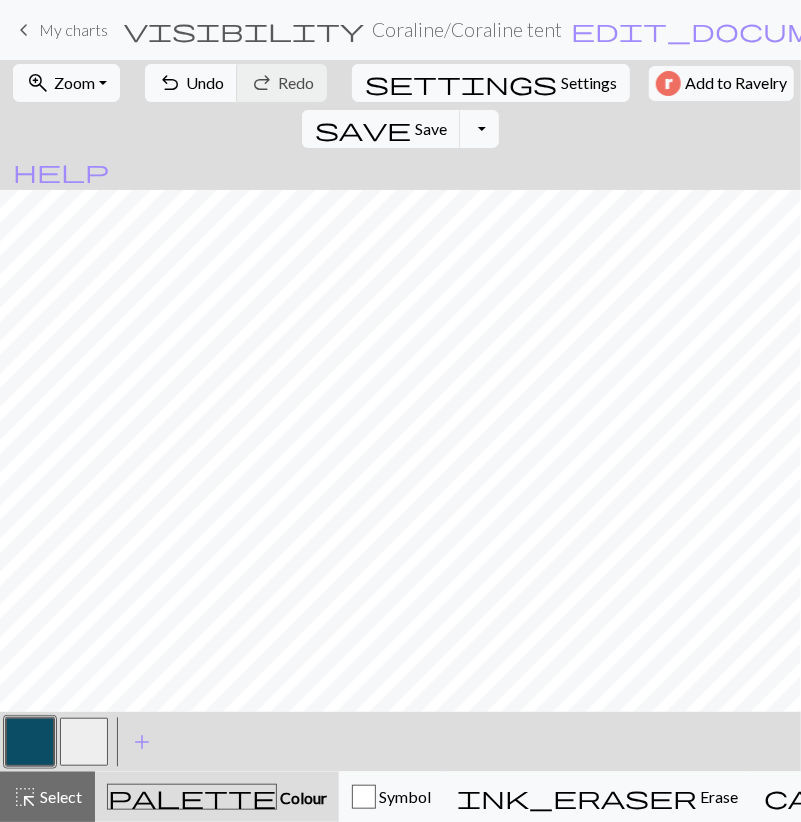 click at bounding box center (84, 742) 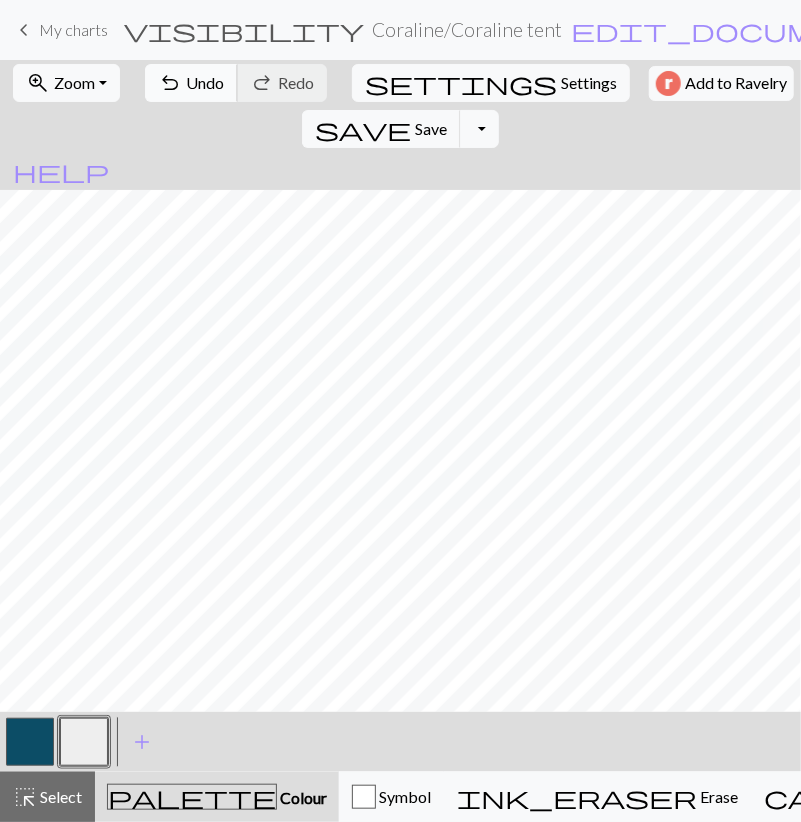 click on "Undo" at bounding box center (205, 82) 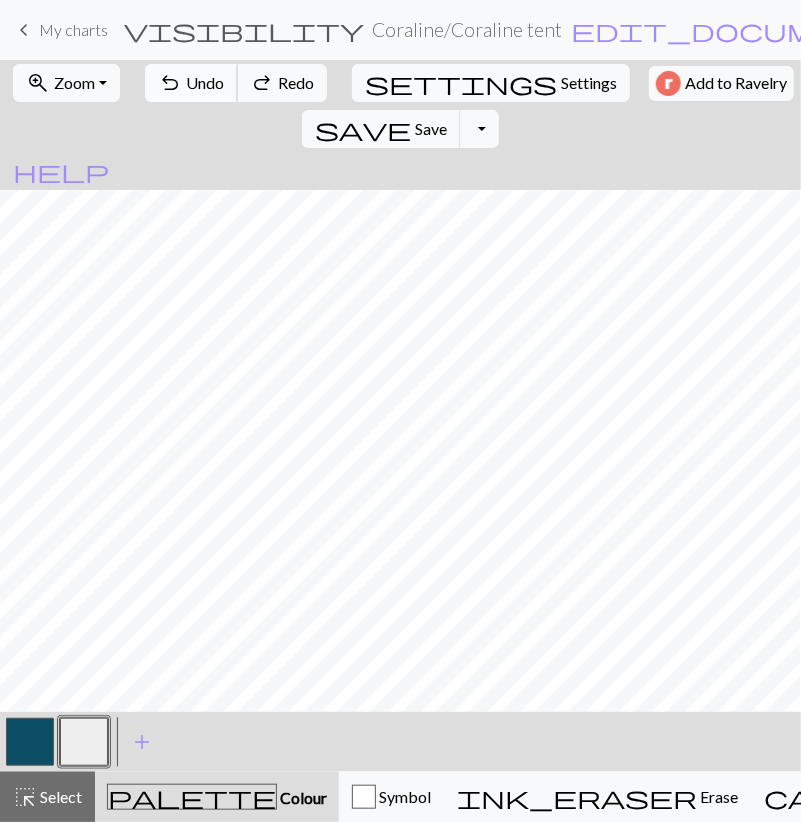 click on "Undo" at bounding box center (205, 82) 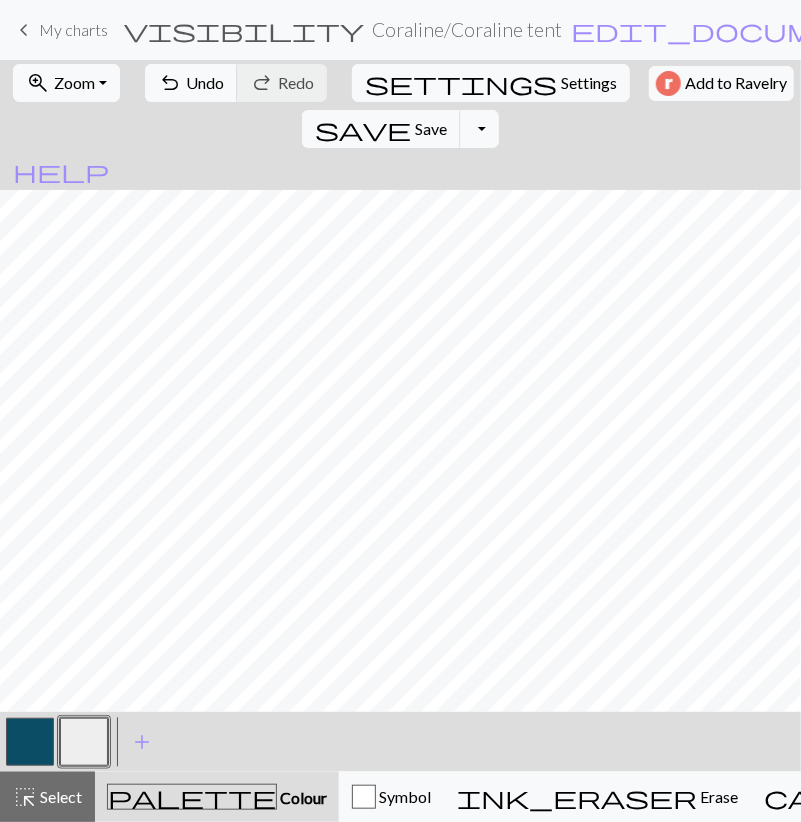 click at bounding box center [30, 742] 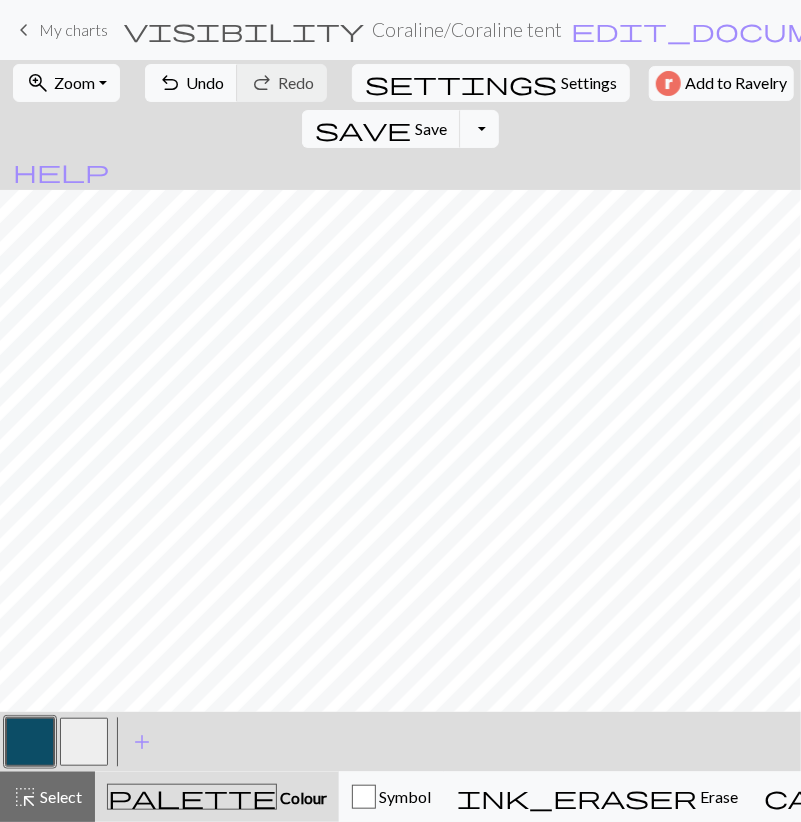 click at bounding box center [84, 742] 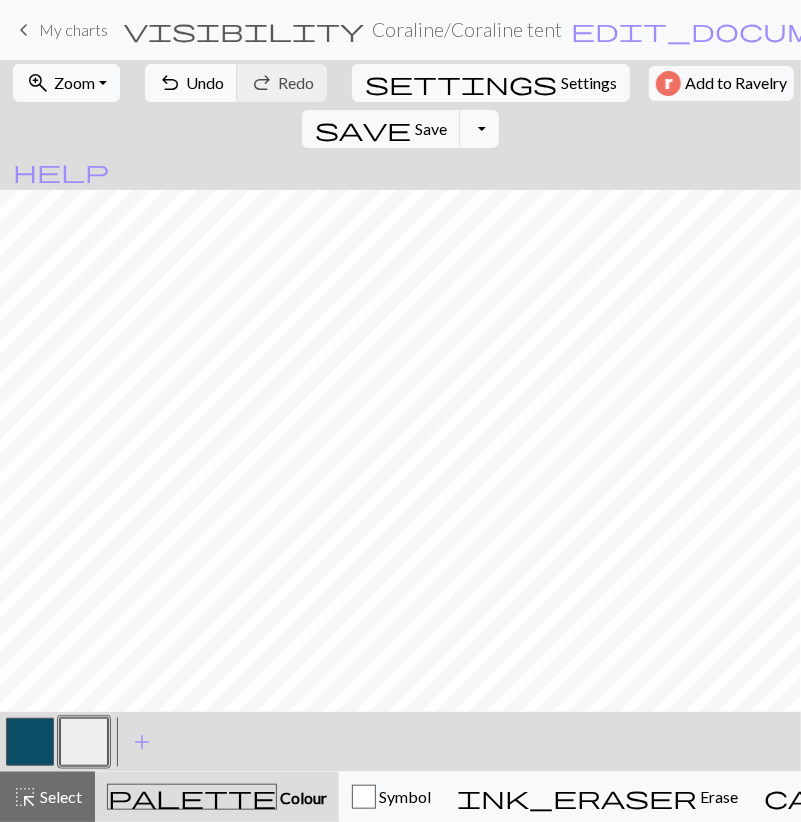 click at bounding box center [30, 742] 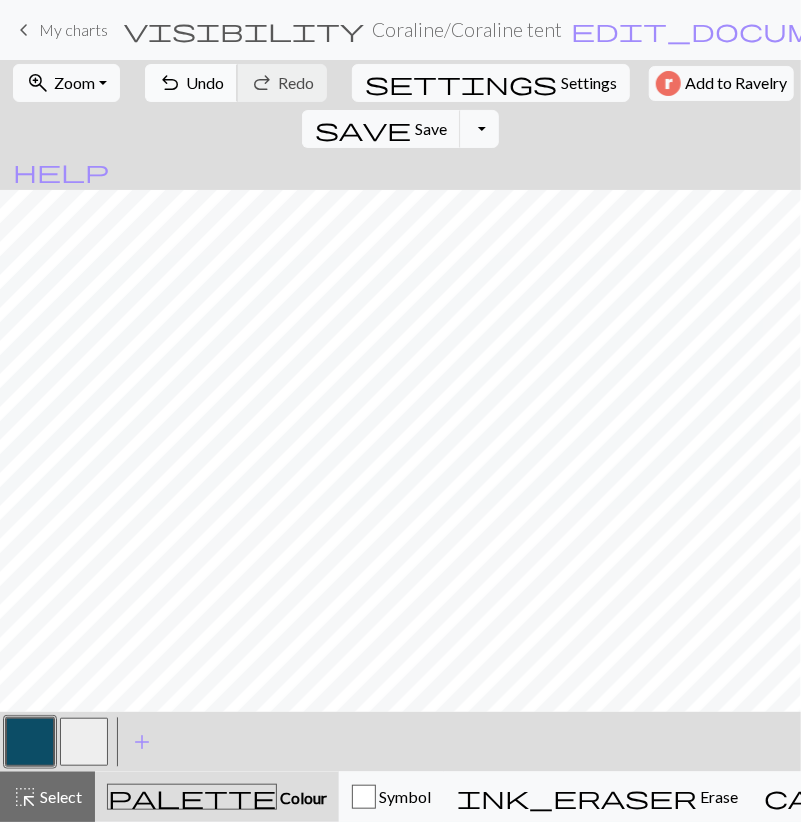 click on "undo Undo Undo" at bounding box center [191, 83] 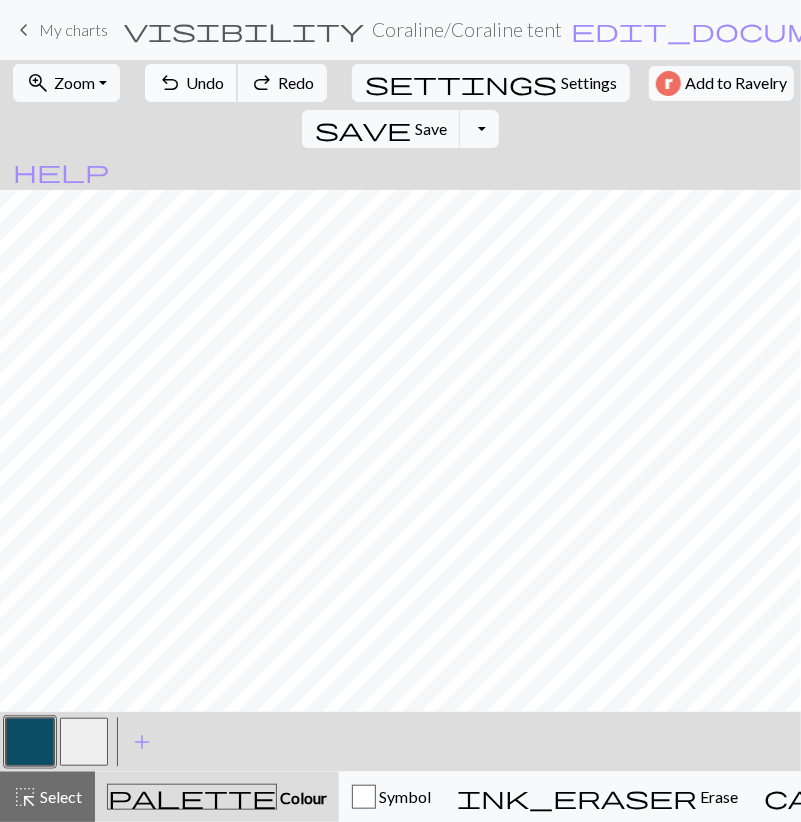 click on "undo Undo Undo" at bounding box center [191, 83] 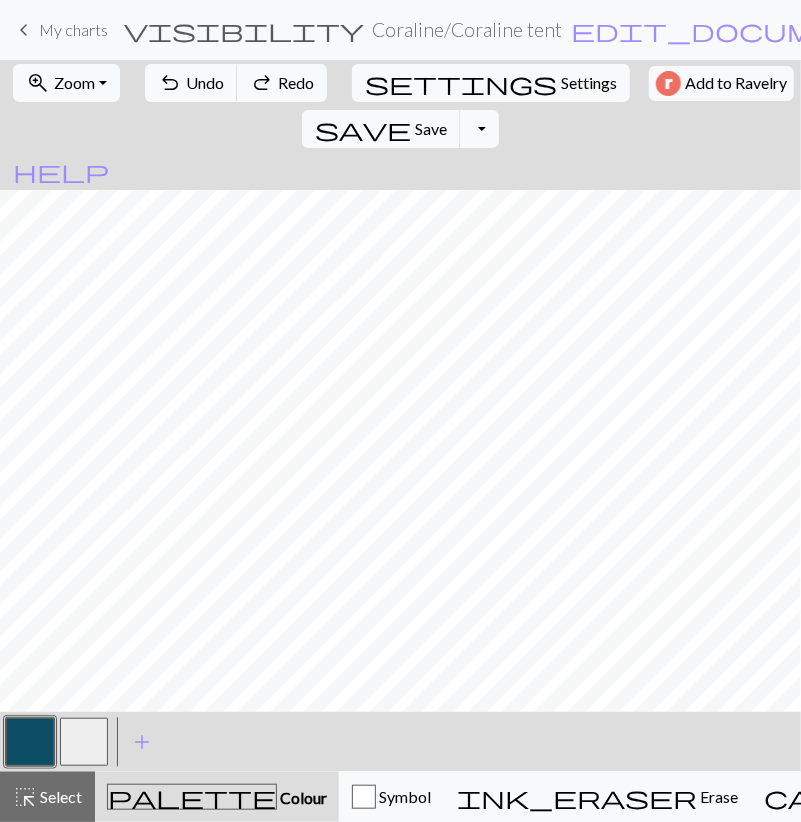 click at bounding box center (84, 742) 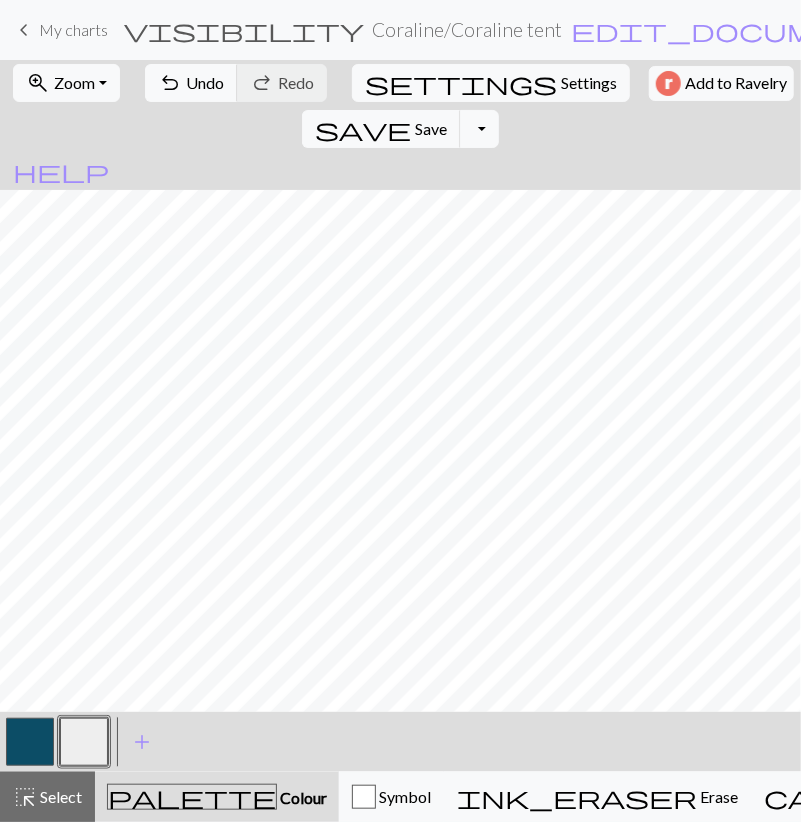drag, startPoint x: 46, startPoint y: 749, endPoint x: 47, endPoint y: 734, distance: 15.033297 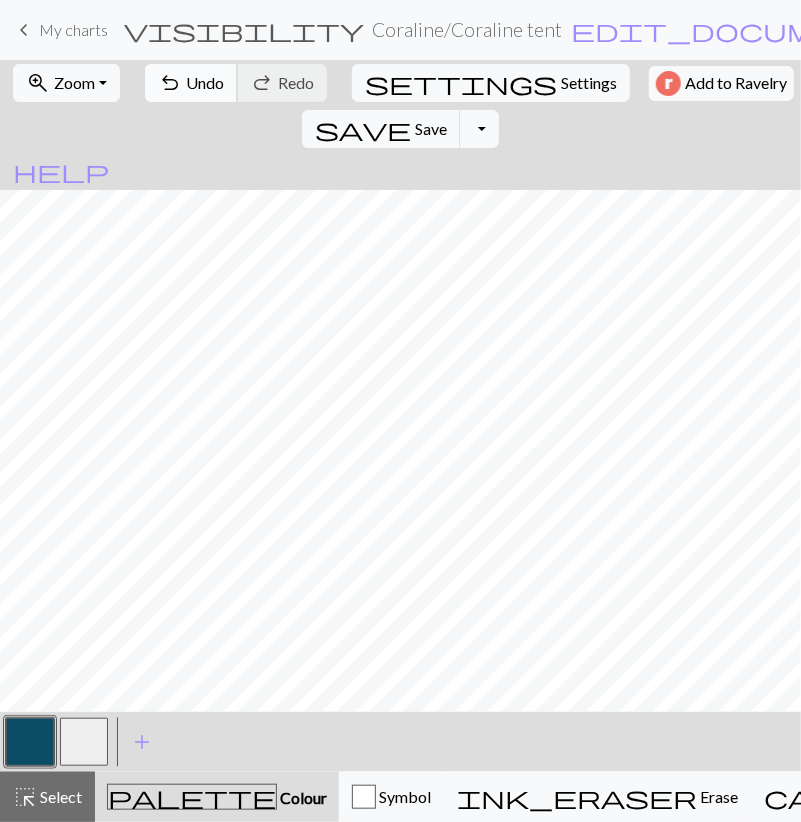 click on "undo Undo Undo" at bounding box center (191, 83) 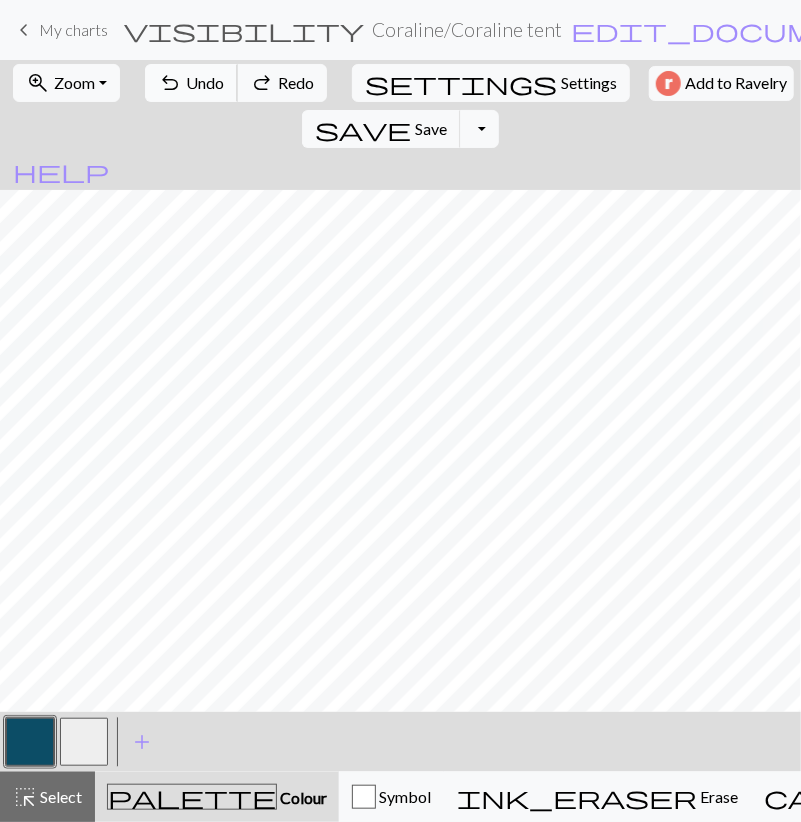click on "undo Undo Undo" at bounding box center [191, 83] 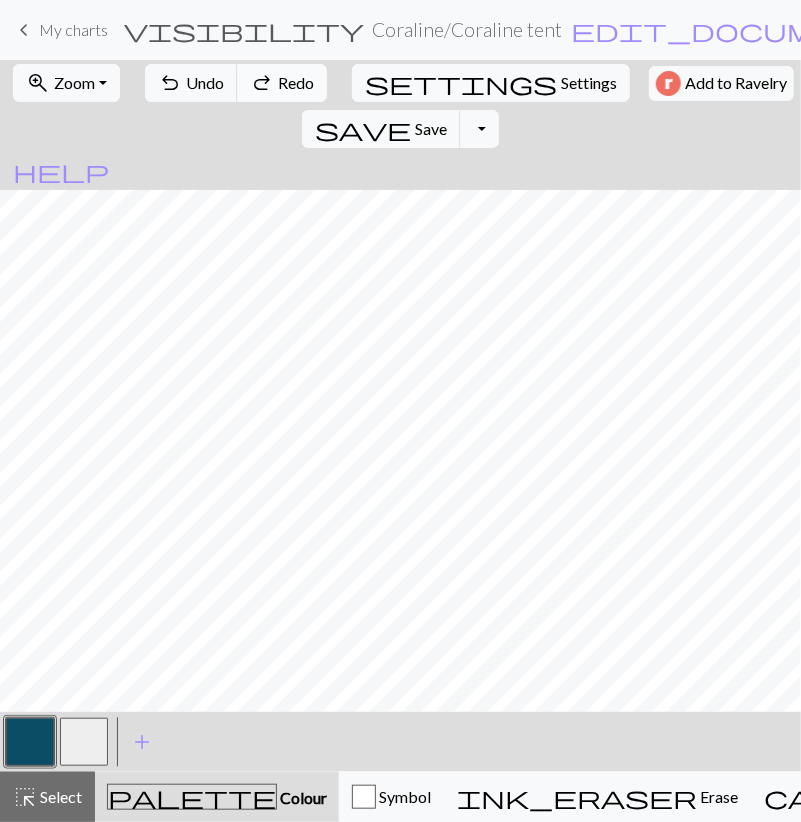 click on "redo Redo Redo" at bounding box center [282, 83] 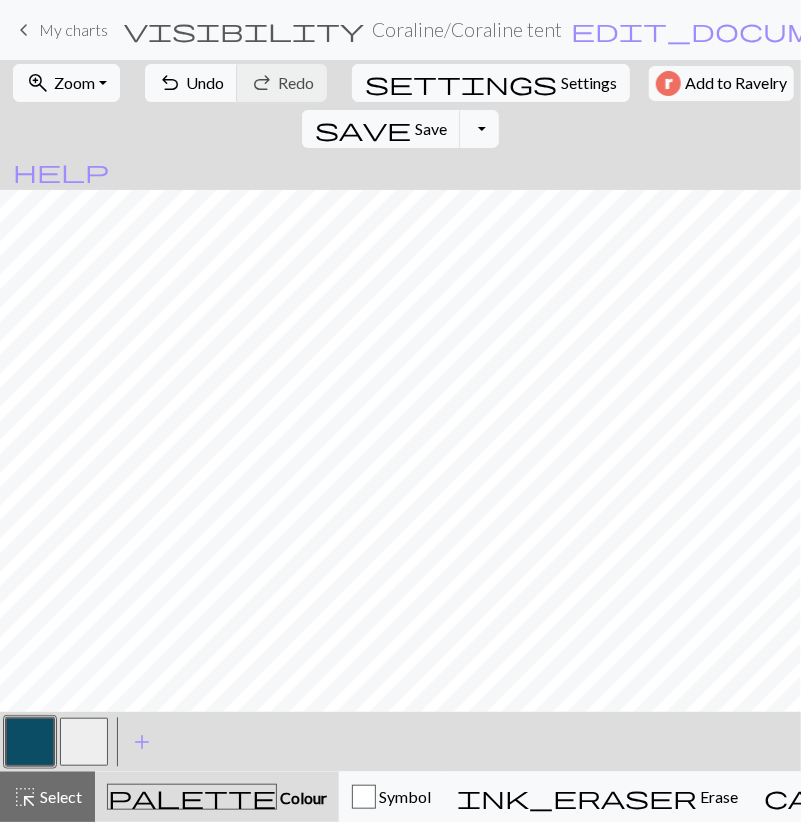 click at bounding box center [84, 742] 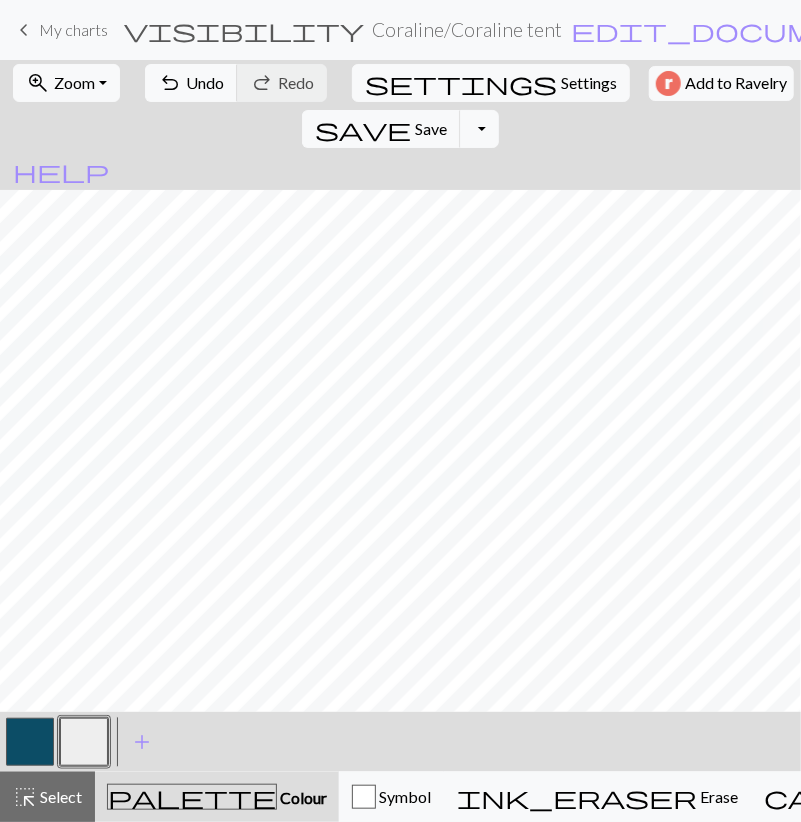 click at bounding box center [30, 742] 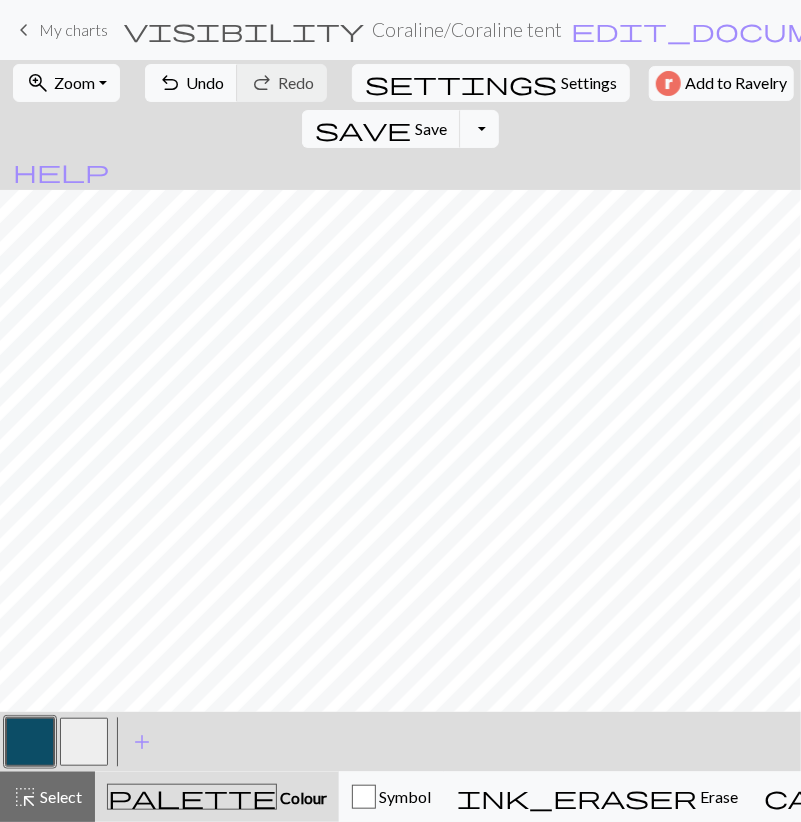 click at bounding box center [84, 742] 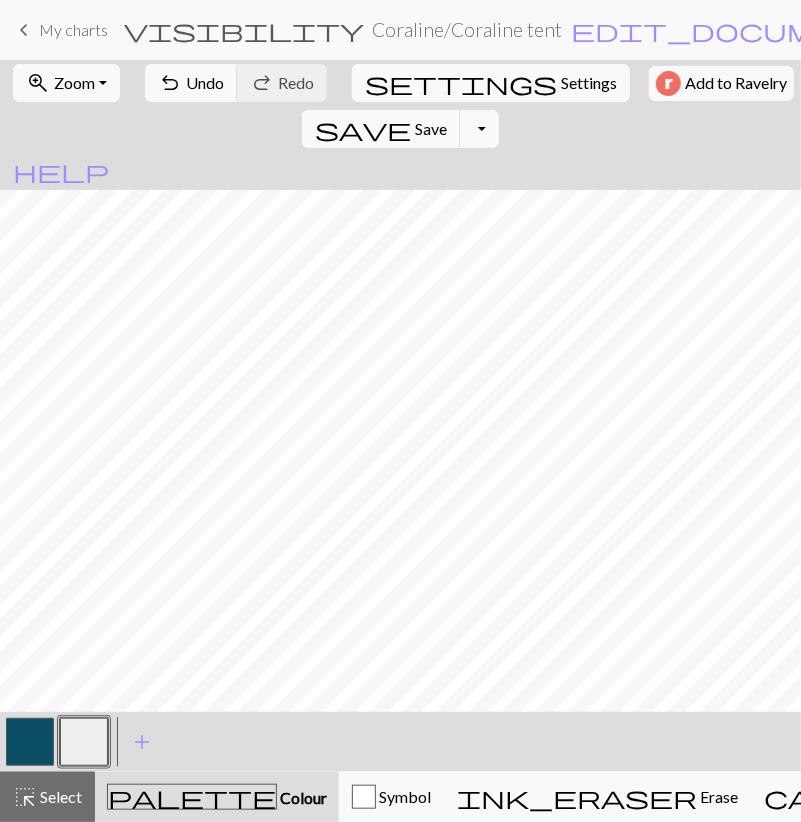 click at bounding box center (30, 742) 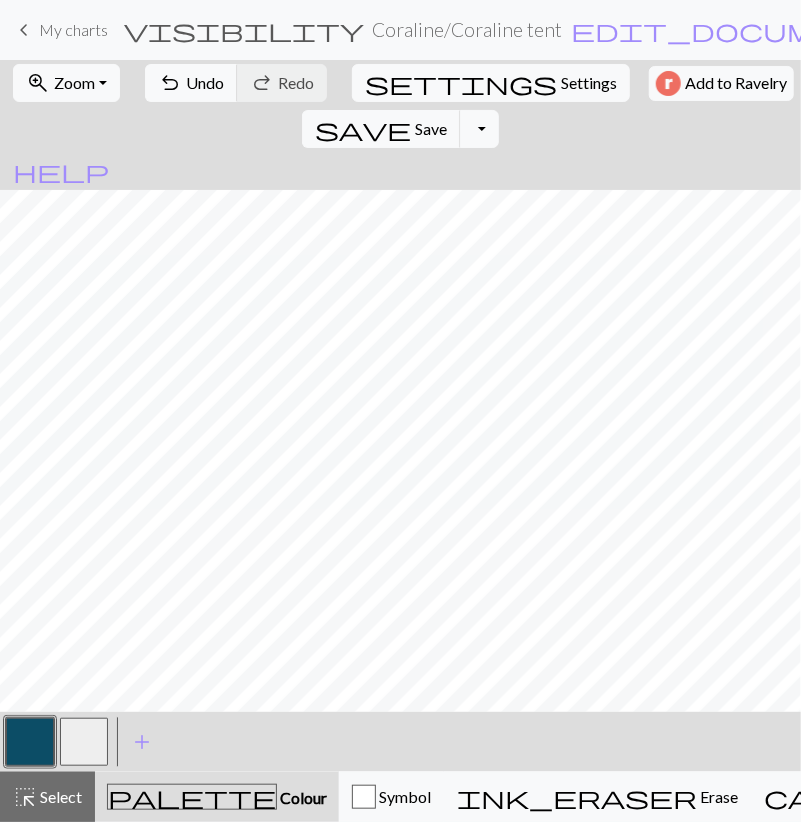 drag, startPoint x: 79, startPoint y: 745, endPoint x: 92, endPoint y: 703, distance: 43.965897 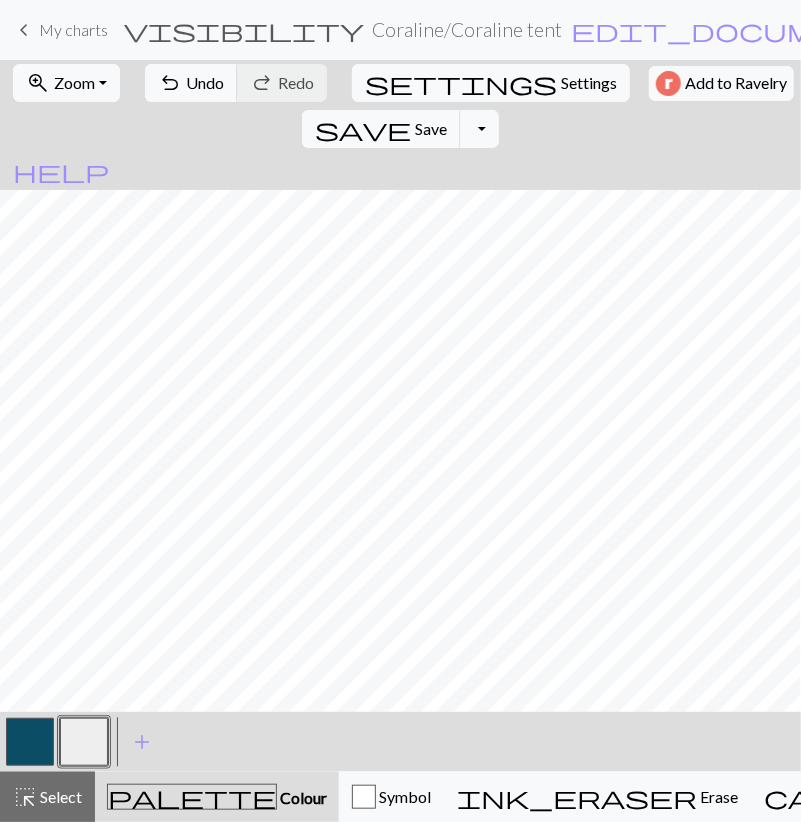 click at bounding box center (30, 742) 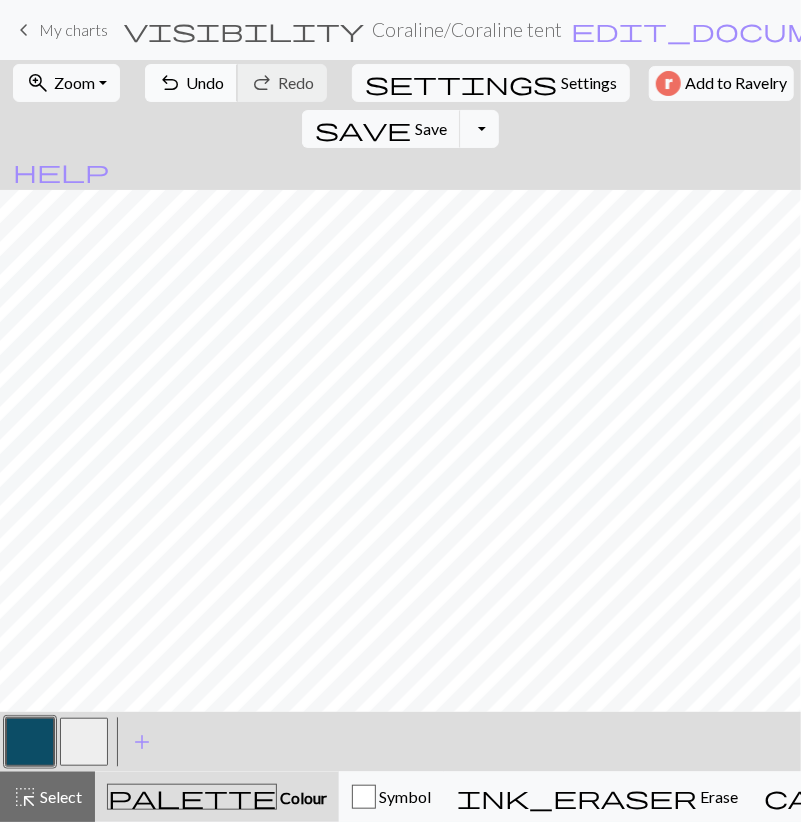 click on "undo Undo Undo" at bounding box center (191, 83) 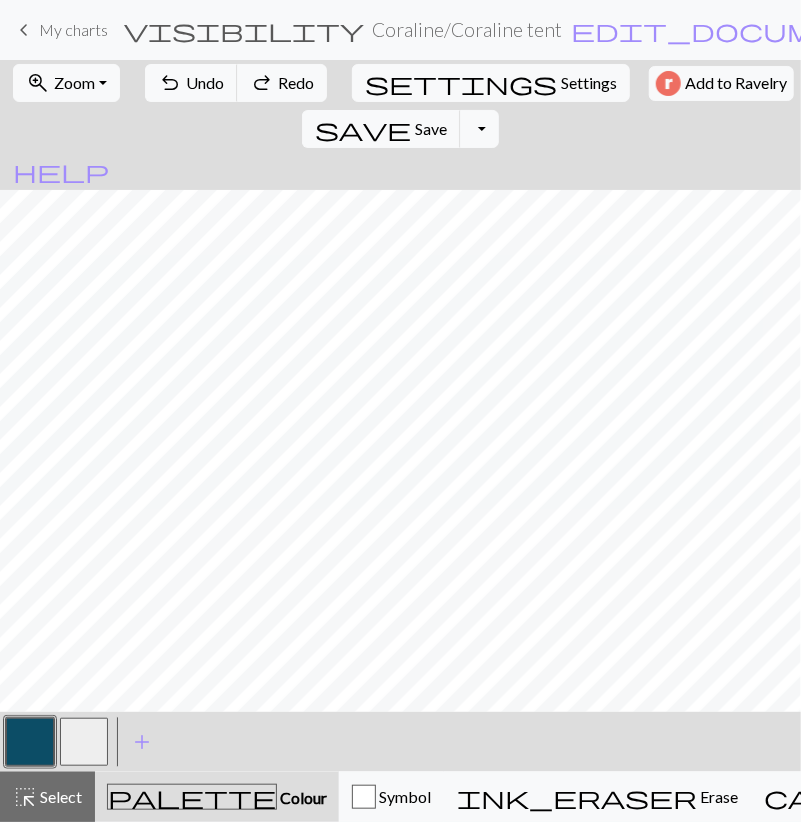 click at bounding box center [84, 742] 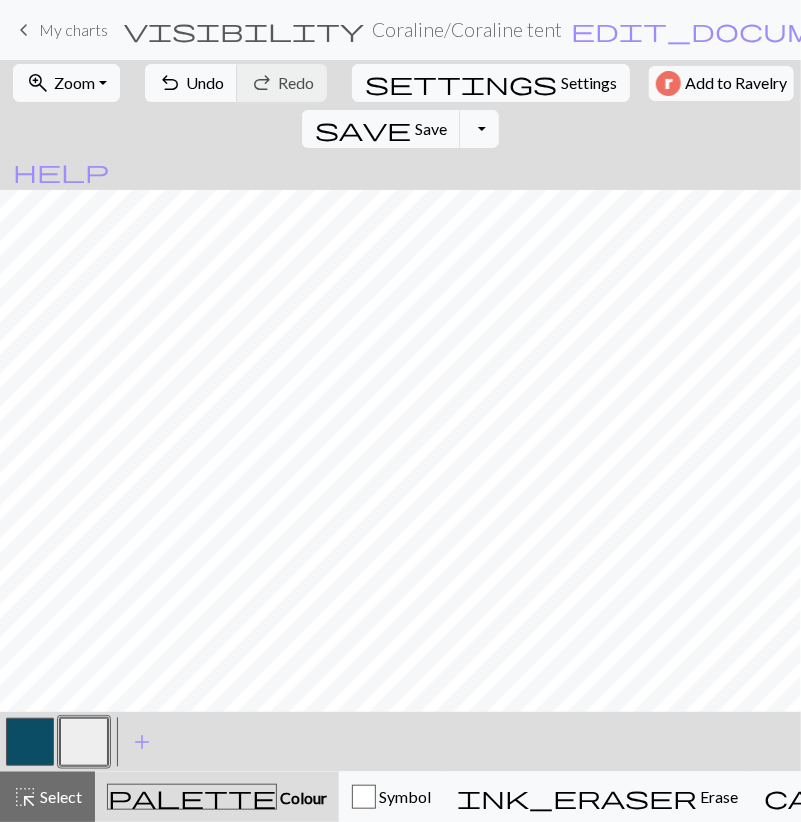 click at bounding box center (30, 742) 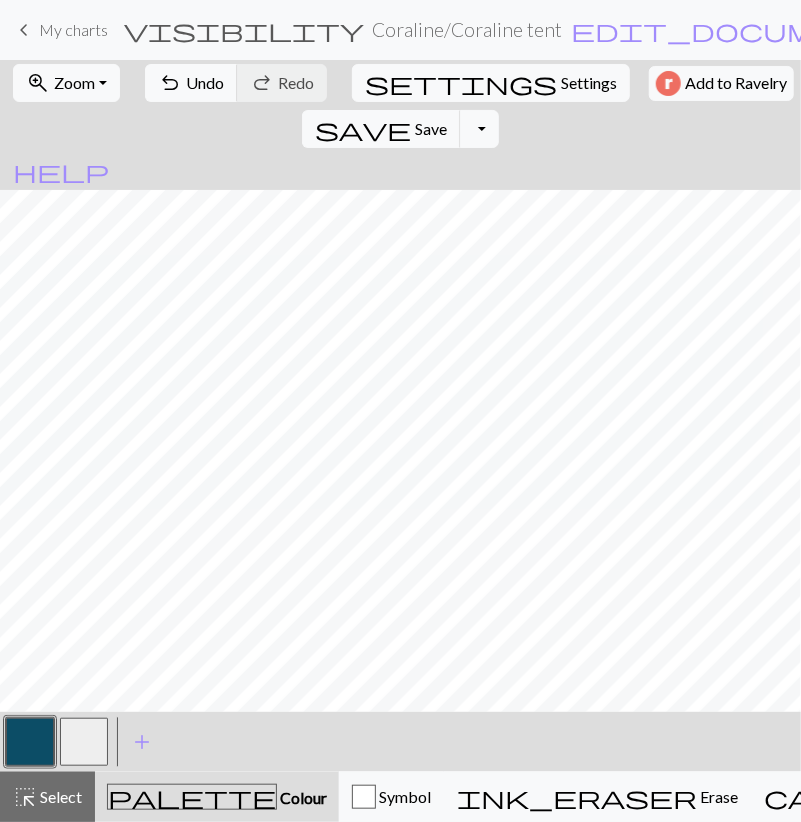 click at bounding box center [84, 742] 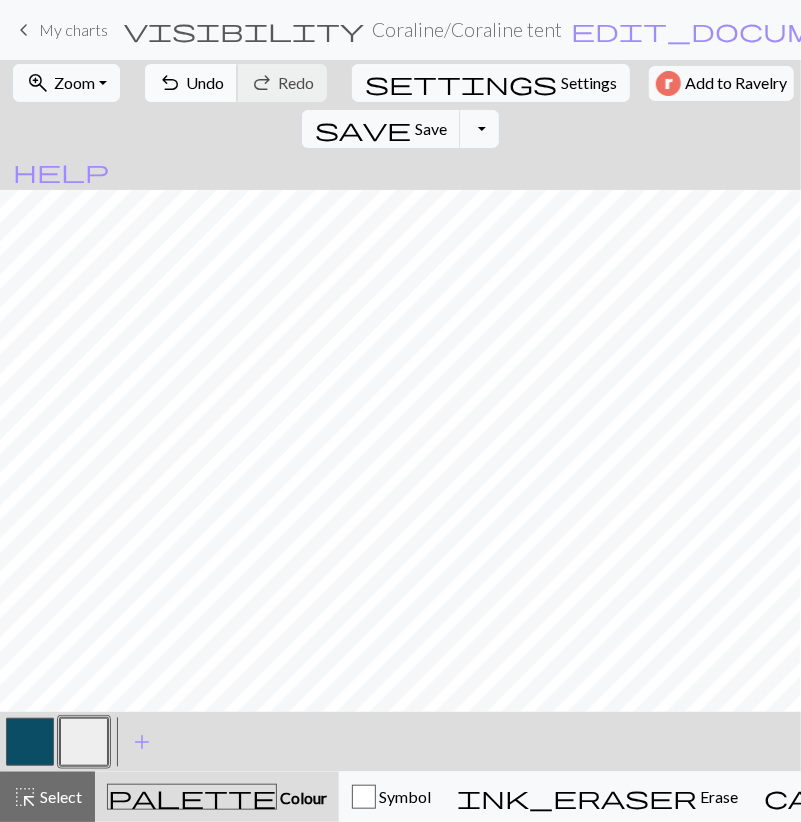 click on "Undo" at bounding box center (205, 82) 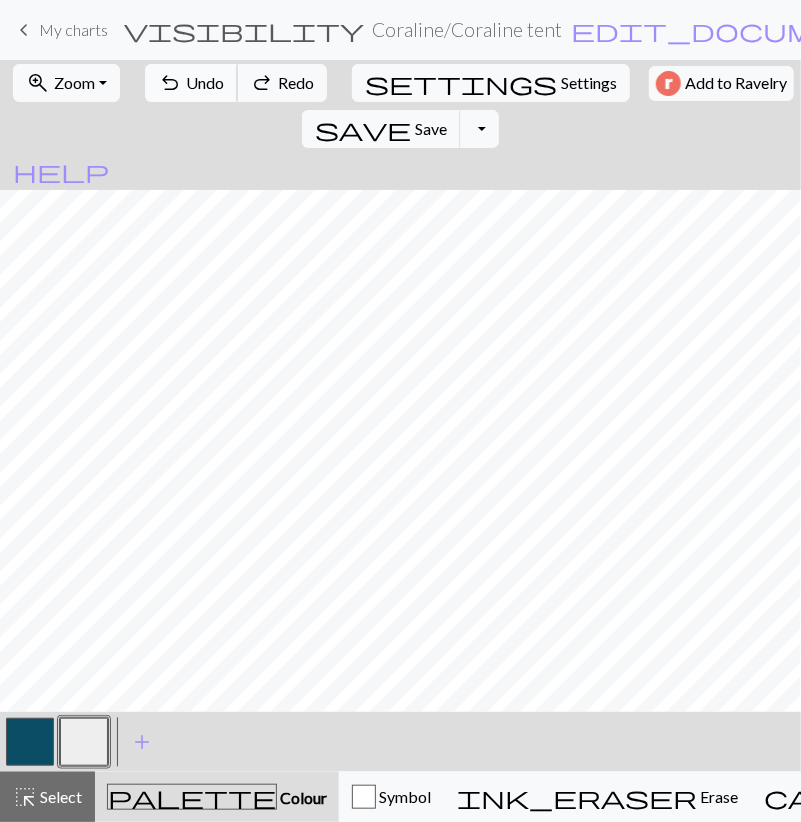 click on "Undo" at bounding box center [205, 82] 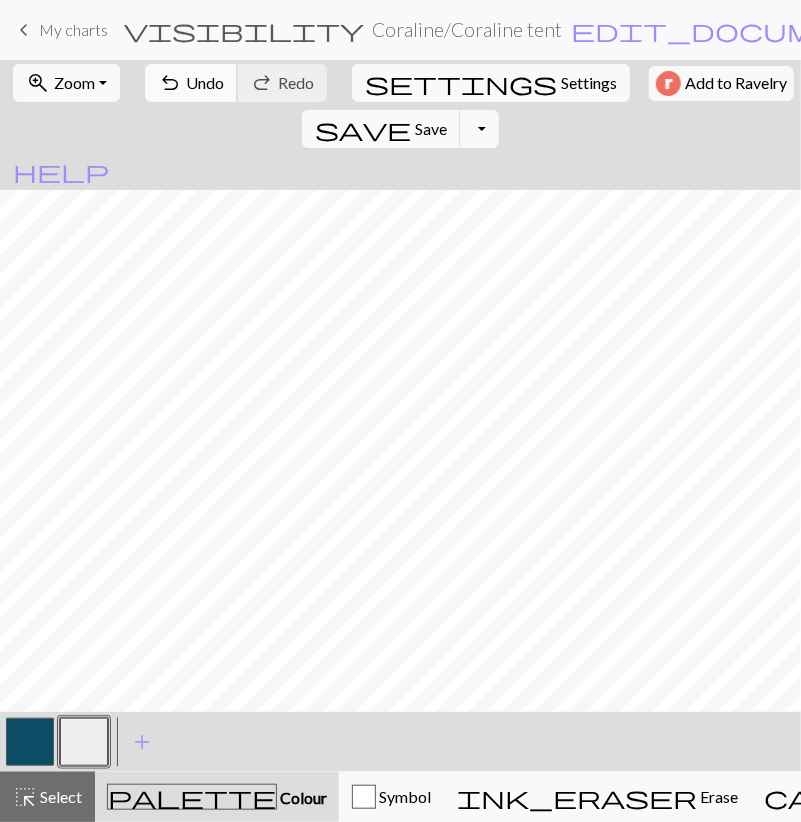 click on "Undo" at bounding box center [205, 82] 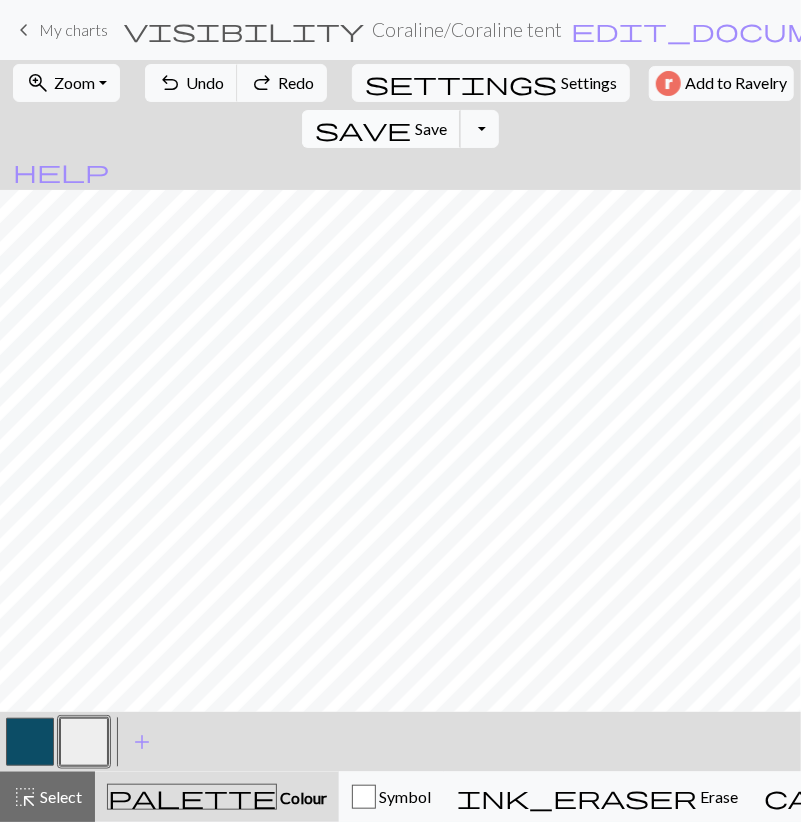 click on "save" at bounding box center (363, 129) 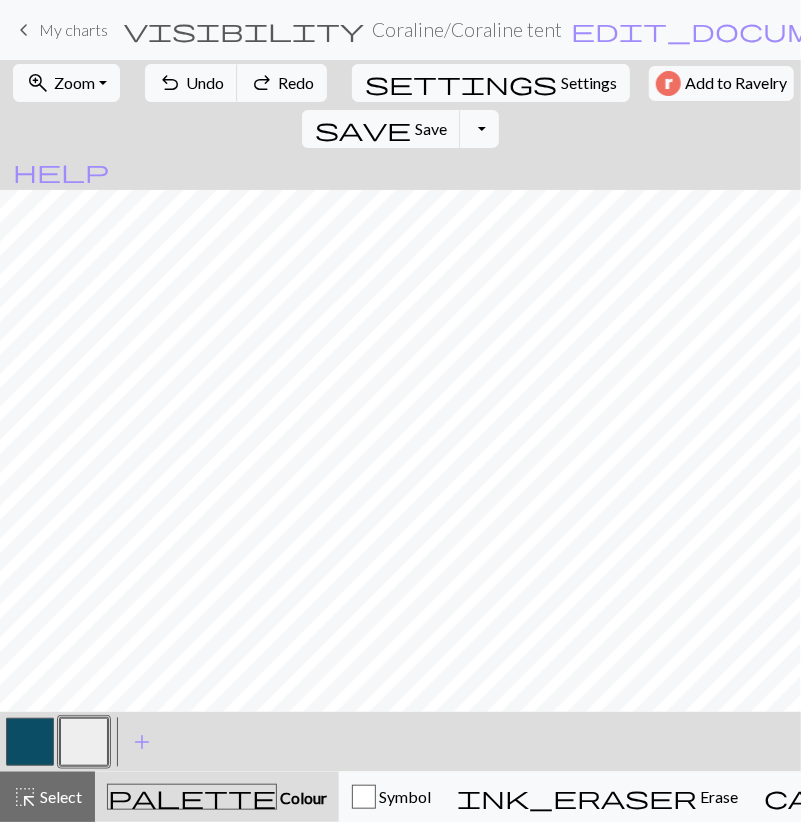 click at bounding box center (30, 742) 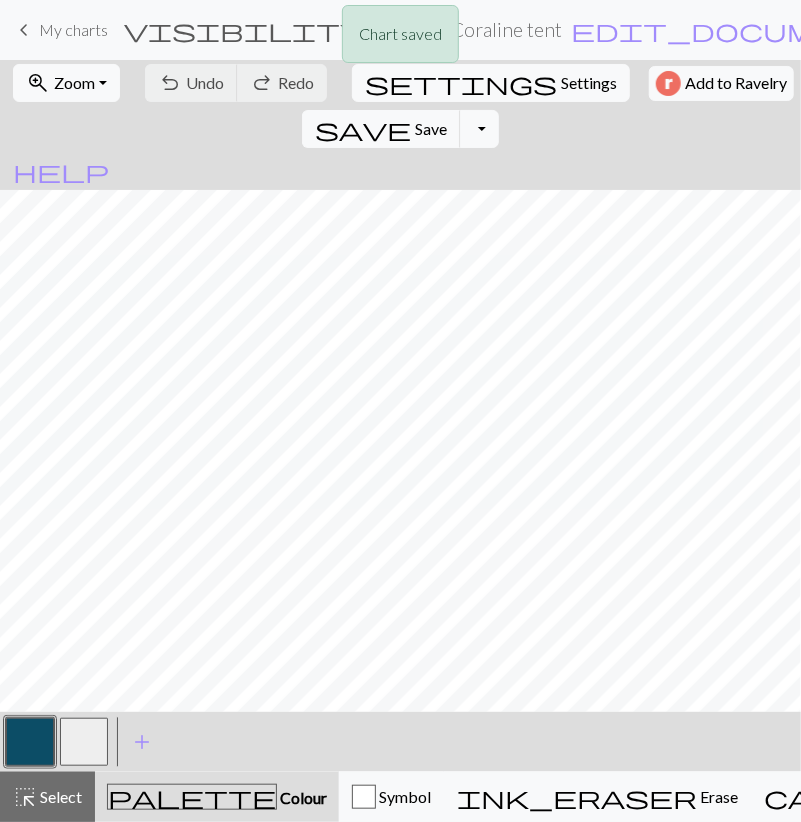 click at bounding box center (84, 742) 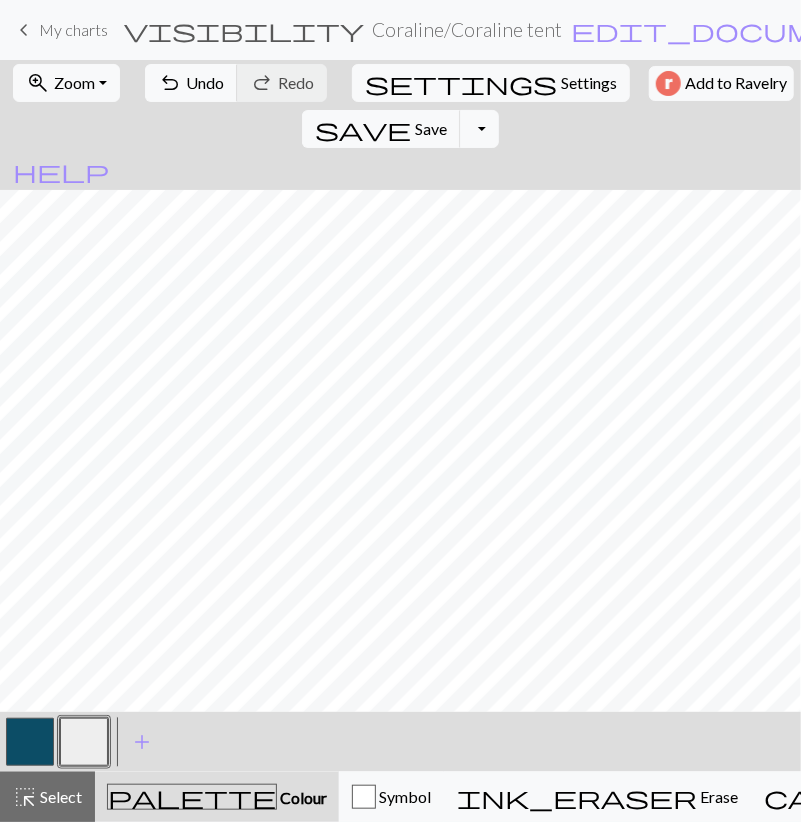 click at bounding box center [30, 742] 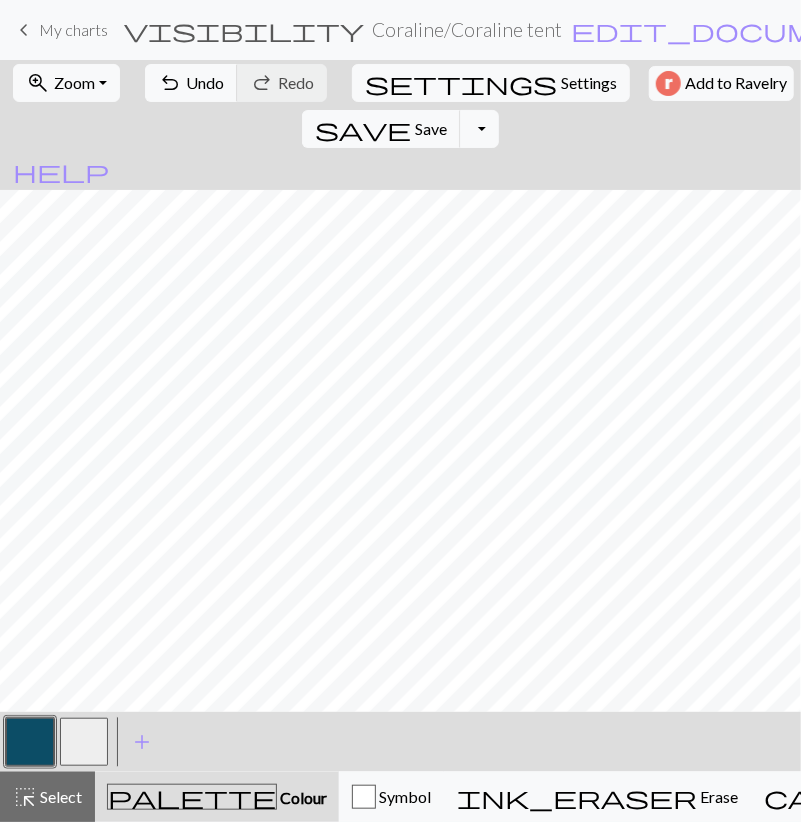 click at bounding box center [84, 742] 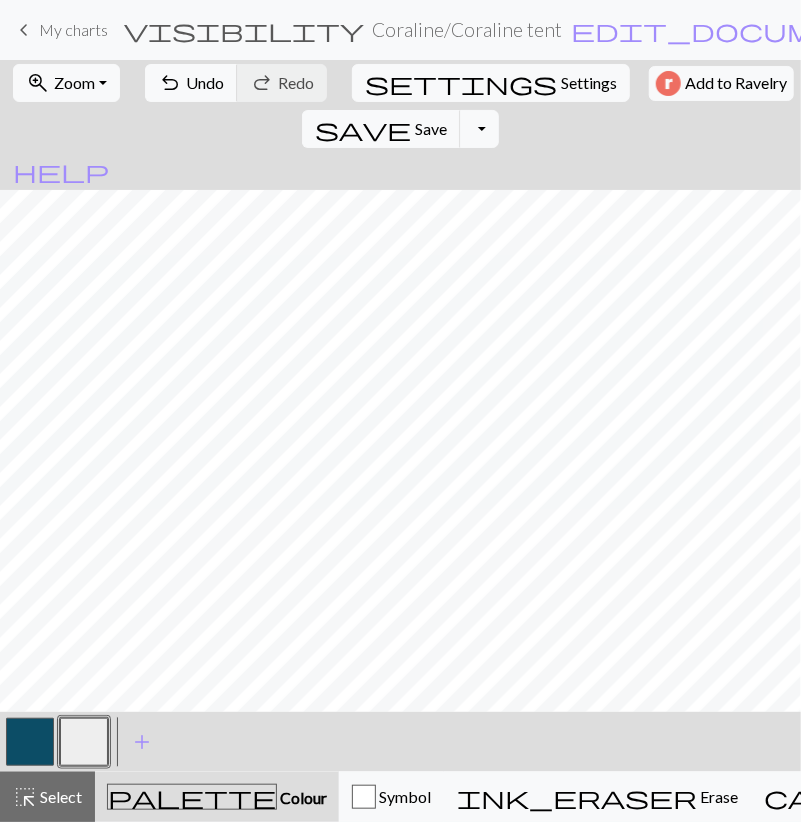 click at bounding box center [30, 742] 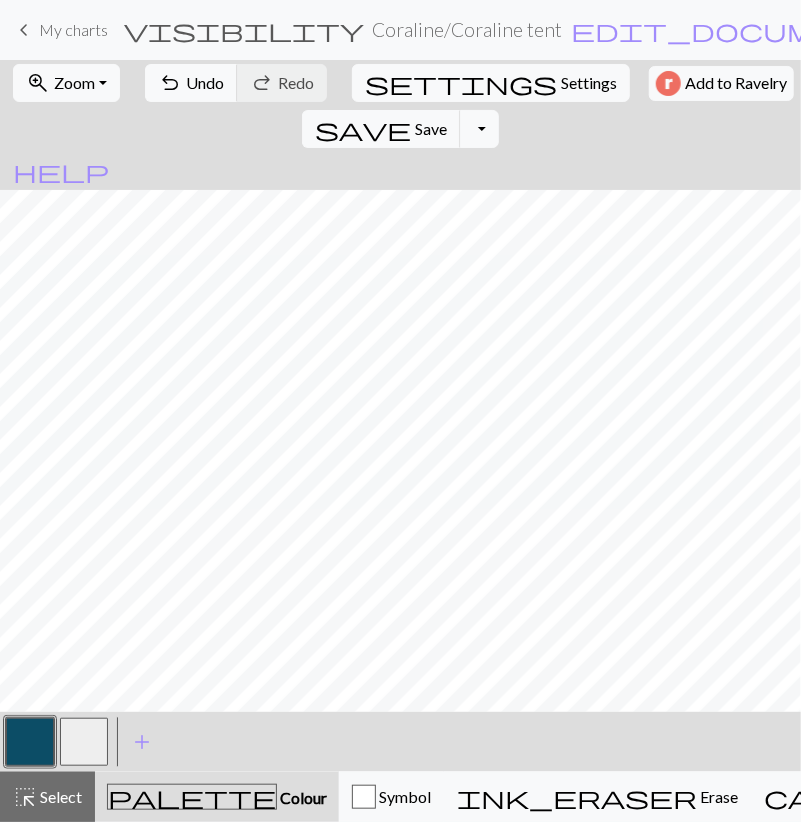 click at bounding box center [84, 742] 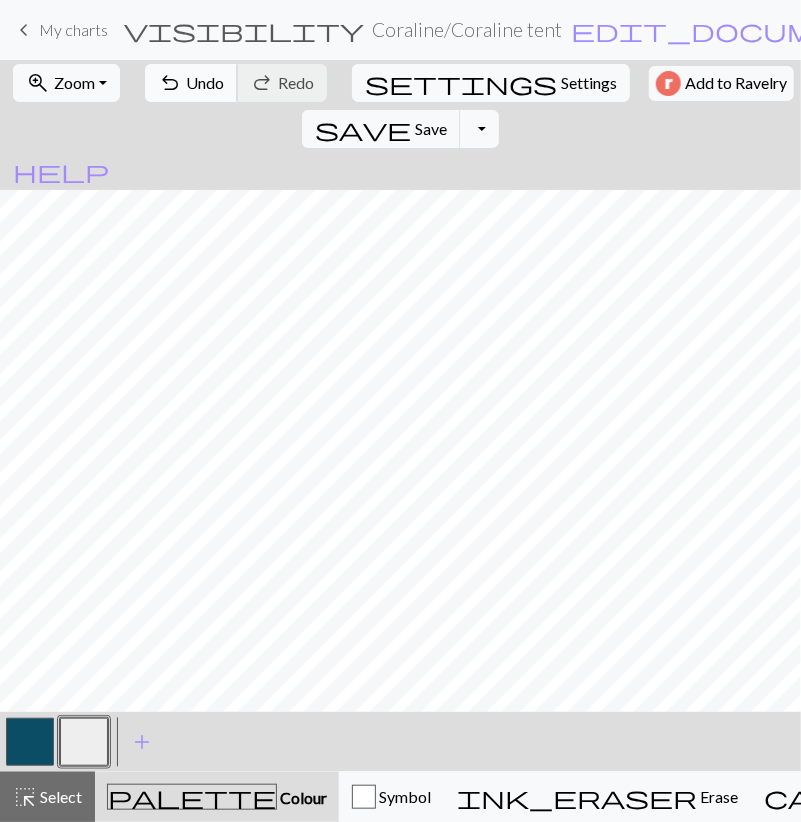 click on "Undo" at bounding box center [205, 82] 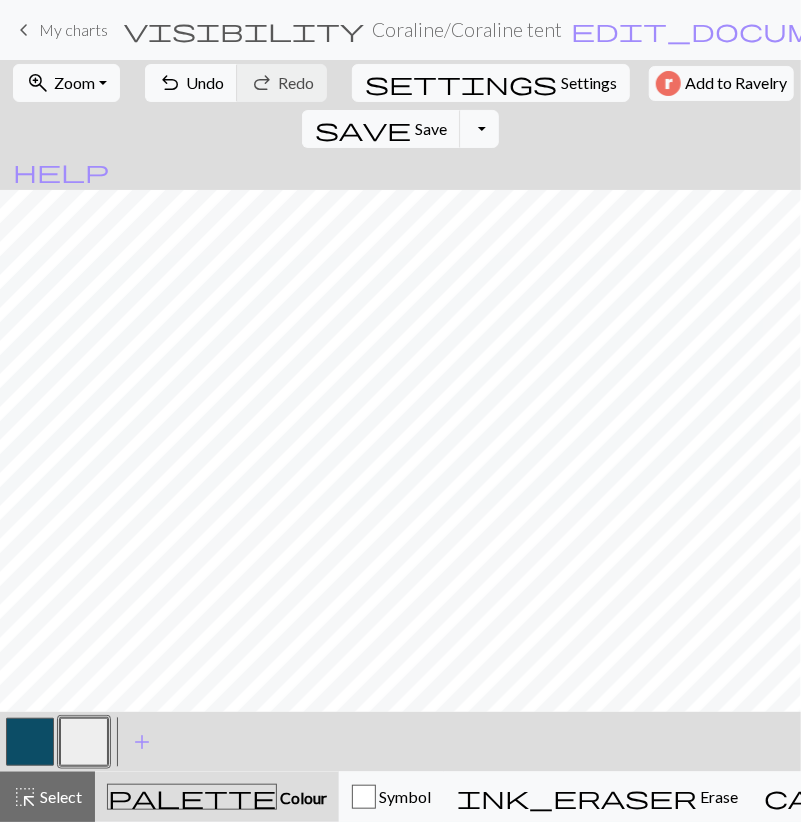 click at bounding box center [84, 742] 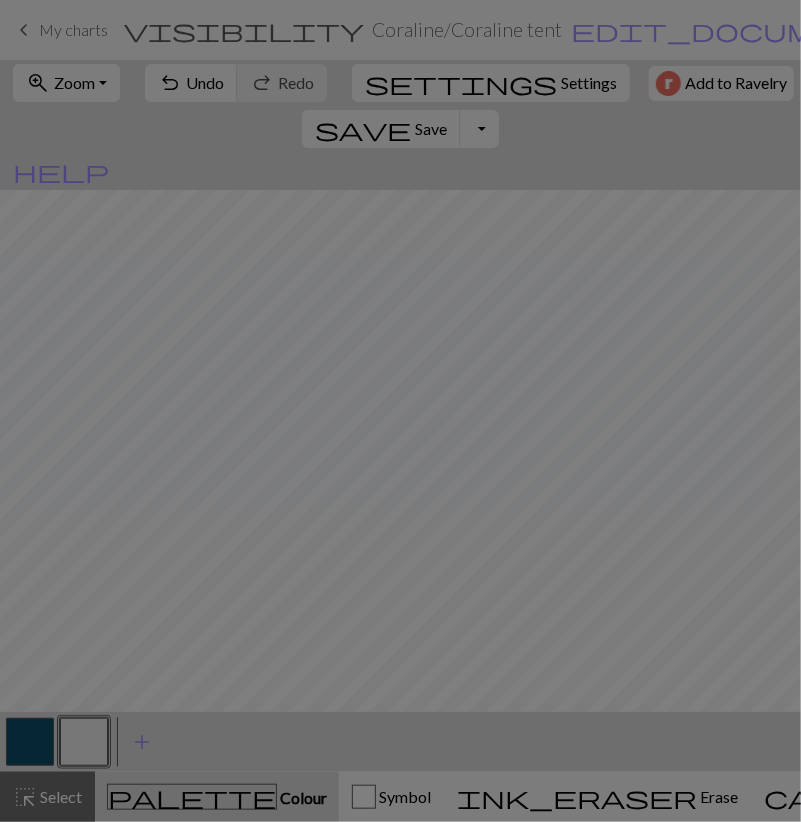 click on "Edit colour Name CC1 Use advanced picker Reorder arrow_back Move left arrow_forward Move right Delete Done Cancel" at bounding box center [400, 411] 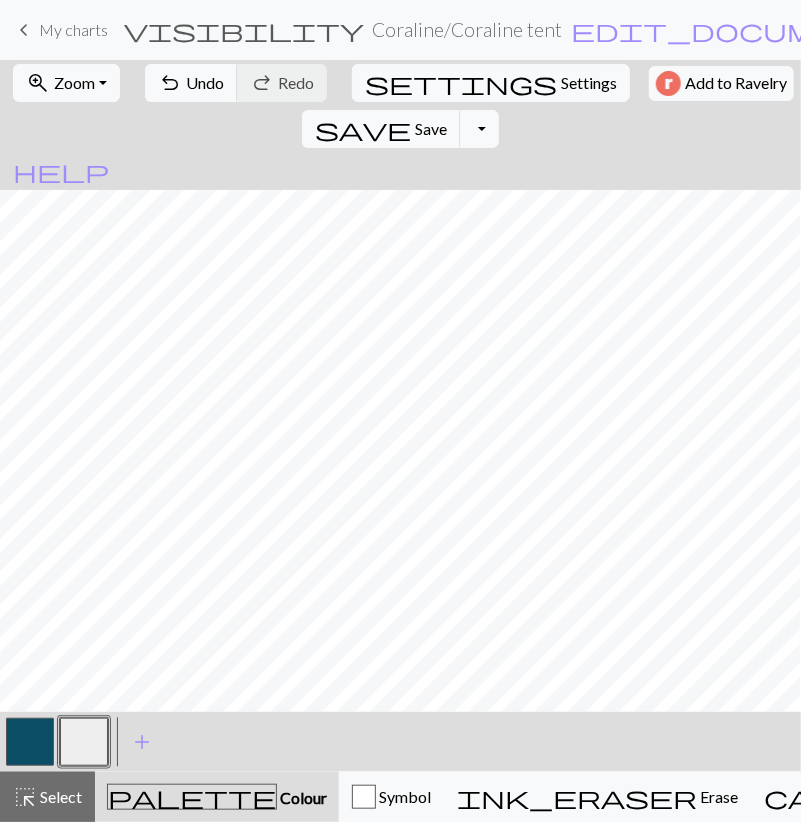 click at bounding box center (30, 742) 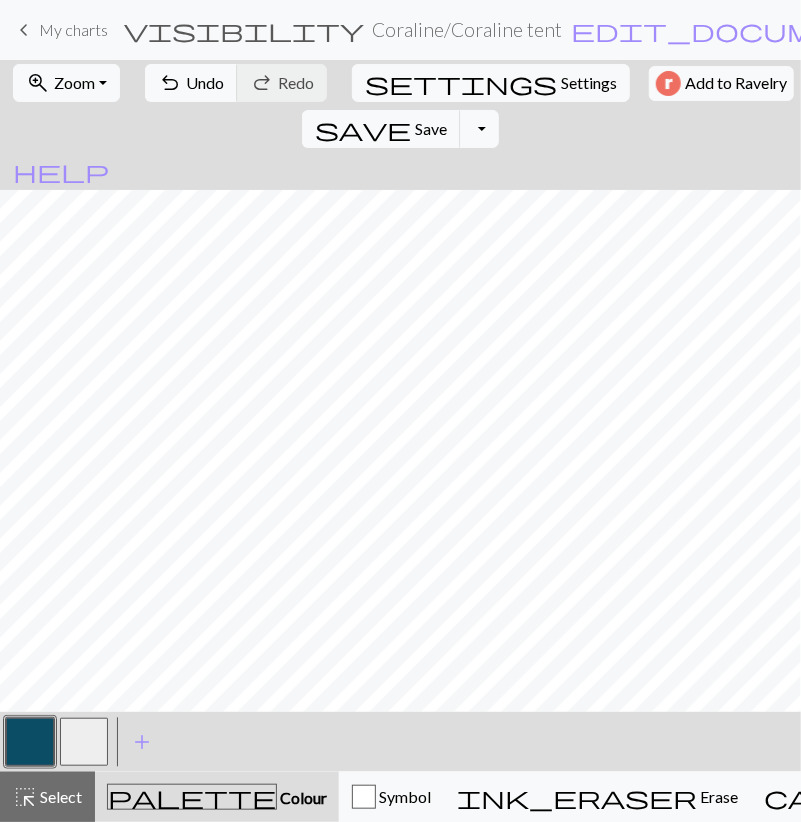 click at bounding box center [84, 742] 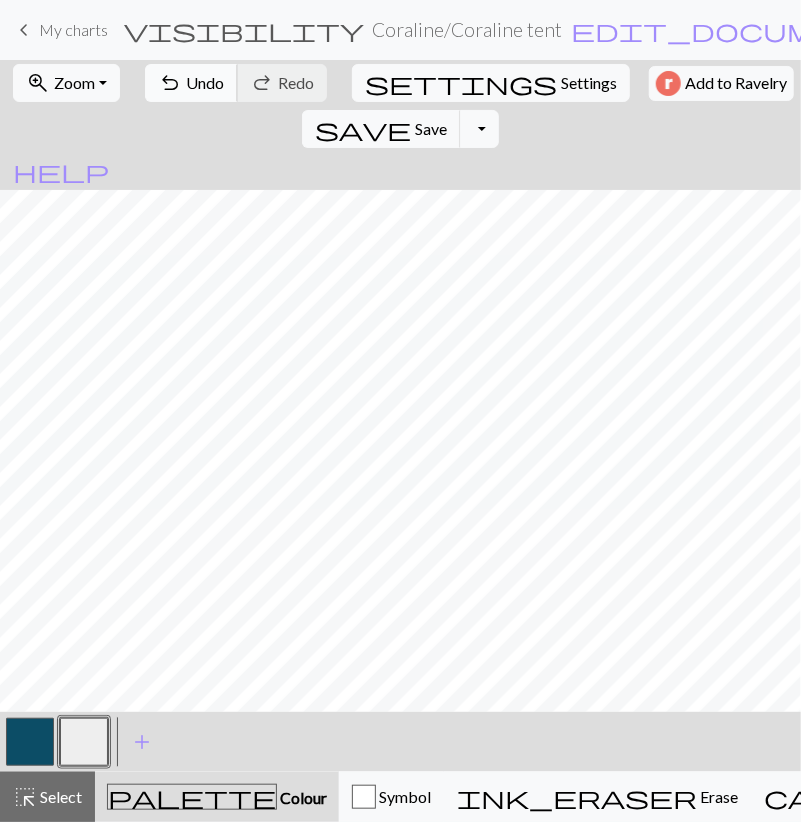 click on "Undo" at bounding box center [205, 82] 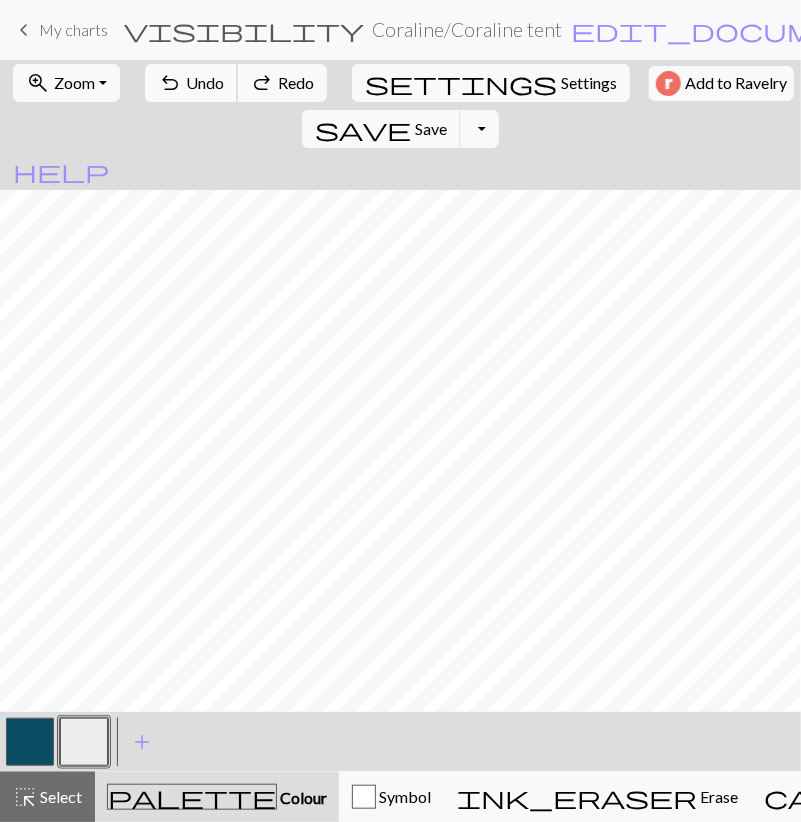 click on "Undo" at bounding box center (205, 82) 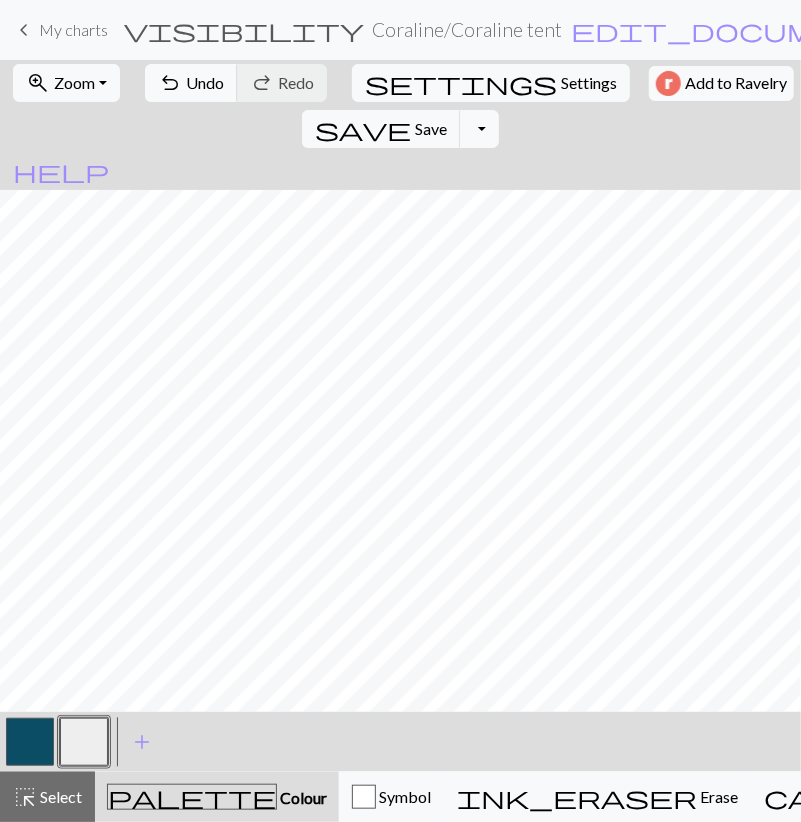 drag, startPoint x: 47, startPoint y: 735, endPoint x: 61, endPoint y: 718, distance: 22.022715 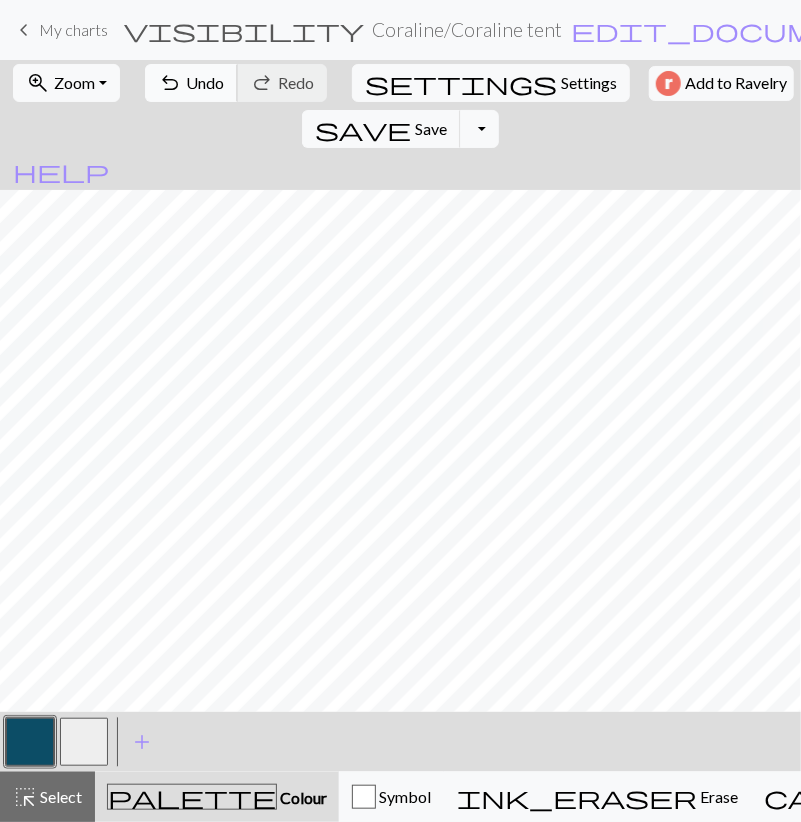 click on "Undo" at bounding box center (205, 82) 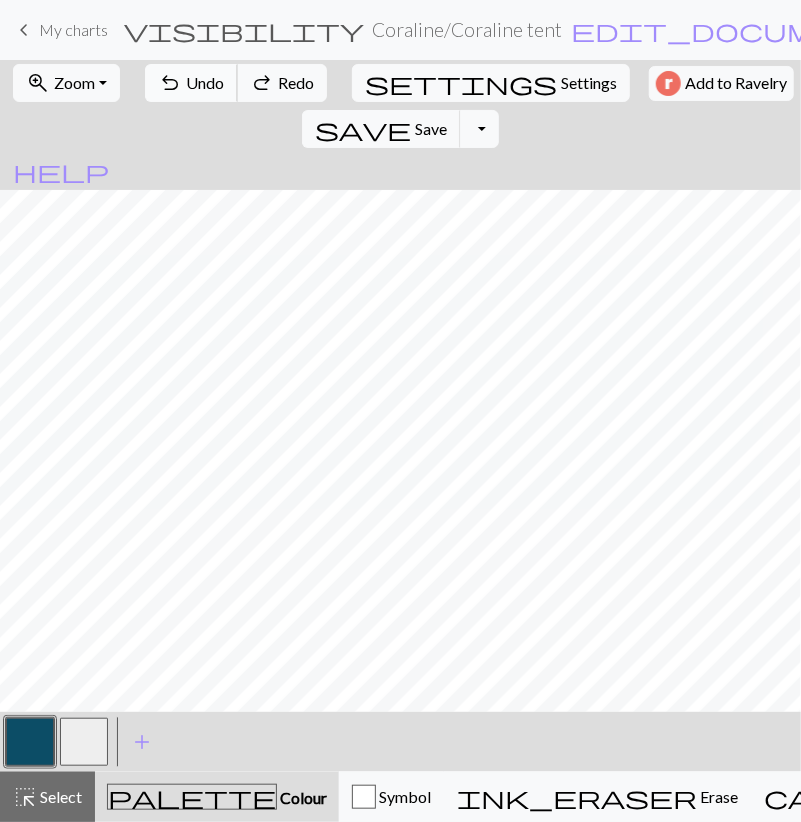 click on "Undo" at bounding box center (205, 82) 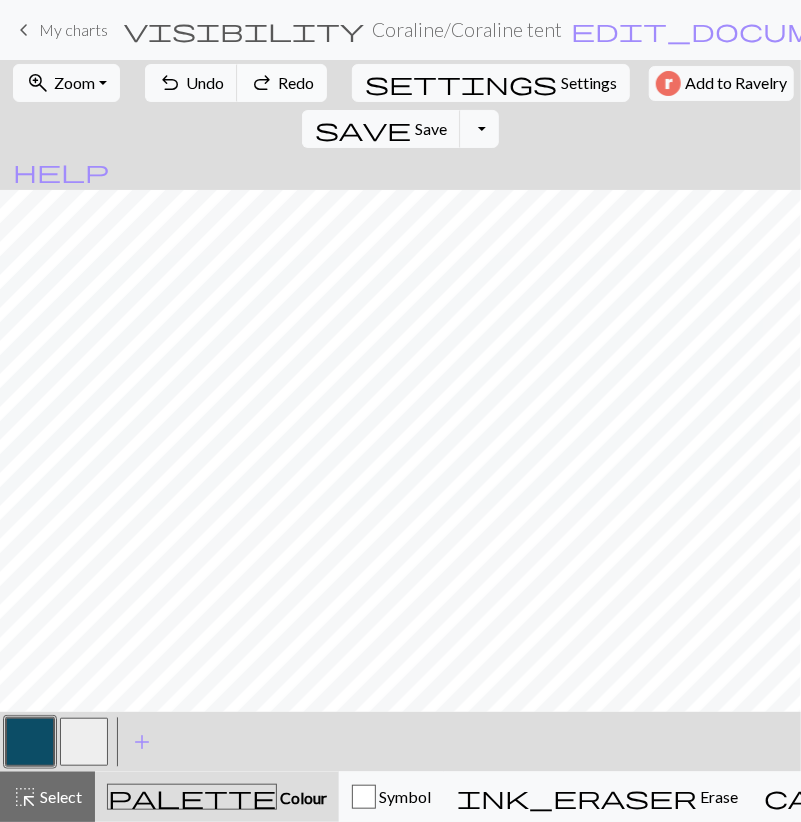 click on "redo Redo Redo" at bounding box center [282, 83] 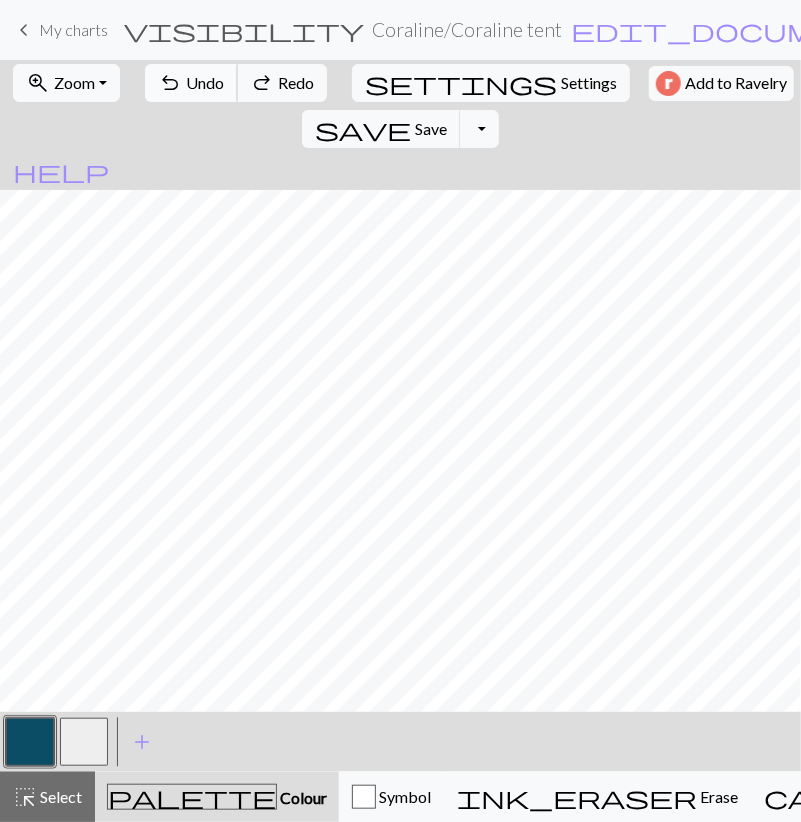click on "Undo" at bounding box center [205, 82] 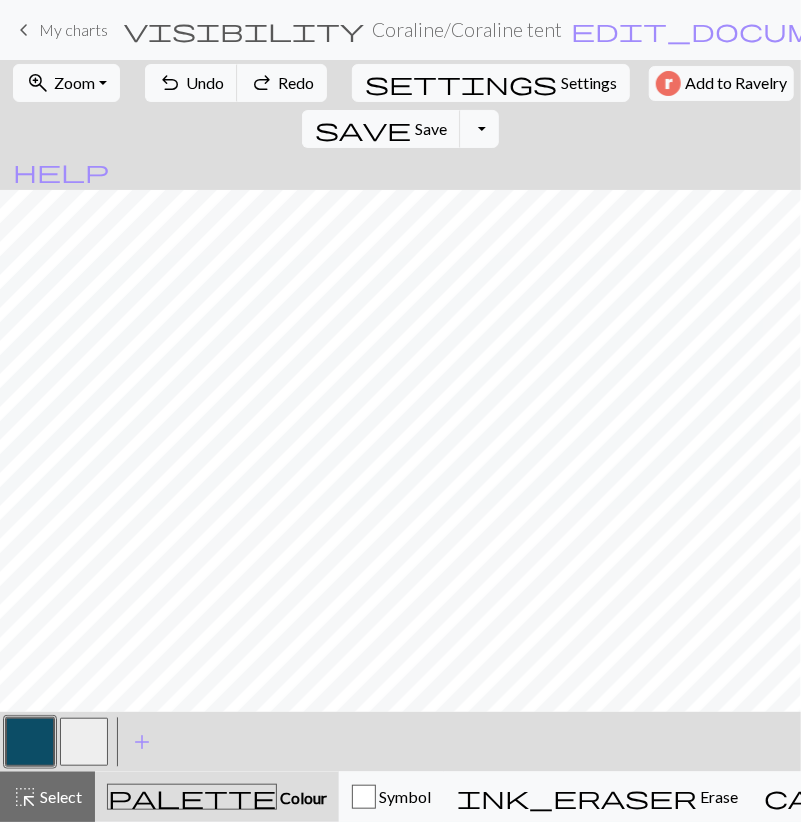 click at bounding box center (84, 742) 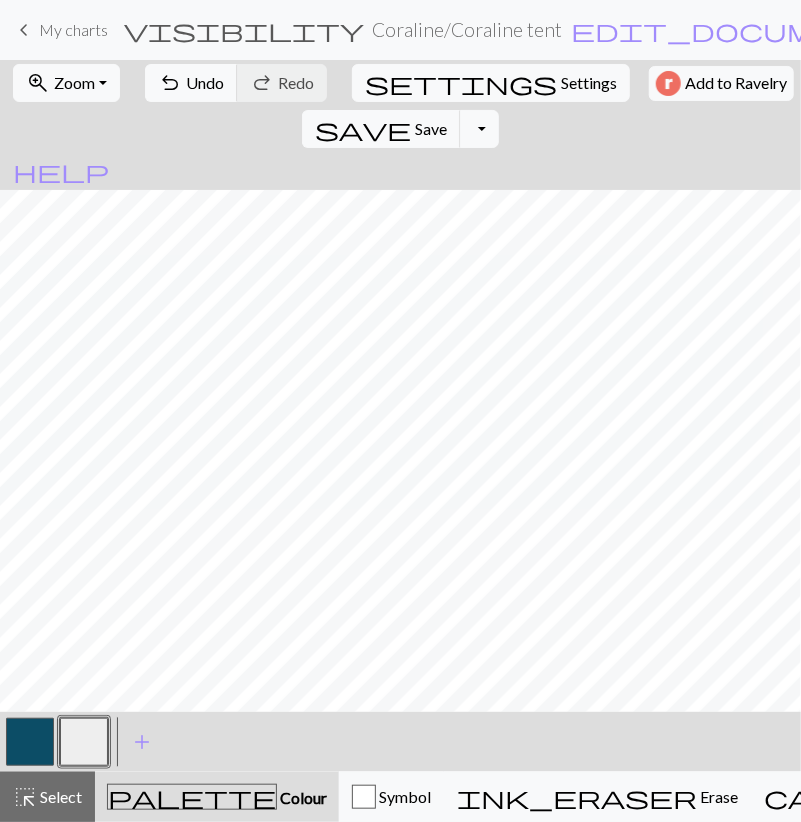 drag, startPoint x: 40, startPoint y: 741, endPoint x: 65, endPoint y: 713, distance: 37.536648 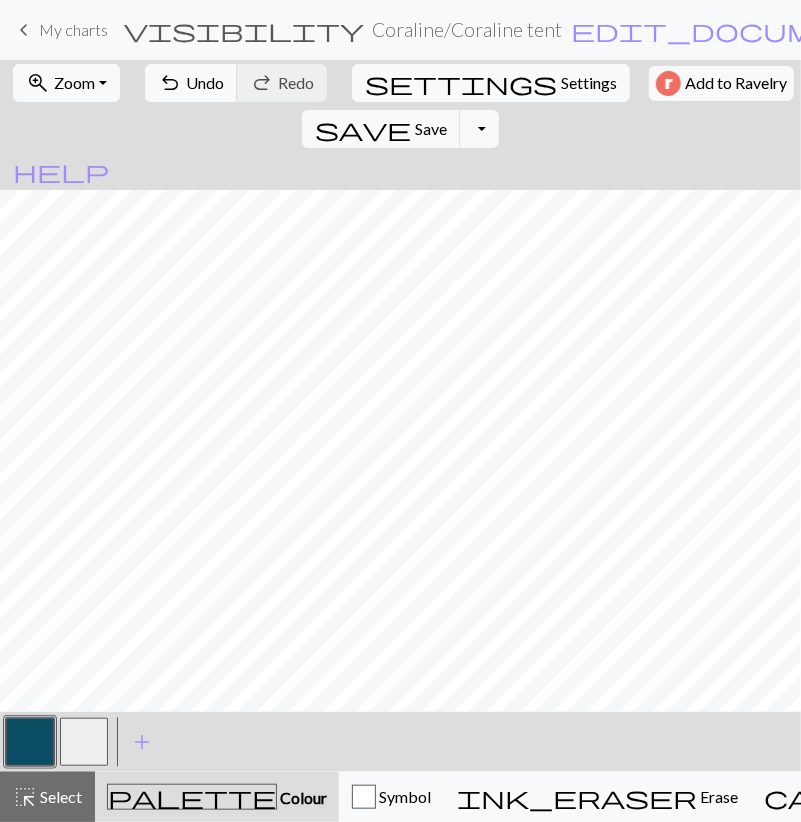 click at bounding box center (84, 742) 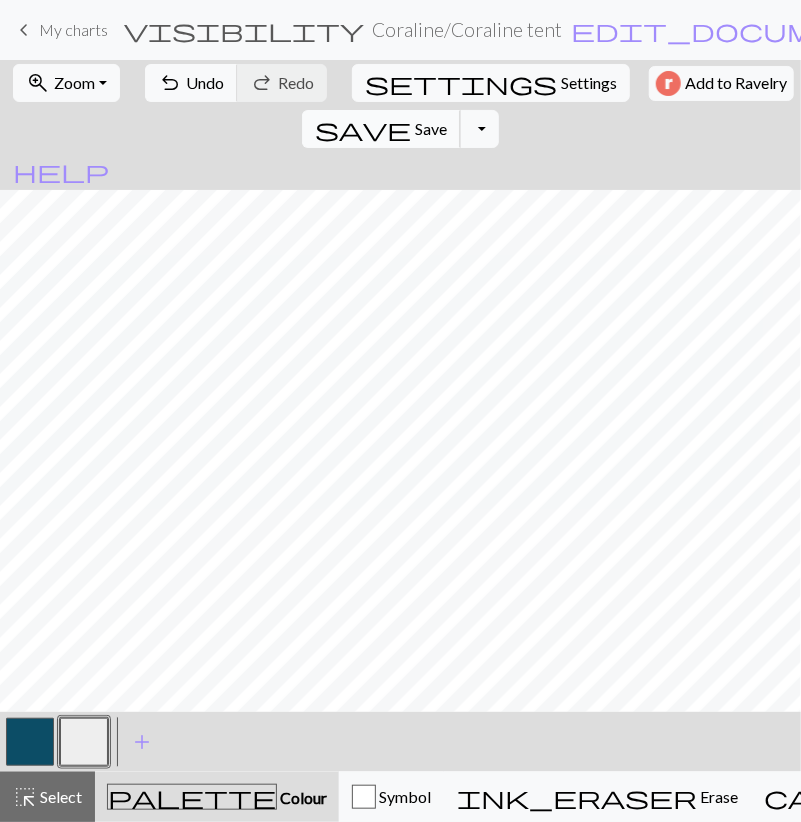 click on "save" at bounding box center [363, 129] 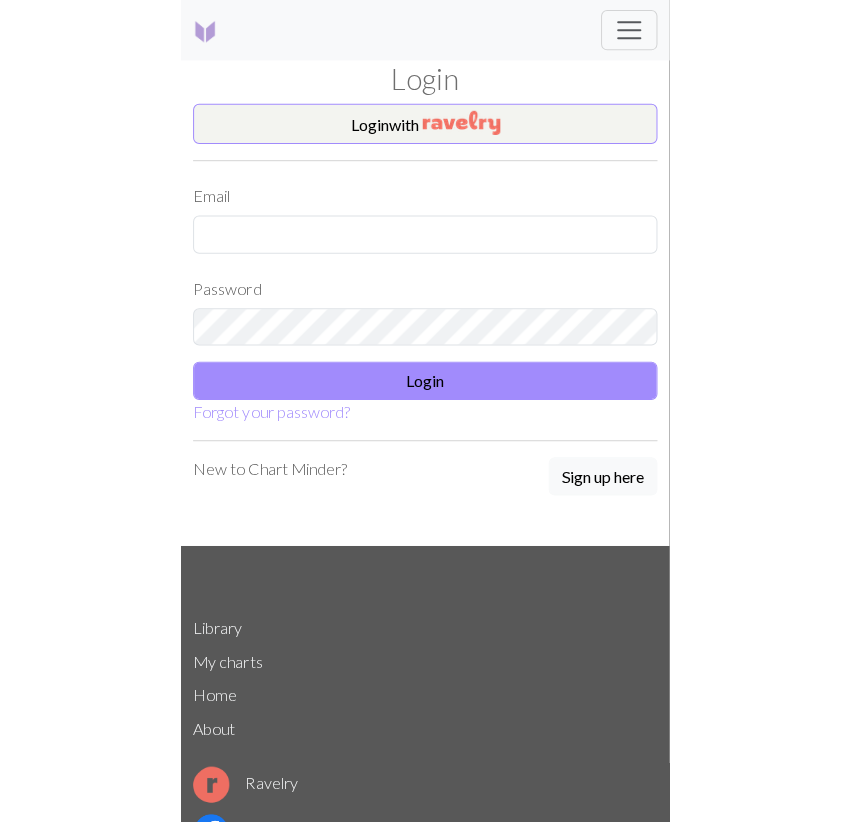 scroll, scrollTop: 0, scrollLeft: 0, axis: both 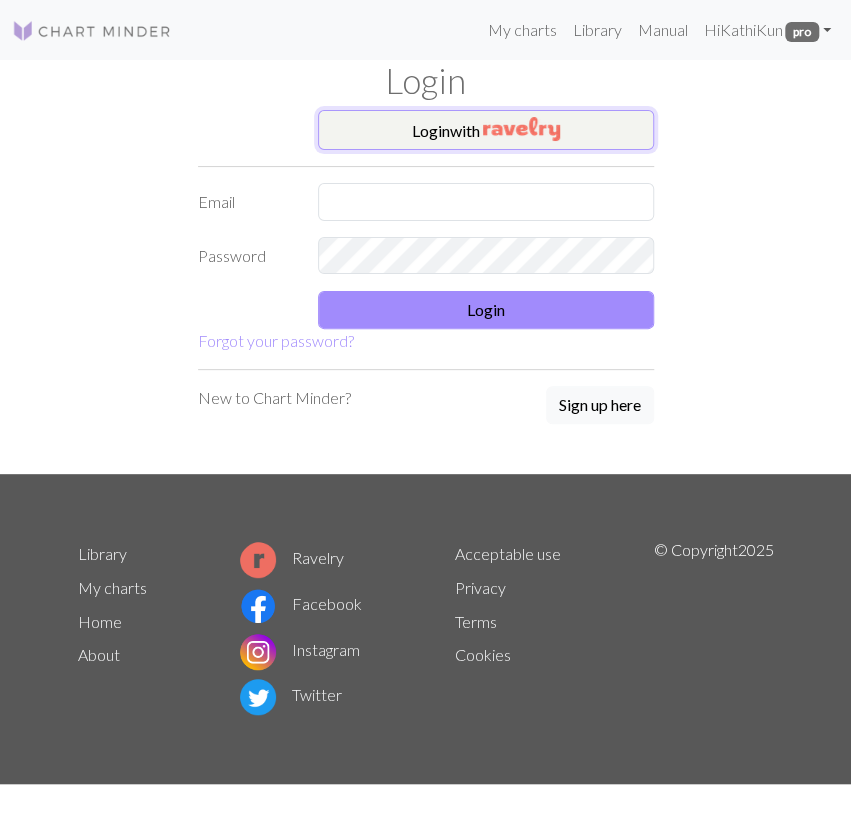 click on "Login  with" at bounding box center (486, 130) 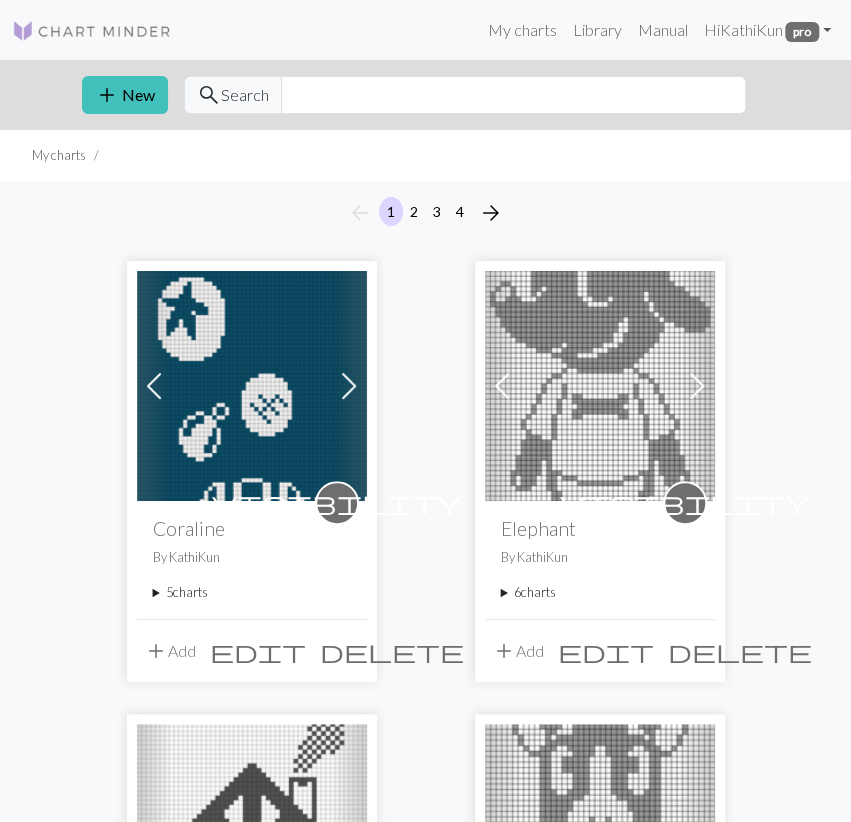 click on "5  charts" at bounding box center [252, 592] 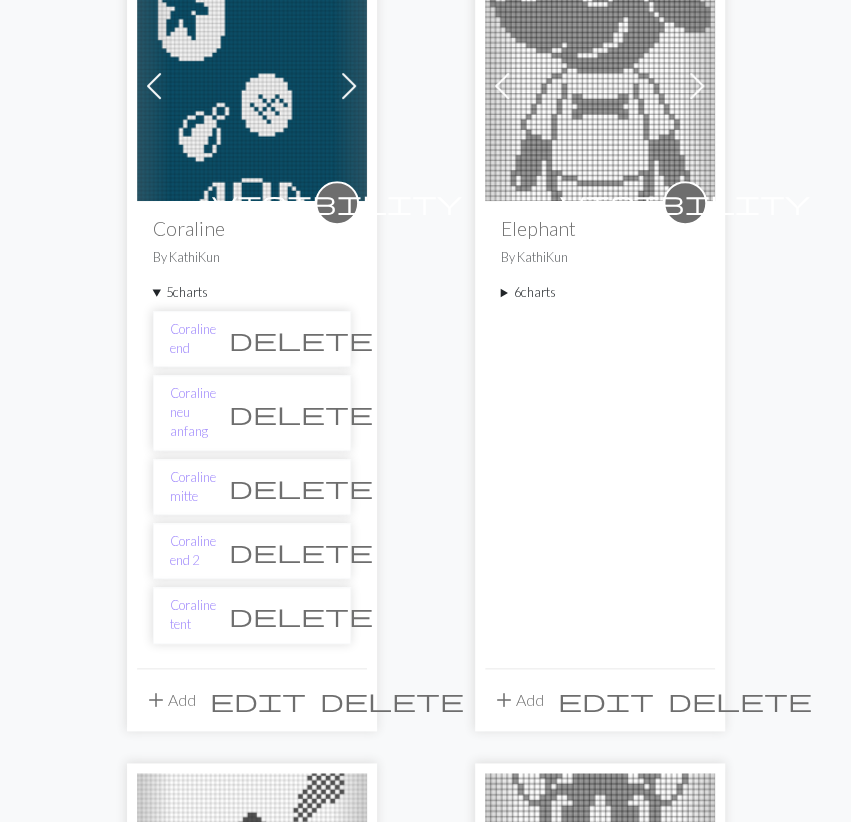 scroll, scrollTop: 312, scrollLeft: 0, axis: vertical 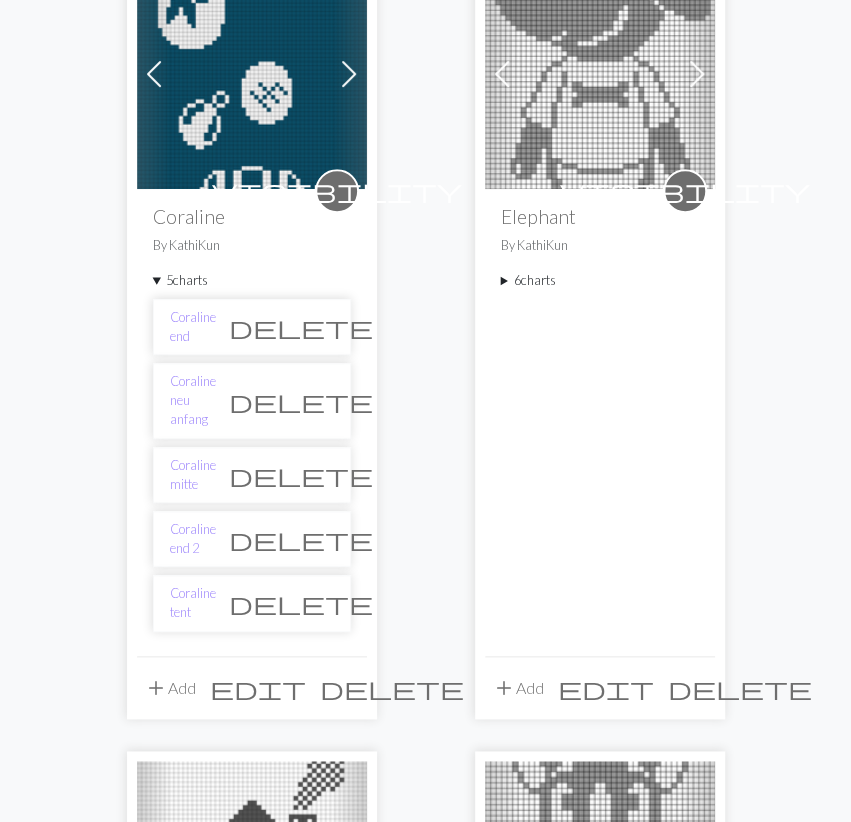 click on "delete" at bounding box center (301, 327) 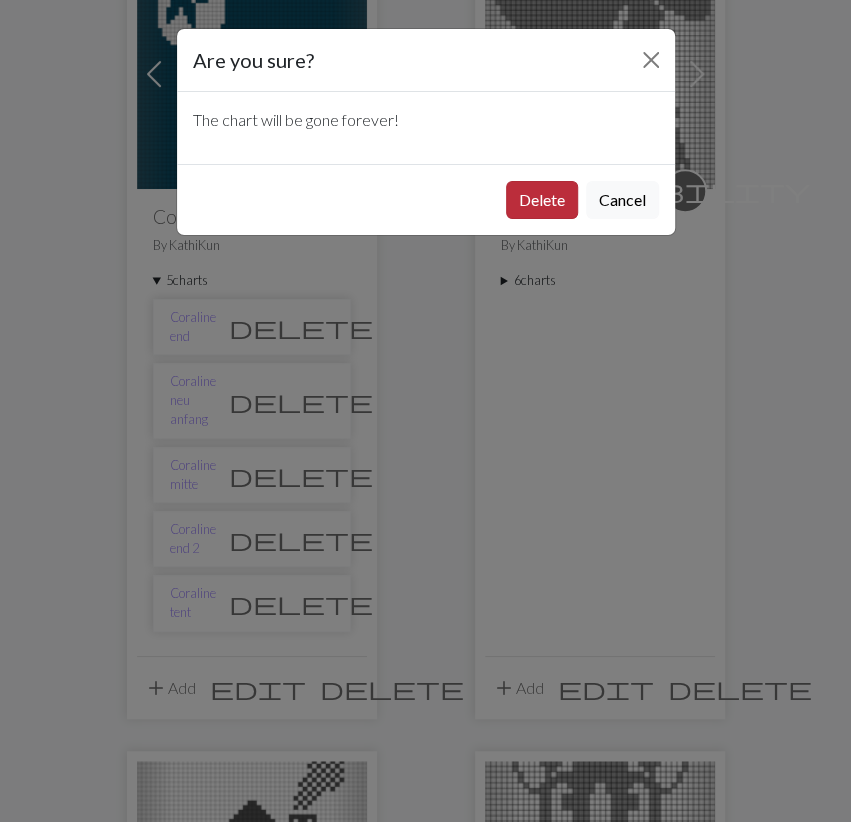 click on "Delete" at bounding box center [542, 200] 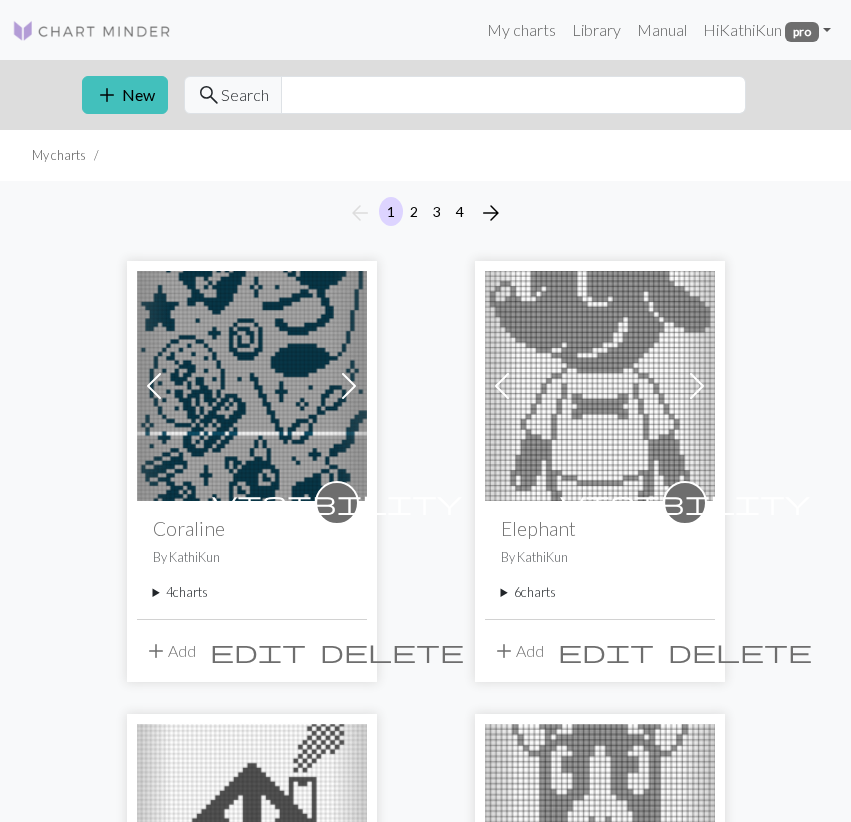 scroll, scrollTop: 312, scrollLeft: 0, axis: vertical 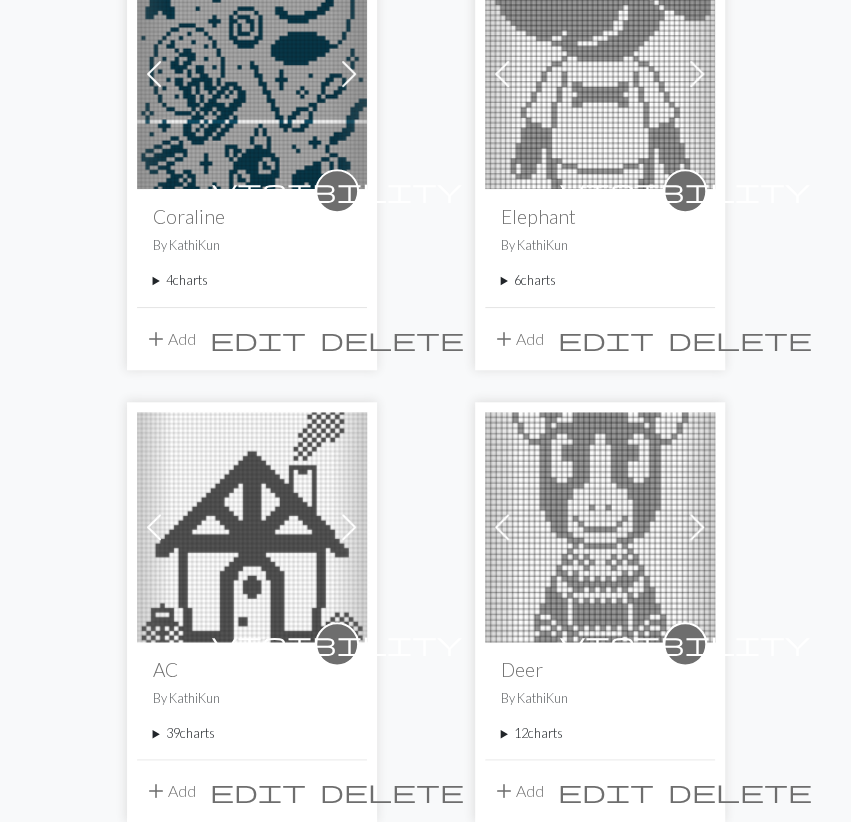 click on "4  charts" at bounding box center [252, 280] 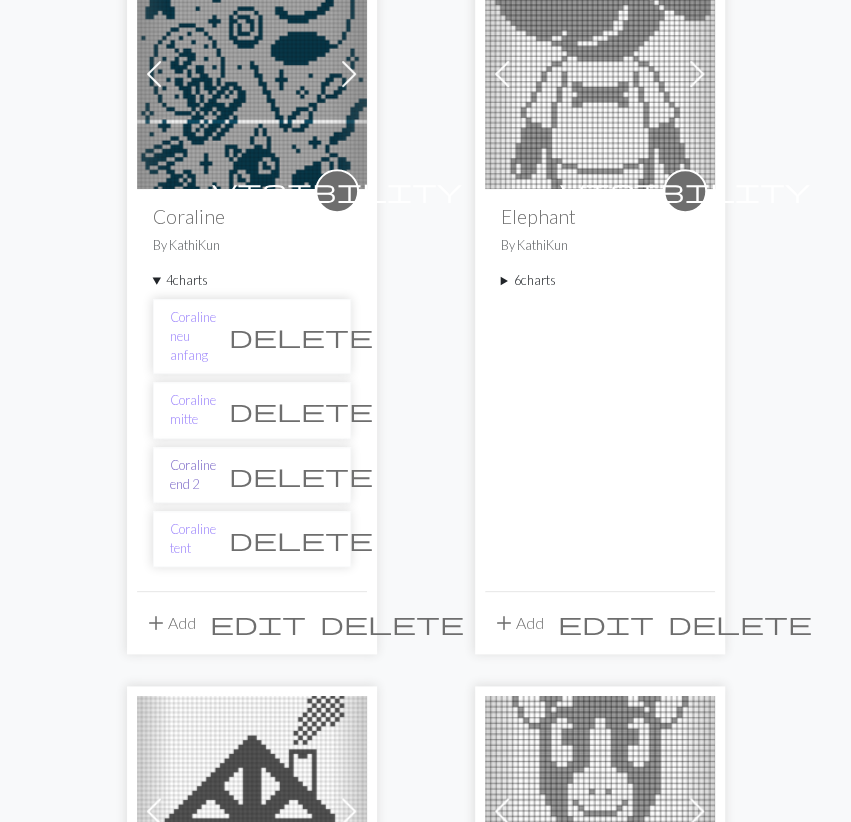click on "Coraline end 2" at bounding box center [193, 475] 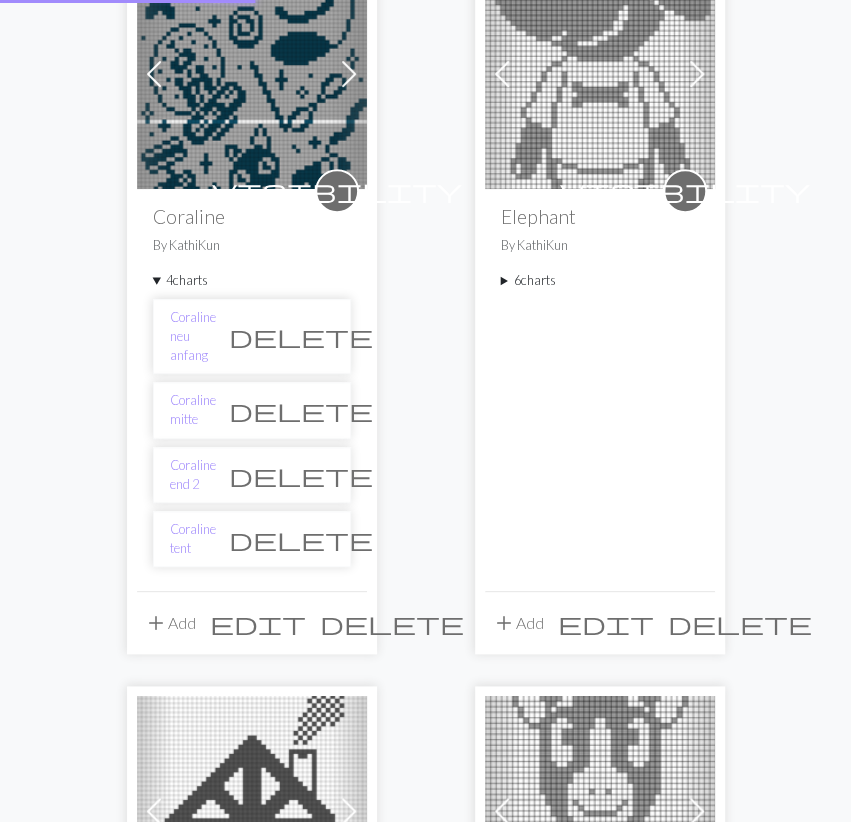 scroll, scrollTop: 0, scrollLeft: 0, axis: both 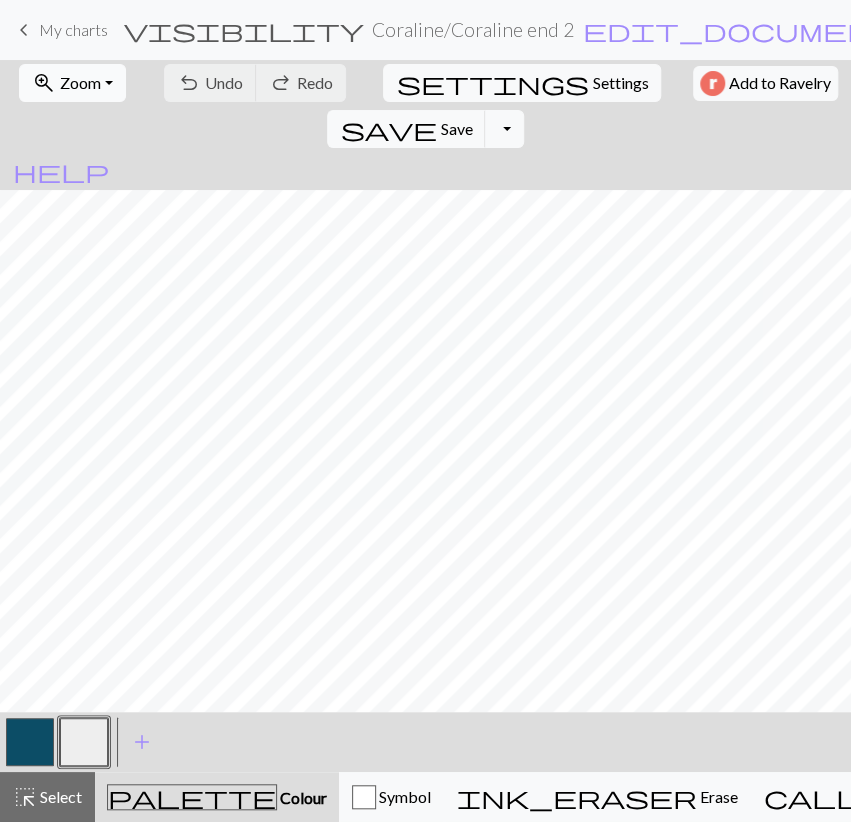 click on "zoom_in Zoom Zoom" at bounding box center [72, 83] 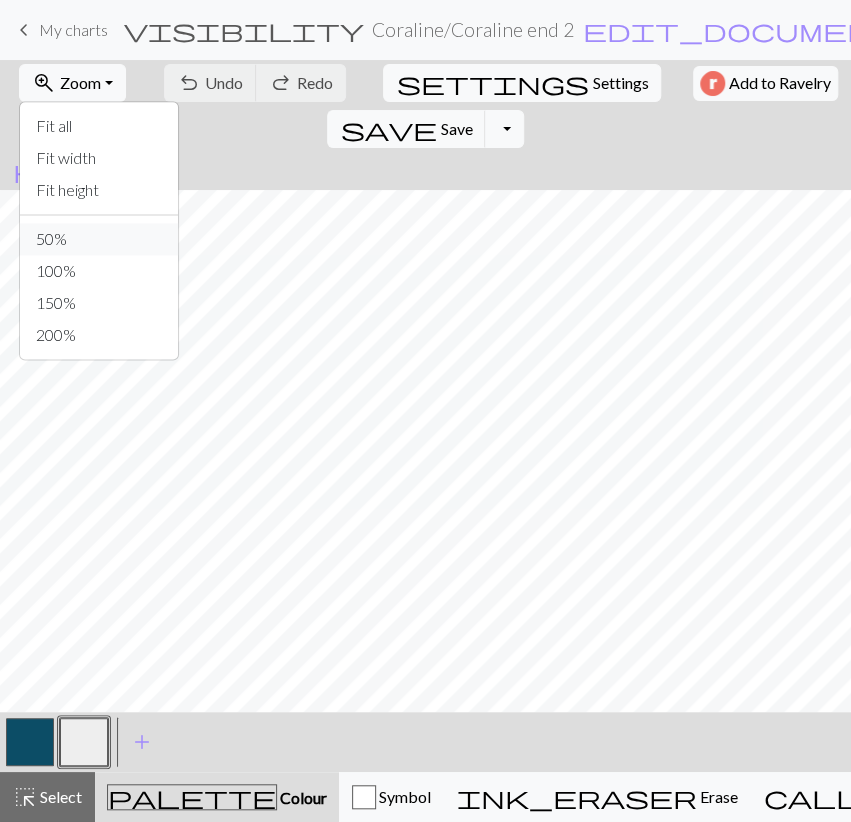 drag, startPoint x: 88, startPoint y: 234, endPoint x: 52, endPoint y: 11, distance: 225.88715 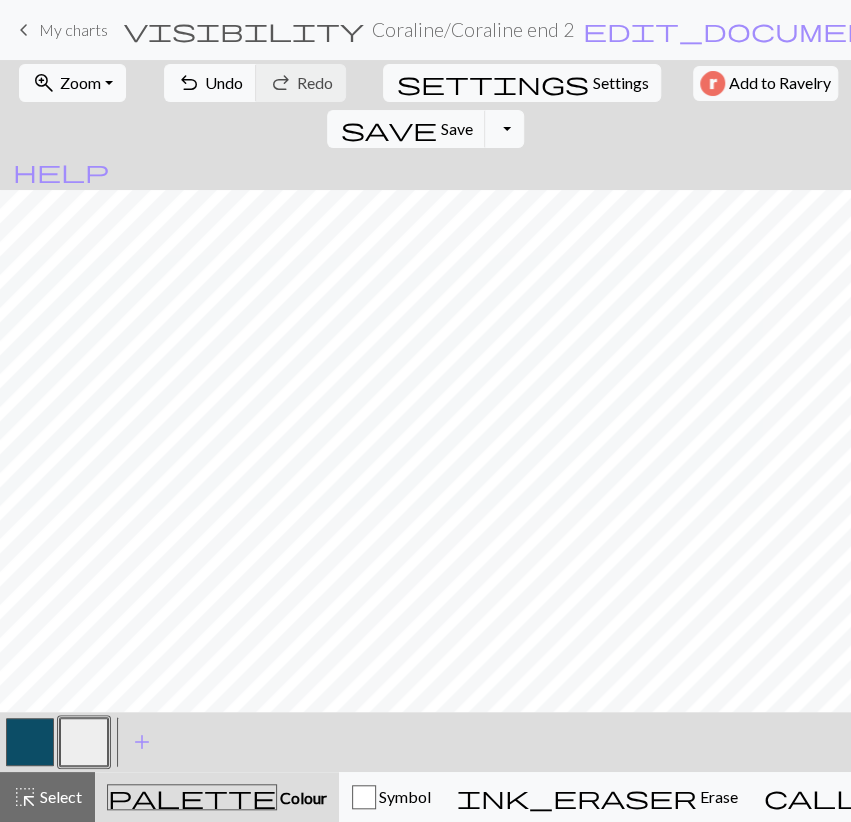 click at bounding box center [30, 742] 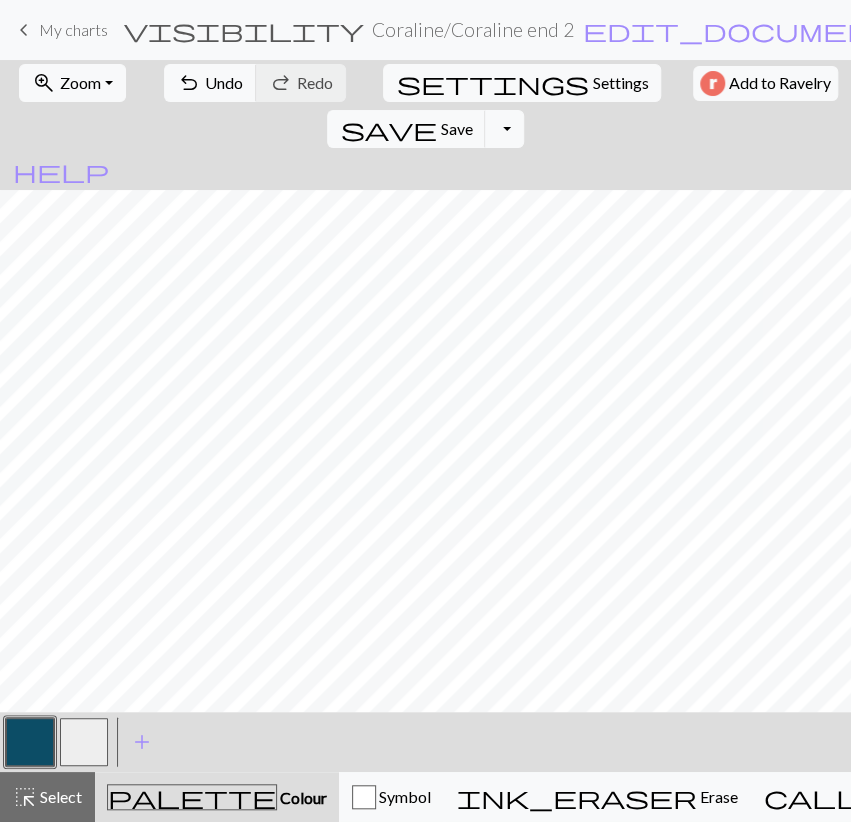click at bounding box center (84, 742) 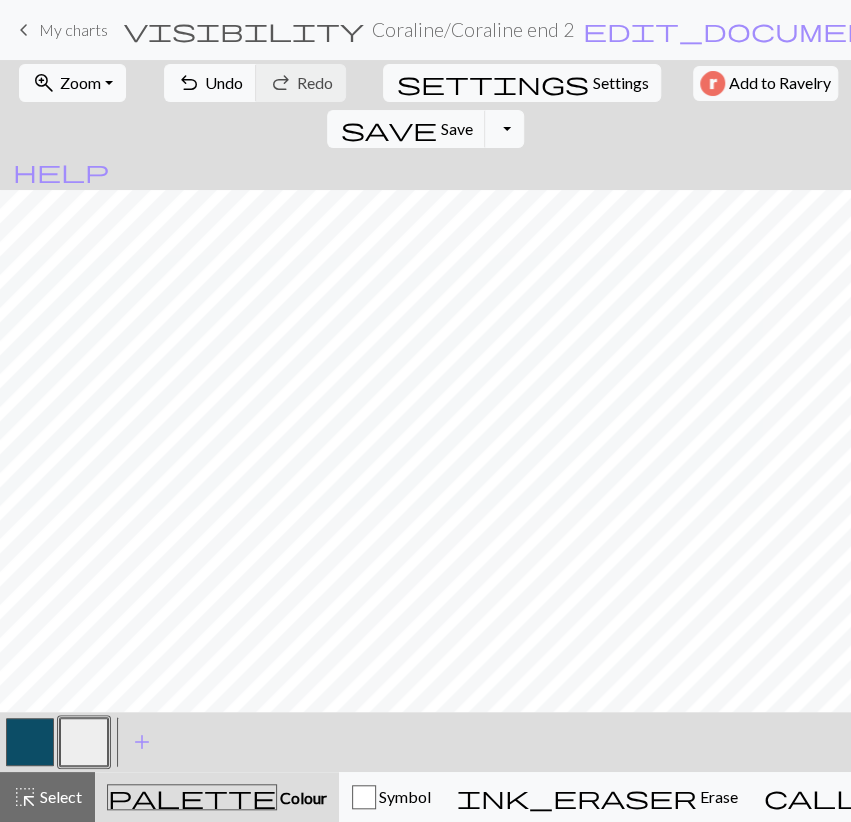 drag, startPoint x: 35, startPoint y: 741, endPoint x: 50, endPoint y: 726, distance: 21.213203 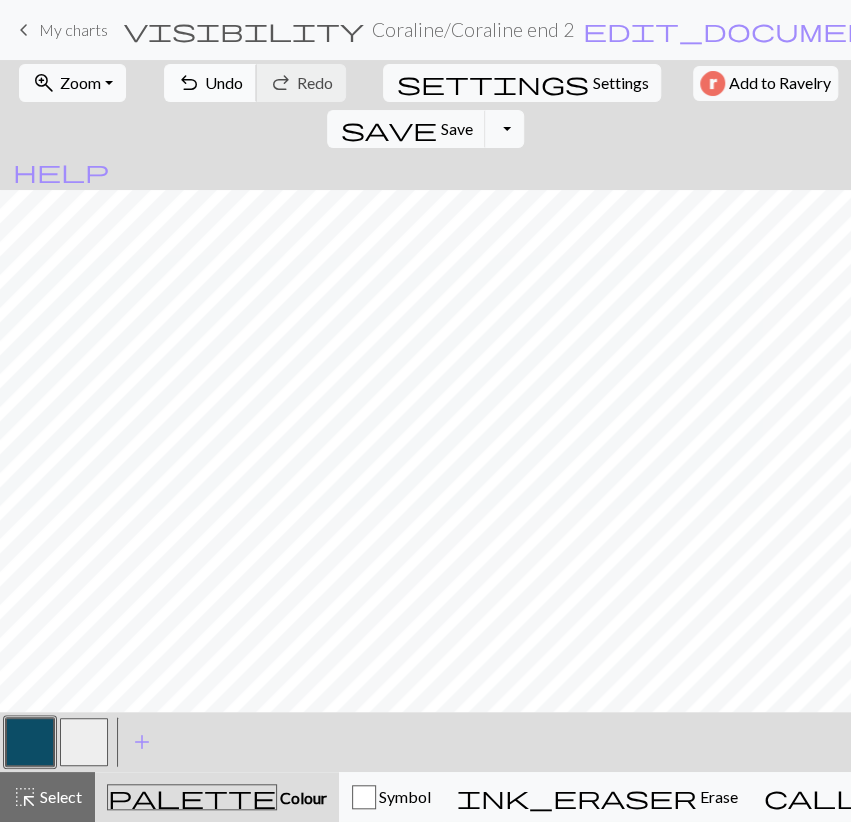 click on "undo" at bounding box center [189, 83] 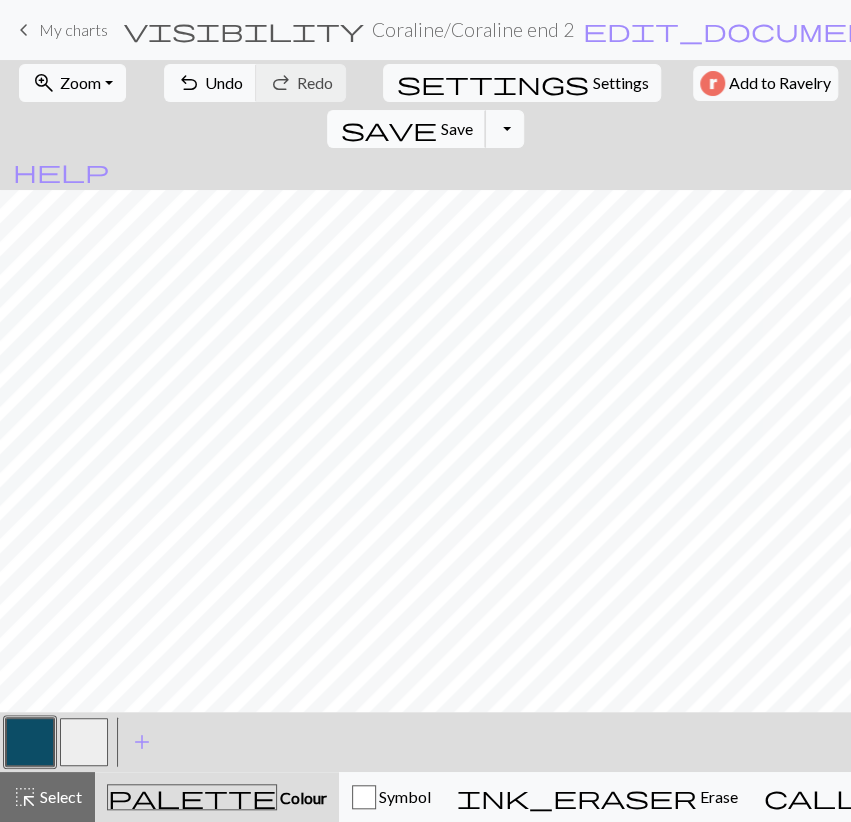 click on "Save" at bounding box center (456, 128) 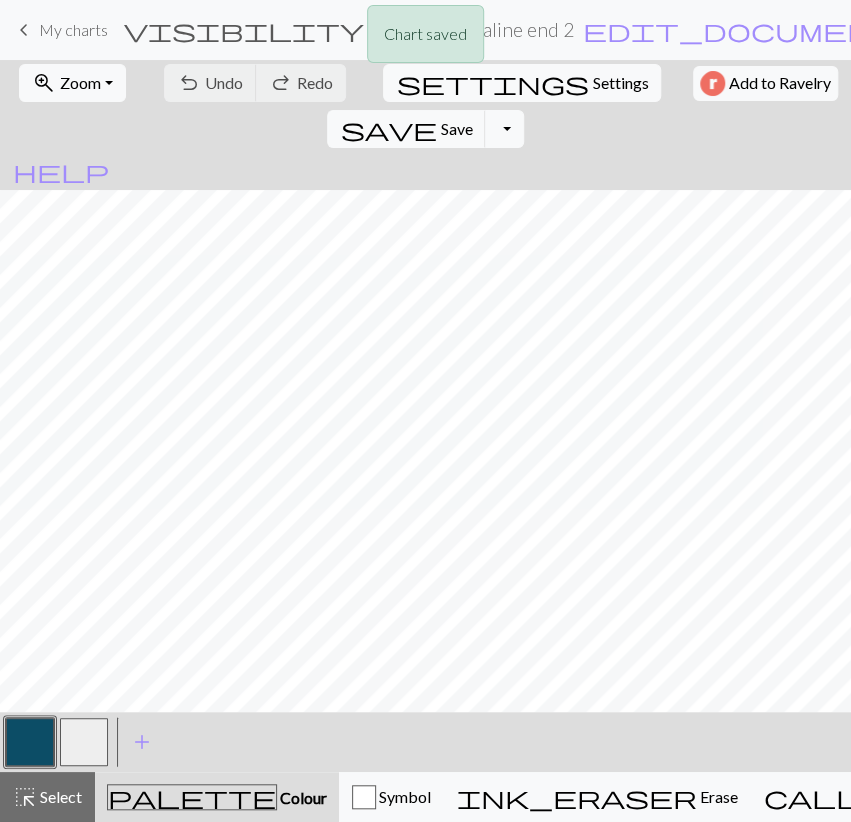 click at bounding box center (84, 742) 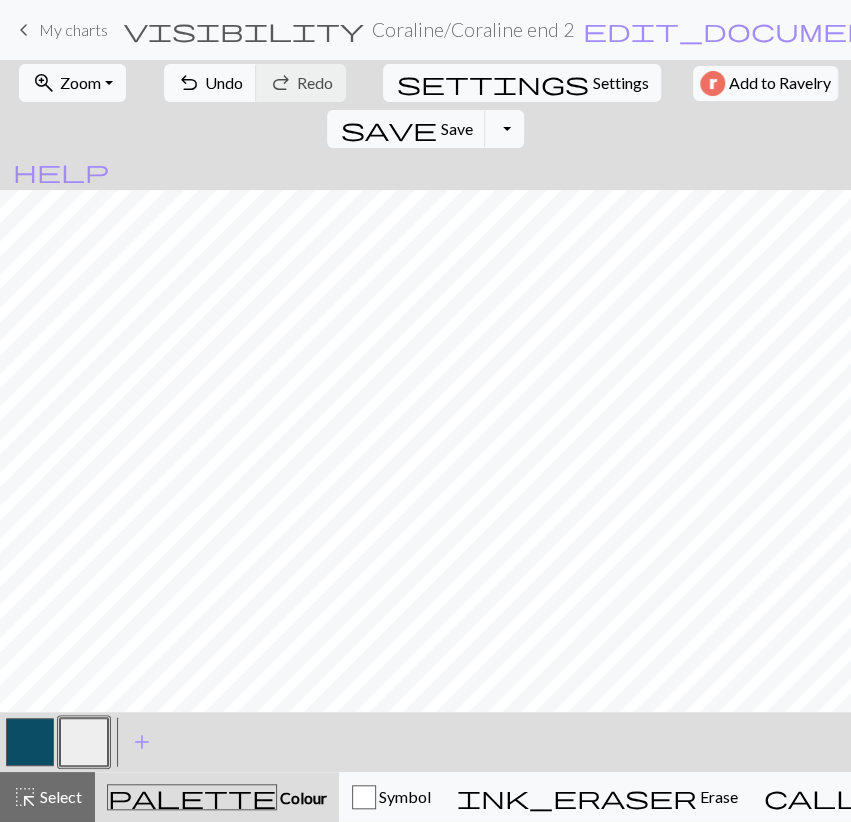 click at bounding box center [30, 742] 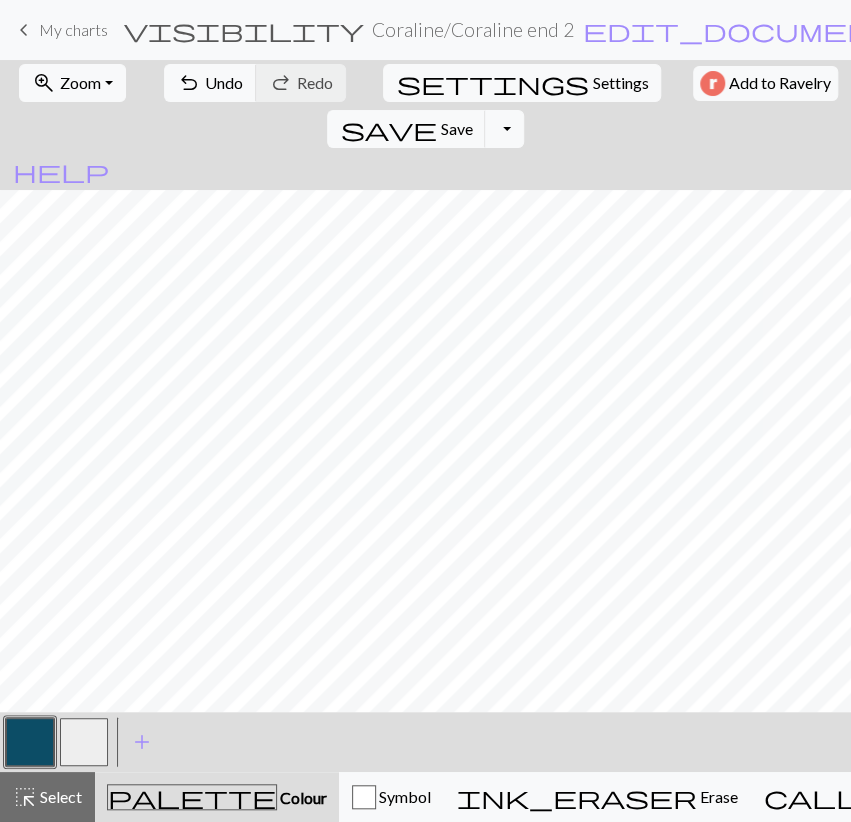 click at bounding box center [84, 742] 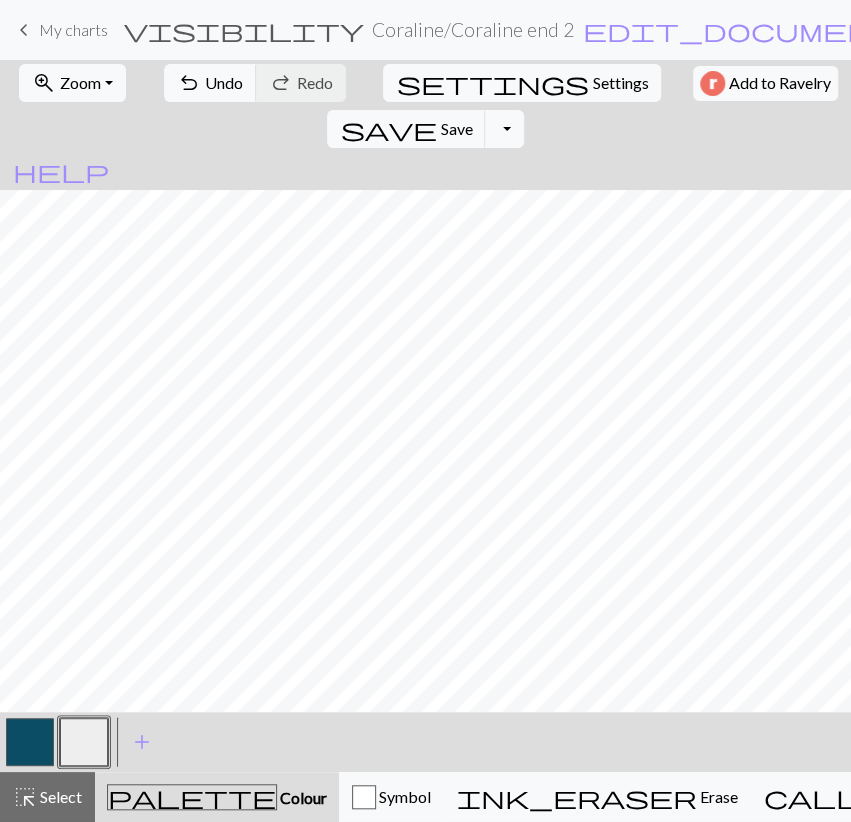 click at bounding box center (30, 742) 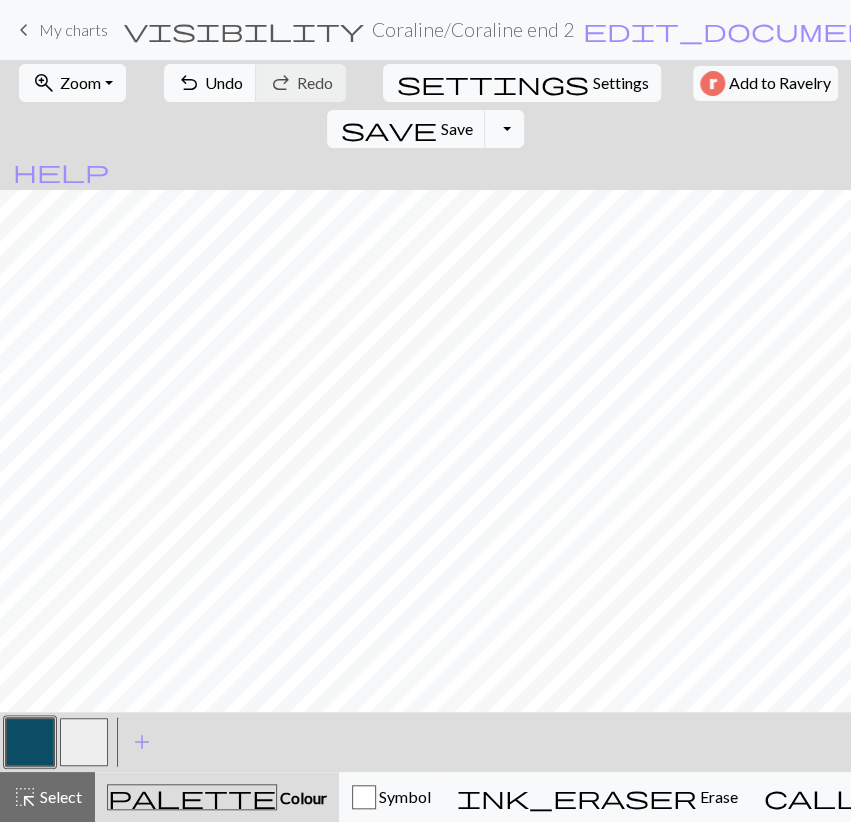 click at bounding box center (84, 742) 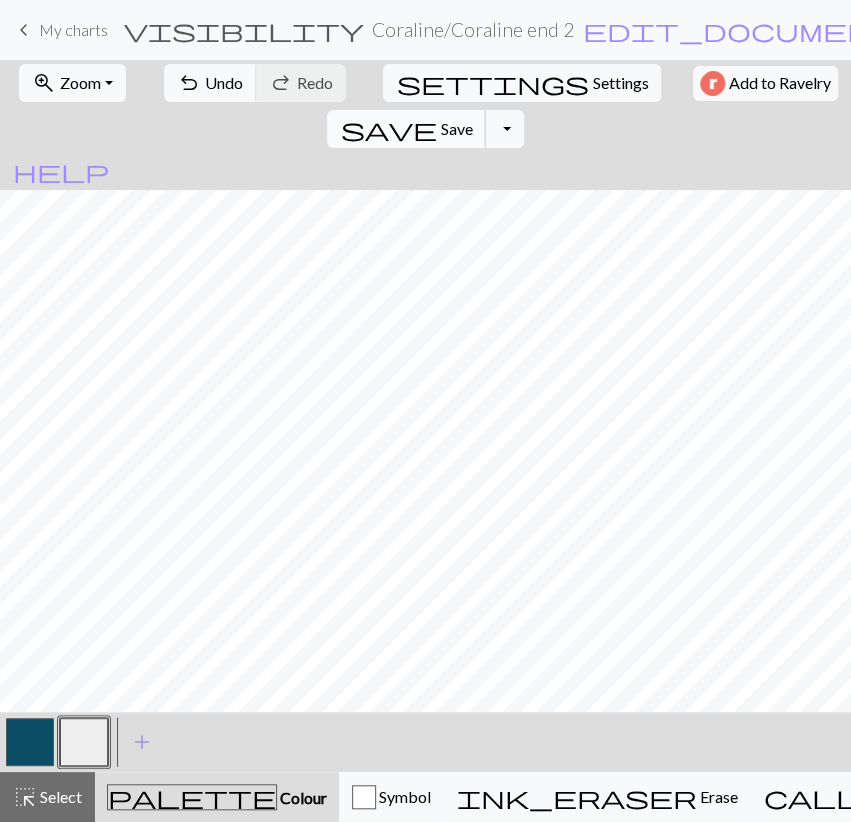 click on "save Save Save" at bounding box center (406, 129) 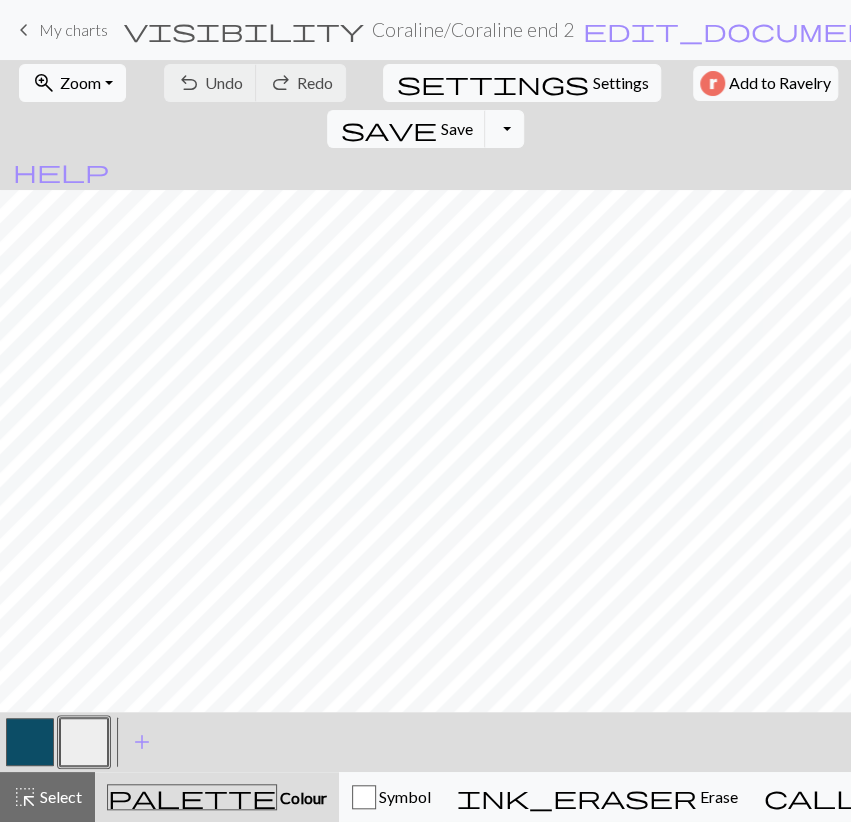 click on "My charts" at bounding box center [73, 29] 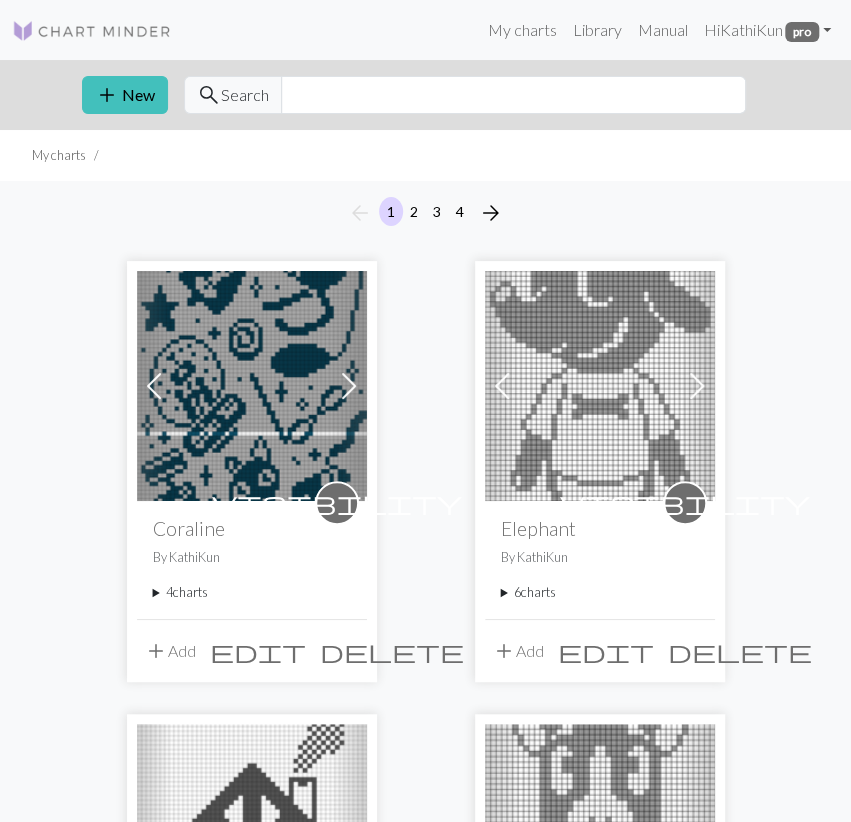 click on "4  charts" at bounding box center (252, 592) 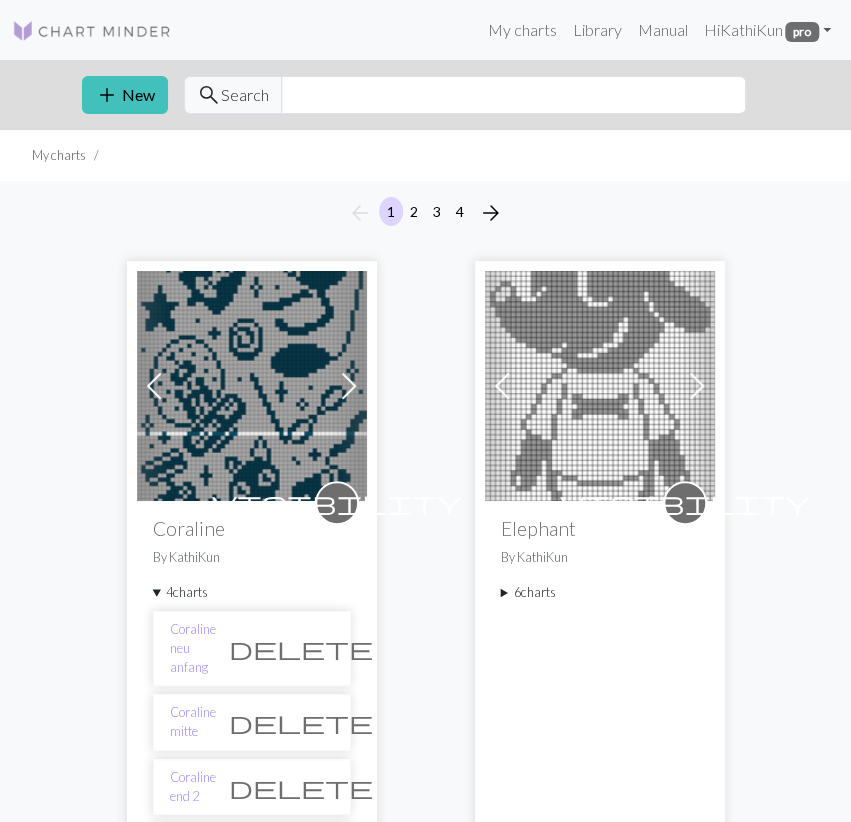 scroll, scrollTop: 104, scrollLeft: 0, axis: vertical 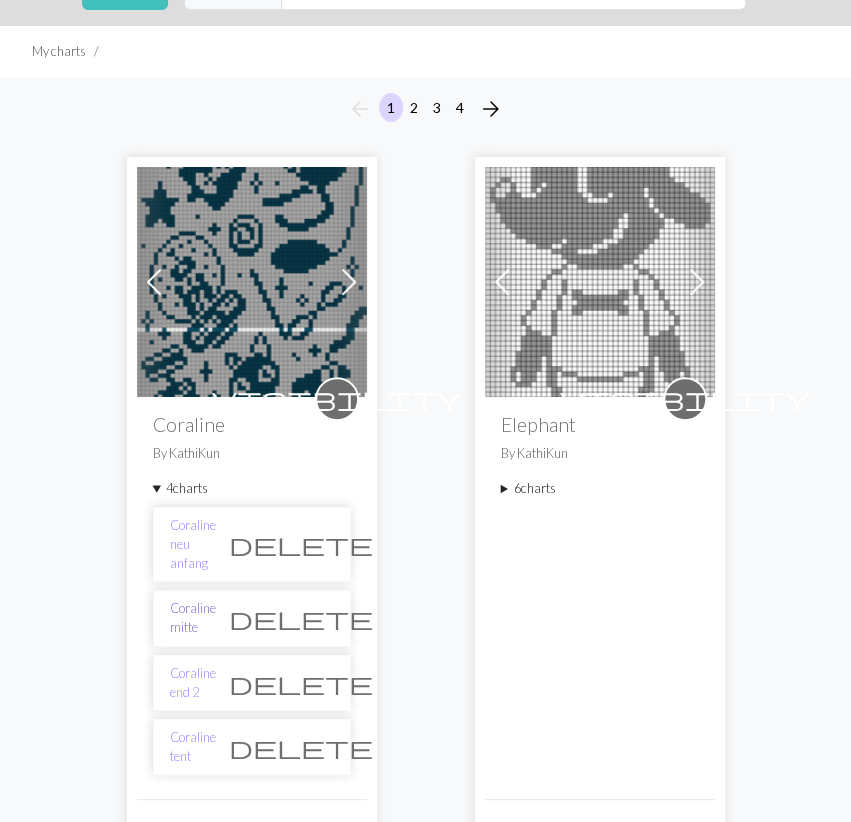 click on "Coraline mitte" at bounding box center (193, 618) 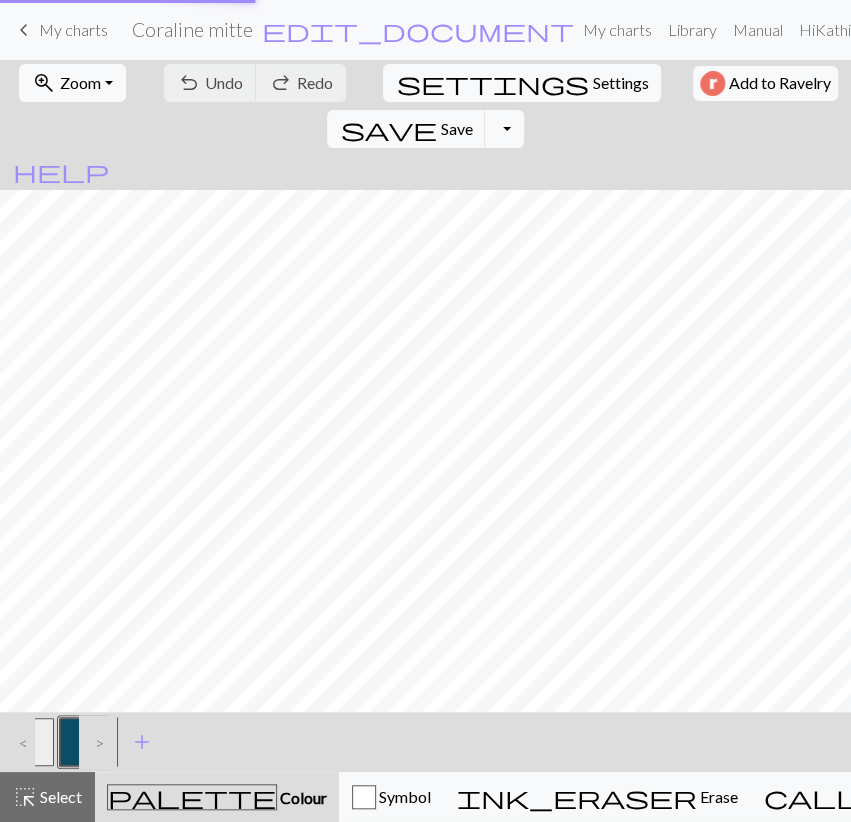 scroll, scrollTop: 0, scrollLeft: 0, axis: both 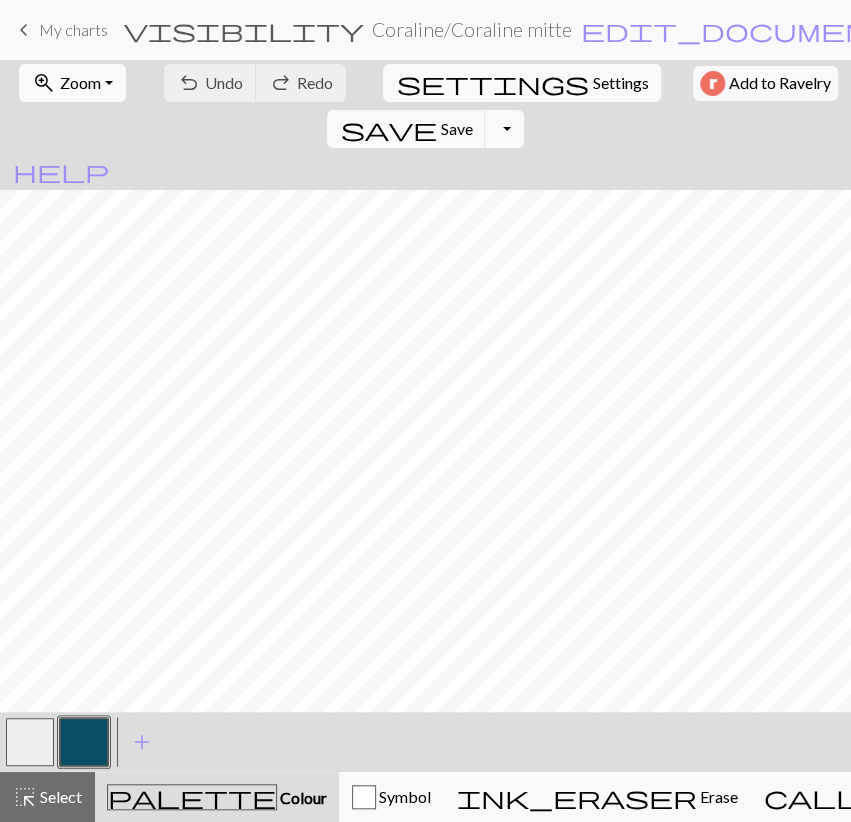 click on "Zoom" at bounding box center [80, 82] 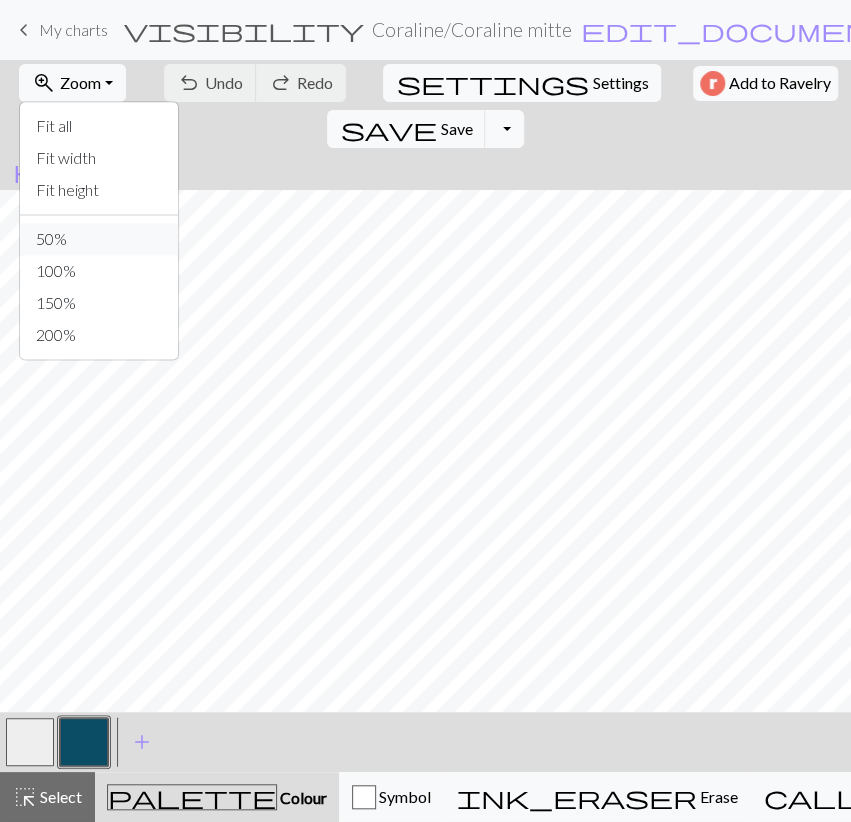 click on "50%" at bounding box center (99, 239) 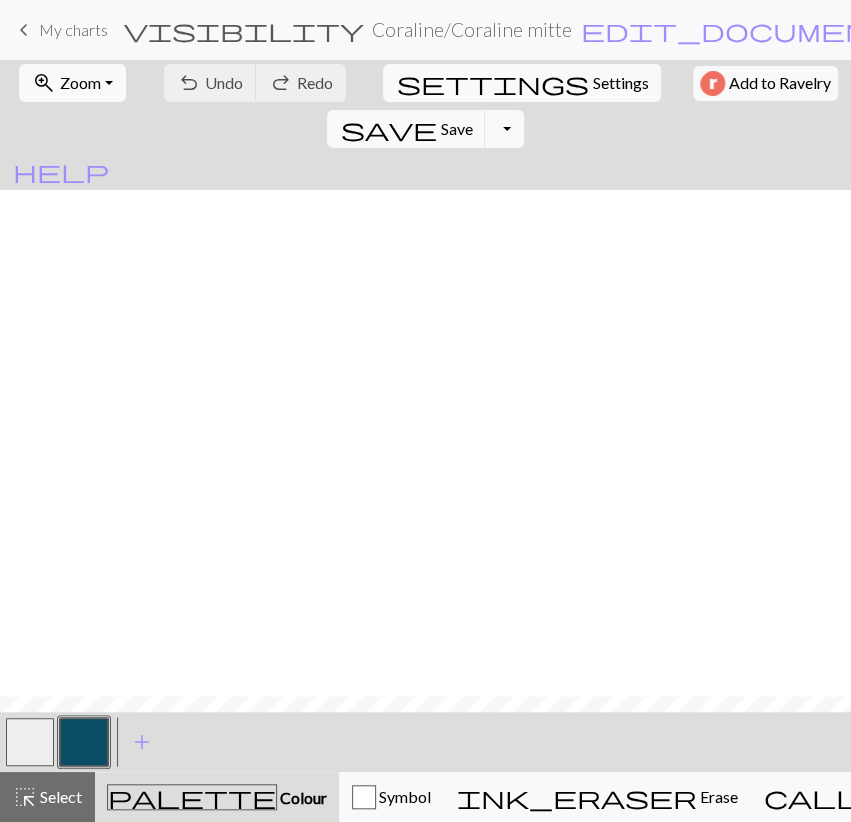 scroll, scrollTop: 2463, scrollLeft: 0, axis: vertical 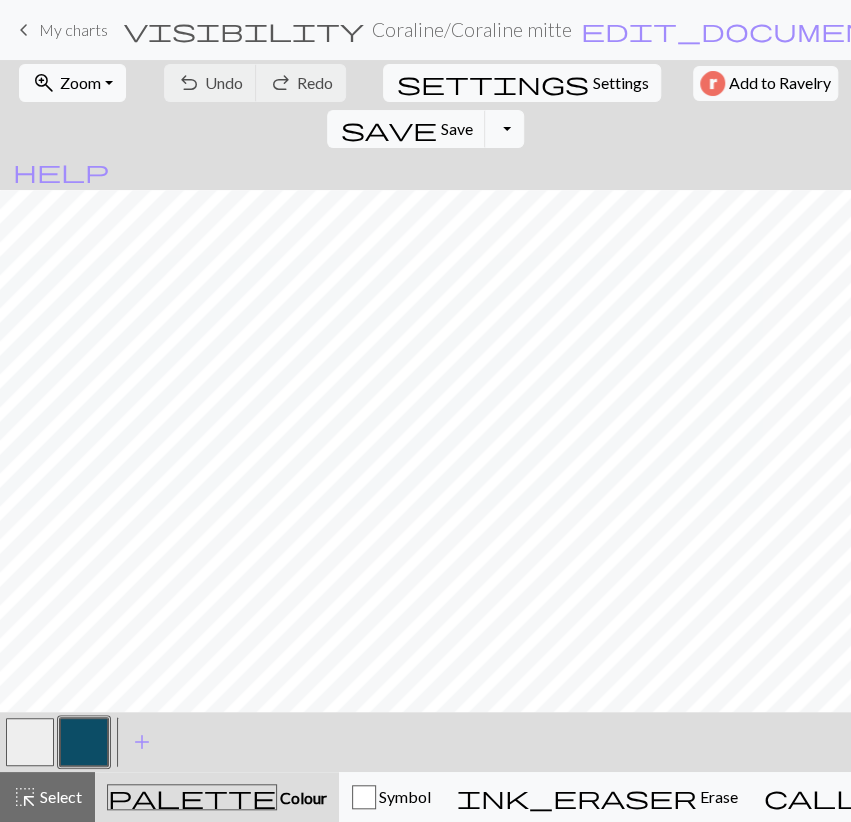 click at bounding box center (30, 742) 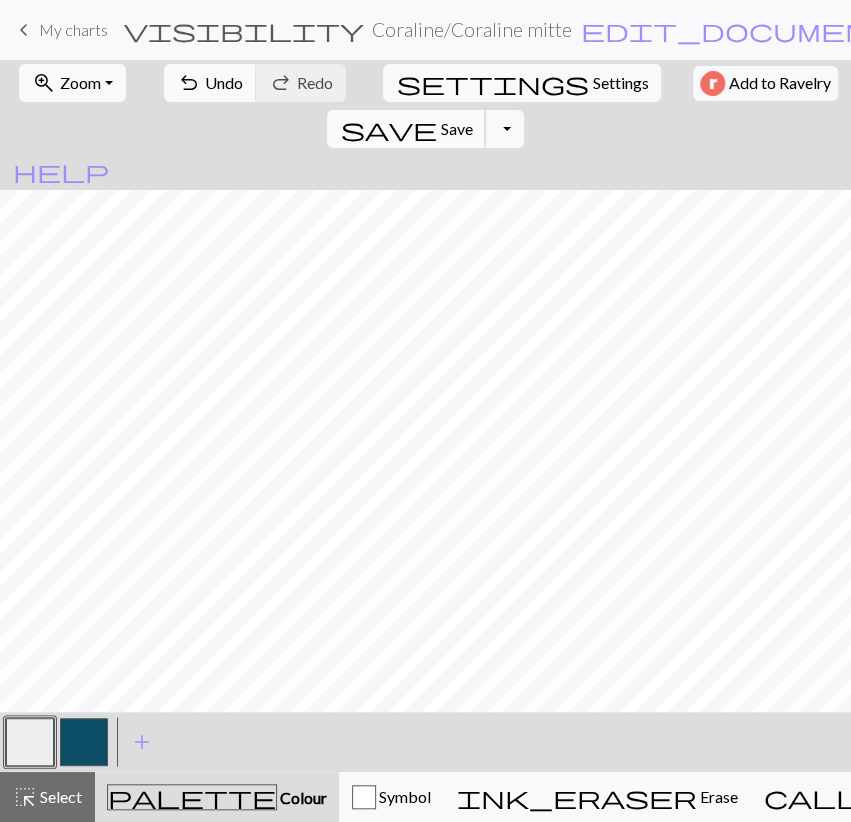 click on "save" at bounding box center (388, 129) 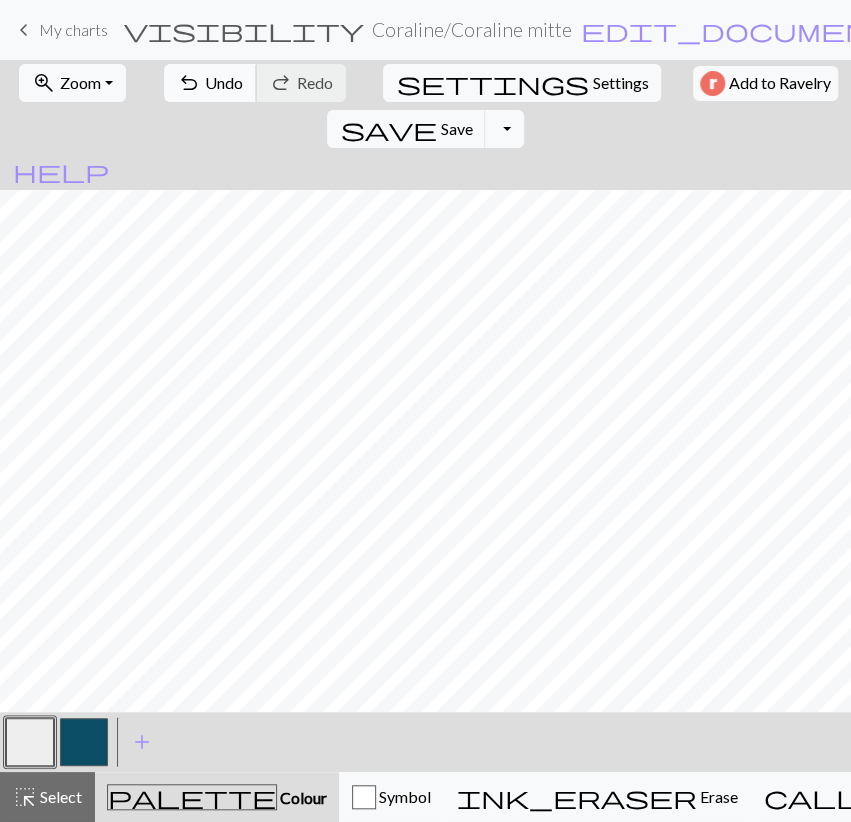 click on "Undo" at bounding box center [224, 82] 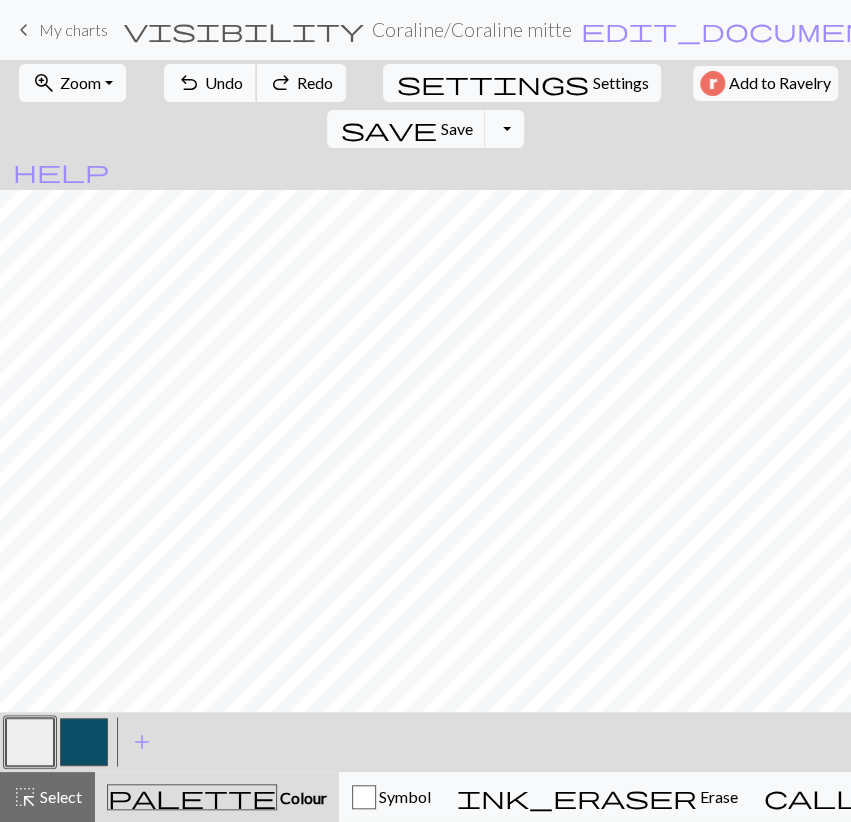 click on "undo Undo Undo" at bounding box center (210, 83) 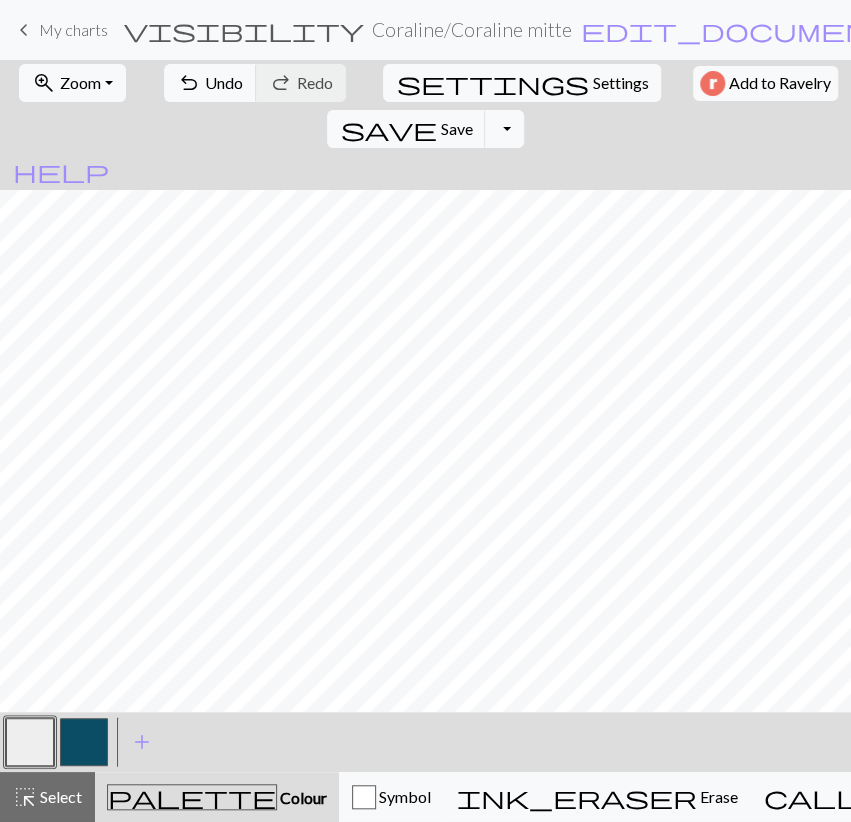 drag, startPoint x: 84, startPoint y: 750, endPoint x: 84, endPoint y: 733, distance: 17 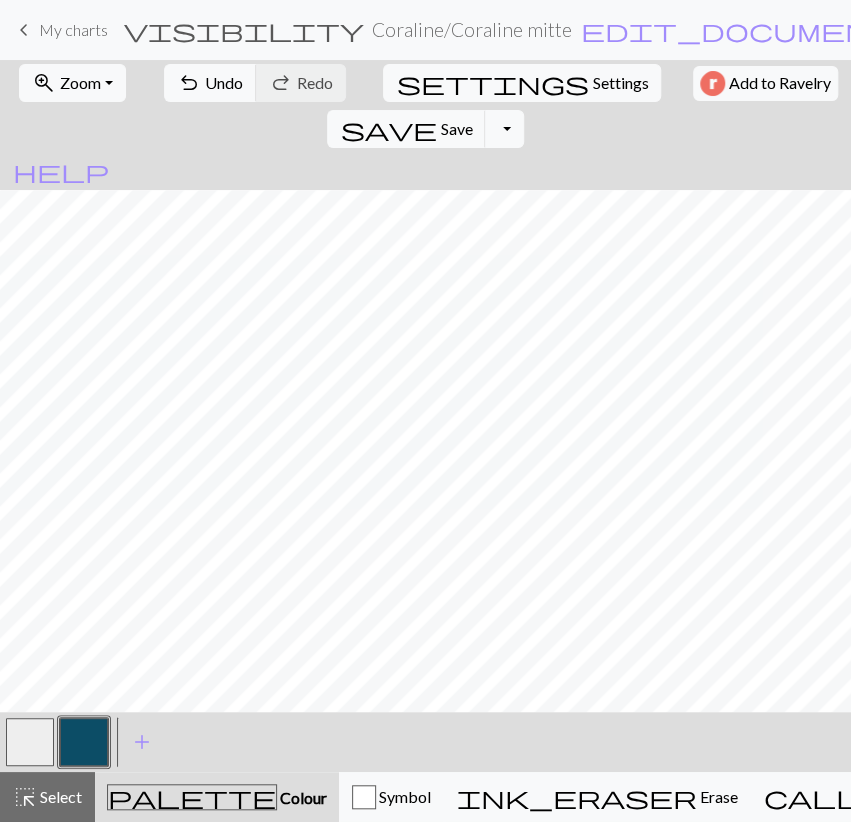 click at bounding box center [30, 742] 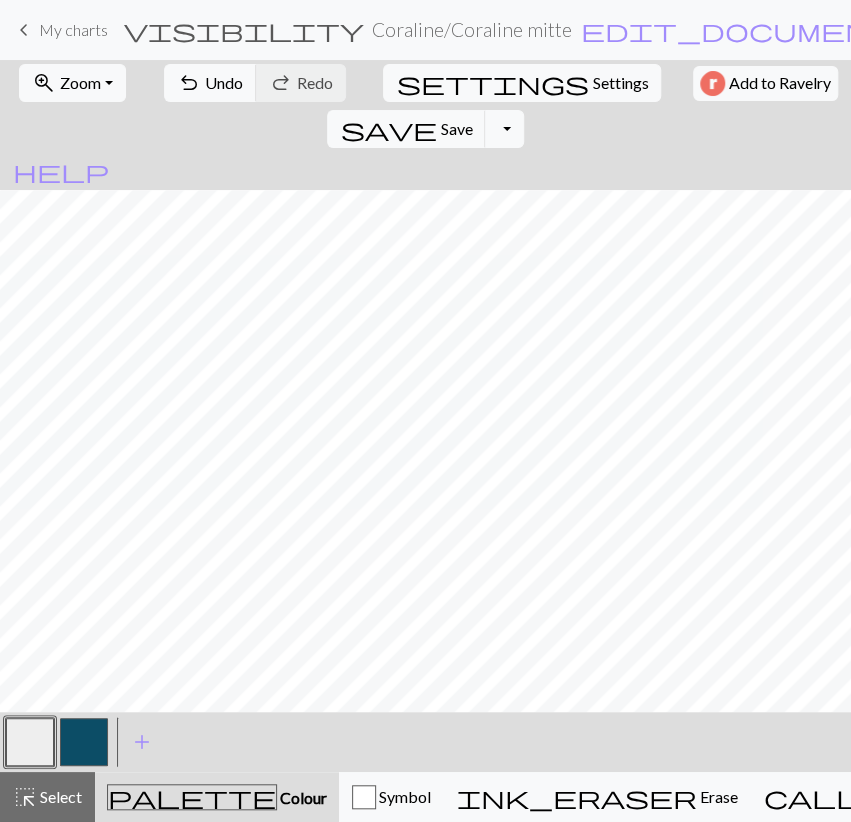 click at bounding box center (84, 742) 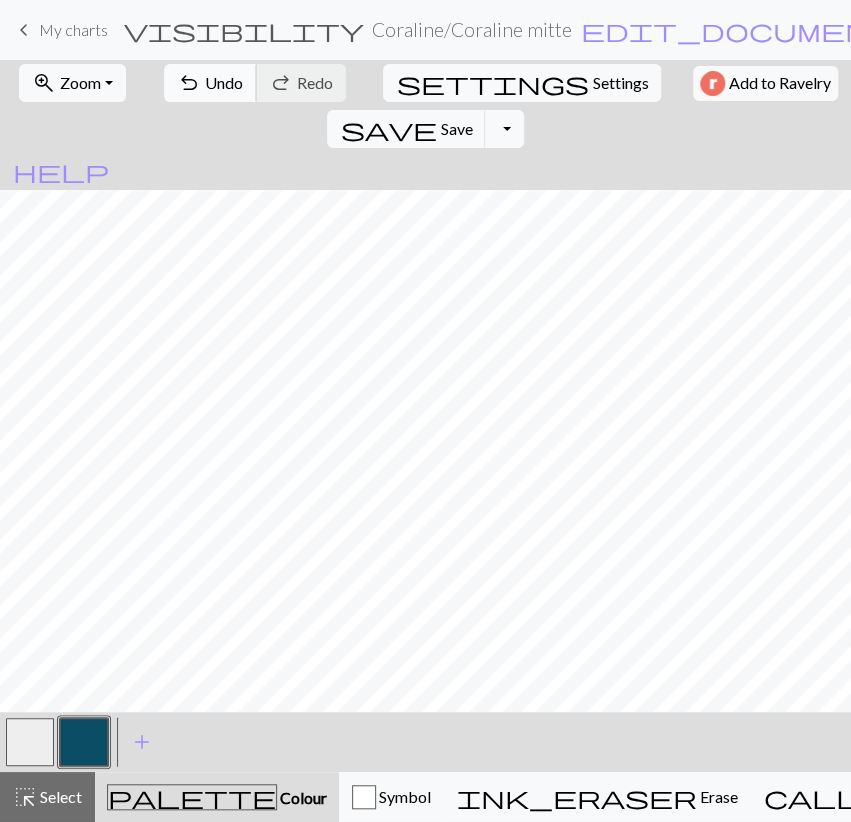 click on "Undo" at bounding box center (224, 82) 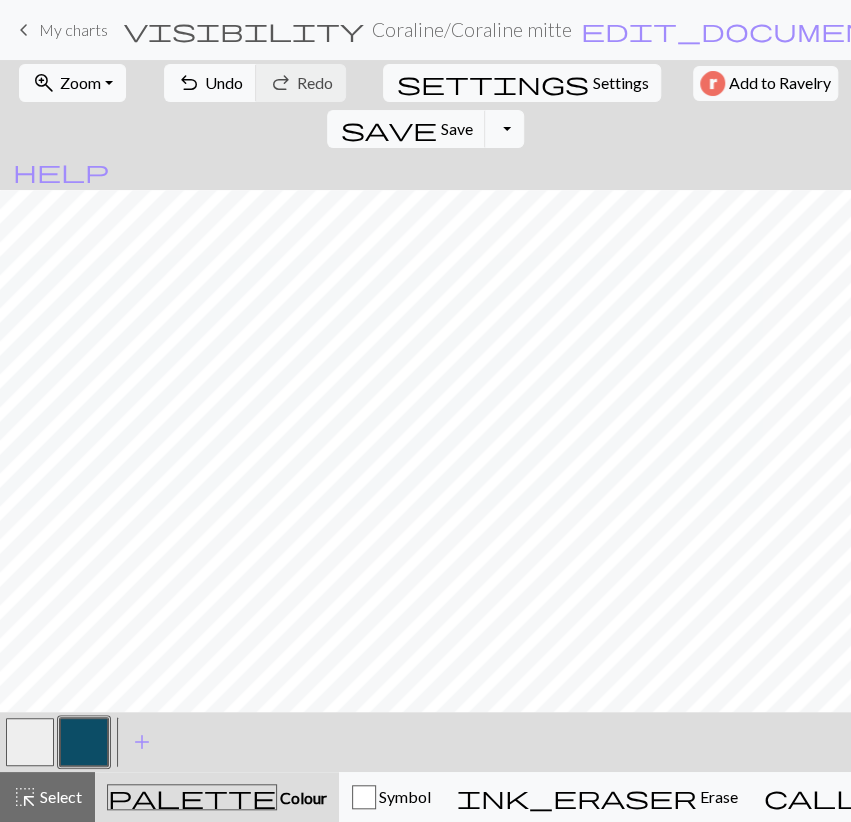 click at bounding box center [30, 742] 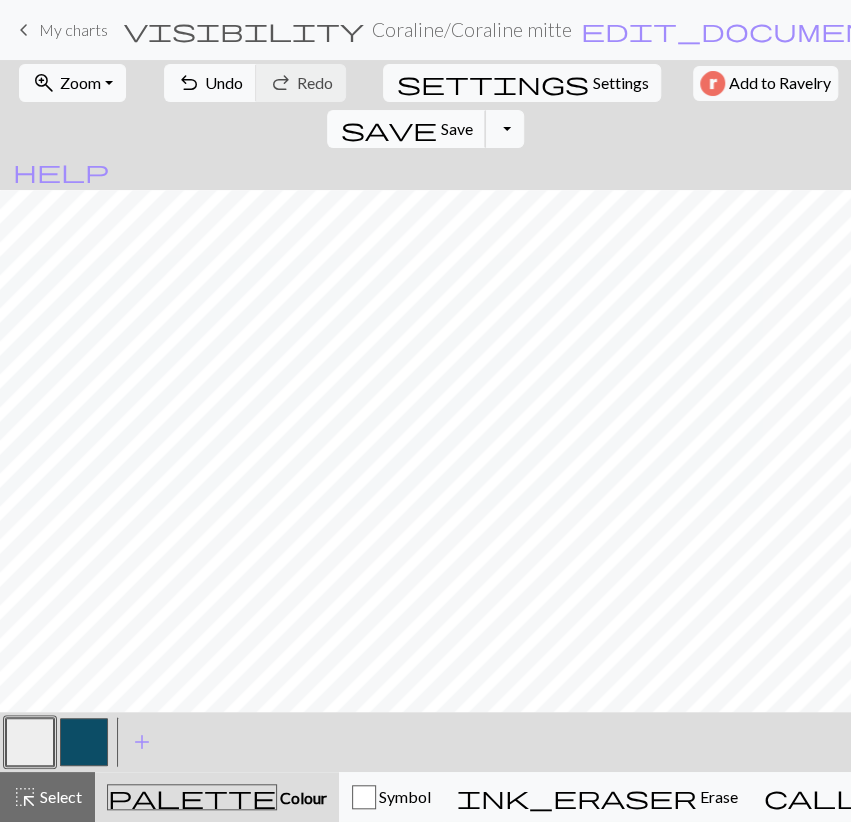 click on "Save" at bounding box center (456, 128) 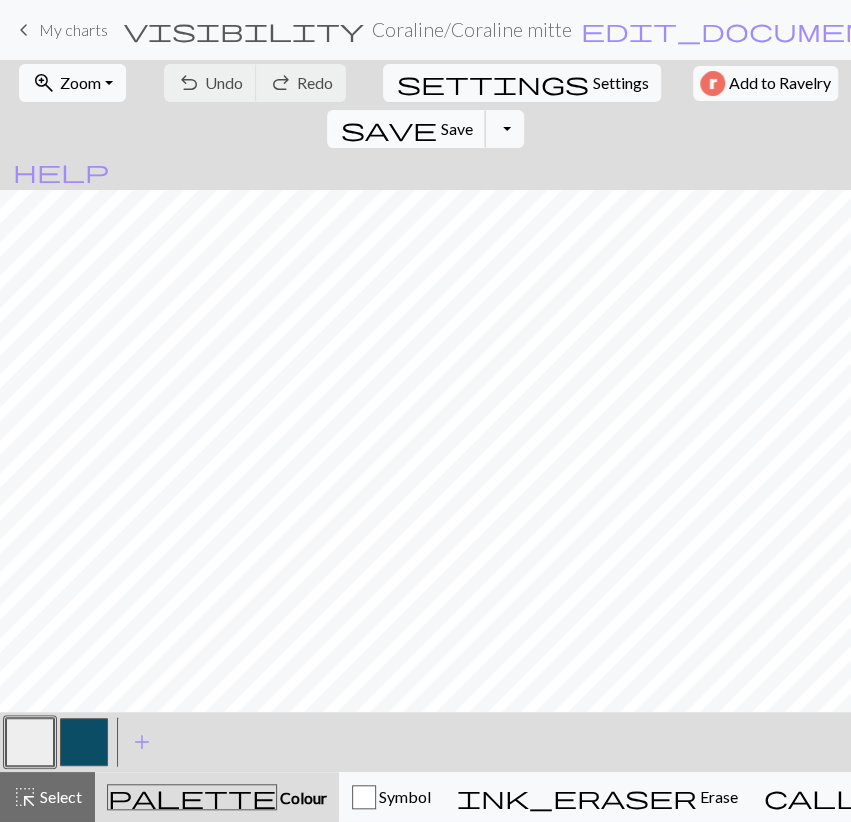click on "save" at bounding box center (388, 129) 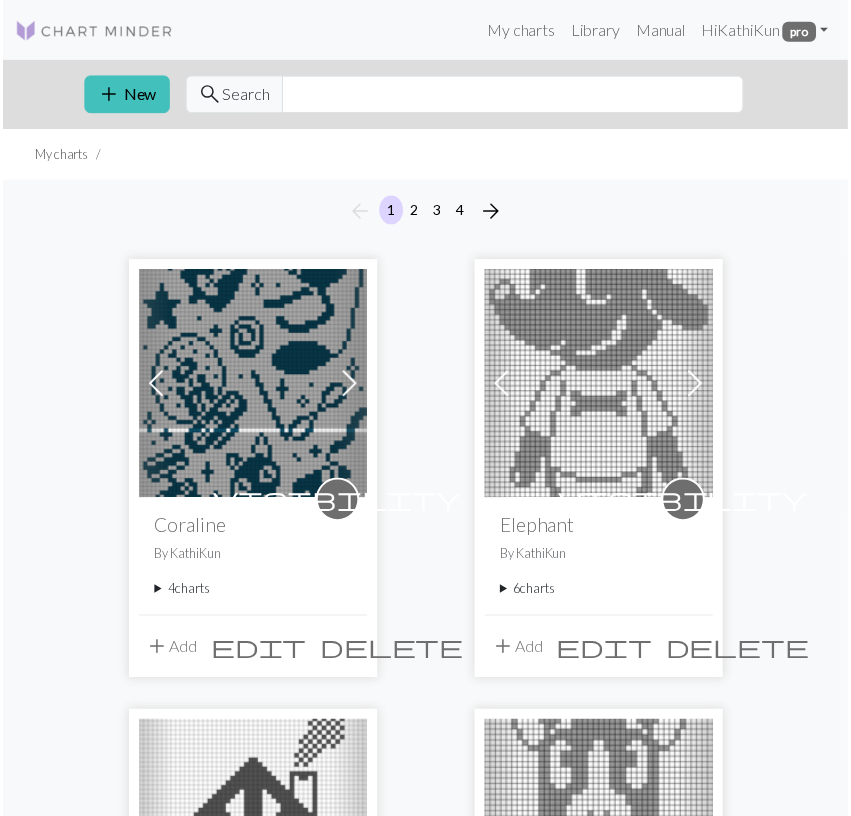 scroll, scrollTop: 0, scrollLeft: 0, axis: both 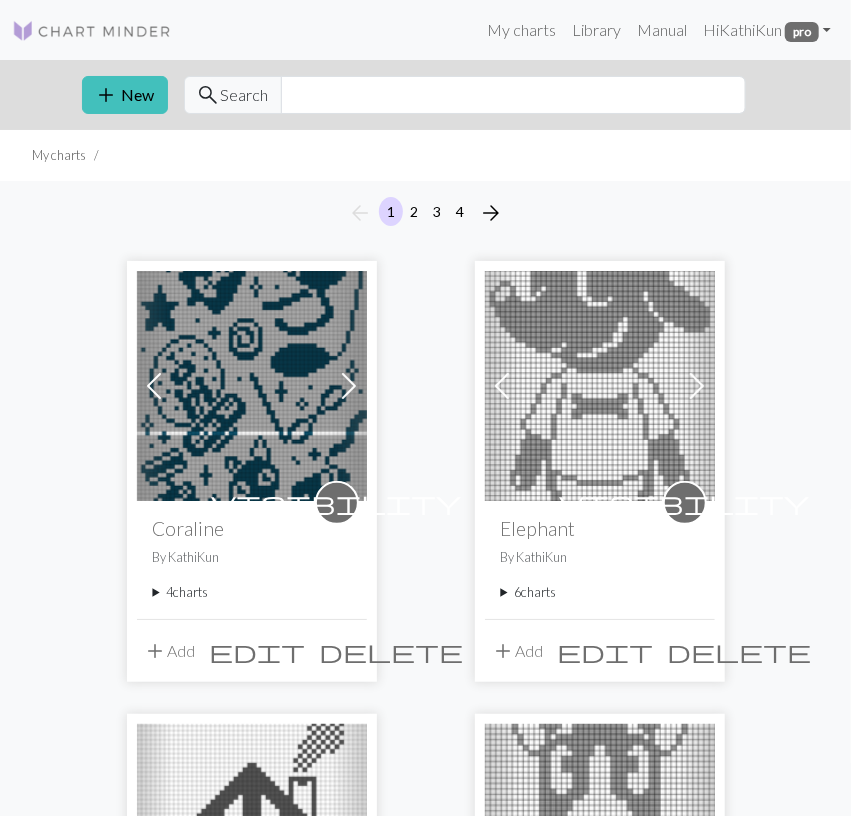 drag, startPoint x: 196, startPoint y: 591, endPoint x: 193, endPoint y: 722, distance: 131.03435 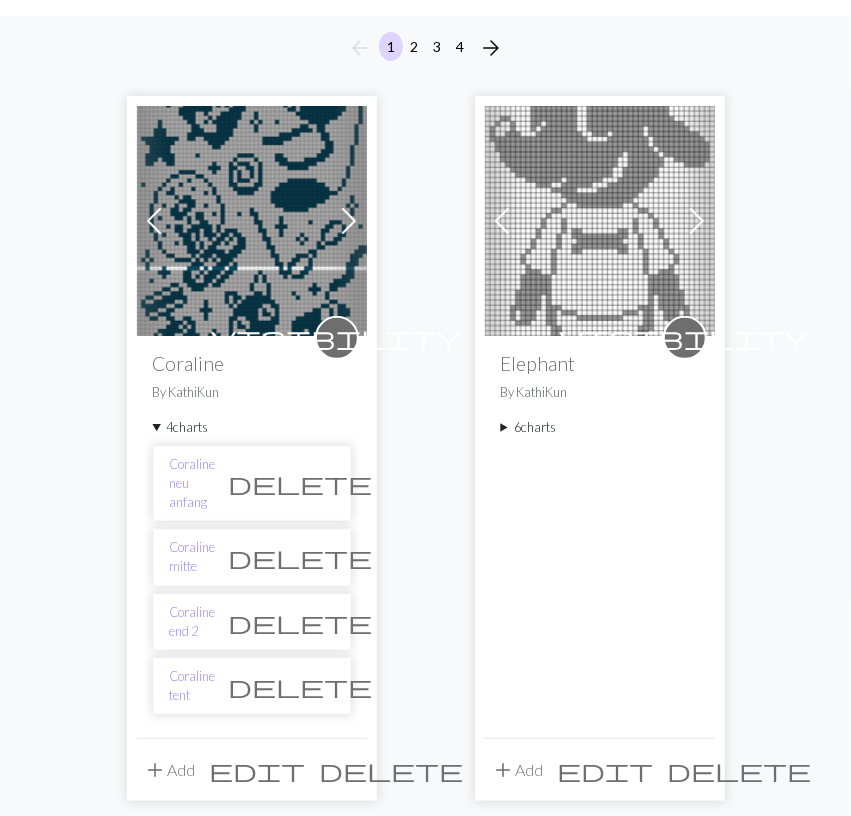 scroll, scrollTop: 312, scrollLeft: 0, axis: vertical 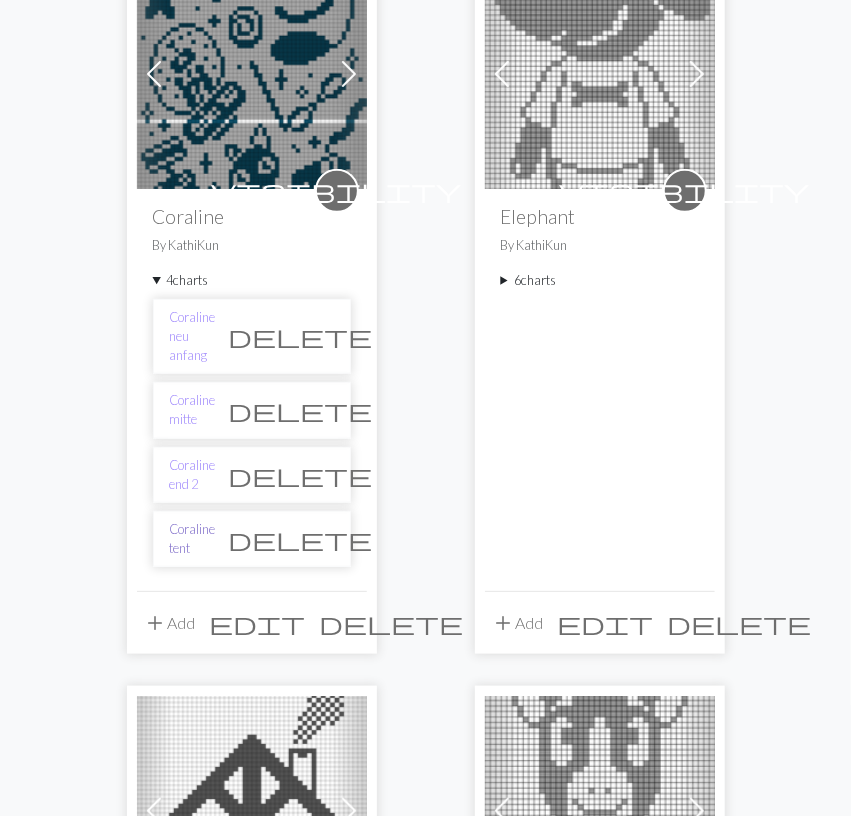 drag, startPoint x: 201, startPoint y: 509, endPoint x: 230, endPoint y: 509, distance: 29 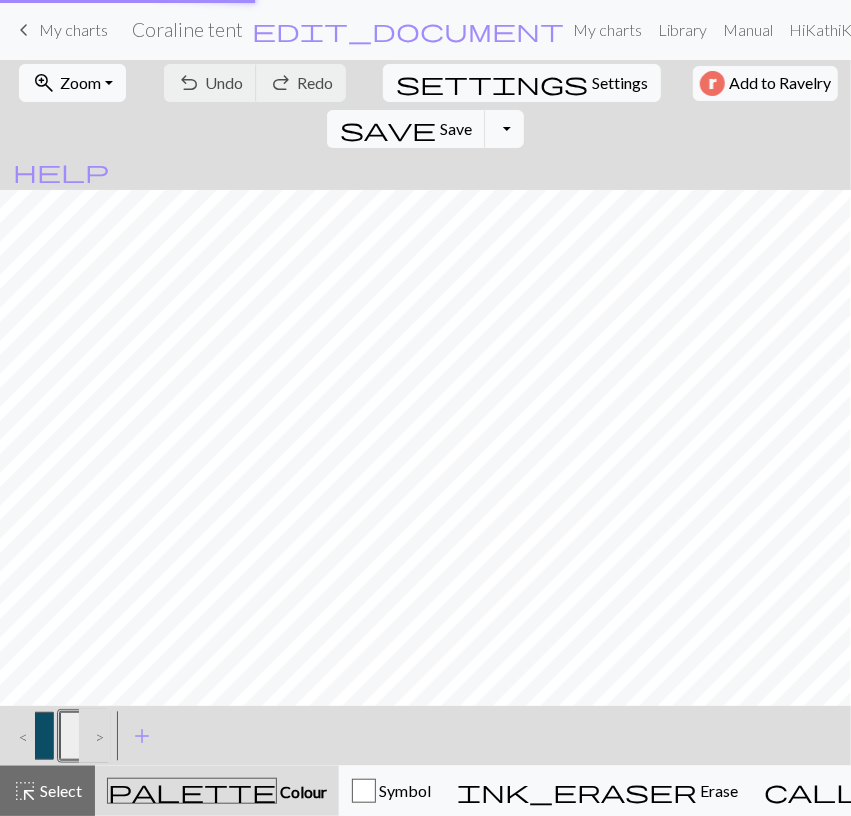 scroll, scrollTop: 0, scrollLeft: 0, axis: both 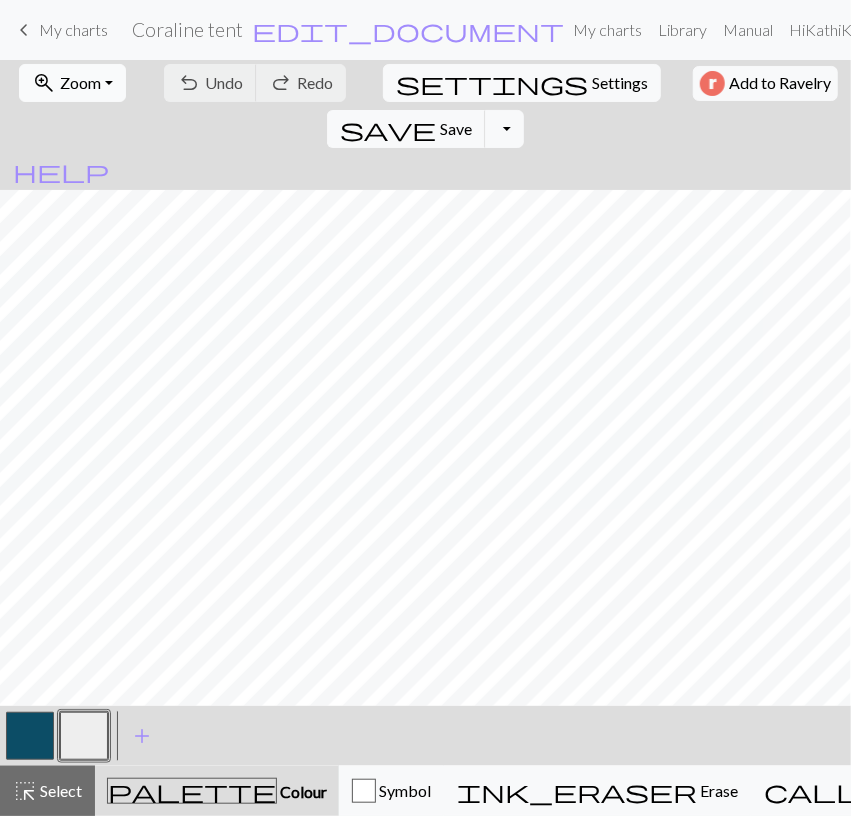 click on "zoom_in Zoom Zoom" at bounding box center [72, 83] 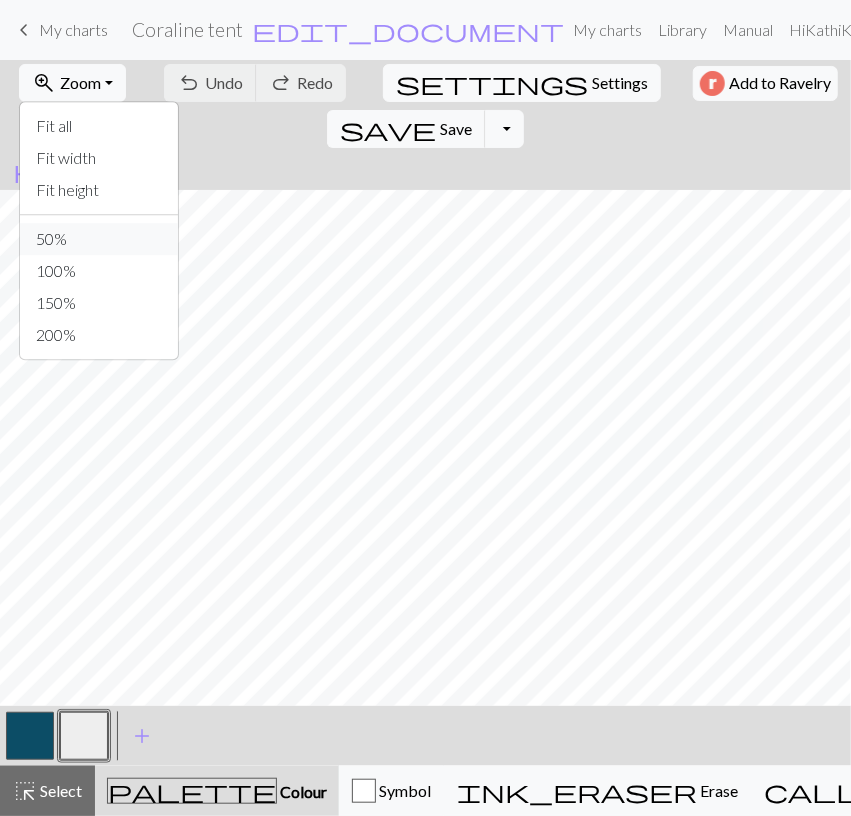 click on "50%" at bounding box center [99, 239] 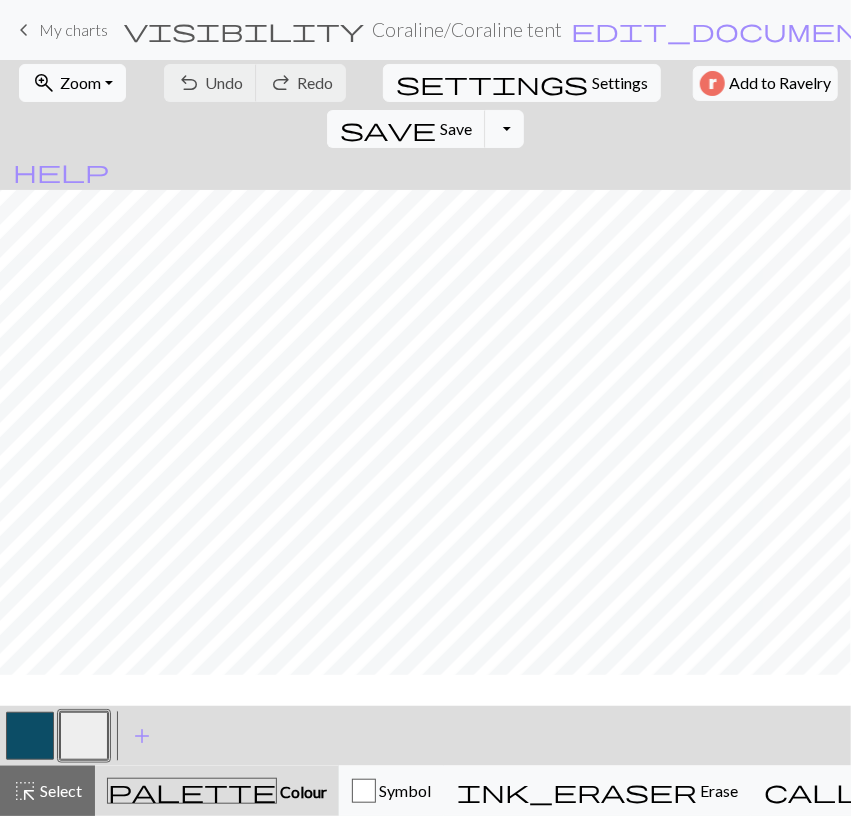 scroll, scrollTop: 232, scrollLeft: 0, axis: vertical 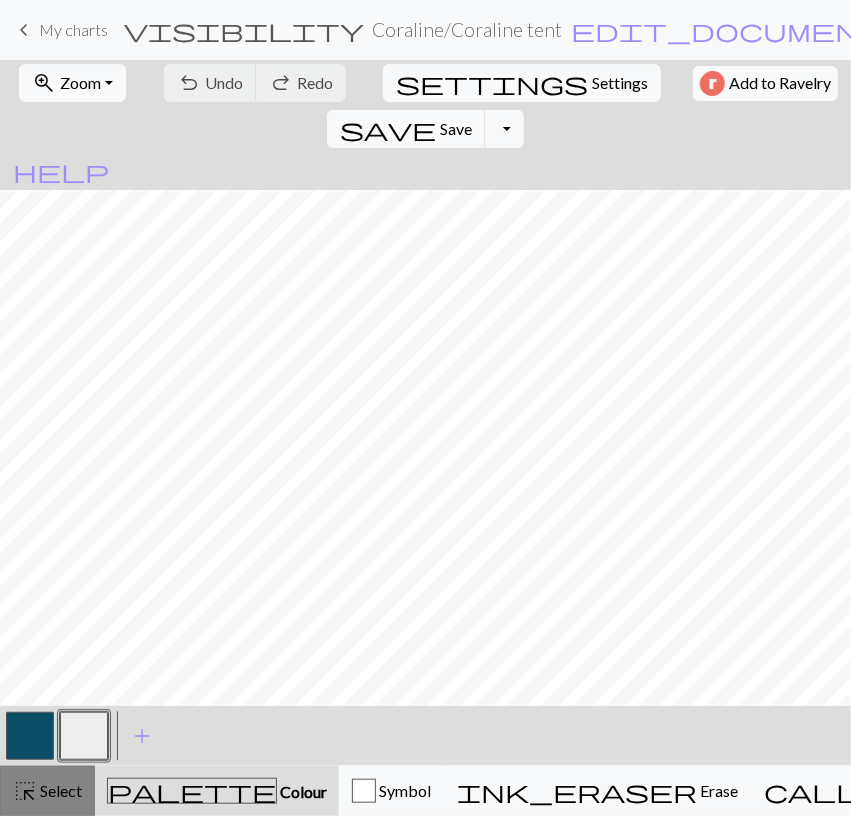 click on "Select" at bounding box center [59, 790] 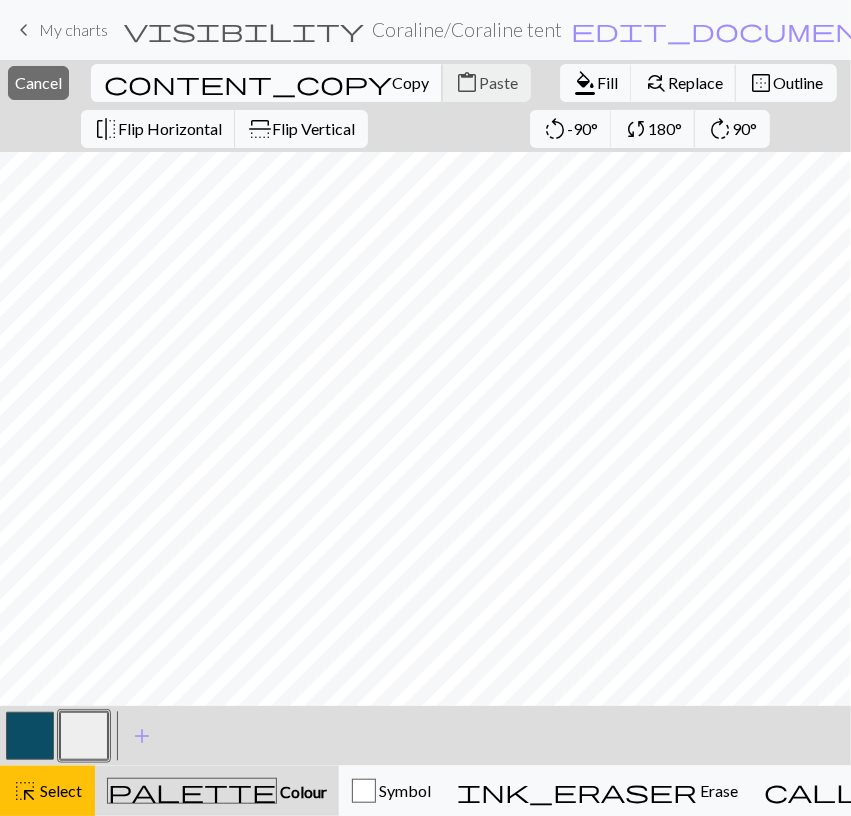 click on "Copy" at bounding box center [410, 82] 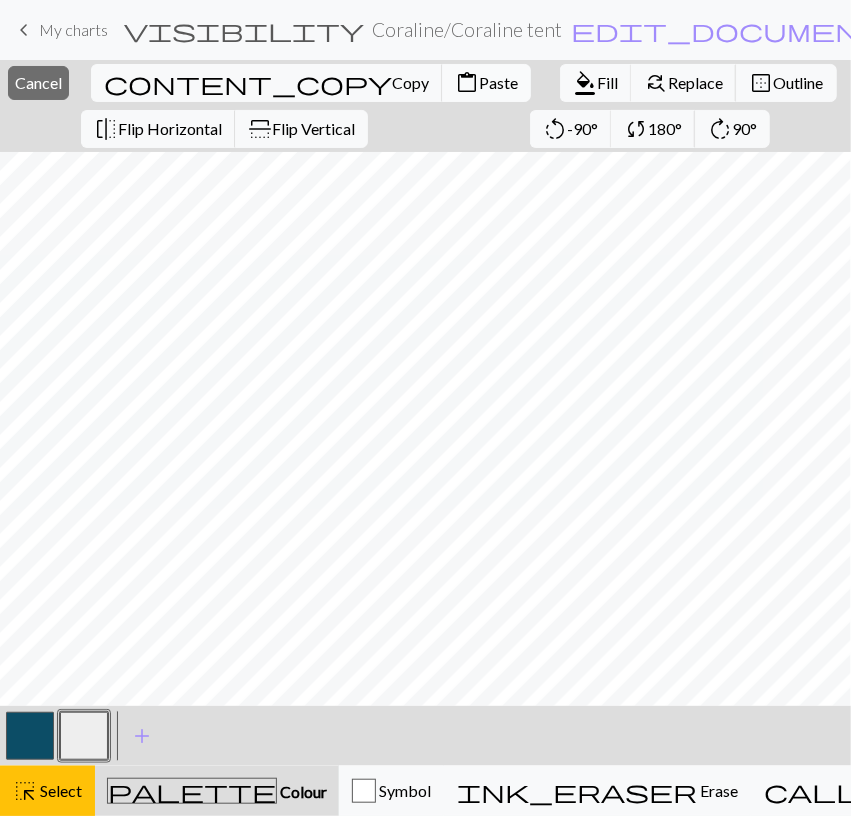 click on "Paste" at bounding box center (498, 82) 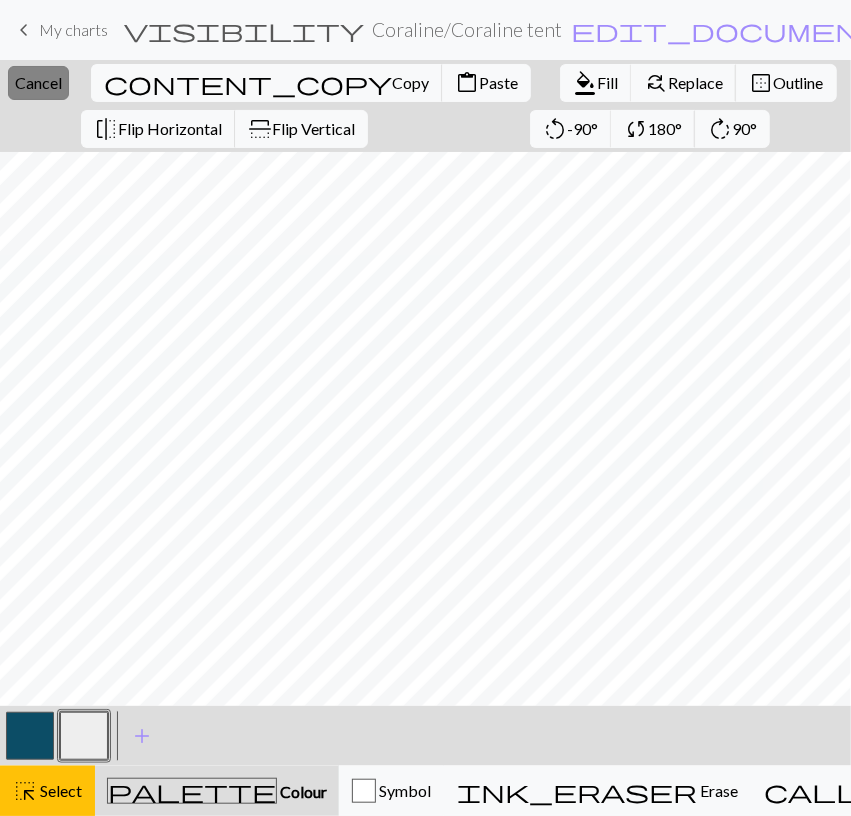click on "Cancel" at bounding box center [38, 82] 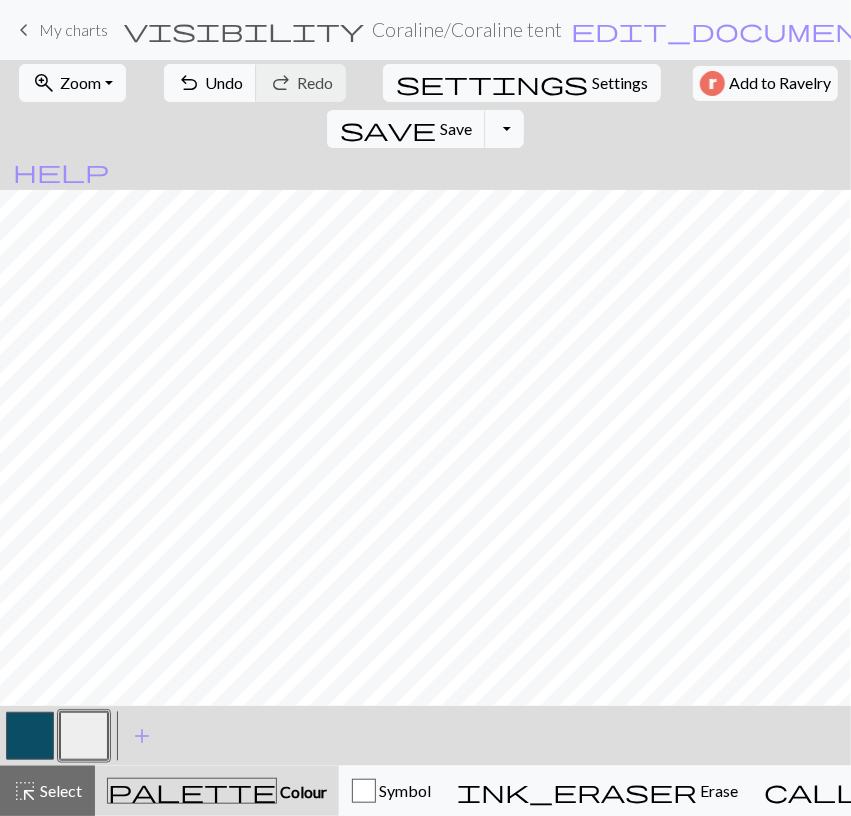 click at bounding box center [30, 736] 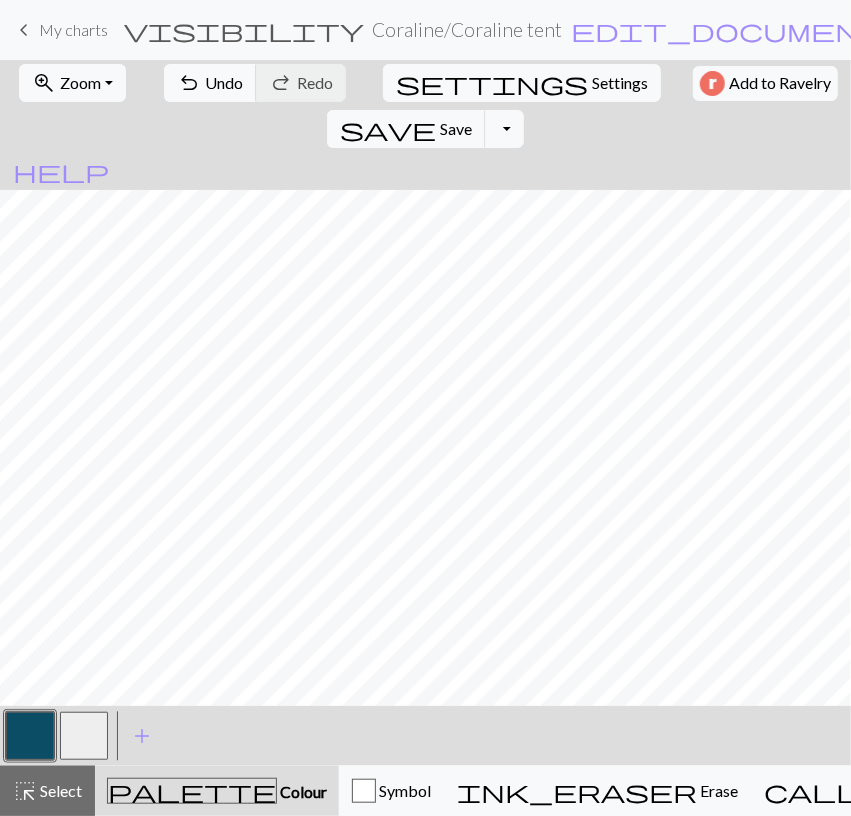 click at bounding box center [84, 736] 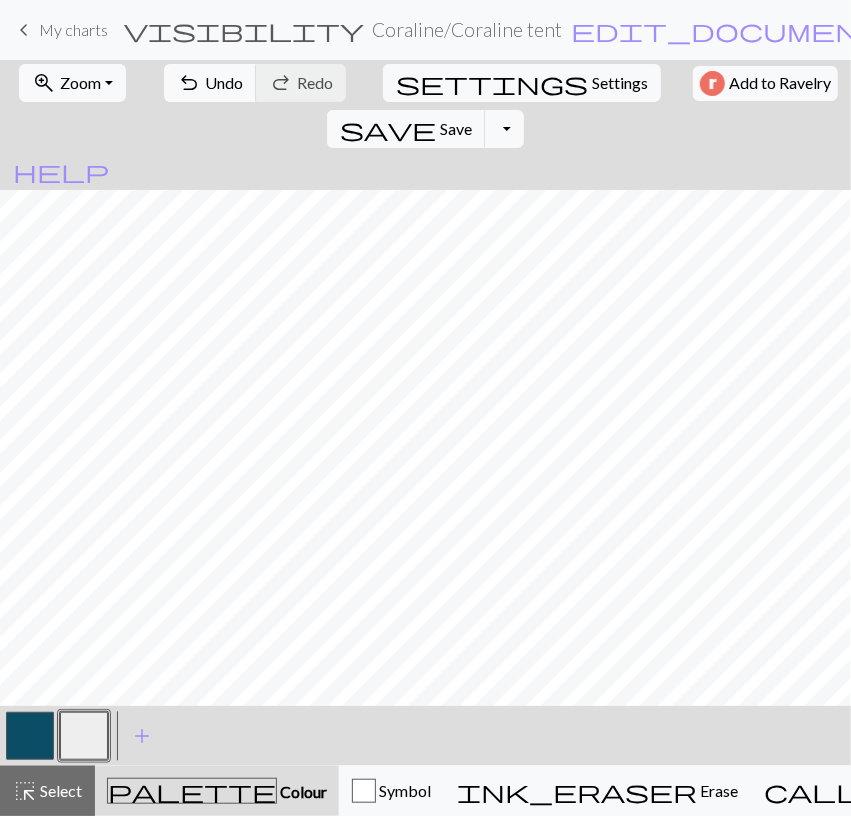 click at bounding box center (30, 736) 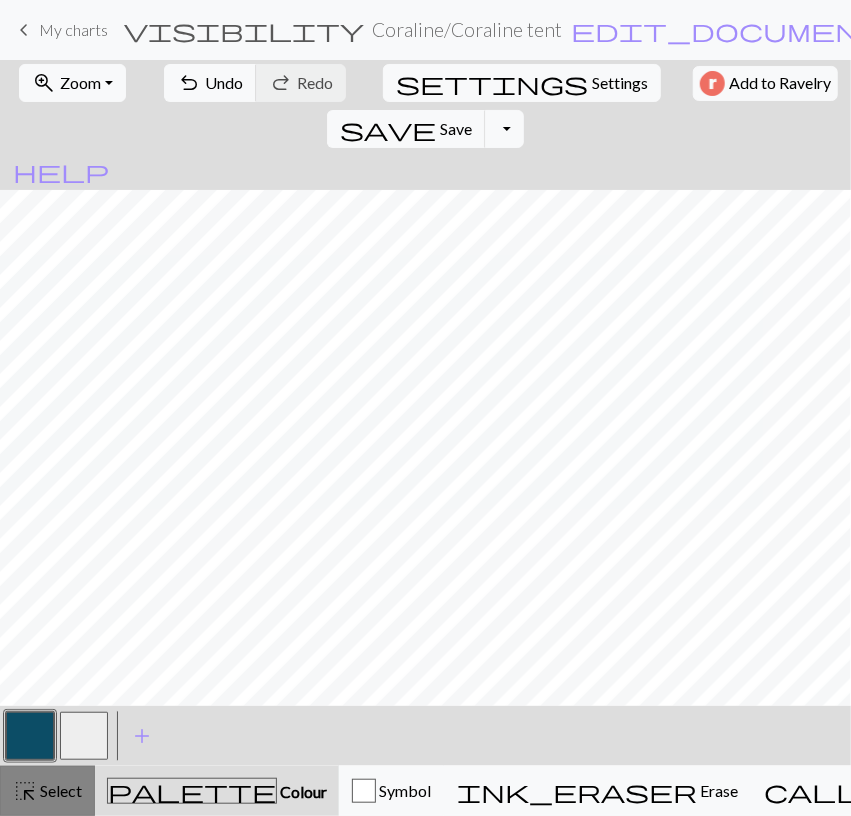 click on "highlight_alt   Select   Select" at bounding box center (47, 791) 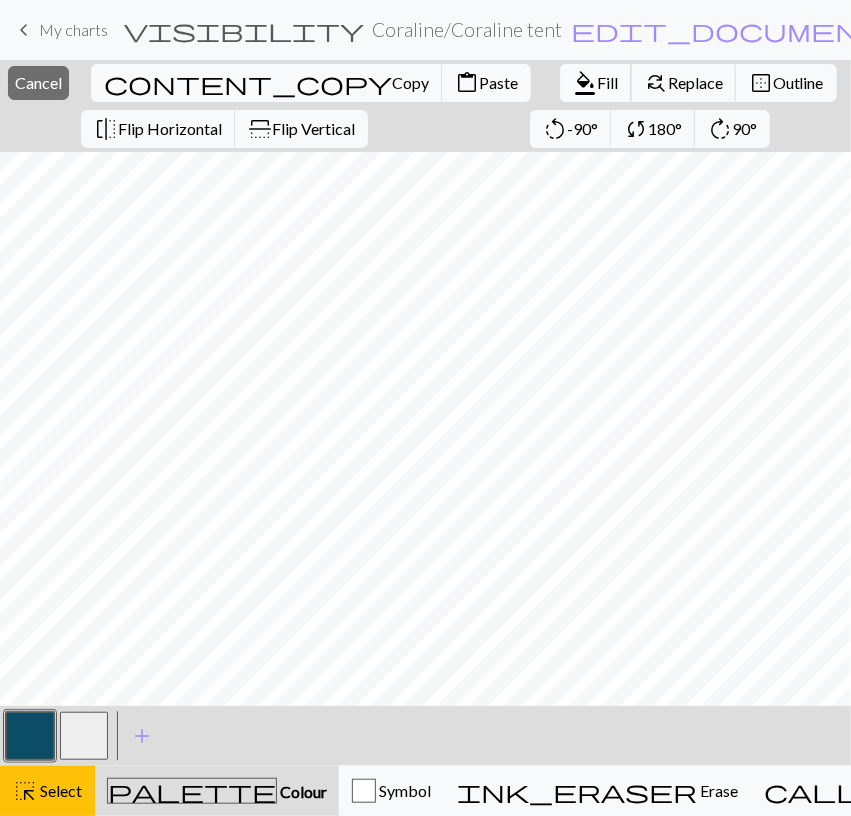 click on "format_color_fill" at bounding box center (585, 83) 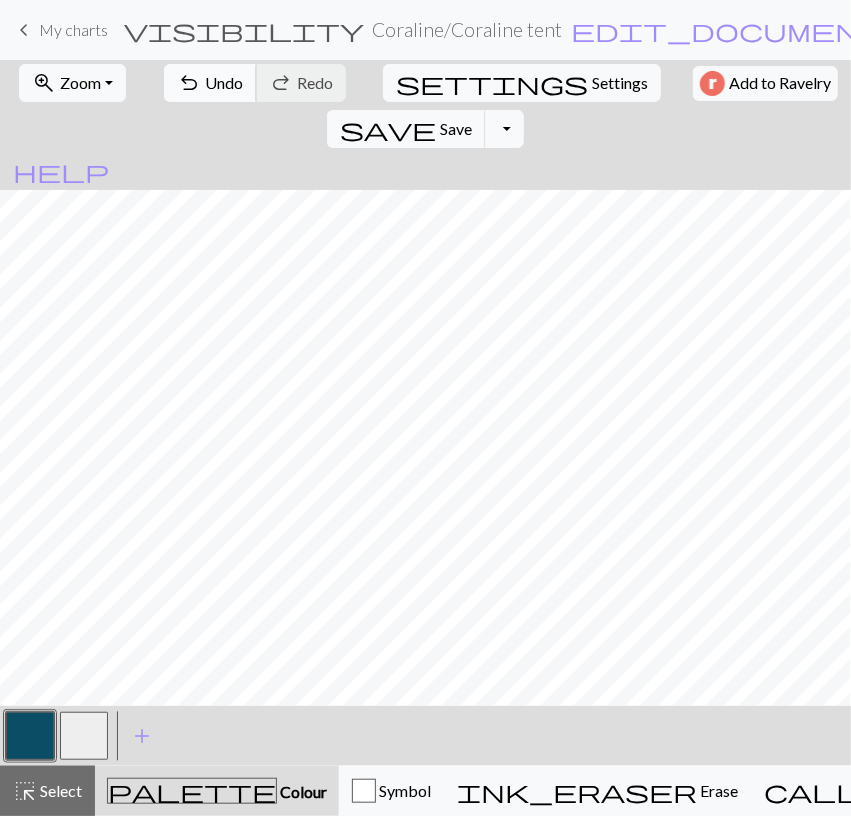 click on "Undo" at bounding box center (224, 82) 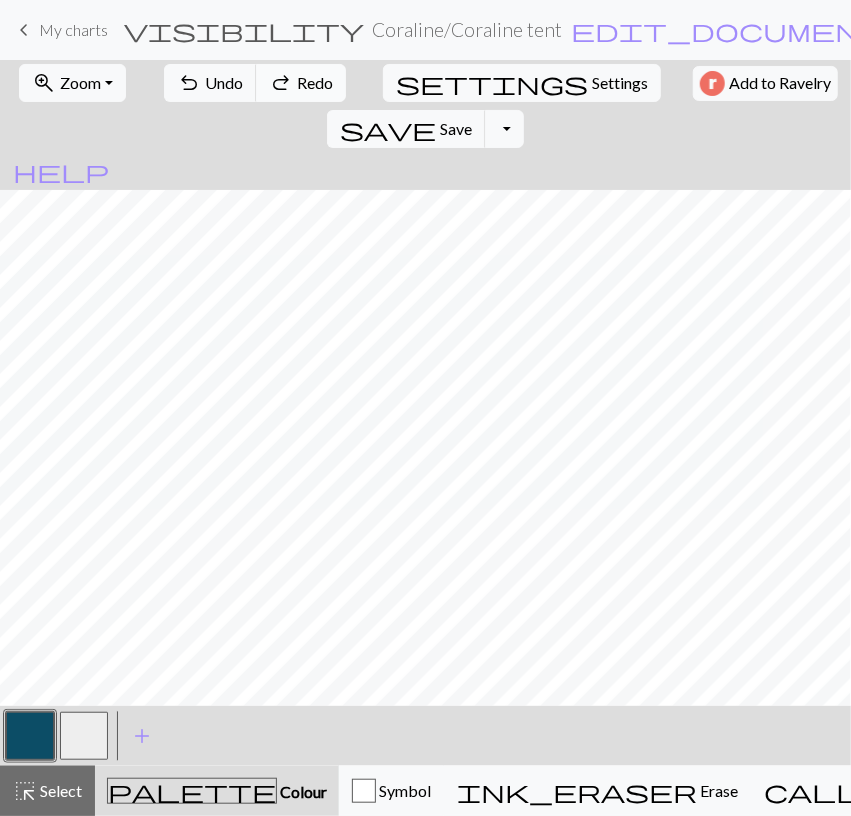 click on "redo Redo Redo" at bounding box center [301, 83] 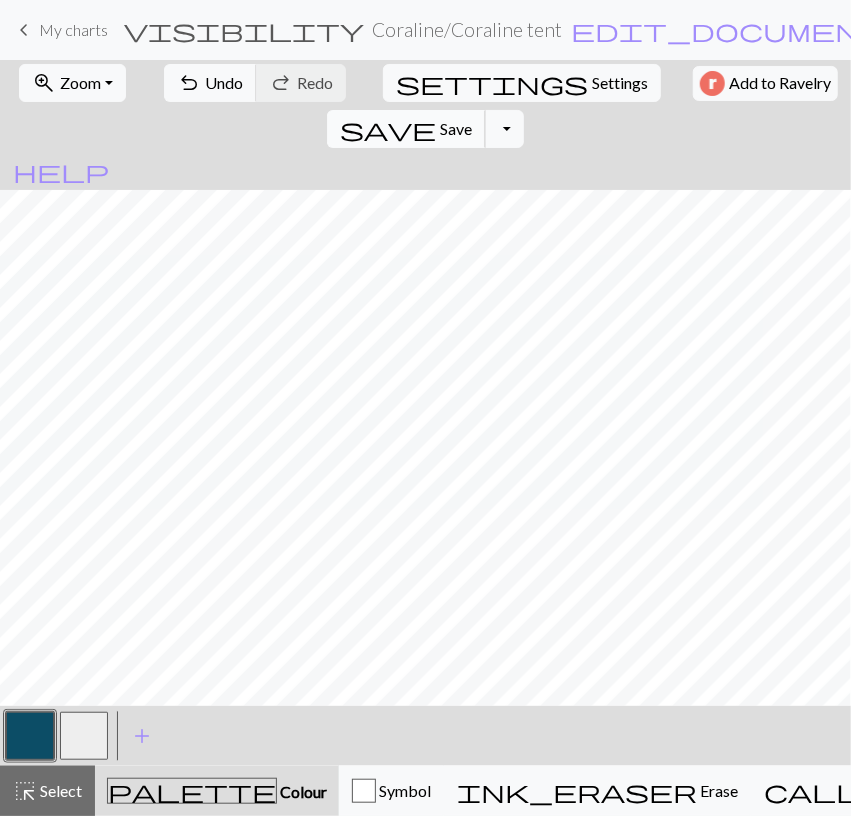 click on "save Save Save" at bounding box center (406, 129) 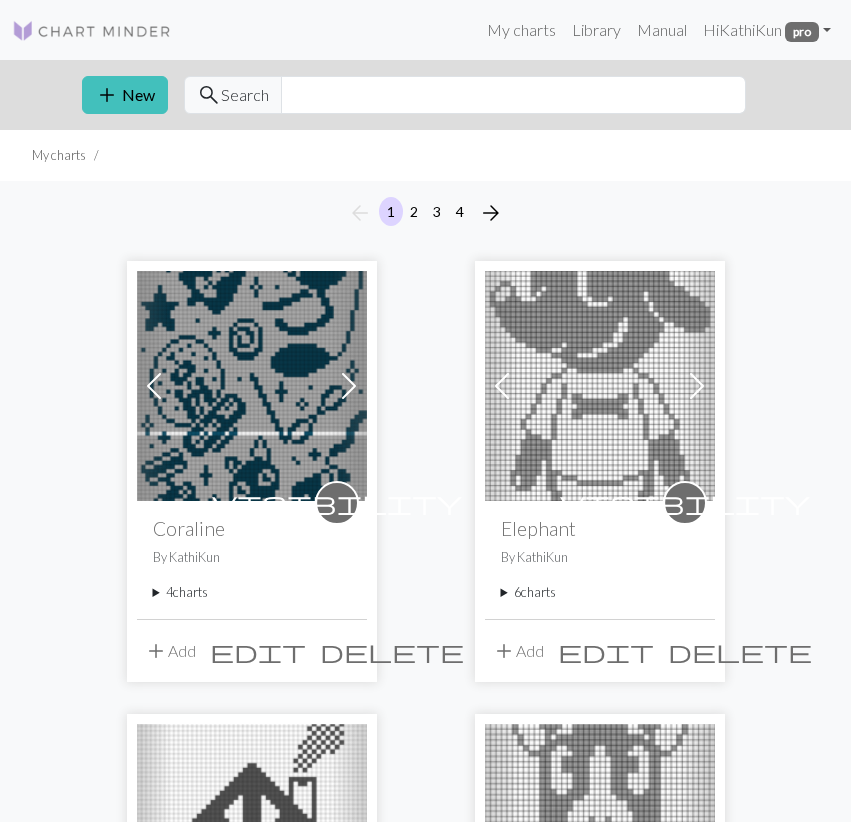 scroll, scrollTop: 0, scrollLeft: 0, axis: both 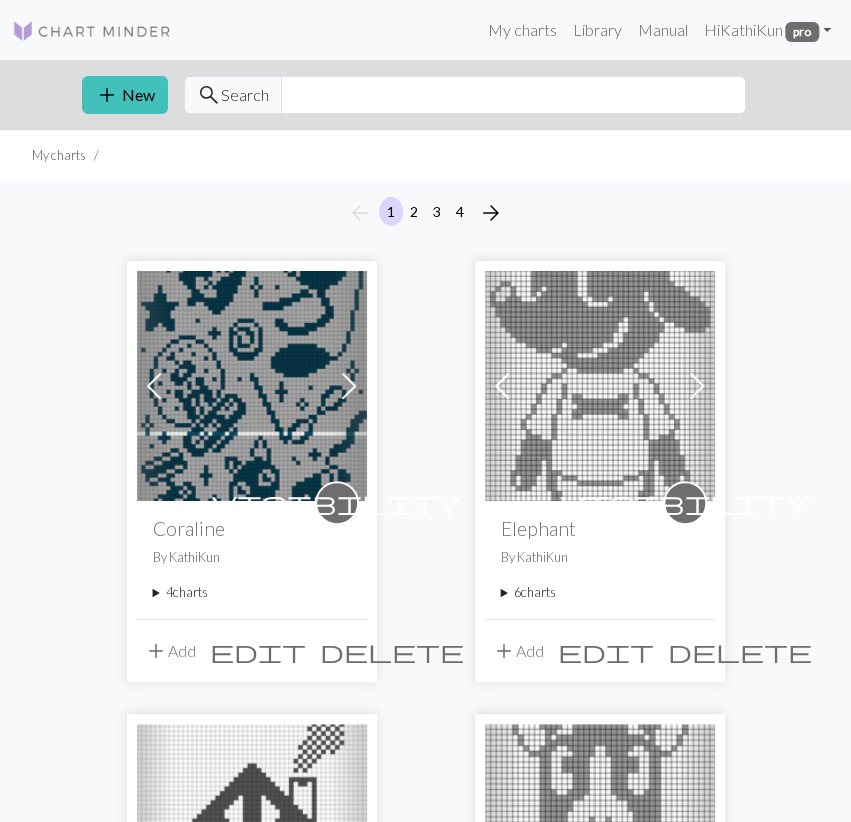click on "4  charts" at bounding box center [252, 592] 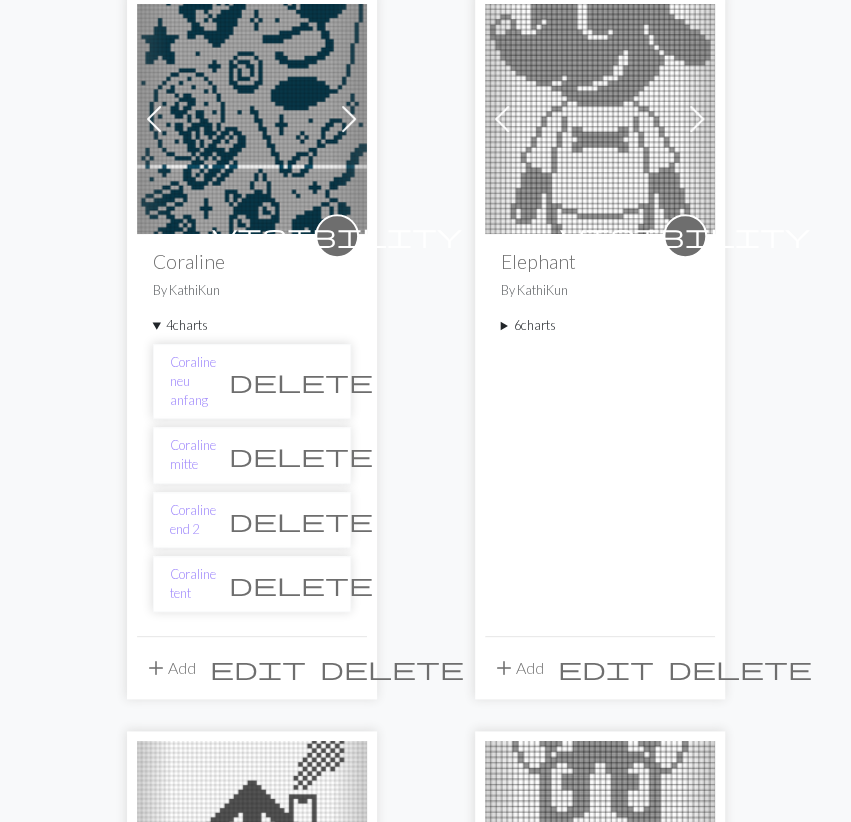 scroll, scrollTop: 312, scrollLeft: 0, axis: vertical 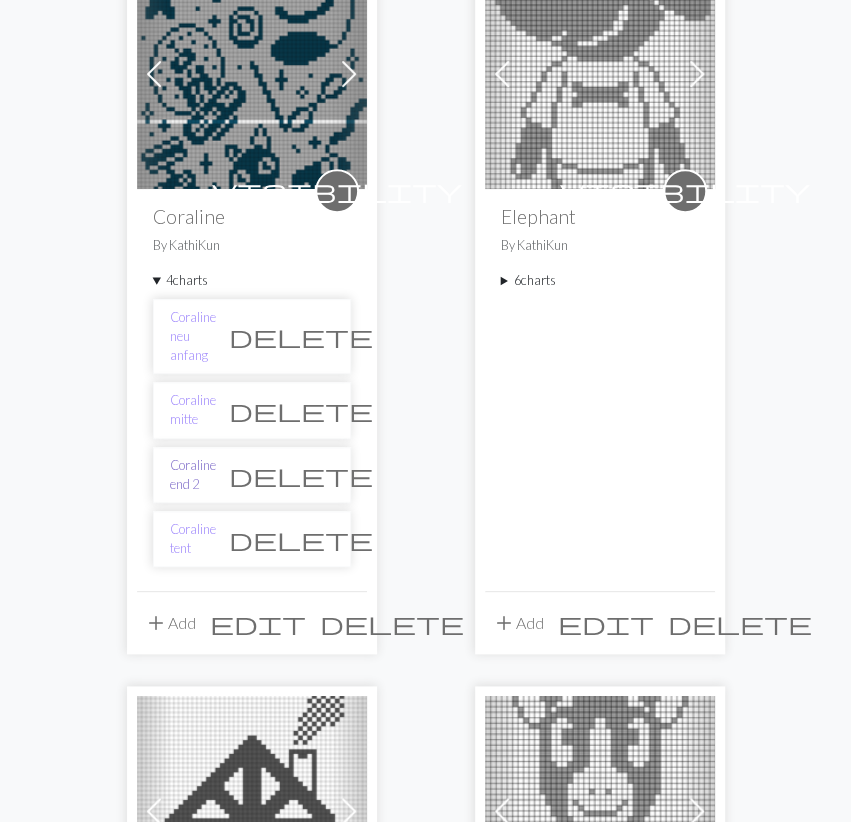 click on "Coraline end 2" at bounding box center [193, 475] 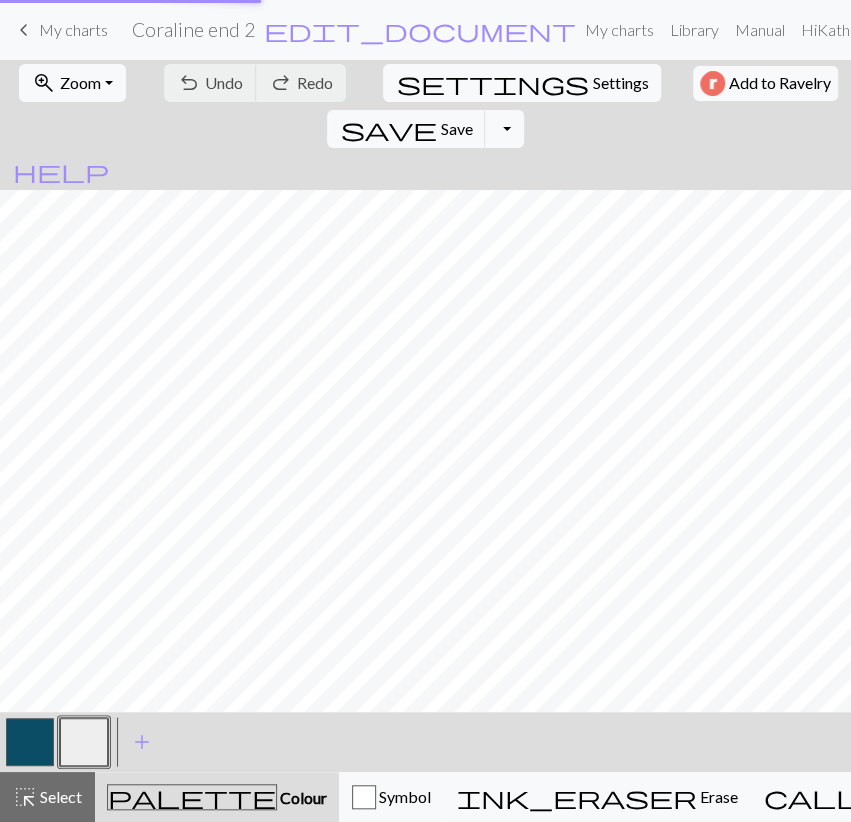 scroll, scrollTop: 0, scrollLeft: 0, axis: both 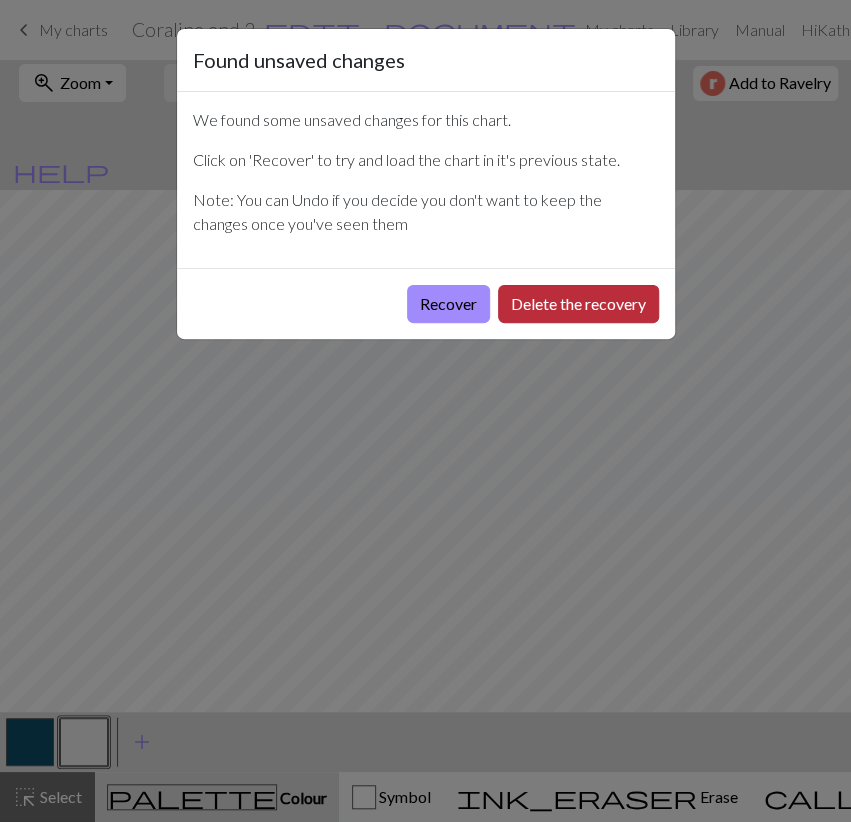 click on "Delete the recovery" at bounding box center [578, 304] 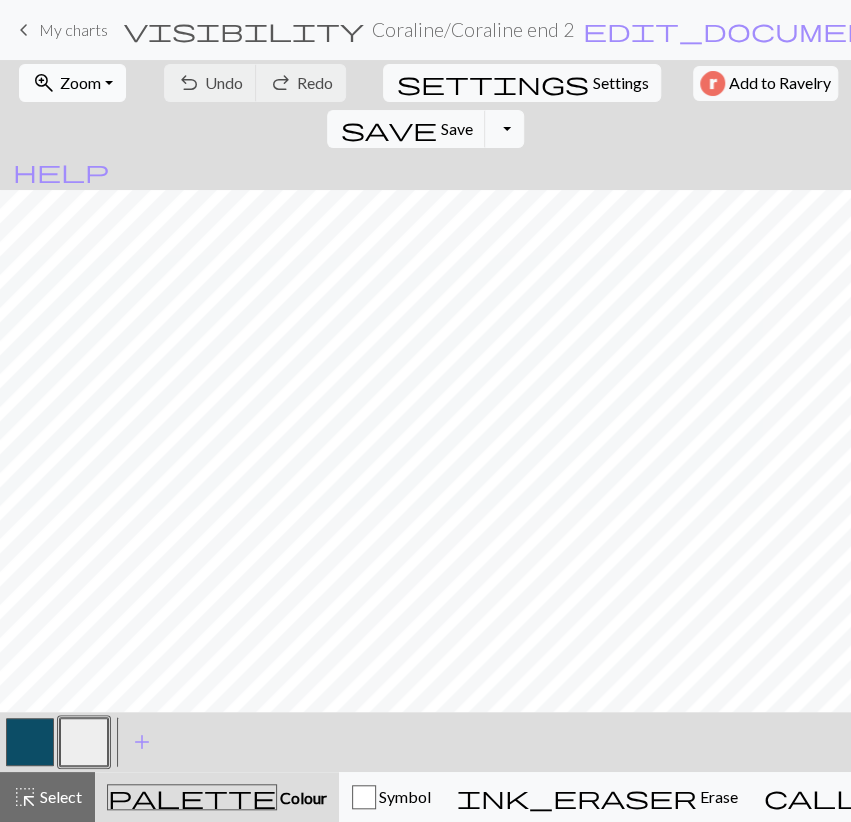 click on "zoom_in Zoom Zoom" at bounding box center [72, 83] 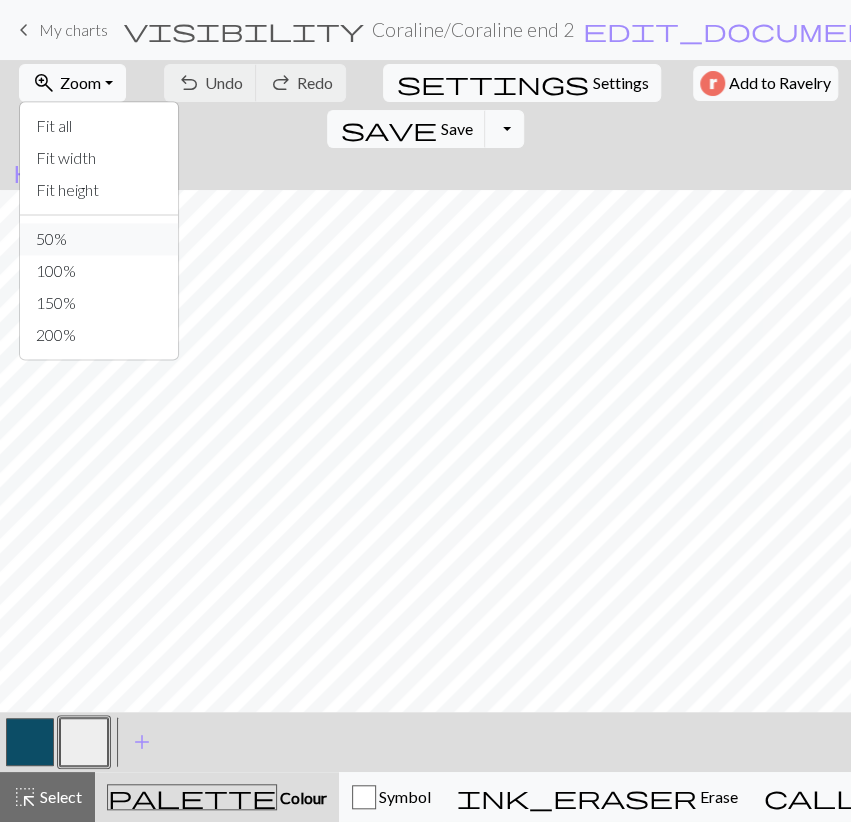 click on "50%" at bounding box center [99, 239] 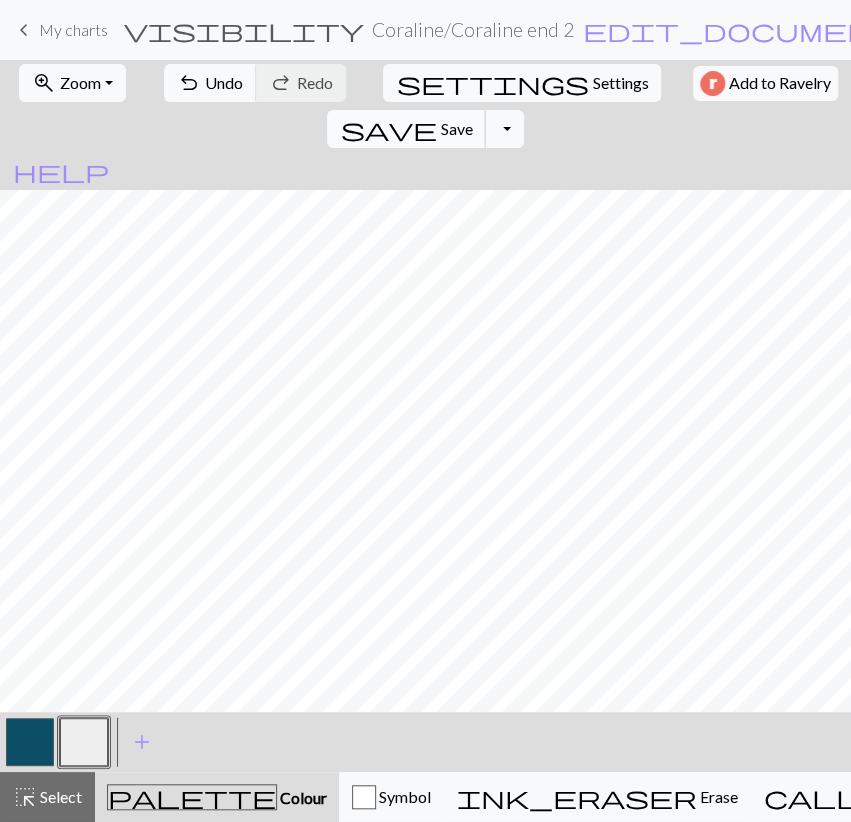 click on "save" at bounding box center [388, 129] 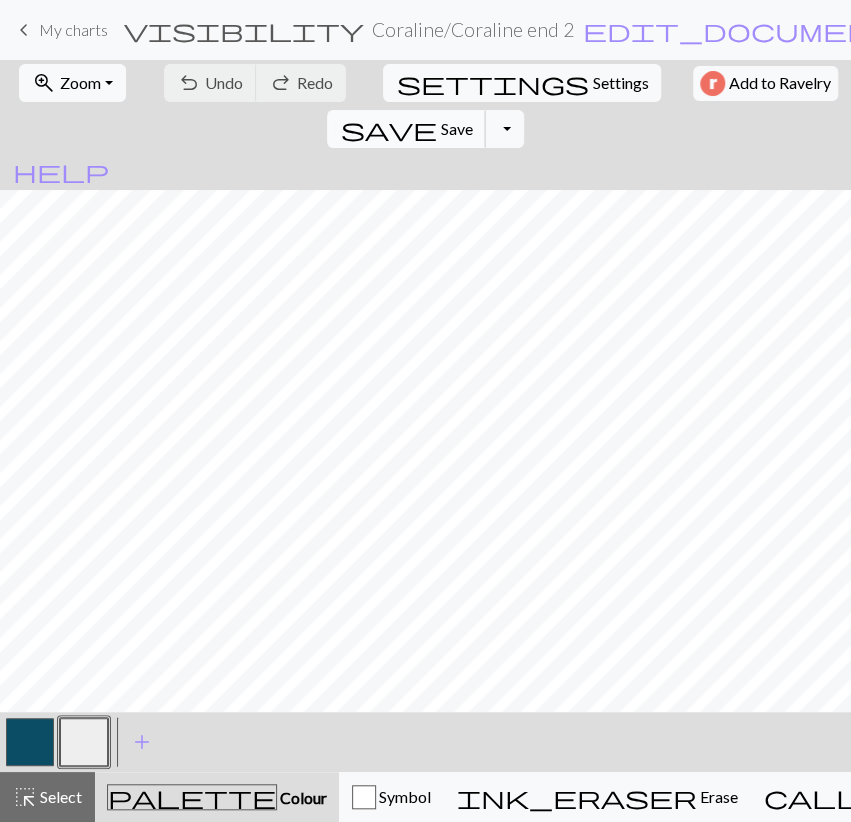 click on "save" at bounding box center [388, 129] 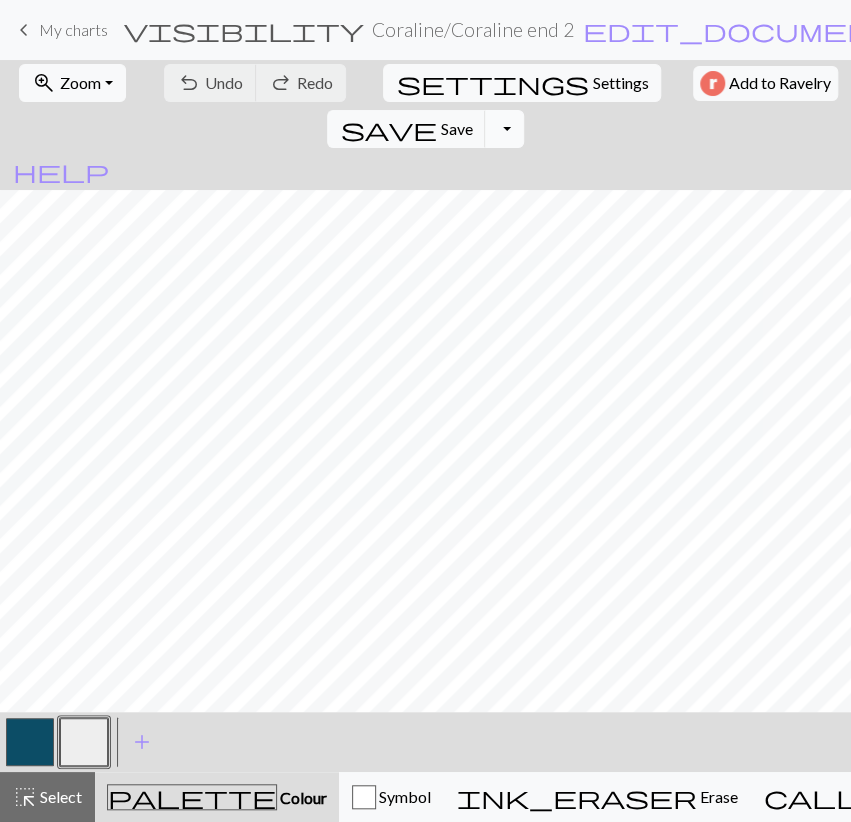 click on "Toggle Dropdown" at bounding box center (504, 129) 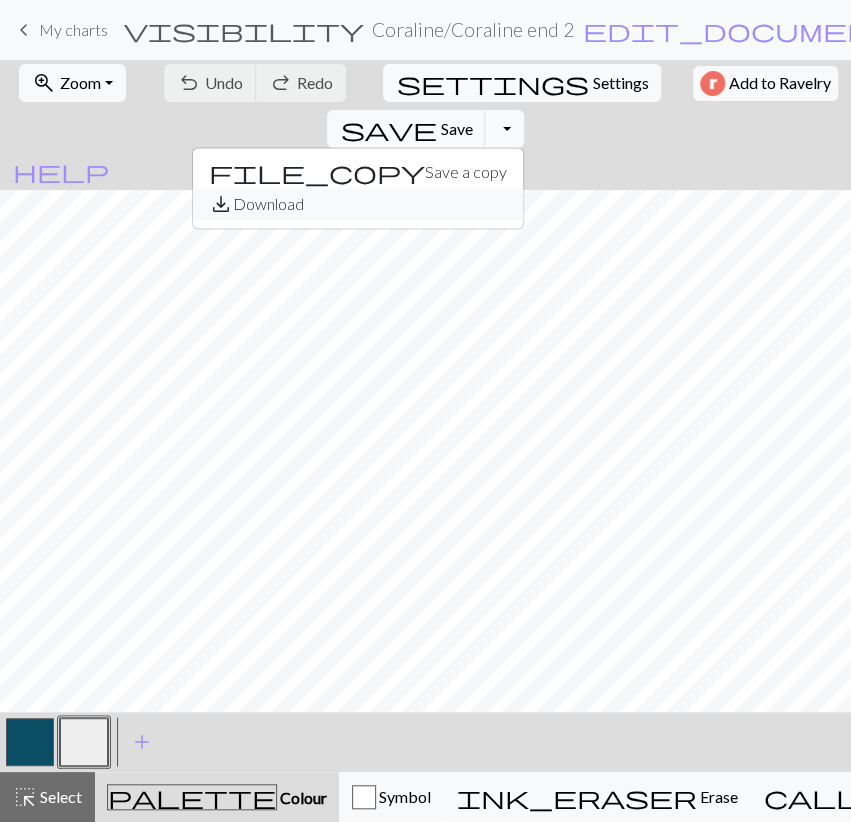 click on "save_alt  Download" at bounding box center (358, 204) 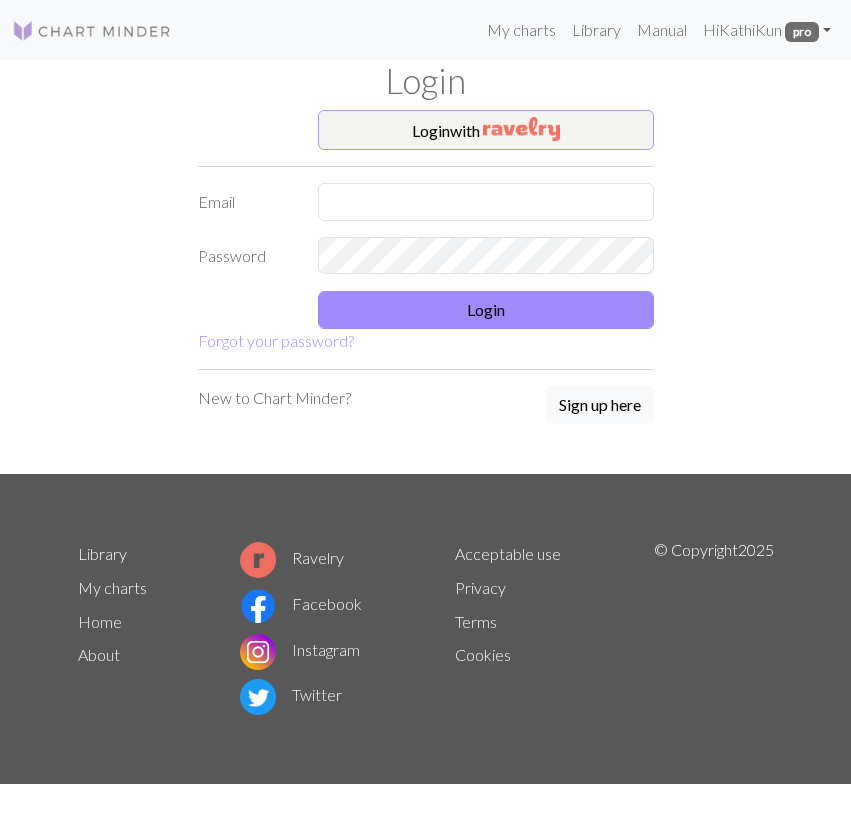 scroll, scrollTop: 0, scrollLeft: 0, axis: both 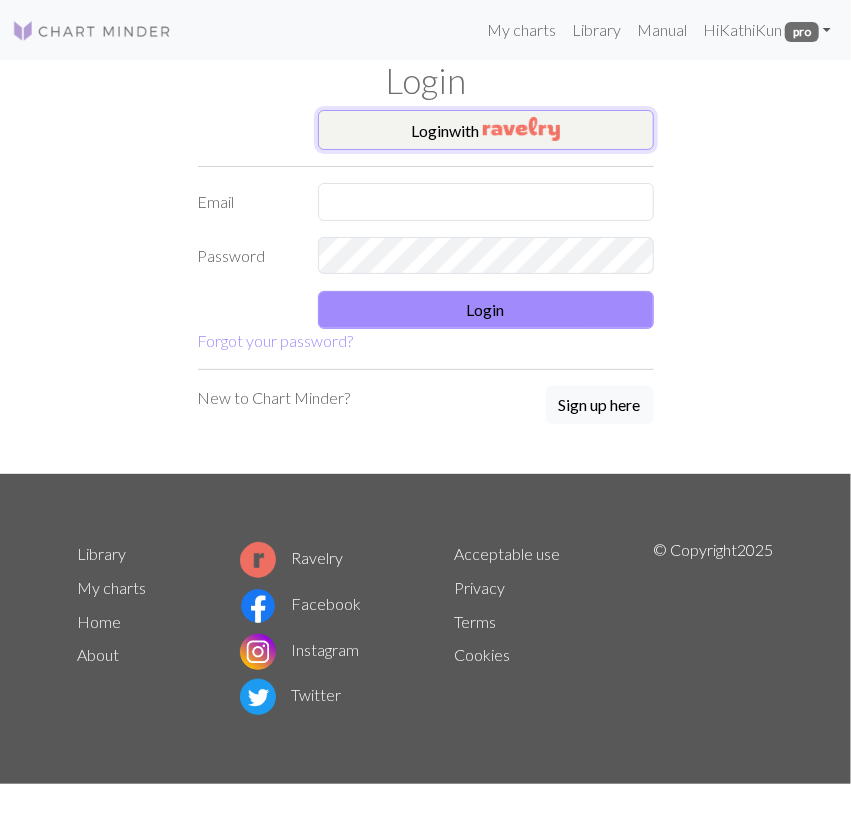click at bounding box center (521, 129) 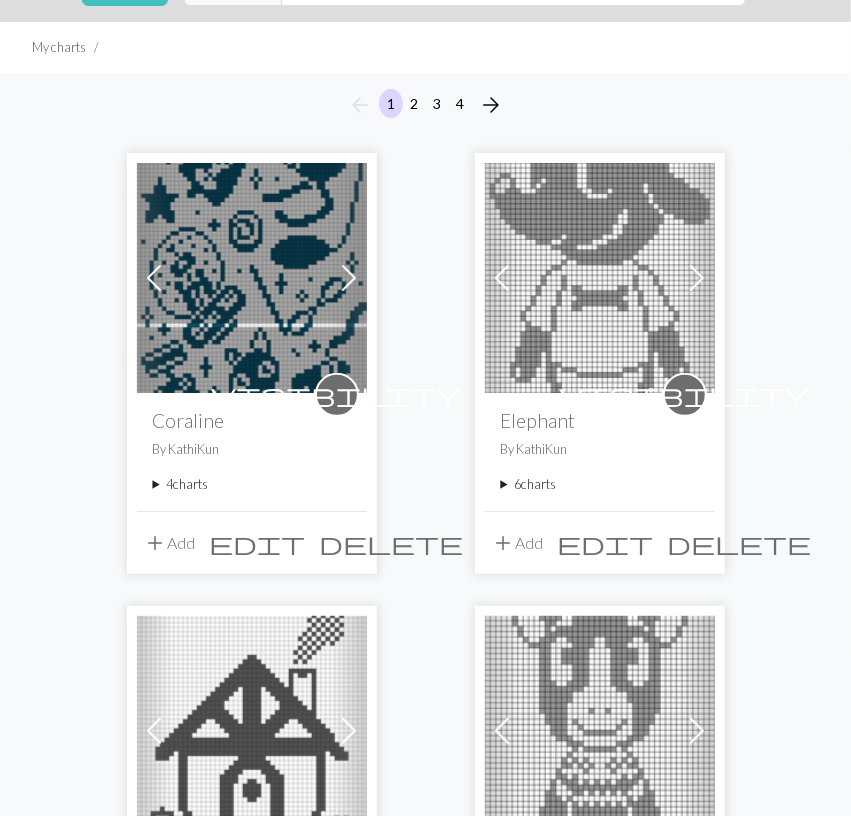 scroll, scrollTop: 208, scrollLeft: 0, axis: vertical 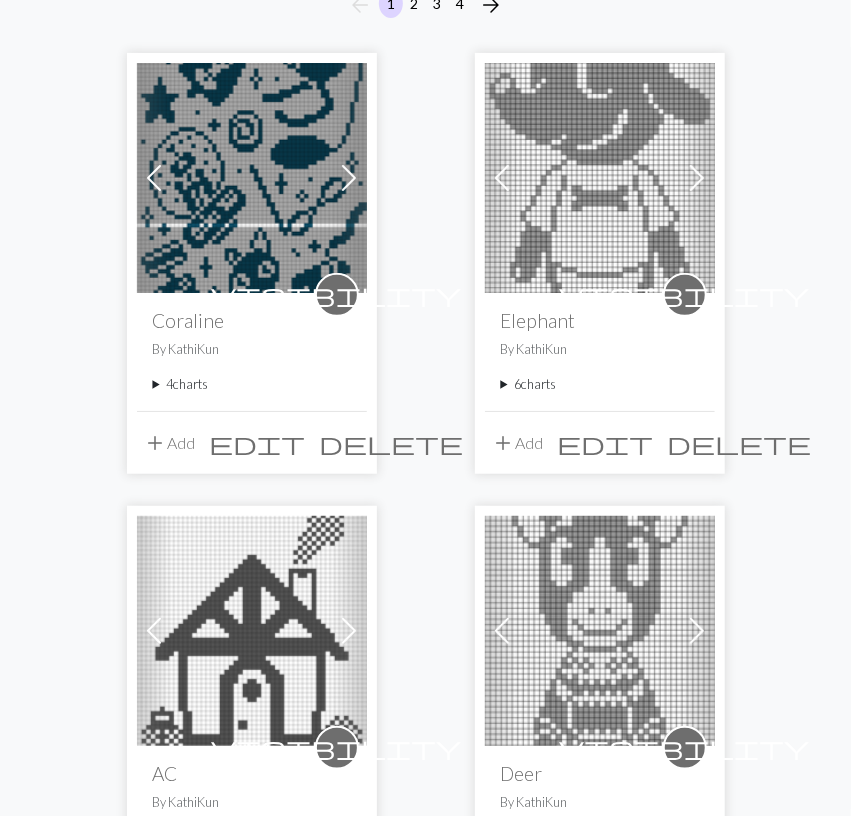 click on "4  charts" at bounding box center (252, 384) 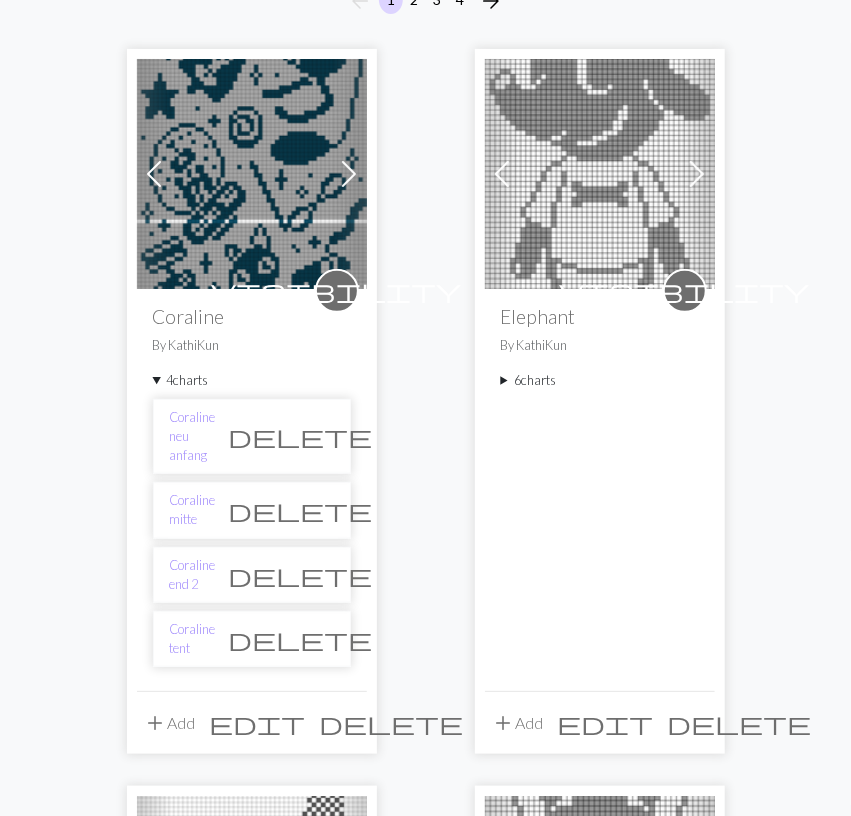 scroll, scrollTop: 416, scrollLeft: 0, axis: vertical 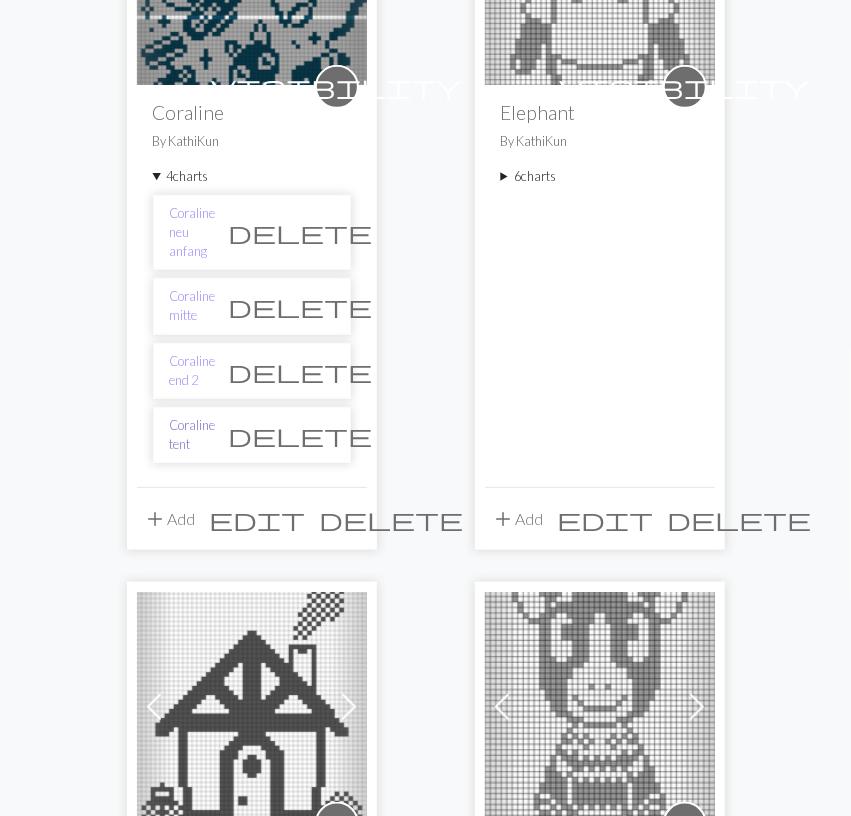 click on "Coraline tent" at bounding box center [193, 435] 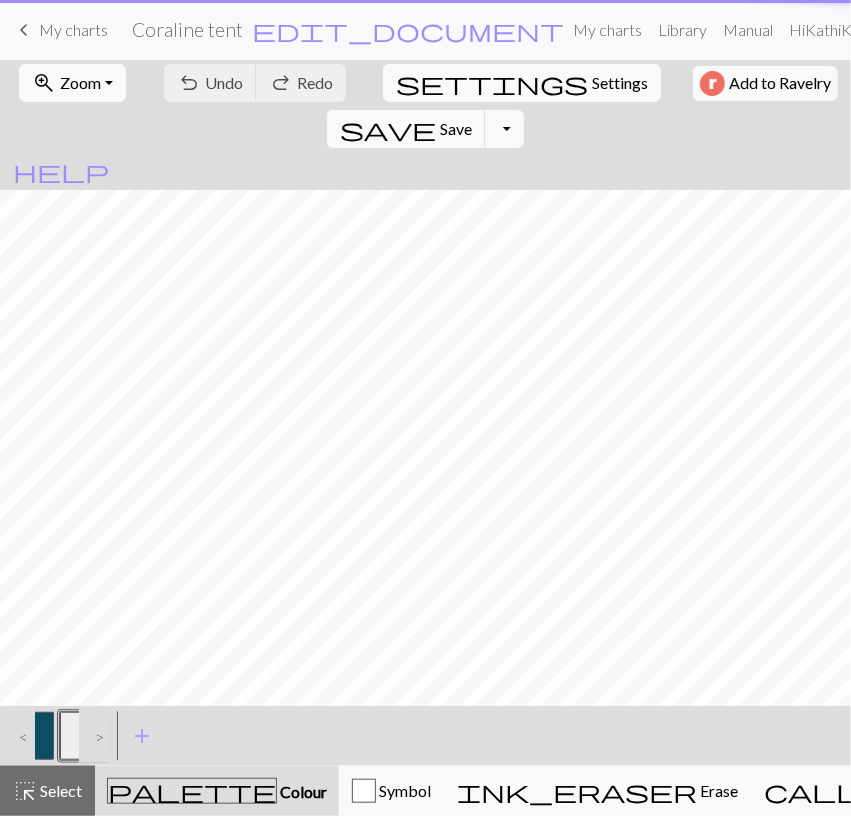 scroll, scrollTop: 0, scrollLeft: 0, axis: both 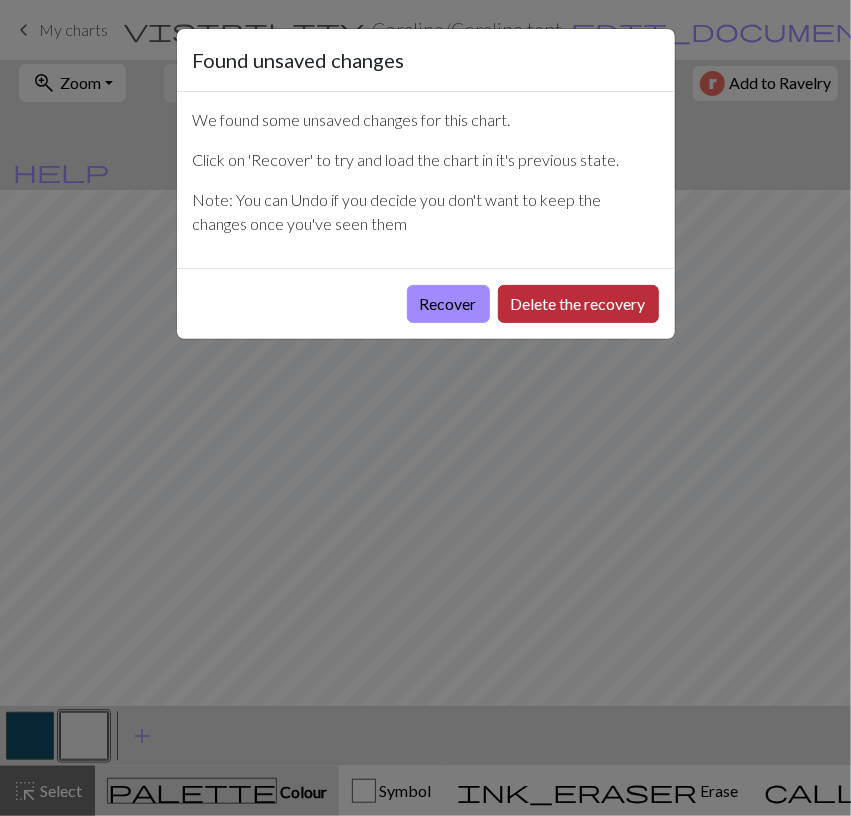 click on "Delete the recovery" at bounding box center [578, 304] 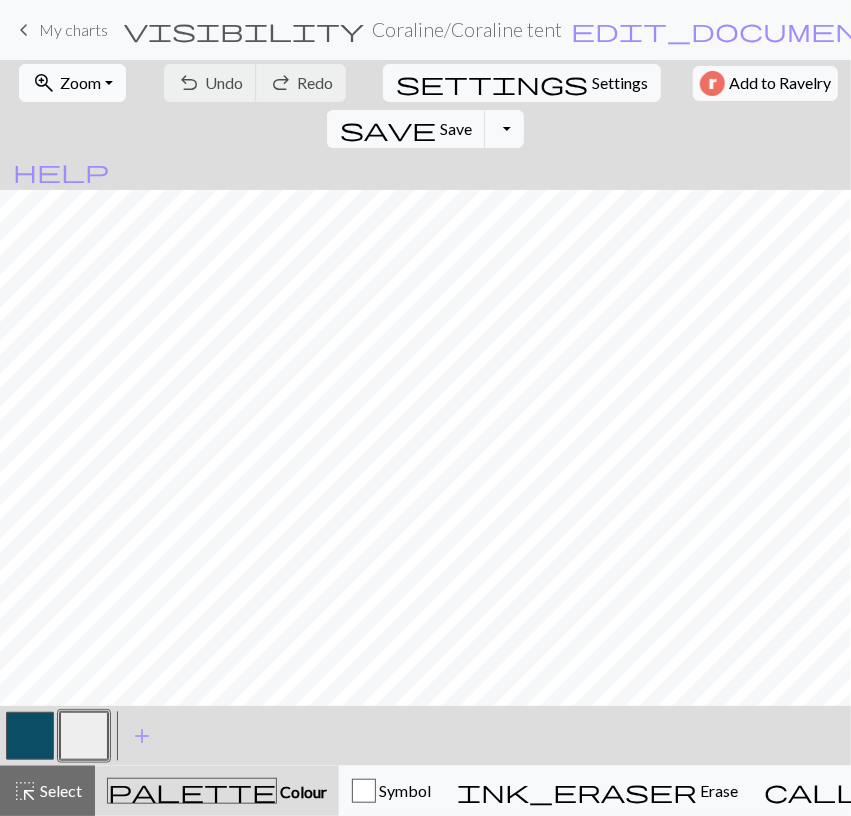 click on "zoom_in Zoom Zoom" at bounding box center [72, 83] 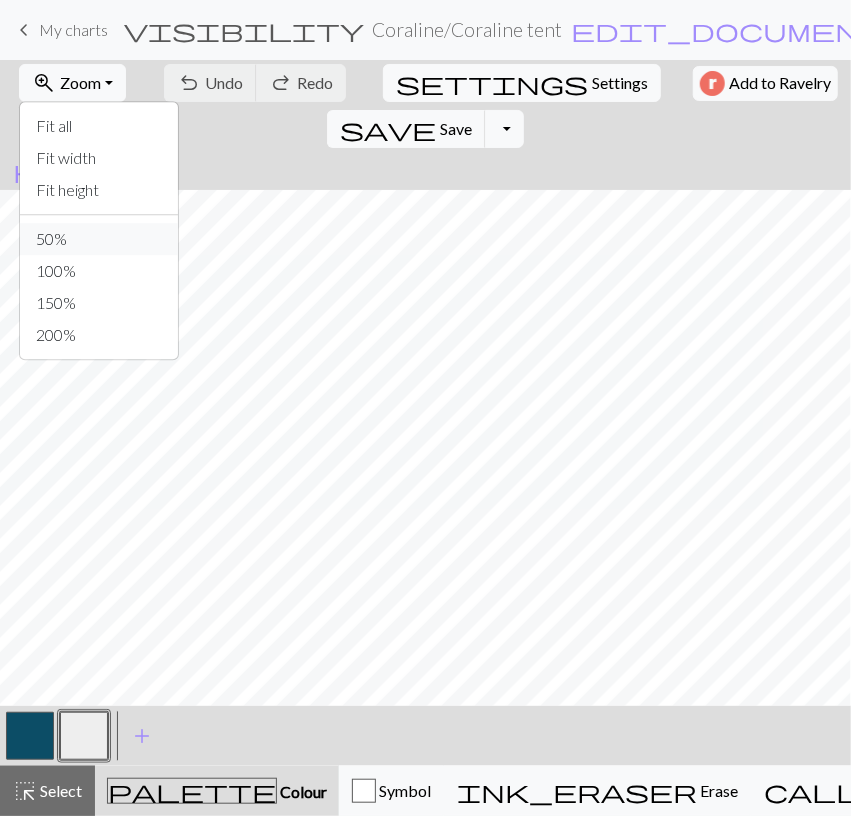 click on "50%" at bounding box center [99, 239] 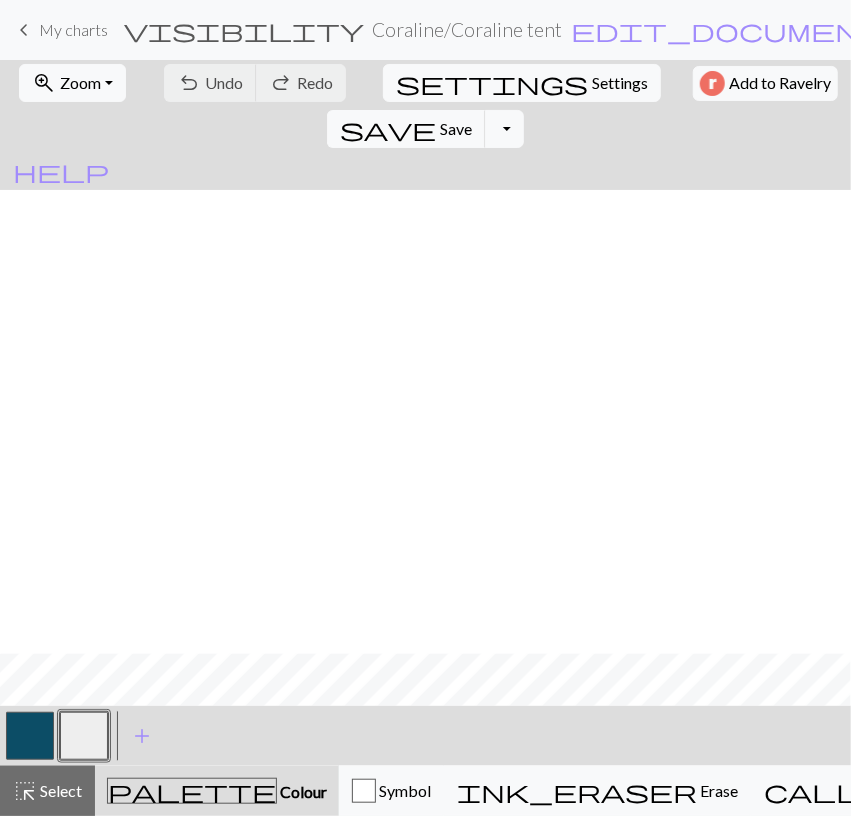 scroll, scrollTop: 0, scrollLeft: 0, axis: both 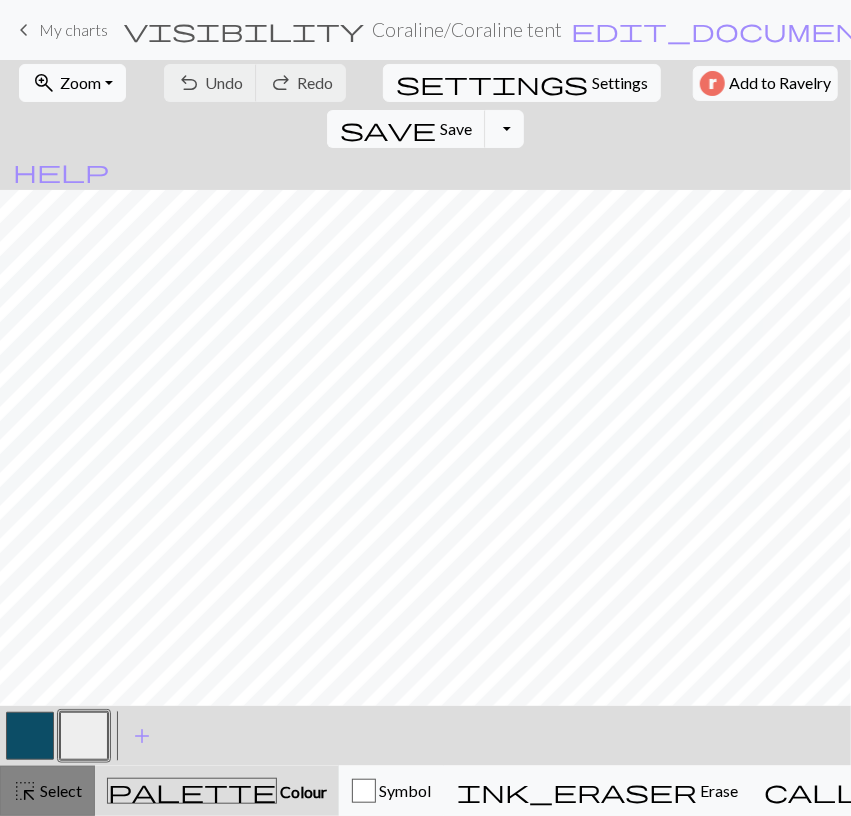 drag, startPoint x: 63, startPoint y: 798, endPoint x: 45, endPoint y: 775, distance: 29.206163 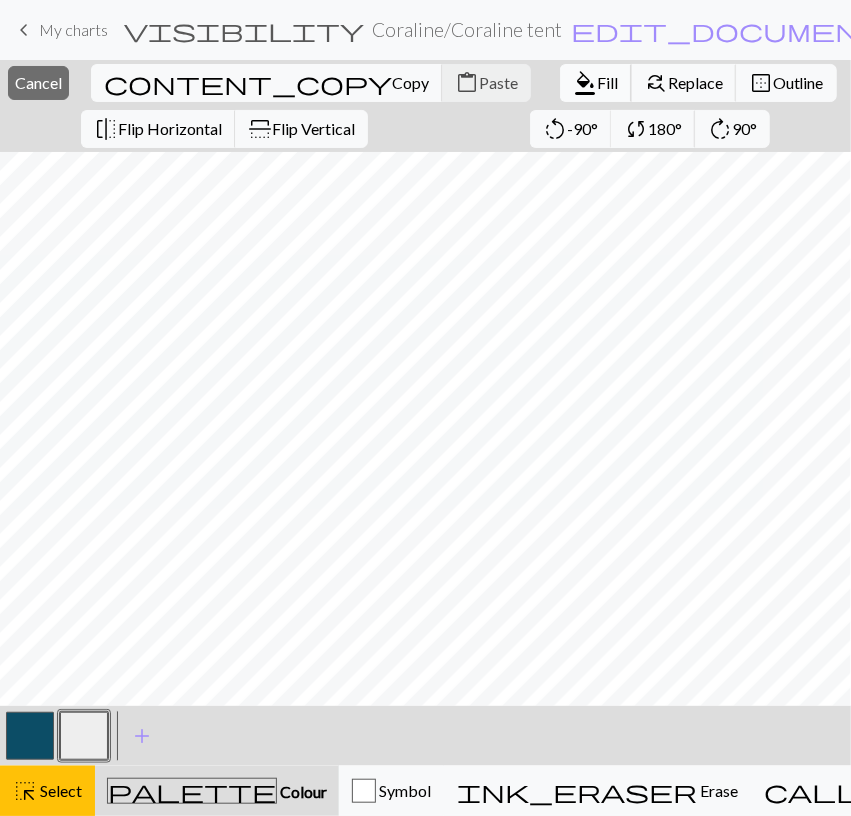 click on "Fill" at bounding box center (607, 82) 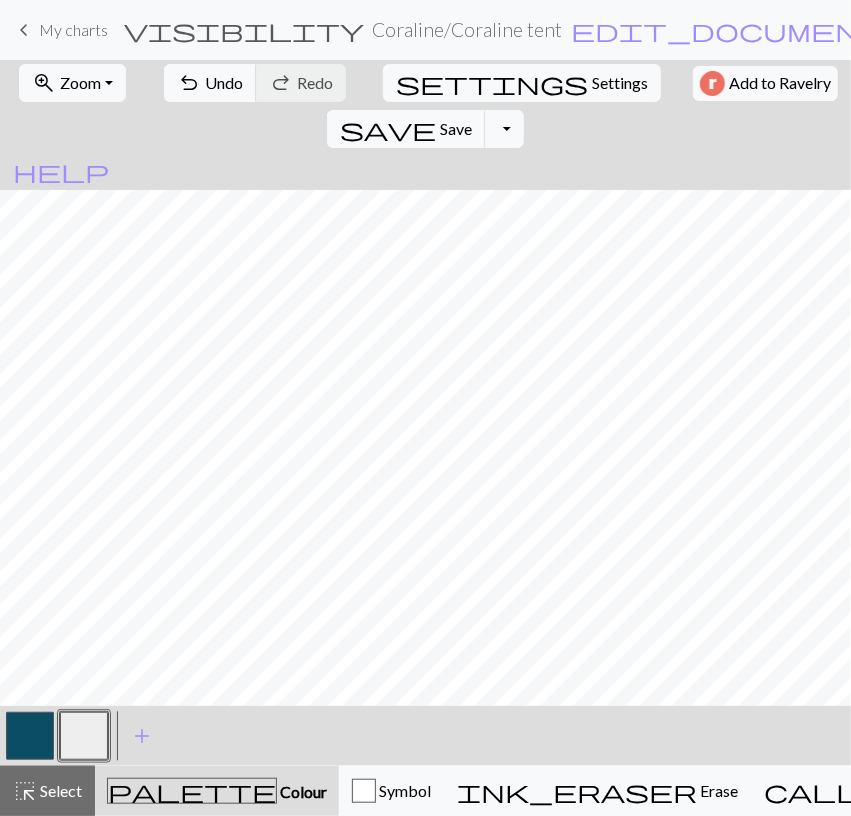 click at bounding box center [30, 736] 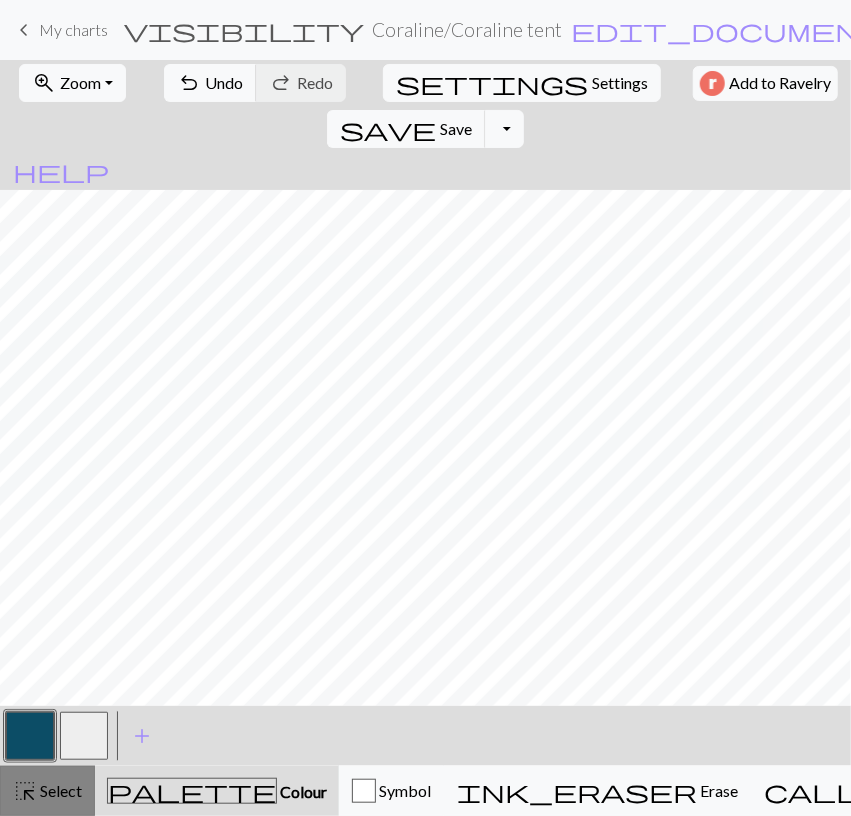 click on "highlight_alt   Select   Select" at bounding box center (47, 791) 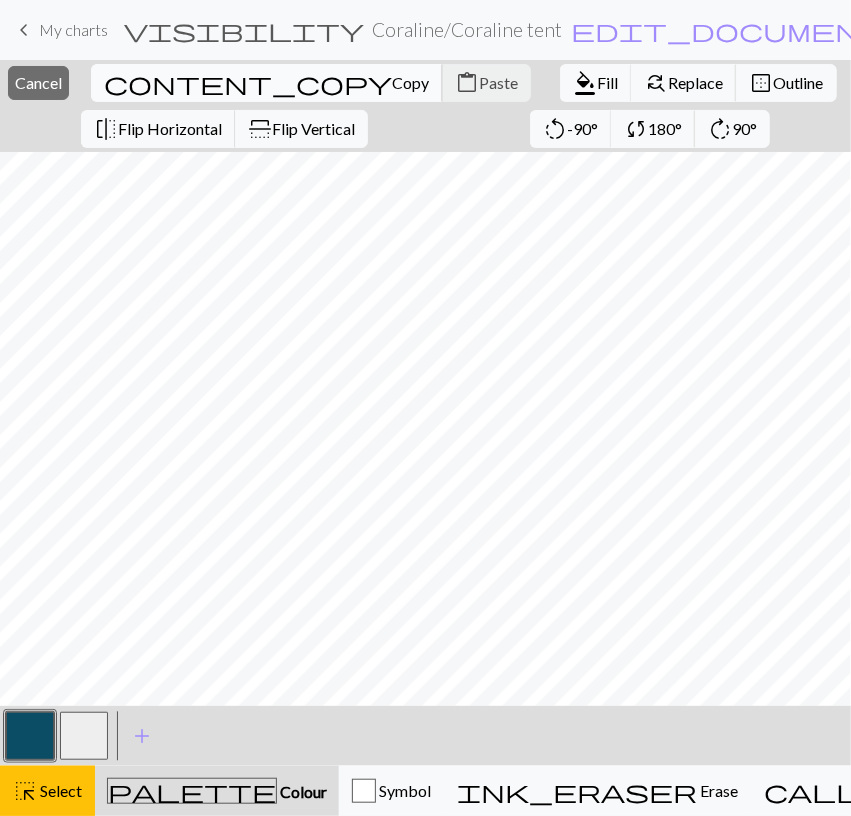 click on "Copy" at bounding box center [410, 82] 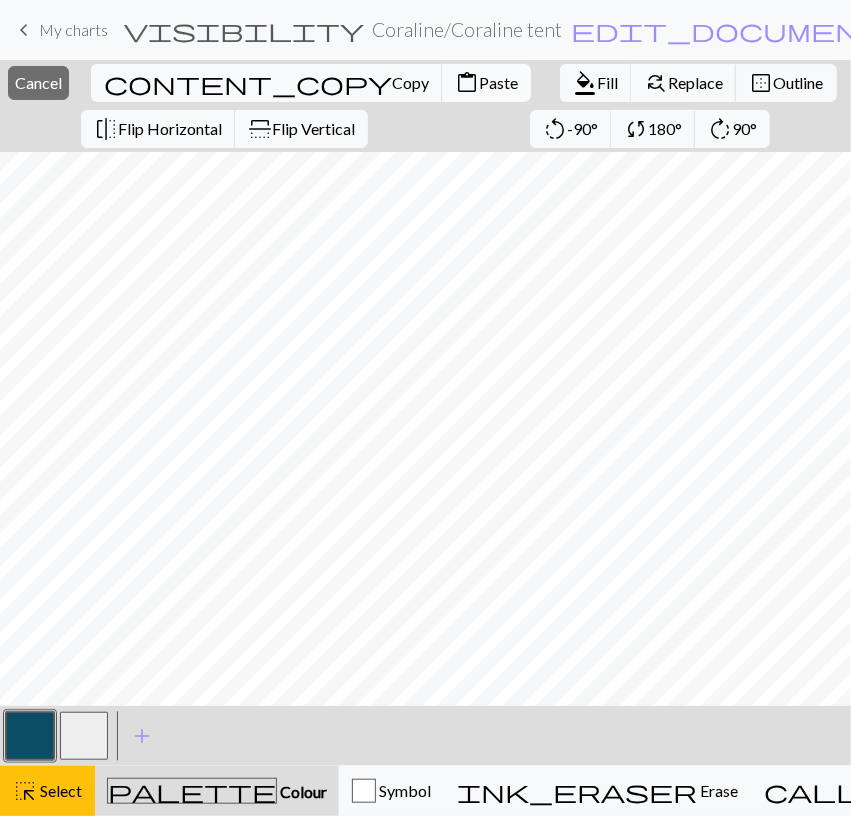 click on "content_paste  Paste" at bounding box center (486, 83) 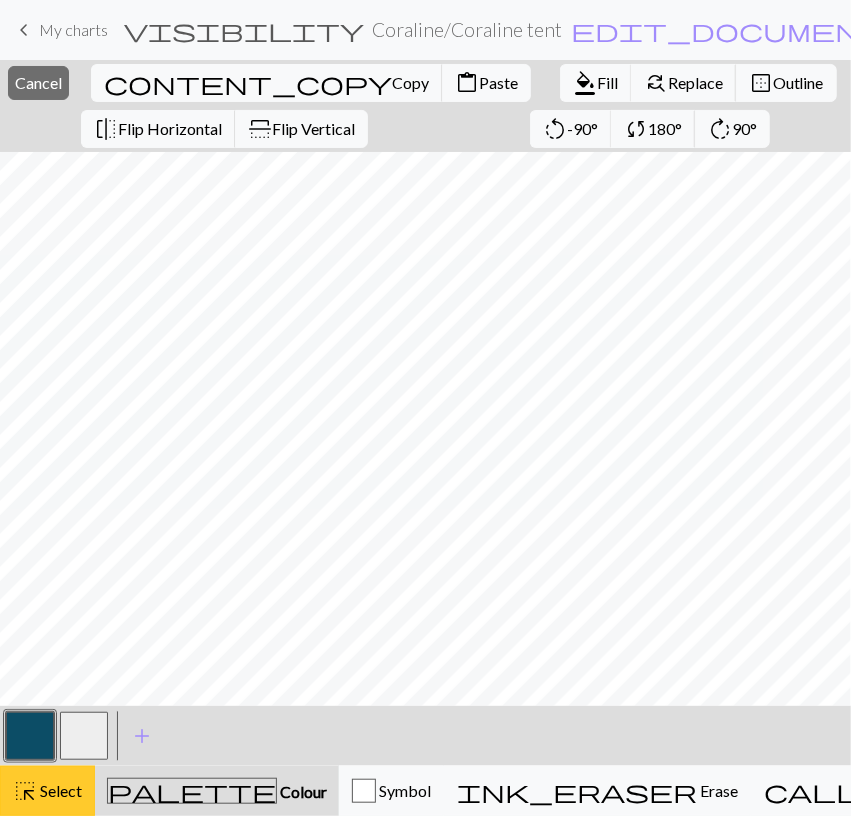 click on "highlight_alt   Select   Select" at bounding box center (47, 791) 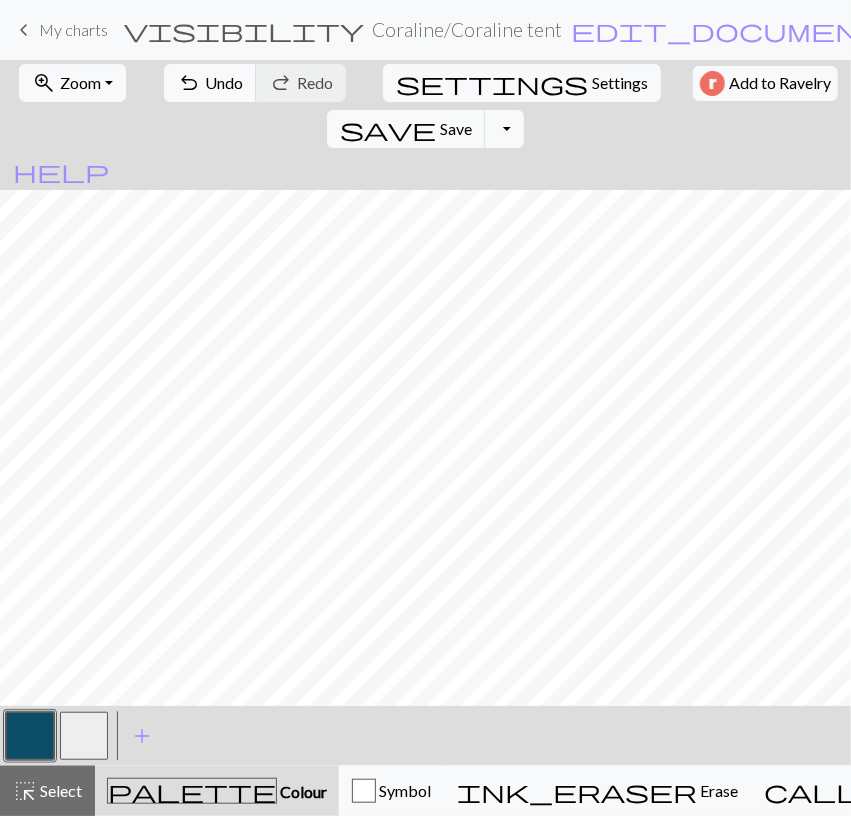 click at bounding box center [84, 736] 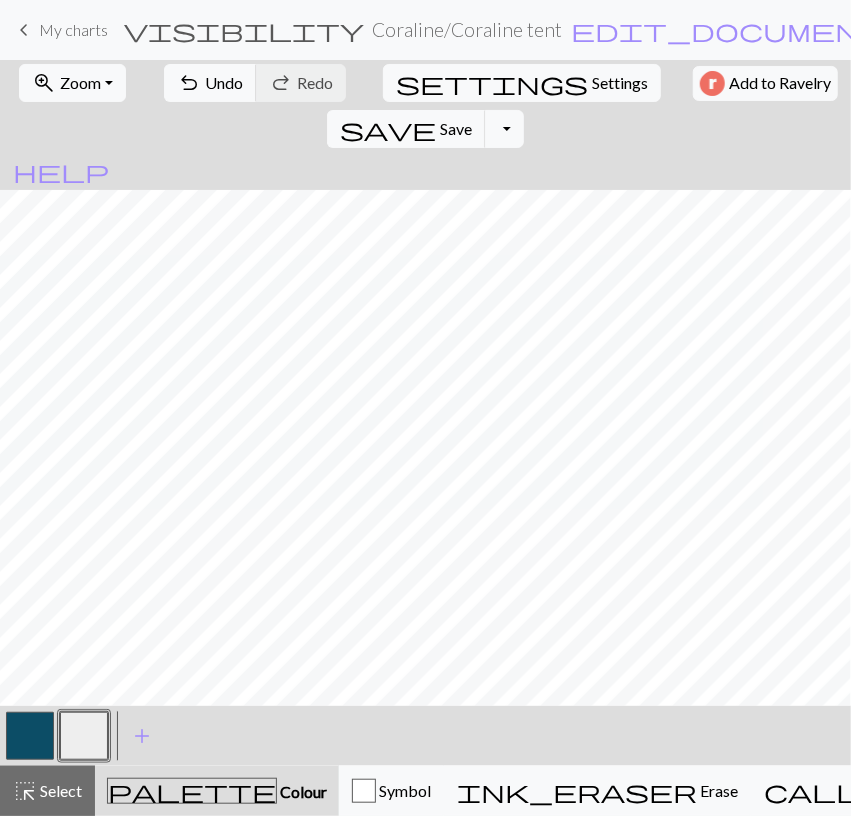 drag, startPoint x: 28, startPoint y: 740, endPoint x: 47, endPoint y: 711, distance: 34.669872 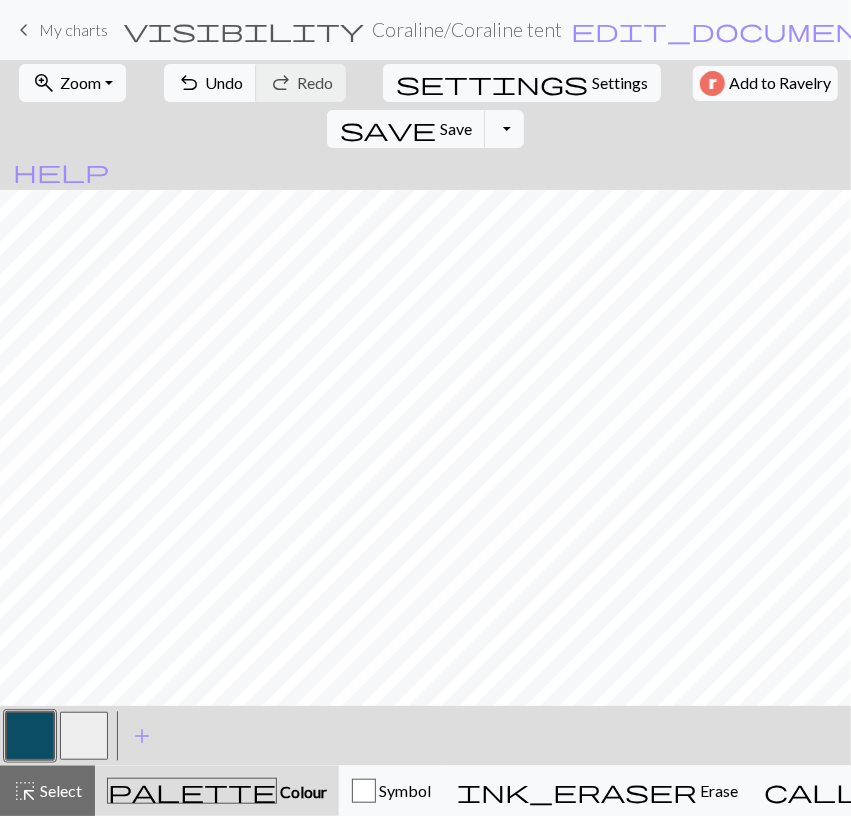 click at bounding box center [84, 736] 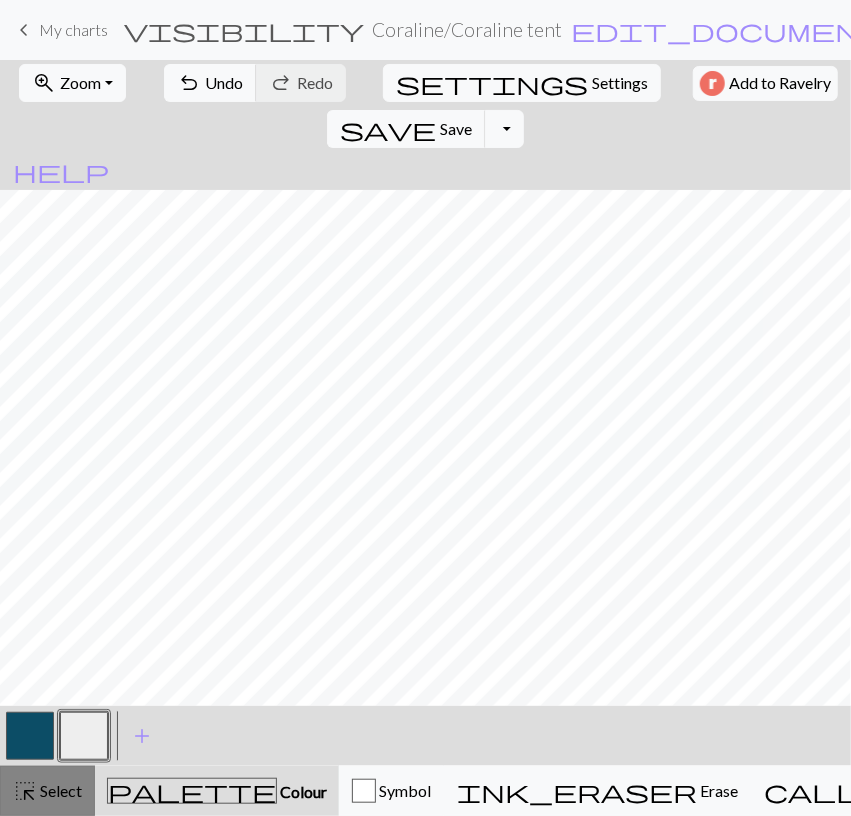 click on "Select" at bounding box center (59, 790) 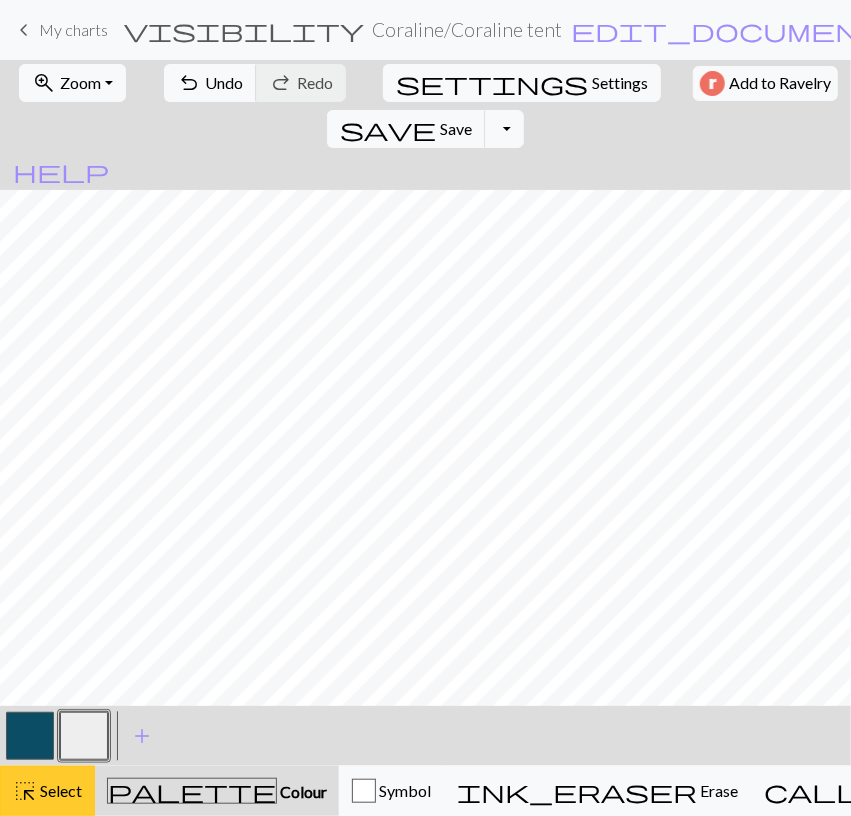 click on "Select" at bounding box center [59, 790] 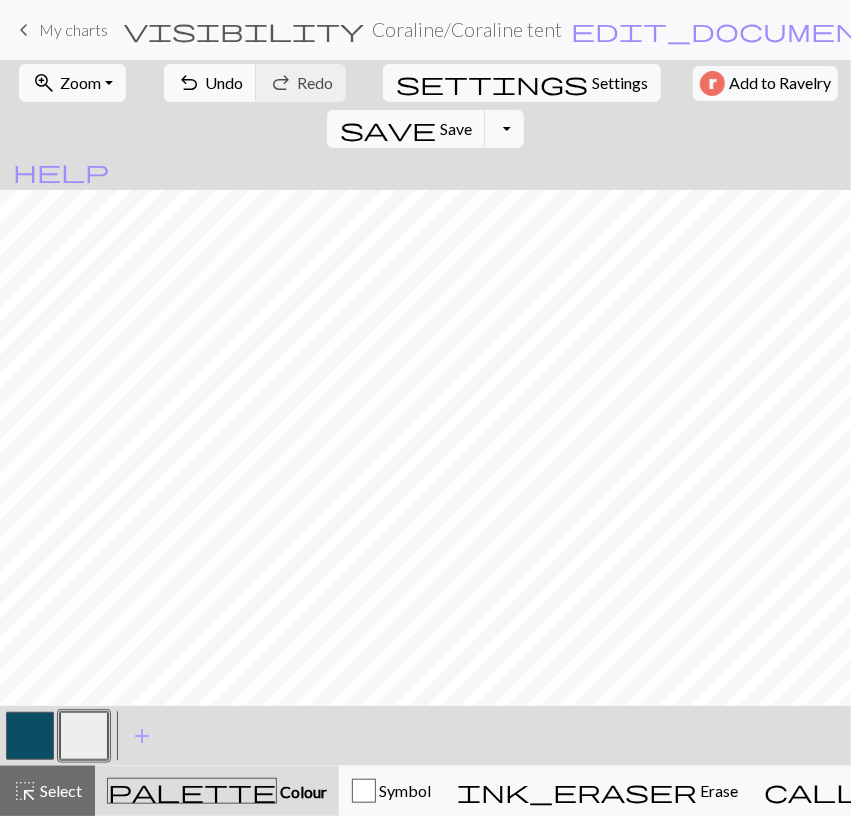 click at bounding box center [30, 736] 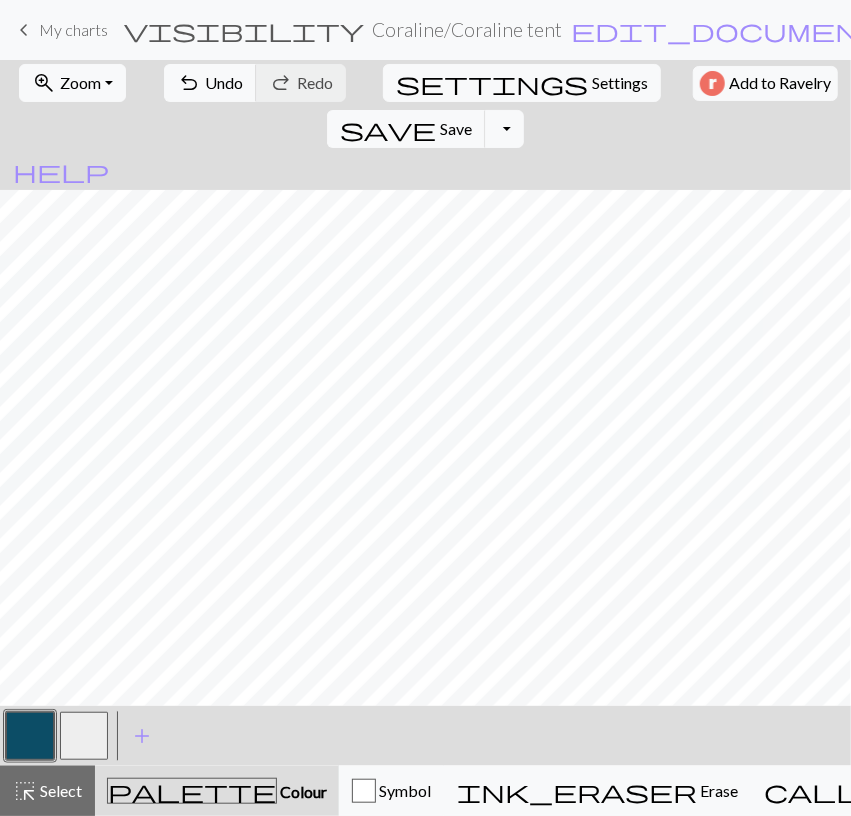 drag, startPoint x: 81, startPoint y: 749, endPoint x: 103, endPoint y: 713, distance: 42.190044 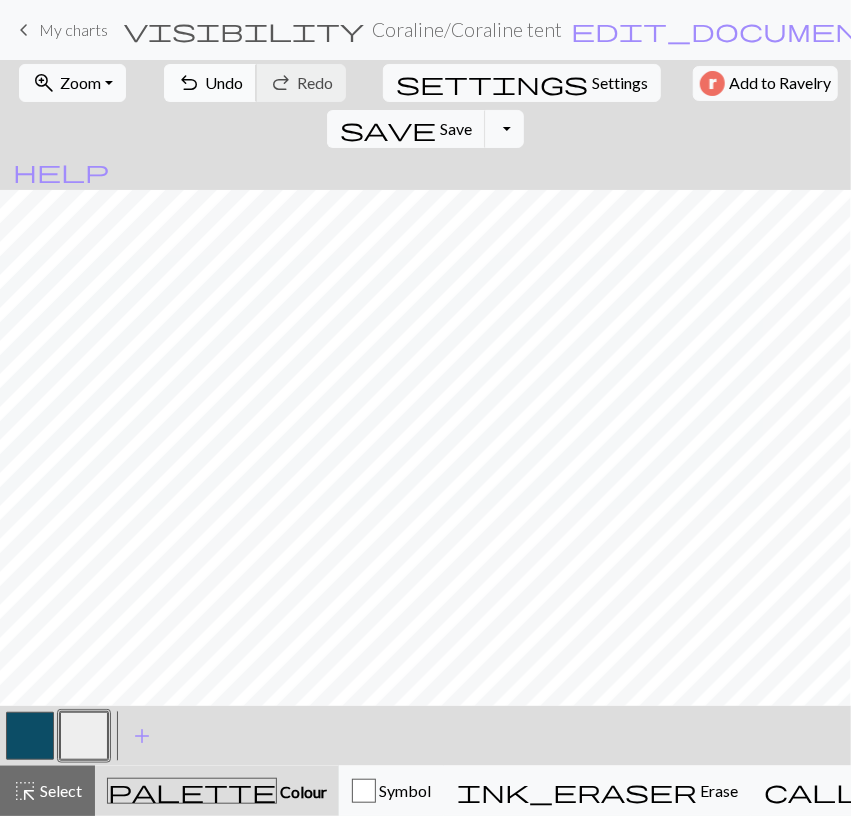 click on "undo Undo Undo" at bounding box center (210, 83) 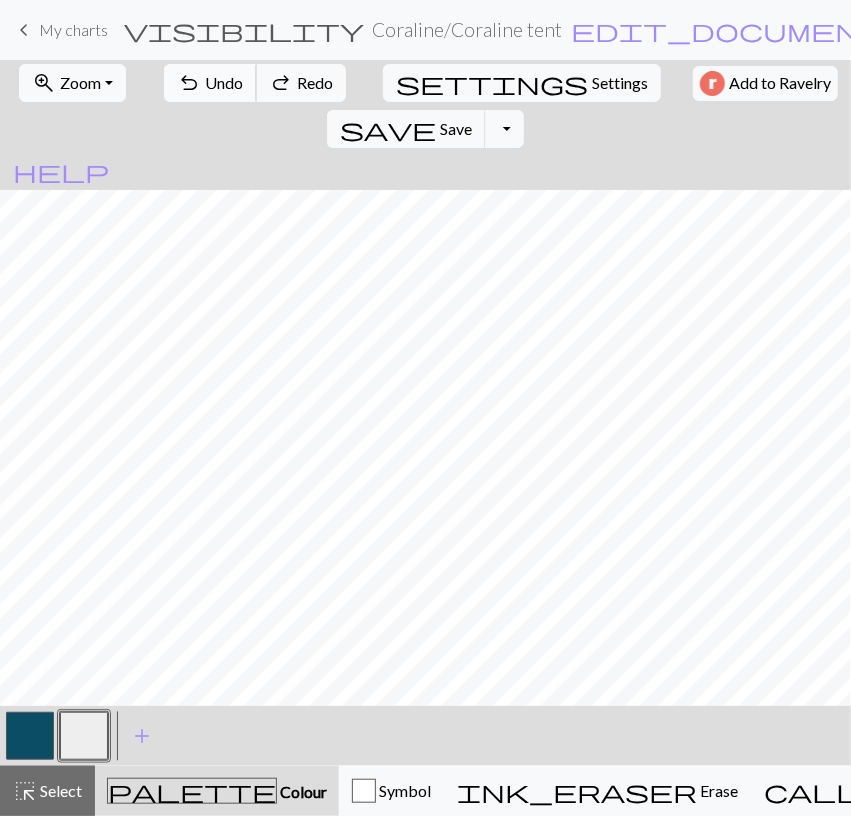 click on "Undo" at bounding box center [224, 82] 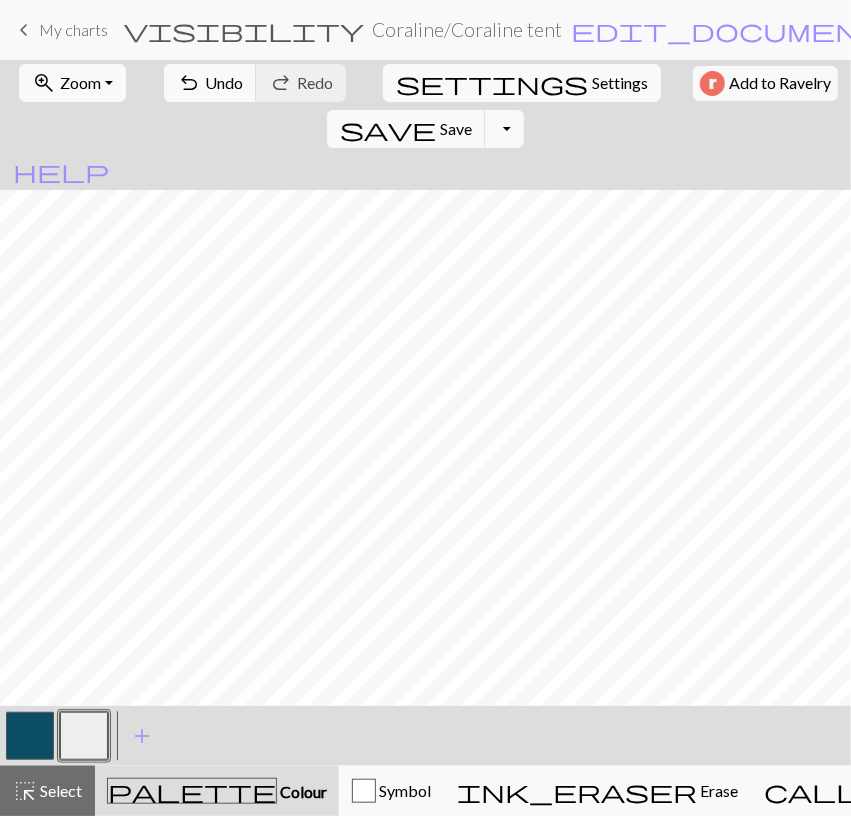 click at bounding box center [30, 736] 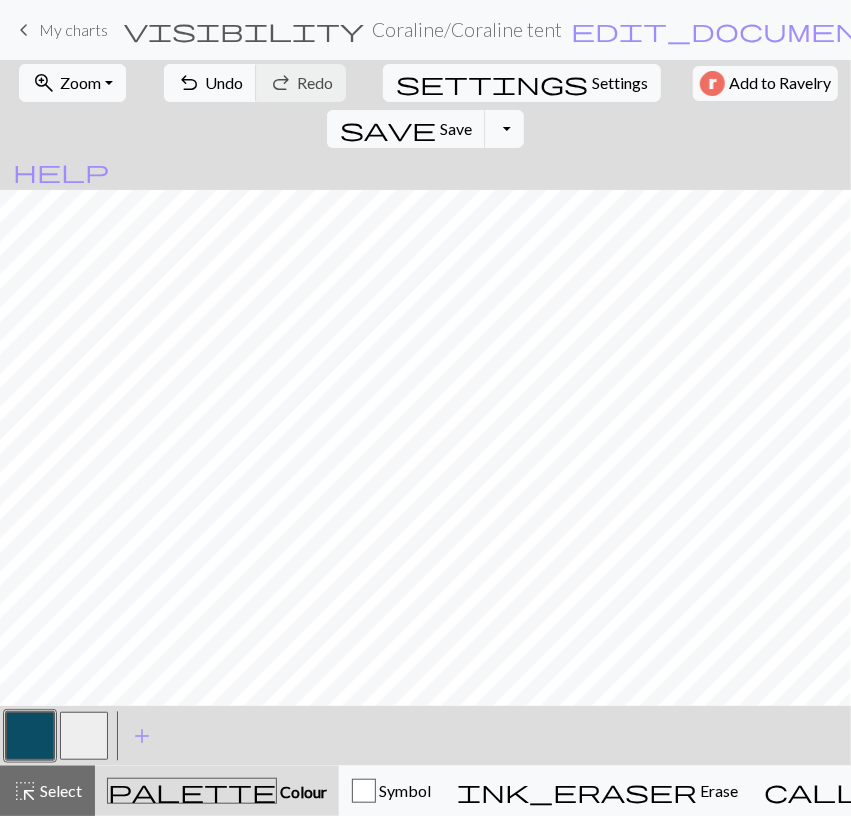 click at bounding box center [84, 736] 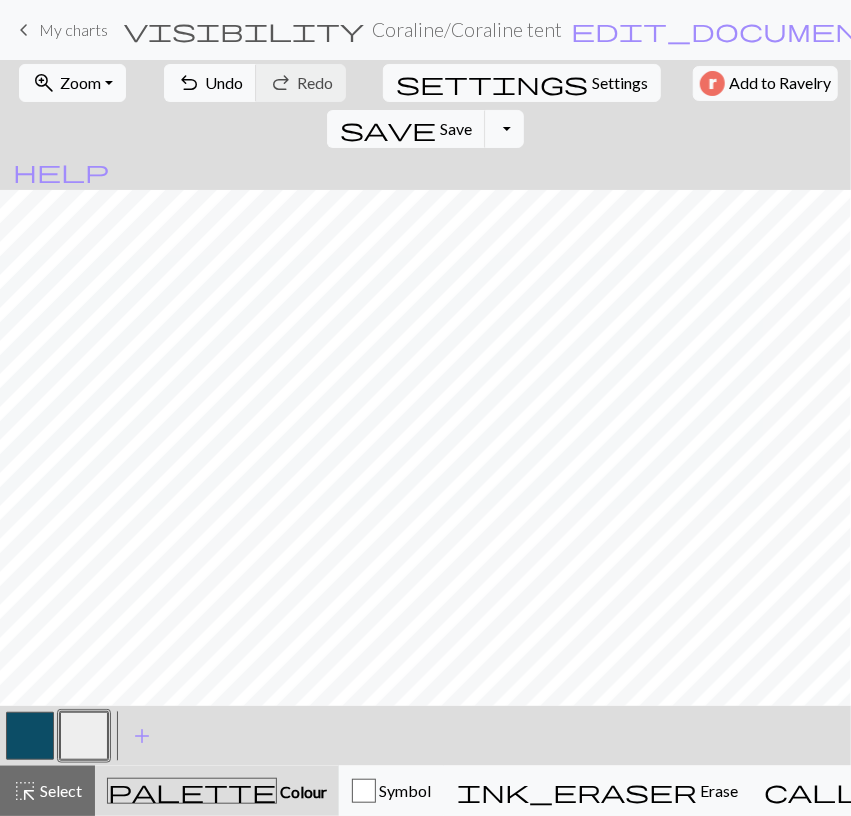 click at bounding box center (30, 736) 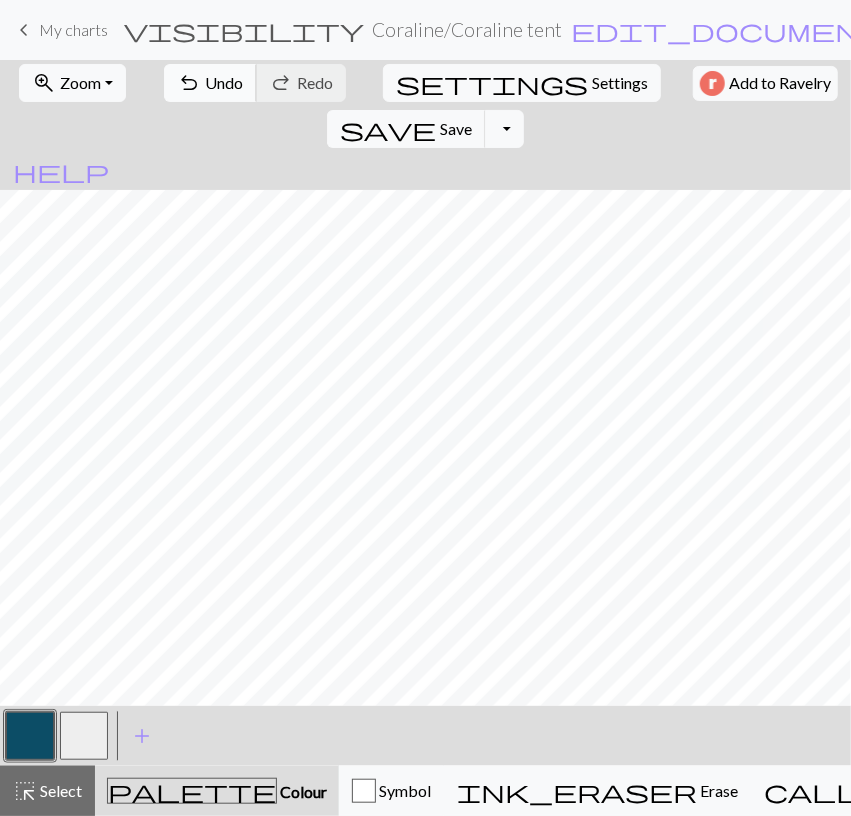 click on "Undo" at bounding box center [224, 82] 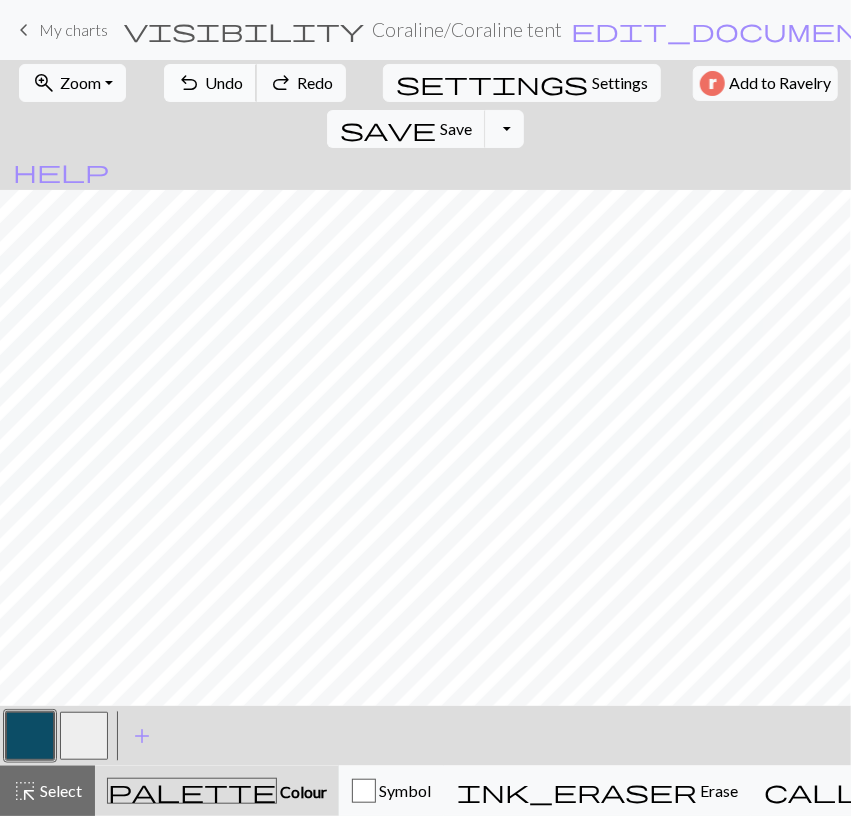 click on "Undo" at bounding box center [224, 82] 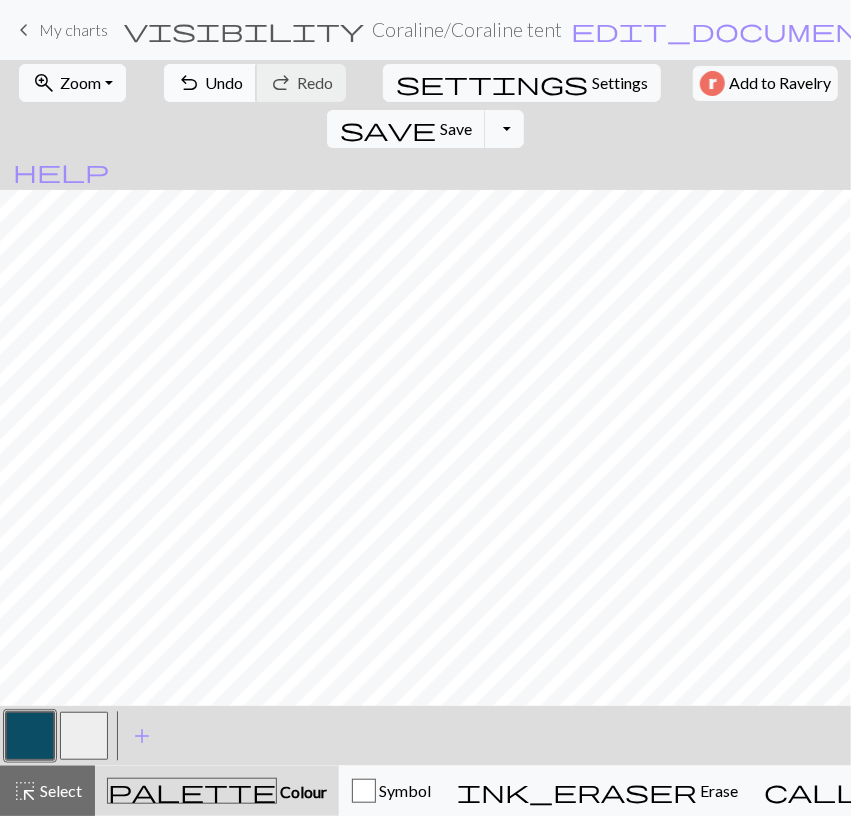 click on "undo Undo Undo" at bounding box center (210, 83) 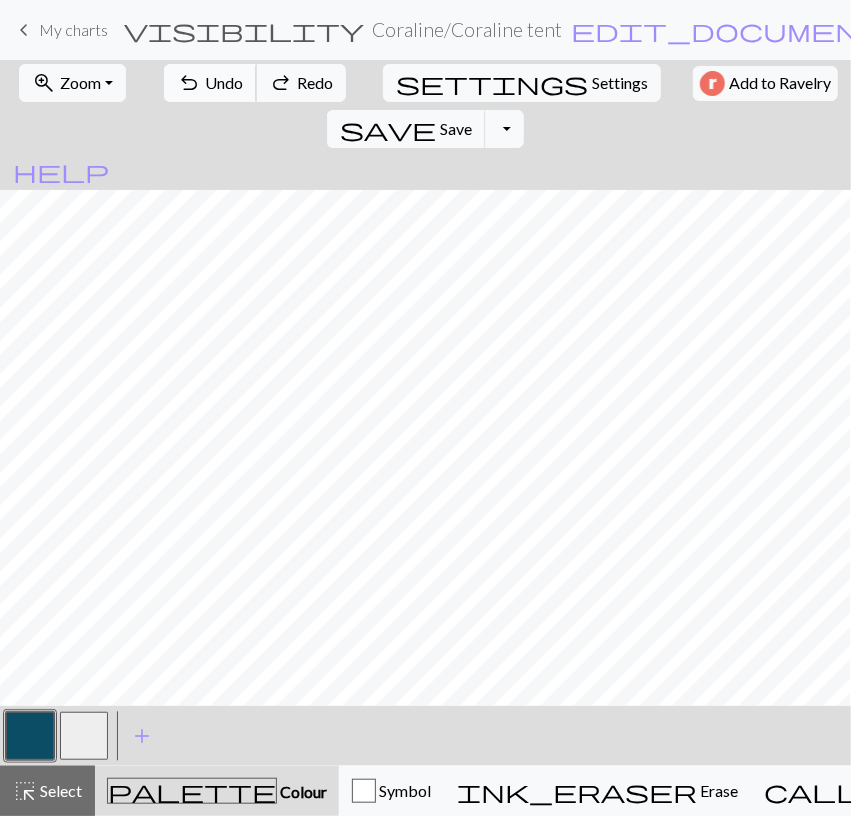 click on "Undo" at bounding box center [224, 82] 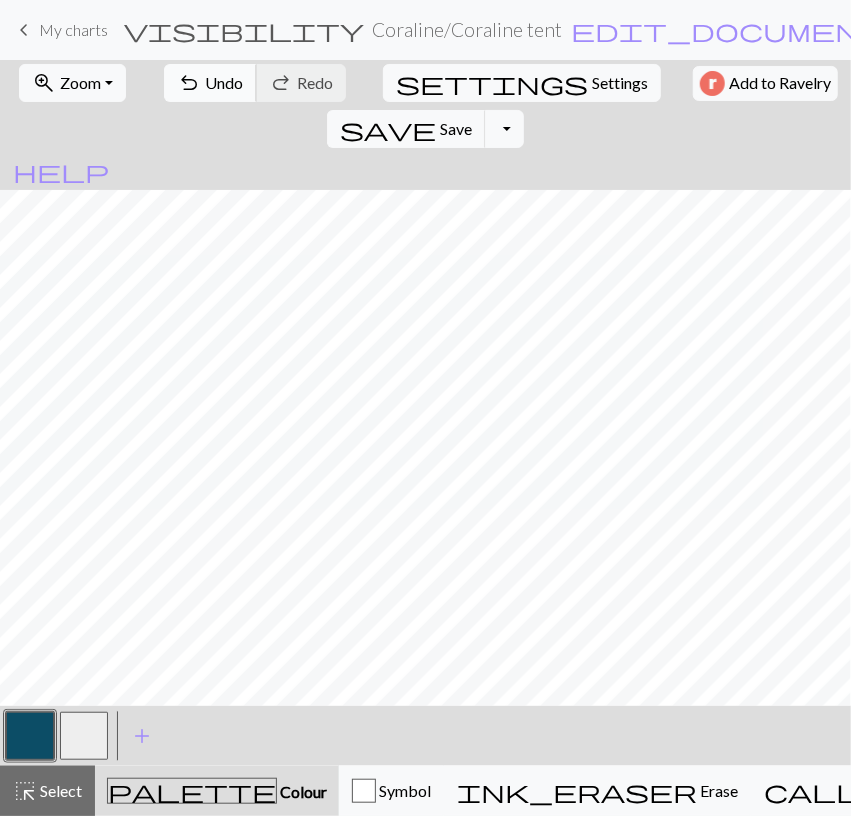 click on "undo Undo Undo" at bounding box center (210, 83) 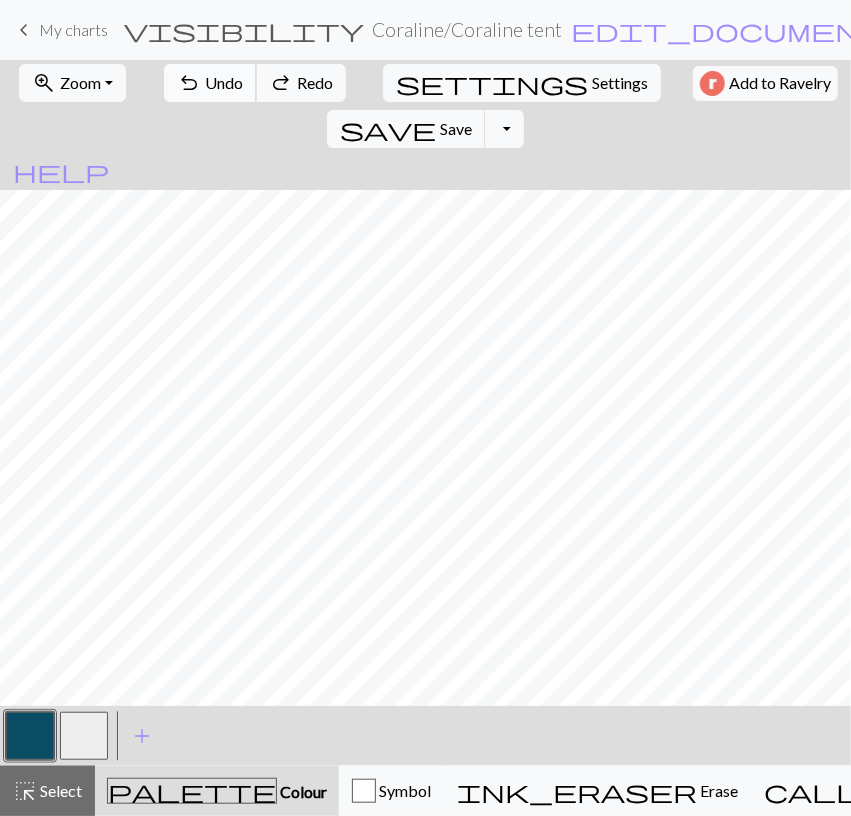click on "Undo" at bounding box center [224, 82] 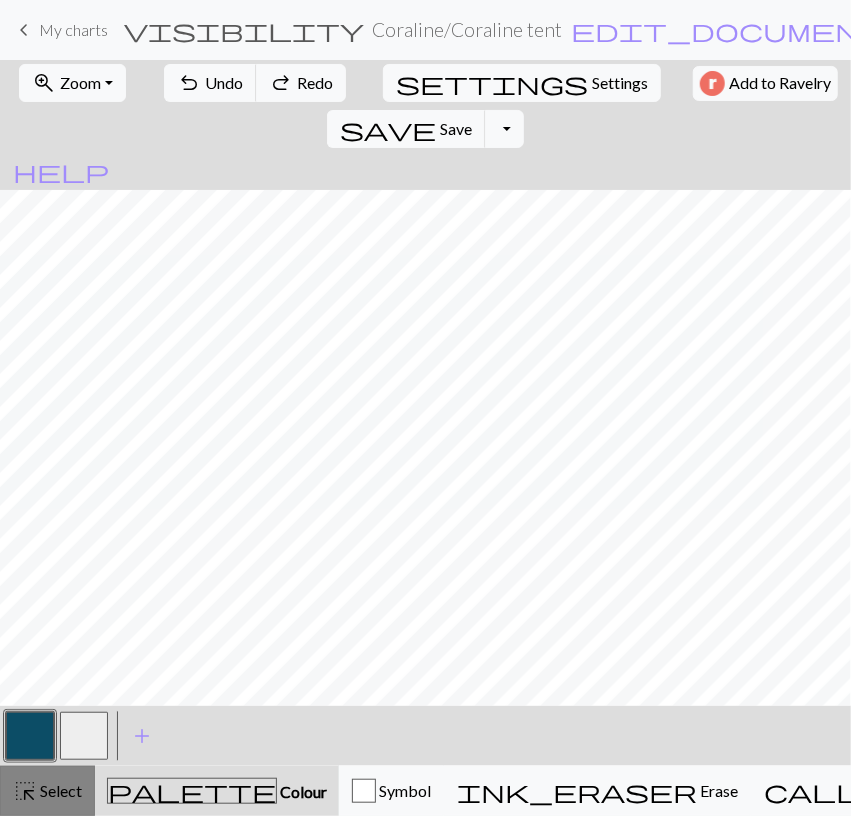 click on "Select" at bounding box center [59, 790] 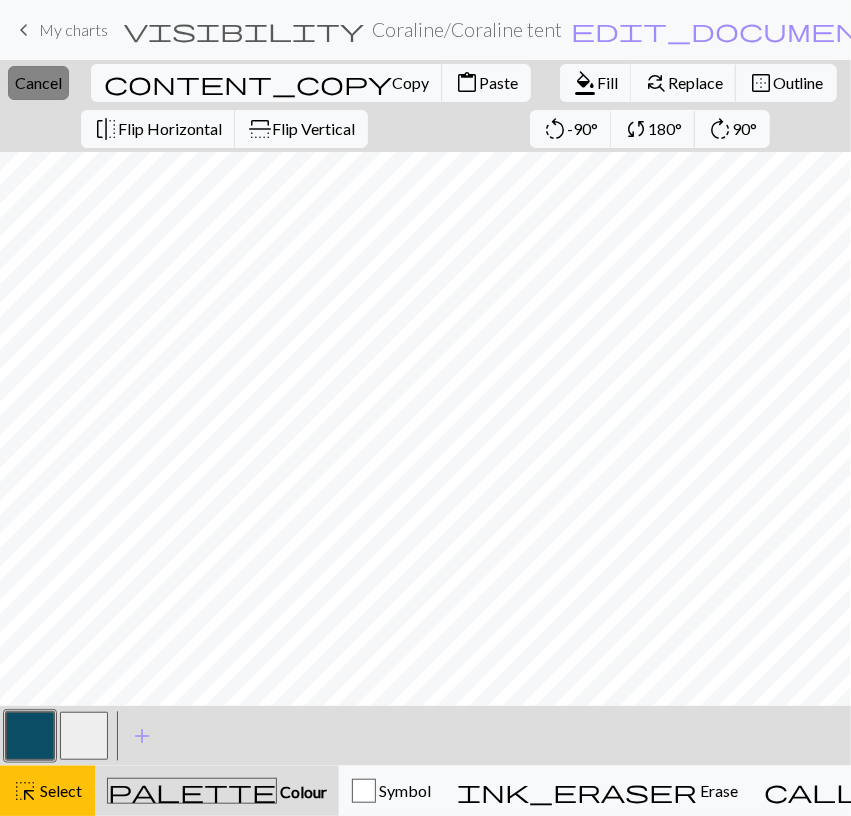 click on "Cancel" at bounding box center [38, 82] 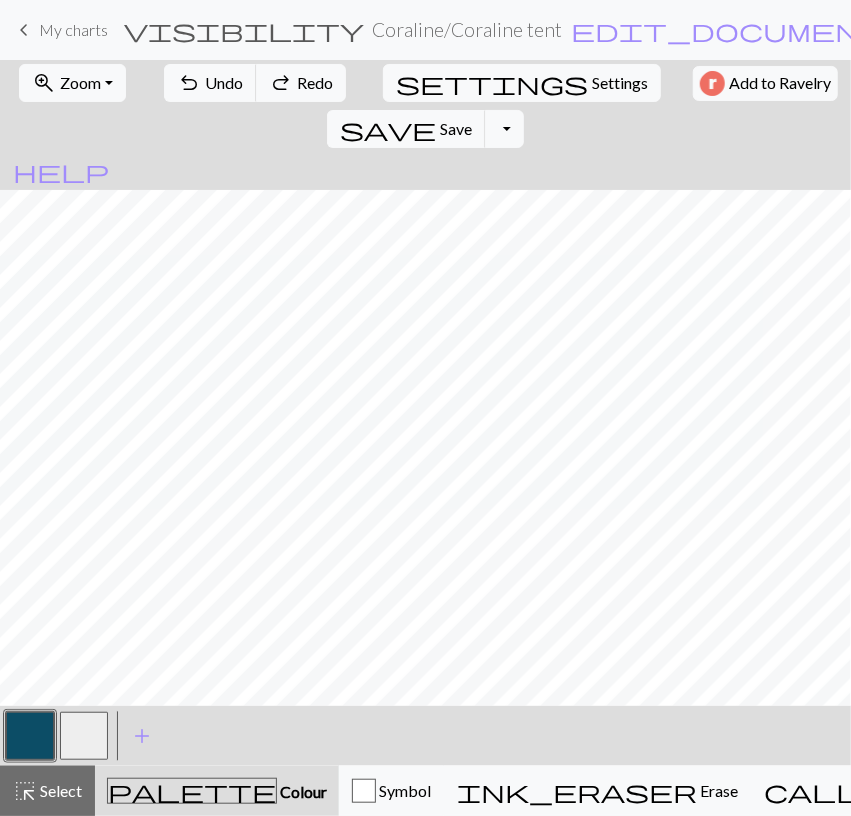 click on "My charts" at bounding box center [73, 29] 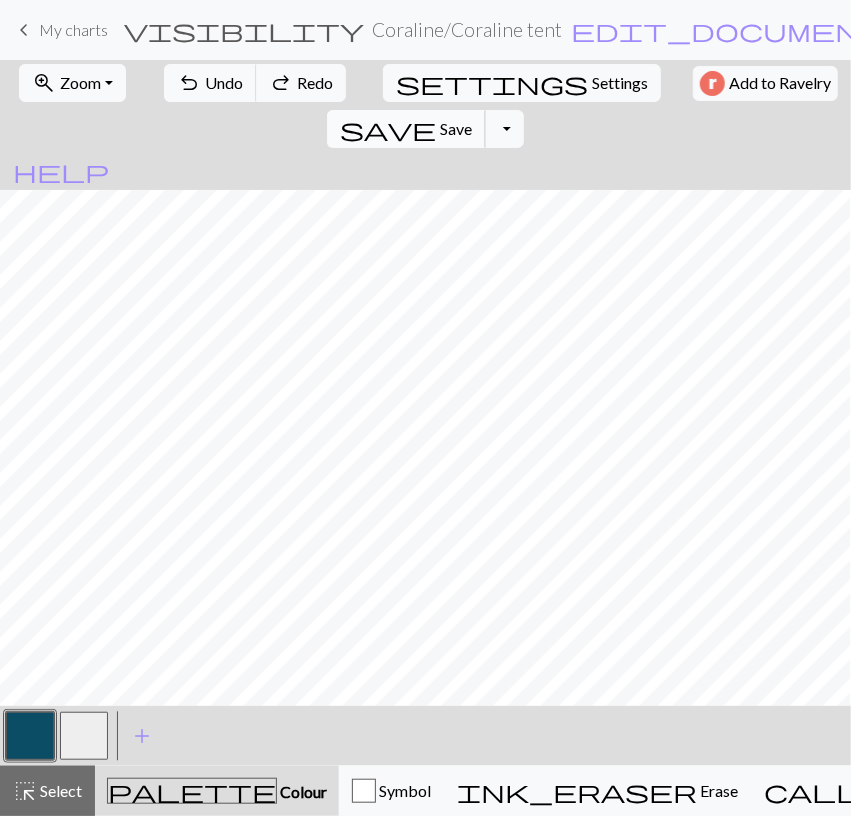 click on "save" at bounding box center (388, 129) 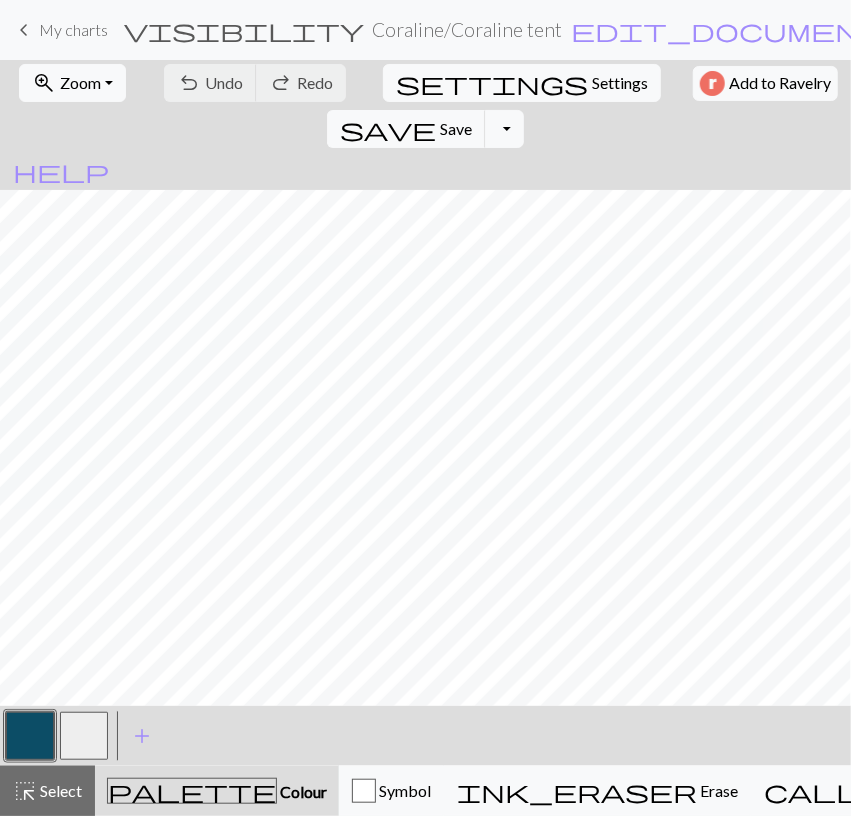 click on "My charts" at bounding box center (73, 29) 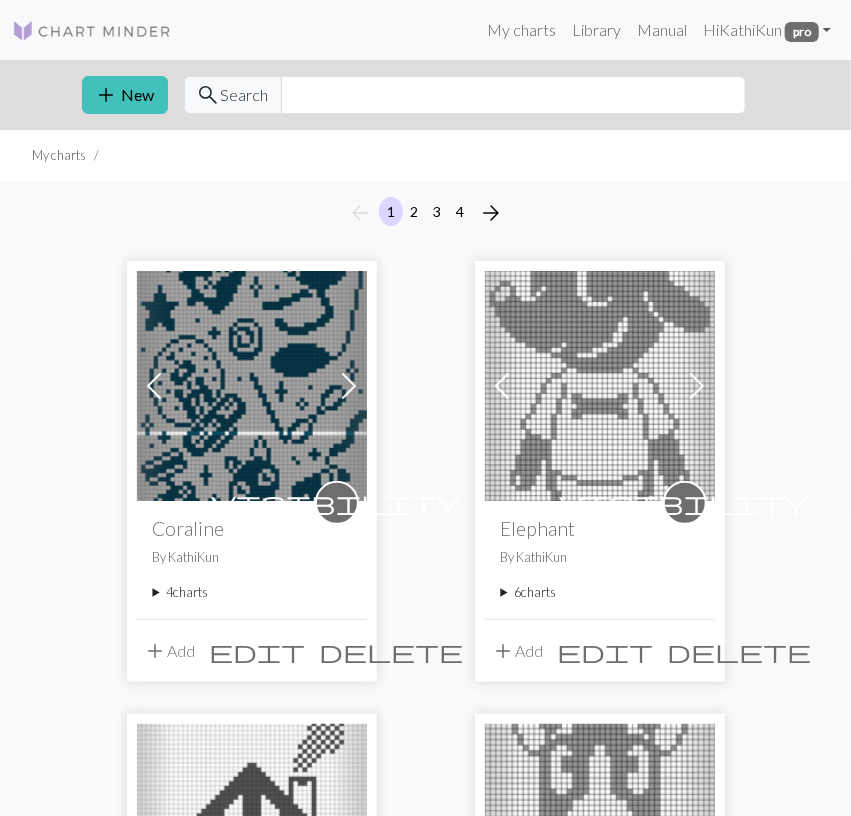 click on "4  charts" at bounding box center [252, 592] 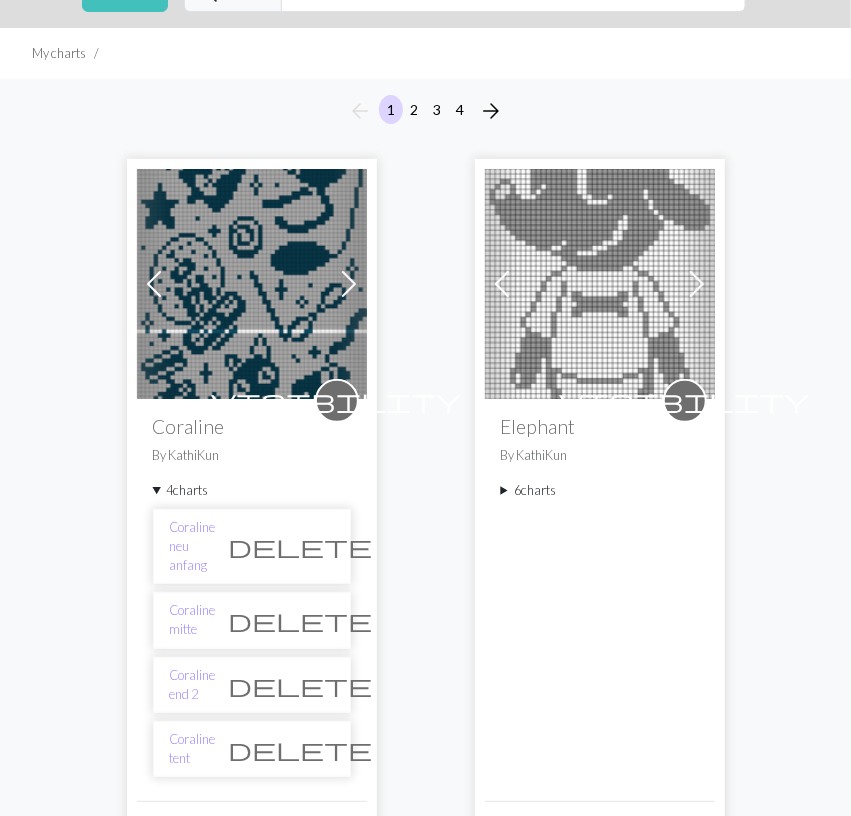 scroll, scrollTop: 208, scrollLeft: 0, axis: vertical 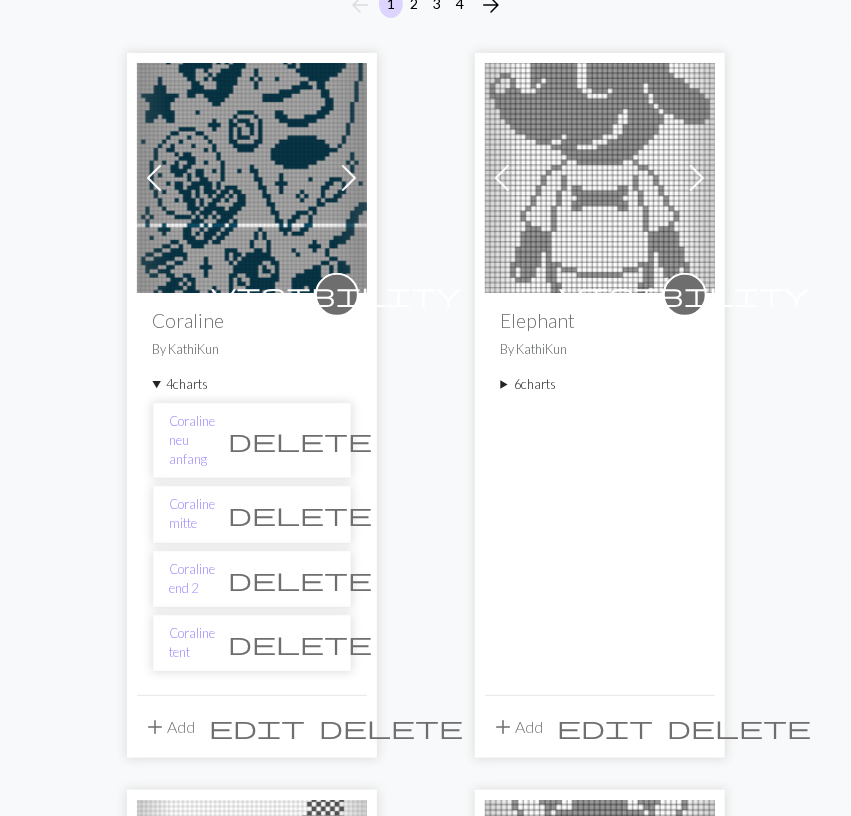click on "delete" at bounding box center (301, 643) 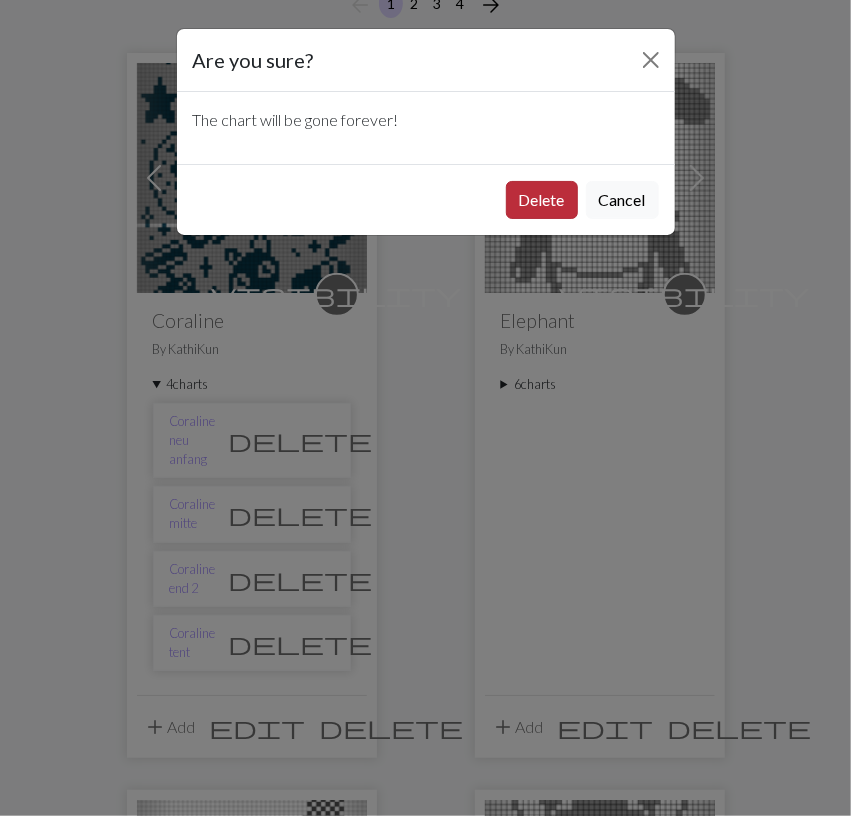 click on "Delete" at bounding box center [542, 200] 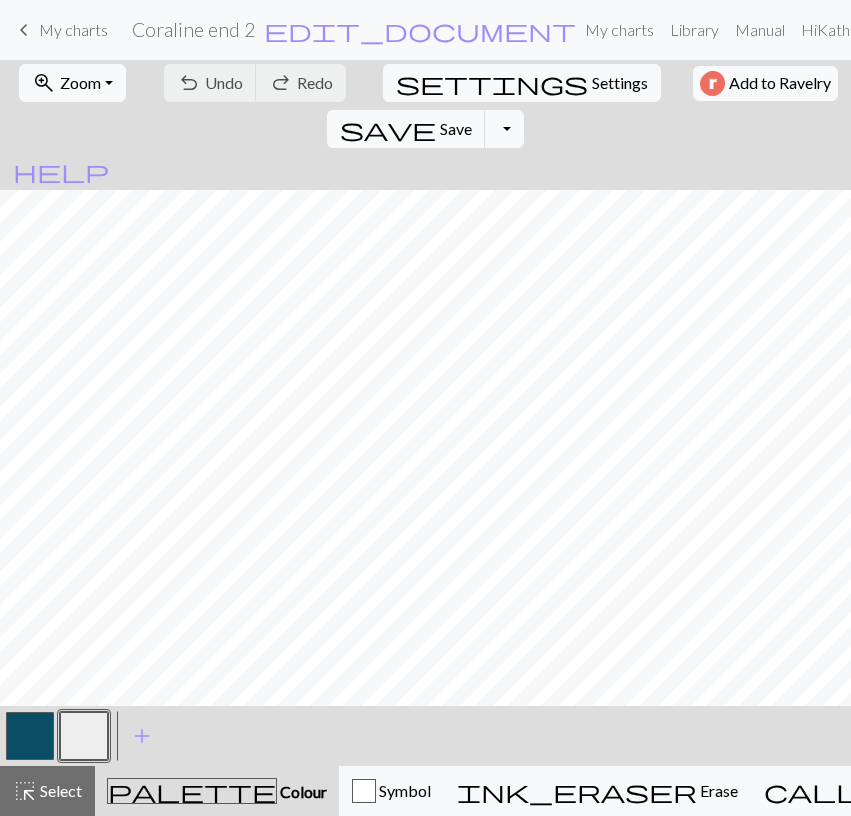 scroll, scrollTop: 0, scrollLeft: 0, axis: both 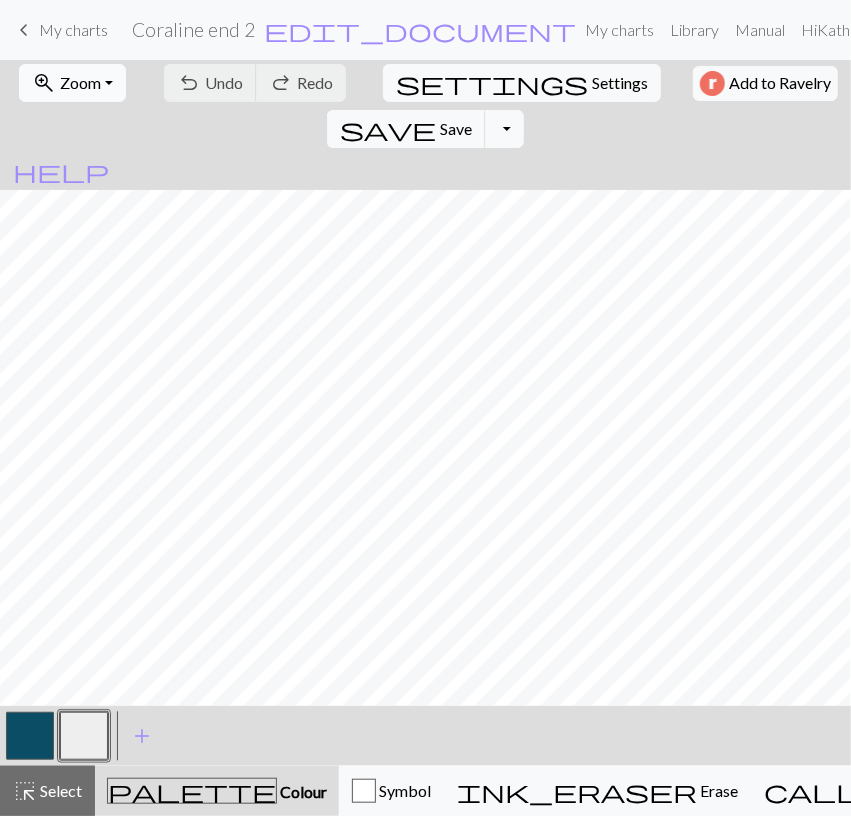 click on "Zoom" at bounding box center (80, 82) 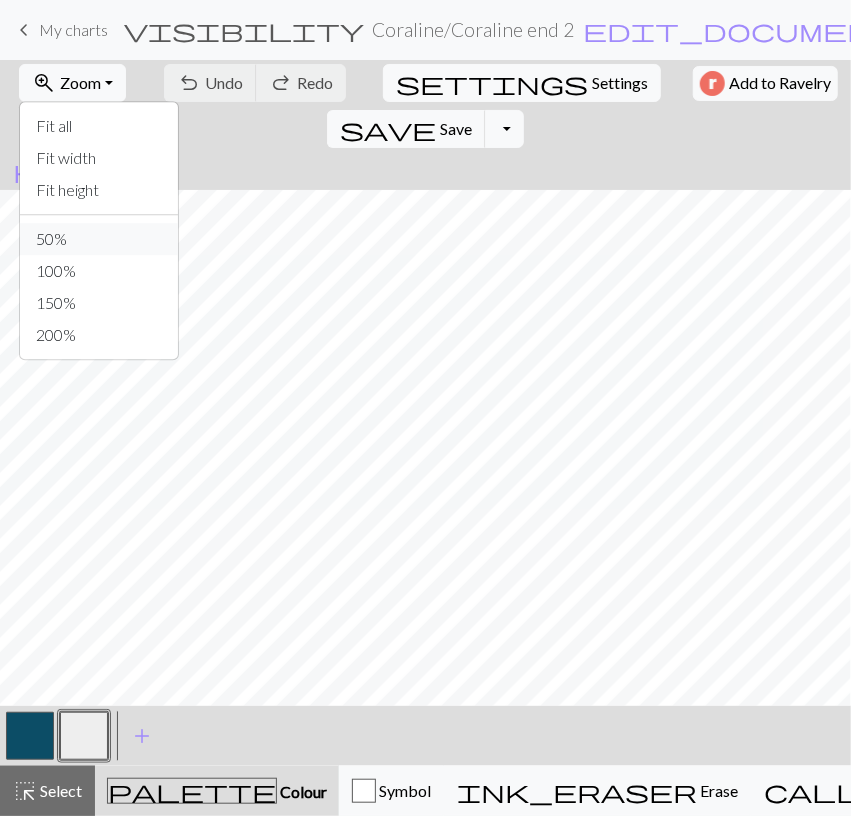 click on "50%" at bounding box center [99, 239] 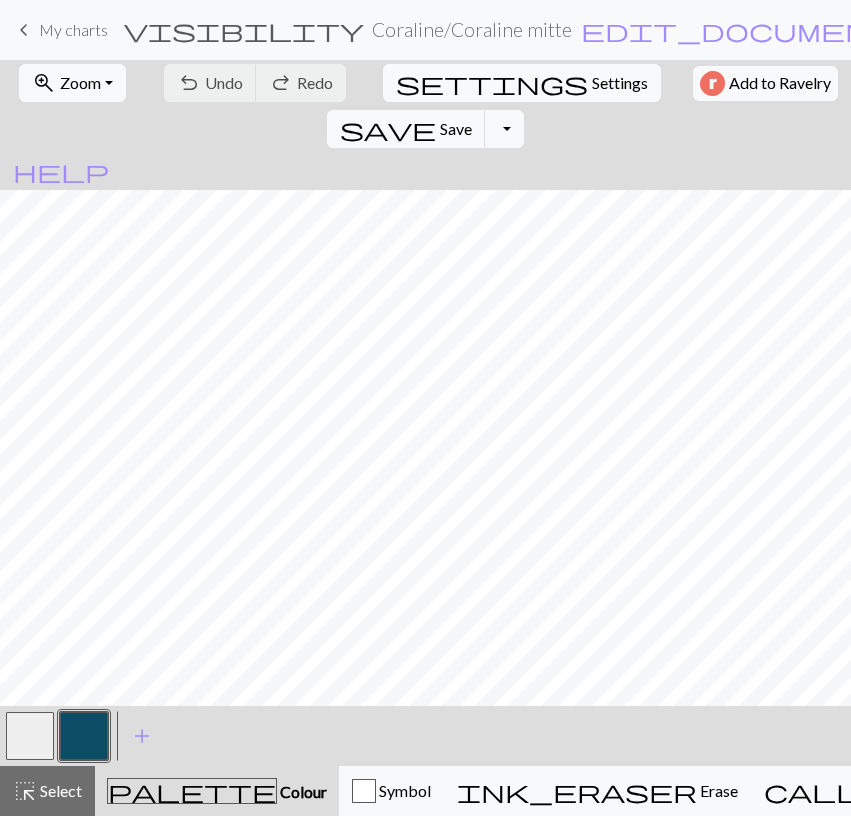 scroll, scrollTop: 0, scrollLeft: 0, axis: both 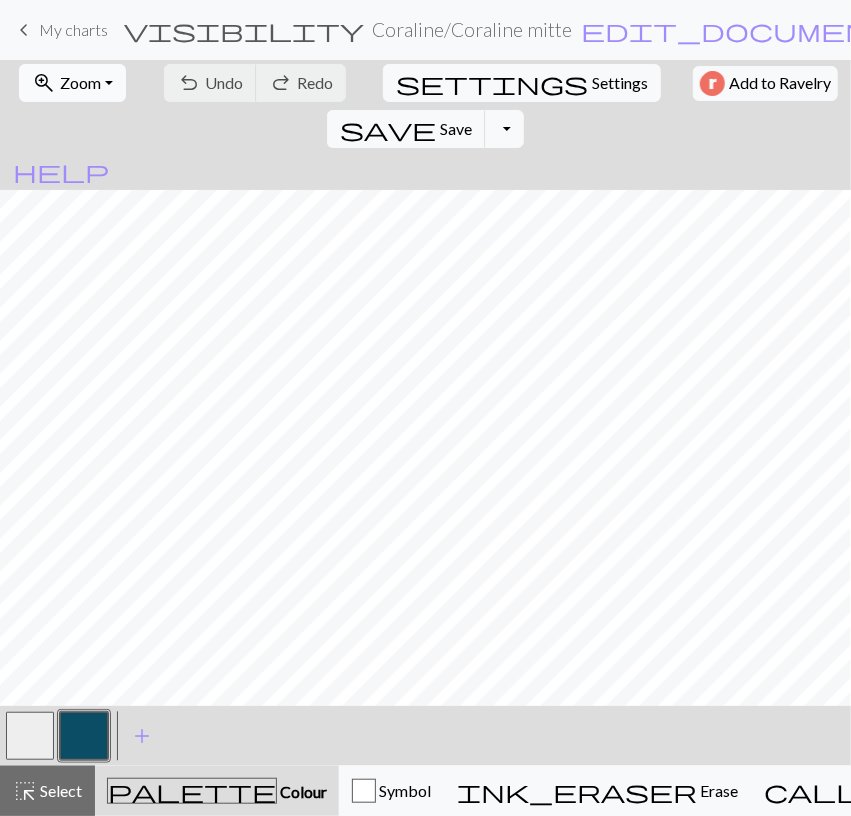 click on "zoom_in Zoom Zoom" at bounding box center [72, 83] 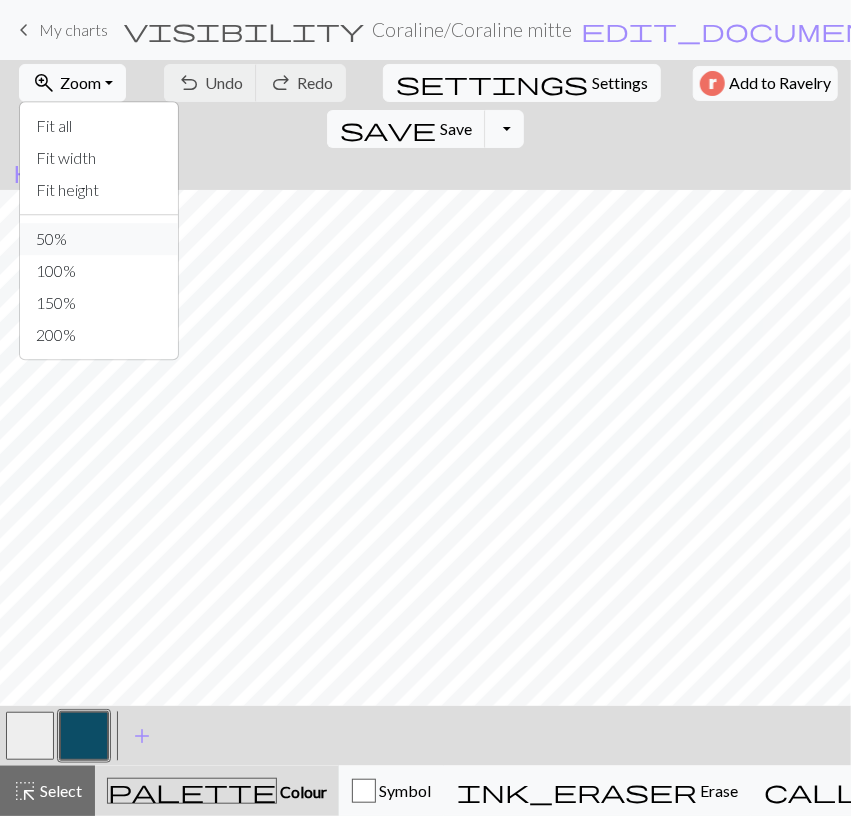 click on "50%" at bounding box center (99, 239) 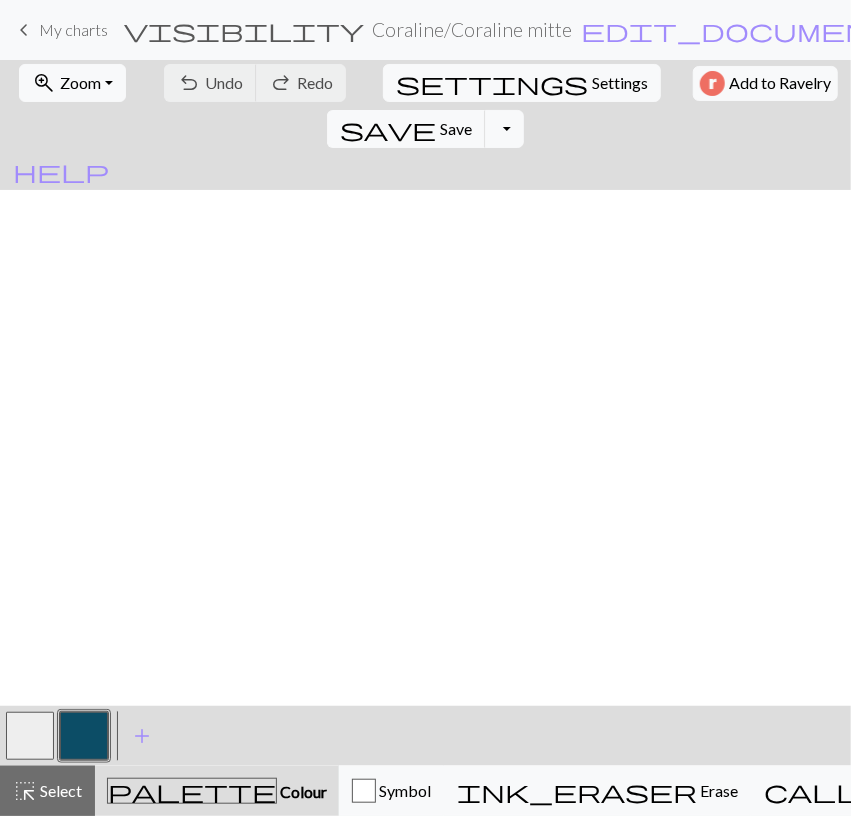 scroll, scrollTop: 2469, scrollLeft: 0, axis: vertical 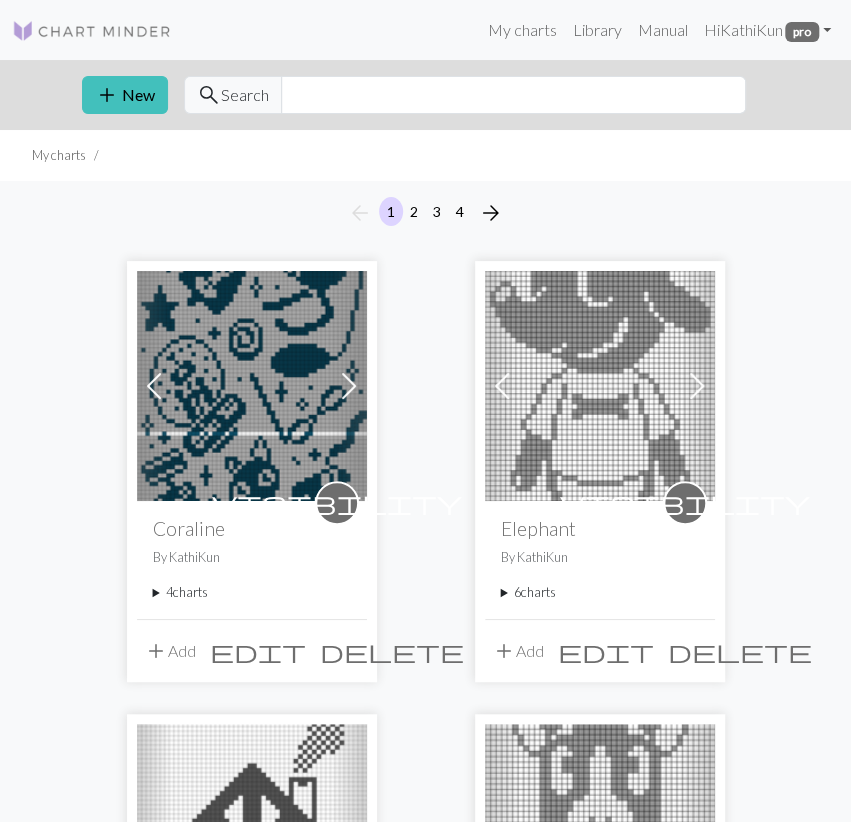 click on "4  charts" at bounding box center (252, 592) 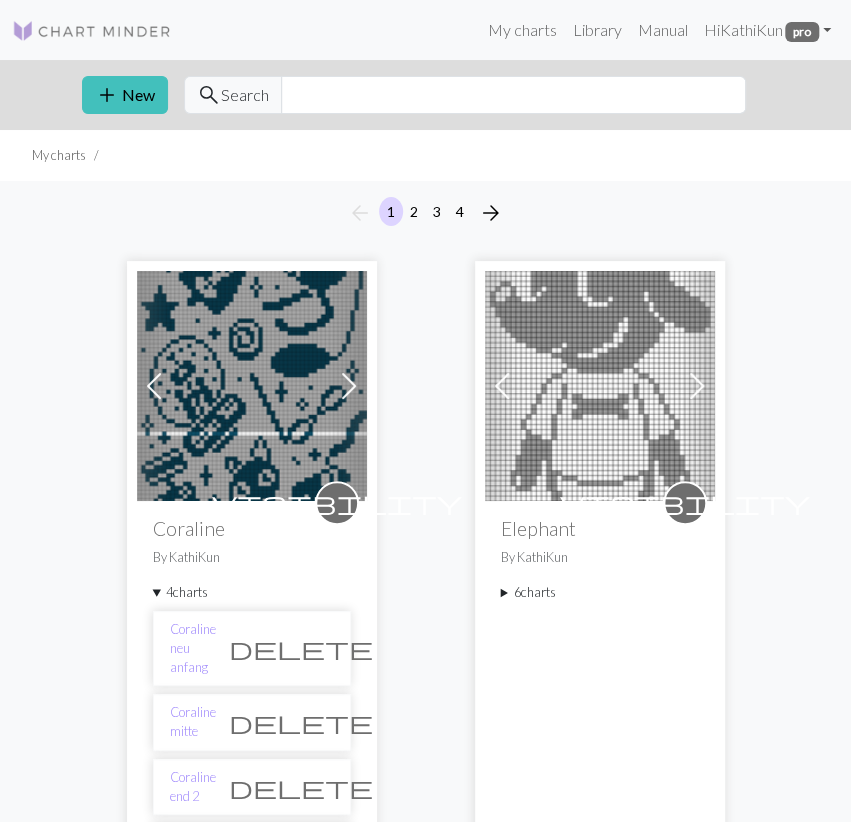 scroll, scrollTop: 208, scrollLeft: 0, axis: vertical 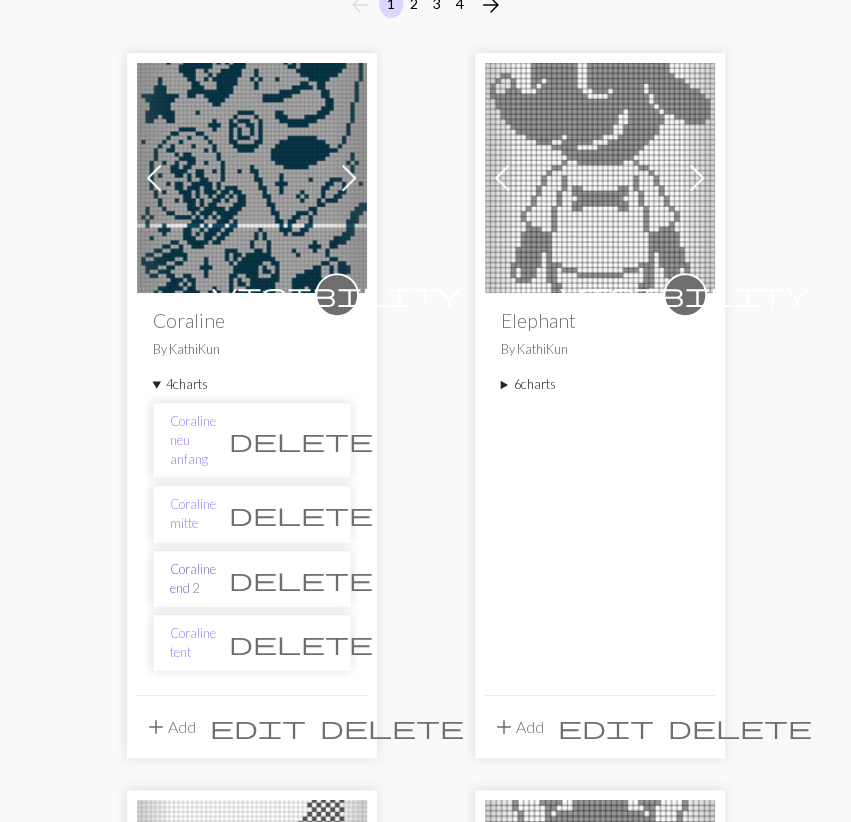 click on "Coraline end 2" at bounding box center [193, 579] 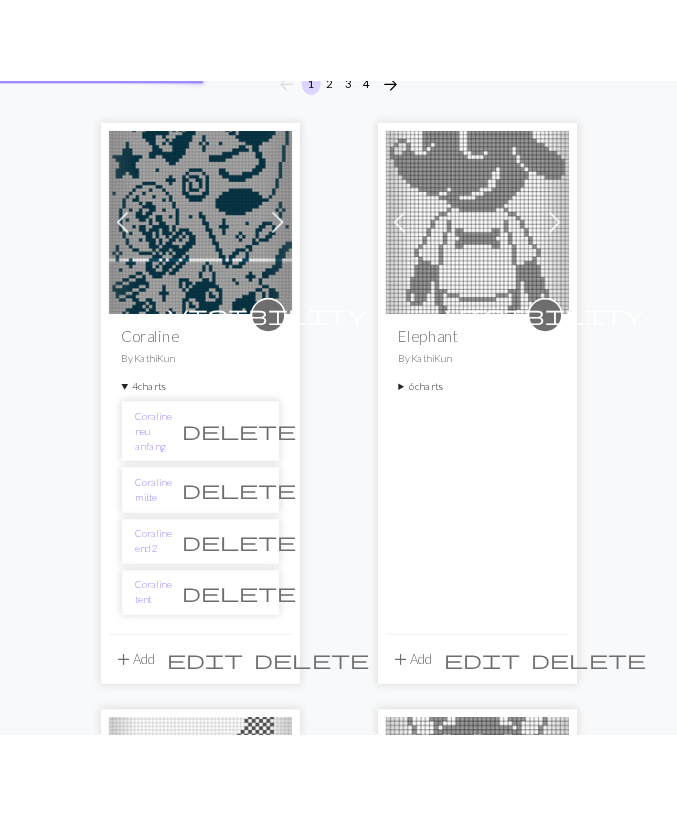 scroll, scrollTop: 0, scrollLeft: 0, axis: both 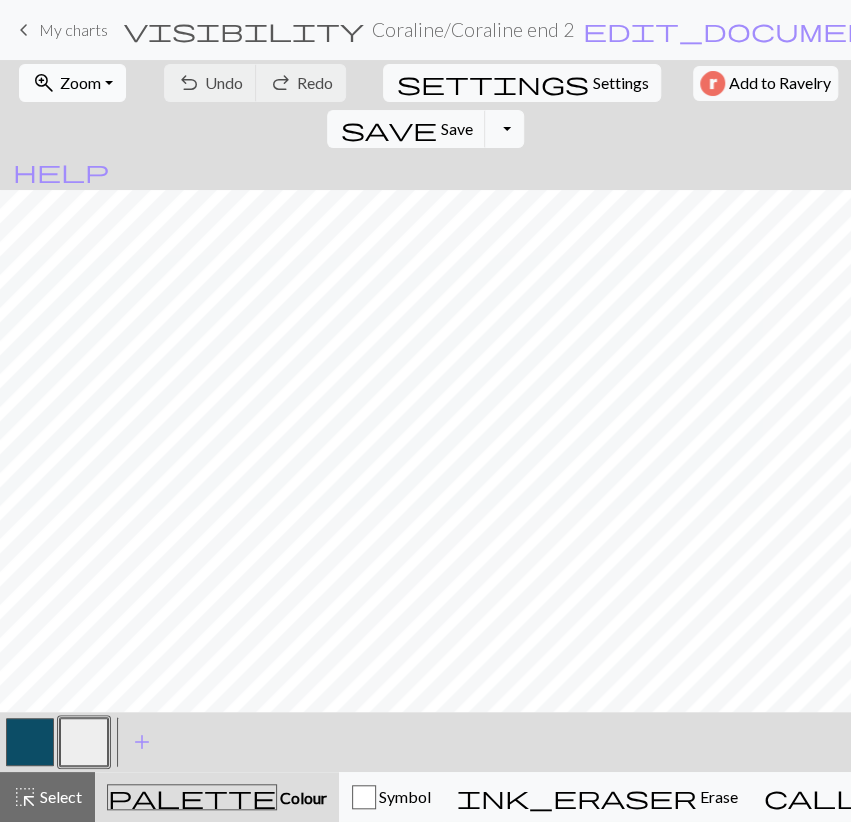 click on "Zoom" at bounding box center (80, 82) 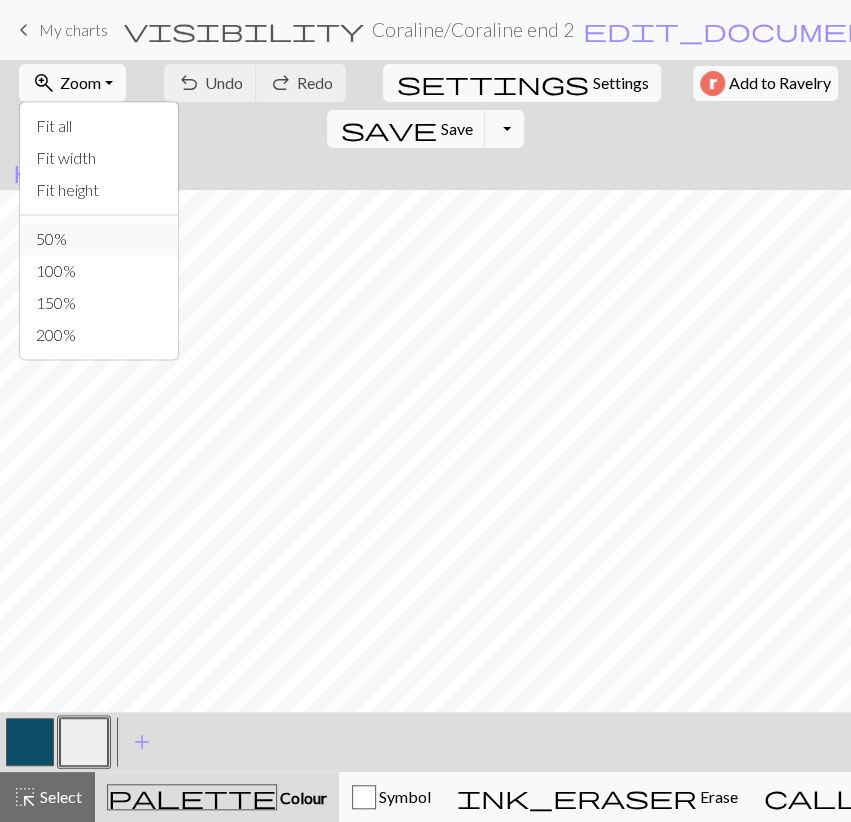 click on "50%" at bounding box center (99, 239) 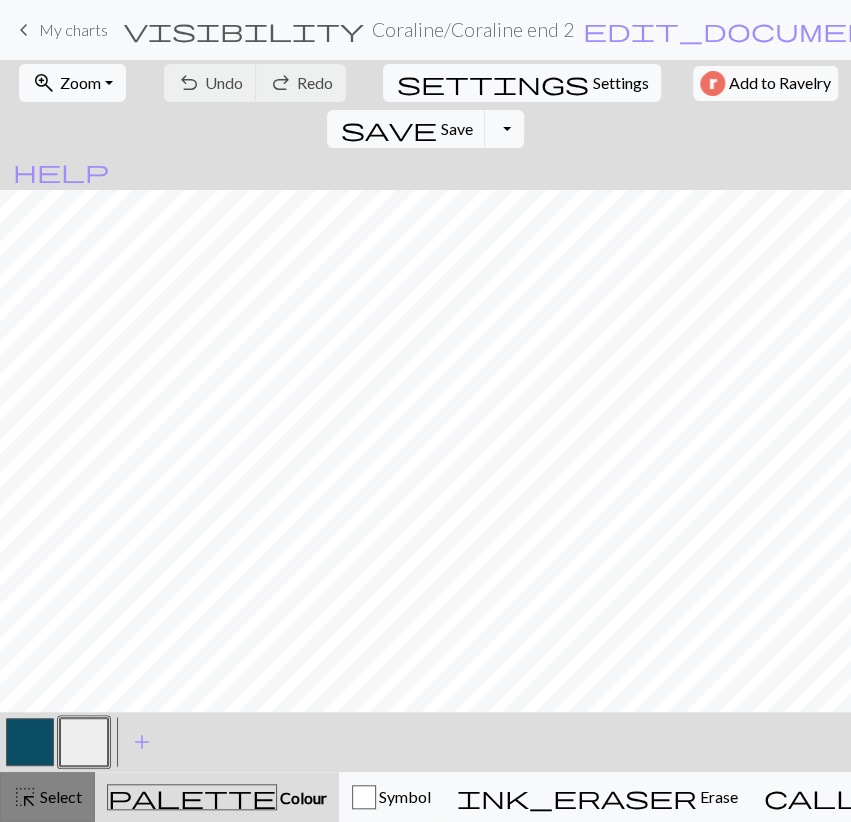 click on "Select" at bounding box center (59, 796) 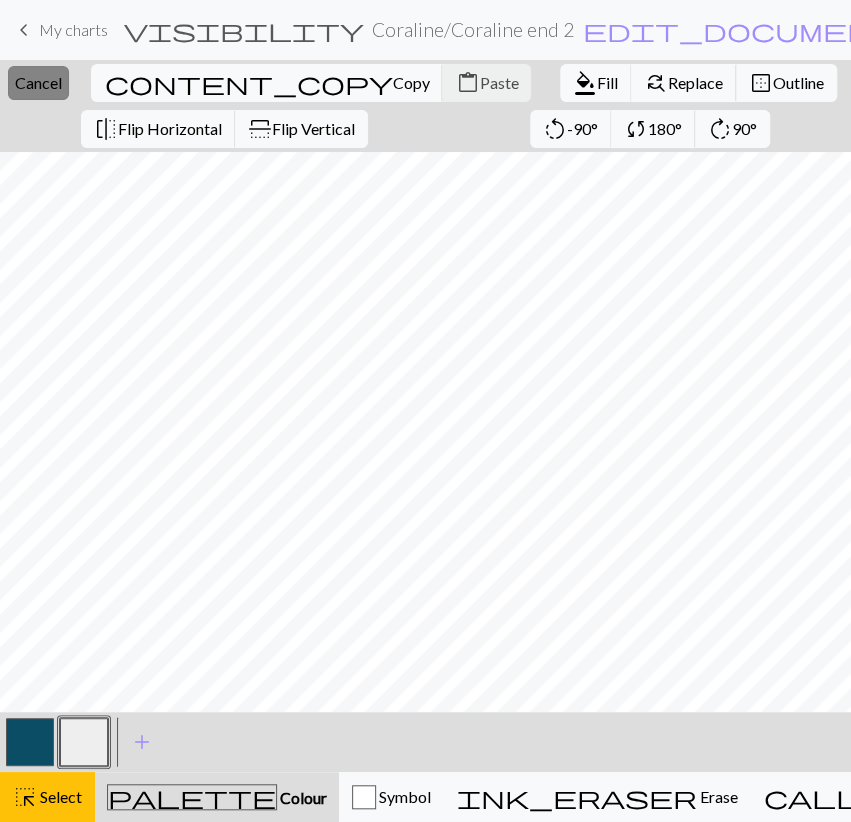 click on "Cancel" at bounding box center (38, 82) 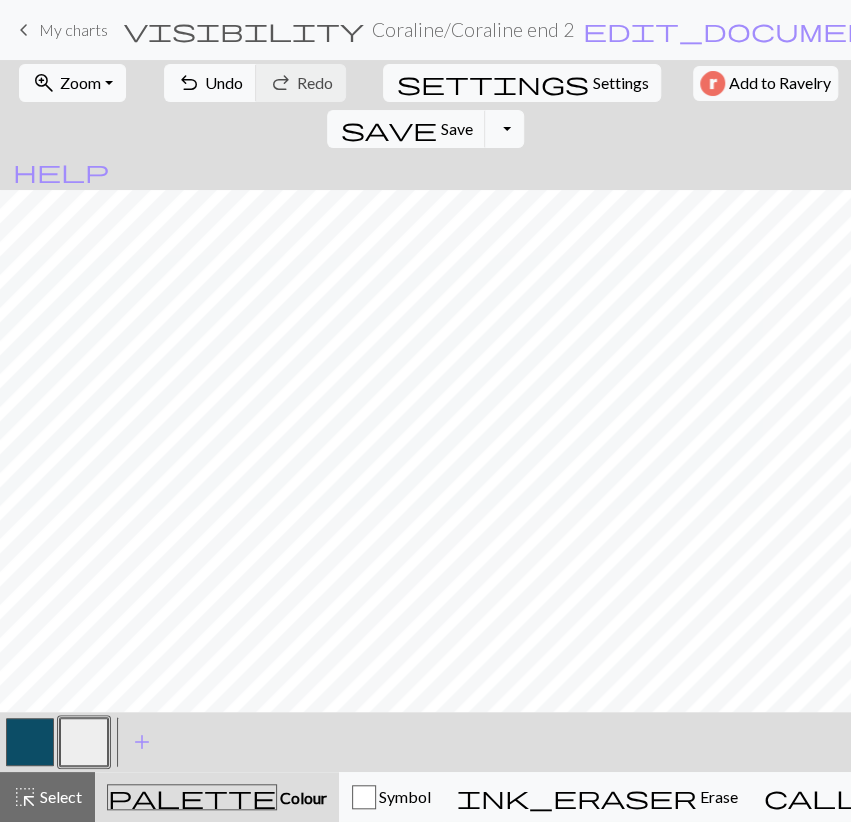 click at bounding box center (30, 742) 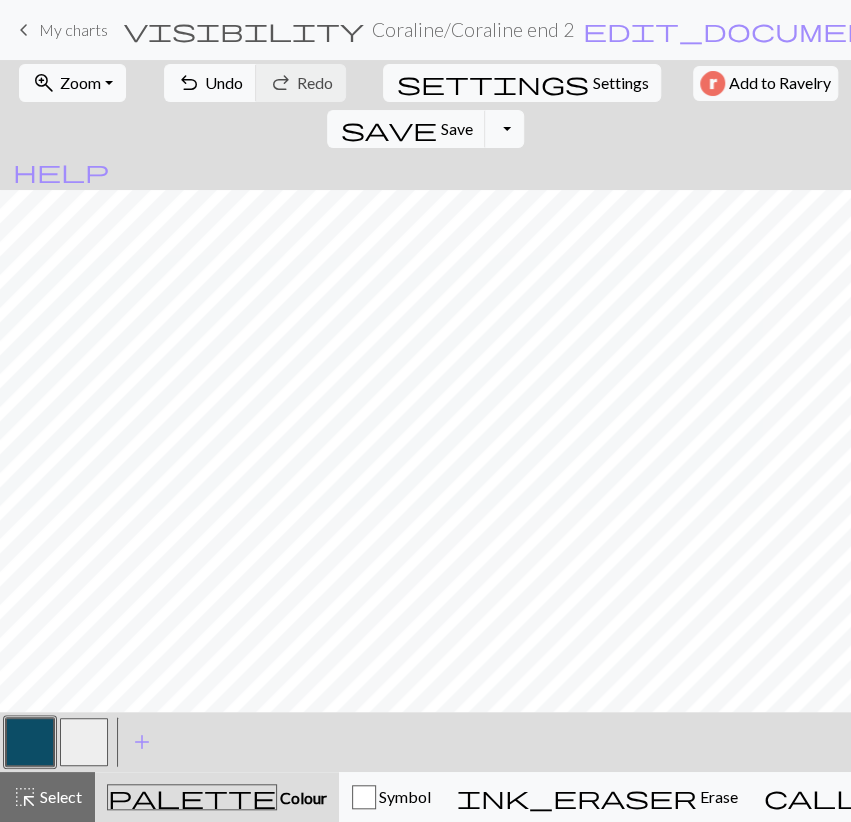 click at bounding box center (84, 742) 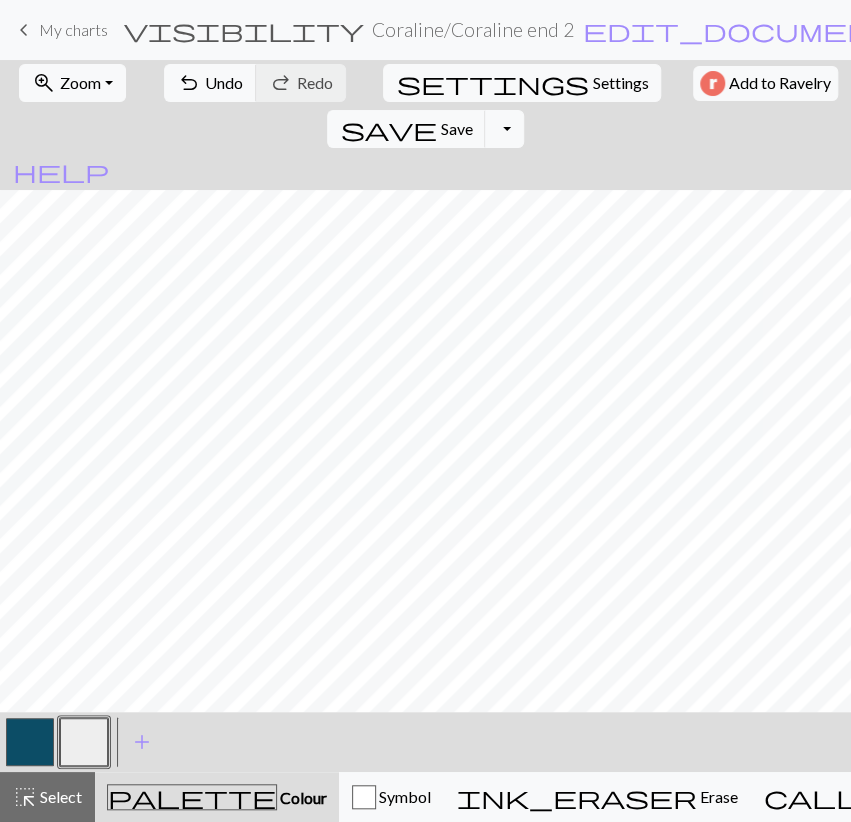 click at bounding box center [30, 742] 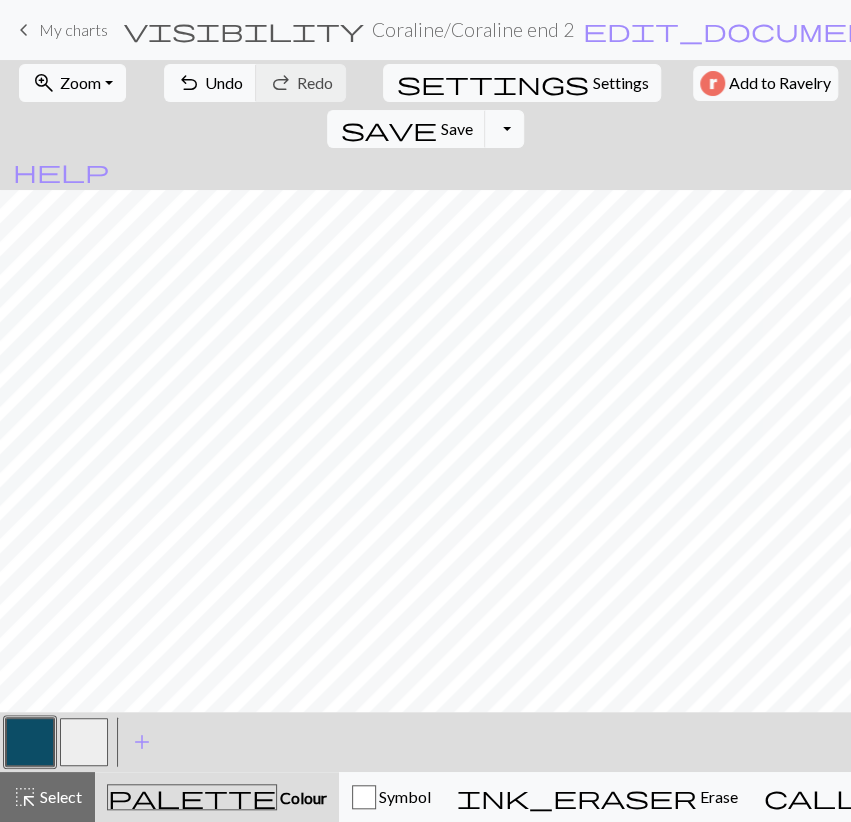 click at bounding box center [84, 742] 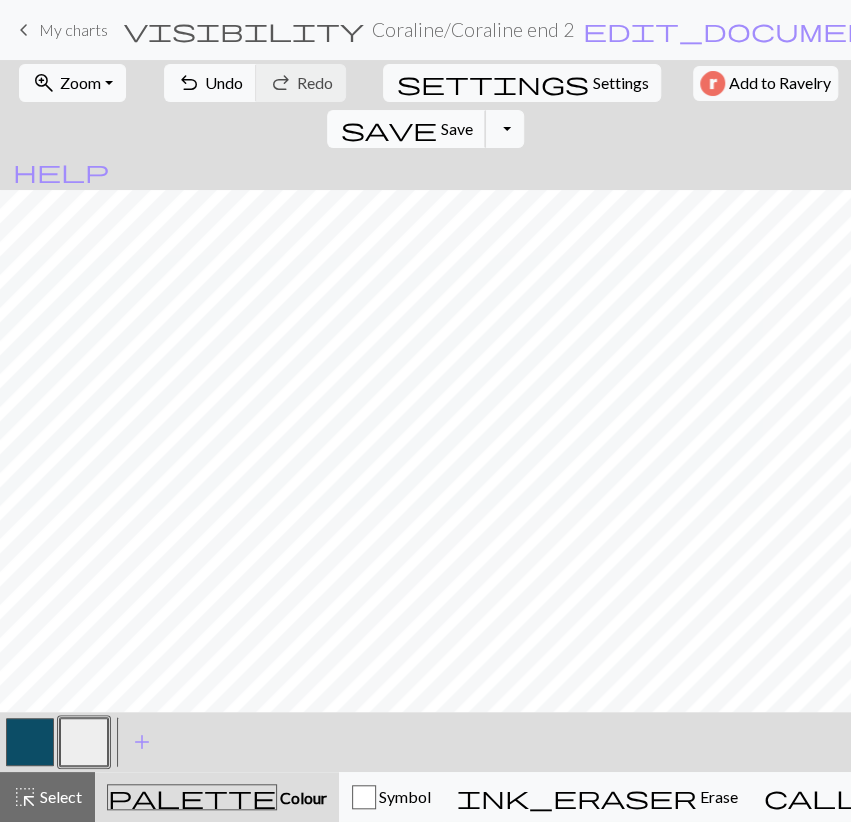 click on "save" at bounding box center [388, 129] 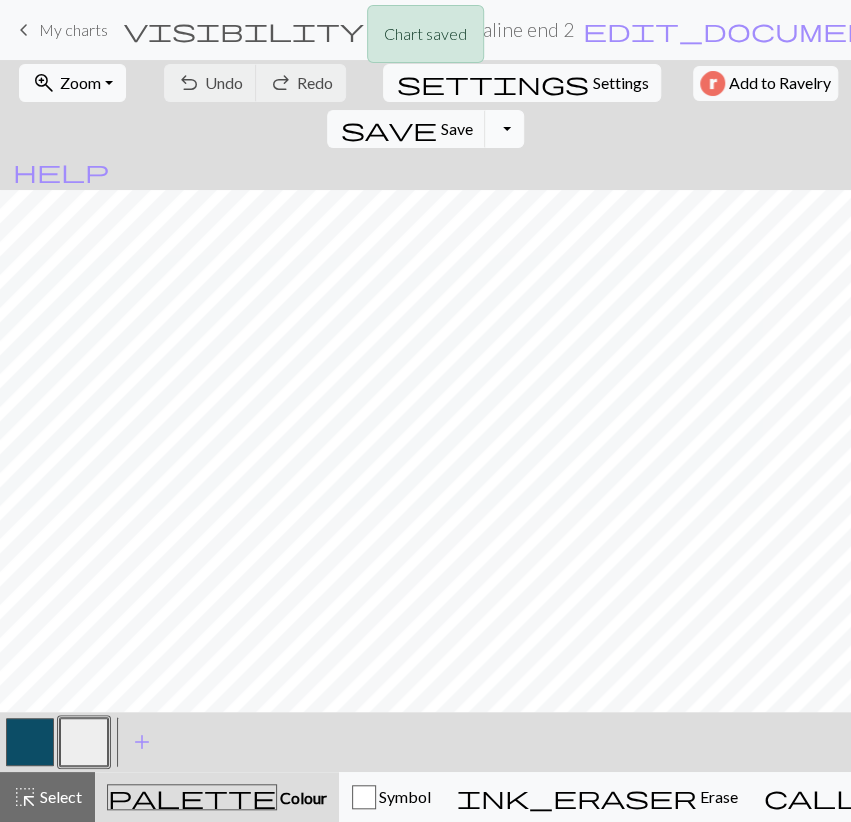 click on "Toggle Dropdown" at bounding box center (504, 129) 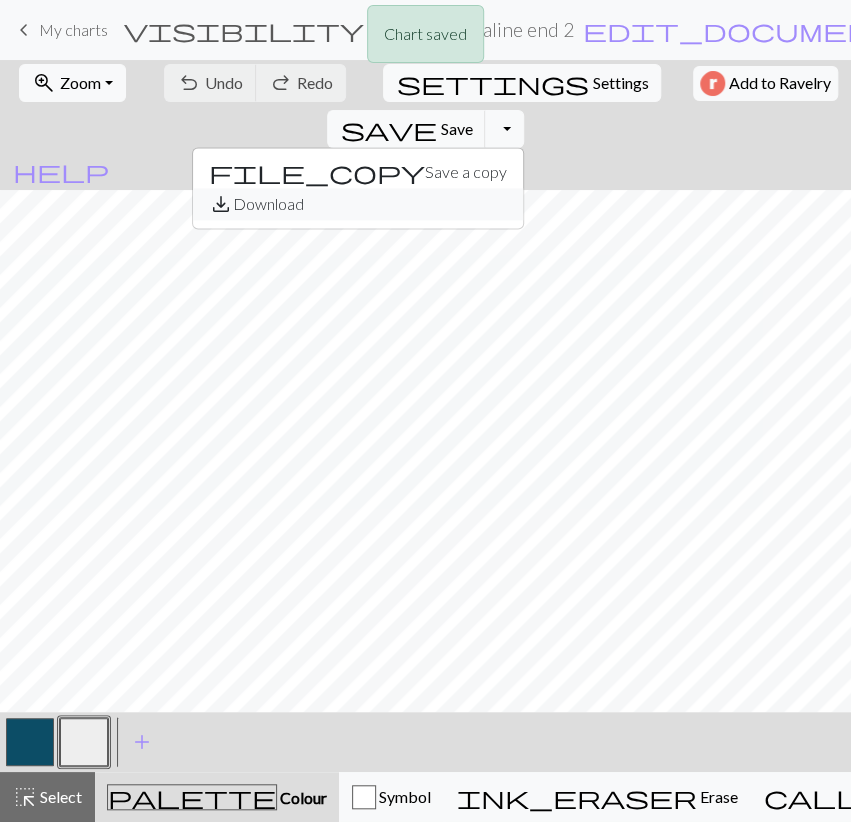 click on "save_alt  Download" at bounding box center [358, 204] 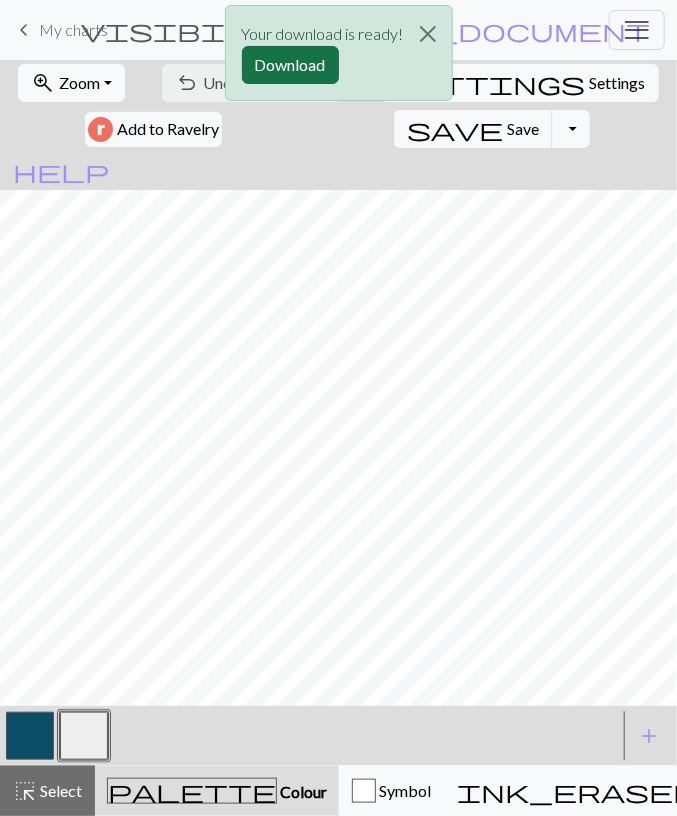click on "Download" at bounding box center (290, 65) 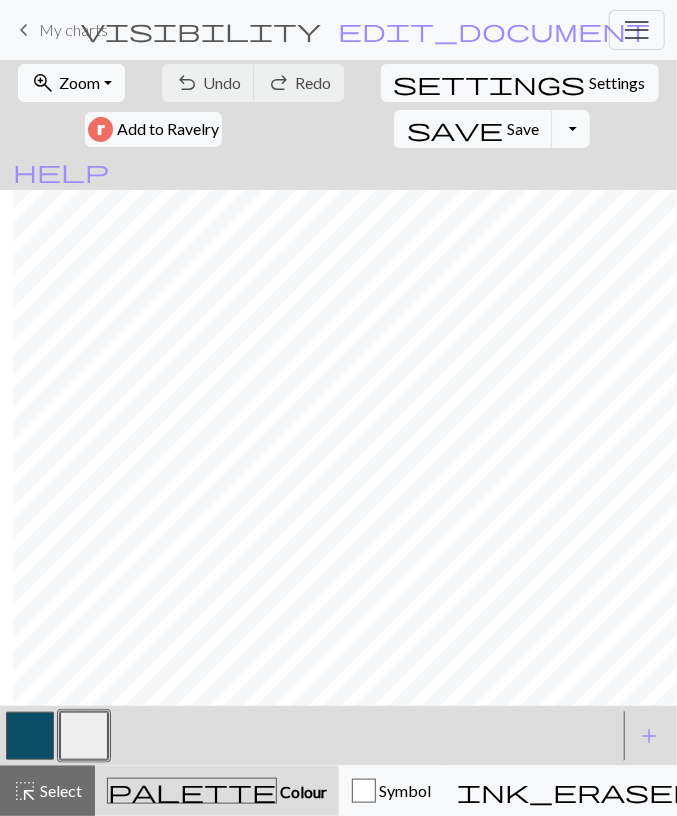 scroll, scrollTop: 0, scrollLeft: 13, axis: horizontal 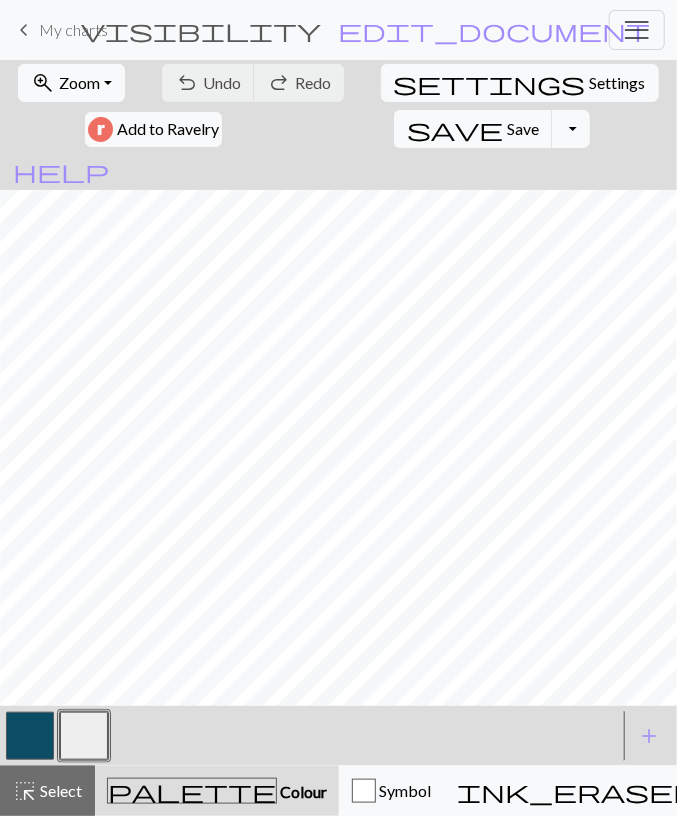 click on "My charts" at bounding box center (73, 29) 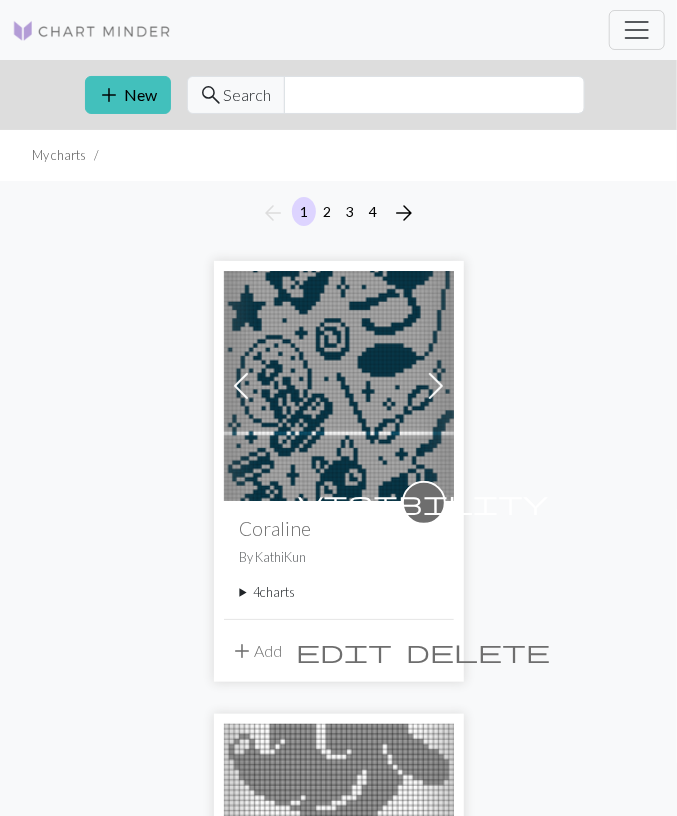 click on "4  charts" at bounding box center [339, 592] 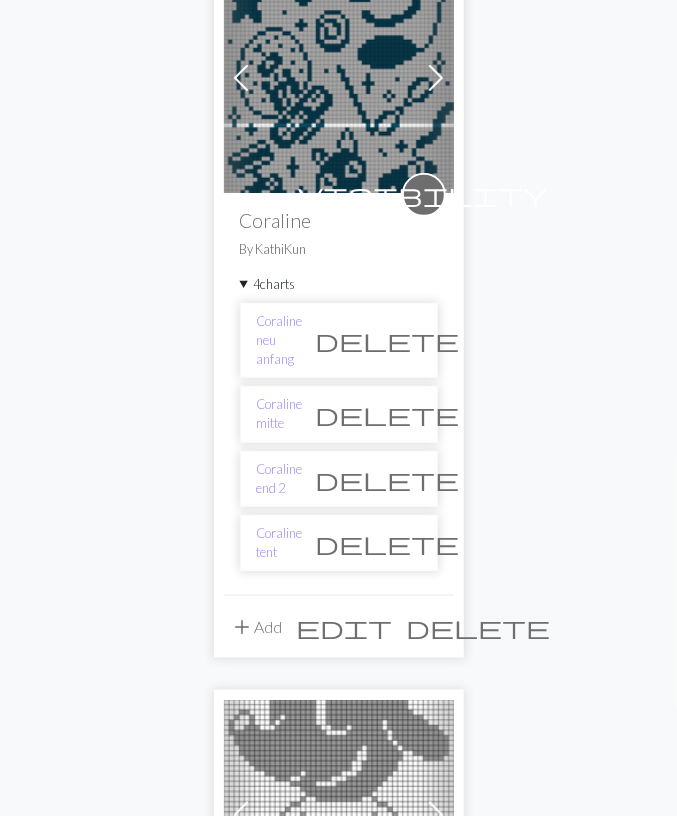 scroll, scrollTop: 416, scrollLeft: 0, axis: vertical 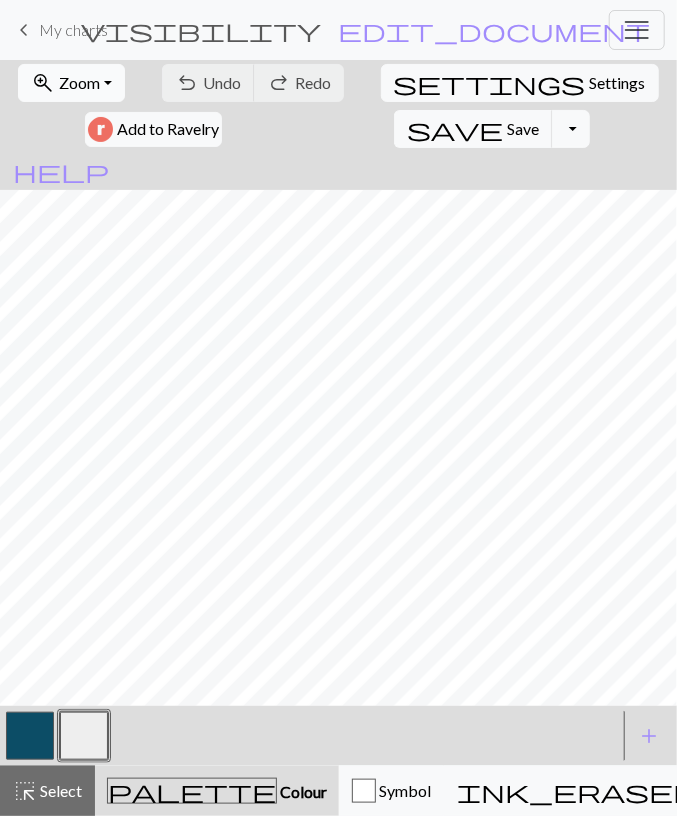 click on "Zoom" at bounding box center [79, 82] 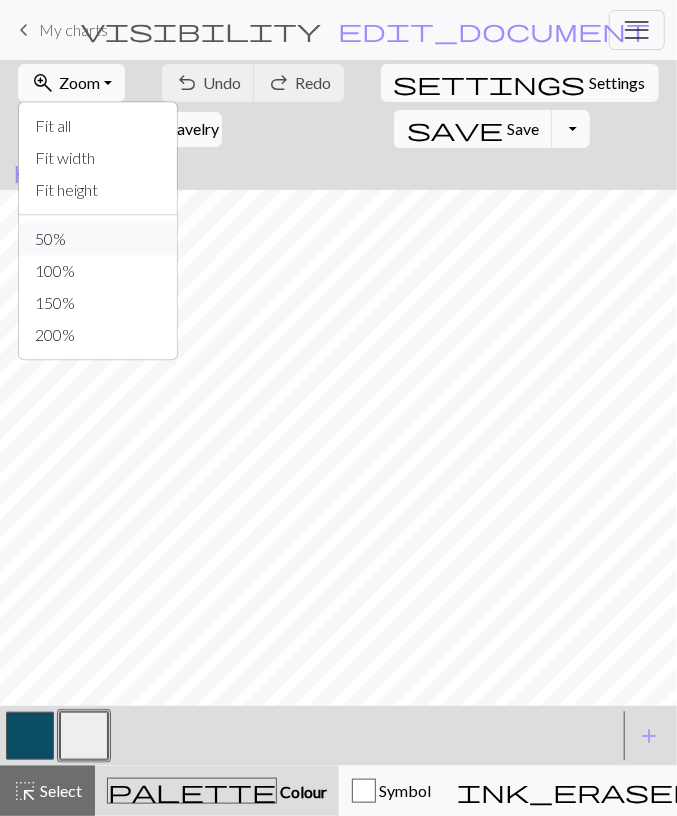 click on "50%" at bounding box center (98, 239) 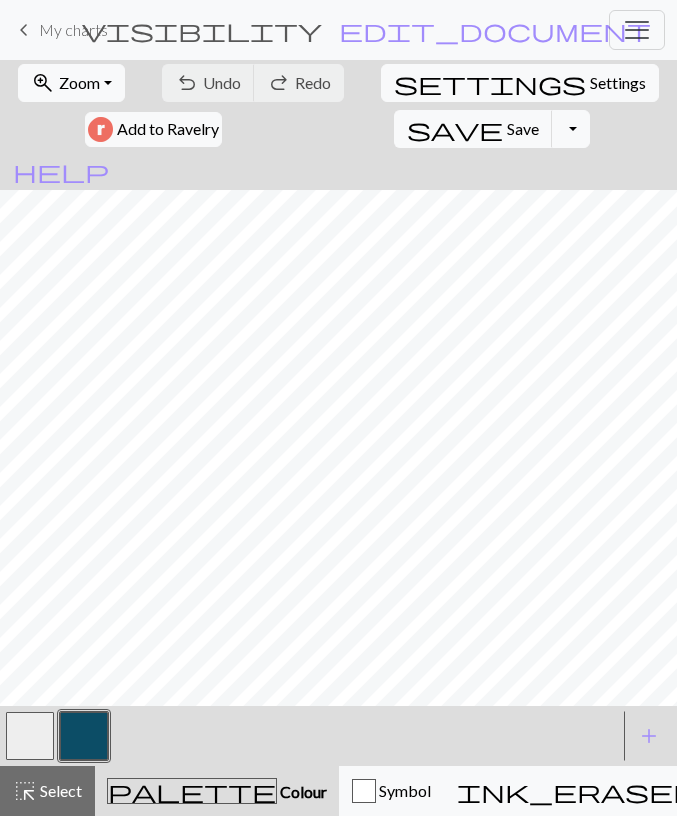 scroll, scrollTop: 0, scrollLeft: 0, axis: both 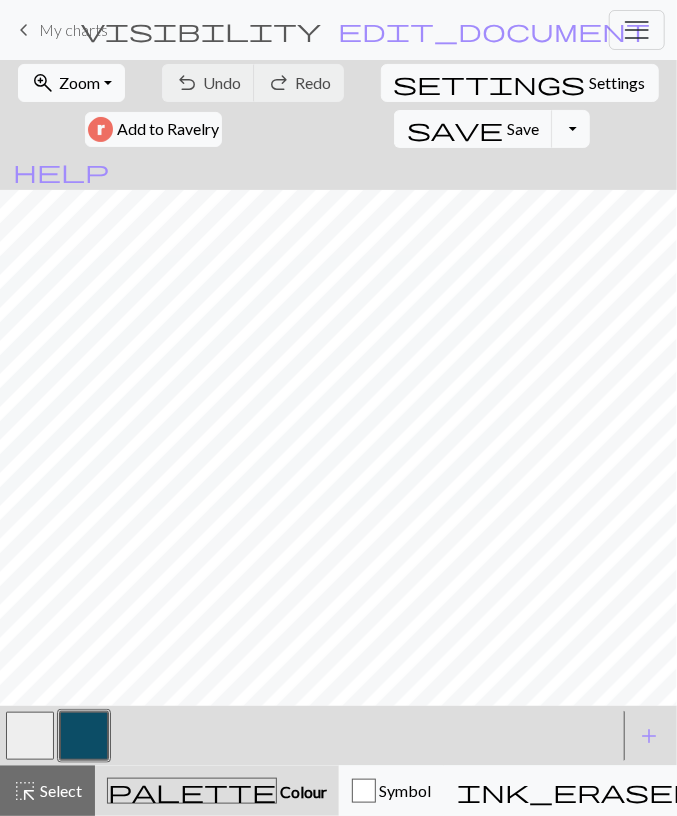 click on "zoom_in Zoom Zoom Fit all Fit width Fit height 50% 100% 150% 200%" at bounding box center [71, 83] 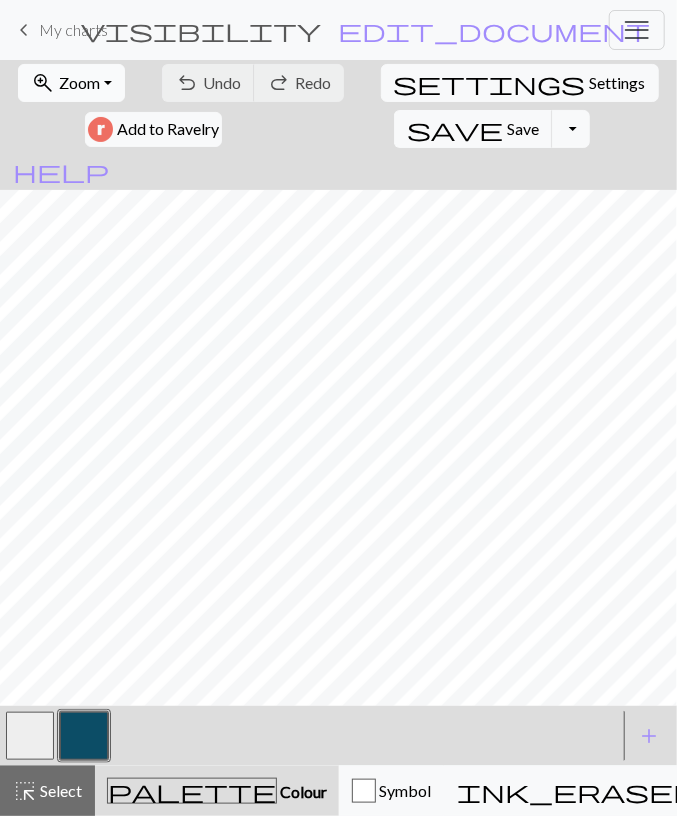 click on "Zoom" at bounding box center [79, 82] 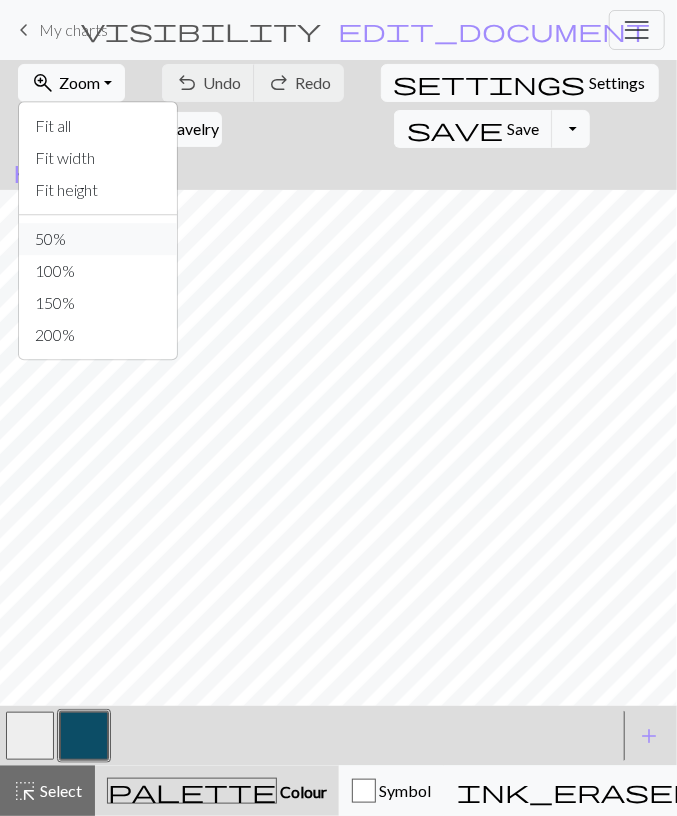 click on "50%" at bounding box center [98, 239] 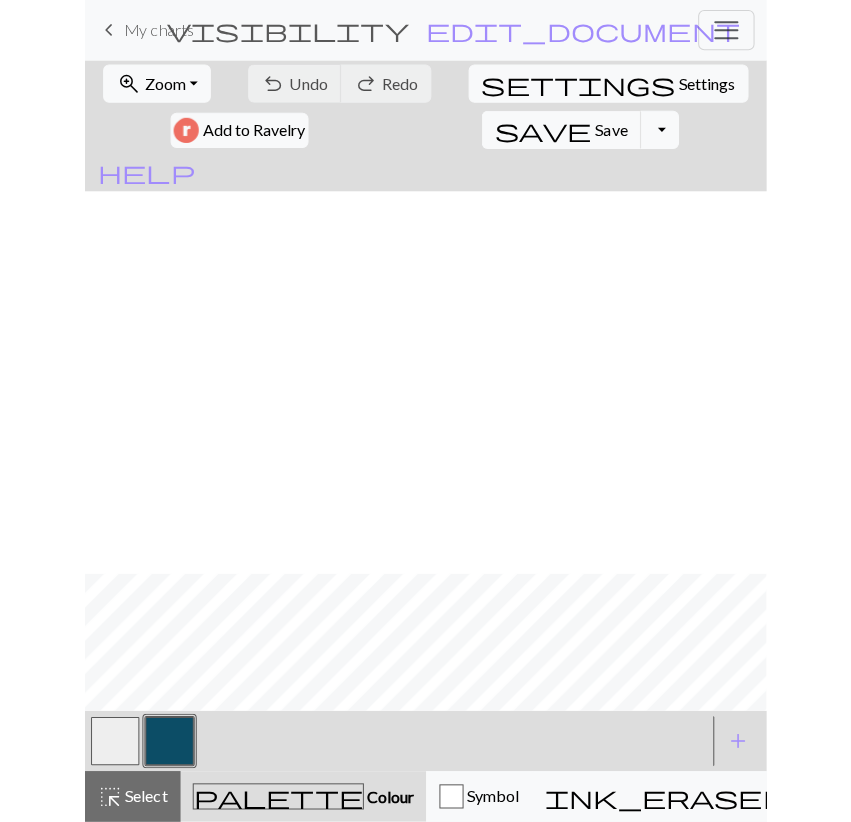 scroll, scrollTop: 2552, scrollLeft: 0, axis: vertical 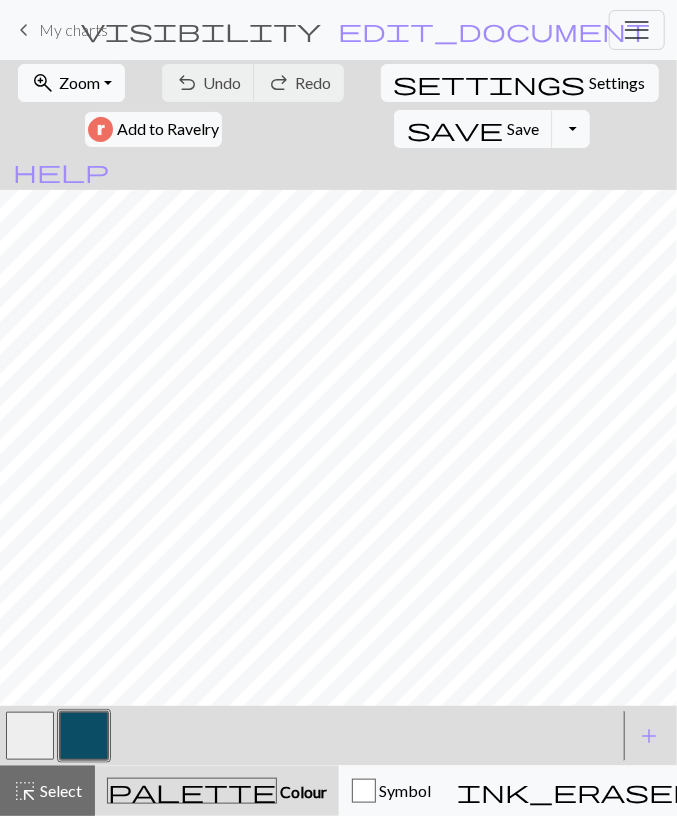 click at bounding box center (30, 736) 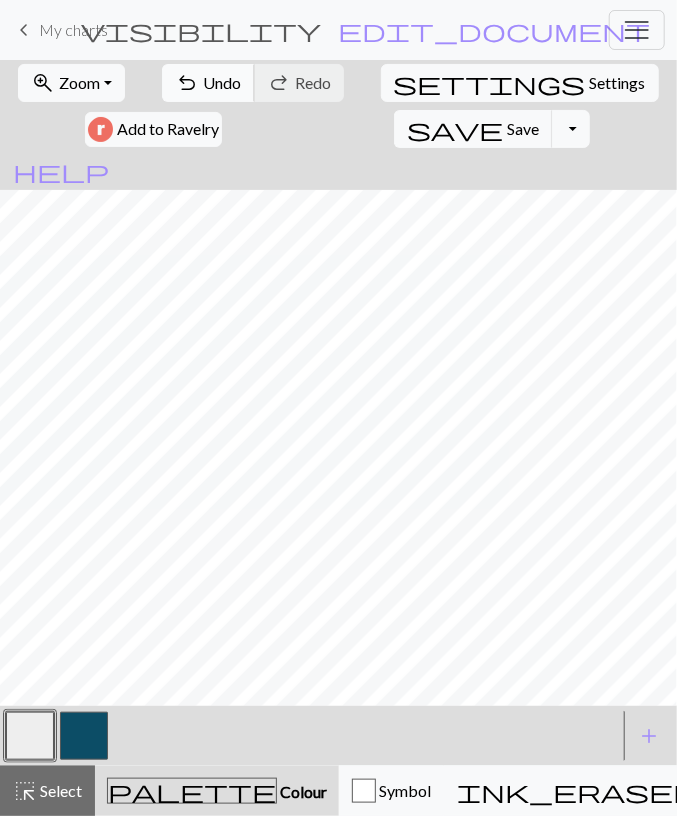 click on "Undo" at bounding box center [222, 82] 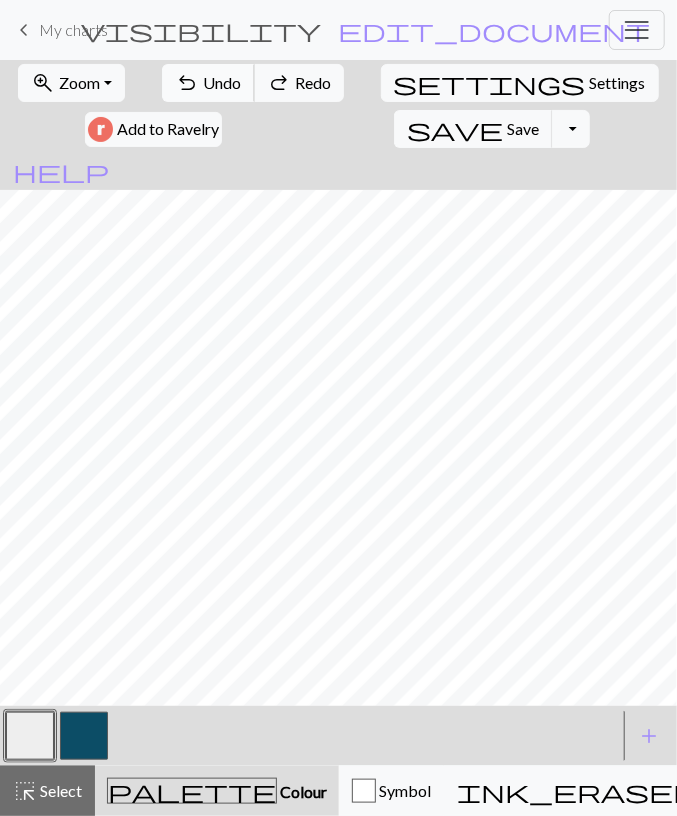 click on "Undo" at bounding box center [222, 82] 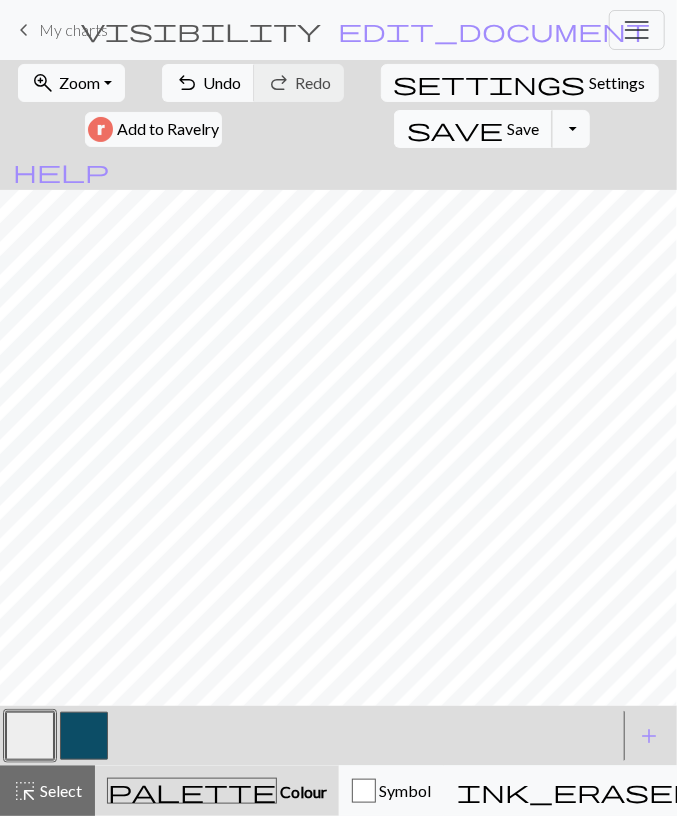 click on "Save" at bounding box center [523, 128] 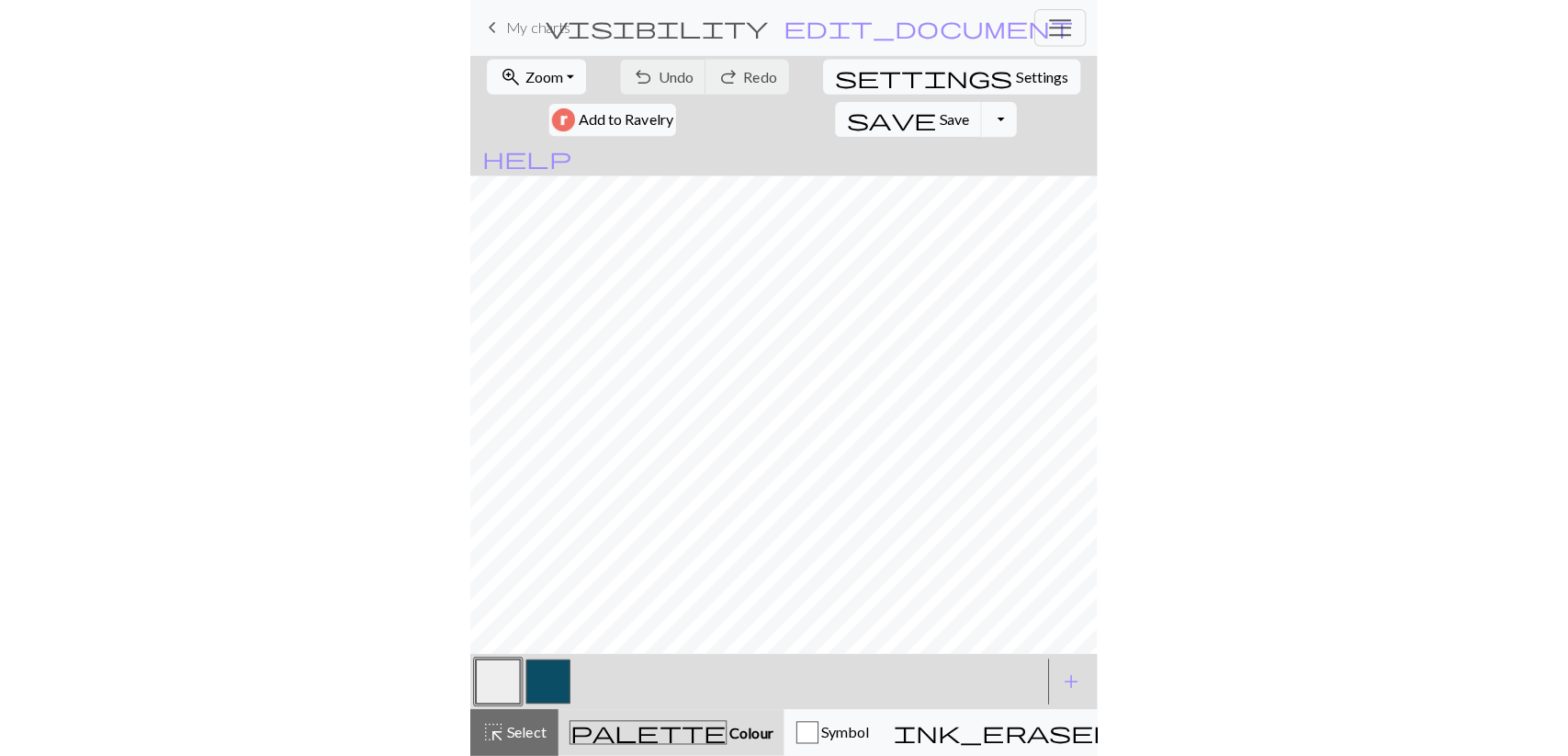 scroll, scrollTop: 2262, scrollLeft: 0, axis: vertical 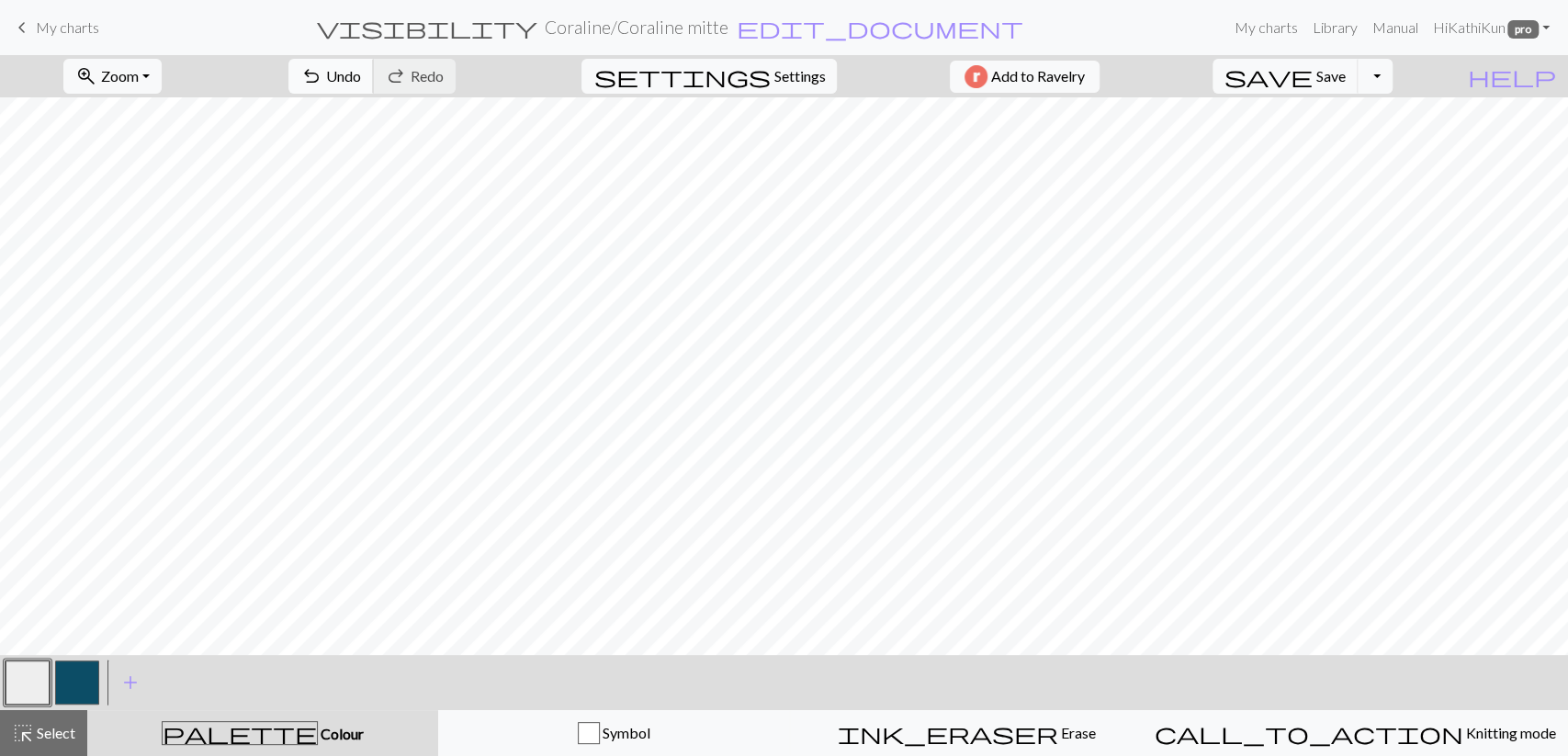 click on "undo Undo Undo" at bounding box center (331, 76) 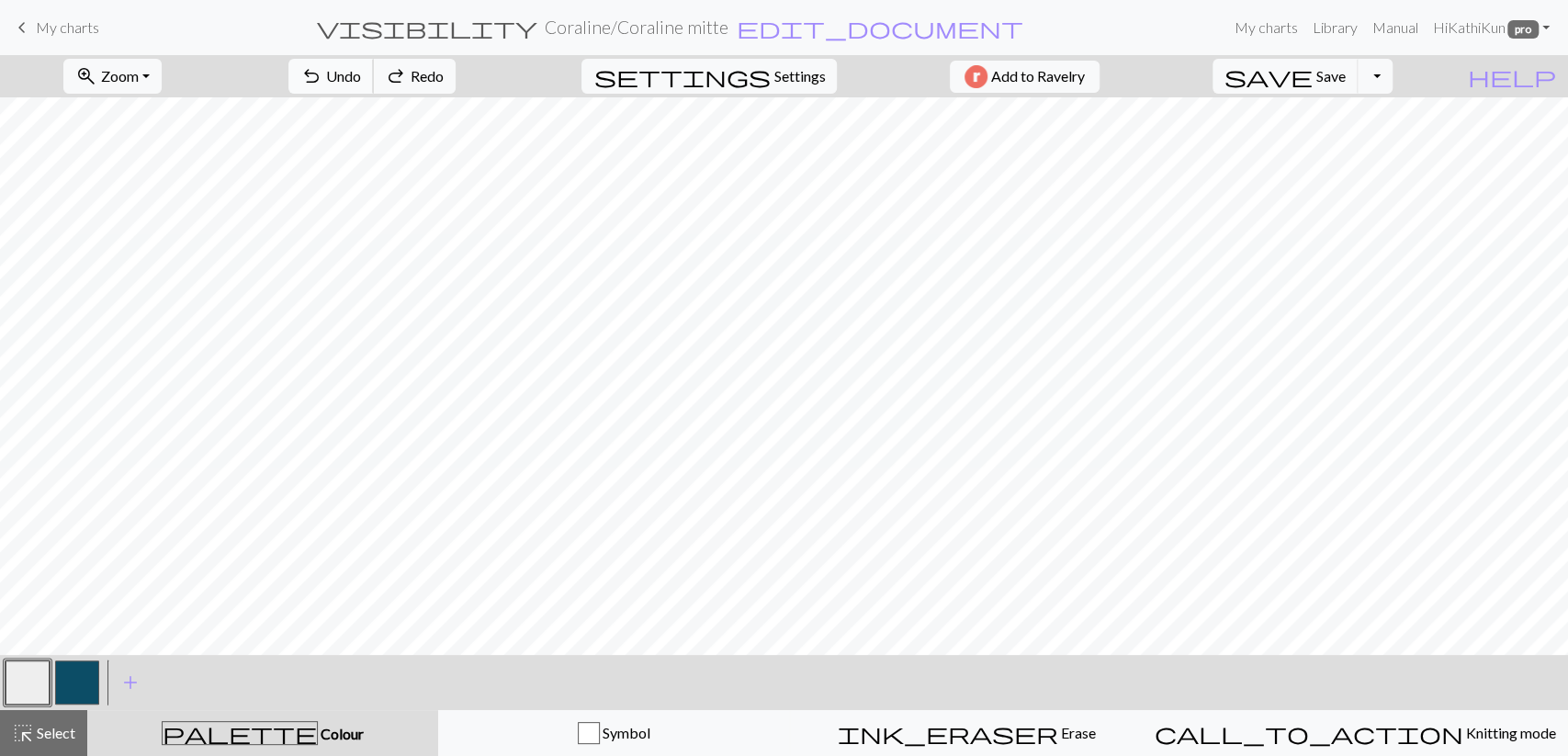 click on "undo Undo Undo" at bounding box center (331, 76) 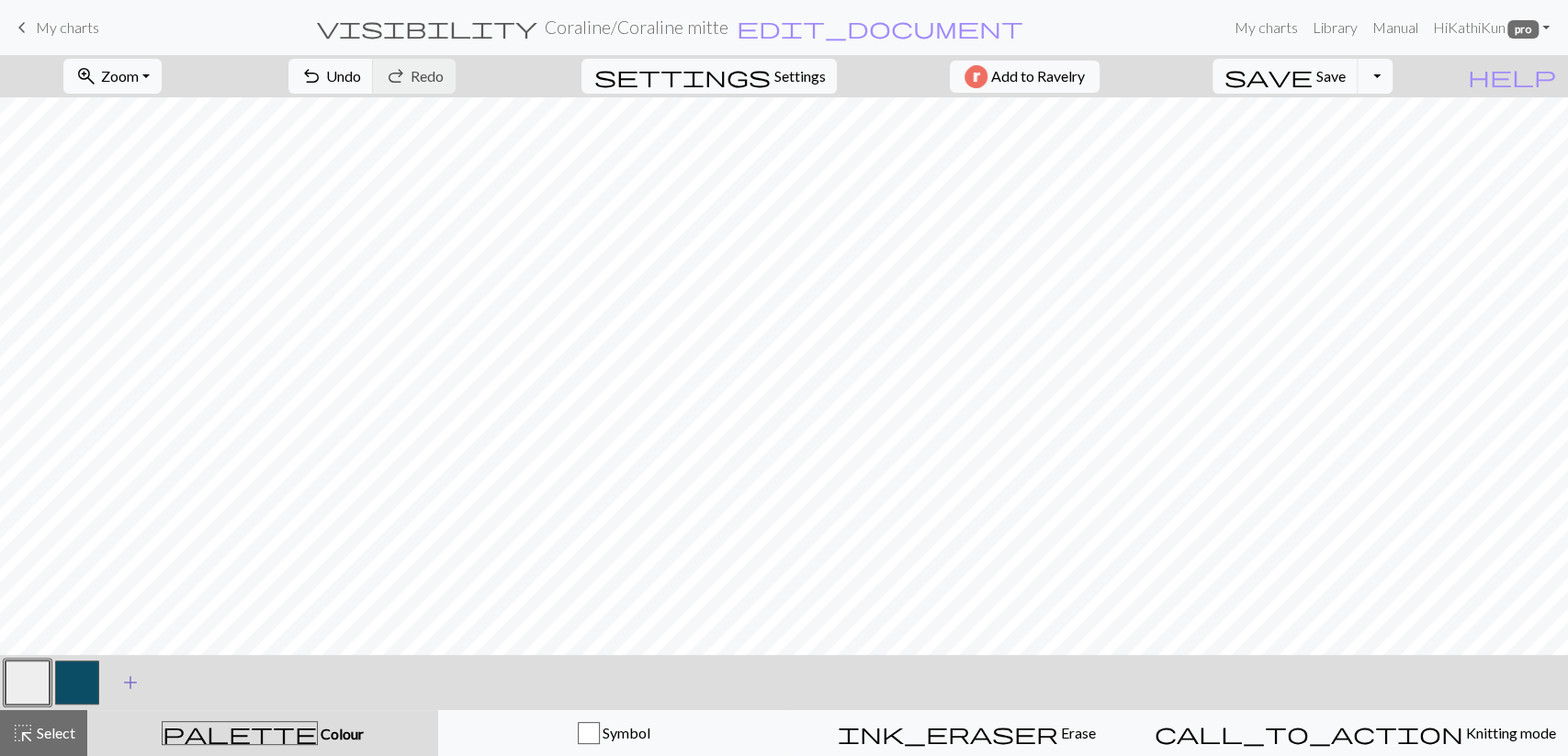 drag, startPoint x: 78, startPoint y: 679, endPoint x: 141, endPoint y: 665, distance: 64.53681 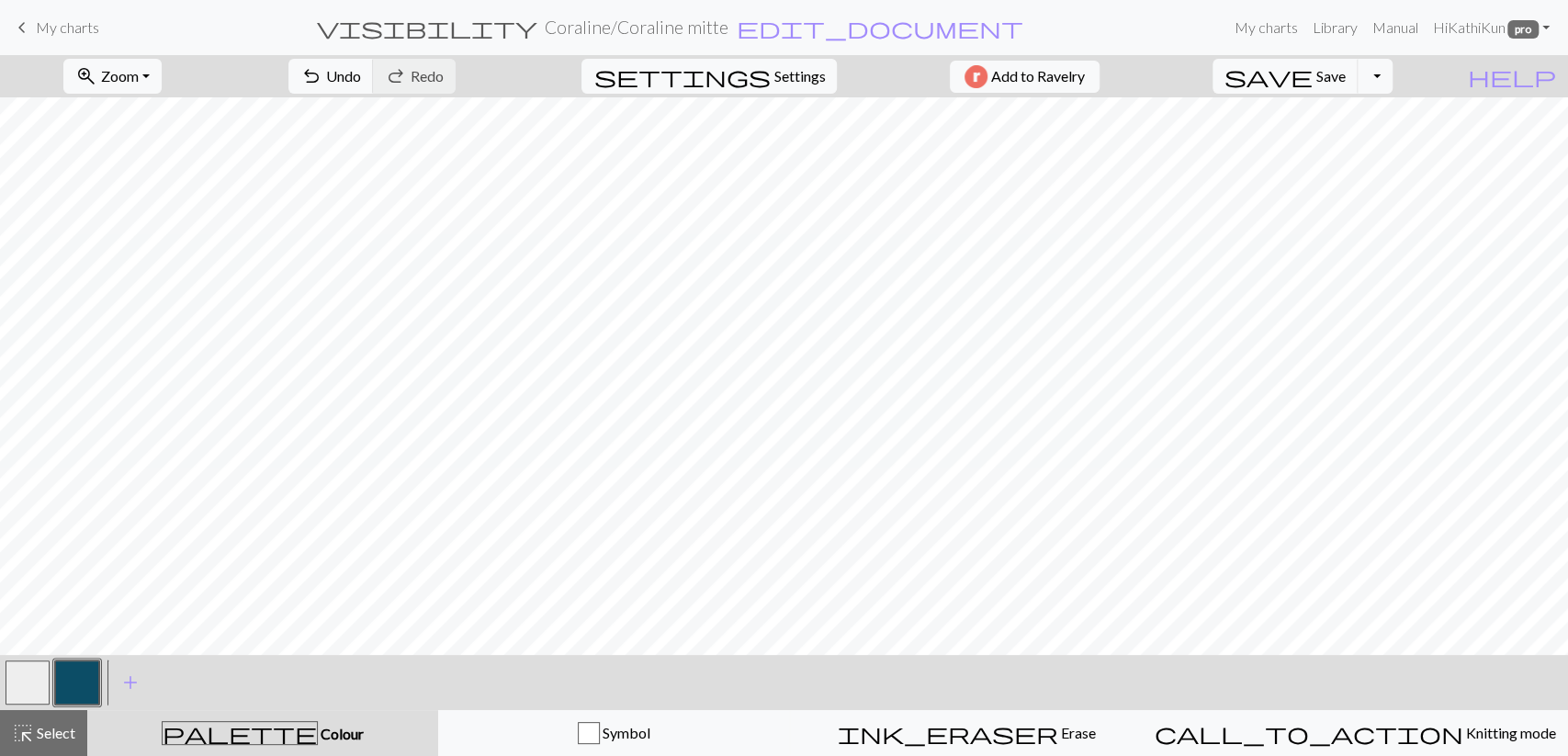 click at bounding box center (28, 683) 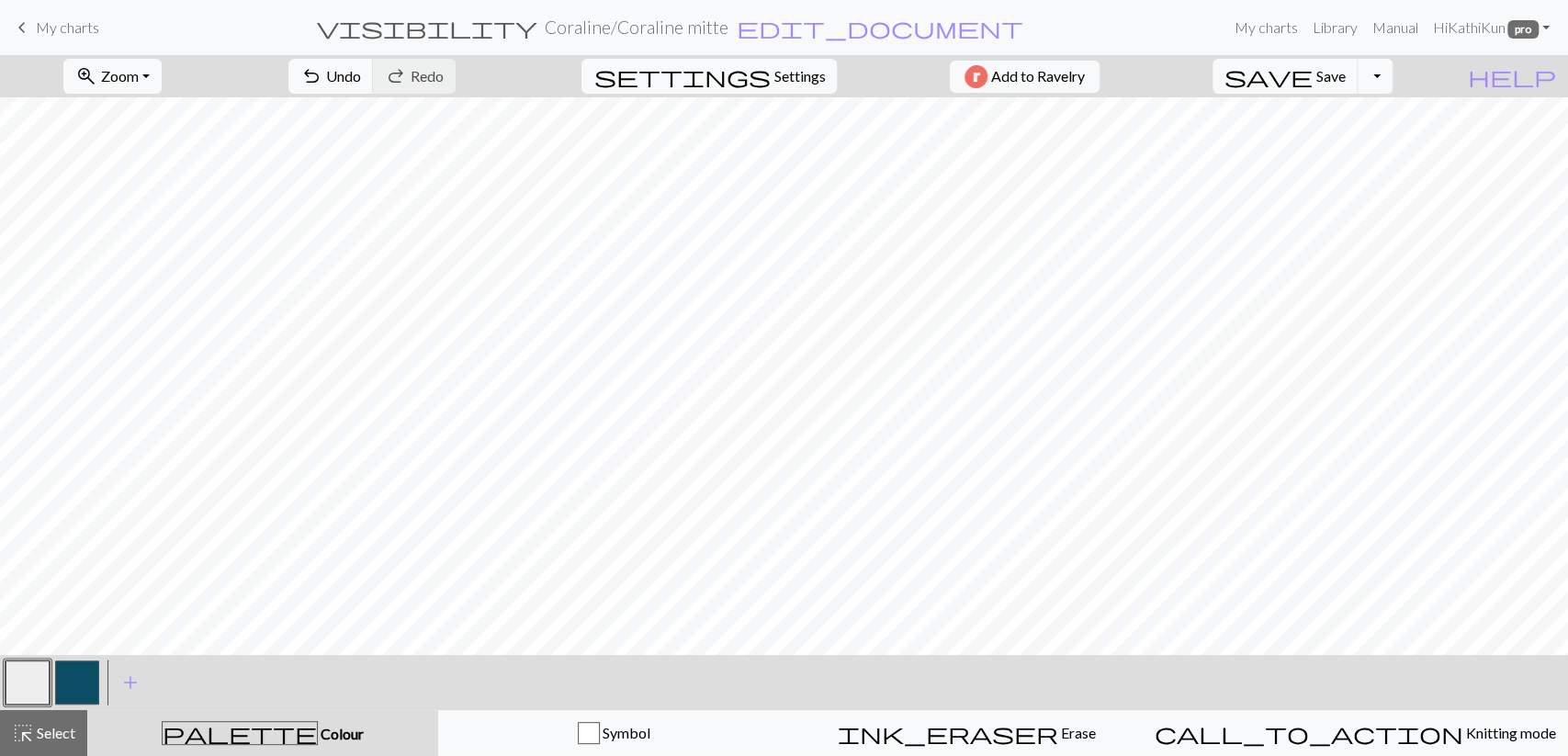 click at bounding box center (77, 683) 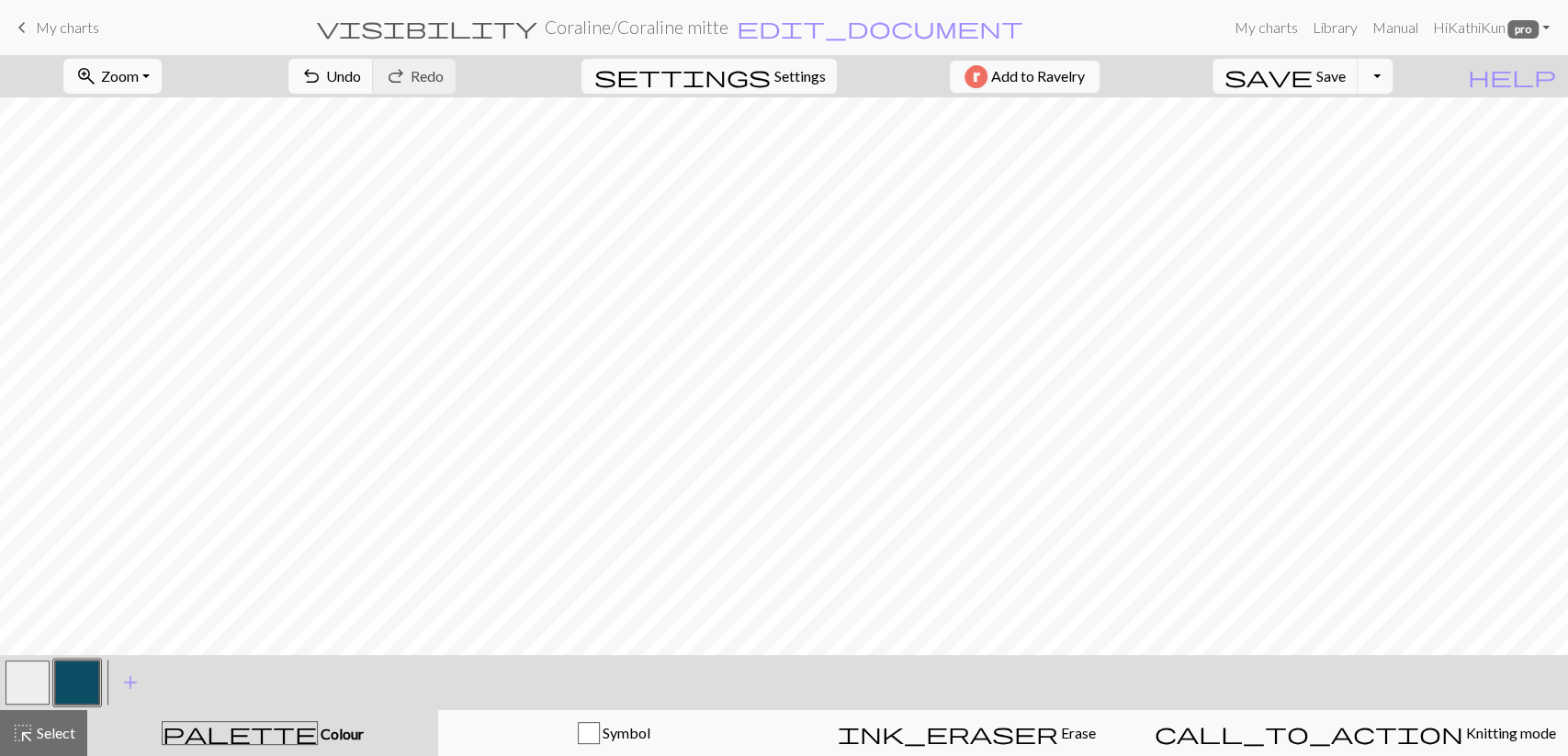 click at bounding box center (28, 683) 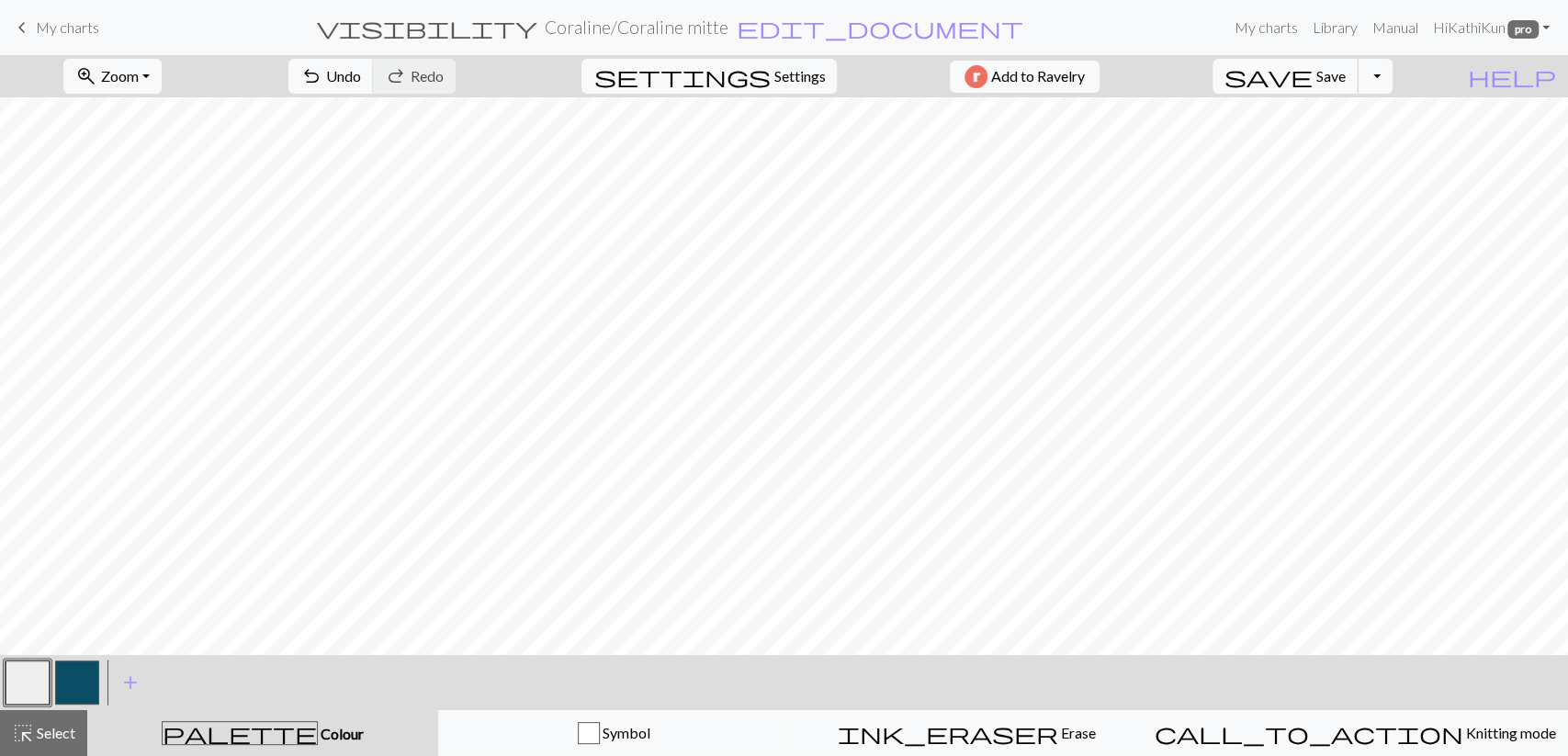 click on "Save" at bounding box center [1331, 75] 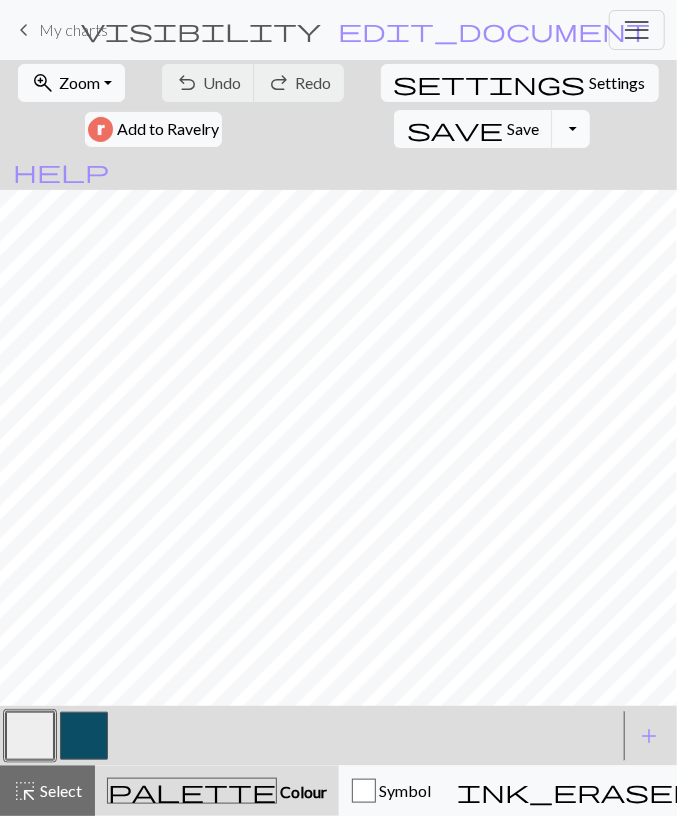 click on "Toggle Dropdown" at bounding box center (571, 129) 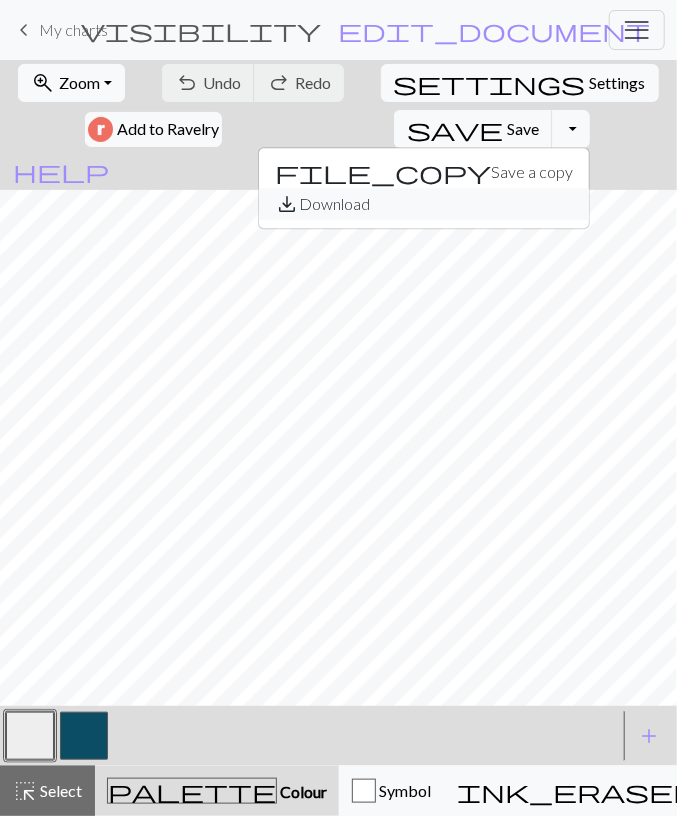click on "save_alt  Download" at bounding box center (424, 204) 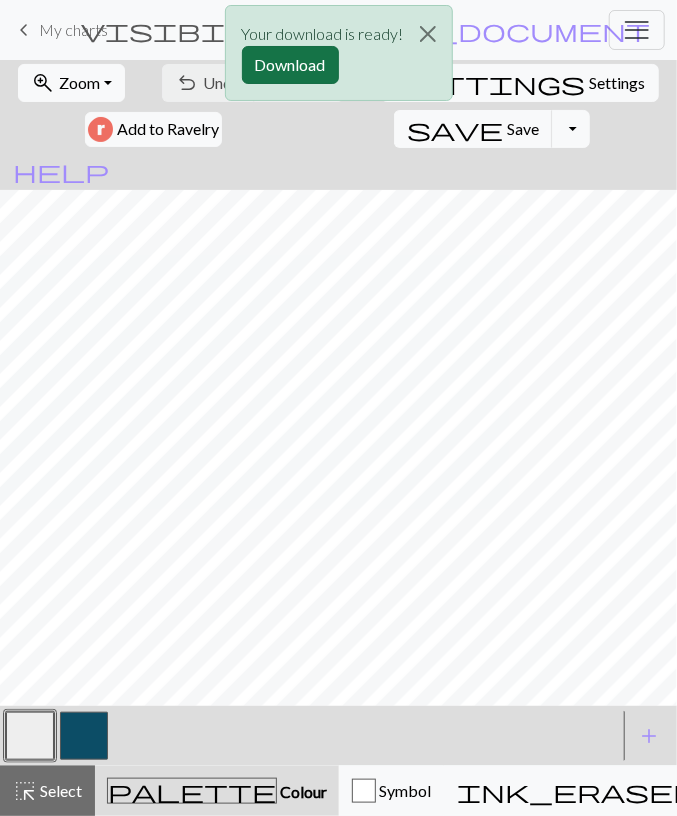 click on "Download" at bounding box center [290, 65] 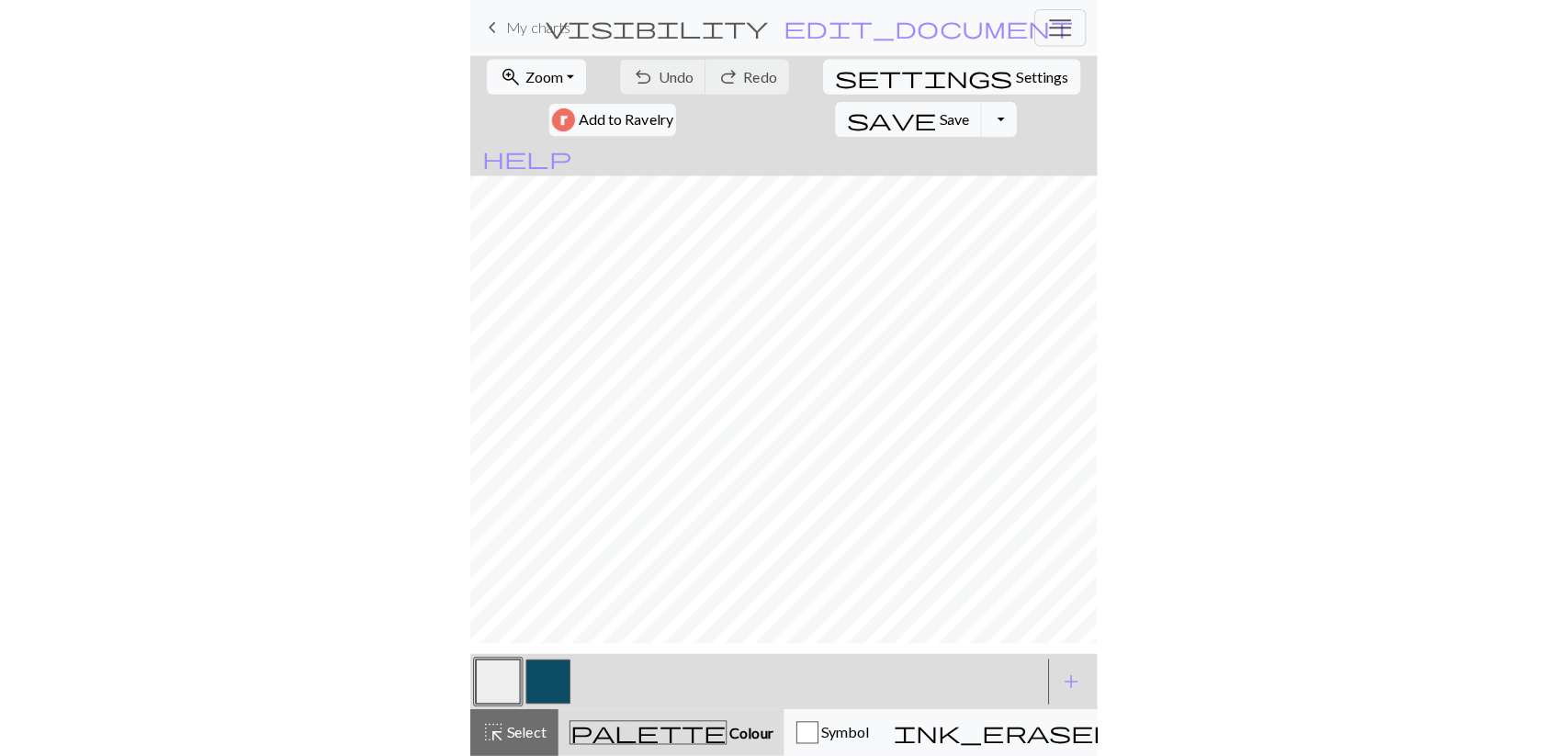 scroll, scrollTop: 2249, scrollLeft: 0, axis: vertical 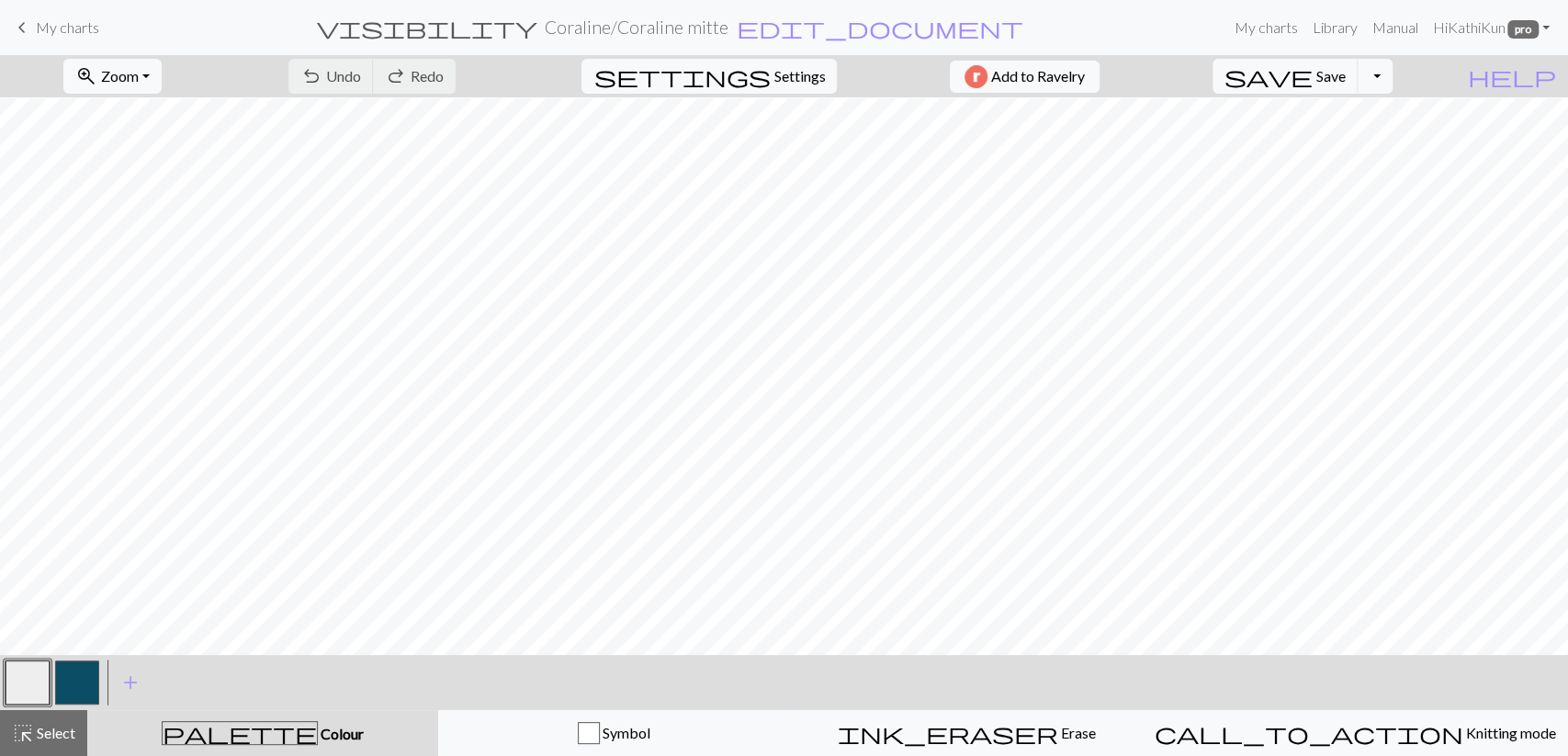 click on "My charts" at bounding box center [67, 27] 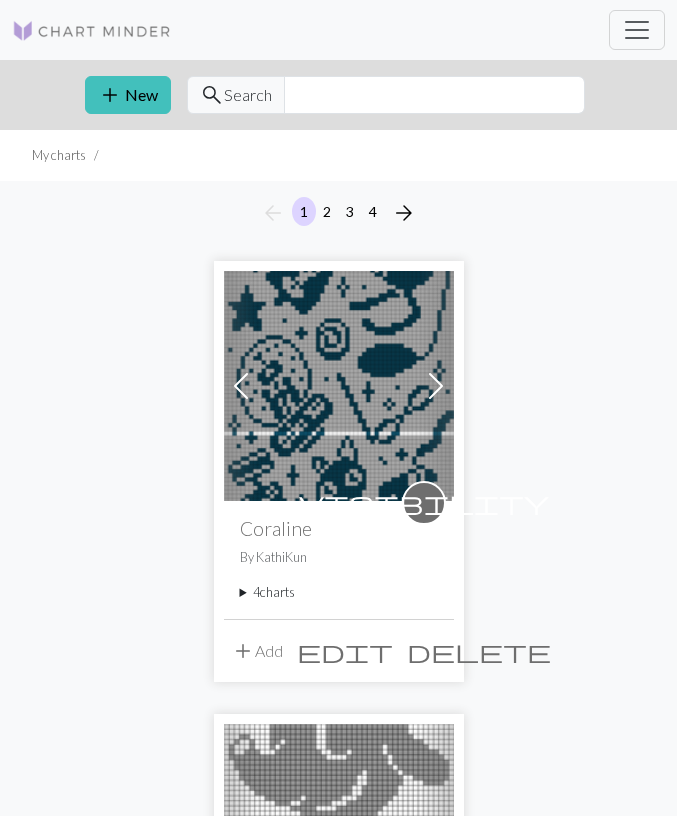 scroll, scrollTop: 0, scrollLeft: 0, axis: both 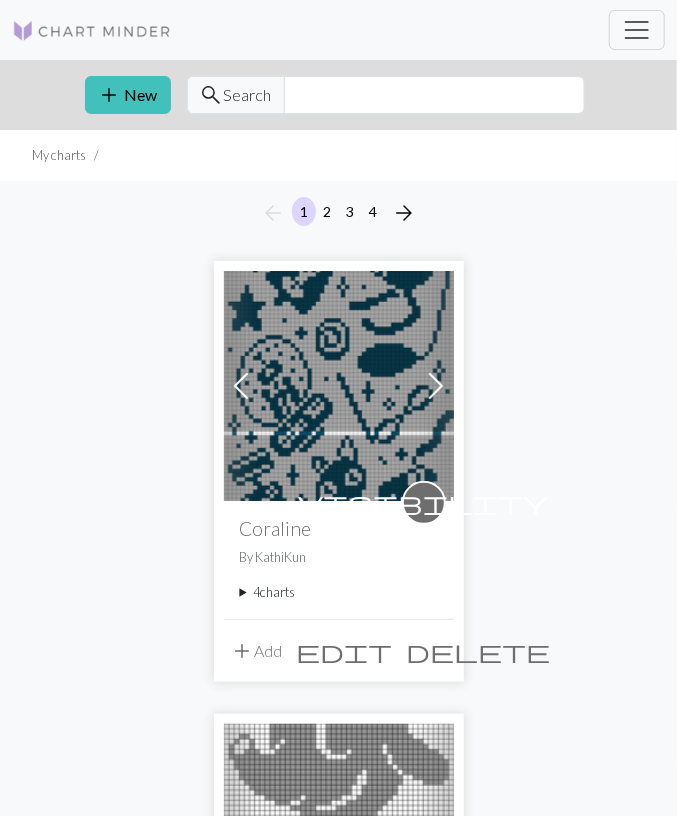 click on "4  charts" at bounding box center (339, 592) 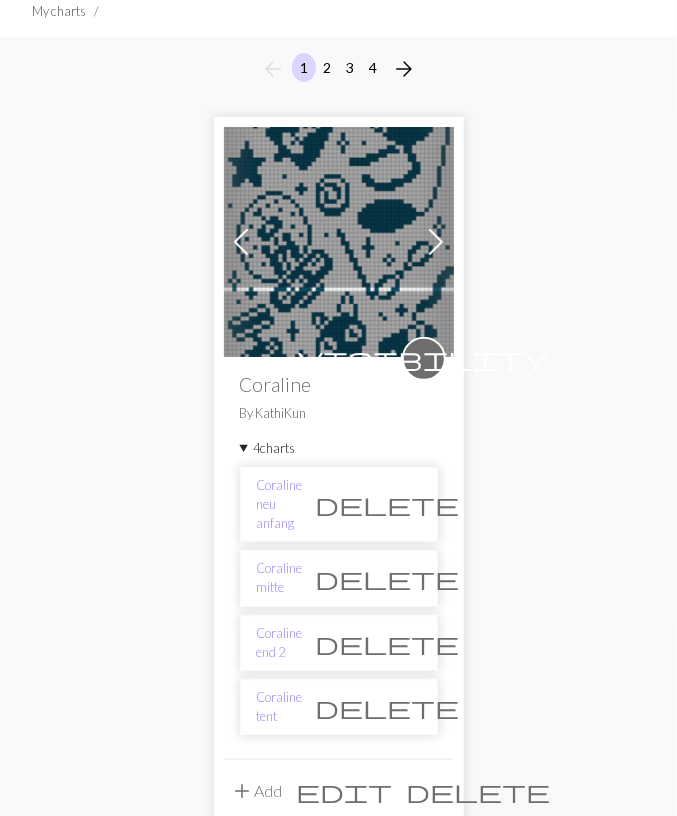 scroll, scrollTop: 208, scrollLeft: 0, axis: vertical 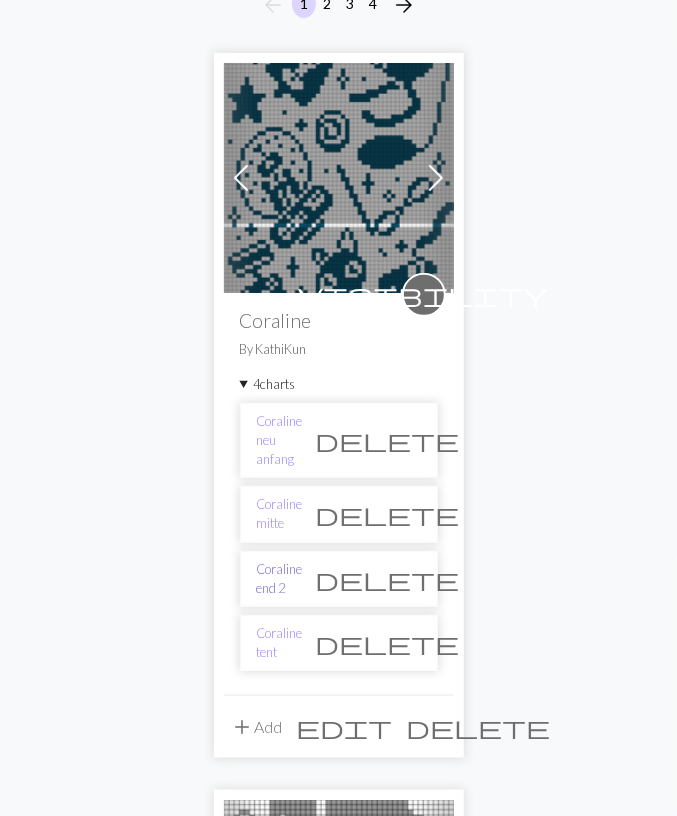 click on "Coraline end 2" at bounding box center (280, 579) 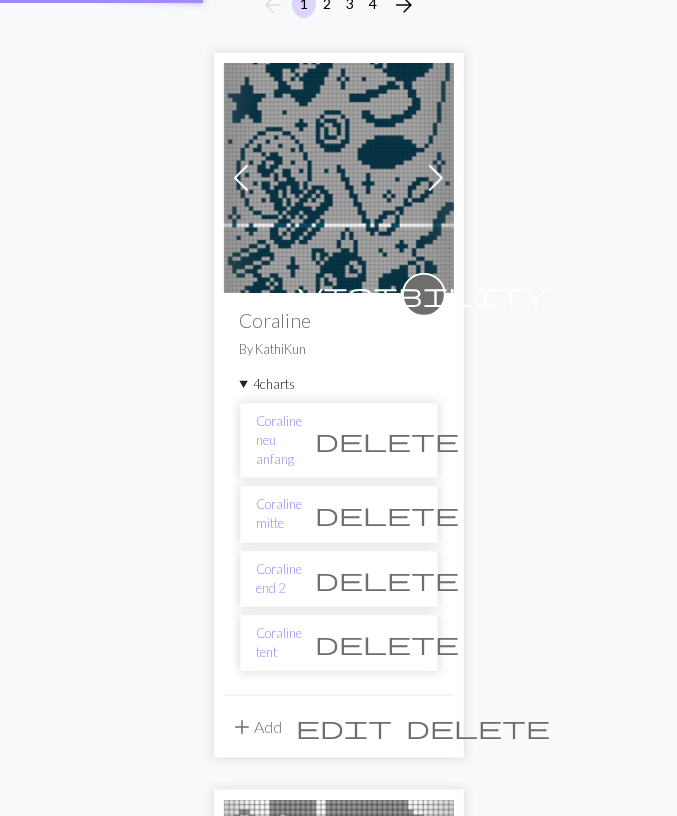 scroll, scrollTop: 0, scrollLeft: 0, axis: both 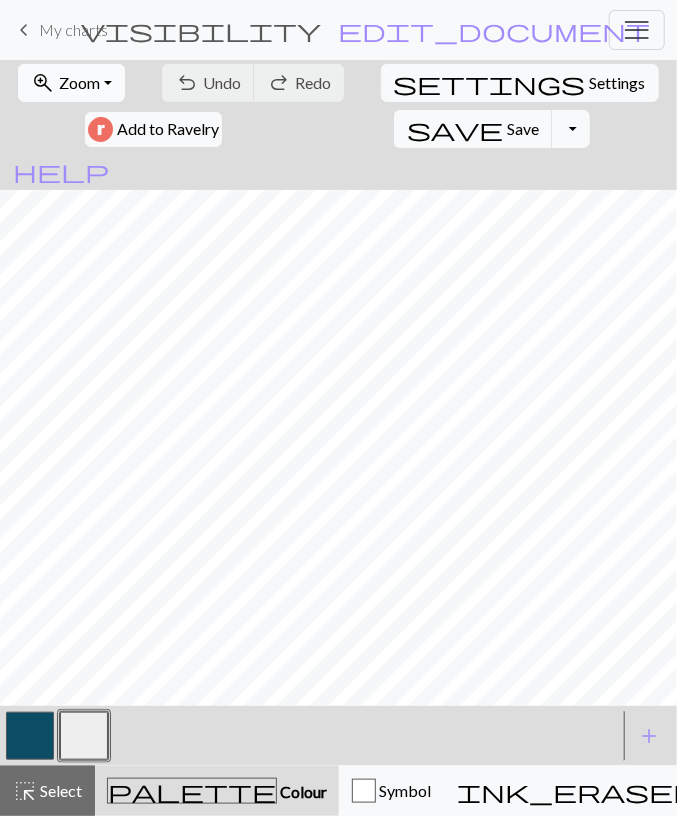 click on "zoom_in Zoom Zoom" at bounding box center (71, 83) 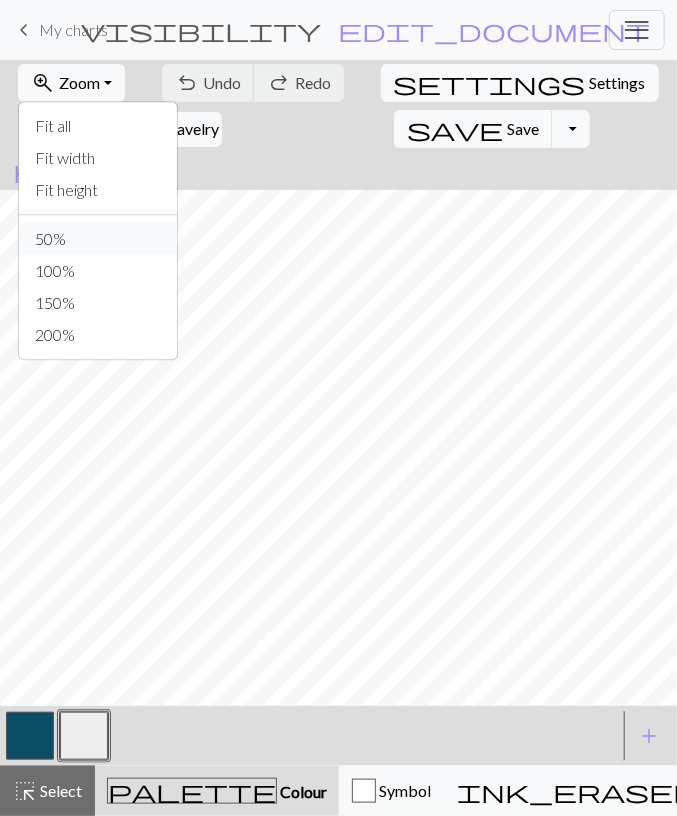 click on "50%" at bounding box center [98, 239] 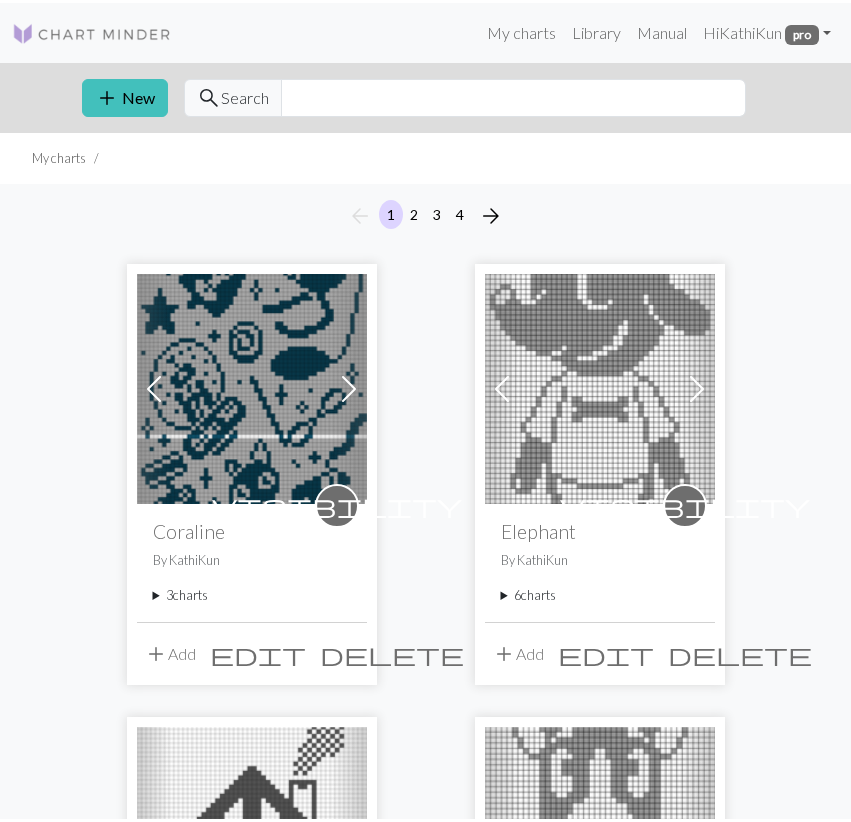 scroll, scrollTop: 208, scrollLeft: 0, axis: vertical 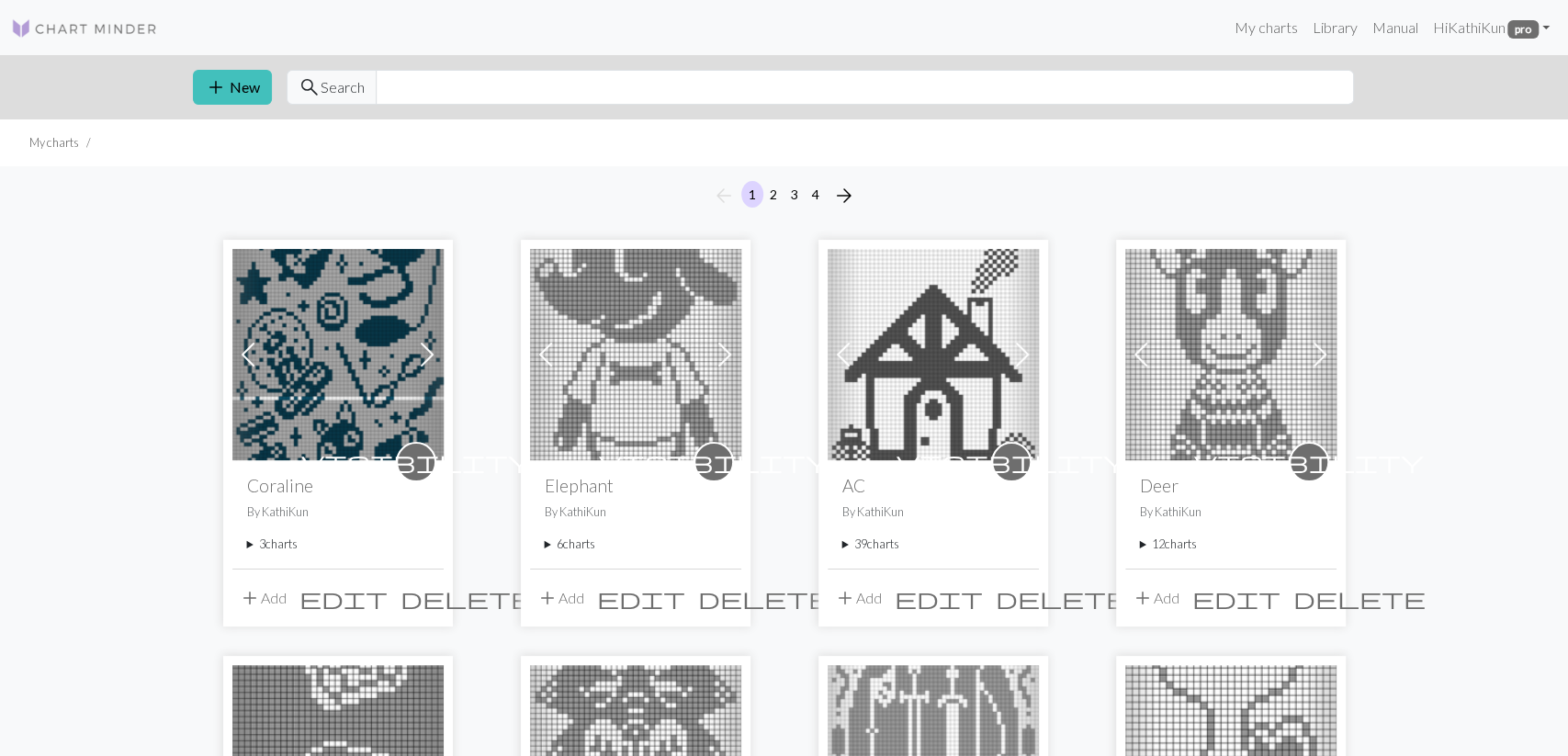 click on "visibility Coraline By KathiKun 3 charts Coraline neu anfang delete Coraline mitte delete Coraline end 2 delete" at bounding box center (338, 513) 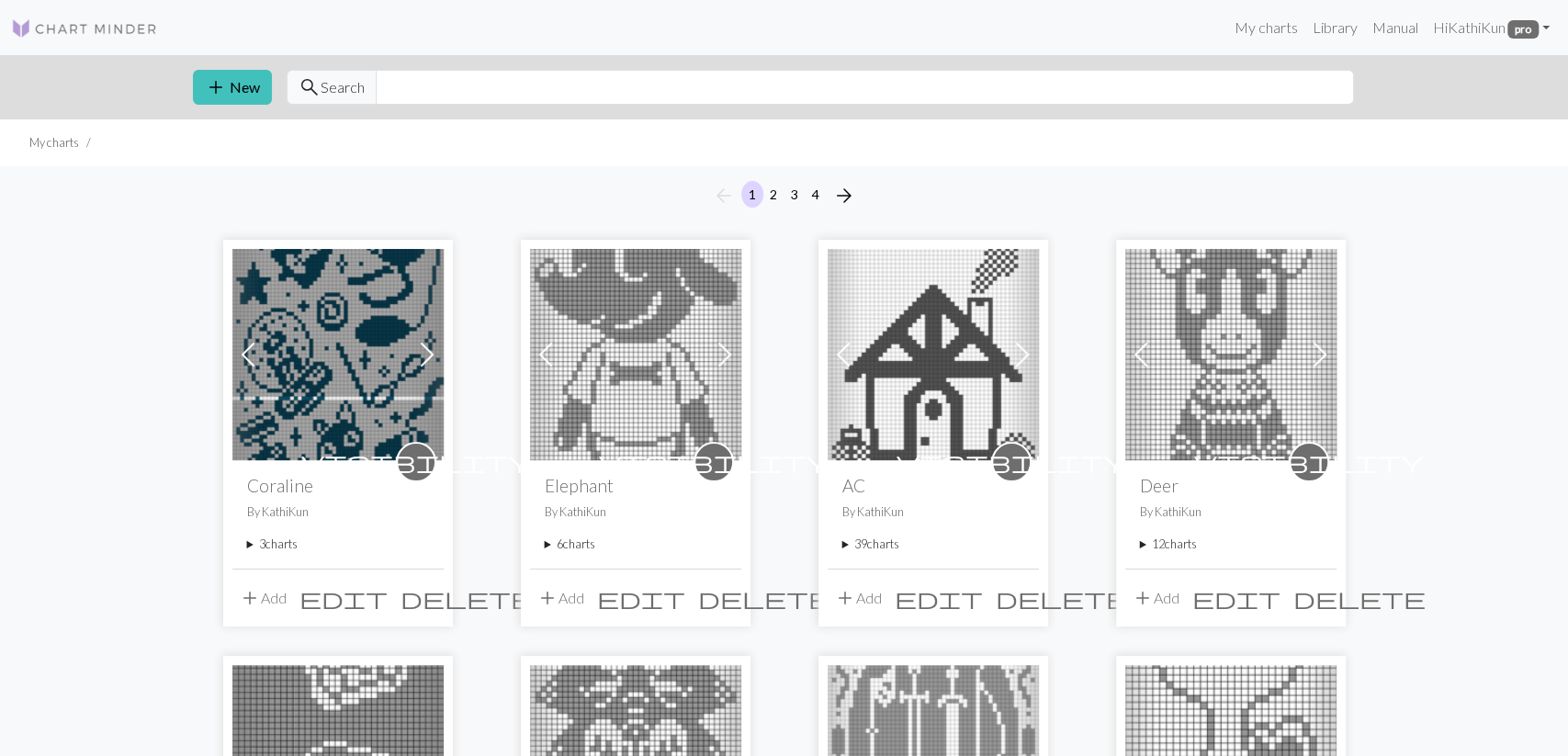 click on "3  charts" at bounding box center [338, 544] 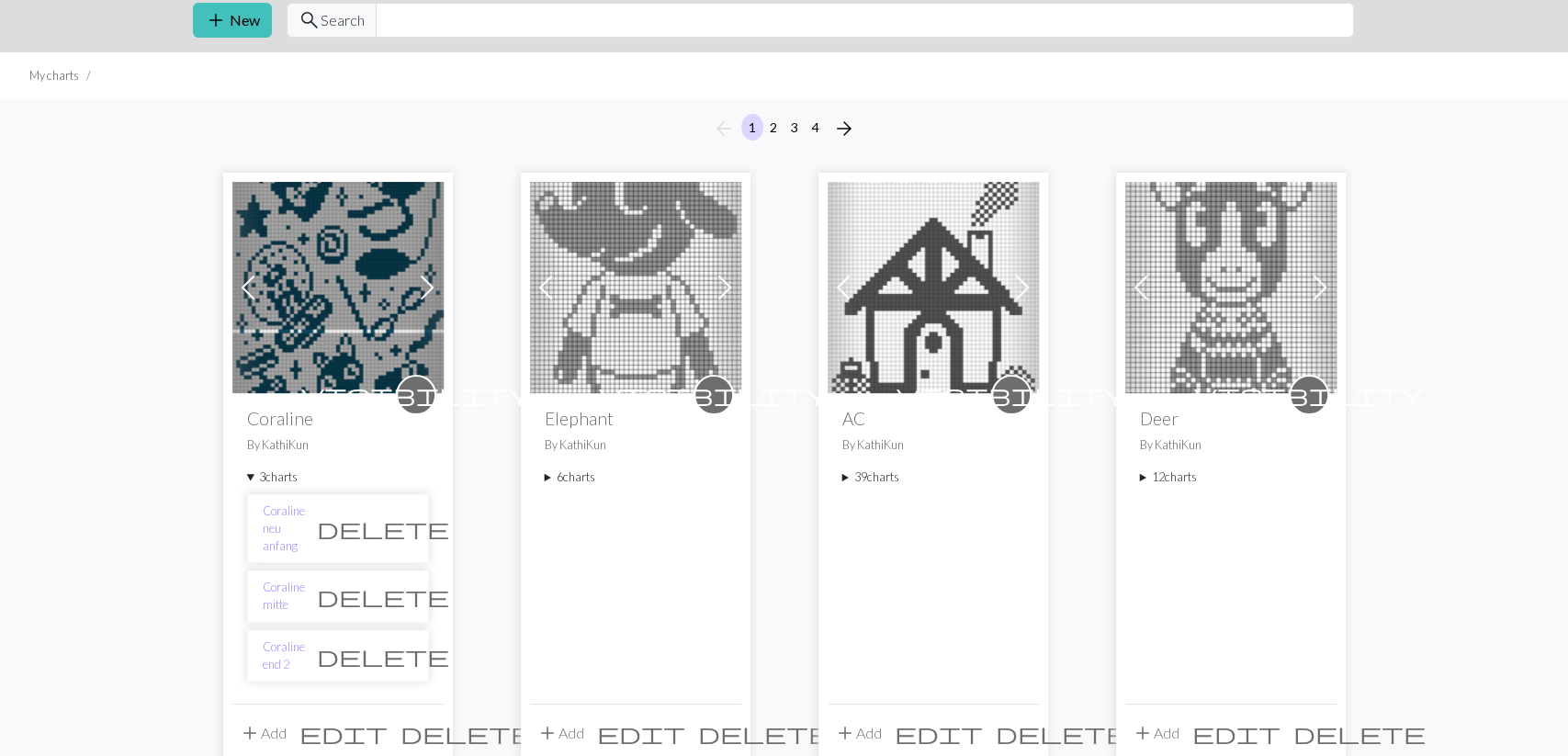 scroll, scrollTop: 96, scrollLeft: 0, axis: vertical 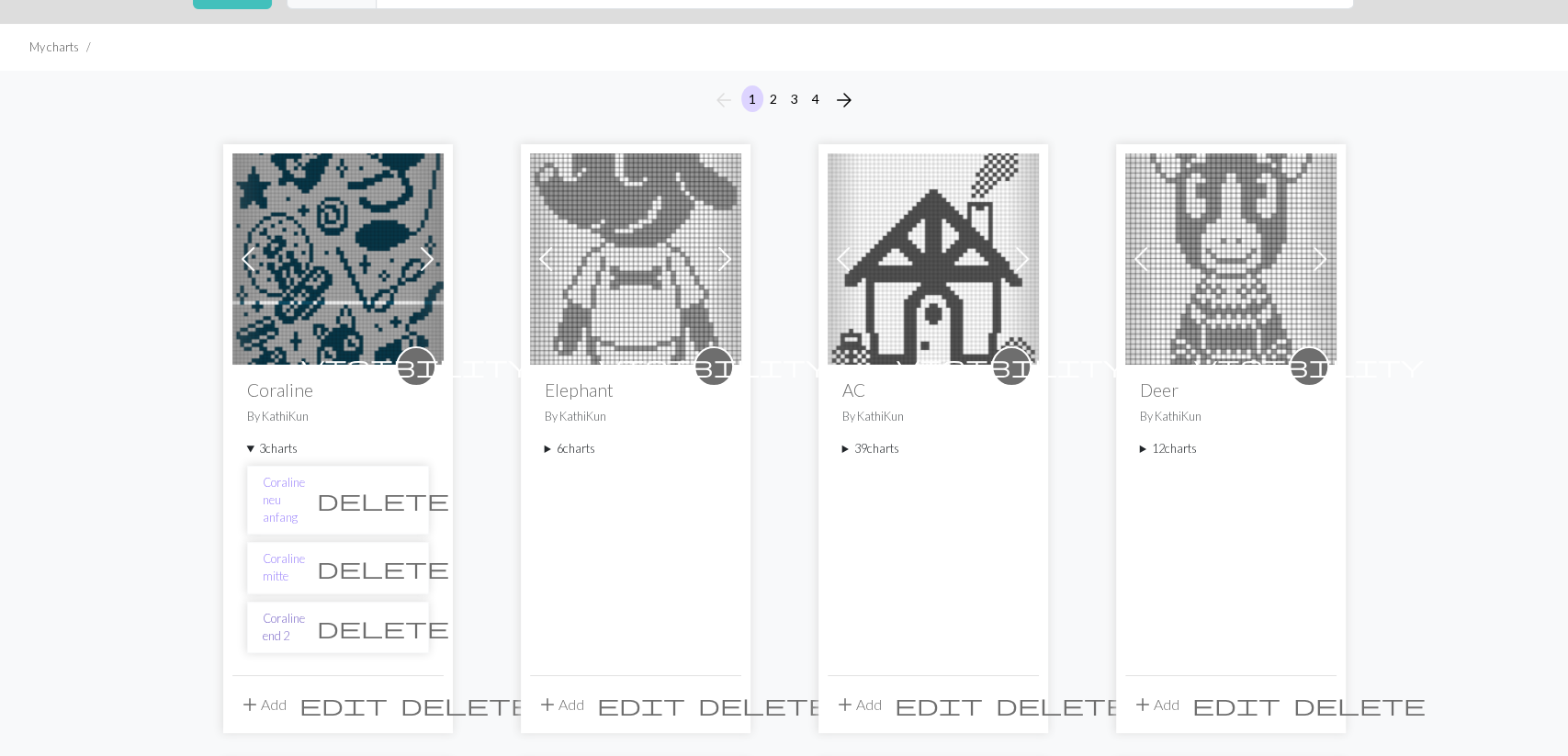 click on "Coraline end 2" at bounding box center [284, 627] 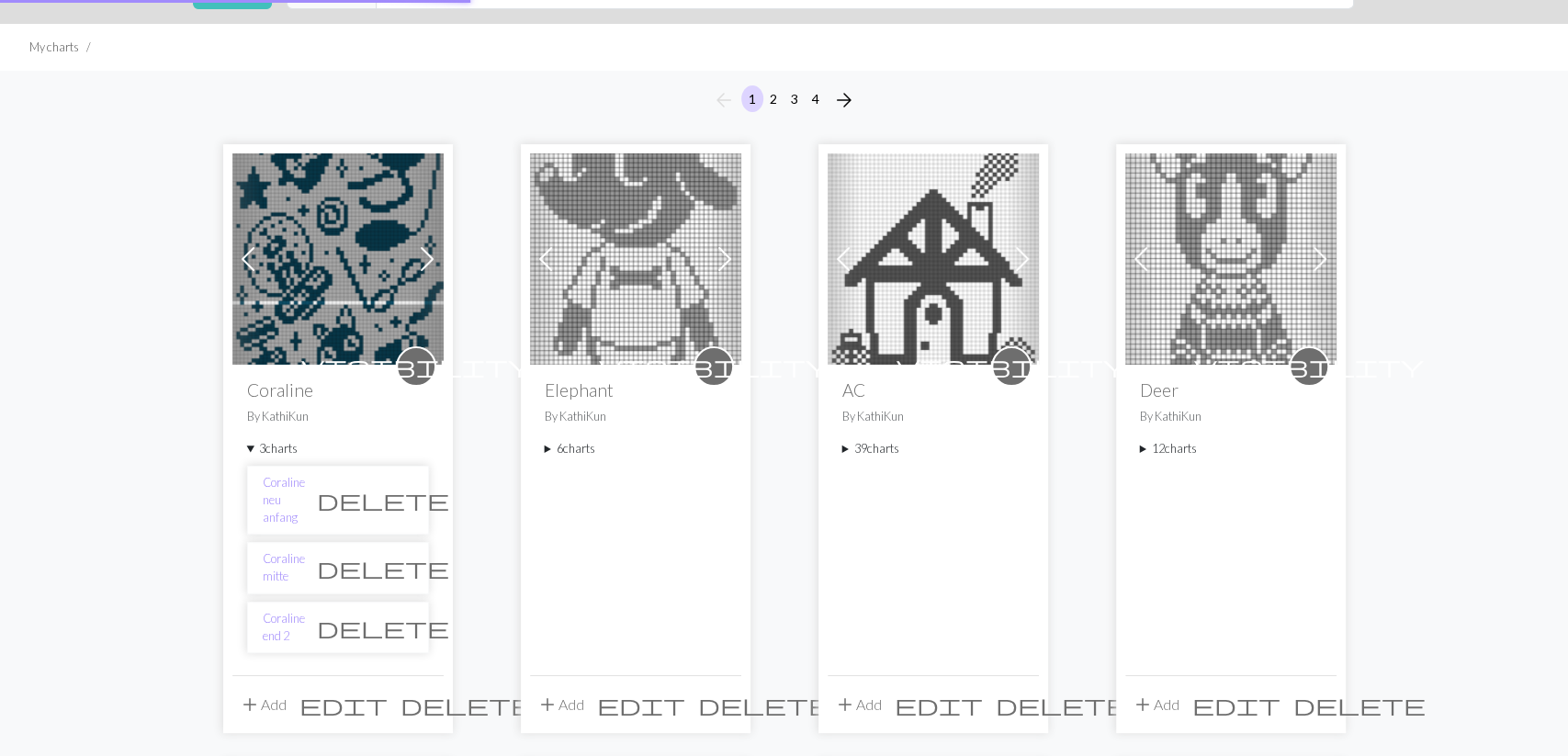 scroll, scrollTop: 0, scrollLeft: 0, axis: both 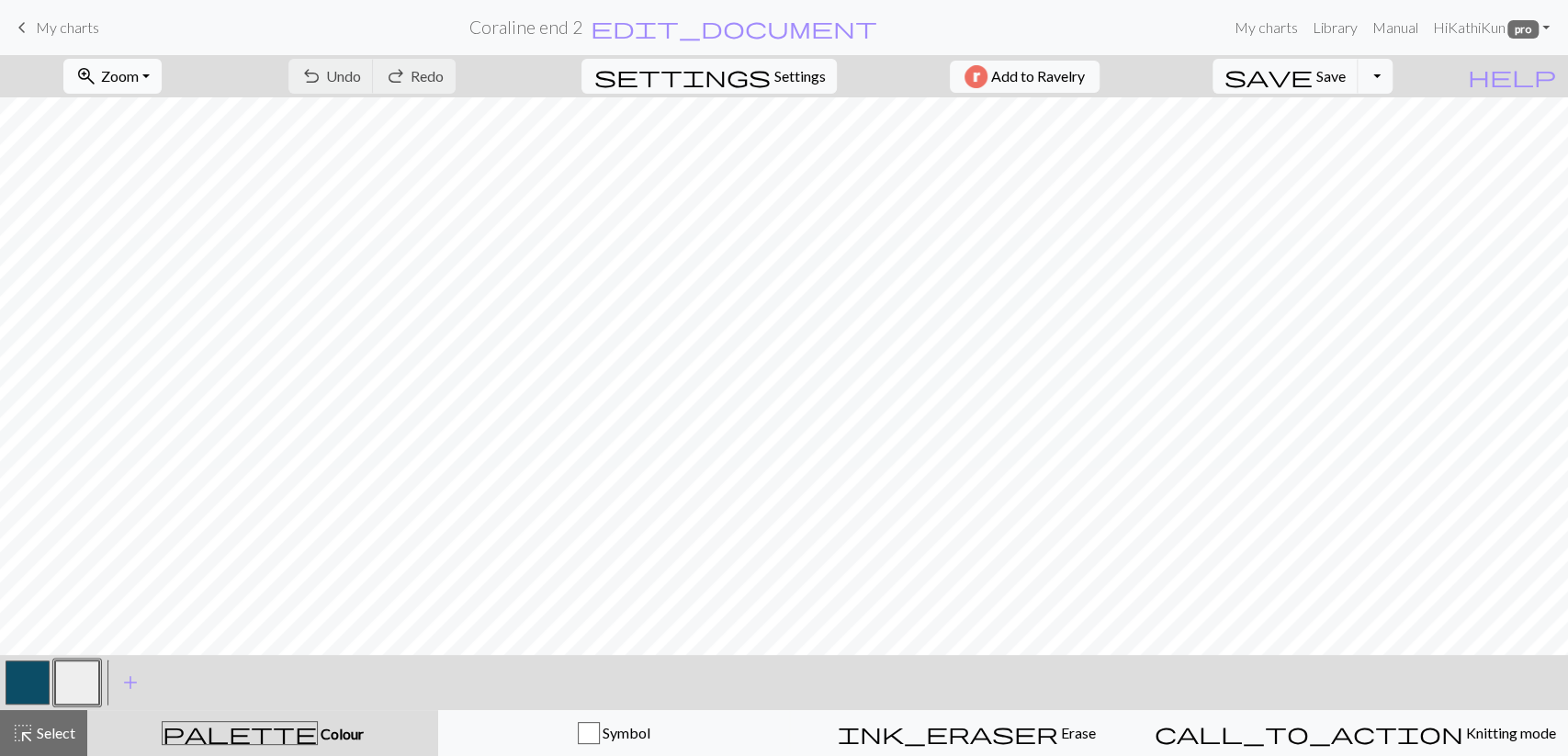 click on "zoom_in Zoom Zoom" at bounding box center [112, 76] 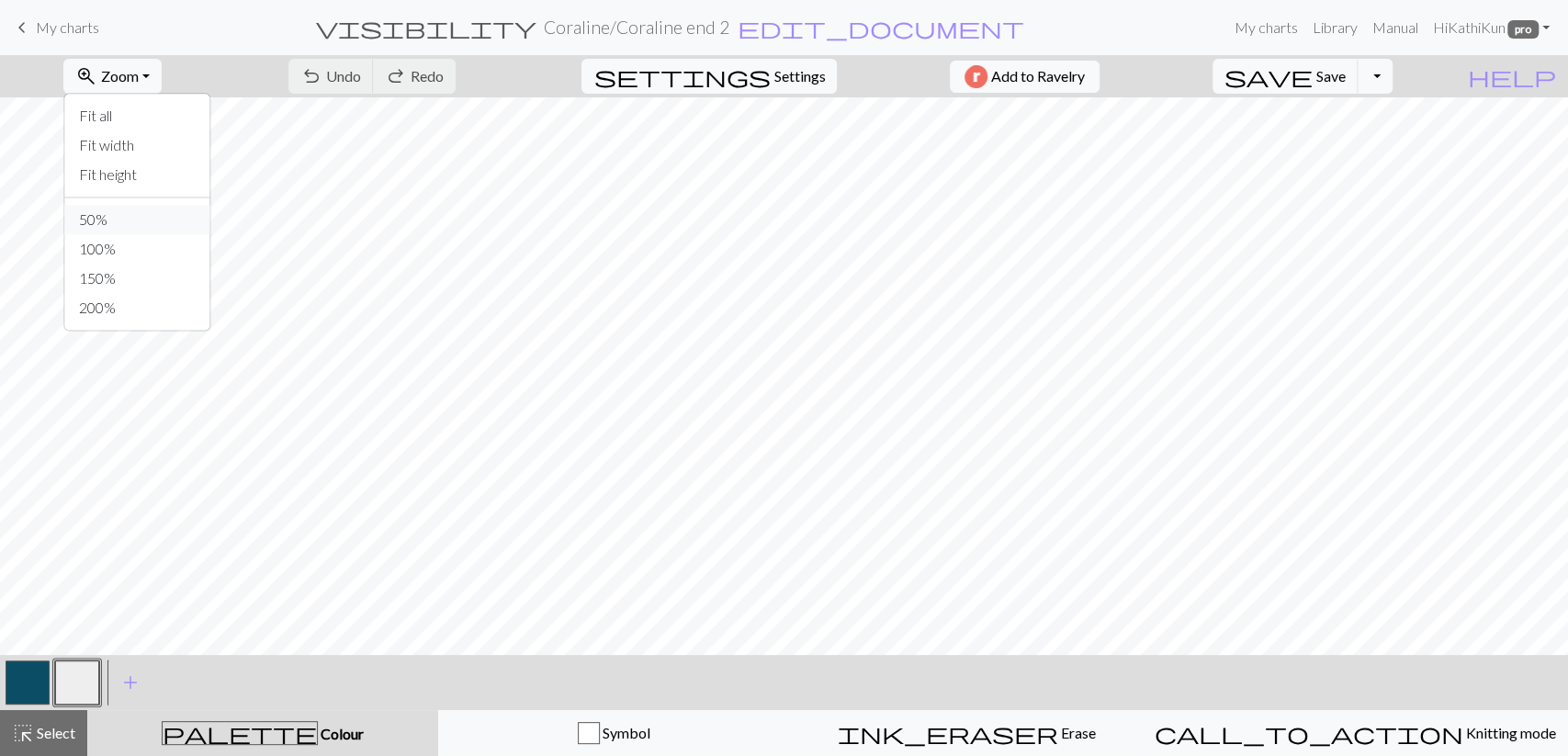 click on "50%" at bounding box center (137, 220) 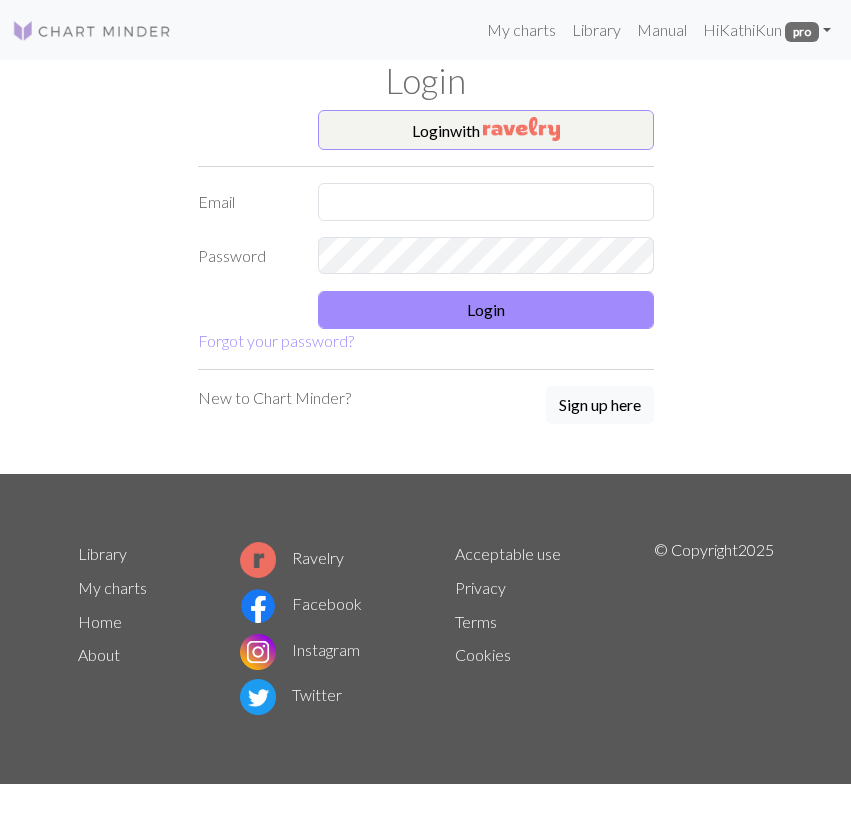 scroll, scrollTop: 0, scrollLeft: 0, axis: both 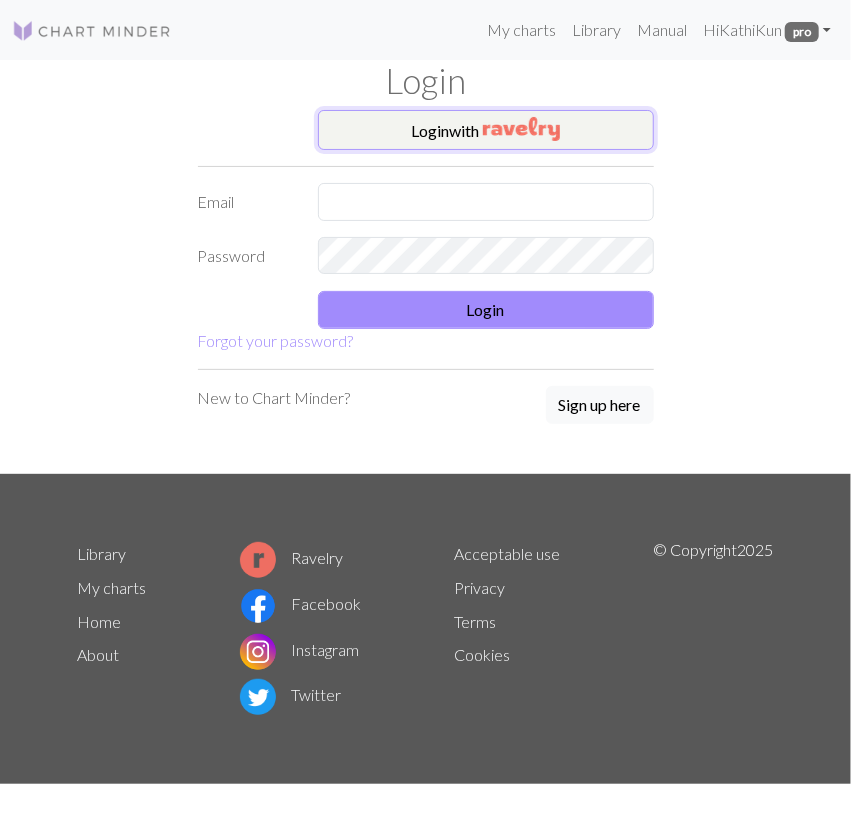 click at bounding box center (521, 129) 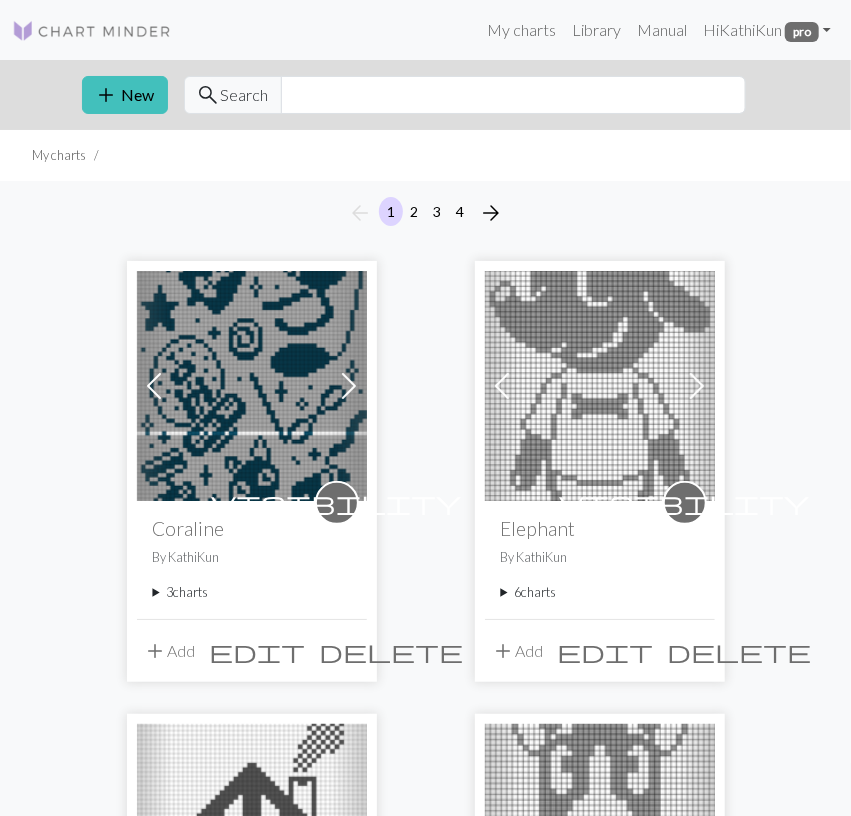 click on "3  charts" at bounding box center [252, 592] 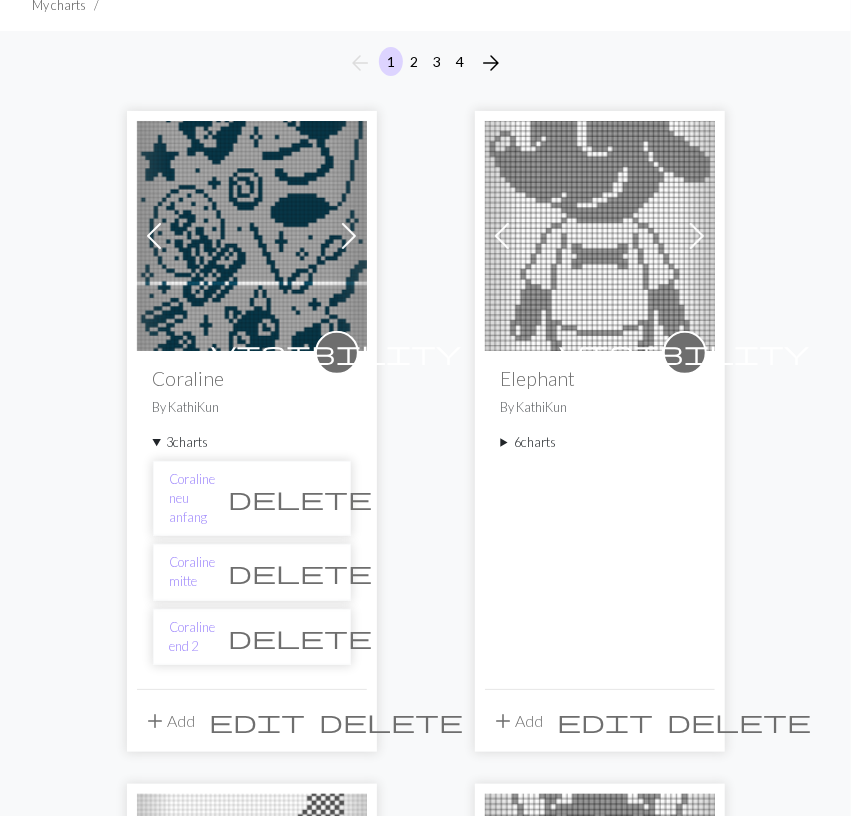 scroll, scrollTop: 208, scrollLeft: 0, axis: vertical 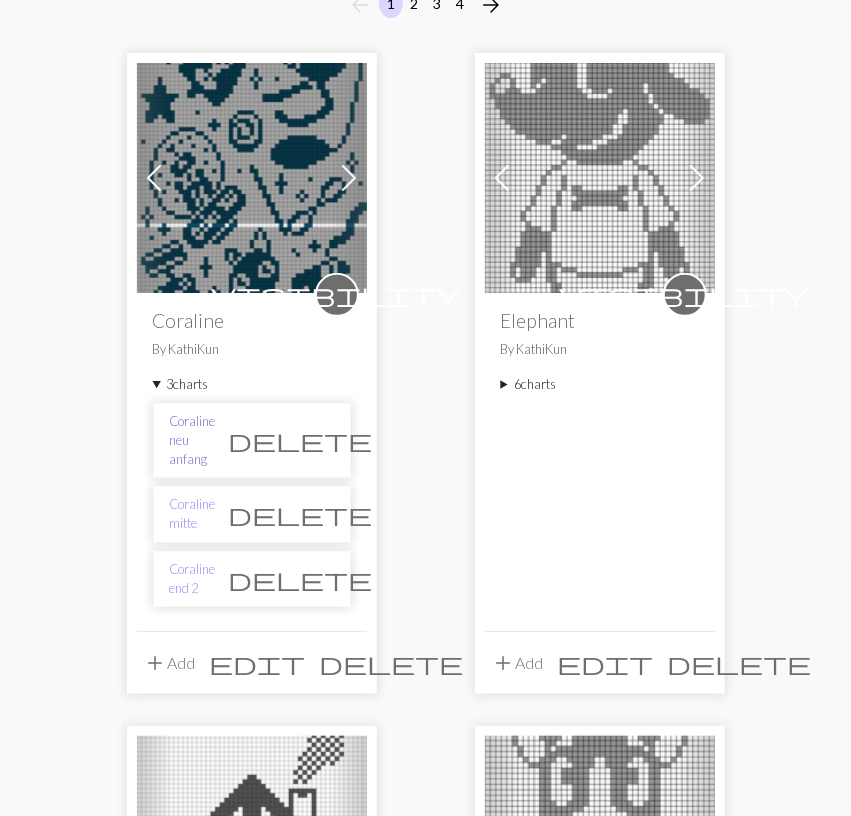 click on "Coraline neu anfang" at bounding box center (193, 441) 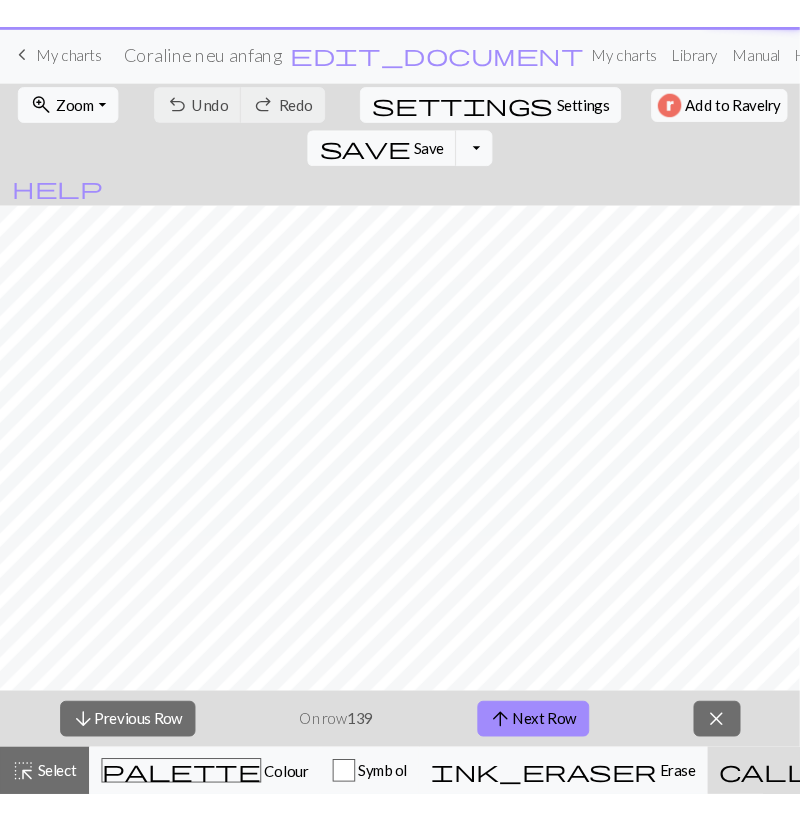scroll, scrollTop: 0, scrollLeft: 0, axis: both 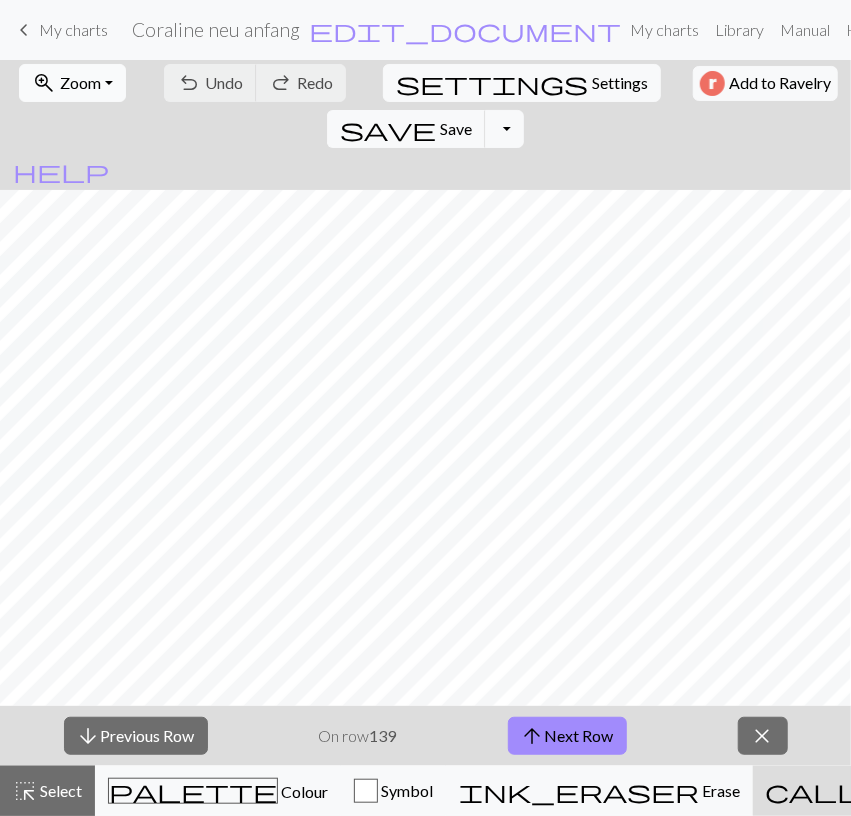 click on "zoom_in Zoom Zoom" at bounding box center [72, 83] 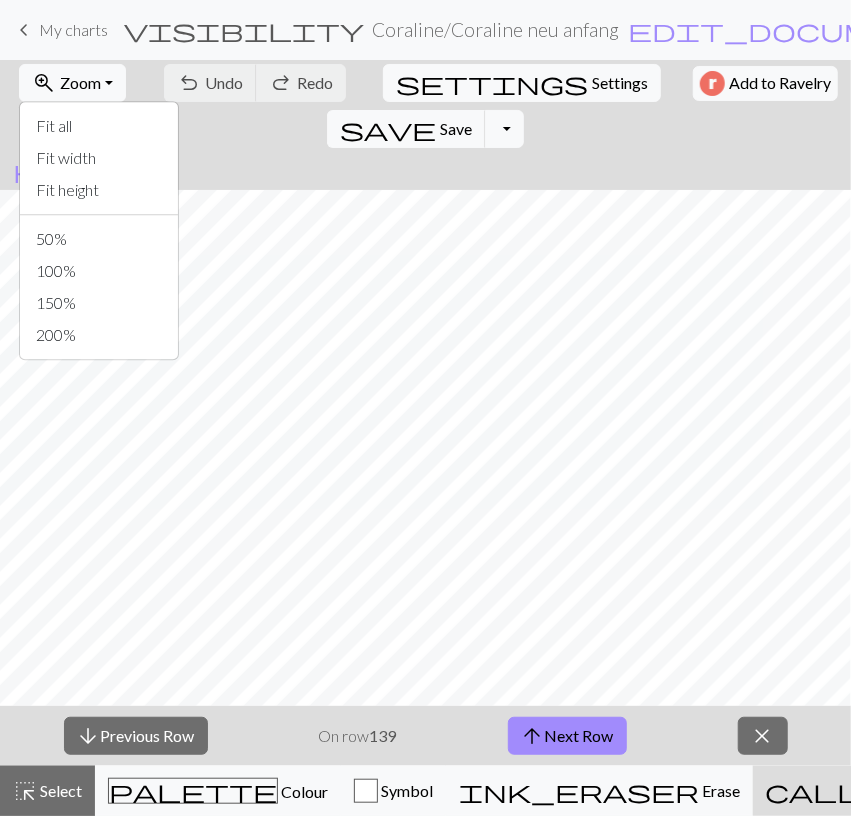 click on "Fit all Fit width Fit height 50% 100% 150% 200%" at bounding box center (99, 230) 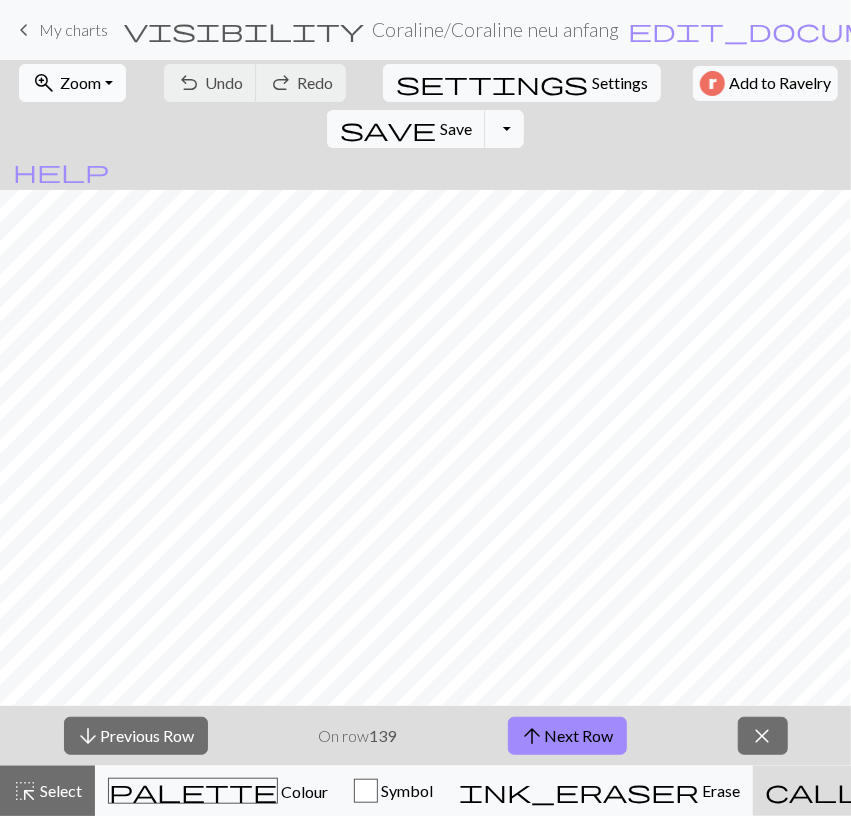 click on "Zoom" at bounding box center [80, 82] 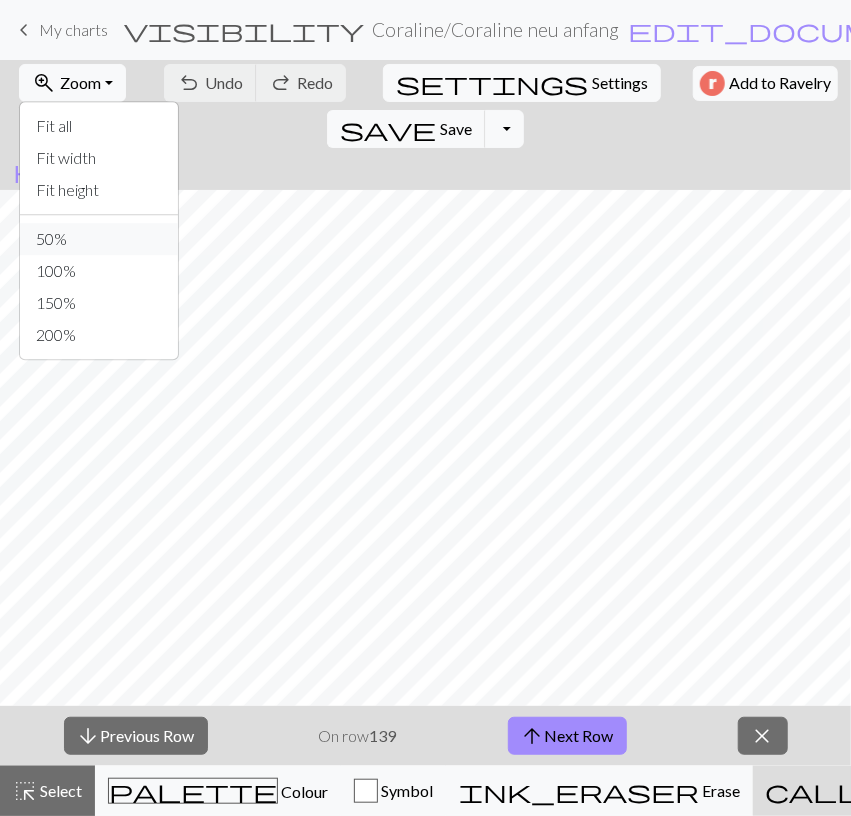 click on "50%" at bounding box center (99, 239) 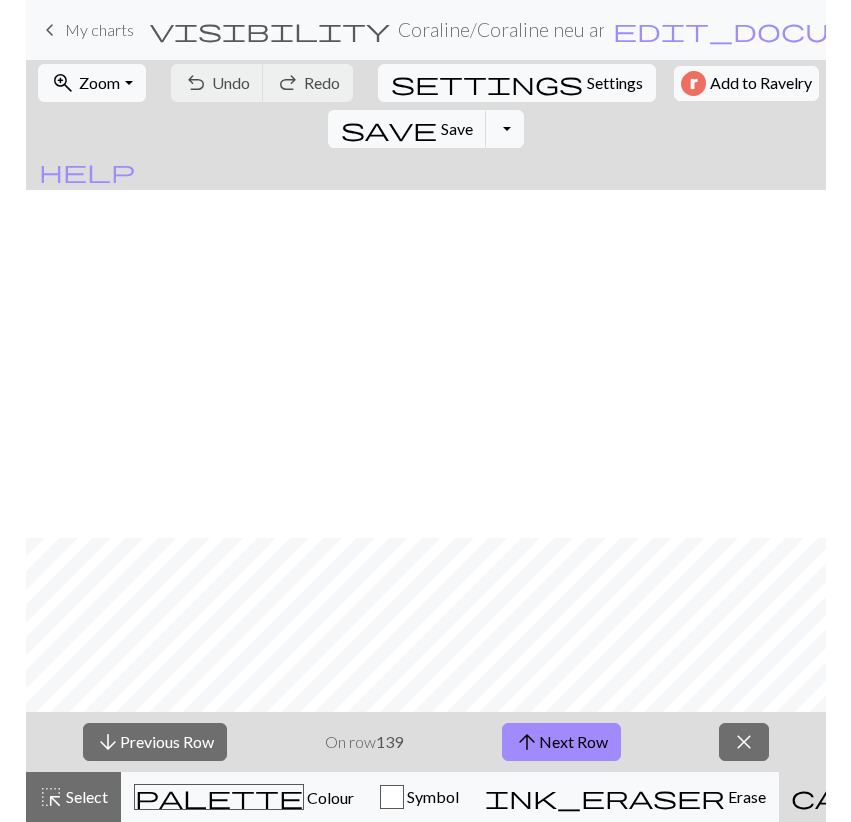scroll, scrollTop: 1392, scrollLeft: 0, axis: vertical 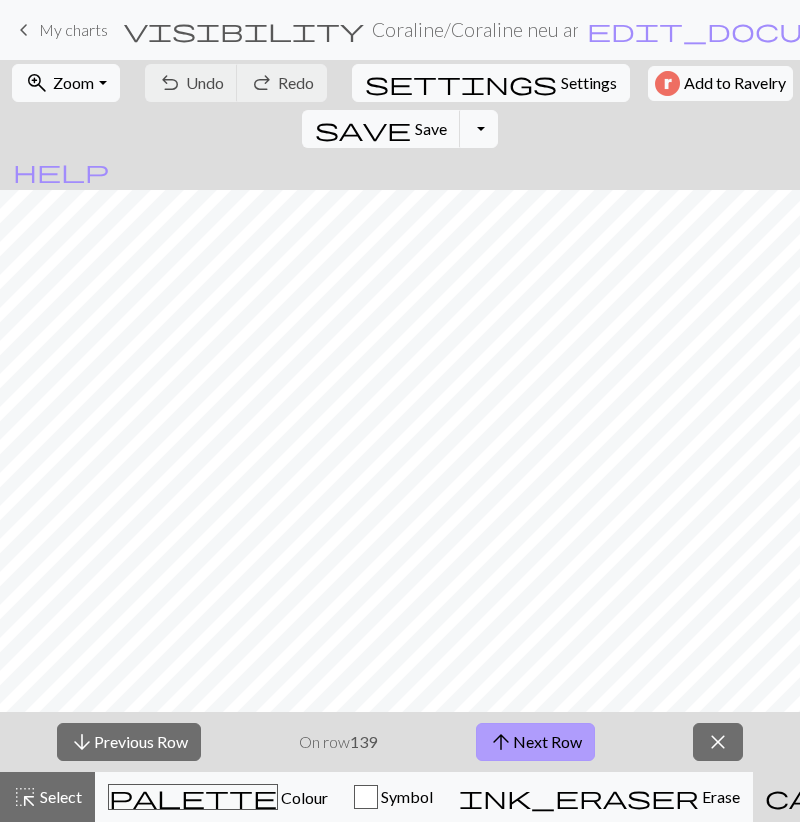 click on "arrow_upward  Next Row" at bounding box center [535, 742] 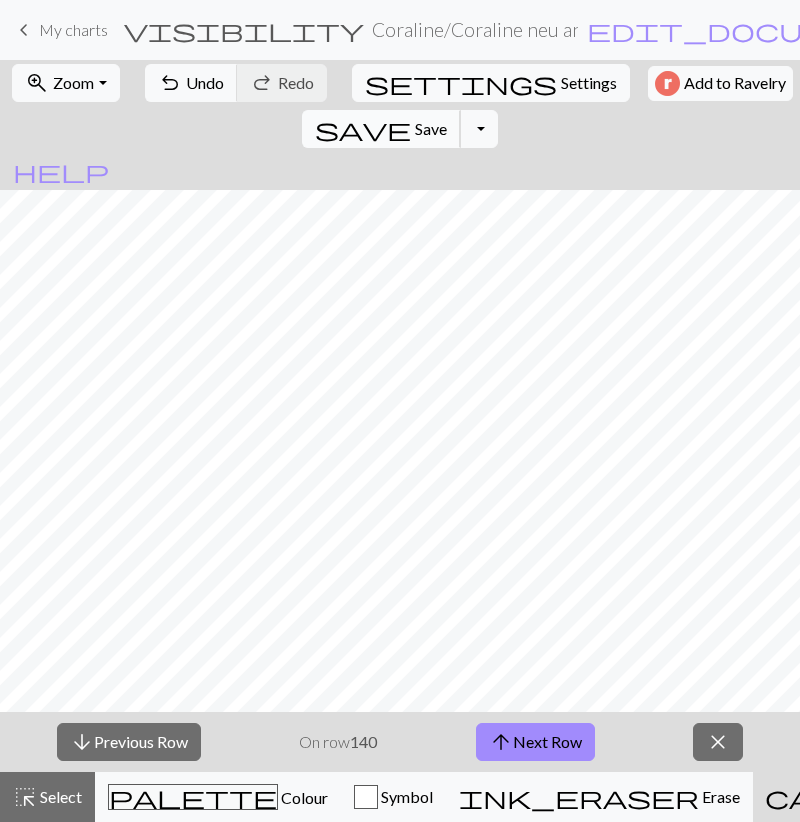 click on "save" at bounding box center (363, 129) 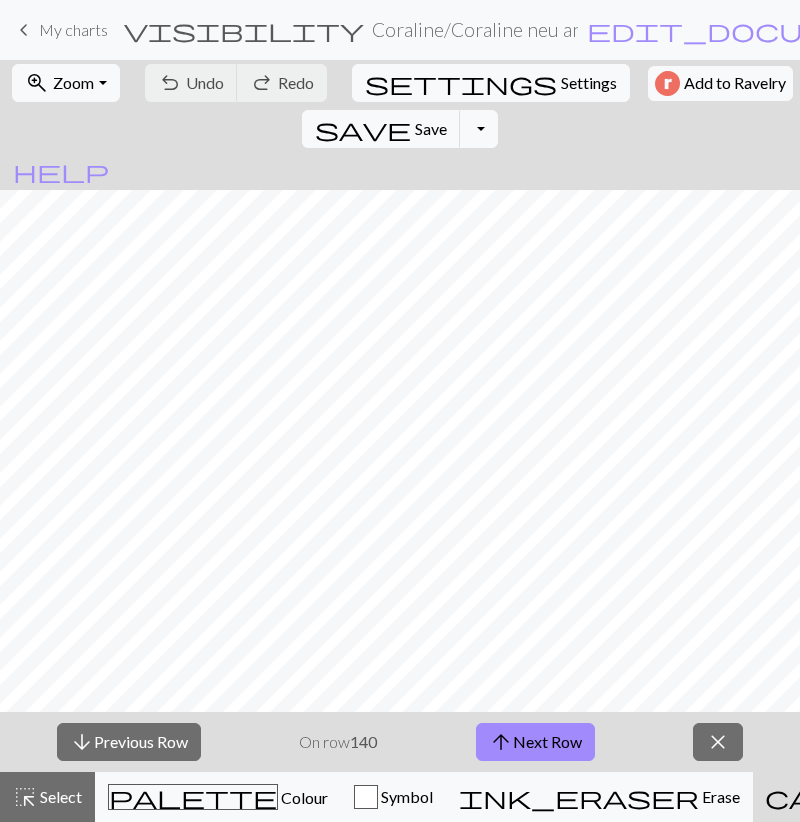 click on "arrow_upward  Next Row" at bounding box center [535, 742] 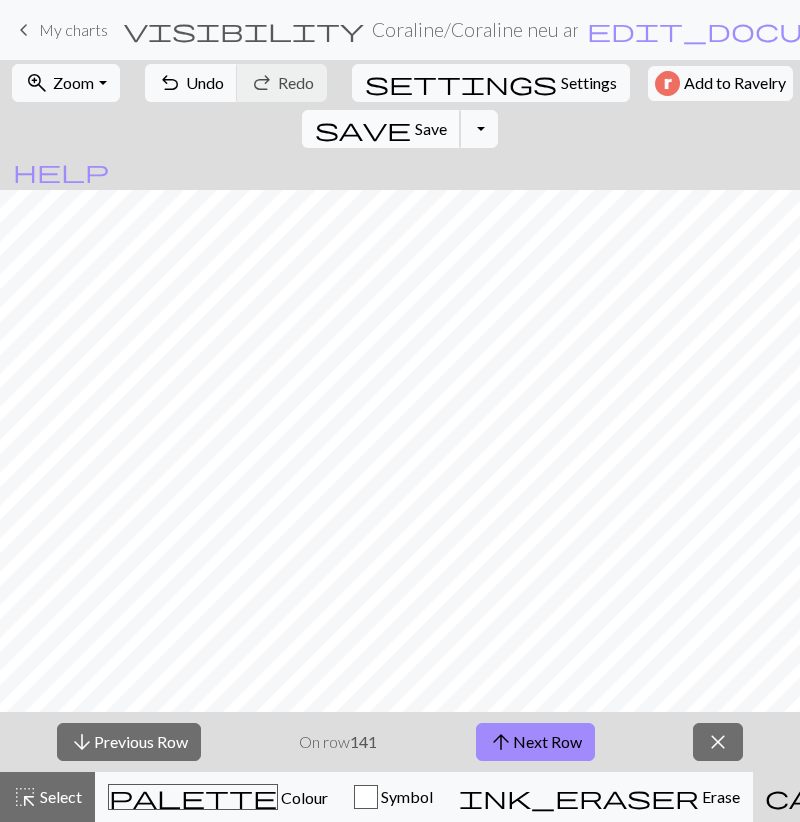 click on "save" at bounding box center (363, 129) 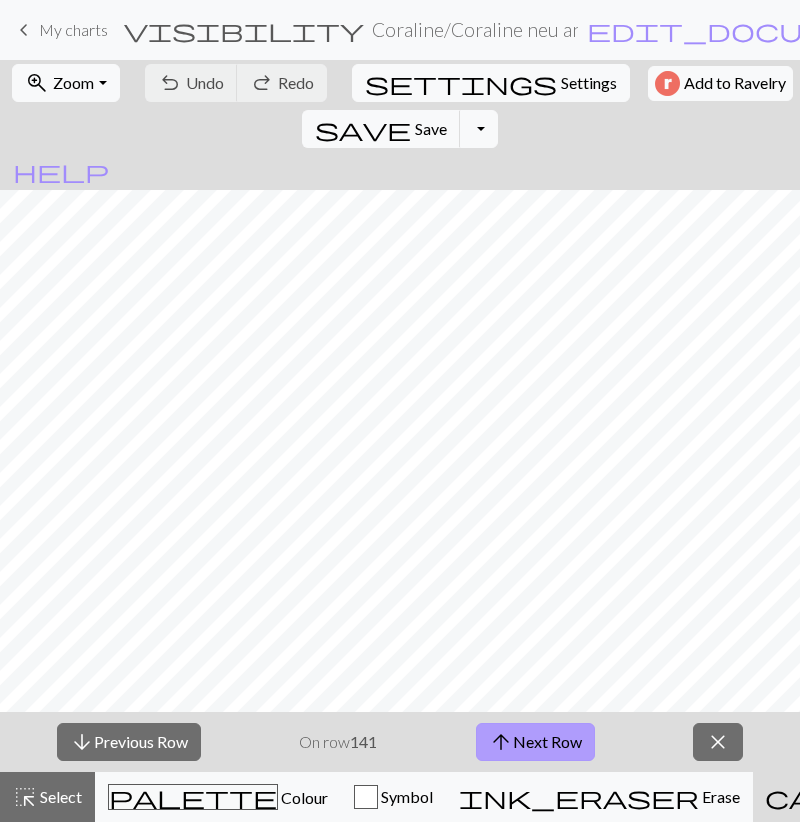 click on "arrow_upward" at bounding box center (501, 742) 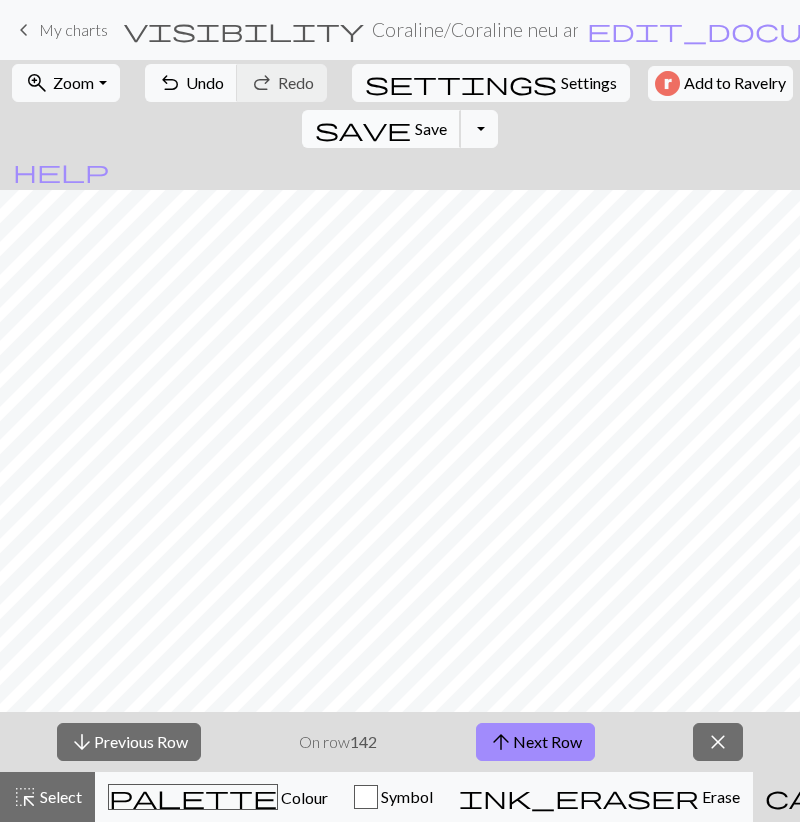 click on "Save" at bounding box center [431, 128] 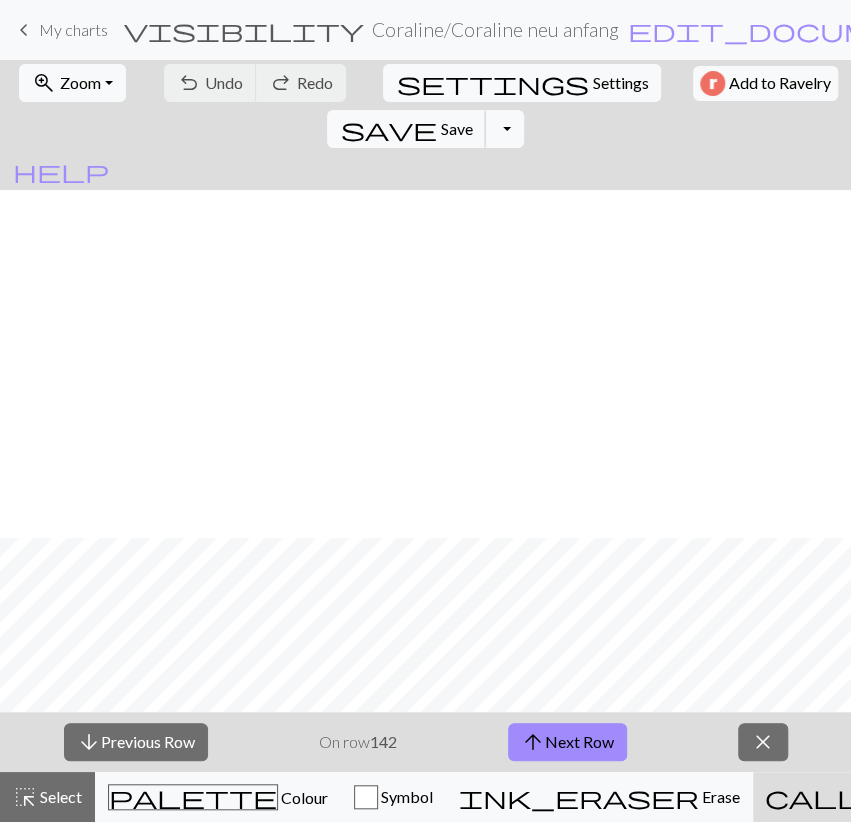 scroll, scrollTop: 1392, scrollLeft: 0, axis: vertical 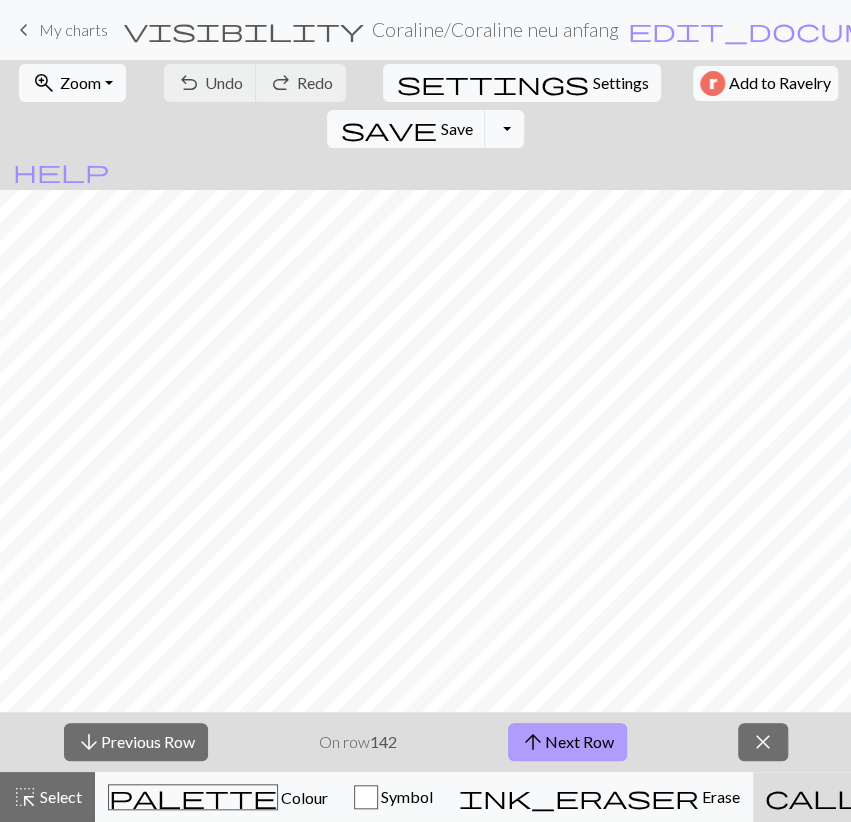 click on "arrow_upward  Next Row" at bounding box center (567, 742) 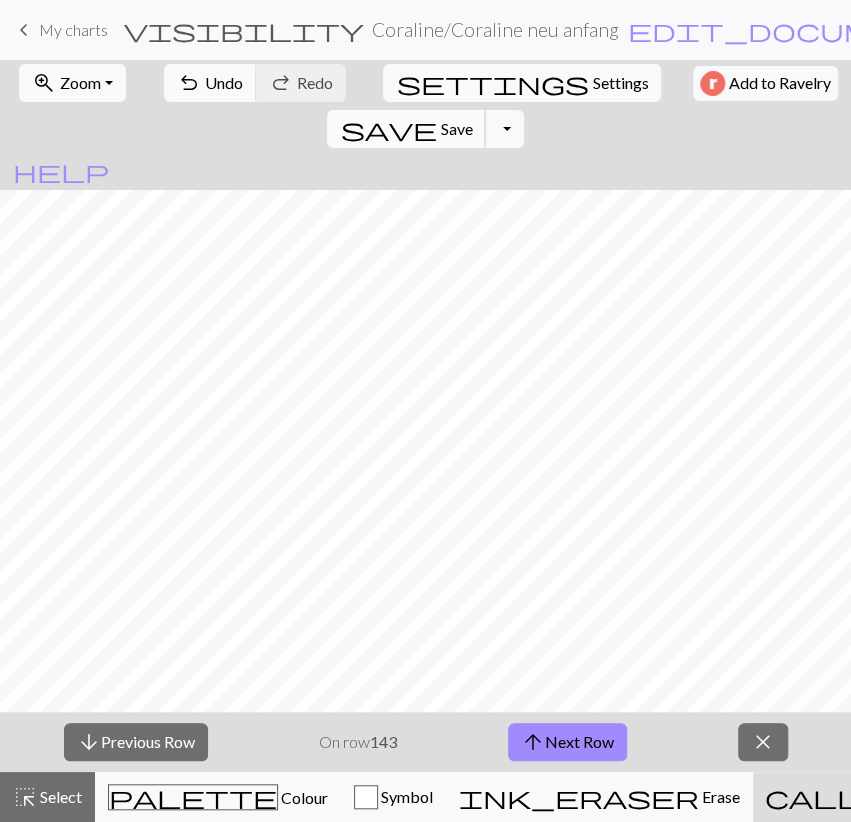 click on "save" at bounding box center [388, 129] 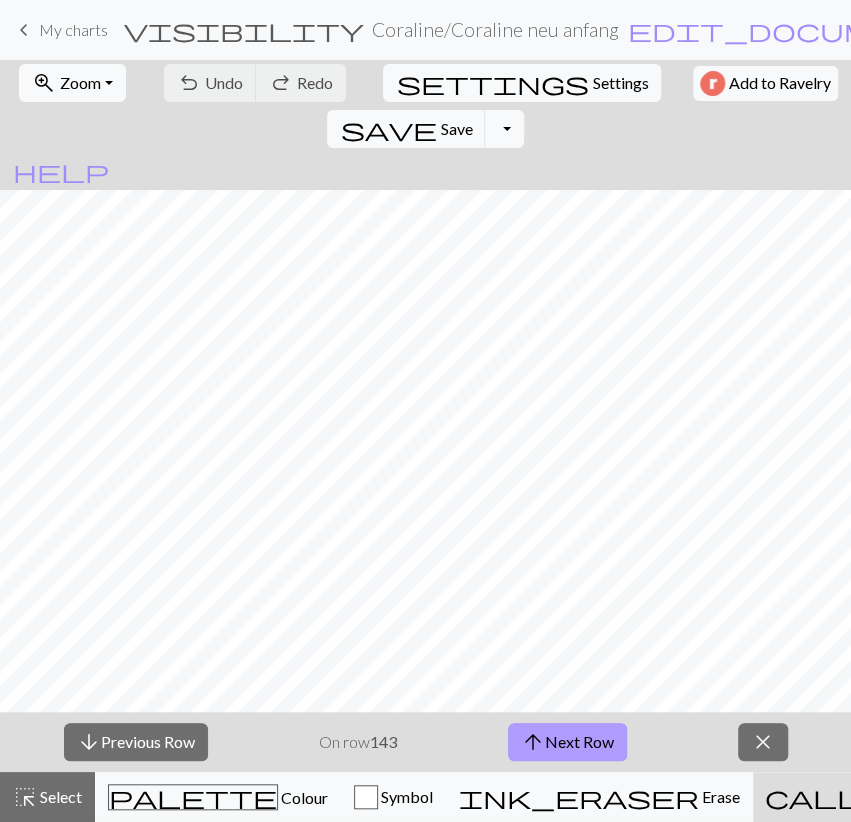 click on "arrow_upward  Next Row" at bounding box center (567, 742) 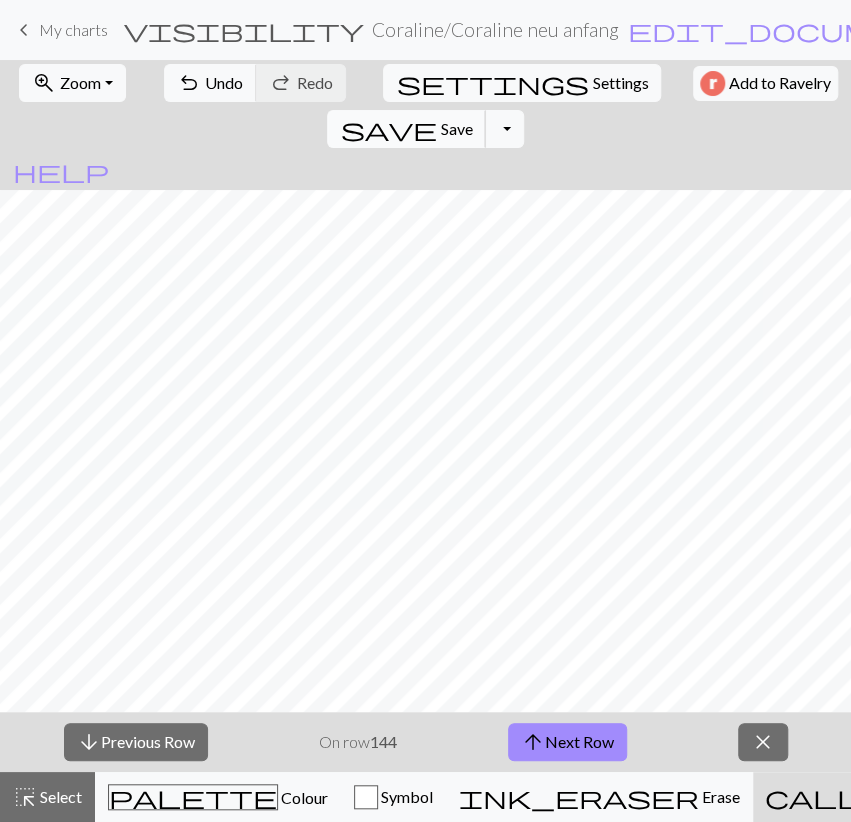 click on "Save" at bounding box center (456, 128) 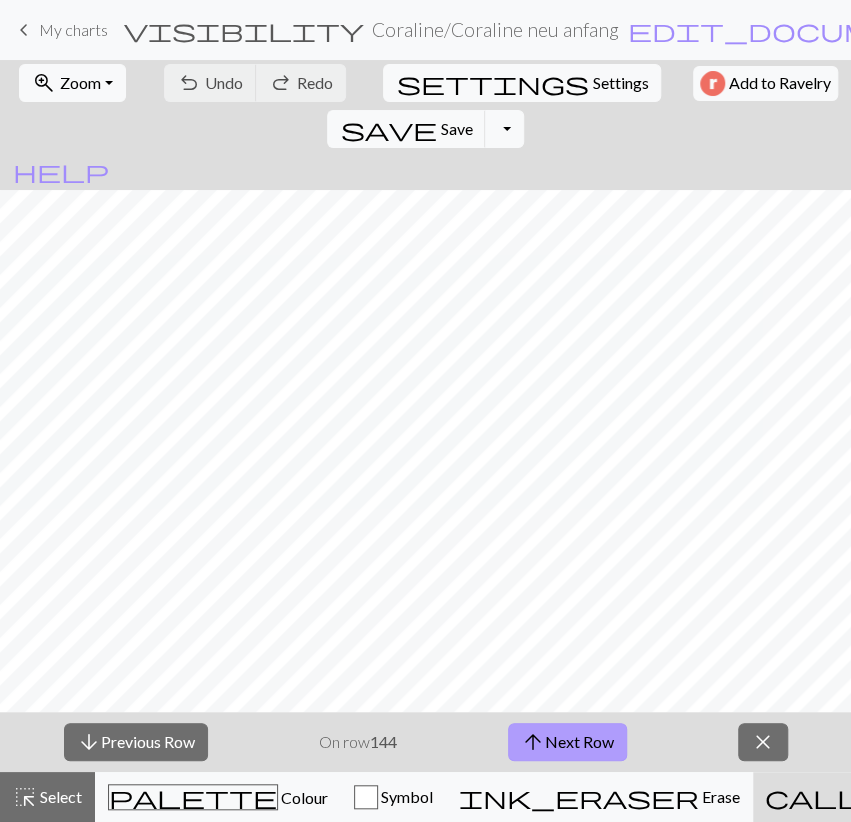 click on "arrow_upward  Next Row" at bounding box center (567, 742) 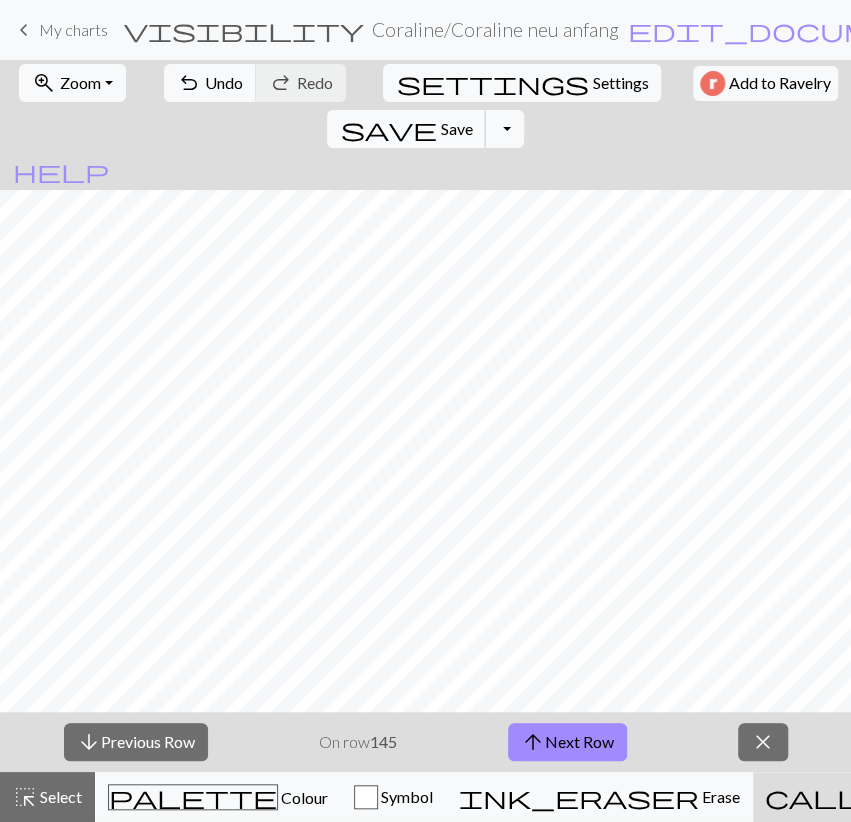 click on "Save" at bounding box center (456, 128) 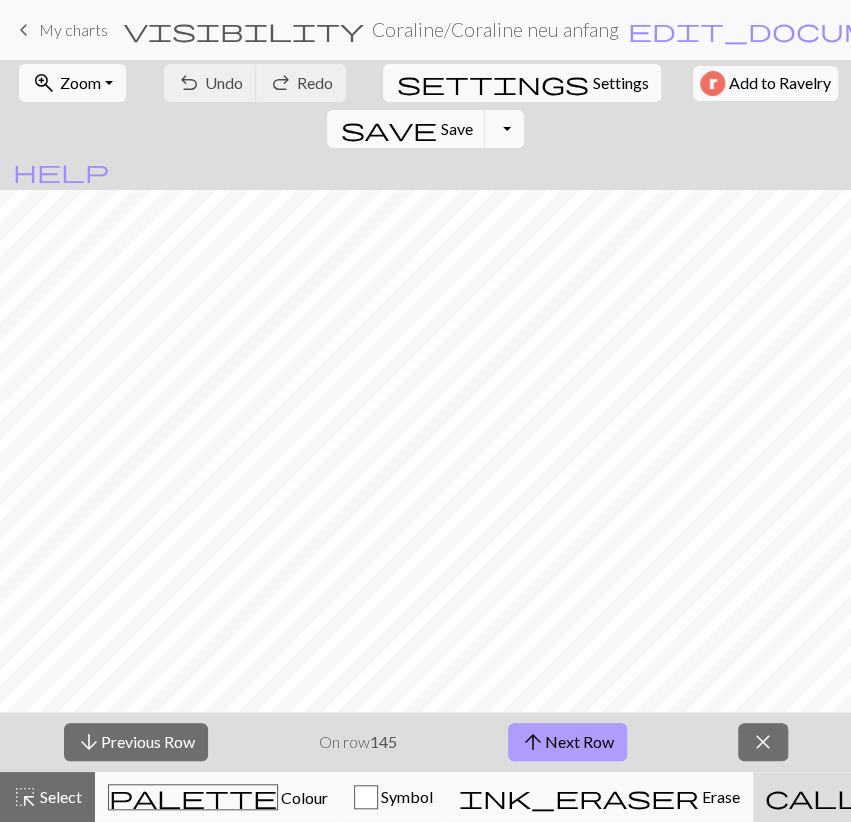 click on "arrow_upward  Next Row" at bounding box center (567, 742) 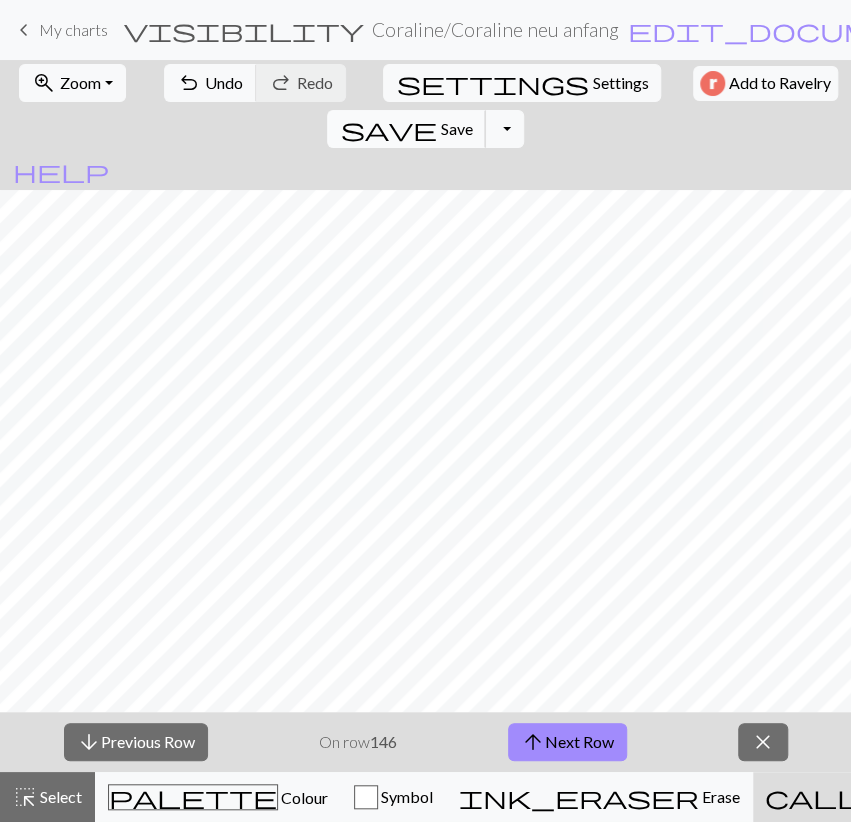click on "save" at bounding box center (388, 129) 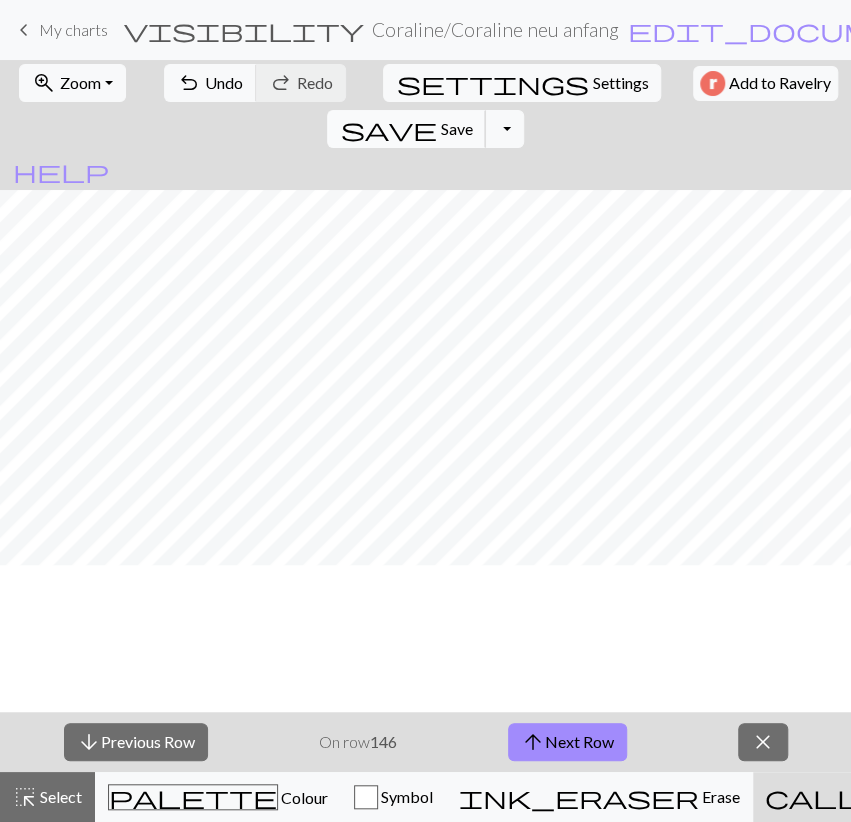 scroll, scrollTop: 1160, scrollLeft: 0, axis: vertical 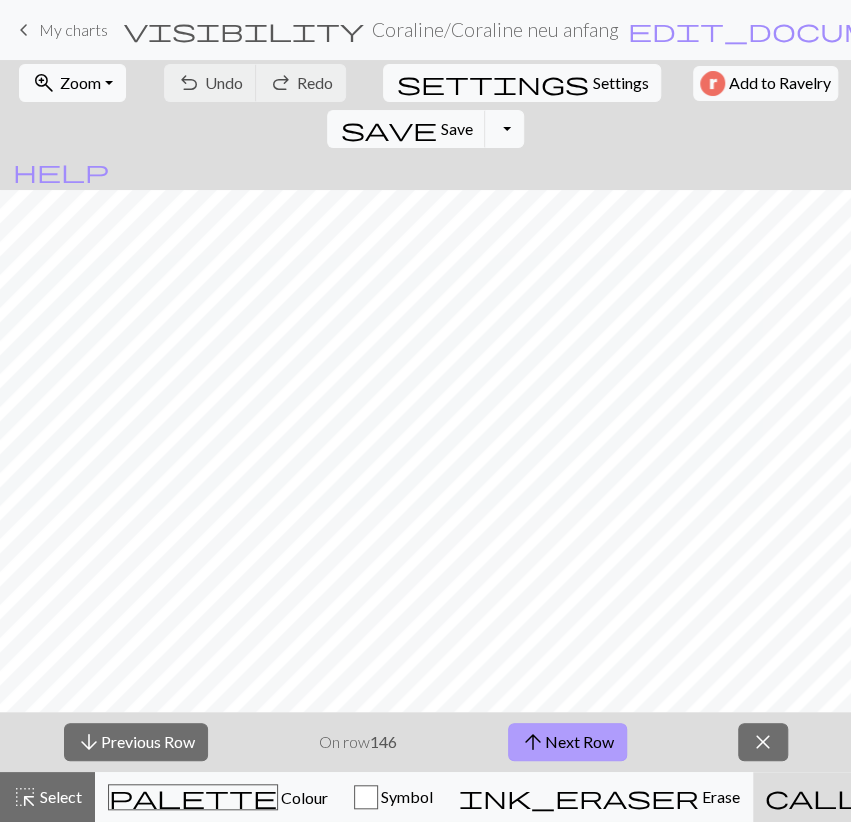 click on "arrow_upward  Next Row" at bounding box center (567, 742) 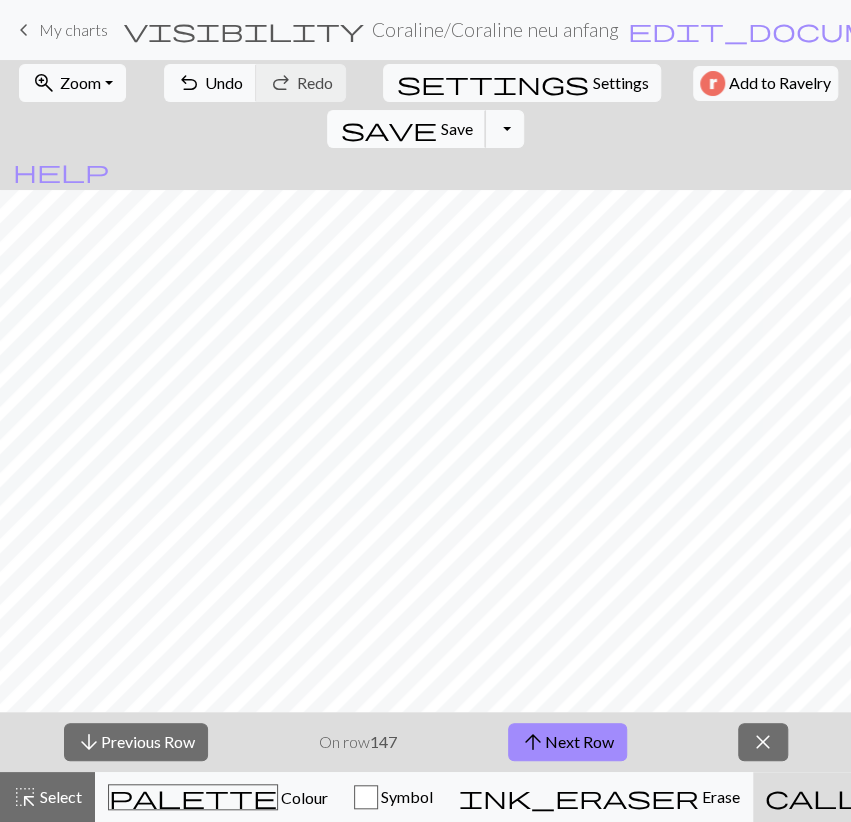 click on "save" at bounding box center [388, 129] 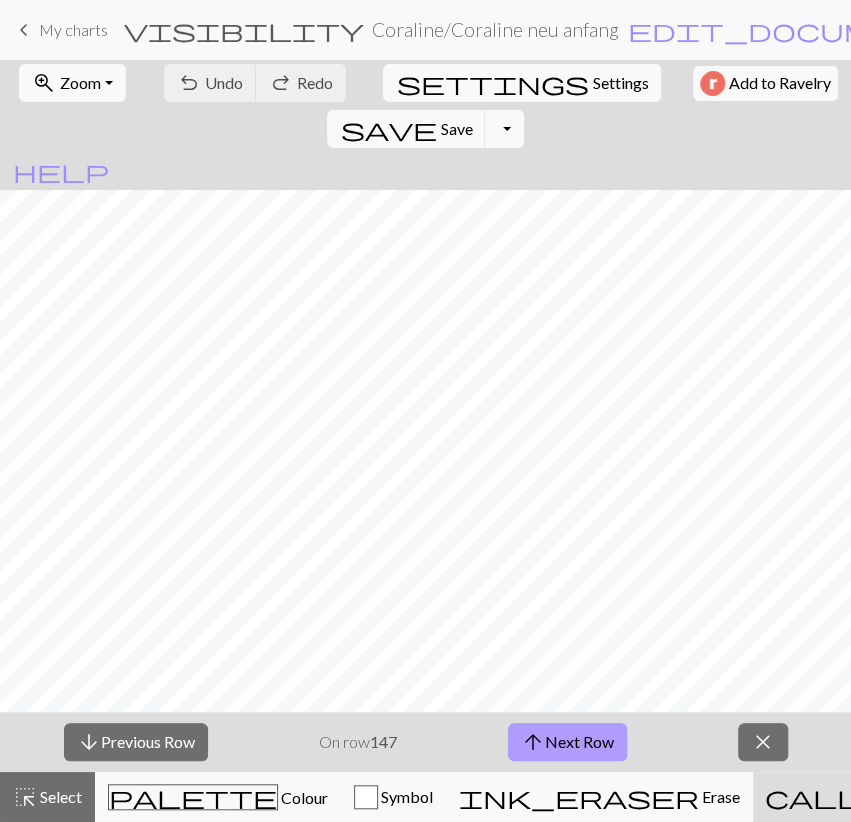 click on "arrow_upward  Next Row" at bounding box center [567, 742] 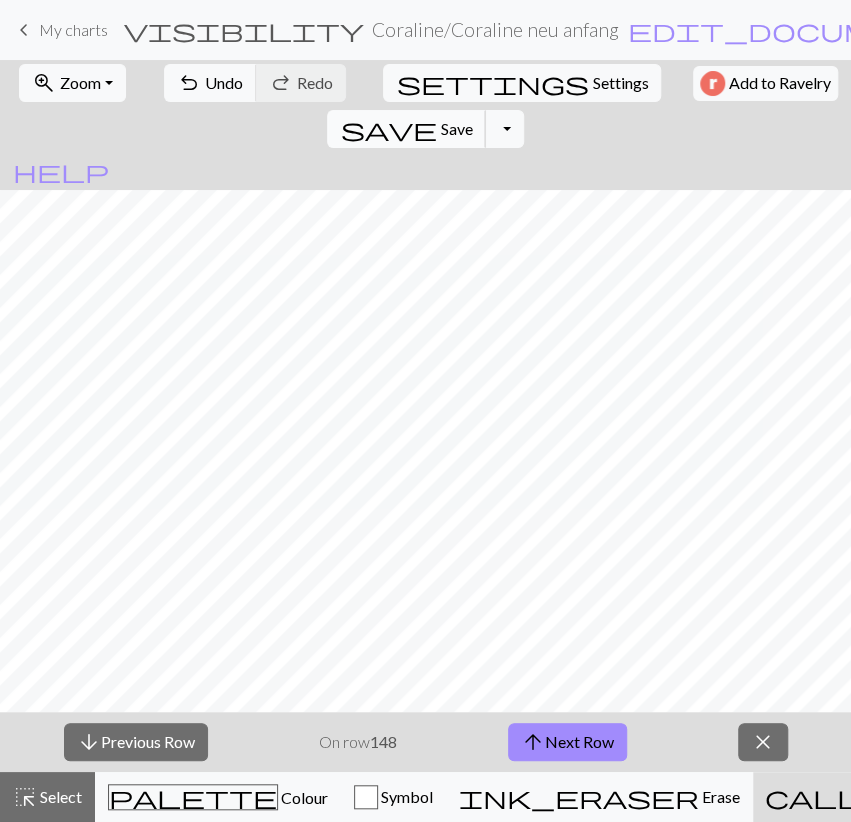 click on "save" at bounding box center (388, 129) 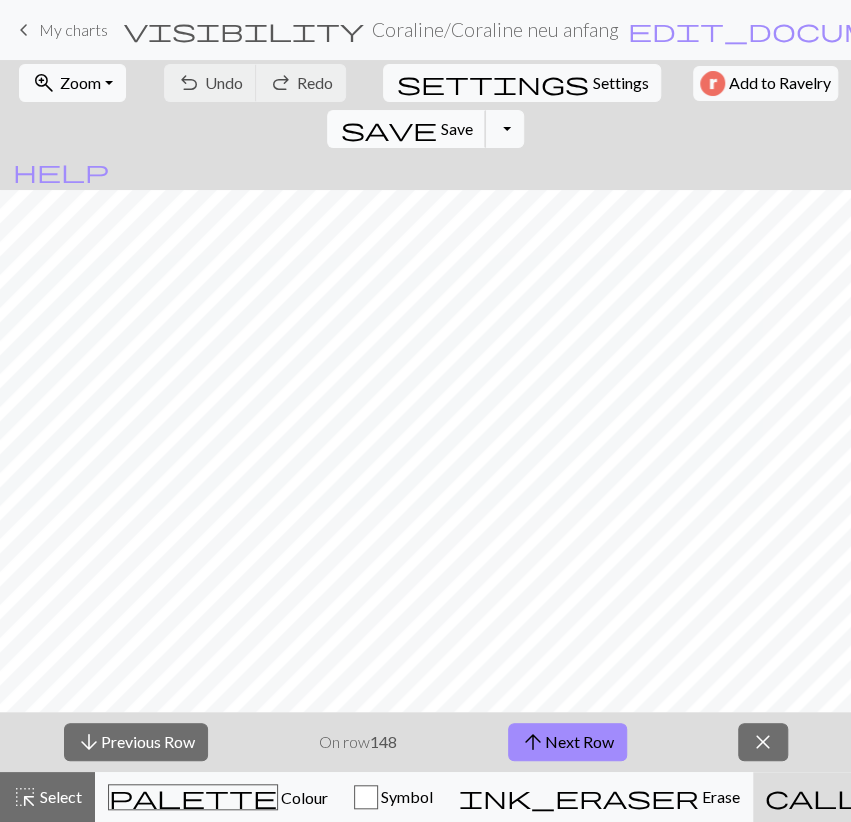 click on "save" at bounding box center [388, 129] 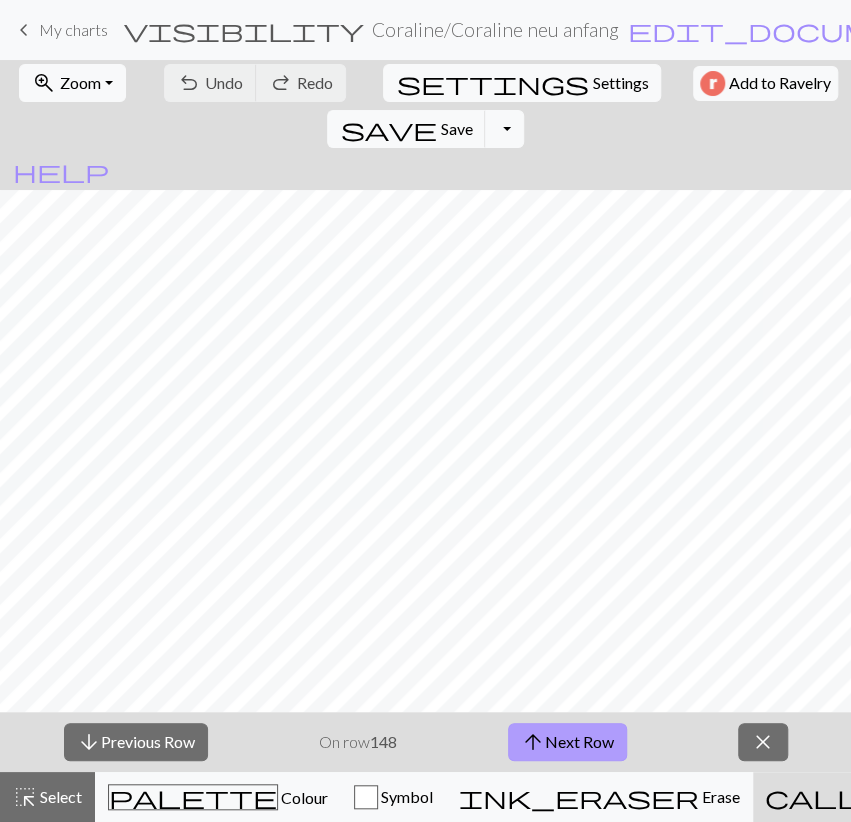 click on "arrow_upward  Next Row" at bounding box center (567, 742) 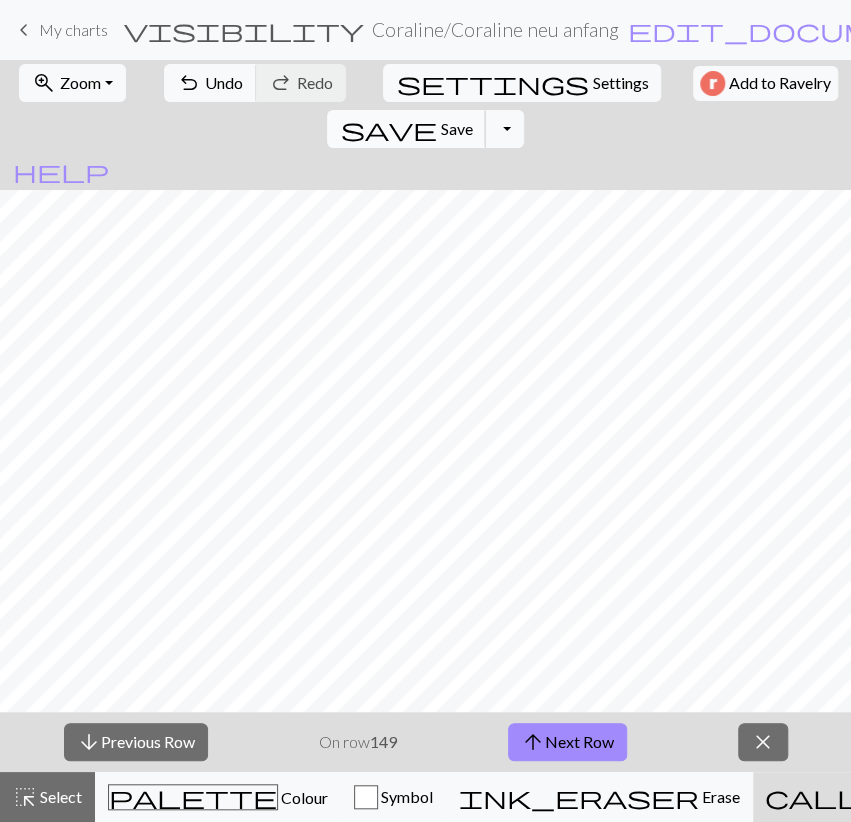 drag, startPoint x: 685, startPoint y: 84, endPoint x: 688, endPoint y: 101, distance: 17.262676 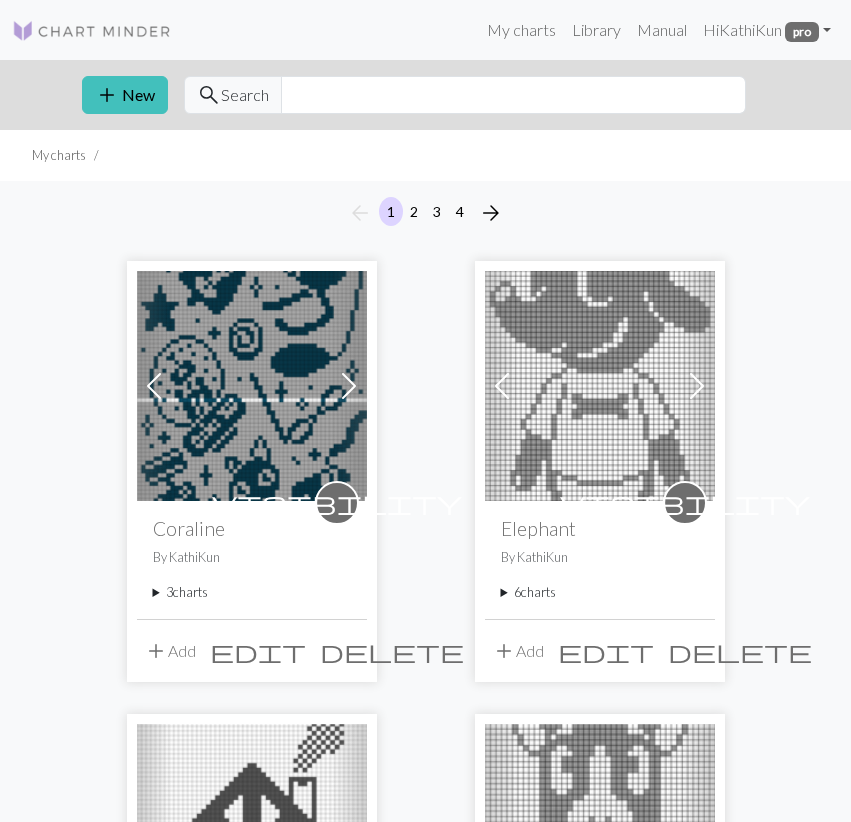 scroll, scrollTop: 0, scrollLeft: 0, axis: both 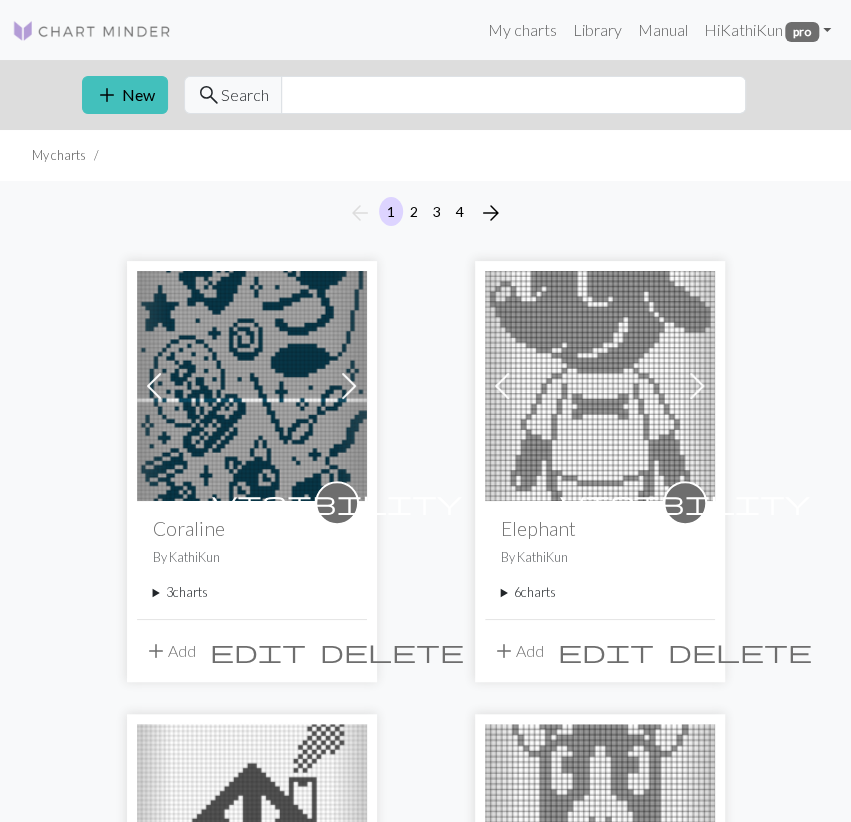 click on "3  charts" at bounding box center [252, 592] 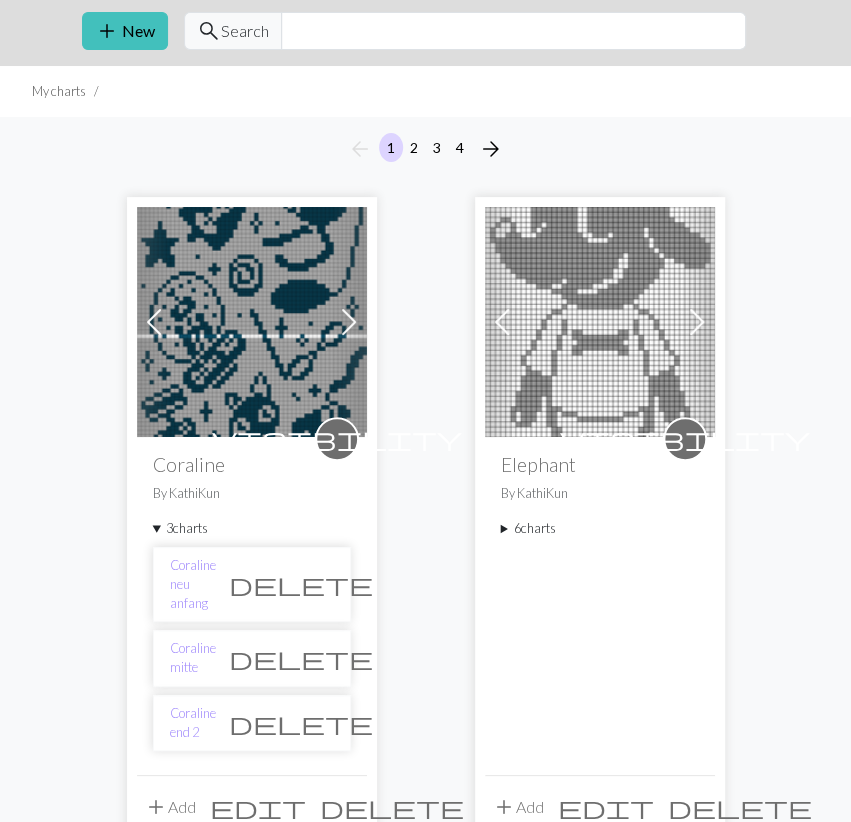 scroll, scrollTop: 104, scrollLeft: 0, axis: vertical 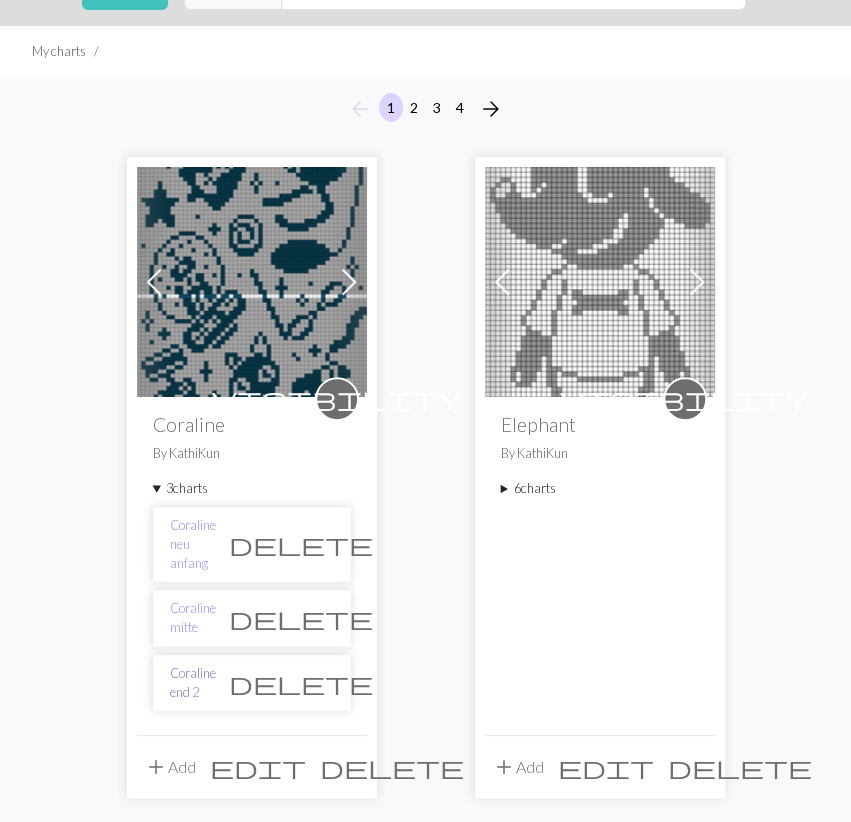 click on "Coraline end 2" at bounding box center (193, 683) 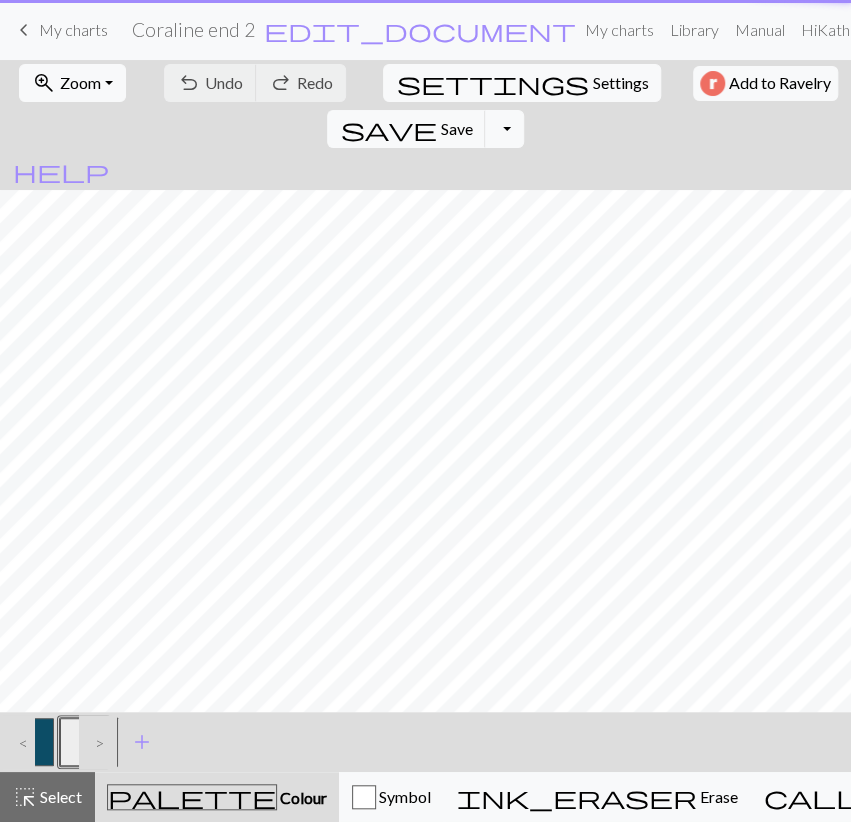 scroll, scrollTop: 0, scrollLeft: 0, axis: both 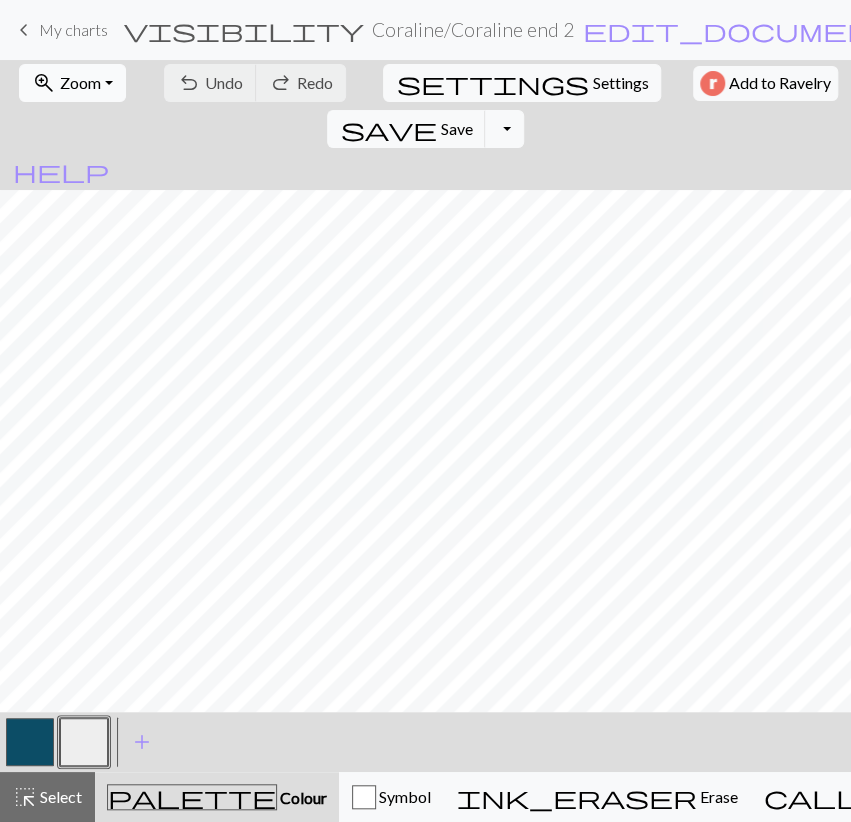click on "zoom_in Zoom Zoom" at bounding box center [72, 83] 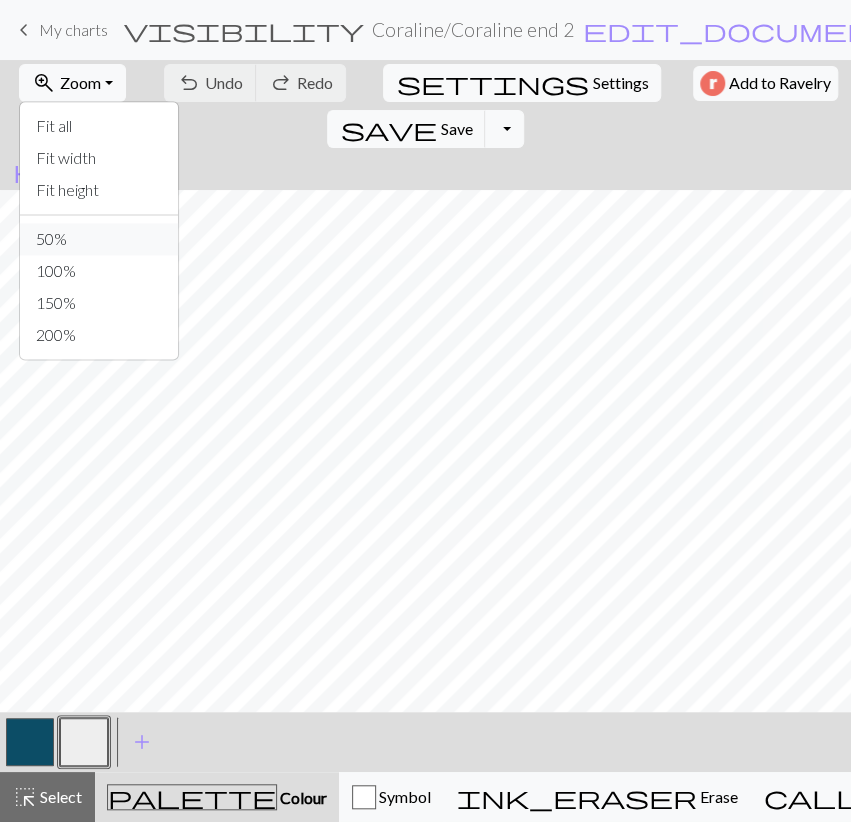 click on "50%" at bounding box center [99, 239] 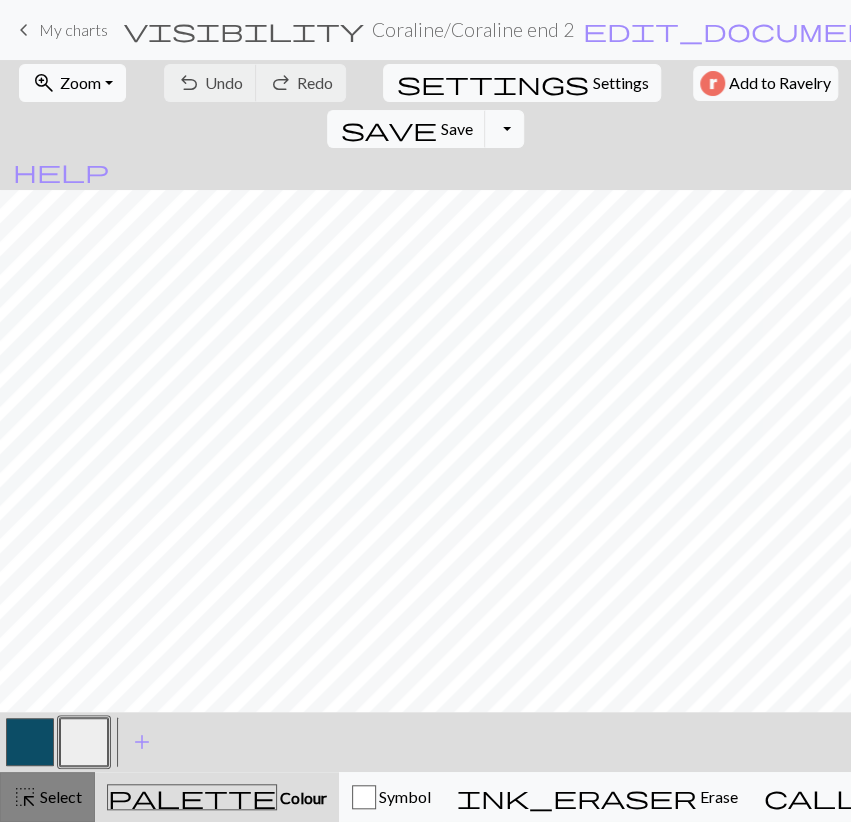 click on "highlight_alt   Select   Select" at bounding box center [47, 797] 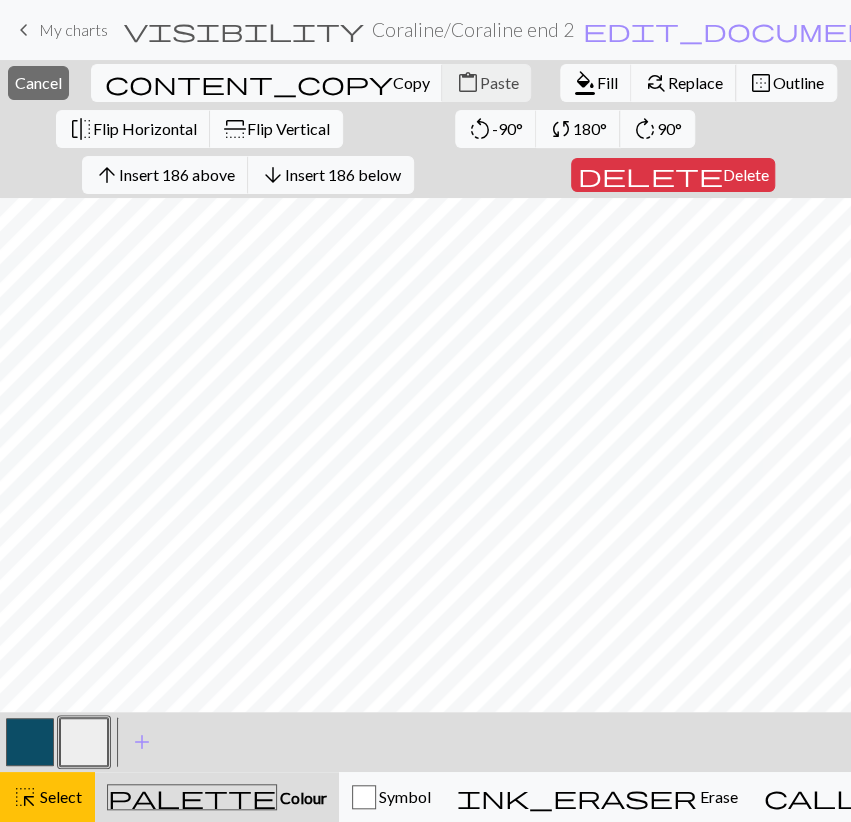 click on "Flip Vertical" at bounding box center [288, 128] 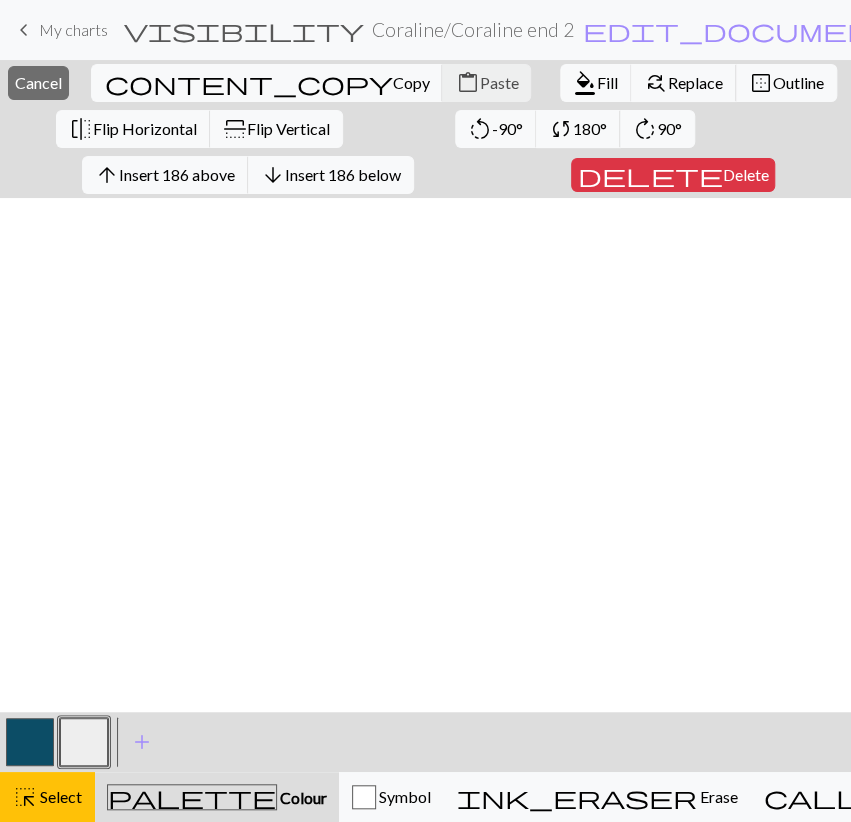 scroll, scrollTop: 1414, scrollLeft: 0, axis: vertical 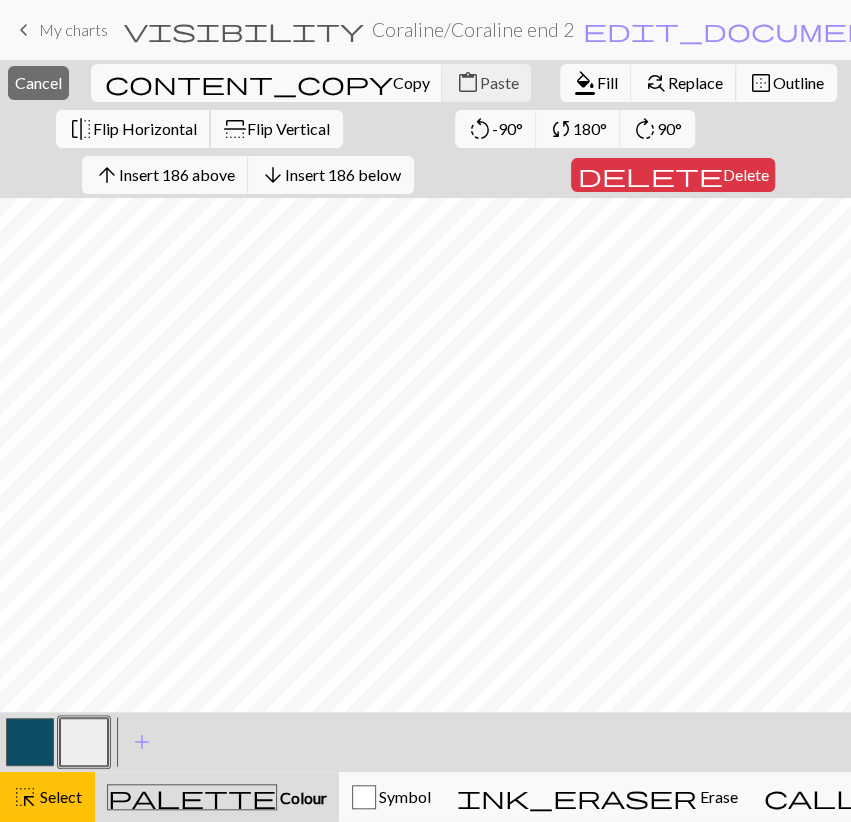 click on "Flip Horizontal" at bounding box center (145, 128) 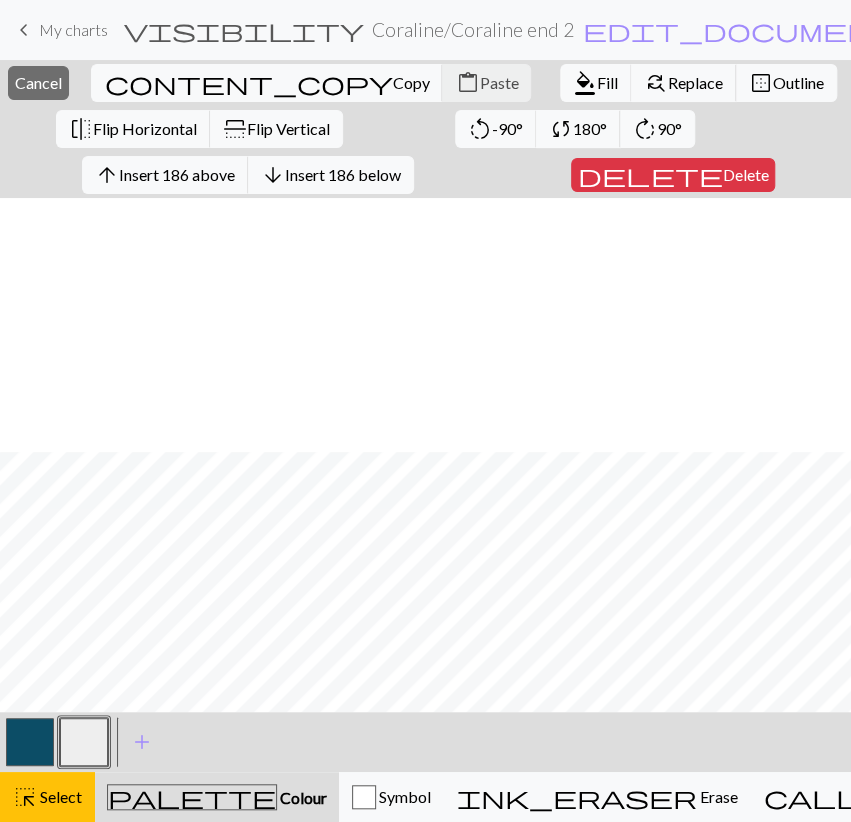 scroll, scrollTop: 1414, scrollLeft: 0, axis: vertical 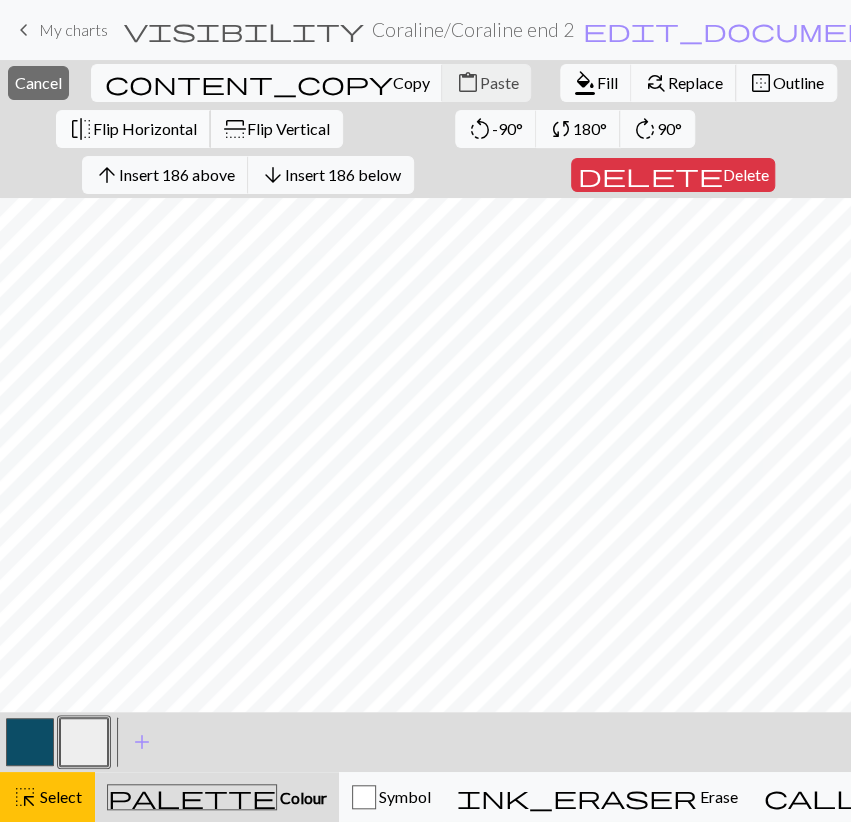 click on "Flip Horizontal" at bounding box center (145, 128) 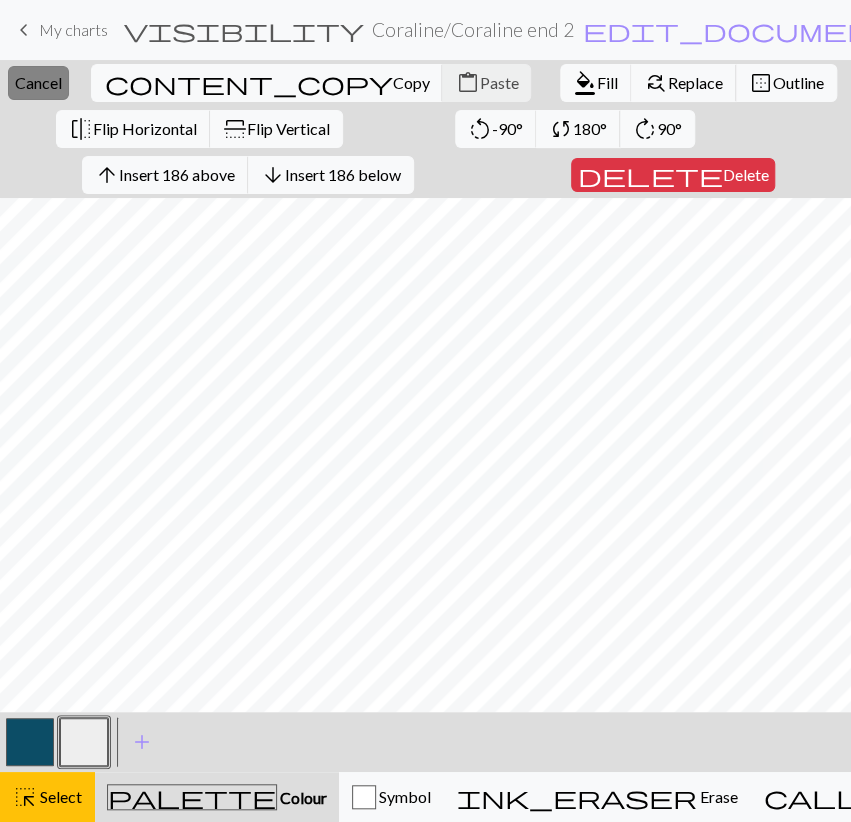 click on "Cancel" at bounding box center [38, 82] 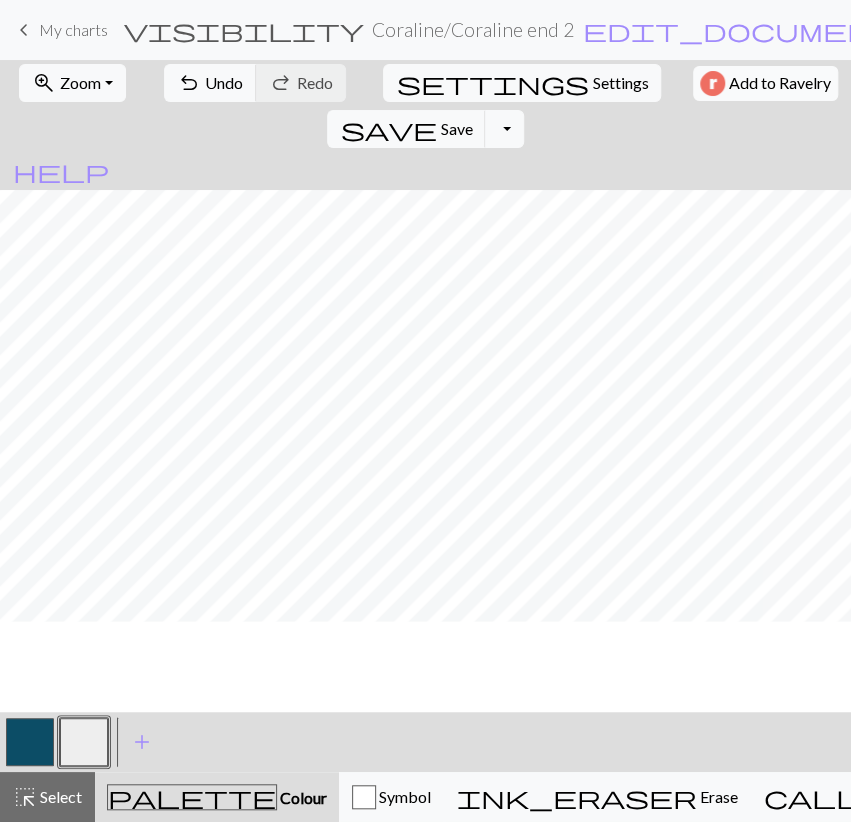 scroll, scrollTop: 1323, scrollLeft: 0, axis: vertical 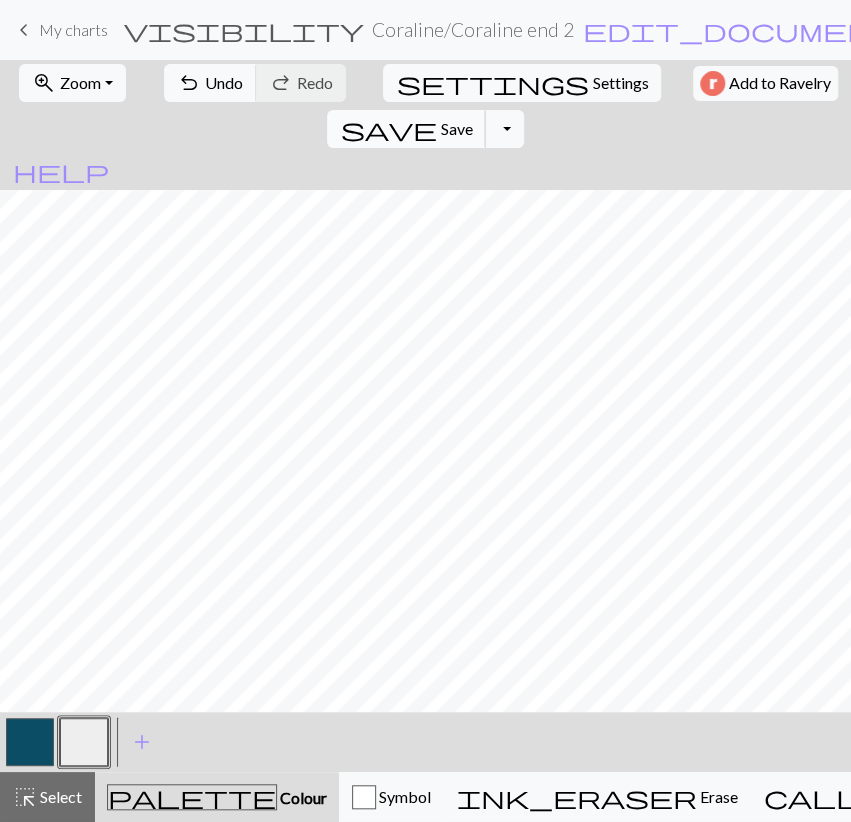 click on "save" at bounding box center (388, 129) 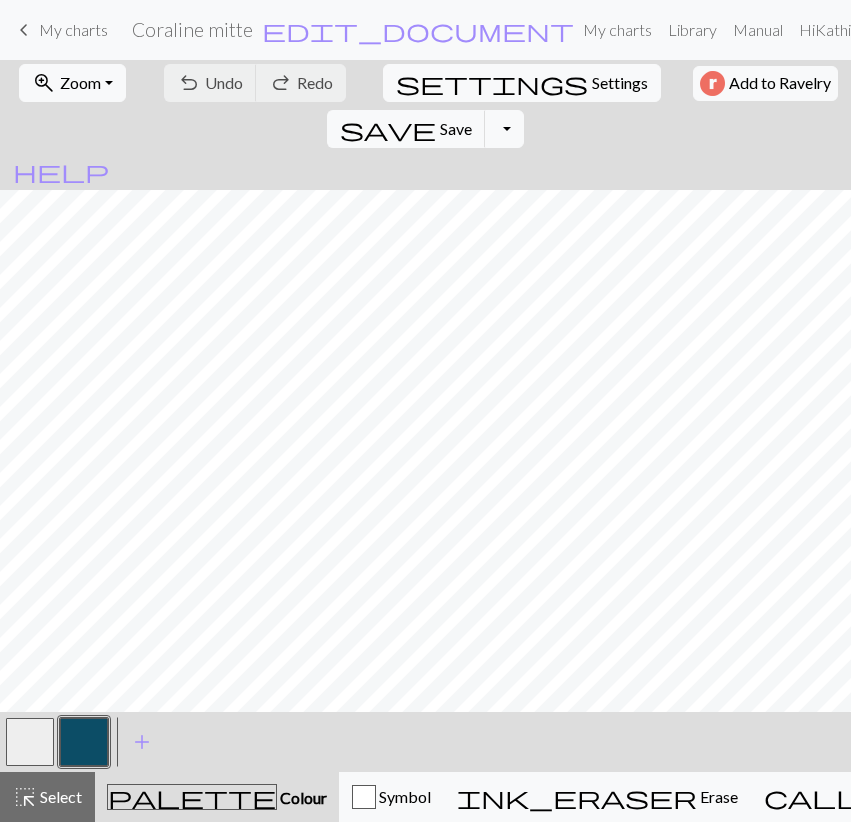 scroll, scrollTop: 0, scrollLeft: 0, axis: both 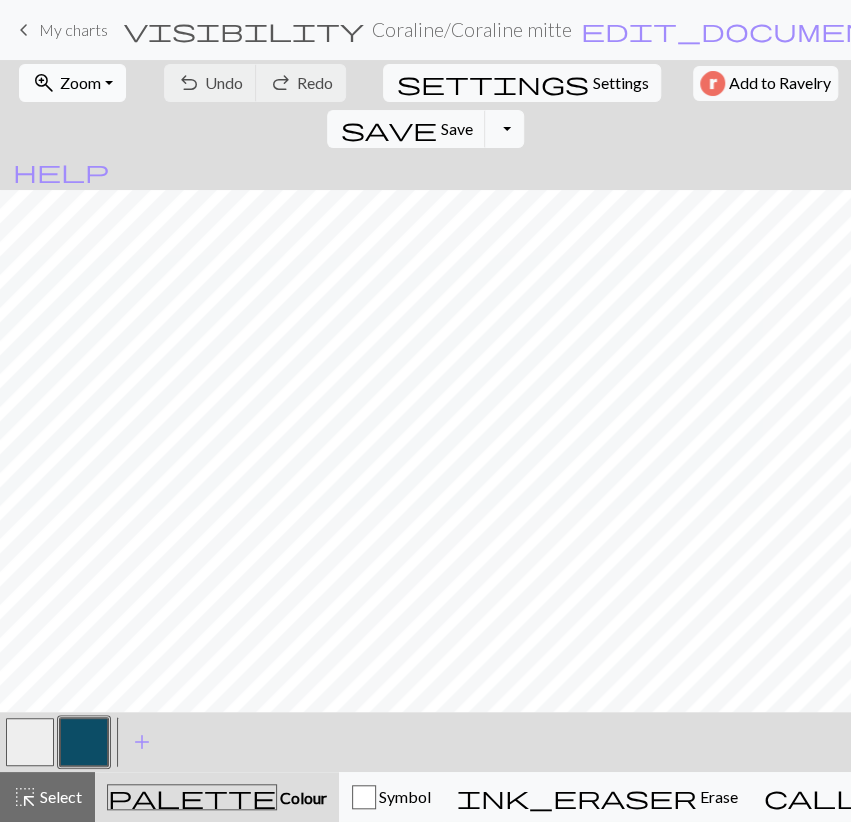 click on "Zoom" at bounding box center (80, 82) 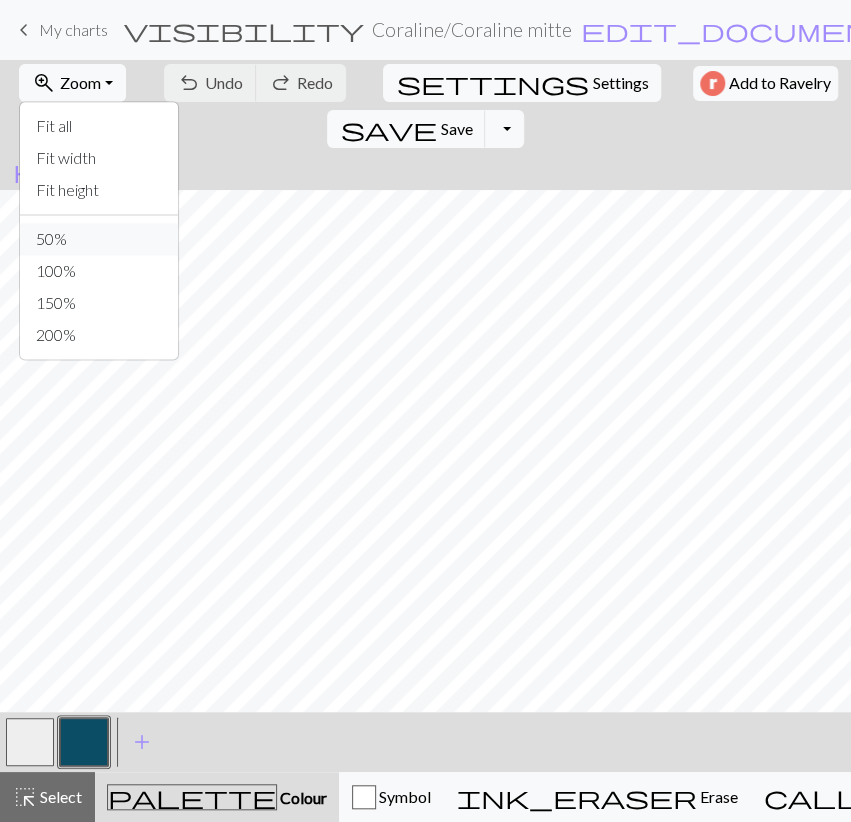 click on "50%" at bounding box center [99, 239] 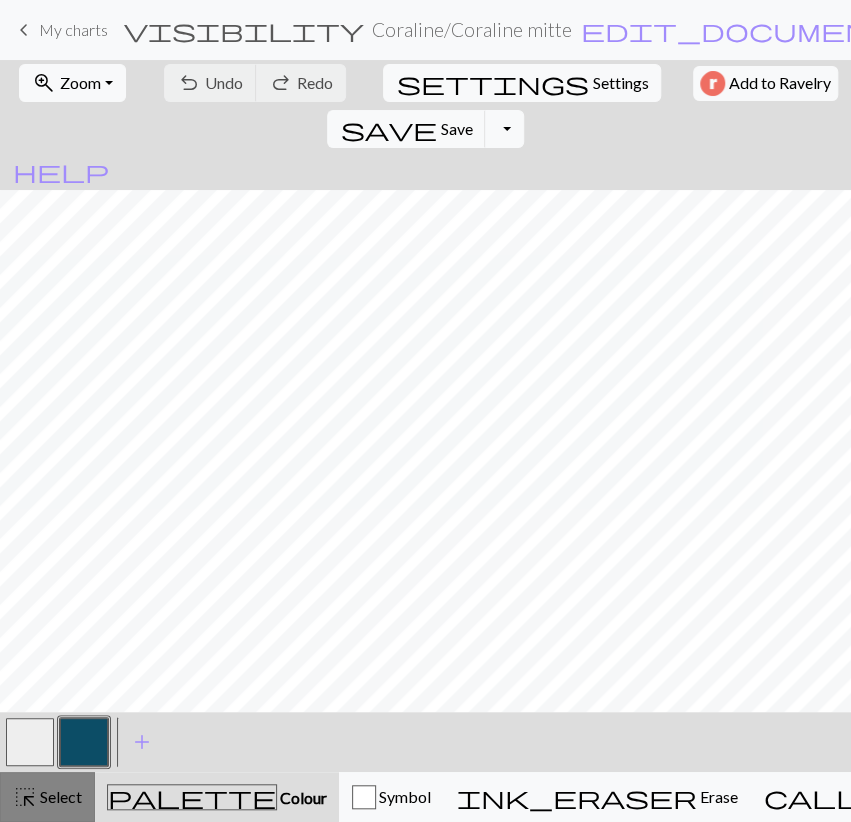 click on "Select" at bounding box center [59, 796] 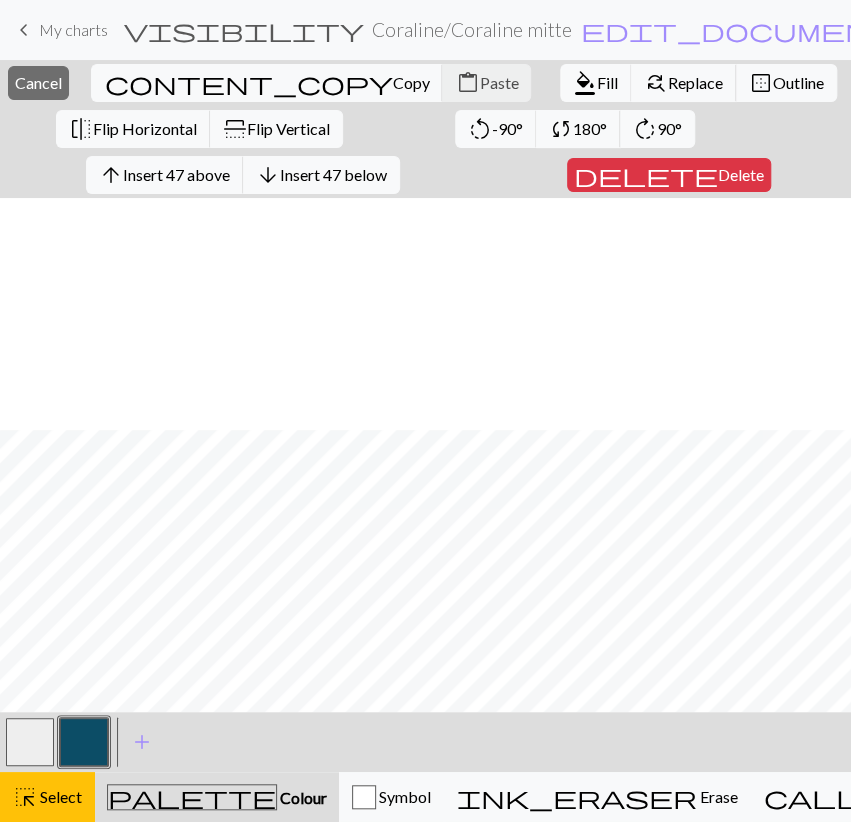scroll, scrollTop: 232, scrollLeft: 0, axis: vertical 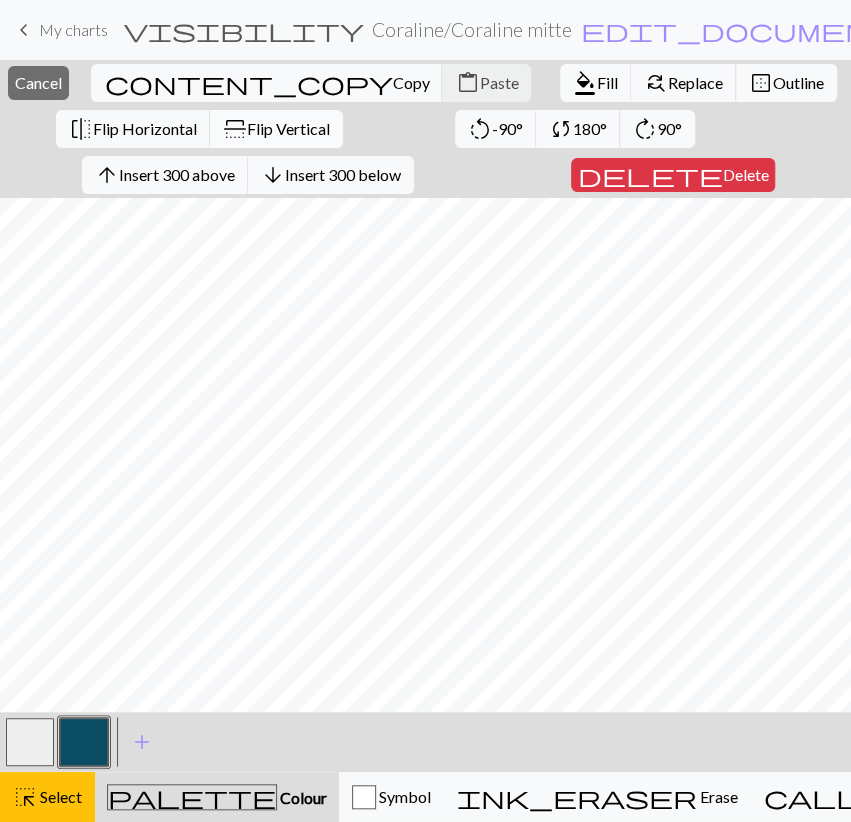click on "Flip Vertical" at bounding box center (288, 128) 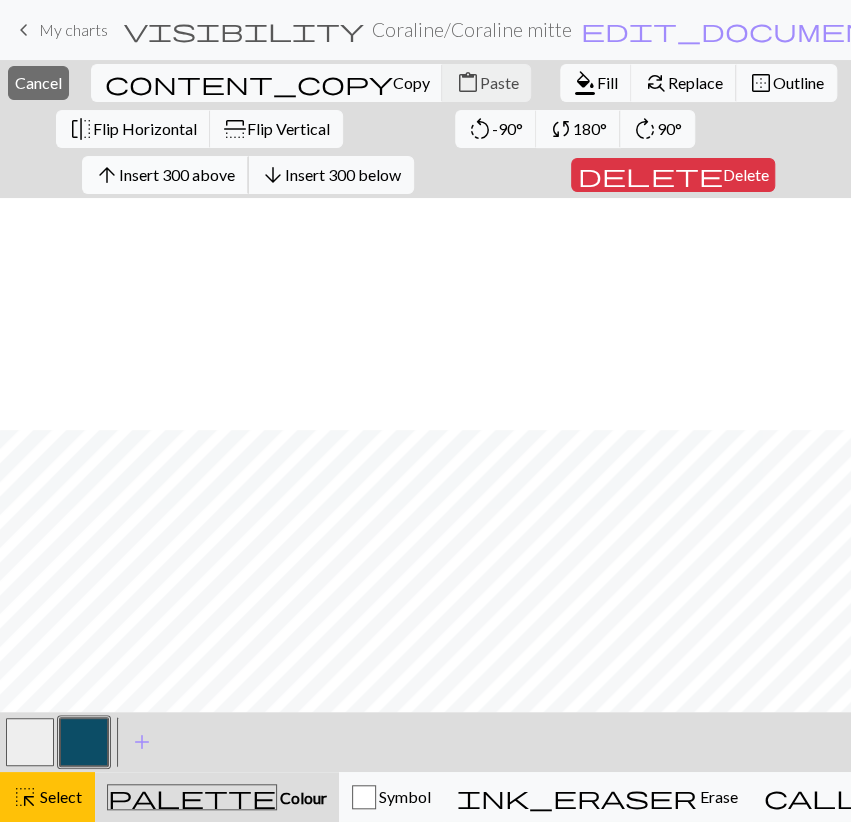scroll, scrollTop: 1972, scrollLeft: 0, axis: vertical 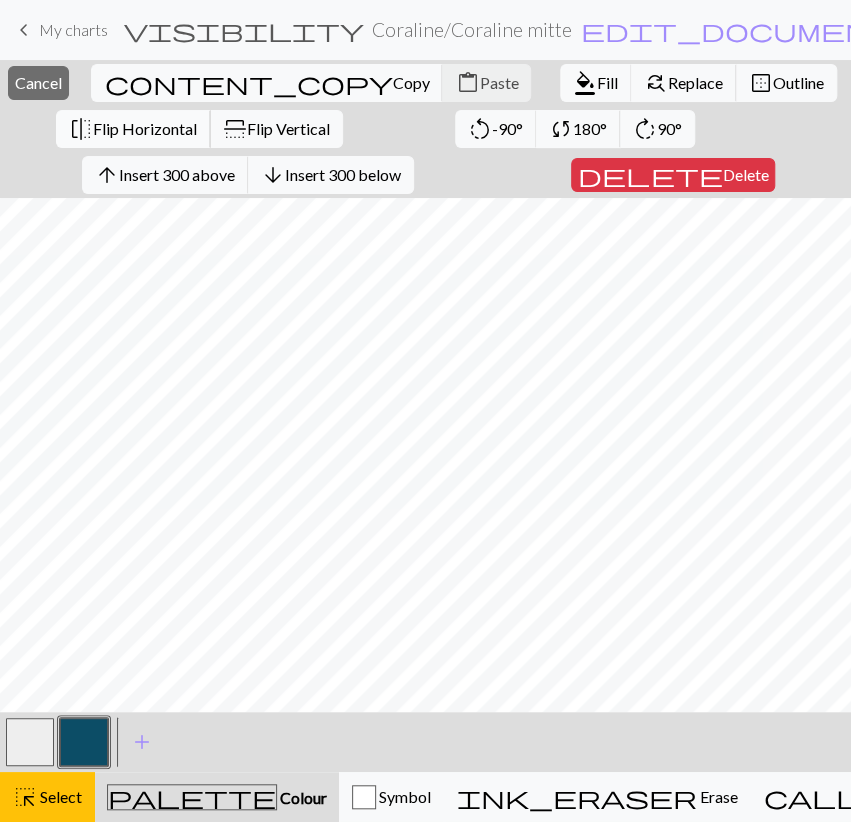 click on "Flip Horizontal" at bounding box center [145, 128] 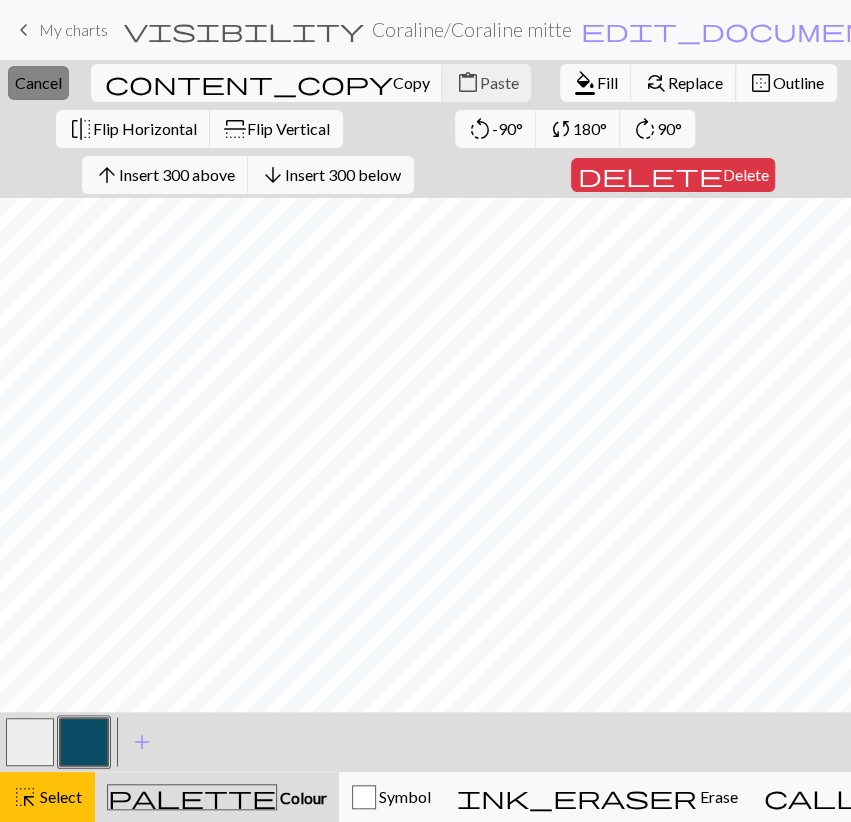 click on "Cancel" at bounding box center [38, 82] 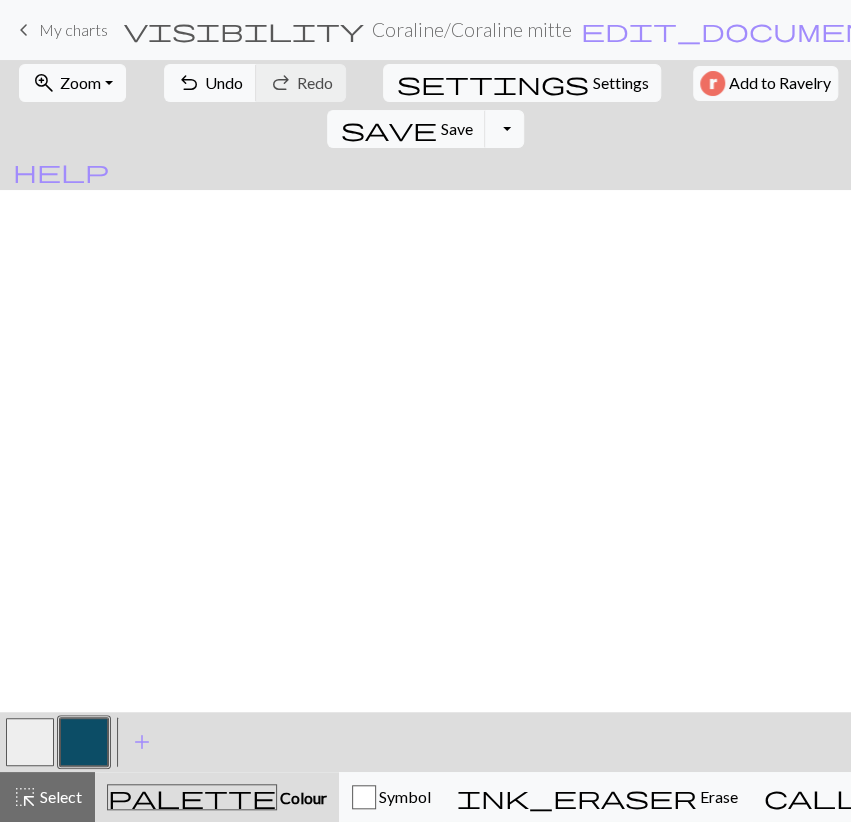 scroll, scrollTop: 0, scrollLeft: 0, axis: both 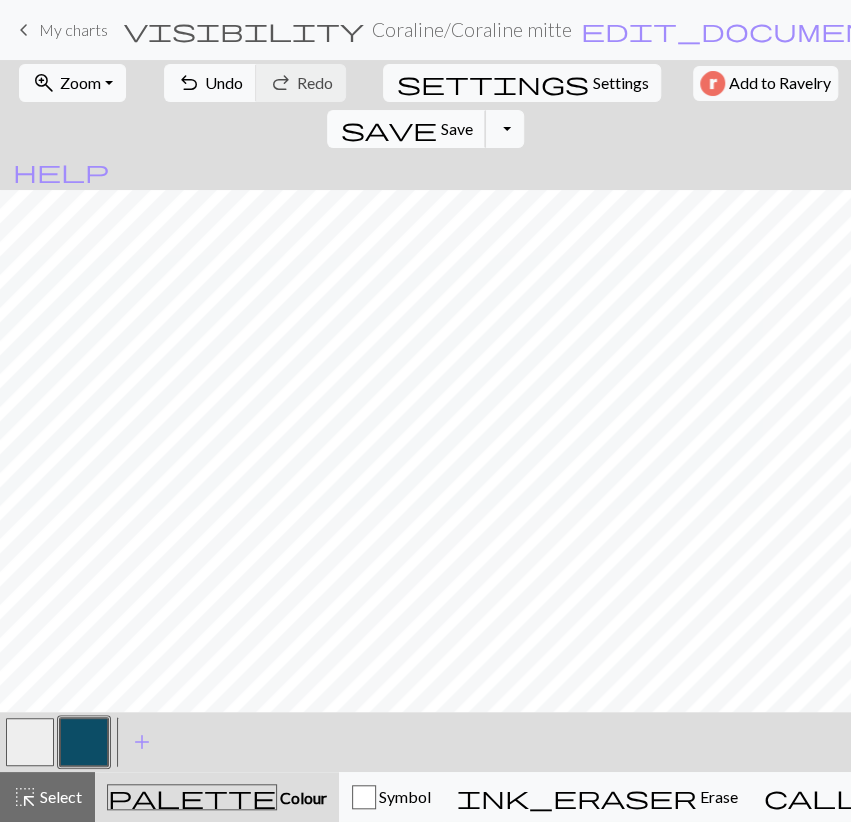 click on "save Save Save" at bounding box center (406, 129) 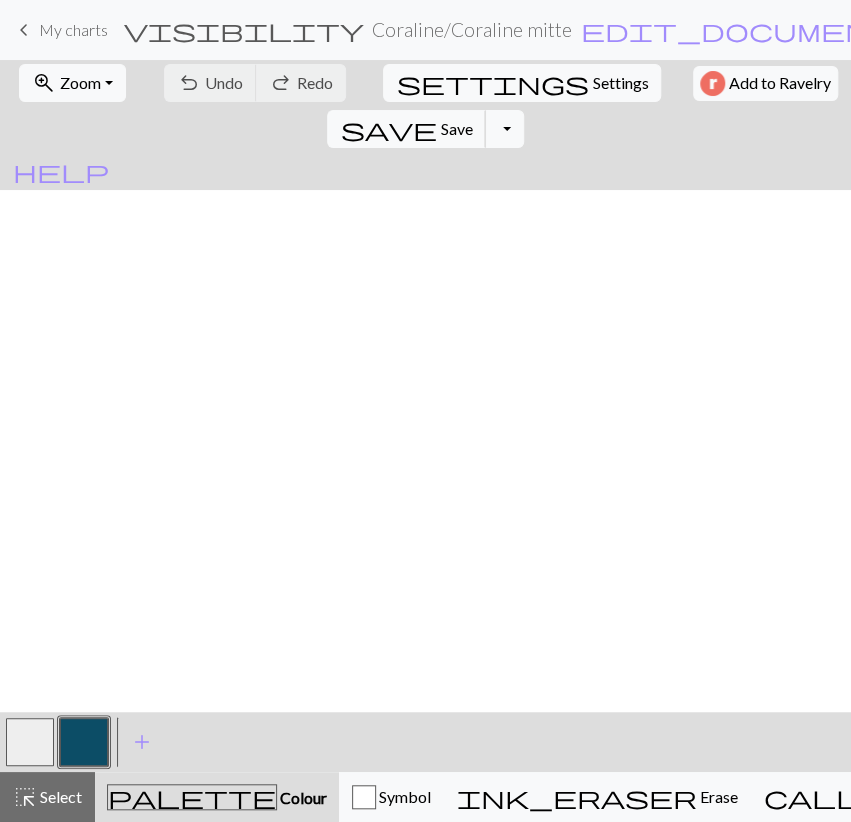 scroll, scrollTop: 0, scrollLeft: 0, axis: both 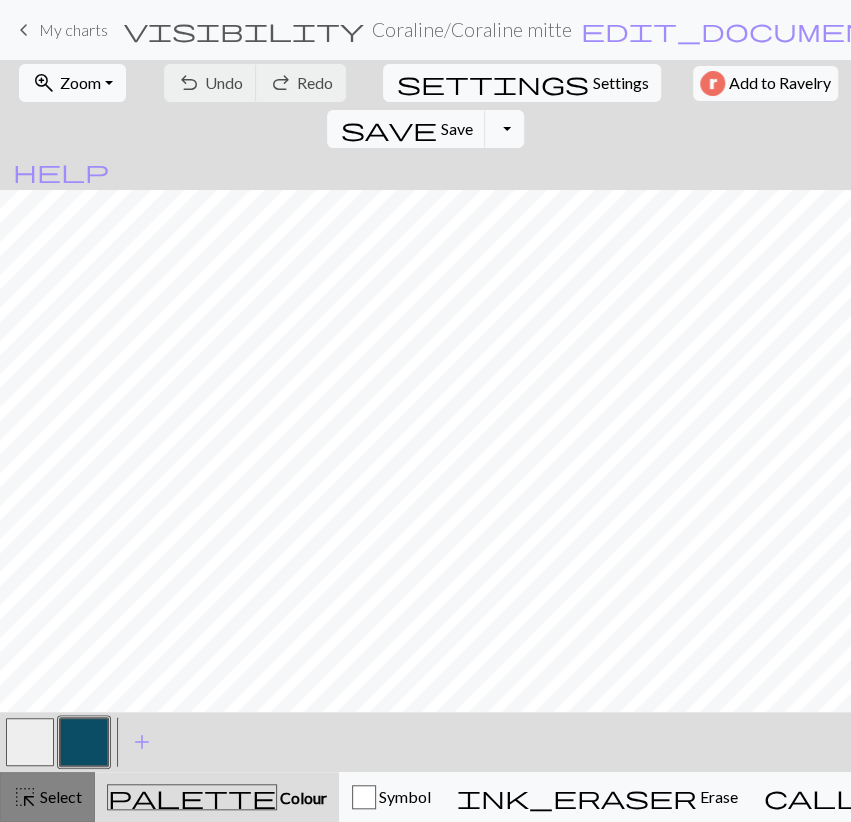 click on "Select" at bounding box center [59, 796] 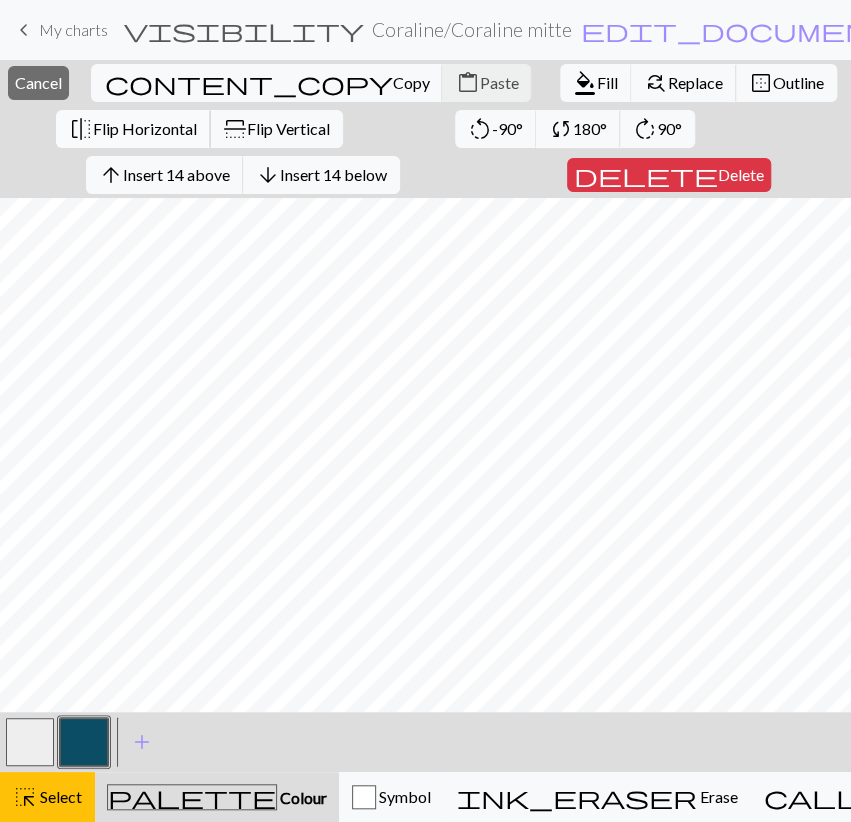 click on "Flip Horizontal" at bounding box center (145, 128) 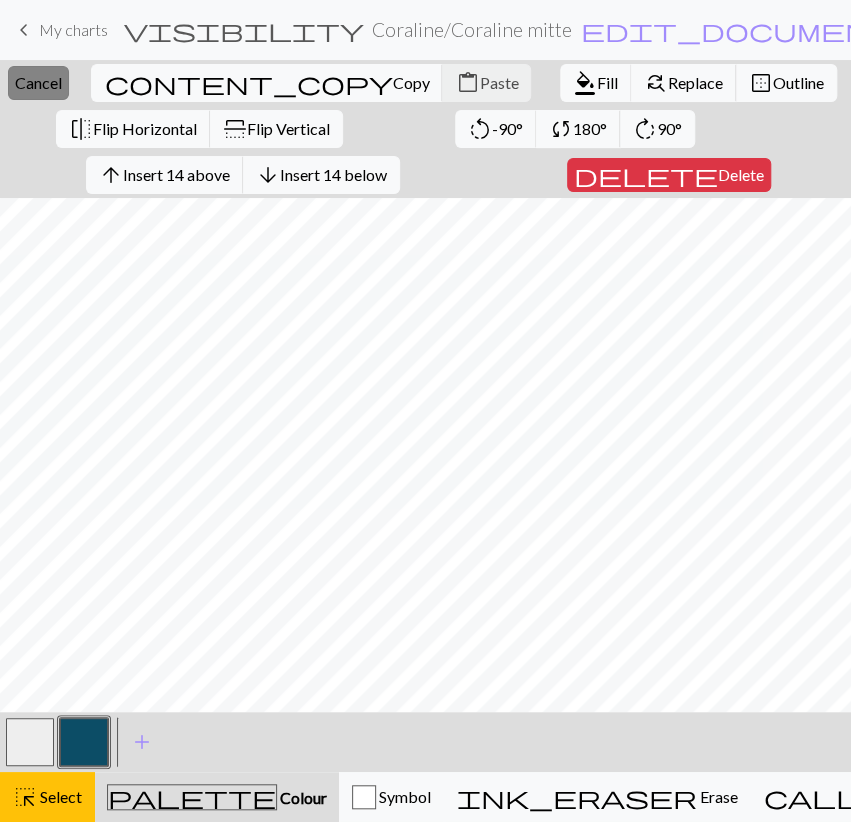 click on "Cancel" at bounding box center [38, 82] 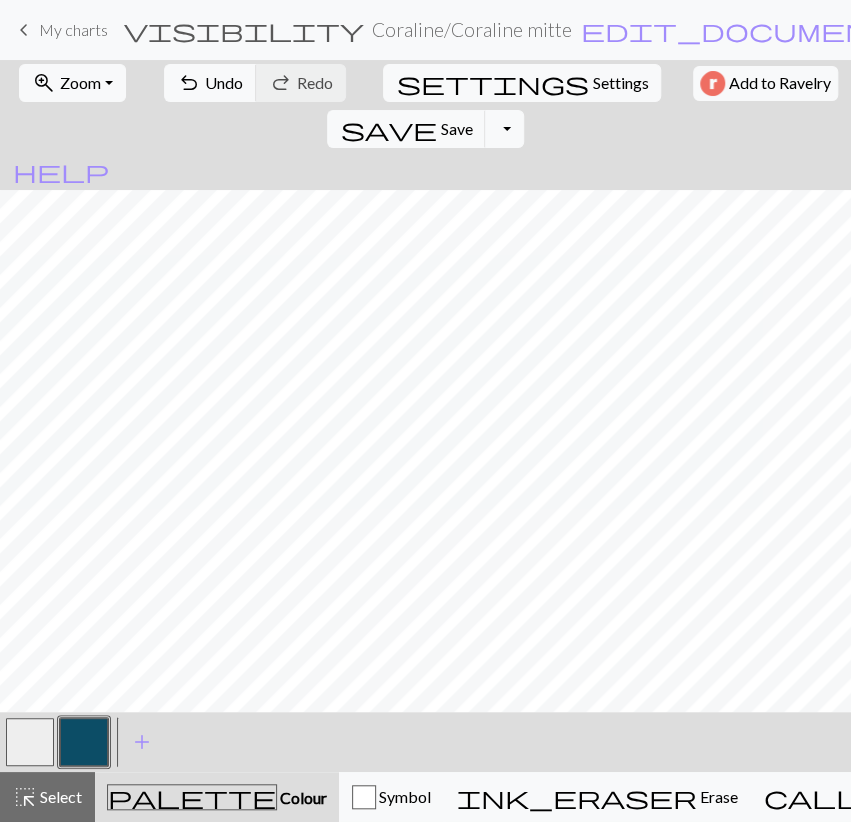 click at bounding box center [30, 742] 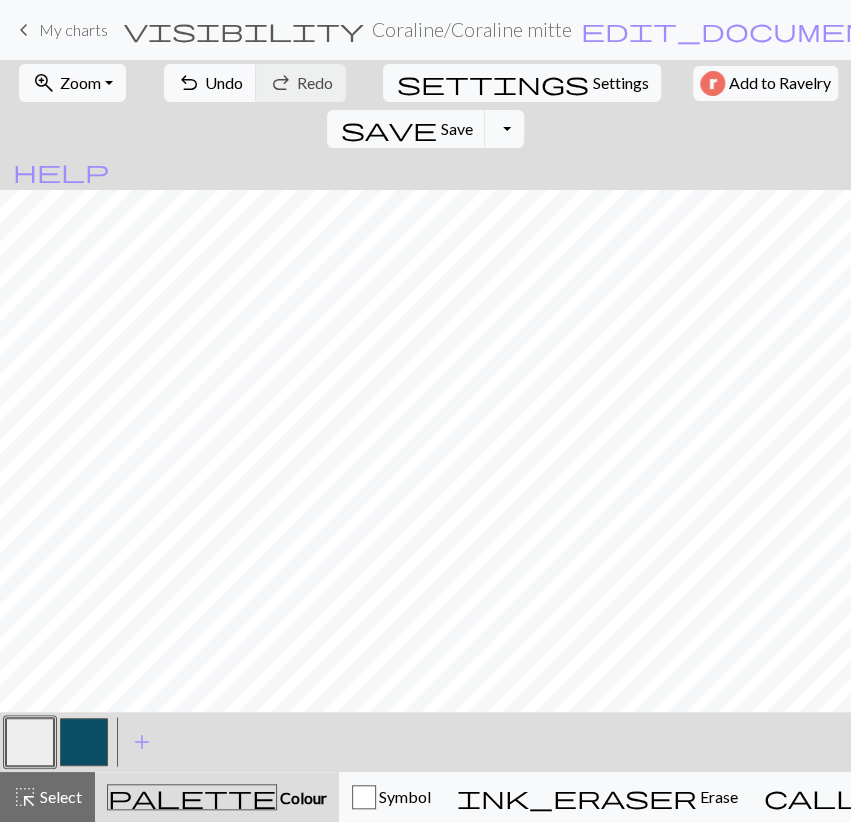 click at bounding box center [84, 742] 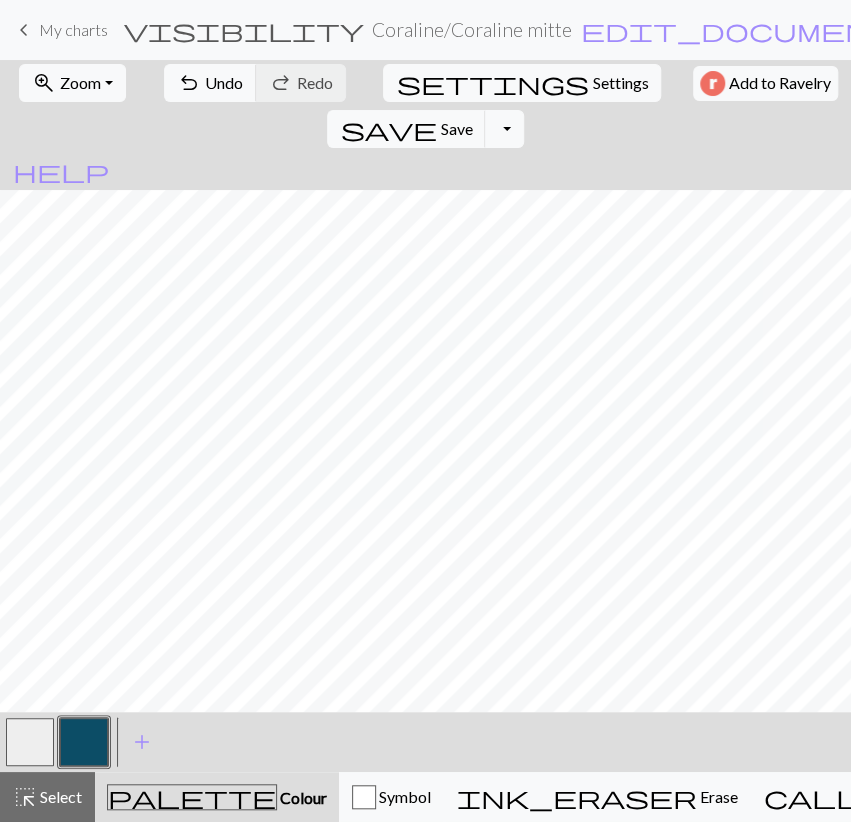 click at bounding box center (30, 742) 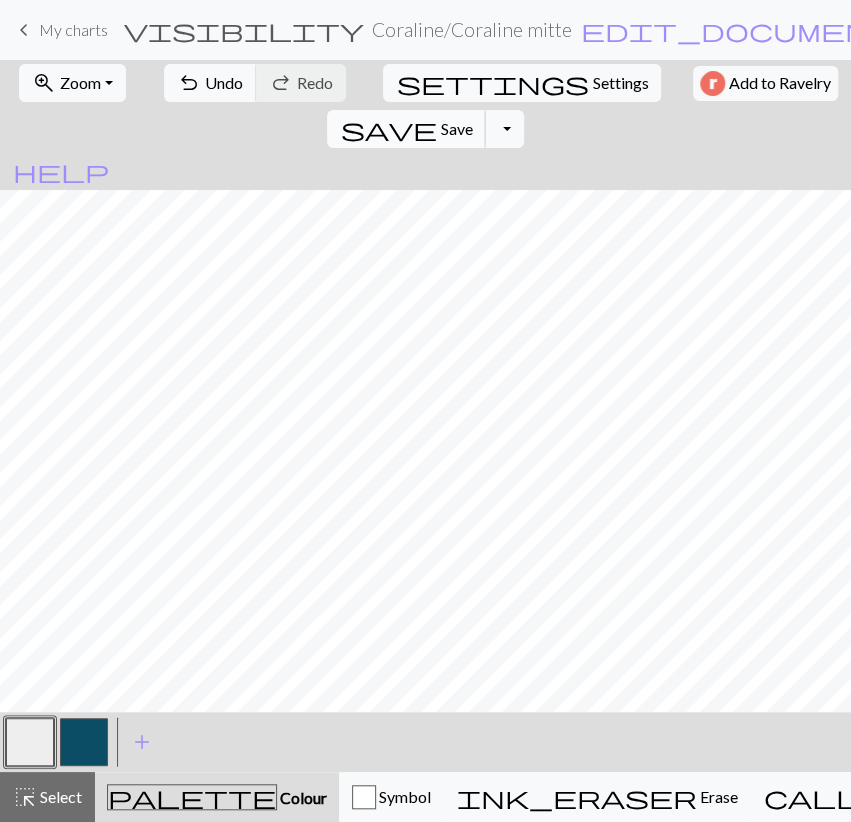 click on "save" at bounding box center [388, 129] 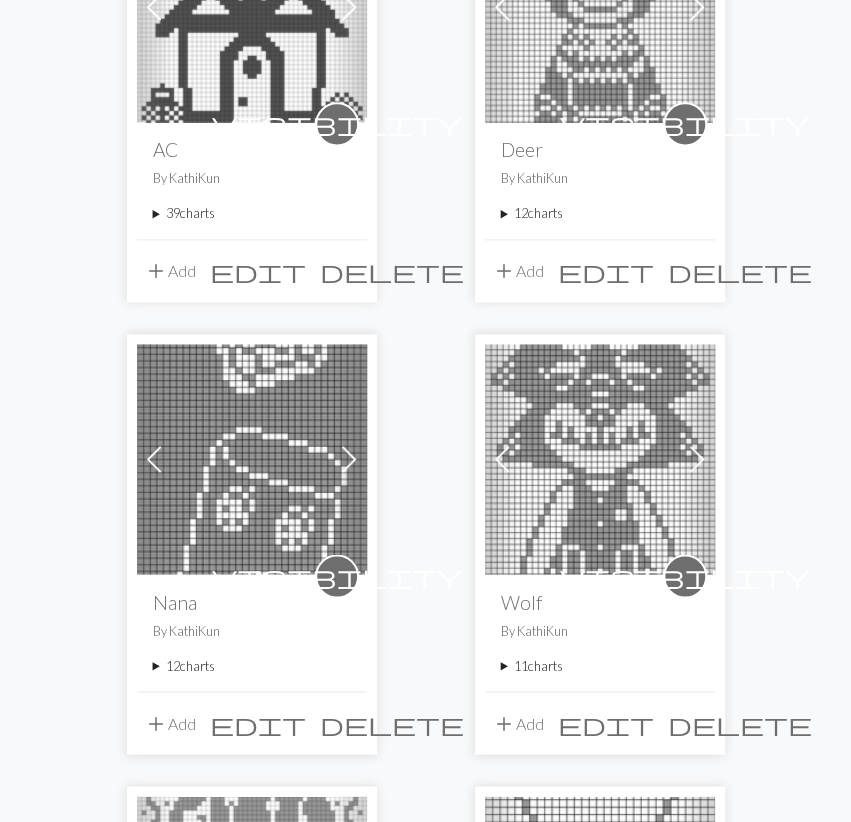 scroll, scrollTop: 1248, scrollLeft: 0, axis: vertical 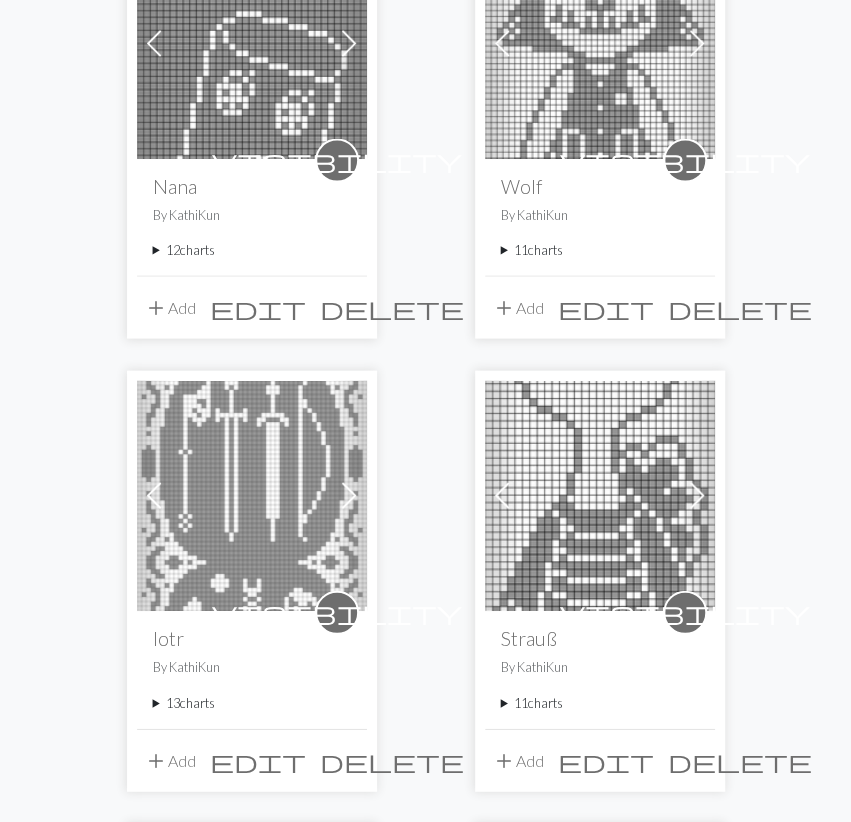 click on "12  charts" at bounding box center [252, 249] 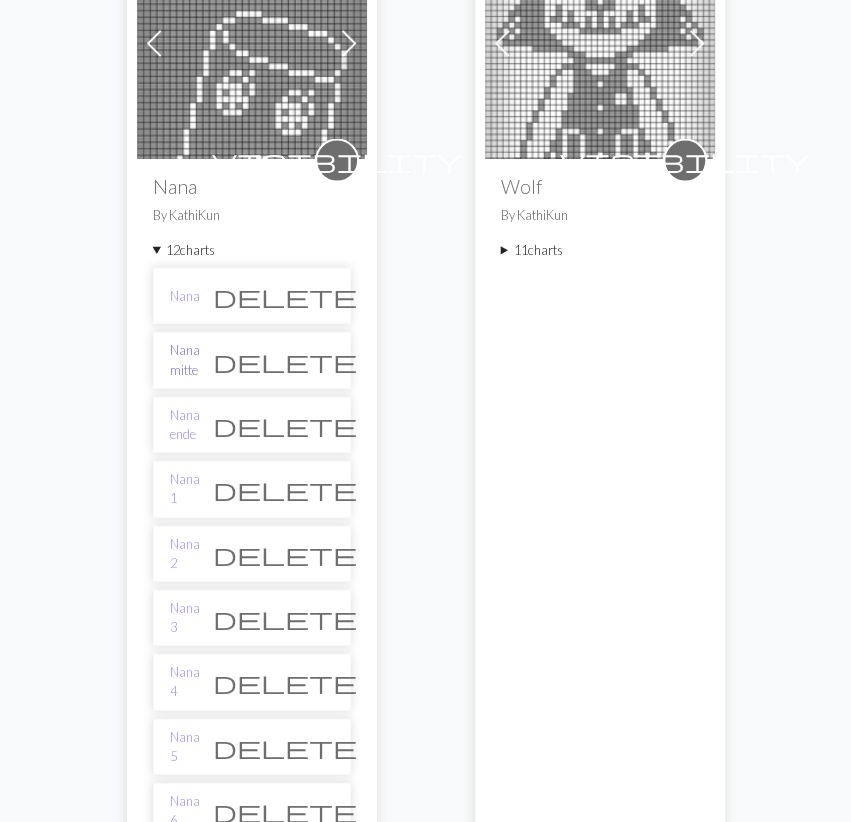 click on "Nana mitte" at bounding box center (185, 359) 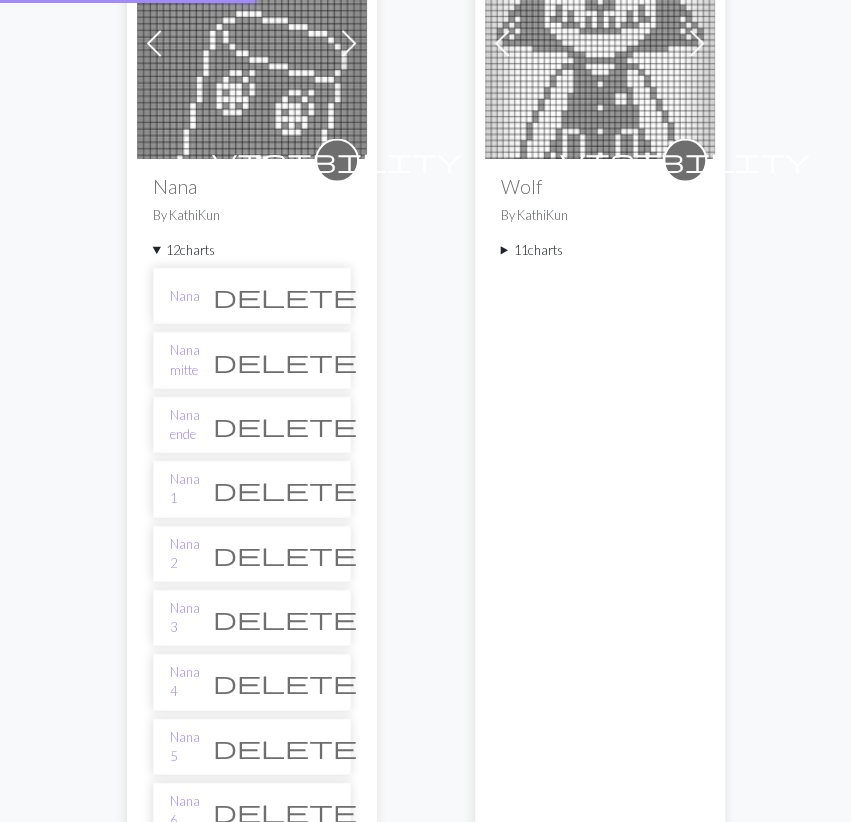 scroll, scrollTop: 0, scrollLeft: 0, axis: both 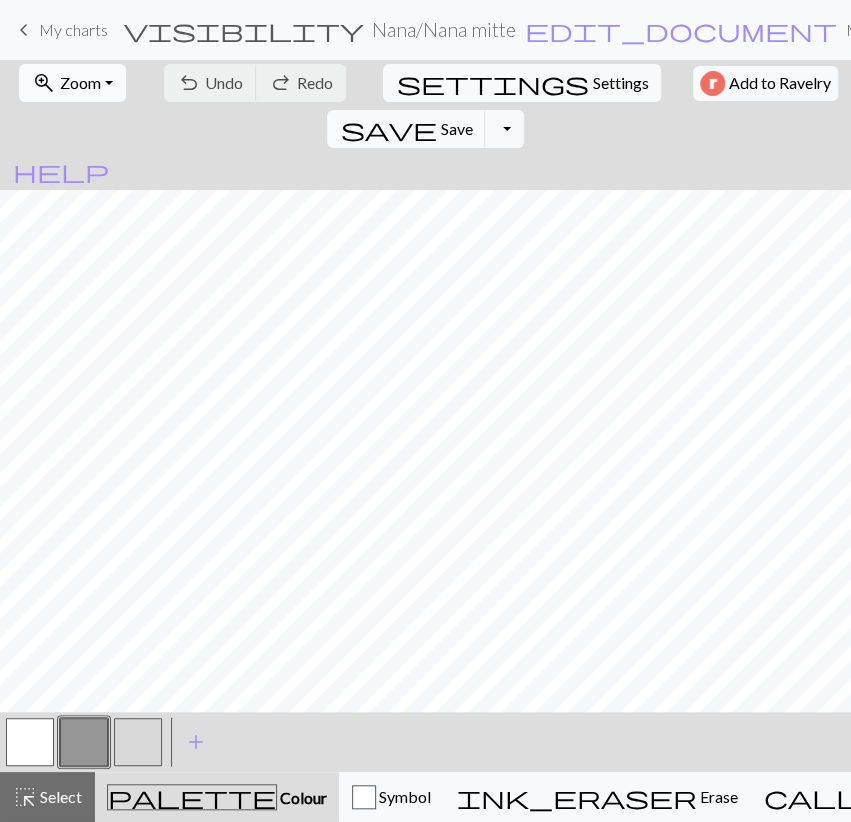 click on "Zoom" at bounding box center (80, 82) 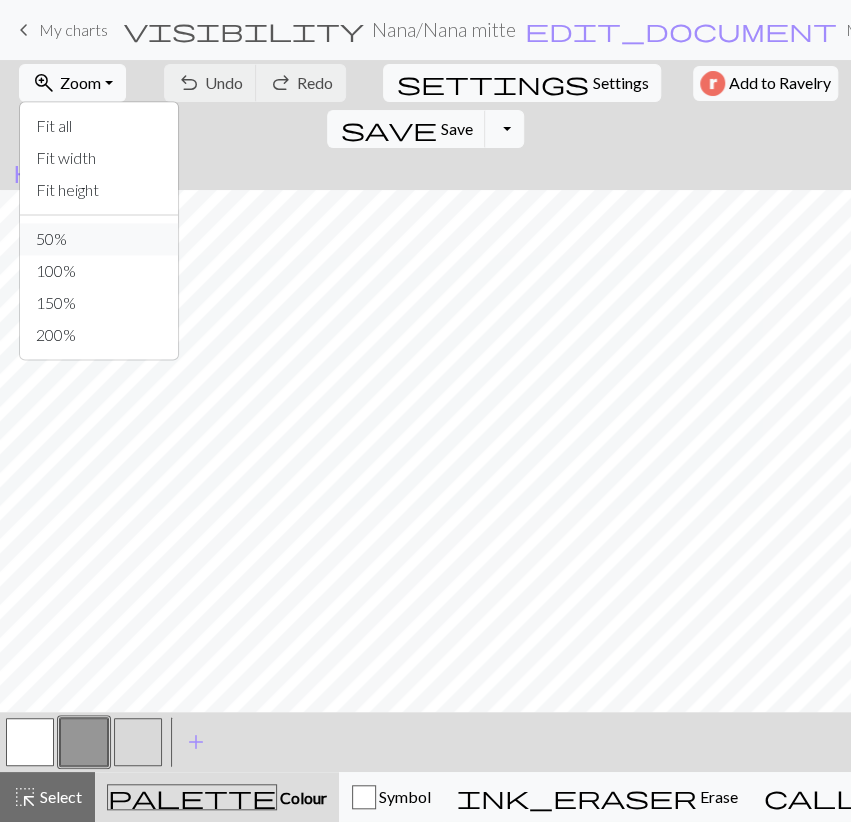 click on "50%" at bounding box center [99, 239] 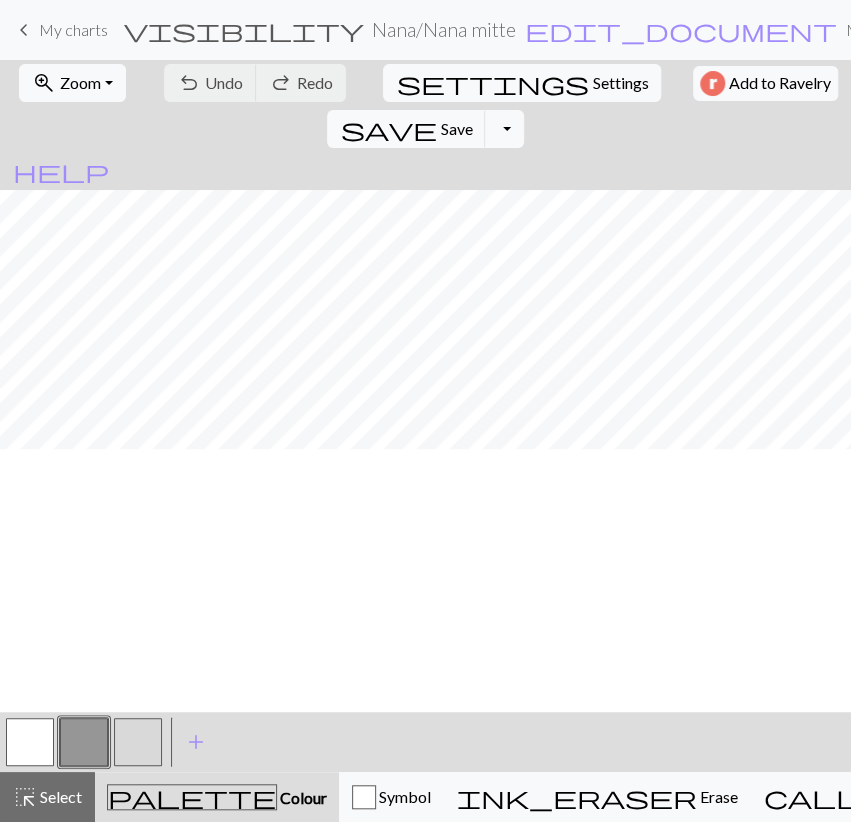 scroll, scrollTop: 1160, scrollLeft: 0, axis: vertical 